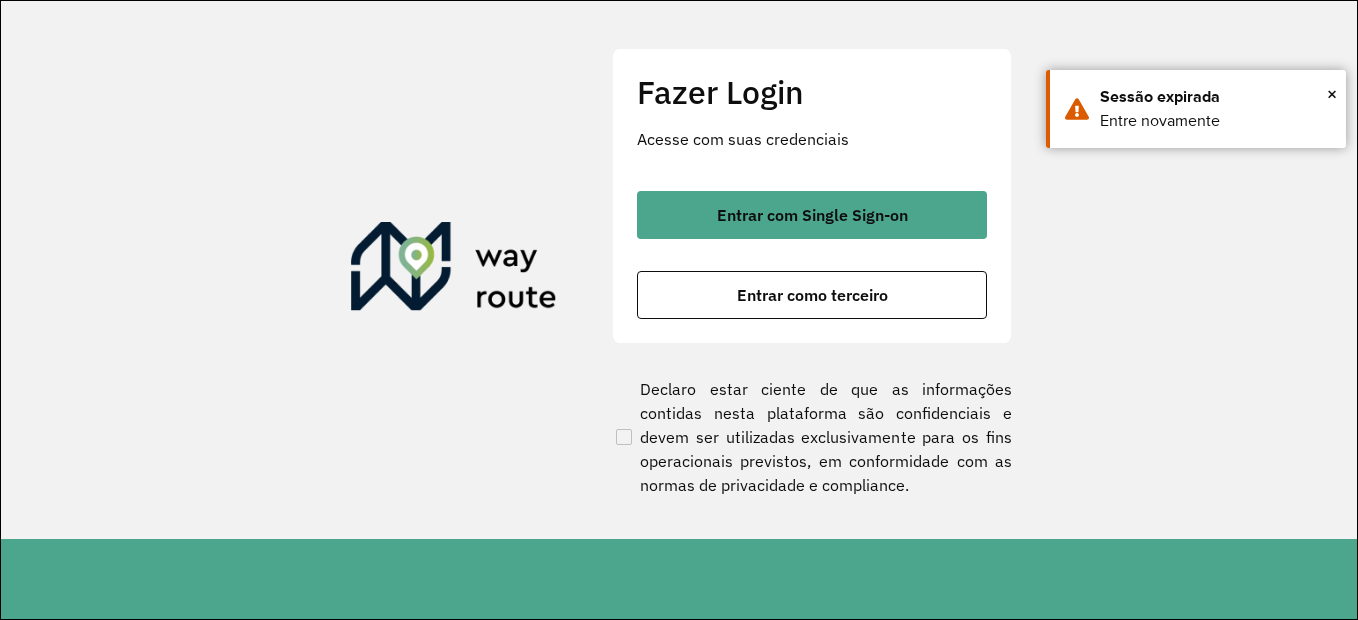 scroll, scrollTop: 0, scrollLeft: 0, axis: both 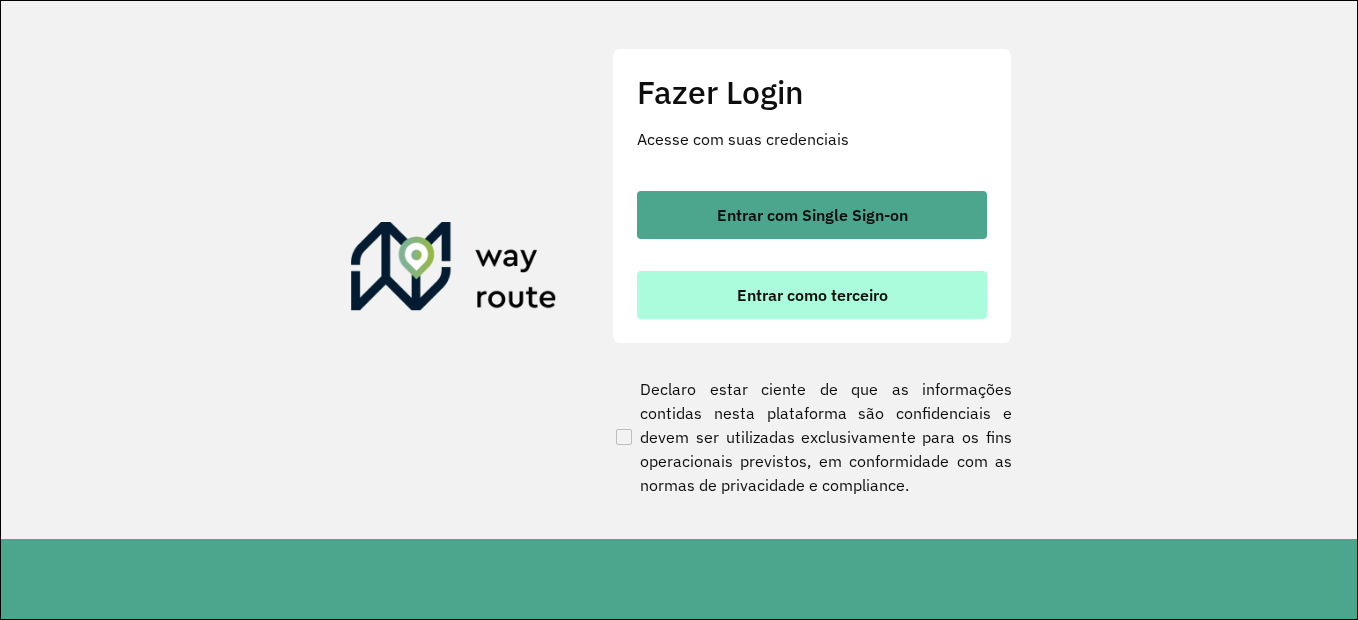 click on "Entrar como terceiro" at bounding box center [812, 295] 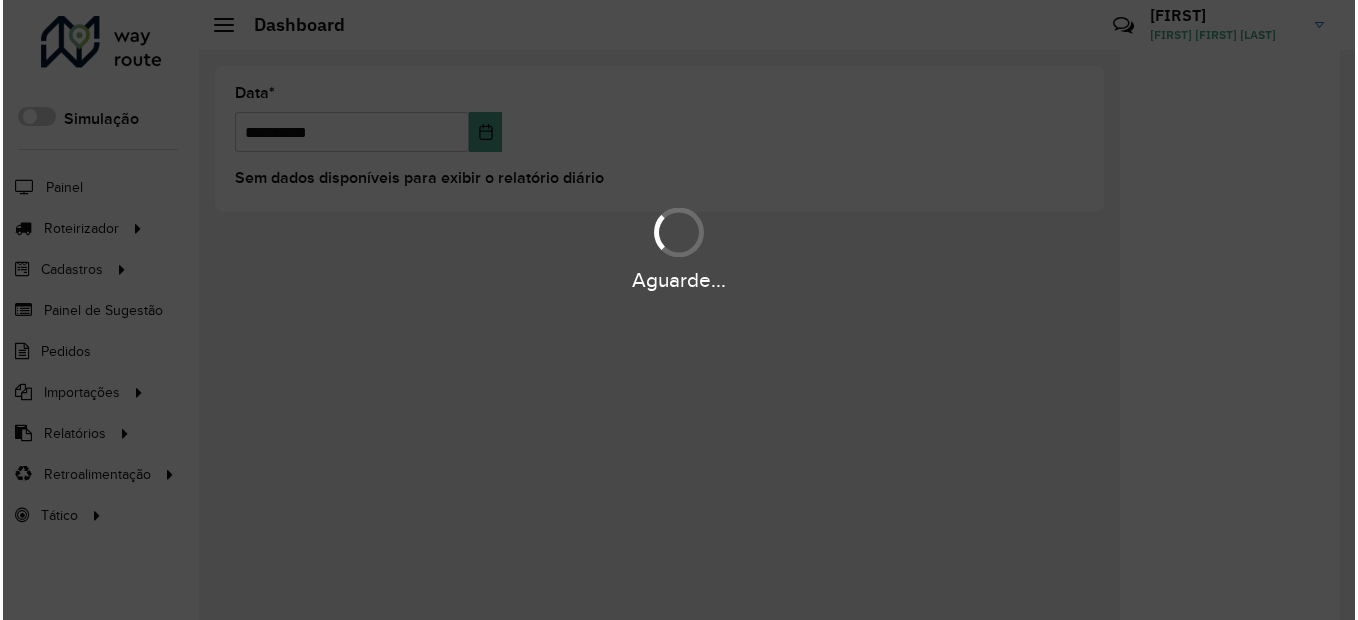scroll, scrollTop: 0, scrollLeft: 0, axis: both 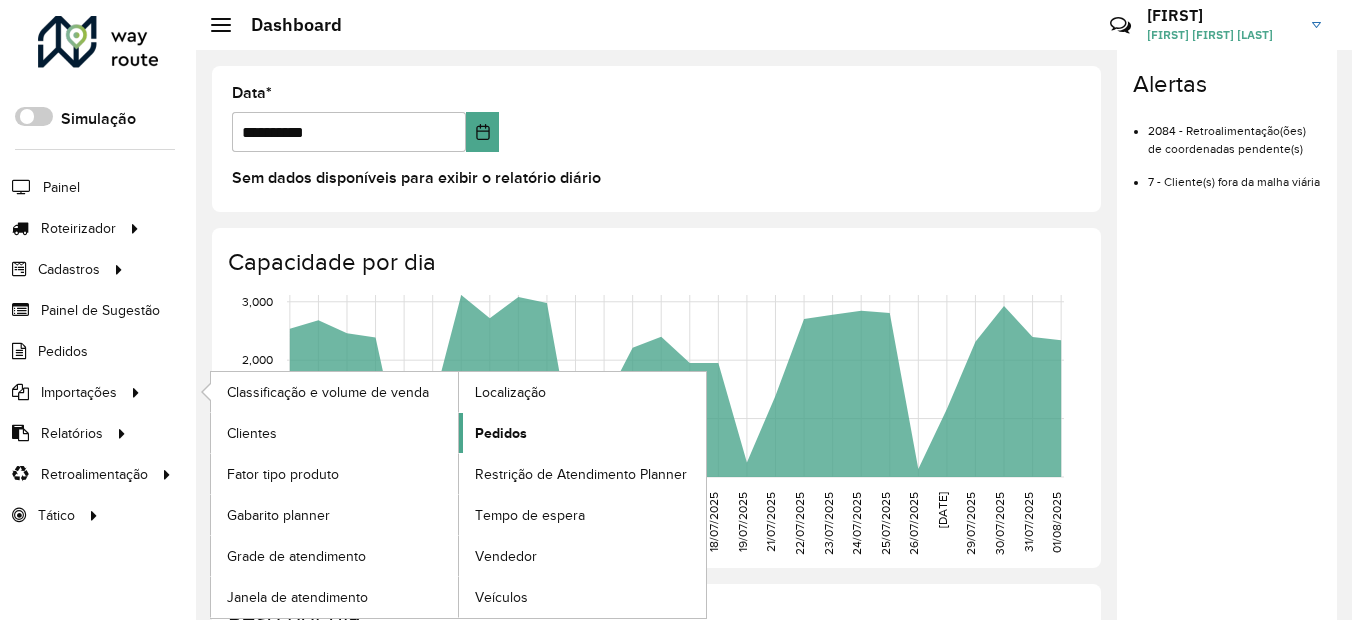 click on "Pedidos" 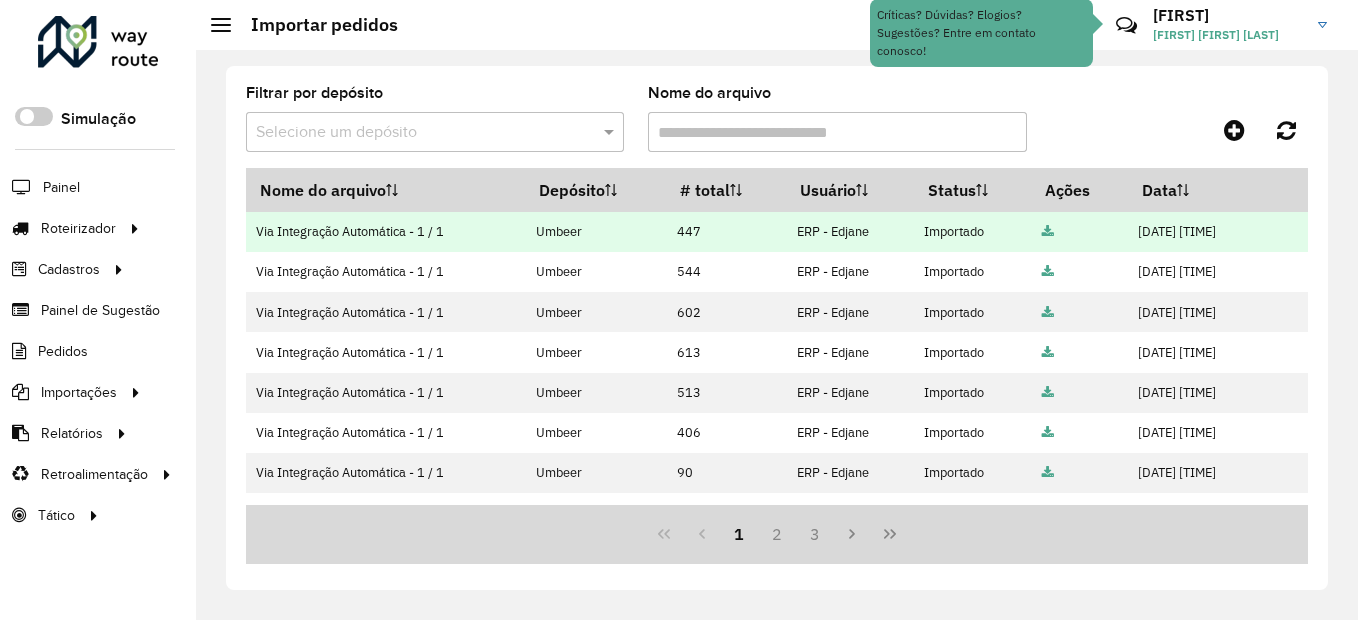 click at bounding box center [1048, 232] 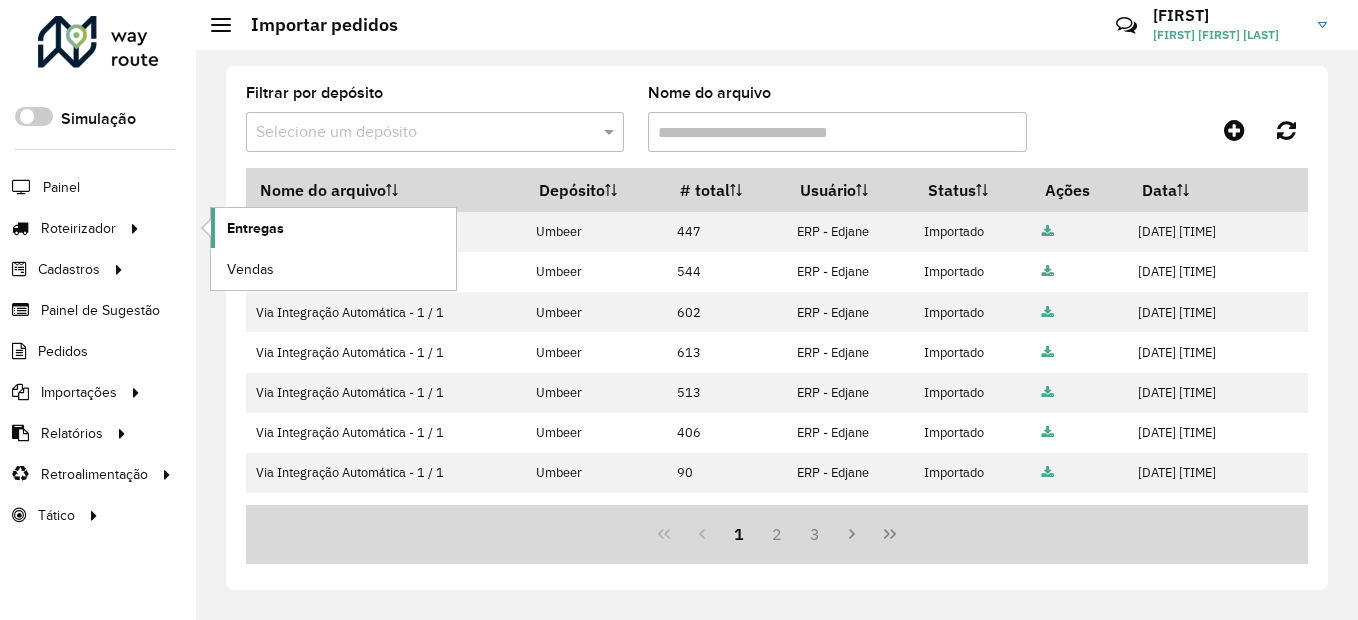 click on "Entregas" 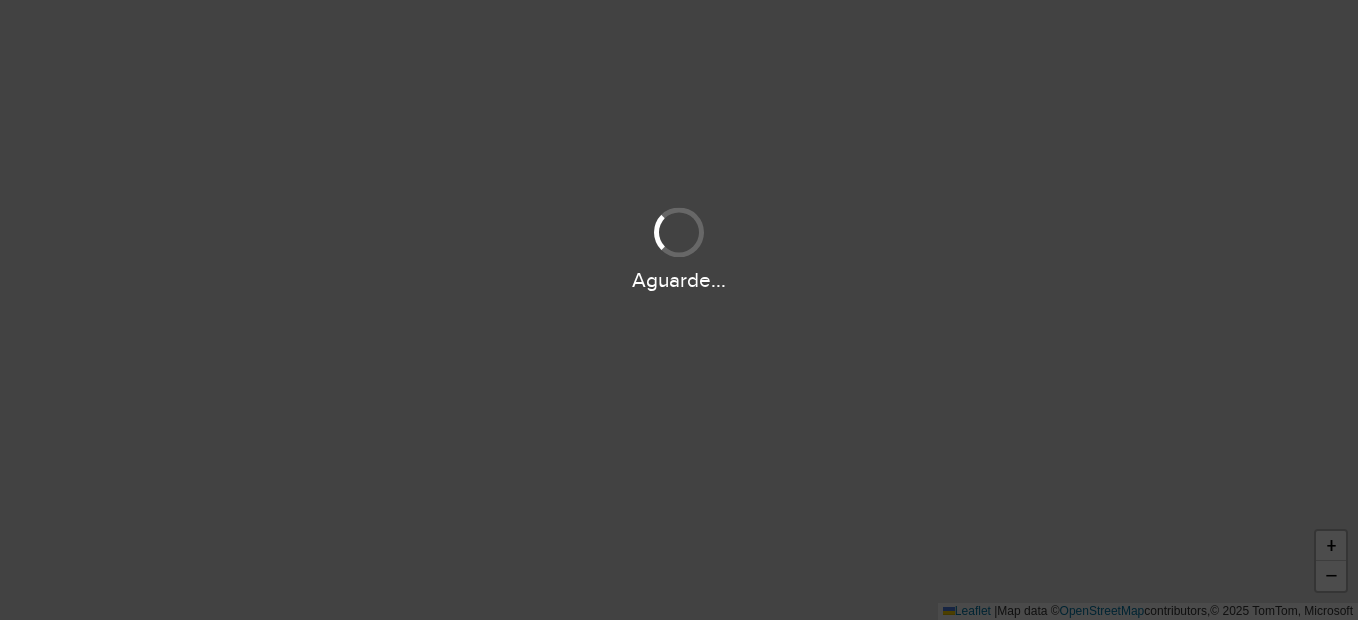 scroll, scrollTop: 0, scrollLeft: 0, axis: both 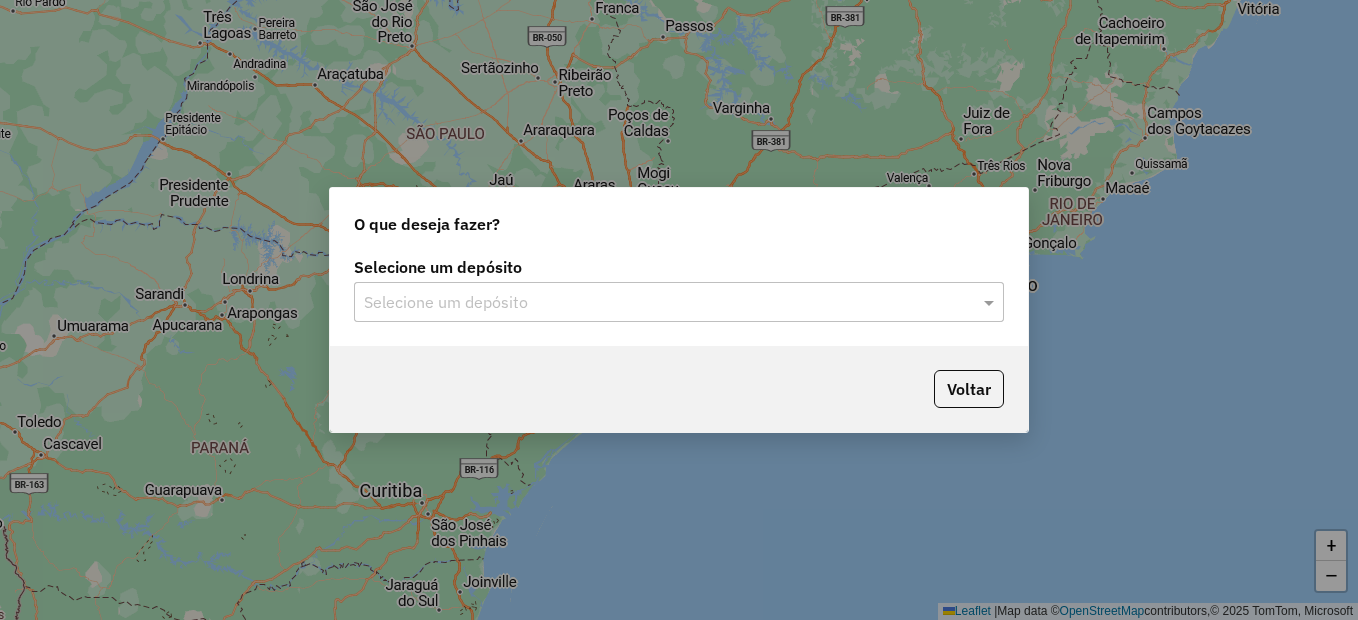 click 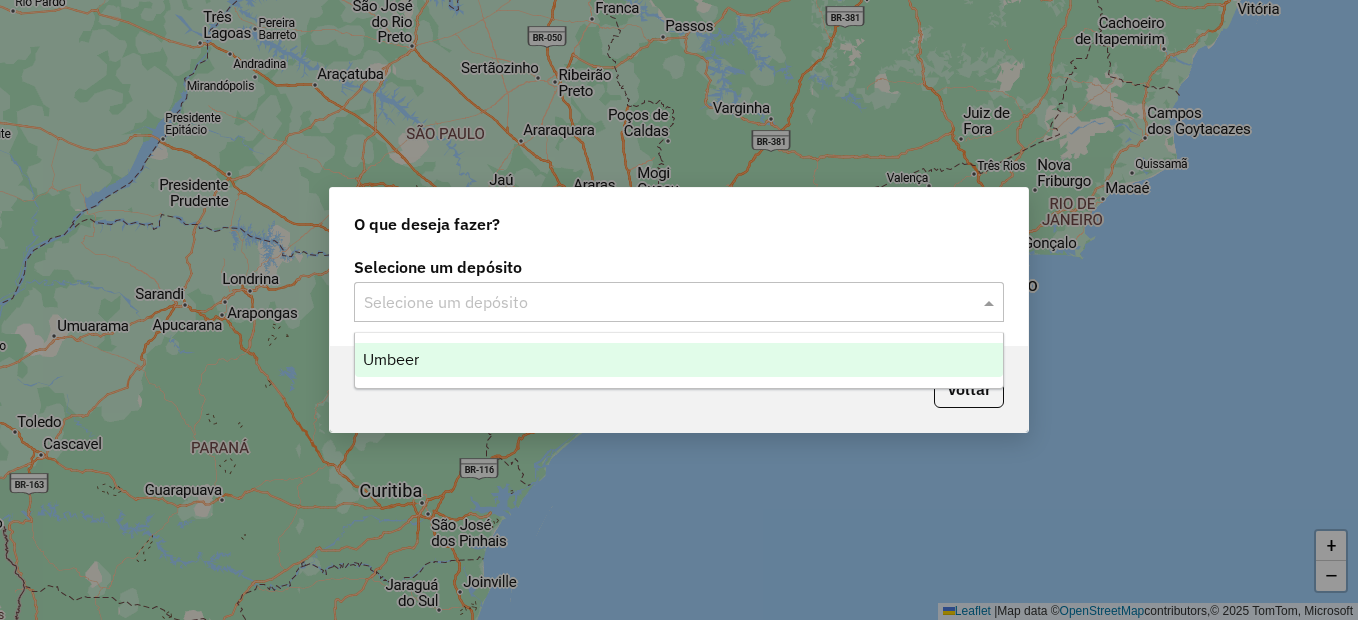 click on "Umbeer" at bounding box center (391, 359) 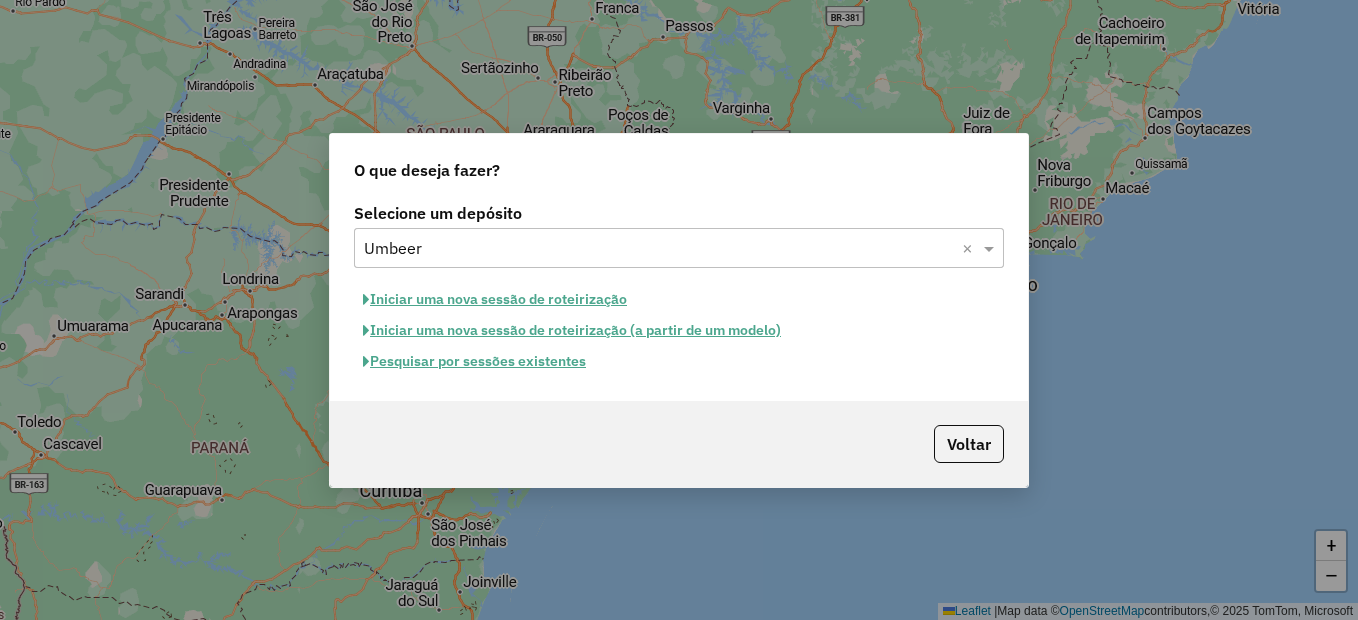 click on "Iniciar uma nova sessão de roteirização" 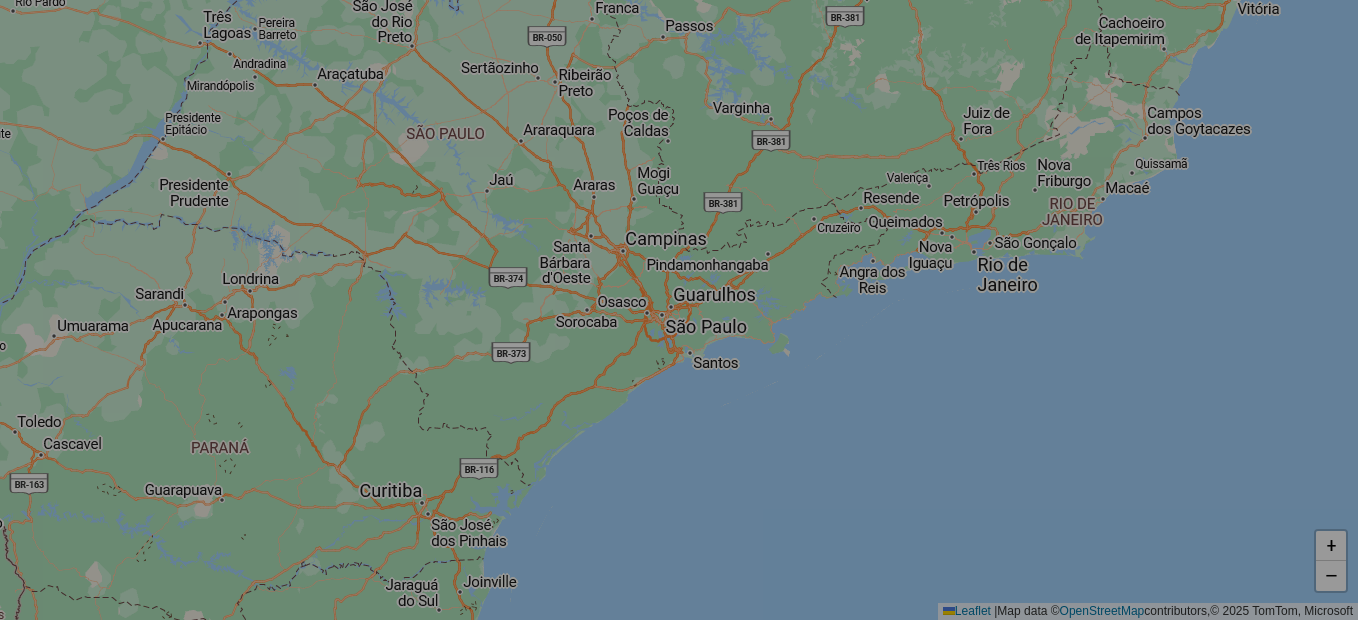 select on "*" 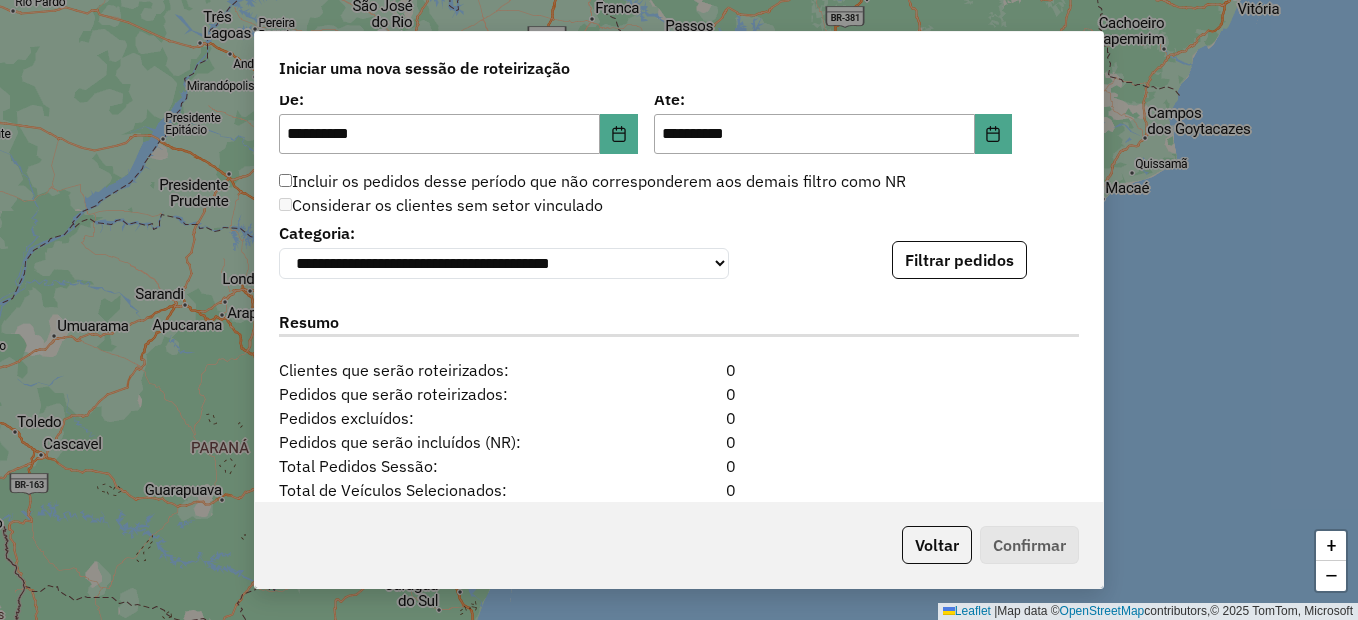 scroll, scrollTop: 1930, scrollLeft: 0, axis: vertical 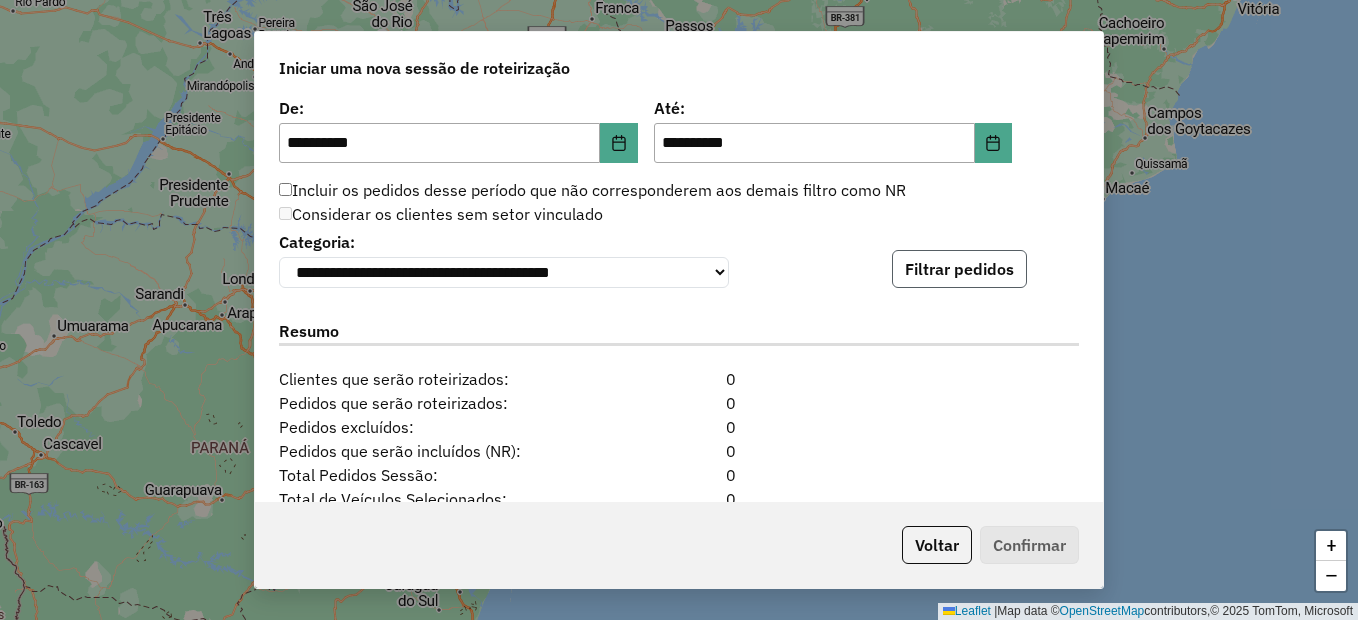 click on "Filtrar pedidos" 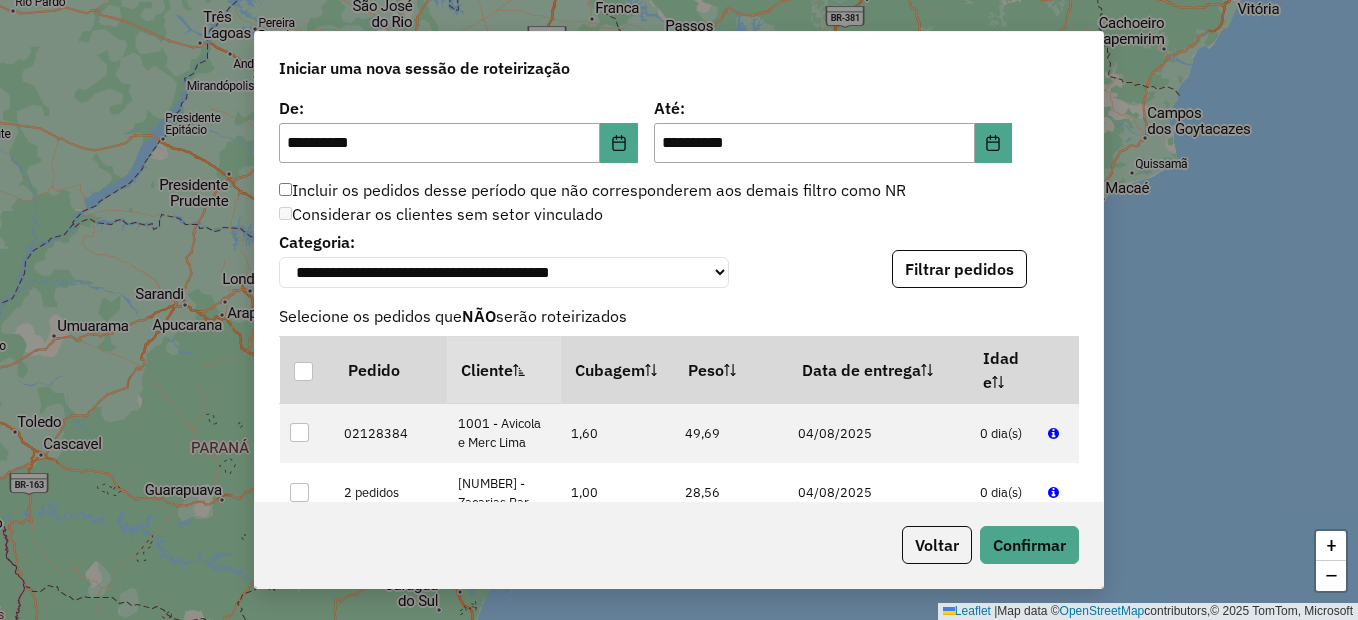 scroll, scrollTop: 2130, scrollLeft: 0, axis: vertical 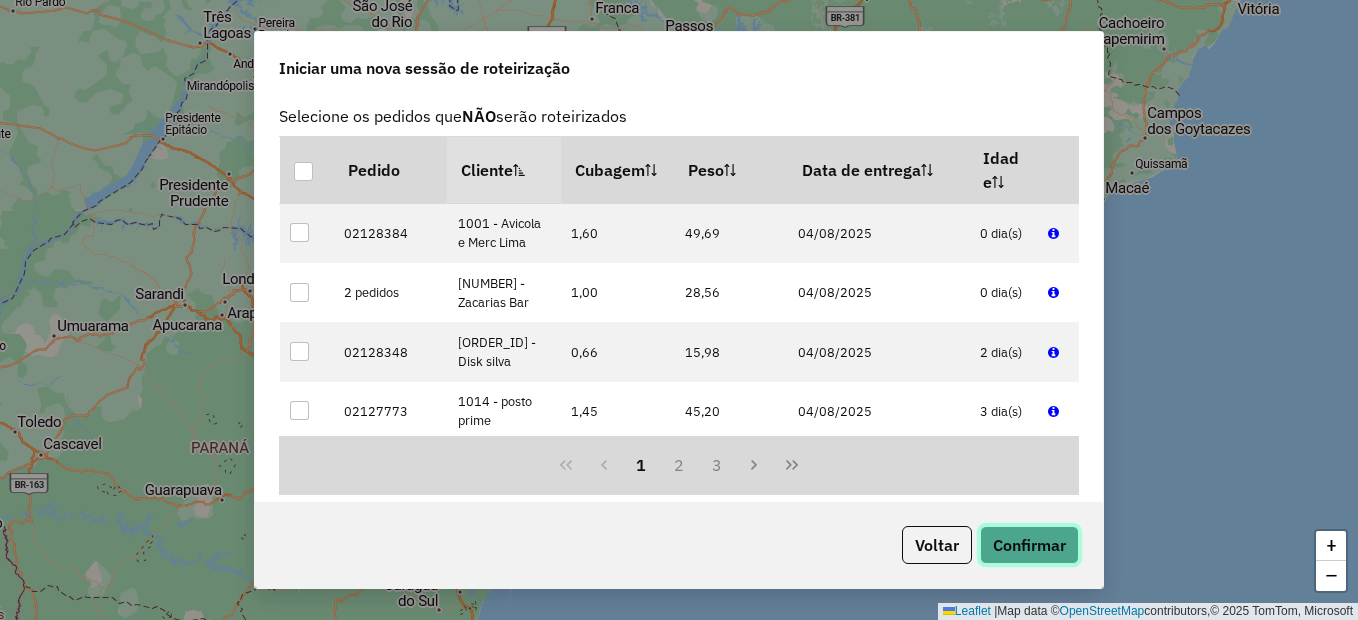 click on "Confirmar" 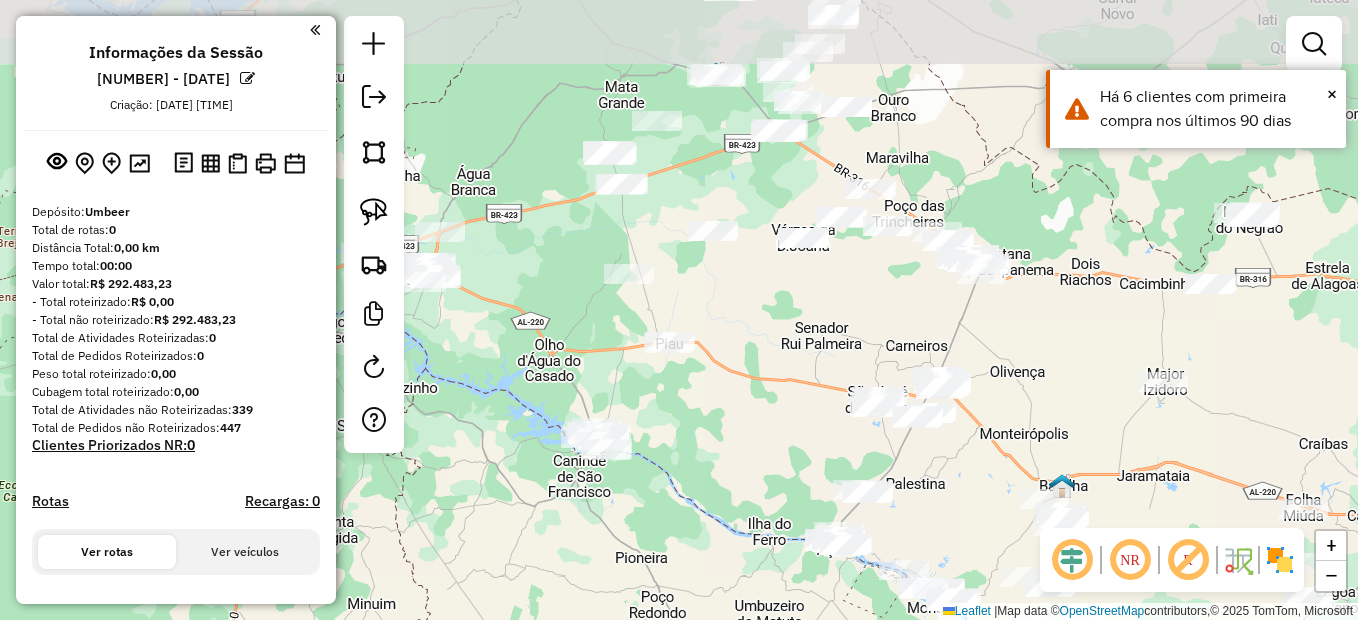 drag, startPoint x: 549, startPoint y: 312, endPoint x: 747, endPoint y: 403, distance: 217.91054 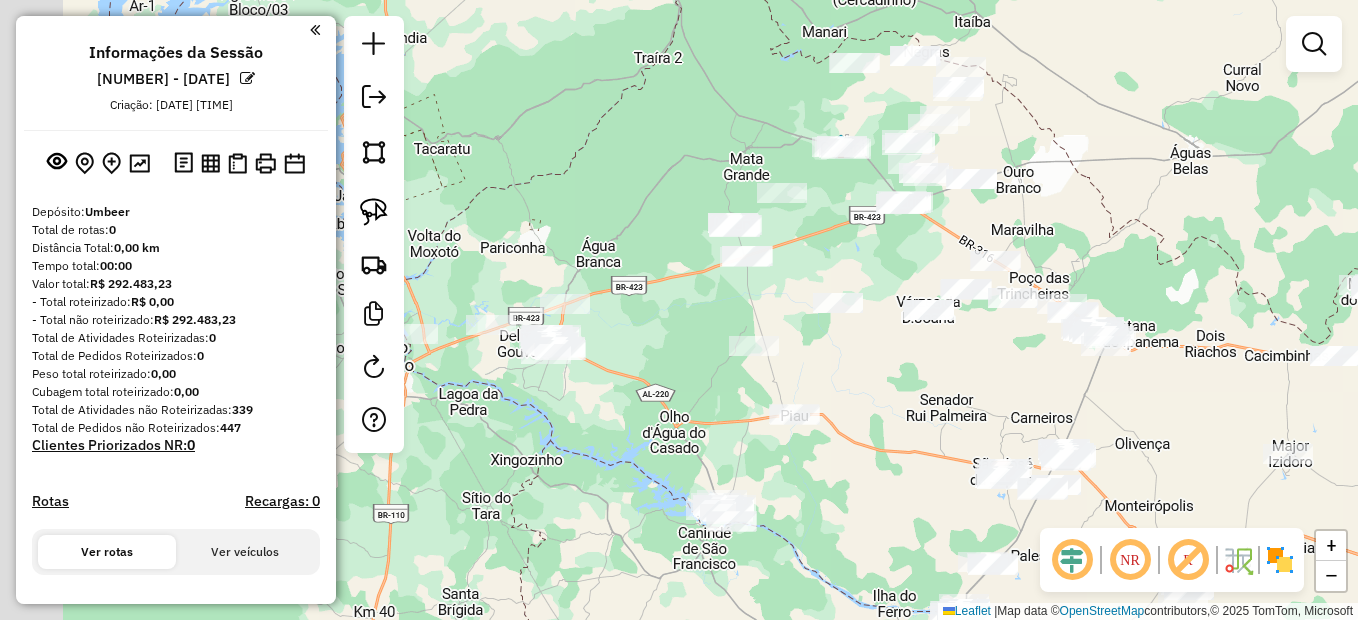 drag, startPoint x: 531, startPoint y: 334, endPoint x: 702, endPoint y: 409, distance: 186.7244 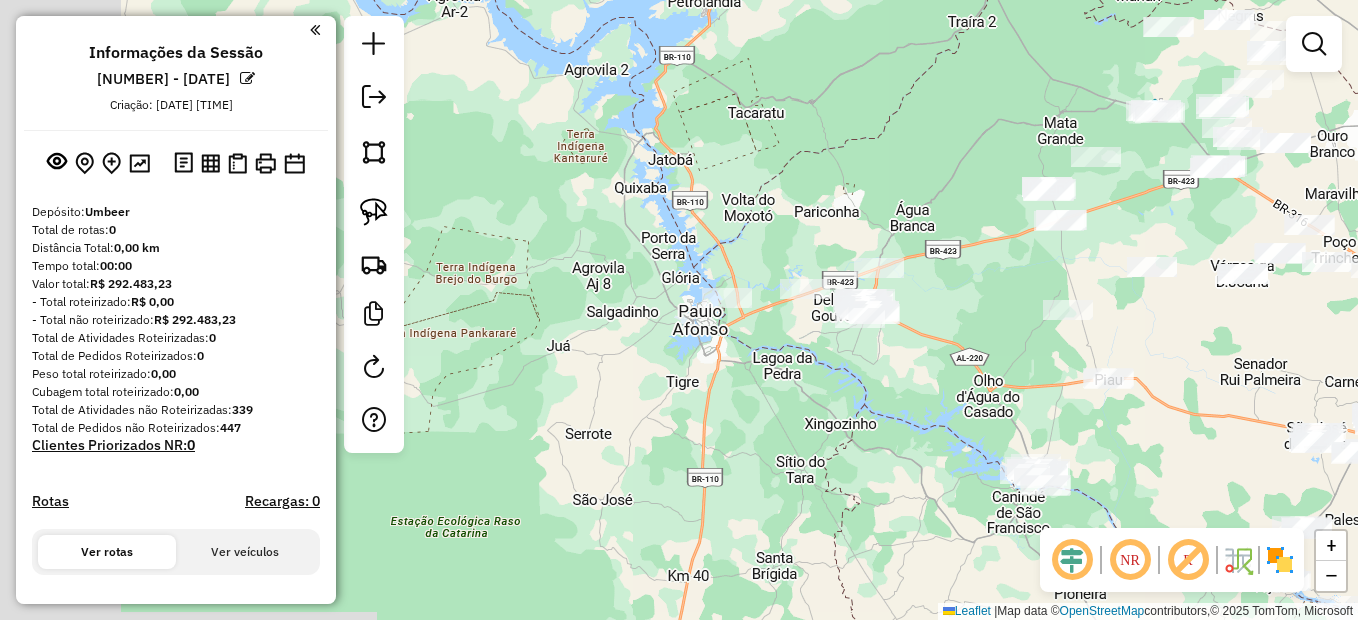 drag, startPoint x: 527, startPoint y: 471, endPoint x: 845, endPoint y: 433, distance: 320.2624 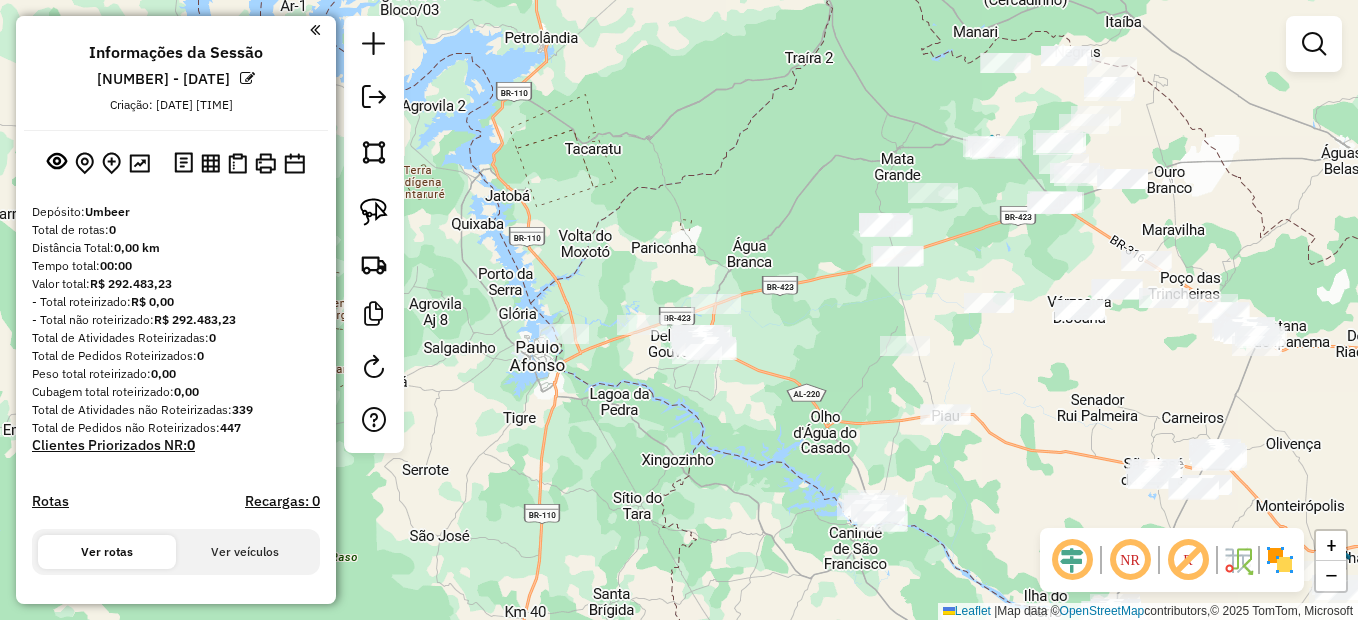 drag, startPoint x: 976, startPoint y: 385, endPoint x: 789, endPoint y: 424, distance: 191.02356 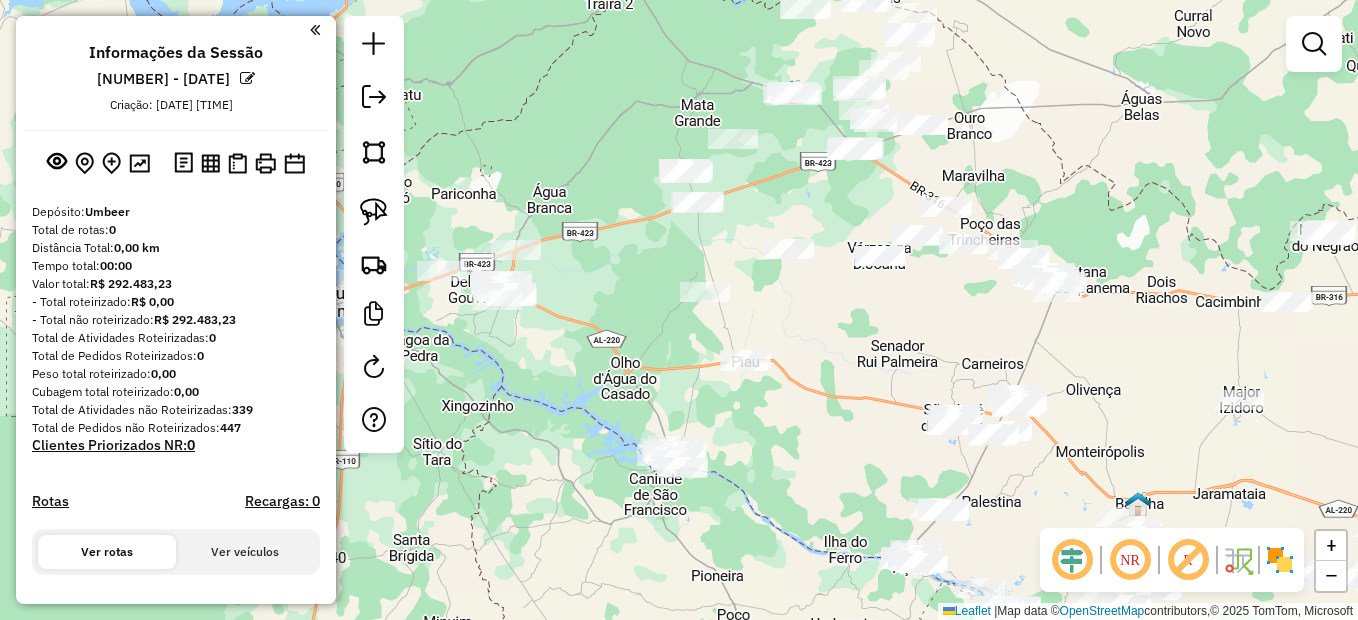 drag, startPoint x: 980, startPoint y: 482, endPoint x: 746, endPoint y: 408, distance: 245.42209 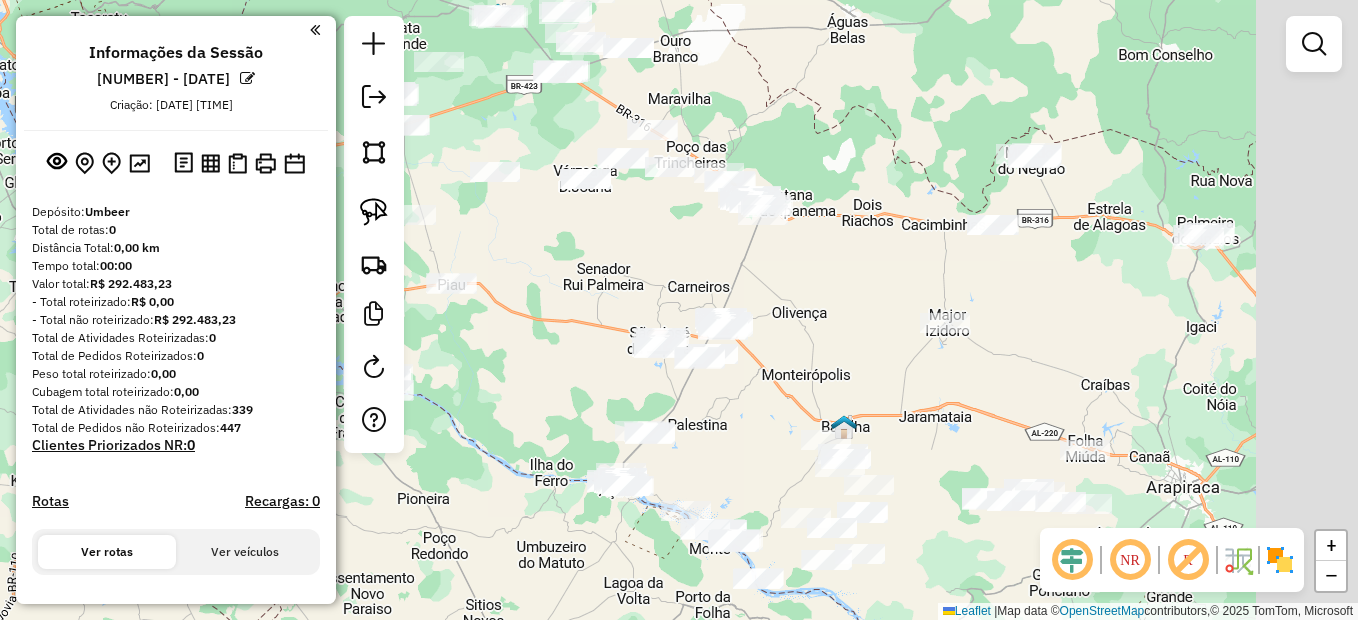 drag, startPoint x: 1073, startPoint y: 481, endPoint x: 821, endPoint y: 420, distance: 259.27783 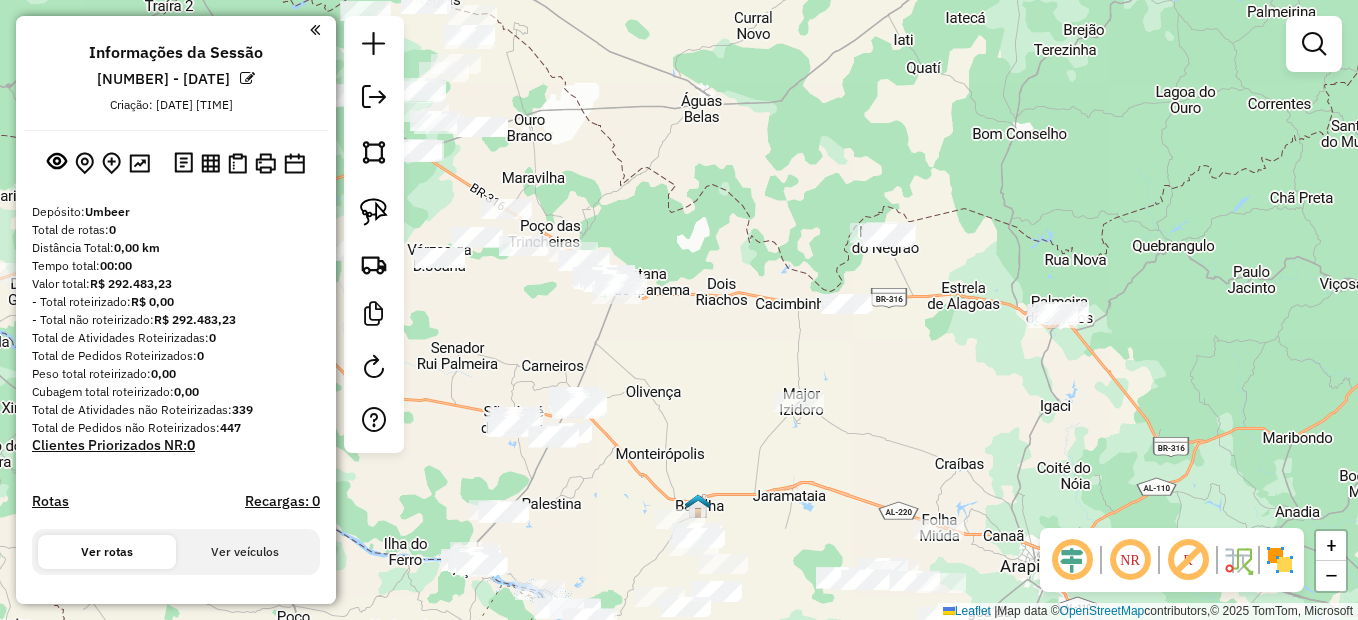 drag, startPoint x: 1076, startPoint y: 338, endPoint x: 956, endPoint y: 412, distance: 140.98227 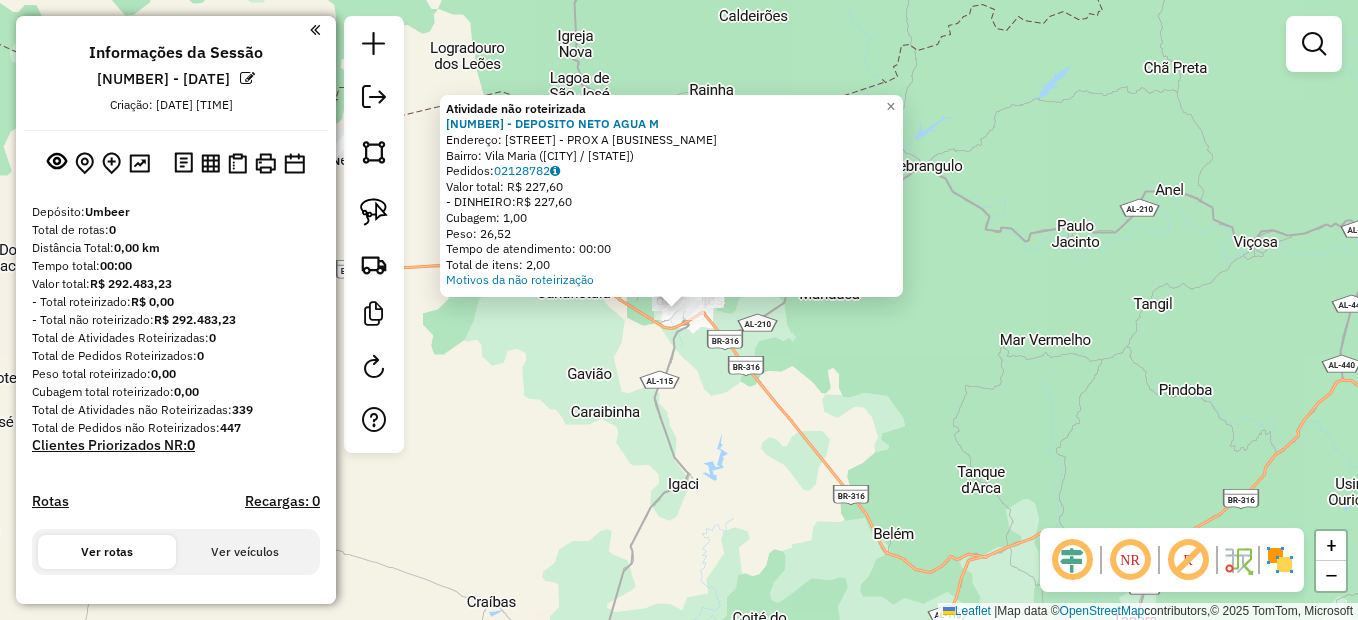 click on "Atividade não roteirizada 9445 - DEPOSITO NETO AGUA M  Endereço:  Pedro Neto - PROX  A AUTO ESC LIDERA   Bairro: Vila Maria (PALMEIRA DOS INDIOS / AL)   Pedidos:  02128782   Valor total: R$ 227,60   - DINHEIRO:  R$ 227,60   Cubagem: 1,00   Peso: 26,52   Tempo de atendimento: 00:00   Total de itens: 2,00  Motivos da não roteirização × Janela de atendimento Grade de atendimento Capacidade Transportadoras Veículos Cliente Pedidos  Rotas Selecione os dias de semana para filtrar as janelas de atendimento  Seg   Ter   Qua   Qui   Sex   Sáb   Dom  Informe o período da janela de atendimento: De: Até:  Filtrar exatamente a janela do cliente  Considerar janela de atendimento padrão  Selecione os dias de semana para filtrar as grades de atendimento  Seg   Ter   Qua   Qui   Sex   Sáb   Dom   Considerar clientes sem dia de atendimento cadastrado  Clientes fora do dia de atendimento selecionado Filtrar as atividades entre os valores definidos abaixo:  Peso mínimo:   Peso máximo:   Cubagem mínima:   De:  De:" 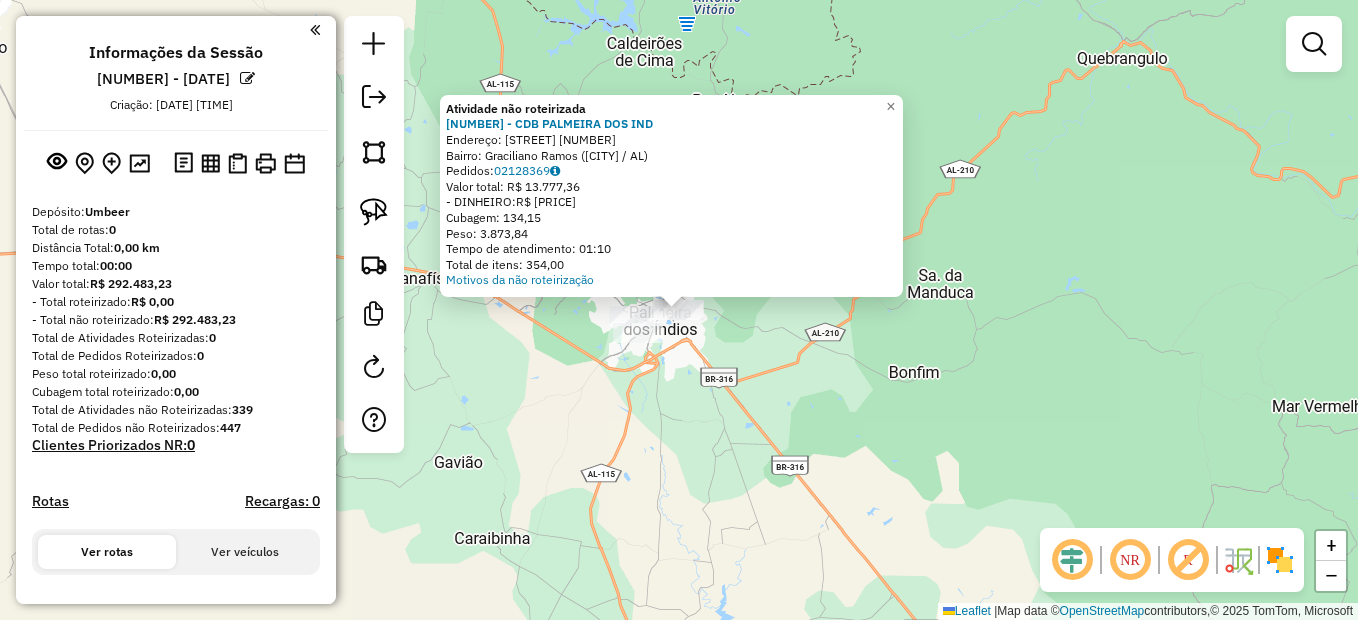 click on "Atividade não roteirizada 8001 - CDB PALMEIRA DOS IND  Endereço:  Rodovia AL 115 50   Bairro: Graciliano Ramos (PALMEIRA DOS INDIOS / AL)   Pedidos:  02128369   Valor total: R$ 13.777,36   - DINHEIRO:  R$ 13.777,36   Cubagem: 134,15   Peso: 3.873,84   Tempo de atendimento: 01:10   Total de itens: 354,00  Motivos da não roteirização × Janela de atendimento Grade de atendimento Capacidade Transportadoras Veículos Cliente Pedidos  Rotas Selecione os dias de semana para filtrar as janelas de atendimento  Seg   Ter   Qua   Qui   Sex   Sáb   Dom  Informe o período da janela de atendimento: De: Até:  Filtrar exatamente a janela do cliente  Considerar janela de atendimento padrão  Selecione os dias de semana para filtrar as grades de atendimento  Seg   Ter   Qua   Qui   Sex   Sáb   Dom   Considerar clientes sem dia de atendimento cadastrado  Clientes fora do dia de atendimento selecionado Filtrar as atividades entre os valores definidos abaixo:  Peso mínimo:   Peso máximo:   Cubagem mínima:   De:  De:" 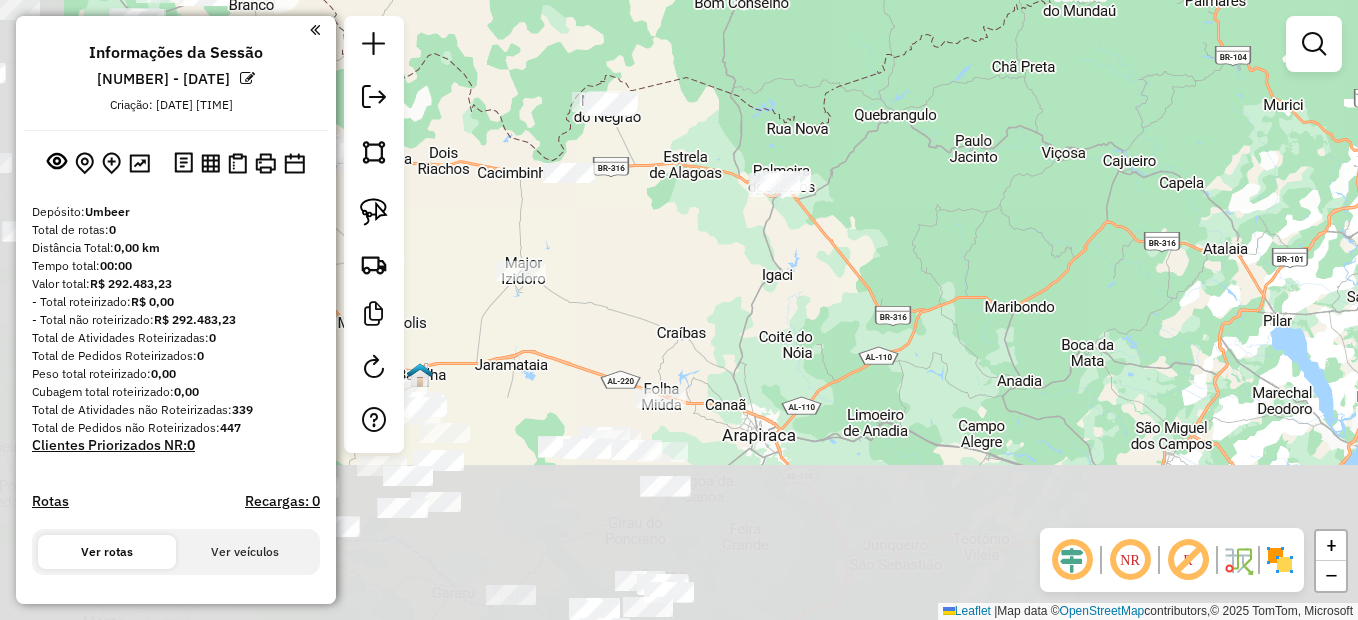 drag, startPoint x: 616, startPoint y: 476, endPoint x: 775, endPoint y: 262, distance: 266.6027 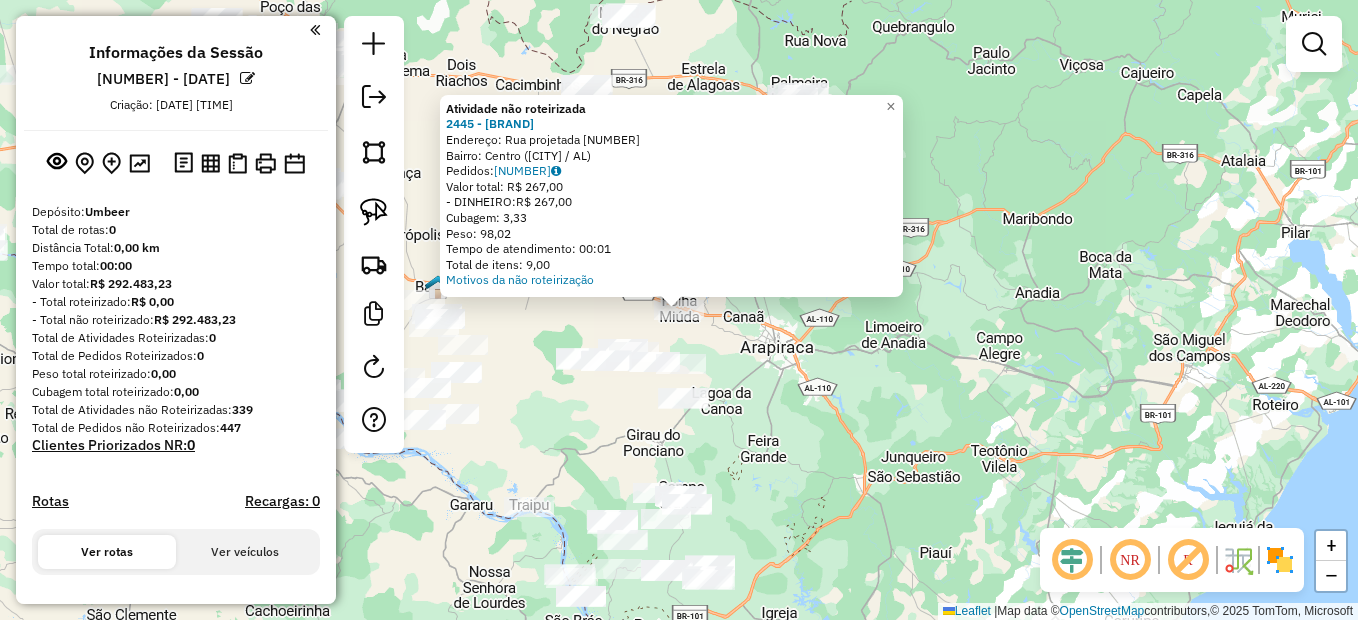 click on "Atividade não roteirizada 2445 - 58.511.603 JORLANDO  Endereço: Rua projetada                 404   Bairro: Centro (MINADOR DO NEGR / AL)   Pedidos:  02128645   Valor total: R$ 267,00   - DINHEIRO:  R$ 267,00   Cubagem: 3,33   Peso: 98,02   Tempo de atendimento: 00:01   Total de itens: 9,00  Motivos da não roteirização × Janela de atendimento Grade de atendimento Capacidade Transportadoras Veículos Cliente Pedidos  Rotas Selecione os dias de semana para filtrar as janelas de atendimento  Seg   Ter   Qua   Qui   Sex   Sáb   Dom  Informe o período da janela de atendimento: De: Até:  Filtrar exatamente a janela do cliente  Considerar janela de atendimento padrão  Selecione os dias de semana para filtrar as grades de atendimento  Seg   Ter   Qua   Qui   Sex   Sáb   Dom   Considerar clientes sem dia de atendimento cadastrado  Clientes fora do dia de atendimento selecionado Filtrar as atividades entre os valores definidos abaixo:  Peso mínimo:   Peso máximo:   Cubagem mínima:   Cubagem máxima:  De:" 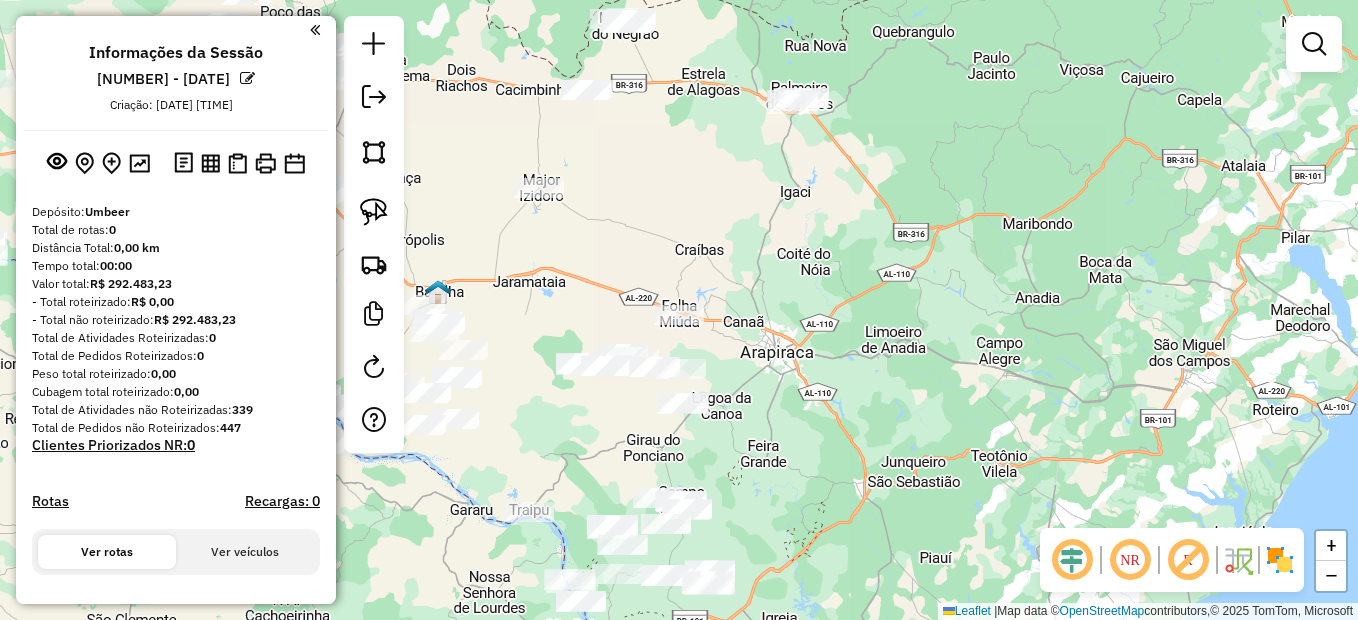 drag, startPoint x: 797, startPoint y: 312, endPoint x: 793, endPoint y: 347, distance: 35.22783 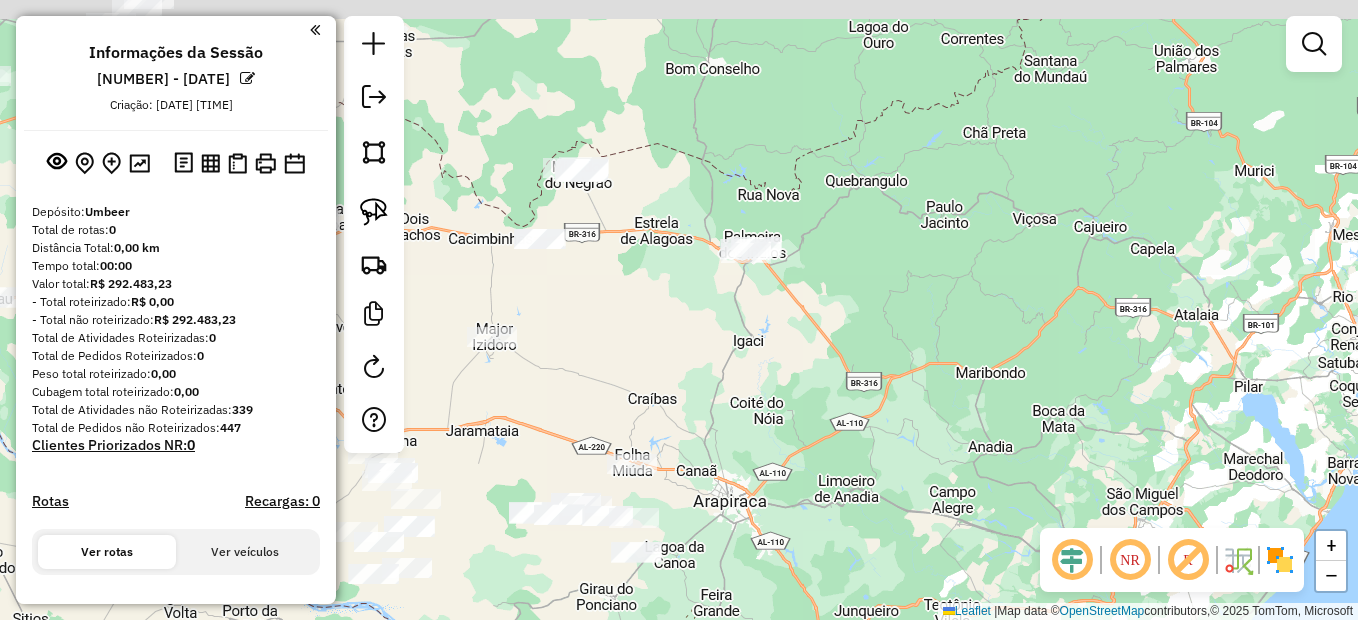 drag, startPoint x: 741, startPoint y: 241, endPoint x: 713, endPoint y: 449, distance: 209.87616 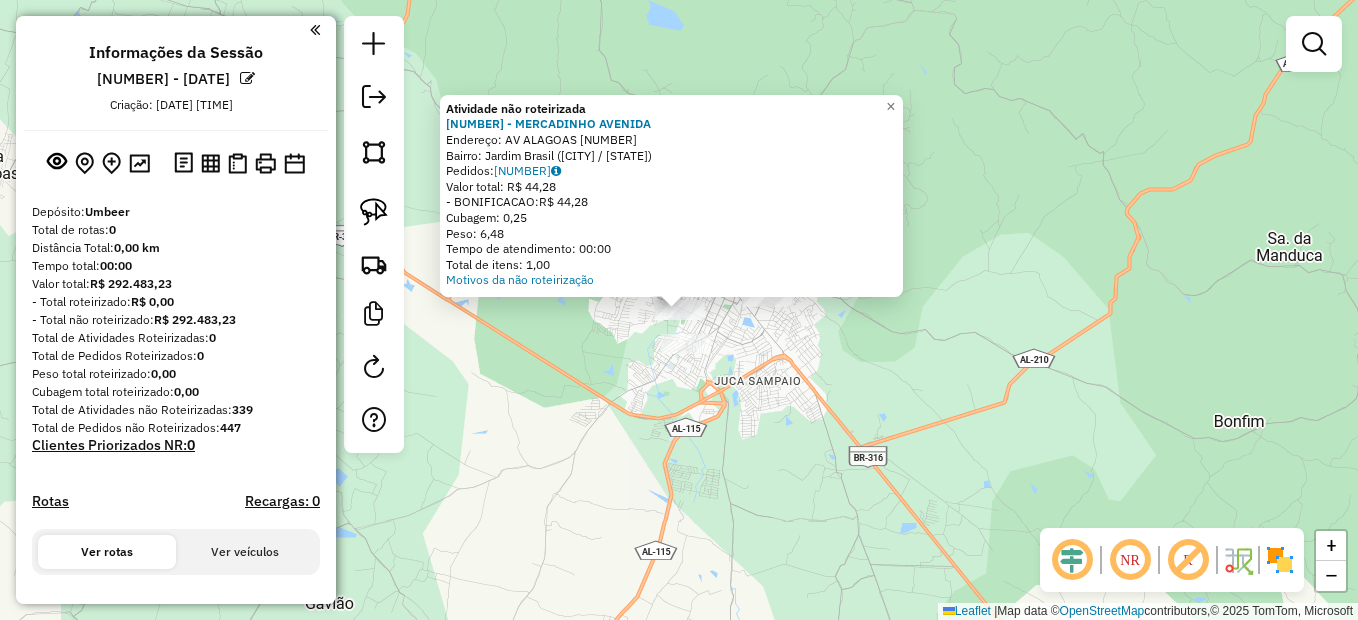 click on "Atividade não roteirizada 9212 - MERCADINHO AVENIDA  Endereço:  AV ALAGOAS 5   Bairro: Jardim Brasil (PALMEIRA DOS INDIOS / AL)   Pedidos:  02128365   Valor total: R$ 44,28   - BONIFICACAO:  R$ 44,28   Cubagem: 0,25   Peso: 6,48   Tempo de atendimento: 00:00   Total de itens: 1,00  Motivos da não roteirização × Janela de atendimento Grade de atendimento Capacidade Transportadoras Veículos Cliente Pedidos  Rotas Selecione os dias de semana para filtrar as janelas de atendimento  Seg   Ter   Qua   Qui   Sex   Sáb   Dom  Informe o período da janela de atendimento: De: Até:  Filtrar exatamente a janela do cliente  Considerar janela de atendimento padrão  Selecione os dias de semana para filtrar as grades de atendimento  Seg   Ter   Qua   Qui   Sex   Sáb   Dom   Considerar clientes sem dia de atendimento cadastrado  Clientes fora do dia de atendimento selecionado Filtrar as atividades entre os valores definidos abaixo:  Peso mínimo:   Peso máximo:   Cubagem mínima:   Cubagem máxima:   De:   Até:" 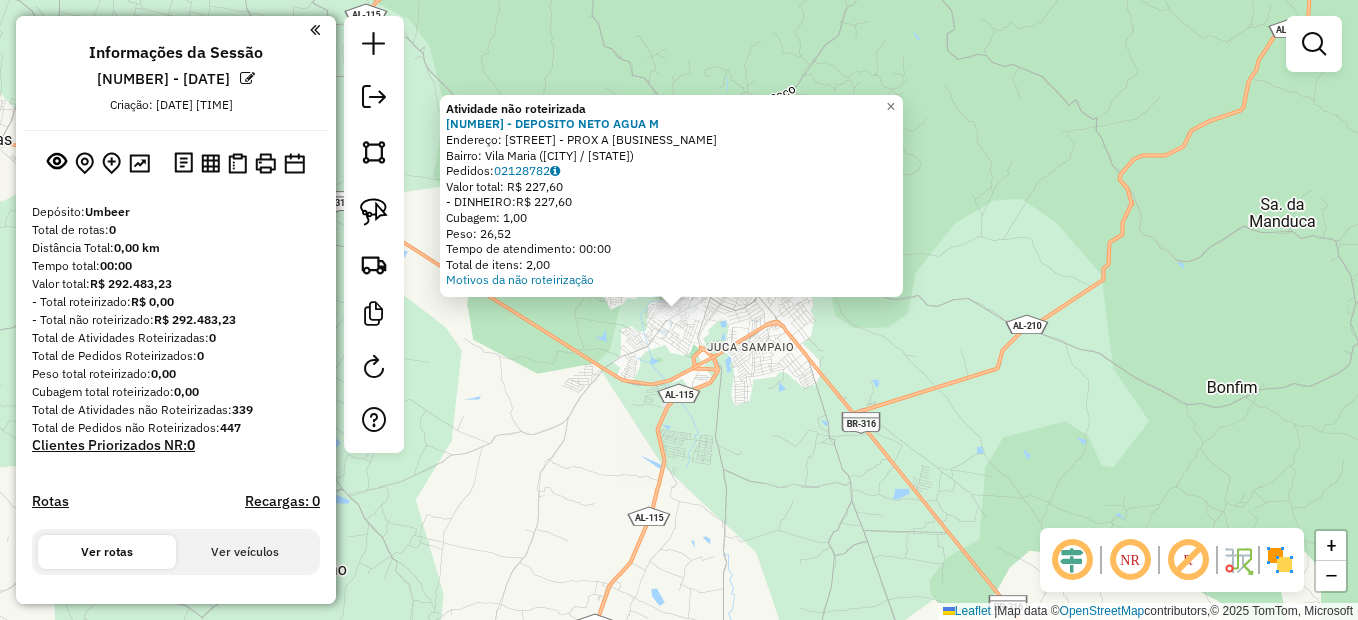 click on "Atividade não roteirizada 9445 - DEPOSITO NETO AGUA M  Endereço:  Pedro Neto - PROX  A AUTO ESC LIDERA   Bairro: Vila Maria (PALMEIRA DOS INDIOS / AL)   Pedidos:  02128782   Valor total: R$ 227,60   - DINHEIRO:  R$ 227,60   Cubagem: 1,00   Peso: 26,52   Tempo de atendimento: 00:00   Total de itens: 2,00  Motivos da não roteirização × Janela de atendimento Grade de atendimento Capacidade Transportadoras Veículos Cliente Pedidos  Rotas Selecione os dias de semana para filtrar as janelas de atendimento  Seg   Ter   Qua   Qui   Sex   Sáb   Dom  Informe o período da janela de atendimento: De: Até:  Filtrar exatamente a janela do cliente  Considerar janela de atendimento padrão  Selecione os dias de semana para filtrar as grades de atendimento  Seg   Ter   Qua   Qui   Sex   Sáb   Dom   Considerar clientes sem dia de atendimento cadastrado  Clientes fora do dia de atendimento selecionado Filtrar as atividades entre os valores definidos abaixo:  Peso mínimo:   Peso máximo:   Cubagem mínima:   De:  De:" 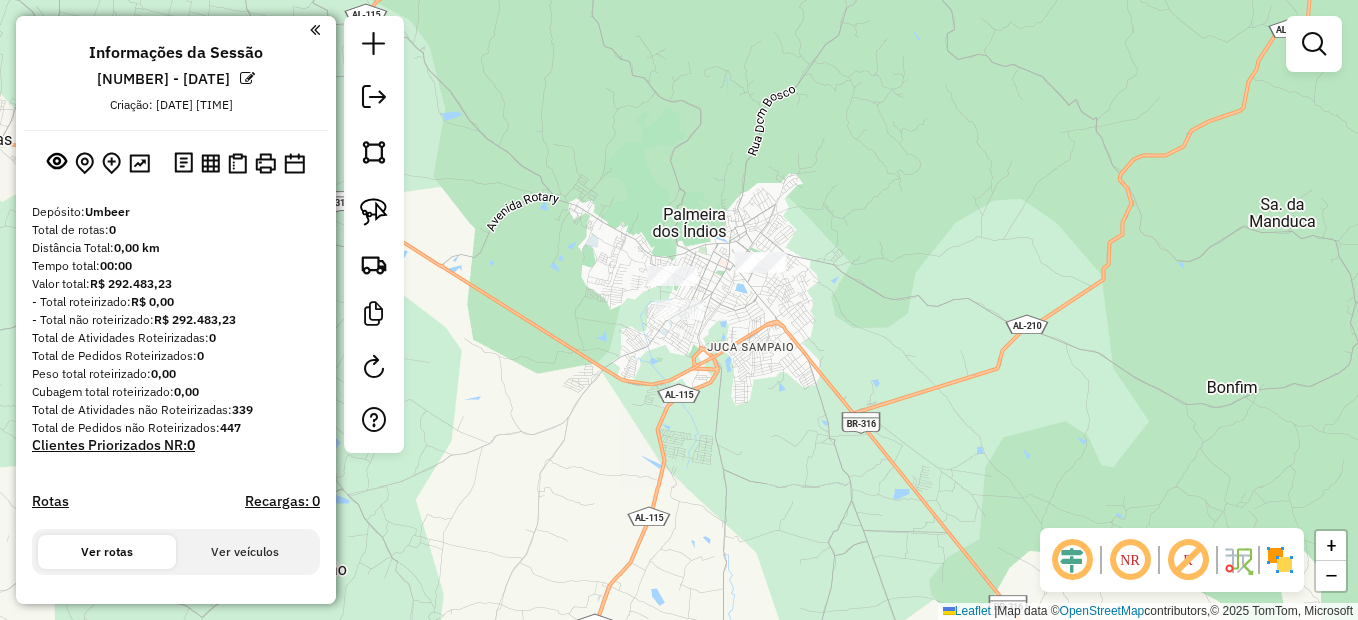 click 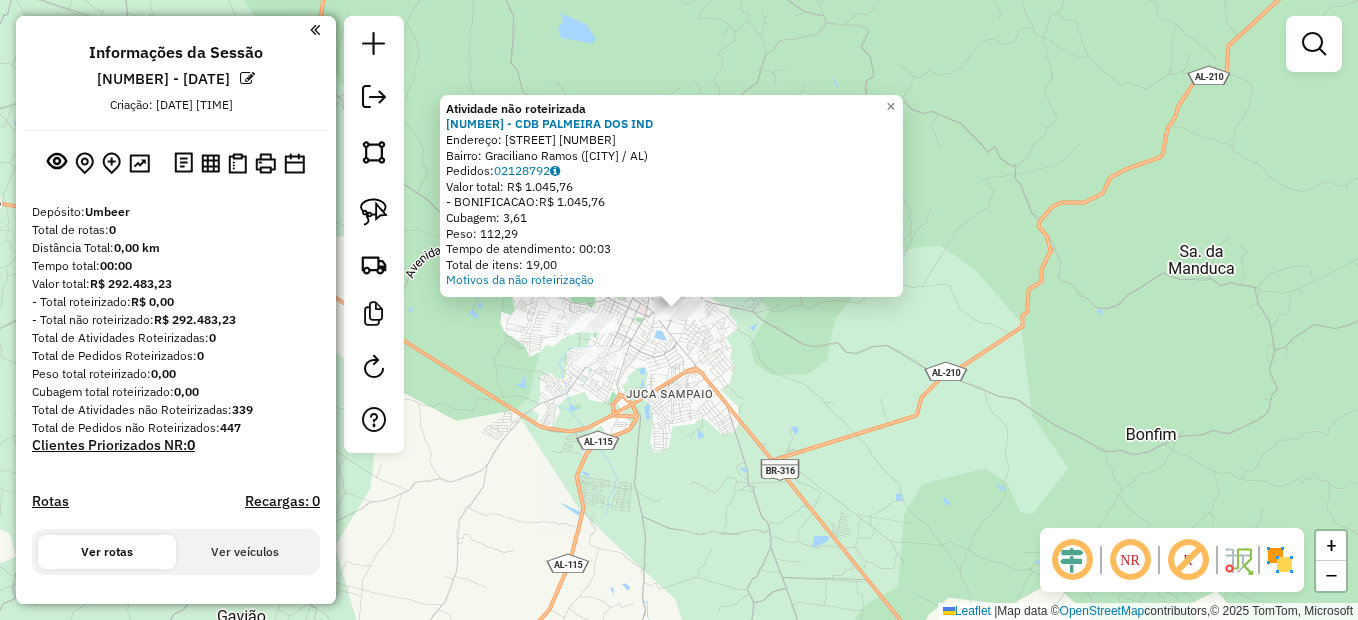 click on "Atividade não roteirizada 8001 - CDB PALMEIRA DOS IND  Endereço:  Rodovia AL 115 50   Bairro: Graciliano Ramos (PALMEIRA DOS INDIOS / AL)   Pedidos:  02128792   Valor total: R$ 1.045,76   - BONIFICACAO:  R$ 1.045,76   Cubagem: 3,61   Peso: 112,29   Tempo de atendimento: 00:03   Total de itens: 19,00  Motivos da não roteirização × Janela de atendimento Grade de atendimento Capacidade Transportadoras Veículos Cliente Pedidos  Rotas Selecione os dias de semana para filtrar as janelas de atendimento  Seg   Ter   Qua   Qui   Sex   Sáb   Dom  Informe o período da janela de atendimento: De: Até:  Filtrar exatamente a janela do cliente  Considerar janela de atendimento padrão  Selecione os dias de semana para filtrar as grades de atendimento  Seg   Ter   Qua   Qui   Sex   Sáb   Dom   Considerar clientes sem dia de atendimento cadastrado  Clientes fora do dia de atendimento selecionado Filtrar as atividades entre os valores definidos abaixo:  Peso mínimo:   Peso máximo:   Cubagem mínima:   De:   Até:" 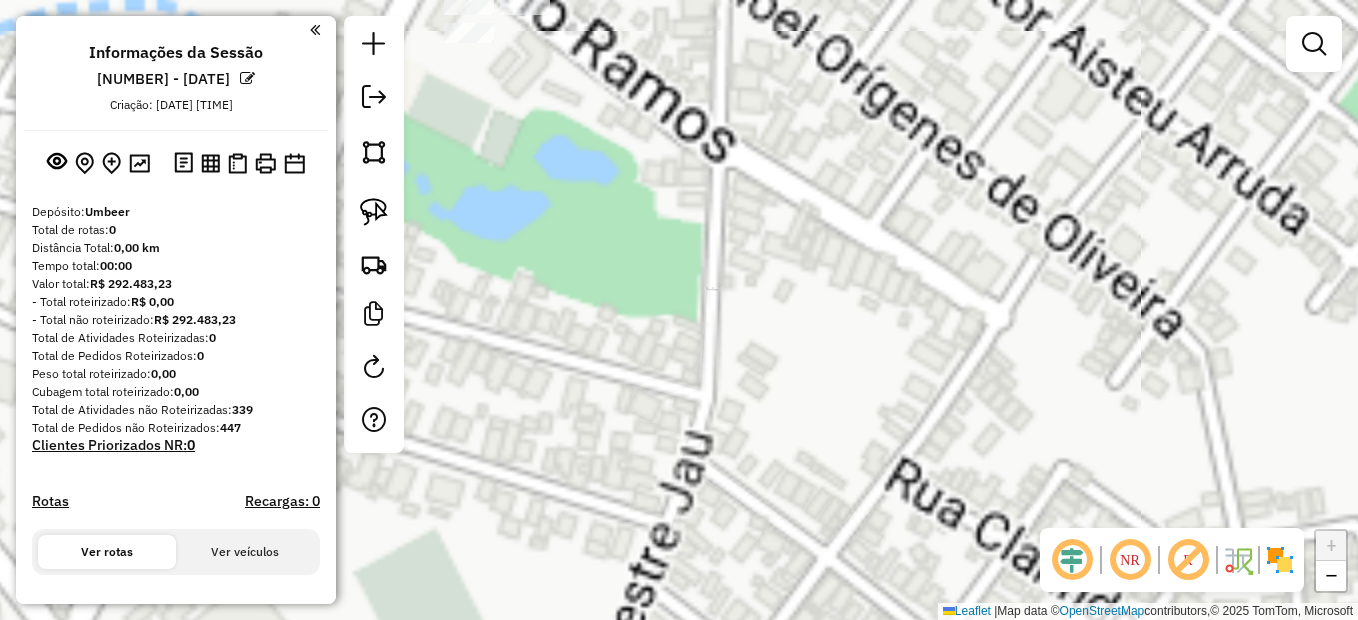 drag, startPoint x: 587, startPoint y: 222, endPoint x: 689, endPoint y: 429, distance: 230.76611 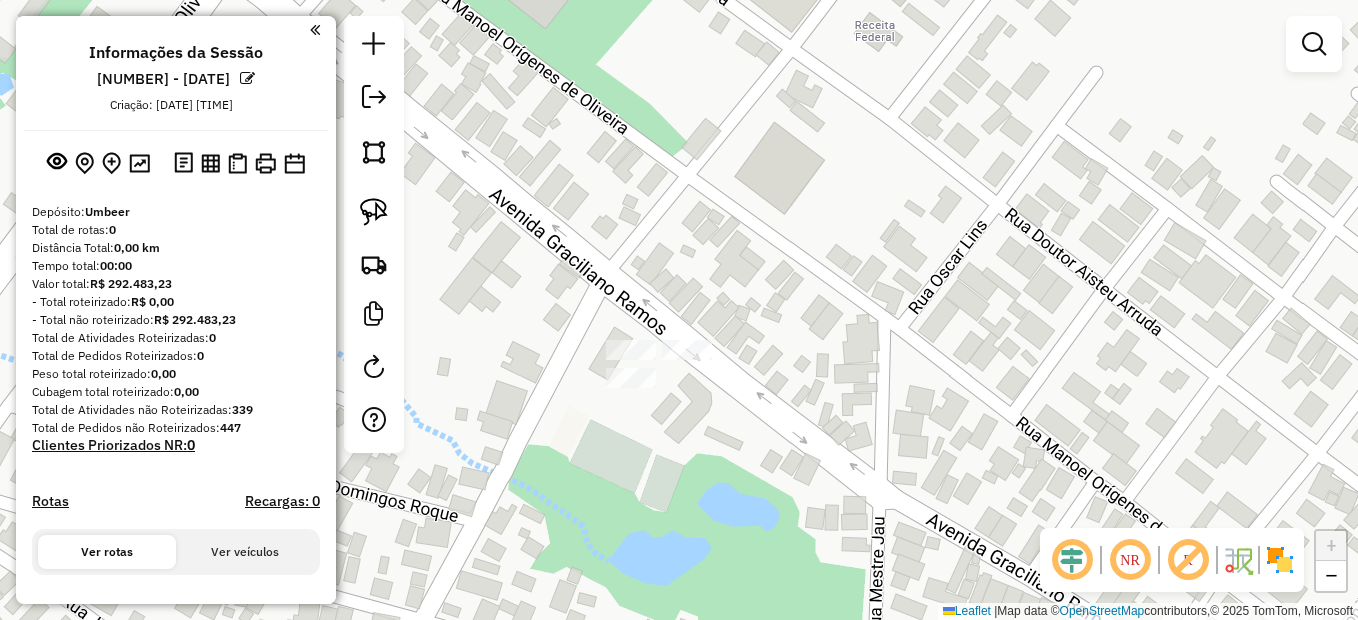 click on "Janela de atendimento Grade de atendimento Capacidade Transportadoras Veículos Cliente Pedidos  Rotas Selecione os dias de semana para filtrar as janelas de atendimento  Seg   Ter   Qua   Qui   Sex   Sáb   Dom  Informe o período da janela de atendimento: De: Até:  Filtrar exatamente a janela do cliente  Considerar janela de atendimento padrão  Selecione os dias de semana para filtrar as grades de atendimento  Seg   Ter   Qua   Qui   Sex   Sáb   Dom   Considerar clientes sem dia de atendimento cadastrado  Clientes fora do dia de atendimento selecionado Filtrar as atividades entre os valores definidos abaixo:  Peso mínimo:   Peso máximo:   Cubagem mínima:   Cubagem máxima:   De:   Até:  Filtrar as atividades entre o tempo de atendimento definido abaixo:  De:   Até:   Considerar capacidade total dos clientes não roteirizados Transportadora: Selecione um ou mais itens Tipo de veículo: Selecione um ou mais itens Veículo: Selecione um ou mais itens Motorista: Selecione um ou mais itens Nome: Rótulo:" 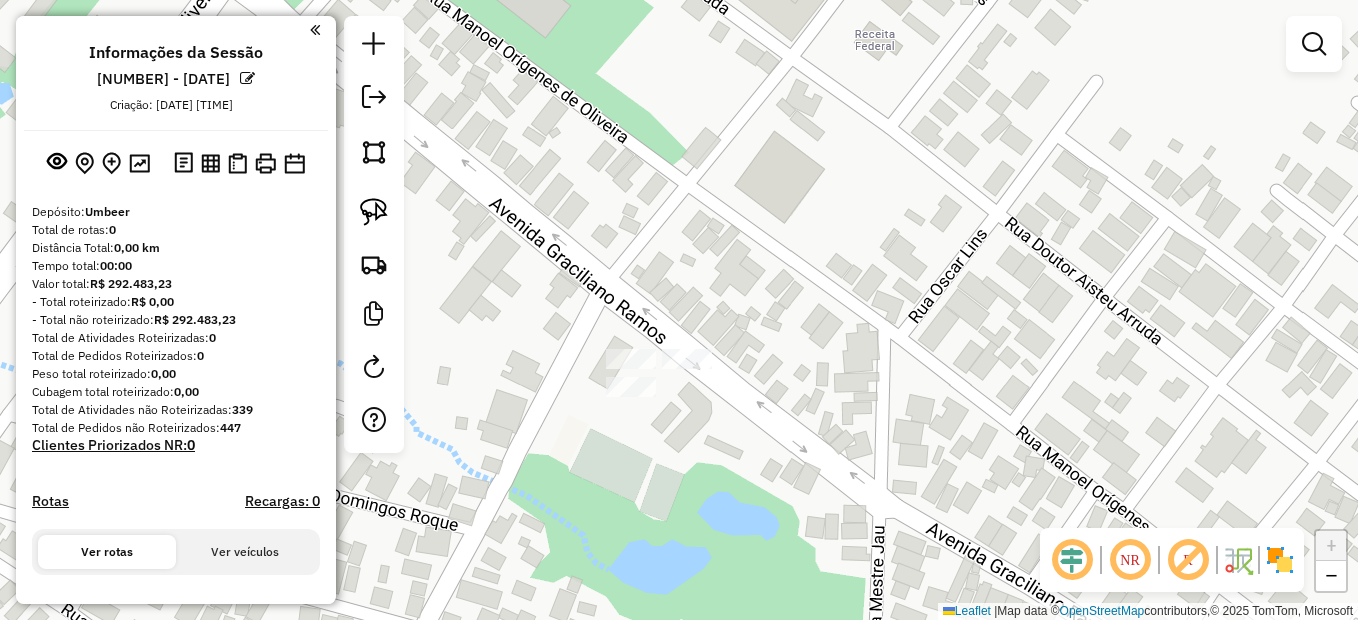 click on "Janela de atendimento Grade de atendimento Capacidade Transportadoras Veículos Cliente Pedidos  Rotas Selecione os dias de semana para filtrar as janelas de atendimento  Seg   Ter   Qua   Qui   Sex   Sáb   Dom  Informe o período da janela de atendimento: De: Até:  Filtrar exatamente a janela do cliente  Considerar janela de atendimento padrão  Selecione os dias de semana para filtrar as grades de atendimento  Seg   Ter   Qua   Qui   Sex   Sáb   Dom   Considerar clientes sem dia de atendimento cadastrado  Clientes fora do dia de atendimento selecionado Filtrar as atividades entre os valores definidos abaixo:  Peso mínimo:   Peso máximo:   Cubagem mínima:   Cubagem máxima:   De:   Até:  Filtrar as atividades entre o tempo de atendimento definido abaixo:  De:   Até:   Considerar capacidade total dos clientes não roteirizados Transportadora: Selecione um ou mais itens Tipo de veículo: Selecione um ou mais itens Veículo: Selecione um ou mais itens Motorista: Selecione um ou mais itens Nome: Rótulo:" 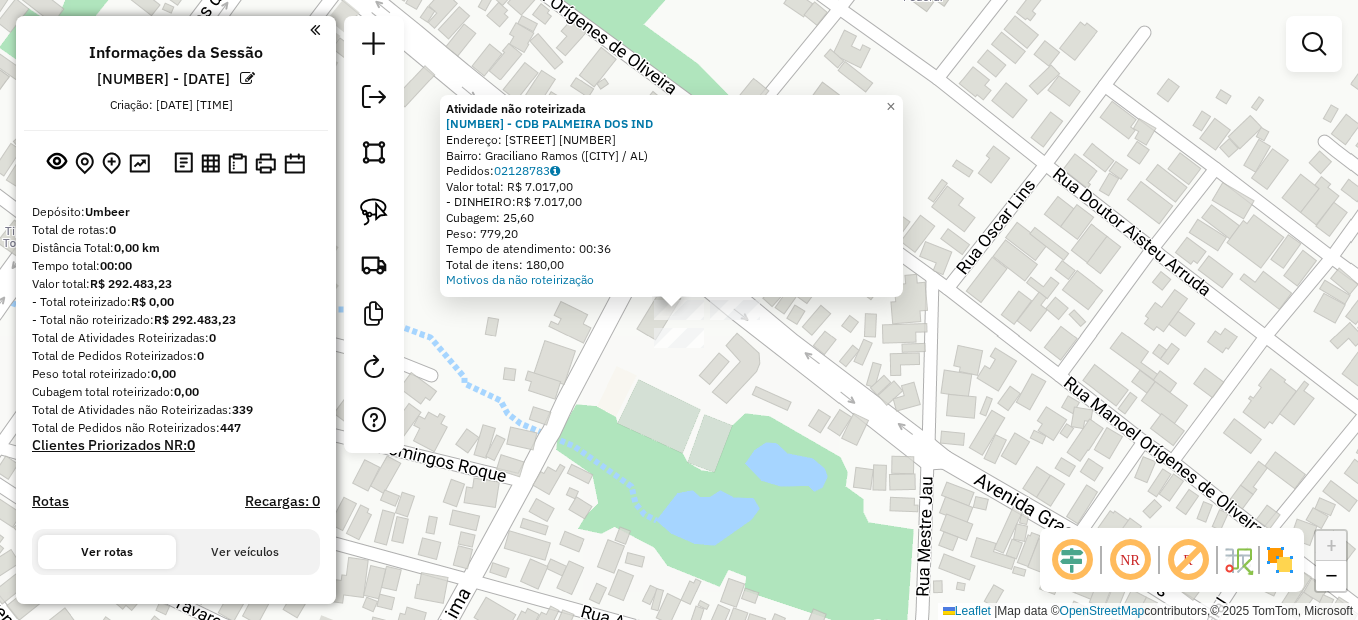 click on "Atividade não roteirizada 8001 - CDB PALMEIRA DOS IND  Endereço:  Rodovia AL 115 50   Bairro: Graciliano Ramos (PALMEIRA DOS INDIOS / AL)   Pedidos:  02128783   Valor total: R$ 7.017,00   - DINHEIRO:  R$ 7.017,00   Cubagem: 25,60   Peso: 779,20   Tempo de atendimento: 00:36   Total de itens: 180,00  Motivos da não roteirização × Janela de atendimento Grade de atendimento Capacidade Transportadoras Veículos Cliente Pedidos  Rotas Selecione os dias de semana para filtrar as janelas de atendimento  Seg   Ter   Qua   Qui   Sex   Sáb   Dom  Informe o período da janela de atendimento: De: Até:  Filtrar exatamente a janela do cliente  Considerar janela de atendimento padrão  Selecione os dias de semana para filtrar as grades de atendimento  Seg   Ter   Qua   Qui   Sex   Sáb   Dom   Considerar clientes sem dia de atendimento cadastrado  Clientes fora do dia de atendimento selecionado Filtrar as atividades entre os valores definidos abaixo:  Peso mínimo:   Peso máximo:   Cubagem mínima:   De:   Até:  +" 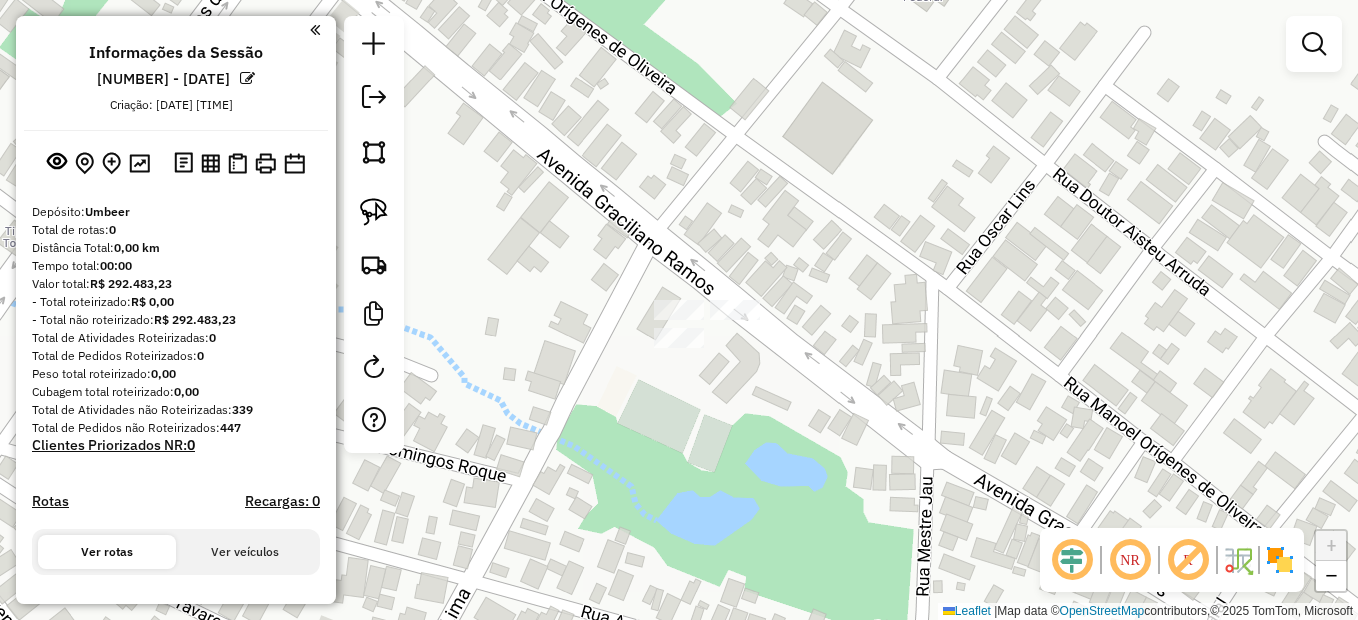 click on "Janela de atendimento Grade de atendimento Capacidade Transportadoras Veículos Cliente Pedidos  Rotas Selecione os dias de semana para filtrar as janelas de atendimento  Seg   Ter   Qua   Qui   Sex   Sáb   Dom  Informe o período da janela de atendimento: De: Até:  Filtrar exatamente a janela do cliente  Considerar janela de atendimento padrão  Selecione os dias de semana para filtrar as grades de atendimento  Seg   Ter   Qua   Qui   Sex   Sáb   Dom   Considerar clientes sem dia de atendimento cadastrado  Clientes fora do dia de atendimento selecionado Filtrar as atividades entre os valores definidos abaixo:  Peso mínimo:   Peso máximo:   Cubagem mínima:   Cubagem máxima:   De:   Até:  Filtrar as atividades entre o tempo de atendimento definido abaixo:  De:   Até:   Considerar capacidade total dos clientes não roteirizados Transportadora: Selecione um ou mais itens Tipo de veículo: Selecione um ou mais itens Veículo: Selecione um ou mais itens Motorista: Selecione um ou mais itens Nome: Rótulo:" 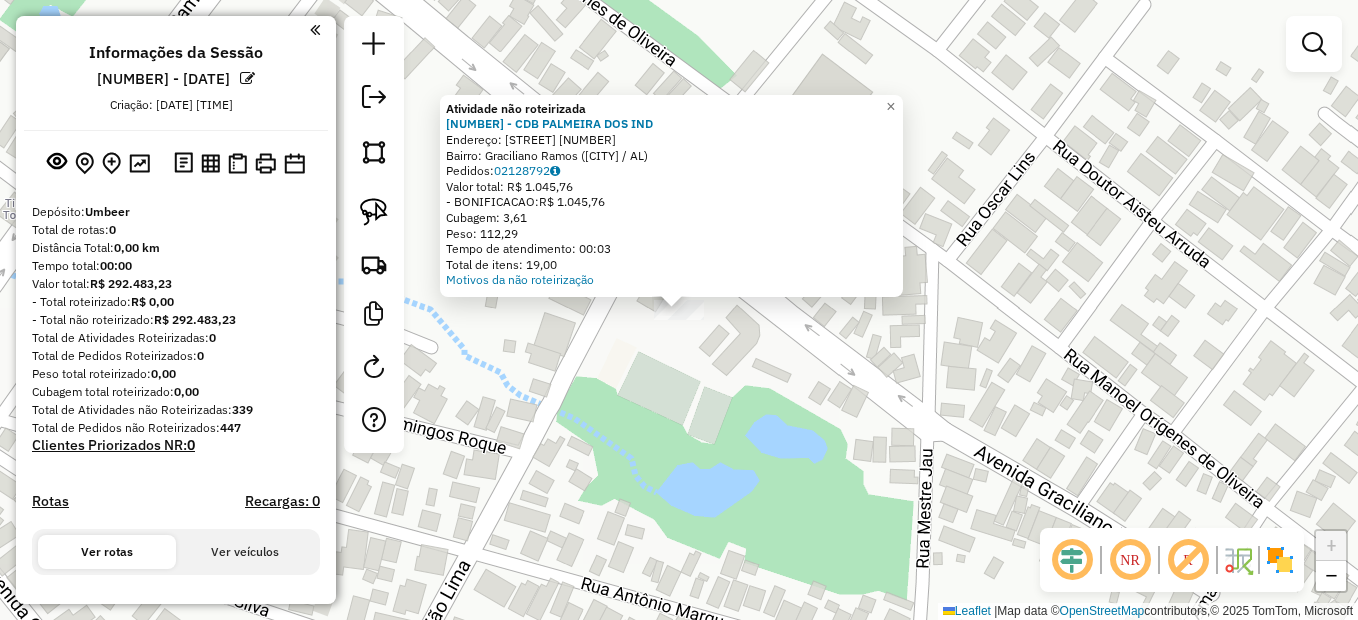 click on "Atividade não roteirizada 8001 - CDB PALMEIRA DOS IND  Endereço:  Rodovia AL 115 50   Bairro: Graciliano Ramos (PALMEIRA DOS INDIOS / AL)   Pedidos:  02128792   Valor total: R$ 1.045,76   - BONIFICACAO:  R$ 1.045,76   Cubagem: 3,61   Peso: 112,29   Tempo de atendimento: 00:03   Total de itens: 19,00  Motivos da não roteirização × Janela de atendimento Grade de atendimento Capacidade Transportadoras Veículos Cliente Pedidos  Rotas Selecione os dias de semana para filtrar as janelas de atendimento  Seg   Ter   Qua   Qui   Sex   Sáb   Dom  Informe o período da janela de atendimento: De: Até:  Filtrar exatamente a janela do cliente  Considerar janela de atendimento padrão  Selecione os dias de semana para filtrar as grades de atendimento  Seg   Ter   Qua   Qui   Sex   Sáb   Dom   Considerar clientes sem dia de atendimento cadastrado  Clientes fora do dia de atendimento selecionado Filtrar as atividades entre os valores definidos abaixo:  Peso mínimo:   Peso máximo:   Cubagem mínima:   De:   Até:" 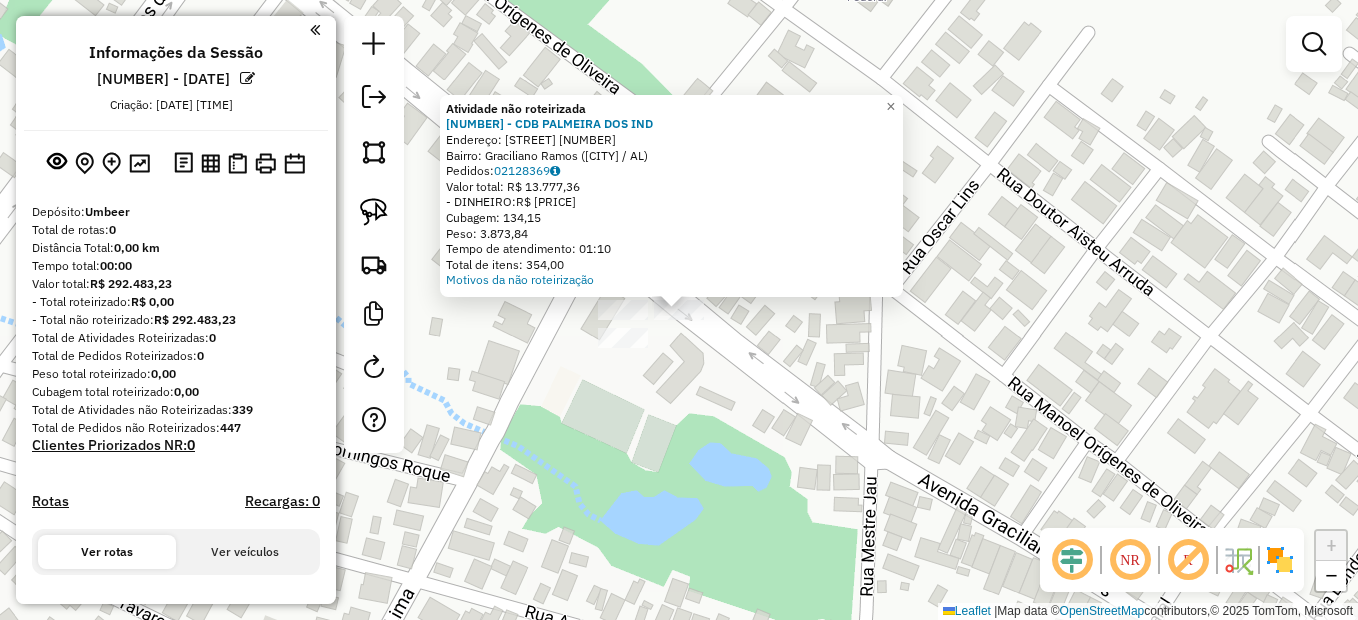 click on "Atividade não roteirizada 8001 - CDB PALMEIRA DOS IND  Endereço:  Rodovia AL 115 50   Bairro: Graciliano Ramos (PALMEIRA DOS INDIOS / AL)   Pedidos:  02128369   Valor total: R$ 13.777,36   - DINHEIRO:  R$ 13.777,36   Cubagem: 134,15   Peso: 3.873,84   Tempo de atendimento: 01:10   Total de itens: 354,00  Motivos da não roteirização × Janela de atendimento Grade de atendimento Capacidade Transportadoras Veículos Cliente Pedidos  Rotas Selecione os dias de semana para filtrar as janelas de atendimento  Seg   Ter   Qua   Qui   Sex   Sáb   Dom  Informe o período da janela de atendimento: De: Até:  Filtrar exatamente a janela do cliente  Considerar janela de atendimento padrão  Selecione os dias de semana para filtrar as grades de atendimento  Seg   Ter   Qua   Qui   Sex   Sáb   Dom   Considerar clientes sem dia de atendimento cadastrado  Clientes fora do dia de atendimento selecionado Filtrar as atividades entre os valores definidos abaixo:  Peso mínimo:   Peso máximo:   Cubagem mínima:   De:  De:" 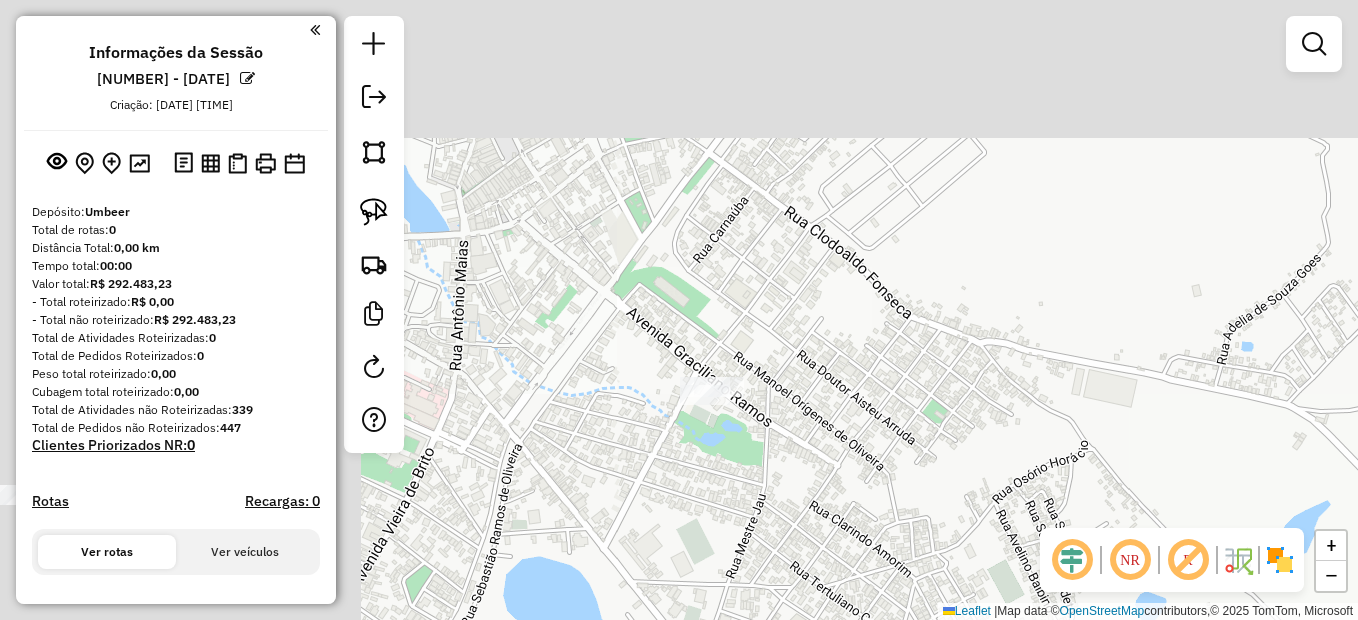 drag, startPoint x: 737, startPoint y: 475, endPoint x: 735, endPoint y: 417, distance: 58.034473 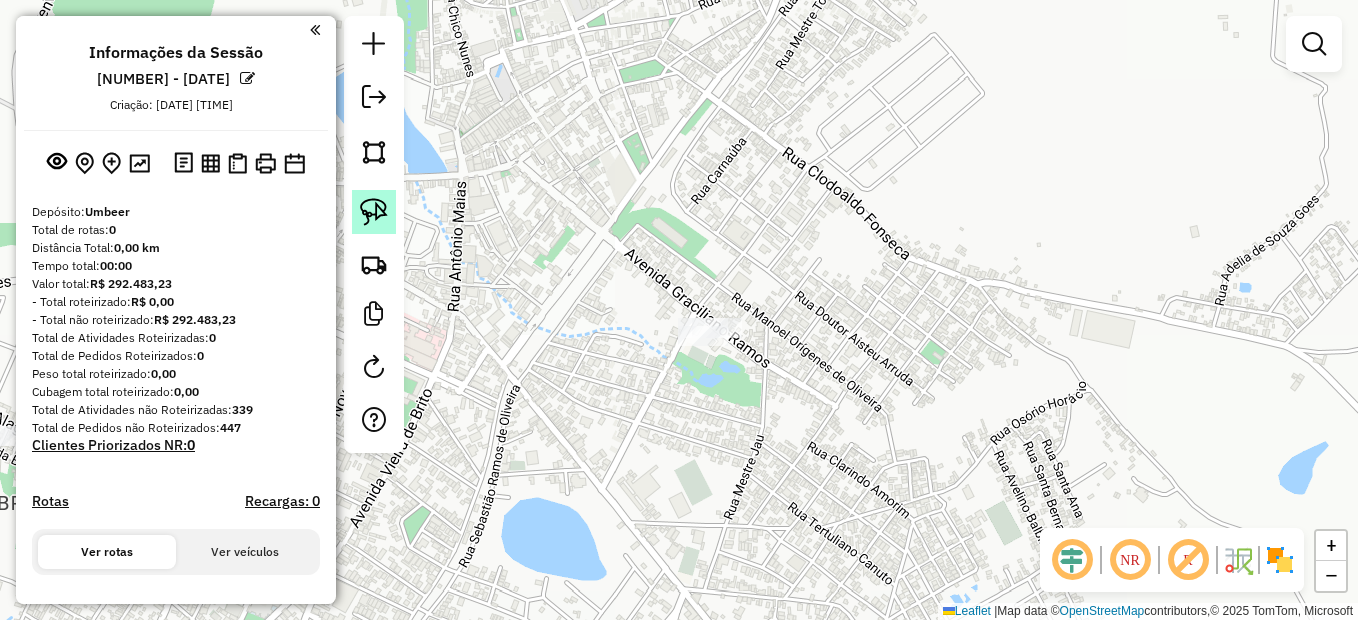 click 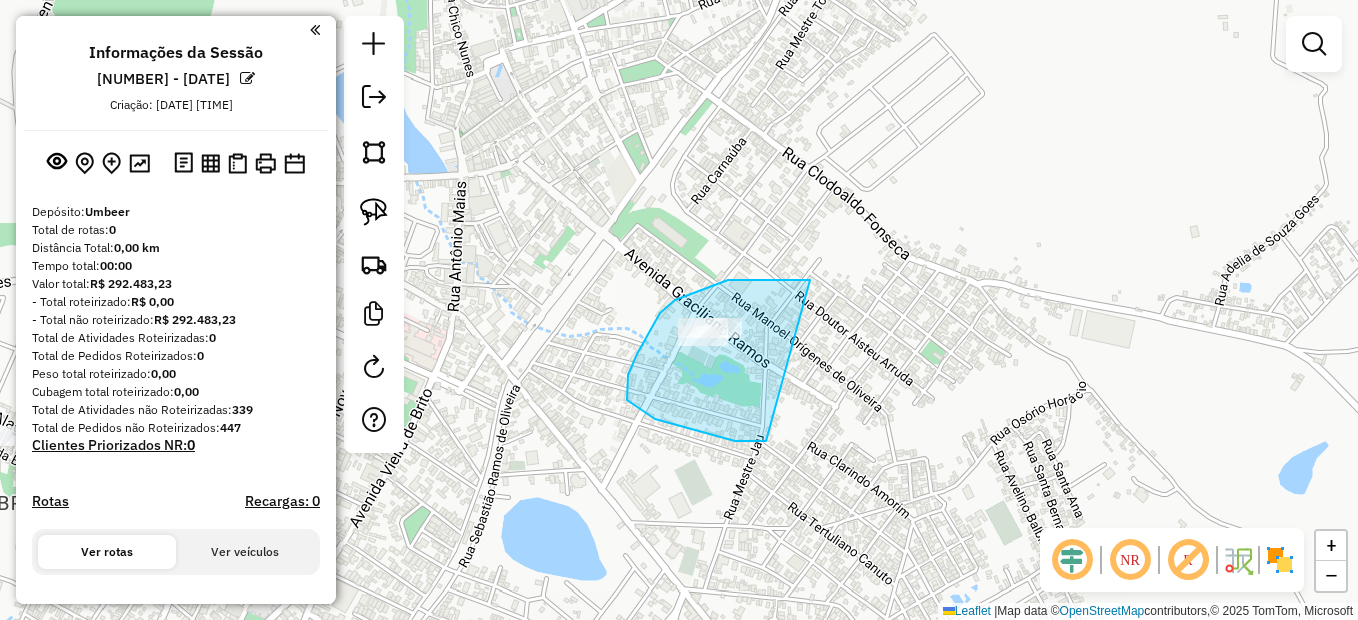 drag, startPoint x: 810, startPoint y: 280, endPoint x: 782, endPoint y: 441, distance: 163.41664 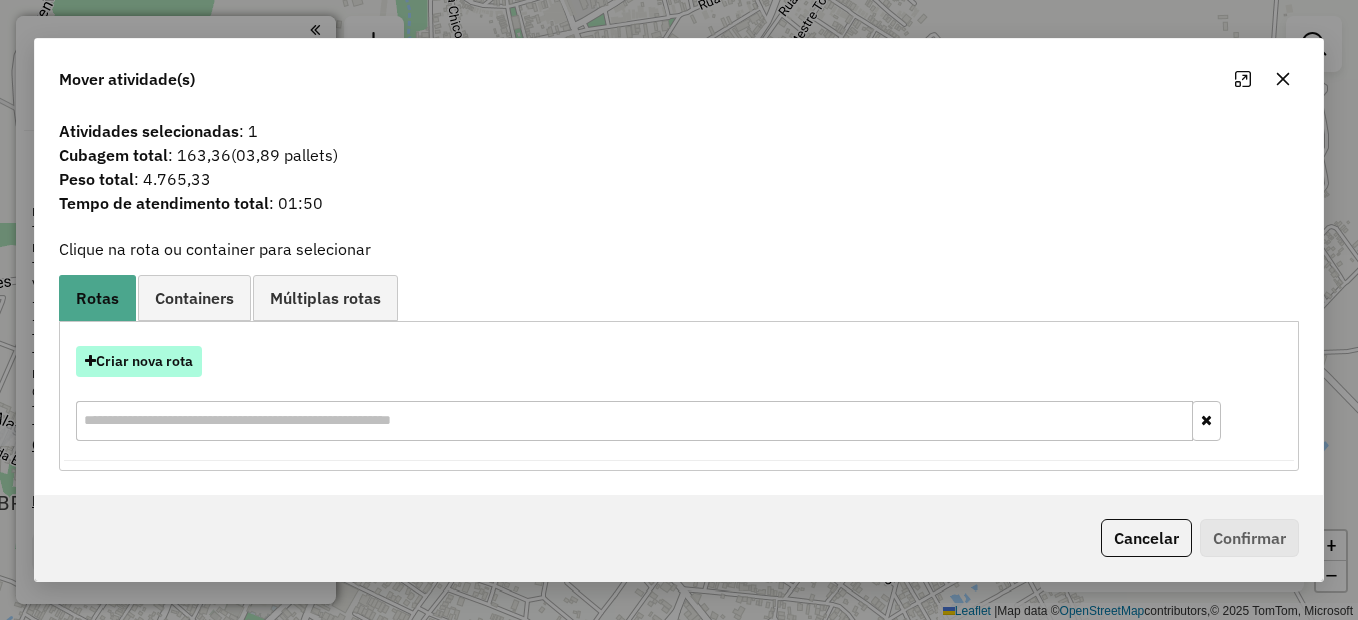 click on "Criar nova rota" at bounding box center [139, 361] 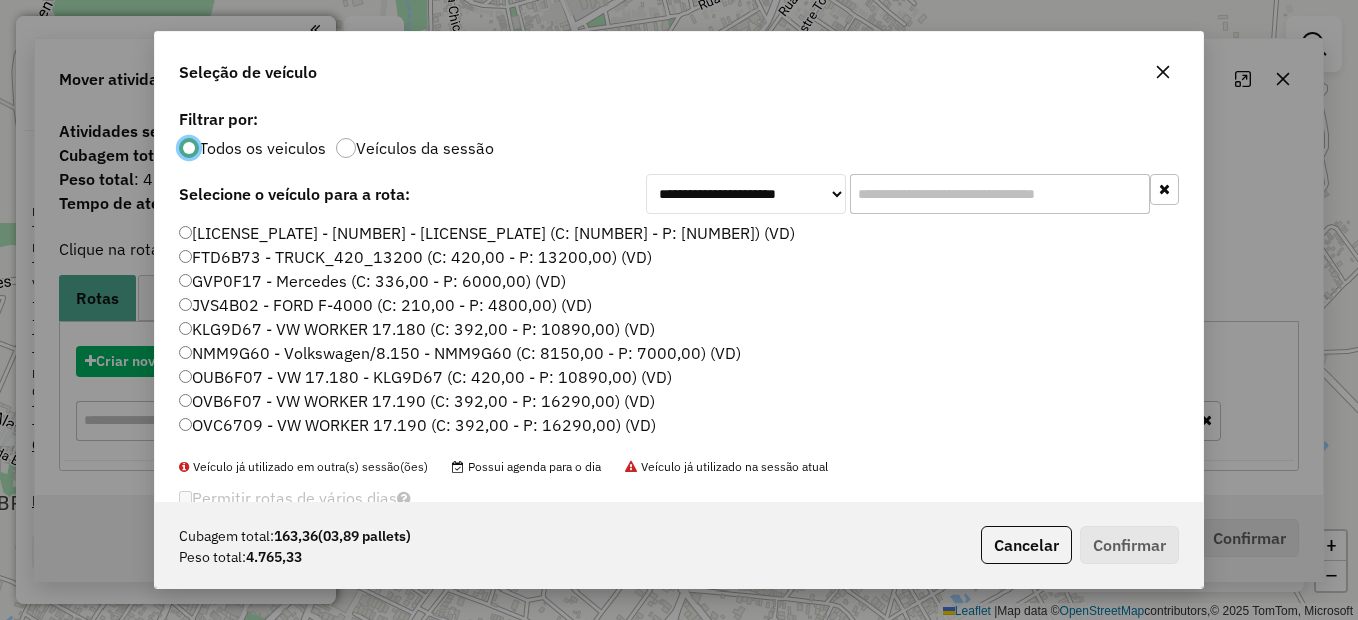 scroll, scrollTop: 11, scrollLeft: 6, axis: both 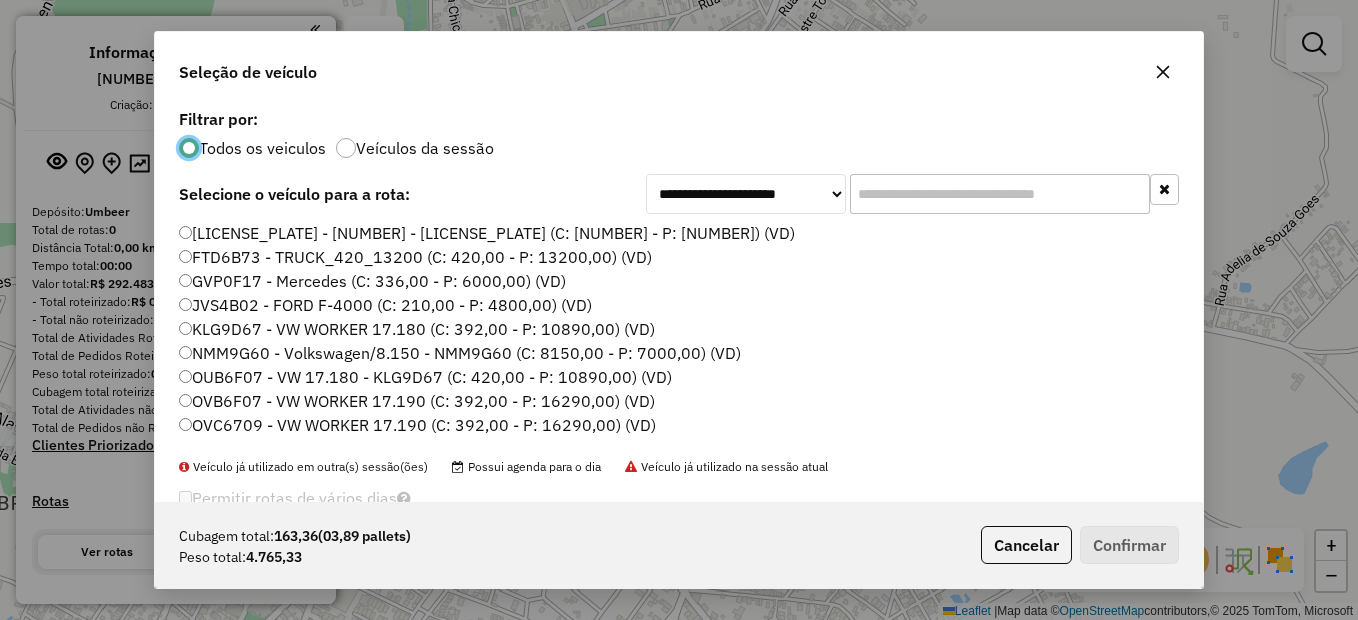 click on "NMM9G60 - Volkswagen/8.150 - NMM9G60 (C: 8150,00 - P: 7000,00) (VD)" 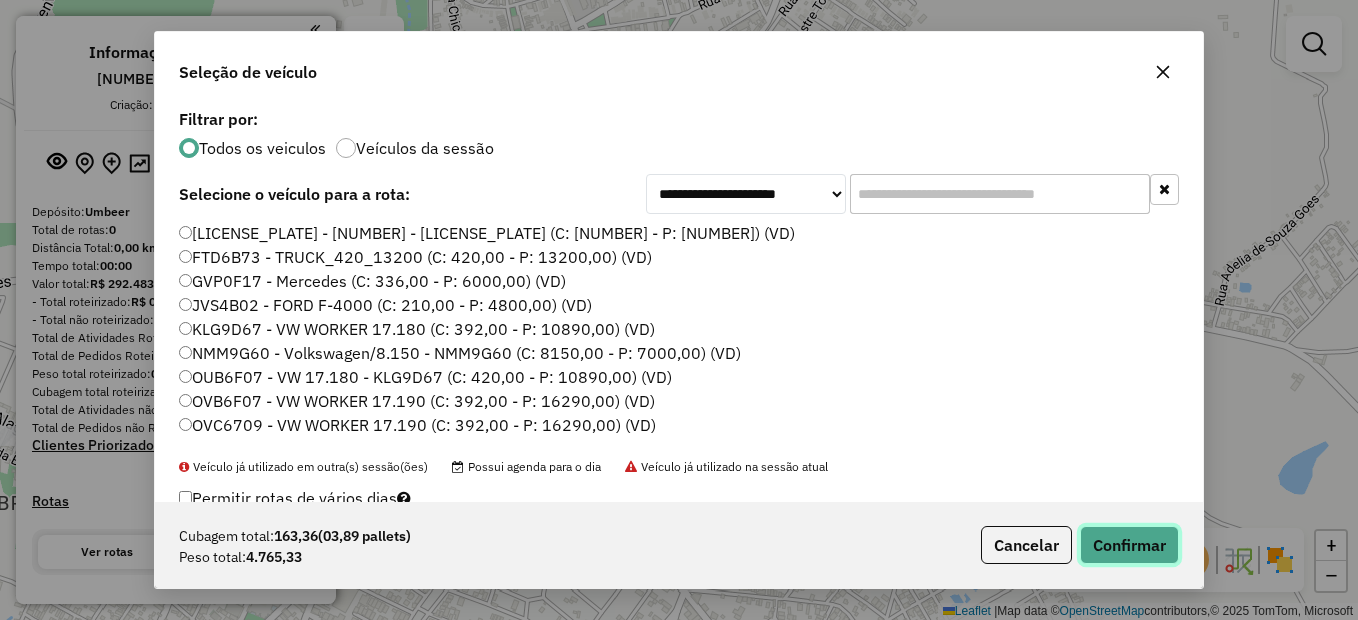 click on "Confirmar" 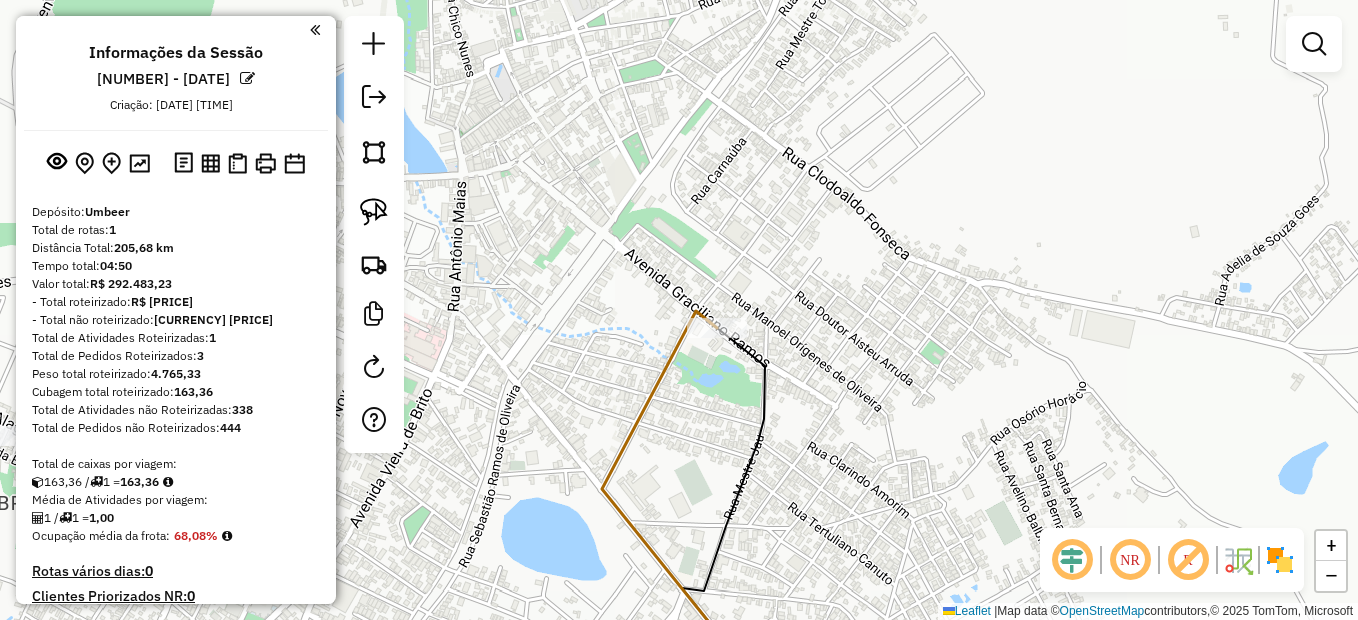 drag, startPoint x: 679, startPoint y: 486, endPoint x: 924, endPoint y: 363, distance: 274.1423 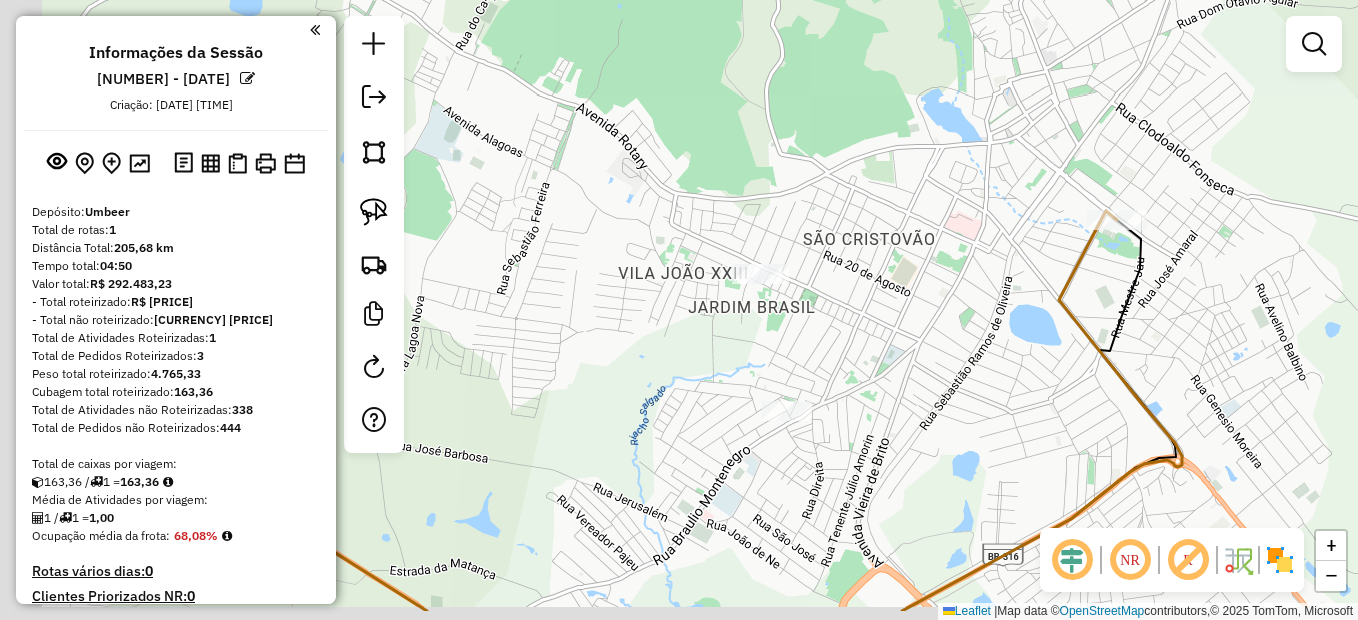 drag, startPoint x: 866, startPoint y: 382, endPoint x: 1024, endPoint y: 318, distance: 170.46994 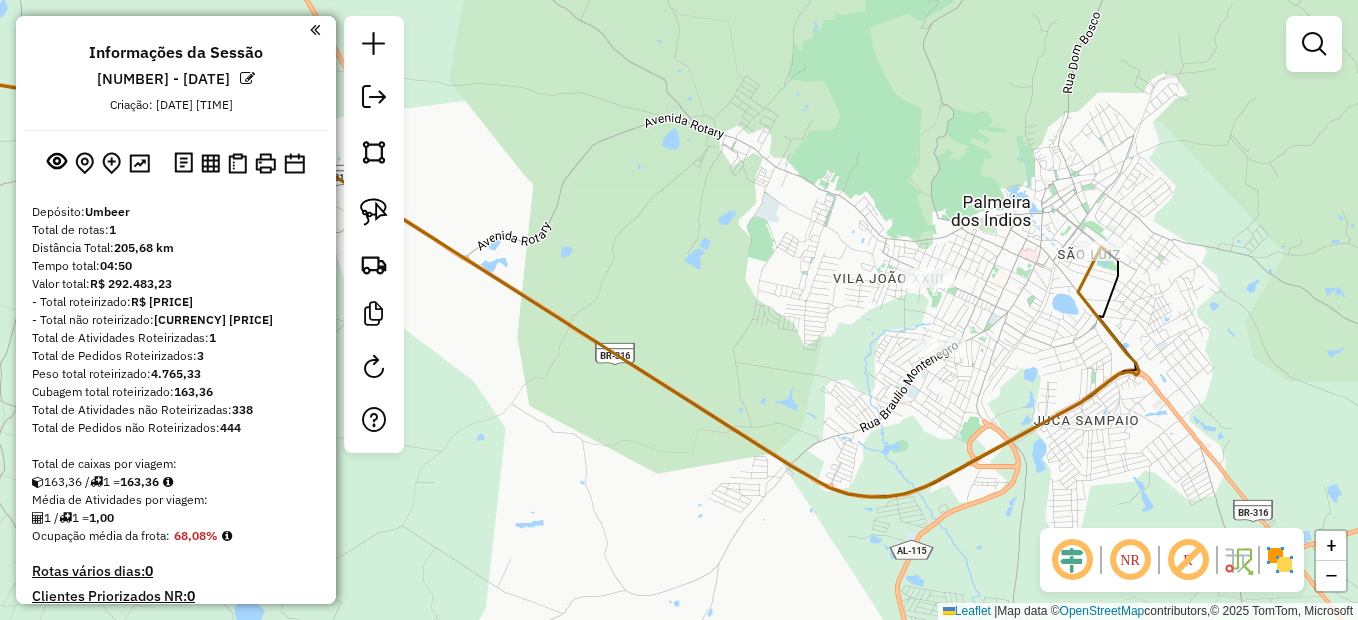 click 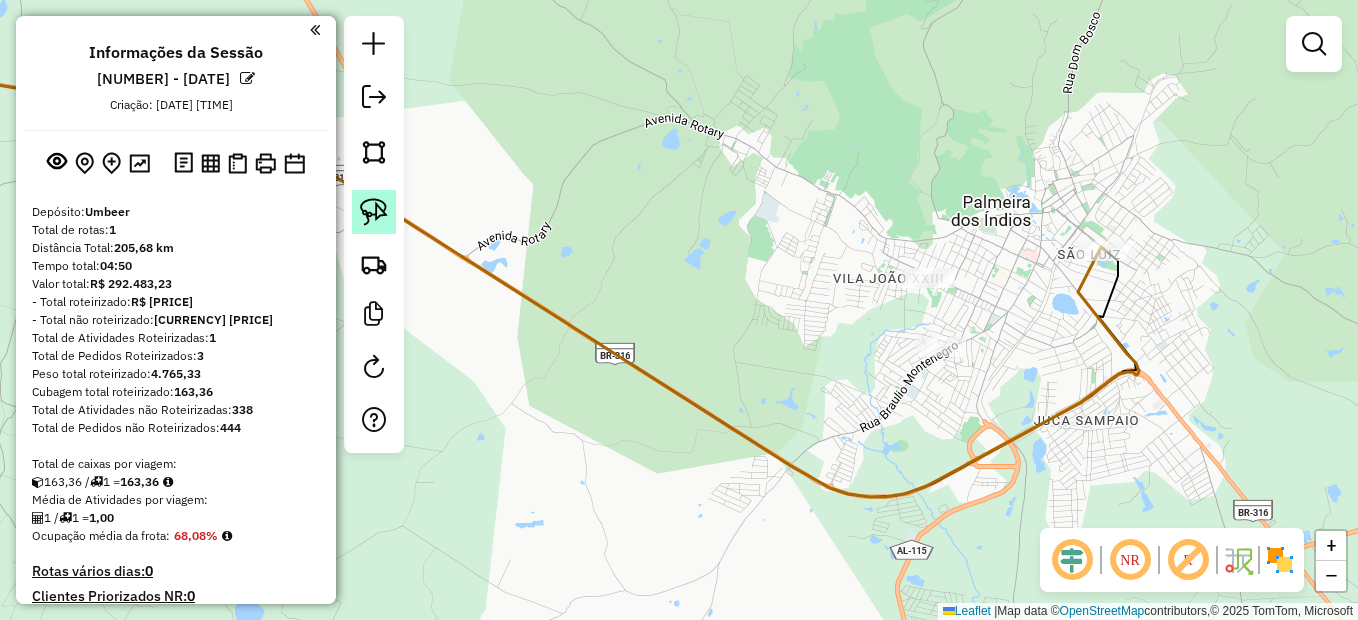 select on "**********" 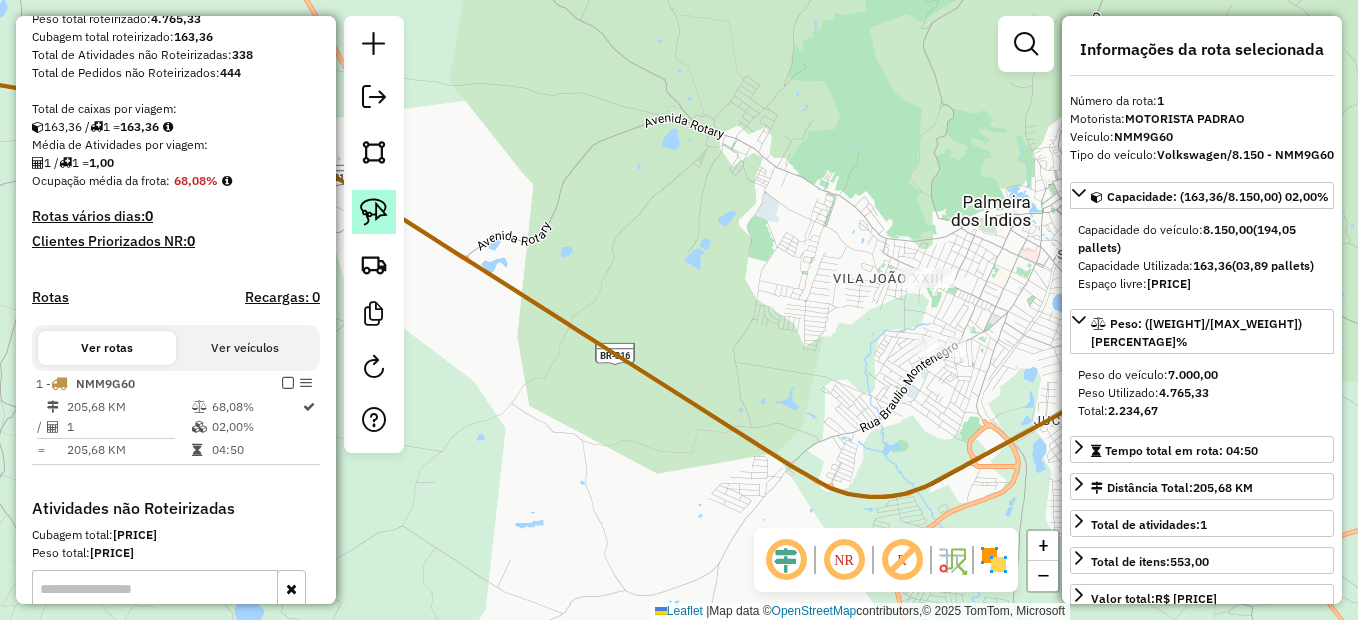 scroll, scrollTop: 609, scrollLeft: 0, axis: vertical 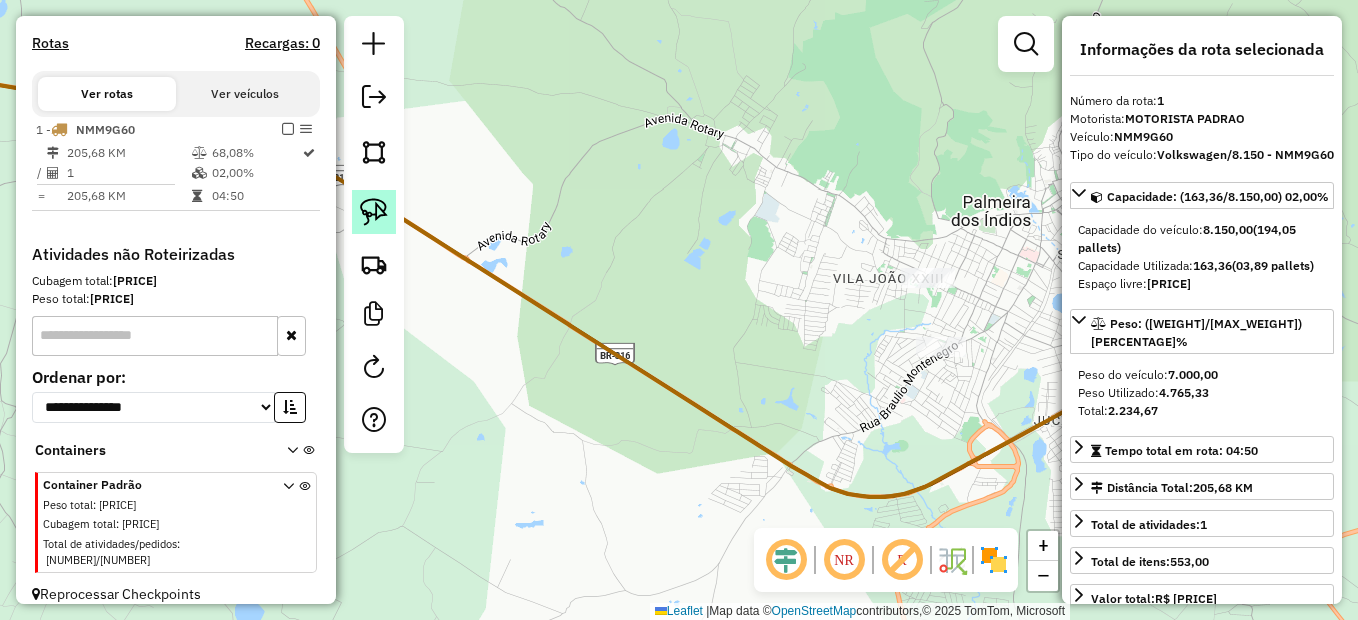 click 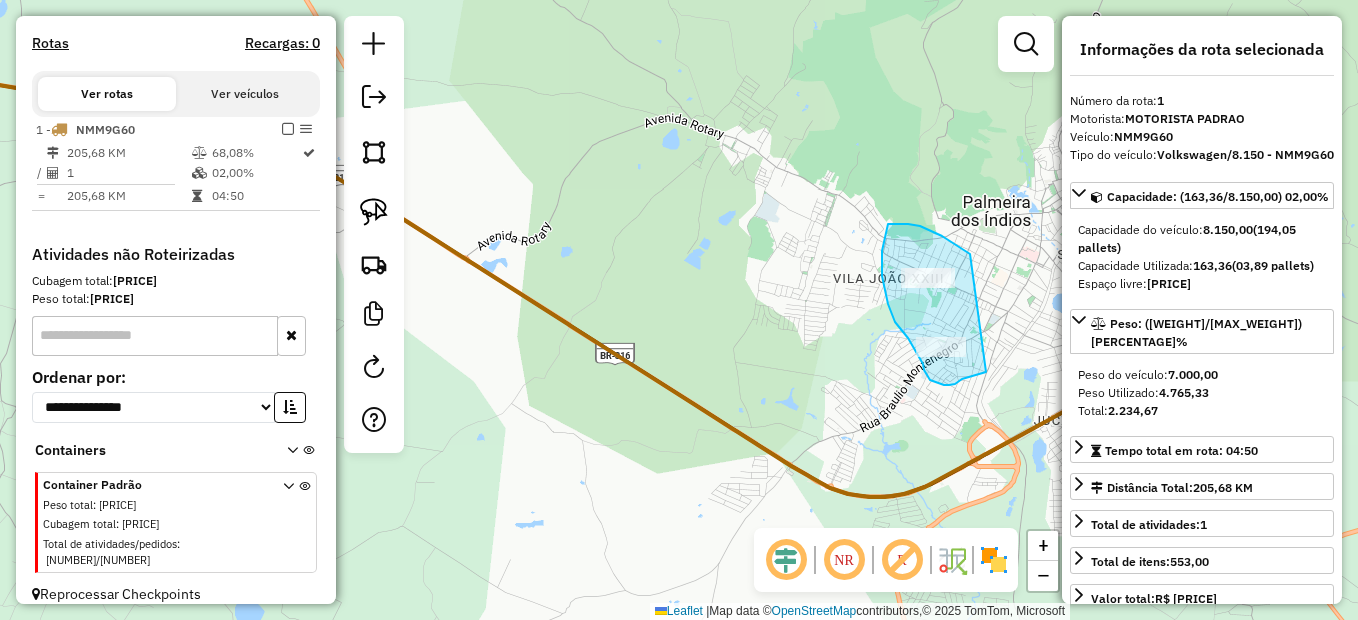 drag, startPoint x: 898, startPoint y: 224, endPoint x: 986, endPoint y: 372, distance: 172.18594 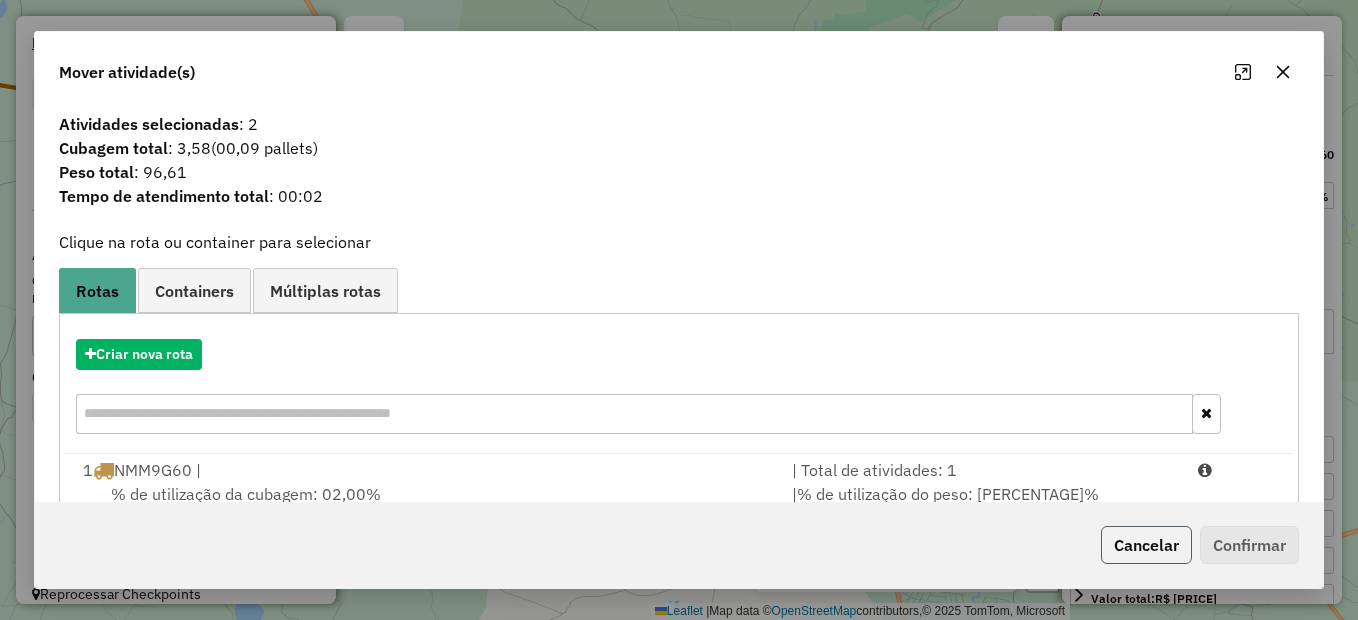 click on "Cancelar" 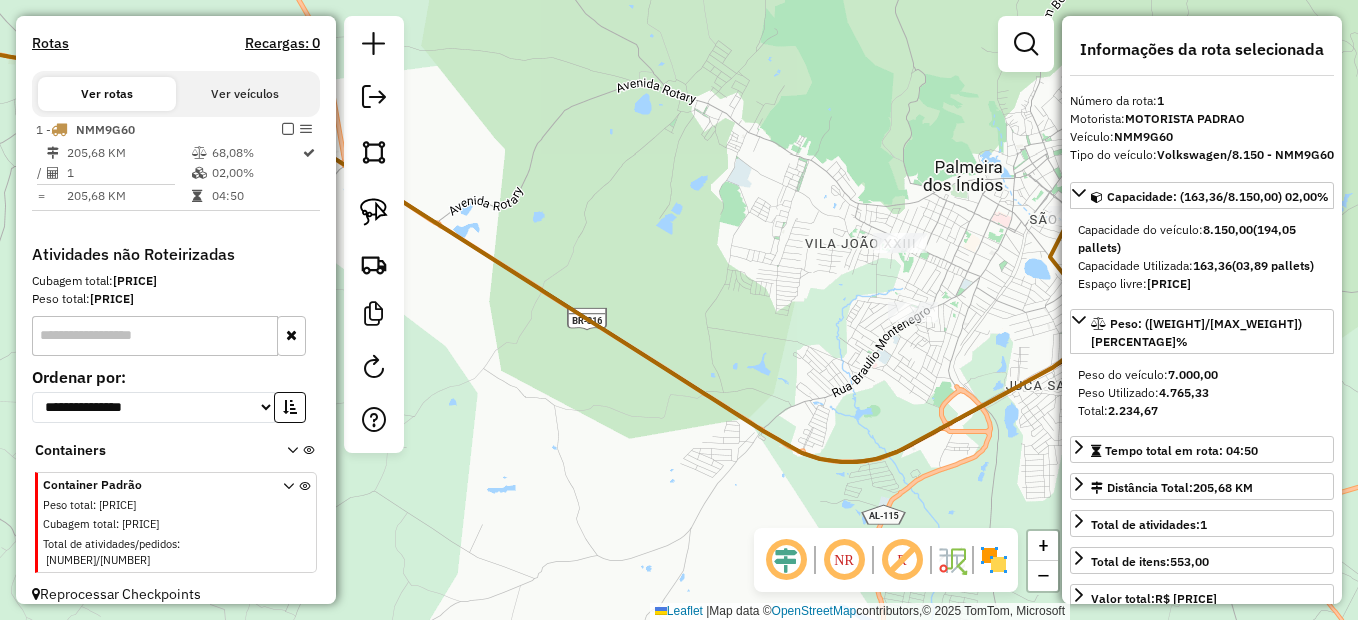 drag, startPoint x: 764, startPoint y: 393, endPoint x: 667, endPoint y: 289, distance: 142.21463 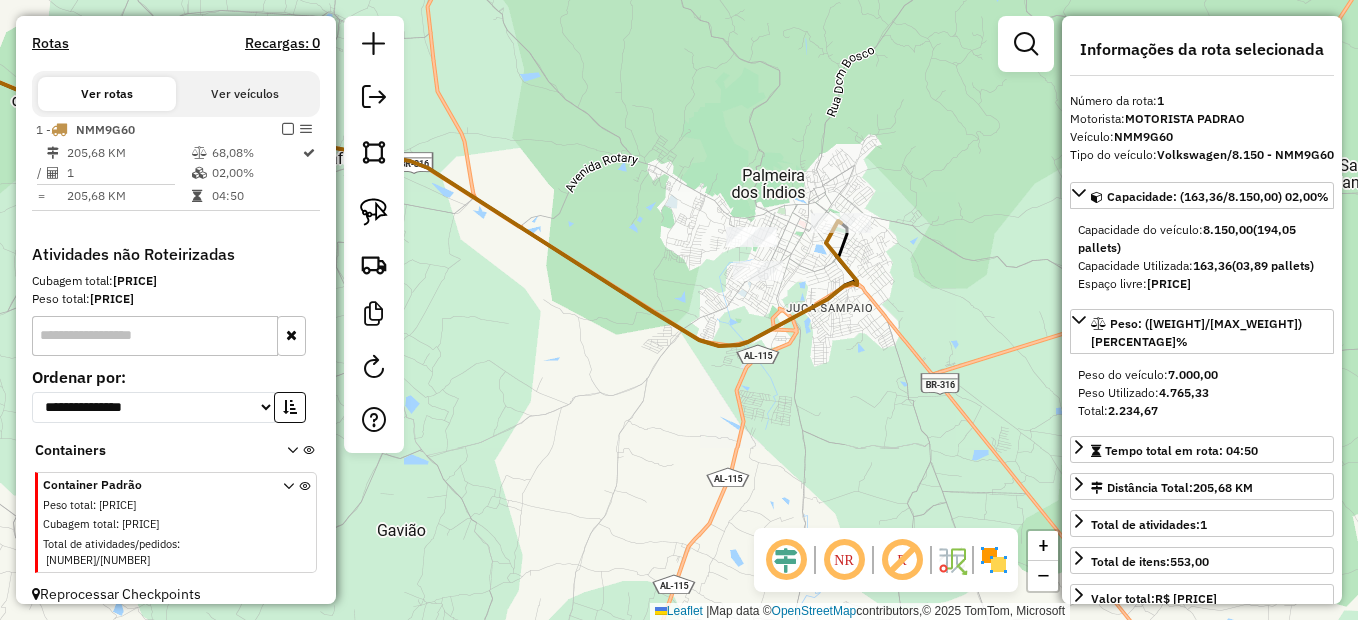click on "Janela de atendimento Grade de atendimento Capacidade Transportadoras Veículos Cliente Pedidos  Rotas Selecione os dias de semana para filtrar as janelas de atendimento  Seg   Ter   Qua   Qui   Sex   Sáb   Dom  Informe o período da janela de atendimento: De: Até:  Filtrar exatamente a janela do cliente  Considerar janela de atendimento padrão  Selecione os dias de semana para filtrar as grades de atendimento  Seg   Ter   Qua   Qui   Sex   Sáb   Dom   Considerar clientes sem dia de atendimento cadastrado  Clientes fora do dia de atendimento selecionado Filtrar as atividades entre os valores definidos abaixo:  Peso mínimo:   Peso máximo:   Cubagem mínima:   Cubagem máxima:   De:   Até:  Filtrar as atividades entre o tempo de atendimento definido abaixo:  De:   Até:   Considerar capacidade total dos clientes não roteirizados Transportadora: Selecione um ou mais itens Tipo de veículo: Selecione um ou mais itens Veículo: Selecione um ou mais itens Motorista: Selecione um ou mais itens Nome: Rótulo:" 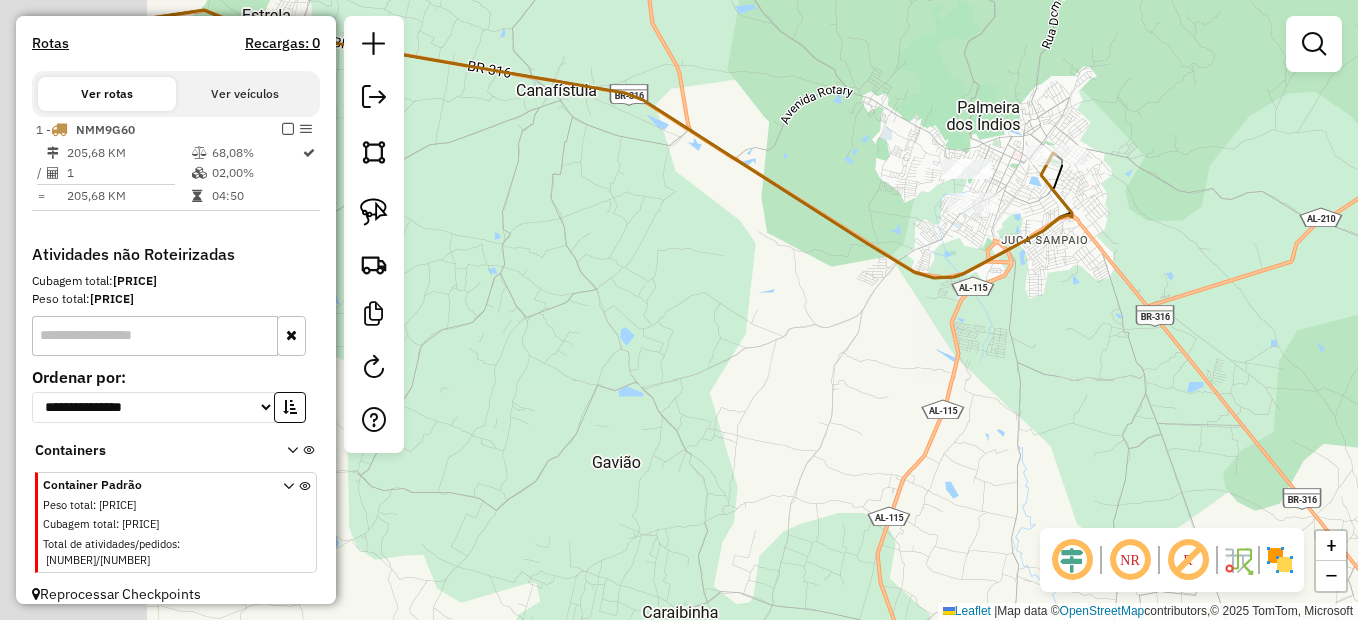 drag, startPoint x: 883, startPoint y: 389, endPoint x: 1083, endPoint y: 302, distance: 218.10318 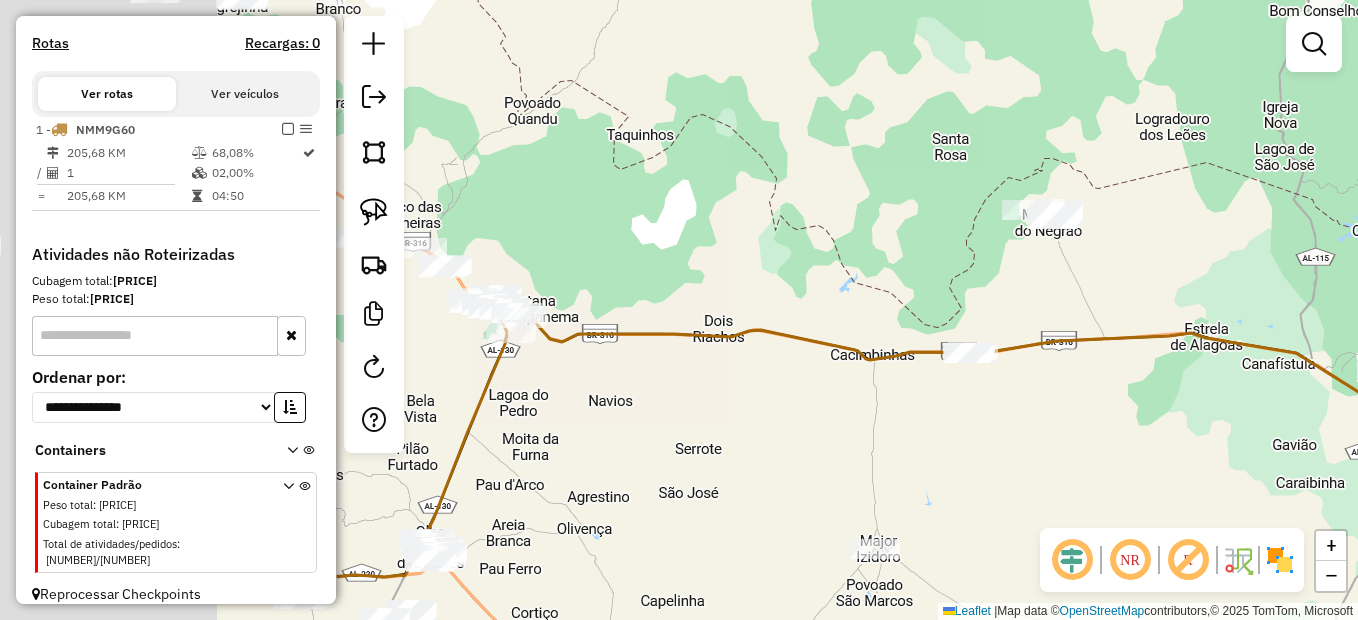 drag, startPoint x: 631, startPoint y: 321, endPoint x: 914, endPoint y: 452, distance: 311.84933 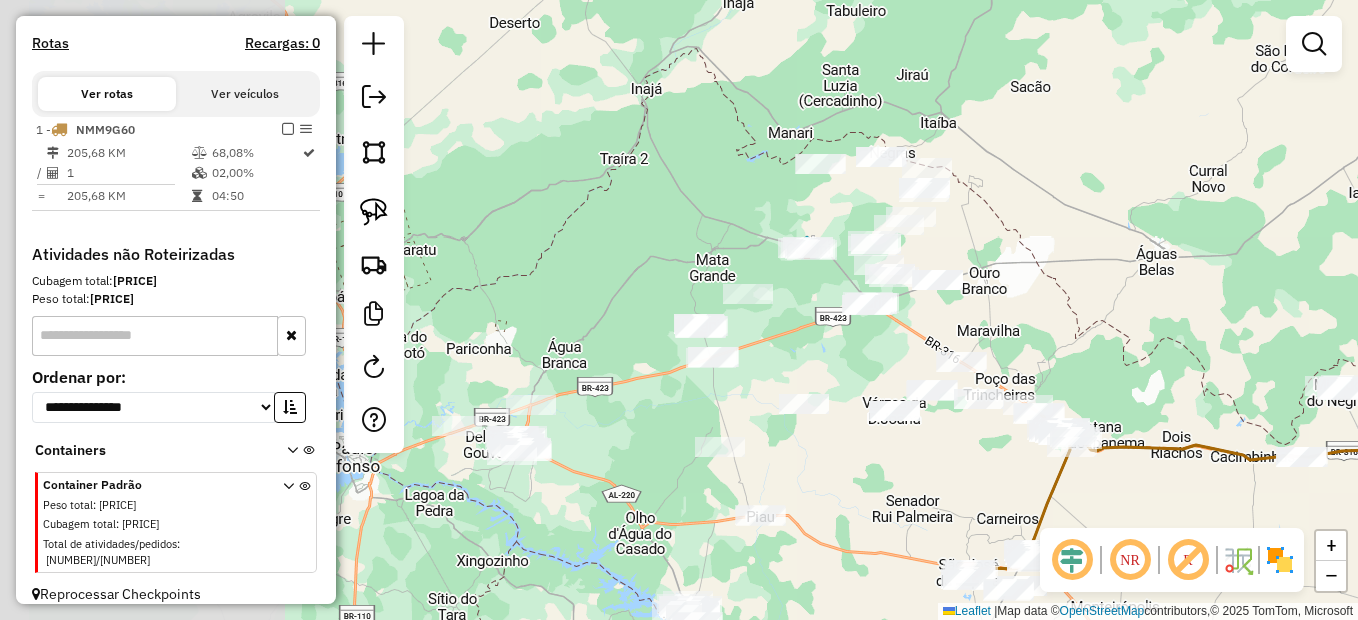 drag, startPoint x: 590, startPoint y: 357, endPoint x: 991, endPoint y: 462, distance: 414.519 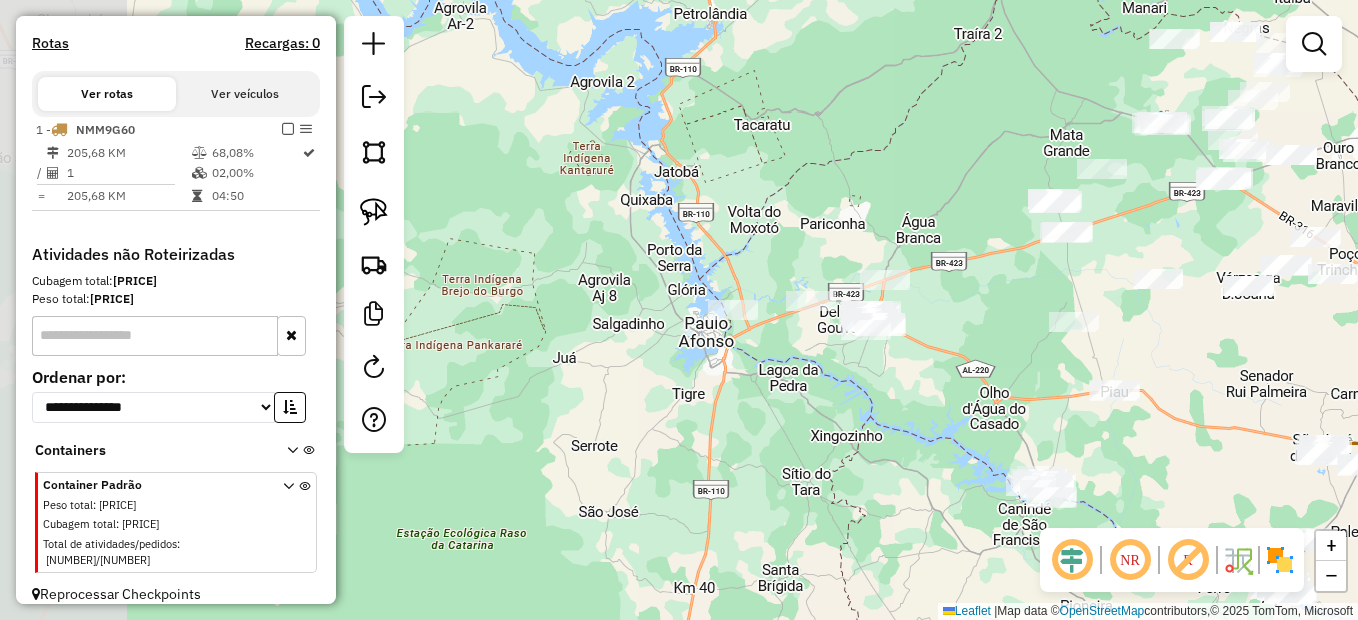 drag, startPoint x: 683, startPoint y: 519, endPoint x: 965, endPoint y: 378, distance: 315.28558 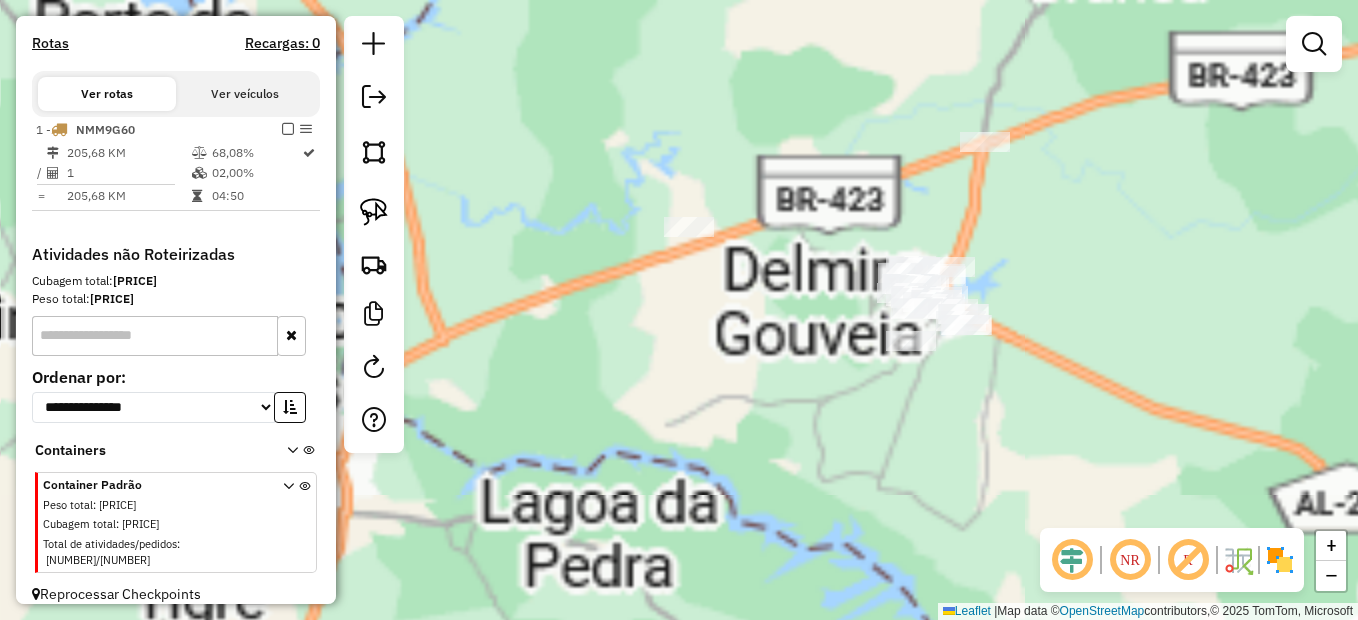 drag, startPoint x: 711, startPoint y: 329, endPoint x: 753, endPoint y: 338, distance: 42.953465 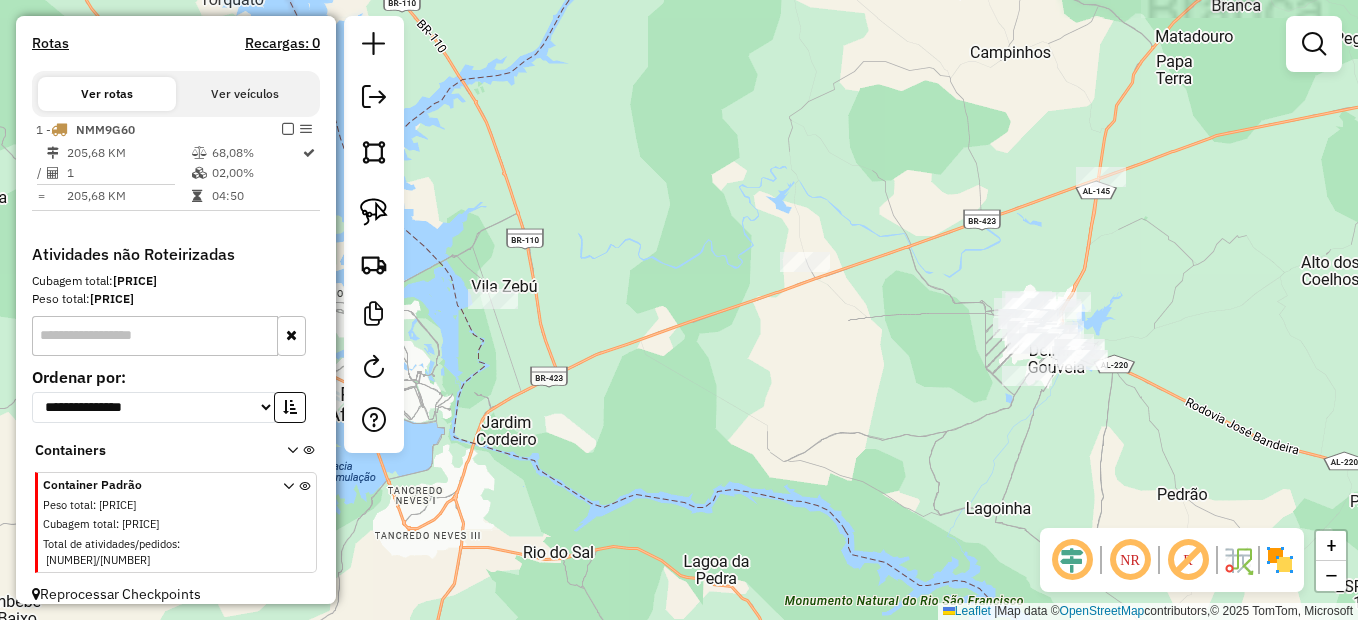 click on "Janela de atendimento Grade de atendimento Capacidade Transportadoras Veículos Cliente Pedidos  Rotas Selecione os dias de semana para filtrar as janelas de atendimento  Seg   Ter   Qua   Qui   Sex   Sáb   Dom  Informe o período da janela de atendimento: De: Até:  Filtrar exatamente a janela do cliente  Considerar janela de atendimento padrão  Selecione os dias de semana para filtrar as grades de atendimento  Seg   Ter   Qua   Qui   Sex   Sáb   Dom   Considerar clientes sem dia de atendimento cadastrado  Clientes fora do dia de atendimento selecionado Filtrar as atividades entre os valores definidos abaixo:  Peso mínimo:   Peso máximo:   Cubagem mínima:   Cubagem máxima:   De:   Até:  Filtrar as atividades entre o tempo de atendimento definido abaixo:  De:   Até:   Considerar capacidade total dos clientes não roteirizados Transportadora: Selecione um ou mais itens Tipo de veículo: Selecione um ou mais itens Veículo: Selecione um ou mais itens Motorista: Selecione um ou mais itens Nome: Rótulo:" 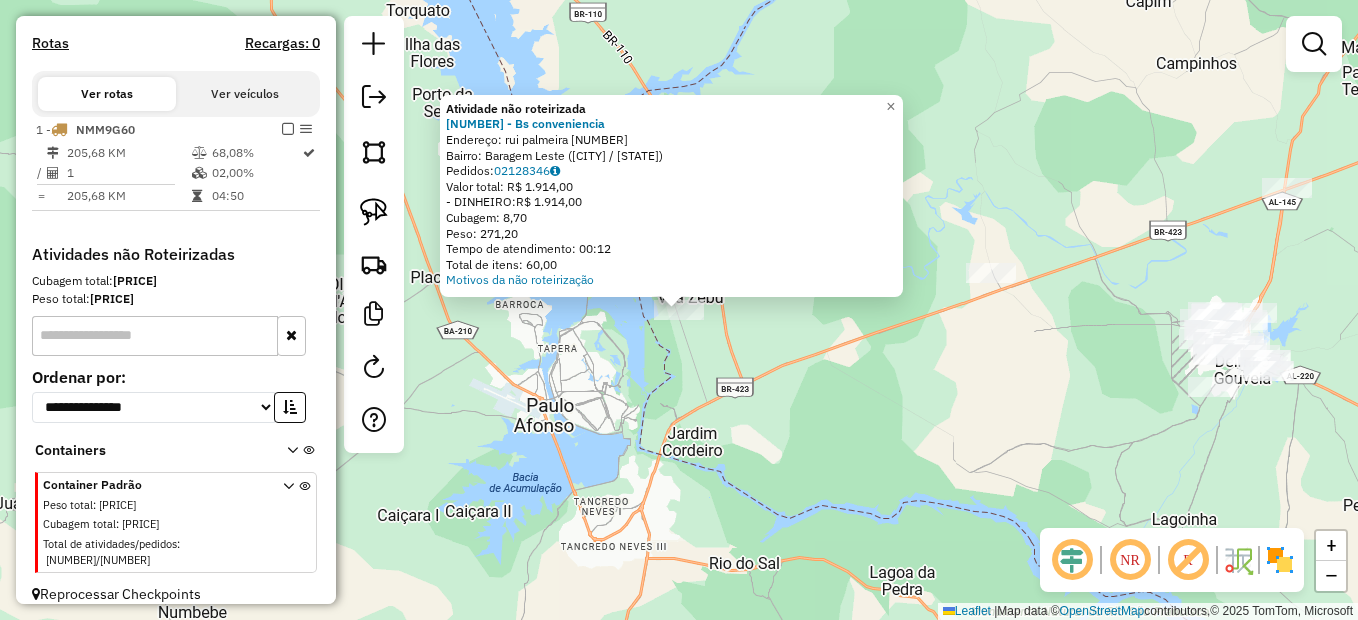 click on "Atividade não roteirizada 574 - Bs conveniencia  Endereço:  rui palmeira 55   Bairro: Baragem Leste (DELMIRO GOUVEIA / AL)   Pedidos:  02128346   Valor total: R$ 1.914,00   - DINHEIRO:  R$ 1.914,00   Cubagem: 8,70   Peso: 271,20   Tempo de atendimento: 00:12   Total de itens: 60,00  Motivos da não roteirização × Janela de atendimento Grade de atendimento Capacidade Transportadoras Veículos Cliente Pedidos  Rotas Selecione os dias de semana para filtrar as janelas de atendimento  Seg   Ter   Qua   Qui   Sex   Sáb   Dom  Informe o período da janela de atendimento: De: Até:  Filtrar exatamente a janela do cliente  Considerar janela de atendimento padrão  Selecione os dias de semana para filtrar as grades de atendimento  Seg   Ter   Qua   Qui   Sex   Sáb   Dom   Considerar clientes sem dia de atendimento cadastrado  Clientes fora do dia de atendimento selecionado Filtrar as atividades entre os valores definidos abaixo:  Peso mínimo:   Peso máximo:   Cubagem mínima:   Cubagem máxima:   De:   Até:" 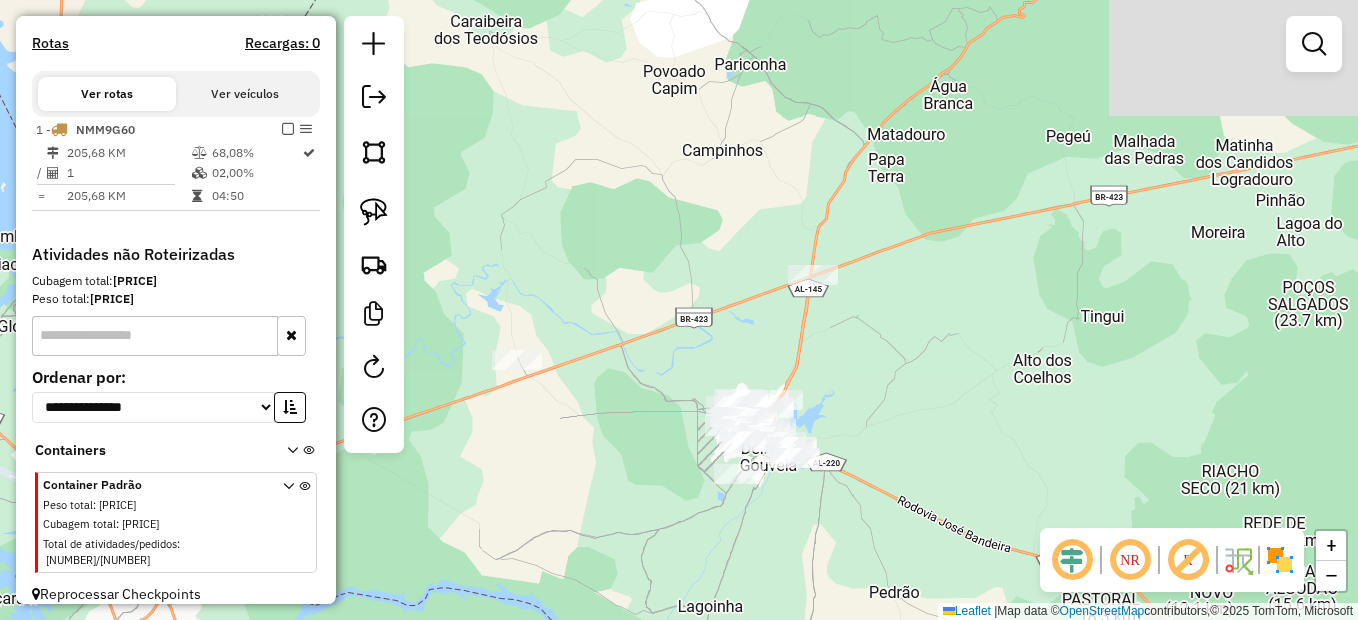 drag, startPoint x: 943, startPoint y: 373, endPoint x: 583, endPoint y: 400, distance: 361.01108 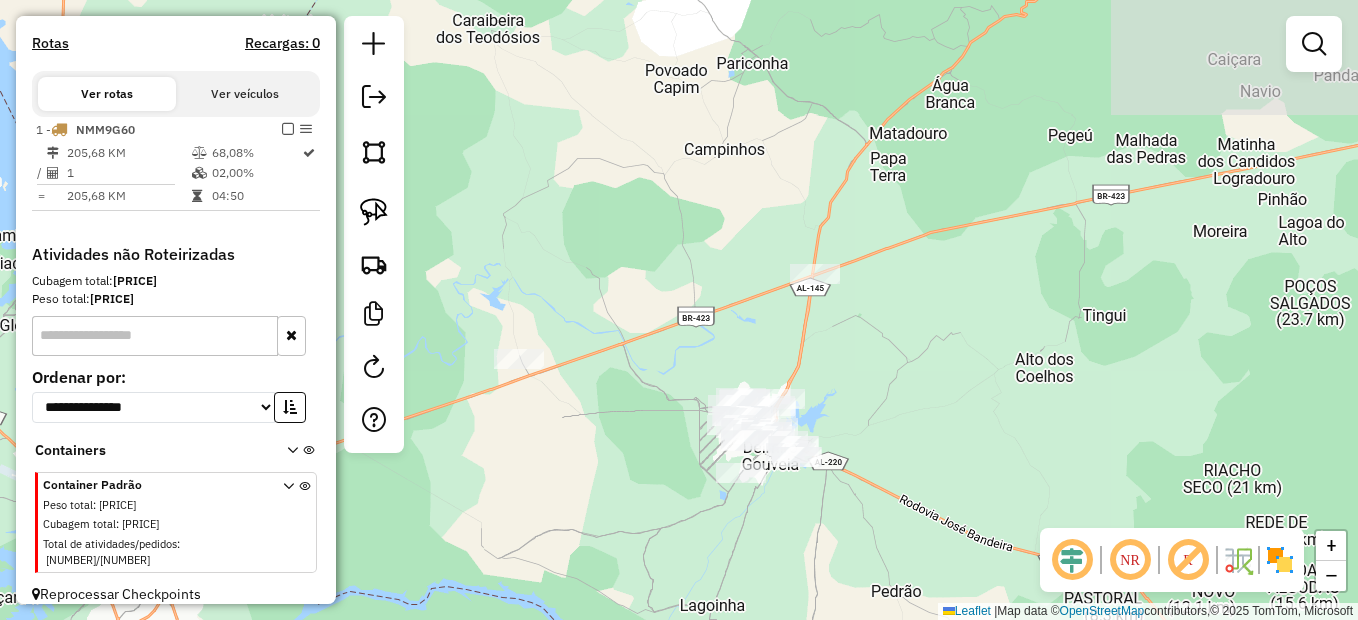 click 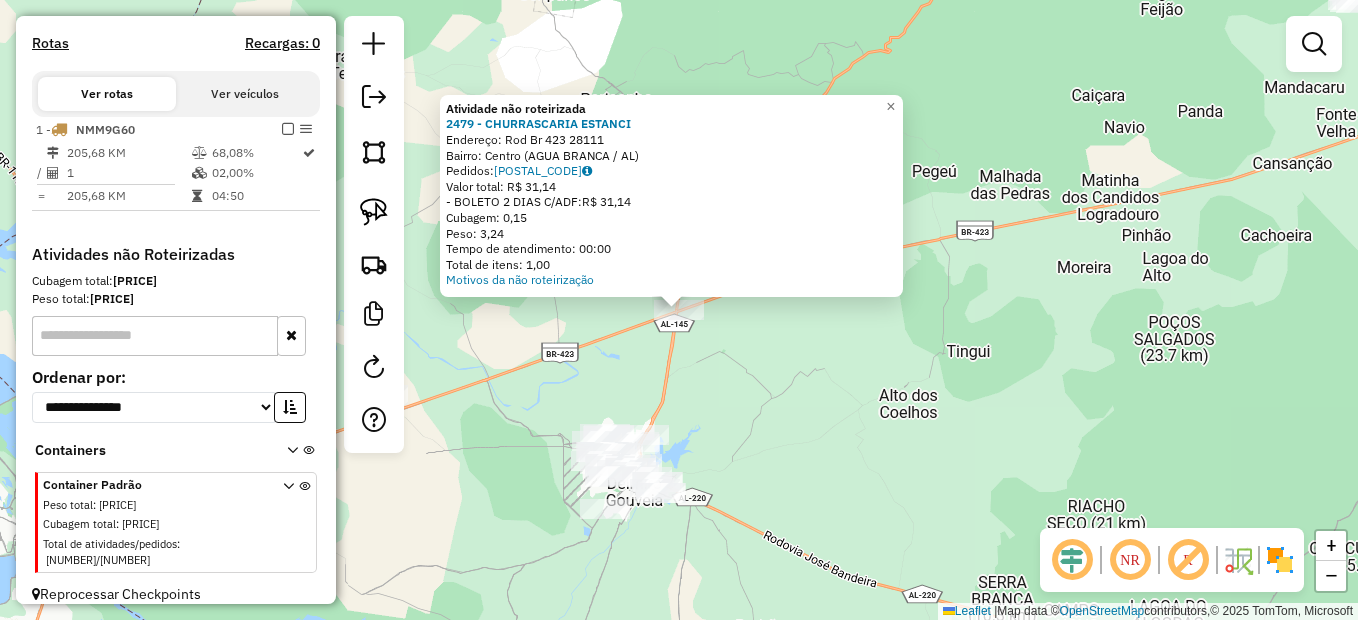 click on "Atividade não roteirizada 2479 - CHURRASCARIA ESTANCI  Endereço:  Rod Br 423 28111   Bairro: Centro (AGUA BRANCA / AL)   Pedidos:  02128344   Valor total: R$ 31,14   - BOLETO 2 DIAS C/ADF:  R$ 31,14   Cubagem: 0,15   Peso: 3,24   Tempo de atendimento: 00:00   Total de itens: 1,00  Motivos da não roteirização × Janela de atendimento Grade de atendimento Capacidade Transportadoras Veículos Cliente Pedidos  Rotas Selecione os dias de semana para filtrar as janelas de atendimento  Seg   Ter   Qua   Qui   Sex   Sáb   Dom  Informe o período da janela de atendimento: De: Até:  Filtrar exatamente a janela do cliente  Considerar janela de atendimento padrão  Selecione os dias de semana para filtrar as grades de atendimento  Seg   Ter   Qua   Qui   Sex   Sáb   Dom   Considerar clientes sem dia de atendimento cadastrado  Clientes fora do dia de atendimento selecionado Filtrar as atividades entre os valores definidos abaixo:  Peso mínimo:   Peso máximo:   Cubagem mínima:   Cubagem máxima:   De:   Até:  +" 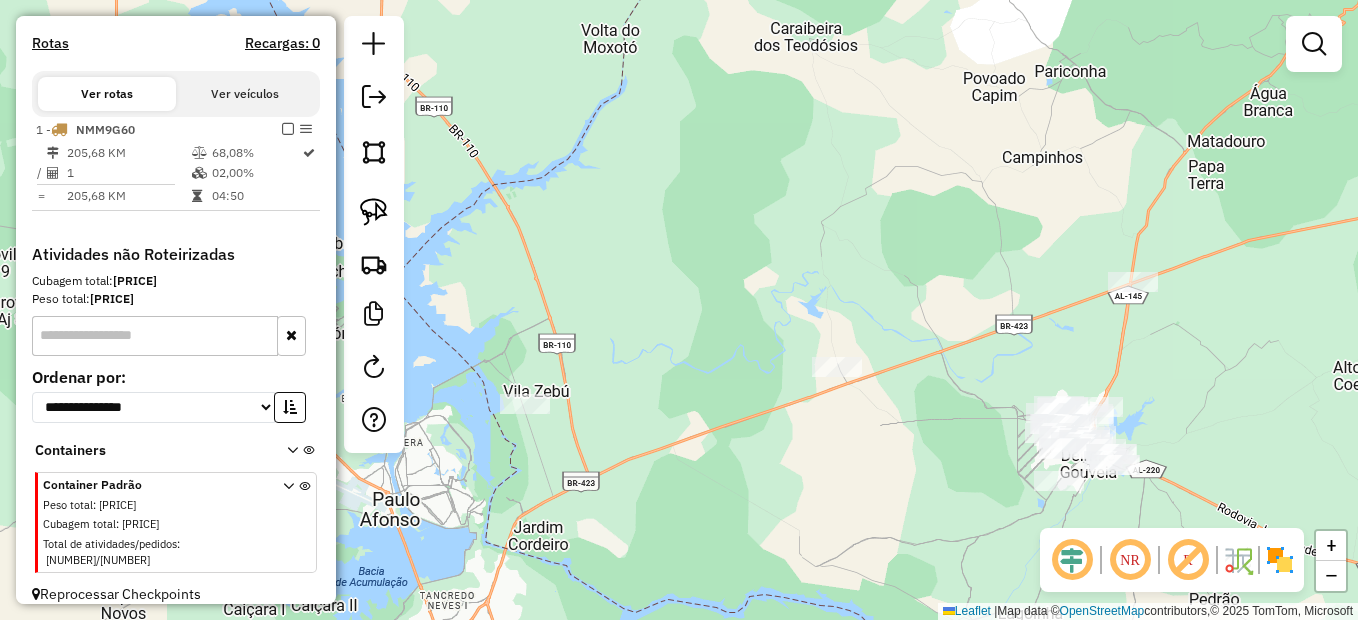 drag, startPoint x: 573, startPoint y: 391, endPoint x: 1112, endPoint y: 336, distance: 541.7988 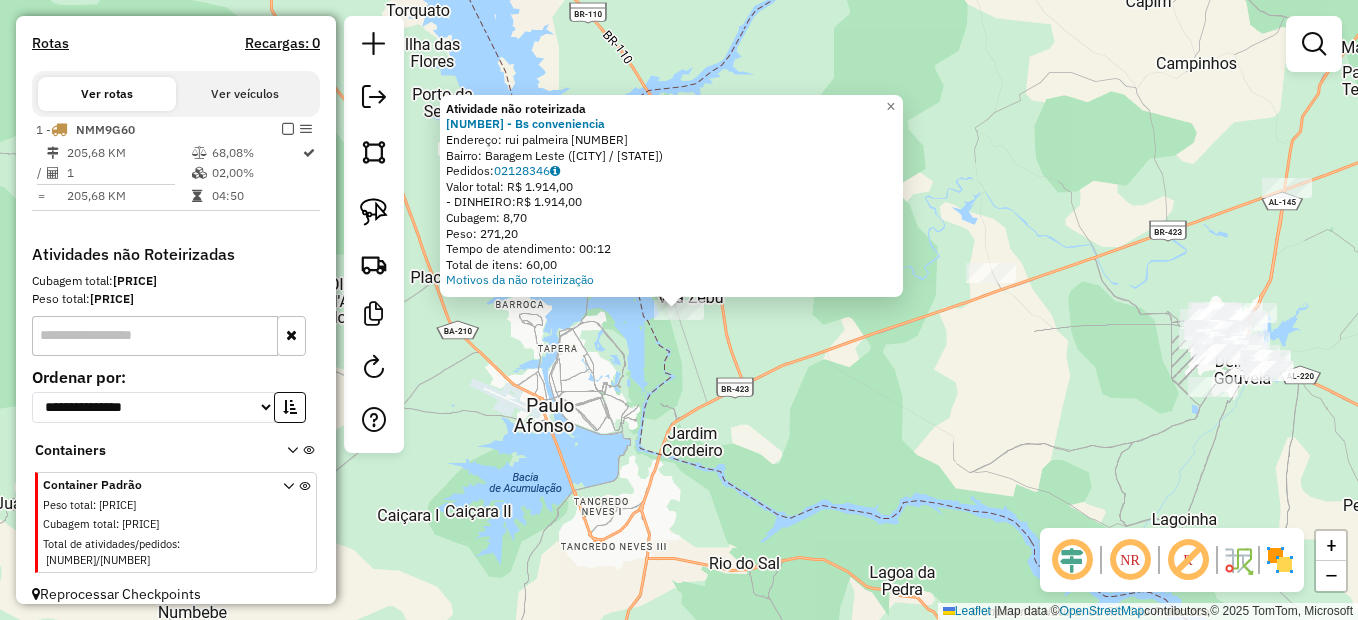 click on "Atividade não roteirizada 574 - Bs conveniencia  Endereço:  rui palmeira 55   Bairro: Baragem Leste (DELMIRO GOUVEIA / AL)   Pedidos:  02128346   Valor total: R$ 1.914,00   - DINHEIRO:  R$ 1.914,00   Cubagem: 8,70   Peso: 271,20   Tempo de atendimento: 00:12   Total de itens: 60,00  Motivos da não roteirização × Janela de atendimento Grade de atendimento Capacidade Transportadoras Veículos Cliente Pedidos  Rotas Selecione os dias de semana para filtrar as janelas de atendimento  Seg   Ter   Qua   Qui   Sex   Sáb   Dom  Informe o período da janela de atendimento: De: Até:  Filtrar exatamente a janela do cliente  Considerar janela de atendimento padrão  Selecione os dias de semana para filtrar as grades de atendimento  Seg   Ter   Qua   Qui   Sex   Sáb   Dom   Considerar clientes sem dia de atendimento cadastrado  Clientes fora do dia de atendimento selecionado Filtrar as atividades entre os valores definidos abaixo:  Peso mínimo:   Peso máximo:   Cubagem mínima:   Cubagem máxima:   De:   Até:" 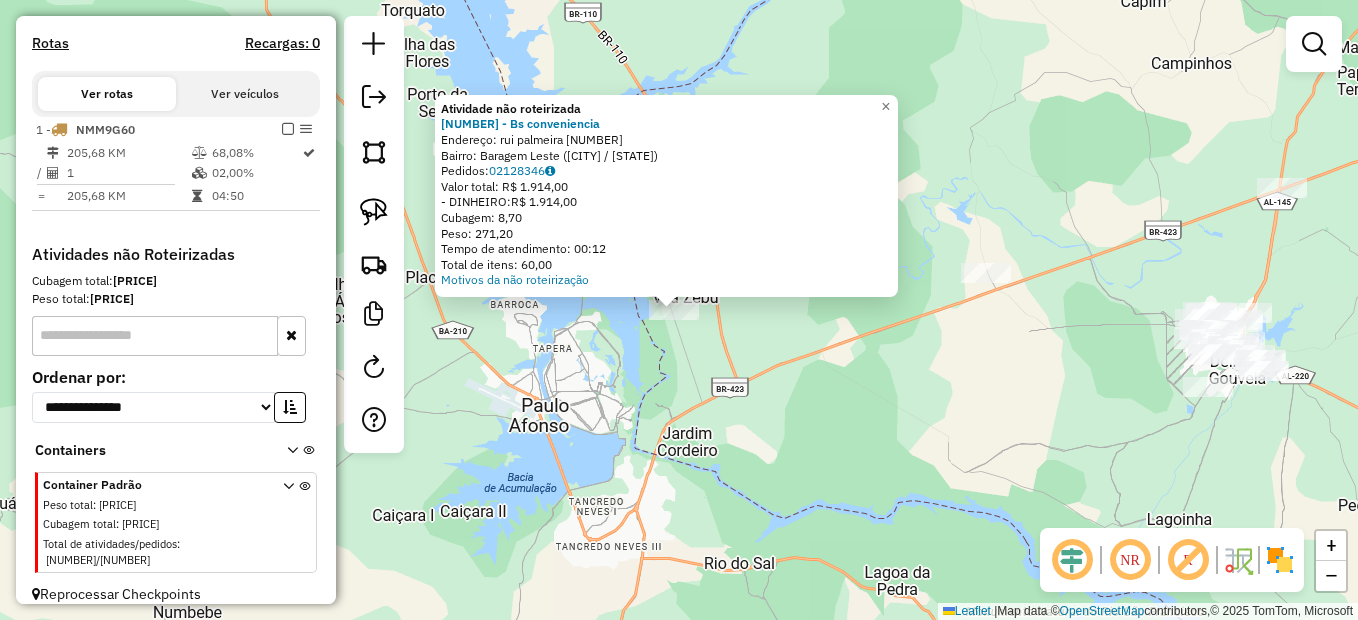 click on "Atividade não roteirizada 574 - Bs conveniencia  Endereço:  rui palmeira 55   Bairro: Baragem Leste (DELMIRO GOUVEIA / AL)   Pedidos:  02128346   Valor total: R$ 1.914,00   - DINHEIRO:  R$ 1.914,00   Cubagem: 8,70   Peso: 271,20   Tempo de atendimento: 00:12   Total de itens: 60,00  Motivos da não roteirização × Janela de atendimento Grade de atendimento Capacidade Transportadoras Veículos Cliente Pedidos  Rotas Selecione os dias de semana para filtrar as janelas de atendimento  Seg   Ter   Qua   Qui   Sex   Sáb   Dom  Informe o período da janela de atendimento: De: Até:  Filtrar exatamente a janela do cliente  Considerar janela de atendimento padrão  Selecione os dias de semana para filtrar as grades de atendimento  Seg   Ter   Qua   Qui   Sex   Sáb   Dom   Considerar clientes sem dia de atendimento cadastrado  Clientes fora do dia de atendimento selecionado Filtrar as atividades entre os valores definidos abaixo:  Peso mínimo:   Peso máximo:   Cubagem mínima:   Cubagem máxima:   De:   Até:" 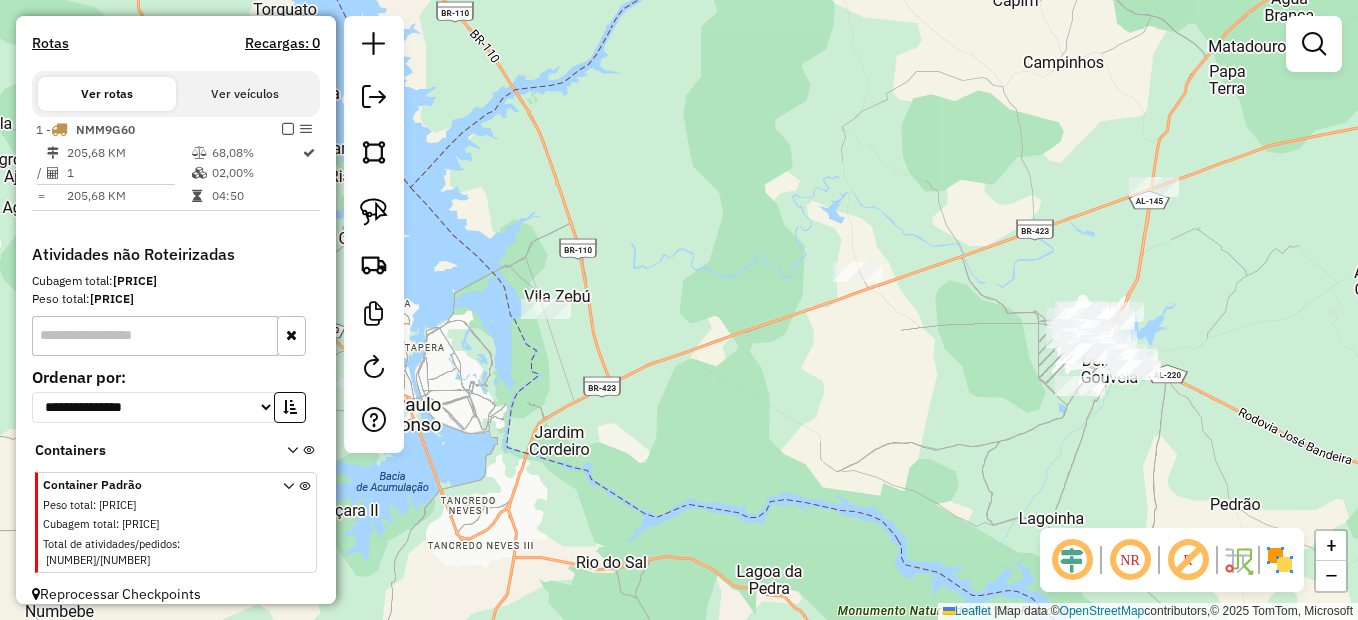 drag, startPoint x: 945, startPoint y: 334, endPoint x: 766, endPoint y: 338, distance: 179.0447 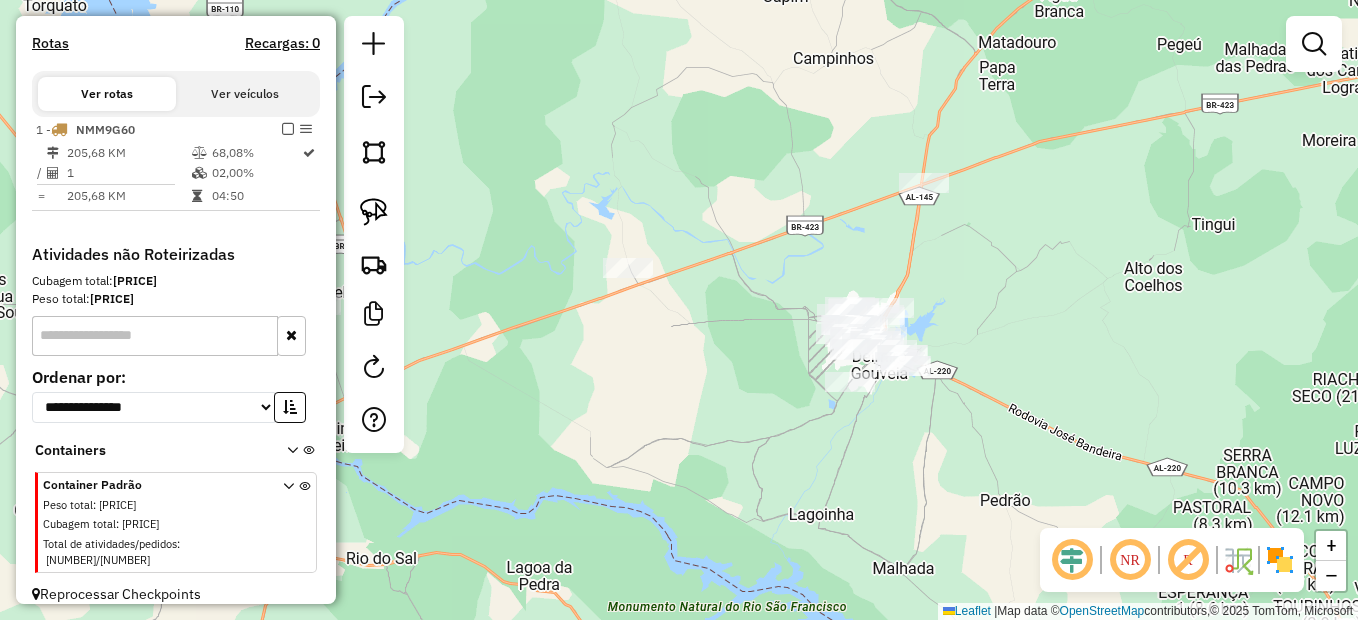 drag, startPoint x: 1008, startPoint y: 412, endPoint x: 951, endPoint y: 390, distance: 61.09828 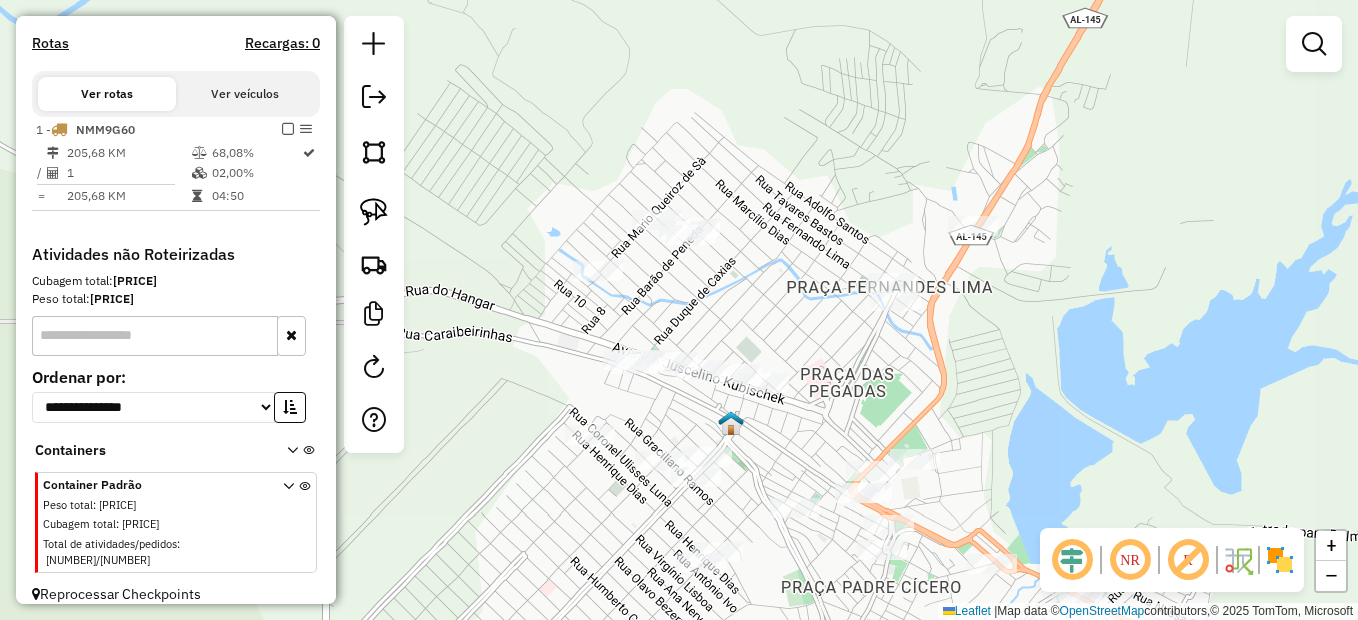 click 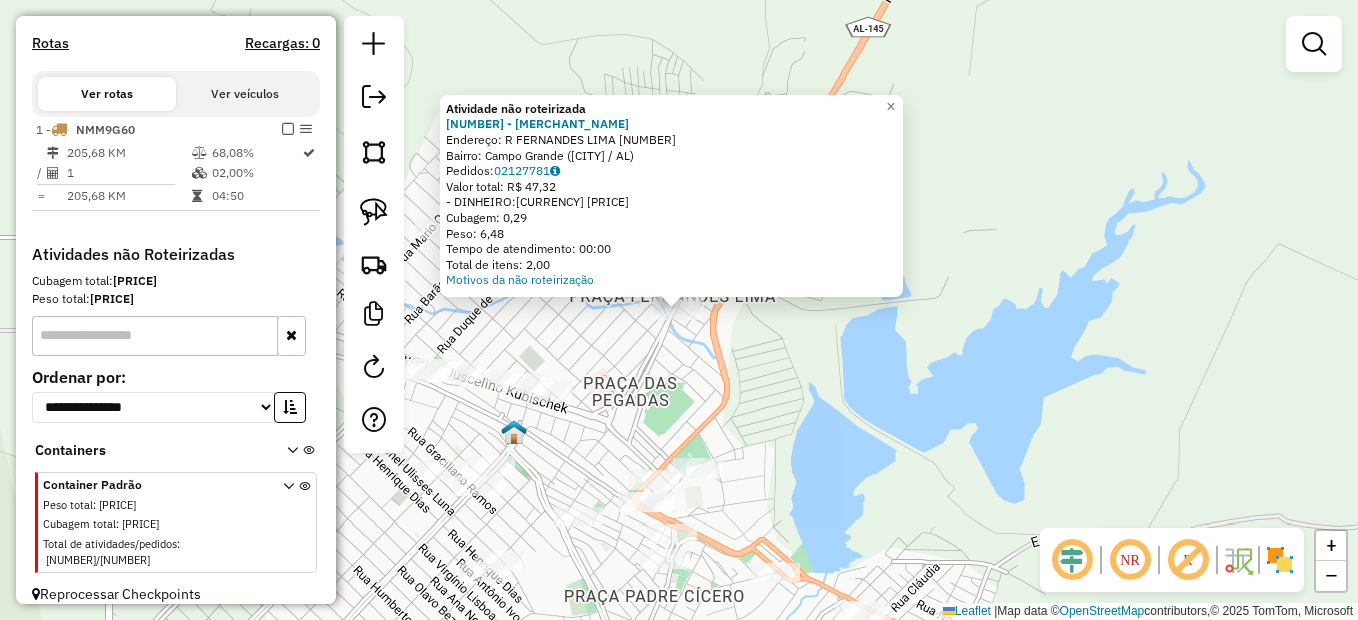 click on "Atividade não roteirizada 684 - MERCADO CAMPO GRANDE  Endereço:  R FERNANDES LIMA 67   Bairro: Campo Grande (DELMIRO GOUVEIA / AL)   Pedidos:  02127781   Valor total: R$ 47,32   - DINHEIRO:  R$ 47,32   Cubagem: 0,29   Peso: 6,48   Tempo de atendimento: 00:00   Total de itens: 2,00  Motivos da não roteirização × Janela de atendimento Grade de atendimento Capacidade Transportadoras Veículos Cliente Pedidos  Rotas Selecione os dias de semana para filtrar as janelas de atendimento  Seg   Ter   Qua   Qui   Sex   Sáb   Dom  Informe o período da janela de atendimento: De: Até:  Filtrar exatamente a janela do cliente  Considerar janela de atendimento padrão  Selecione os dias de semana para filtrar as grades de atendimento  Seg   Ter   Qua   Qui   Sex   Sáb   Dom   Considerar clientes sem dia de atendimento cadastrado  Clientes fora do dia de atendimento selecionado Filtrar as atividades entre os valores definidos abaixo:  Peso mínimo:   Peso máximo:   Cubagem mínima:   Cubagem máxima:   De:   Até:" 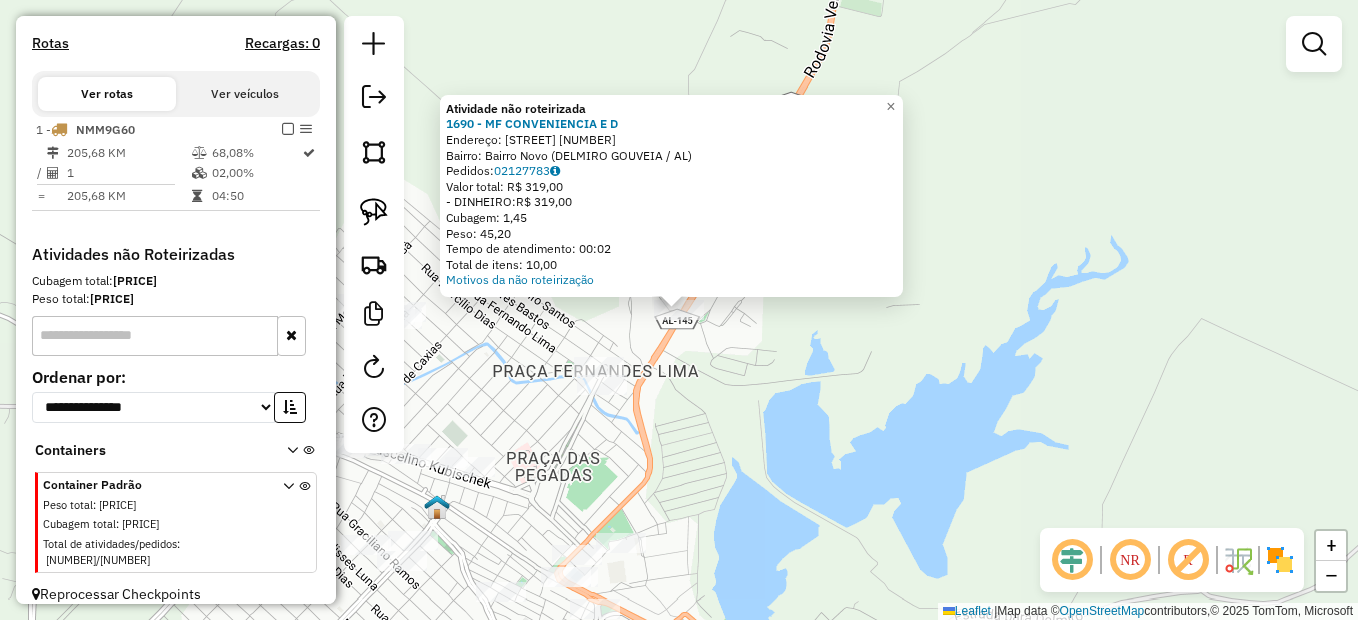 click on "Atividade não roteirizada 1690 - MF CONVENIENCIA  E D  Endereço:  R VEREADOR ANTONIO FERREIRA 499   Bairro: Bairro Novo (DELMIRO GOUVEIA / AL)   Pedidos:  02127783   Valor total: R$ 319,00   - DINHEIRO:  R$ 319,00   Cubagem: 1,45   Peso: 45,20   Tempo de atendimento: 00:02   Total de itens: 10,00  Motivos da não roteirização × Janela de atendimento Grade de atendimento Capacidade Transportadoras Veículos Cliente Pedidos  Rotas Selecione os dias de semana para filtrar as janelas de atendimento  Seg   Ter   Qua   Qui   Sex   Sáb   Dom  Informe o período da janela de atendimento: De: Até:  Filtrar exatamente a janela do cliente  Considerar janela de atendimento padrão  Selecione os dias de semana para filtrar as grades de atendimento  Seg   Ter   Qua   Qui   Sex   Sáb   Dom   Considerar clientes sem dia de atendimento cadastrado  Clientes fora do dia de atendimento selecionado Filtrar as atividades entre os valores definidos abaixo:  Peso mínimo:   Peso máximo:   Cubagem mínima:   De:   Até:  De:" 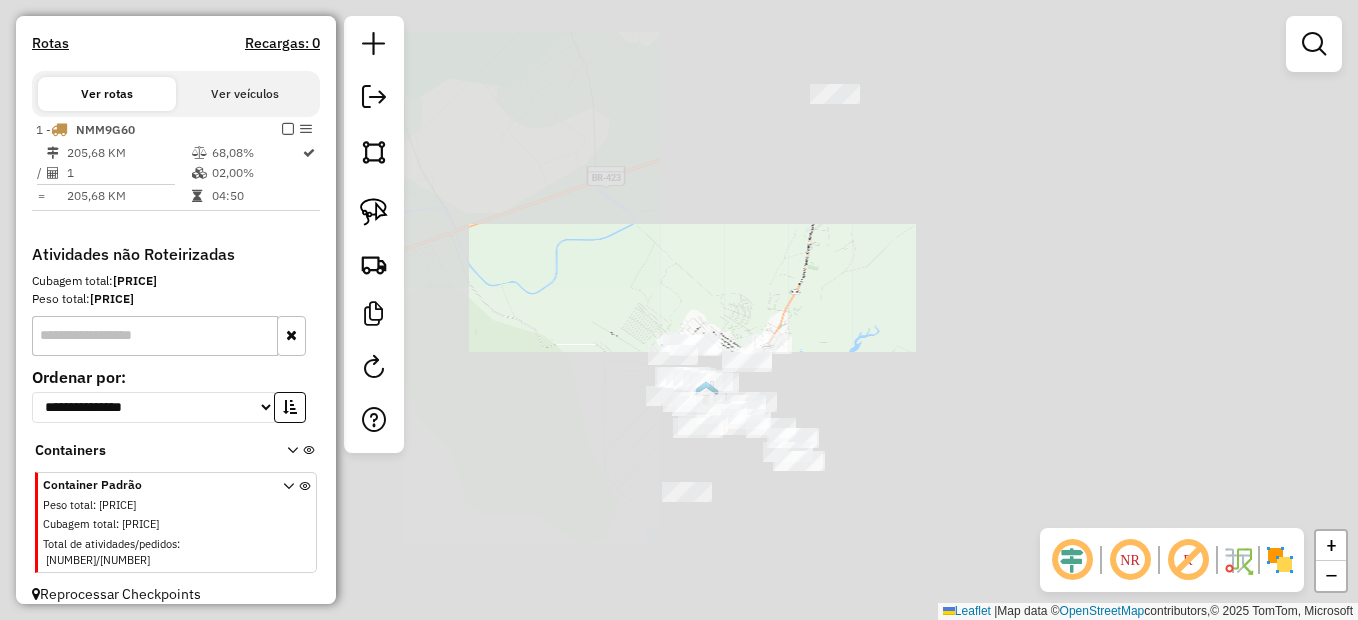 drag, startPoint x: 801, startPoint y: 484, endPoint x: 825, endPoint y: 404, distance: 83.52245 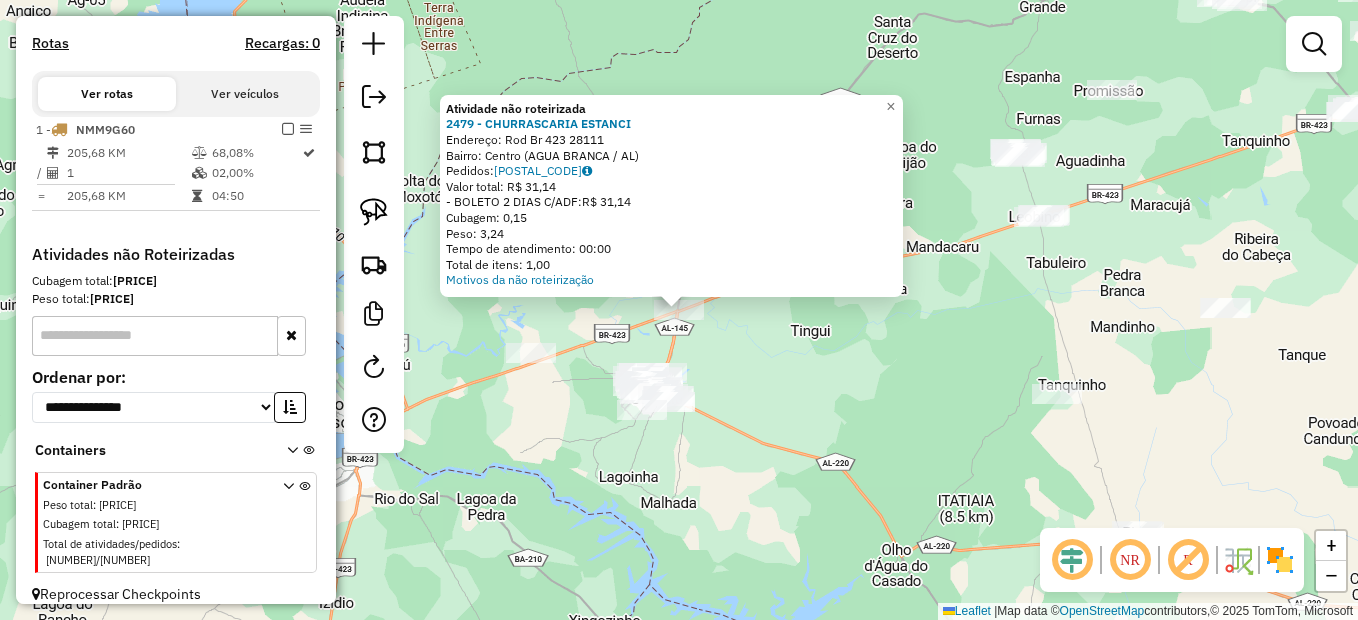 click on "Atividade não roteirizada 2479 - CHURRASCARIA ESTANCI  Endereço:  Rod Br 423 28111   Bairro: Centro (AGUA BRANCA / AL)   Pedidos:  02128344   Valor total: R$ 31,14   - BOLETO 2 DIAS C/ADF:  R$ 31,14   Cubagem: 0,15   Peso: 3,24   Tempo de atendimento: 00:00   Total de itens: 1,00  Motivos da não roteirização × Janela de atendimento Grade de atendimento Capacidade Transportadoras Veículos Cliente Pedidos  Rotas Selecione os dias de semana para filtrar as janelas de atendimento  Seg   Ter   Qua   Qui   Sex   Sáb   Dom  Informe o período da janela de atendimento: De: Até:  Filtrar exatamente a janela do cliente  Considerar janela de atendimento padrão  Selecione os dias de semana para filtrar as grades de atendimento  Seg   Ter   Qua   Qui   Sex   Sáb   Dom   Considerar clientes sem dia de atendimento cadastrado  Clientes fora do dia de atendimento selecionado Filtrar as atividades entre os valores definidos abaixo:  Peso mínimo:   Peso máximo:   Cubagem mínima:   Cubagem máxima:   De:   Até:  +" 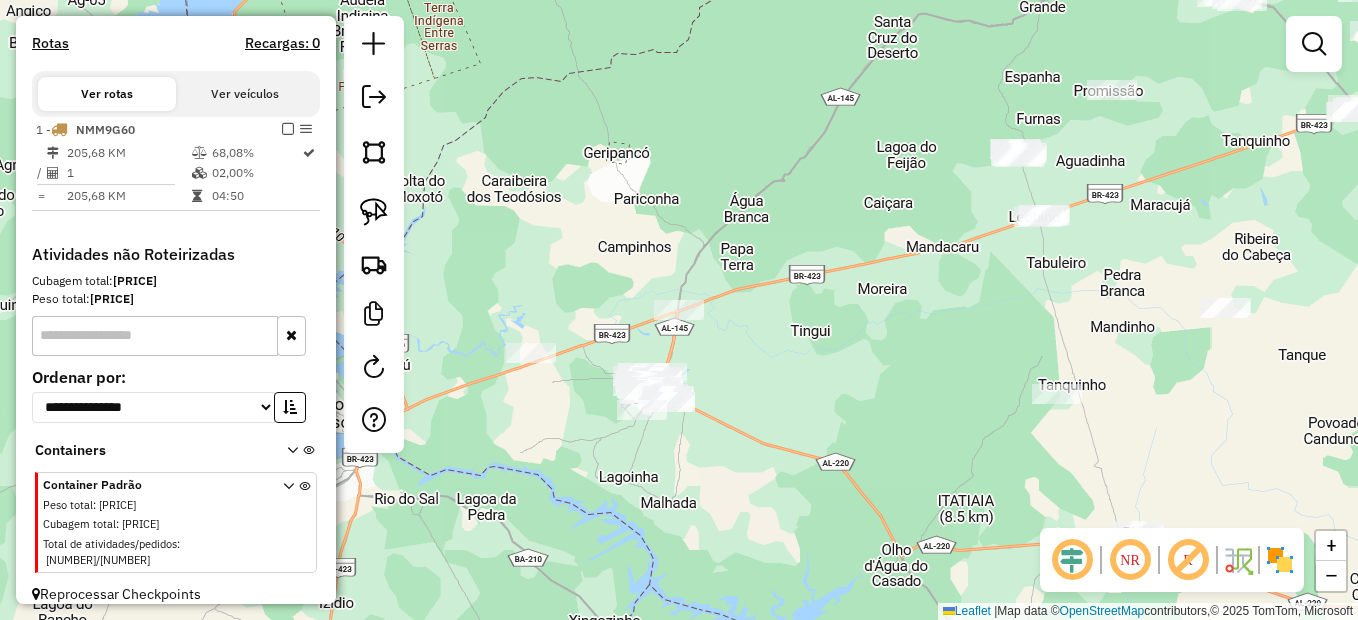 drag, startPoint x: 981, startPoint y: 331, endPoint x: 748, endPoint y: 316, distance: 233.48233 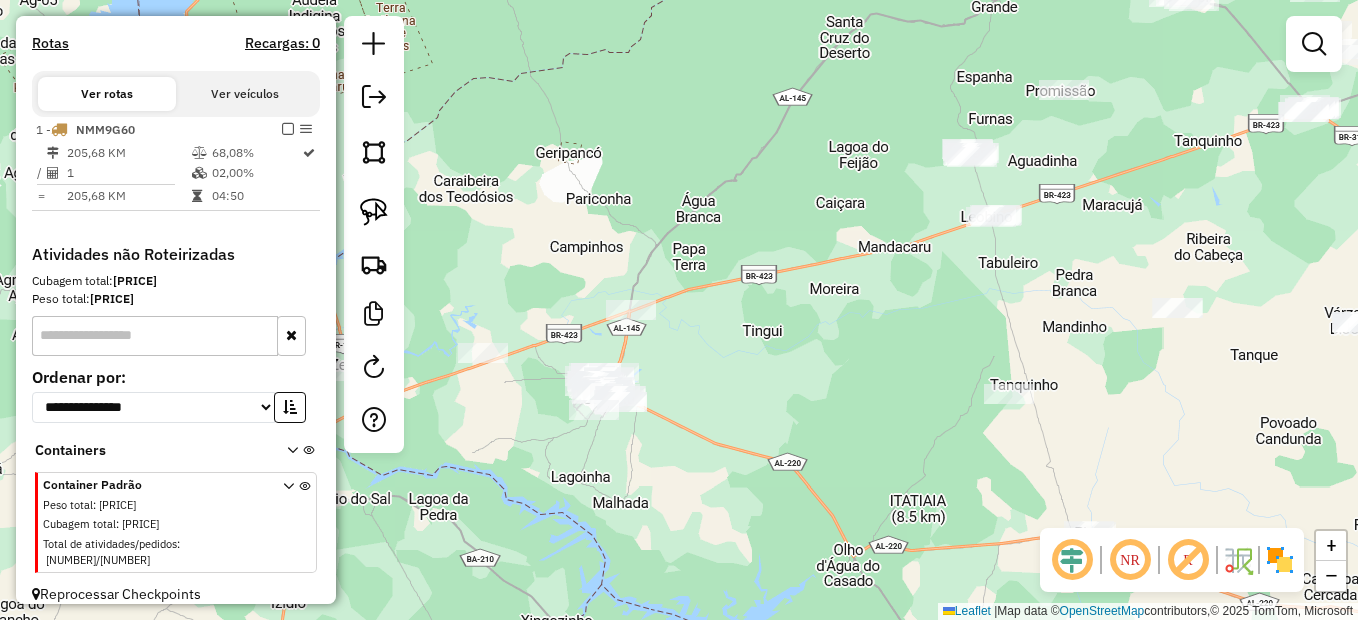 drag, startPoint x: 748, startPoint y: 316, endPoint x: 712, endPoint y: 310, distance: 36.496574 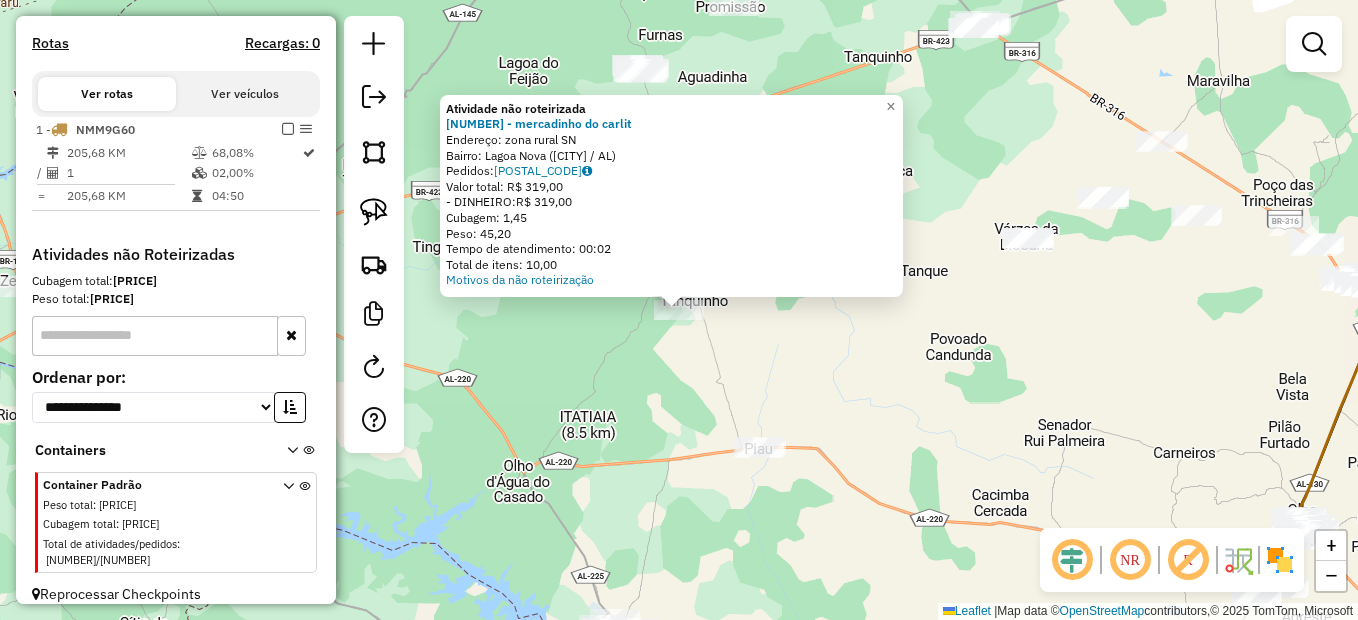 click on "Atividade não roteirizada 1017 - mercadinho do carlit  Endereço:  zona rural SN   Bairro: Lagoa Nova (PIRANHAS / AL)   Pedidos:  02127775   Valor total: R$ 319,00   - DINHEIRO:  R$ 319,00   Cubagem: 1,45   Peso: 45,20   Tempo de atendimento: 00:02   Total de itens: 10,00  Motivos da não roteirização × Janela de atendimento Grade de atendimento Capacidade Transportadoras Veículos Cliente Pedidos  Rotas Selecione os dias de semana para filtrar as janelas de atendimento  Seg   Ter   Qua   Qui   Sex   Sáb   Dom  Informe o período da janela de atendimento: De: Até:  Filtrar exatamente a janela do cliente  Considerar janela de atendimento padrão  Selecione os dias de semana para filtrar as grades de atendimento  Seg   Ter   Qua   Qui   Sex   Sáb   Dom   Considerar clientes sem dia de atendimento cadastrado  Clientes fora do dia de atendimento selecionado Filtrar as atividades entre os valores definidos abaixo:  Peso mínimo:   Peso máximo:   Cubagem mínima:   Cubagem máxima:   De:   Até:   De:  De:" 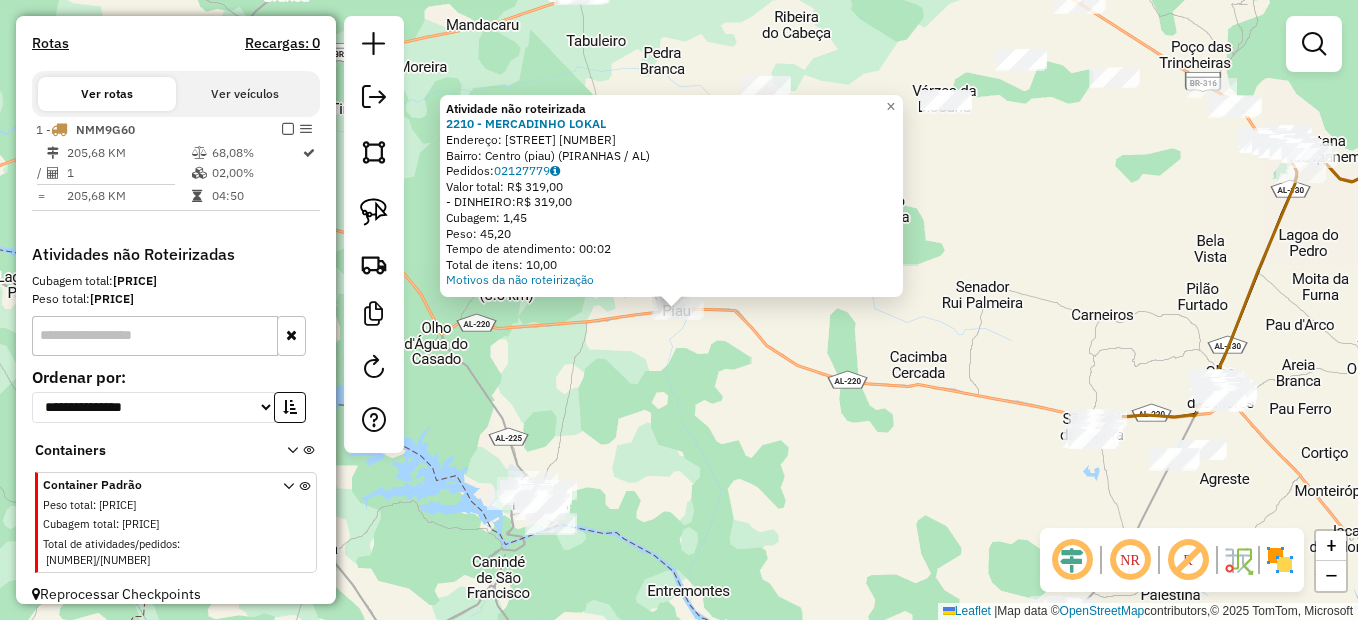 click on "Atividade não roteirizada [NUMBER] - MERCADINHO LOKAL  Endereço:  Rua Maria de Jesus Soares [NUMBER]   Bairro: Centro (piau) ([CITY] / [STATE])   Pedidos:  [ORDER_ID]   Valor total: R$ 319,00   - DINHEIRO:  R$ 319,00   Cubagem: 1,45   Peso: 45,20   Tempo de atendimento: 00:02   Total de itens: 10,00  Motivos da não roteirização × Janela de atendimento Grade de atendimento Capacidade Transportadoras Veículos Cliente Pedidos  Rotas Selecione os dias de semana para filtrar as janelas de atendimento  Seg   Ter   Qua   Qui   Sex   Sáb   Dom  Informe o período da janela de atendimento: De: Até:  Filtrar exatamente a janela do cliente  Considerar janela de atendimento padrão  Selecione os dias de semana para filtrar as grades de atendimento  Seg   Ter   Qua   Qui   Sex   Sáb   Dom   Considerar clientes sem dia de atendimento cadastrado  Clientes fora do dia de atendimento selecionado Filtrar as atividades entre os valores definidos abaixo:  Peso mínimo:   Peso máximo:   Cubagem mínima:   Cubagem máxima:   De:  De:" 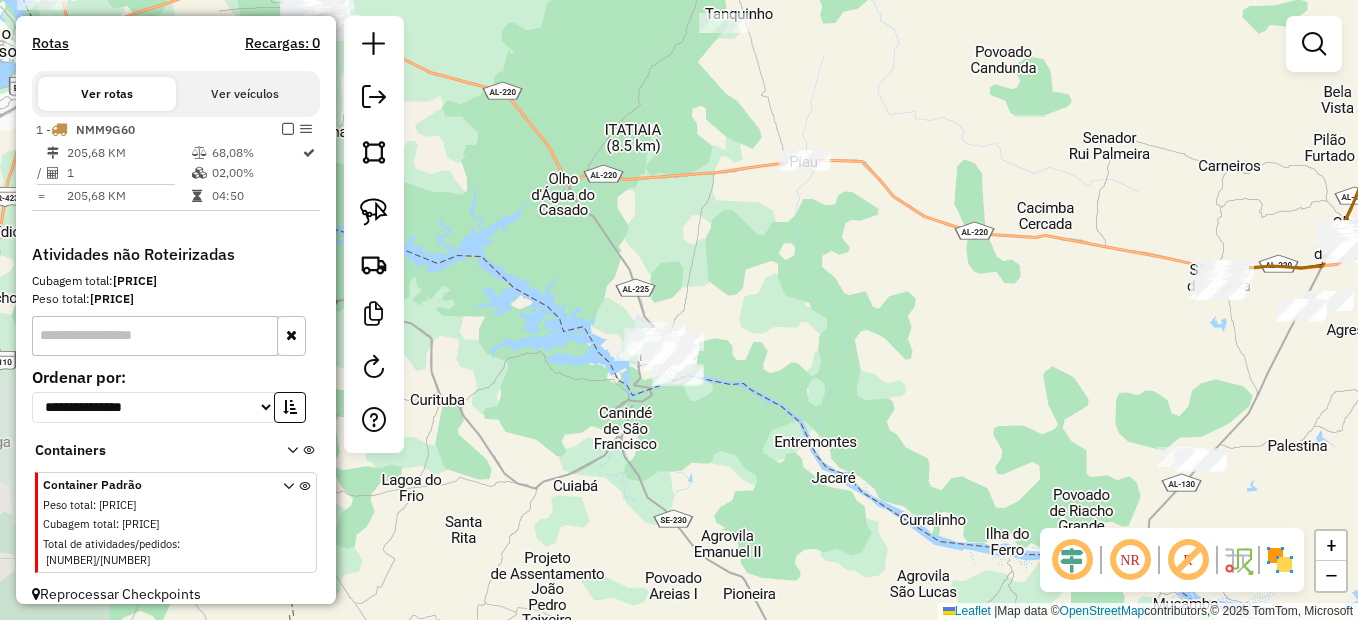drag, startPoint x: 703, startPoint y: 445, endPoint x: 808, endPoint y: 312, distance: 169.45206 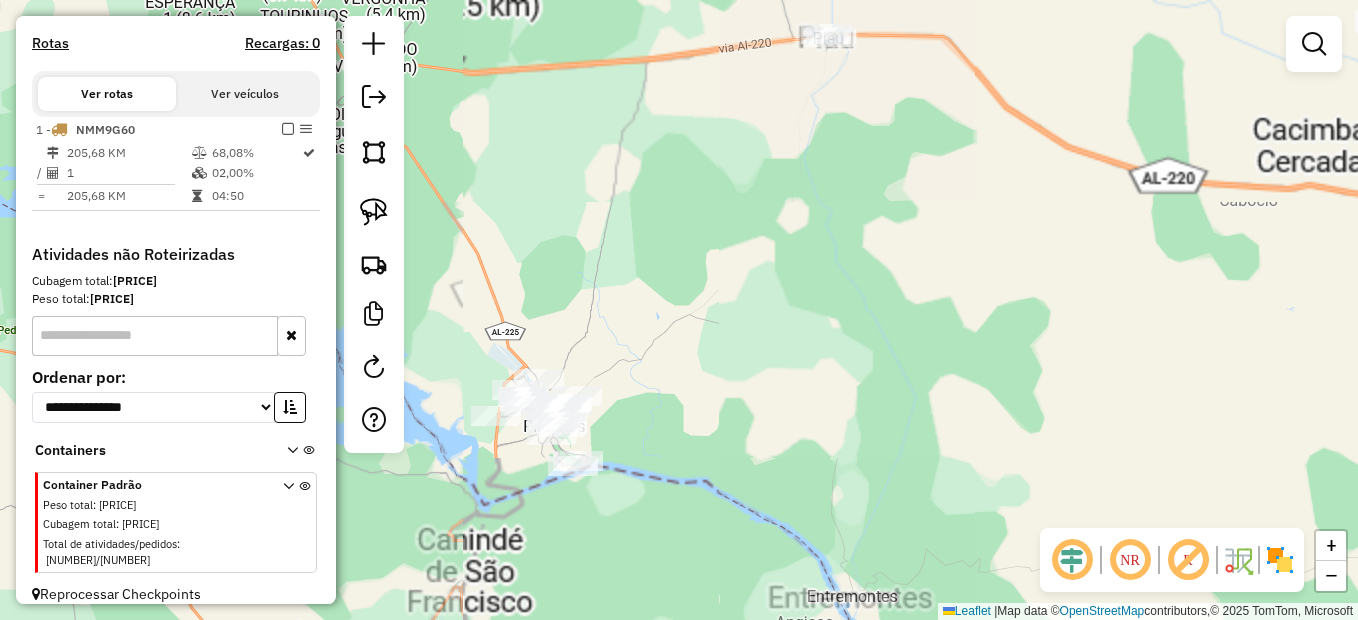 drag, startPoint x: 762, startPoint y: 298, endPoint x: 878, endPoint y: 256, distance: 123.36936 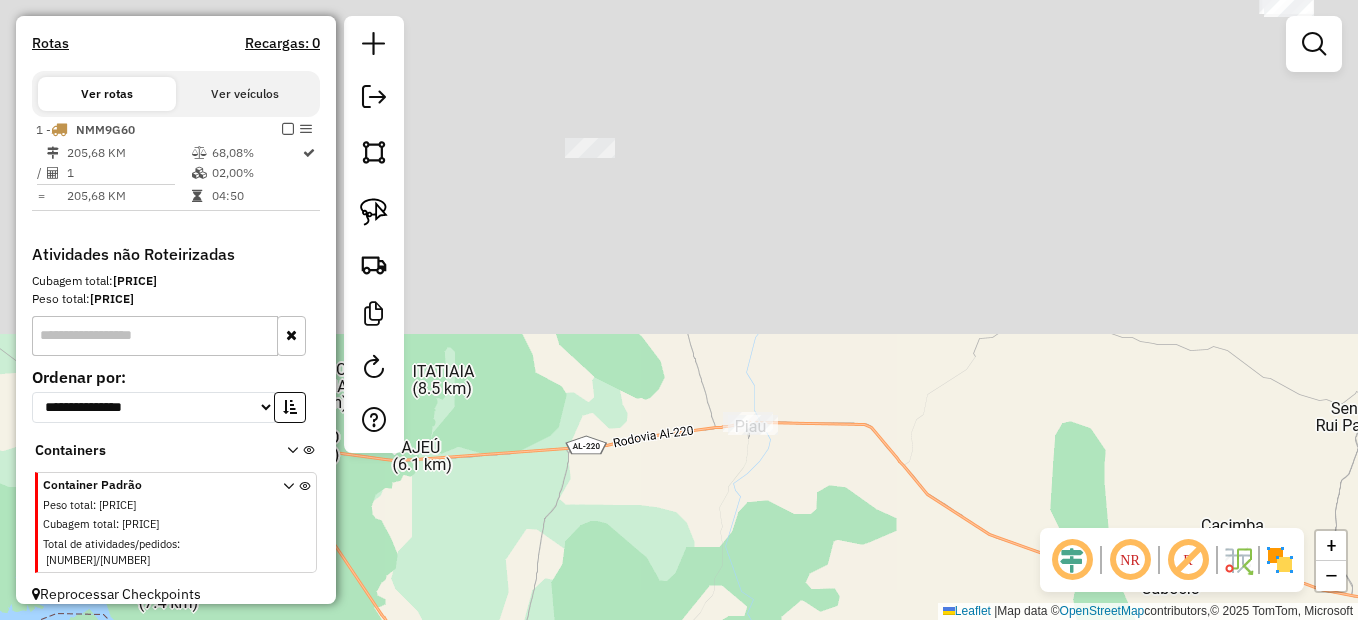 drag, startPoint x: 901, startPoint y: 127, endPoint x: 705, endPoint y: 559, distance: 474.38382 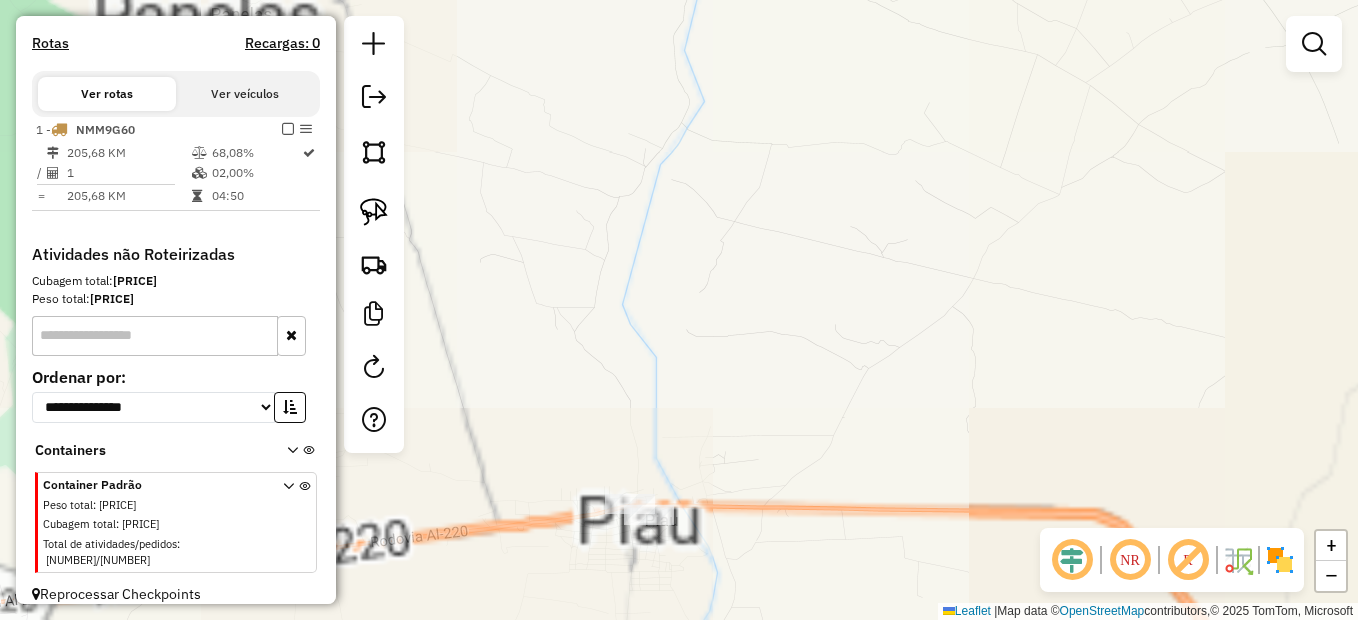 drag, startPoint x: 616, startPoint y: 476, endPoint x: 618, endPoint y: 414, distance: 62.03225 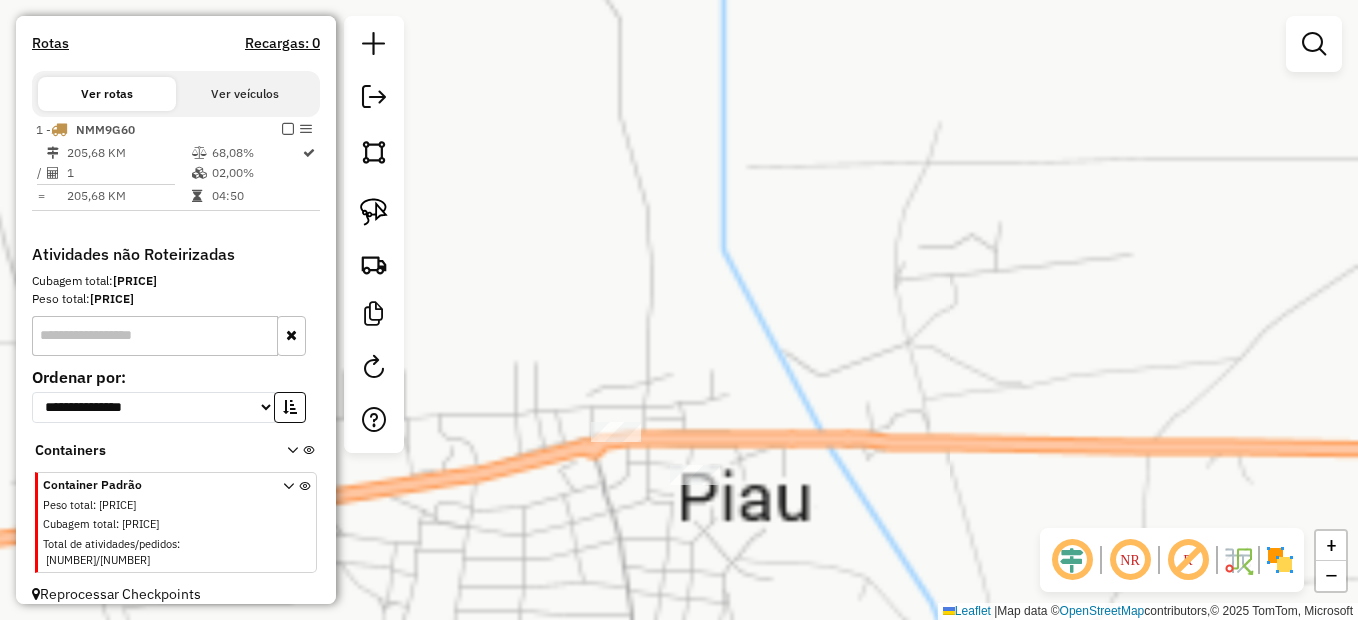 drag, startPoint x: 689, startPoint y: 435, endPoint x: 639, endPoint y: 335, distance: 111.8034 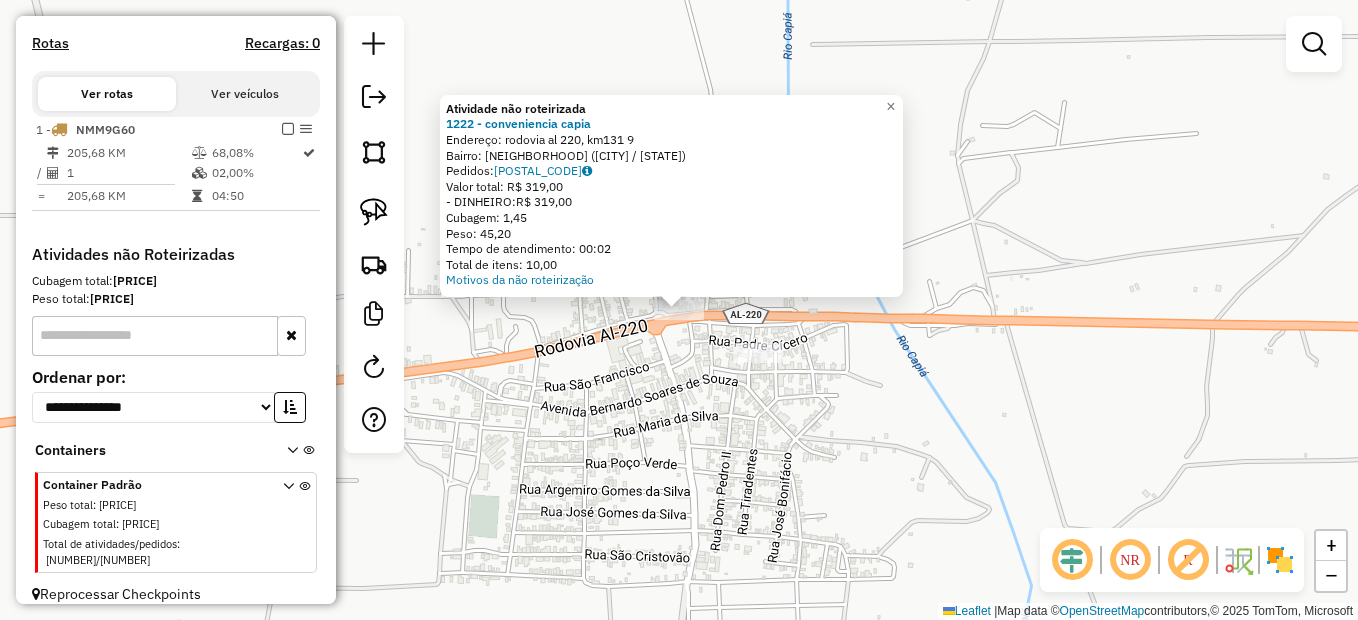 click on "Atividade não roteirizada 1222 - conveniencia capia  Endereço:  rodovia al 220, km131 9   Bairro: Distrito Piau (PIRANHAS / AL)   Pedidos:  02127777   Valor total: R$ 319,00   - DINHEIRO:  R$ 319,00   Cubagem: 1,45   Peso: 45,20   Tempo de atendimento: 00:02   Total de itens: 10,00  Motivos da não roteirização × Janela de atendimento Grade de atendimento Capacidade Transportadoras Veículos Cliente Pedidos  Rotas Selecione os dias de semana para filtrar as janelas de atendimento  Seg   Ter   Qua   Qui   Sex   Sáb   Dom  Informe o período da janela de atendimento: De: Até:  Filtrar exatamente a janela do cliente  Considerar janela de atendimento padrão  Selecione os dias de semana para filtrar as grades de atendimento  Seg   Ter   Qua   Qui   Sex   Sáb   Dom   Considerar clientes sem dia de atendimento cadastrado  Clientes fora do dia de atendimento selecionado Filtrar as atividades entre os valores definidos abaixo:  Peso mínimo:   Peso máximo:   Cubagem mínima:   Cubagem máxima:   De:   Até:" 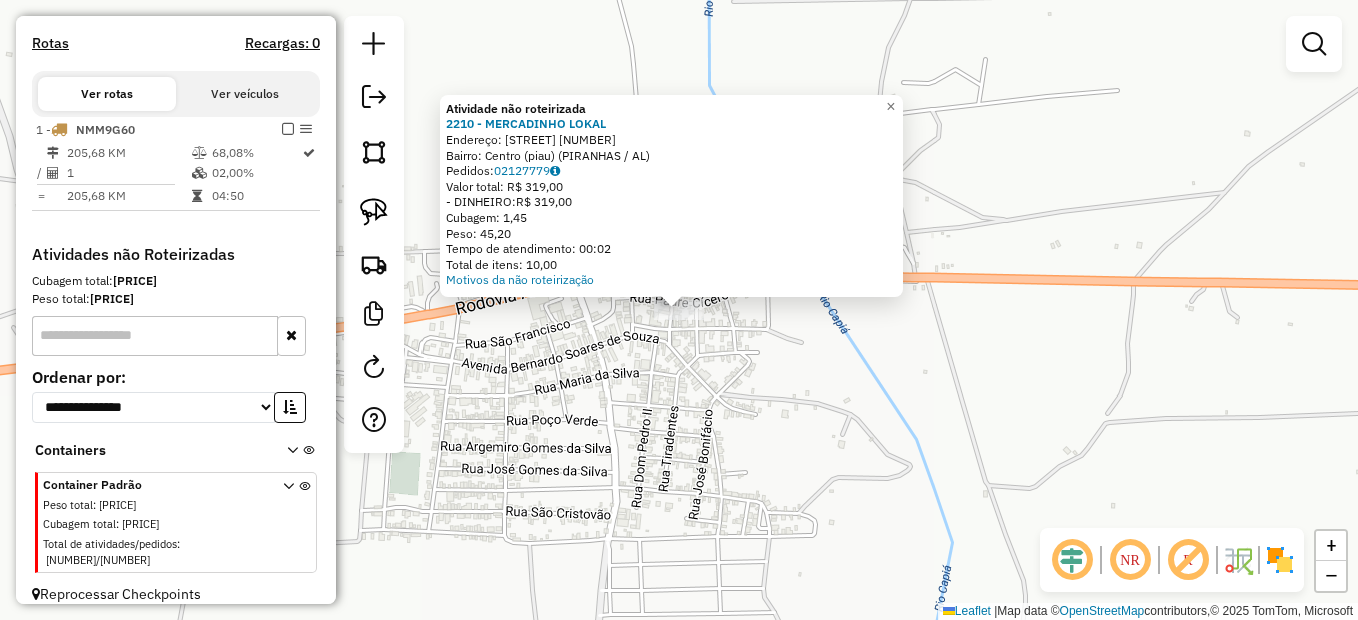 click on "Atividade não roteirizada [NUMBER] - MERCADINHO LOKAL  Endereço:  Rua Maria de Jesus Soares [NUMBER]   Bairro: Centro (piau) ([CITY] / [STATE])   Pedidos:  [ORDER_ID]   Valor total: R$ 319,00   - DINHEIRO:  R$ 319,00   Cubagem: 1,45   Peso: 45,20   Tempo de atendimento: 00:02   Total de itens: 10,00  Motivos da não roteirização × Janela de atendimento Grade de atendimento Capacidade Transportadoras Veículos Cliente Pedidos  Rotas Selecione os dias de semana para filtrar as janelas de atendimento  Seg   Ter   Qua   Qui   Sex   Sáb   Dom  Informe o período da janela de atendimento: De: Até:  Filtrar exatamente a janela do cliente  Considerar janela de atendimento padrão  Selecione os dias de semana para filtrar as grades de atendimento  Seg   Ter   Qua   Qui   Sex   Sáb   Dom   Considerar clientes sem dia de atendimento cadastrado  Clientes fora do dia de atendimento selecionado Filtrar as atividades entre os valores definidos abaixo:  Peso mínimo:   Peso máximo:   Cubagem mínima:   Cubagem máxima:   De:  De:" 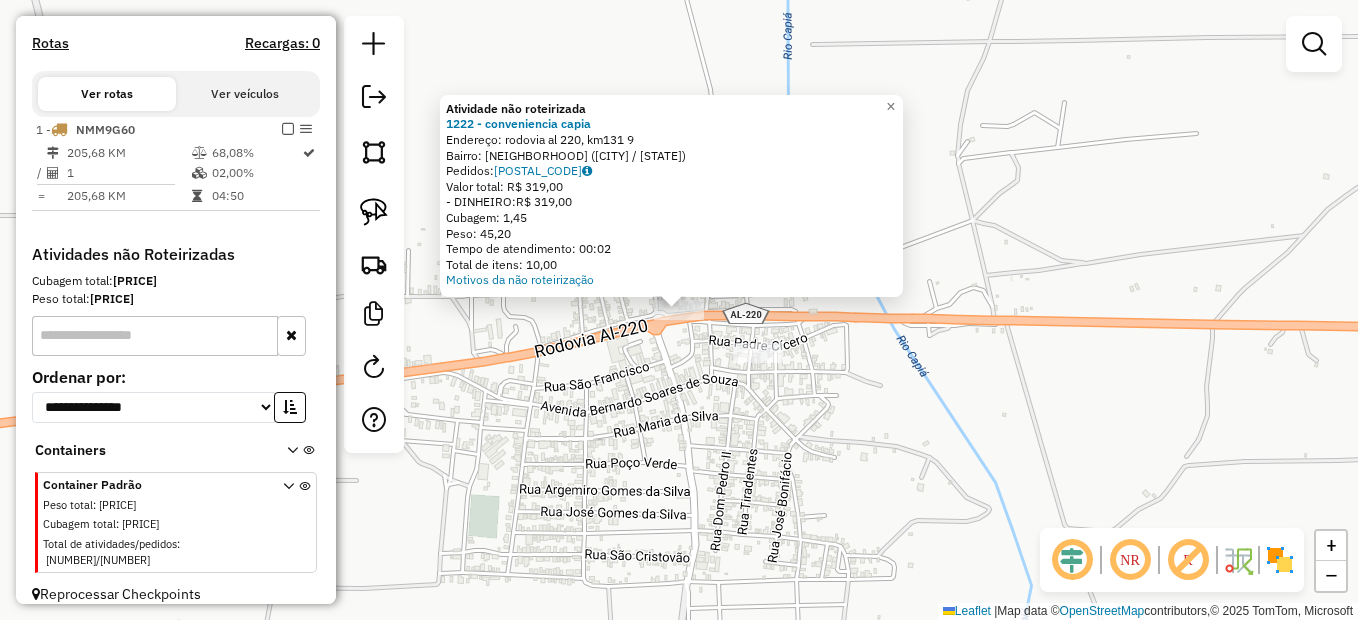 click on "Atividade não roteirizada 1222 - conveniencia capia  Endereço:  rodovia al 220, km131 9   Bairro: Distrito Piau (PIRANHAS / AL)   Pedidos:  02127777   Valor total: R$ 319,00   - DINHEIRO:  R$ 319,00   Cubagem: 1,45   Peso: 45,20   Tempo de atendimento: 00:02   Total de itens: 10,00  Motivos da não roteirização × Janela de atendimento Grade de atendimento Capacidade Transportadoras Veículos Cliente Pedidos  Rotas Selecione os dias de semana para filtrar as janelas de atendimento  Seg   Ter   Qua   Qui   Sex   Sáb   Dom  Informe o período da janela de atendimento: De: Até:  Filtrar exatamente a janela do cliente  Considerar janela de atendimento padrão  Selecione os dias de semana para filtrar as grades de atendimento  Seg   Ter   Qua   Qui   Sex   Sáb   Dom   Considerar clientes sem dia de atendimento cadastrado  Clientes fora do dia de atendimento selecionado Filtrar as atividades entre os valores definidos abaixo:  Peso mínimo:   Peso máximo:   Cubagem mínima:   Cubagem máxima:   De:   Até:" 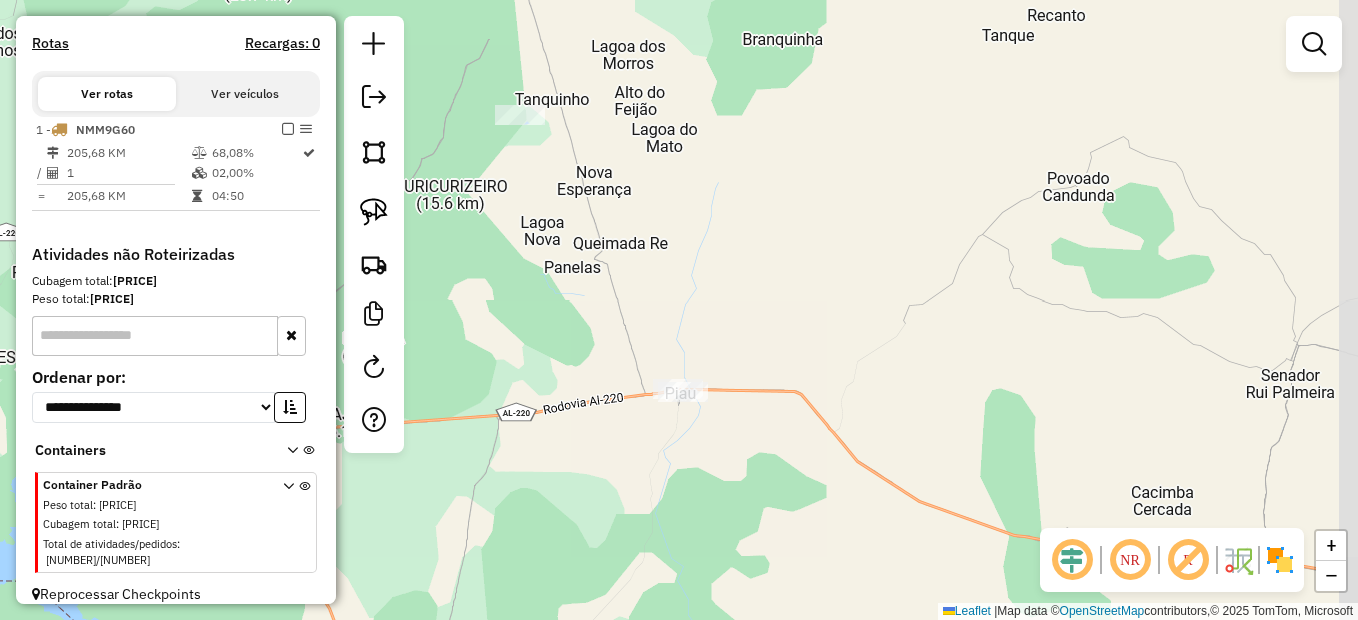 drag, startPoint x: 577, startPoint y: 506, endPoint x: 806, endPoint y: 282, distance: 320.3389 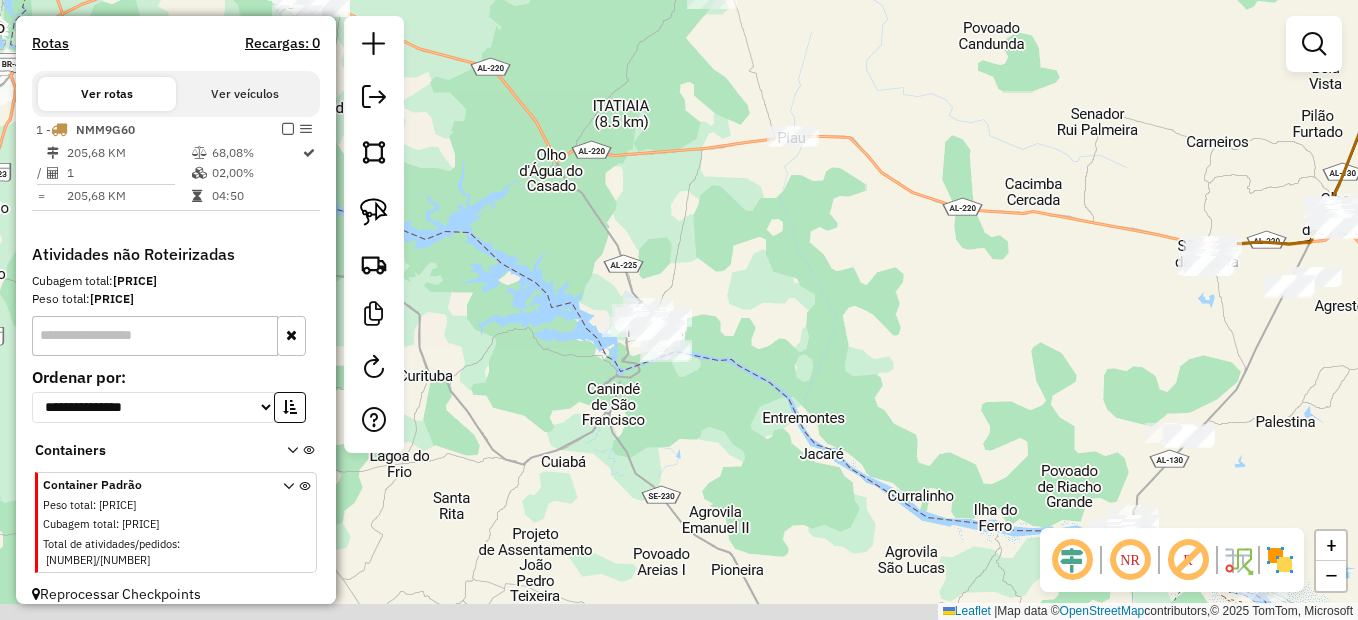 drag, startPoint x: 779, startPoint y: 442, endPoint x: 670, endPoint y: 322, distance: 162.11415 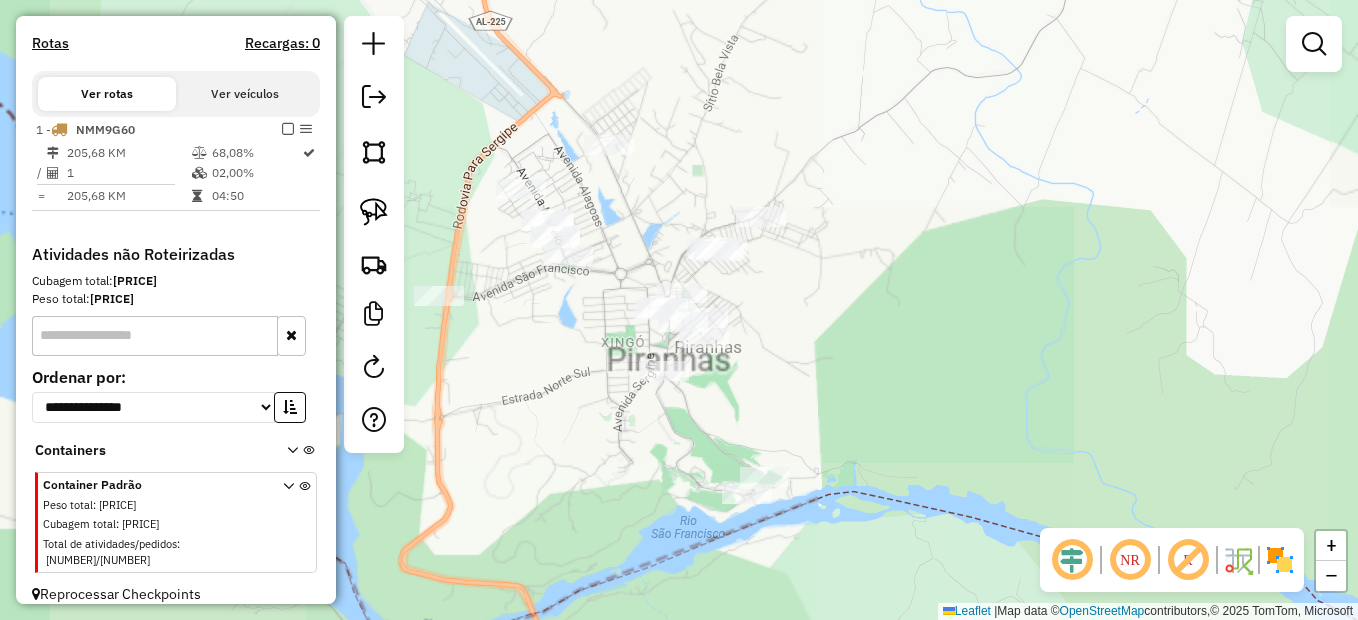 drag, startPoint x: 633, startPoint y: 390, endPoint x: 648, endPoint y: 414, distance: 28.301943 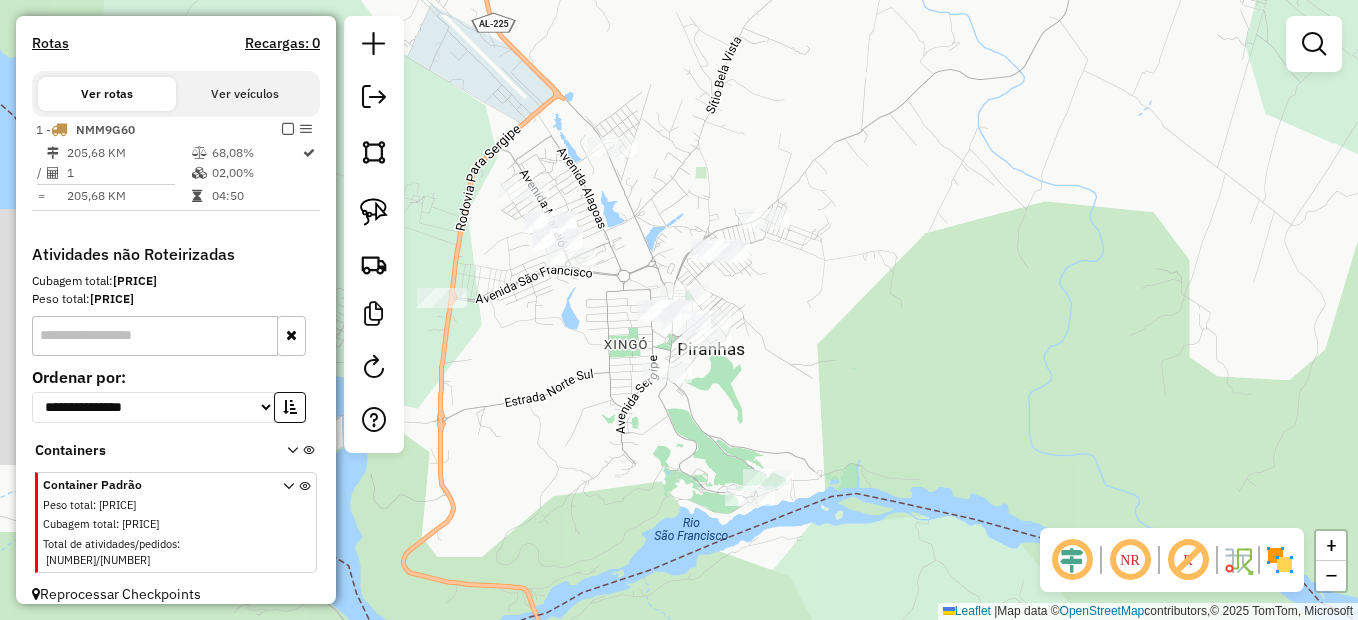 click 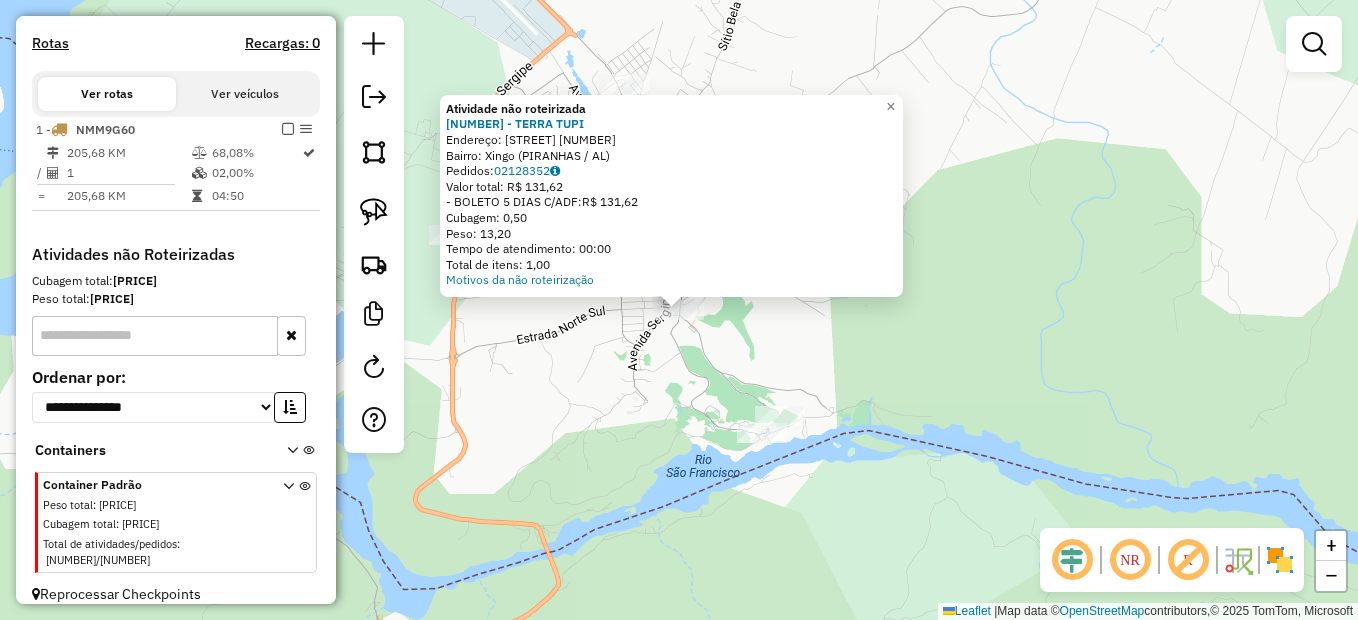 click on "Atividade não roteirizada 2593 - TERRA TUPI  Endereço:  Rodovia Altemar Dutra 54   Bairro: Xingo (PIRANHAS / AL)   Pedidos:  02128352   Valor total: R$ 131,62   - BOLETO 5 DIAS C/ADF:  R$ 131,62   Cubagem: 0,50   Peso: 13,20   Tempo de atendimento: 00:00   Total de itens: 1,00  Motivos da não roteirização × Janela de atendimento Grade de atendimento Capacidade Transportadoras Veículos Cliente Pedidos  Rotas Selecione os dias de semana para filtrar as janelas de atendimento  Seg   Ter   Qua   Qui   Sex   Sáb   Dom  Informe o período da janela de atendimento: De: Até:  Filtrar exatamente a janela do cliente  Considerar janela de atendimento padrão  Selecione os dias de semana para filtrar as grades de atendimento  Seg   Ter   Qua   Qui   Sex   Sáb   Dom   Considerar clientes sem dia de atendimento cadastrado  Clientes fora do dia de atendimento selecionado Filtrar as atividades entre os valores definidos abaixo:  Peso mínimo:   Peso máximo:   Cubagem mínima:   Cubagem máxima:   De:   Até:  De:" 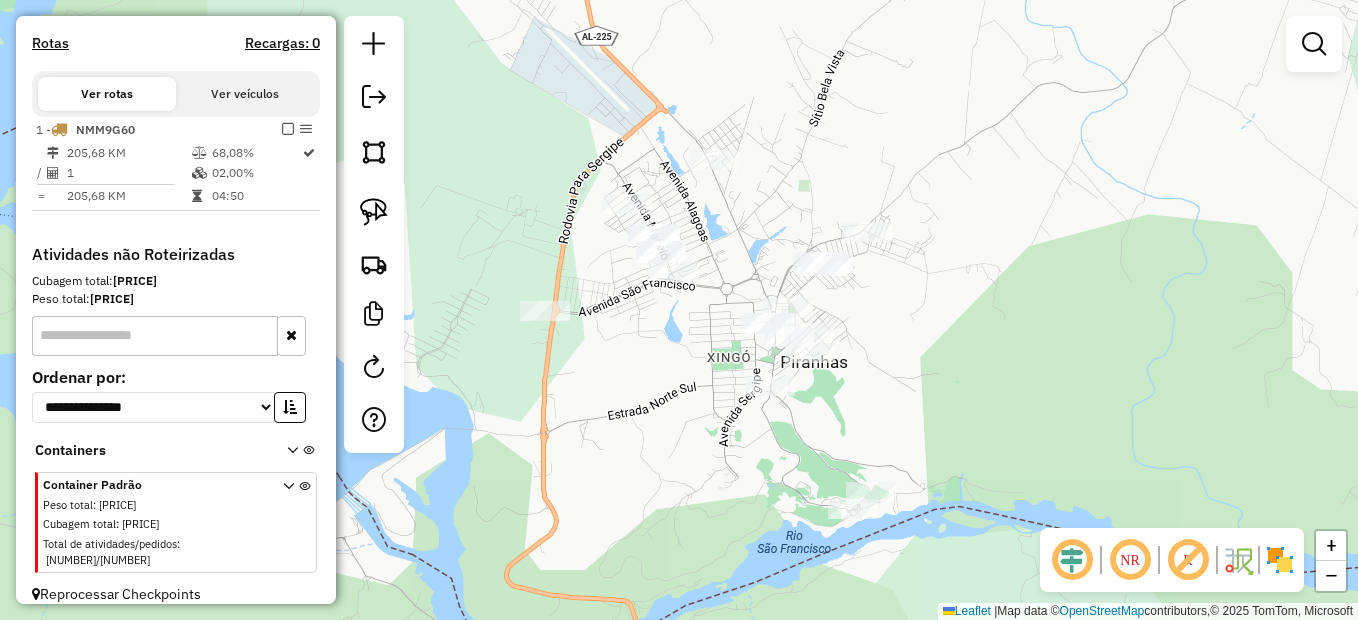 drag, startPoint x: 537, startPoint y: 333, endPoint x: 572, endPoint y: 331, distance: 35.057095 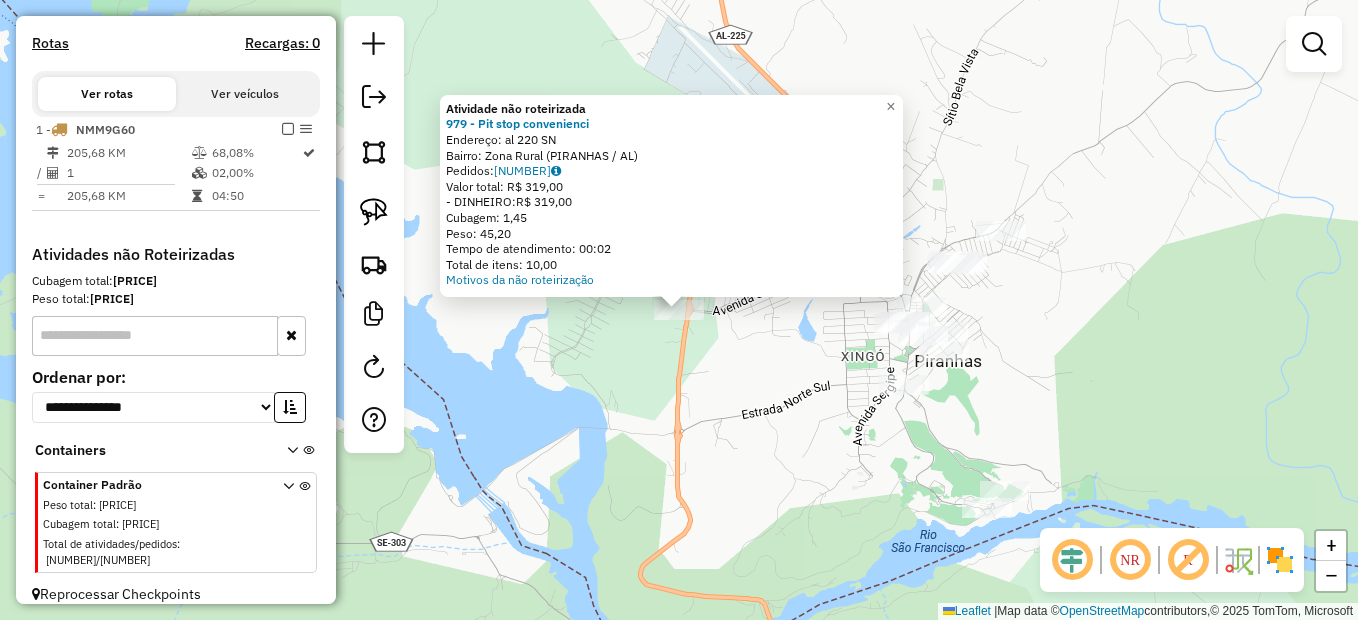 click on "Atividade não roteirizada 979 - Pit stop convenienci  Endereço:  al 220 SN   Bairro: Zona Rural (PIRANHAS / AL)   Pedidos:  02127771   Valor total: R$ 319,00   - DINHEIRO:  R$ 319,00   Cubagem: 1,45   Peso: 45,20   Tempo de atendimento: 00:02   Total de itens: 10,00  Motivos da não roteirização × Janela de atendimento Grade de atendimento Capacidade Transportadoras Veículos Cliente Pedidos  Rotas Selecione os dias de semana para filtrar as janelas de atendimento  Seg   Ter   Qua   Qui   Sex   Sáb   Dom  Informe o período da janela de atendimento: De: Até:  Filtrar exatamente a janela do cliente  Considerar janela de atendimento padrão  Selecione os dias de semana para filtrar as grades de atendimento  Seg   Ter   Qua   Qui   Sex   Sáb   Dom   Considerar clientes sem dia de atendimento cadastrado  Clientes fora do dia de atendimento selecionado Filtrar as atividades entre os valores definidos abaixo:  Peso mínimo:   Peso máximo:   Cubagem mínima:   Cubagem máxima:   De:   Até:   De:   Até:  +" 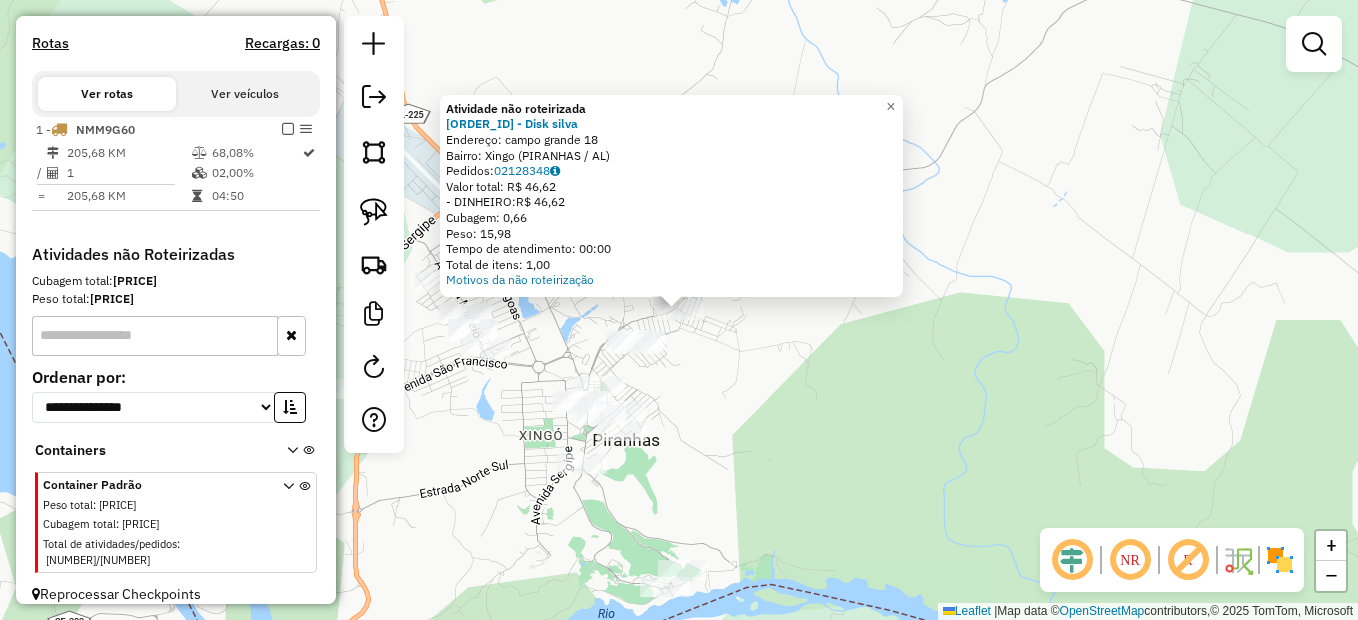 click on "Atividade não roteirizada 1012 - Disk silva  Endereço:  campo grande 18   Bairro: Xingo (PIRANHAS / AL)   Pedidos:  02128348   Valor total: R$ 46,62   - DINHEIRO:  R$ 46,62   Cubagem: 0,66   Peso: 15,98   Tempo de atendimento: 00:00   Total de itens: 1,00  Motivos da não roteirização × Janela de atendimento Grade de atendimento Capacidade Transportadoras Veículos Cliente Pedidos  Rotas Selecione os dias de semana para filtrar as janelas de atendimento  Seg   Ter   Qua   Qui   Sex   Sáb   Dom  Informe o período da janela de atendimento: De: Até:  Filtrar exatamente a janela do cliente  Considerar janela de atendimento padrão  Selecione os dias de semana para filtrar as grades de atendimento  Seg   Ter   Qua   Qui   Sex   Sáb   Dom   Considerar clientes sem dia de atendimento cadastrado  Clientes fora do dia de atendimento selecionado Filtrar as atividades entre os valores definidos abaixo:  Peso mínimo:   Peso máximo:   Cubagem mínima:   Cubagem máxima:   De:   Até:   De:   Até:  Veículo: +" 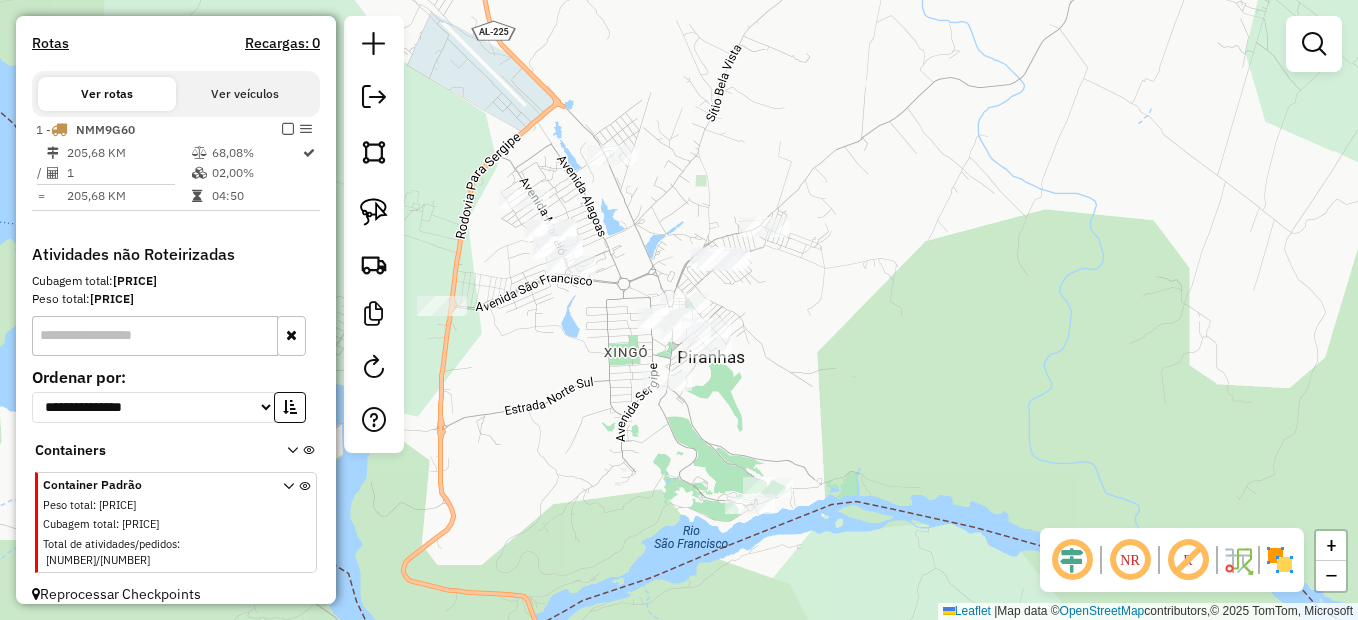 drag, startPoint x: 752, startPoint y: 403, endPoint x: 786, endPoint y: 370, distance: 47.38143 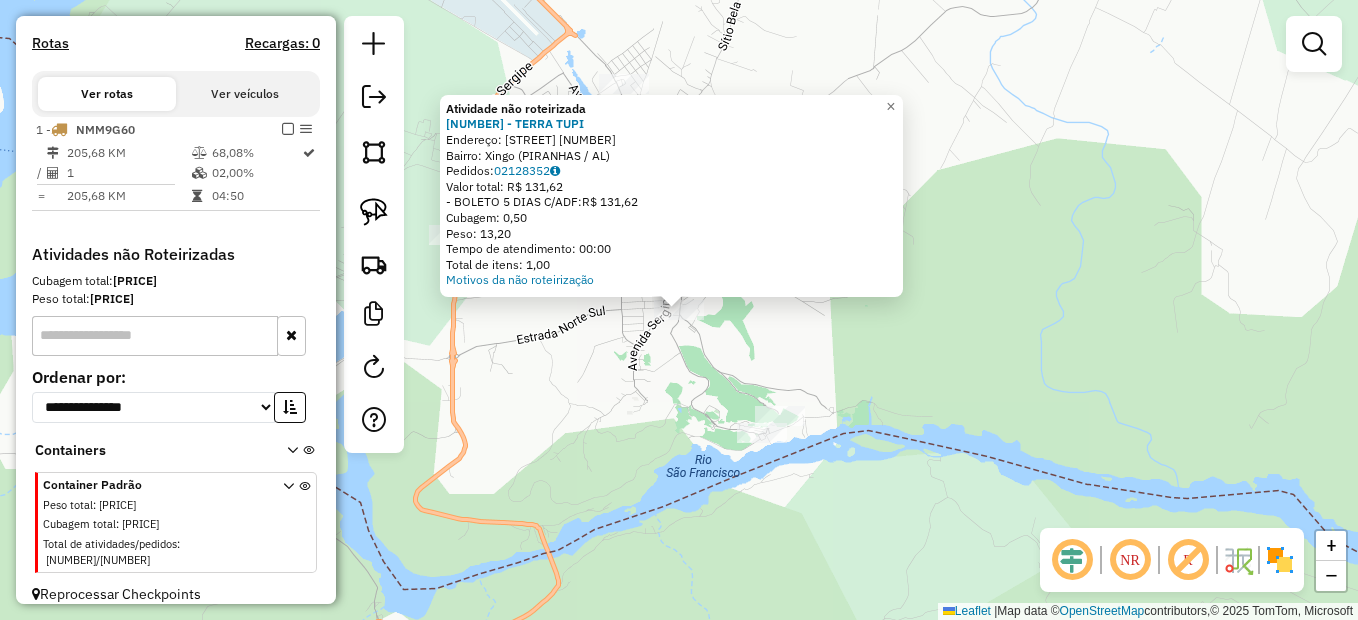 click on "Atividade não roteirizada 2593 - TERRA TUPI  Endereço:  Rodovia Altemar Dutra 54   Bairro: Xingo (PIRANHAS / AL)   Pedidos:  02128352   Valor total: R$ 131,62   - BOLETO 5 DIAS C/ADF:  R$ 131,62   Cubagem: 0,50   Peso: 13,20   Tempo de atendimento: 00:00   Total de itens: 1,00  Motivos da não roteirização × Janela de atendimento Grade de atendimento Capacidade Transportadoras Veículos Cliente Pedidos  Rotas Selecione os dias de semana para filtrar as janelas de atendimento  Seg   Ter   Qua   Qui   Sex   Sáb   Dom  Informe o período da janela de atendimento: De: Até:  Filtrar exatamente a janela do cliente  Considerar janela de atendimento padrão  Selecione os dias de semana para filtrar as grades de atendimento  Seg   Ter   Qua   Qui   Sex   Sáb   Dom   Considerar clientes sem dia de atendimento cadastrado  Clientes fora do dia de atendimento selecionado Filtrar as atividades entre os valores definidos abaixo:  Peso mínimo:   Peso máximo:   Cubagem mínima:   Cubagem máxima:   De:   Até:  De:" 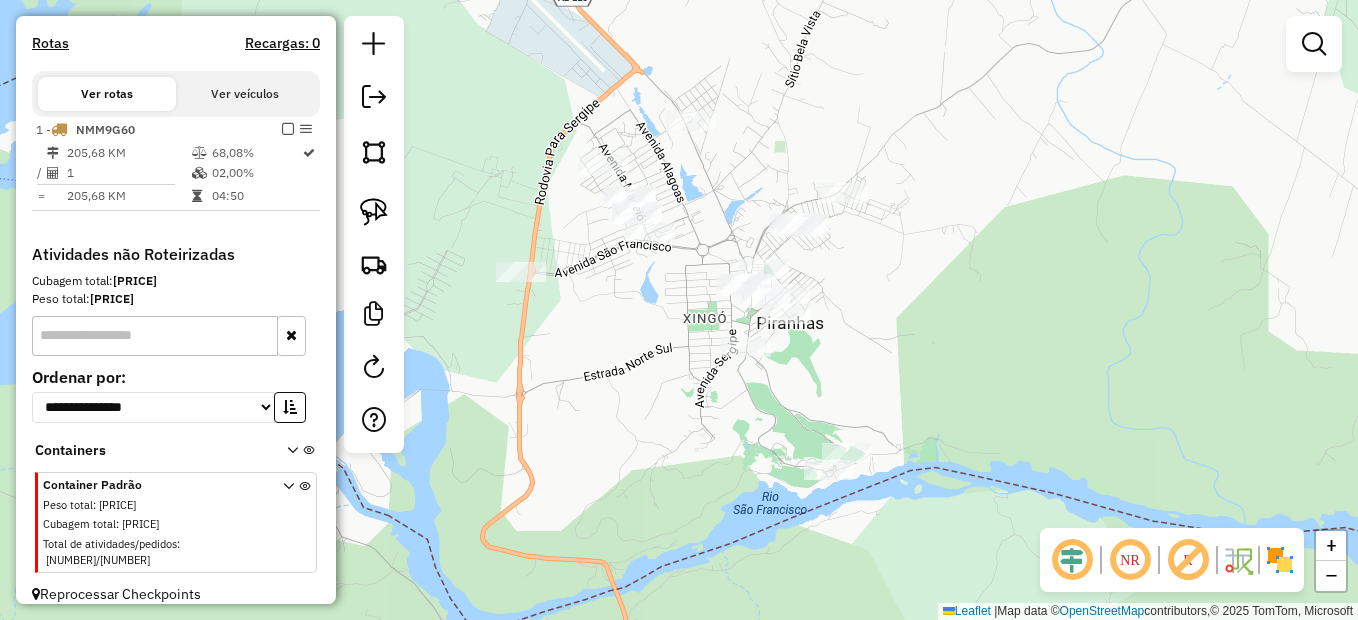 drag, startPoint x: 601, startPoint y: 297, endPoint x: 705, endPoint y: 362, distance: 122.641754 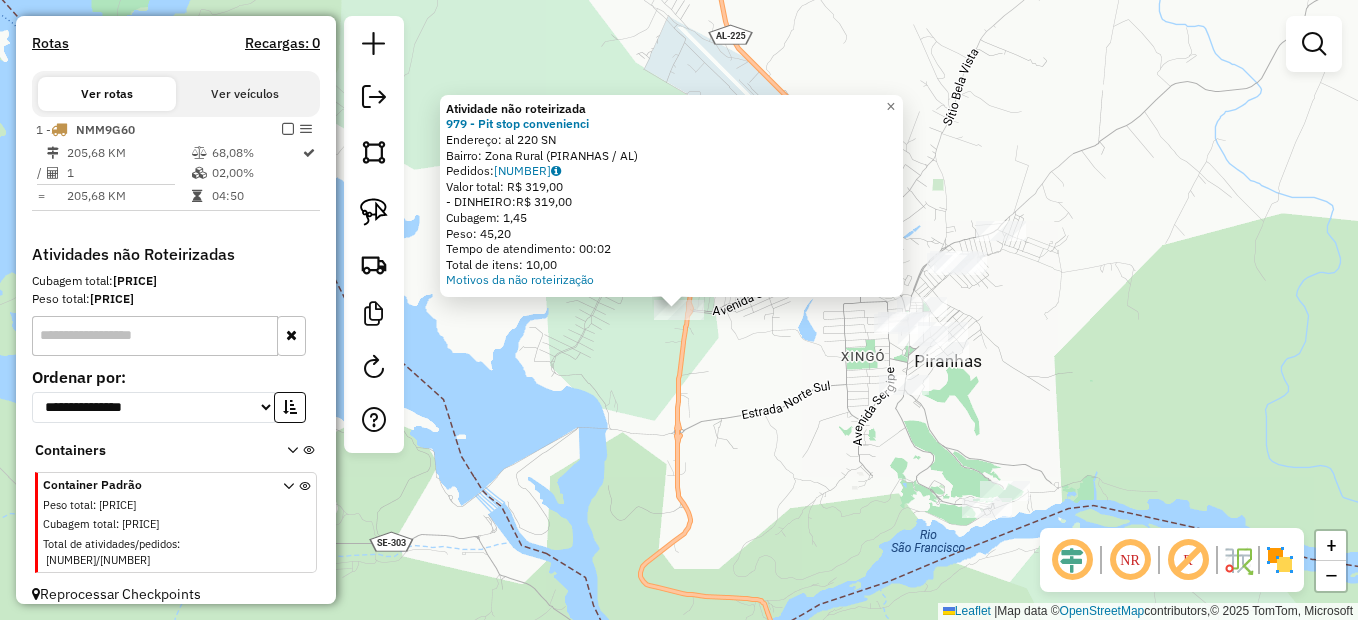 click on "Atividade não roteirizada 979 - Pit stop convenienci  Endereço:  al 220 SN   Bairro: Zona Rural (PIRANHAS / AL)   Pedidos:  02127771   Valor total: R$ 319,00   - DINHEIRO:  R$ 319,00   Cubagem: 1,45   Peso: 45,20   Tempo de atendimento: 00:02   Total de itens: 10,00  Motivos da não roteirização × Janela de atendimento Grade de atendimento Capacidade Transportadoras Veículos Cliente Pedidos  Rotas Selecione os dias de semana para filtrar as janelas de atendimento  Seg   Ter   Qua   Qui   Sex   Sáb   Dom  Informe o período da janela de atendimento: De: Até:  Filtrar exatamente a janela do cliente  Considerar janela de atendimento padrão  Selecione os dias de semana para filtrar as grades de atendimento  Seg   Ter   Qua   Qui   Sex   Sáb   Dom   Considerar clientes sem dia de atendimento cadastrado  Clientes fora do dia de atendimento selecionado Filtrar as atividades entre os valores definidos abaixo:  Peso mínimo:   Peso máximo:   Cubagem mínima:   Cubagem máxima:   De:   Até:   De:   Até:  +" 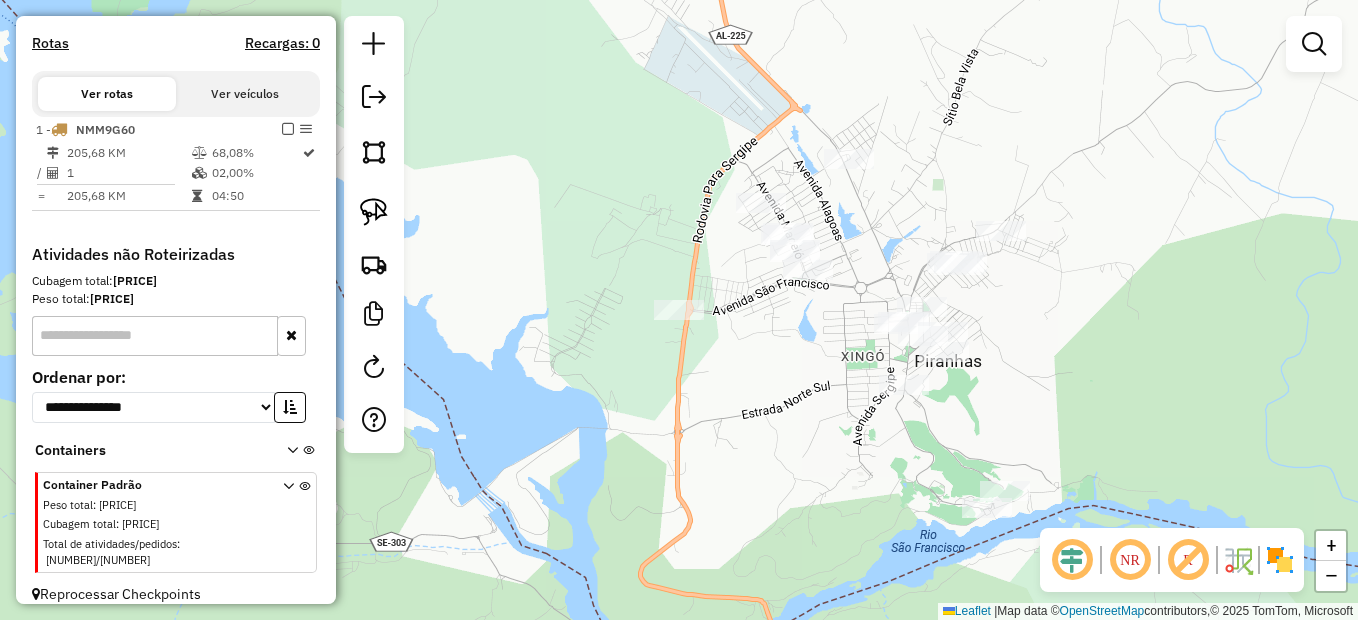 click 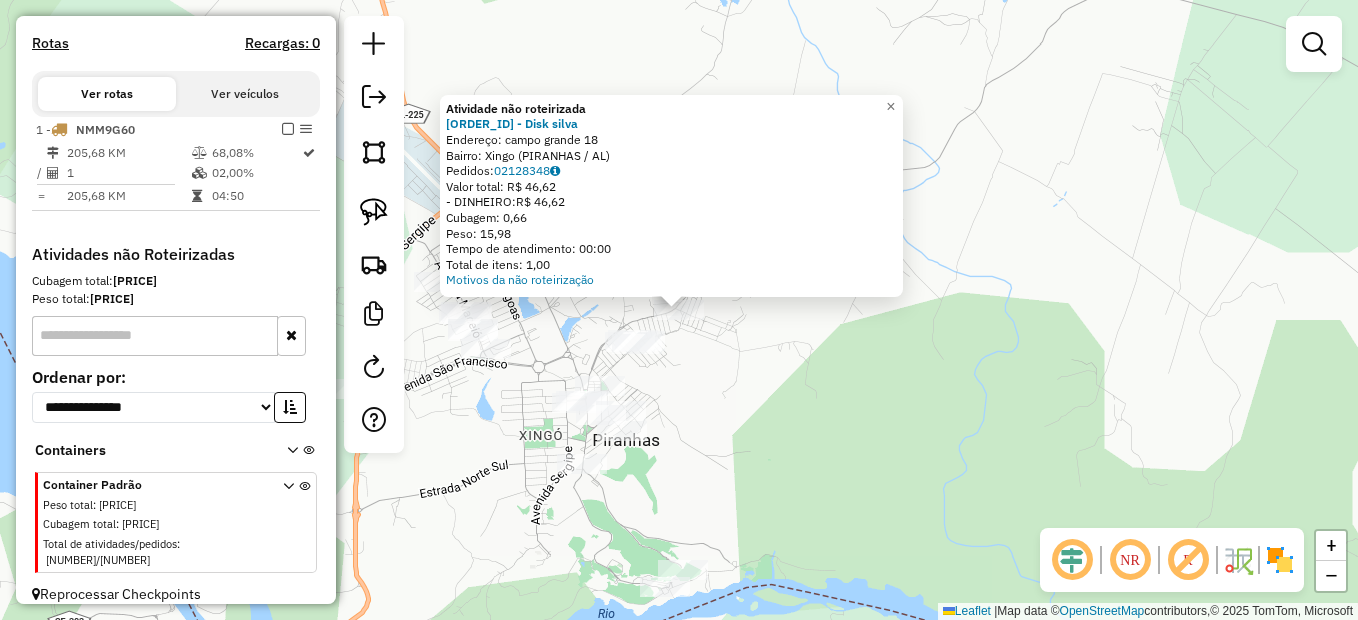 click on "Atividade não roteirizada 1012 - Disk silva  Endereço:  campo grande 18   Bairro: Xingo (PIRANHAS / AL)   Pedidos:  02128348   Valor total: R$ 46,62   - DINHEIRO:  R$ 46,62   Cubagem: 0,66   Peso: 15,98   Tempo de atendimento: 00:00   Total de itens: 1,00  Motivos da não roteirização × Janela de atendimento Grade de atendimento Capacidade Transportadoras Veículos Cliente Pedidos  Rotas Selecione os dias de semana para filtrar as janelas de atendimento  Seg   Ter   Qua   Qui   Sex   Sáb   Dom  Informe o período da janela de atendimento: De: Até:  Filtrar exatamente a janela do cliente  Considerar janela de atendimento padrão  Selecione os dias de semana para filtrar as grades de atendimento  Seg   Ter   Qua   Qui   Sex   Sáb   Dom   Considerar clientes sem dia de atendimento cadastrado  Clientes fora do dia de atendimento selecionado Filtrar as atividades entre os valores definidos abaixo:  Peso mínimo:   Peso máximo:   Cubagem mínima:   Cubagem máxima:   De:   Até:   De:   Até:  Veículo: +" 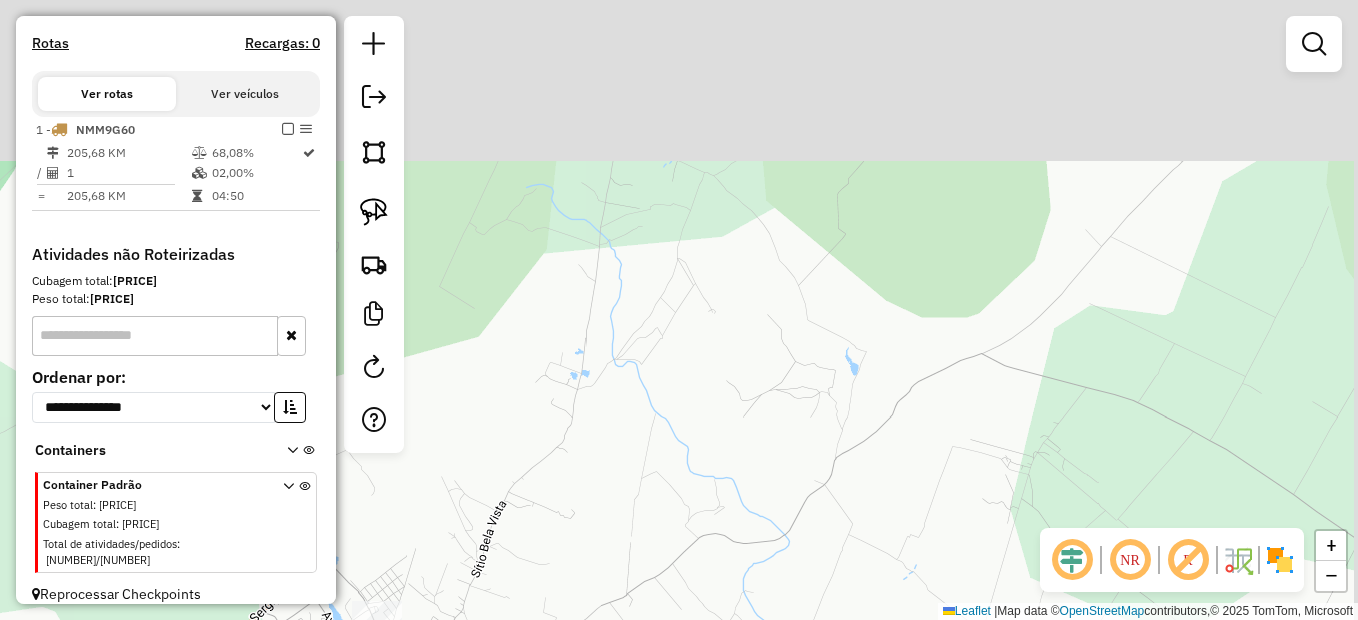 drag, startPoint x: 972, startPoint y: 186, endPoint x: 789, endPoint y: 476, distance: 342.91254 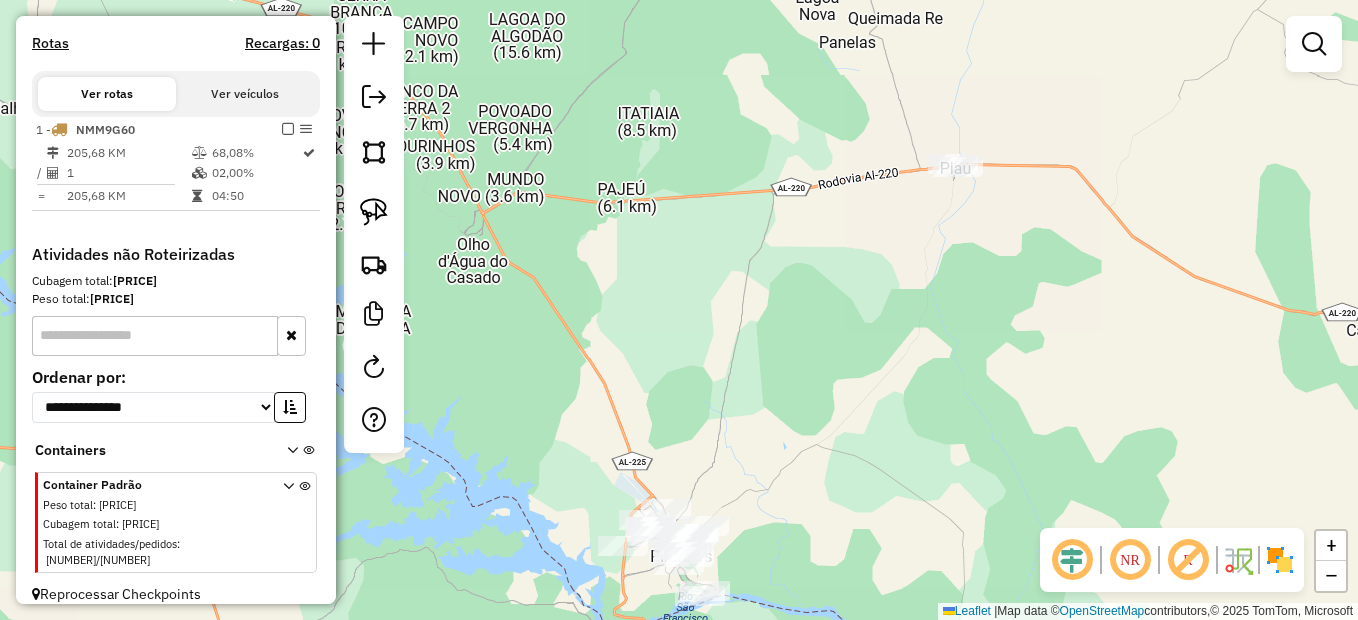 drag, startPoint x: 961, startPoint y: 286, endPoint x: 801, endPoint y: 433, distance: 217.27632 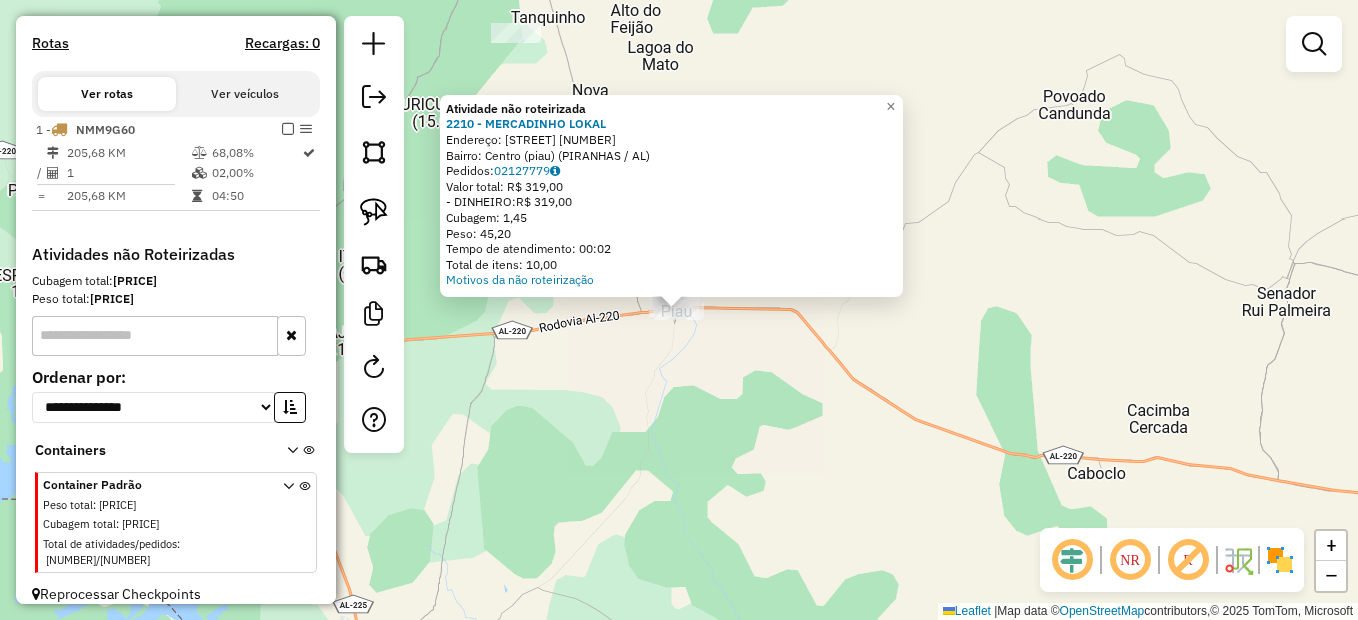 click on "Atividade não roteirizada [NUMBER] - MERCADINHO LOKAL  Endereço:  Rua Maria de Jesus Soares [NUMBER]   Bairro: Centro (piau) ([CITY] / [STATE])   Pedidos:  [ORDER_ID]   Valor total: R$ 319,00   - DINHEIRO:  R$ 319,00   Cubagem: 1,45   Peso: 45,20   Tempo de atendimento: 00:02   Total de itens: 10,00  Motivos da não roteirização × Janela de atendimento Grade de atendimento Capacidade Transportadoras Veículos Cliente Pedidos  Rotas Selecione os dias de semana para filtrar as janelas de atendimento  Seg   Ter   Qua   Qui   Sex   Sáb   Dom  Informe o período da janela de atendimento: De: Até:  Filtrar exatamente a janela do cliente  Considerar janela de atendimento padrão  Selecione os dias de semana para filtrar as grades de atendimento  Seg   Ter   Qua   Qui   Sex   Sáb   Dom   Considerar clientes sem dia de atendimento cadastrado  Clientes fora do dia de atendimento selecionado Filtrar as atividades entre os valores definidos abaixo:  Peso mínimo:   Peso máximo:   Cubagem mínima:   Cubagem máxima:   De:  De:" 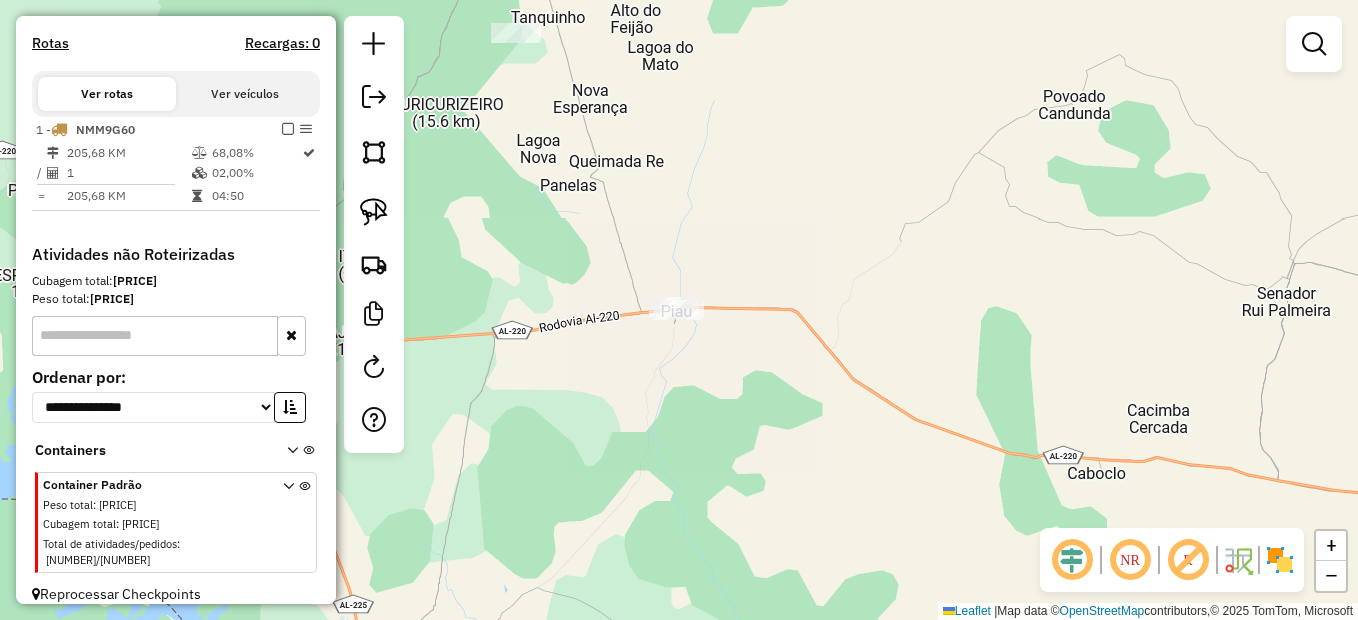drag, startPoint x: 663, startPoint y: 366, endPoint x: 608, endPoint y: 234, distance: 143 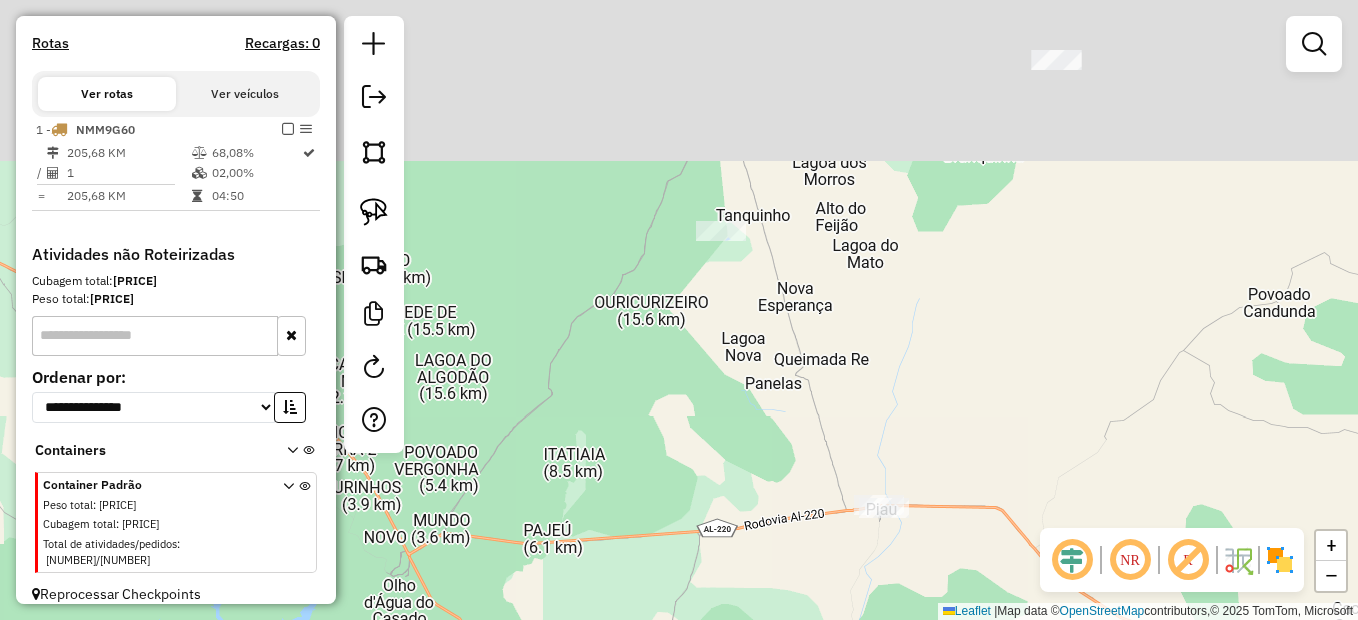 drag, startPoint x: 579, startPoint y: 165, endPoint x: 780, endPoint y: 363, distance: 282.1436 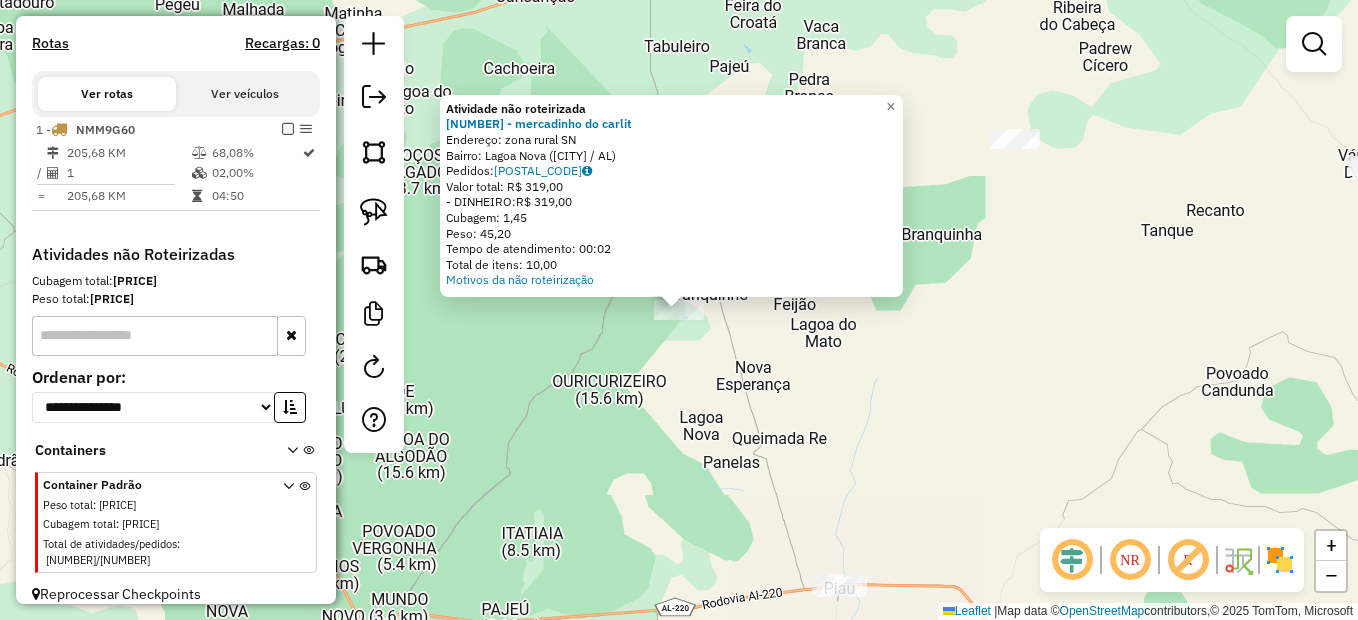 click on "Atividade não roteirizada 1017 - mercadinho do carlit  Endereço:  zona rural SN   Bairro: Lagoa Nova (PIRANHAS / AL)   Pedidos:  02127775   Valor total: R$ 319,00   - DINHEIRO:  R$ 319,00   Cubagem: 1,45   Peso: 45,20   Tempo de atendimento: 00:02   Total de itens: 10,00  Motivos da não roteirização × Janela de atendimento Grade de atendimento Capacidade Transportadoras Veículos Cliente Pedidos  Rotas Selecione os dias de semana para filtrar as janelas de atendimento  Seg   Ter   Qua   Qui   Sex   Sáb   Dom  Informe o período da janela de atendimento: De: Até:  Filtrar exatamente a janela do cliente  Considerar janela de atendimento padrão  Selecione os dias de semana para filtrar as grades de atendimento  Seg   Ter   Qua   Qui   Sex   Sáb   Dom   Considerar clientes sem dia de atendimento cadastrado  Clientes fora do dia de atendimento selecionado Filtrar as atividades entre os valores definidos abaixo:  Peso mínimo:   Peso máximo:   Cubagem mínima:   Cubagem máxima:   De:   Até:   De:  De:" 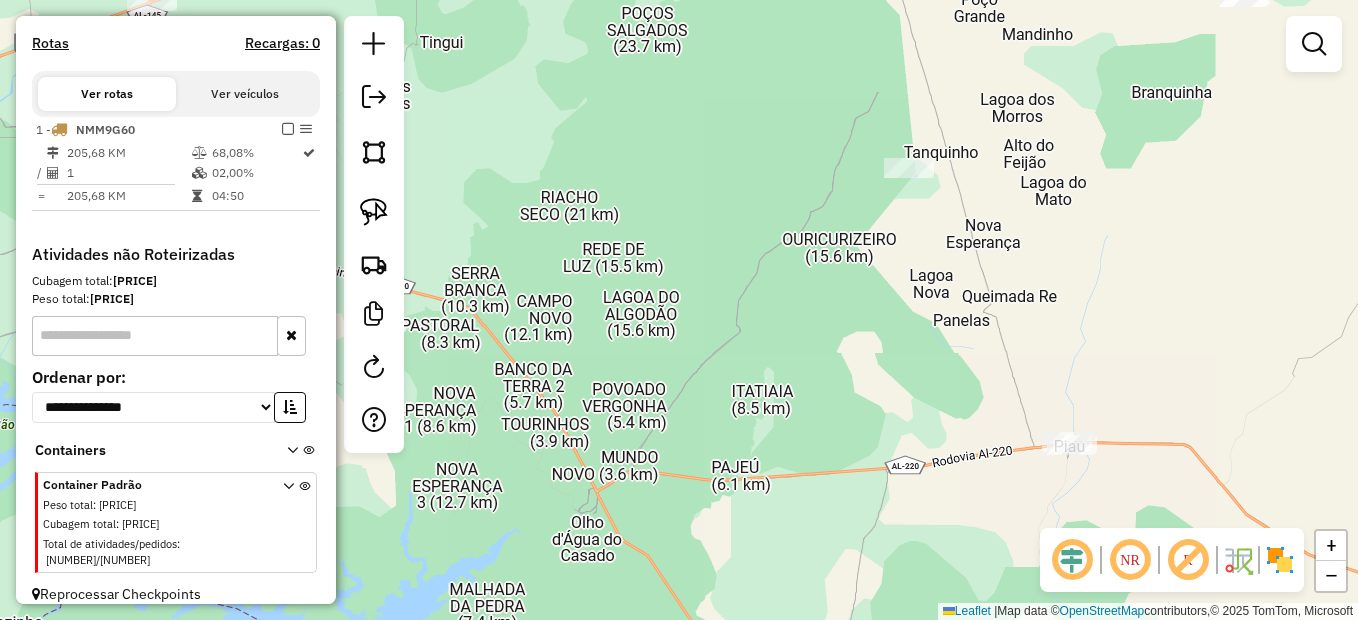 drag, startPoint x: 562, startPoint y: 381, endPoint x: 797, endPoint y: 227, distance: 280.96442 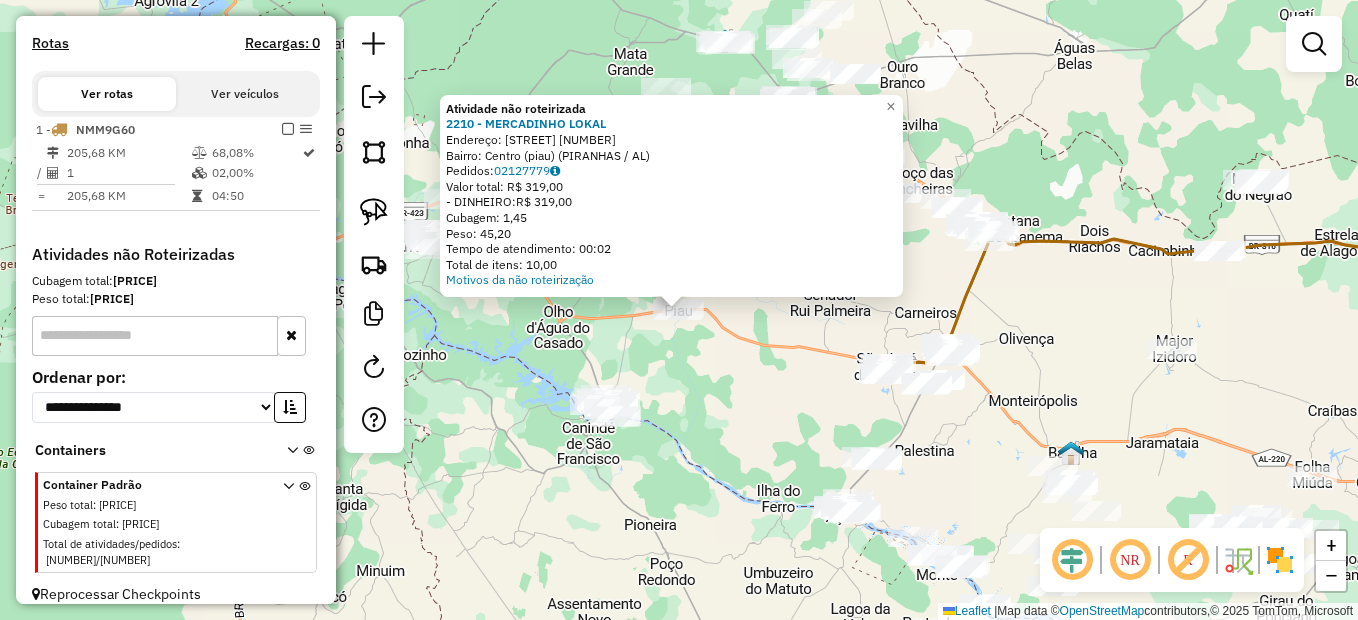 click on "Atividade não roteirizada [NUMBER] - MERCADINHO LOKAL  Endereço:  Rua Maria de Jesus Soares [NUMBER]   Bairro: Centro (piau) ([CITY] / [STATE])   Pedidos:  [ORDER_ID]   Valor total: R$ 319,00   - DINHEIRO:  R$ 319,00   Cubagem: 1,45   Peso: 45,20   Tempo de atendimento: 00:02   Total de itens: 10,00  Motivos da não roteirização × Janela de atendimento Grade de atendimento Capacidade Transportadoras Veículos Cliente Pedidos  Rotas Selecione os dias de semana para filtrar as janelas de atendimento  Seg   Ter   Qua   Qui   Sex   Sáb   Dom  Informe o período da janela de atendimento: De: Até:  Filtrar exatamente a janela do cliente  Considerar janela de atendimento padrão  Selecione os dias de semana para filtrar as grades de atendimento  Seg   Ter   Qua   Qui   Sex   Sáb   Dom   Considerar clientes sem dia de atendimento cadastrado  Clientes fora do dia de atendimento selecionado Filtrar as atividades entre os valores definidos abaixo:  Peso mínimo:   Peso máximo:   Cubagem mínima:   Cubagem máxima:   De:  De:" 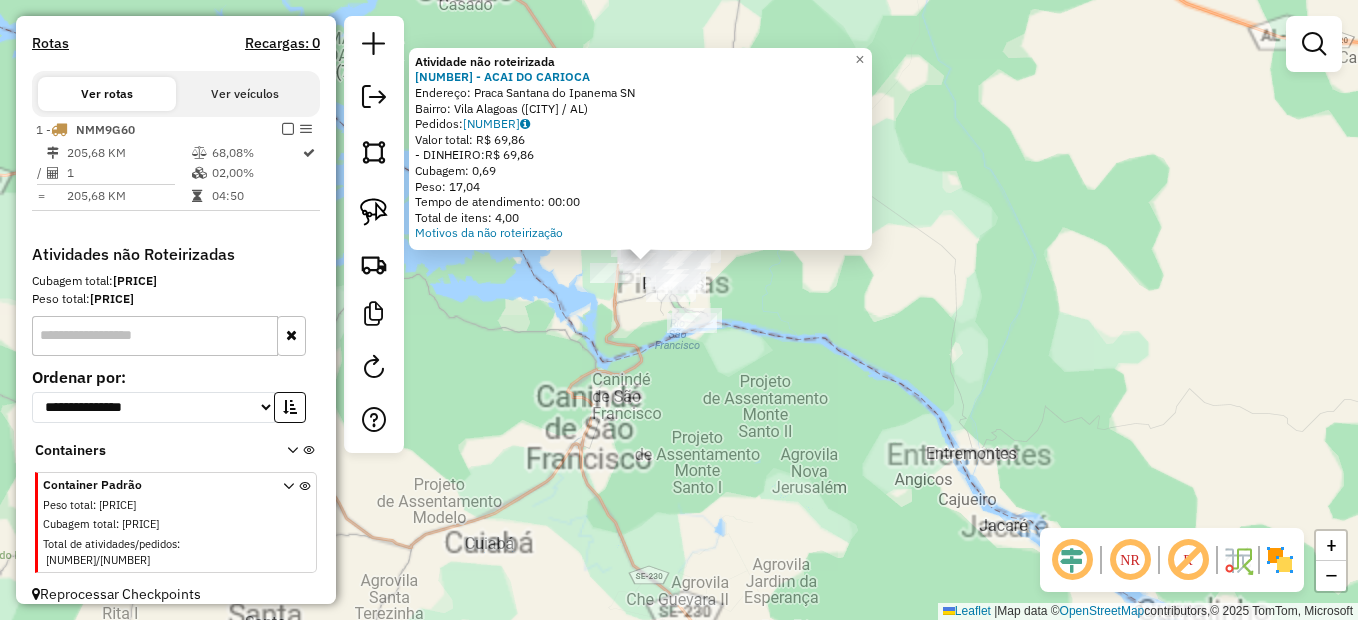 click on "Atividade não roteirizada 1763 - ACAI DO CARIOCA  Endereço:  Praca Santana do Ipanema SN   Bairro: Vila Alagoas (PIRANHAS / AL)   Pedidos:  02128422   Valor total: R$ 69,86   - DINHEIRO:  R$ 69,86   Cubagem: 0,69   Peso: 17,04   Tempo de atendimento: 00:00   Total de itens: 4,00  Motivos da não roteirização × Janela de atendimento Grade de atendimento Capacidade Transportadoras Veículos Cliente Pedidos  Rotas Selecione os dias de semana para filtrar as janelas de atendimento  Seg   Ter   Qua   Qui   Sex   Sáb   Dom  Informe o período da janela de atendimento: De: Até:  Filtrar exatamente a janela do cliente  Considerar janela de atendimento padrão  Selecione os dias de semana para filtrar as grades de atendimento  Seg   Ter   Qua   Qui   Sex   Sáb   Dom   Considerar clientes sem dia de atendimento cadastrado  Clientes fora do dia de atendimento selecionado Filtrar as atividades entre os valores definidos abaixo:  Peso mínimo:   Peso máximo:   Cubagem mínima:   Cubagem máxima:   De:   Até:  +" 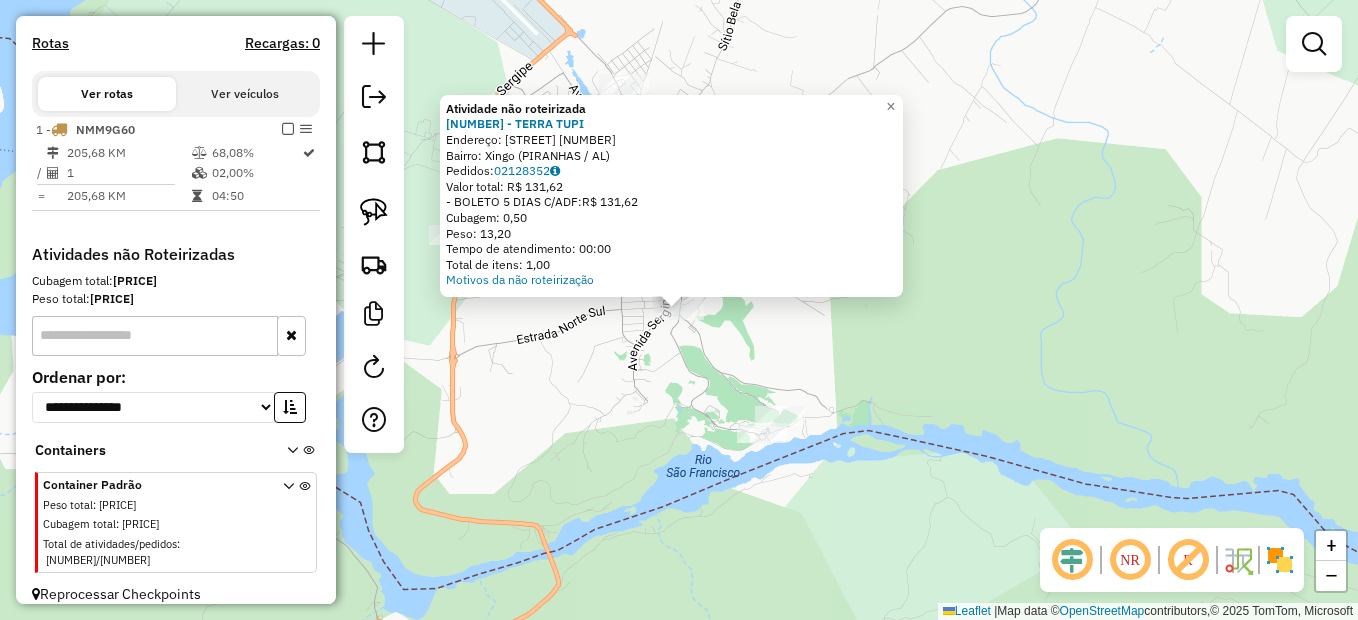 click on "Atividade não roteirizada 2593 - TERRA TUPI  Endereço:  Rodovia Altemar Dutra 54   Bairro: Xingo (PIRANHAS / AL)   Pedidos:  02128352   Valor total: R$ 131,62   - BOLETO 5 DIAS C/ADF:  R$ 131,62   Cubagem: 0,50   Peso: 13,20   Tempo de atendimento: 00:00   Total de itens: 1,00  Motivos da não roteirização × Janela de atendimento Grade de atendimento Capacidade Transportadoras Veículos Cliente Pedidos  Rotas Selecione os dias de semana para filtrar as janelas de atendimento  Seg   Ter   Qua   Qui   Sex   Sáb   Dom  Informe o período da janela de atendimento: De: Até:  Filtrar exatamente a janela do cliente  Considerar janela de atendimento padrão  Selecione os dias de semana para filtrar as grades de atendimento  Seg   Ter   Qua   Qui   Sex   Sáb   Dom   Considerar clientes sem dia de atendimento cadastrado  Clientes fora do dia de atendimento selecionado Filtrar as atividades entre os valores definidos abaixo:  Peso mínimo:   Peso máximo:   Cubagem mínima:   Cubagem máxima:   De:   Até:  De:" 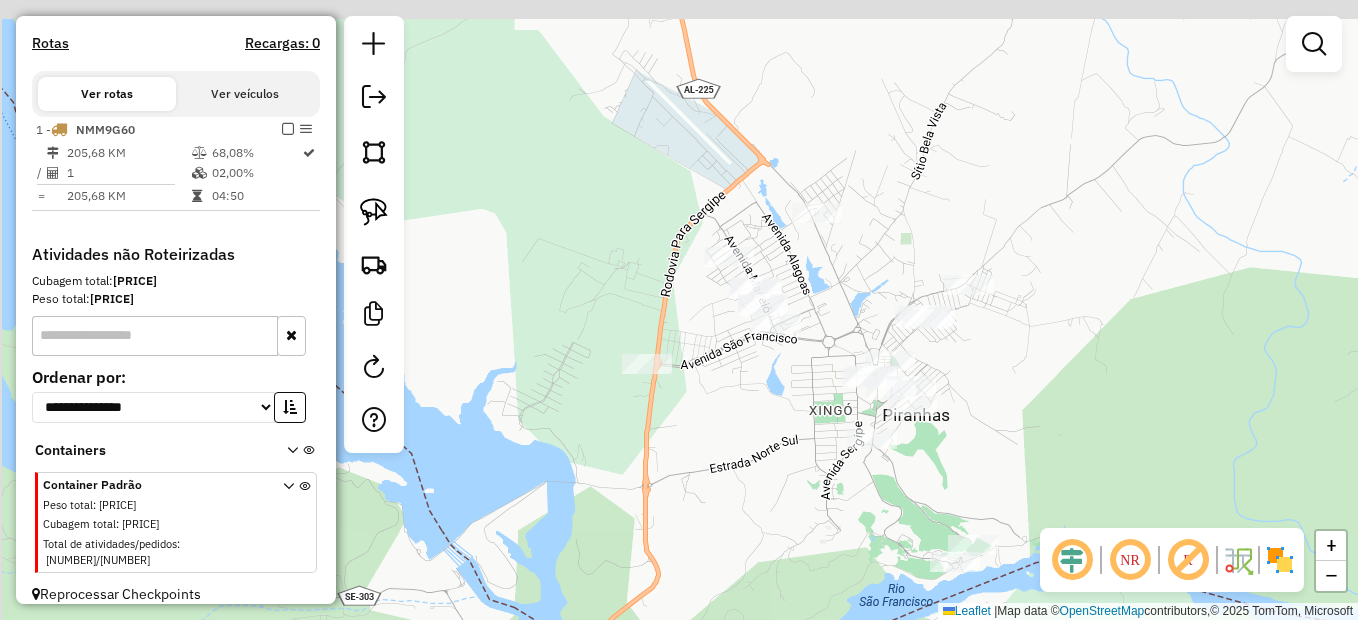 drag, startPoint x: 527, startPoint y: 368, endPoint x: 720, endPoint y: 497, distance: 232.1422 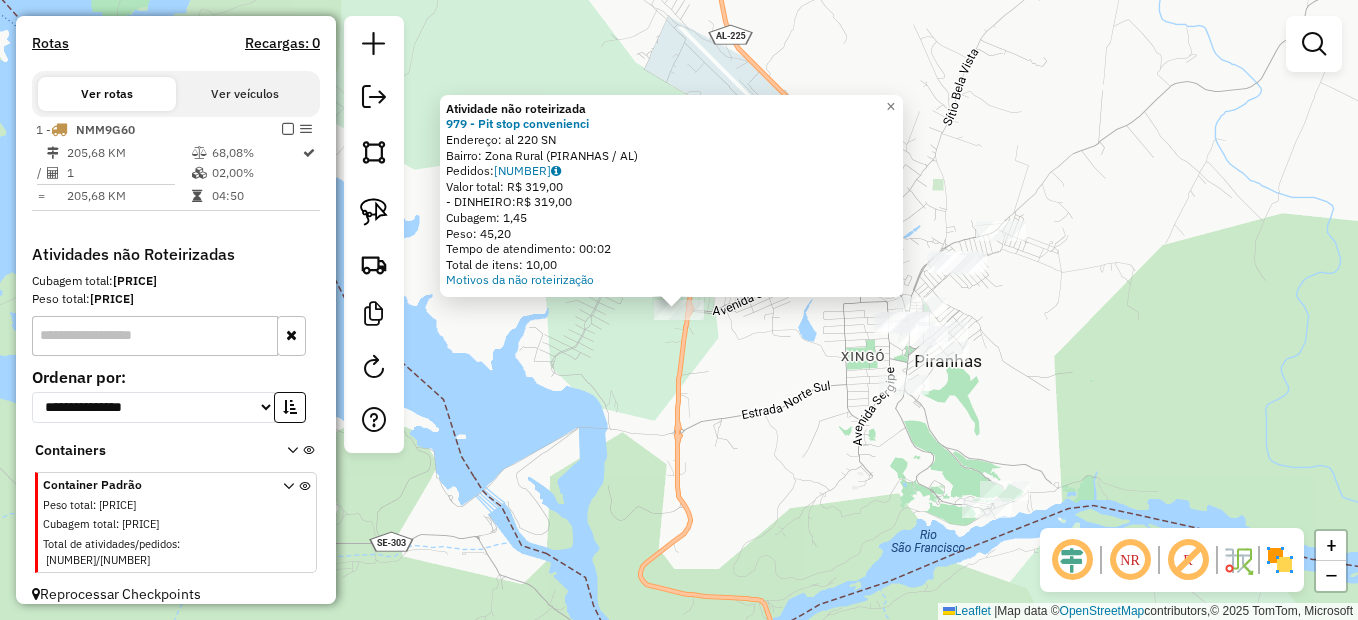 click on "Atividade não roteirizada 979 - Pit stop convenienci  Endereço:  al 220 SN   Bairro: Zona Rural (PIRANHAS / AL)   Pedidos:  02127771   Valor total: R$ 319,00   - DINHEIRO:  R$ 319,00   Cubagem: 1,45   Peso: 45,20   Tempo de atendimento: 00:02   Total de itens: 10,00  Motivos da não roteirização × Janela de atendimento Grade de atendimento Capacidade Transportadoras Veículos Cliente Pedidos  Rotas Selecione os dias de semana para filtrar as janelas de atendimento  Seg   Ter   Qua   Qui   Sex   Sáb   Dom  Informe o período da janela de atendimento: De: Até:  Filtrar exatamente a janela do cliente  Considerar janela de atendimento padrão  Selecione os dias de semana para filtrar as grades de atendimento  Seg   Ter   Qua   Qui   Sex   Sáb   Dom   Considerar clientes sem dia de atendimento cadastrado  Clientes fora do dia de atendimento selecionado Filtrar as atividades entre os valores definidos abaixo:  Peso mínimo:   Peso máximo:   Cubagem mínima:   Cubagem máxima:   De:   Até:   De:   Até:  +" 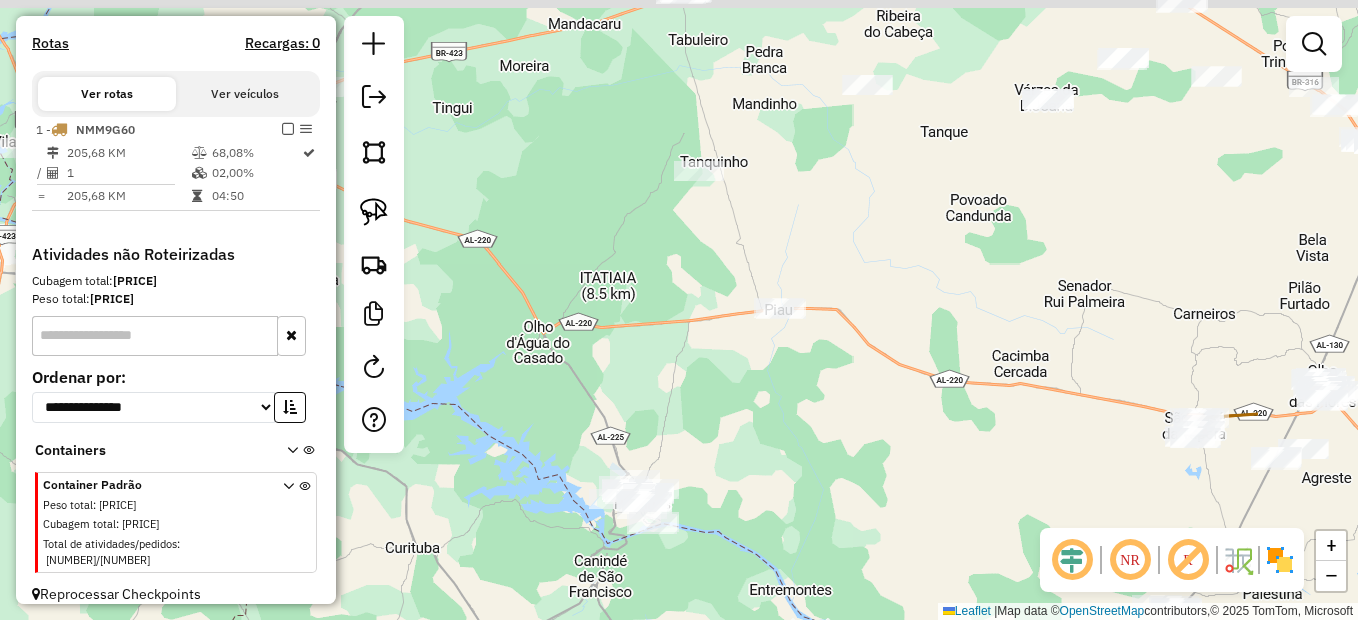 drag, startPoint x: 941, startPoint y: 182, endPoint x: 701, endPoint y: 402, distance: 325.57642 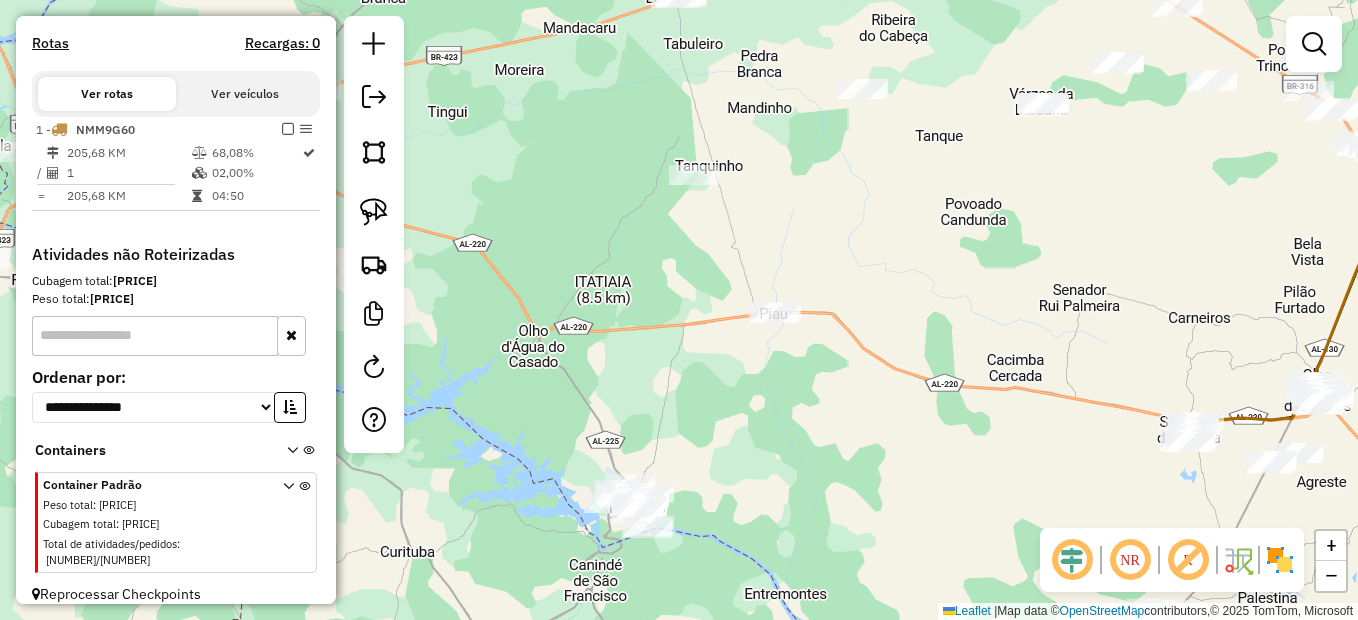 click 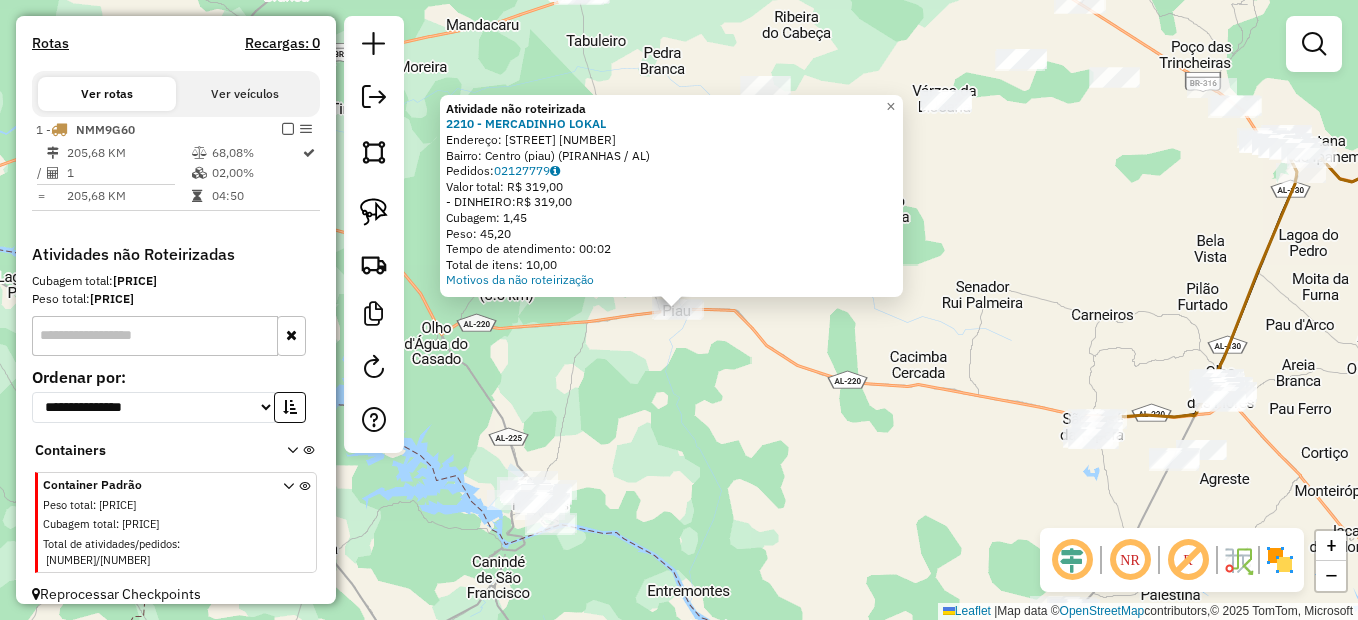 click on "Atividade não roteirizada [NUMBER] - MERCADINHO LOKAL  Endereço:  Rua Maria de Jesus Soares [NUMBER]   Bairro: Centro (piau) ([CITY] / [STATE])   Pedidos:  [ORDER_ID]   Valor total: R$ 319,00   - DINHEIRO:  R$ 319,00   Cubagem: 1,45   Peso: 45,20   Tempo de atendimento: 00:02   Total de itens: 10,00  Motivos da não roteirização × Janela de atendimento Grade de atendimento Capacidade Transportadoras Veículos Cliente Pedidos  Rotas Selecione os dias de semana para filtrar as janelas de atendimento  Seg   Ter   Qua   Qui   Sex   Sáb   Dom  Informe o período da janela de atendimento: De: Até:  Filtrar exatamente a janela do cliente  Considerar janela de atendimento padrão  Selecione os dias de semana para filtrar as grades de atendimento  Seg   Ter   Qua   Qui   Sex   Sáb   Dom   Considerar clientes sem dia de atendimento cadastrado  Clientes fora do dia de atendimento selecionado Filtrar as atividades entre os valores definidos abaixo:  Peso mínimo:   Peso máximo:   Cubagem mínima:   Cubagem máxima:   De:  De:" 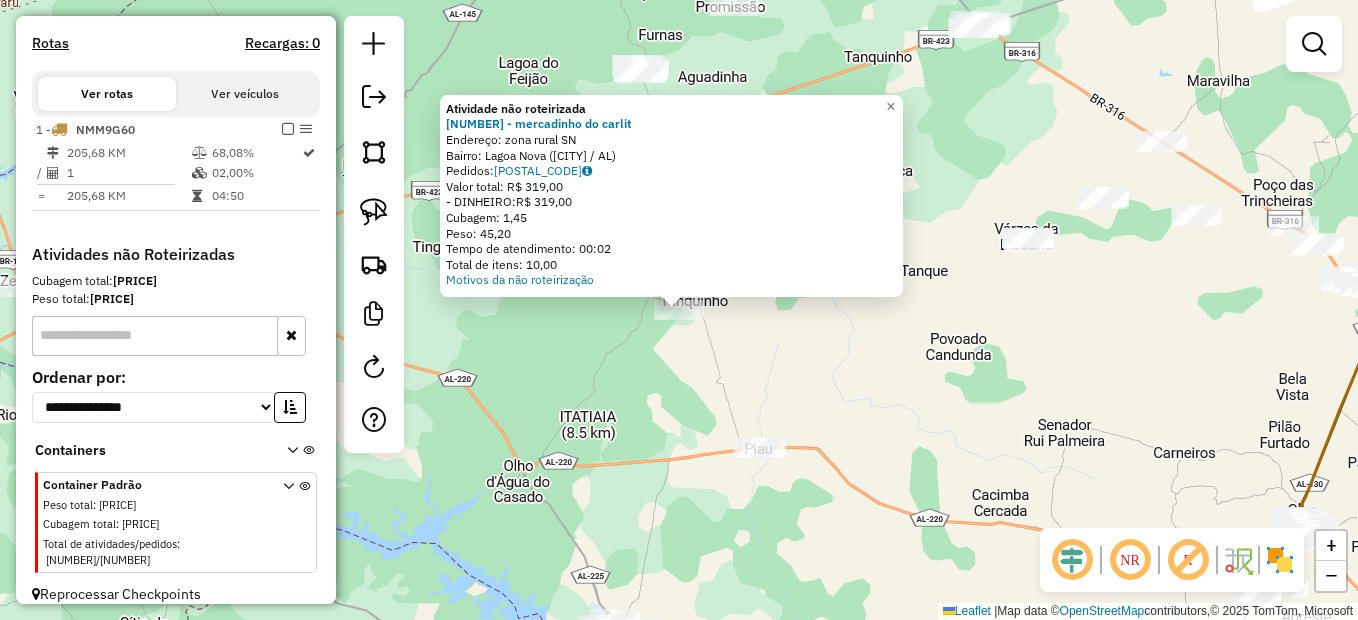 click on "Atividade não roteirizada 1017 - mercadinho do carlit  Endereço:  zona rural SN   Bairro: Lagoa Nova (PIRANHAS / AL)   Pedidos:  02127775   Valor total: R$ 319,00   - DINHEIRO:  R$ 319,00   Cubagem: 1,45   Peso: 45,20   Tempo de atendimento: 00:02   Total de itens: 10,00  Motivos da não roteirização × Janela de atendimento Grade de atendimento Capacidade Transportadoras Veículos Cliente Pedidos  Rotas Selecione os dias de semana para filtrar as janelas de atendimento  Seg   Ter   Qua   Qui   Sex   Sáb   Dom  Informe o período da janela de atendimento: De: Até:  Filtrar exatamente a janela do cliente  Considerar janela de atendimento padrão  Selecione os dias de semana para filtrar as grades de atendimento  Seg   Ter   Qua   Qui   Sex   Sáb   Dom   Considerar clientes sem dia de atendimento cadastrado  Clientes fora do dia de atendimento selecionado Filtrar as atividades entre os valores definidos abaixo:  Peso mínimo:   Peso máximo:   Cubagem mínima:   Cubagem máxima:   De:   Até:   De:  De:" 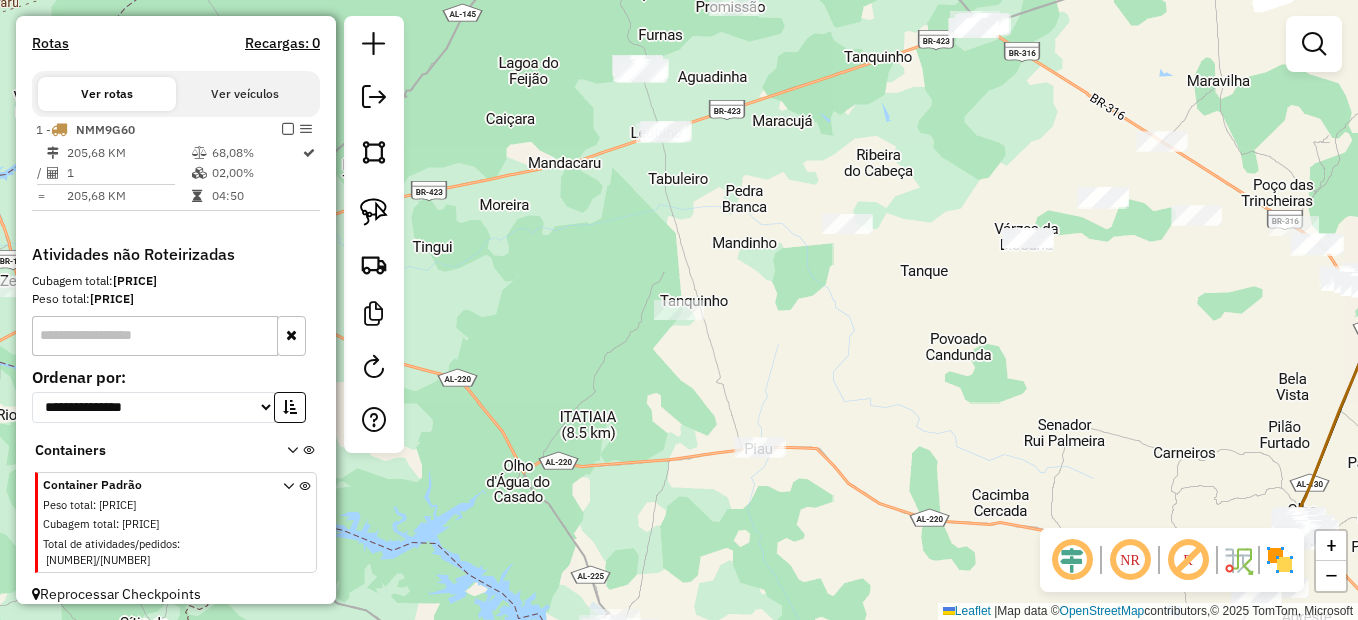 drag, startPoint x: 356, startPoint y: 197, endPoint x: 477, endPoint y: 225, distance: 124.197426 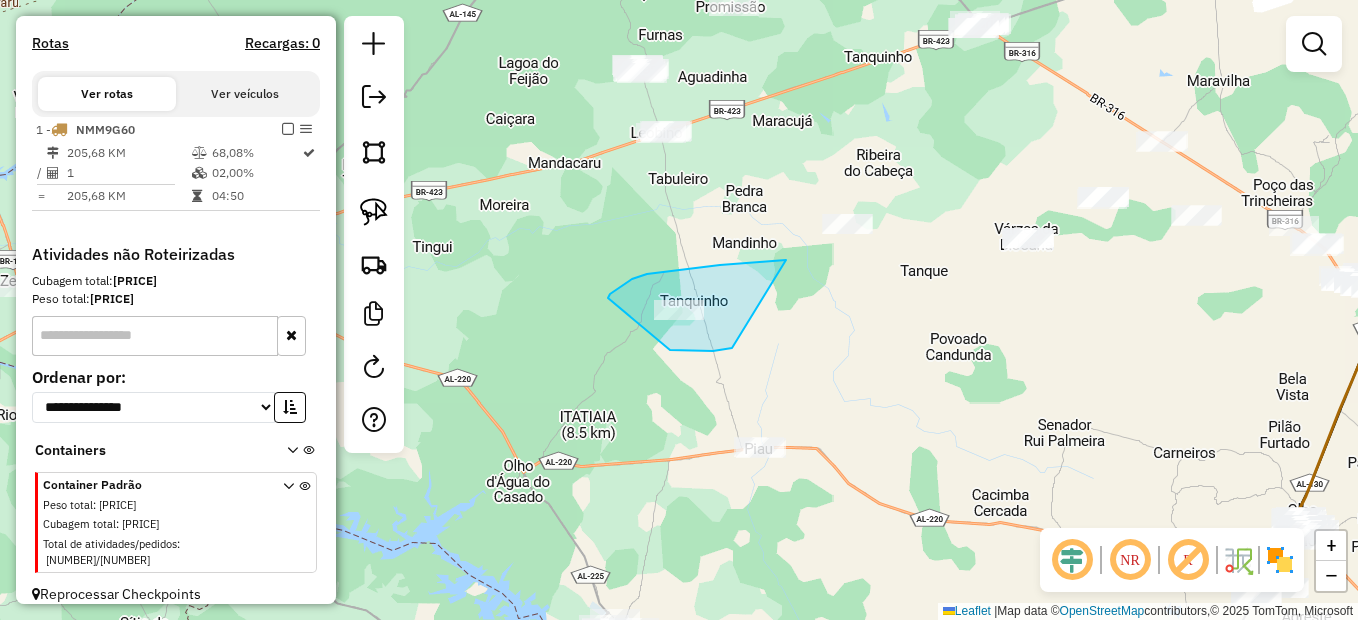 drag, startPoint x: 782, startPoint y: 261, endPoint x: 732, endPoint y: 348, distance: 100.344406 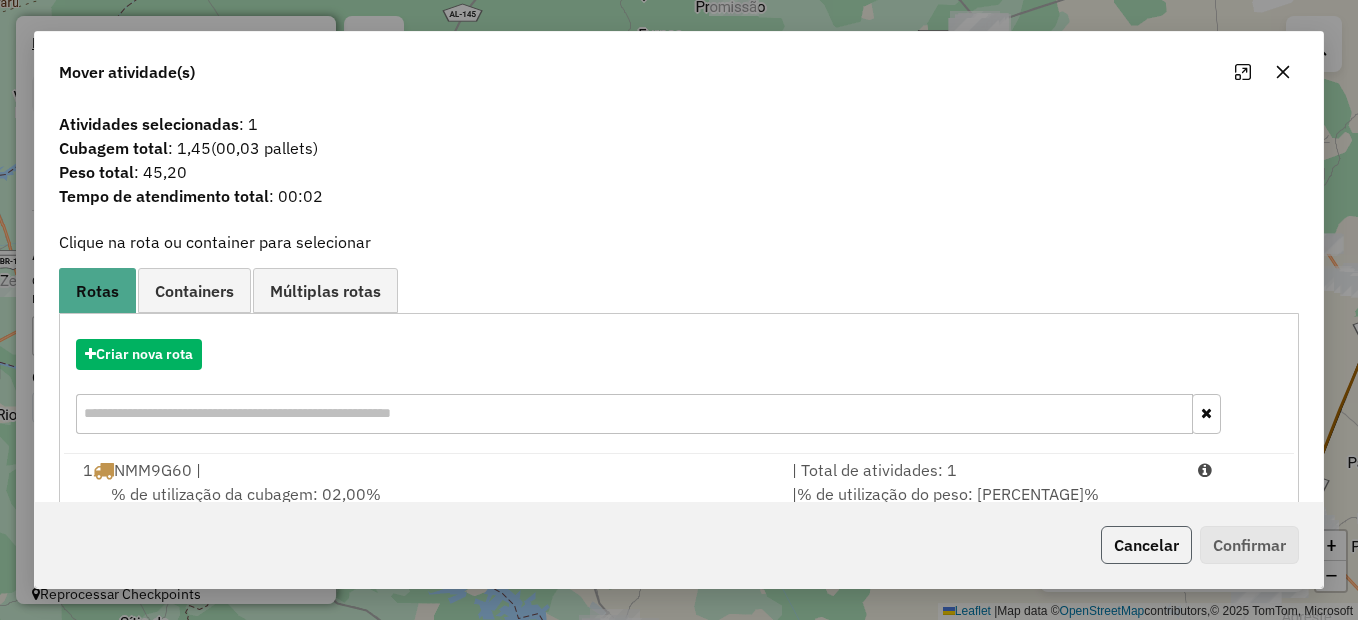 click on "Cancelar" 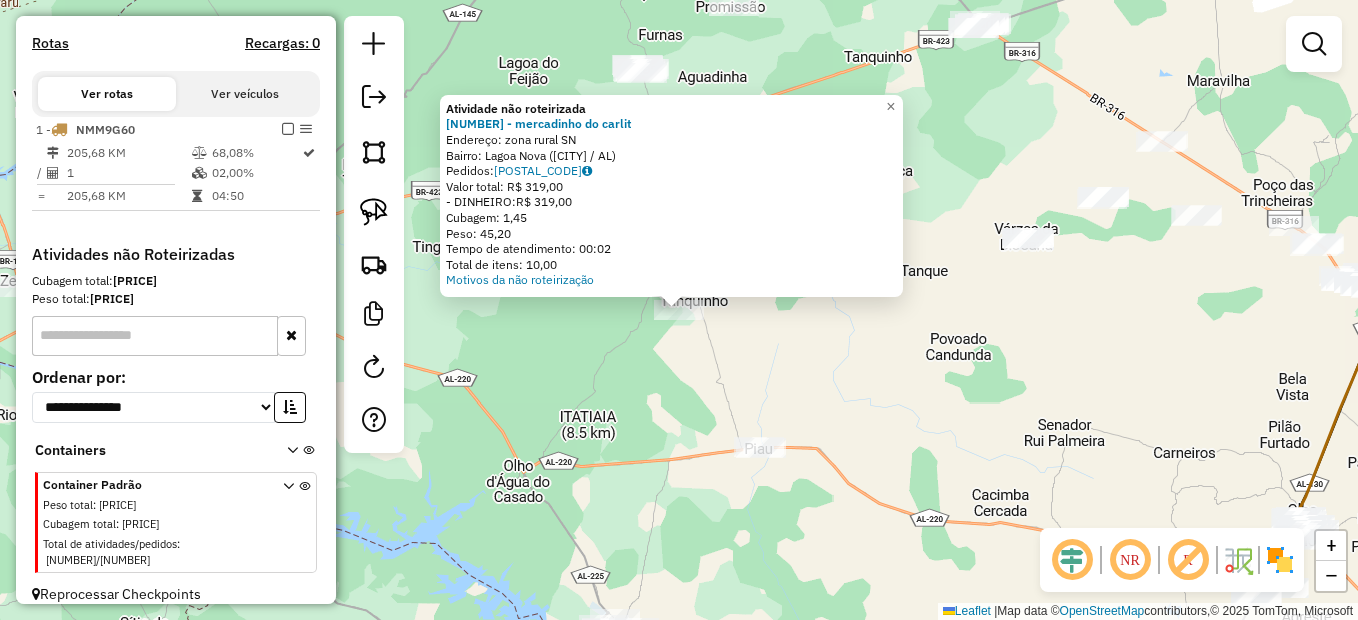 click on "Atividade não roteirizada 1017 - mercadinho do carlit  Endereço:  zona rural SN   Bairro: Lagoa Nova (PIRANHAS / AL)   Pedidos:  02127775   Valor total: R$ 319,00   - DINHEIRO:  R$ 319,00   Cubagem: 1,45   Peso: 45,20   Tempo de atendimento: 00:02   Total de itens: 10,00  Motivos da não roteirização × Janela de atendimento Grade de atendimento Capacidade Transportadoras Veículos Cliente Pedidos  Rotas Selecione os dias de semana para filtrar as janelas de atendimento  Seg   Ter   Qua   Qui   Sex   Sáb   Dom  Informe o período da janela de atendimento: De: Até:  Filtrar exatamente a janela do cliente  Considerar janela de atendimento padrão  Selecione os dias de semana para filtrar as grades de atendimento  Seg   Ter   Qua   Qui   Sex   Sáb   Dom   Considerar clientes sem dia de atendimento cadastrado  Clientes fora do dia de atendimento selecionado Filtrar as atividades entre os valores definidos abaixo:  Peso mínimo:   Peso máximo:   Cubagem mínima:   Cubagem máxima:   De:   Até:   De:  De:" 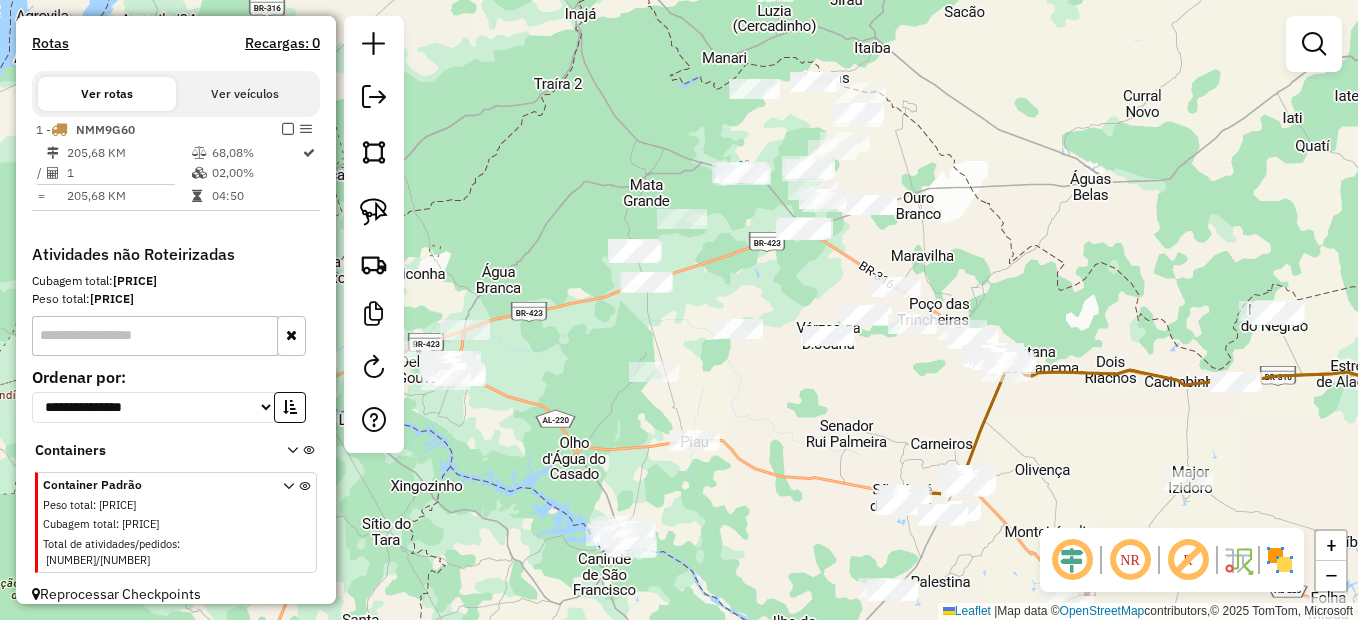 drag, startPoint x: 599, startPoint y: 473, endPoint x: 937, endPoint y: 433, distance: 340.35864 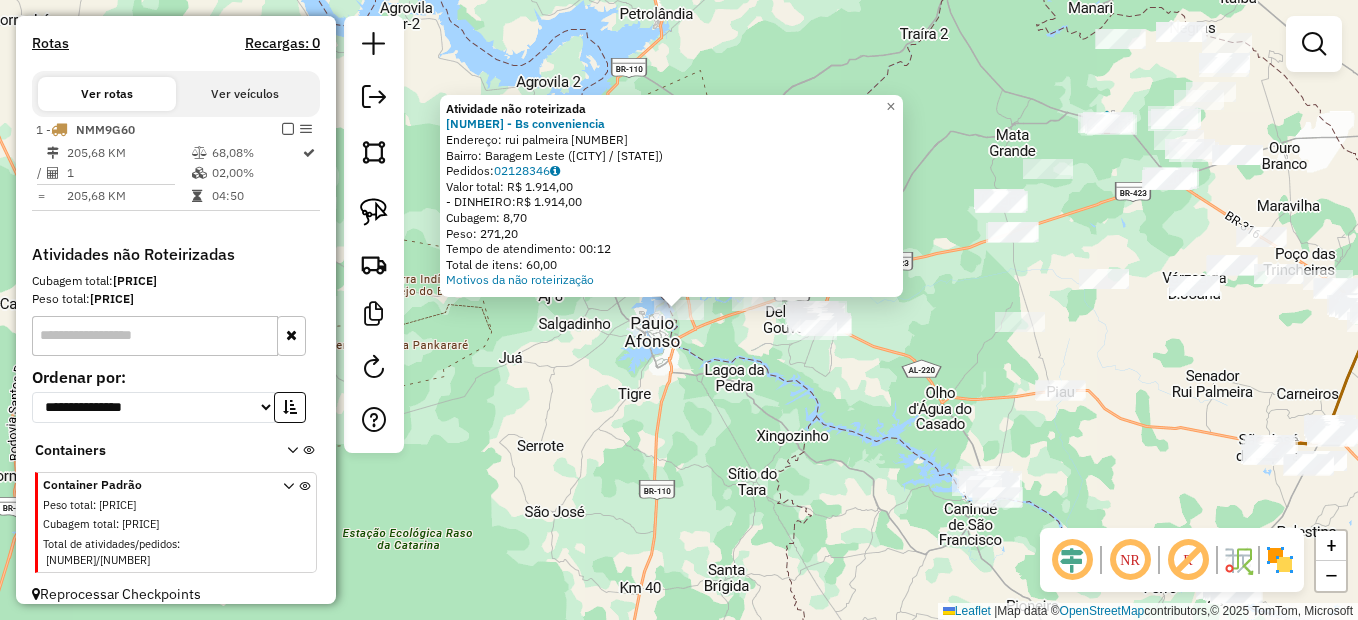 click on "Atividade não roteirizada 574 - Bs conveniencia  Endereço:  rui palmeira 55   Bairro: Baragem Leste (DELMIRO GOUVEIA / AL)   Pedidos:  02128346   Valor total: R$ 1.914,00   - DINHEIRO:  R$ 1.914,00   Cubagem: 8,70   Peso: 271,20   Tempo de atendimento: 00:12   Total de itens: 60,00  Motivos da não roteirização × Janela de atendimento Grade de atendimento Capacidade Transportadoras Veículos Cliente Pedidos  Rotas Selecione os dias de semana para filtrar as janelas de atendimento  Seg   Ter   Qua   Qui   Sex   Sáb   Dom  Informe o período da janela de atendimento: De: Até:  Filtrar exatamente a janela do cliente  Considerar janela de atendimento padrão  Selecione os dias de semana para filtrar as grades de atendimento  Seg   Ter   Qua   Qui   Sex   Sáb   Dom   Considerar clientes sem dia de atendimento cadastrado  Clientes fora do dia de atendimento selecionado Filtrar as atividades entre os valores definidos abaixo:  Peso mínimo:   Peso máximo:   Cubagem mínima:   Cubagem máxima:   De:   Até:" 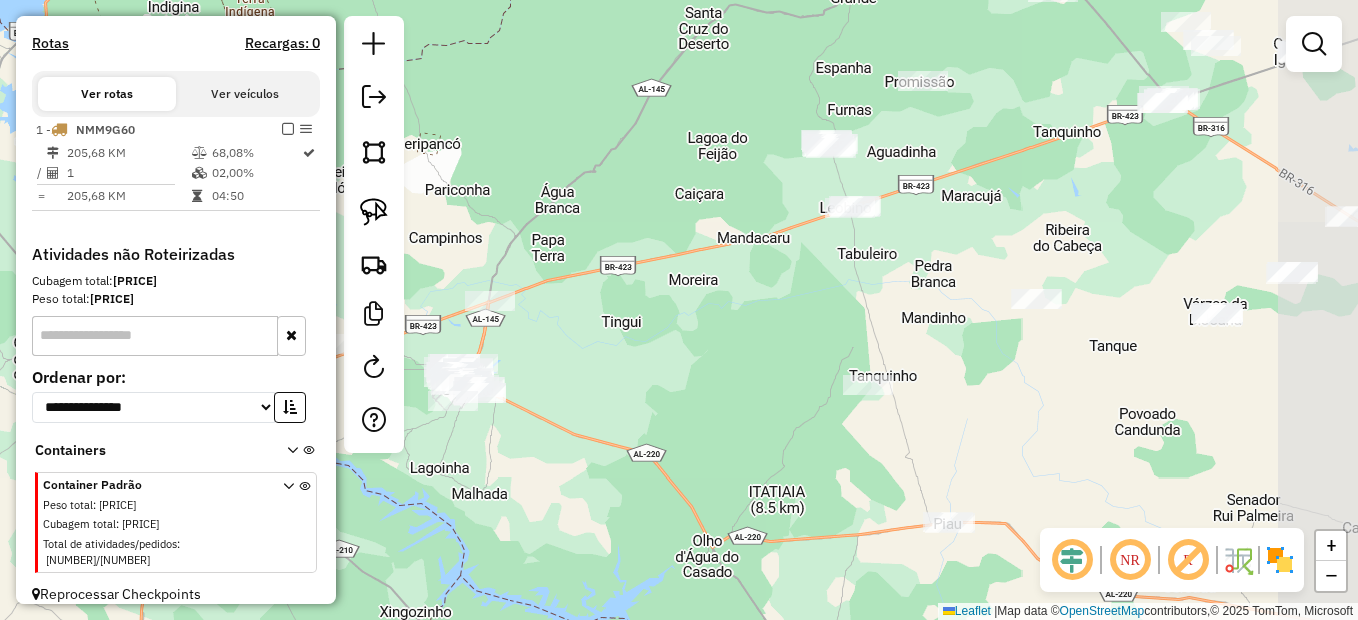 drag, startPoint x: 1007, startPoint y: 232, endPoint x: 671, endPoint y: 360, distance: 359.55527 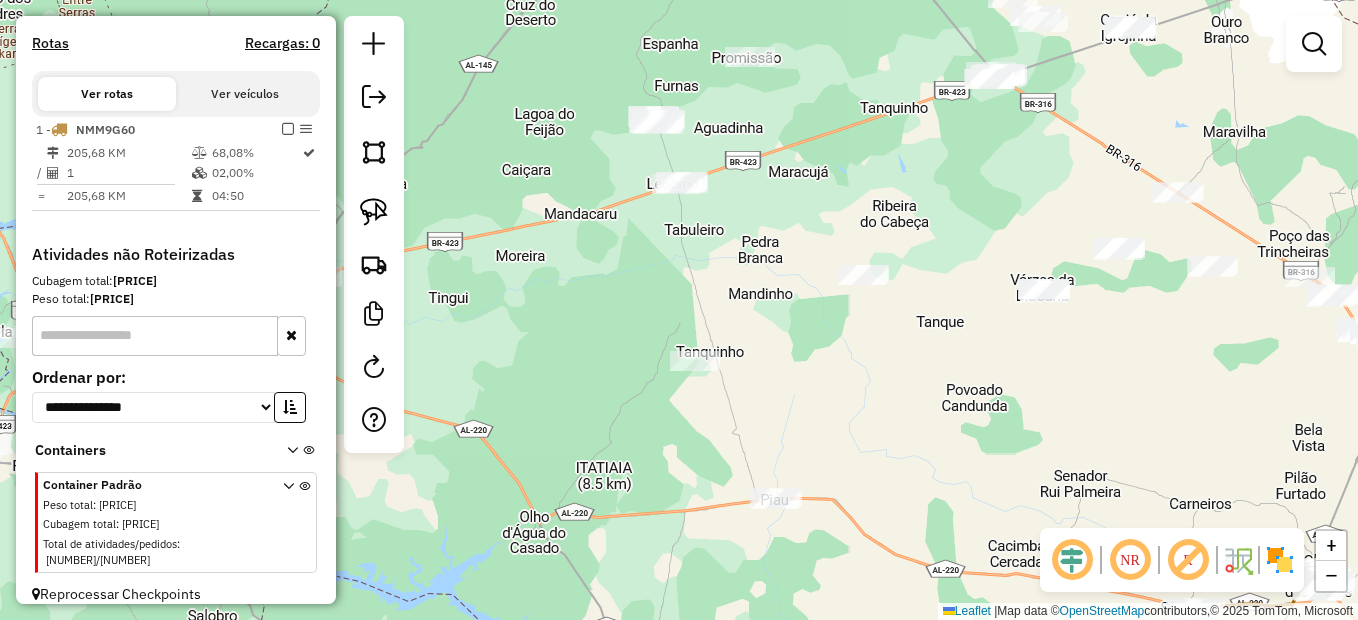 drag, startPoint x: 806, startPoint y: 280, endPoint x: 722, endPoint y: 246, distance: 90.62009 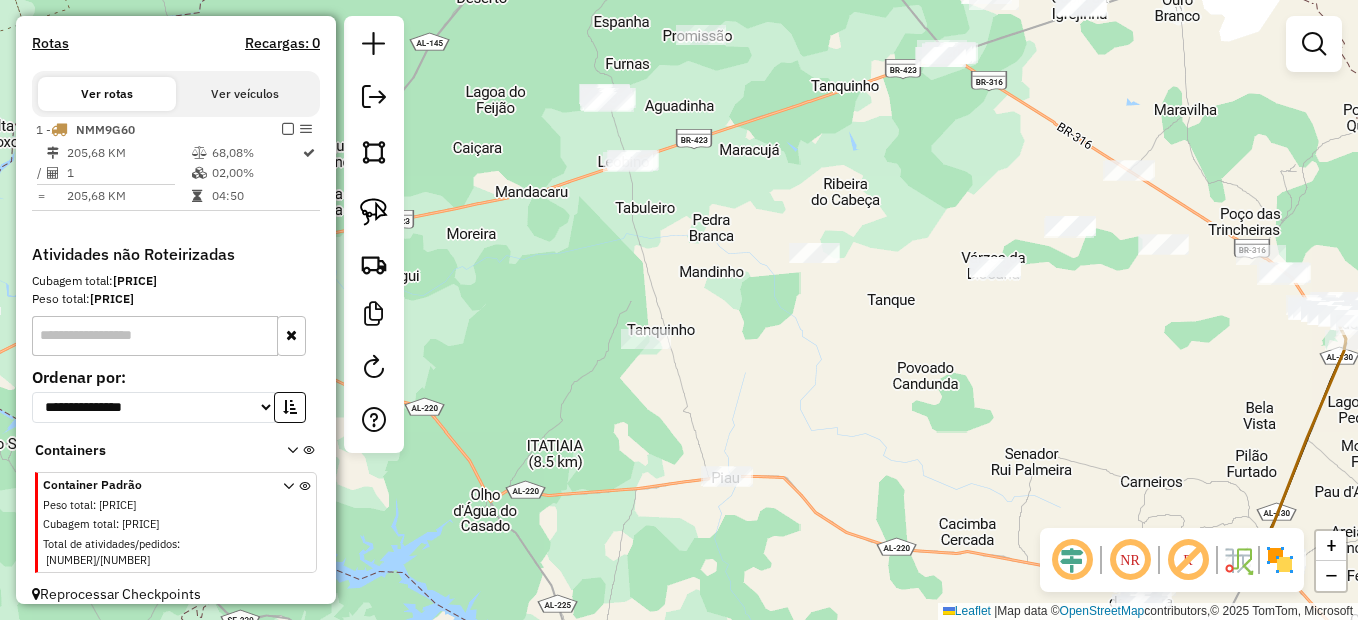 drag, startPoint x: 757, startPoint y: 371, endPoint x: 746, endPoint y: 364, distance: 13.038404 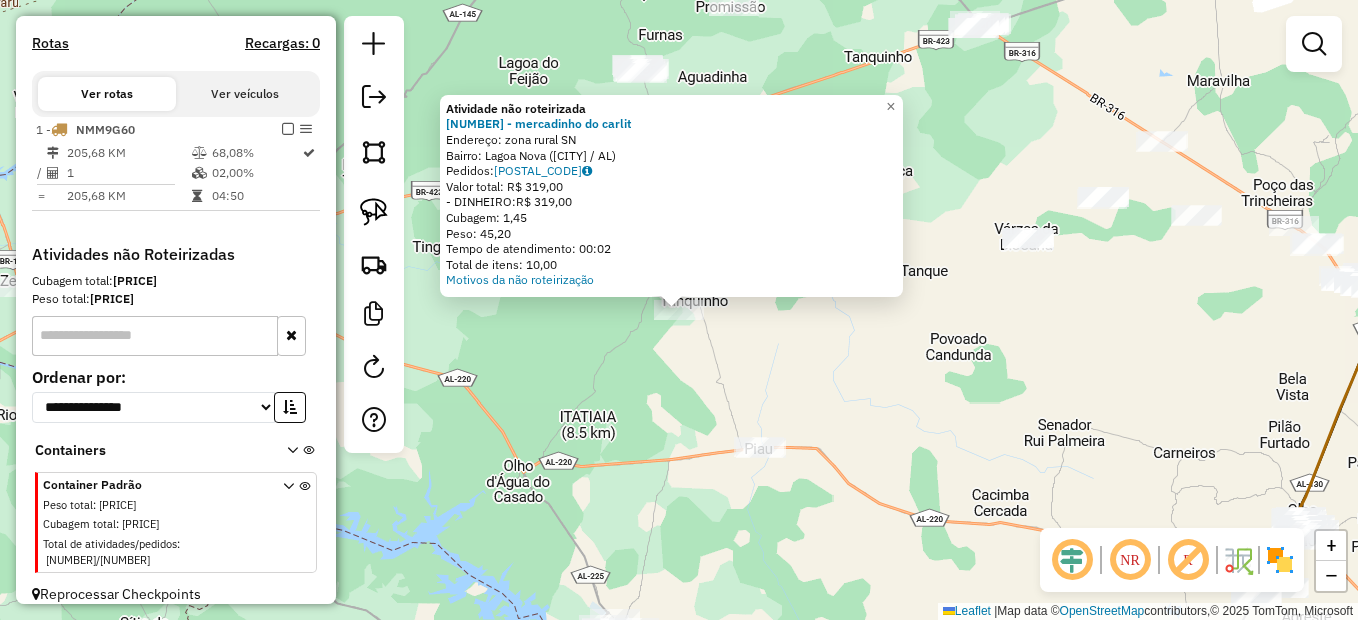 click on "Atividade não roteirizada 1017 - mercadinho do carlit  Endereço:  zona rural SN   Bairro: Lagoa Nova (PIRANHAS / AL)   Pedidos:  02127775   Valor total: R$ 319,00   - DINHEIRO:  R$ 319,00   Cubagem: 1,45   Peso: 45,20   Tempo de atendimento: 00:02   Total de itens: 10,00  Motivos da não roteirização × Janela de atendimento Grade de atendimento Capacidade Transportadoras Veículos Cliente Pedidos  Rotas Selecione os dias de semana para filtrar as janelas de atendimento  Seg   Ter   Qua   Qui   Sex   Sáb   Dom  Informe o período da janela de atendimento: De: Até:  Filtrar exatamente a janela do cliente  Considerar janela de atendimento padrão  Selecione os dias de semana para filtrar as grades de atendimento  Seg   Ter   Qua   Qui   Sex   Sáb   Dom   Considerar clientes sem dia de atendimento cadastrado  Clientes fora do dia de atendimento selecionado Filtrar as atividades entre os valores definidos abaixo:  Peso mínimo:   Peso máximo:   Cubagem mínima:   Cubagem máxima:   De:   Até:   De:  De:" 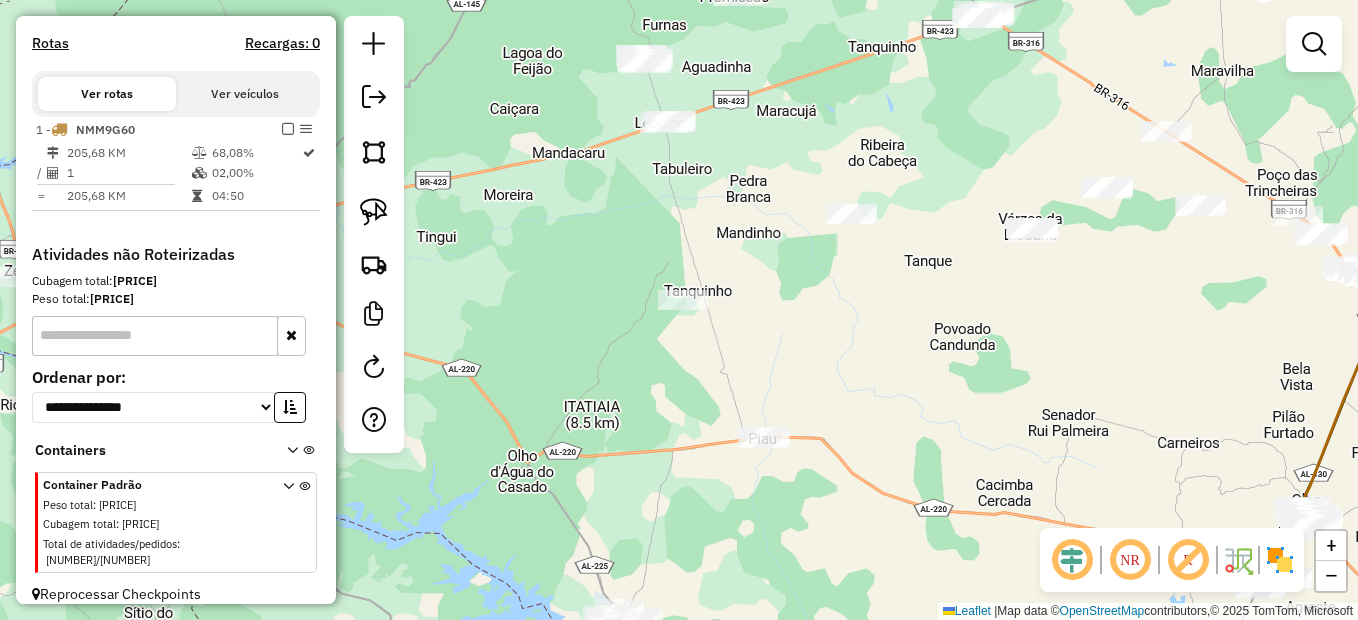 drag, startPoint x: 691, startPoint y: 456, endPoint x: 734, endPoint y: 203, distance: 256.62814 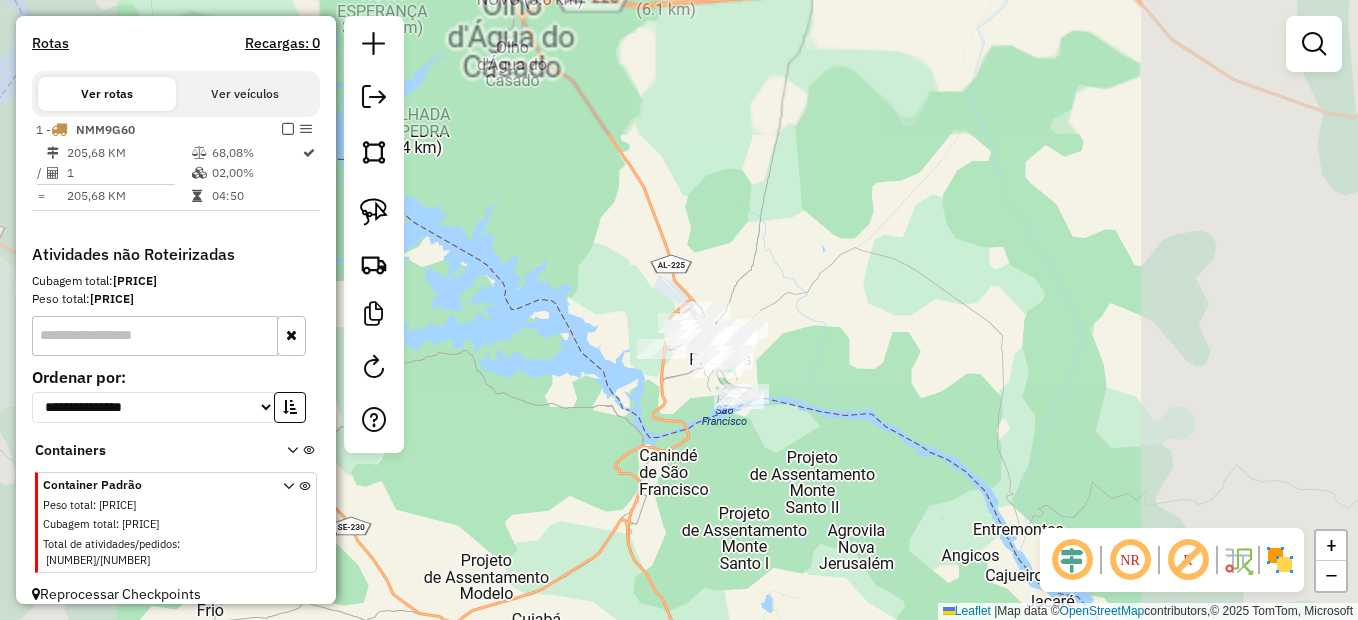 drag, startPoint x: 954, startPoint y: 258, endPoint x: 726, endPoint y: 381, distance: 259.06177 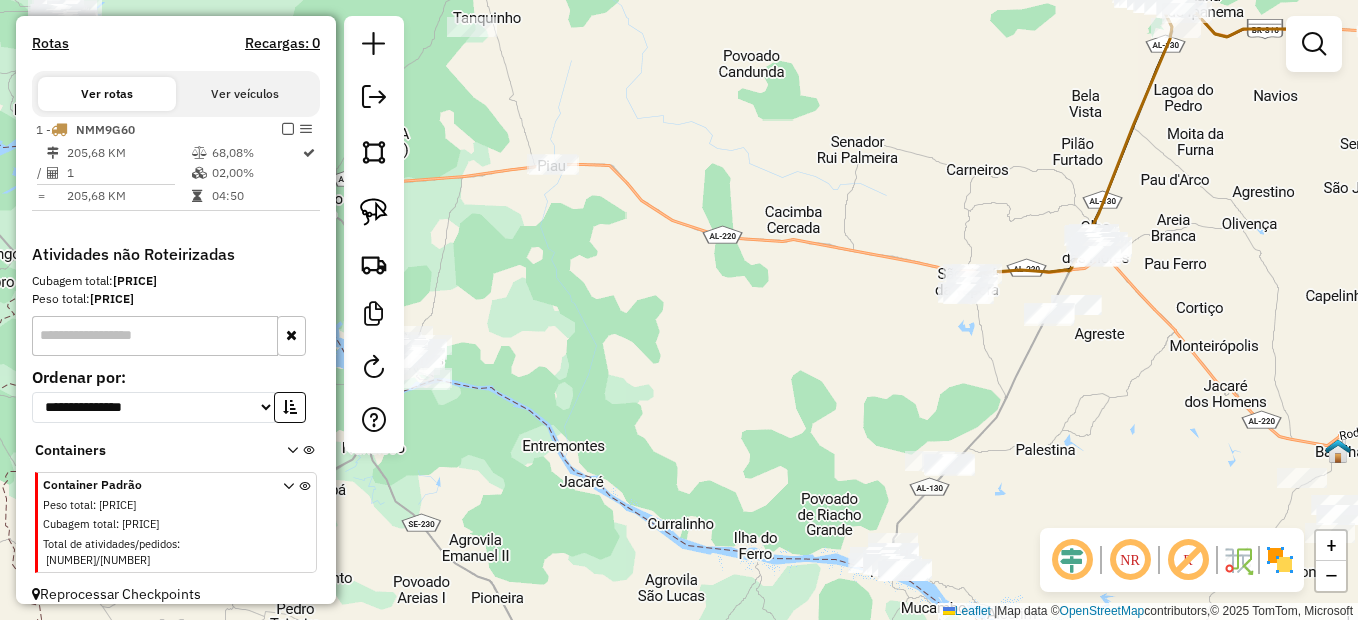 drag, startPoint x: 728, startPoint y: 343, endPoint x: 576, endPoint y: 226, distance: 191.81502 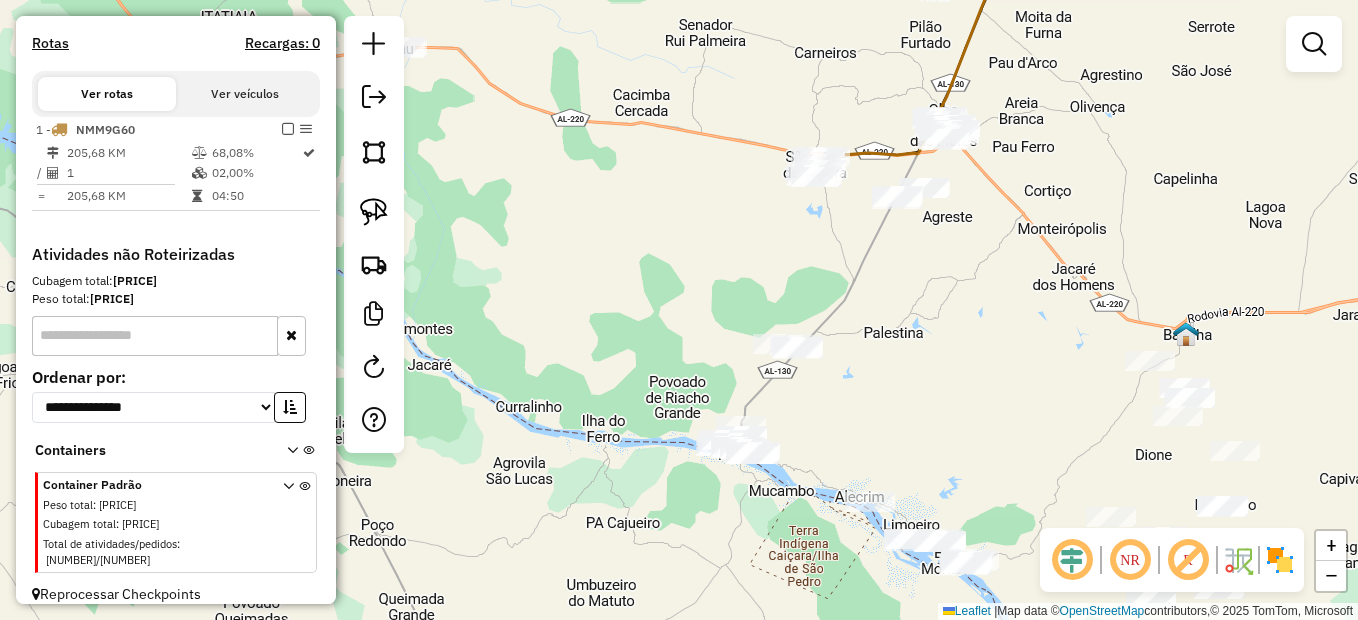 drag, startPoint x: 924, startPoint y: 291, endPoint x: 830, endPoint y: 380, distance: 129.44884 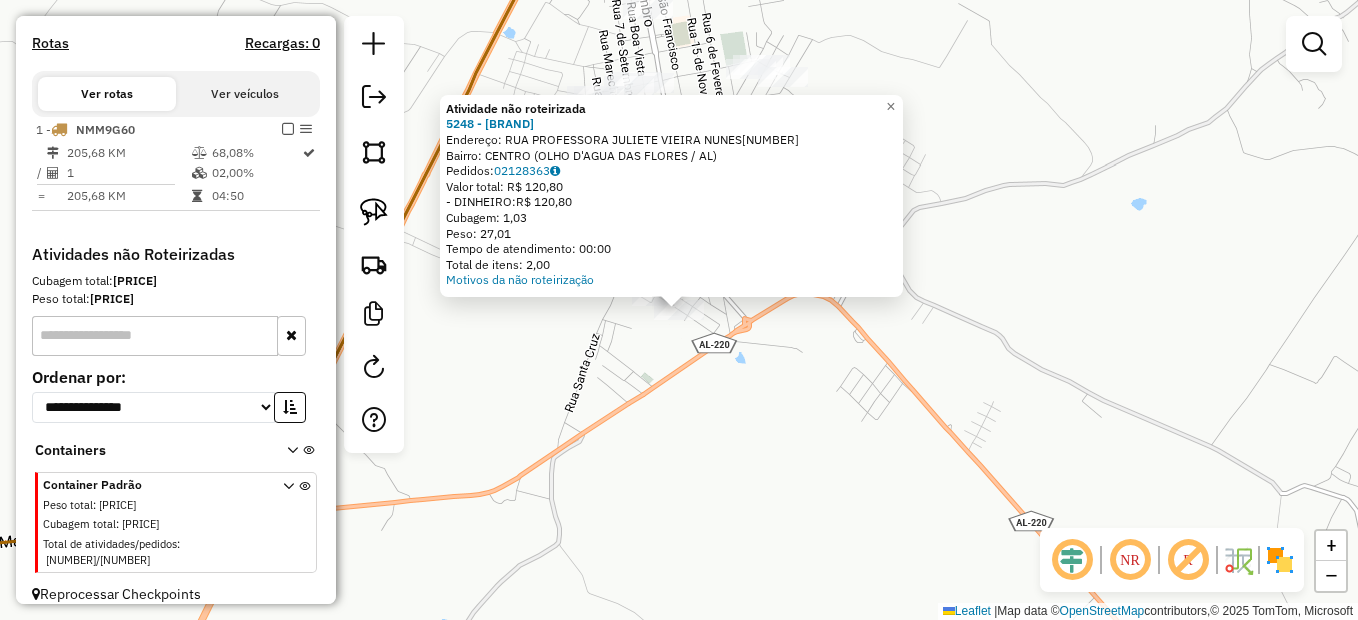 click on "Atividade não roteirizada 5248 - MERCEARIA DONA MARIA  Endereço:  RUA PROFESSORA JULIETE VIEIRA NUNES2   Bairro: CENTRO (OLHO D'AGUA DAS FLORES / AL)   Pedidos:  02128363   Valor total: R$ 120,80   - DINHEIRO:  R$ 120,80   Cubagem: 1,03   Peso: 27,01   Tempo de atendimento: 00:00   Total de itens: 2,00  Motivos da não roteirização × Janela de atendimento Grade de atendimento Capacidade Transportadoras Veículos Cliente Pedidos  Rotas Selecione os dias de semana para filtrar as janelas de atendimento  Seg   Ter   Qua   Qui   Sex   Sáb   Dom  Informe o período da janela de atendimento: De: Até:  Filtrar exatamente a janela do cliente  Considerar janela de atendimento padrão  Selecione os dias de semana para filtrar as grades de atendimento  Seg   Ter   Qua   Qui   Sex   Sáb   Dom   Considerar clientes sem dia de atendimento cadastrado  Clientes fora do dia de atendimento selecionado Filtrar as atividades entre os valores definidos abaixo:  Peso mínimo:   Peso máximo:   Cubagem mínima:   De:   De:" 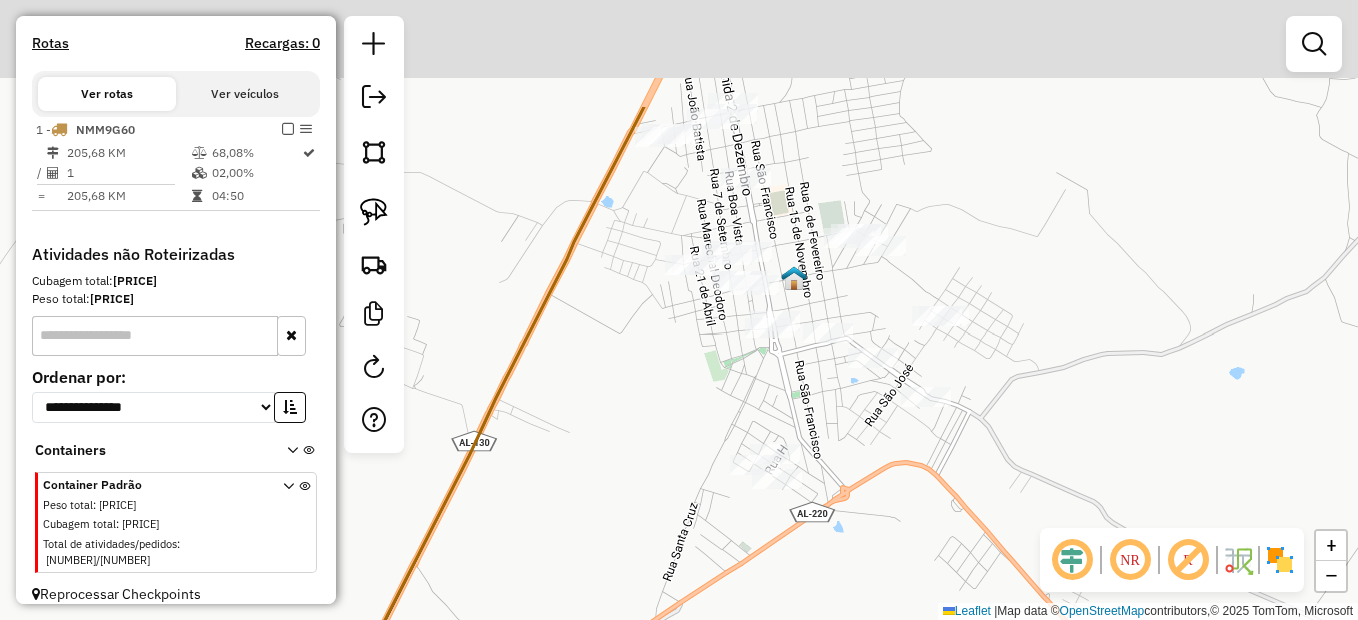 drag, startPoint x: 653, startPoint y: 366, endPoint x: 755, endPoint y: 346, distance: 103.94229 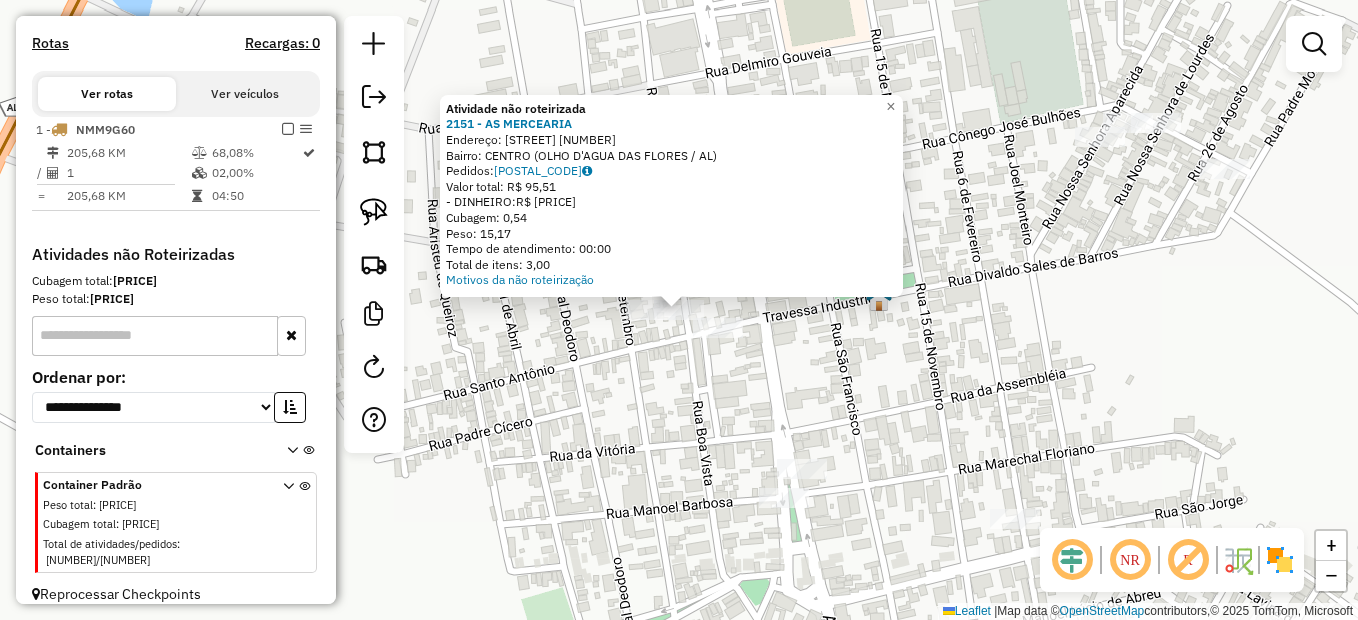 click on "Atividade não roteirizada 2151 - AS MERCEARIA  Endereço:  Rua Boa Vista 303   Bairro: CENTRO (OLHO D'AGUA DAS FLORES / AL)   Pedidos:  02128793   Valor total: R$ 95,51   - DINHEIRO:  R$ 95,51   Cubagem: 0,54   Peso: 15,17   Tempo de atendimento: 00:00   Total de itens: 3,00  Motivos da não roteirização × Janela de atendimento Grade de atendimento Capacidade Transportadoras Veículos Cliente Pedidos  Rotas Selecione os dias de semana para filtrar as janelas de atendimento  Seg   Ter   Qua   Qui   Sex   Sáb   Dom  Informe o período da janela de atendimento: De: Até:  Filtrar exatamente a janela do cliente  Considerar janela de atendimento padrão  Selecione os dias de semana para filtrar as grades de atendimento  Seg   Ter   Qua   Qui   Sex   Sáb   Dom   Considerar clientes sem dia de atendimento cadastrado  Clientes fora do dia de atendimento selecionado Filtrar as atividades entre os valores definidos abaixo:  Peso mínimo:   Peso máximo:   Cubagem mínima:   Cubagem máxima:   De:   Até:   De:  +" 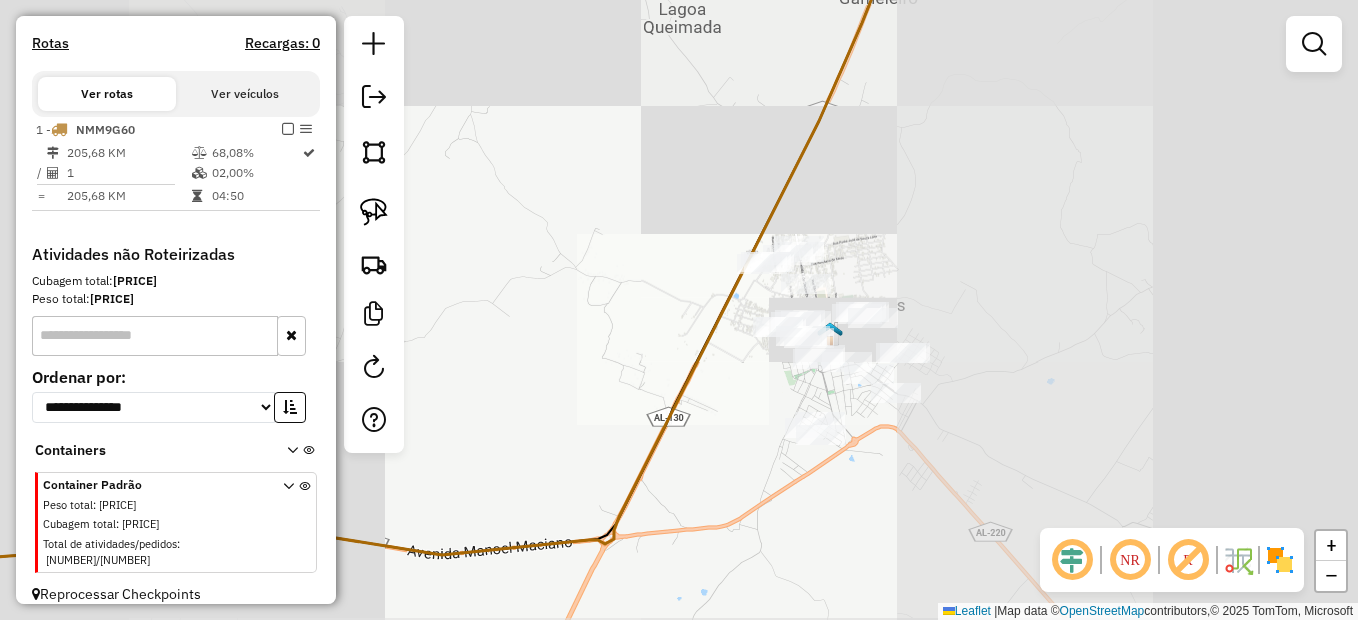 drag, startPoint x: 992, startPoint y: 251, endPoint x: 860, endPoint y: 293, distance: 138.52075 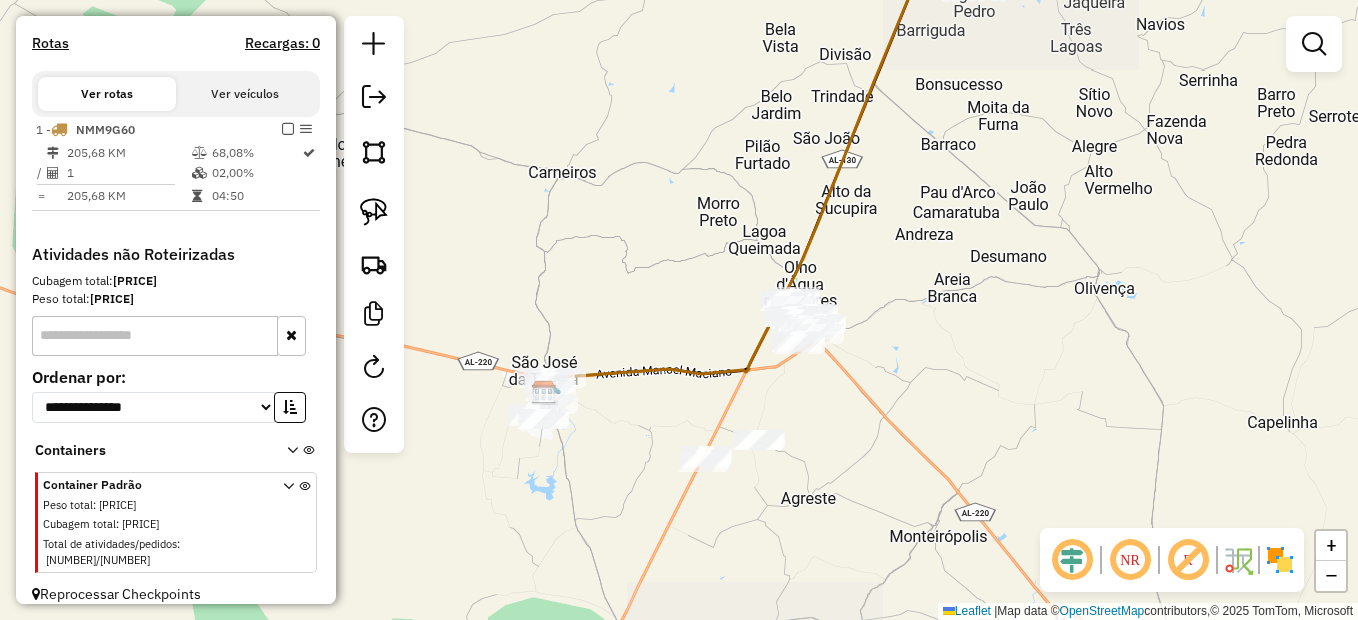 drag, startPoint x: 907, startPoint y: 252, endPoint x: 773, endPoint y: 317, distance: 148.93288 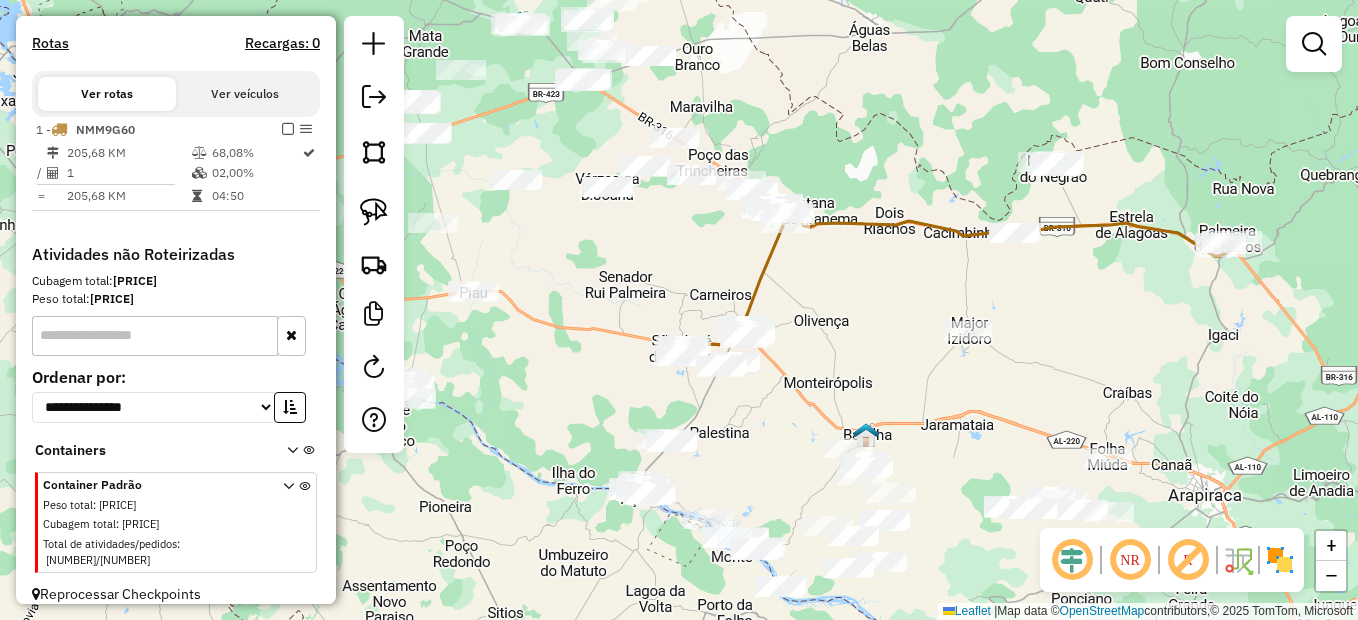 drag, startPoint x: 752, startPoint y: 334, endPoint x: 676, endPoint y: 300, distance: 83.25864 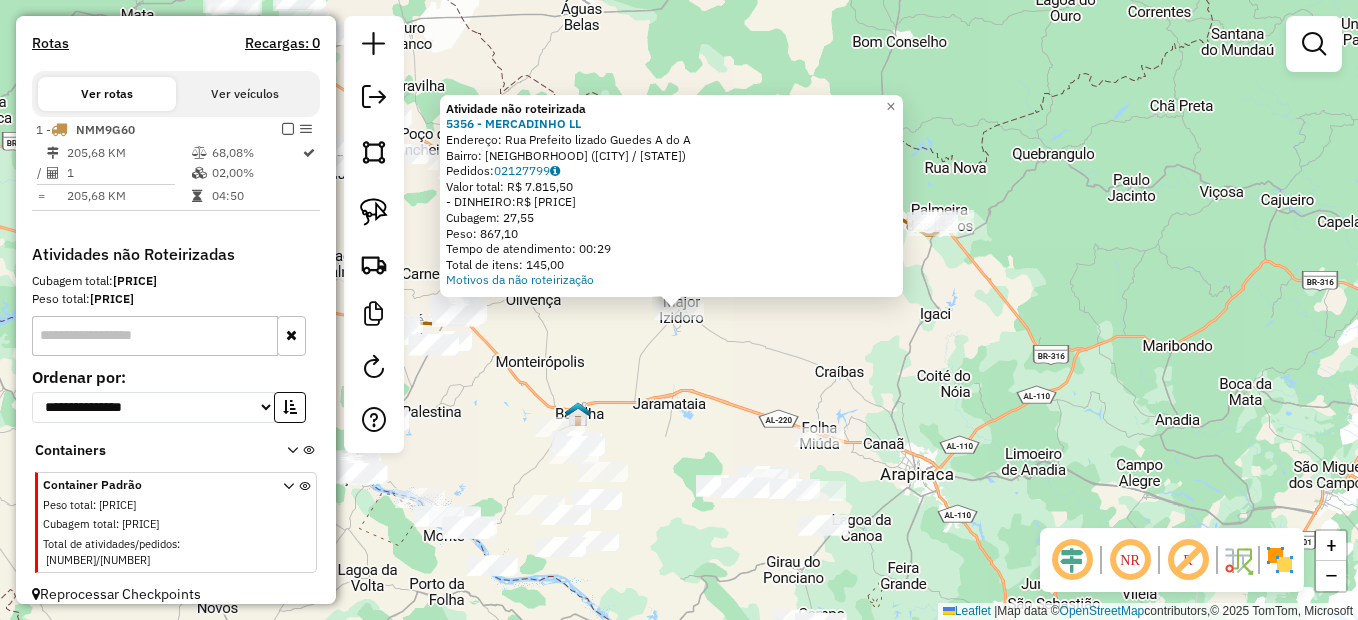 click on "Atividade não roteirizada 5356 - [MERCADINHO] [LL]  Endereço:  Rua [Prefeito]  lizado [Guedes]  A [do] [A]   Bairro: [Centro] ([MAJOR] [ISIDORO] / [AL])   Pedidos:  [NUMBER]   Valor total: R$ [PRICE]   - DINHEIRO:  R$ [PRICE]   Cubagem: [CUBAGE]   Peso: [WEIGHT]   Tempo de atendimento: [TIME]   Total de itens: [ITEMS]  Motivos da não roteirização × Janela de atendimento Grade de atendimento Capacidade Transportadoras Veículos Cliente Pedidos  Rotas Selecione os dias de semana para filtrar as janelas de atendimento  Seg   Ter   Qua   Qui   Sex   Sáb   Dom  Informe o período da janela de atendimento: De: Até:  Filtrar exatamente a janela do cliente  Considerar janela de atendimento padrão  Selecione os dias de semana para filtrar as grades de atendimento  Seg   Ter   Qua   Qui   Sex   Sáb   Dom   Considerar clientes sem dia de atendimento cadastrado  Clientes fora do dia de atendimento selecionado Filtrar as atividades entre os valores definidos abaixo:  Peso mínimo:   Peso máximo:   Cubagem mínima:   Cubagem máxima:  +" 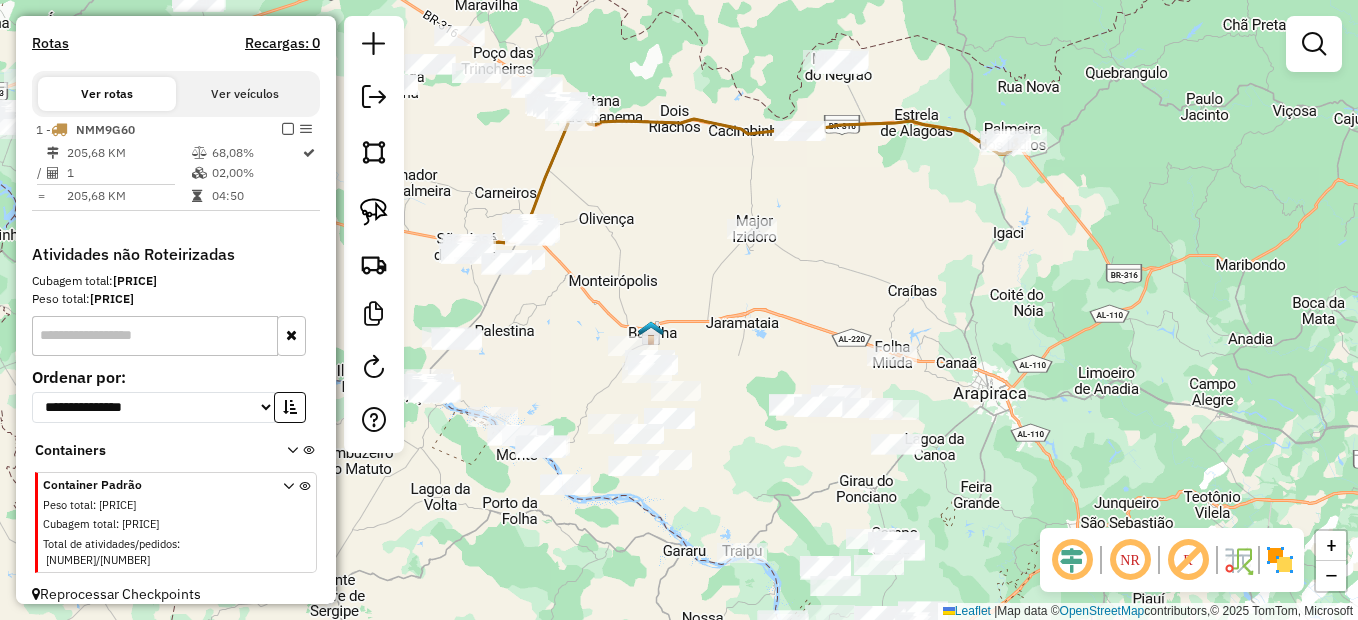 drag, startPoint x: 665, startPoint y: 435, endPoint x: 833, endPoint y: 274, distance: 232.69078 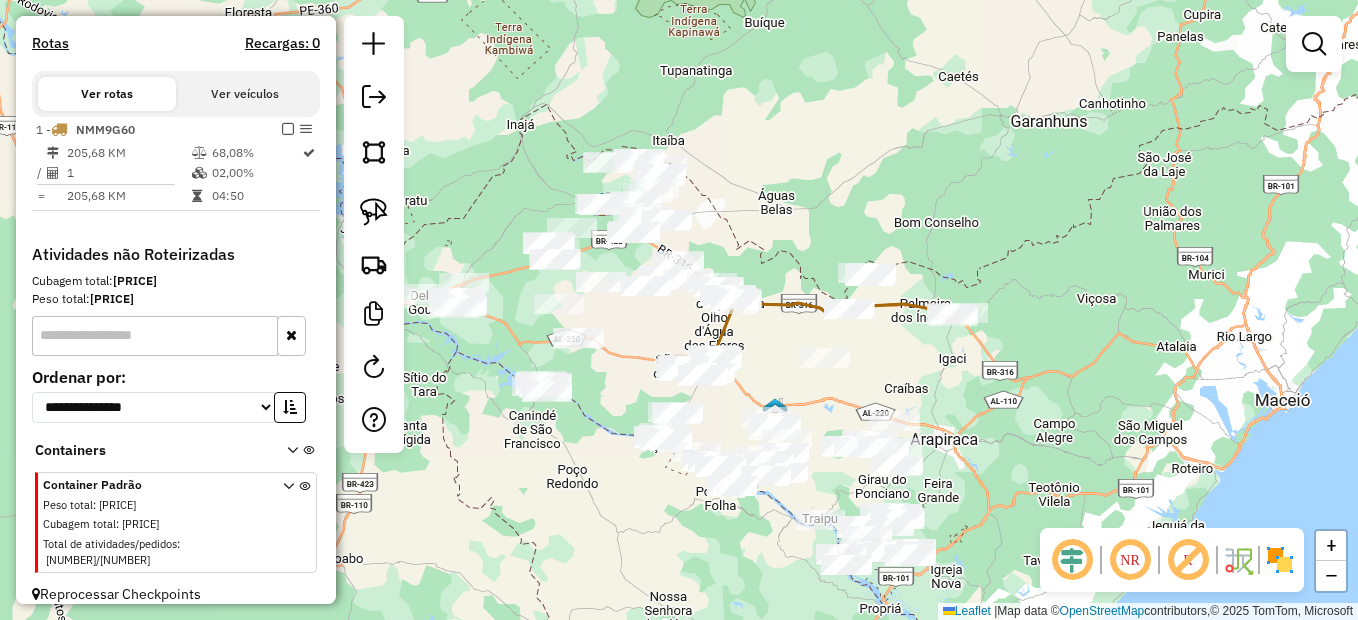 drag, startPoint x: 617, startPoint y: 330, endPoint x: 626, endPoint y: 354, distance: 25.632011 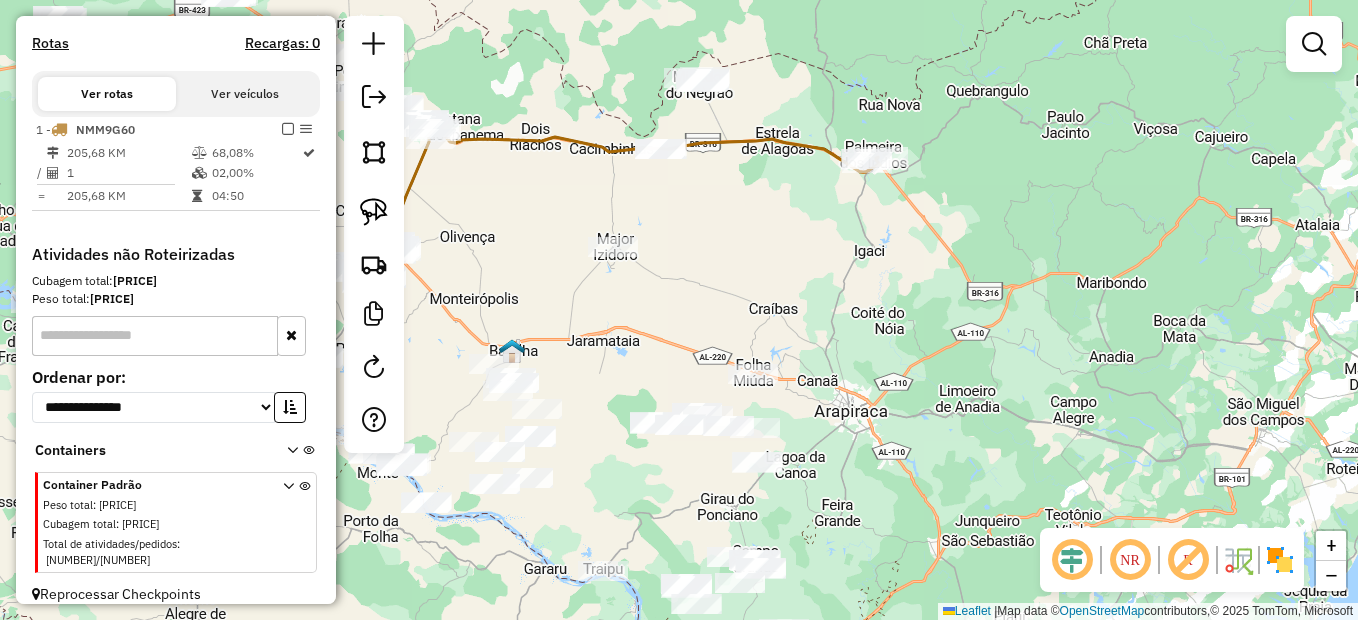 drag, startPoint x: 988, startPoint y: 485, endPoint x: 879, endPoint y: 167, distance: 336.16217 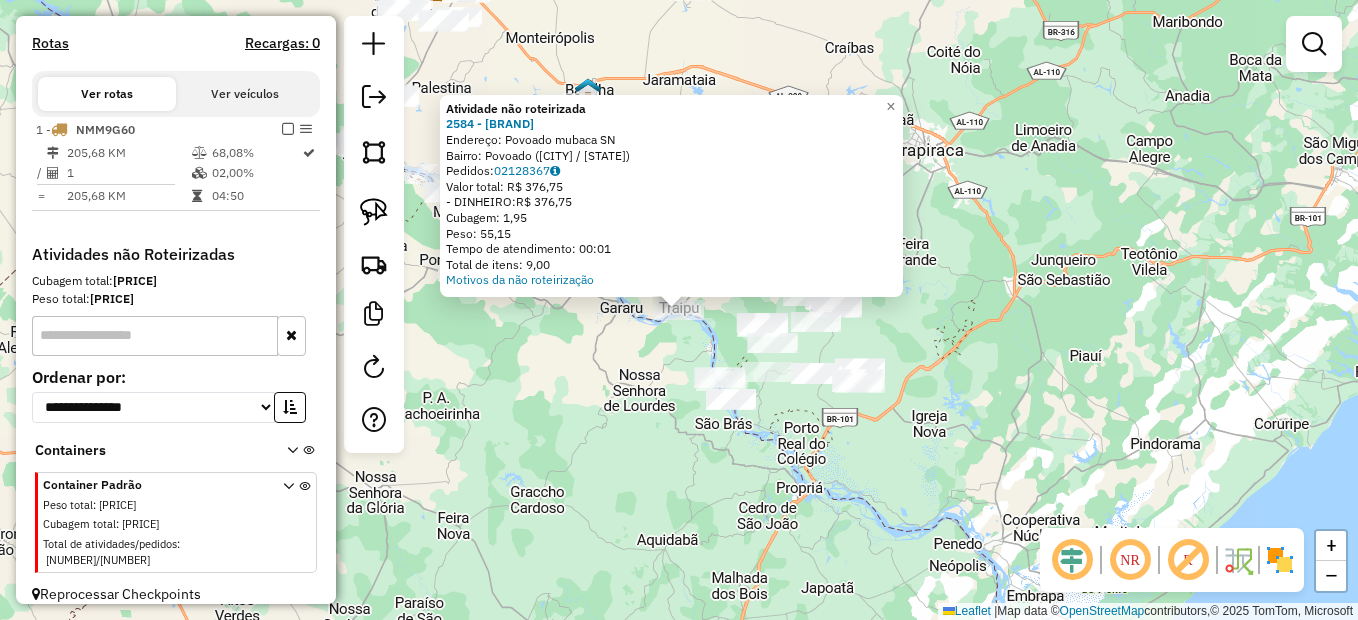 click on "Atividade não roteirizada 2584 - MERC DA ERILUCIA  Endereço:  Povoado mubaca SN   Bairro: Povoado ([CITY] / AL)   Pedidos:  [ORDER_ID]   Valor total: R$ 376,75   - DINHEIRO:  R$ 376,75   Cubagem: 1,95   Peso: 55,15   Tempo de atendimento: 00:01   Total de itens: 9,00  Motivos da não roteirização × Janela de atendimento Grade de atendimento Capacidade Transportadoras Veículos Cliente Pedidos  Rotas Selecione os dias de semana para filtrar as janelas de atendimento  Seg   Ter   Qua   Qui   Sex   Sáb   Dom  Informe o período da janela de atendimento: De: Até:  Filtrar exatamente a janela do cliente  Considerar janela de atendimento padrão  Selecione os dias de semana para filtrar as grades de atendimento  Seg   Ter   Qua   Qui   Sex   Sáb   Dom   Considerar clientes sem dia de atendimento cadastrado  Clientes fora do dia de atendimento selecionado Filtrar as atividades entre os valores definidos abaixo:  Peso mínimo:   Peso máximo:   Cubagem mínima:   Cubagem máxima:   De:   Até:  De:   Até:  +" 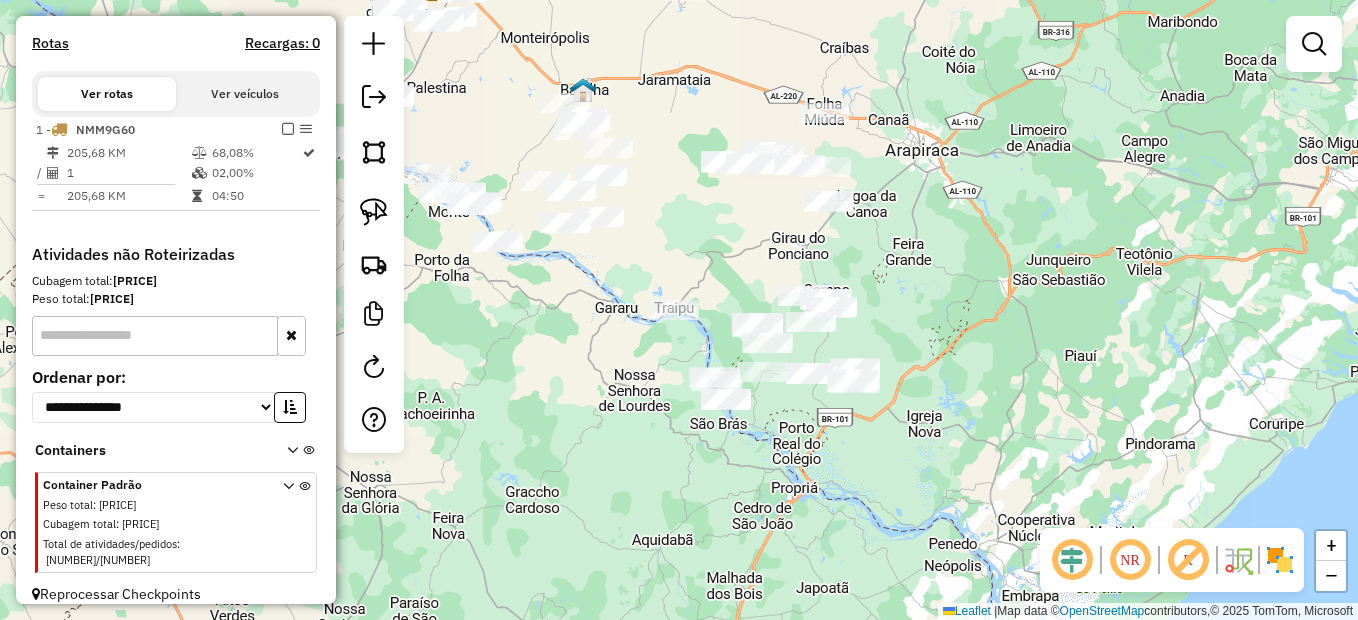 drag, startPoint x: 707, startPoint y: 347, endPoint x: 674, endPoint y: 348, distance: 33.01515 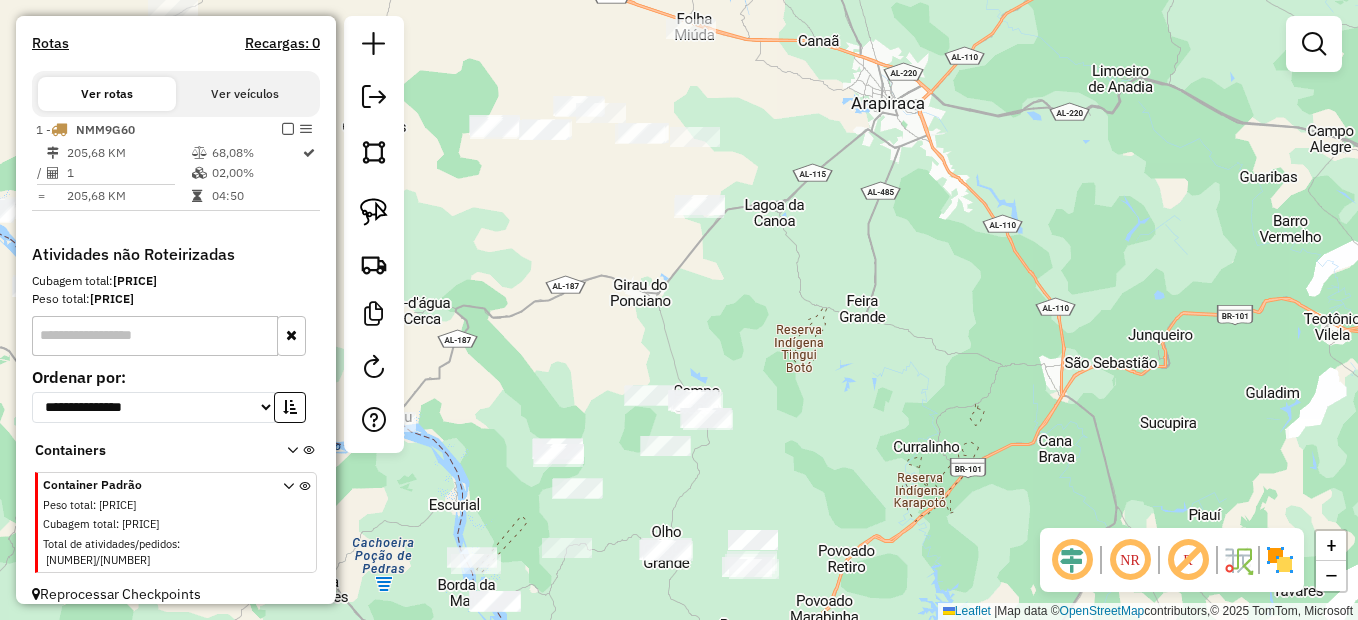 drag, startPoint x: 937, startPoint y: 334, endPoint x: 743, endPoint y: 491, distance: 249.56963 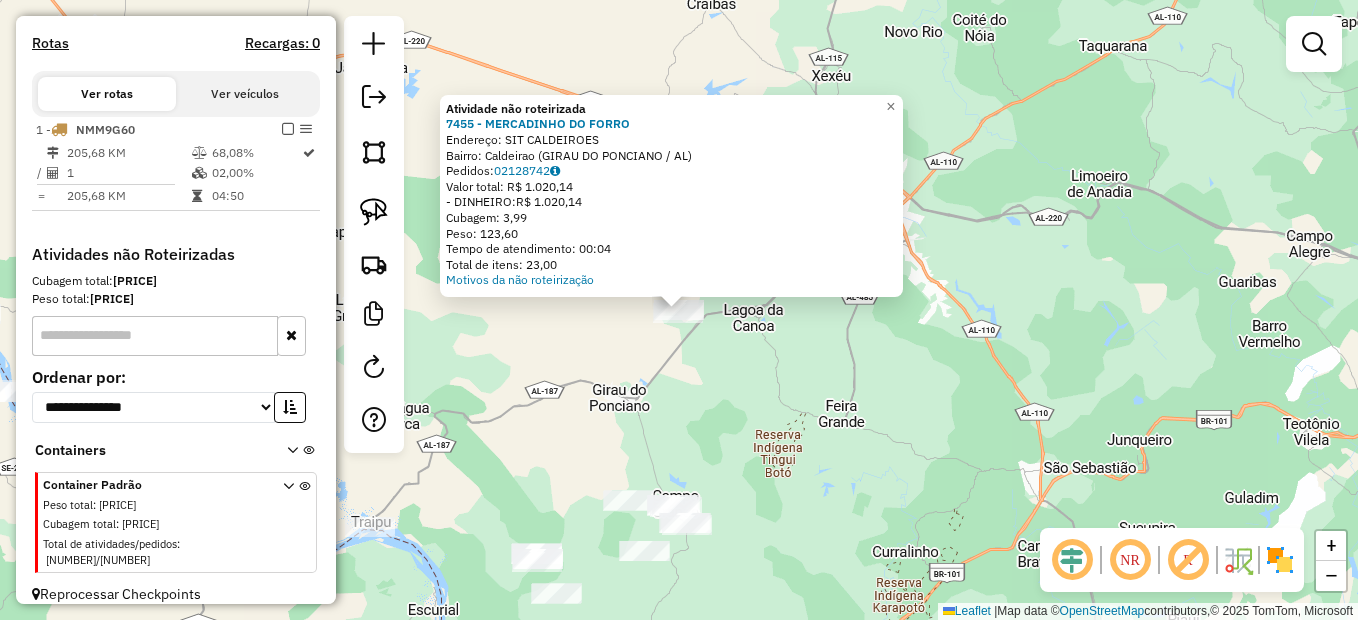 click on "Atividade não roteirizada 7455 - MERCADINHO DO FORRO  Endereço: SIT CALDEIROES   Bairro: Caldeirao (GIRAU DO PONCIANO / AL)   Pedidos:  02128742   Valor total: R$ 1.020,14   - DINHEIRO:  R$ 1.020,14   Cubagem: 3,99   Peso: 123,60   Tempo de atendimento: 00:04   Total de itens: 23,00  Motivos da não roteirização × Janela de atendimento Grade de atendimento Capacidade Transportadoras Veículos Cliente Pedidos  Rotas Selecione os dias de semana para filtrar as janelas de atendimento  Seg   Ter   Qua   Qui   Sex   Sáb   Dom  Informe o período da janela de atendimento: De: Até:  Filtrar exatamente a janela do cliente  Considerar janela de atendimento padrão  Selecione os dias de semana para filtrar as grades de atendimento  Seg   Ter   Qua   Qui   Sex   Sáb   Dom   Considerar clientes sem dia de atendimento cadastrado  Clientes fora do dia de atendimento selecionado Filtrar as atividades entre os valores definidos abaixo:  Peso mínimo:   Peso máximo:   Cubagem mínima:   Cubagem máxima:   De:   De:" 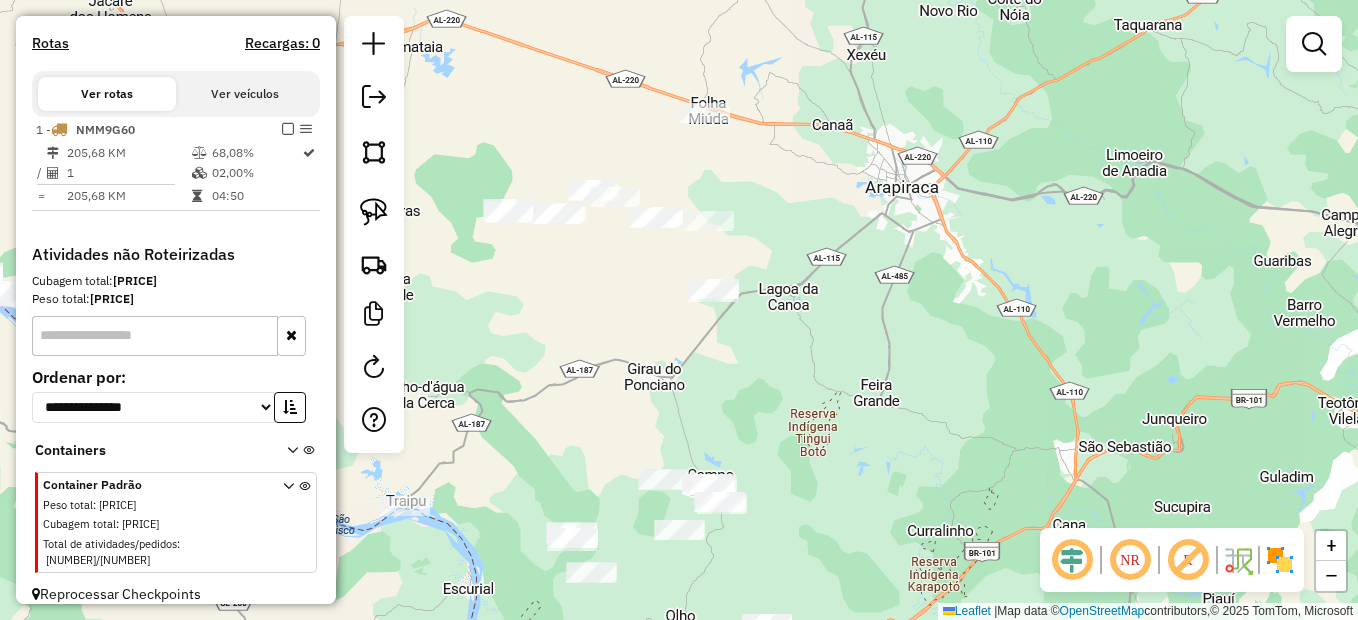 drag, startPoint x: 568, startPoint y: 450, endPoint x: 607, endPoint y: 428, distance: 44.777225 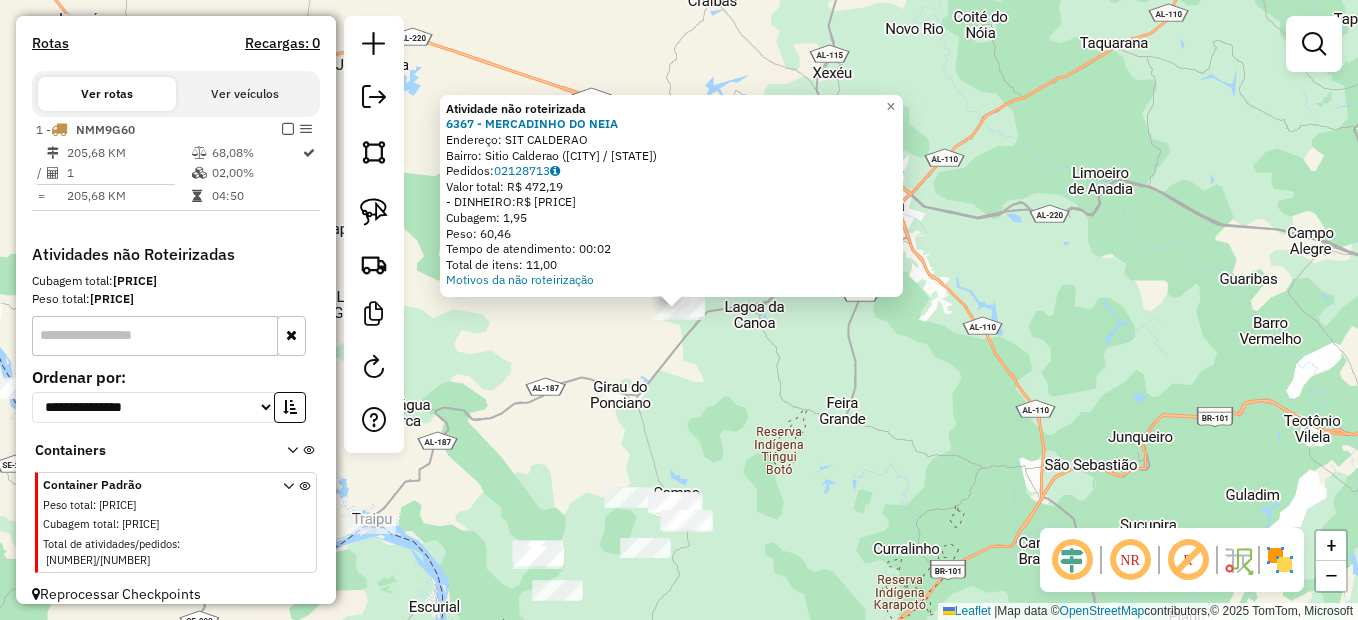 click on "Atividade não roteirizada 6367 - MERCADINHO DO NEIA  Endereço: SIT CALDERAO   Bairro: Sitio Calderao (GIRAU DO PONCIANO / AL)   Pedidos:  02128713   Valor total: R$ 472,19   - DINHEIRO:  R$ 472,19   Cubagem: 1,95   Peso: 60,46   Tempo de atendimento: 00:02   Total de itens: 11,00  Motivos da não roteirização × Janela de atendimento Grade de atendimento Capacidade Transportadoras Veículos Cliente Pedidos  Rotas Selecione os dias de semana para filtrar as janelas de atendimento  Seg   Ter   Qua   Qui   Sex   Sáb   Dom  Informe o período da janela de atendimento: De: Até:  Filtrar exatamente a janela do cliente  Considerar janela de atendimento padrão  Selecione os dias de semana para filtrar as grades de atendimento  Seg   Ter   Qua   Qui   Sex   Sáb   Dom   Considerar clientes sem dia de atendimento cadastrado  Clientes fora do dia de atendimento selecionado Filtrar as atividades entre os valores definidos abaixo:  Peso mínimo:   Peso máximo:   Cubagem mínima:   Cubagem máxima:   De:   Até:  +" 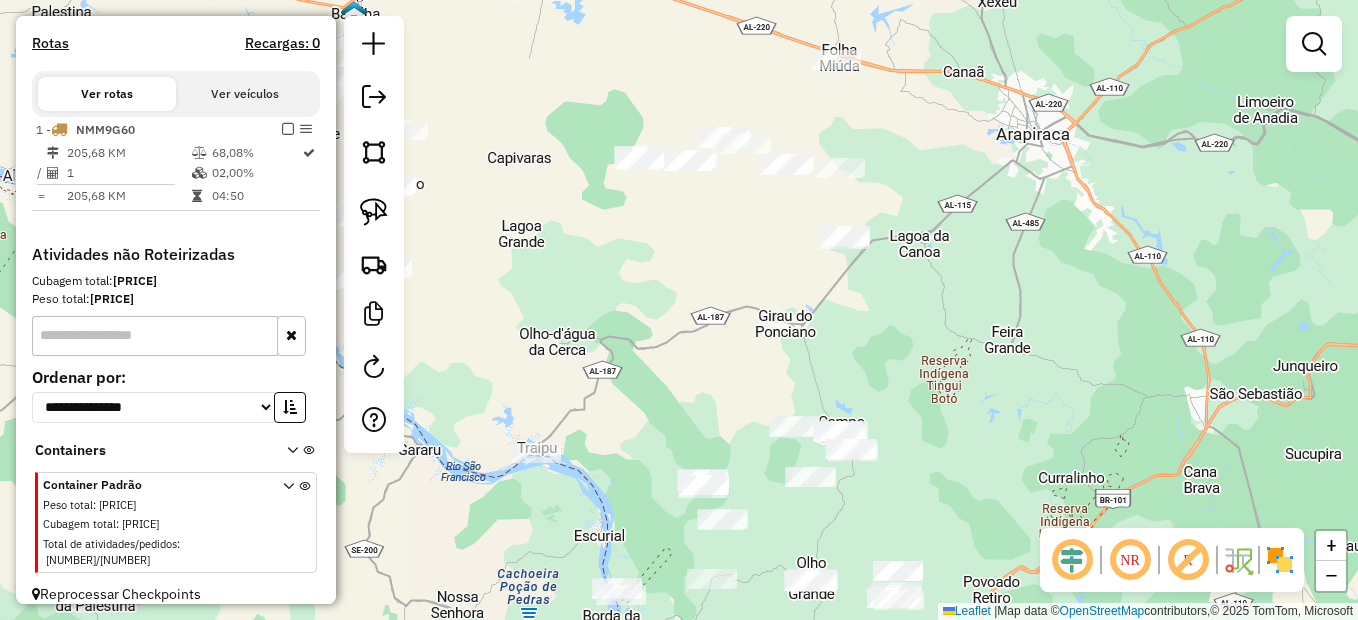 drag, startPoint x: 599, startPoint y: 415, endPoint x: 767, endPoint y: 334, distance: 186.50737 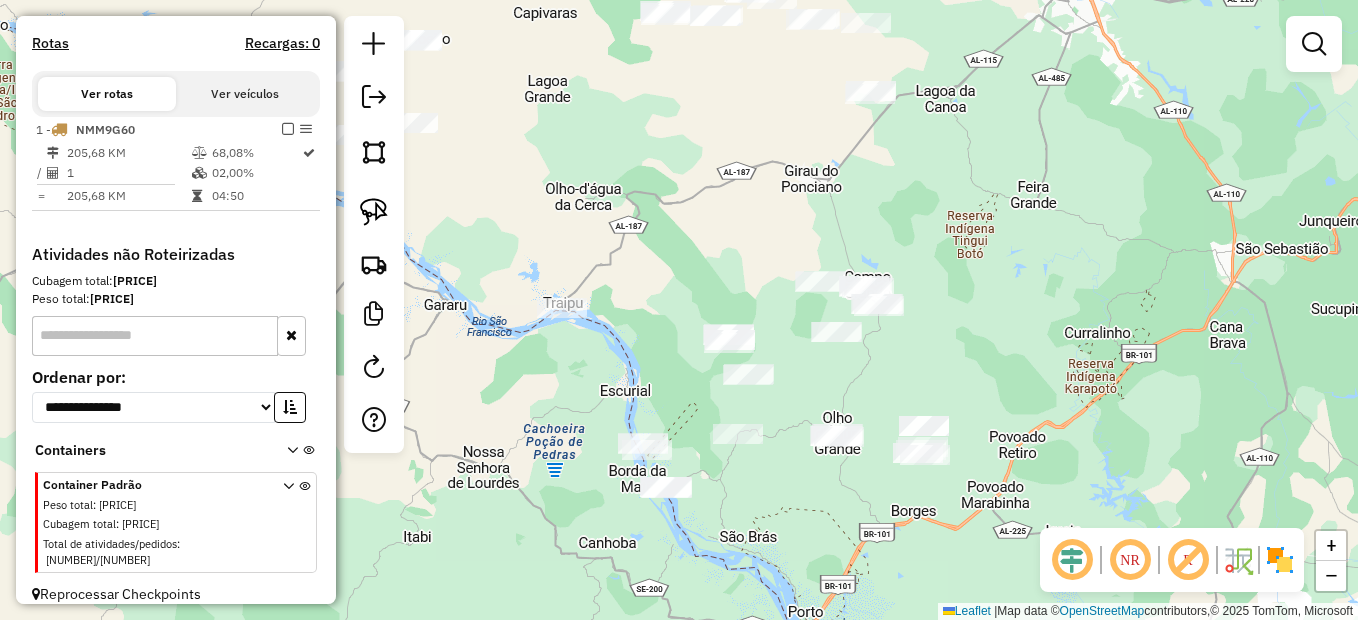 drag, startPoint x: 769, startPoint y: 348, endPoint x: 790, endPoint y: 212, distance: 137.61177 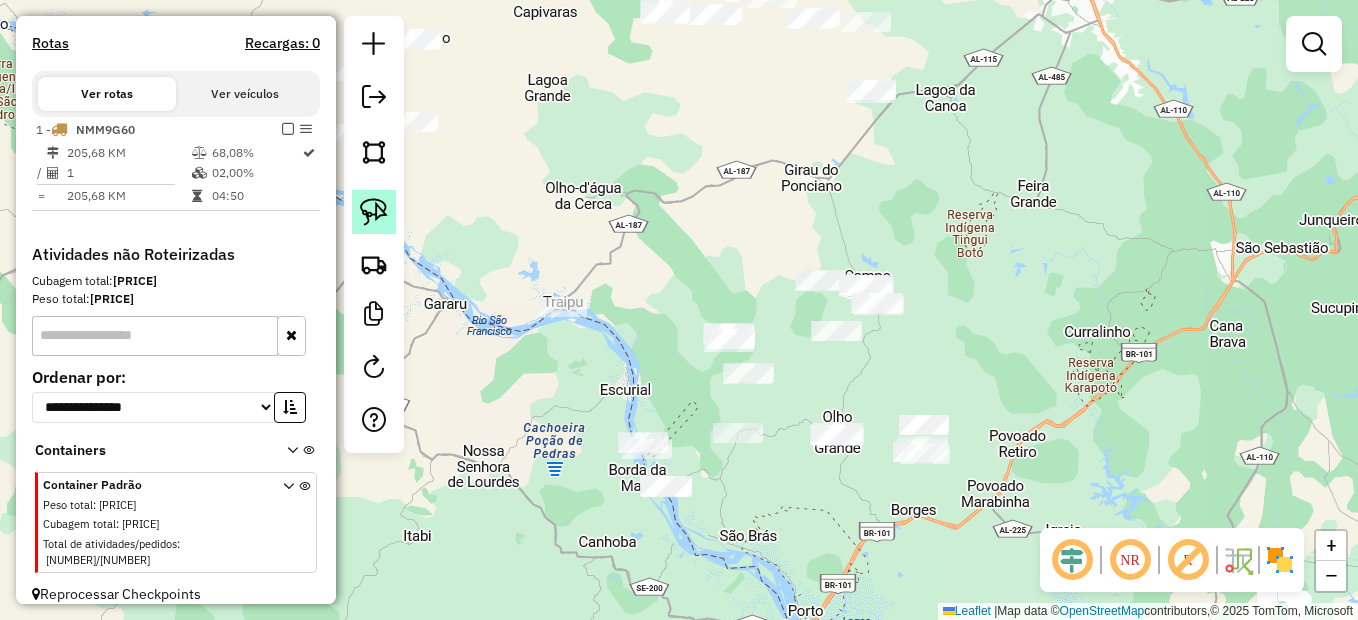 click 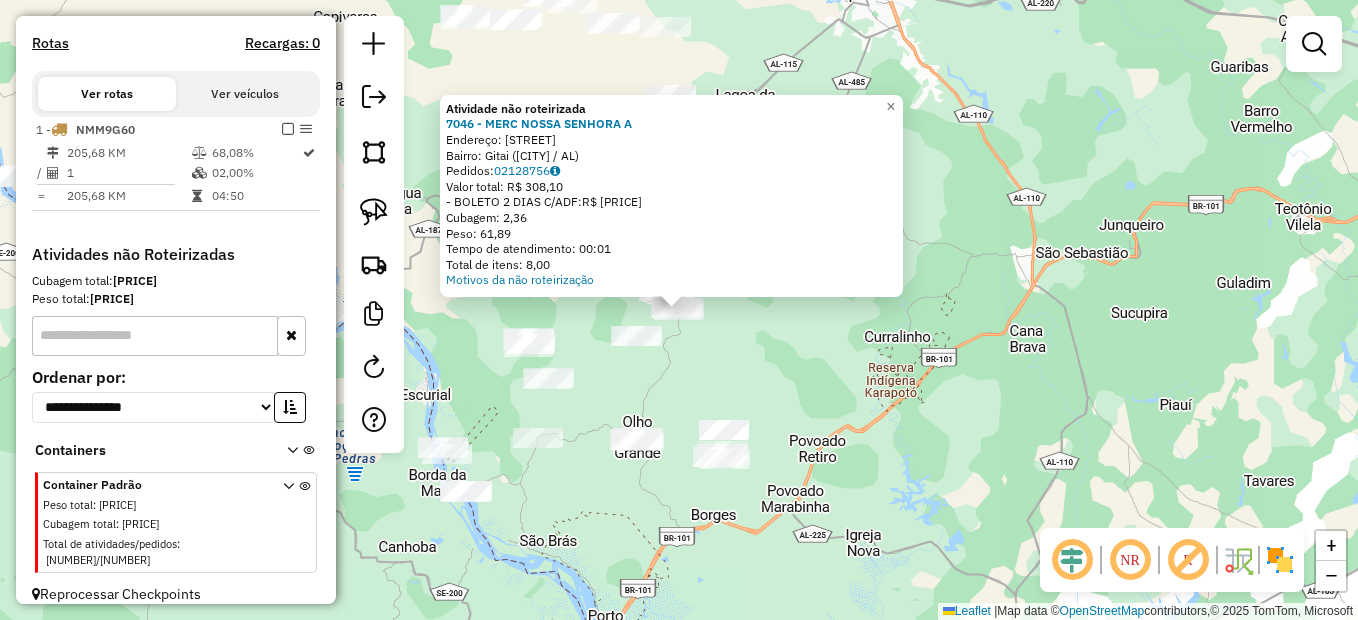 click on "Atividade não roteirizada 7046 - MERC NOSSA SENHORA A  Endereço: POV GITAI   Bairro: Gitai (CAMPO GRANDE / AL)   Pedidos:  02128756   Valor total: R$ 308,10   - BOLETO 2 DIAS C/ADF:  R$ 308,10   Cubagem: 2,36   Peso: 61,89   Tempo de atendimento: 00:01   Total de itens: 8,00  Motivos da não roteirização × Janela de atendimento Grade de atendimento Capacidade Transportadoras Veículos Cliente Pedidos  Rotas Selecione os dias de semana para filtrar as janelas de atendimento  Seg   Ter   Qua   Qui   Sex   Sáb   Dom  Informe o período da janela de atendimento: De: Até:  Filtrar exatamente a janela do cliente  Considerar janela de atendimento padrão  Selecione os dias de semana para filtrar as grades de atendimento  Seg   Ter   Qua   Qui   Sex   Sáb   Dom   Considerar clientes sem dia de atendimento cadastrado  Clientes fora do dia de atendimento selecionado Filtrar as atividades entre os valores definidos abaixo:  Peso mínimo:   Peso máximo:   Cubagem mínima:   Cubagem máxima:   De:   Até:   De:" 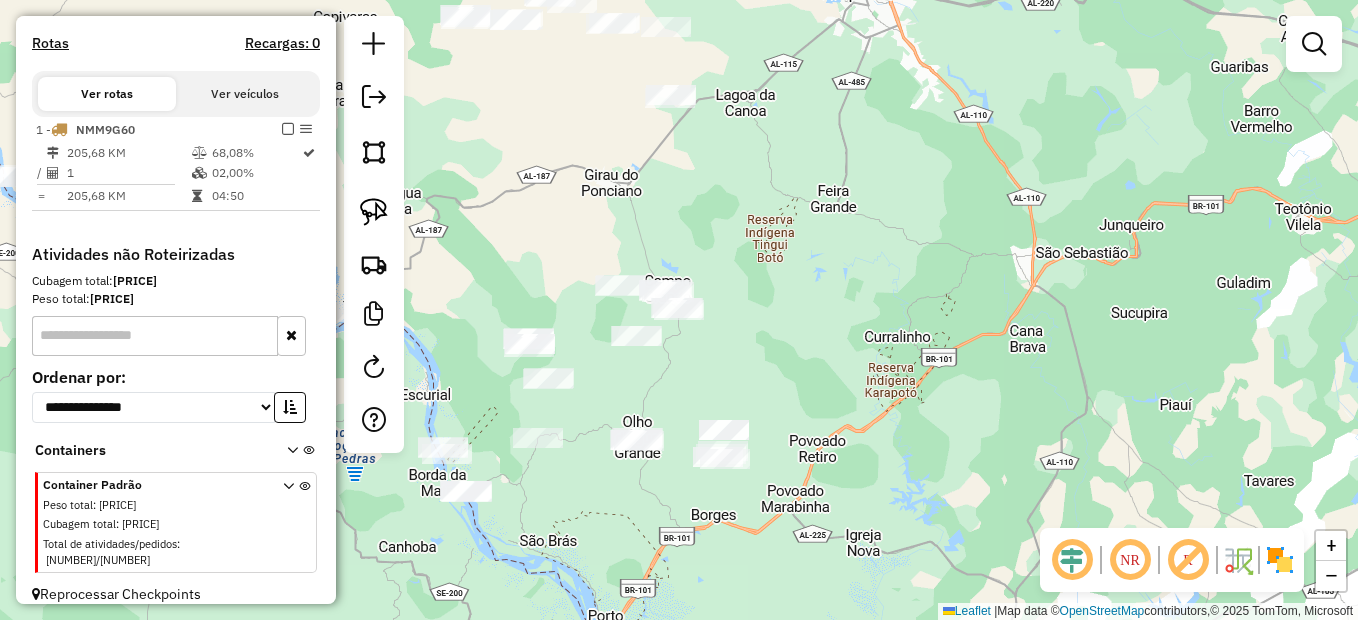 click 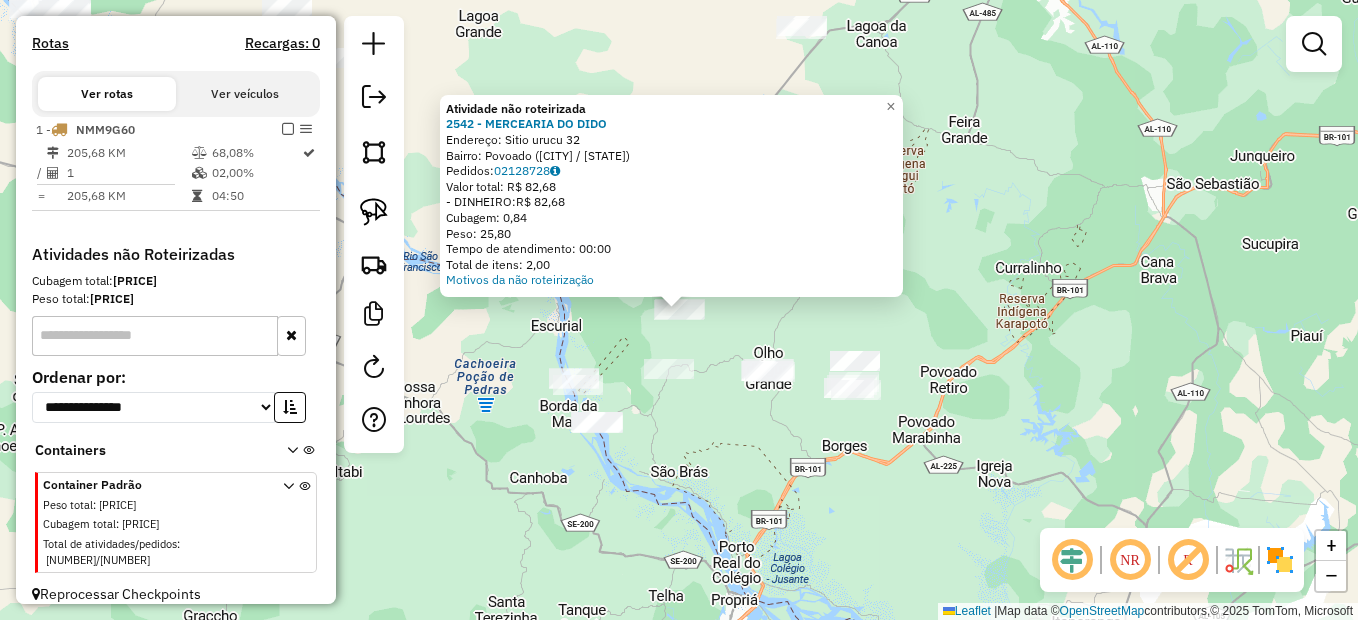 click on "Atividade não roteirizada 2542 - MERCEARIA DO DIDO  Endereço:  Sitio urucu 32   Bairro: Povoado (TRAIPU / AL)   Pedidos:  02128728   Valor total: R$ 82,68   - DINHEIRO:  R$ 82,68   Cubagem: 0,84   Peso: 25,80   Tempo de atendimento: 00:00   Total de itens: 2,00  Motivos da não roteirização × Janela de atendimento Grade de atendimento Capacidade Transportadoras Veículos Cliente Pedidos  Rotas Selecione os dias de semana para filtrar as janelas de atendimento  Seg   Ter   Qua   Qui   Sex   Sáb   Dom  Informe o período da janela de atendimento: De: Até:  Filtrar exatamente a janela do cliente  Considerar janela de atendimento padrão  Selecione os dias de semana para filtrar as grades de atendimento  Seg   Ter   Qua   Qui   Sex   Sáb   Dom   Considerar clientes sem dia de atendimento cadastrado  Clientes fora do dia de atendimento selecionado Filtrar as atividades entre os valores definidos abaixo:  Peso mínimo:   Peso máximo:   Cubagem mínima:   Cubagem máxima:   De:   Até:   De:   Até:  Nome:" 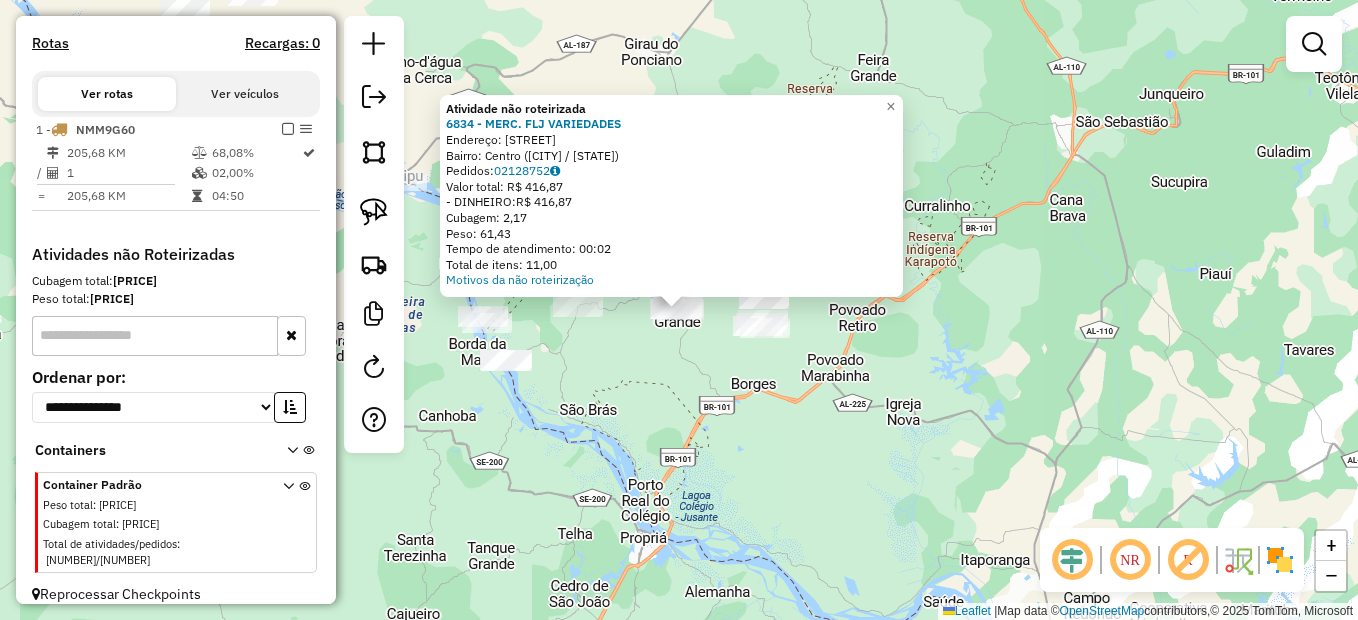 click on "Atividade não roteirizada 6834 - MERC. FLJ VARIEDADES  Endereço: RUA SAO JOSE   Bairro: Centro (OLHO D'AGUA GRANDE / AL)   Pedidos:  02128752   Valor total: R$ 416,87   - DINHEIRO:  R$ 416,87   Cubagem: 2,17   Peso: 61,43   Tempo de atendimento: 00:02   Total de itens: 11,00  Motivos da não roteirização × Janela de atendimento Grade de atendimento Capacidade Transportadoras Veículos Cliente Pedidos  Rotas Selecione os dias de semana para filtrar as janelas de atendimento  Seg   Ter   Qua   Qui   Sex   Sáb   Dom  Informe o período da janela de atendimento: De: Até:  Filtrar exatamente a janela do cliente  Considerar janela de atendimento padrão  Selecione os dias de semana para filtrar as grades de atendimento  Seg   Ter   Qua   Qui   Sex   Sáb   Dom   Considerar clientes sem dia de atendimento cadastrado  Clientes fora do dia de atendimento selecionado Filtrar as atividades entre os valores definidos abaixo:  Peso mínimo:   Peso máximo:   Cubagem mínima:   Cubagem máxima:   De:   Até:   De:" 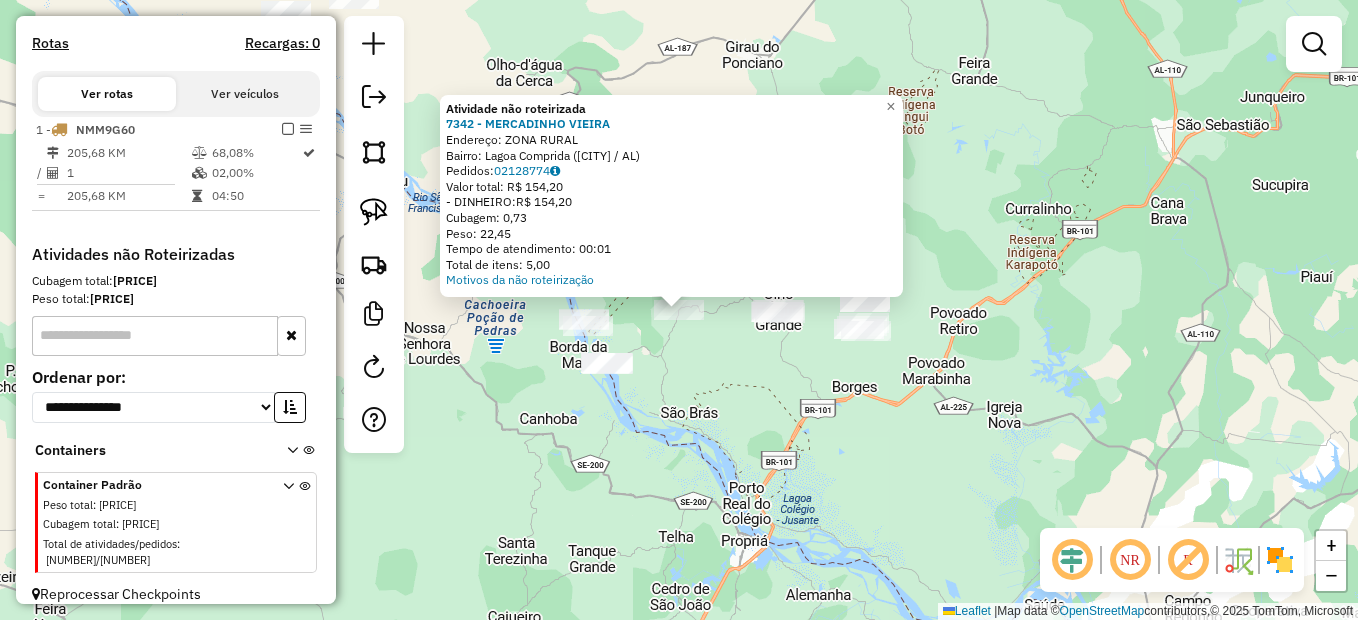 click on "Atividade não roteirizada 7342 - MERCADINHO VIEIRA  Endereço: ZONA RURAL   Bairro: Lagoa Comprida (SAO BRAS / AL)   Pedidos:  02128774   Valor total: R$ 154,20   - DINHEIRO:  R$ 154,20   Cubagem: 0,73   Peso: 22,45   Tempo de atendimento: 00:01   Total de itens: 5,00  Motivos da não roteirização × Janela de atendimento Grade de atendimento Capacidade Transportadoras Veículos Cliente Pedidos  Rotas Selecione os dias de semana para filtrar as janelas de atendimento  Seg   Ter   Qua   Qui   Sex   Sáb   Dom  Informe o período da janela de atendimento: De: Até:  Filtrar exatamente a janela do cliente  Considerar janela de atendimento padrão  Selecione os dias de semana para filtrar as grades de atendimento  Seg   Ter   Qua   Qui   Sex   Sáb   Dom   Considerar clientes sem dia de atendimento cadastrado  Clientes fora do dia de atendimento selecionado Filtrar as atividades entre os valores definidos abaixo:  Peso mínimo:   Peso máximo:   Cubagem mínima:   Cubagem máxima:   De:   Até:   De:   Até:" 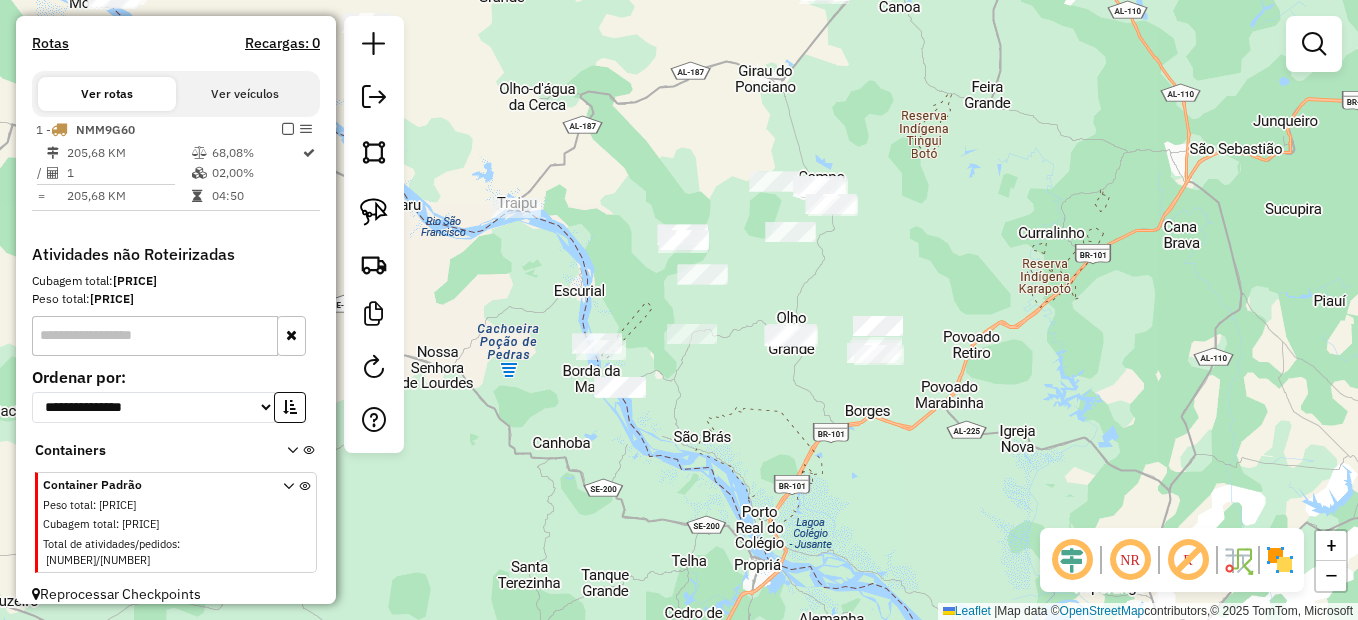 drag, startPoint x: 743, startPoint y: 377, endPoint x: 746, endPoint y: 390, distance: 13.341664 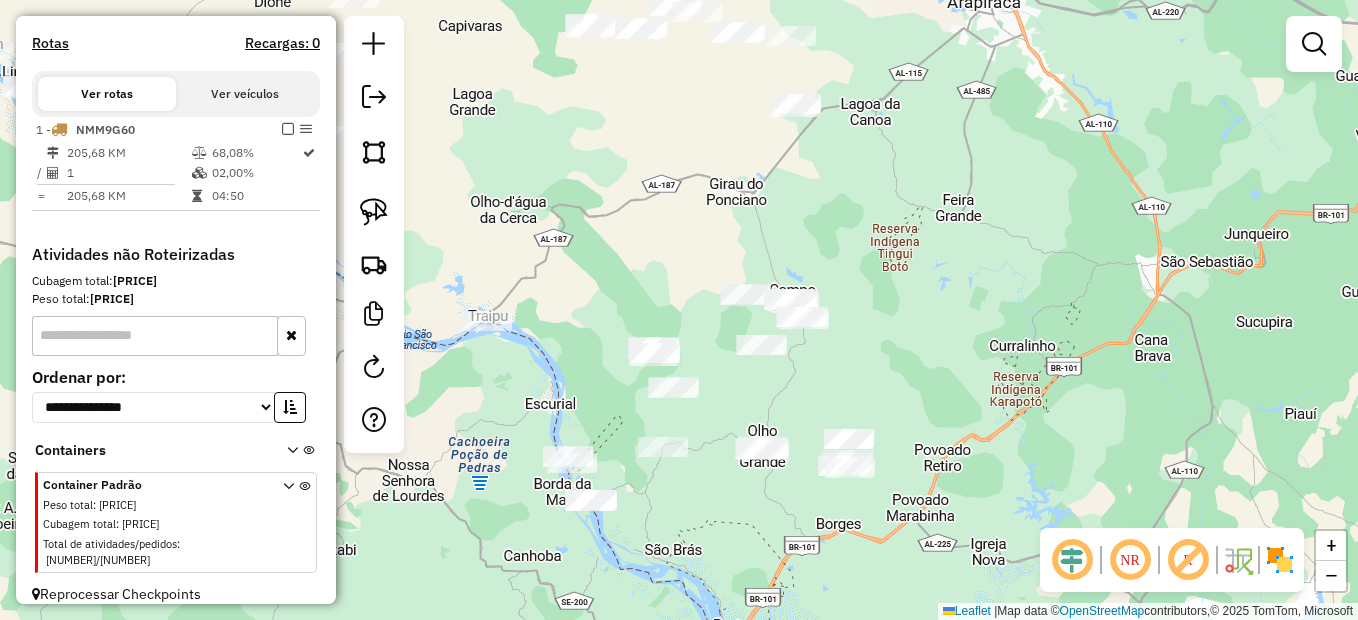 drag, startPoint x: 773, startPoint y: 150, endPoint x: 747, endPoint y: 219, distance: 73.736015 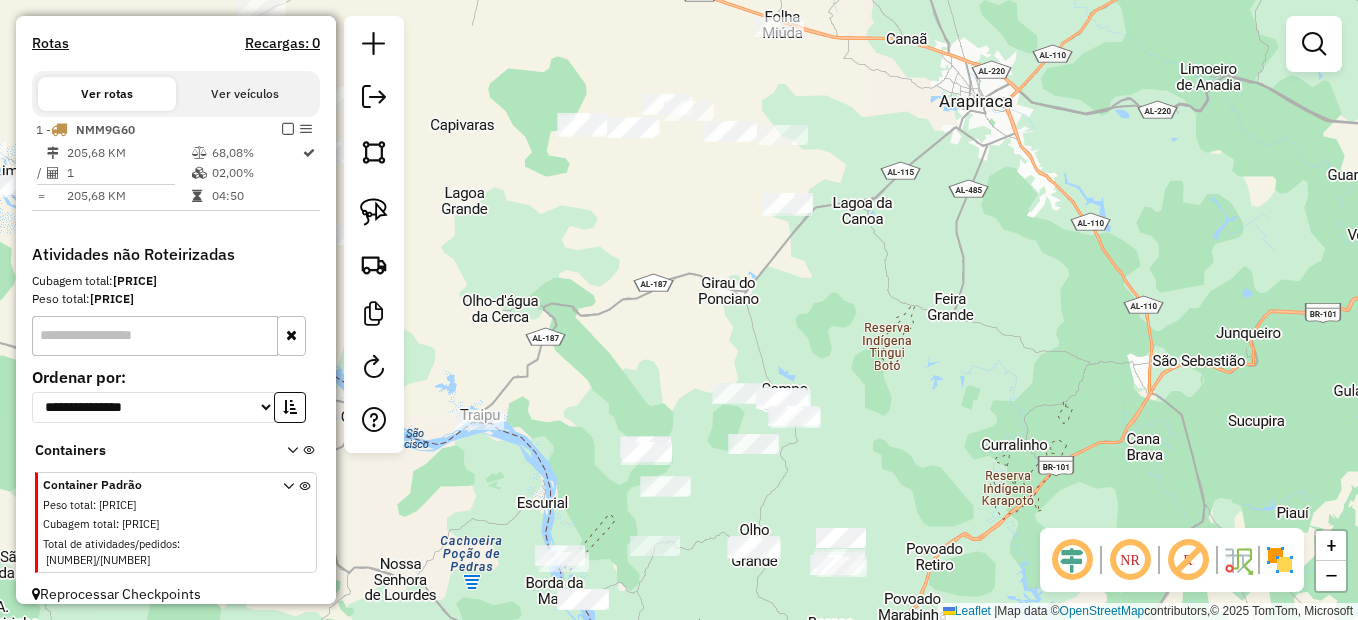 drag, startPoint x: 747, startPoint y: 259, endPoint x: 744, endPoint y: 270, distance: 11.401754 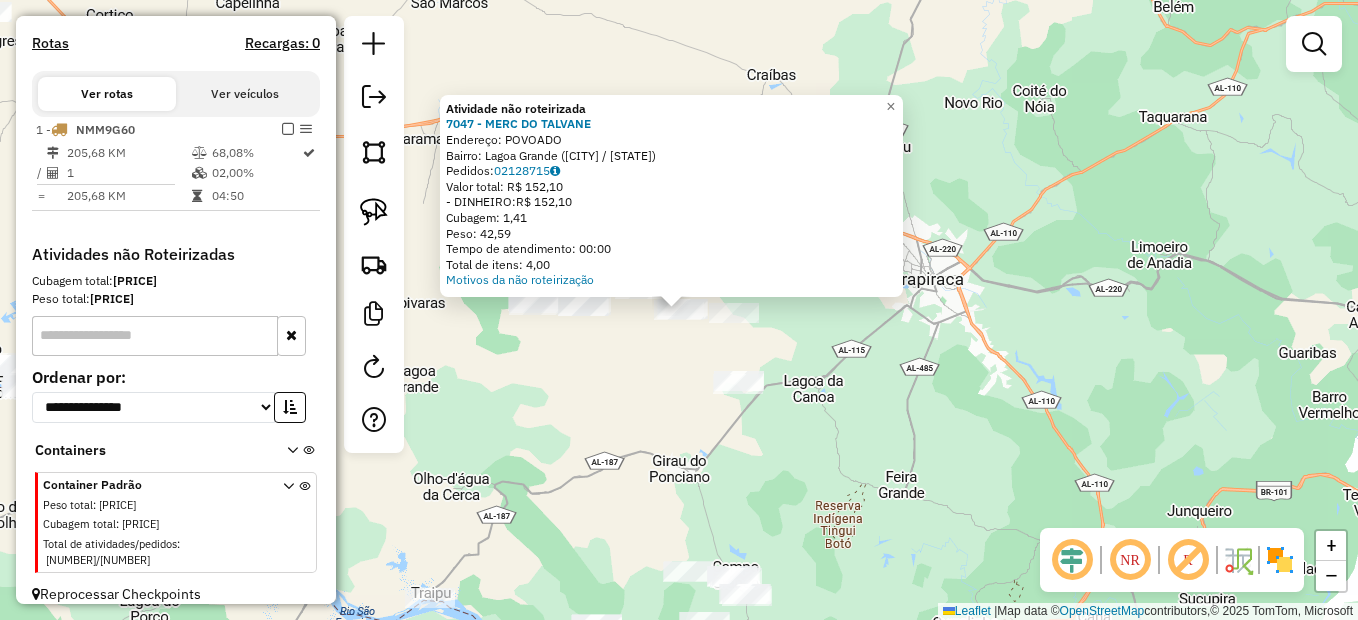 click on "Atividade não roteirizada 7047 - MERC DO TALVANE  Endereço: POVOADO   Bairro: Lagoa Grande (GIRAU DO PONCIANO / AL)   Pedidos:  02128715   Valor total: R$ 152,10   - DINHEIRO:  R$ 152,10   Cubagem: 1,41   Peso: 42,59   Tempo de atendimento: 00:00   Total de itens: 4,00  Motivos da não roteirização × Janela de atendimento Grade de atendimento Capacidade Transportadoras Veículos Cliente Pedidos  Rotas Selecione os dias de semana para filtrar as janelas de atendimento  Seg   Ter   Qua   Qui   Sex   Sáb   Dom  Informe o período da janela de atendimento: De: Até:  Filtrar exatamente a janela do cliente  Considerar janela de atendimento padrão  Selecione os dias de semana para filtrar as grades de atendimento  Seg   Ter   Qua   Qui   Sex   Sáb   Dom   Considerar clientes sem dia de atendimento cadastrado  Clientes fora do dia de atendimento selecionado Filtrar as atividades entre os valores definidos abaixo:  Peso mínimo:   Peso máximo:   Cubagem mínima:   Cubagem máxima:   De:   Até:   De:  Nome:" 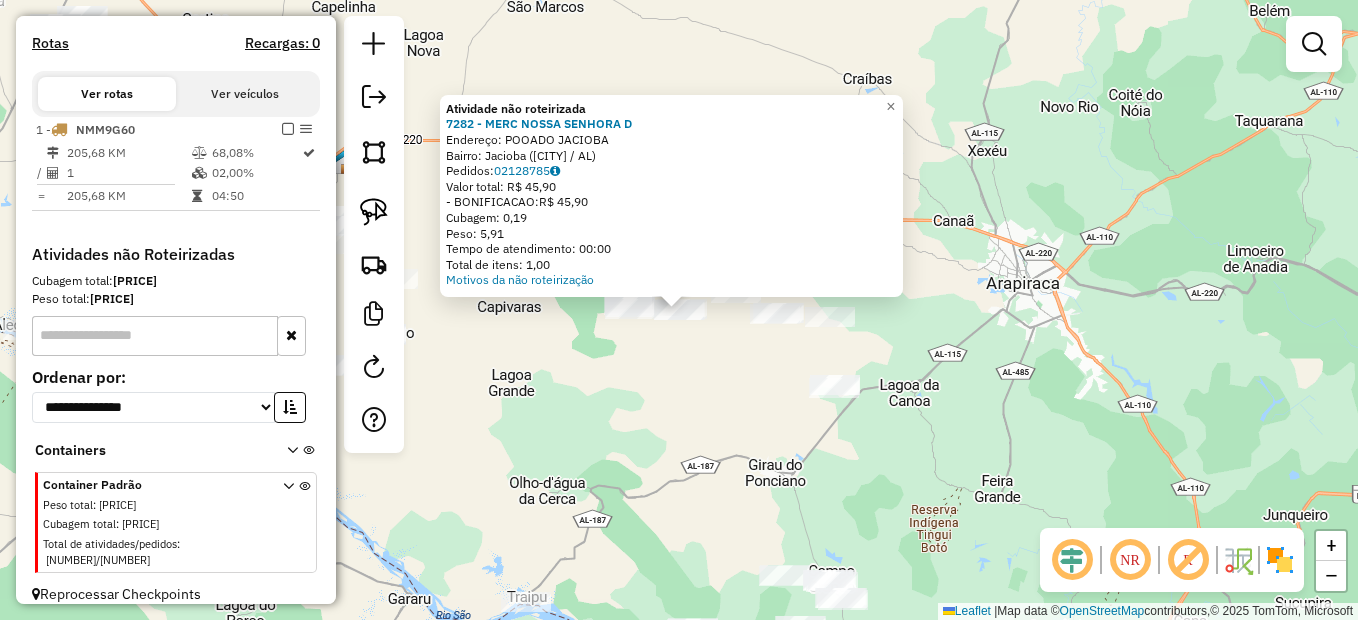 click on "Atividade não roteirizada 7282 - MERC NOSSA SENHORA D  Endereço: POOADO JACIOBA   Bairro: Jacioba (GIRAU DO PONCIANO / AL)   Pedidos:  02128785   Valor total: R$ 45,90   - BONIFICACAO:  R$ 45,90   Cubagem: 0,19   Peso: 5,91   Tempo de atendimento: 00:00   Total de itens: 1,00  Motivos da não roteirização × Janela de atendimento Grade de atendimento Capacidade Transportadoras Veículos Cliente Pedidos  Rotas Selecione os dias de semana para filtrar as janelas de atendimento  Seg   Ter   Qua   Qui   Sex   Sáb   Dom  Informe o período da janela de atendimento: De: Até:  Filtrar exatamente a janela do cliente  Considerar janela de atendimento padrão  Selecione os dias de semana para filtrar as grades de atendimento  Seg   Ter   Qua   Qui   Sex   Sáb   Dom   Considerar clientes sem dia de atendimento cadastrado  Clientes fora do dia de atendimento selecionado Filtrar as atividades entre os valores definidos abaixo:  Peso mínimo:   Peso máximo:   Cubagem mínima:   Cubagem máxima:   De:   Até:   De:" 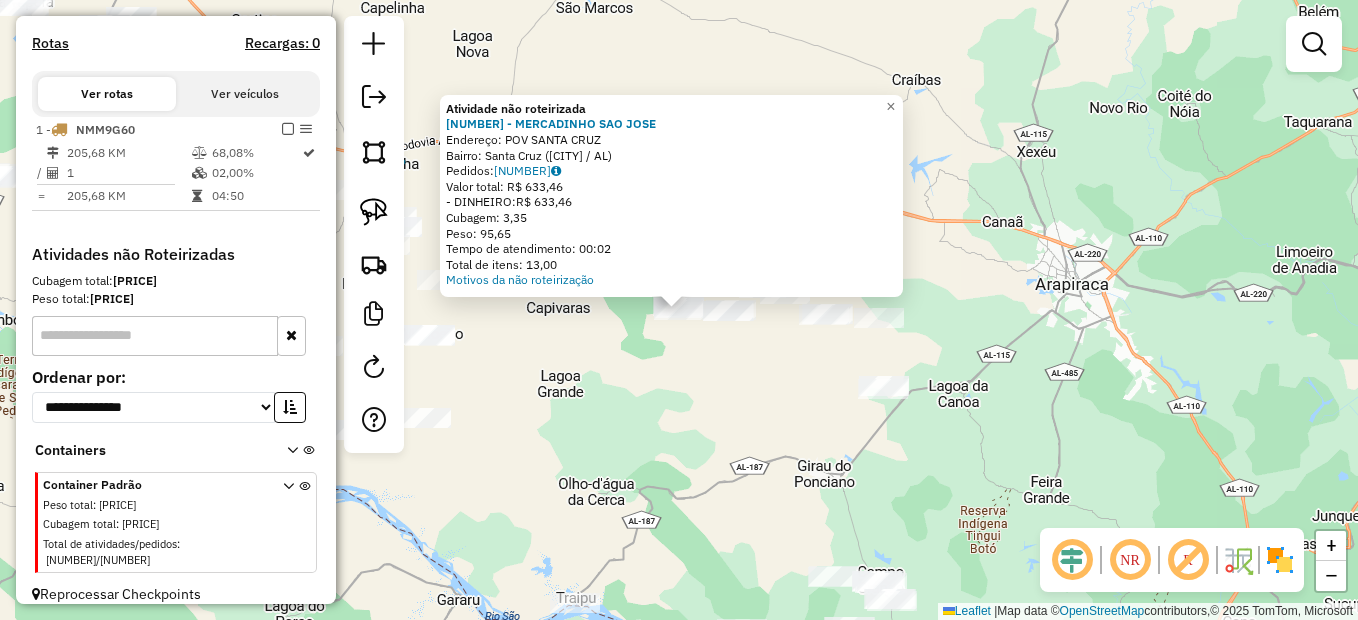 click on "Atividade não roteirizada 7287 - MERCADINHO SAO JOSE  Endereço: POV SANTA CRUZ   Bairro: Santa Cruz (TRAIPU / AL)   Pedidos:  02128731   Valor total: R$ 633,46   - DINHEIRO:  R$ 633,46   Cubagem: 3,35   Peso: 95,65   Tempo de atendimento: 00:02   Total de itens: 13,00  Motivos da não roteirização × Janela de atendimento Grade de atendimento Capacidade Transportadoras Veículos Cliente Pedidos  Rotas Selecione os dias de semana para filtrar as janelas de atendimento  Seg   Ter   Qua   Qui   Sex   Sáb   Dom  Informe o período da janela de atendimento: De: Até:  Filtrar exatamente a janela do cliente  Considerar janela de atendimento padrão  Selecione os dias de semana para filtrar as grades de atendimento  Seg   Ter   Qua   Qui   Sex   Sáb   Dom   Considerar clientes sem dia de atendimento cadastrado  Clientes fora do dia de atendimento selecionado Filtrar as atividades entre os valores definidos abaixo:  Peso mínimo:   Peso máximo:   Cubagem mínima:   Cubagem máxima:   De:   Até:   De:   Até:" 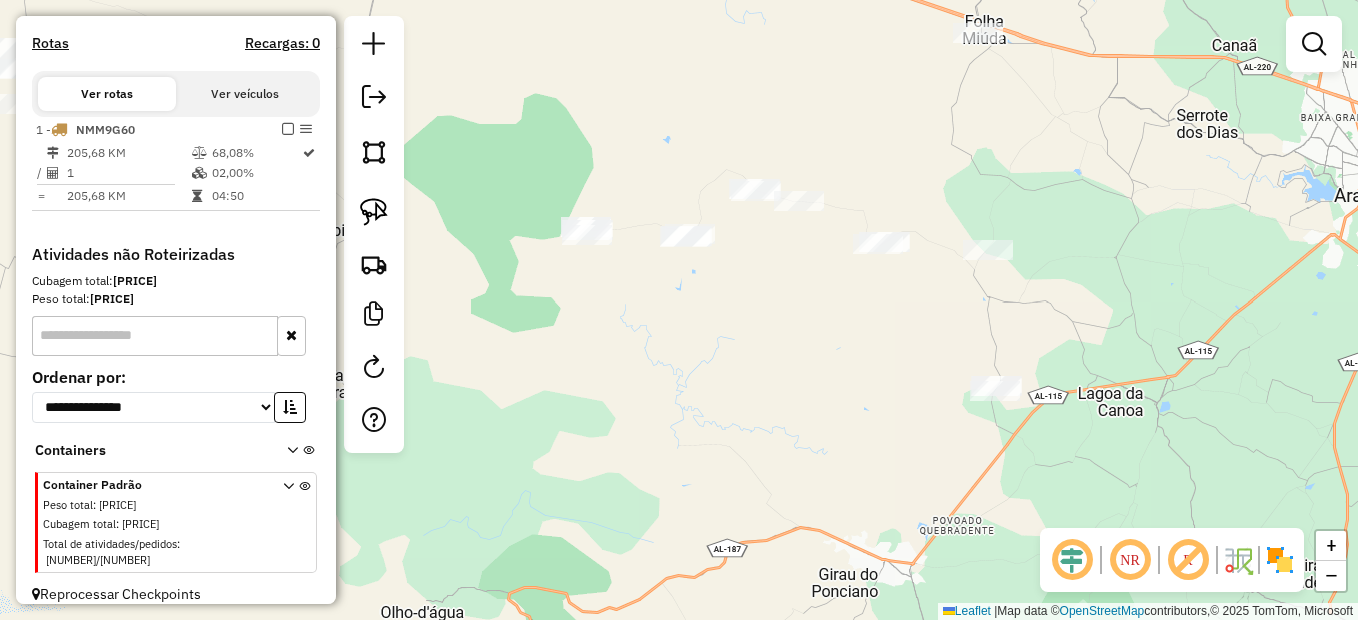 click on "Janela de atendimento Grade de atendimento Capacidade Transportadoras Veículos Cliente Pedidos  Rotas Selecione os dias de semana para filtrar as janelas de atendimento  Seg   Ter   Qua   Qui   Sex   Sáb   Dom  Informe o período da janela de atendimento: De: Até:  Filtrar exatamente a janela do cliente  Considerar janela de atendimento padrão  Selecione os dias de semana para filtrar as grades de atendimento  Seg   Ter   Qua   Qui   Sex   Sáb   Dom   Considerar clientes sem dia de atendimento cadastrado  Clientes fora do dia de atendimento selecionado Filtrar as atividades entre os valores definidos abaixo:  Peso mínimo:   Peso máximo:   Cubagem mínima:   Cubagem máxima:   De:   Até:  Filtrar as atividades entre o tempo de atendimento definido abaixo:  De:   Até:   Considerar capacidade total dos clientes não roteirizados Transportadora: Selecione um ou mais itens Tipo de veículo: Selecione um ou mais itens Veículo: Selecione um ou mais itens Motorista: Selecione um ou mais itens Nome: Rótulo:" 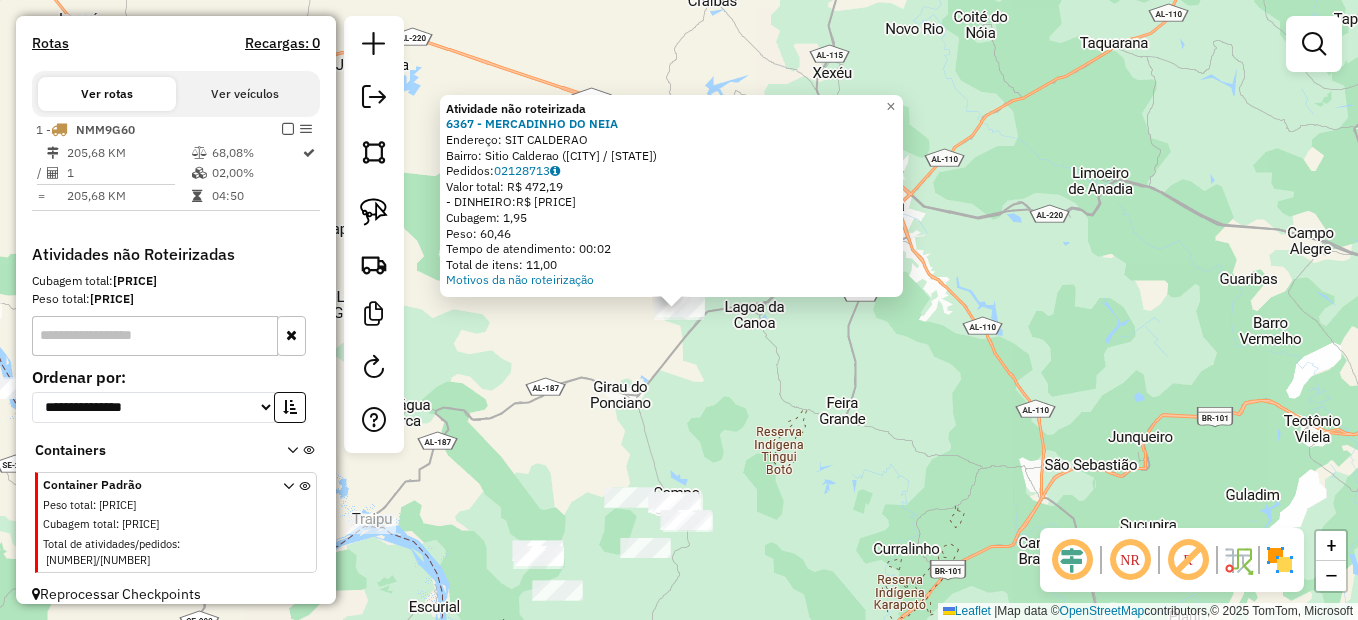 click on "Atividade não roteirizada 6367 - MERCADINHO DO NEIA  Endereço: SIT CALDERAO   Bairro: Sitio Calderao (GIRAU DO PONCIANO / AL)   Pedidos:  02128713   Valor total: R$ 472,19   - DINHEIRO:  R$ 472,19   Cubagem: 1,95   Peso: 60,46   Tempo de atendimento: 00:02   Total de itens: 11,00  Motivos da não roteirização × Janela de atendimento Grade de atendimento Capacidade Transportadoras Veículos Cliente Pedidos  Rotas Selecione os dias de semana para filtrar as janelas de atendimento  Seg   Ter   Qua   Qui   Sex   Sáb   Dom  Informe o período da janela de atendimento: De: Até:  Filtrar exatamente a janela do cliente  Considerar janela de atendimento padrão  Selecione os dias de semana para filtrar as grades de atendimento  Seg   Ter   Qua   Qui   Sex   Sáb   Dom   Considerar clientes sem dia de atendimento cadastrado  Clientes fora do dia de atendimento selecionado Filtrar as atividades entre os valores definidos abaixo:  Peso mínimo:   Peso máximo:   Cubagem mínima:   Cubagem máxima:   De:   Até:  +" 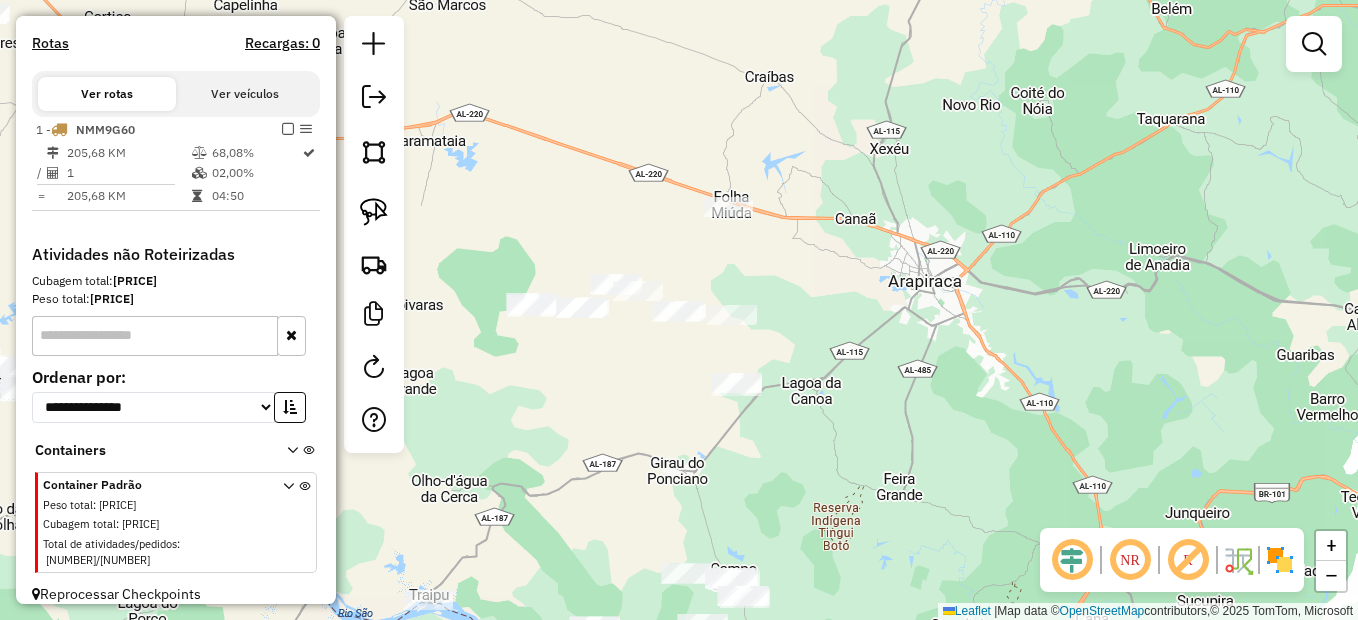 drag, startPoint x: 663, startPoint y: 368, endPoint x: 693, endPoint y: 408, distance: 50 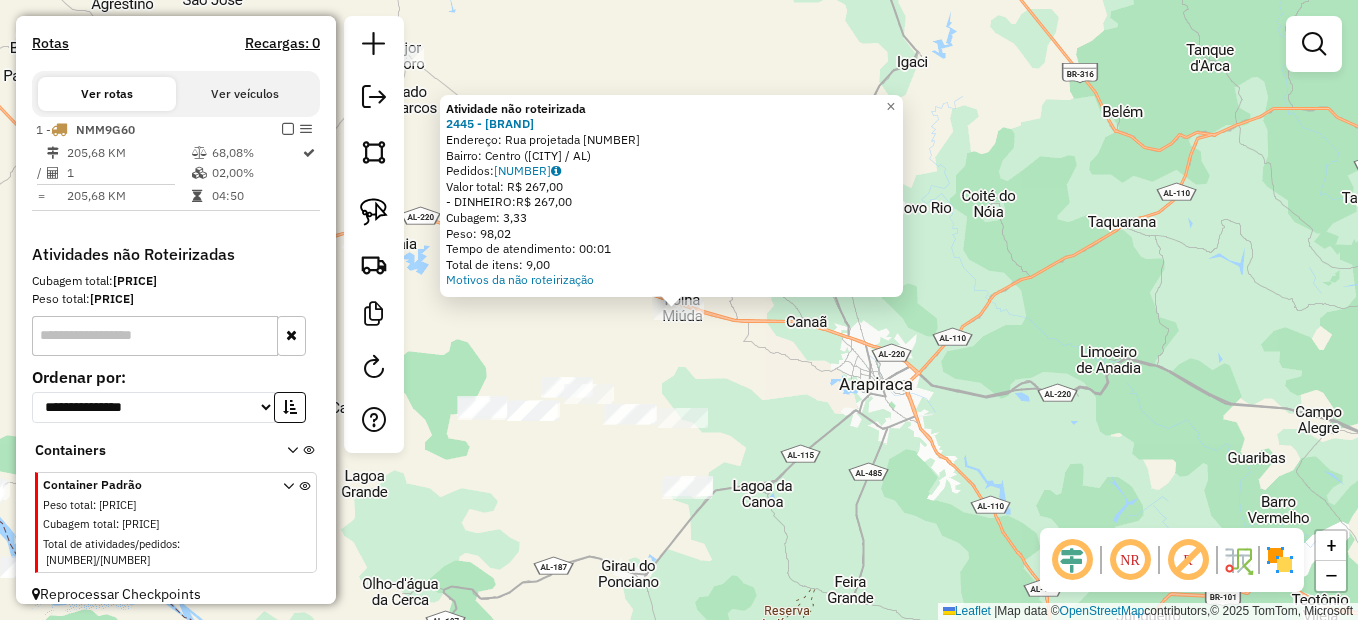 click on "Atividade não roteirizada 2445 - 58.511.603 JORLANDO  Endereço: Rua projetada                 404   Bairro: Centro (MINADOR DO NEGR / AL)   Pedidos:  02128645   Valor total: R$ 267,00   - DINHEIRO:  R$ 267,00   Cubagem: 3,33   Peso: 98,02   Tempo de atendimento: 00:01   Total de itens: 9,00  Motivos da não roteirização × Janela de atendimento Grade de atendimento Capacidade Transportadoras Veículos Cliente Pedidos  Rotas Selecione os dias de semana para filtrar as janelas de atendimento  Seg   Ter   Qua   Qui   Sex   Sáb   Dom  Informe o período da janela de atendimento: De: Até:  Filtrar exatamente a janela do cliente  Considerar janela de atendimento padrão  Selecione os dias de semana para filtrar as grades de atendimento  Seg   Ter   Qua   Qui   Sex   Sáb   Dom   Considerar clientes sem dia de atendimento cadastrado  Clientes fora do dia de atendimento selecionado Filtrar as atividades entre os valores definidos abaixo:  Peso mínimo:   Peso máximo:   Cubagem mínima:   Cubagem máxima:  De:" 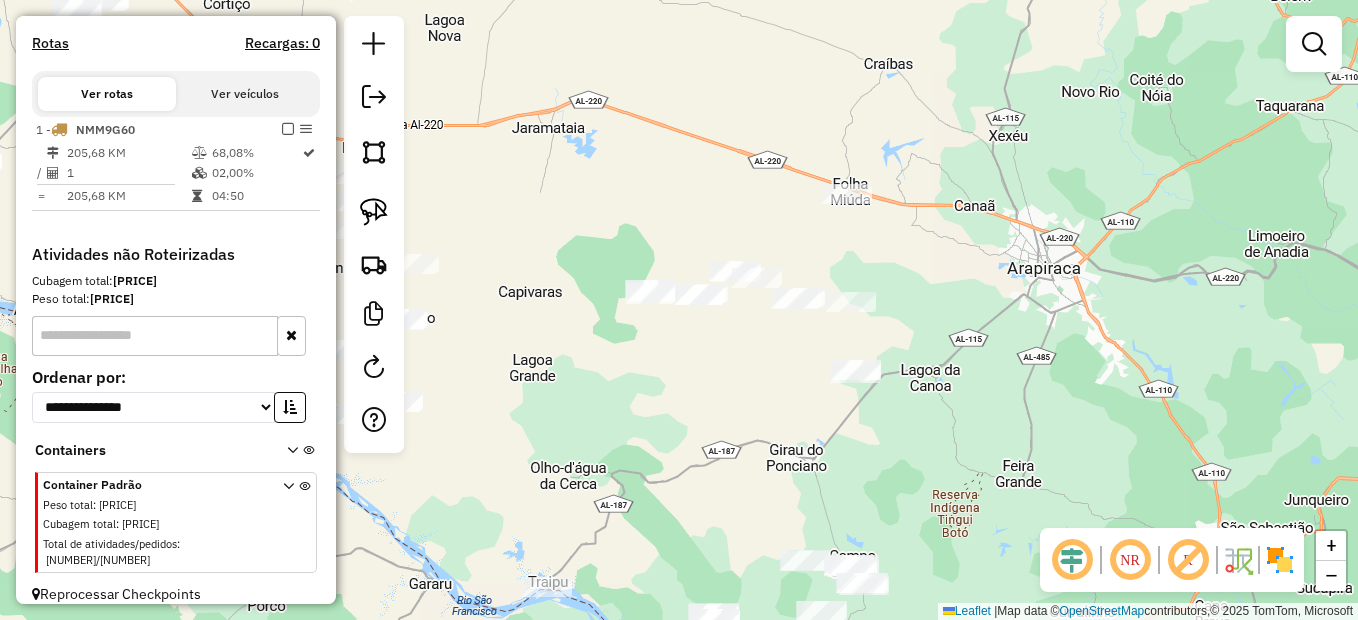 drag, startPoint x: 970, startPoint y: 277, endPoint x: 1003, endPoint y: 262, distance: 36.249138 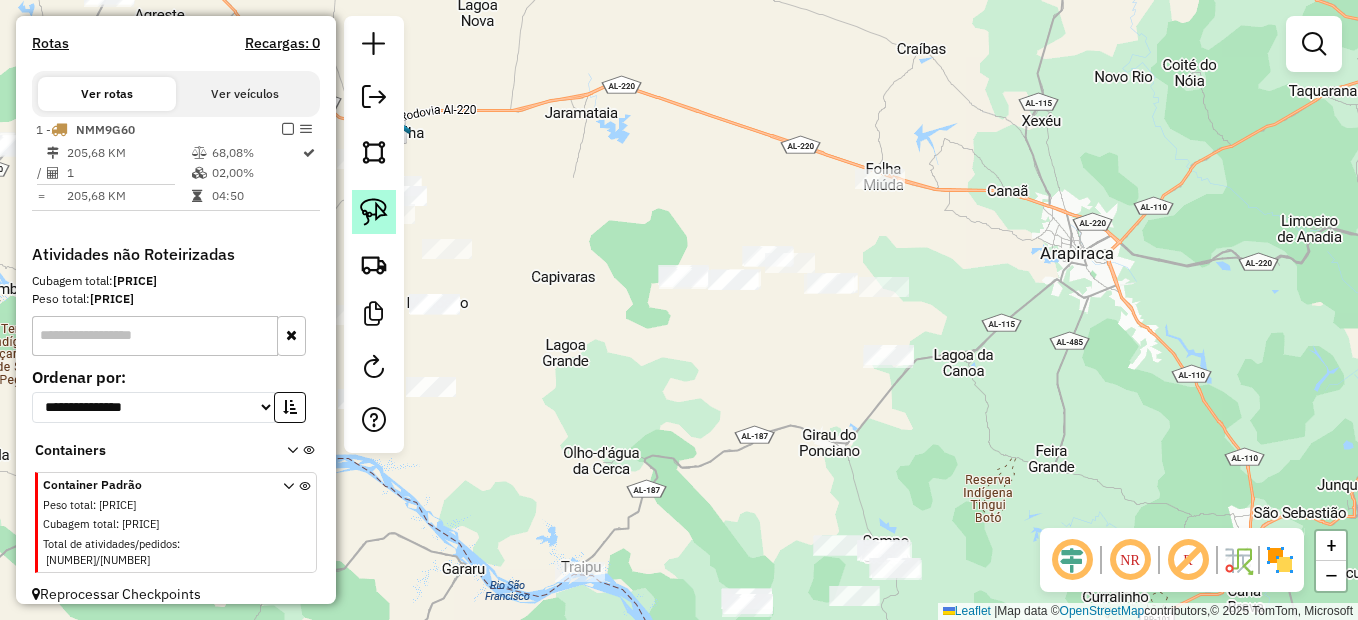 click 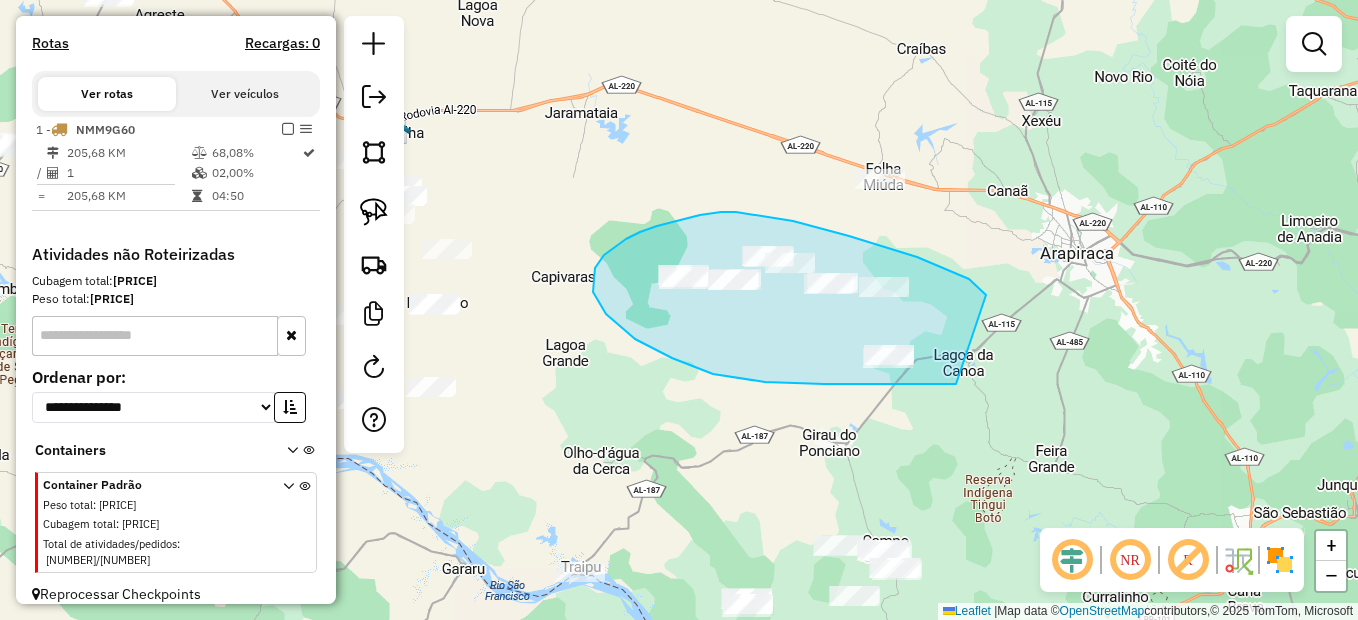 drag, startPoint x: 947, startPoint y: 269, endPoint x: 967, endPoint y: 385, distance: 117.71151 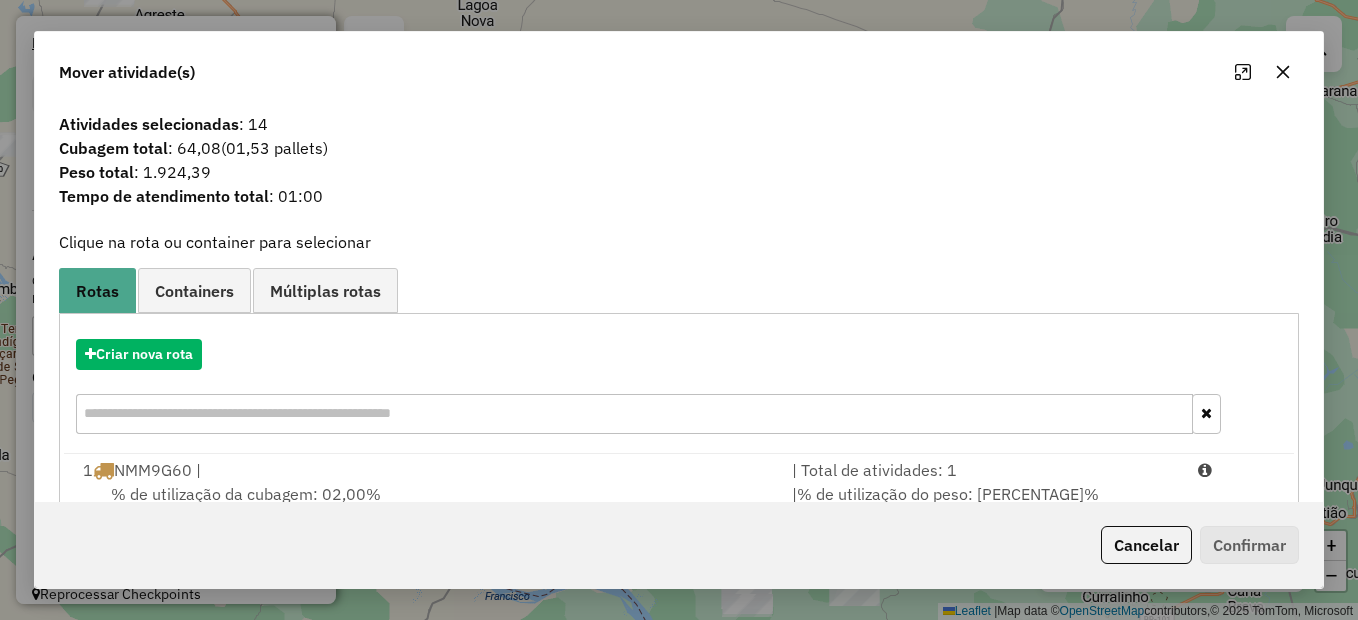 click on "Cancelar   Confirmar" 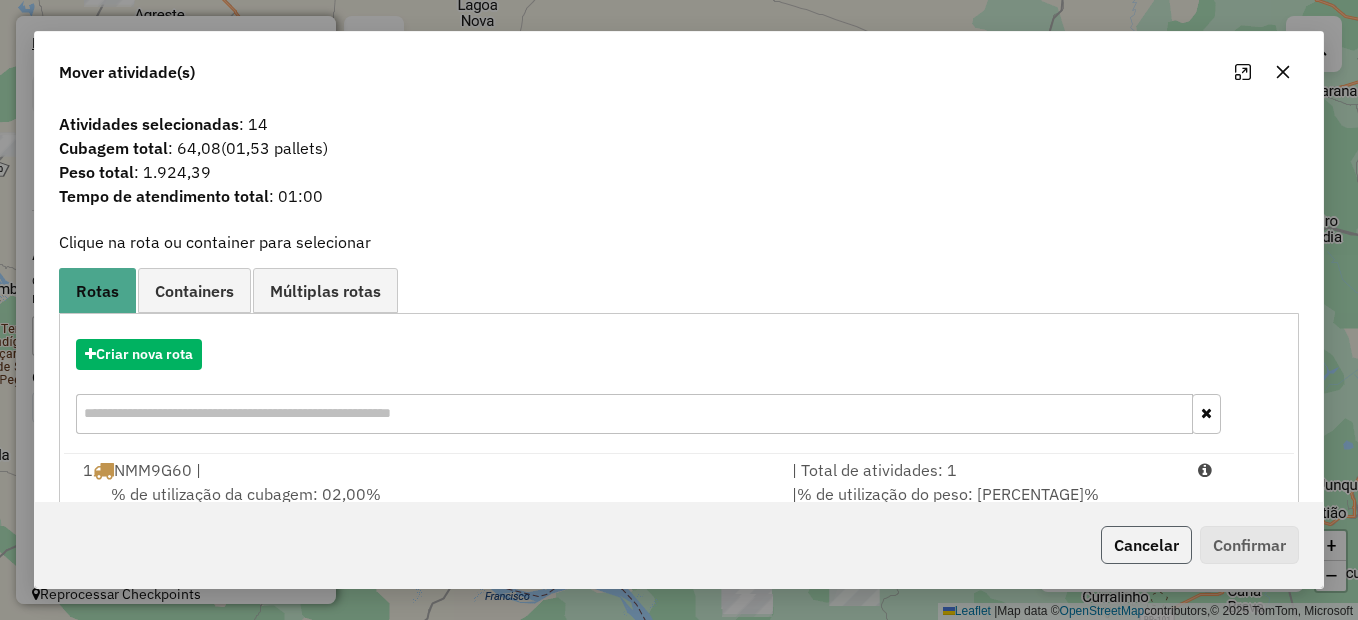 click on "Cancelar" 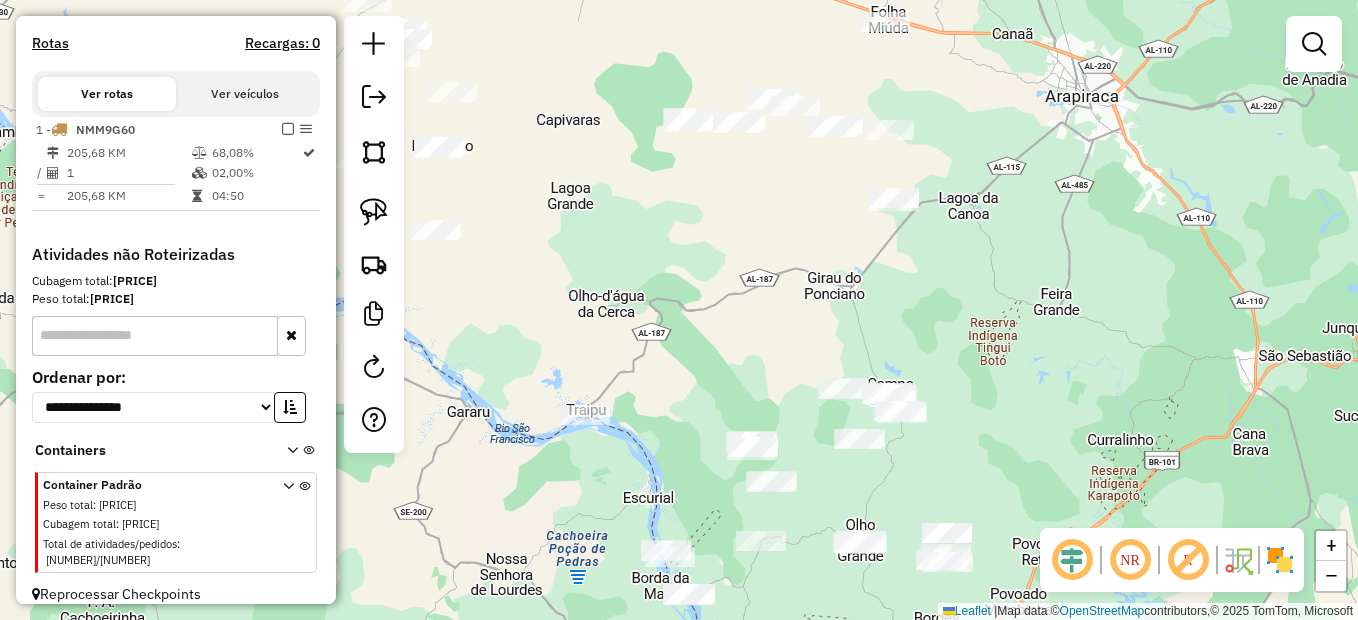 drag, startPoint x: 836, startPoint y: 437, endPoint x: 830, endPoint y: 270, distance: 167.10774 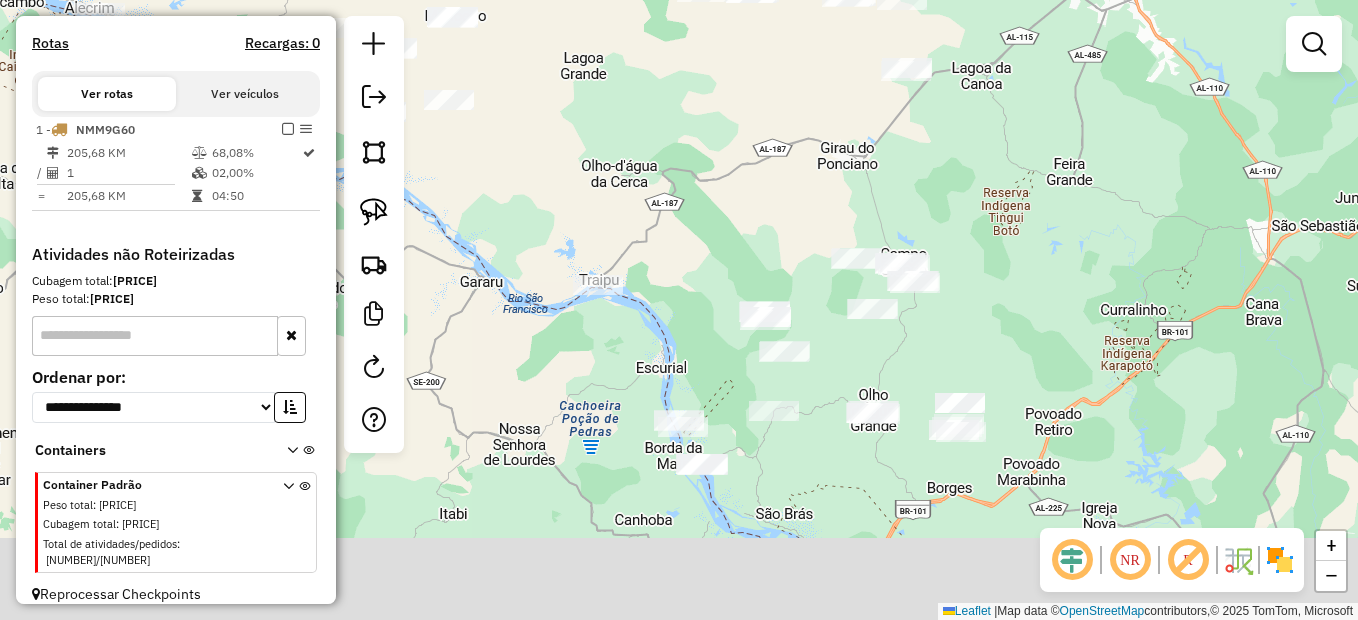 drag, startPoint x: 963, startPoint y: 241, endPoint x: 964, endPoint y: 198, distance: 43.011627 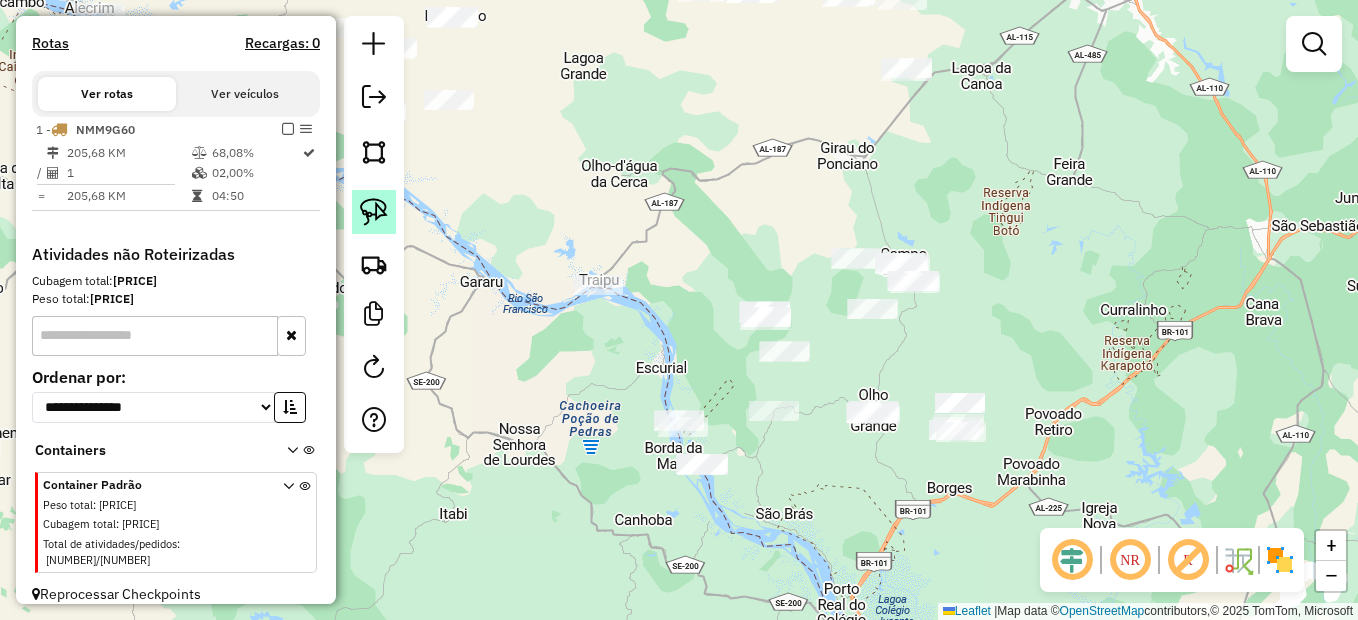 click 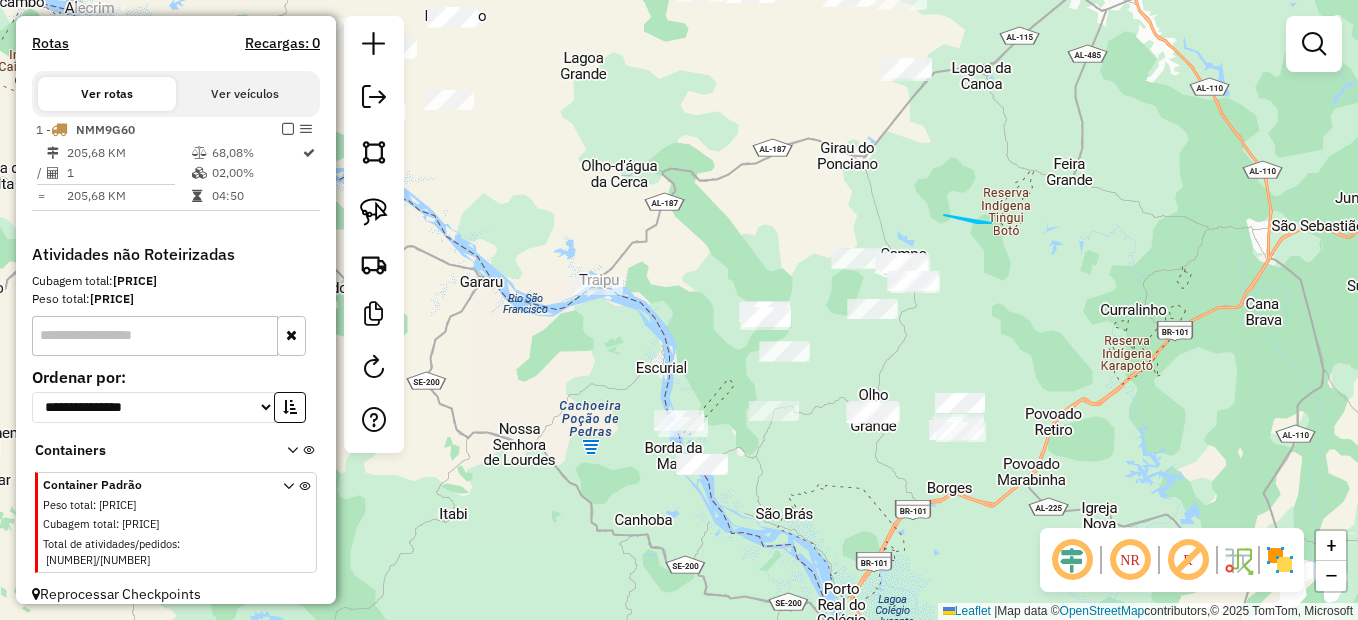 drag, startPoint x: 991, startPoint y: 223, endPoint x: 944, endPoint y: 215, distance: 47.67599 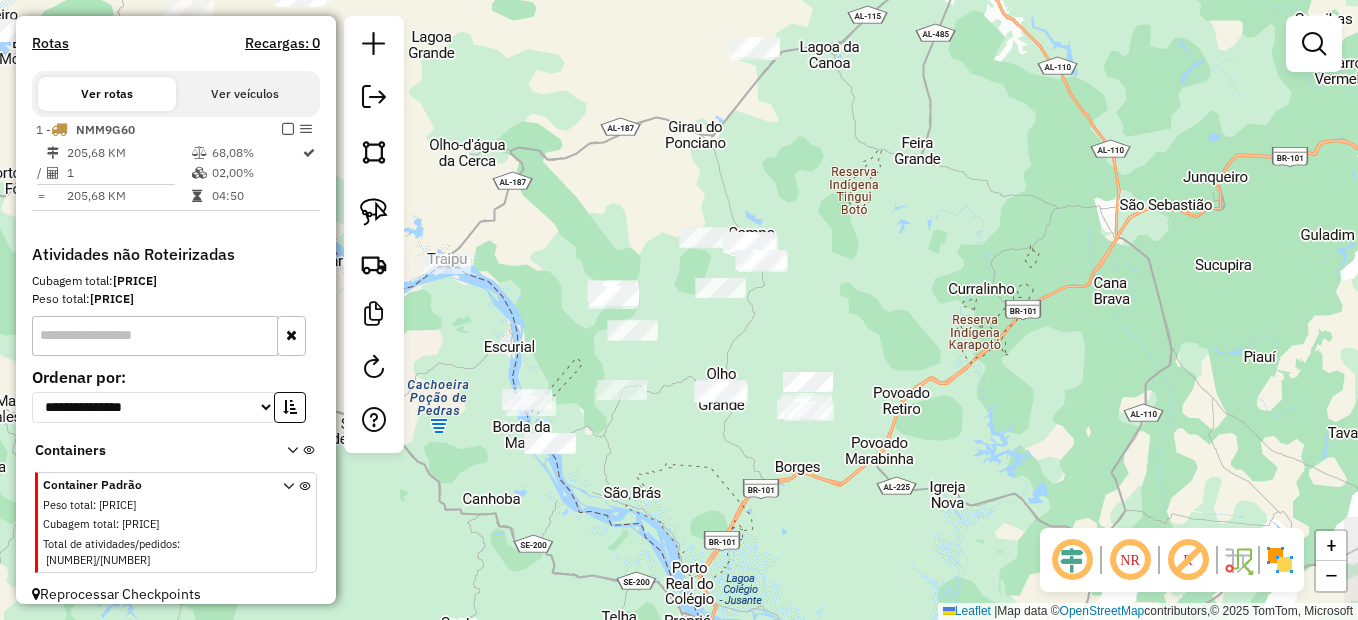 drag, startPoint x: 1046, startPoint y: 248, endPoint x: 1022, endPoint y: 232, distance: 28.84441 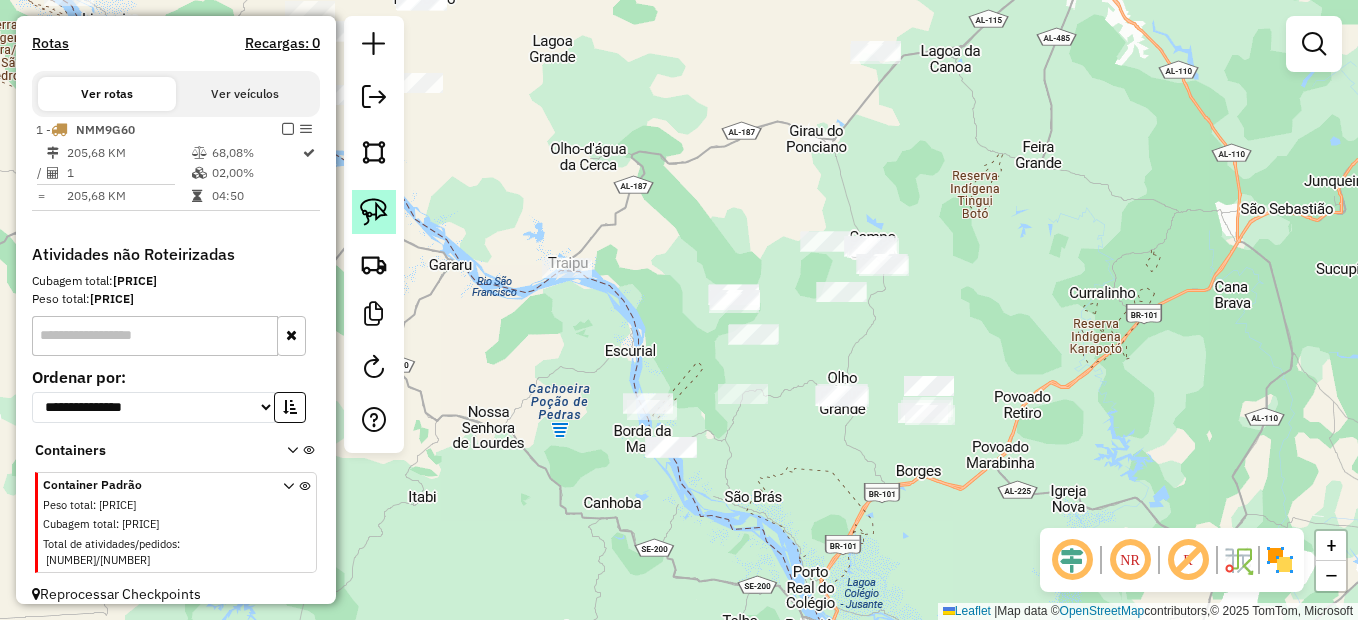 click 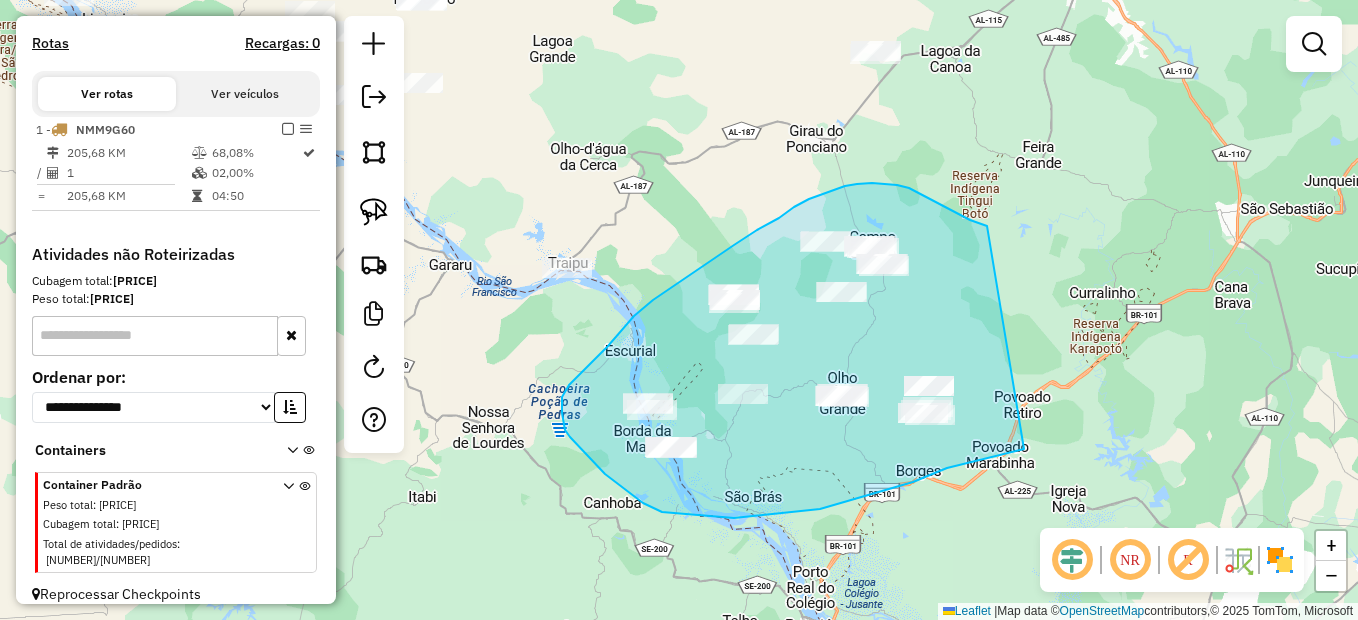drag, startPoint x: 987, startPoint y: 226, endPoint x: 1024, endPoint y: 449, distance: 226.04866 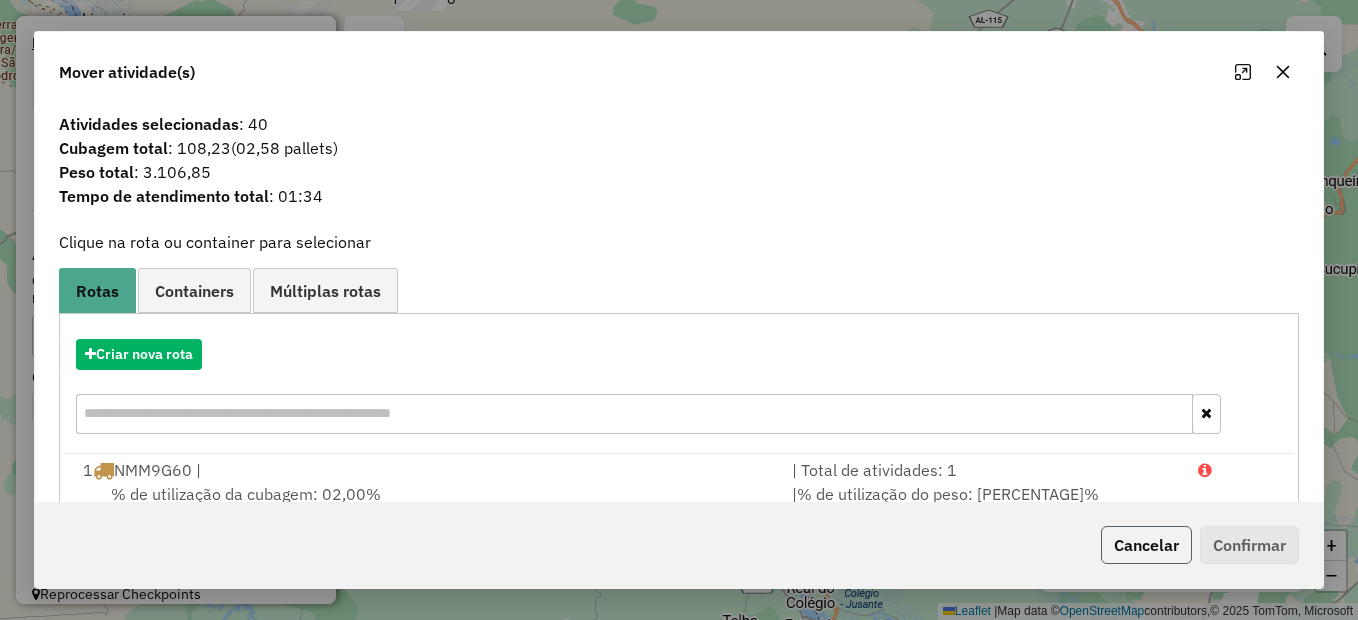 click on "Cancelar" 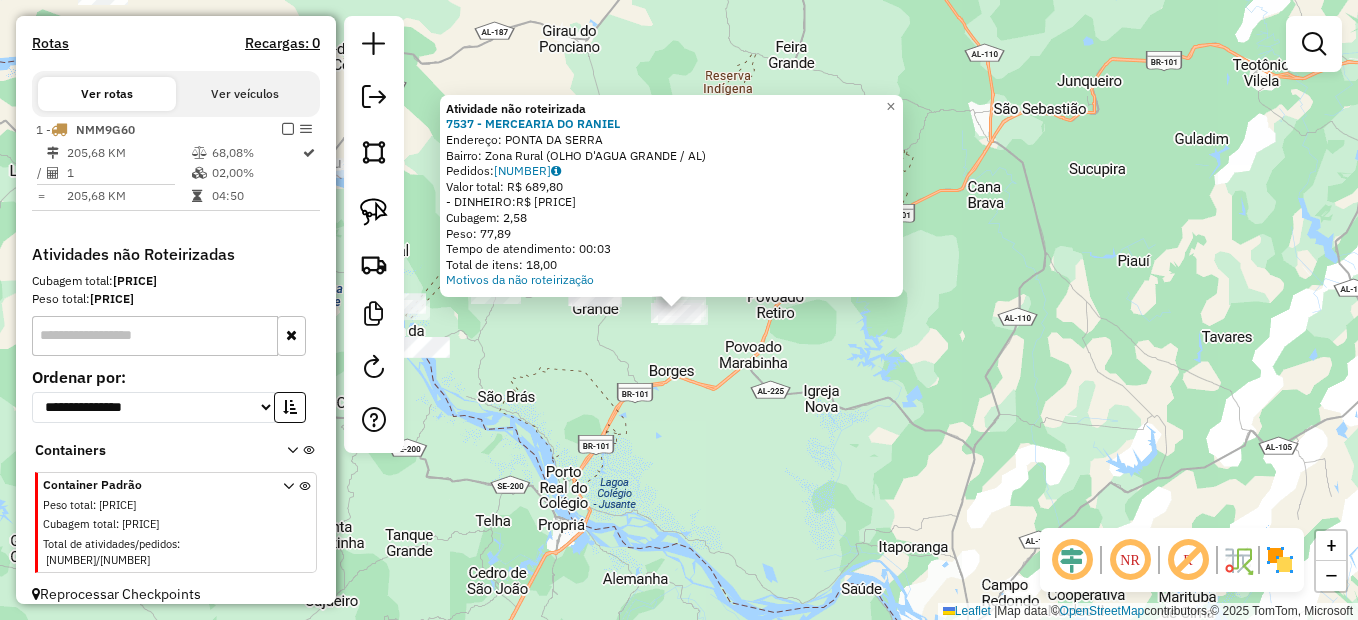 click on "Atividade não roteirizada 7537 - MERCEARIA DO RANIEL  Endereço: PONTA DA SERRA   Bairro: Zona Rural (OLHO D'AGUA GRANDE / AL)   Pedidos:  02128779   Valor total: R$ 689,80   - DINHEIRO:  R$ 689,80   Cubagem: 2,58   Peso: 77,89   Tempo de atendimento: 00:03   Total de itens: 18,00  Motivos da não roteirização × Janela de atendimento Grade de atendimento Capacidade Transportadoras Veículos Cliente Pedidos  Rotas Selecione os dias de semana para filtrar as janelas de atendimento  Seg   Ter   Qua   Qui   Sex   Sáb   Dom  Informe o período da janela de atendimento: De: Até:  Filtrar exatamente a janela do cliente  Considerar janela de atendimento padrão  Selecione os dias de semana para filtrar as grades de atendimento  Seg   Ter   Qua   Qui   Sex   Sáb   Dom   Considerar clientes sem dia de atendimento cadastrado  Clientes fora do dia de atendimento selecionado Filtrar as atividades entre os valores definidos abaixo:  Peso mínimo:   Peso máximo:   Cubagem mínima:   Cubagem máxima:   De:   Até:  +" 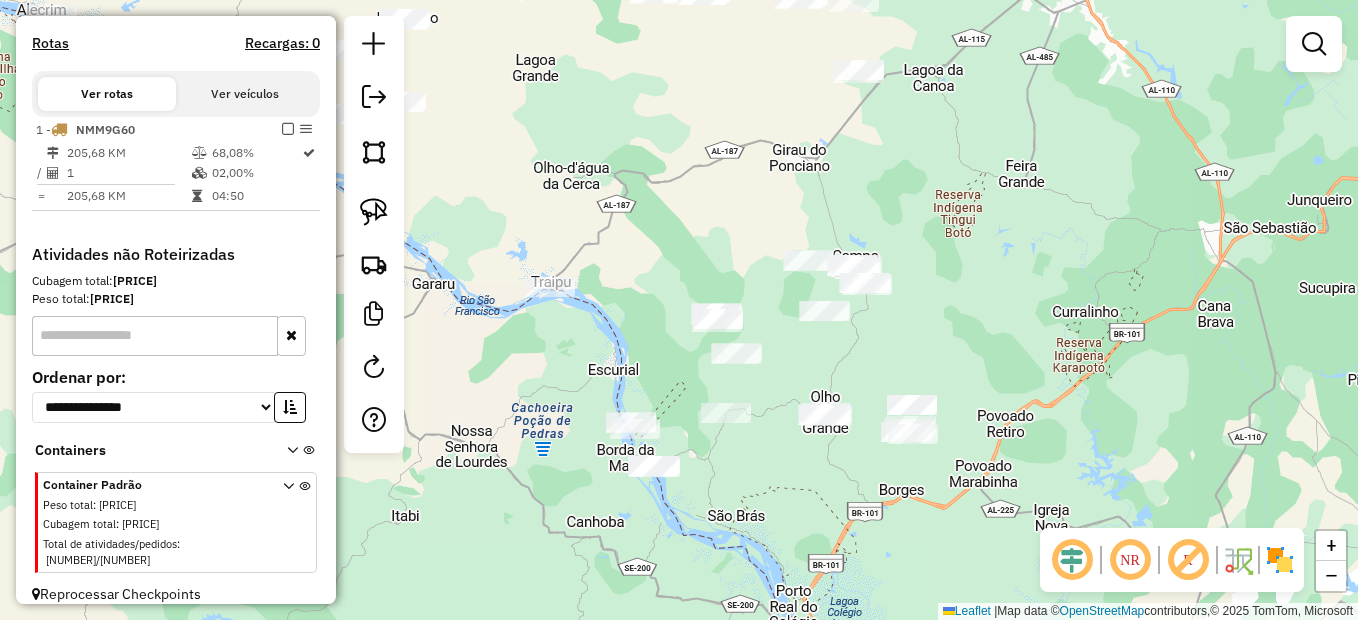 drag, startPoint x: 587, startPoint y: 361, endPoint x: 801, endPoint y: 473, distance: 241.53674 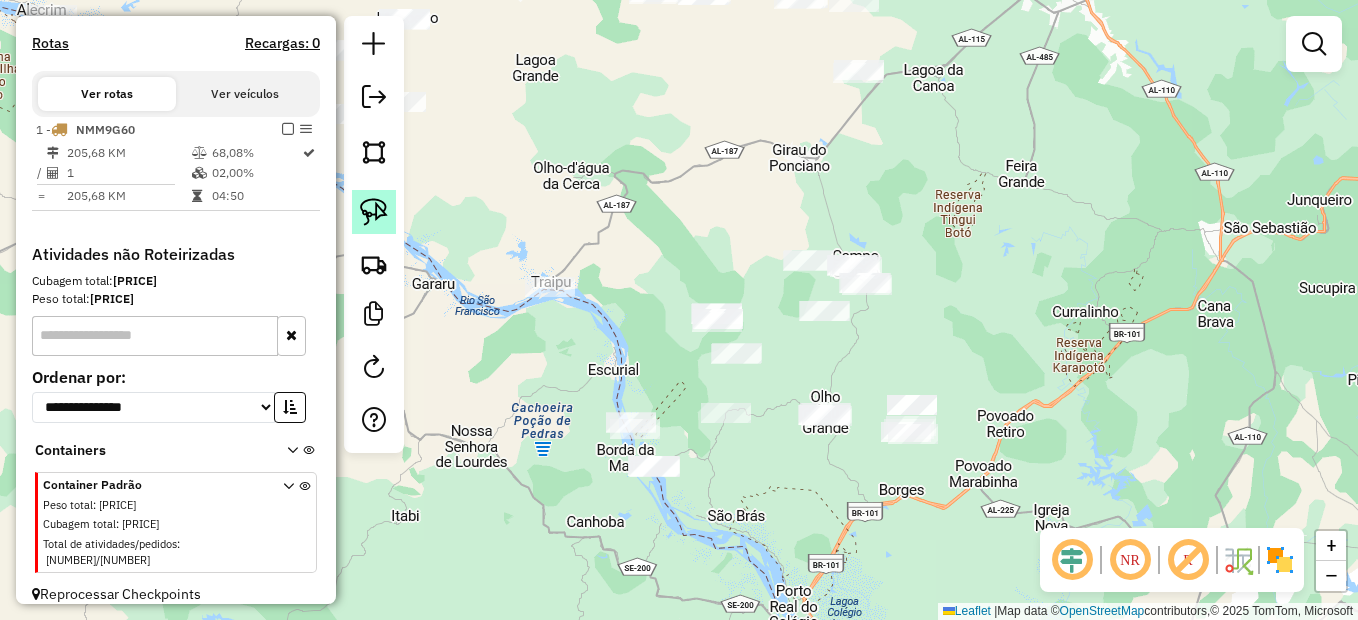 click 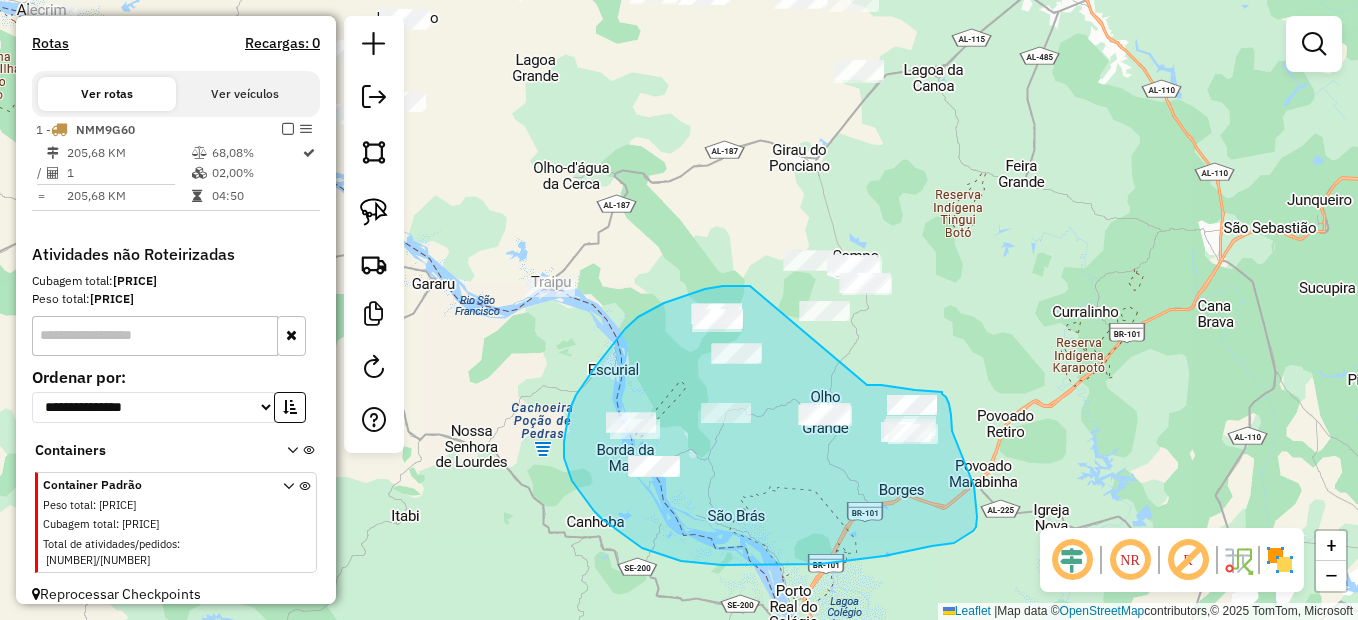 drag, startPoint x: 748, startPoint y: 286, endPoint x: 857, endPoint y: 384, distance: 146.57762 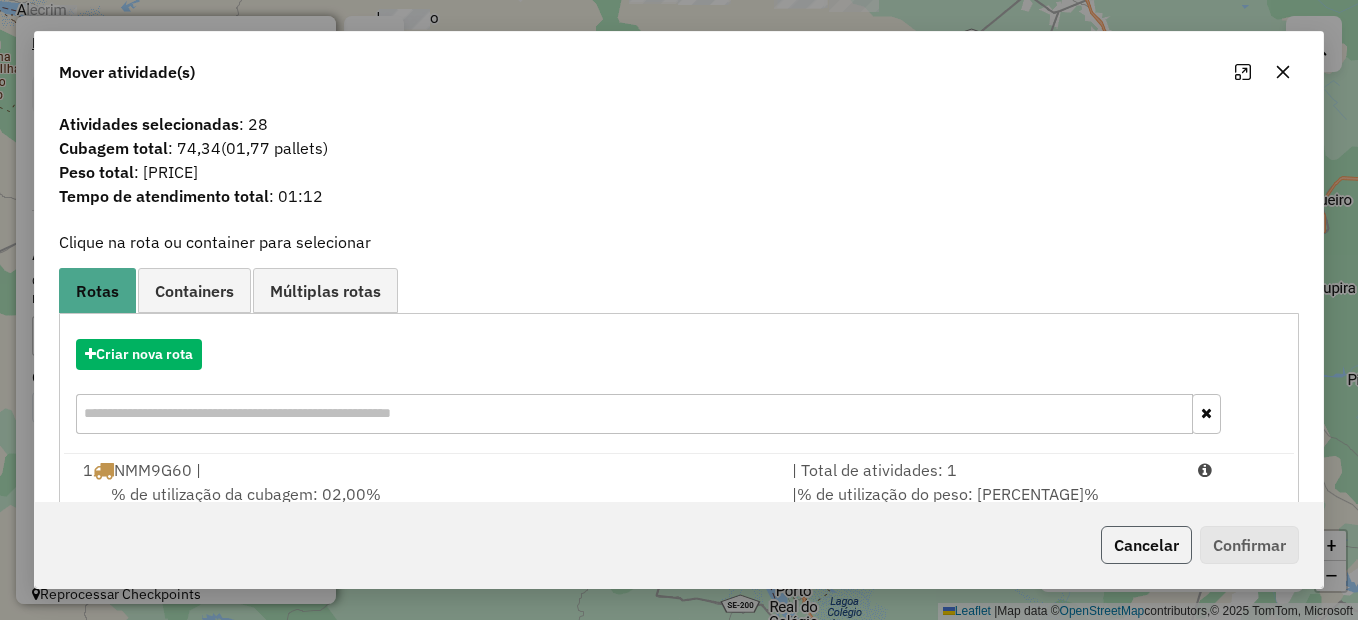 click on "Cancelar" 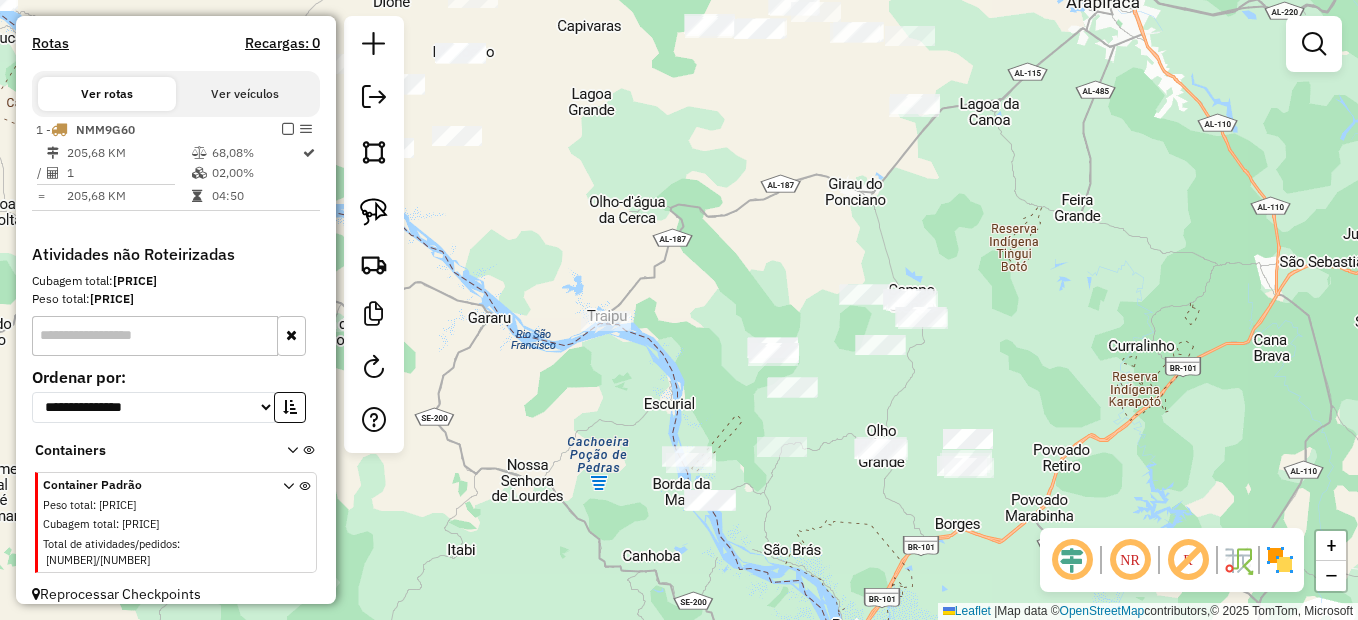 drag, startPoint x: 966, startPoint y: 396, endPoint x: 1001, endPoint y: 419, distance: 41.880783 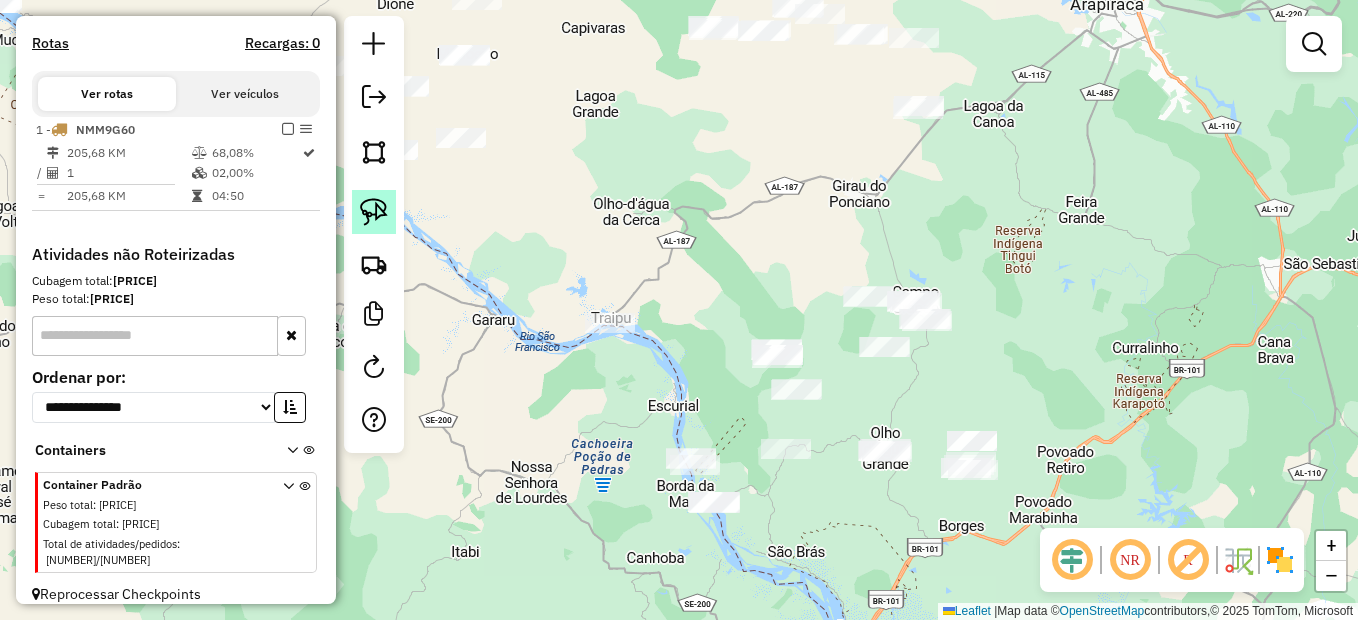 click 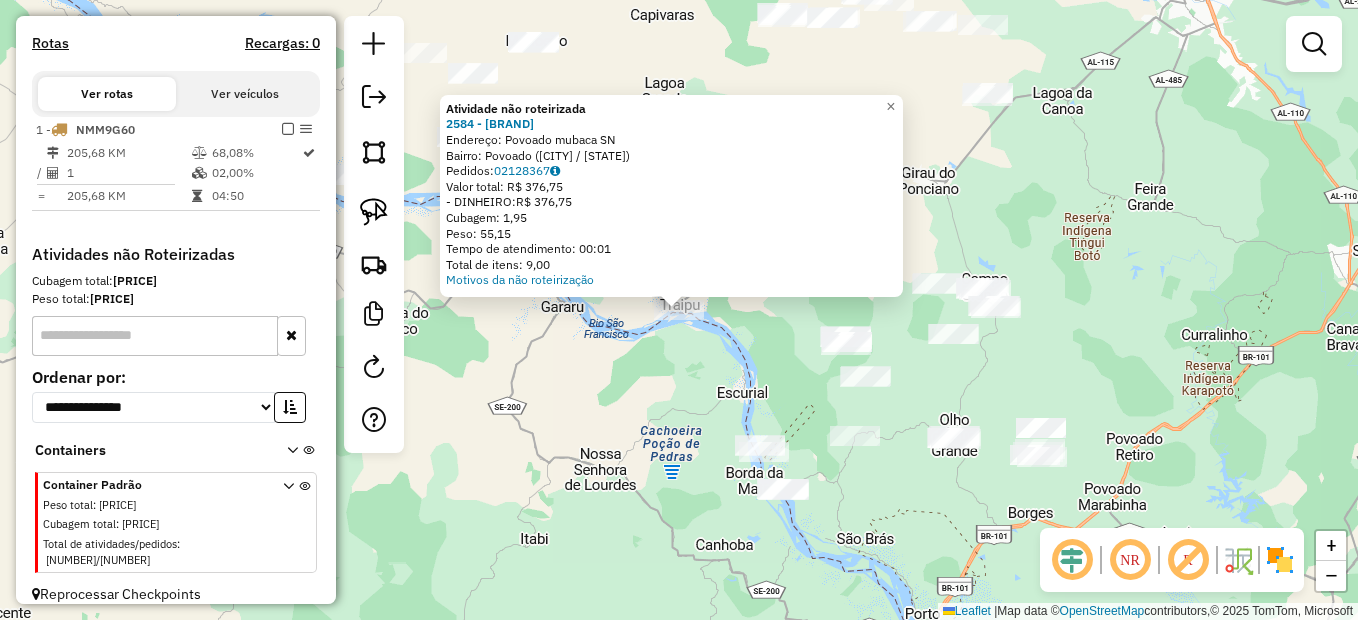 click on "Atividade não roteirizada 2584 - MERC DA ERILUCIA  Endereço:  Povoado mubaca SN   Bairro: Povoado ([CITY] / AL)   Pedidos:  [ORDER_ID]   Valor total: R$ 376,75   - DINHEIRO:  R$ 376,75   Cubagem: 1,95   Peso: 55,15   Tempo de atendimento: 00:01   Total de itens: 9,00  Motivos da não roteirização × Janela de atendimento Grade de atendimento Capacidade Transportadoras Veículos Cliente Pedidos  Rotas Selecione os dias de semana para filtrar as janelas de atendimento  Seg   Ter   Qua   Qui   Sex   Sáb   Dom  Informe o período da janela de atendimento: De: Até:  Filtrar exatamente a janela do cliente  Considerar janela de atendimento padrão  Selecione os dias de semana para filtrar as grades de atendimento  Seg   Ter   Qua   Qui   Sex   Sáb   Dom   Considerar clientes sem dia de atendimento cadastrado  Clientes fora do dia de atendimento selecionado Filtrar as atividades entre os valores definidos abaixo:  Peso mínimo:   Peso máximo:   Cubagem mínima:   Cubagem máxima:   De:   Até:  De:   Até:  +" 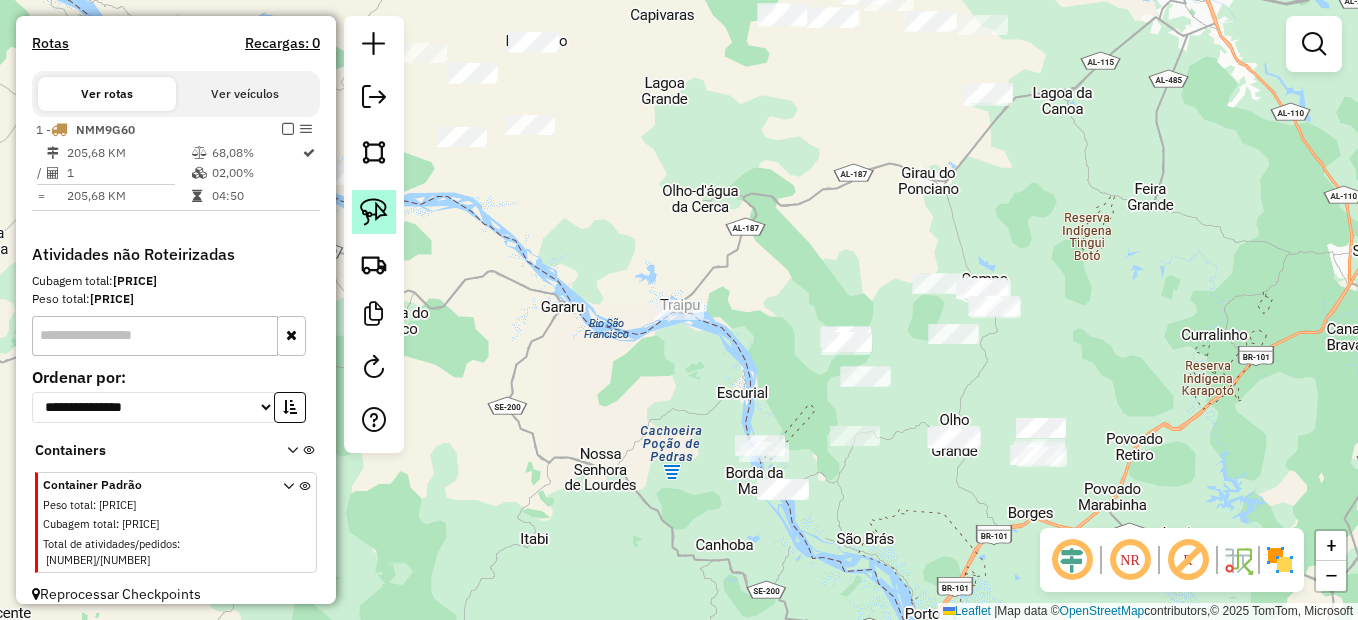 click 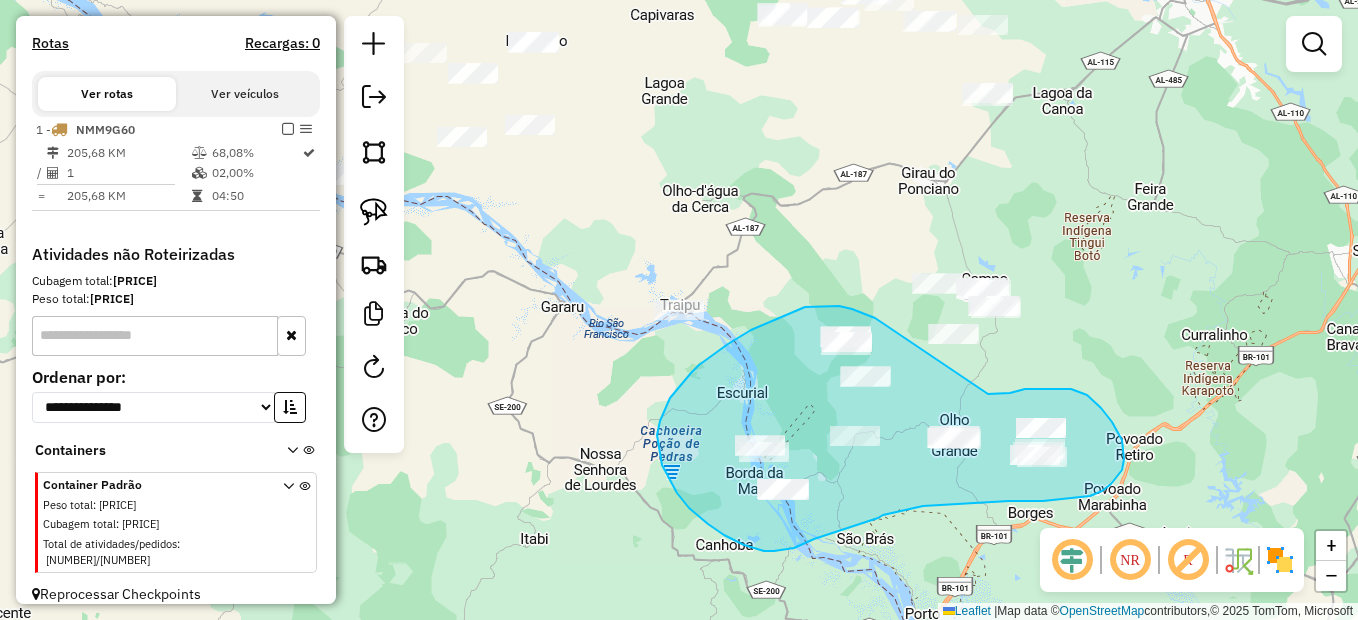 drag, startPoint x: 875, startPoint y: 318, endPoint x: 988, endPoint y: 394, distance: 136.18002 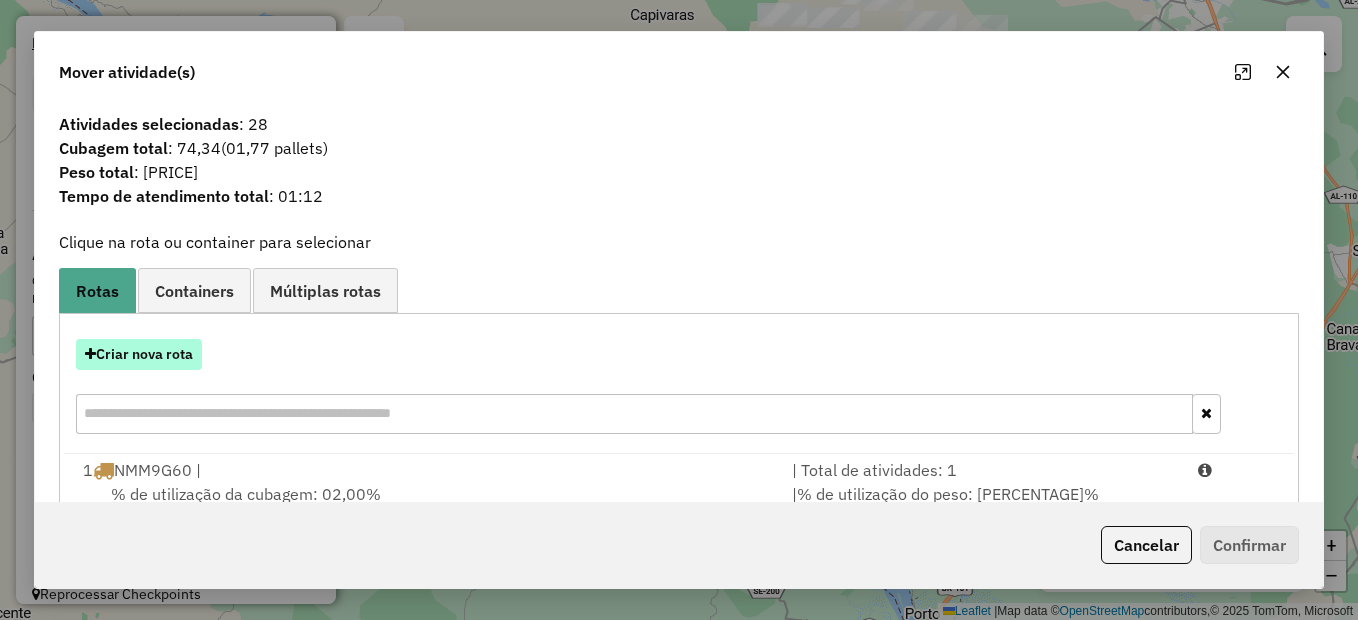 click on "Criar nova rota" at bounding box center (139, 354) 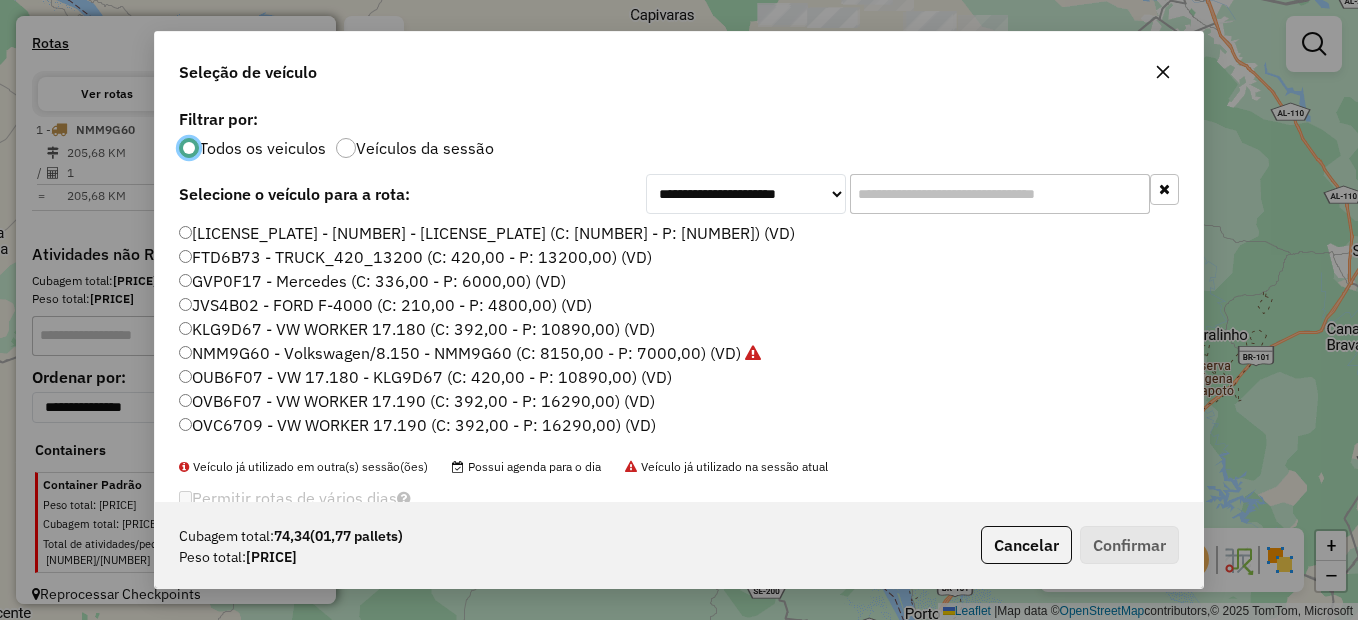 scroll, scrollTop: 11, scrollLeft: 6, axis: both 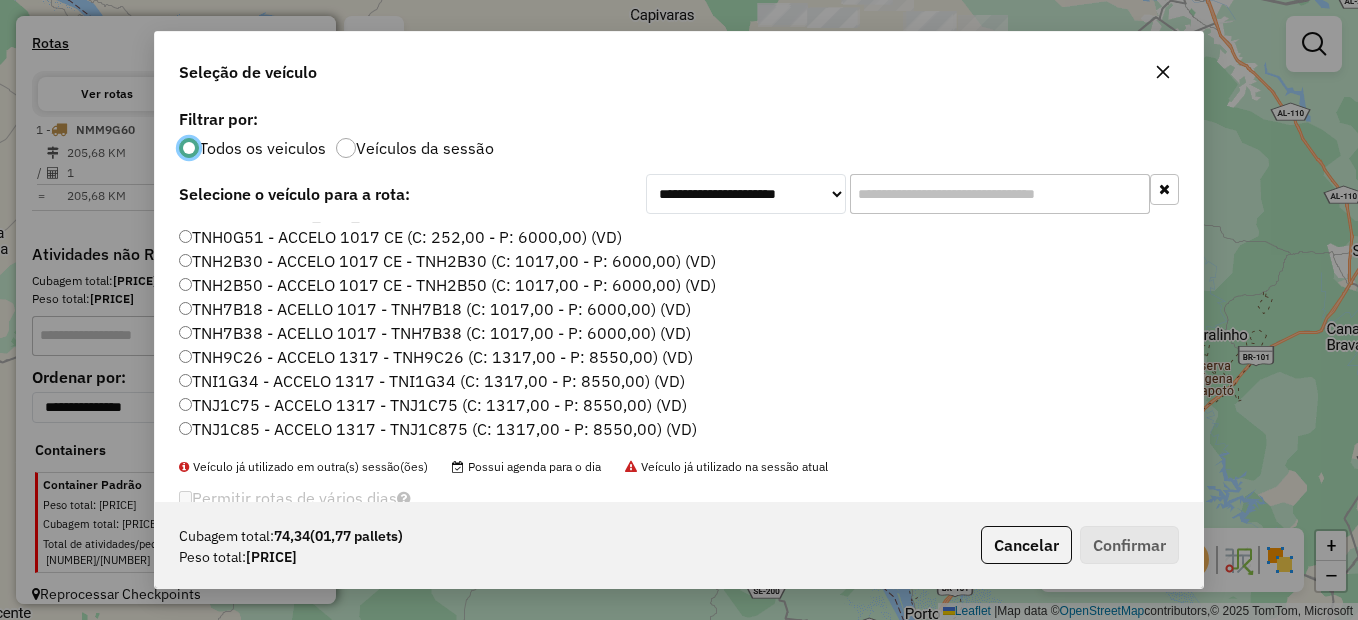 click on "TNH7B38 - ACELLO 1017 - TNH7B38 (C: 1017,00 - P: 6000,00) (VD)" 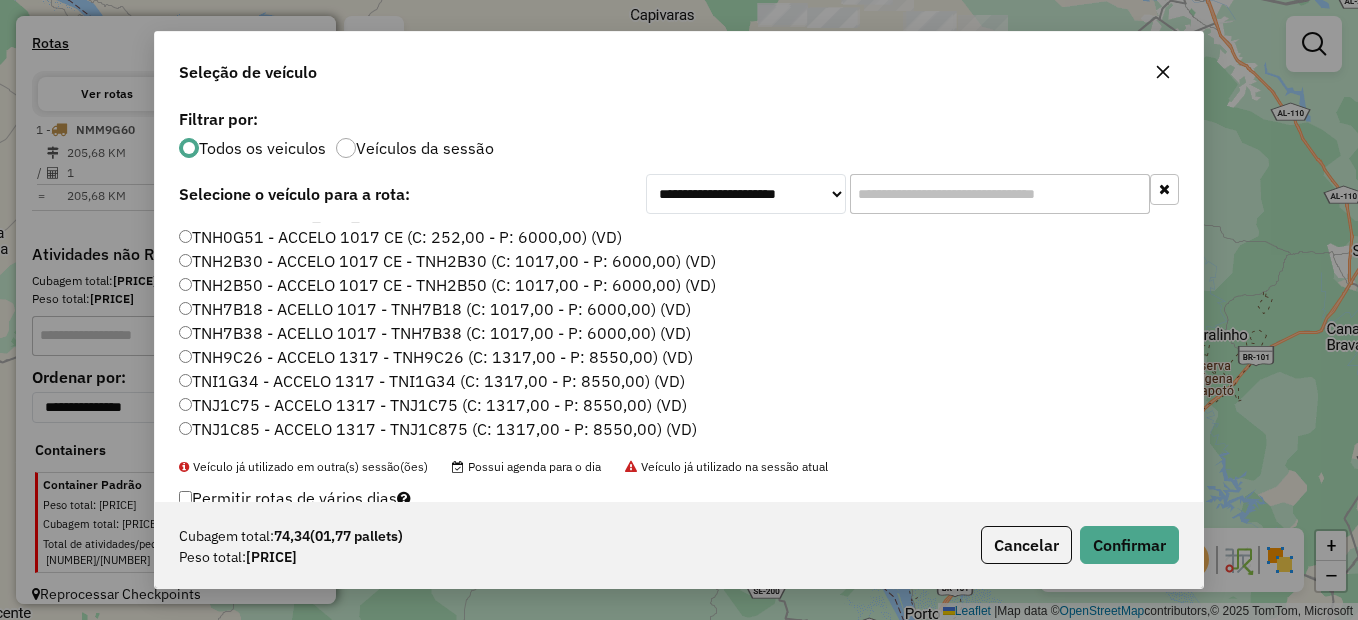 click on "Cubagem total:  74,34   (01,77 pallets)  Peso total: 2.143,88  Cancelar   Confirmar" 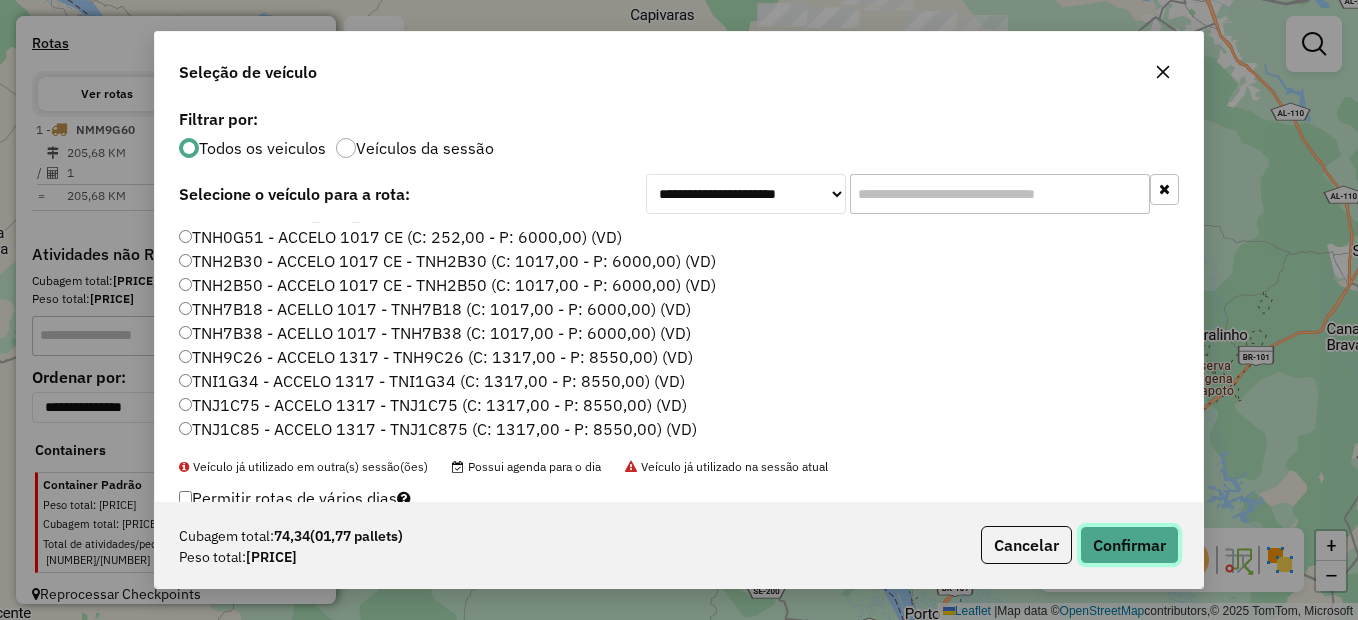 click on "Confirmar" 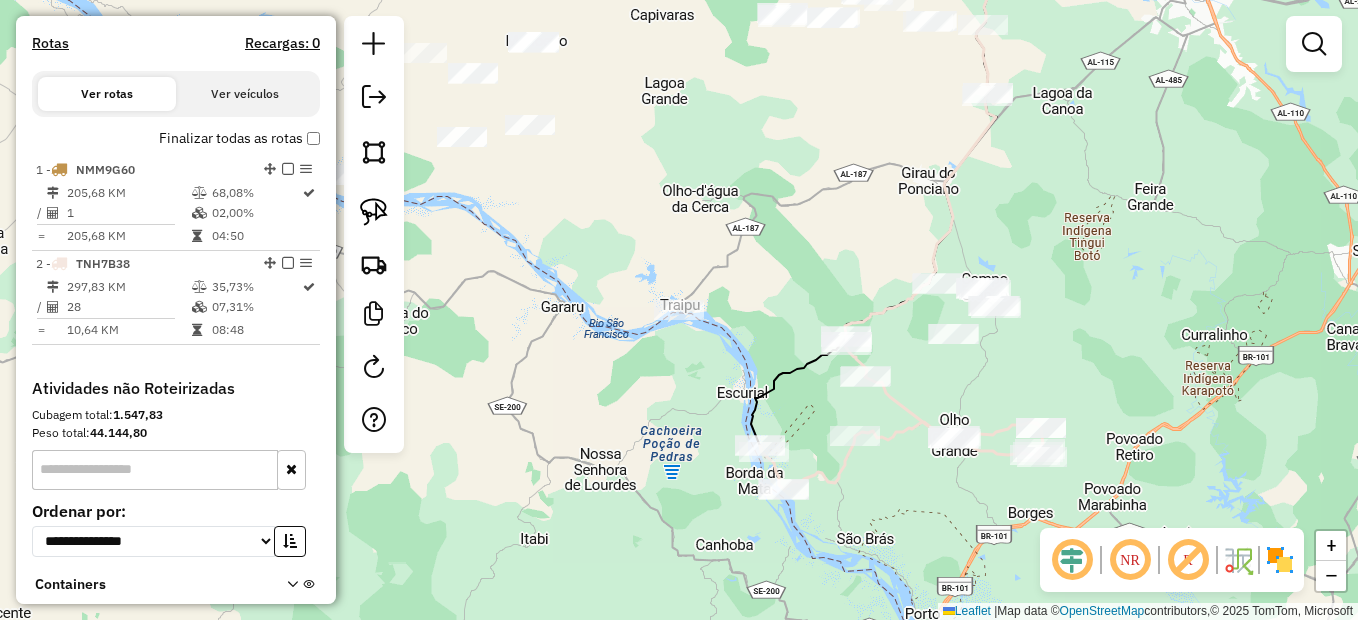 click 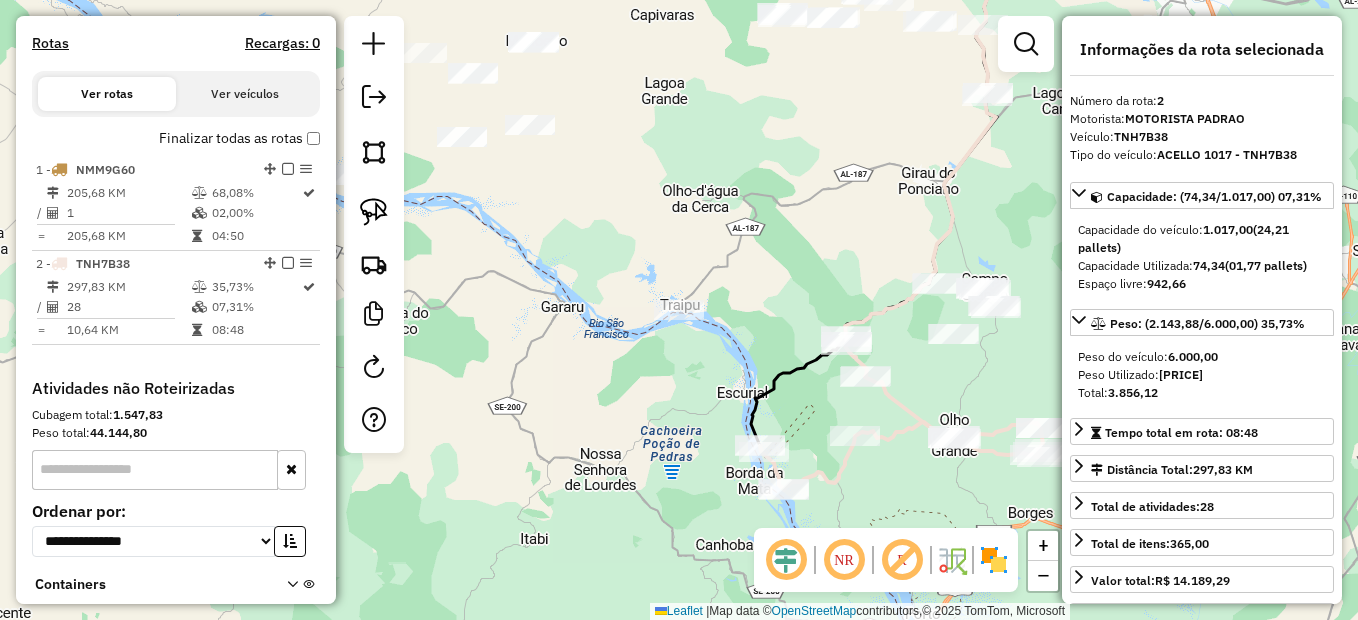 scroll, scrollTop: 743, scrollLeft: 0, axis: vertical 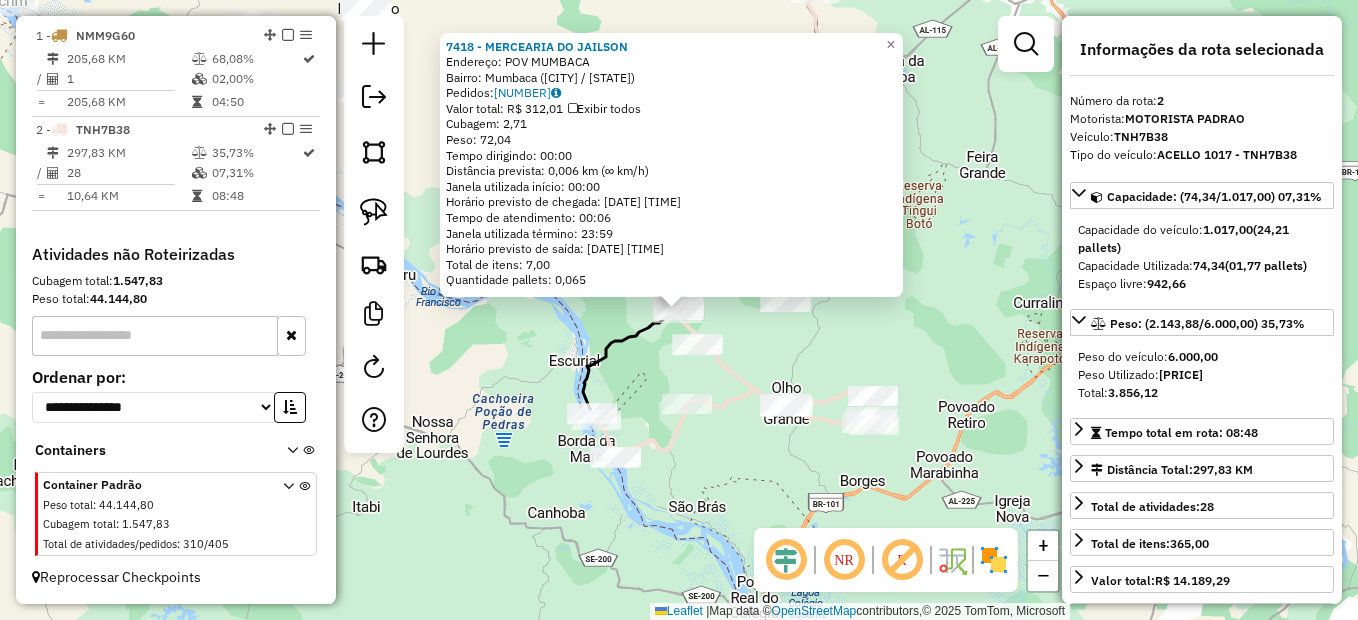 click on "Rota 2 - Placa TNH7B38  7526 - MERCEARIA BOM JESUS 7418 - MERCEARIA DO JAILSON  Endereço: POV MUMBACA   Bairro: Mumbaca (TRAIPU / AL)   Pedidos:  02128775   Valor total: R$ 312,01   Exibir todos   Cubagem: 2,71  Peso: 72,04  Tempo dirigindo: 00:00   Distância prevista: 0,006 km (∞ km/h)   Janela utilizada início: 00:00   Horário previsto de chegada: 04/08/2025 10:24   Tempo de atendimento: 00:06   Janela utilizada término: 23:59   Horário previsto de saída: 04/08/2025 10:30   Total de itens: 7,00   Quantidade pallets: 0,065  × Janela de atendimento Grade de atendimento Capacidade Transportadoras Veículos Cliente Pedidos  Rotas Selecione os dias de semana para filtrar as janelas de atendimento  Seg   Ter   Qua   Qui   Sex   Sáb   Dom  Informe o período da janela de atendimento: De: Até:  Filtrar exatamente a janela do cliente  Considerar janela de atendimento padrão  Selecione os dias de semana para filtrar as grades de atendimento  Seg   Ter   Qua   Qui   Sex   Sáb   Dom   Peso mínimo:   De:" 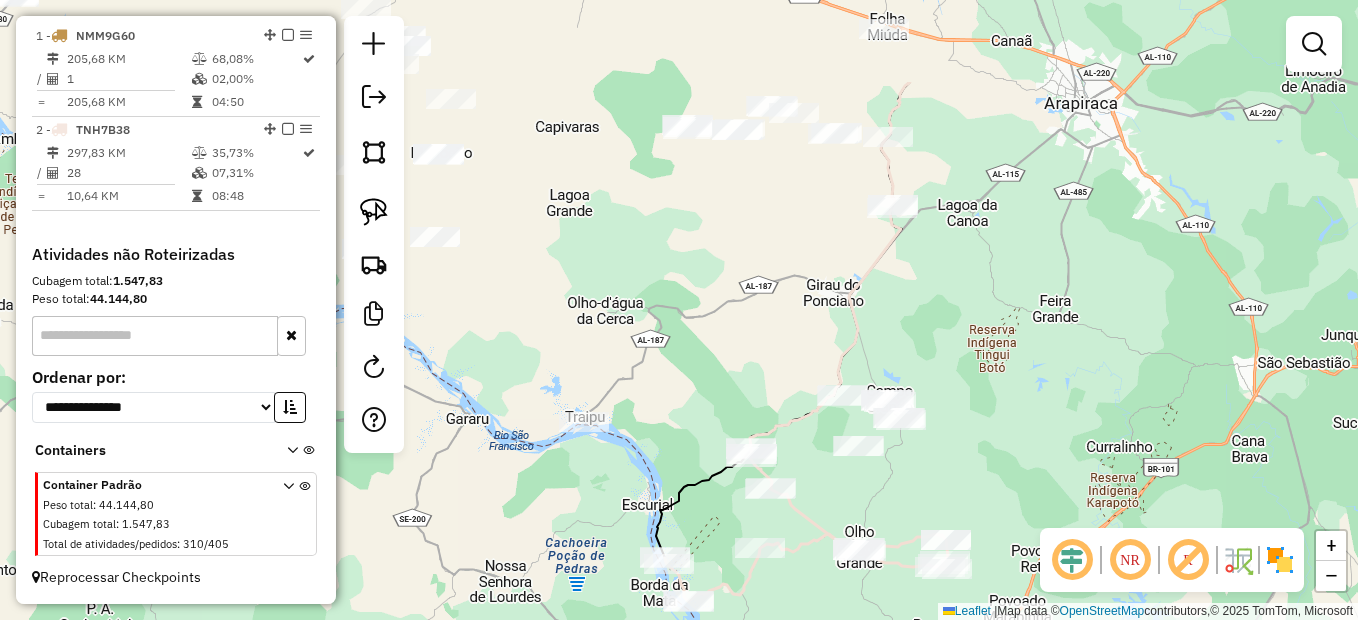 drag, startPoint x: 822, startPoint y: 347, endPoint x: 895, endPoint y: 491, distance: 161.44658 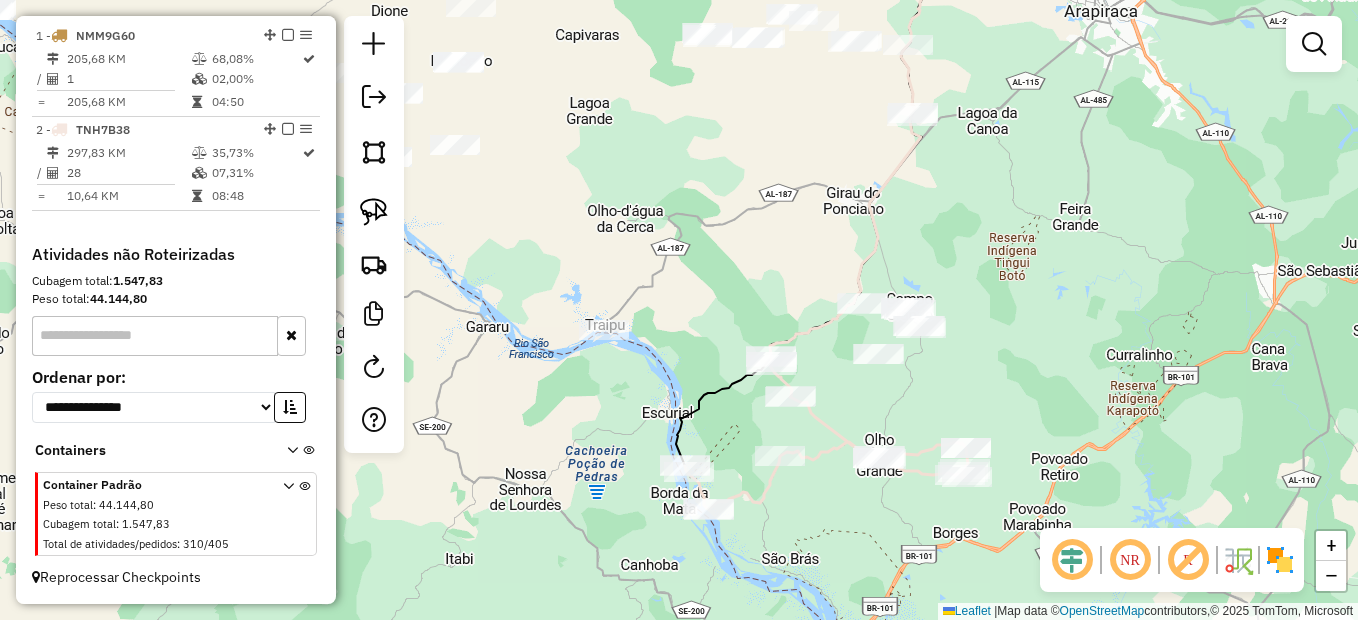 drag, startPoint x: 684, startPoint y: 433, endPoint x: 700, endPoint y: 355, distance: 79.624115 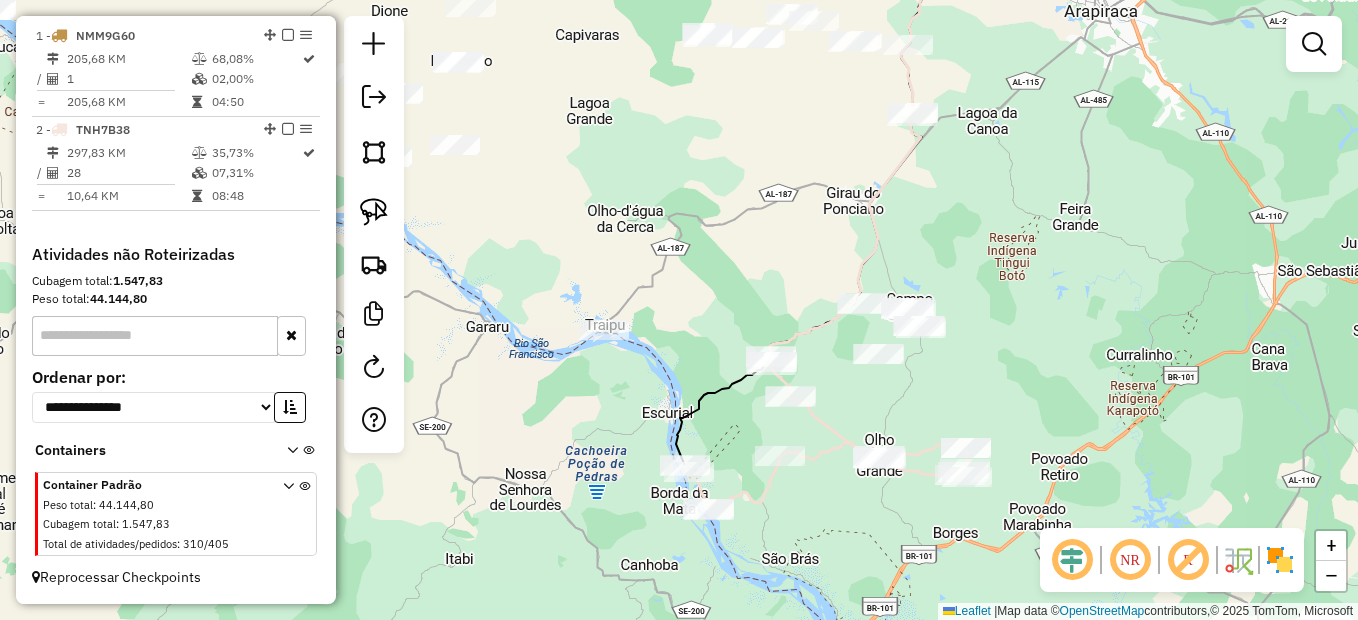 click 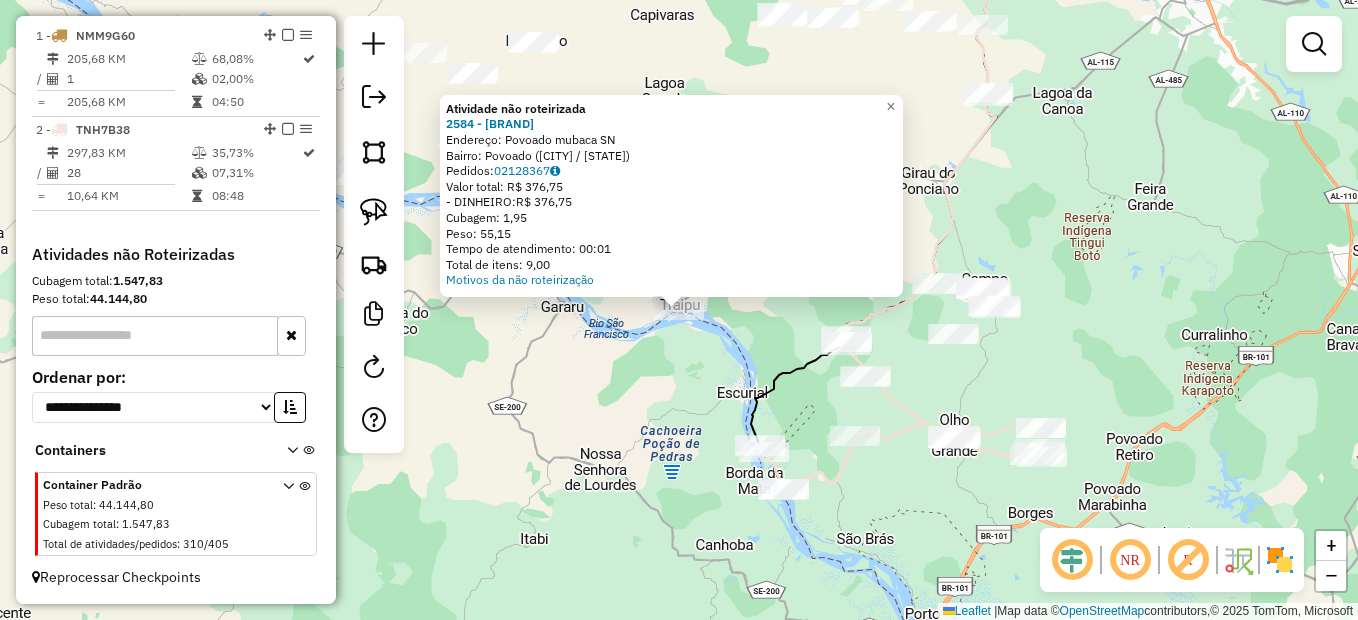 click on "Atividade não roteirizada 2584 - MERC DA ERILUCIA  Endereço:  Povoado mubaca SN   Bairro: Povoado ([CITY] / AL)   Pedidos:  [ORDER_ID]   Valor total: R$ 376,75   - DINHEIRO:  R$ 376,75   Cubagem: 1,95   Peso: 55,15   Tempo de atendimento: 00:01   Total de itens: 9,00  Motivos da não roteirização × Janela de atendimento Grade de atendimento Capacidade Transportadoras Veículos Cliente Pedidos  Rotas Selecione os dias de semana para filtrar as janelas de atendimento  Seg   Ter   Qua   Qui   Sex   Sáb   Dom  Informe o período da janela de atendimento: De: Até:  Filtrar exatamente a janela do cliente  Considerar janela de atendimento padrão  Selecione os dias de semana para filtrar as grades de atendimento  Seg   Ter   Qua   Qui   Sex   Sáb   Dom   Considerar clientes sem dia de atendimento cadastrado  Clientes fora do dia de atendimento selecionado Filtrar as atividades entre os valores definidos abaixo:  Peso mínimo:   Peso máximo:   Cubagem mínima:   Cubagem máxima:   De:   Até:  De:   Até:  +" 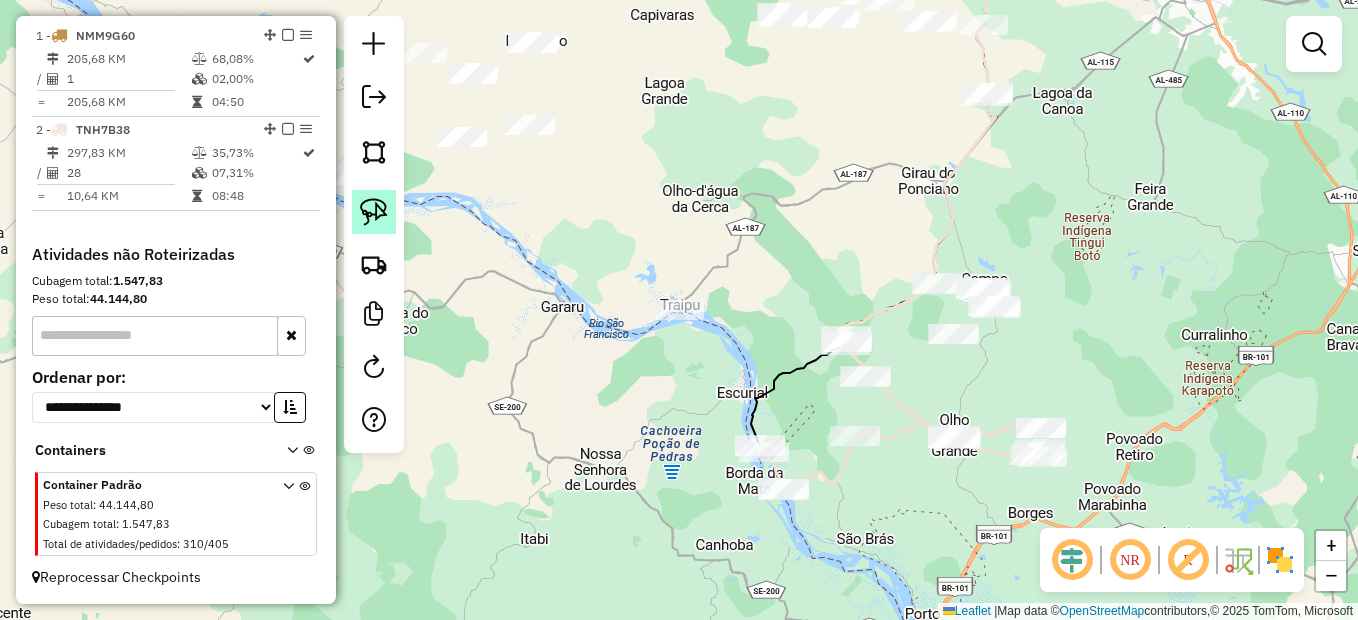 click 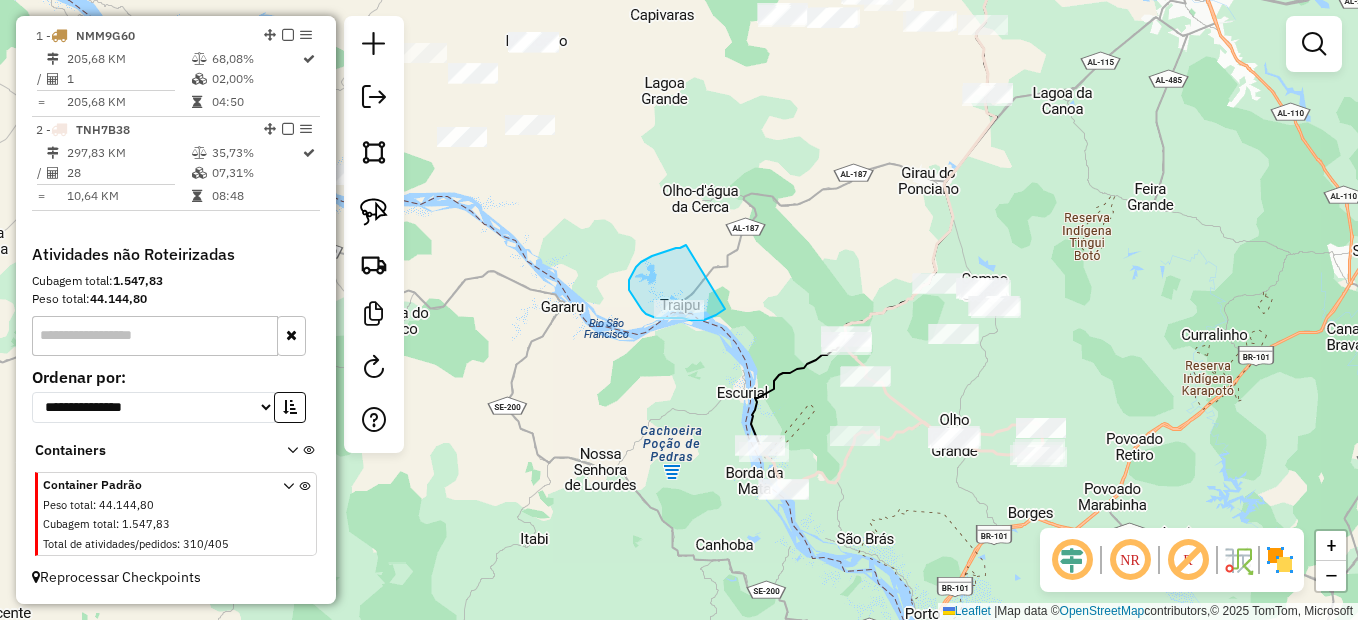 drag, startPoint x: 686, startPoint y: 245, endPoint x: 725, endPoint y: 309, distance: 74.94665 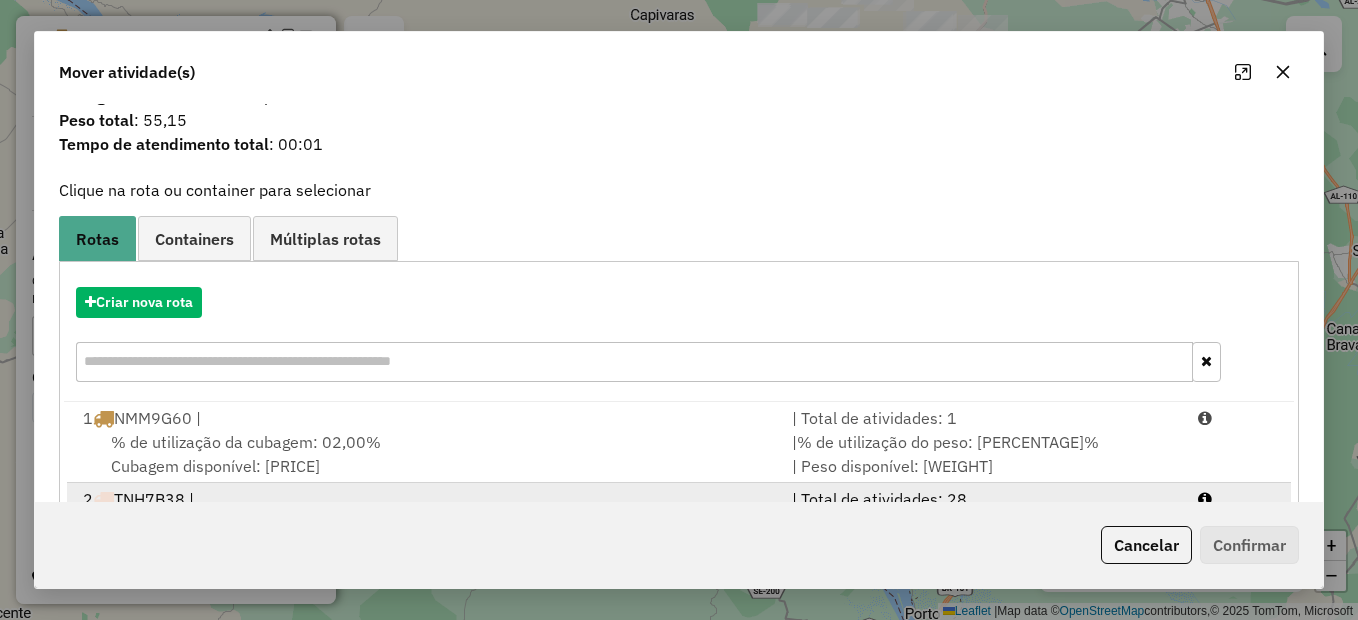 scroll, scrollTop: 148, scrollLeft: 0, axis: vertical 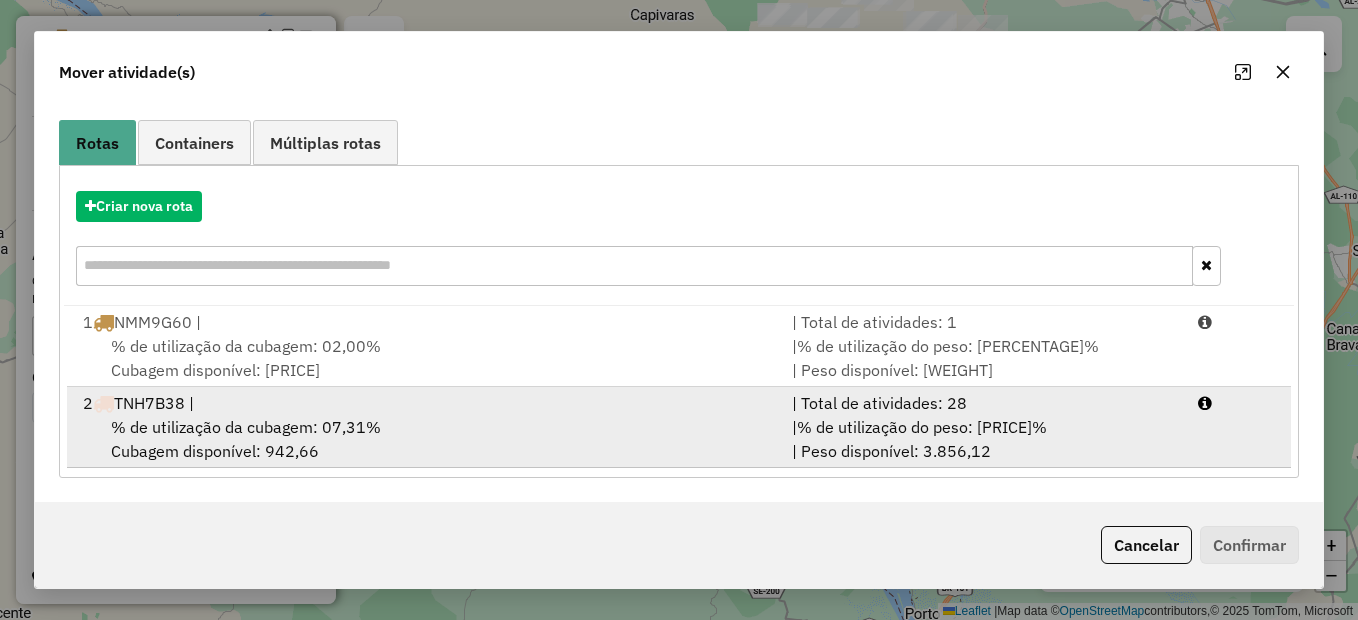 click on "% de utilização da cubagem: 07,31%  Cubagem disponível: 942,66" at bounding box center [425, 439] 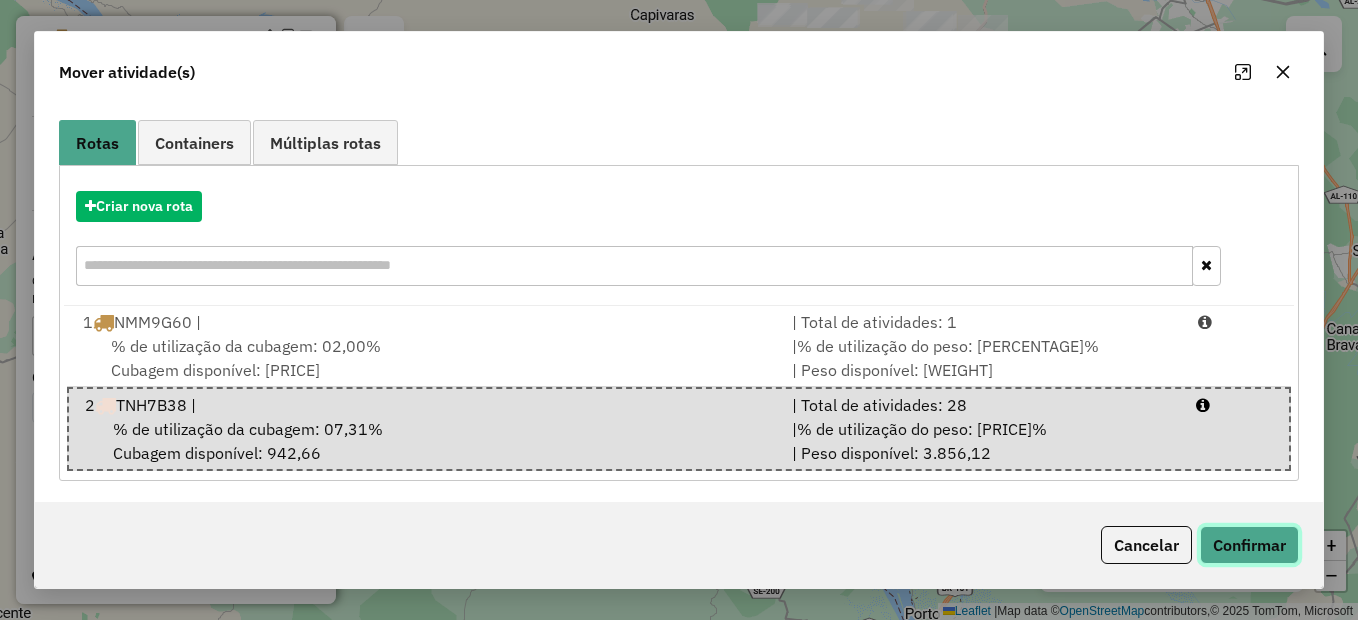 click on "Confirmar" 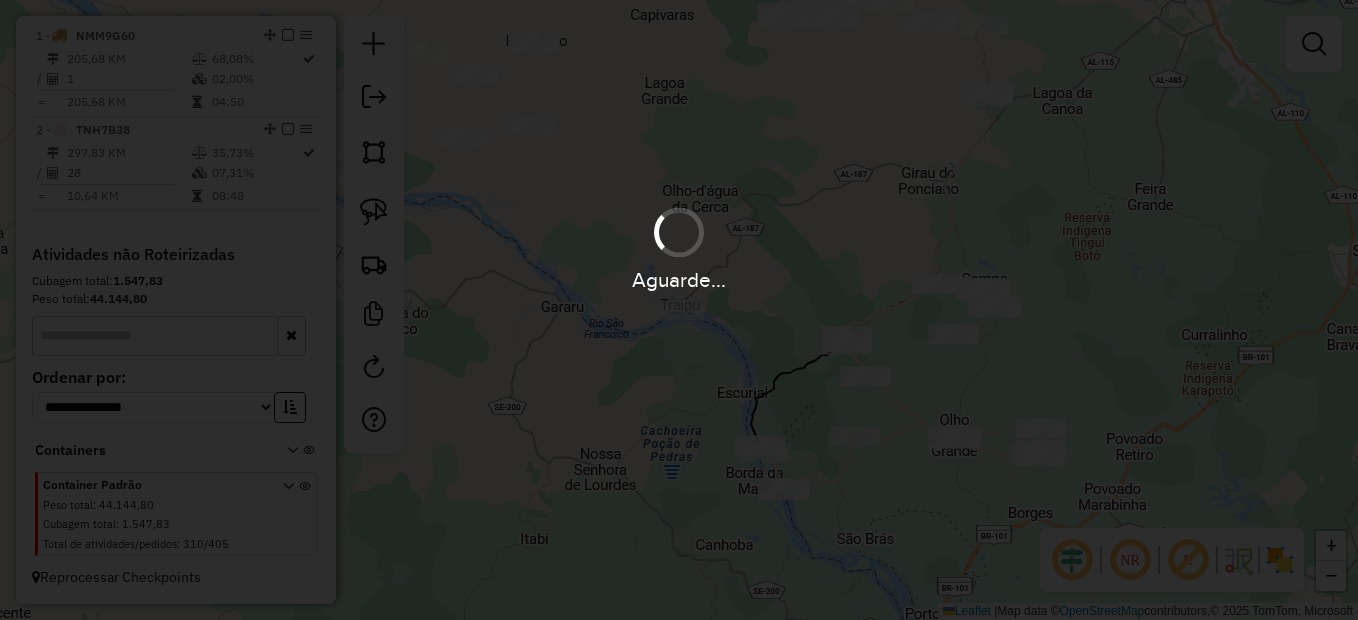 scroll, scrollTop: 0, scrollLeft: 0, axis: both 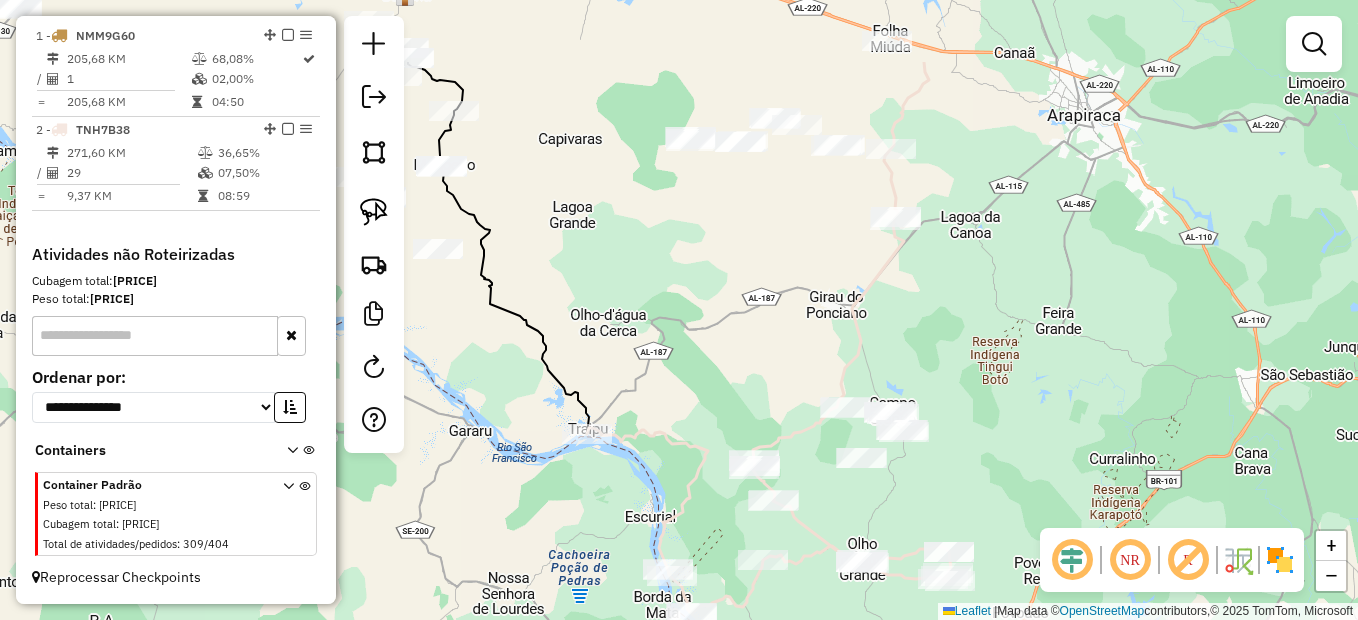 drag, startPoint x: 753, startPoint y: 269, endPoint x: 678, endPoint y: 361, distance: 118.69709 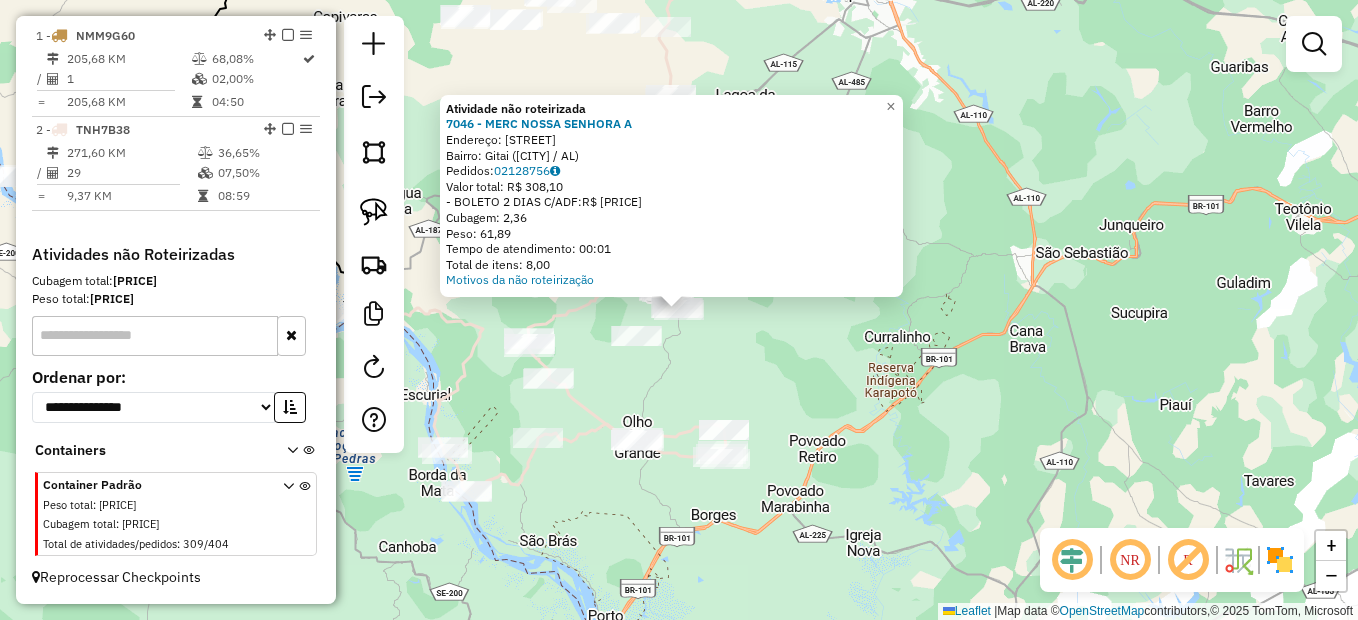click on "Atividade não roteirizada 7046 - MERC NOSSA SENHORA A  Endereço: POV GITAI   Bairro: Gitai (CAMPO GRANDE / AL)   Pedidos:  02128756   Valor total: R$ 308,10   - BOLETO 2 DIAS C/ADF:  R$ 308,10   Cubagem: 2,36   Peso: 61,89   Tempo de atendimento: 00:01   Total de itens: 8,00  Motivos da não roteirização × Janela de atendimento Grade de atendimento Capacidade Transportadoras Veículos Cliente Pedidos  Rotas Selecione os dias de semana para filtrar as janelas de atendimento  Seg   Ter   Qua   Qui   Sex   Sáb   Dom  Informe o período da janela de atendimento: De: Até:  Filtrar exatamente a janela do cliente  Considerar janela de atendimento padrão  Selecione os dias de semana para filtrar as grades de atendimento  Seg   Ter   Qua   Qui   Sex   Sáb   Dom   Considerar clientes sem dia de atendimento cadastrado  Clientes fora do dia de atendimento selecionado Filtrar as atividades entre os valores definidos abaixo:  Peso mínimo:   Peso máximo:   Cubagem mínima:   Cubagem máxima:   De:   Até:   De:" 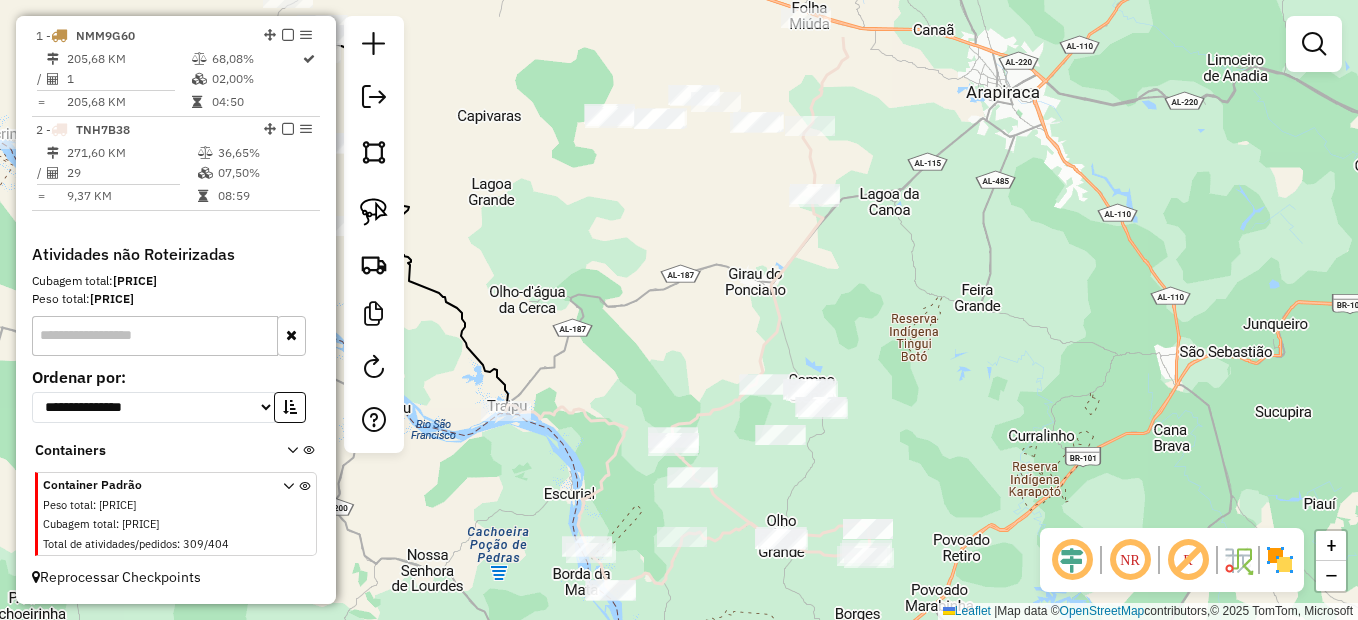 drag, startPoint x: 881, startPoint y: 408, endPoint x: 921, endPoint y: 458, distance: 64.03124 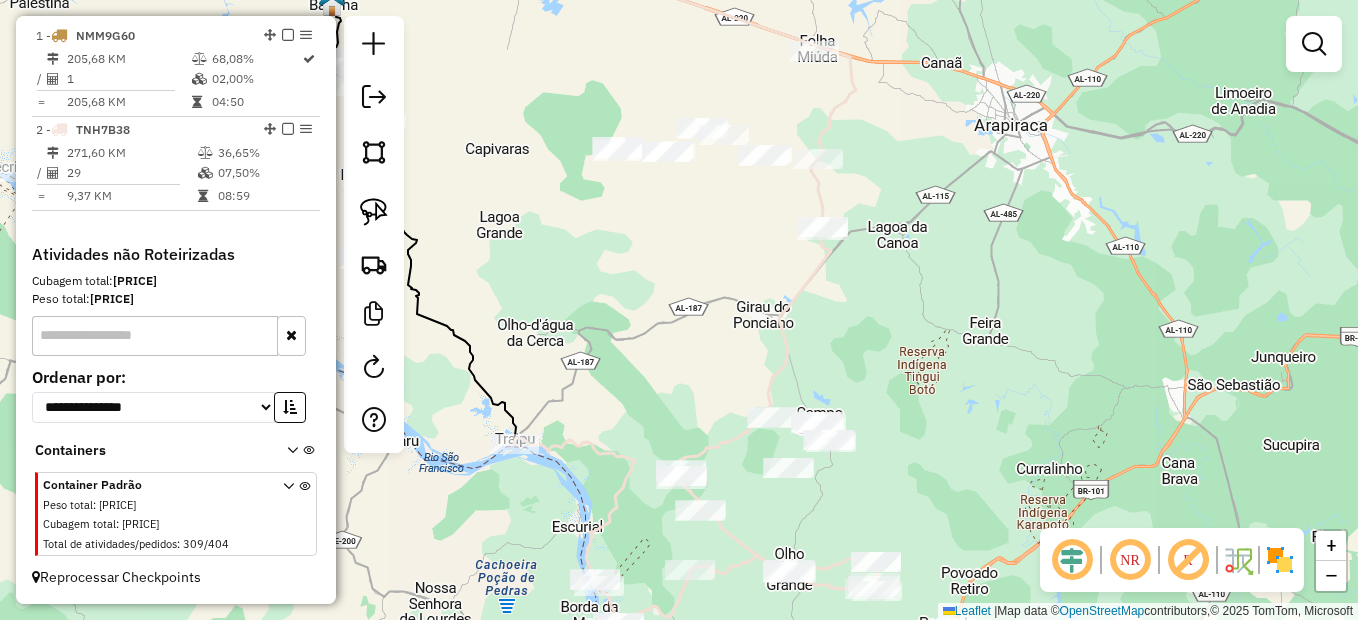 drag, startPoint x: 852, startPoint y: 107, endPoint x: 852, endPoint y: 169, distance: 62 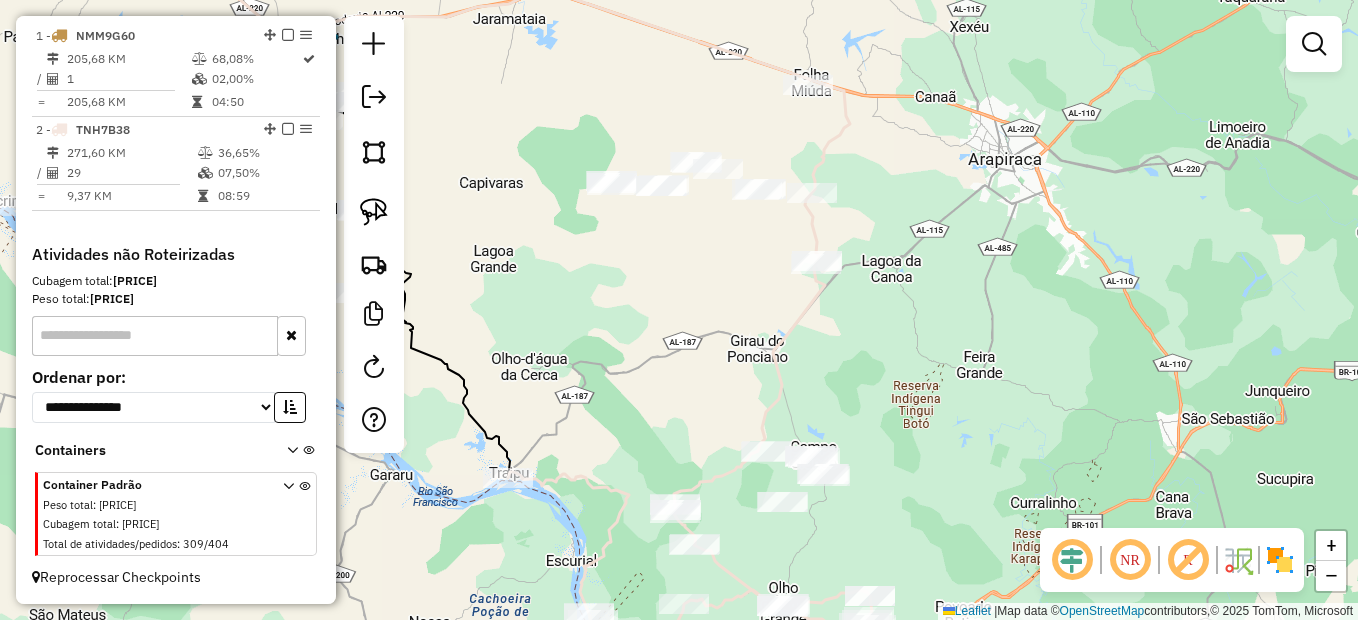 drag, startPoint x: 877, startPoint y: 338, endPoint x: 873, endPoint y: 327, distance: 11.7046995 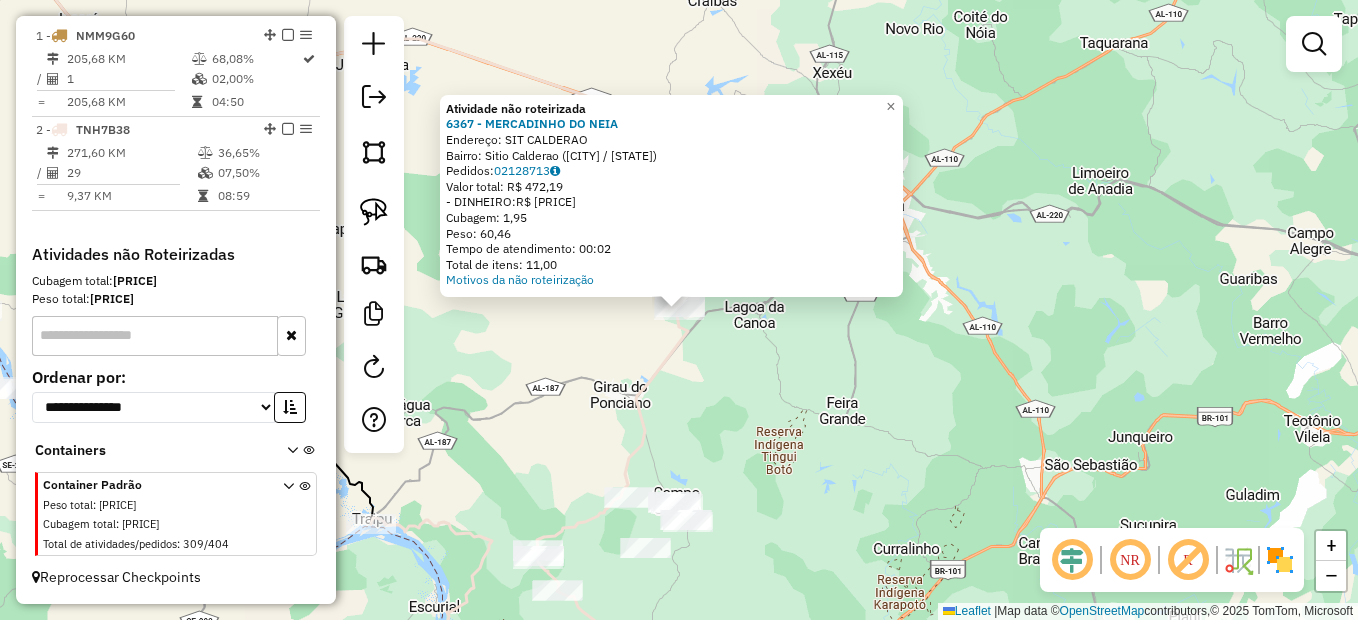 click on "Atividade não roteirizada 6367 - MERCADINHO DO NEIA  Endereço: SIT CALDERAO   Bairro: Sitio Calderao (GIRAU DO PONCIANO / AL)   Pedidos:  02128713   Valor total: R$ 472,19   - DINHEIRO:  R$ 472,19   Cubagem: 1,95   Peso: 60,46   Tempo de atendimento: 00:02   Total de itens: 11,00  Motivos da não roteirização × Janela de atendimento Grade de atendimento Capacidade Transportadoras Veículos Cliente Pedidos  Rotas Selecione os dias de semana para filtrar as janelas de atendimento  Seg   Ter   Qua   Qui   Sex   Sáb   Dom  Informe o período da janela de atendimento: De: Até:  Filtrar exatamente a janela do cliente  Considerar janela de atendimento padrão  Selecione os dias de semana para filtrar as grades de atendimento  Seg   Ter   Qua   Qui   Sex   Sáb   Dom   Considerar clientes sem dia de atendimento cadastrado  Clientes fora do dia de atendimento selecionado Filtrar as atividades entre os valores definidos abaixo:  Peso mínimo:   Peso máximo:   Cubagem mínima:   Cubagem máxima:   De:   Até:  +" 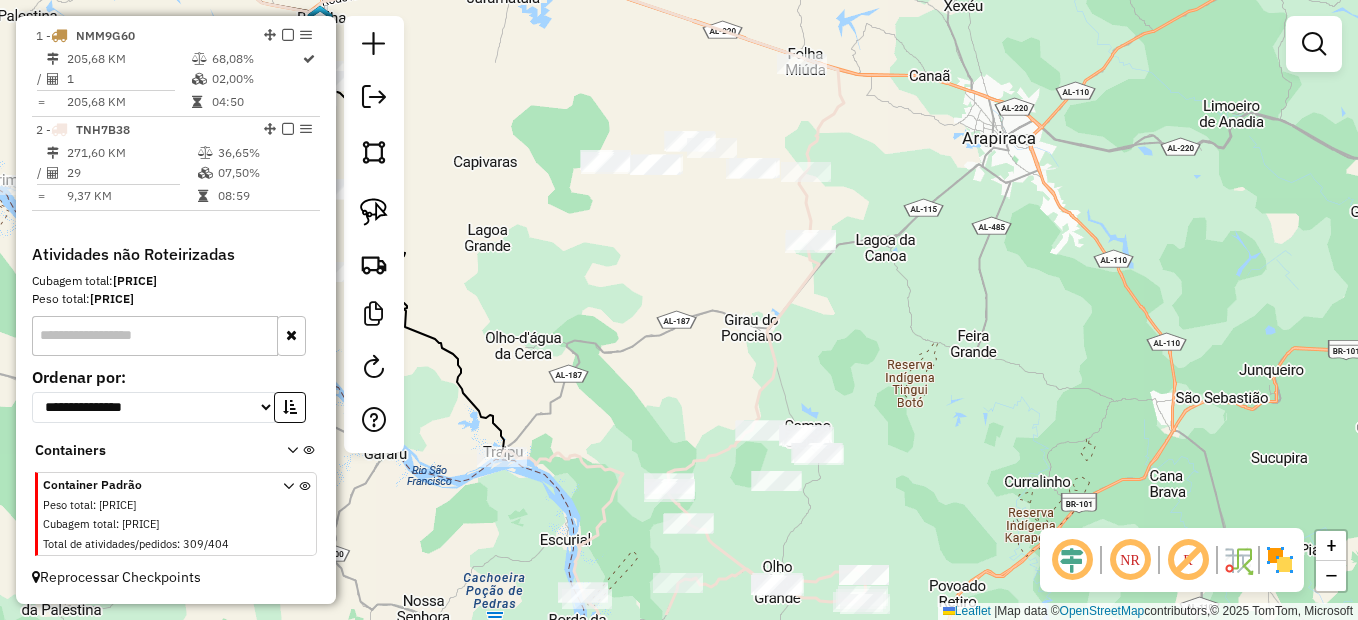 drag, startPoint x: 703, startPoint y: 440, endPoint x: 828, endPoint y: 373, distance: 141.82384 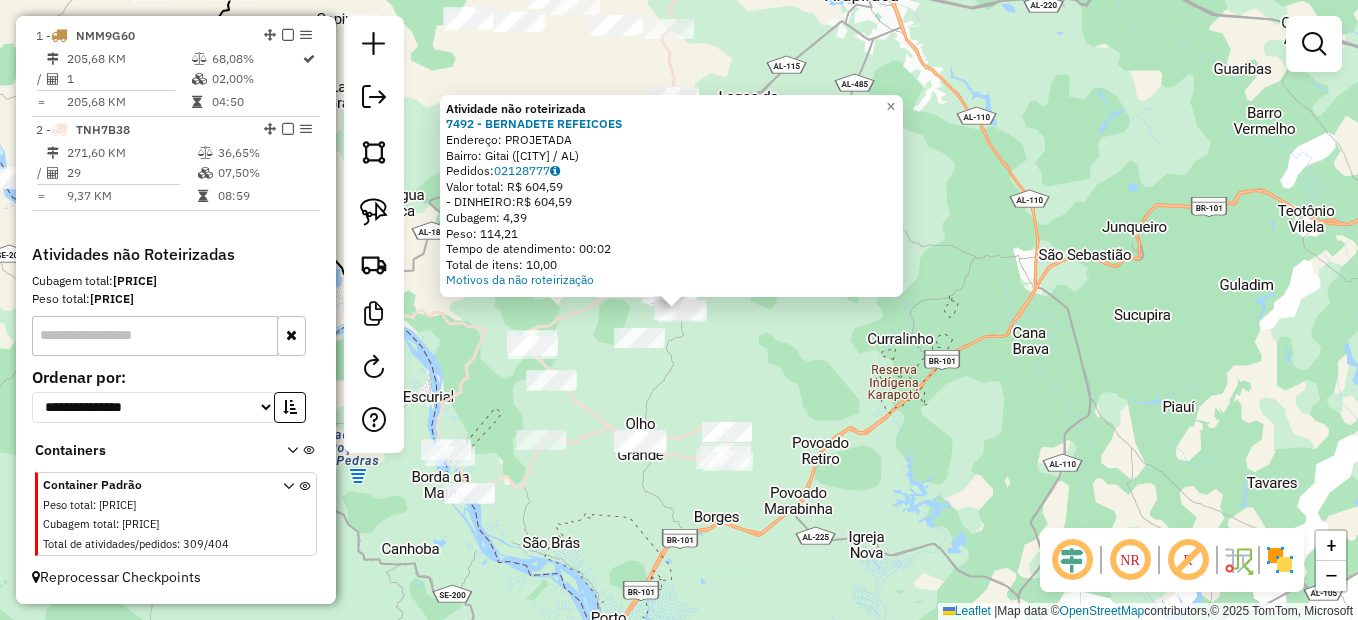 click on "Atividade não roteirizada 7492 - BERNADETE REFEICOES  Endereço: PROJETADA   Bairro: Gitai (CAMPO GRANDE / AL)   Pedidos:  02128777   Valor total: R$ 604,59   - DINHEIRO:  R$ 604,59   Cubagem: 4,39   Peso: 114,21   Tempo de atendimento: 00:02   Total de itens: 10,00  Motivos da não roteirização × Janela de atendimento Grade de atendimento Capacidade Transportadoras Veículos Cliente Pedidos  Rotas Selecione os dias de semana para filtrar as janelas de atendimento  Seg   Ter   Qua   Qui   Sex   Sáb   Dom  Informe o período da janela de atendimento: De: Até:  Filtrar exatamente a janela do cliente  Considerar janela de atendimento padrão  Selecione os dias de semana para filtrar as grades de atendimento  Seg   Ter   Qua   Qui   Sex   Sáb   Dom   Considerar clientes sem dia de atendimento cadastrado  Clientes fora do dia de atendimento selecionado Filtrar as atividades entre os valores definidos abaixo:  Peso mínimo:   Peso máximo:   Cubagem mínima:   Cubagem máxima:   De:   Até:   De:   Até:  +" 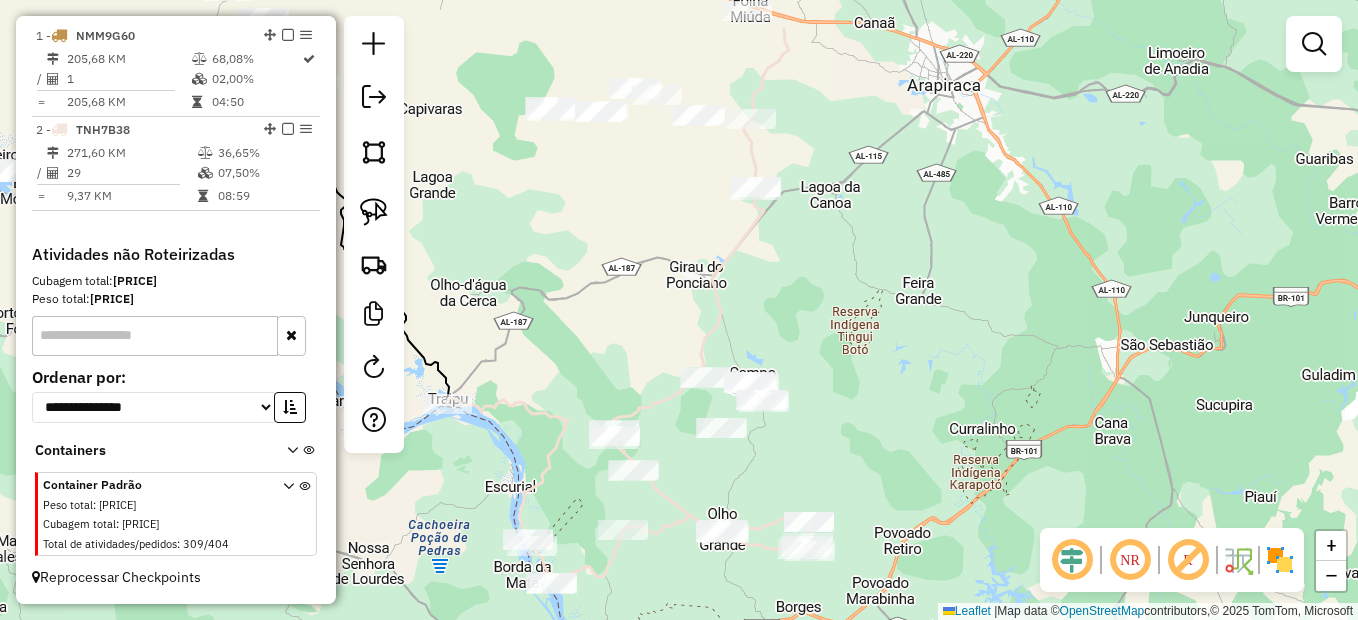 drag, startPoint x: 789, startPoint y: 347, endPoint x: 871, endPoint y: 437, distance: 121.75385 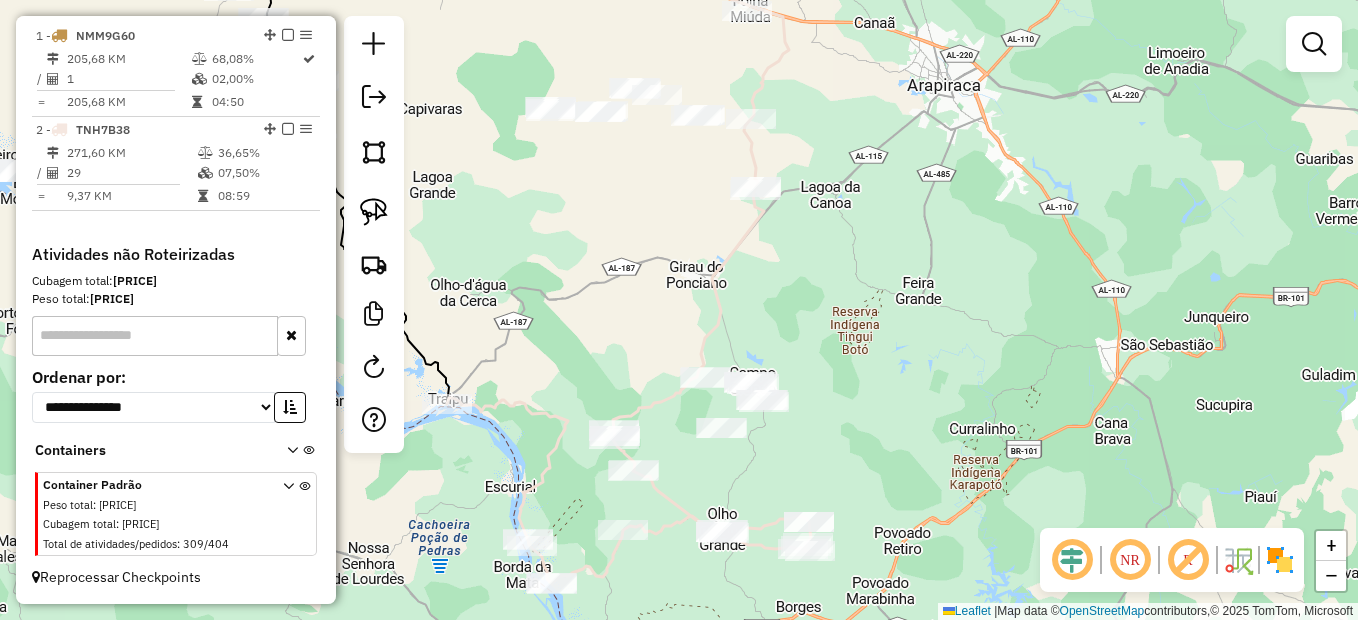 drag, startPoint x: 373, startPoint y: 207, endPoint x: 461, endPoint y: 156, distance: 101.71037 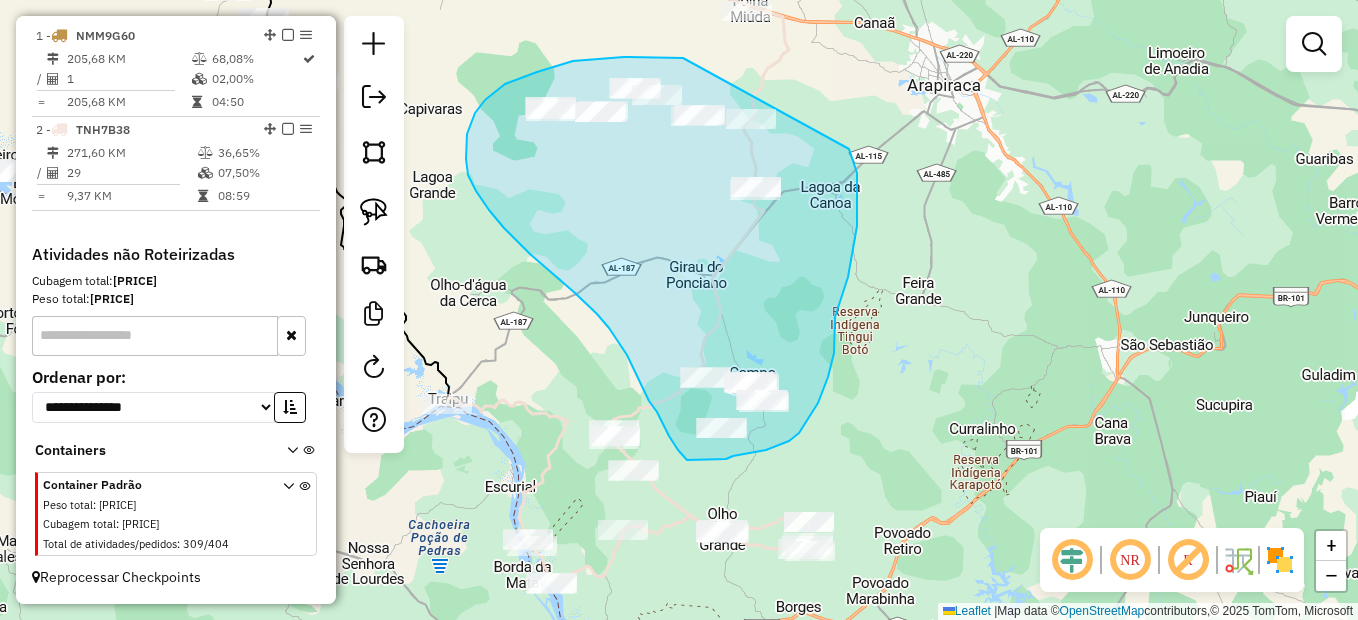 drag, startPoint x: 683, startPoint y: 58, endPoint x: 849, endPoint y: 149, distance: 189.30663 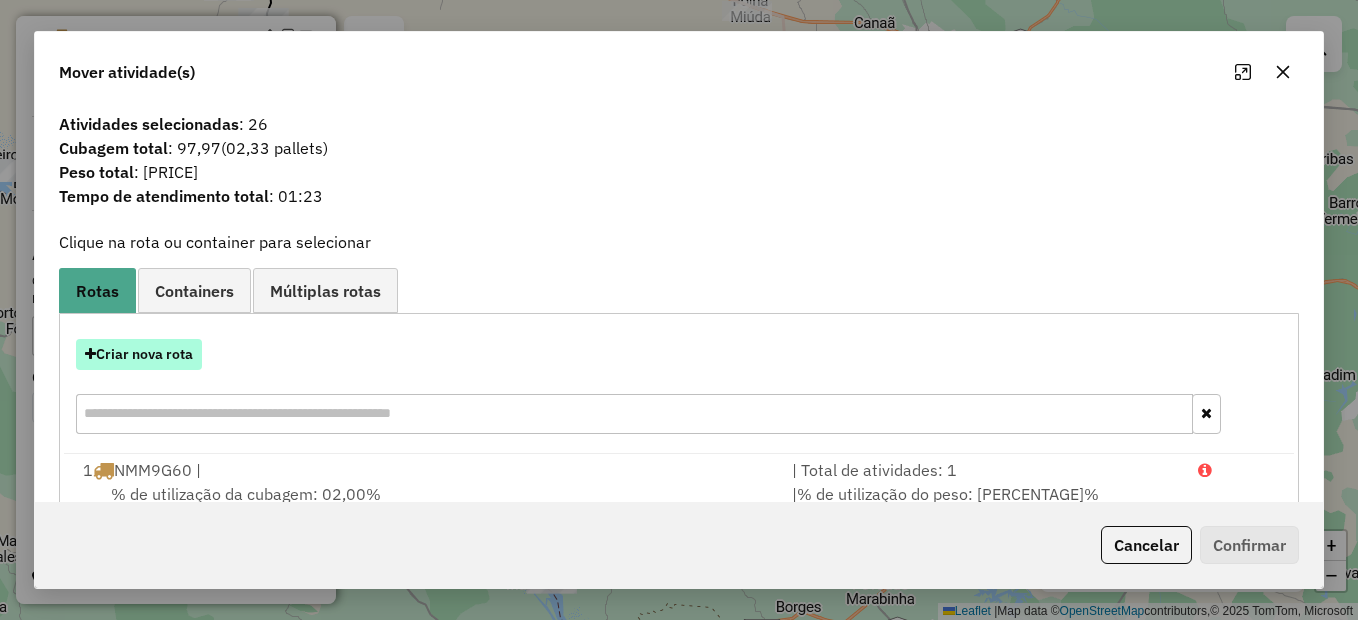 click on "Criar nova rota" at bounding box center [139, 354] 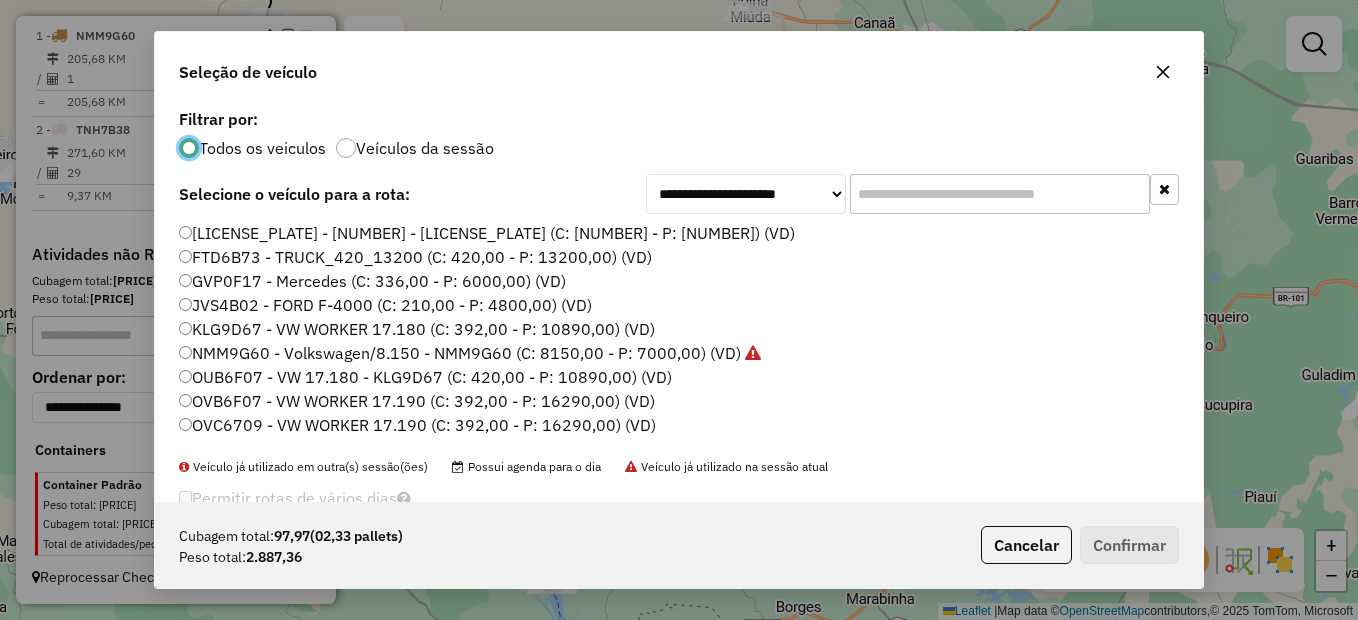 scroll, scrollTop: 11, scrollLeft: 6, axis: both 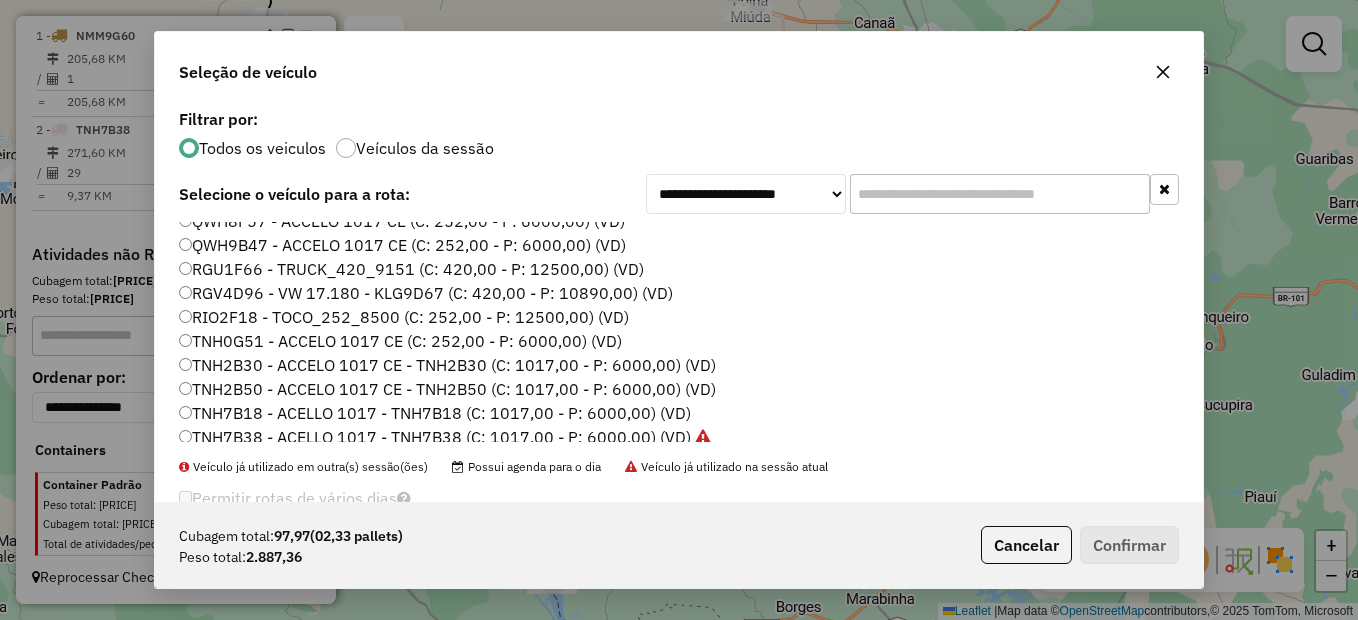 click on "TNH0G51 - ACCELO 1017 CE (C: 252,00 - P: 6000,00) (VD)" 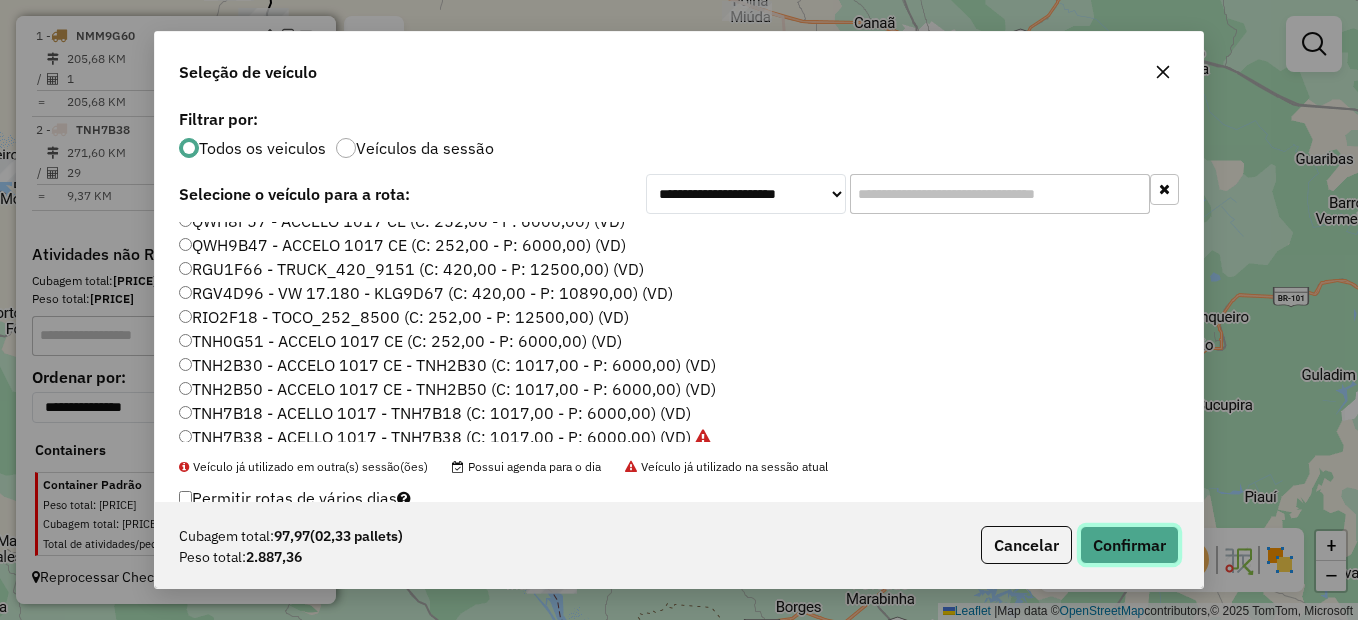 click on "Confirmar" 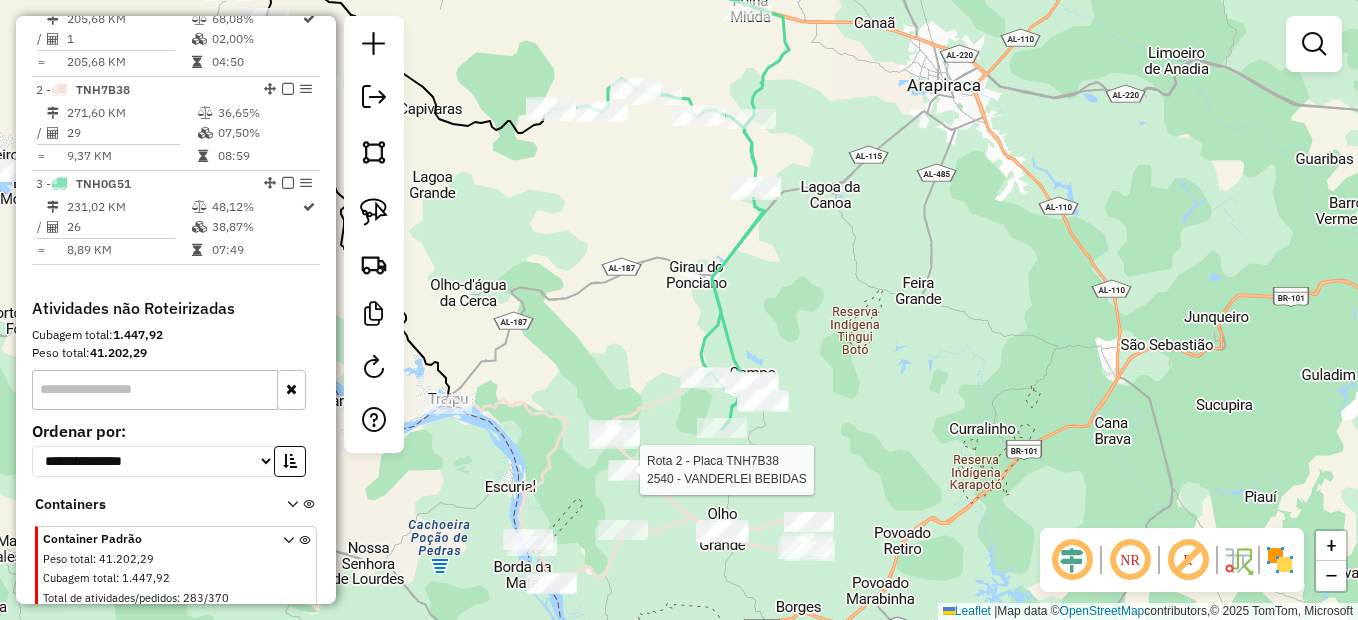 select on "**********" 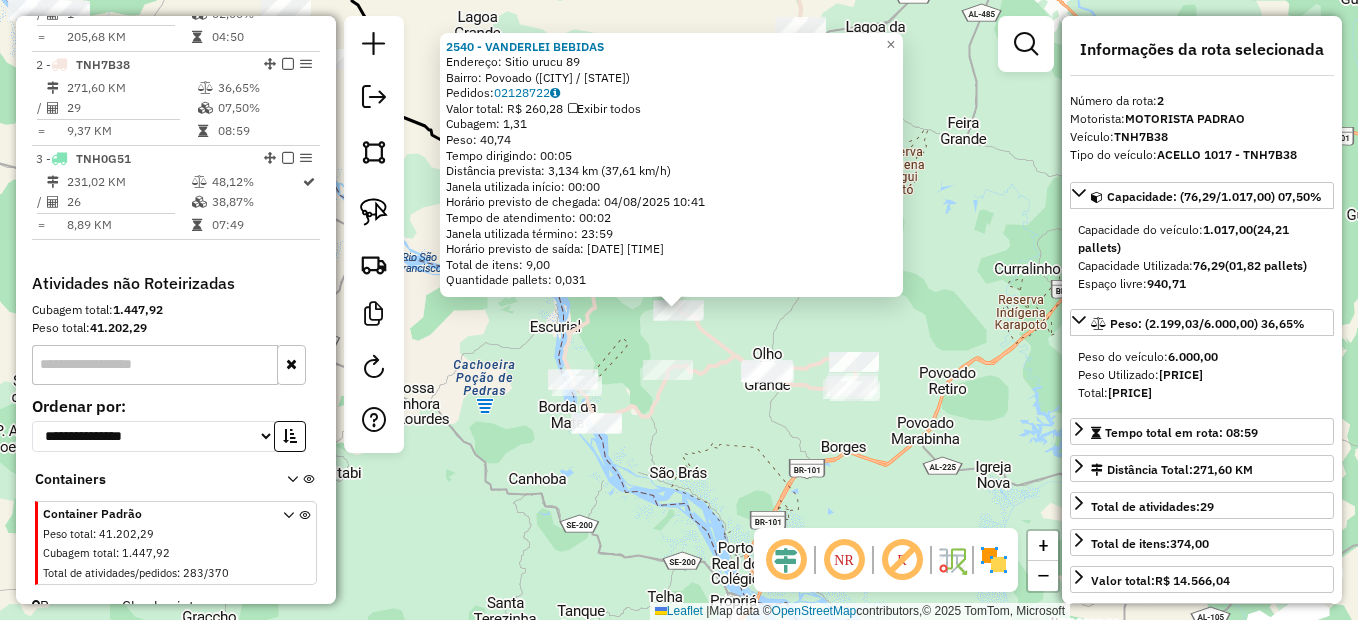 scroll, scrollTop: 837, scrollLeft: 0, axis: vertical 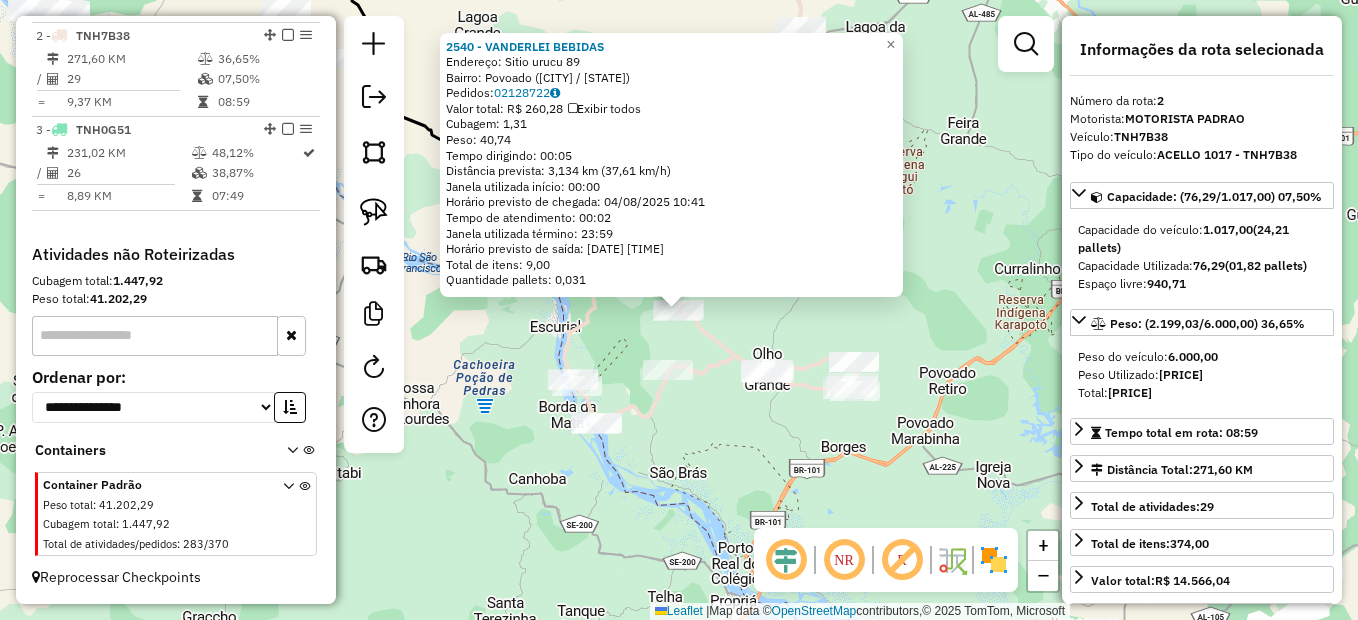 click on "2540 - VANDERLEI BEBIDAS  Endereço:  Sitio urucu 89   Bairro: Povoado (TRAIPU / AL)   Pedidos:  02128722   Valor total: R$ 260,28   Exibir todos   Cubagem: 1,31  Peso: 40,74  Tempo dirigindo: 00:05   Distância prevista: 3,134 km (37,61 km/h)   Janela utilizada início: 00:00   Horário previsto de chegada: 04/08/2025 10:41   Tempo de atendimento: 00:02   Janela utilizada término: 23:59   Horário previsto de saída: 04/08/2025 10:43   Total de itens: 9,00   Quantidade pallets: 0,031  × Janela de atendimento Grade de atendimento Capacidade Transportadoras Veículos Cliente Pedidos  Rotas Selecione os dias de semana para filtrar as janelas de atendimento  Seg   Ter   Qua   Qui   Sex   Sáb   Dom  Informe o período da janela de atendimento: De: Até:  Filtrar exatamente a janela do cliente  Considerar janela de atendimento padrão  Selecione os dias de semana para filtrar as grades de atendimento  Seg   Ter   Qua   Qui   Sex   Sáb   Dom   Considerar clientes sem dia de atendimento cadastrado  De:   Até:" 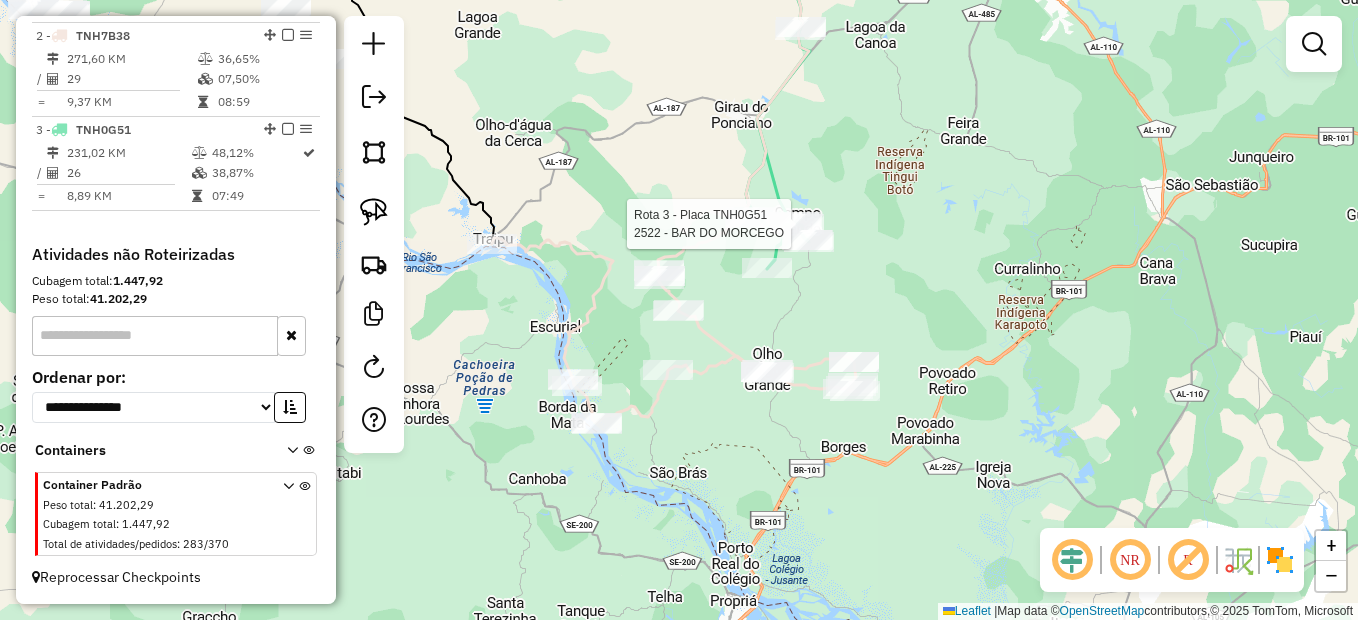 select on "**********" 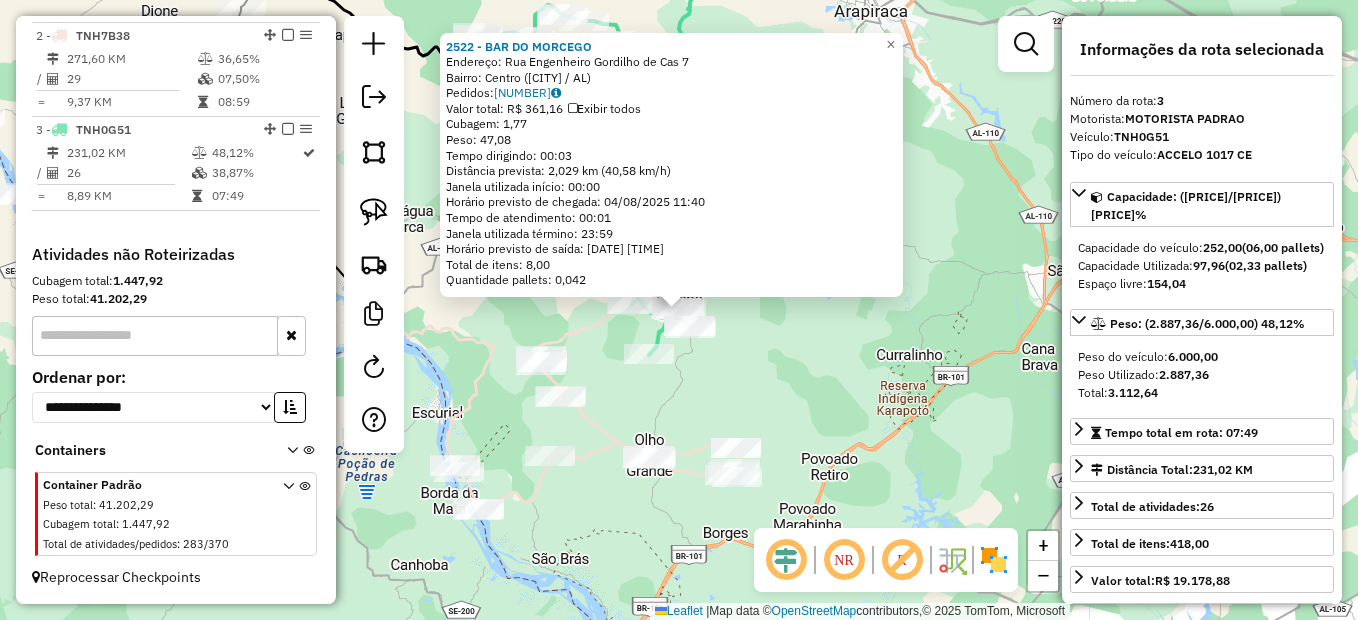 click on "2522 - BAR DO MORCEGO  Endereço:  Rua Engenheiro Gordilho de Cas 7   Bairro: Centro (CAMPO GRANDE / AL)   Pedidos:  02128727   Valor total: R$ 361,16   Exibir todos   Cubagem: 1,77  Peso: 47,08  Tempo dirigindo: 00:03   Distância prevista: 2,029 km (40,58 km/h)   Janela utilizada início: 00:00   Horário previsto de chegada: 04/08/2025 11:40   Tempo de atendimento: 00:01   Janela utilizada término: 23:59   Horário previsto de saída: 04/08/2025 11:41   Total de itens: 8,00   Quantidade pallets: 0,042  × Janela de atendimento Grade de atendimento Capacidade Transportadoras Veículos Cliente Pedidos  Rotas Selecione os dias de semana para filtrar as janelas de atendimento  Seg   Ter   Qua   Qui   Sex   Sáb   Dom  Informe o período da janela de atendimento: De: Até:  Filtrar exatamente a janela do cliente  Considerar janela de atendimento padrão  Selecione os dias de semana para filtrar as grades de atendimento  Seg   Ter   Qua   Qui   Sex   Sáb   Dom   Clientes fora do dia de atendimento selecionado" 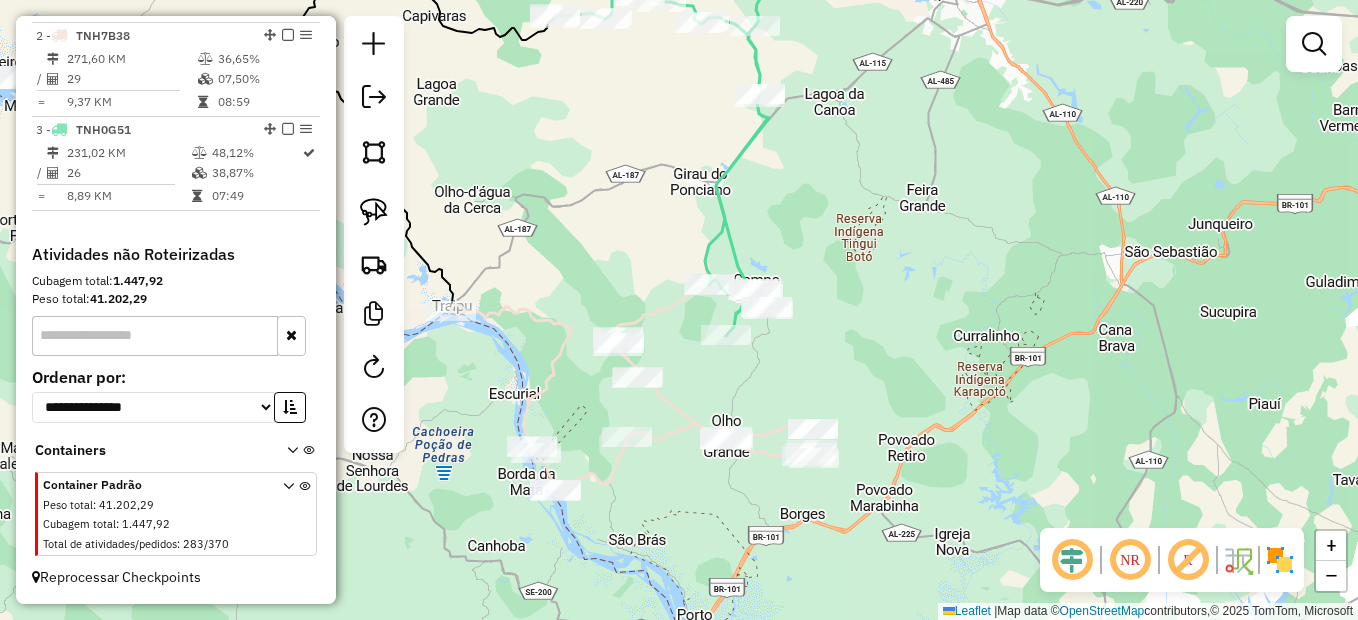 drag, startPoint x: 732, startPoint y: 405, endPoint x: 867, endPoint y: 384, distance: 136.62357 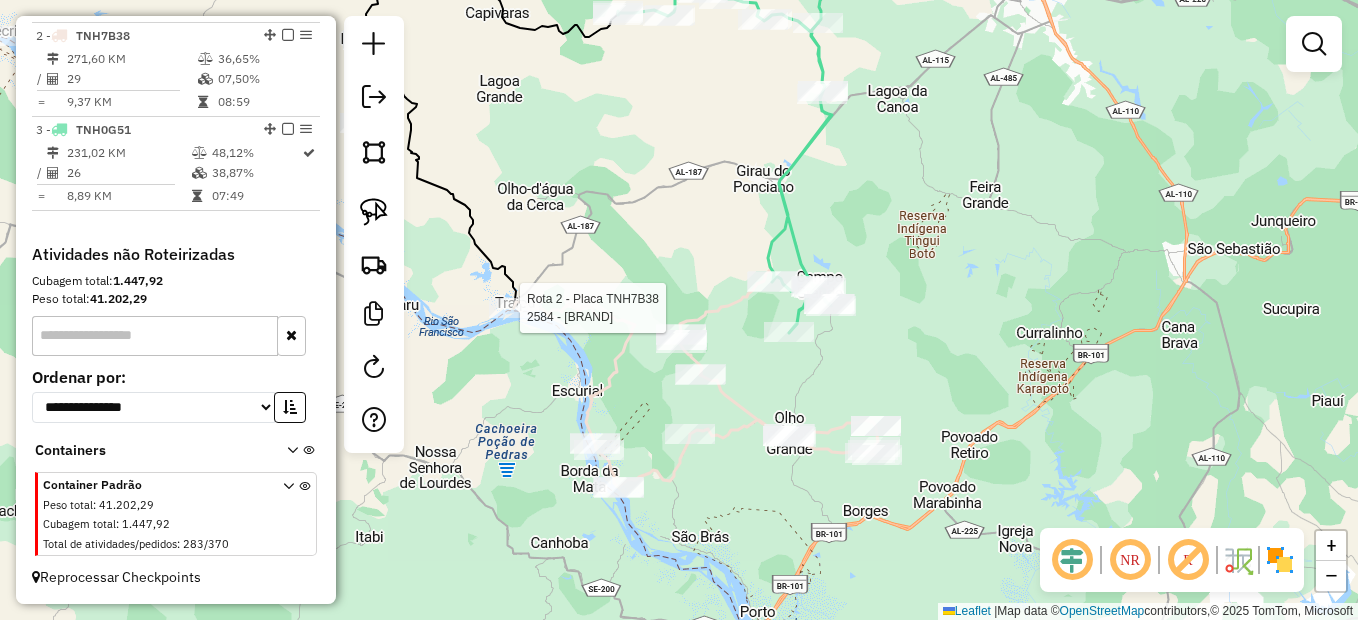 select on "**********" 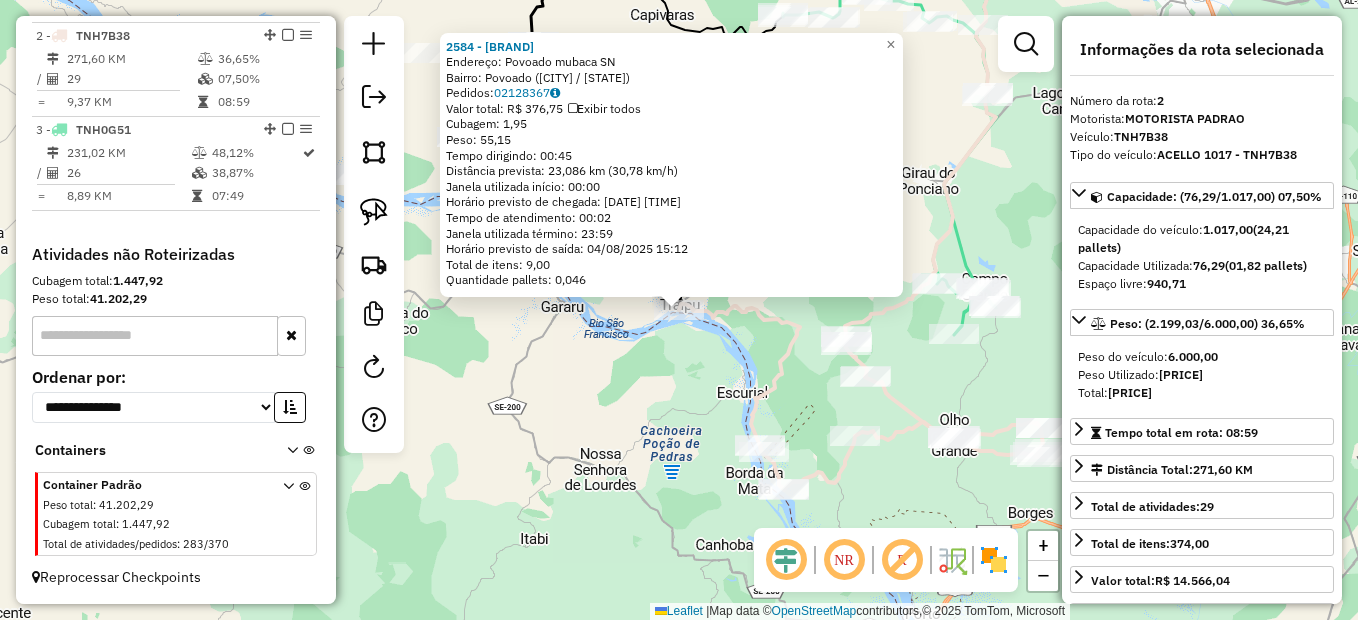 click on "2584 - MERC DA ERILUCIA  Endereço:  Povoado mubaca SN   Bairro: Povoado (TRAIPU / AL)   Pedidos:  02128367   Valor total: R$ 376,75   Exibir todos   Cubagem: 1,95  Peso: 55,15  Tempo dirigindo: 00:45   Distância prevista: 23,086 km (30,78 km/h)   Janela utilizada início: 00:00   Horário previsto de chegada: 04/08/2025 15:10   Tempo de atendimento: 00:02   Janela utilizada término: 23:59   Horário previsto de saída: 04/08/2025 15:12   Total de itens: 9,00   Quantidade pallets: 0,046  × Janela de atendimento Grade de atendimento Capacidade Transportadoras Veículos Cliente Pedidos  Rotas Selecione os dias de semana para filtrar as janelas de atendimento  Seg   Ter   Qua   Qui   Sex   Sáb   Dom  Informe o período da janela de atendimento: De: Até:  Filtrar exatamente a janela do cliente  Considerar janela de atendimento padrão  Selecione os dias de semana para filtrar as grades de atendimento  Seg   Ter   Qua   Qui   Sex   Sáb   Dom   Considerar clientes sem dia de atendimento cadastrado  De:   De:" 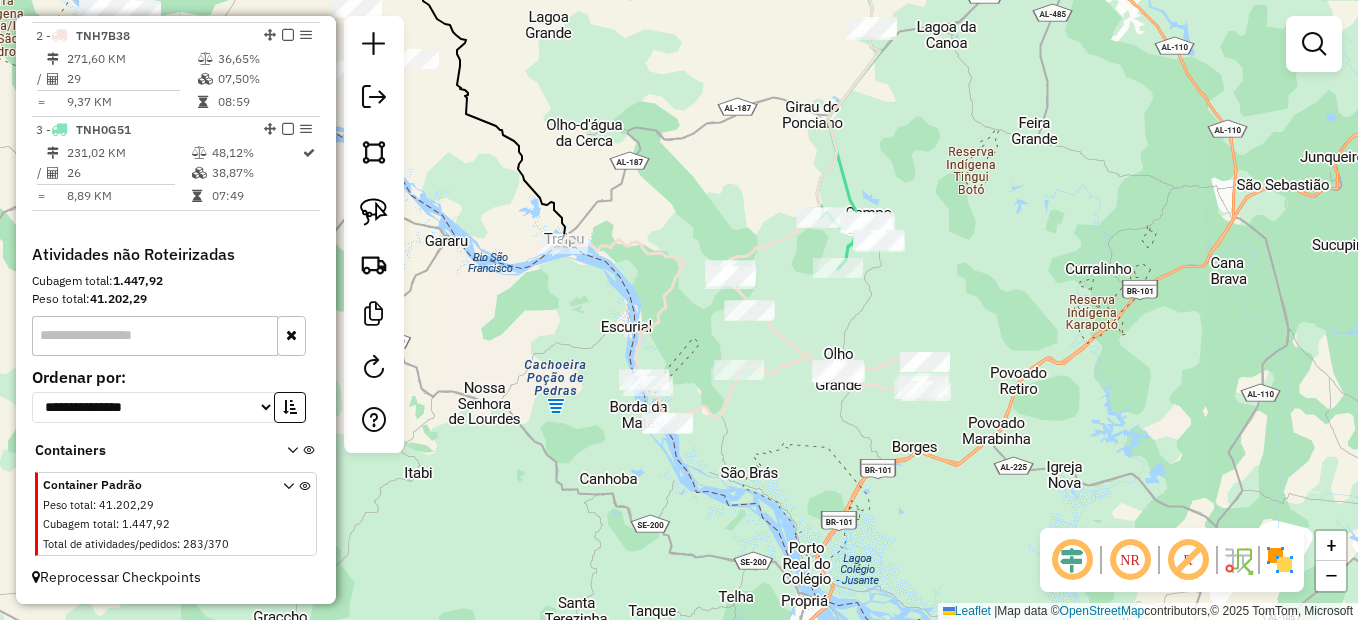 drag, startPoint x: 716, startPoint y: 189, endPoint x: 674, endPoint y: 399, distance: 214.15881 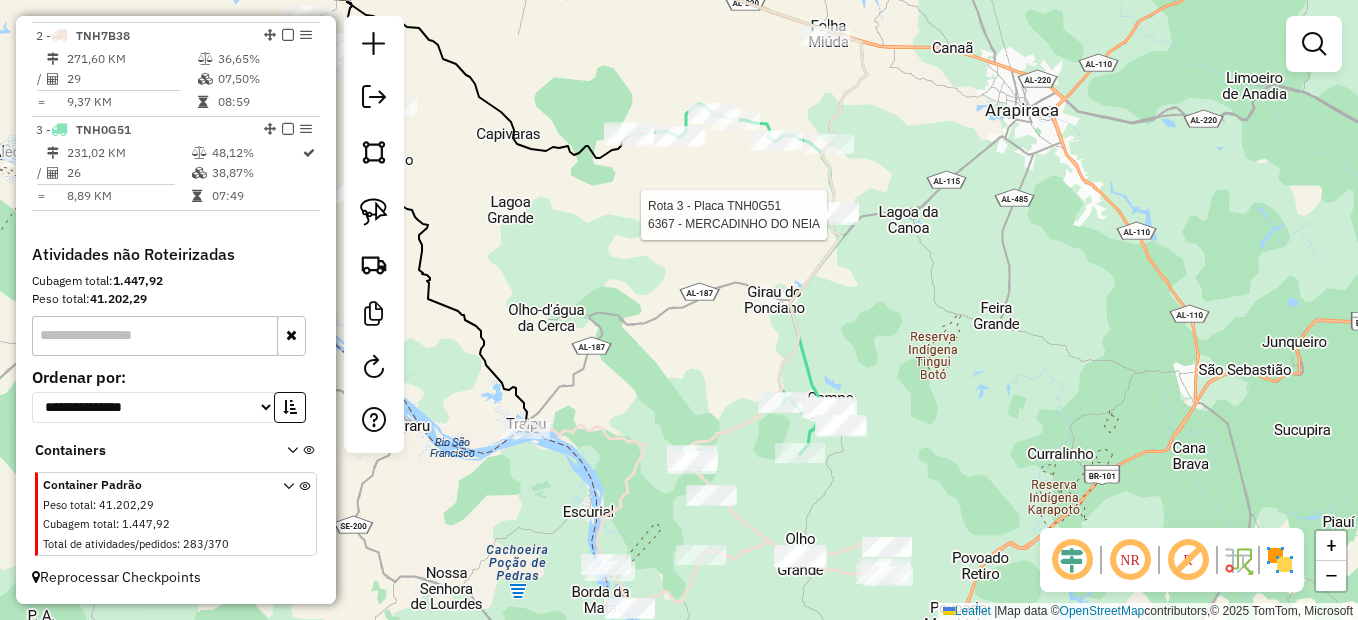 select on "**********" 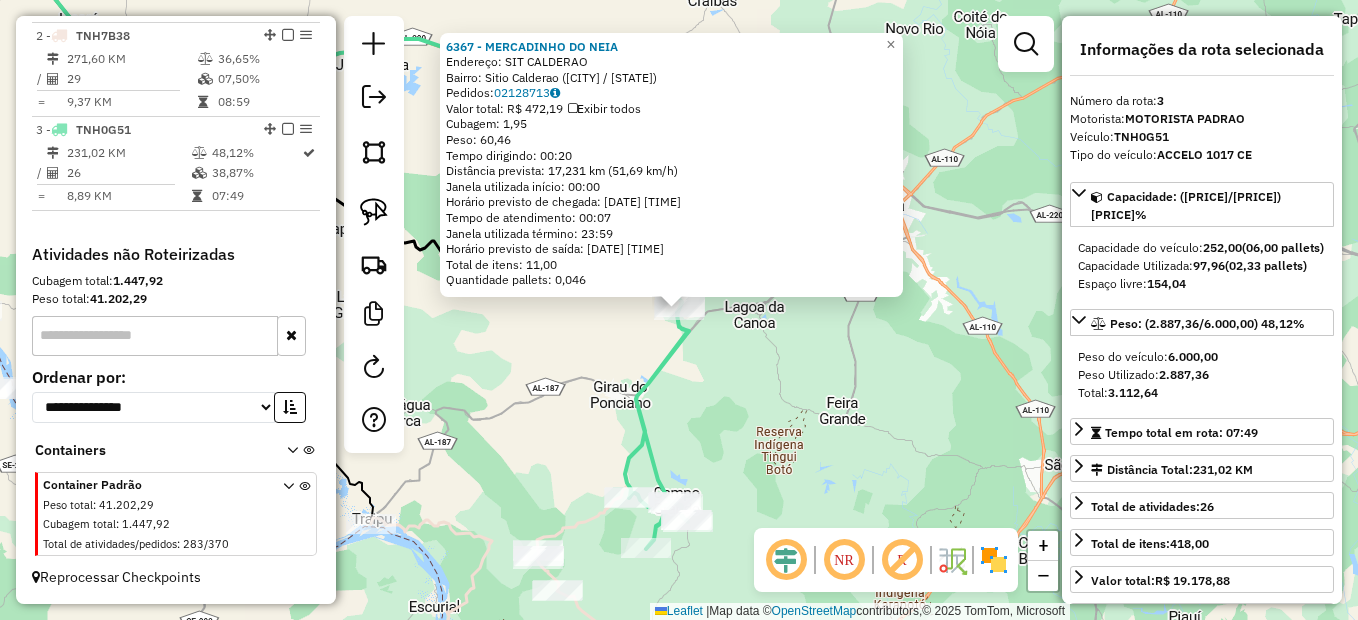 click on "6367 - MERCADINHO DO NEIA  Endereço: SIT CALDERAO   Bairro: Sitio Calderao (GIRAU DO PONCIANO / AL)   Pedidos:  02128713   Valor total: R$ 472,19   Exibir todos   Cubagem: 1,95  Peso: 60,46  Tempo dirigindo: 00:20   Distância prevista: 17,231 km (51,69 km/h)   Janela utilizada início: 00:00   Horário previsto de chegada: 04/08/2025 12:01   Tempo de atendimento: 00:07   Janela utilizada término: 23:59   Horário previsto de saída: 04/08/2025 12:08   Total de itens: 11,00   Quantidade pallets: 0,046  × Janela de atendimento Grade de atendimento Capacidade Transportadoras Veículos Cliente Pedidos  Rotas Selecione os dias de semana para filtrar as janelas de atendimento  Seg   Ter   Qua   Qui   Sex   Sáb   Dom  Informe o período da janela de atendimento: De: Até:  Filtrar exatamente a janela do cliente  Considerar janela de atendimento padrão  Selecione os dias de semana para filtrar as grades de atendimento  Seg   Ter   Qua   Qui   Sex   Sáb   Dom   Clientes fora do dia de atendimento selecionado +" 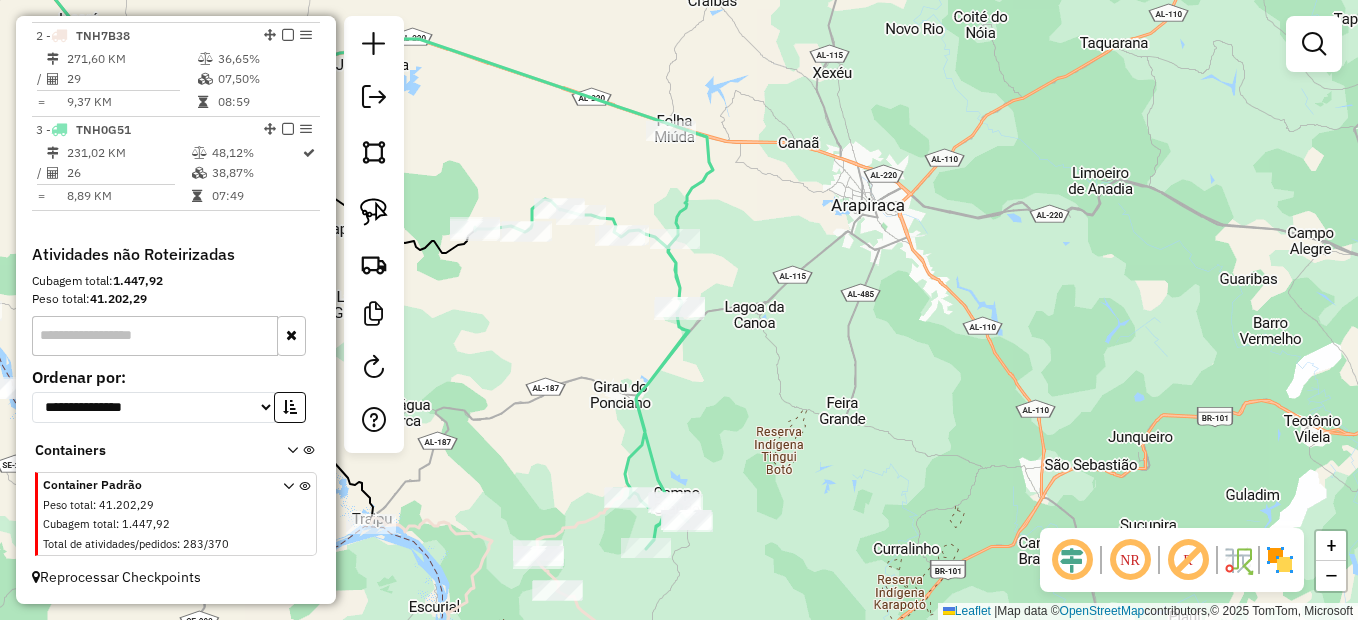 drag, startPoint x: 1110, startPoint y: 532, endPoint x: 1155, endPoint y: 588, distance: 71.8401 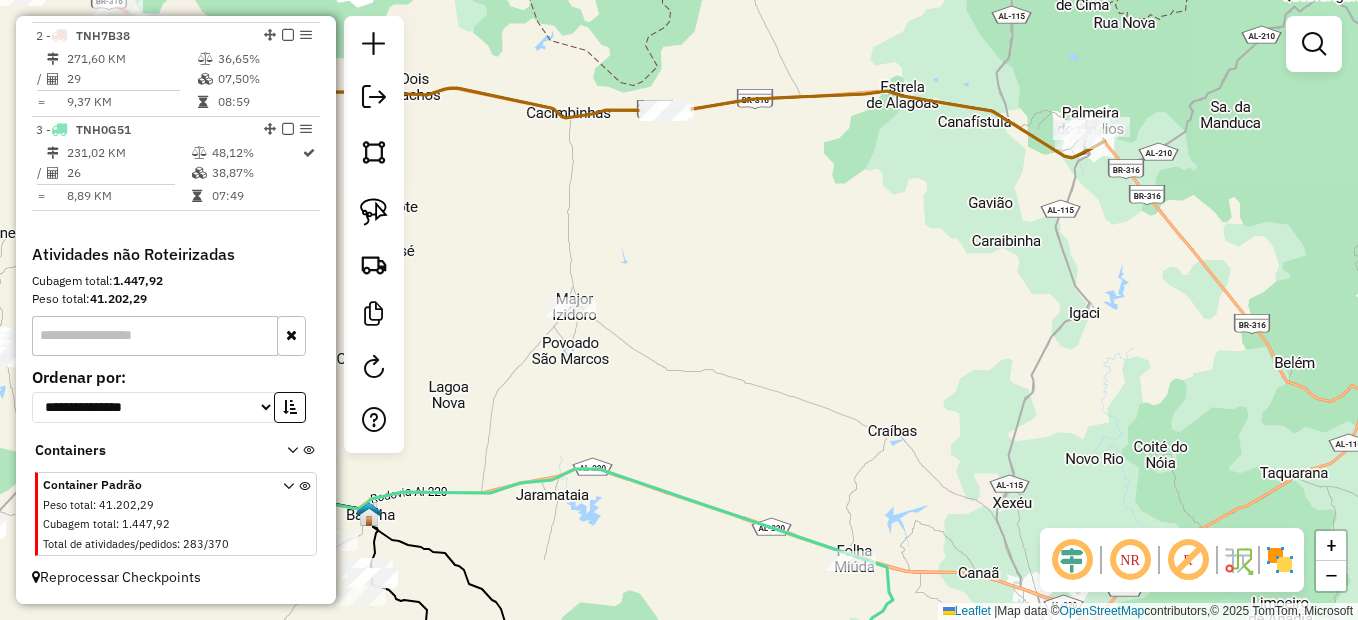 drag, startPoint x: 1022, startPoint y: 310, endPoint x: 583, endPoint y: 663, distance: 563.3205 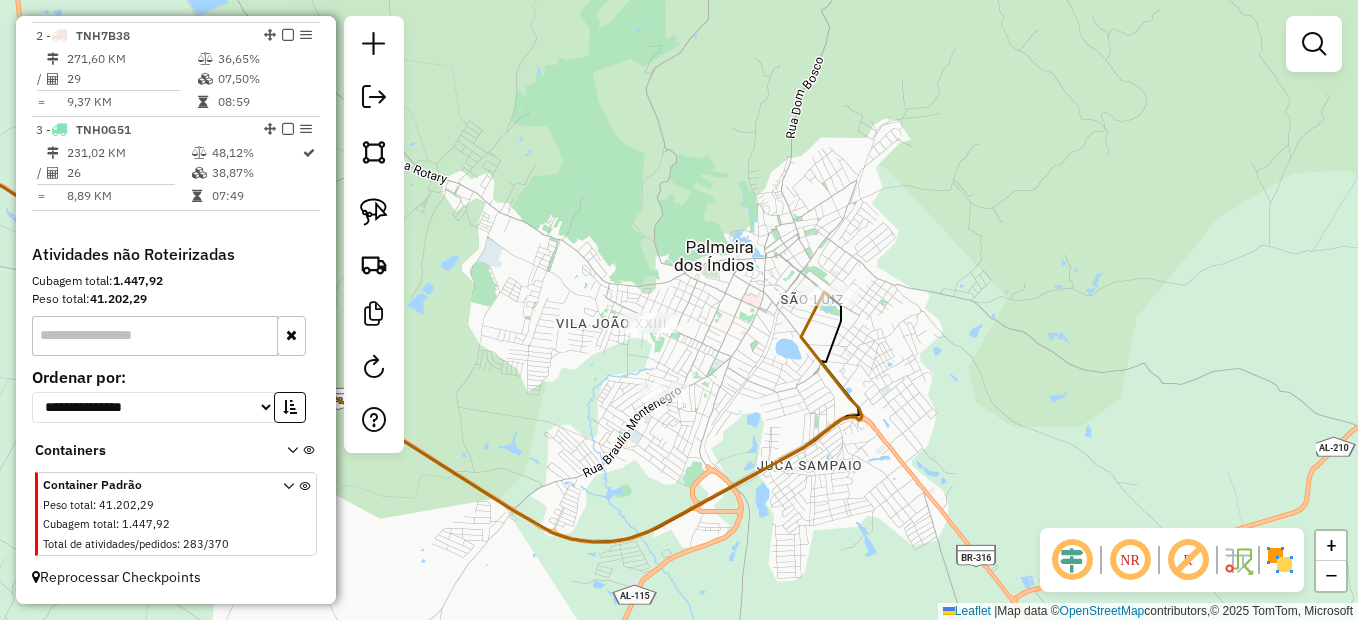 click on "Informações da Sessão 974226 - 04/08/2025     Criação: 02/08/2025 12:18   Depósito:  Umbeer  Total de rotas:  3  Distância Total:  708,30 km  Tempo total:  21:38  Valor total:  R$ 292.483,23  - Total roteirizado:  R$ 55.585,04  - Total não roteirizado:  R$ 236.898,19  Total de Atividades Roteirizadas:  56  Total de Pedidos Roteirizados:  77  Peso total roteirizado:  9.851,72  Cubagem total roteirizado:  337,61  Total de Atividades não Roteirizadas:  283  Total de Pedidos não Roteirizados:  370 Total de caixas por viagem:  337,61 /   3 =  112,54 Média de Atividades por viagem:  56 /   3 =  18,67 Ocupação média da frota:  50,95%   Rotas vários dias:  0  Clientes Priorizados NR:  0 Rotas  Recargas: 0   Ver rotas   Ver veículos  Finalizar todas as rotas   1 -       NMM9G60   205,68 KM   68,08%  /  1   02,00%     =  205,68 KM   04:50   2 -       TNH7B38   271,60 KM   36,65%  /  29   07,50%     =  9,37 KM   08:59   3 -       TNH0G51   231,02 KM   48,12%  /  26   38,87%     =  8,89 KM   07:49  : :" 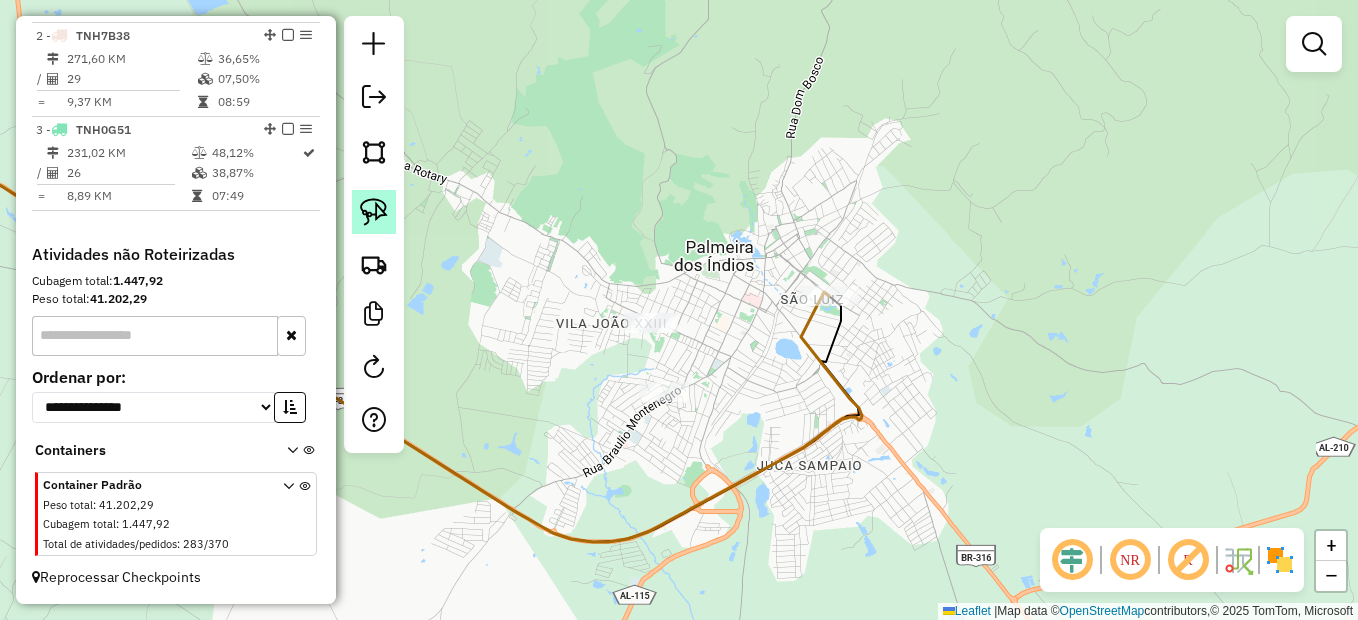 click 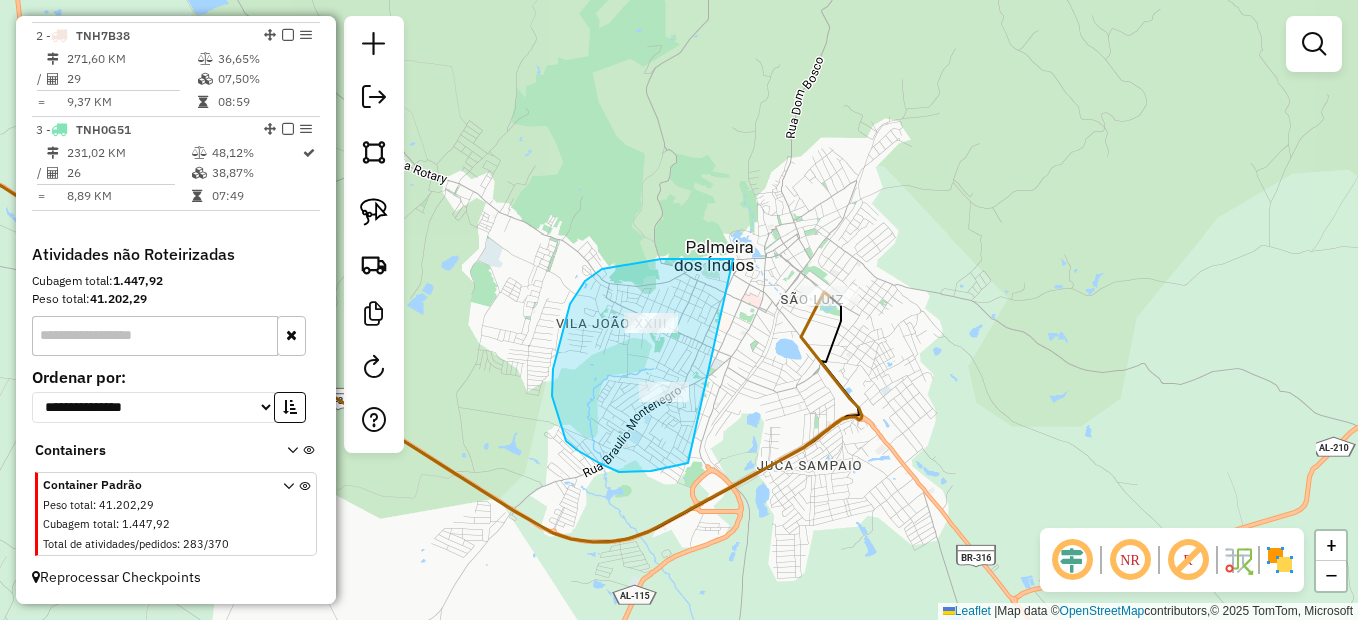 drag, startPoint x: 698, startPoint y: 259, endPoint x: 722, endPoint y: 450, distance: 192.50195 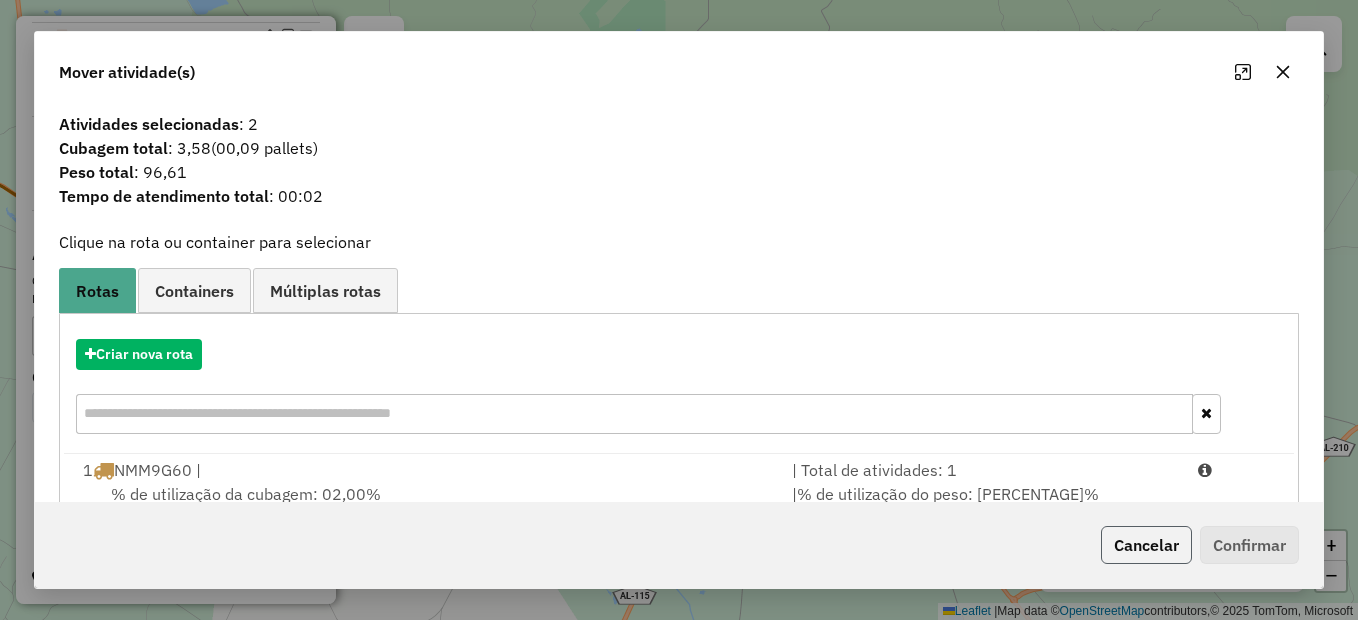click on "Cancelar" 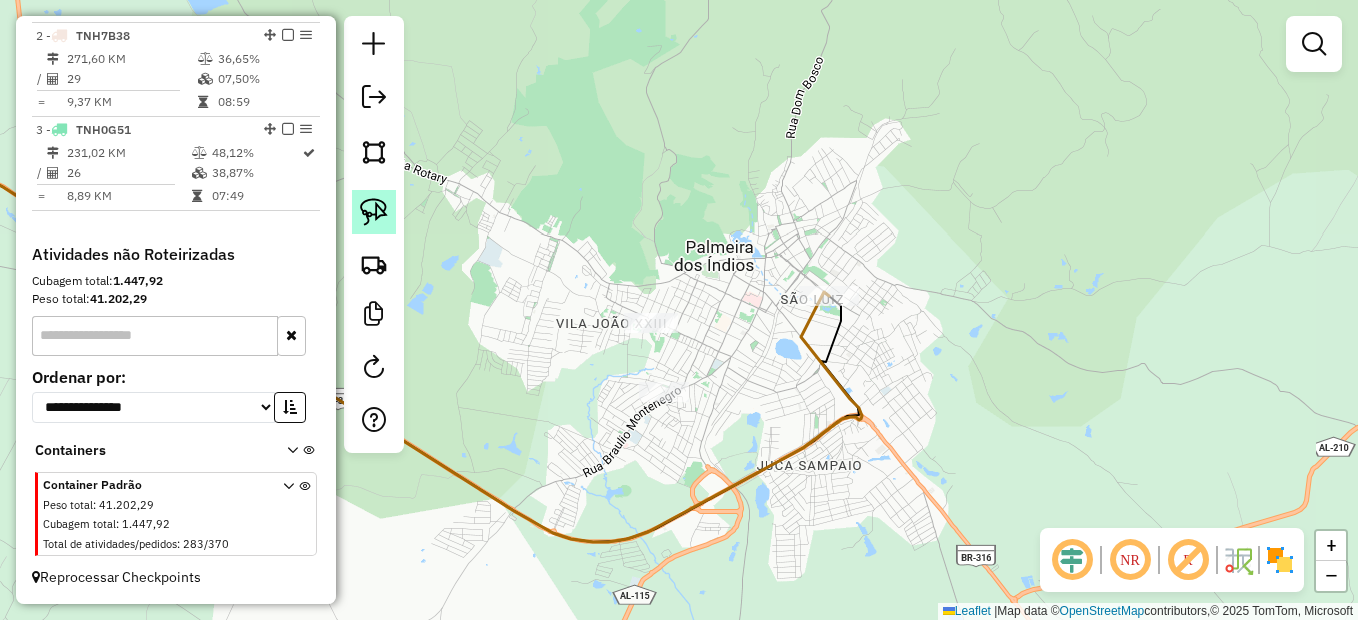 click 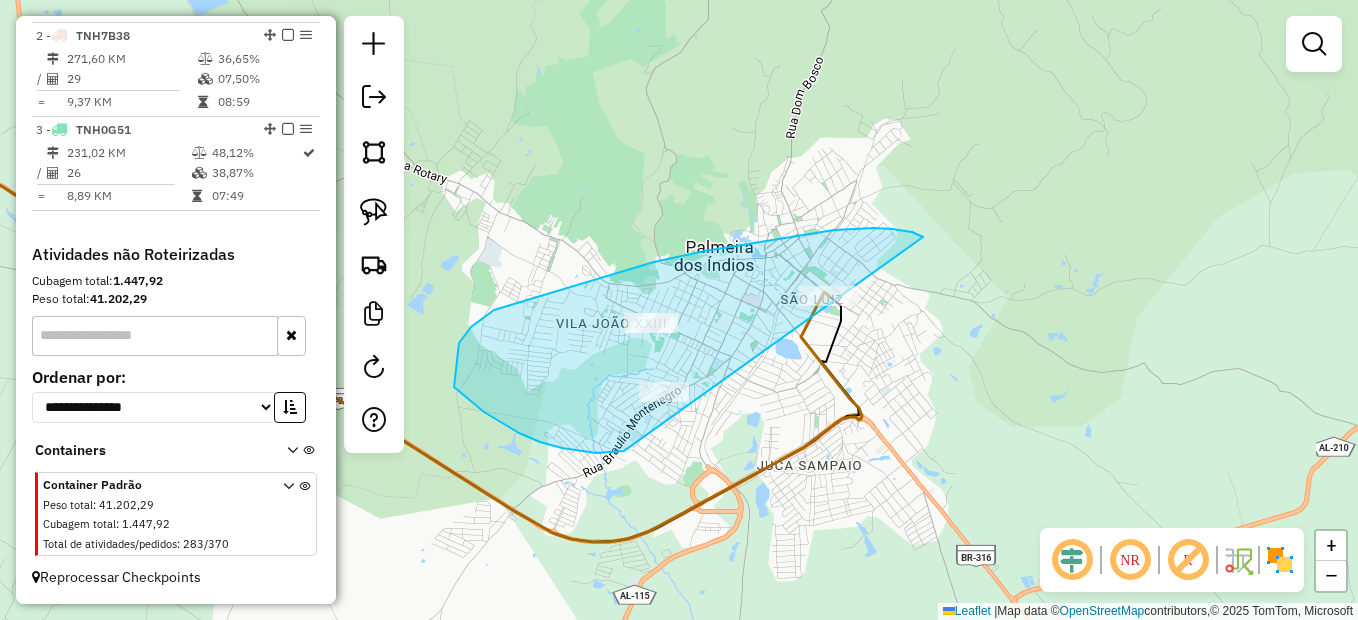 drag, startPoint x: 912, startPoint y: 232, endPoint x: 808, endPoint y: 402, distance: 199.28874 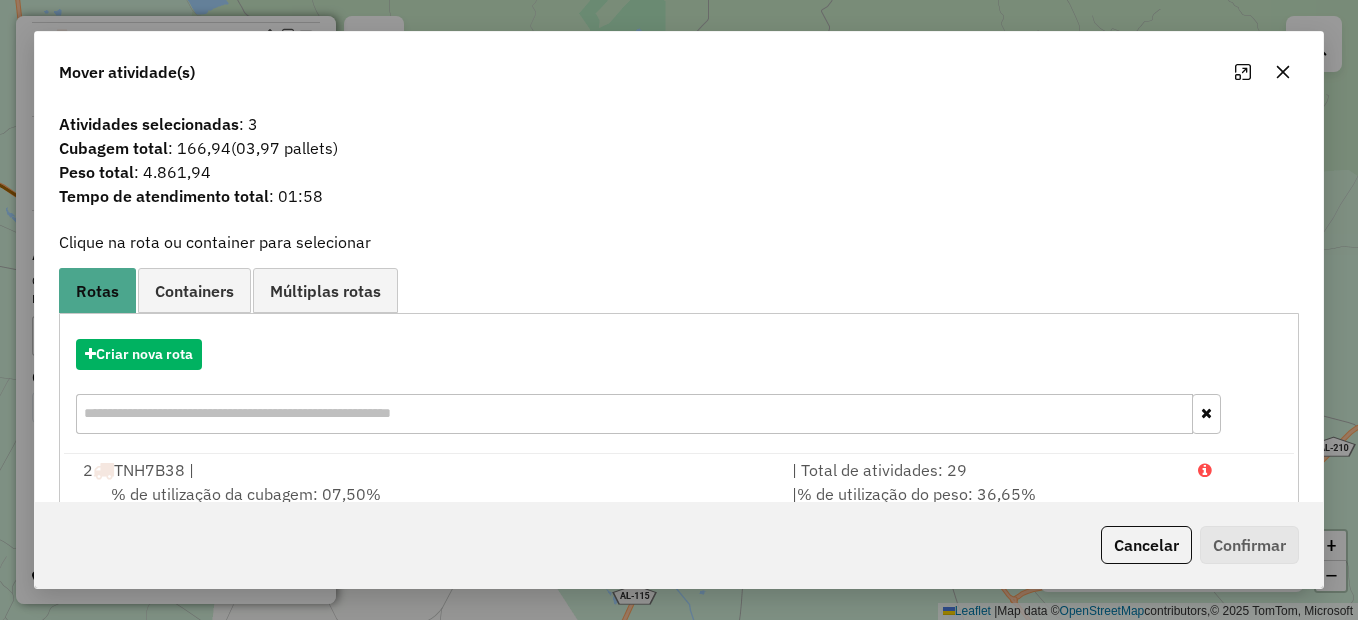 click on "Cancelar   Confirmar" 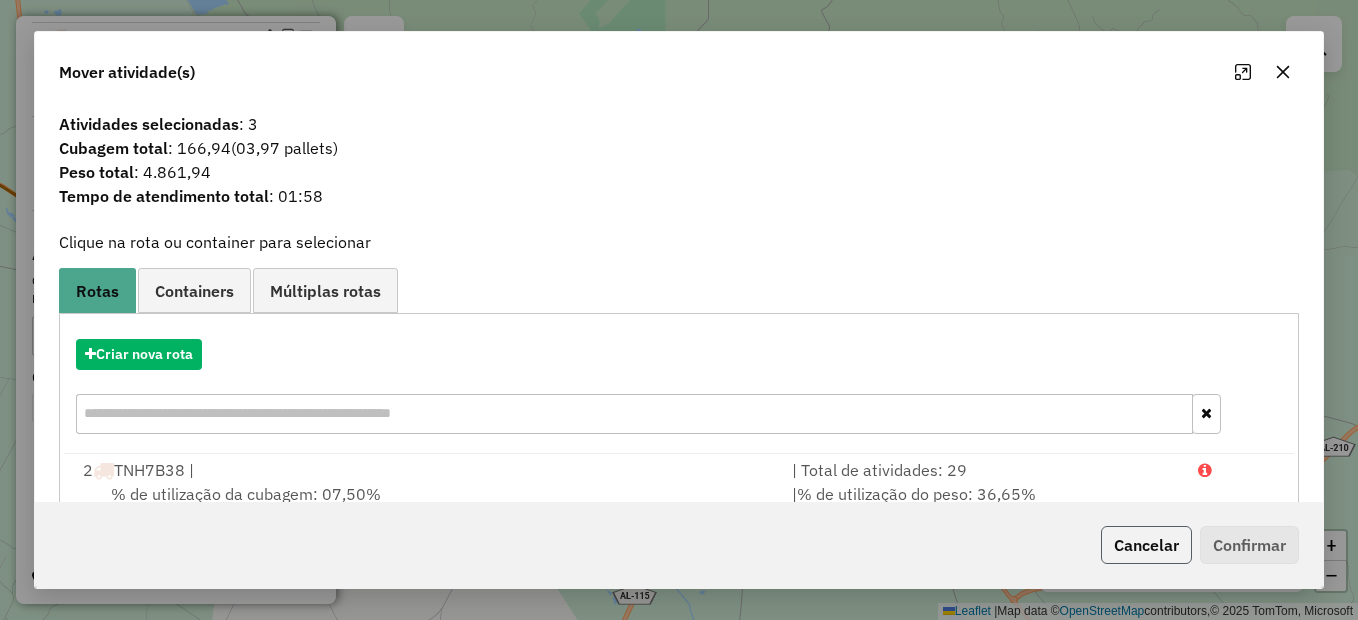 click on "Cancelar" 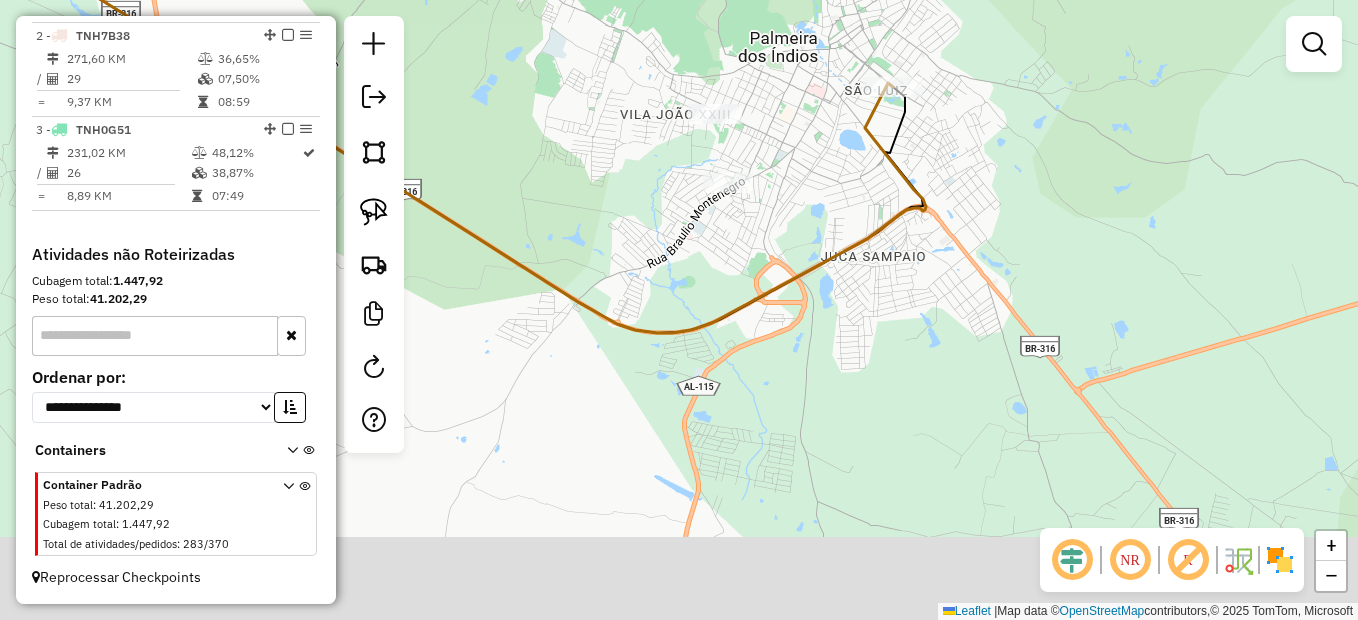 drag, startPoint x: 708, startPoint y: 519, endPoint x: 744, endPoint y: 290, distance: 231.81242 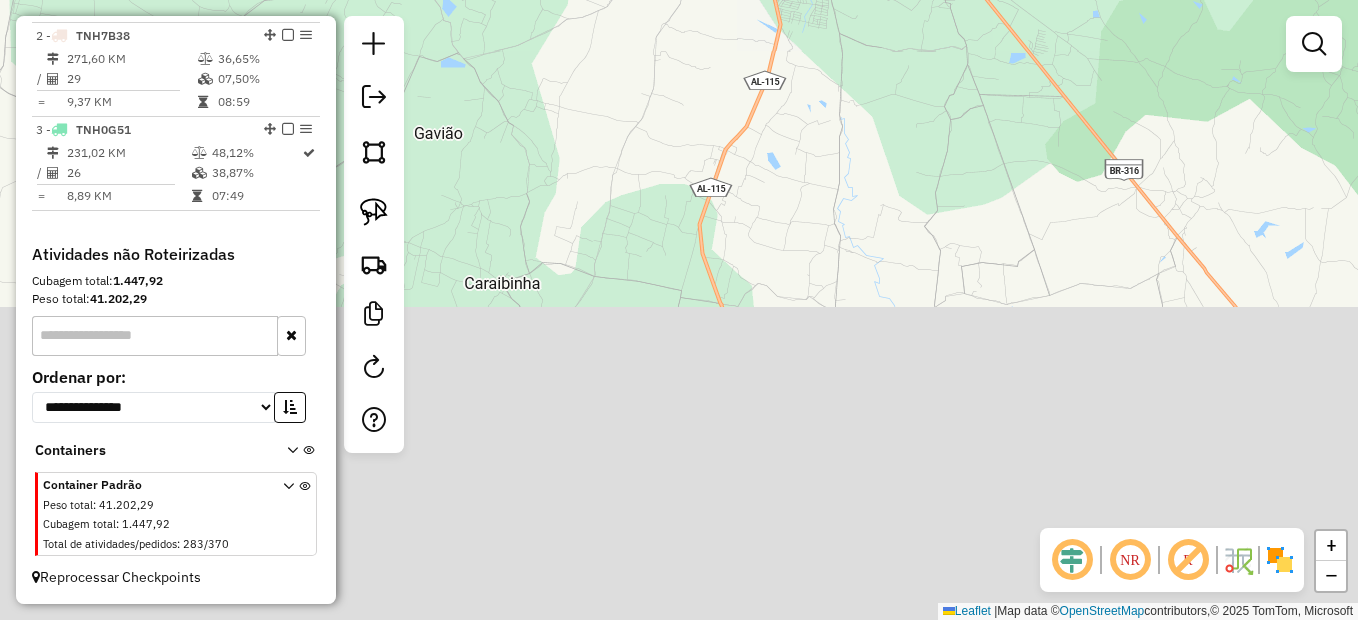 drag, startPoint x: 836, startPoint y: 266, endPoint x: 847, endPoint y: 44, distance: 222.27235 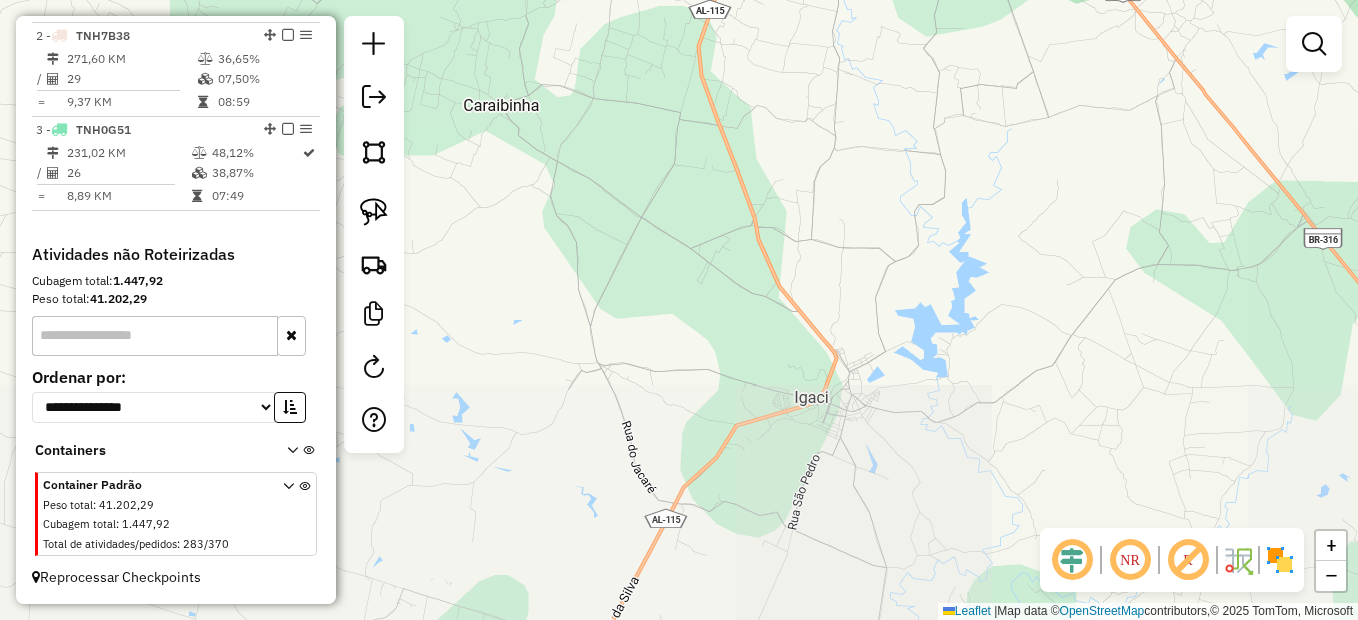 drag, startPoint x: 755, startPoint y: 412, endPoint x: 626, endPoint y: 90, distance: 346.87894 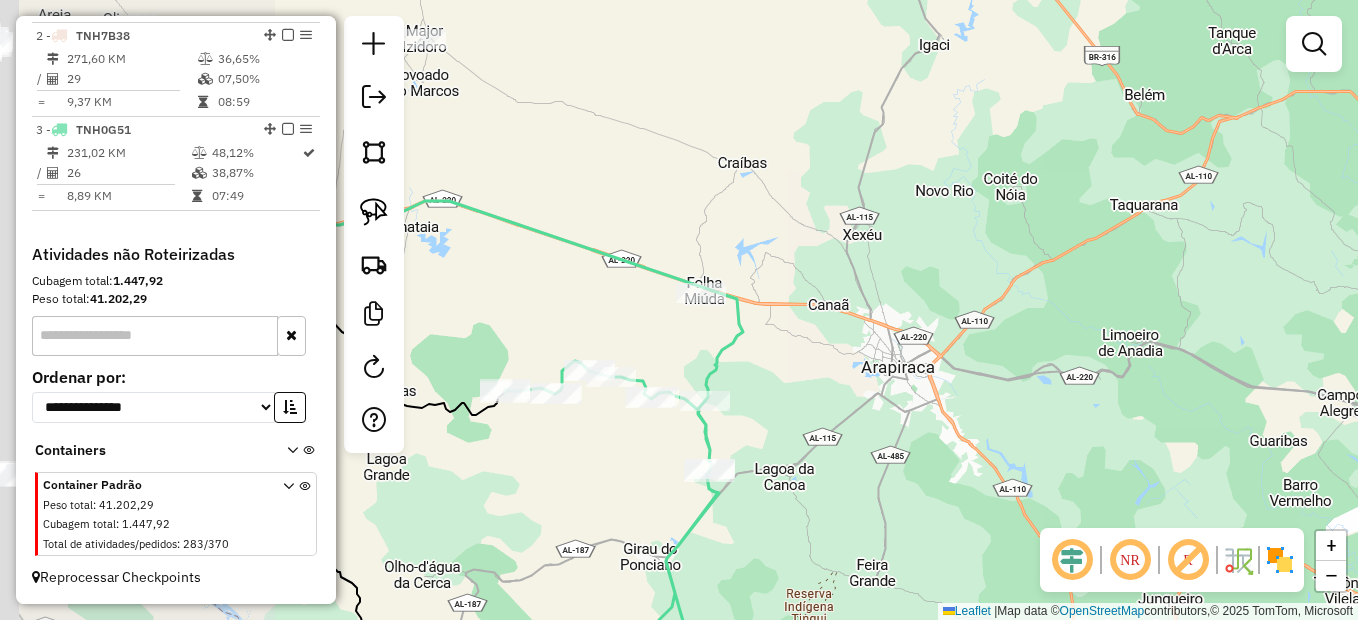 drag, startPoint x: 653, startPoint y: 412, endPoint x: 809, endPoint y: 365, distance: 162.92636 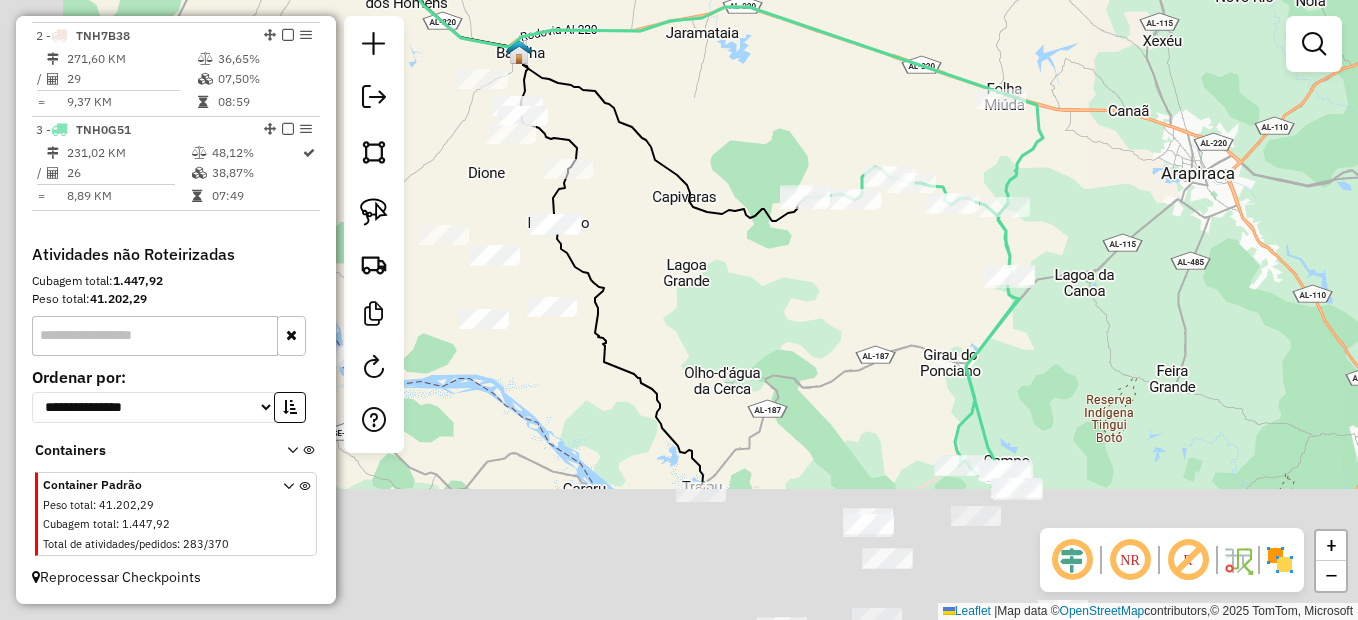 drag, startPoint x: 983, startPoint y: 236, endPoint x: 984, endPoint y: 146, distance: 90.005554 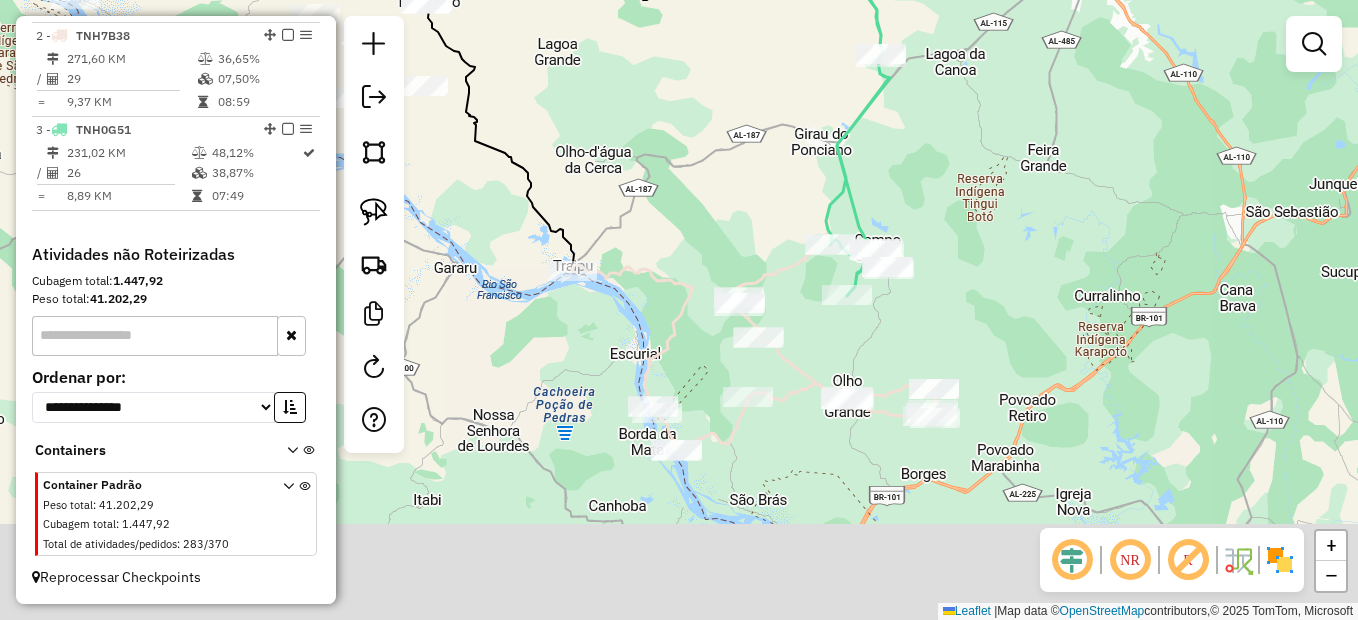 drag, startPoint x: 815, startPoint y: 491, endPoint x: 687, endPoint y: 272, distance: 253.66316 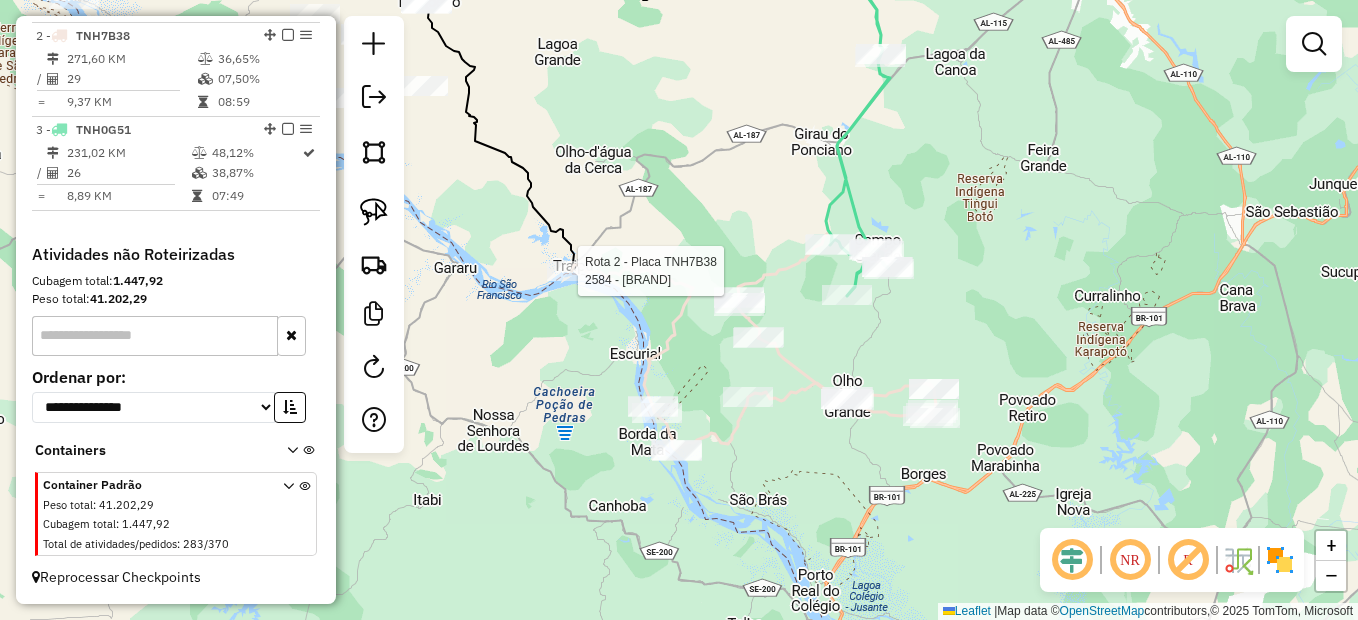 select on "**********" 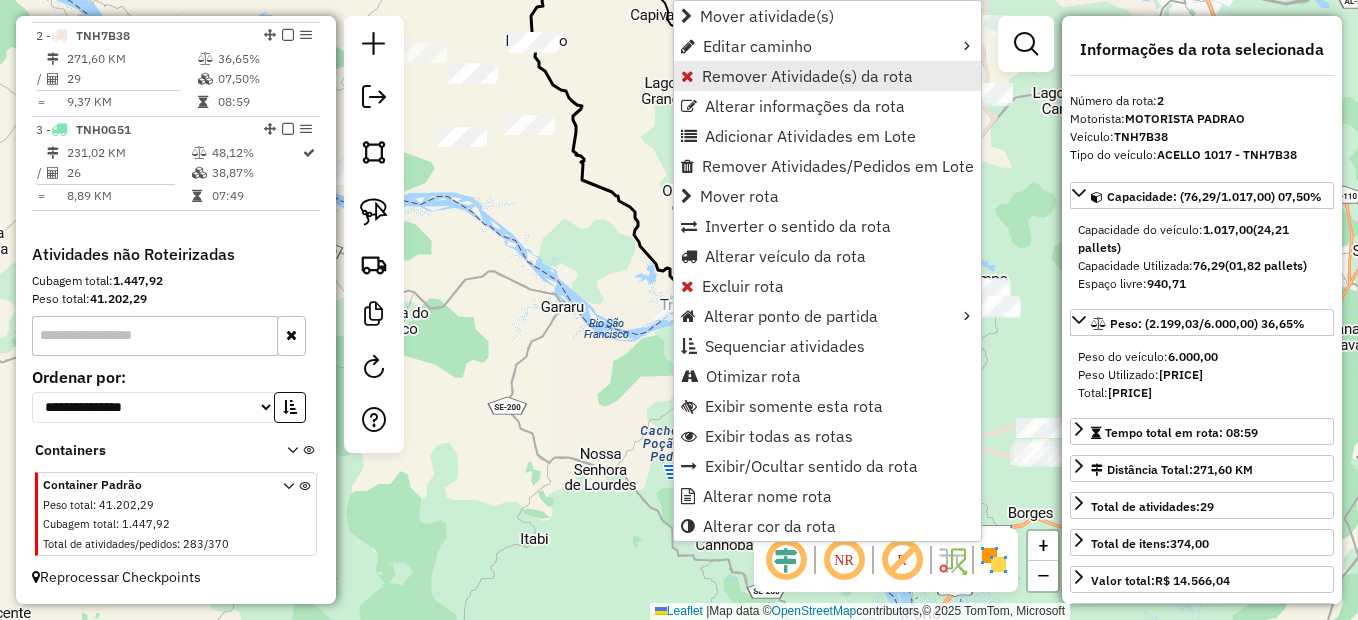 click on "Remover Atividade(s) da rota" at bounding box center (807, 76) 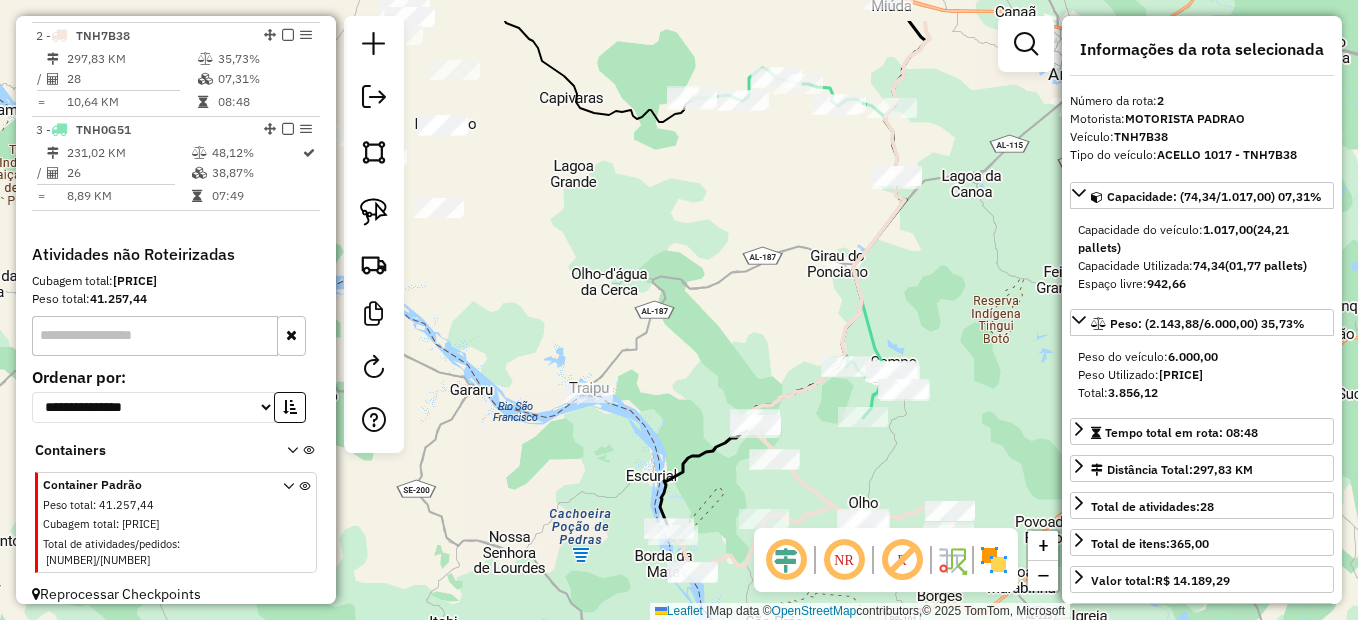 drag, startPoint x: 930, startPoint y: 382, endPoint x: 810, endPoint y: 529, distance: 189.76038 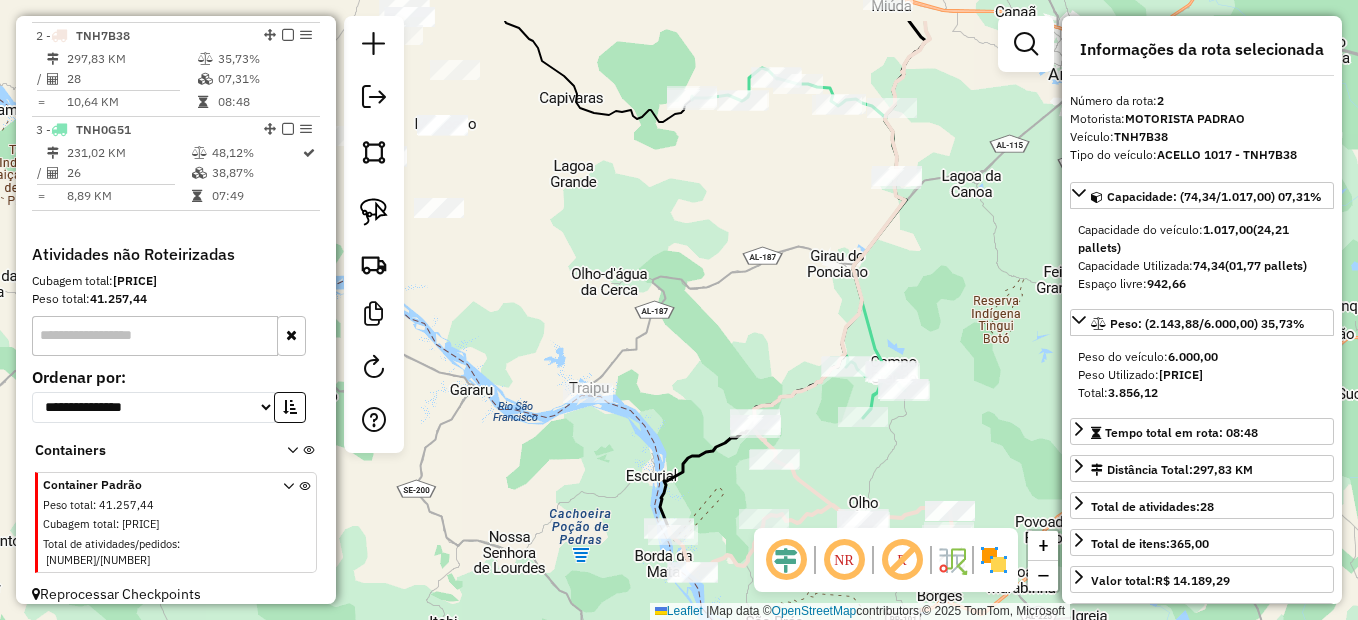 click on "Informações da Sessão 974226 - 04/08/2025     Criação: 02/08/2025 12:18   Depósito:  Umbeer  Total de rotas:  3  Distância Total:  734,54 km  Tempo total:  21:27  Valor total:  R$ 292.483,23  - Total roteirizado:  R$ 55.208,29  - Total não roteirizado:  R$ 237.274,94  Total de Atividades Roteirizadas:  55  Total de Pedidos Roteirizados:  76  Peso total roteirizado:  9.796,57  Cubagem total roteirizado:  335,66  Total de Atividades não Roteirizadas:  284  Total de Pedidos não Roteirizados:  371 Total de caixas por viagem:  335,66 /   3 =  111,89 Média de Atividades por viagem:  55 /   3 =  18,33 Ocupação média da frota:  50,64%   Rotas vários dias:  0  Clientes Priorizados NR:  0 Rotas  Recargas: 0   Ver rotas   Ver veículos  Finalizar todas as rotas   1 -       NMM9G60   205,68 KM   68,08%  /  1   02,00%     =  205,68 KM   04:50   2 -       TNH7B38   297,83 KM   35,73%  /  28   07,31%     =  10,64 KM   08:48   3 -       TNH0G51   231,02 KM   48,12%  /  26   38,87%     =  8,89 KM   07:49  :" 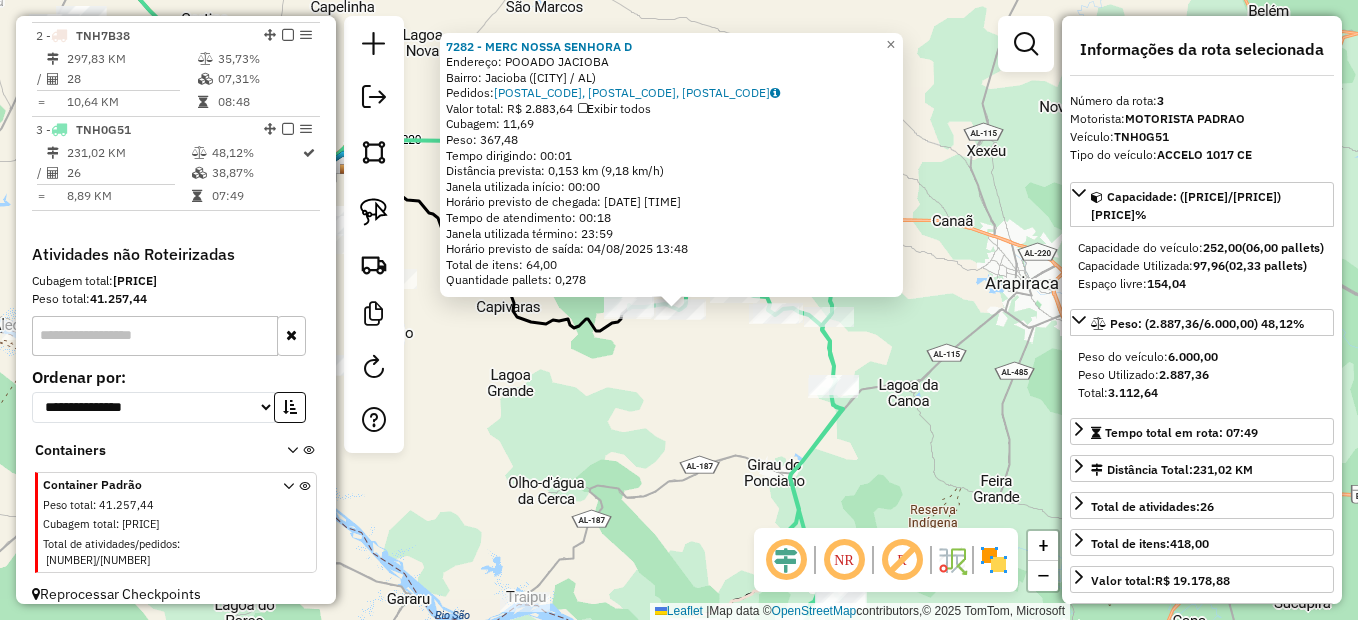 click on "7282 - MERC NOSSA SENHORA D  Endereço: POOADO JACIOBA   Bairro: Jacioba (GIRAU DO PONCIANO / AL)   Pedidos:  02128720, 02128723, 02128785   Valor total: R$ 2.883,64   Exibir todos   Cubagem: 11,69  Peso: 367,48  Tempo dirigindo: 00:01   Distância prevista: 0,153 km (9,18 km/h)   Janela utilizada início: 00:00   Horário previsto de chegada: 04/08/2025 13:30   Tempo de atendimento: 00:18   Janela utilizada término: 23:59   Horário previsto de saída: 04/08/2025 13:48   Total de itens: 64,00   Quantidade pallets: 0,278  × Janela de atendimento Grade de atendimento Capacidade Transportadoras Veículos Cliente Pedidos  Rotas Selecione os dias de semana para filtrar as janelas de atendimento  Seg   Ter   Qua   Qui   Sex   Sáb   Dom  Informe o período da janela de atendimento: De: Até:  Filtrar exatamente a janela do cliente  Considerar janela de atendimento padrão  Selecione os dias de semana para filtrar as grades de atendimento  Seg   Ter   Qua   Qui   Sex   Sáb   Dom   Peso mínimo:   Peso máximo:" 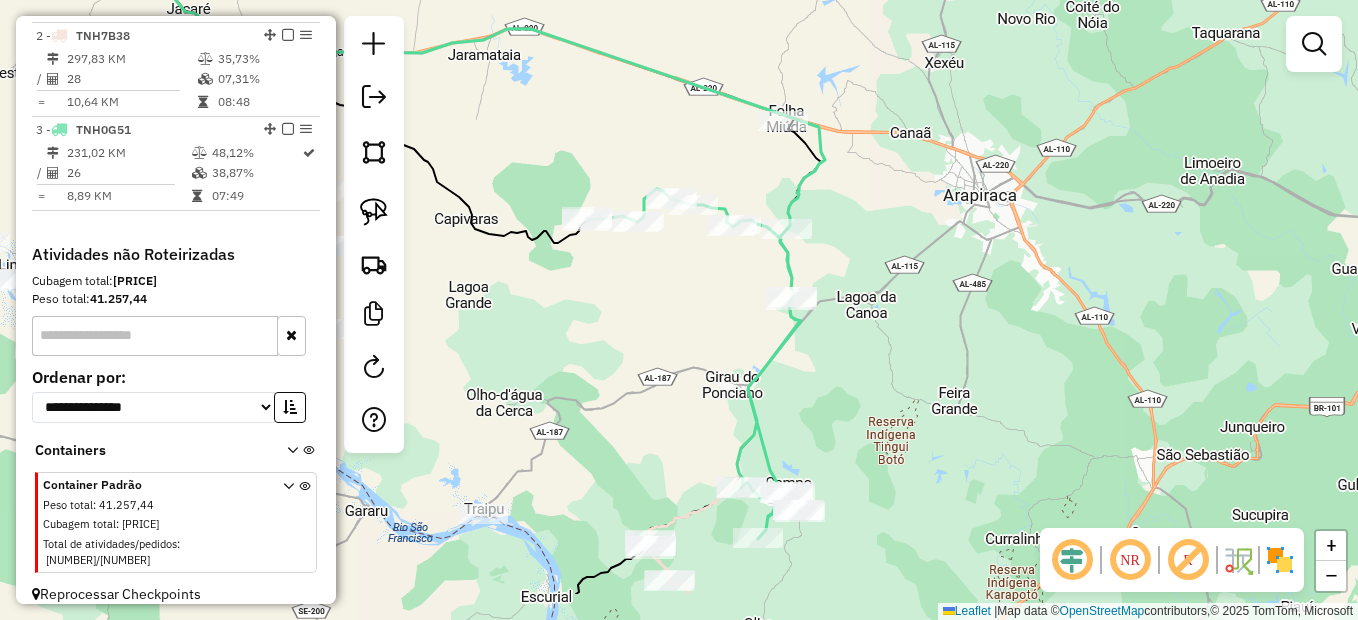 drag, startPoint x: 760, startPoint y: 463, endPoint x: 672, endPoint y: 221, distance: 257.5034 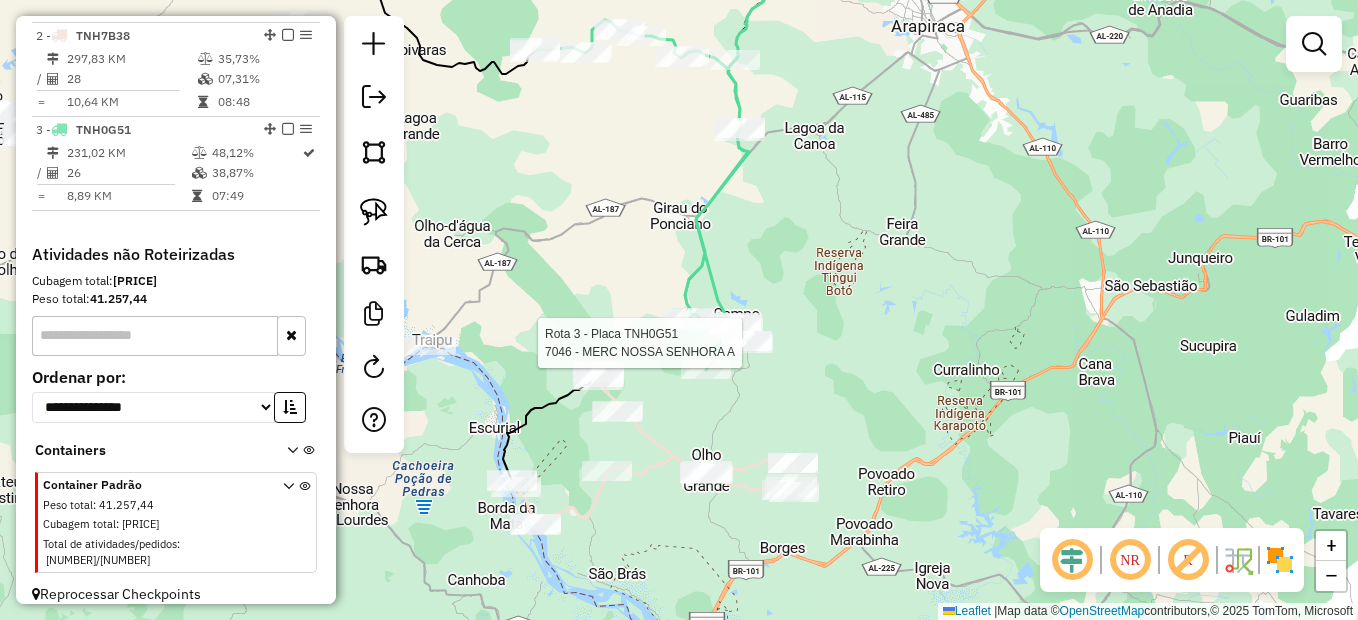 select on "**********" 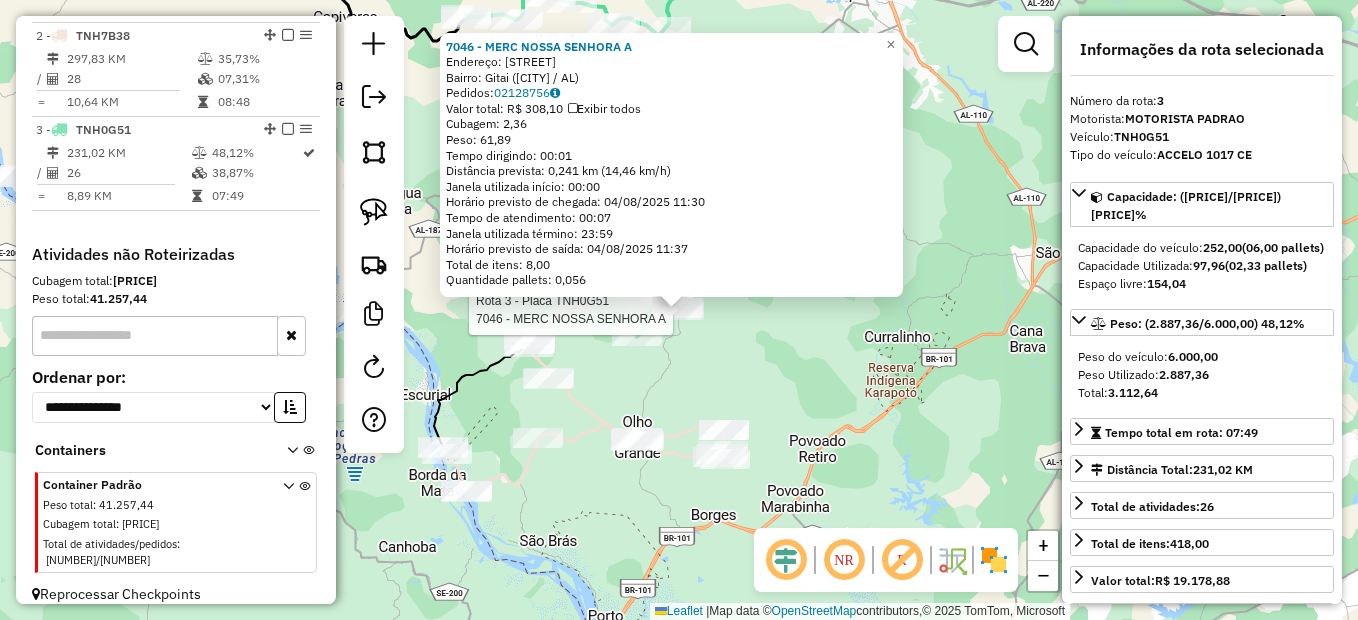 click on "Rota 3 - Placa TNH0G51  7046 - MERC NOSSA SENHORA A 7046 - MERC NOSSA SENHORA A  Endereço: POV GITAI   Bairro: Gitai (CAMPO GRANDE / AL)   Pedidos:  02128756   Valor total: R$ 308,10   Exibir todos   Cubagem: 2,36  Peso: 61,89  Tempo dirigindo: 00:01   Distância prevista: 0,241 km (14,46 km/h)   Janela utilizada início: 00:00   Horário previsto de chegada: 04/08/2025 11:30   Tempo de atendimento: 00:07   Janela utilizada término: 23:59   Horário previsto de saída: 04/08/2025 11:37   Total de itens: 8,00   Quantidade pallets: 0,056  × Janela de atendimento Grade de atendimento Capacidade Transportadoras Veículos Cliente Pedidos  Rotas Selecione os dias de semana para filtrar as janelas de atendimento  Seg   Ter   Qua   Qui   Sex   Sáb   Dom  Informe o período da janela de atendimento: De: Até:  Filtrar exatamente a janela do cliente  Considerar janela de atendimento padrão  Selecione os dias de semana para filtrar as grades de atendimento  Seg   Ter   Qua   Qui   Sex   Sáb   Dom   Peso mínimo:" 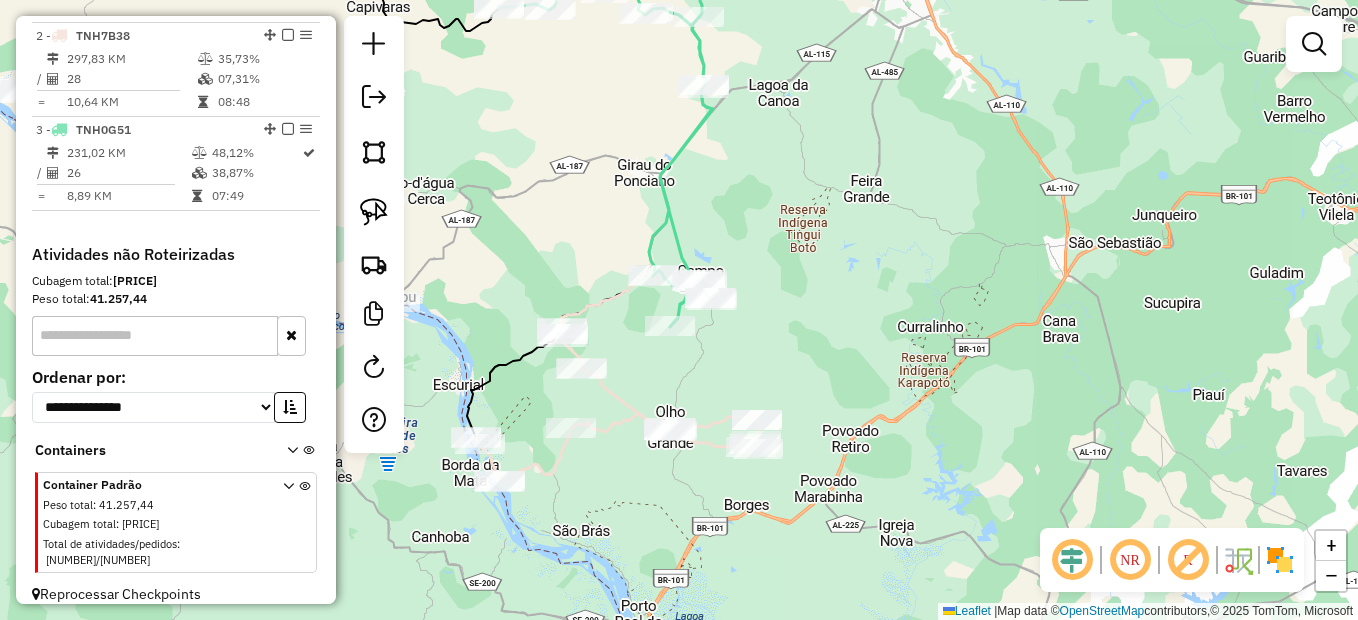 drag, startPoint x: 822, startPoint y: 385, endPoint x: 844, endPoint y: 365, distance: 29.732138 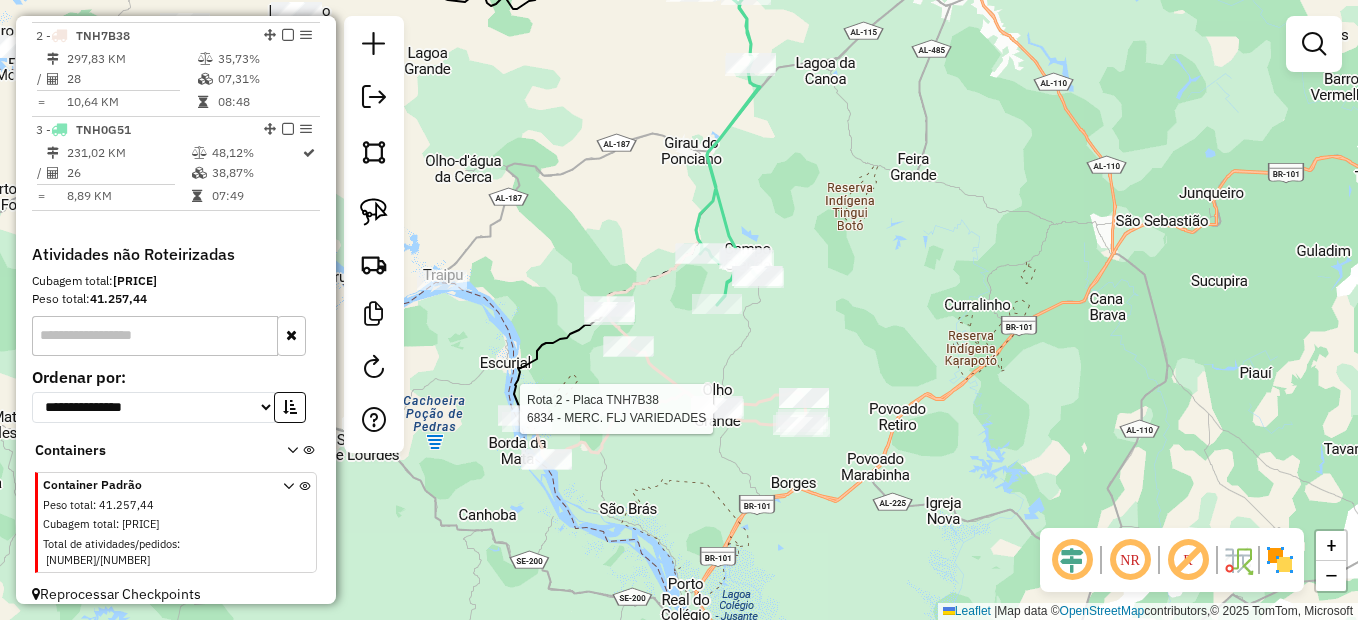 select on "**********" 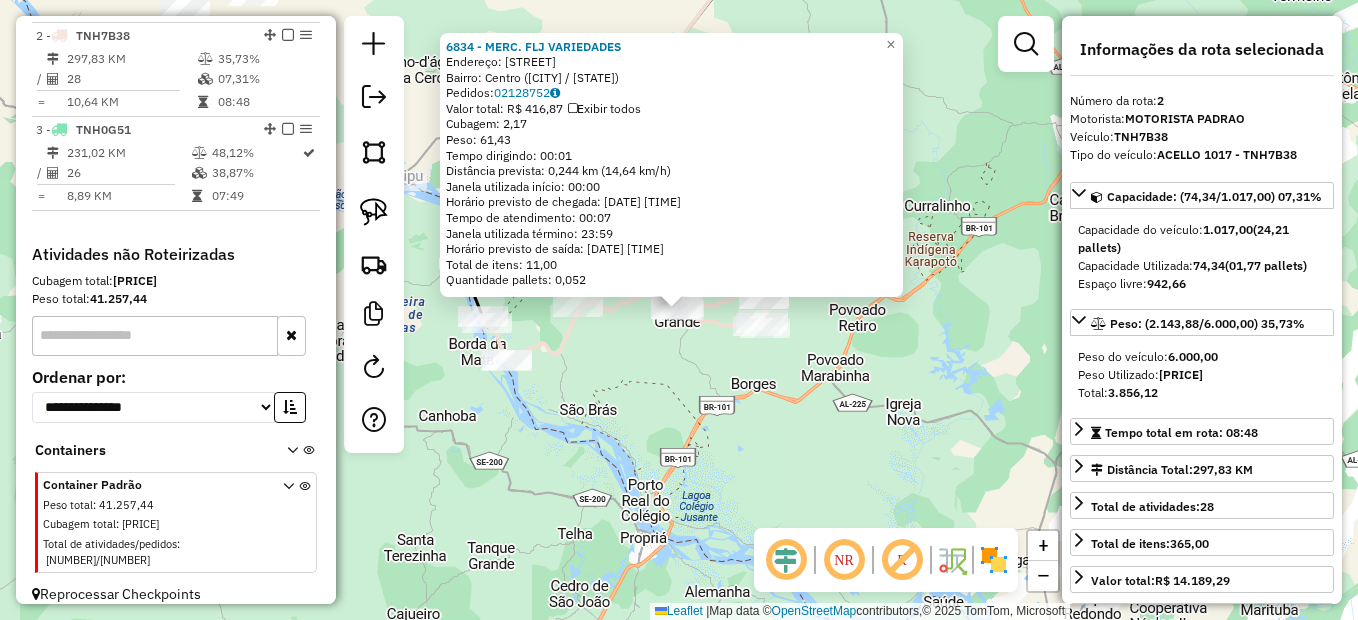 click on "6834 - MERC. FLJ VARIEDADES  Endereço: RUA SAO JOSE   Bairro: Centro (OLHO D'AGUA GRANDE / AL)   Pedidos:  02128752   Valor total: R$ 416,87   Exibir todos   Cubagem: 2,17  Peso: 61,43  Tempo dirigindo: 00:01   Distância prevista: 0,244 km (14,64 km/h)   Janela utilizada início: 00:00   Horário previsto de chegada: 04/08/2025 11:16   Tempo de atendimento: 00:07   Janela utilizada término: 23:59   Horário previsto de saída: 04/08/2025 11:23   Total de itens: 11,00   Quantidade pallets: 0,052  × Janela de atendimento Grade de atendimento Capacidade Transportadoras Veículos Cliente Pedidos  Rotas Selecione os dias de semana para filtrar as janelas de atendimento  Seg   Ter   Qua   Qui   Sex   Sáb   Dom  Informe o período da janela de atendimento: De: Até:  Filtrar exatamente a janela do cliente  Considerar janela de atendimento padrão  Selecione os dias de semana para filtrar as grades de atendimento  Seg   Ter   Qua   Qui   Sex   Sáb   Dom   Considerar clientes sem dia de atendimento cadastrado +" 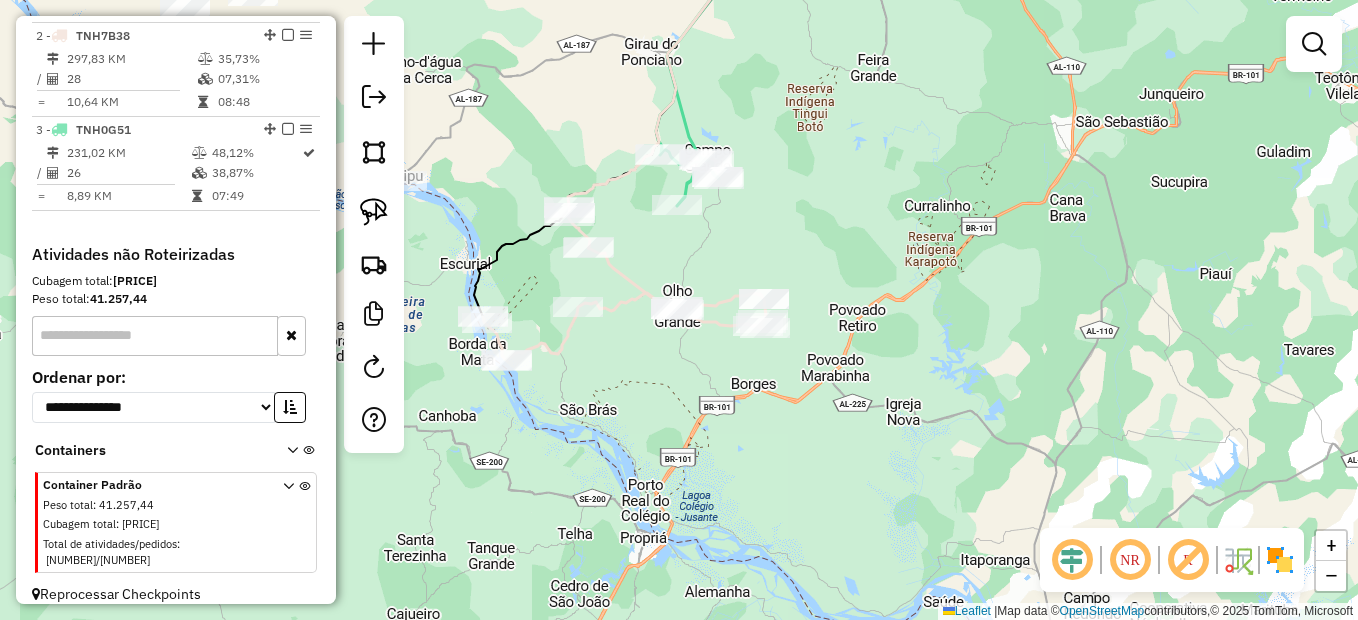 drag, startPoint x: 733, startPoint y: 216, endPoint x: 751, endPoint y: 281, distance: 67.44627 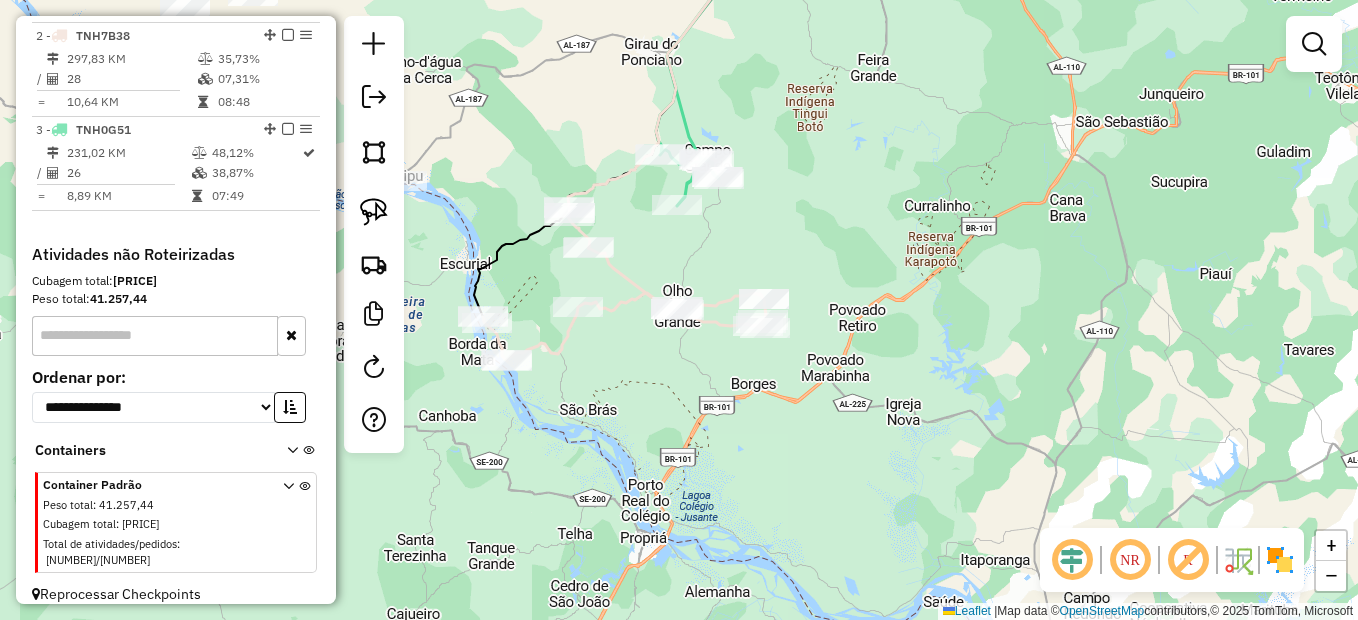 click on "Rota 2 - Placa TNH7B38  7526 - MERCEARIA BOM JESUS Rota 2 - Placa TNH7B38  2482 - Merc do Wellington Rota 2 - Placa TNH7B38  7241 - MERCEARIA DO CLEYTON Janela de atendimento Grade de atendimento Capacidade Transportadoras Veículos Cliente Pedidos  Rotas Selecione os dias de semana para filtrar as janelas de atendimento  Seg   Ter   Qua   Qui   Sex   Sáb   Dom  Informe o período da janela de atendimento: De: Até:  Filtrar exatamente a janela do cliente  Considerar janela de atendimento padrão  Selecione os dias de semana para filtrar as grades de atendimento  Seg   Ter   Qua   Qui   Sex   Sáb   Dom   Considerar clientes sem dia de atendimento cadastrado  Clientes fora do dia de atendimento selecionado Filtrar as atividades entre os valores definidos abaixo:  Peso mínimo:   Peso máximo:   Cubagem mínima:   Cubagem máxima:   De:   Até:  Filtrar as atividades entre o tempo de atendimento definido abaixo:  De:   Até:   Considerar capacidade total dos clientes não roteirizados Transportadora: Nome: +" 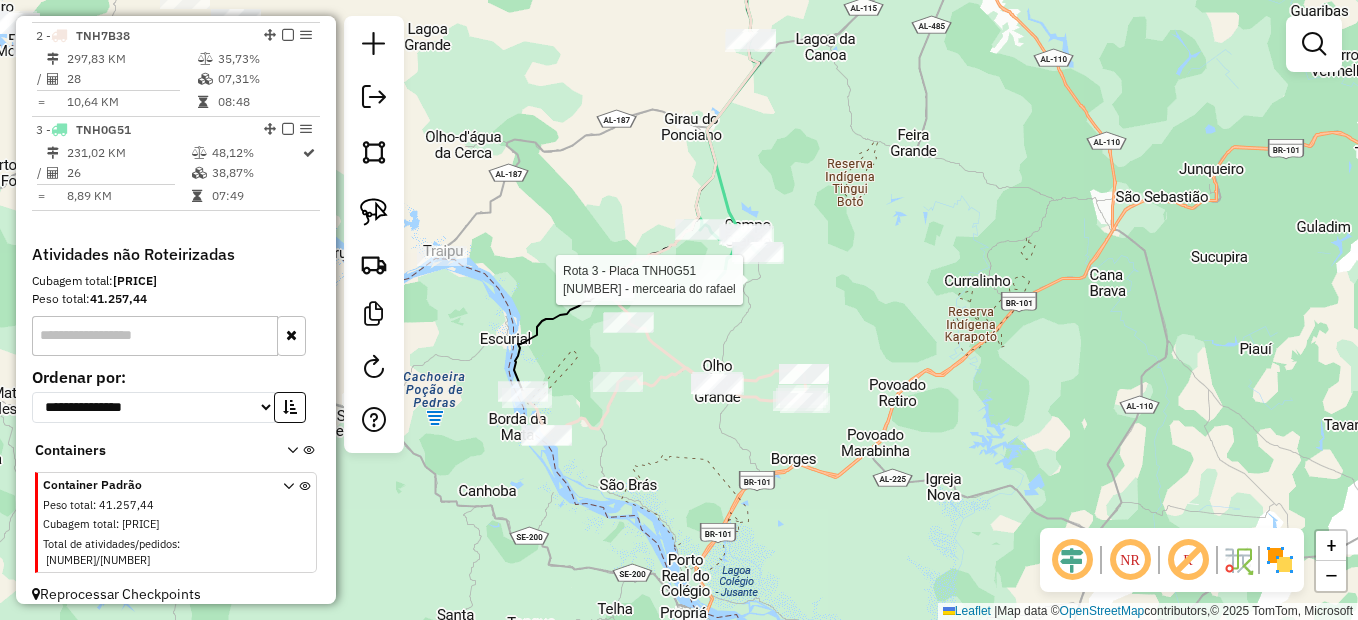 select on "**********" 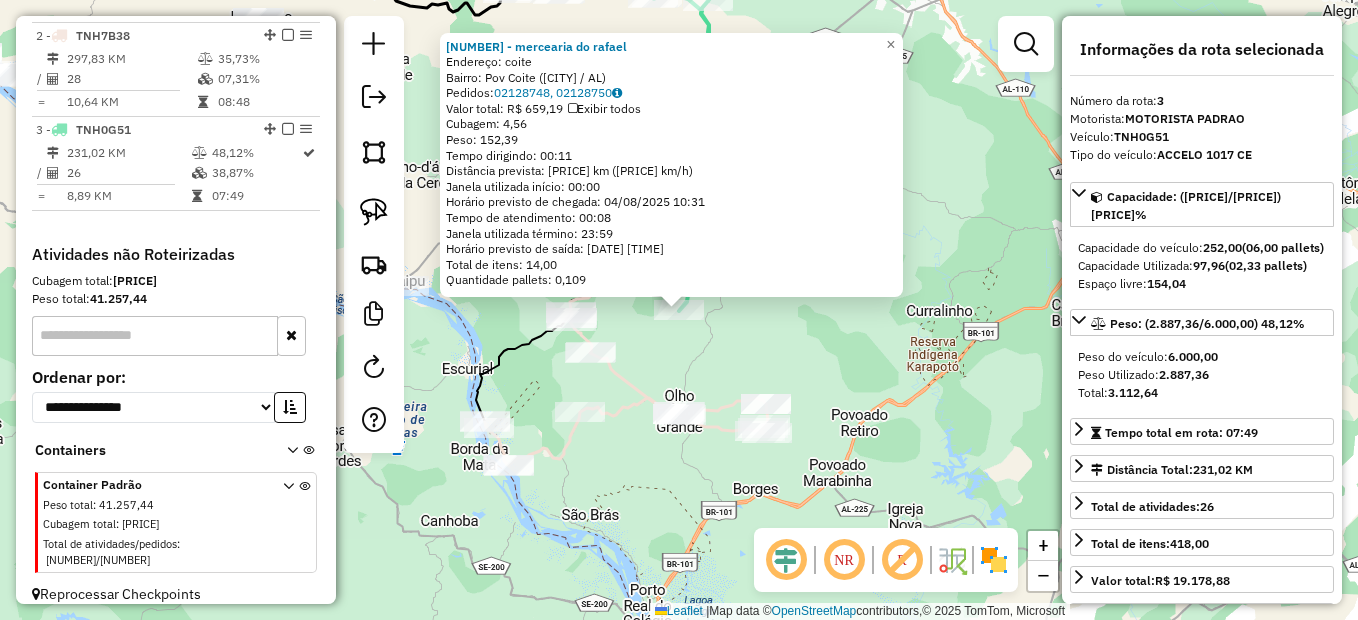 click on "6666 - mercearia do rafael  Endereço: coite   Bairro: Pov Coite (CAMPO GRANDE / AL)   Pedidos:  02128748, 02128750   Valor total: R$ 659,19   Exibir todos   Cubagem: 4,56  Peso: 152,39  Tempo dirigindo: 00:11   Distância prevista: 7,733 km (42,18 km/h)   Janela utilizada início: 00:00   Horário previsto de chegada: 04/08/2025 10:31   Tempo de atendimento: 00:08   Janela utilizada término: 23:59   Horário previsto de saída: 04/08/2025 10:39   Total de itens: 14,00   Quantidade pallets: 0,109  × Janela de atendimento Grade de atendimento Capacidade Transportadoras Veículos Cliente Pedidos  Rotas Selecione os dias de semana para filtrar as janelas de atendimento  Seg   Ter   Qua   Qui   Sex   Sáb   Dom  Informe o período da janela de atendimento: De: Até:  Filtrar exatamente a janela do cliente  Considerar janela de atendimento padrão  Selecione os dias de semana para filtrar as grades de atendimento  Seg   Ter   Qua   Qui   Sex   Sáb   Dom   Considerar clientes sem dia de atendimento cadastrado +" 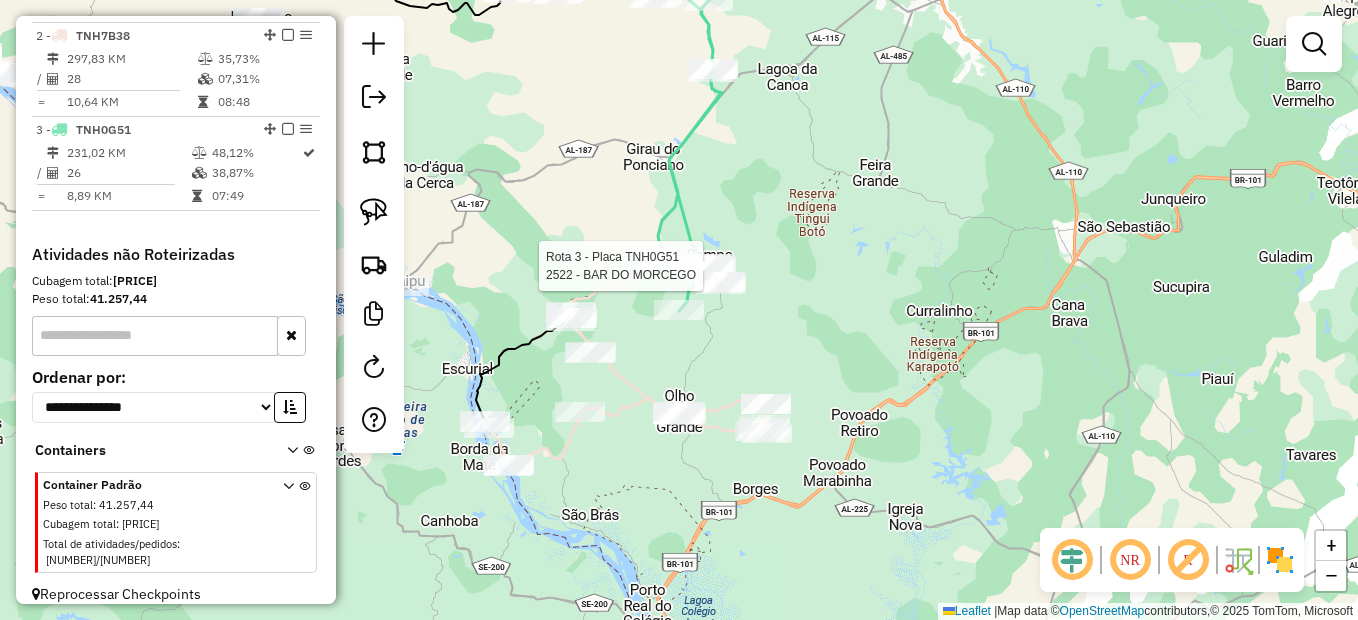 select on "**********" 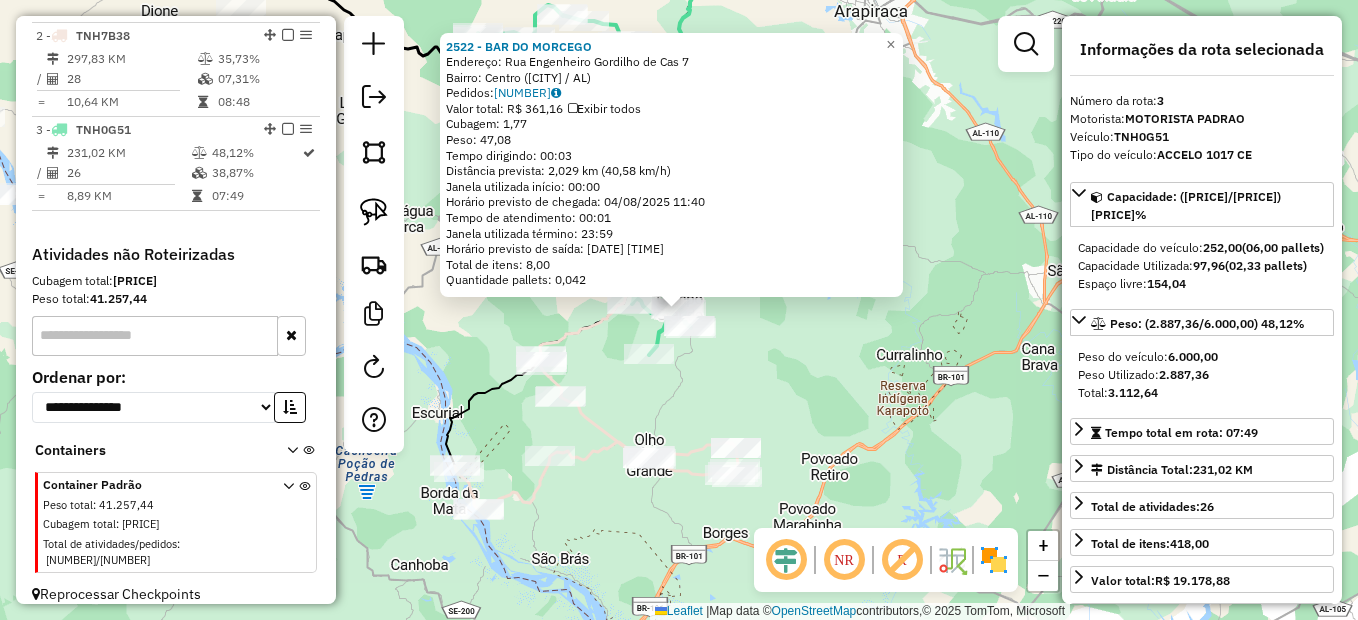 click on "2522 - BAR DO MORCEGO  Endereço:  Rua Engenheiro Gordilho de Cas 7   Bairro: Centro (CAMPO GRANDE / AL)   Pedidos:  02128727   Valor total: R$ 361,16   Exibir todos   Cubagem: 1,77  Peso: 47,08  Tempo dirigindo: 00:03   Distância prevista: 2,029 km (40,58 km/h)   Janela utilizada início: 00:00   Horário previsto de chegada: 04/08/2025 11:40   Tempo de atendimento: 00:01   Janela utilizada término: 23:59   Horário previsto de saída: 04/08/2025 11:41   Total de itens: 8,00   Quantidade pallets: 0,042  × Janela de atendimento Grade de atendimento Capacidade Transportadoras Veículos Cliente Pedidos  Rotas Selecione os dias de semana para filtrar as janelas de atendimento  Seg   Ter   Qua   Qui   Sex   Sáb   Dom  Informe o período da janela de atendimento: De: Até:  Filtrar exatamente a janela do cliente  Considerar janela de atendimento padrão  Selecione os dias de semana para filtrar as grades de atendimento  Seg   Ter   Qua   Qui   Sex   Sáb   Dom   Clientes fora do dia de atendimento selecionado" 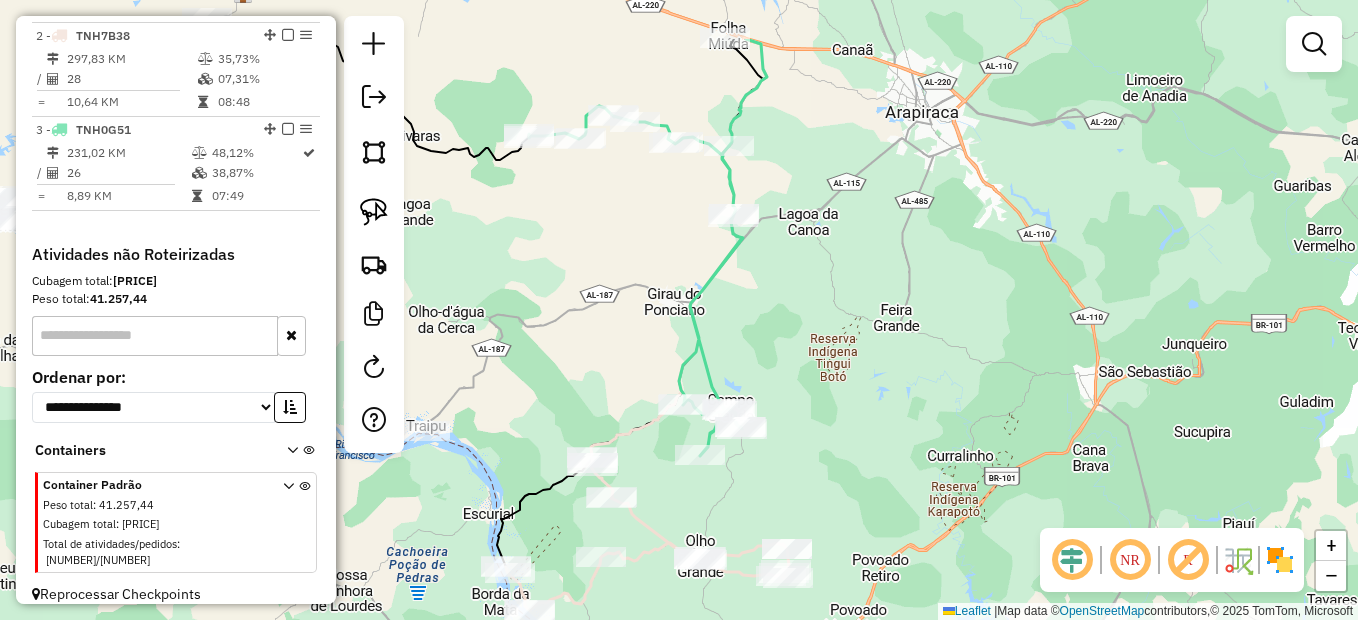 drag, startPoint x: 822, startPoint y: 308, endPoint x: 854, endPoint y: 378, distance: 76.96753 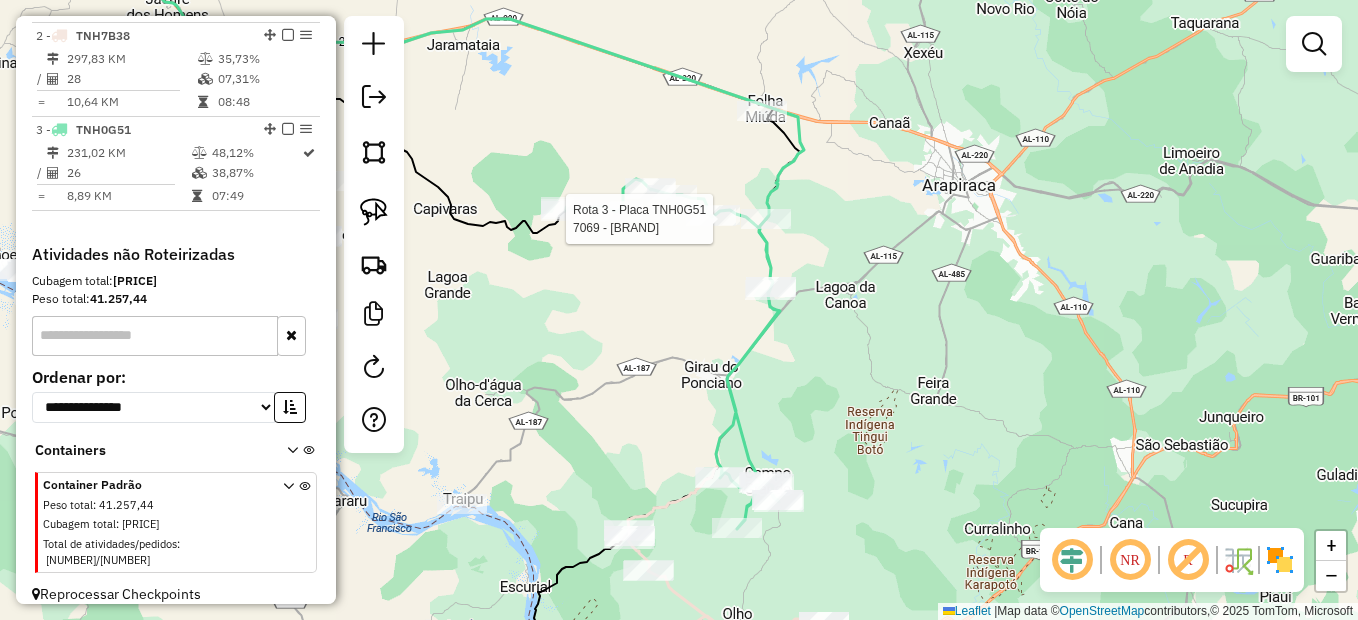 select on "**********" 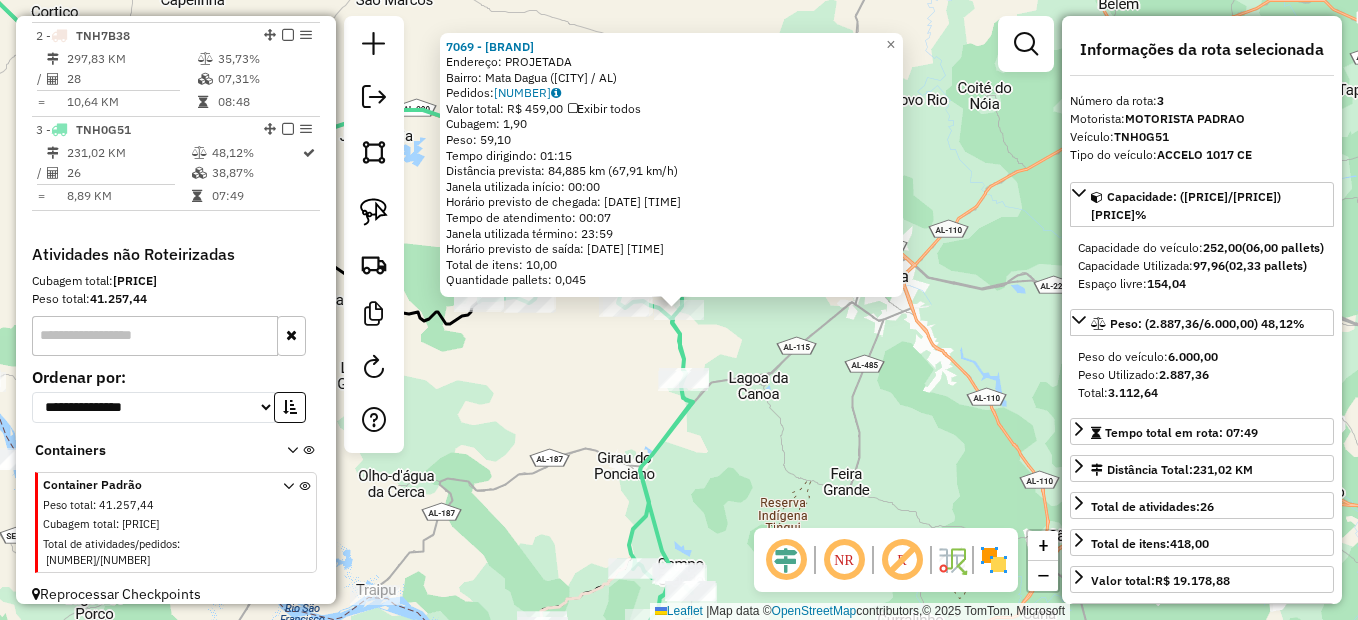 click on "7069 - MINI MERCADINHO DO A  Endereço: PROJETADA   Bairro: Mata Dagua (GIRAU DO PONCIANO / AL)   Pedidos:  02128718   Valor total: R$ 459,00   Exibir todos   Cubagem: 1,90  Peso: 59,10  Tempo dirigindo: 01:15   Distância prevista: 84,885 km (67,91 km/h)   Janela utilizada início: 00:00   Horário previsto de chegada: 04/08/2025 09:15   Tempo de atendimento: 00:07   Janela utilizada término: 23:59   Horário previsto de saída: 04/08/2025 09:22   Total de itens: 10,00   Quantidade pallets: 0,045  × Janela de atendimento Grade de atendimento Capacidade Transportadoras Veículos Cliente Pedidos  Rotas Selecione os dias de semana para filtrar as janelas de atendimento  Seg   Ter   Qua   Qui   Sex   Sáb   Dom  Informe o período da janela de atendimento: De: Até:  Filtrar exatamente a janela do cliente  Considerar janela de atendimento padrão  Selecione os dias de semana para filtrar as grades de atendimento  Seg   Ter   Qua   Qui   Sex   Sáb   Dom   Considerar clientes sem dia de atendimento cadastrado +" 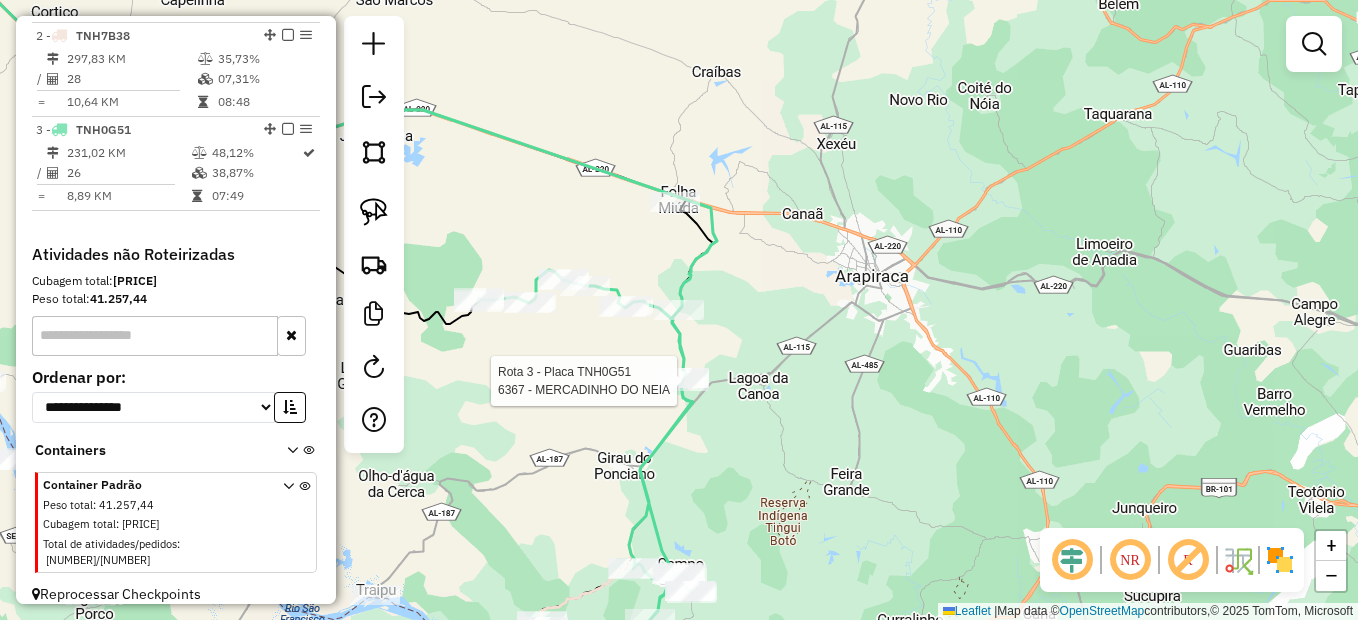 select on "**********" 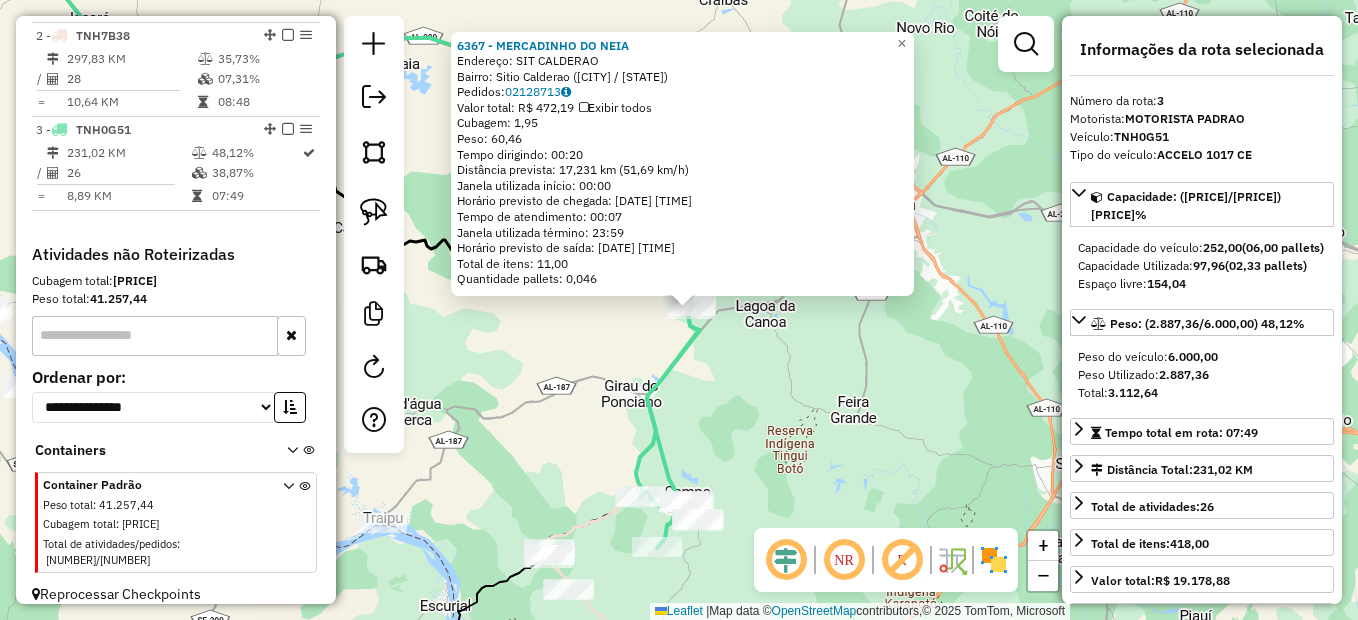 drag, startPoint x: 667, startPoint y: 416, endPoint x: 825, endPoint y: 306, distance: 192.52013 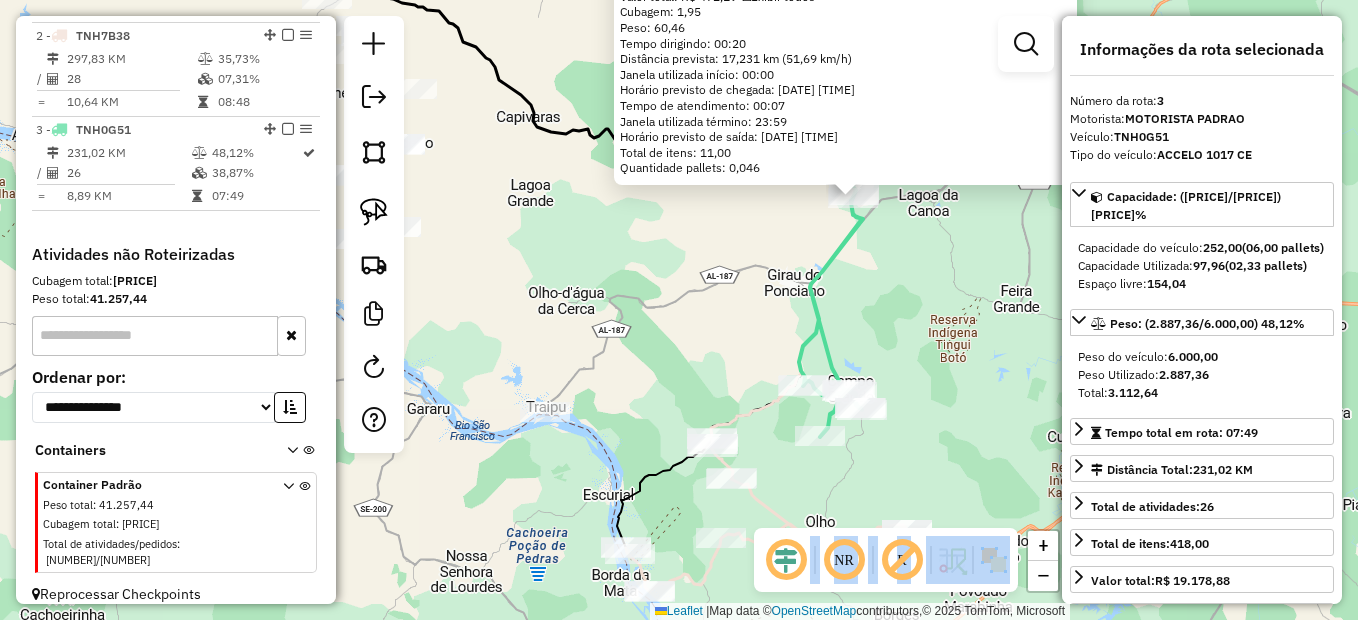 drag, startPoint x: 761, startPoint y: 507, endPoint x: 750, endPoint y: 412, distance: 95.63472 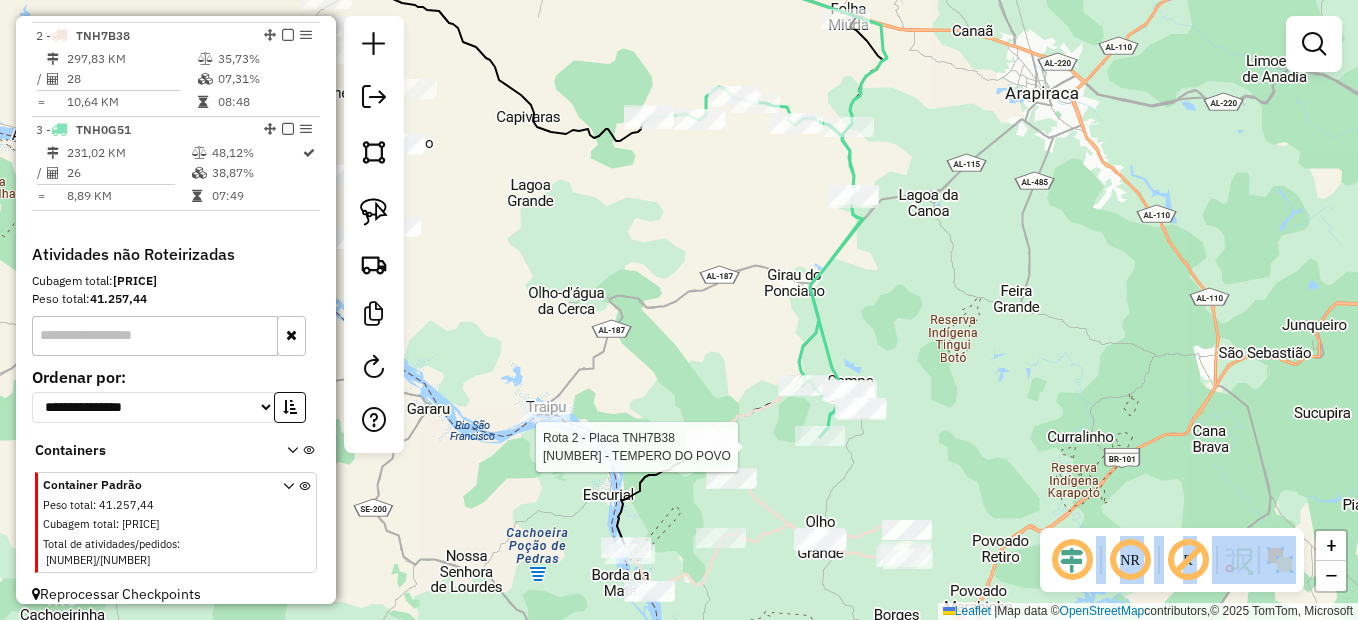 select on "**********" 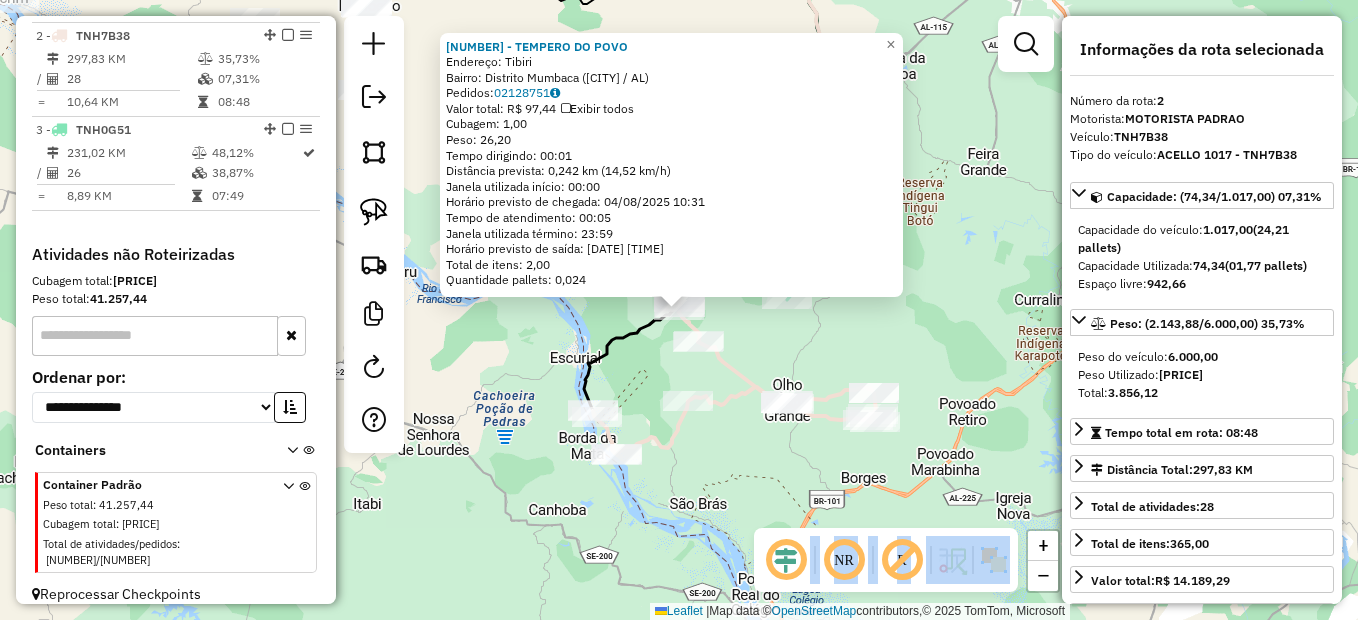 click on "6512 - TEMPERO DO POVO  Endereço: Tibiri   Bairro: Distrito Mumbaca (TRAIPU / AL)   Pedidos:  02128751   Valor total: R$ 97,44   Exibir todos   Cubagem: 1,00  Peso: 26,20  Tempo dirigindo: 00:01   Distância prevista: 0,242 km (14,52 km/h)   Janela utilizada início: 00:00   Horário previsto de chegada: 04/08/2025 10:31   Tempo de atendimento: 00:05   Janela utilizada término: 23:59   Horário previsto de saída: 04/08/2025 10:36   Total de itens: 2,00   Quantidade pallets: 0,024  × Janela de atendimento Grade de atendimento Capacidade Transportadoras Veículos Cliente Pedidos  Rotas Selecione os dias de semana para filtrar as janelas de atendimento  Seg   Ter   Qua   Qui   Sex   Sáb   Dom  Informe o período da janela de atendimento: De: Até:  Filtrar exatamente a janela do cliente  Considerar janela de atendimento padrão  Selecione os dias de semana para filtrar as grades de atendimento  Seg   Ter   Qua   Qui   Sex   Sáb   Dom   Considerar clientes sem dia de atendimento cadastrado  Peso mínimo:  +" 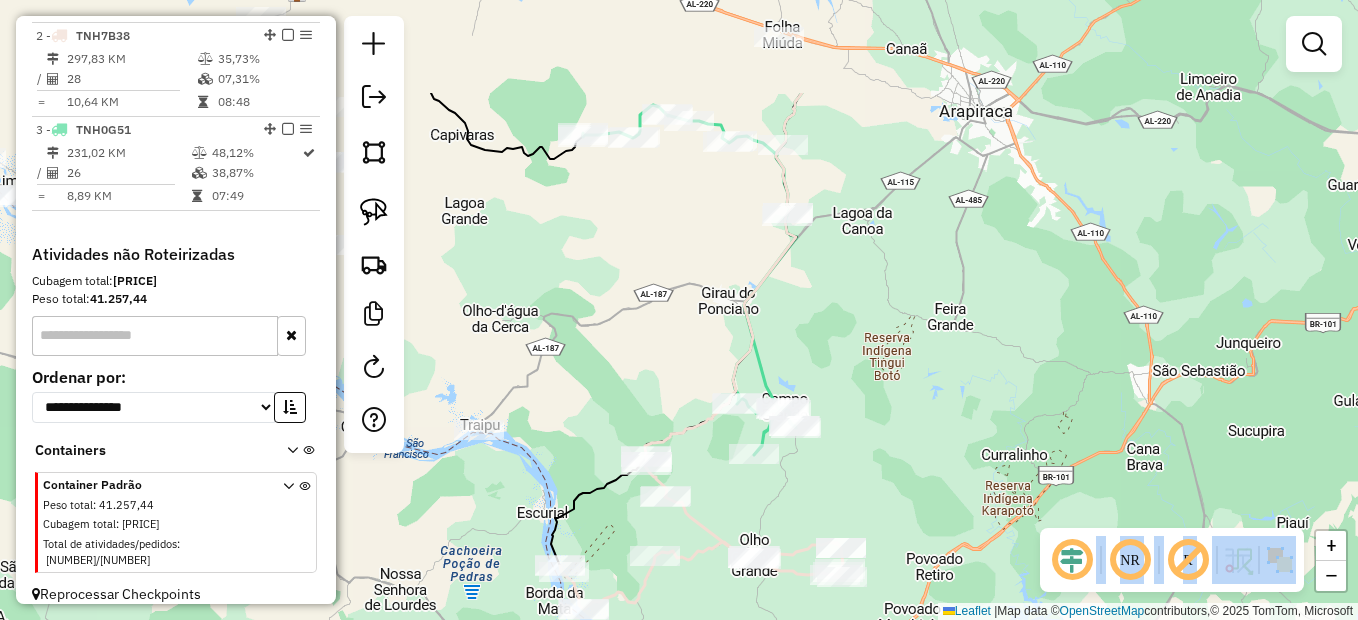 drag, startPoint x: 953, startPoint y: 194, endPoint x: 920, endPoint y: 349, distance: 158.47397 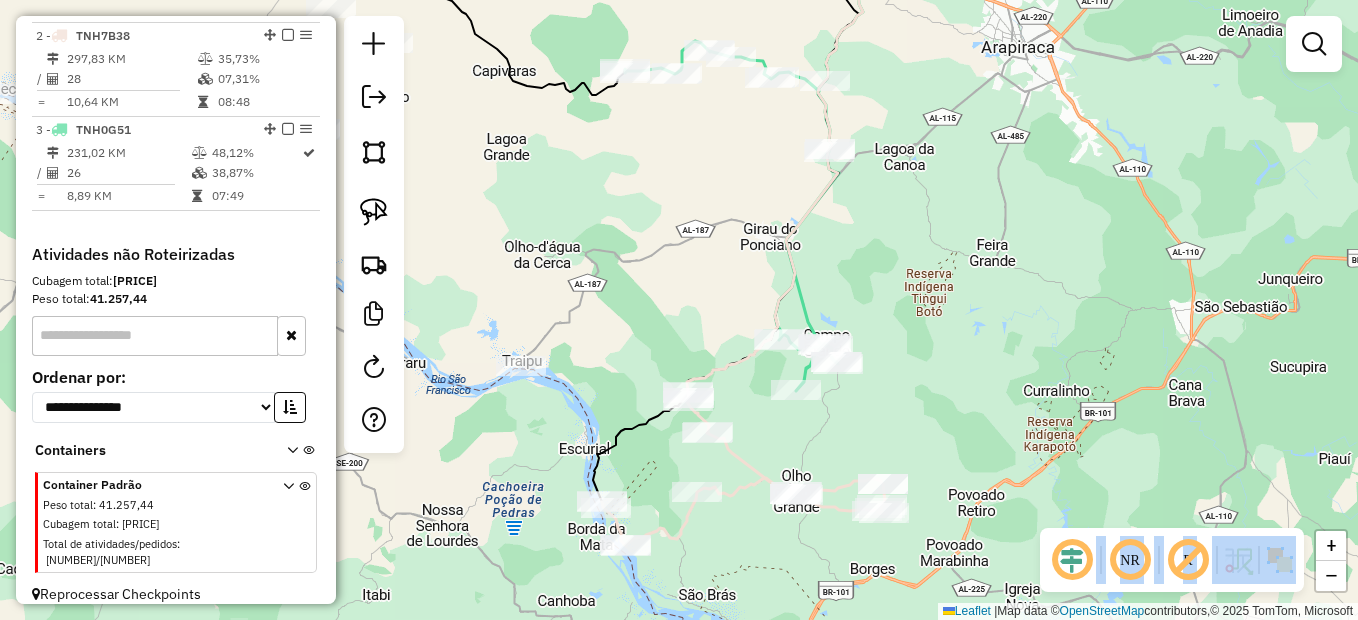 drag, startPoint x: 925, startPoint y: 379, endPoint x: 965, endPoint y: 316, distance: 74.62573 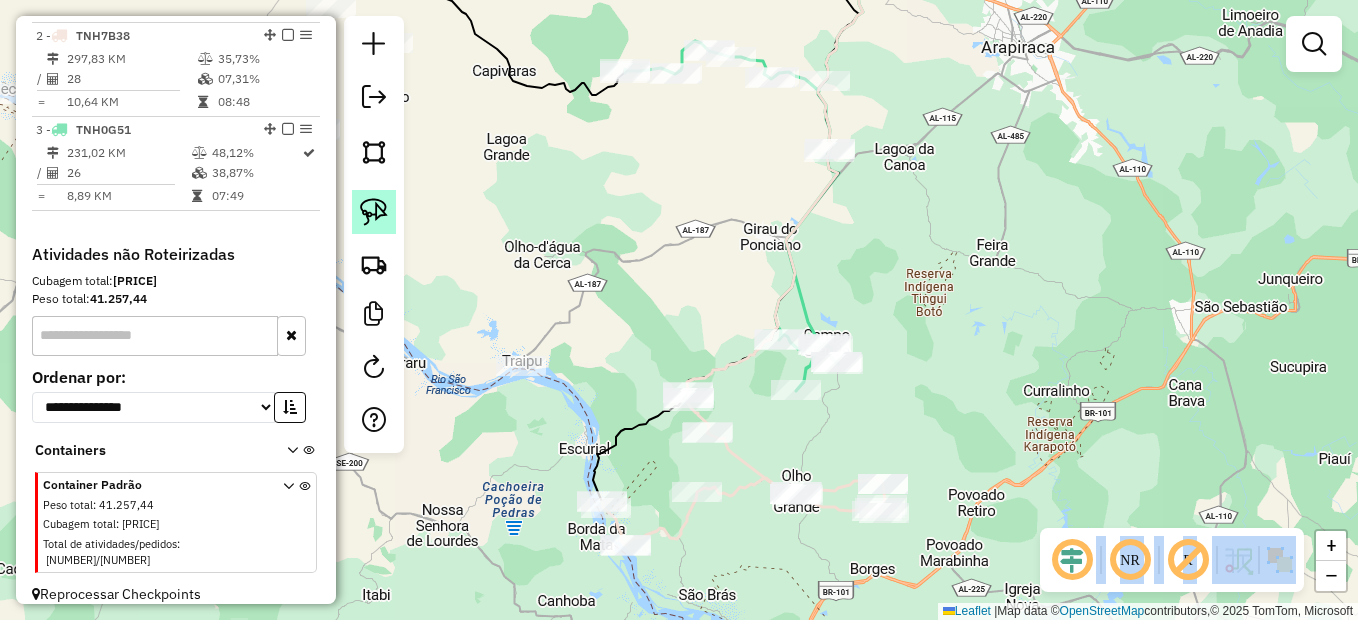 click 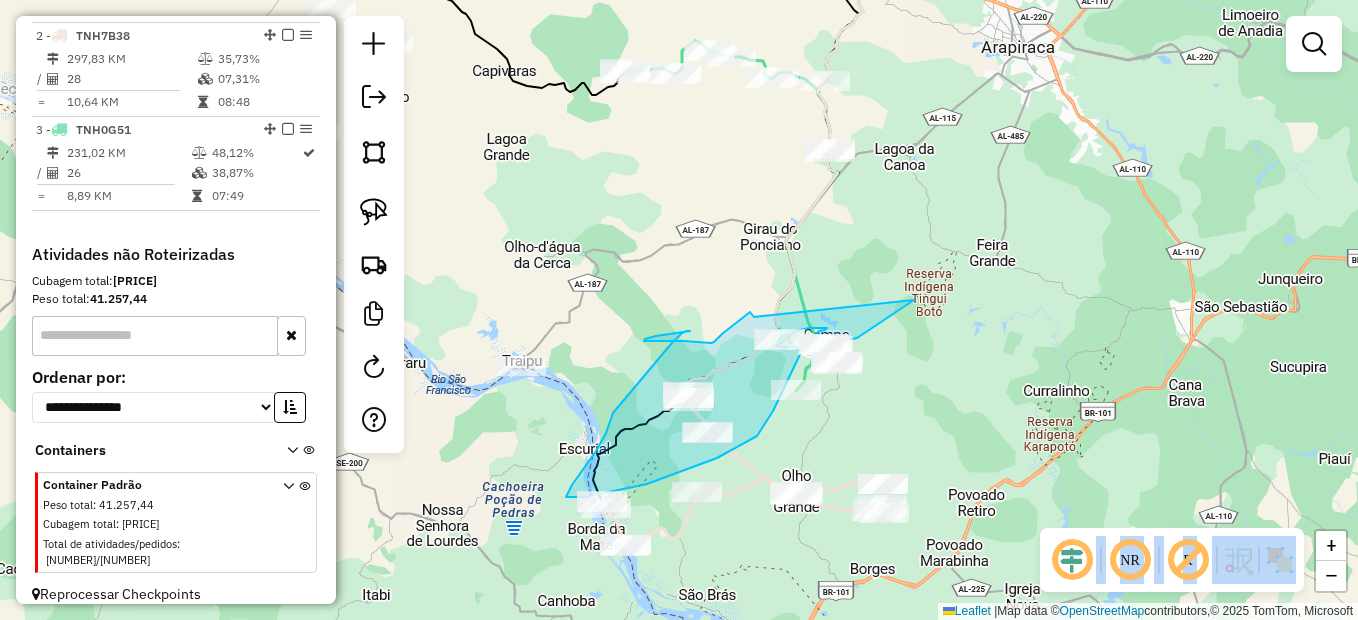 click on "Janela de atendimento Grade de atendimento Capacidade Transportadoras Veículos Cliente Pedidos  Rotas Selecione os dias de semana para filtrar as janelas de atendimento  Seg   Ter   Qua   Qui   Sex   Sáb   Dom  Informe o período da janela de atendimento: De: Até:  Filtrar exatamente a janela do cliente  Considerar janela de atendimento padrão  Selecione os dias de semana para filtrar as grades de atendimento  Seg   Ter   Qua   Qui   Sex   Sáb   Dom   Considerar clientes sem dia de atendimento cadastrado  Clientes fora do dia de atendimento selecionado Filtrar as atividades entre os valores definidos abaixo:  Peso mínimo:   Peso máximo:   Cubagem mínima:   Cubagem máxima:   De:   Até:  Filtrar as atividades entre o tempo de atendimento definido abaixo:  De:   Até:   Considerar capacidade total dos clientes não roteirizados Transportadora: Selecione um ou mais itens Tipo de veículo: Selecione um ou mais itens Veículo: Selecione um ou mais itens Motorista: Selecione um ou mais itens Nome: Rótulo:" 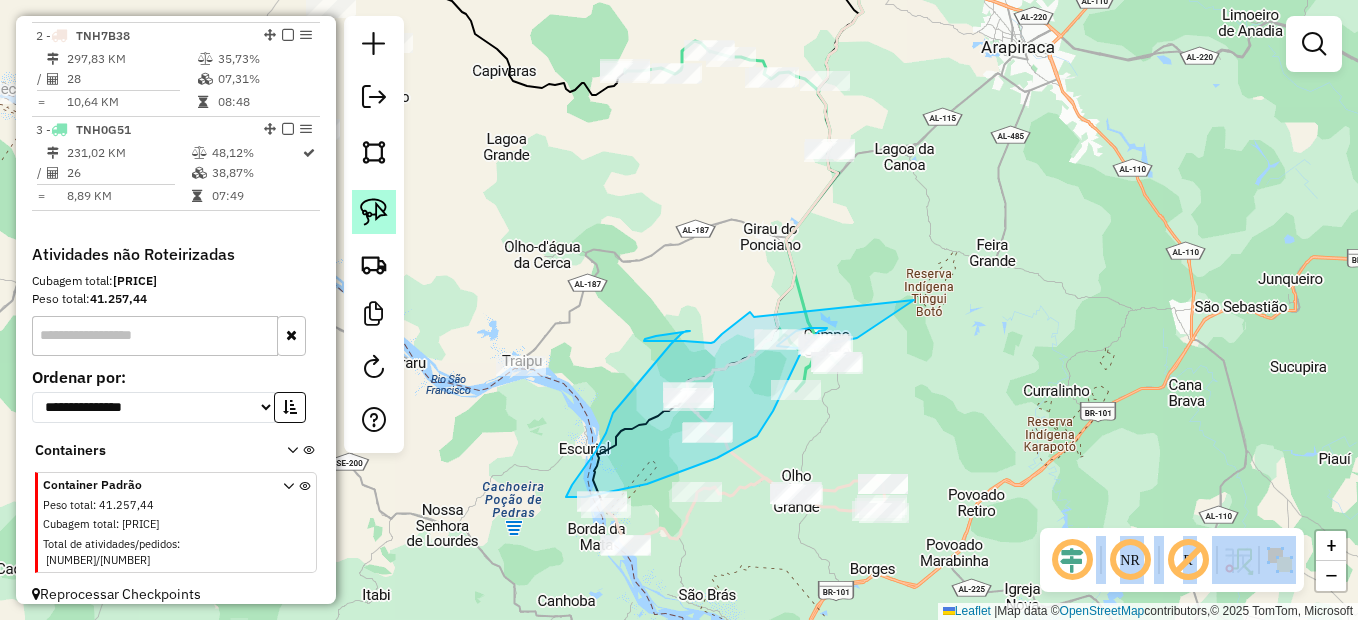 click 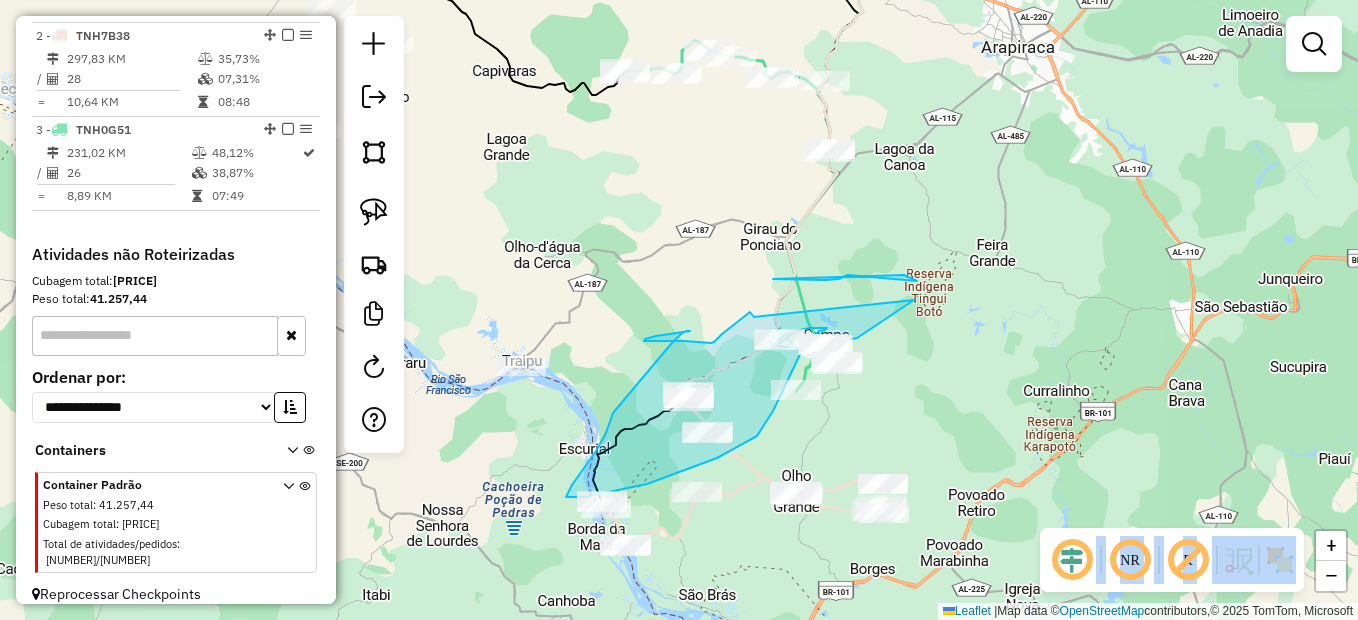 click 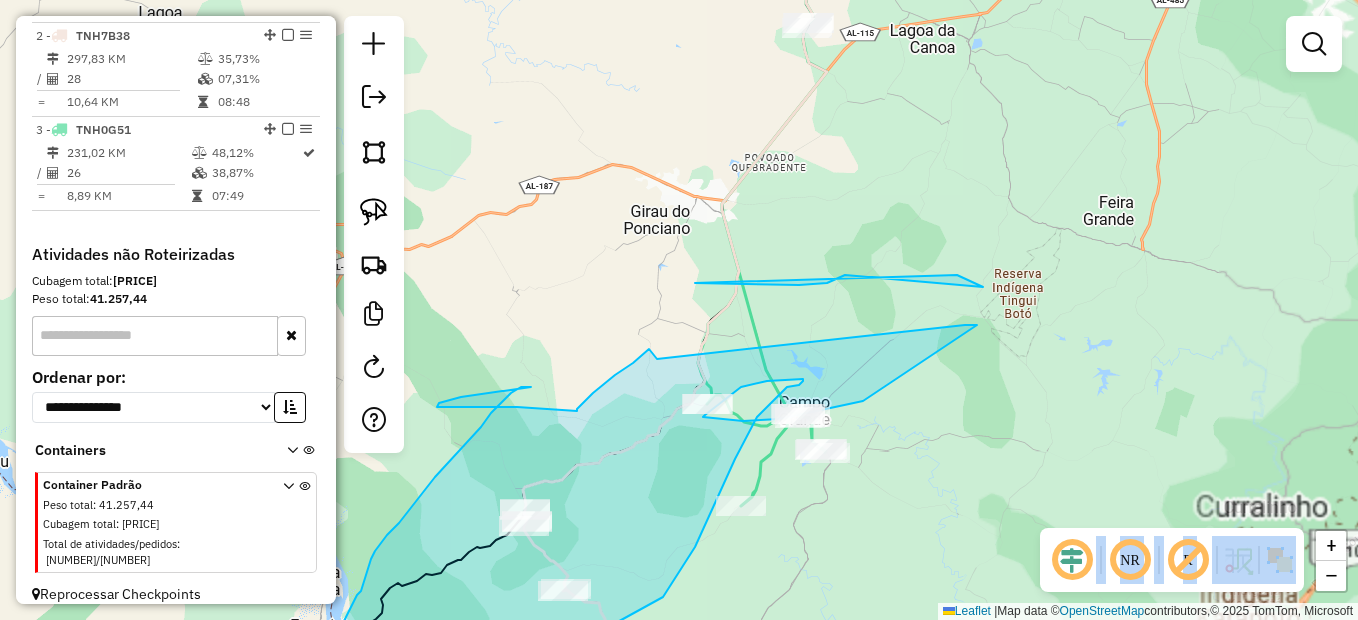 drag, startPoint x: 851, startPoint y: 275, endPoint x: 743, endPoint y: 327, distance: 119.86659 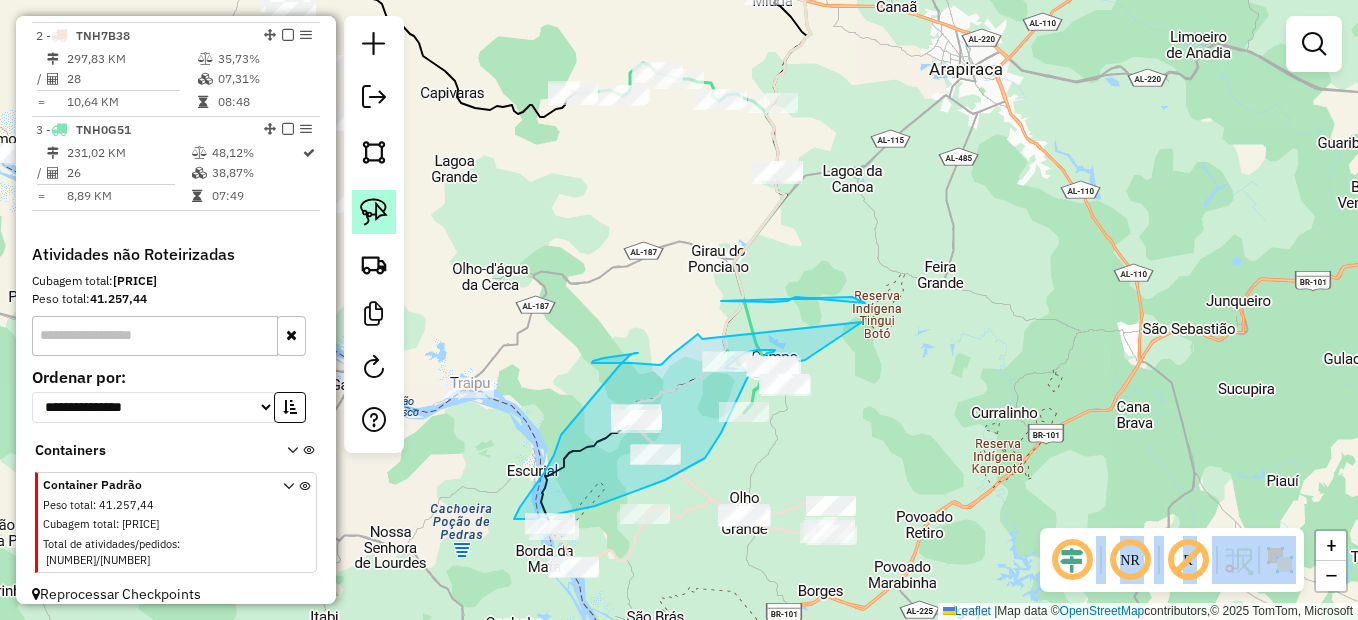 click 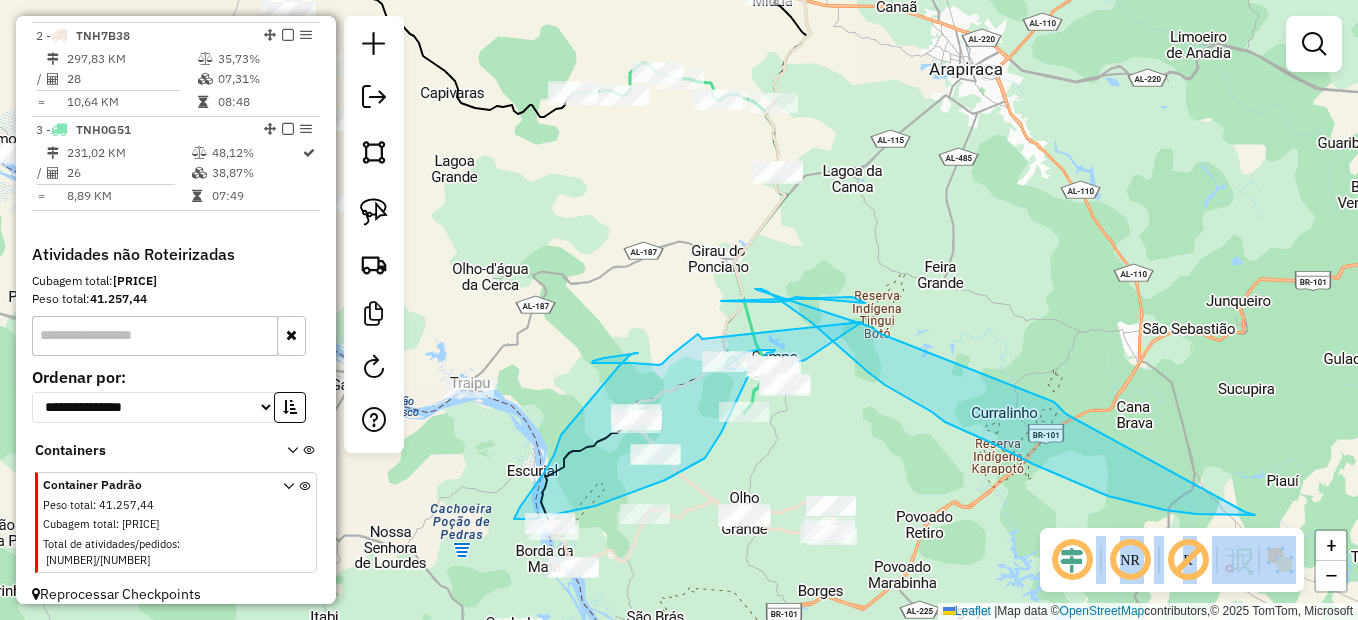 click 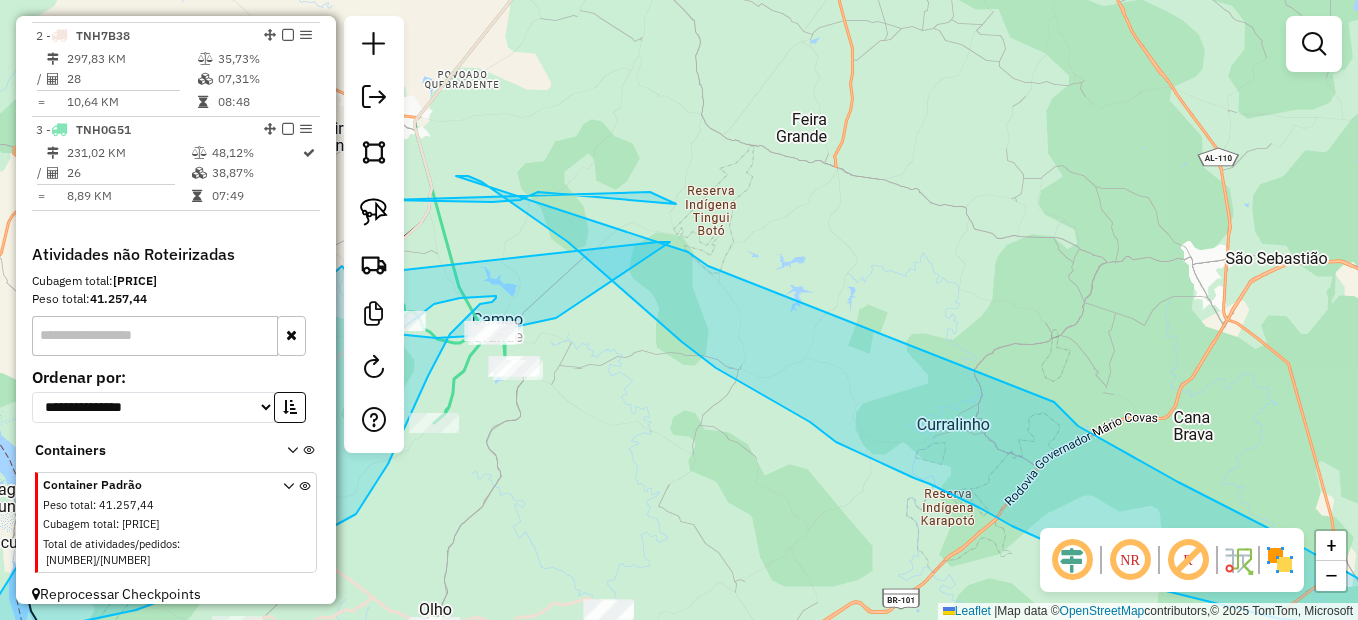 click on "Janela de atendimento Grade de atendimento Capacidade Transportadoras Veículos Cliente Pedidos  Rotas Selecione os dias de semana para filtrar as janelas de atendimento  Seg   Ter   Qua   Qui   Sex   Sáb   Dom  Informe o período da janela de atendimento: De: Até:  Filtrar exatamente a janela do cliente  Considerar janela de atendimento padrão  Selecione os dias de semana para filtrar as grades de atendimento  Seg   Ter   Qua   Qui   Sex   Sáb   Dom   Considerar clientes sem dia de atendimento cadastrado  Clientes fora do dia de atendimento selecionado Filtrar as atividades entre os valores definidos abaixo:  Peso mínimo:   Peso máximo:   Cubagem mínima:   Cubagem máxima:   De:   Até:  Filtrar as atividades entre o tempo de atendimento definido abaixo:  De:   Até:   Considerar capacidade total dos clientes não roteirizados Transportadora: Selecione um ou mais itens Tipo de veículo: Selecione um ou mais itens Veículo: Selecione um ou mais itens Motorista: Selecione um ou mais itens Nome: Rótulo:" 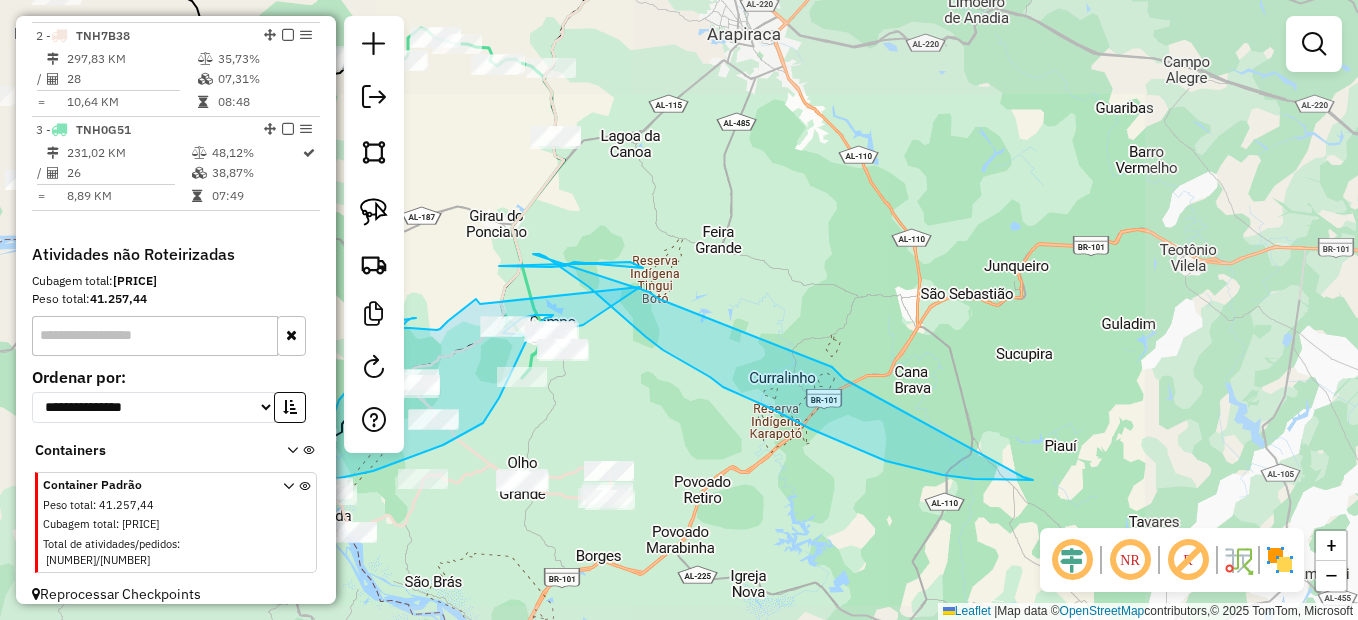 click 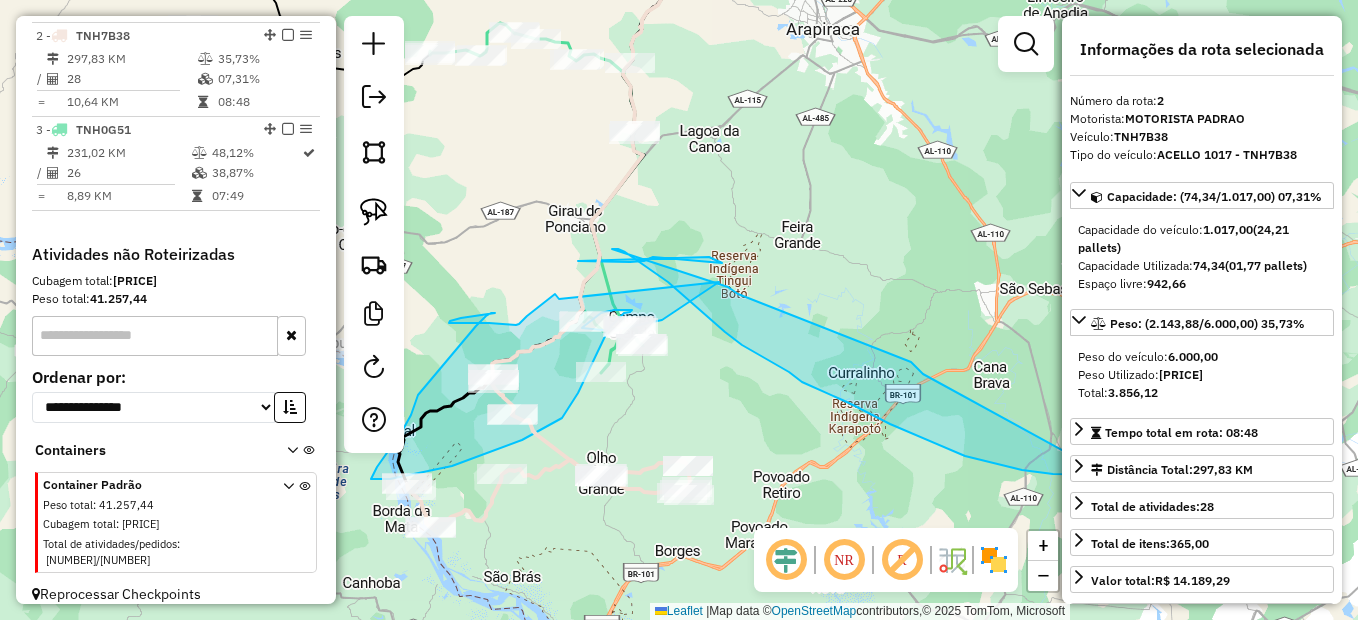 drag, startPoint x: 568, startPoint y: 414, endPoint x: 690, endPoint y: 410, distance: 122.06556 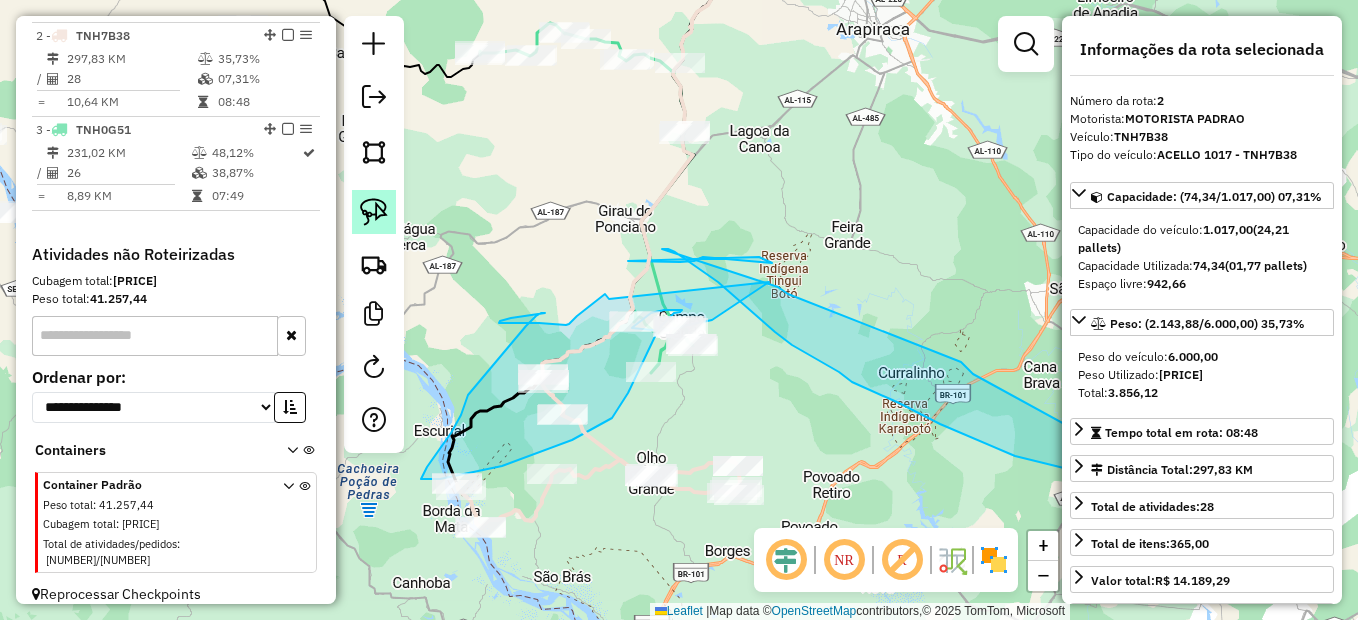 click 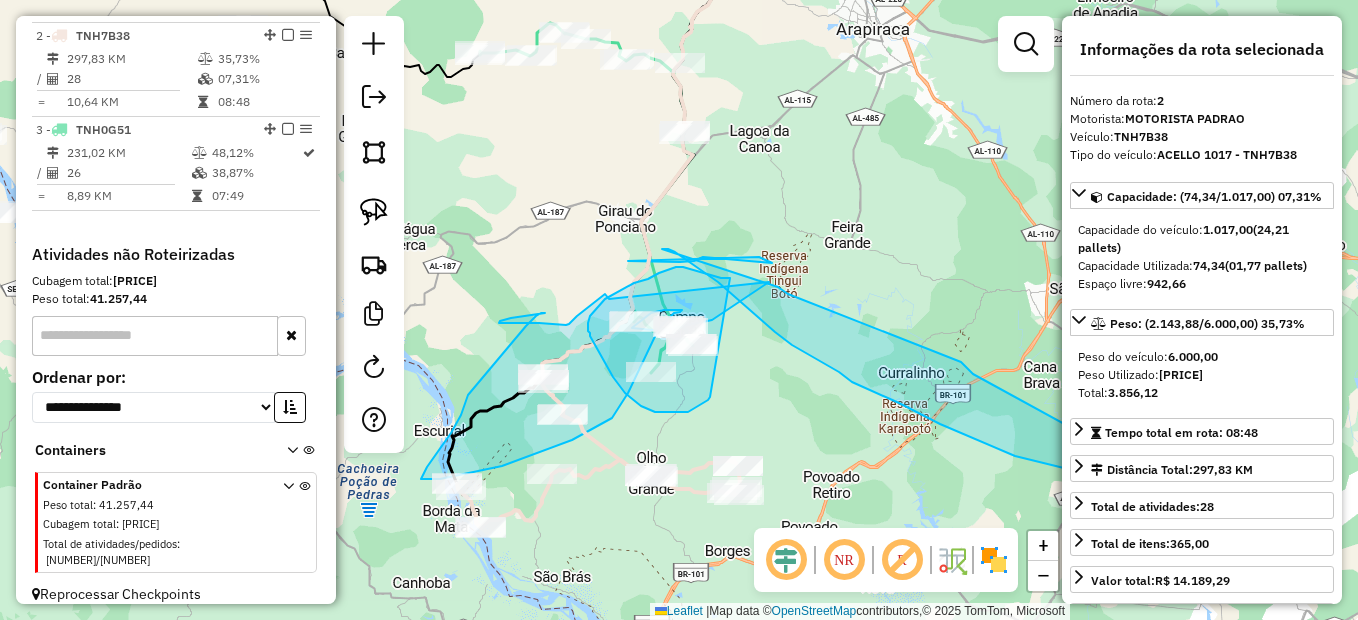 drag, startPoint x: 730, startPoint y: 278, endPoint x: 748, endPoint y: 376, distance: 99.63935 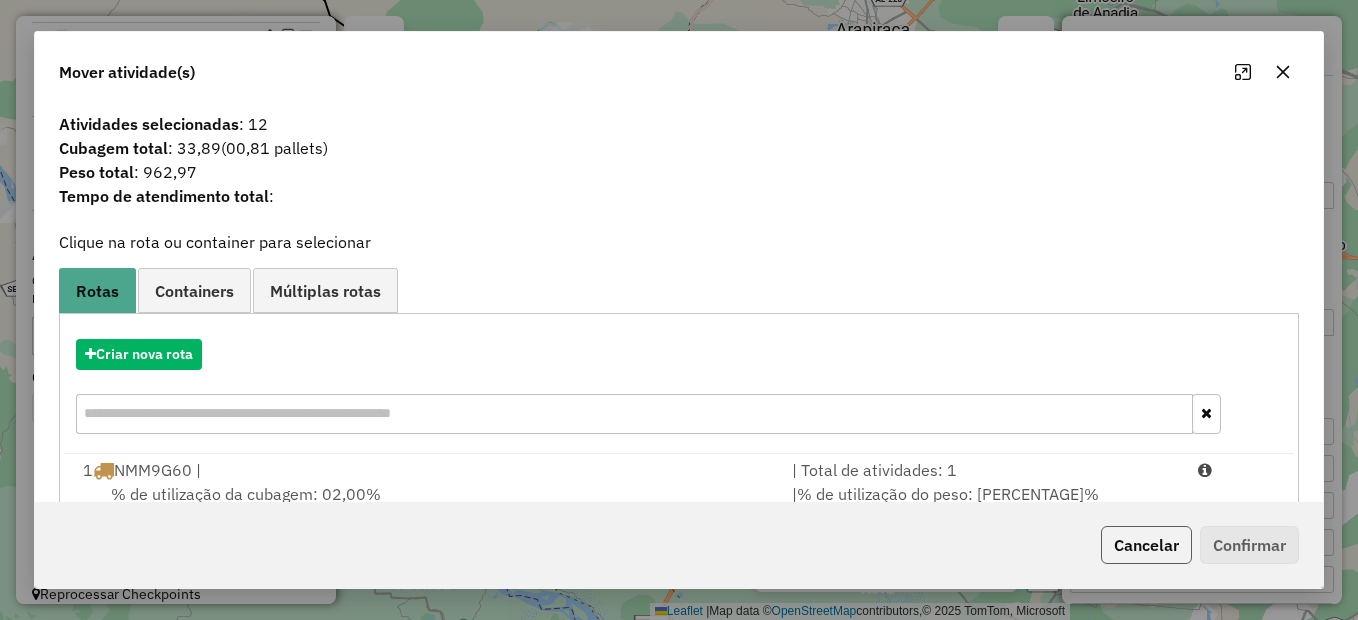 click on "Cancelar" 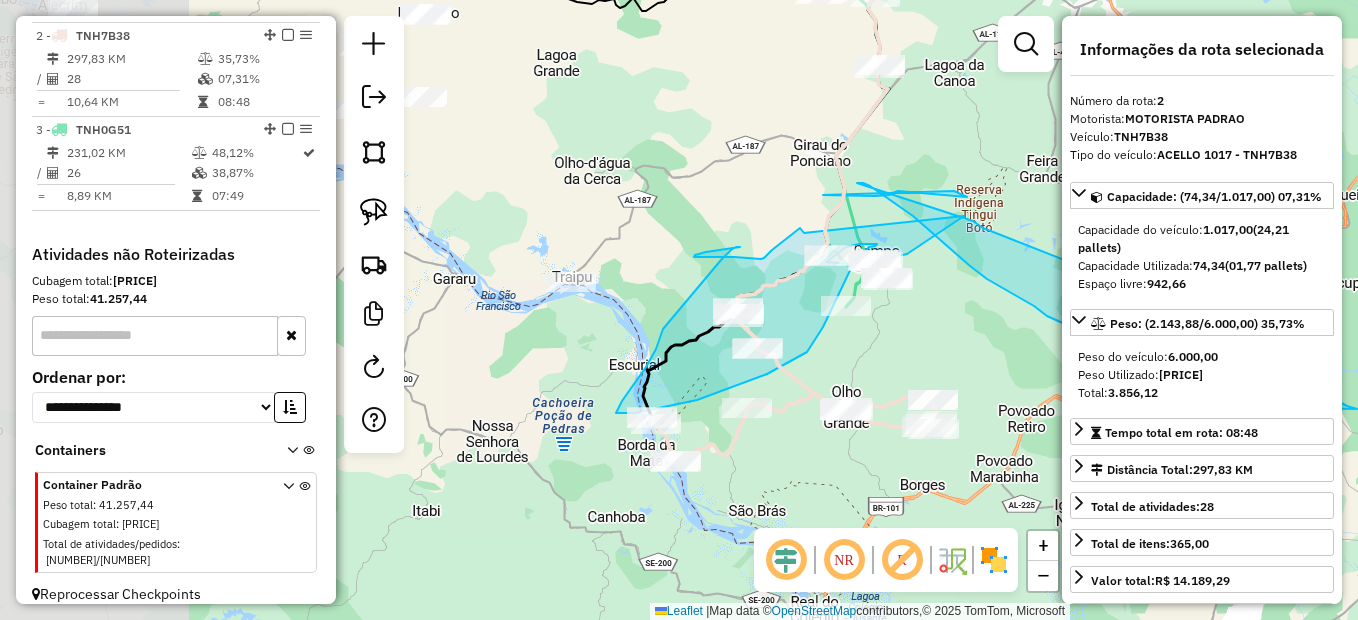drag, startPoint x: 637, startPoint y: 419, endPoint x: 817, endPoint y: 360, distance: 189.4228 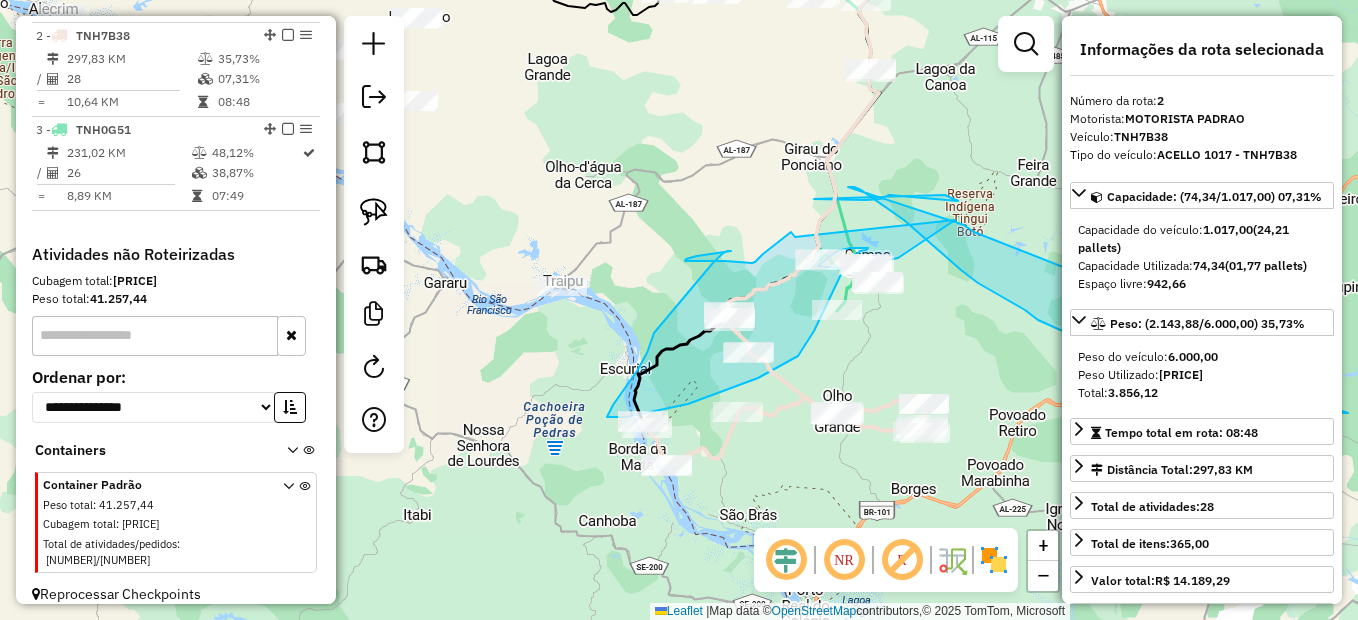 drag, startPoint x: 374, startPoint y: 214, endPoint x: 438, endPoint y: 239, distance: 68.70953 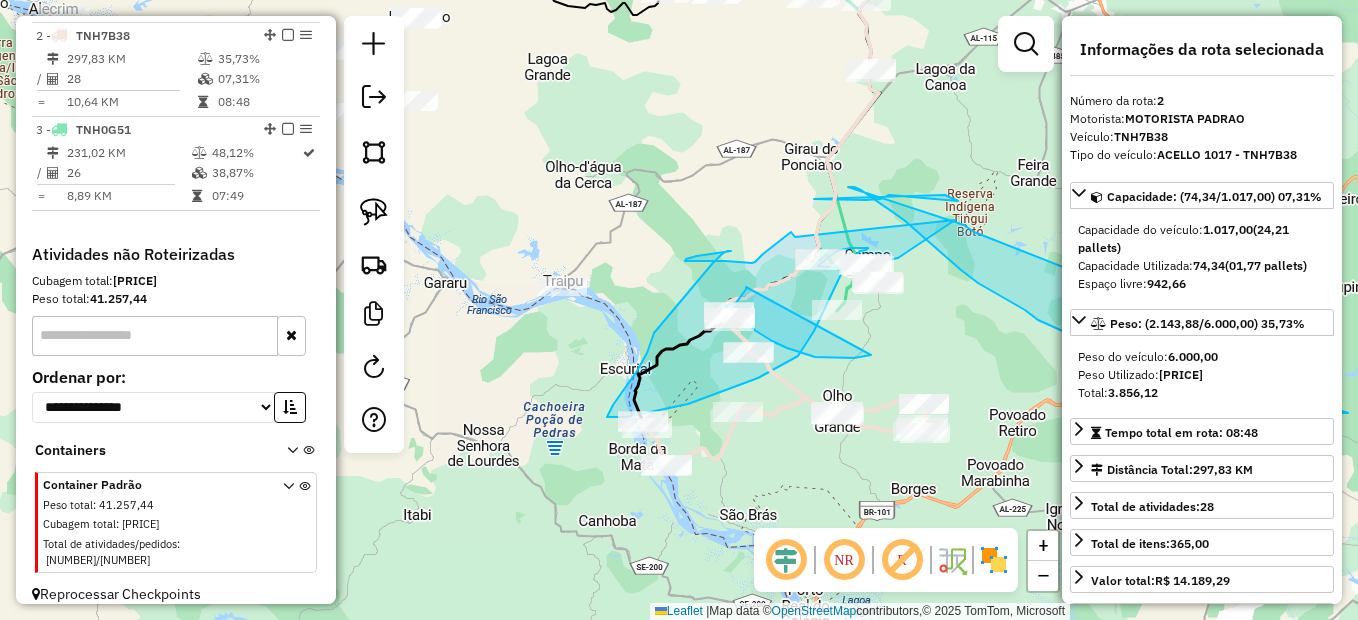 drag, startPoint x: 869, startPoint y: 355, endPoint x: 746, endPoint y: 287, distance: 140.54536 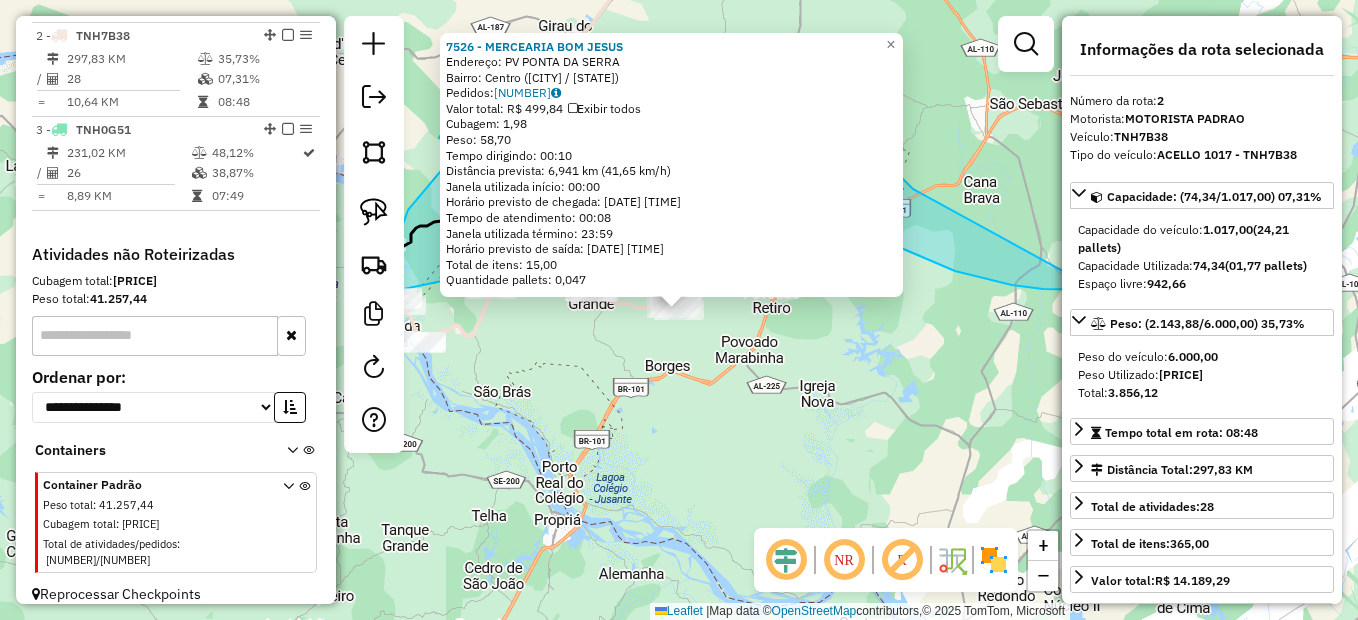 click on "7526 - MERCEARIA BOM JESUS  Endereço: PV PONTA DA SERRA   Bairro: Centro (OLHO D'AGUA GRANDE / AL)   Pedidos:  02128778   Valor total: R$ 499,84   Exibir todos   Cubagem: 1,98  Peso: 58,70  Tempo dirigindo: 00:10   Distância prevista: 6,941 km (41,65 km/h)   Janela utilizada início: 00:00   Horário previsto de chegada: 04/08/2025 11:33   Tempo de atendimento: 00:08   Janela utilizada término: 23:59   Horário previsto de saída: 04/08/2025 11:41   Total de itens: 15,00   Quantidade pallets: 0,047  × Janela de atendimento Grade de atendimento Capacidade Transportadoras Veículos Cliente Pedidos  Rotas Selecione os dias de semana para filtrar as janelas de atendimento  Seg   Ter   Qua   Qui   Sex   Sáb   Dom  Informe o período da janela de atendimento: De: Até:  Filtrar exatamente a janela do cliente  Considerar janela de atendimento padrão  Selecione os dias de semana para filtrar as grades de atendimento  Seg   Ter   Qua   Qui   Sex   Sáb   Dom   Clientes fora do dia de atendimento selecionado De:" 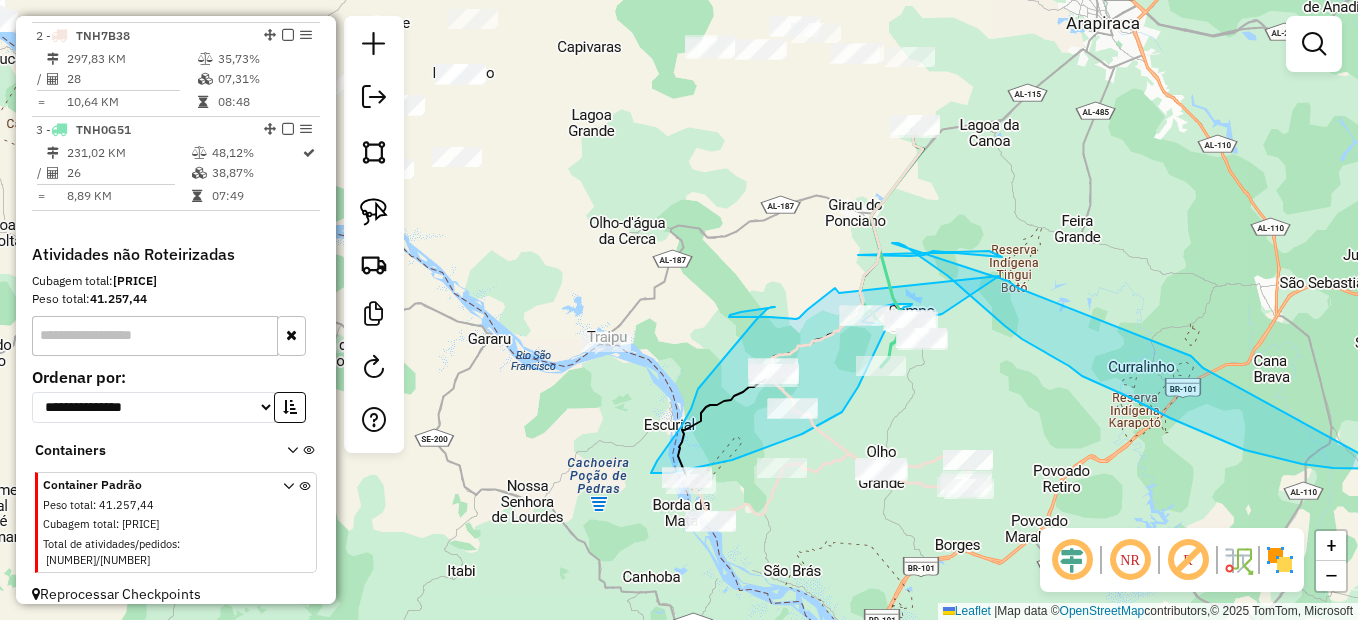 drag, startPoint x: 626, startPoint y: 356, endPoint x: 916, endPoint y: 535, distance: 340.79465 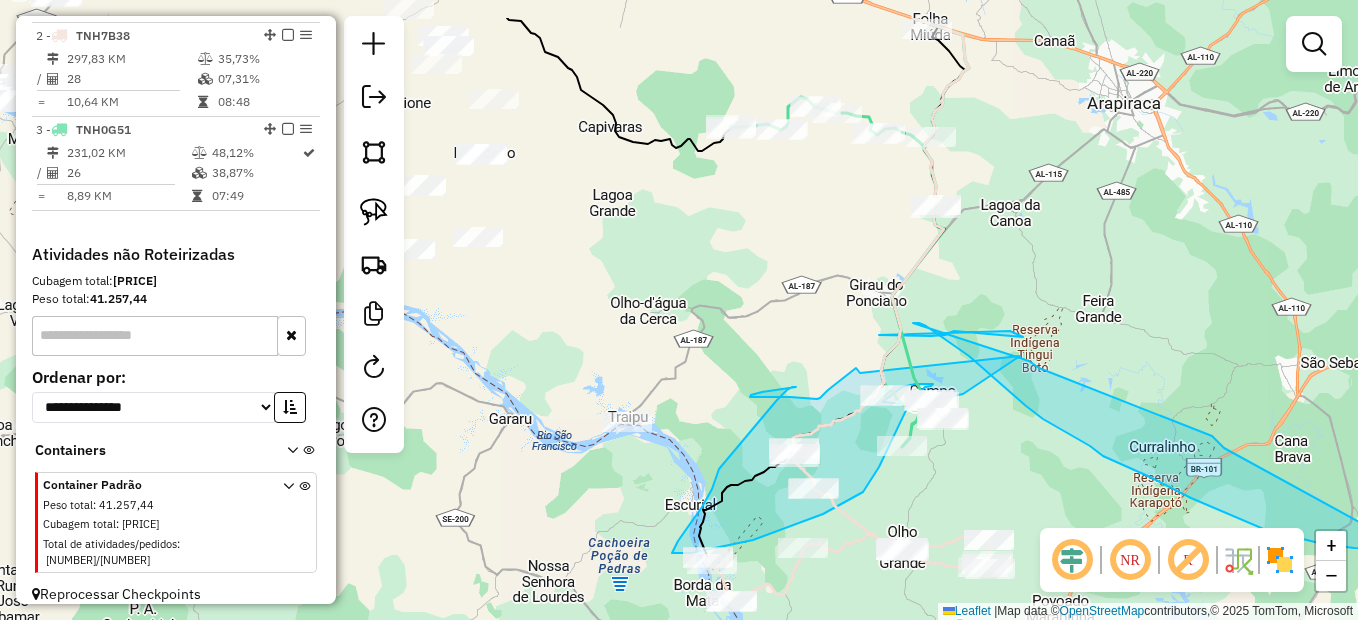 drag, startPoint x: 967, startPoint y: 363, endPoint x: 950, endPoint y: 389, distance: 31.06445 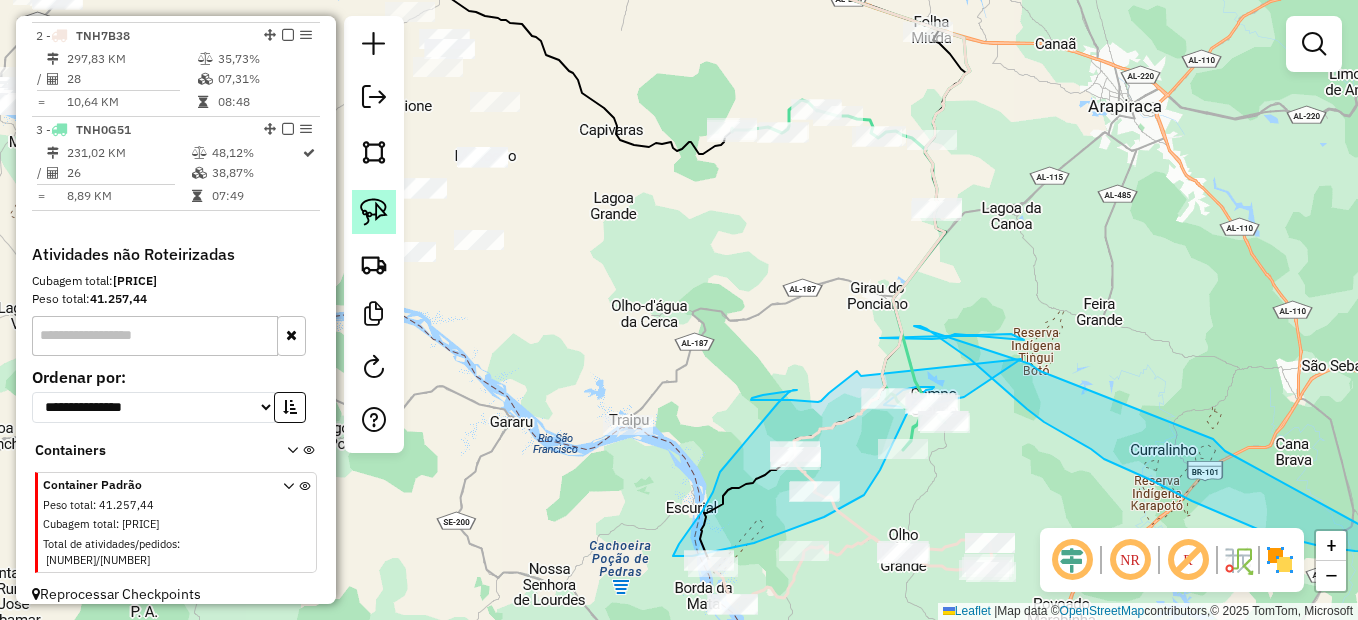 click 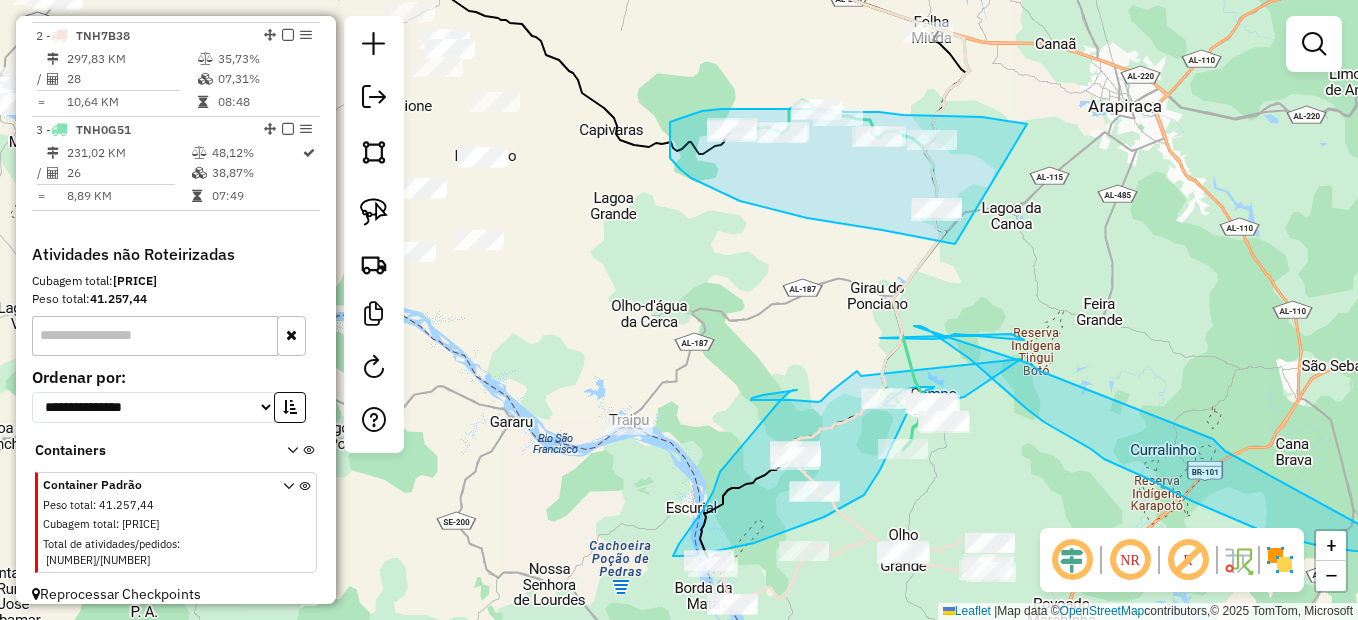 drag, startPoint x: 1027, startPoint y: 124, endPoint x: 1018, endPoint y: 252, distance: 128.31601 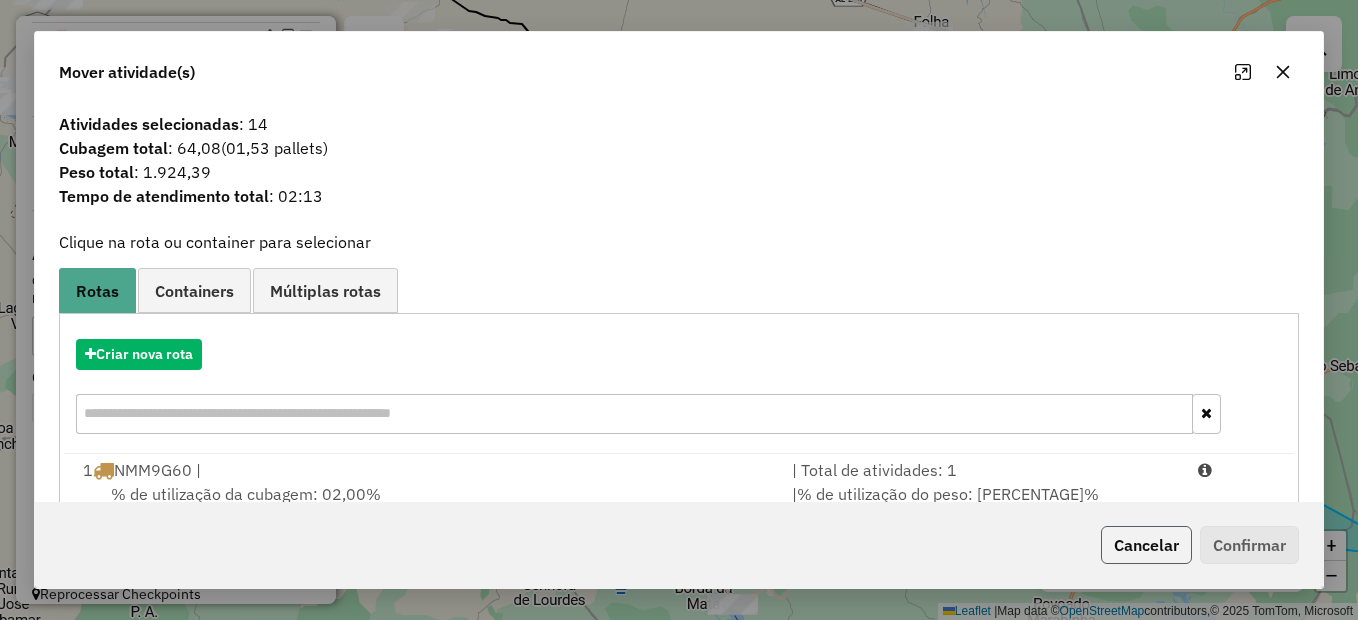 click on "Cancelar" 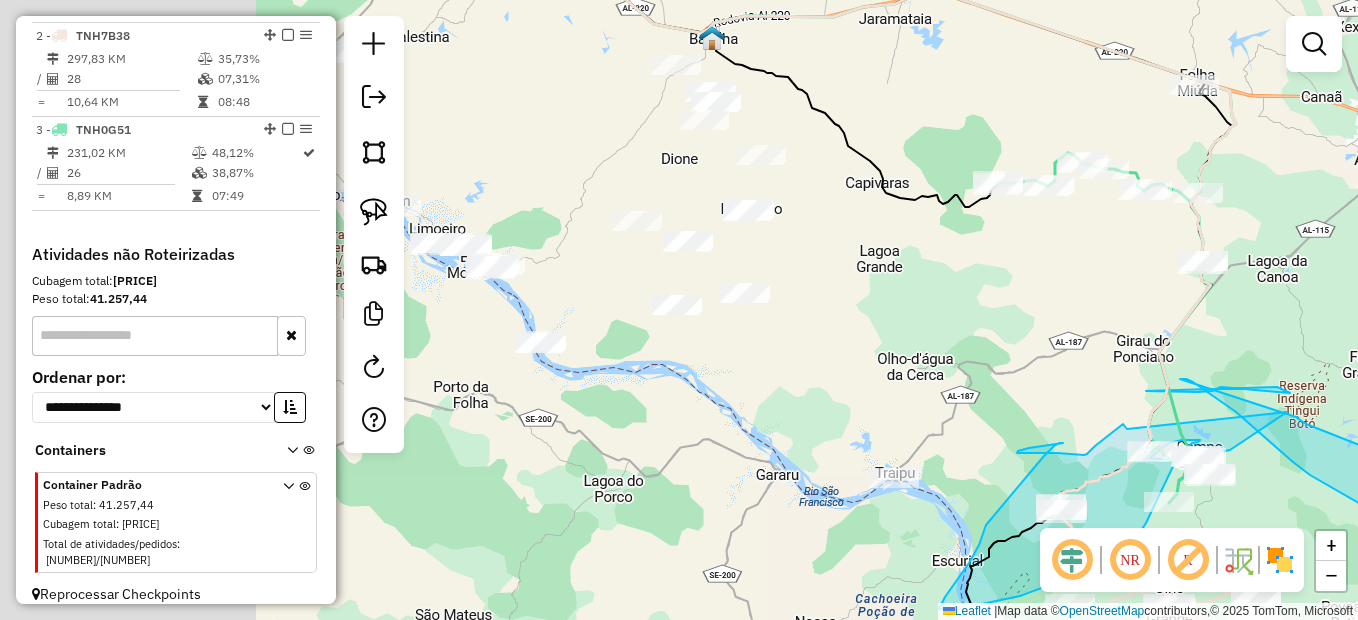 drag, startPoint x: 848, startPoint y: 312, endPoint x: 1024, endPoint y: 349, distance: 179.84715 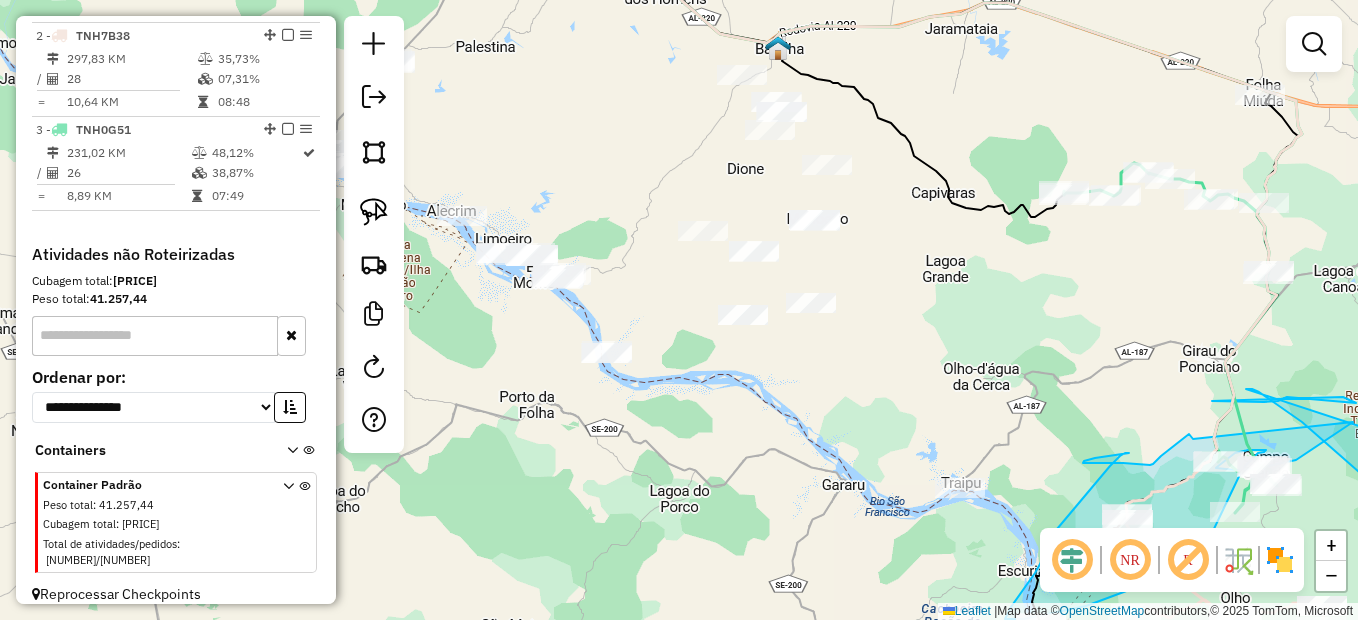 drag, startPoint x: 719, startPoint y: 423, endPoint x: 1130, endPoint y: 591, distance: 444.01013 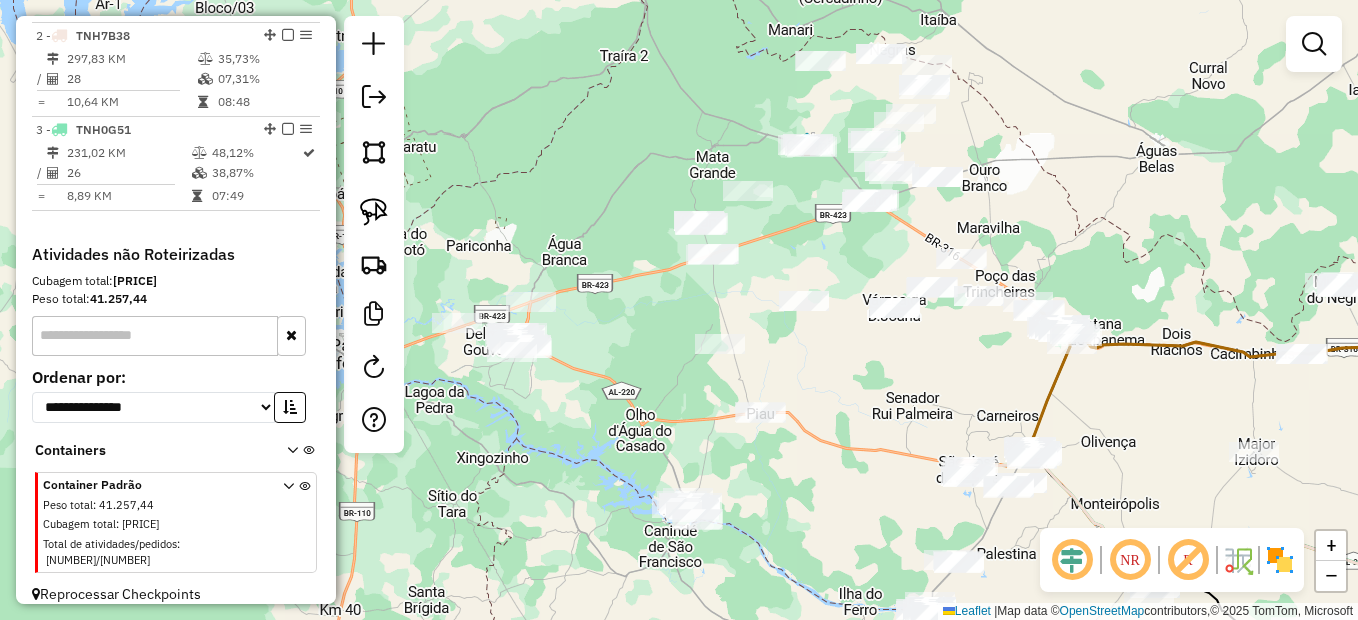 drag, startPoint x: 779, startPoint y: 295, endPoint x: 811, endPoint y: 485, distance: 192.67589 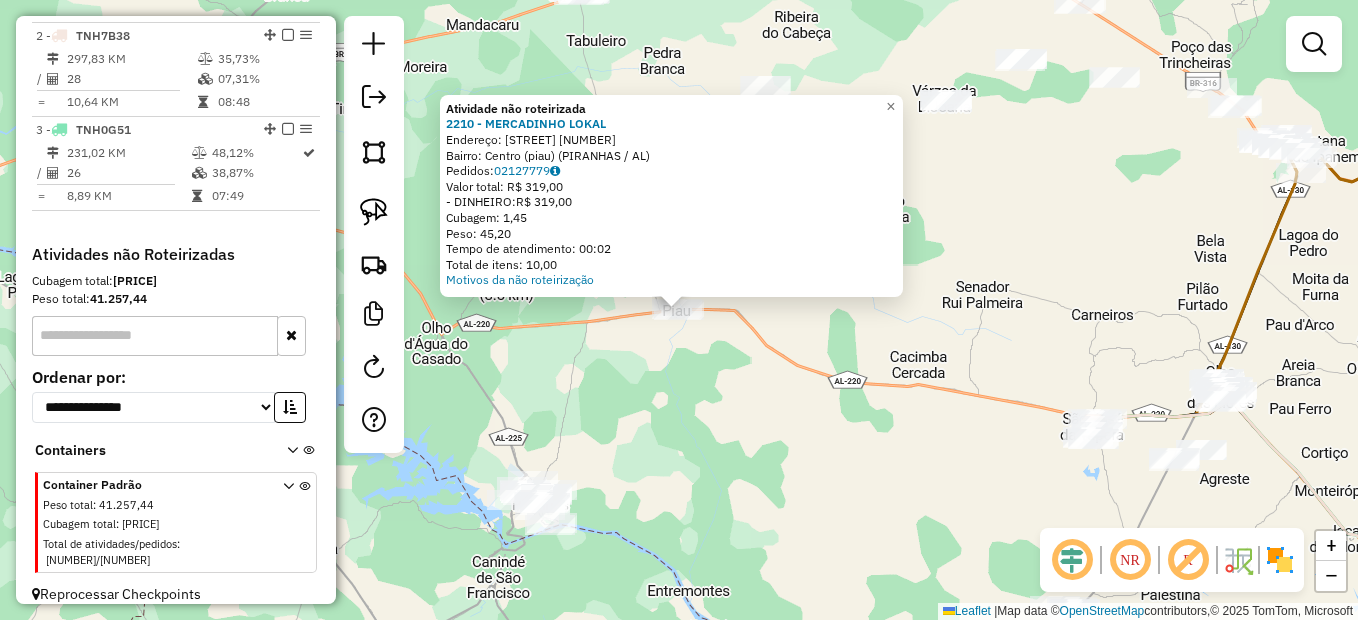 click on "Atividade não roteirizada [NUMBER] - MERCADINHO LOKAL  Endereço:  Rua Maria de Jesus Soares [NUMBER]   Bairro: Centro (piau) ([CITY] / [STATE])   Pedidos:  [ORDER_ID]   Valor total: R$ 319,00   - DINHEIRO:  R$ 319,00   Cubagem: 1,45   Peso: 45,20   Tempo de atendimento: 00:02   Total de itens: 10,00  Motivos da não roteirização × Janela de atendimento Grade de atendimento Capacidade Transportadoras Veículos Cliente Pedidos  Rotas Selecione os dias de semana para filtrar as janelas de atendimento  Seg   Ter   Qua   Qui   Sex   Sáb   Dom  Informe o período da janela de atendimento: De: Até:  Filtrar exatamente a janela do cliente  Considerar janela de atendimento padrão  Selecione os dias de semana para filtrar as grades de atendimento  Seg   Ter   Qua   Qui   Sex   Sáb   Dom   Considerar clientes sem dia de atendimento cadastrado  Clientes fora do dia de atendimento selecionado Filtrar as atividades entre os valores definidos abaixo:  Peso mínimo:   Peso máximo:   Cubagem mínima:   Cubagem máxima:   De:  De:" 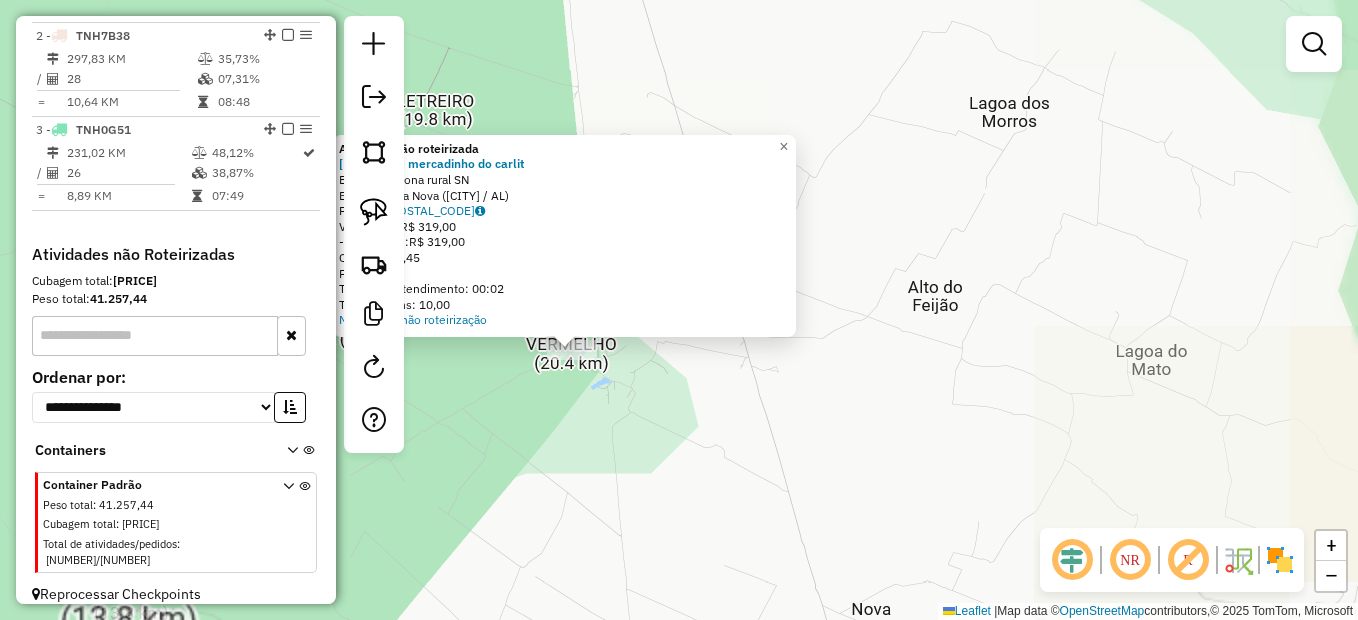 click on "Atividade não roteirizada 1017 - mercadinho do carlit  Endereço:  zona rural SN   Bairro: Lagoa Nova (PIRANHAS / AL)   Pedidos:  02127775   Valor total: R$ 319,00   - DINHEIRO:  R$ 319,00   Cubagem: 1,45   Peso: 45,20   Tempo de atendimento: 00:02   Total de itens: 10,00  Motivos da não roteirização × Janela de atendimento Grade de atendimento Capacidade Transportadoras Veículos Cliente Pedidos  Rotas Selecione os dias de semana para filtrar as janelas de atendimento  Seg   Ter   Qua   Qui   Sex   Sáb   Dom  Informe o período da janela de atendimento: De: Até:  Filtrar exatamente a janela do cliente  Considerar janela de atendimento padrão  Selecione os dias de semana para filtrar as grades de atendimento  Seg   Ter   Qua   Qui   Sex   Sáb   Dom   Considerar clientes sem dia de atendimento cadastrado  Clientes fora do dia de atendimento selecionado Filtrar as atividades entre os valores definidos abaixo:  Peso mínimo:   Peso máximo:   Cubagem mínima:   Cubagem máxima:   De:   Até:   De:  De:" 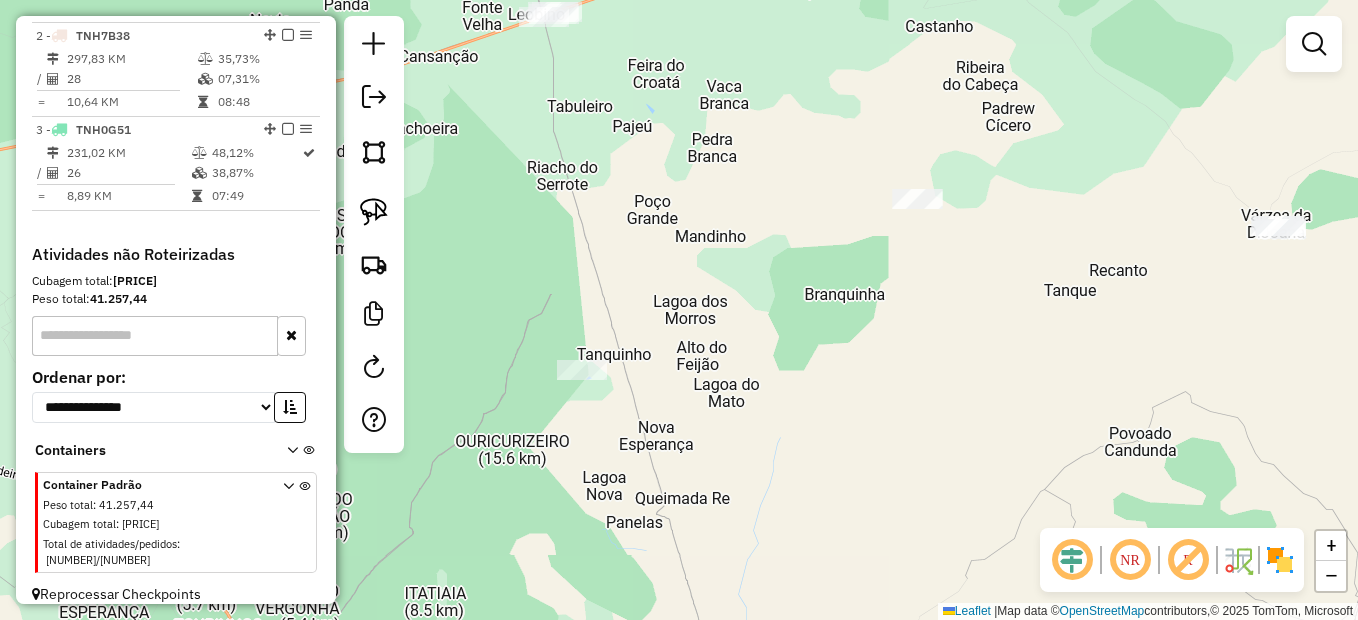 drag, startPoint x: 377, startPoint y: 214, endPoint x: 596, endPoint y: 271, distance: 226.29626 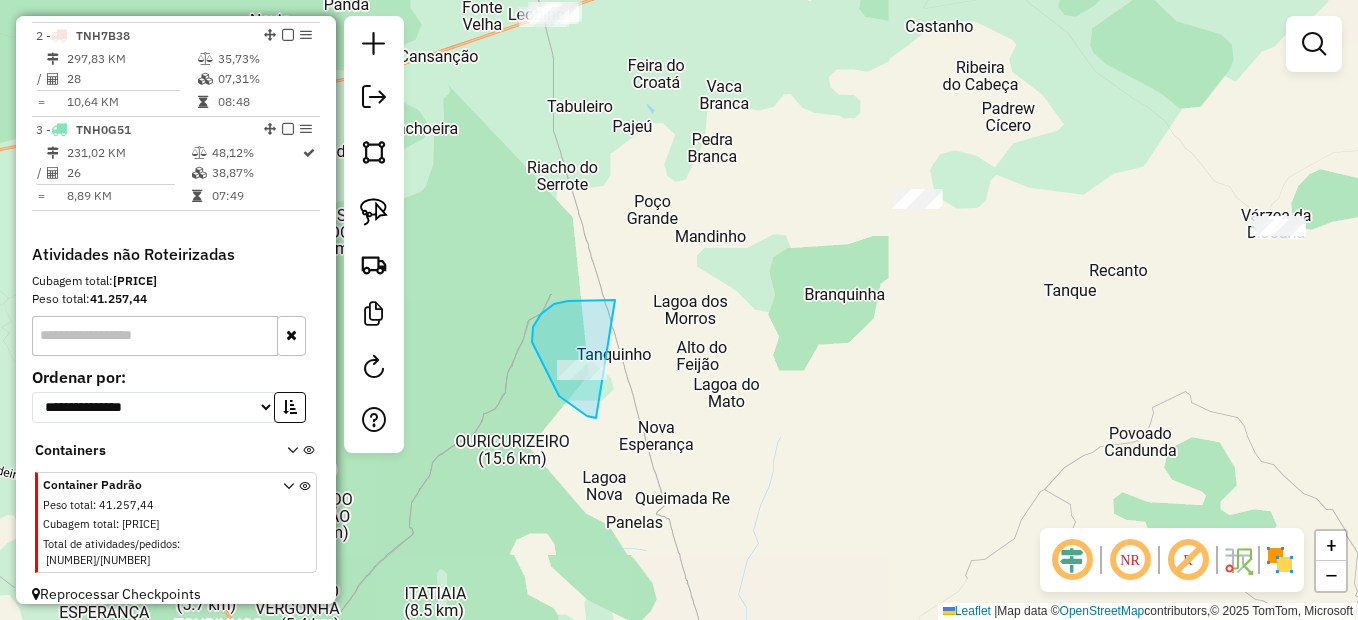 drag, startPoint x: 550, startPoint y: 307, endPoint x: 657, endPoint y: 402, distance: 143.08739 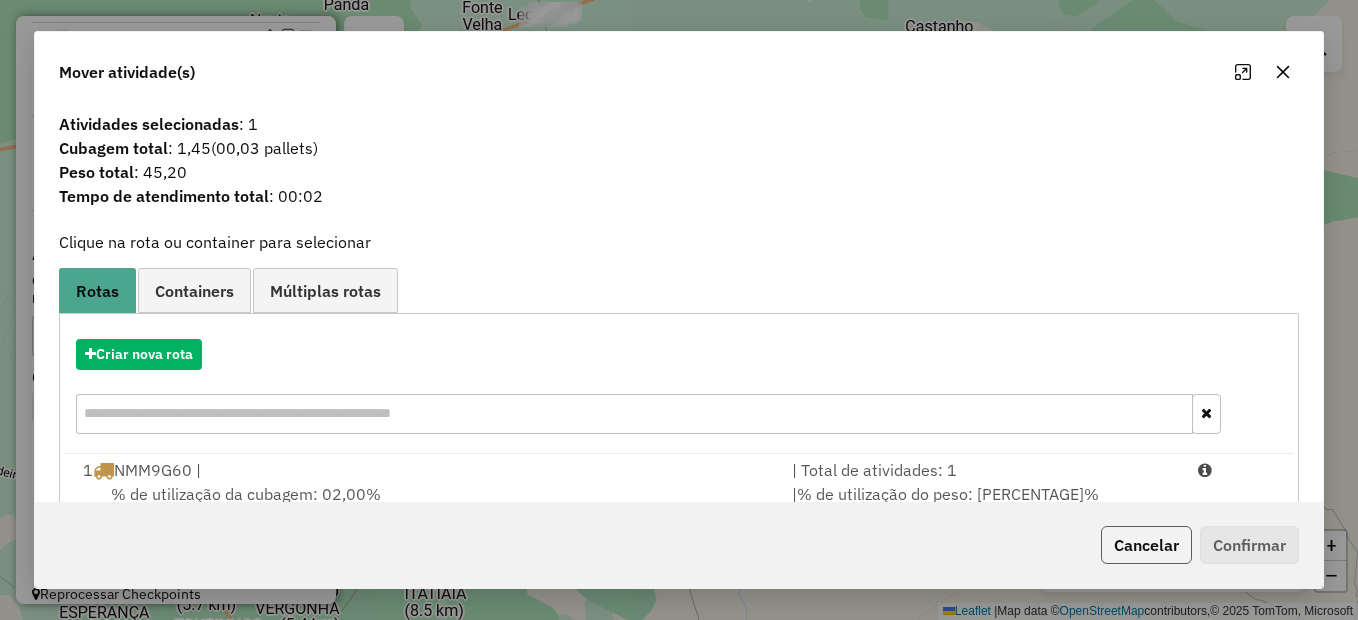 click on "Cancelar" 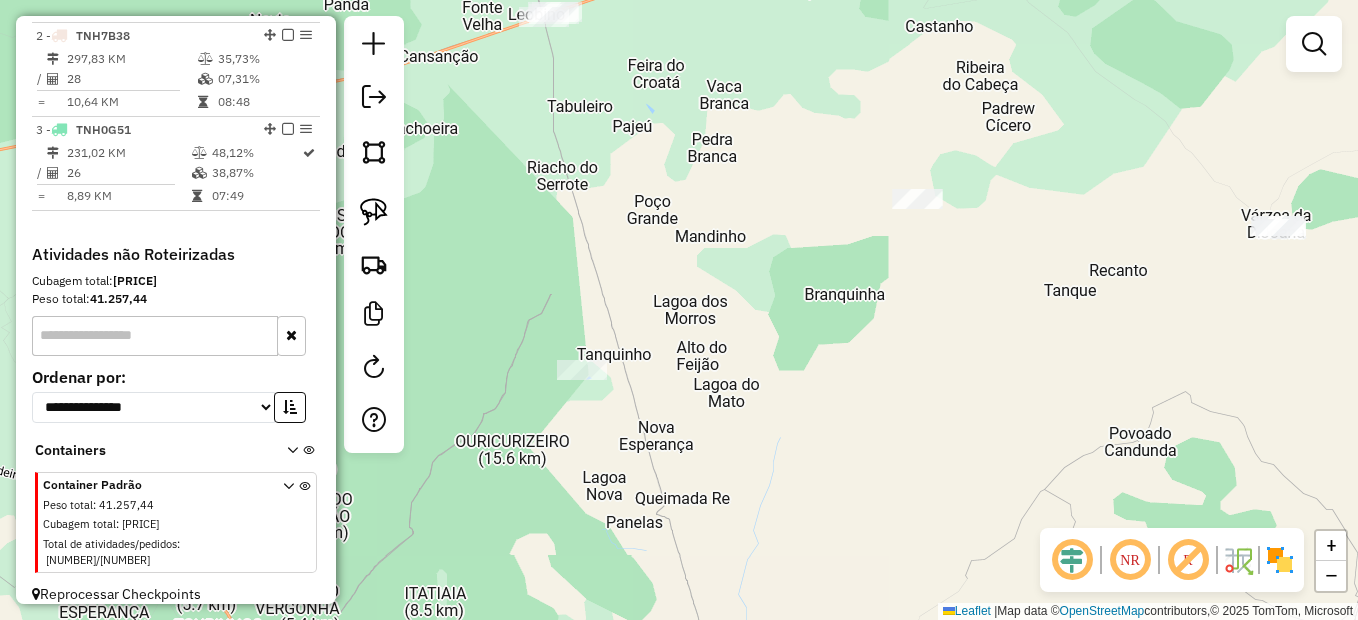 click on "Janela de atendimento Grade de atendimento Capacidade Transportadoras Veículos Cliente Pedidos  Rotas Selecione os dias de semana para filtrar as janelas de atendimento  Seg   Ter   Qua   Qui   Sex   Sáb   Dom  Informe o período da janela de atendimento: De: Até:  Filtrar exatamente a janela do cliente  Considerar janela de atendimento padrão  Selecione os dias de semana para filtrar as grades de atendimento  Seg   Ter   Qua   Qui   Sex   Sáb   Dom   Considerar clientes sem dia de atendimento cadastrado  Clientes fora do dia de atendimento selecionado Filtrar as atividades entre os valores definidos abaixo:  Peso mínimo:   Peso máximo:   Cubagem mínima:   Cubagem máxima:   De:   Até:  Filtrar as atividades entre o tempo de atendimento definido abaixo:  De:   Até:   Considerar capacidade total dos clientes não roteirizados Transportadora: Selecione um ou mais itens Tipo de veículo: Selecione um ou mais itens Veículo: Selecione um ou mais itens Motorista: Selecione um ou mais itens Nome: Rótulo:" 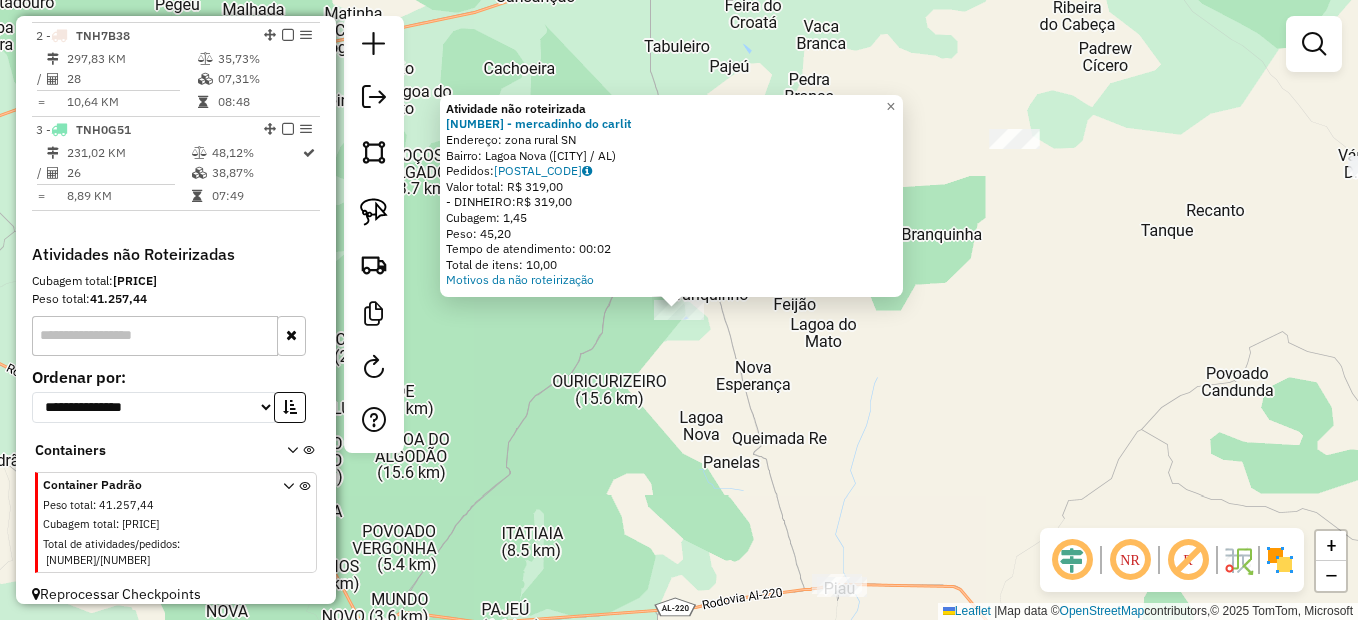 click on "Atividade não roteirizada 1017 - mercadinho do carlit  Endereço:  zona rural SN   Bairro: Lagoa Nova (PIRANHAS / AL)   Pedidos:  02127775   Valor total: R$ 319,00   - DINHEIRO:  R$ 319,00   Cubagem: 1,45   Peso: 45,20   Tempo de atendimento: 00:02   Total de itens: 10,00  Motivos da não roteirização × Janela de atendimento Grade de atendimento Capacidade Transportadoras Veículos Cliente Pedidos  Rotas Selecione os dias de semana para filtrar as janelas de atendimento  Seg   Ter   Qua   Qui   Sex   Sáb   Dom  Informe o período da janela de atendimento: De: Até:  Filtrar exatamente a janela do cliente  Considerar janela de atendimento padrão  Selecione os dias de semana para filtrar as grades de atendimento  Seg   Ter   Qua   Qui   Sex   Sáb   Dom   Considerar clientes sem dia de atendimento cadastrado  Clientes fora do dia de atendimento selecionado Filtrar as atividades entre os valores definidos abaixo:  Peso mínimo:   Peso máximo:   Cubagem mínima:   Cubagem máxima:   De:   Até:   De:  De:" 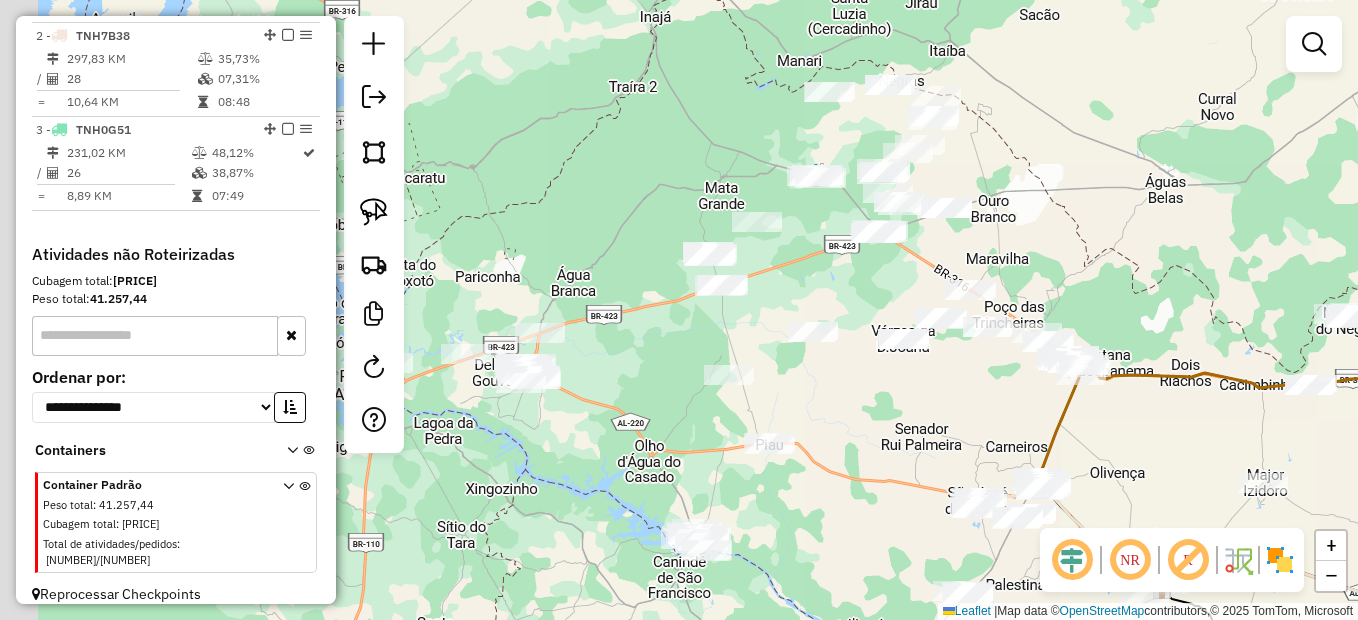 drag, startPoint x: 608, startPoint y: 457, endPoint x: 680, endPoint y: 418, distance: 81.88406 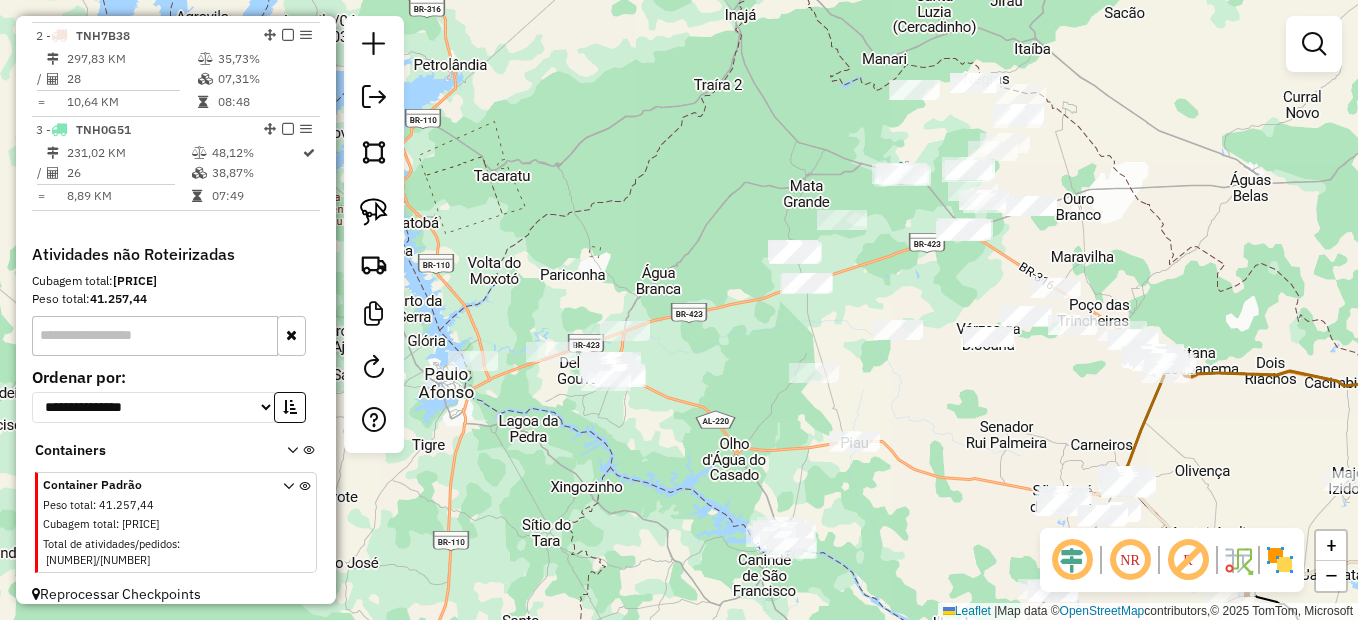 click on "Janela de atendimento Grade de atendimento Capacidade Transportadoras Veículos Cliente Pedidos  Rotas Selecione os dias de semana para filtrar as janelas de atendimento  Seg   Ter   Qua   Qui   Sex   Sáb   Dom  Informe o período da janela de atendimento: De: Até:  Filtrar exatamente a janela do cliente  Considerar janela de atendimento padrão  Selecione os dias de semana para filtrar as grades de atendimento  Seg   Ter   Qua   Qui   Sex   Sáb   Dom   Considerar clientes sem dia de atendimento cadastrado  Clientes fora do dia de atendimento selecionado Filtrar as atividades entre os valores definidos abaixo:  Peso mínimo:   Peso máximo:   Cubagem mínima:   Cubagem máxima:   De:   Até:  Filtrar as atividades entre o tempo de atendimento definido abaixo:  De:   Até:   Considerar capacidade total dos clientes não roteirizados Transportadora: Selecione um ou mais itens Tipo de veículo: Selecione um ou mais itens Veículo: Selecione um ou mais itens Motorista: Selecione um ou mais itens Nome: Rótulo:" 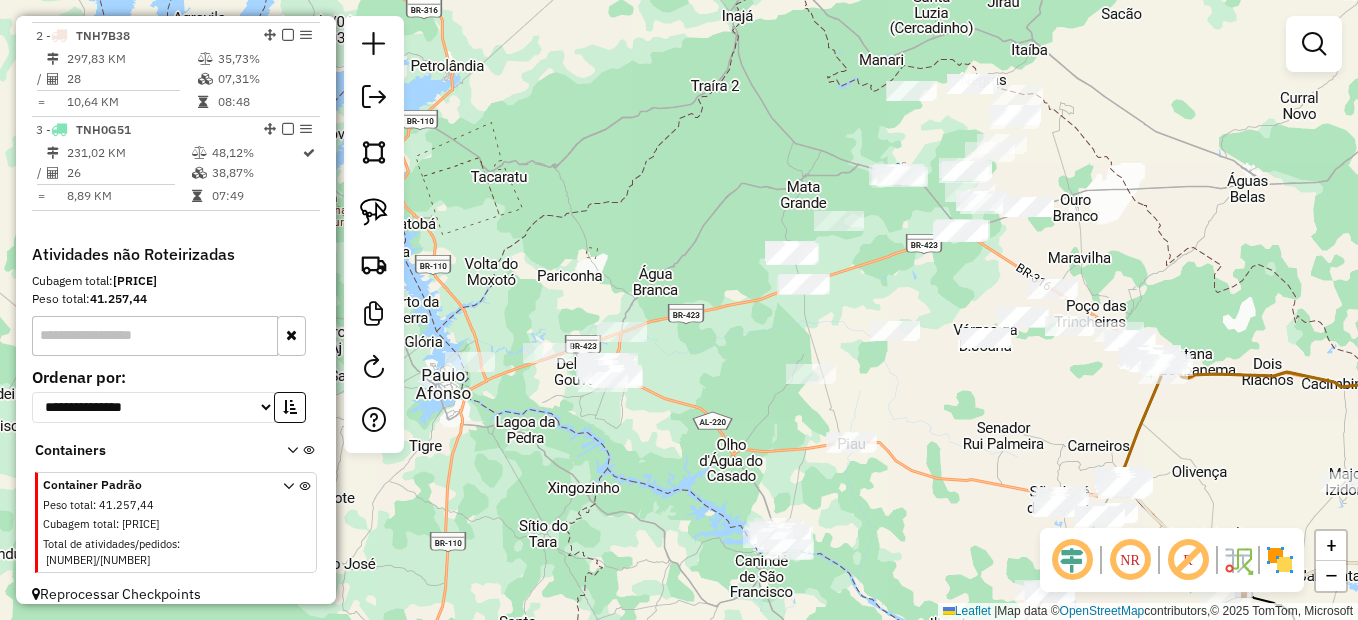 drag, startPoint x: 874, startPoint y: 504, endPoint x: 769, endPoint y: 457, distance: 115.03912 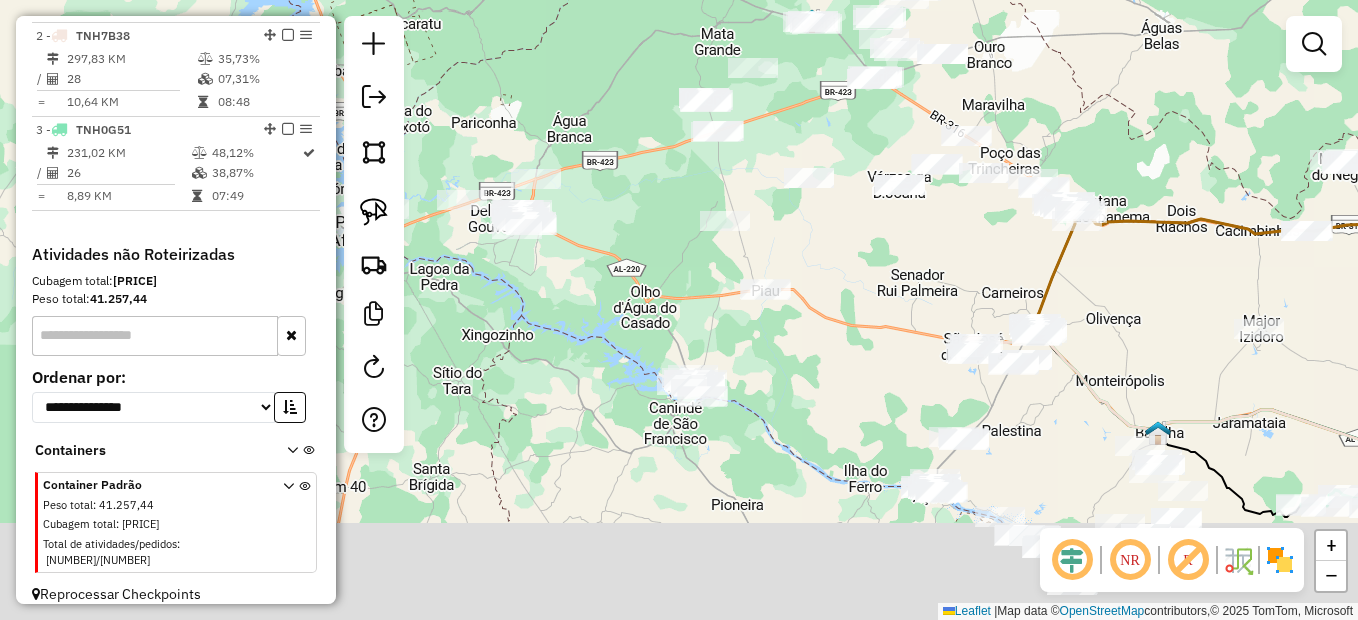 drag, startPoint x: 751, startPoint y: 524, endPoint x: 768, endPoint y: 407, distance: 118.22859 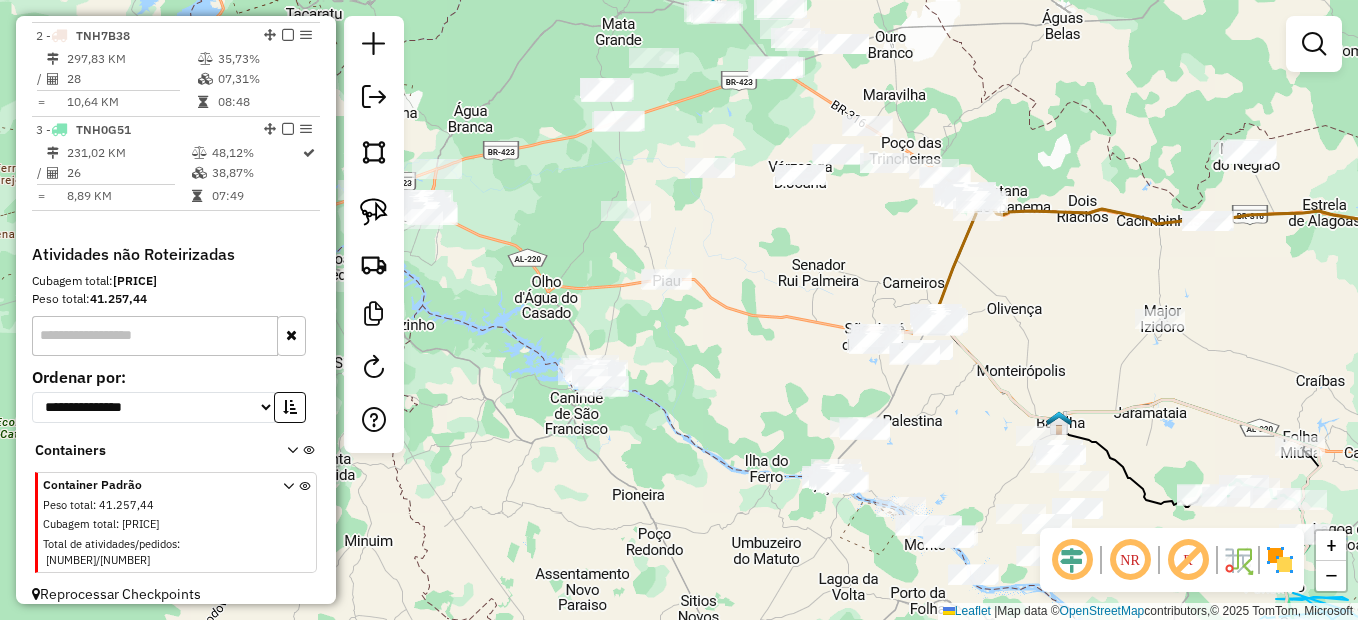 drag, startPoint x: 982, startPoint y: 418, endPoint x: 915, endPoint y: 417, distance: 67.00746 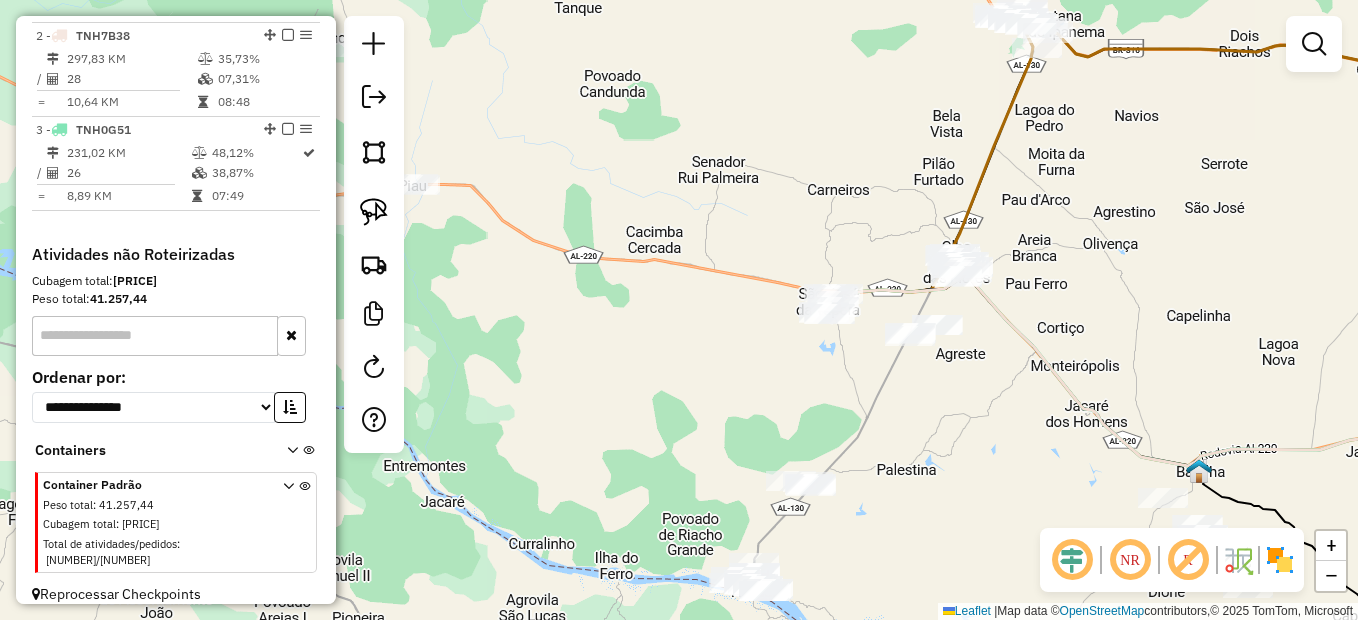 drag, startPoint x: 984, startPoint y: 346, endPoint x: 994, endPoint y: 374, distance: 29.732138 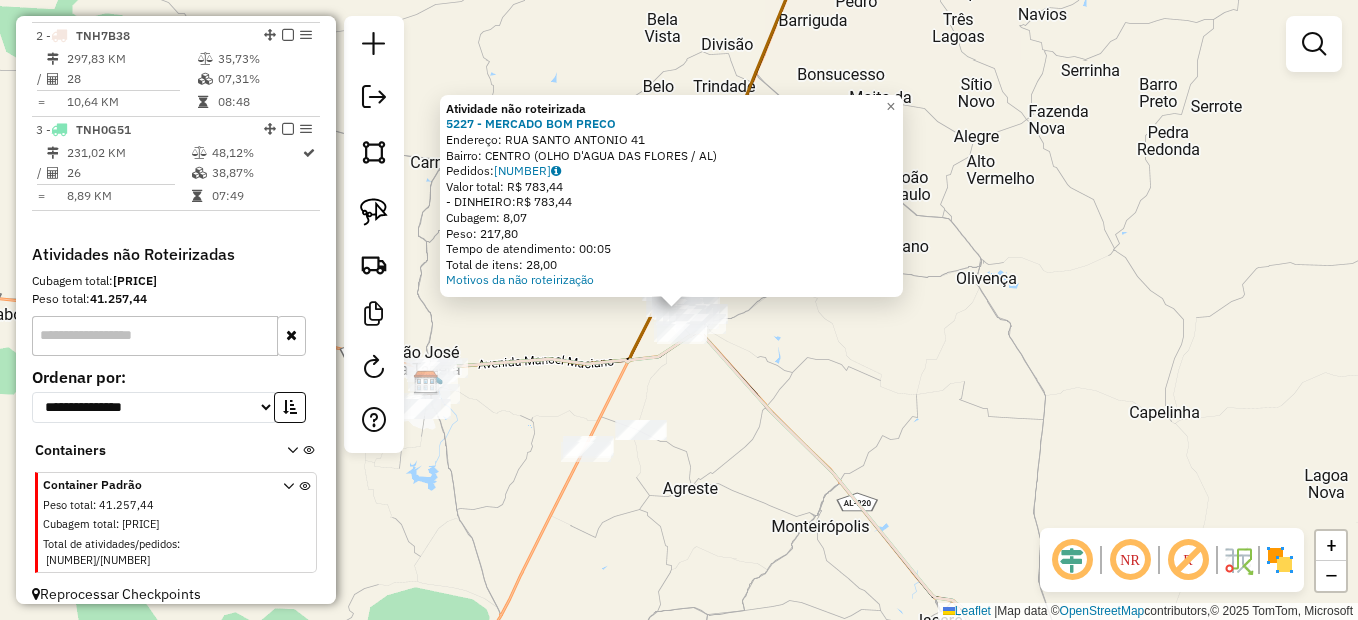 click on "Atividade não roteirizada 5227 - MERCADO BOM PRECO  Endereço:  RUA SANTO ANTONIO 41   Bairro: CENTRO (OLHO D'AGUA DAS FLORES / AL)   Pedidos:  02128505   Valor total: R$ 783,44   - DINHEIRO:  R$ 783,44   Cubagem: 8,07   Peso: 217,80   Tempo de atendimento: 00:05   Total de itens: 28,00  Motivos da não roteirização × Janela de atendimento Grade de atendimento Capacidade Transportadoras Veículos Cliente Pedidos  Rotas Selecione os dias de semana para filtrar as janelas de atendimento  Seg   Ter   Qua   Qui   Sex   Sáb   Dom  Informe o período da janela de atendimento: De: Até:  Filtrar exatamente a janela do cliente  Considerar janela de atendimento padrão  Selecione os dias de semana para filtrar as grades de atendimento  Seg   Ter   Qua   Qui   Sex   Sáb   Dom   Considerar clientes sem dia de atendimento cadastrado  Clientes fora do dia de atendimento selecionado Filtrar as atividades entre os valores definidos abaixo:  Peso mínimo:   Peso máximo:   Cubagem mínima:   Cubagem máxima:   De:  De:" 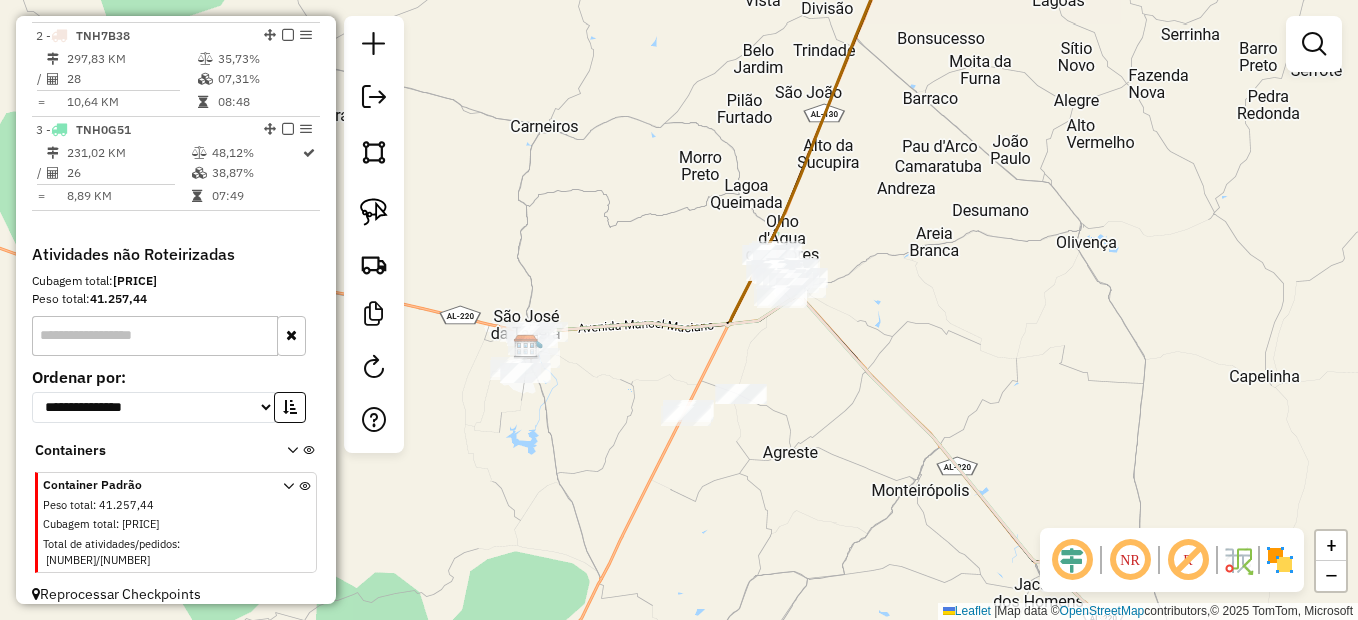 drag, startPoint x: 781, startPoint y: 414, endPoint x: 951, endPoint y: 359, distance: 178.67569 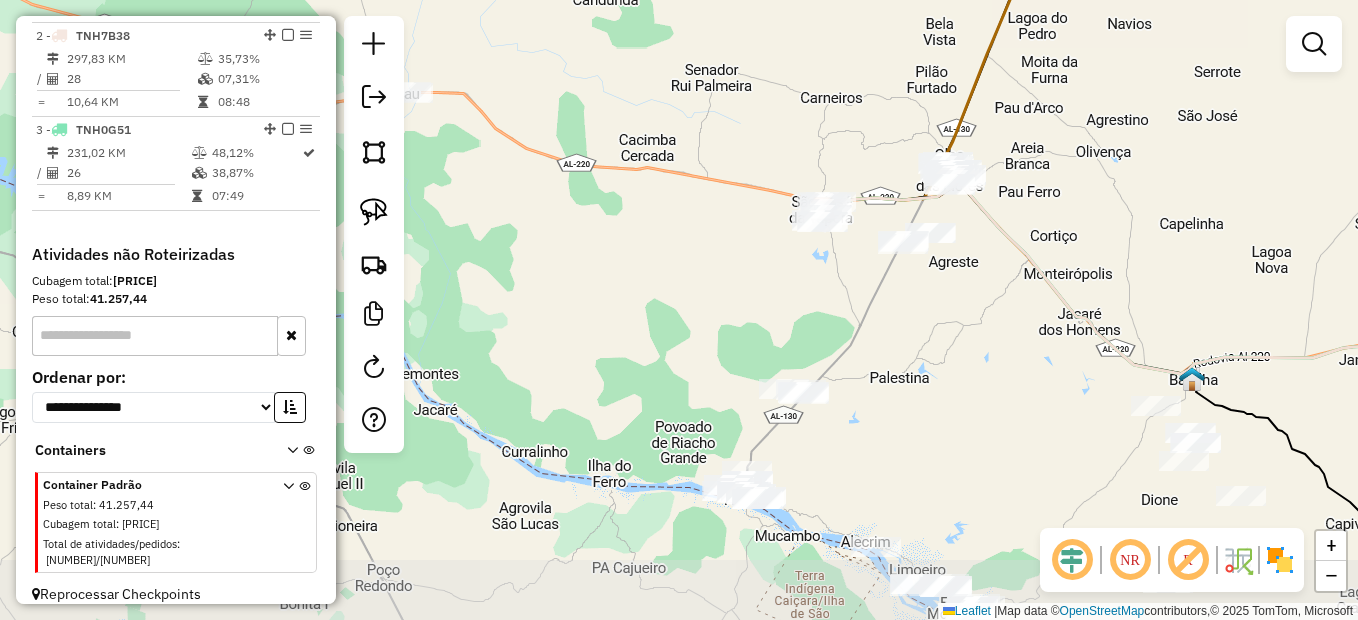drag, startPoint x: 818, startPoint y: 486, endPoint x: 867, endPoint y: 352, distance: 142.67796 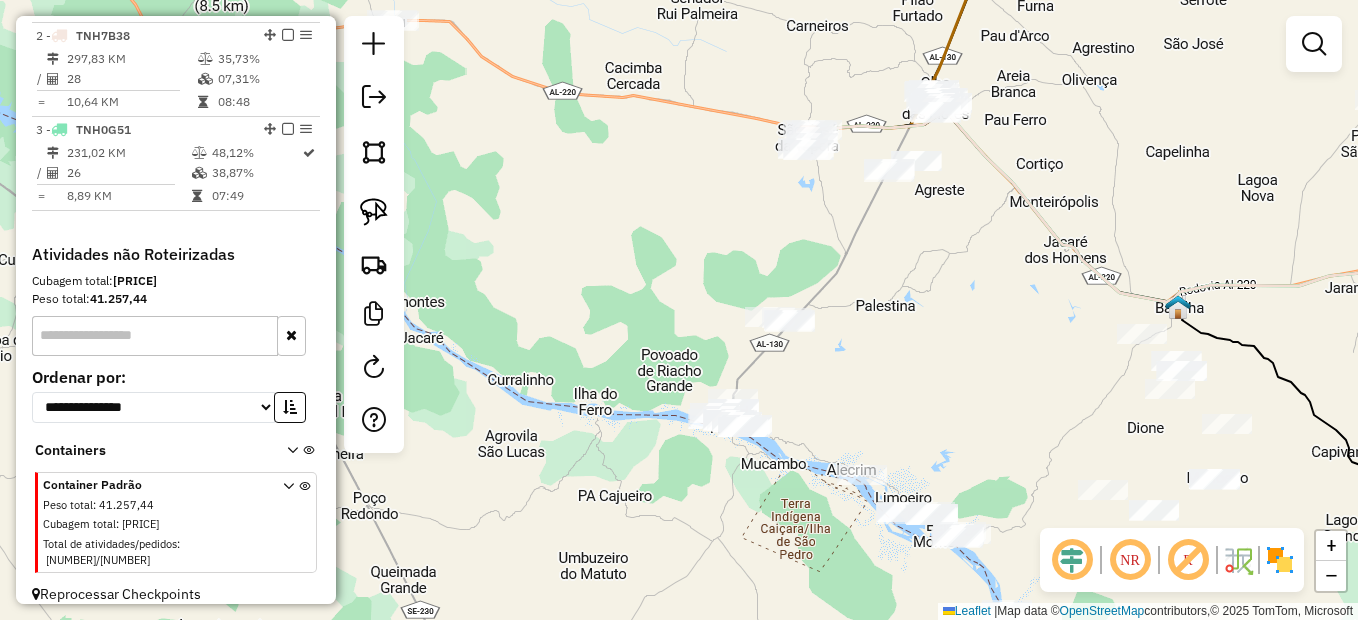 drag, startPoint x: 834, startPoint y: 403, endPoint x: 819, endPoint y: 323, distance: 81.394104 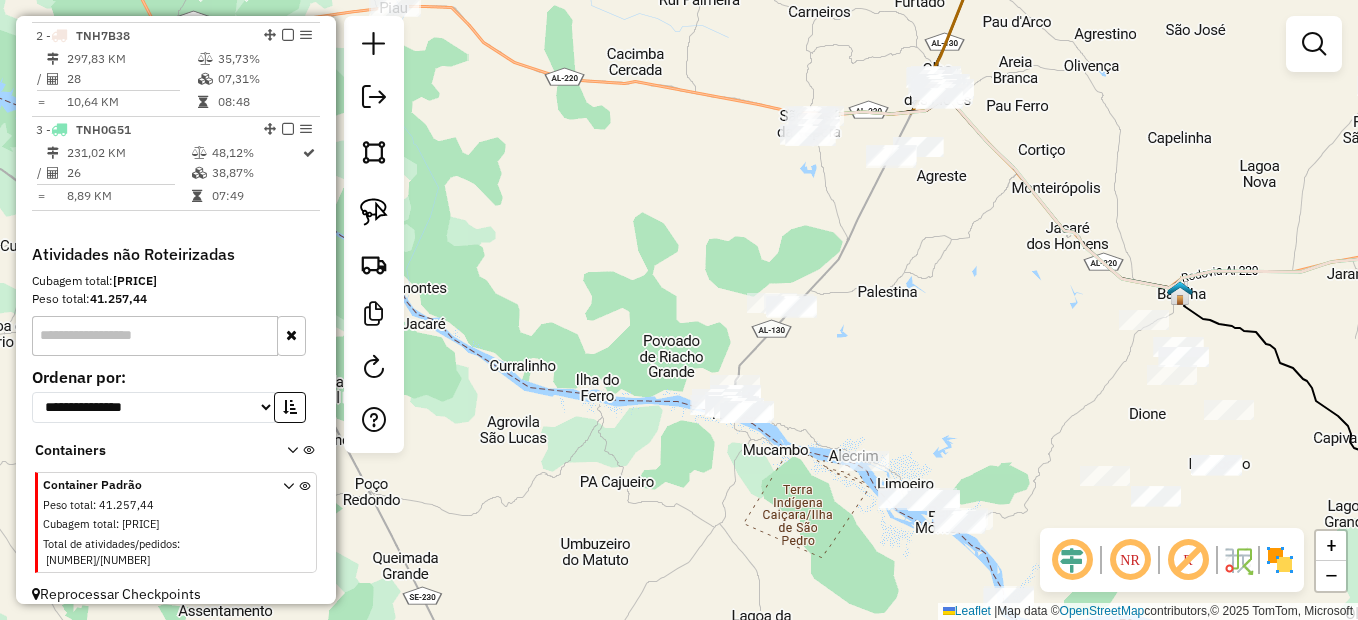 drag, startPoint x: 820, startPoint y: 399, endPoint x: 825, endPoint y: 380, distance: 19.646883 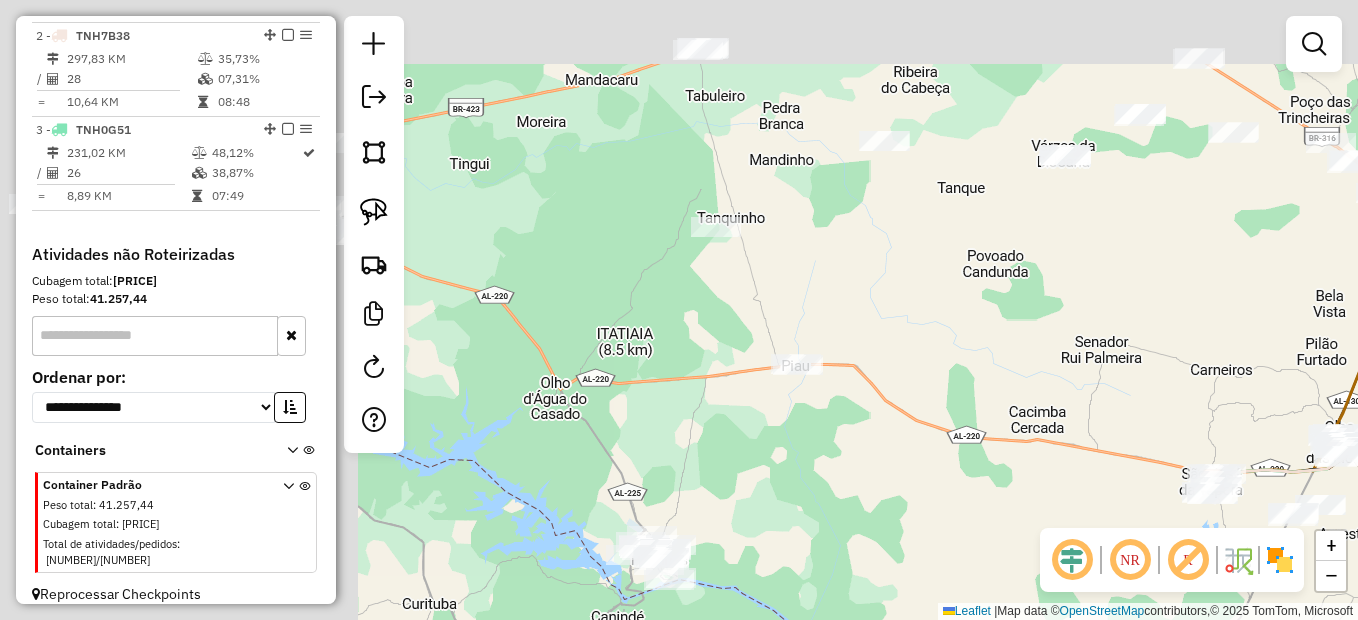 drag, startPoint x: 657, startPoint y: 215, endPoint x: 1036, endPoint y: 594, distance: 535.98694 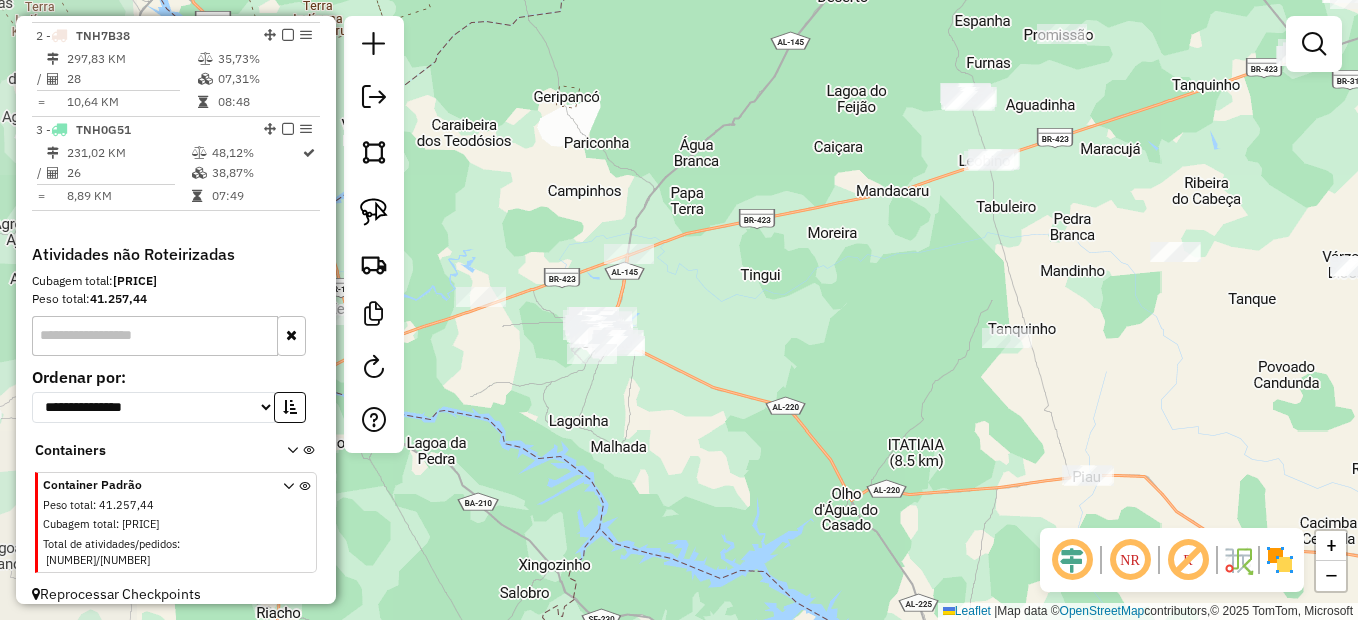 drag, startPoint x: 719, startPoint y: 488, endPoint x: 937, endPoint y: 580, distance: 236.61783 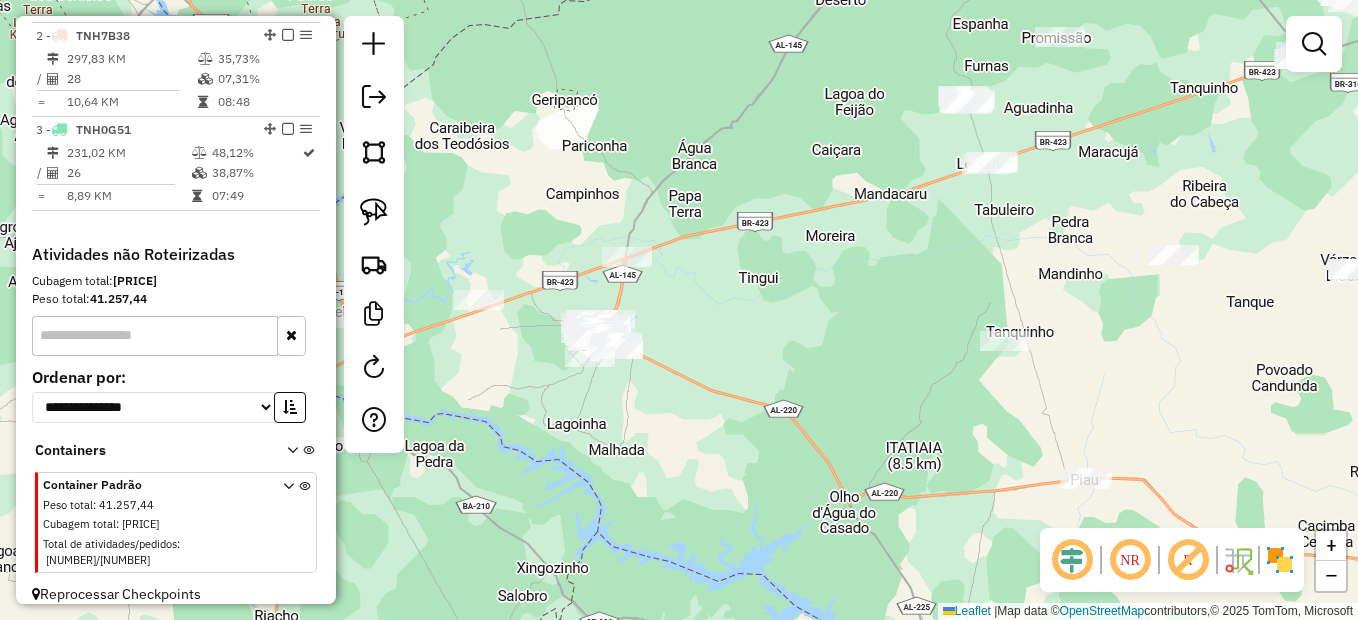 drag, startPoint x: 609, startPoint y: 421, endPoint x: 700, endPoint y: 500, distance: 120.50726 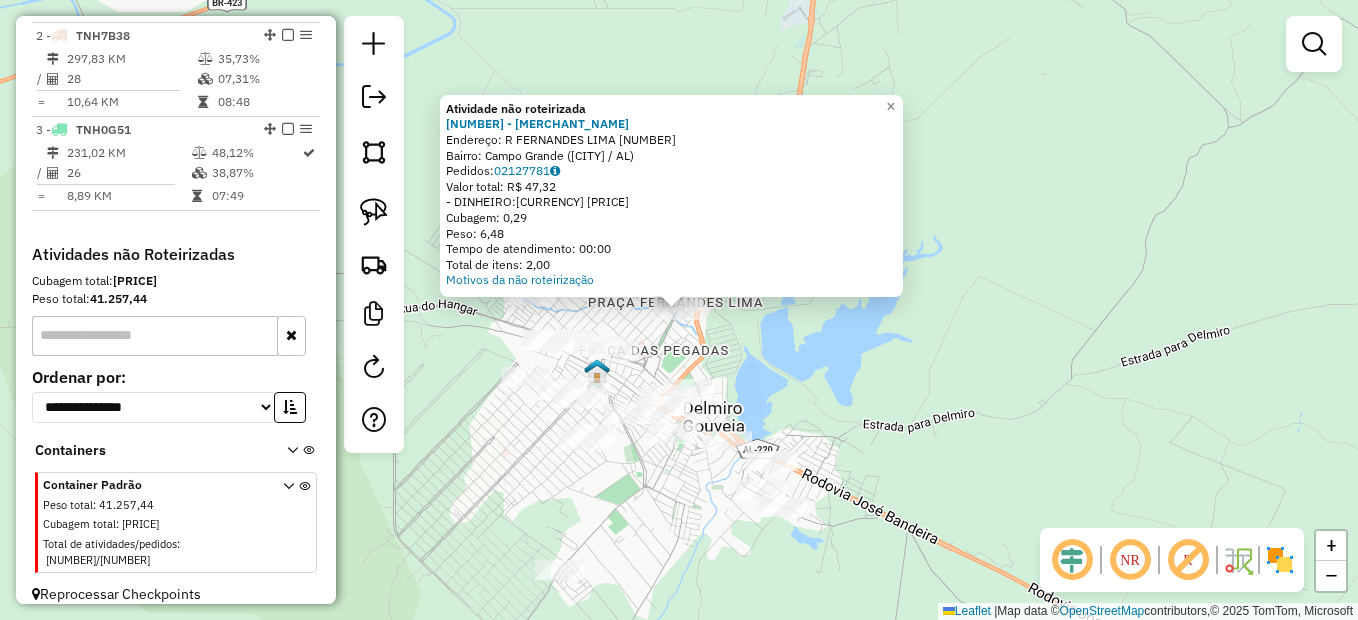 click on "Atividade não roteirizada 684 - MERCADO CAMPO GRANDE  Endereço:  R FERNANDES LIMA 67   Bairro: Campo Grande (DELMIRO GOUVEIA / AL)   Pedidos:  02127781   Valor total: R$ 47,32   - DINHEIRO:  R$ 47,32   Cubagem: 0,29   Peso: 6,48   Tempo de atendimento: 00:00   Total de itens: 2,00  Motivos da não roteirização × Janela de atendimento Grade de atendimento Capacidade Transportadoras Veículos Cliente Pedidos  Rotas Selecione os dias de semana para filtrar as janelas de atendimento  Seg   Ter   Qua   Qui   Sex   Sáb   Dom  Informe o período da janela de atendimento: De: Até:  Filtrar exatamente a janela do cliente  Considerar janela de atendimento padrão  Selecione os dias de semana para filtrar as grades de atendimento  Seg   Ter   Qua   Qui   Sex   Sáb   Dom   Considerar clientes sem dia de atendimento cadastrado  Clientes fora do dia de atendimento selecionado Filtrar as atividades entre os valores definidos abaixo:  Peso mínimo:   Peso máximo:   Cubagem mínima:   Cubagem máxima:   De:   Até:" 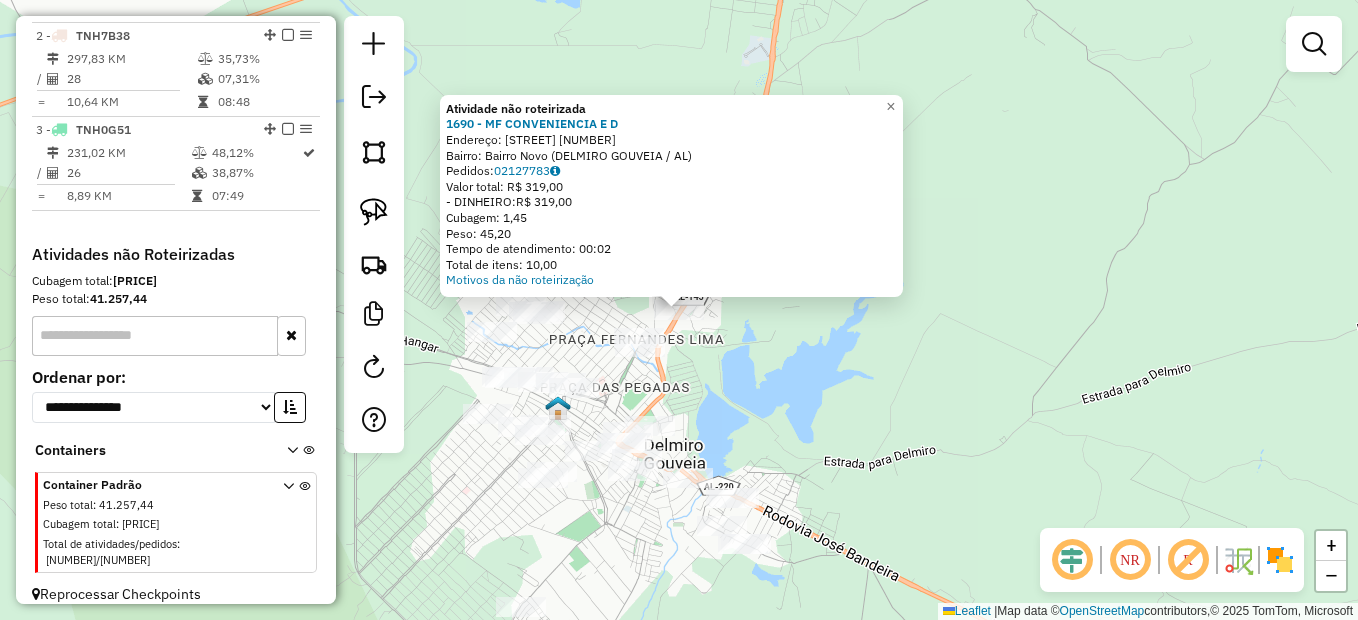 click on "Atividade não roteirizada 1690 - MF CONVENIENCIA  E D  Endereço:  R VEREADOR ANTONIO FERREIRA 499   Bairro: Bairro Novo (DELMIRO GOUVEIA / AL)   Pedidos:  02127783   Valor total: R$ 319,00   - DINHEIRO:  R$ 319,00   Cubagem: 1,45   Peso: 45,20   Tempo de atendimento: 00:02   Total de itens: 10,00  Motivos da não roteirização × Janela de atendimento Grade de atendimento Capacidade Transportadoras Veículos Cliente Pedidos  Rotas Selecione os dias de semana para filtrar as janelas de atendimento  Seg   Ter   Qua   Qui   Sex   Sáb   Dom  Informe o período da janela de atendimento: De: Até:  Filtrar exatamente a janela do cliente  Considerar janela de atendimento padrão  Selecione os dias de semana para filtrar as grades de atendimento  Seg   Ter   Qua   Qui   Sex   Sáb   Dom   Considerar clientes sem dia de atendimento cadastrado  Clientes fora do dia de atendimento selecionado Filtrar as atividades entre os valores definidos abaixo:  Peso mínimo:   Peso máximo:   Cubagem mínima:   De:   Até:  De:" 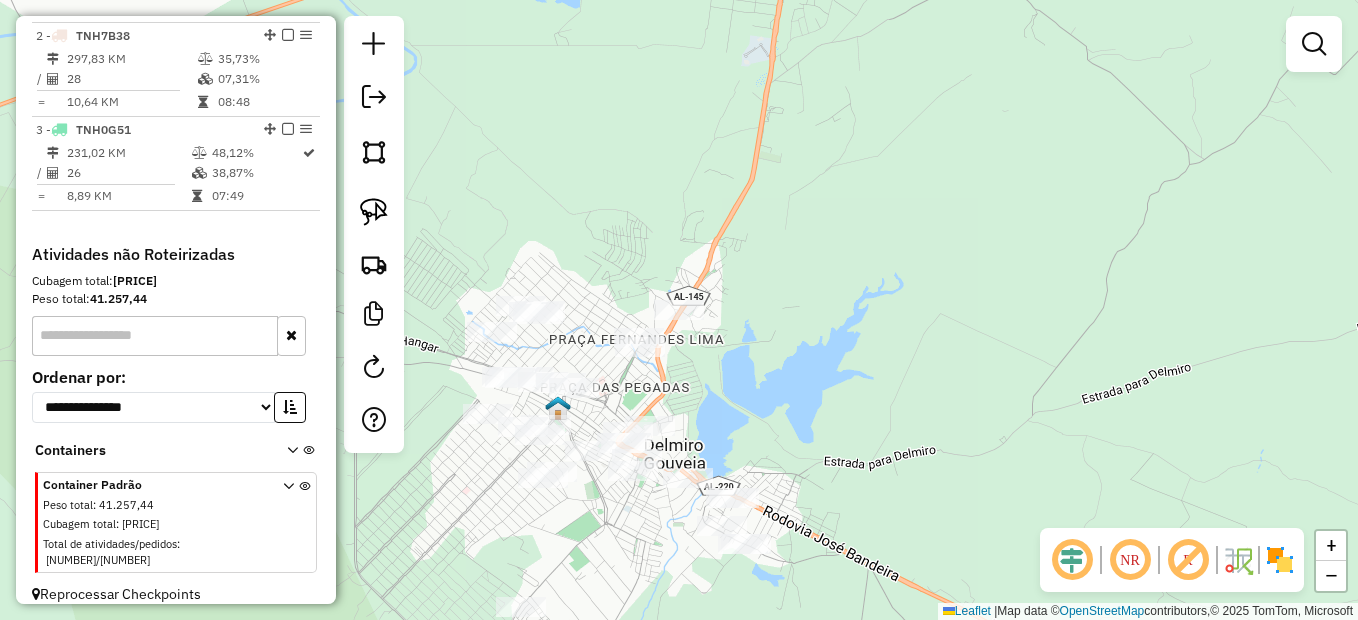 click 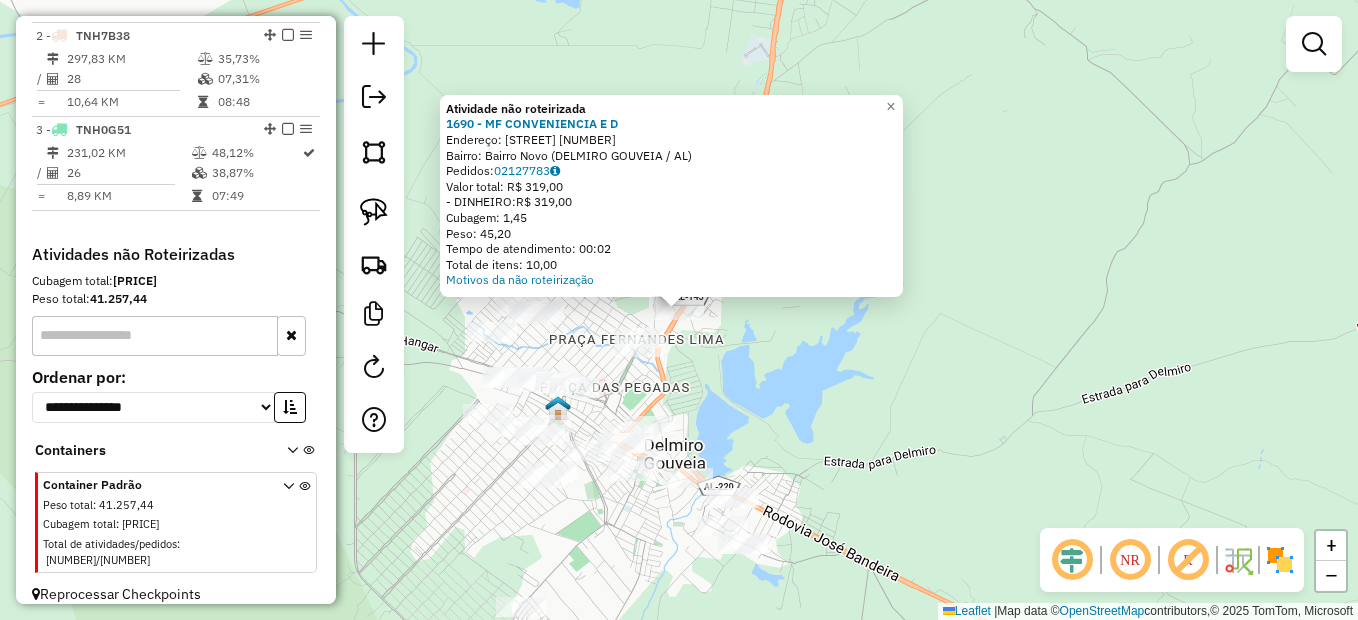 click on "Atividade não roteirizada 1690 - MF CONVENIENCIA  E D  Endereço:  R VEREADOR ANTONIO FERREIRA 499   Bairro: Bairro Novo (DELMIRO GOUVEIA / AL)   Pedidos:  02127783   Valor total: R$ 319,00   - DINHEIRO:  R$ 319,00   Cubagem: 1,45   Peso: 45,20   Tempo de atendimento: 00:02   Total de itens: 10,00  Motivos da não roteirização × Janela de atendimento Grade de atendimento Capacidade Transportadoras Veículos Cliente Pedidos  Rotas Selecione os dias de semana para filtrar as janelas de atendimento  Seg   Ter   Qua   Qui   Sex   Sáb   Dom  Informe o período da janela de atendimento: De: Até:  Filtrar exatamente a janela do cliente  Considerar janela de atendimento padrão  Selecione os dias de semana para filtrar as grades de atendimento  Seg   Ter   Qua   Qui   Sex   Sáb   Dom   Considerar clientes sem dia de atendimento cadastrado  Clientes fora do dia de atendimento selecionado Filtrar as atividades entre os valores definidos abaixo:  Peso mínimo:   Peso máximo:   Cubagem mínima:   De:   Até:  De:" 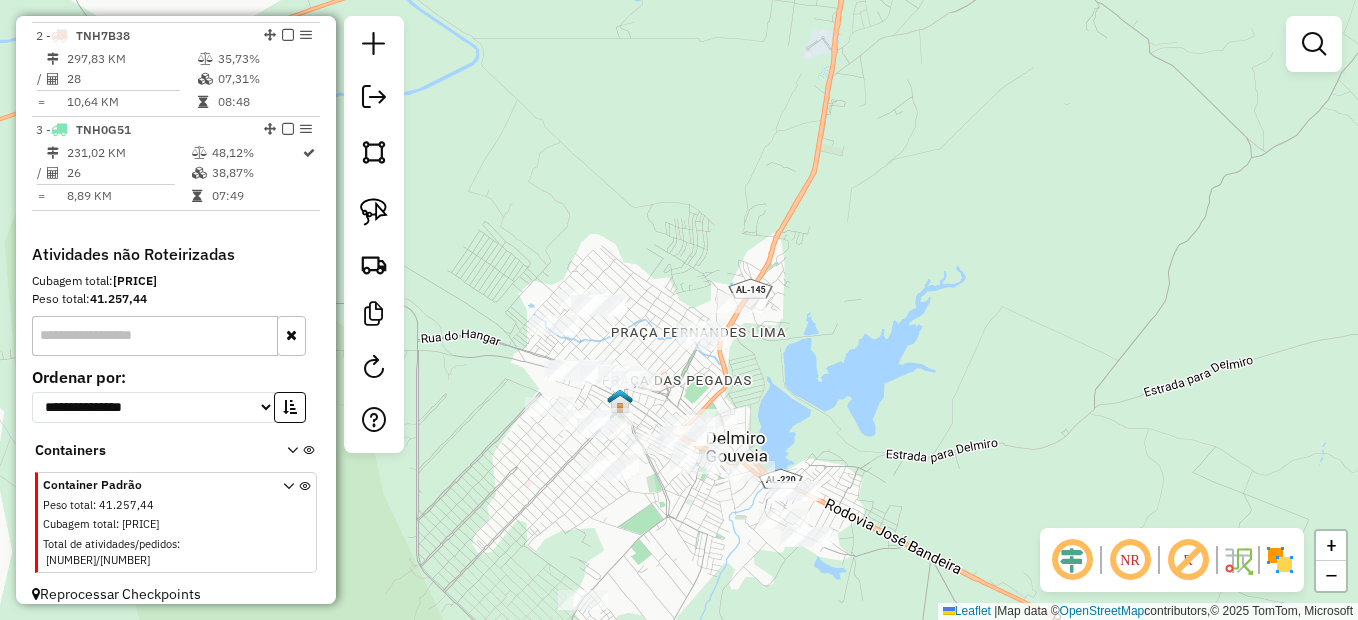 drag, startPoint x: 799, startPoint y: 402, endPoint x: 861, endPoint y: 384, distance: 64.56005 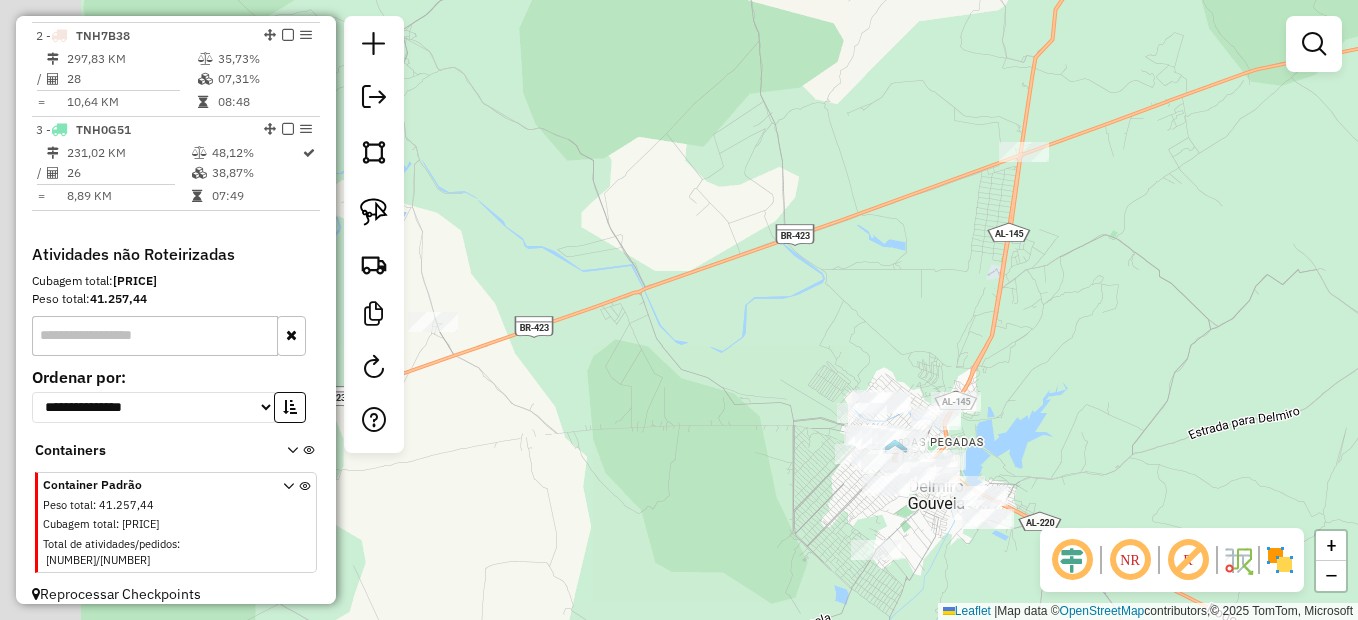 drag, startPoint x: 578, startPoint y: 330, endPoint x: 713, endPoint y: 410, distance: 156.92355 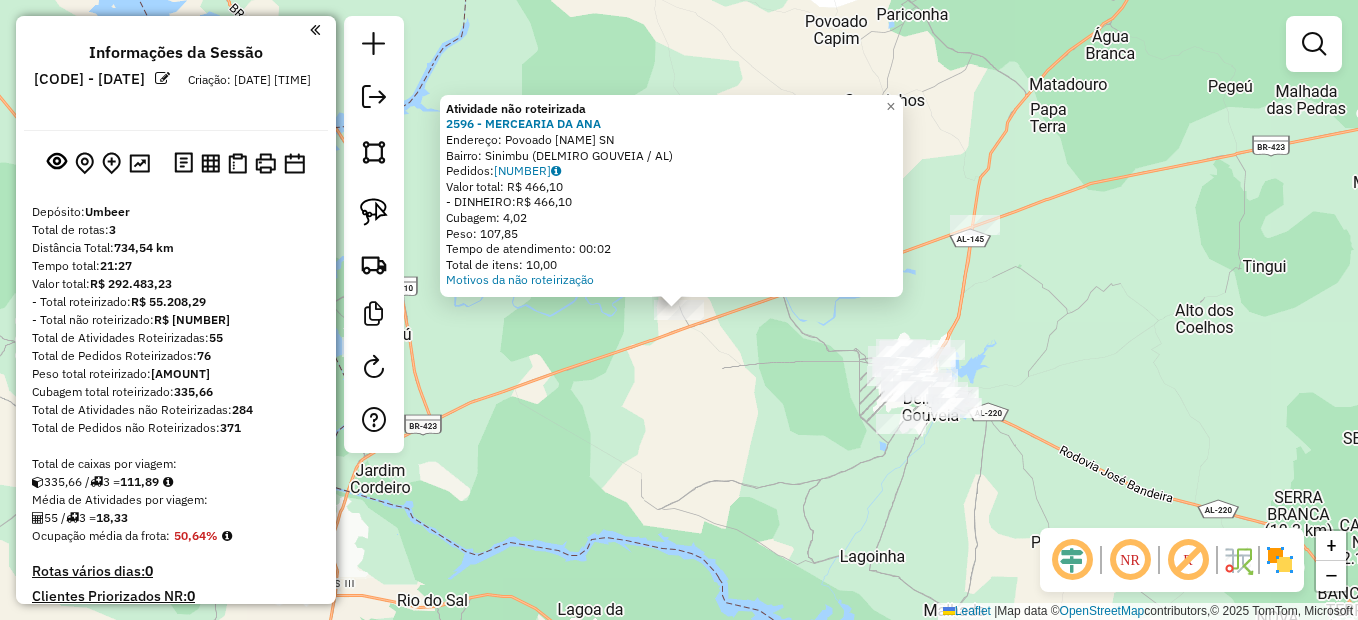 click on "Atividade não roteirizada [NUMBER] - [BRAND_NAME]  Endereço:  [STREET_NAME] [NUMBER]   Bairro: [NEIGHBORHOOD] ([CITY] / [STATE])   Pedidos:  [PHONE]   Valor total: [CURRENCY] [PRICE]   - DINHEIRO:  [CURRENCY] [PRICE]   Cubagem: [PRICE]   Peso: [PRICE]   Tempo de atendimento: [TIME]   Total de itens: [PRICE]  Motivos da não roteirização × Janela de atendimento Grade de atendimento Capacidade Transportadoras Veículos Cliente Pedidos  Rotas Selecione os dias de semana para filtrar as janelas de atendimento  Seg   Ter   Qua   Qui   Sex   Sáb   Dom  Informe o período da janela de atendimento: De: Até:  Filtrar exatamente a janela do cliente  Considerar janela de atendimento padrão  Selecione os dias de semana para filtrar as grades de atendimento  Seg   Ter   Qua   Qui   Sex   Sáb   Dom   Considerar clientes sem dia de atendimento cadastrado  Clientes fora do dia de atendimento selecionado Filtrar as atividades entre os valores definidos abaixo:  Peso mínimo:   Peso máximo:   Cubagem mínima:   Cubagem máxima:   De:  De:" 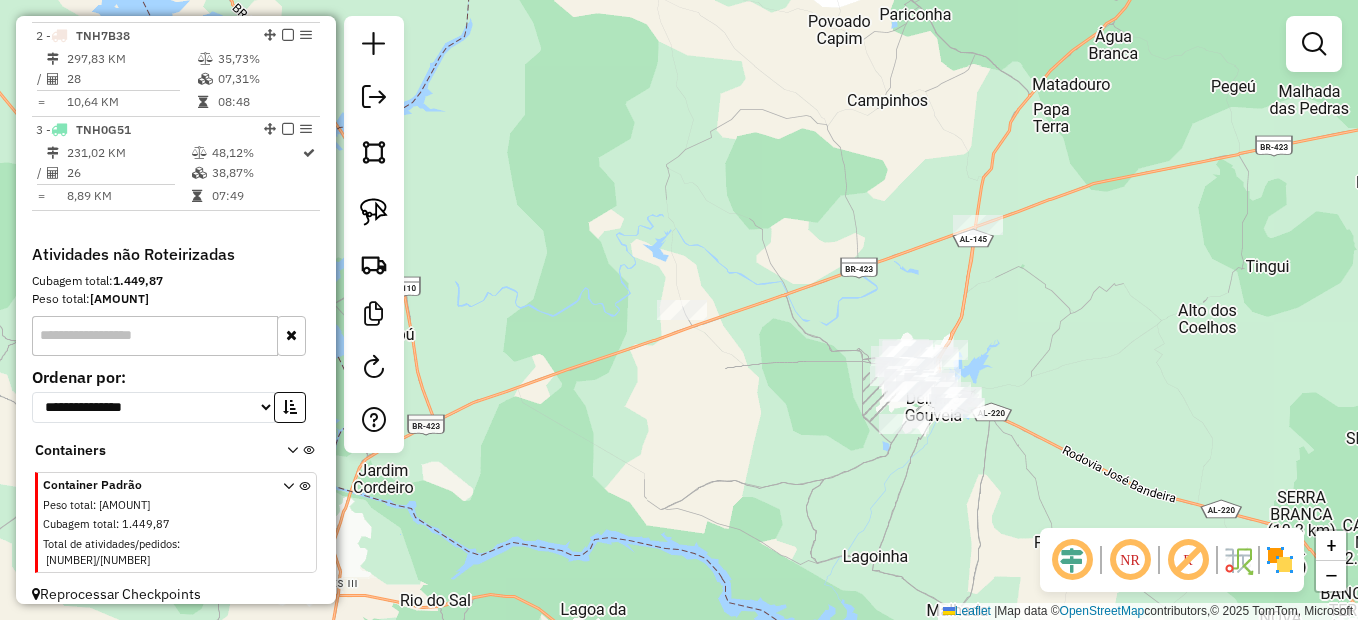 drag, startPoint x: 714, startPoint y: 402, endPoint x: 961, endPoint y: 321, distance: 259.9423 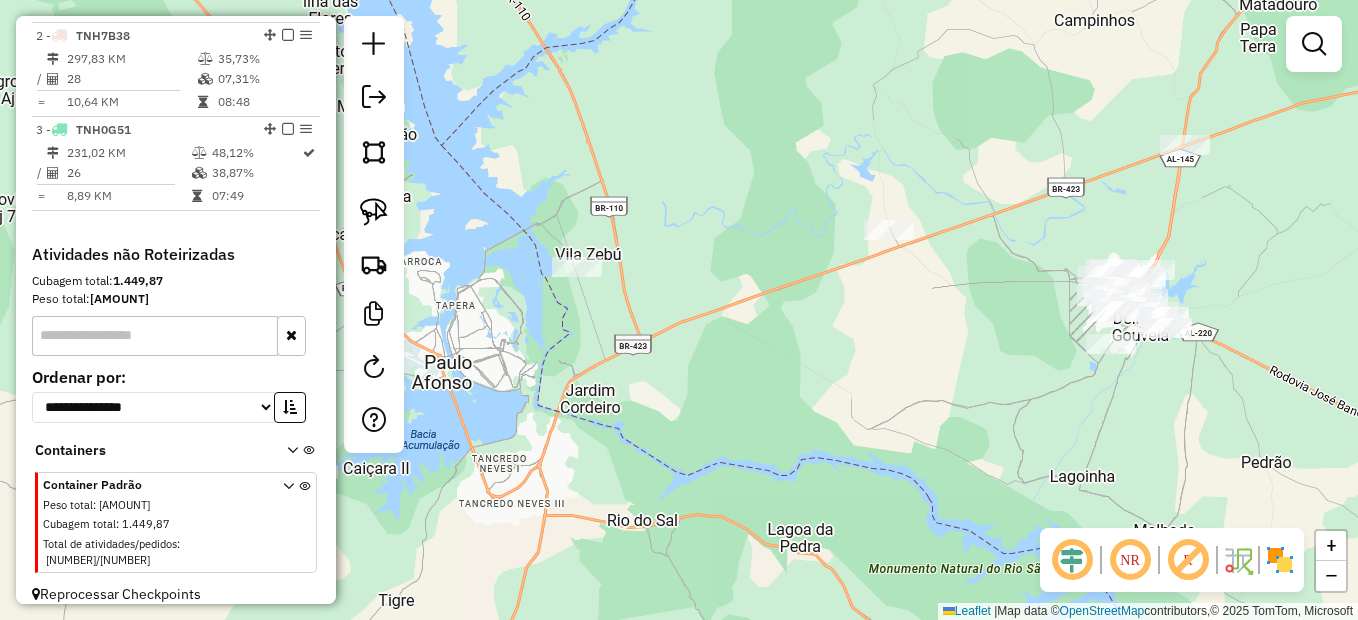 drag, startPoint x: 1177, startPoint y: 392, endPoint x: 1076, endPoint y: 377, distance: 102.10779 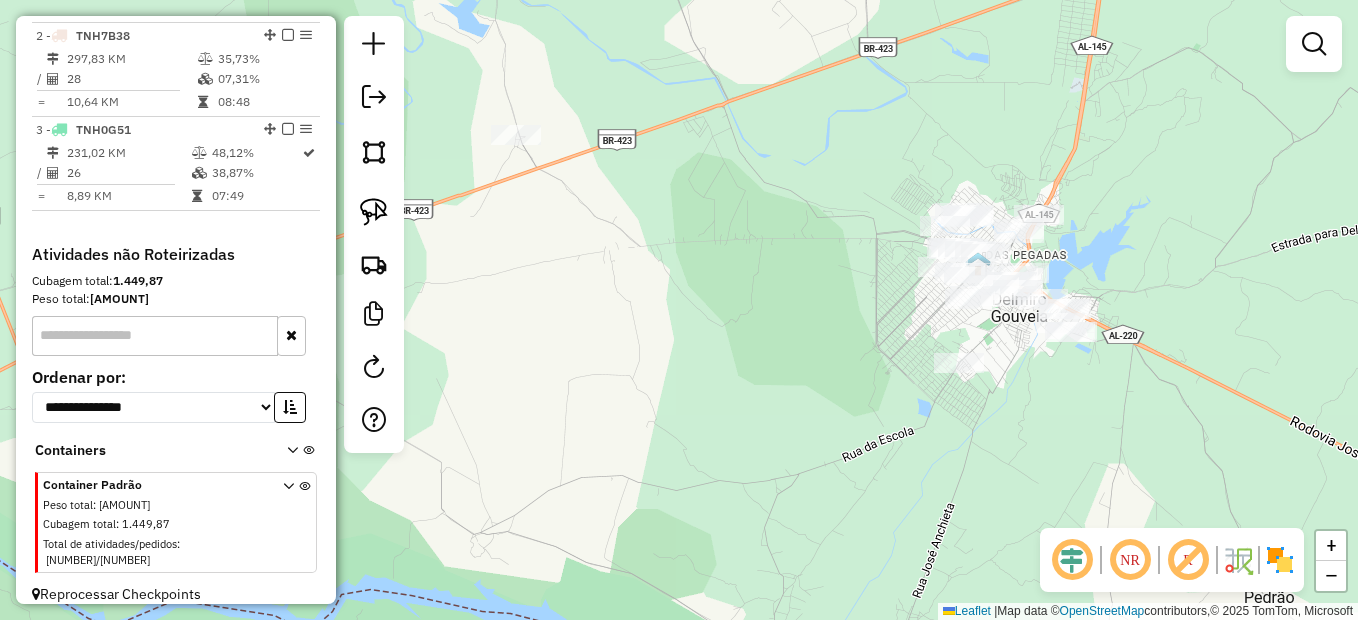 drag, startPoint x: 1029, startPoint y: 342, endPoint x: 989, endPoint y: 379, distance: 54.48853 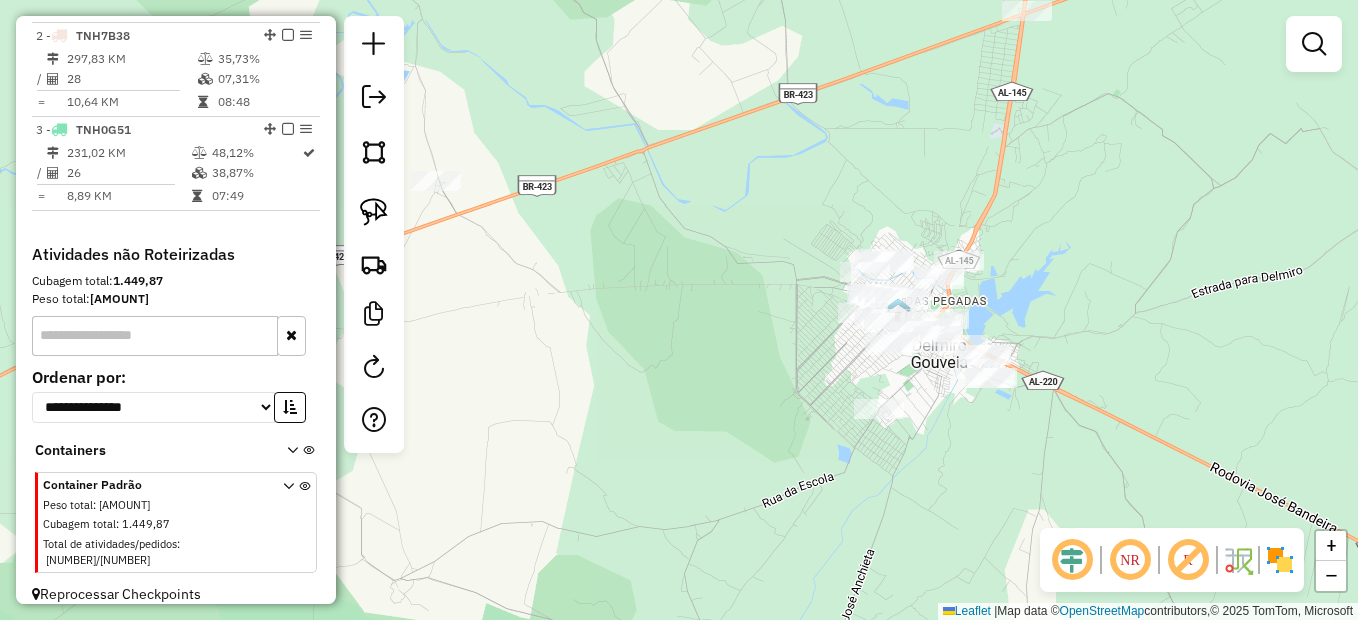 drag, startPoint x: 1149, startPoint y: 326, endPoint x: 1031, endPoint y: 352, distance: 120.83046 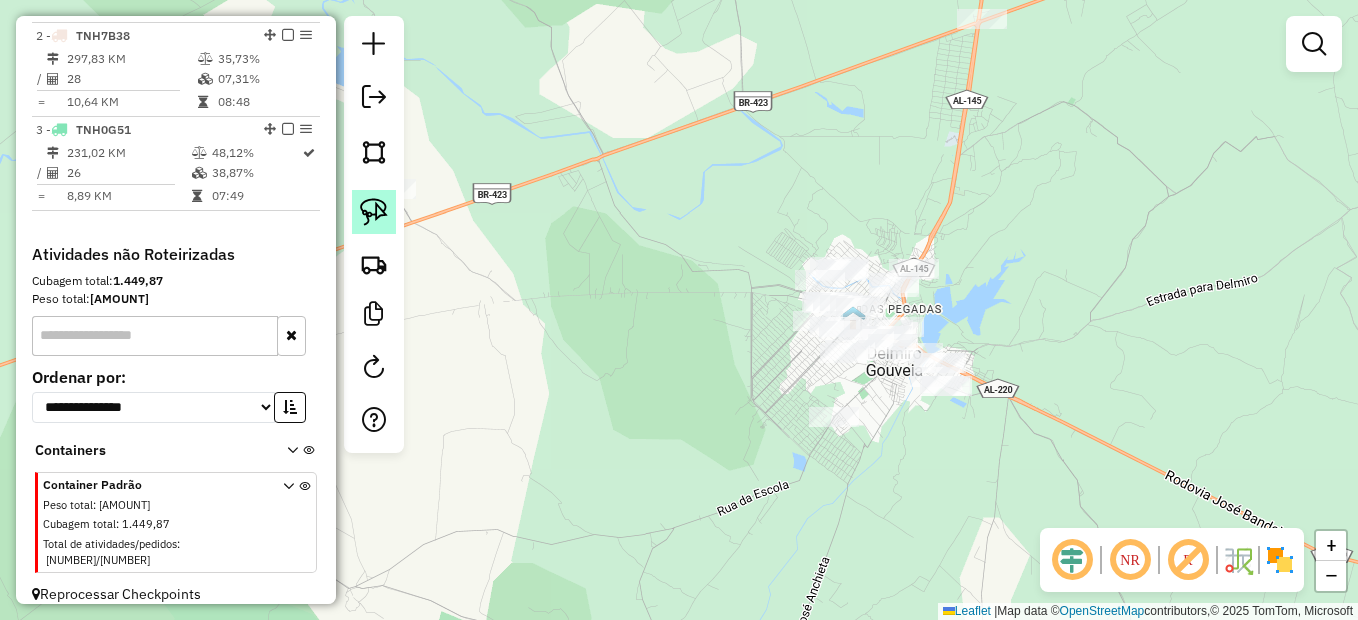 click 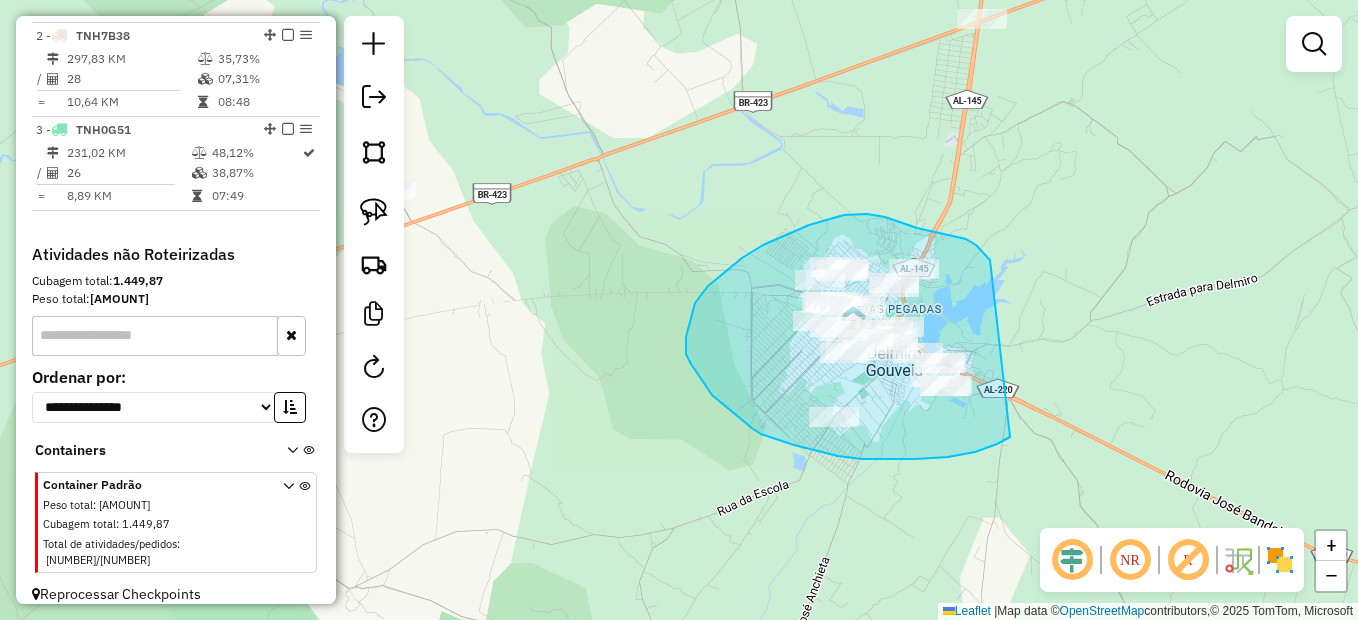 drag, startPoint x: 990, startPoint y: 260, endPoint x: 1013, endPoint y: 434, distance: 175.51353 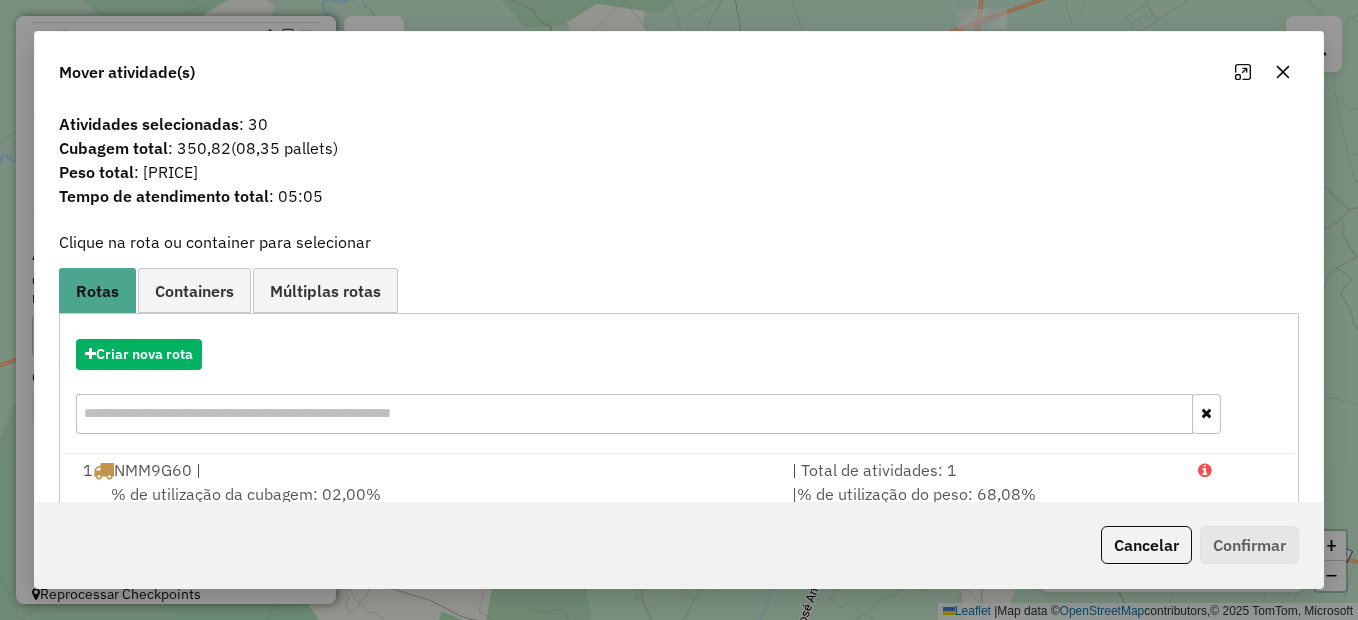 drag, startPoint x: 1177, startPoint y: 539, endPoint x: 1136, endPoint y: 535, distance: 41.19466 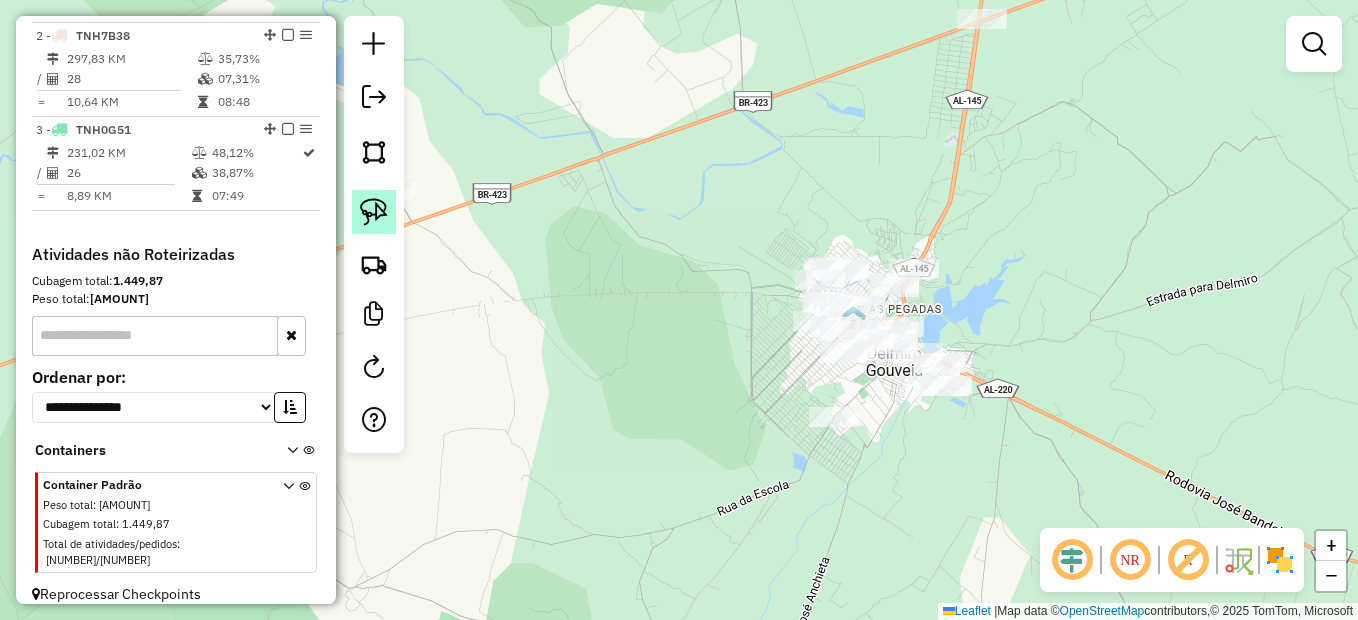 click 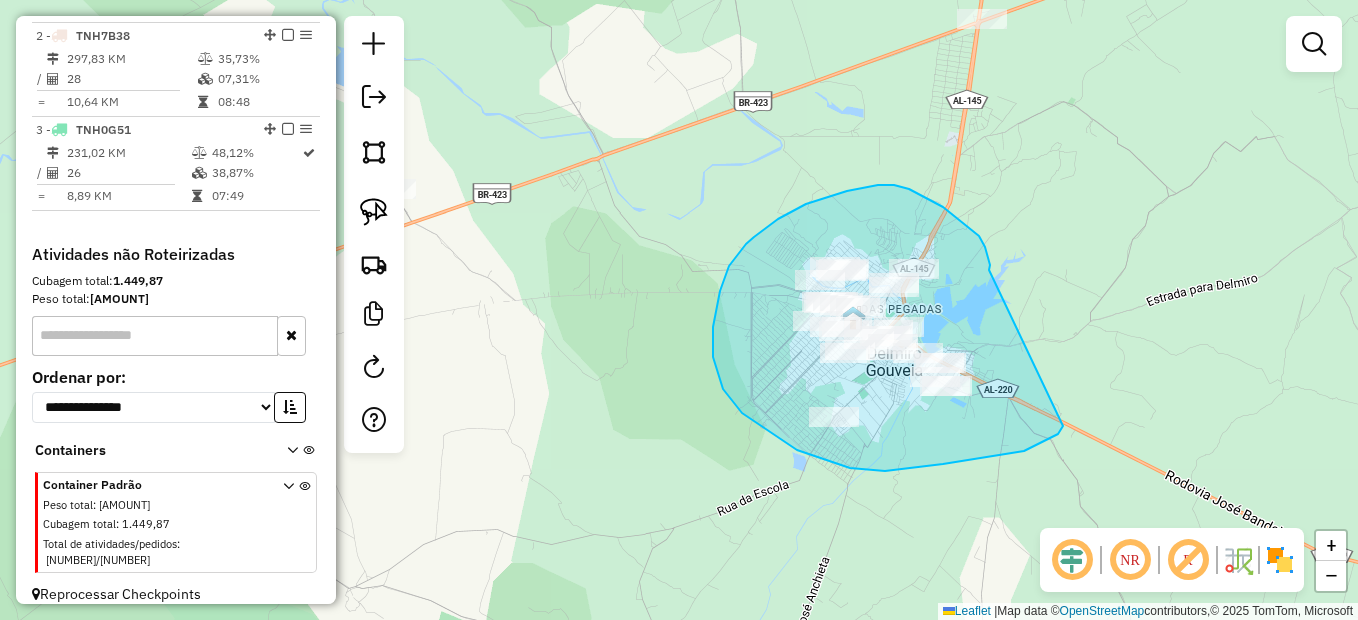 drag, startPoint x: 990, startPoint y: 269, endPoint x: 1063, endPoint y: 401, distance: 150.84097 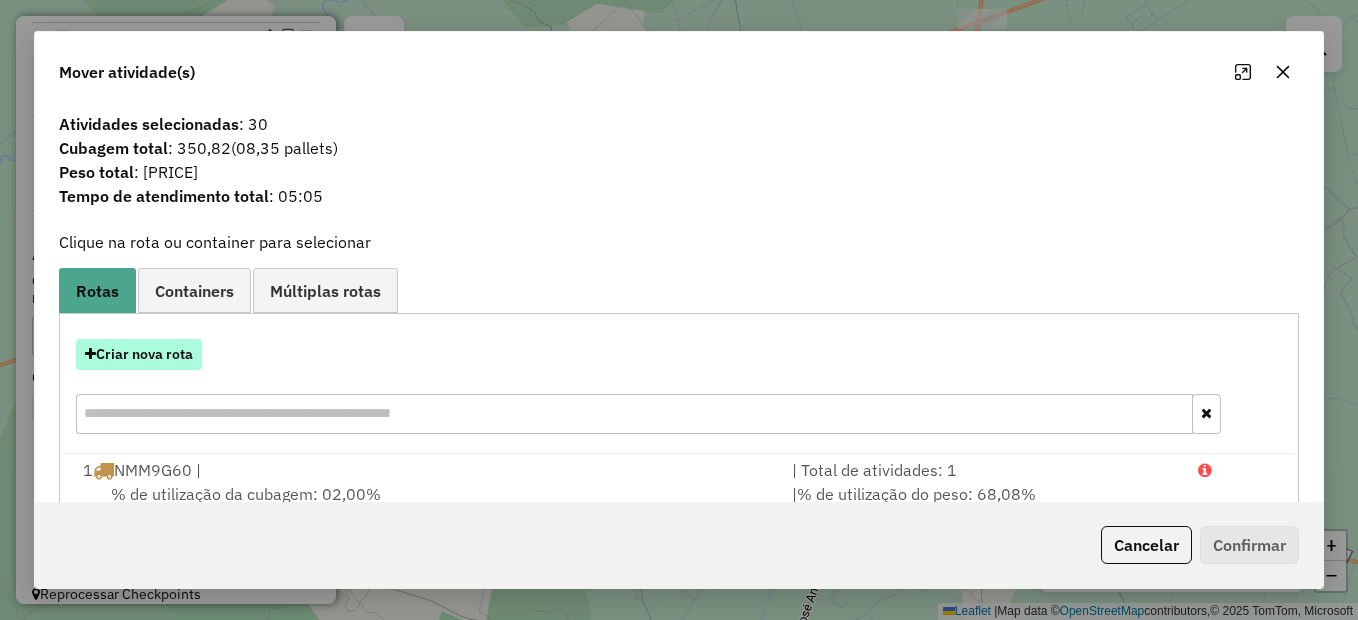 click on "Criar nova rota" at bounding box center (139, 354) 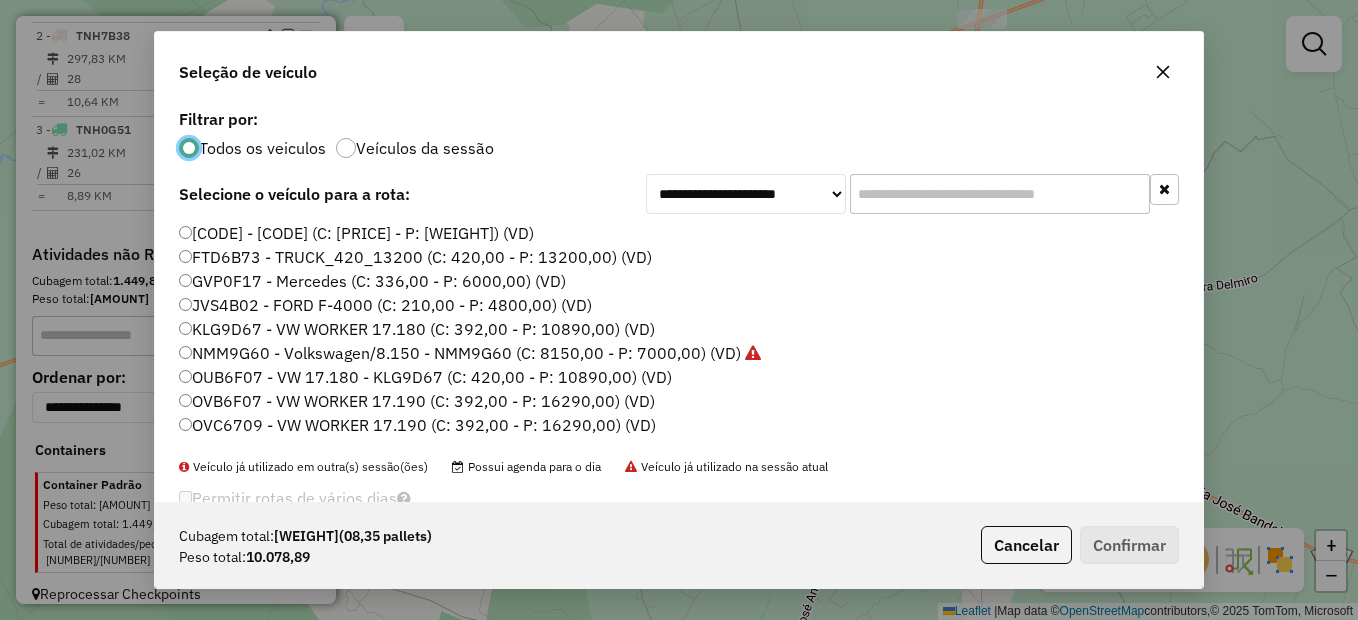 scroll, scrollTop: 11, scrollLeft: 6, axis: both 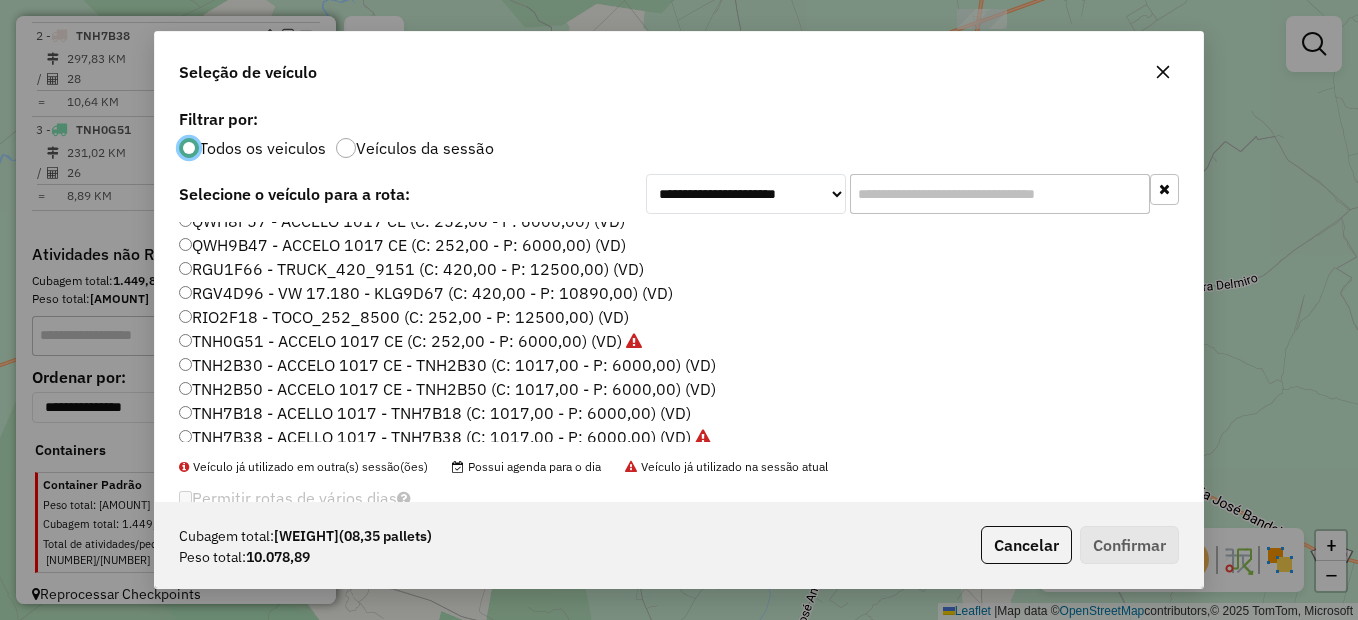 click on "QWH9B47 - ACCELO 1017 CE (C: 252,00 - P: 6000,00) (VD)" 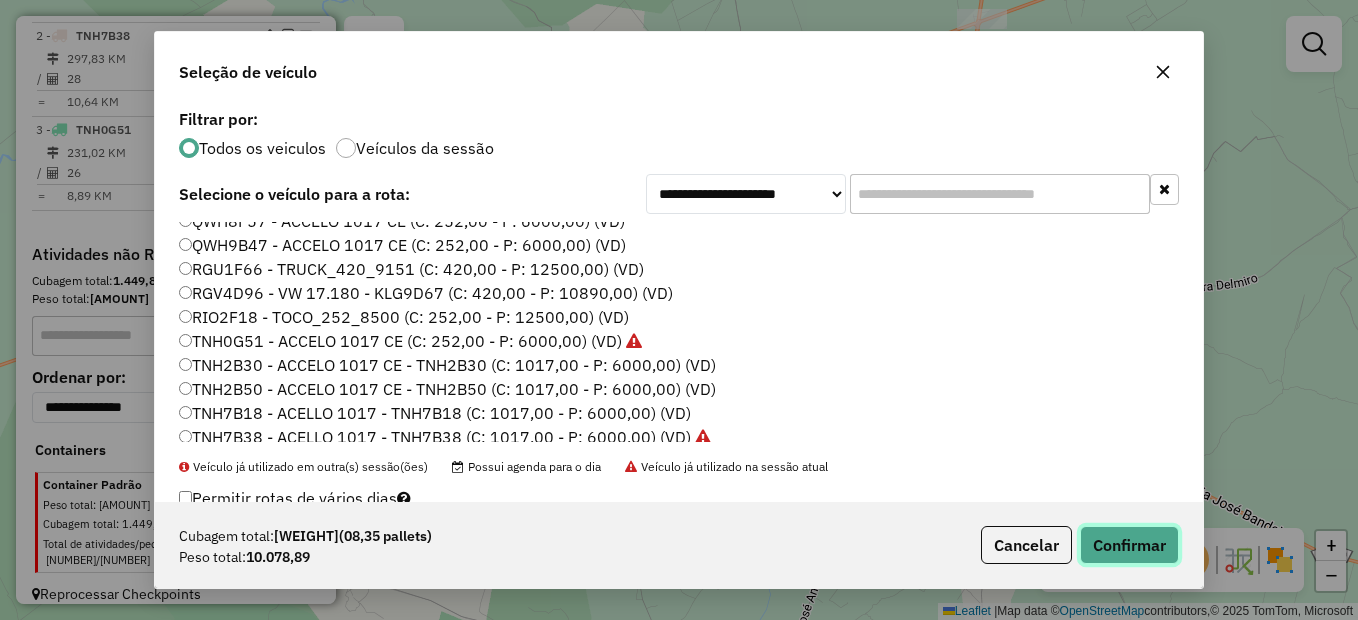 click on "Confirmar" 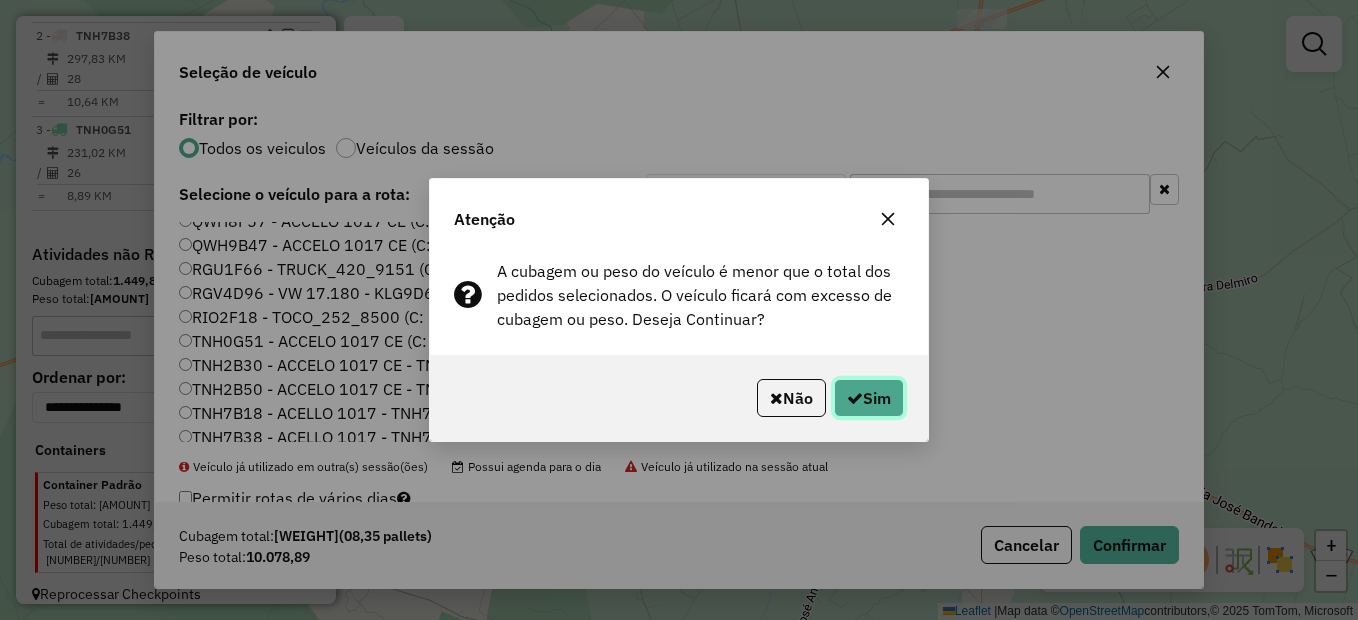click on "Sim" 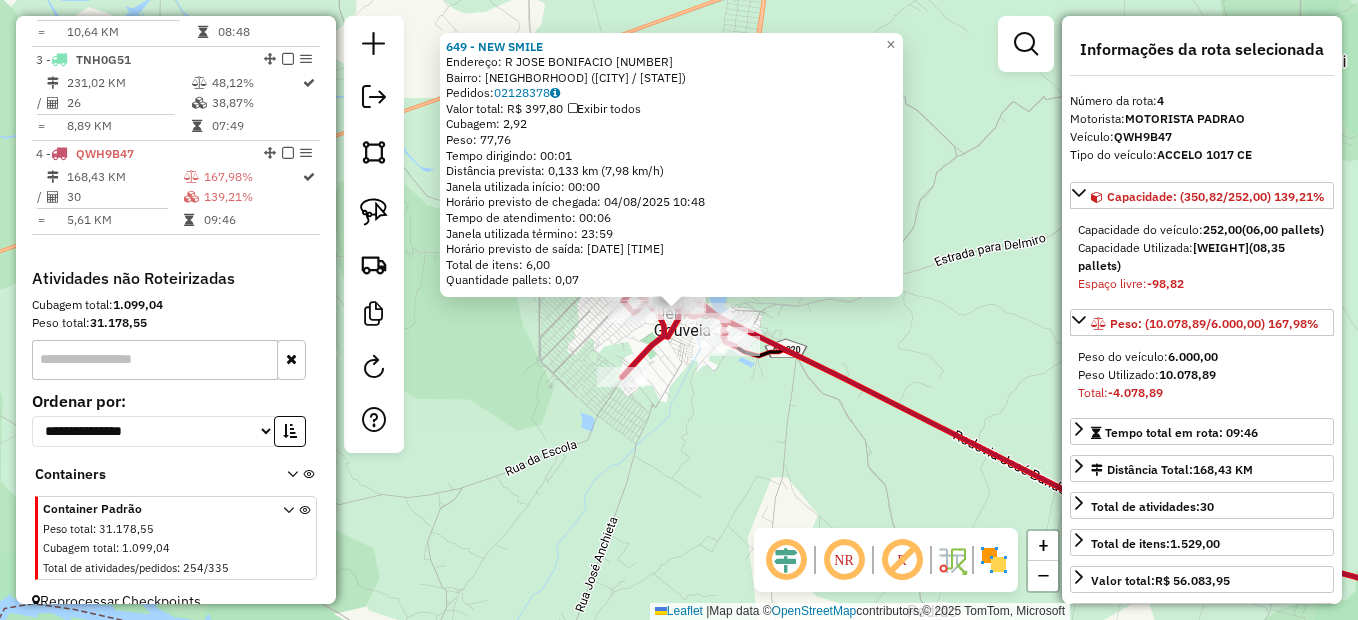 scroll, scrollTop: 931, scrollLeft: 0, axis: vertical 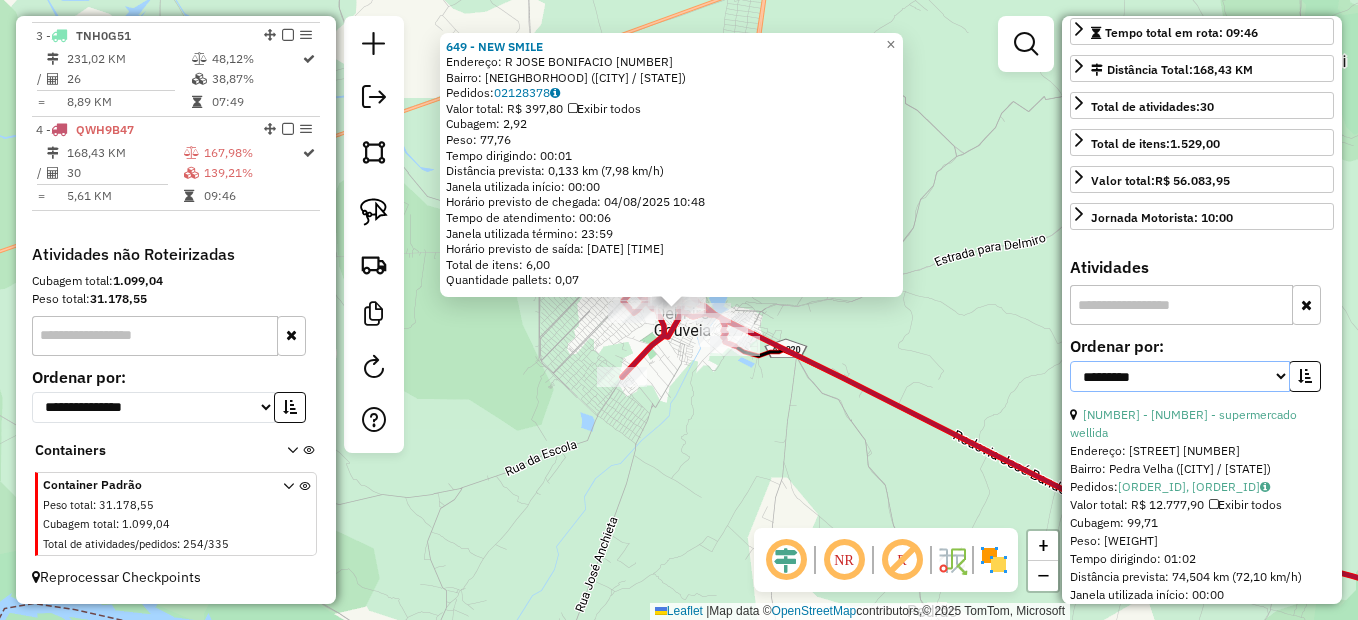 click on "**********" at bounding box center [1180, 376] 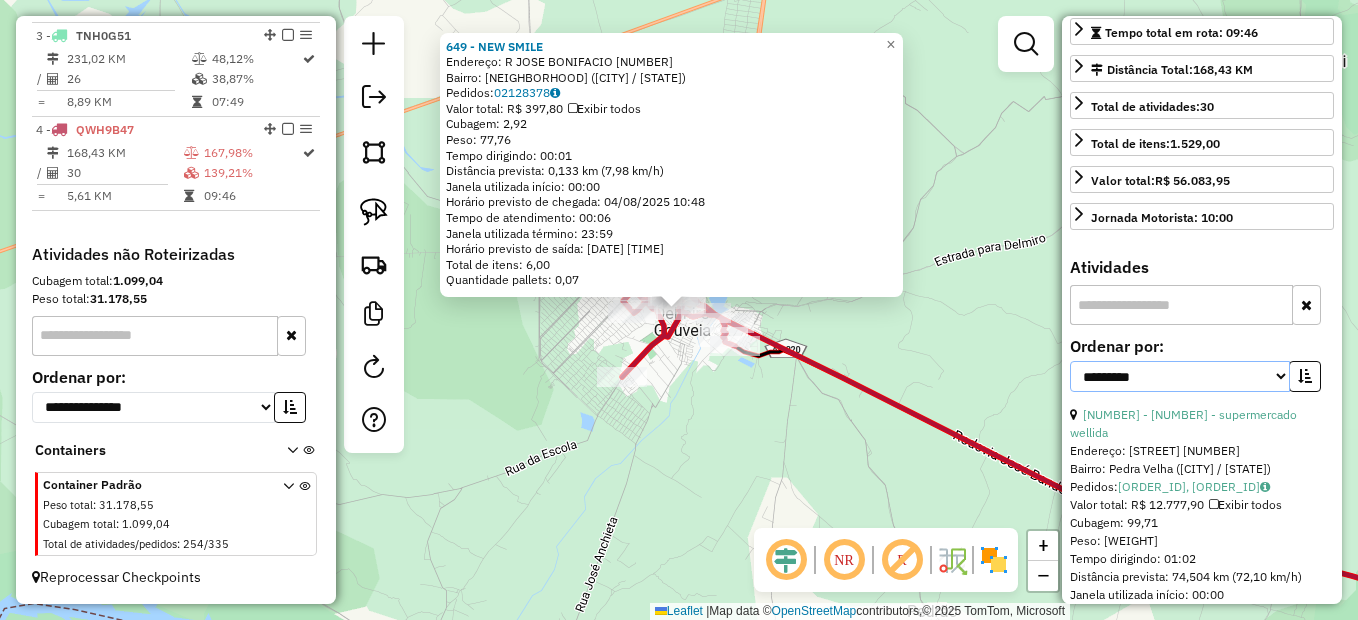 select on "*********" 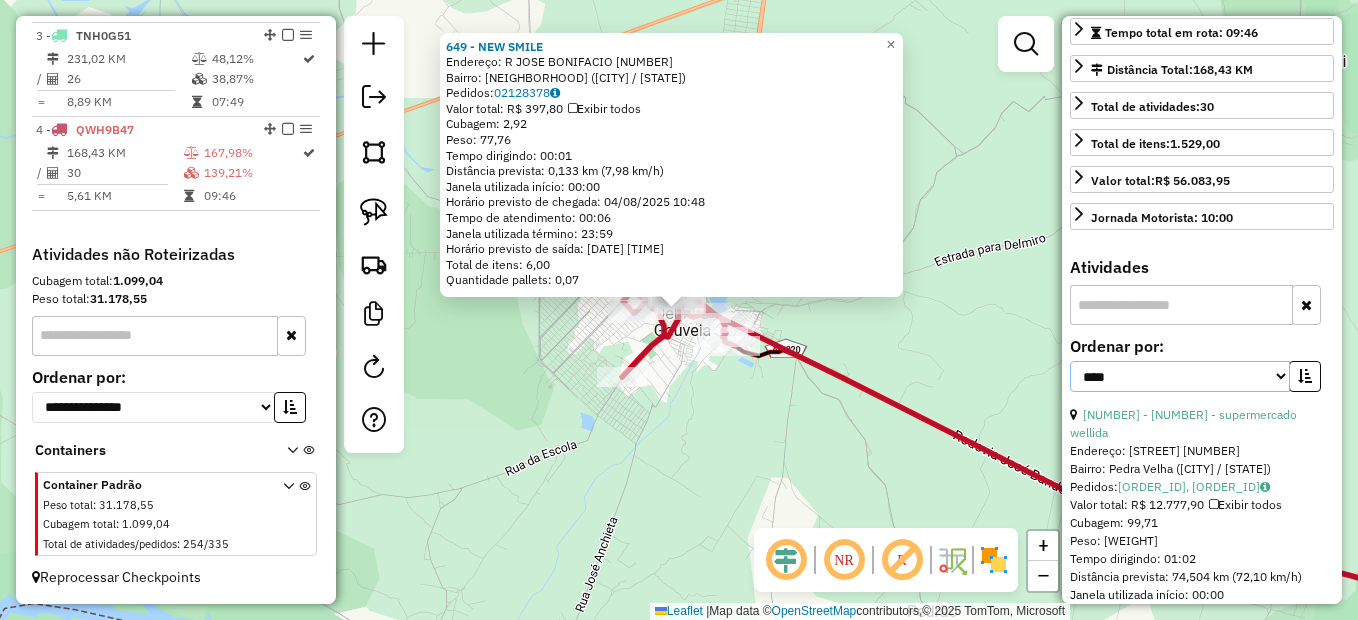 click on "**********" at bounding box center (1180, 376) 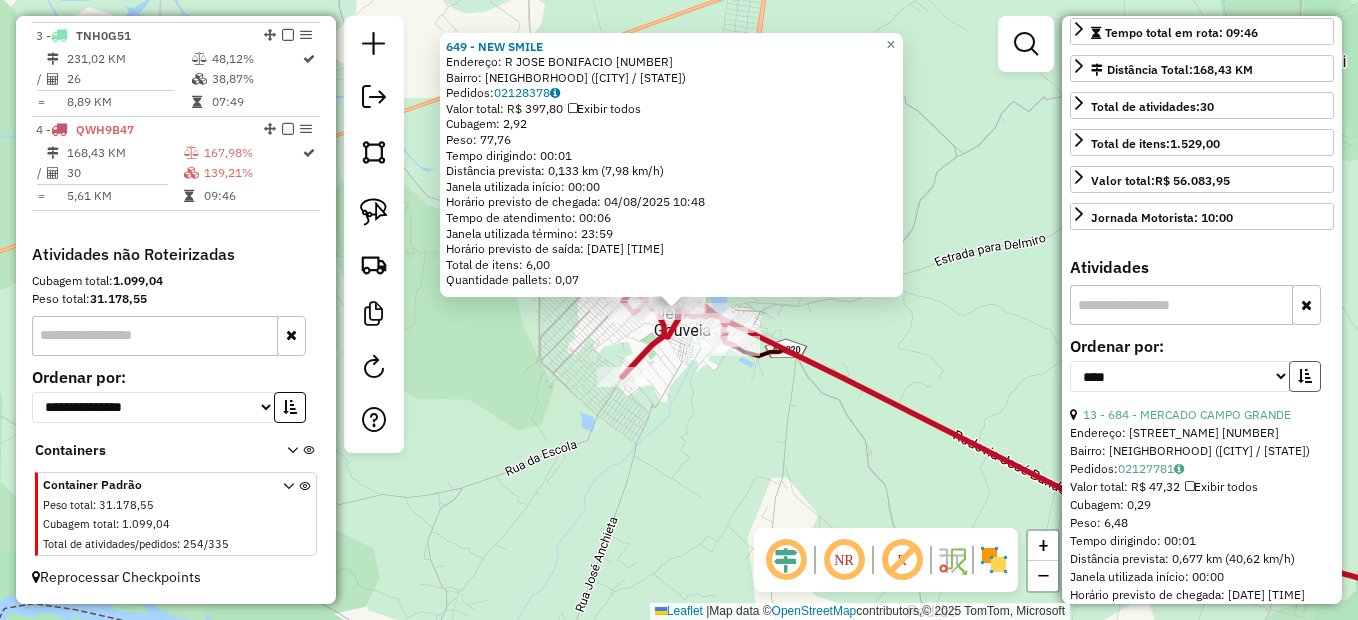 click at bounding box center [1305, 376] 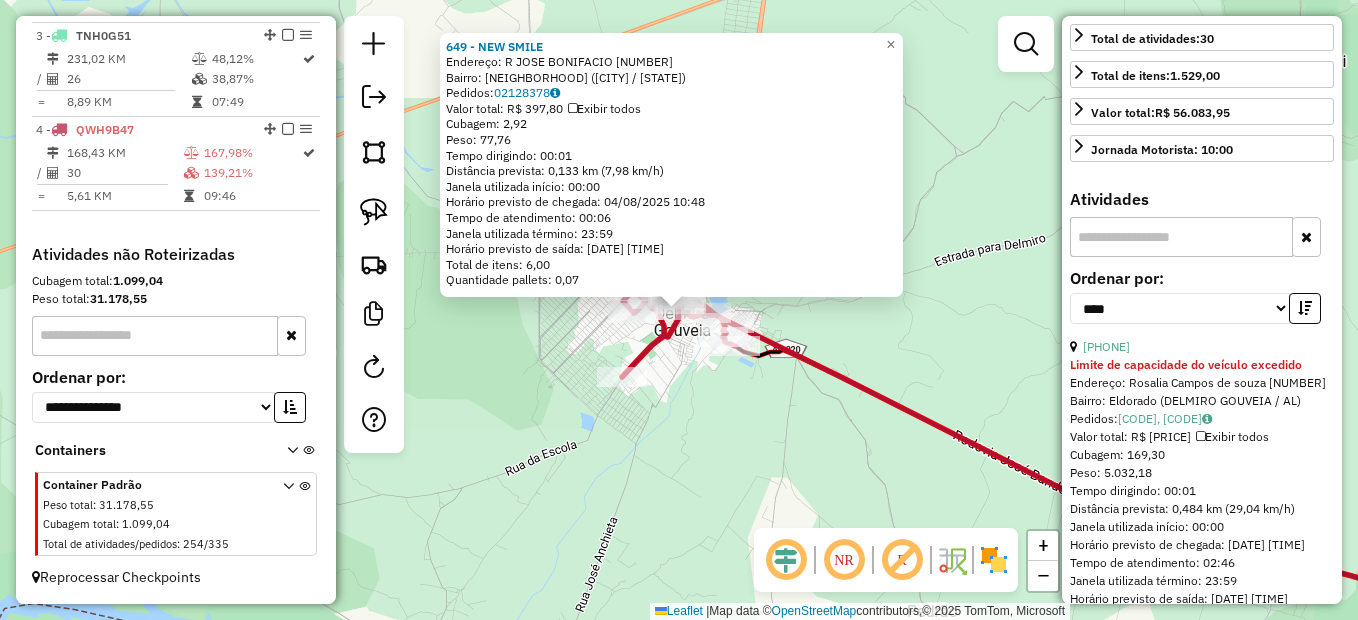 scroll, scrollTop: 600, scrollLeft: 0, axis: vertical 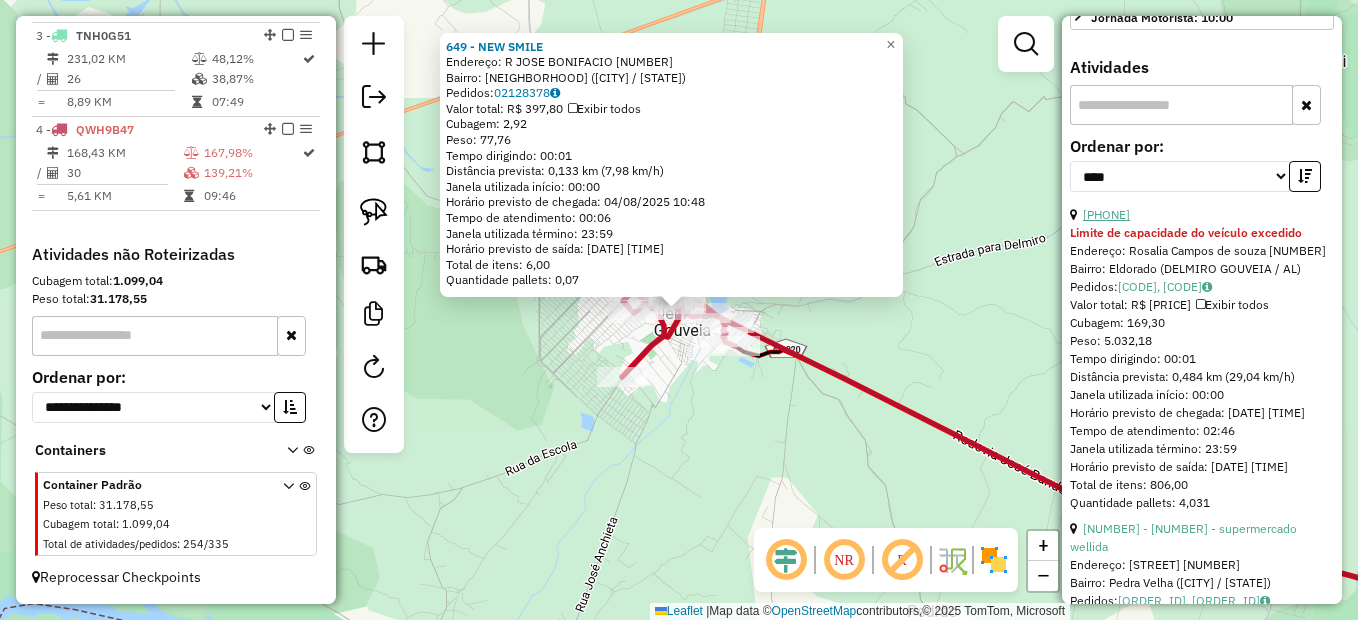 click on "16 - 810 - atacadao wellida" at bounding box center [1106, 214] 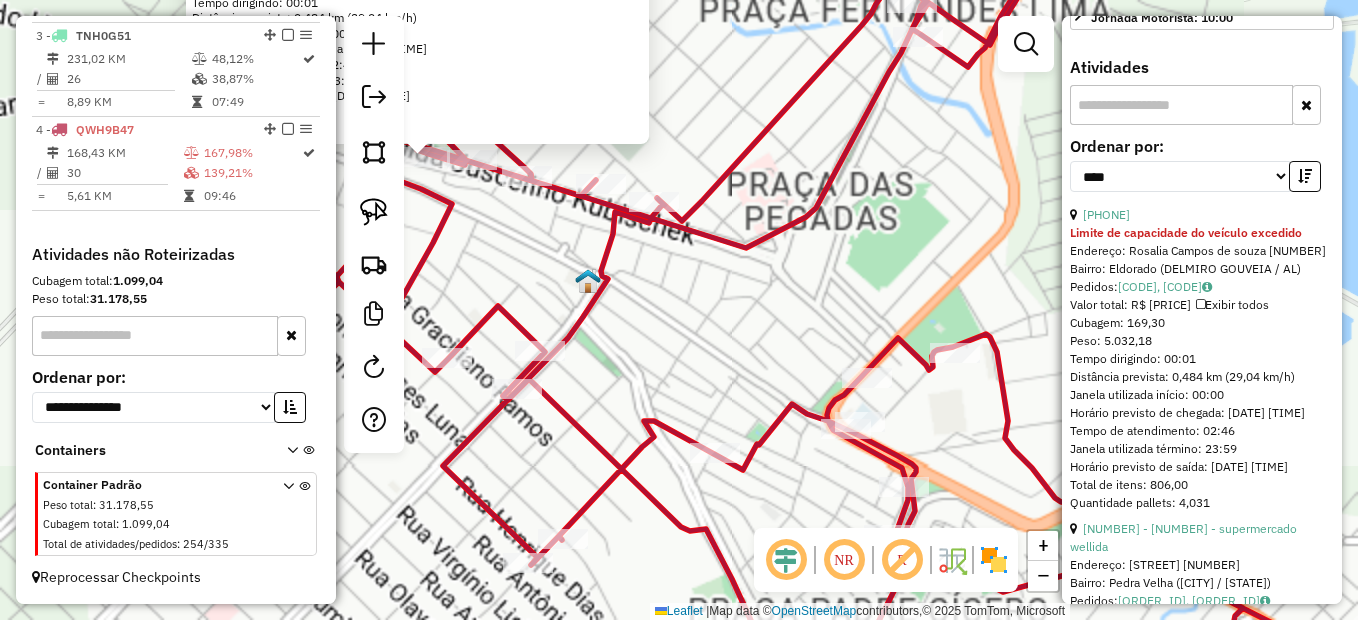 drag, startPoint x: 520, startPoint y: 245, endPoint x: 679, endPoint y: 378, distance: 207.29207 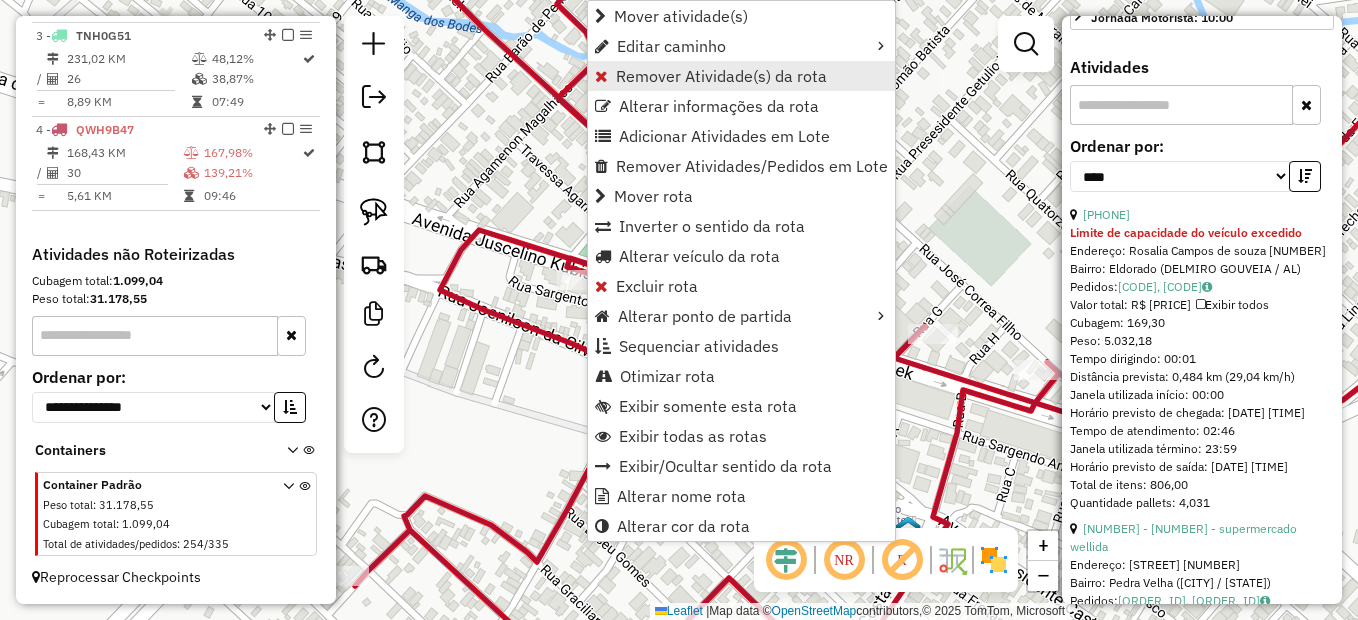 click on "Remover Atividade(s) da rota" at bounding box center [721, 76] 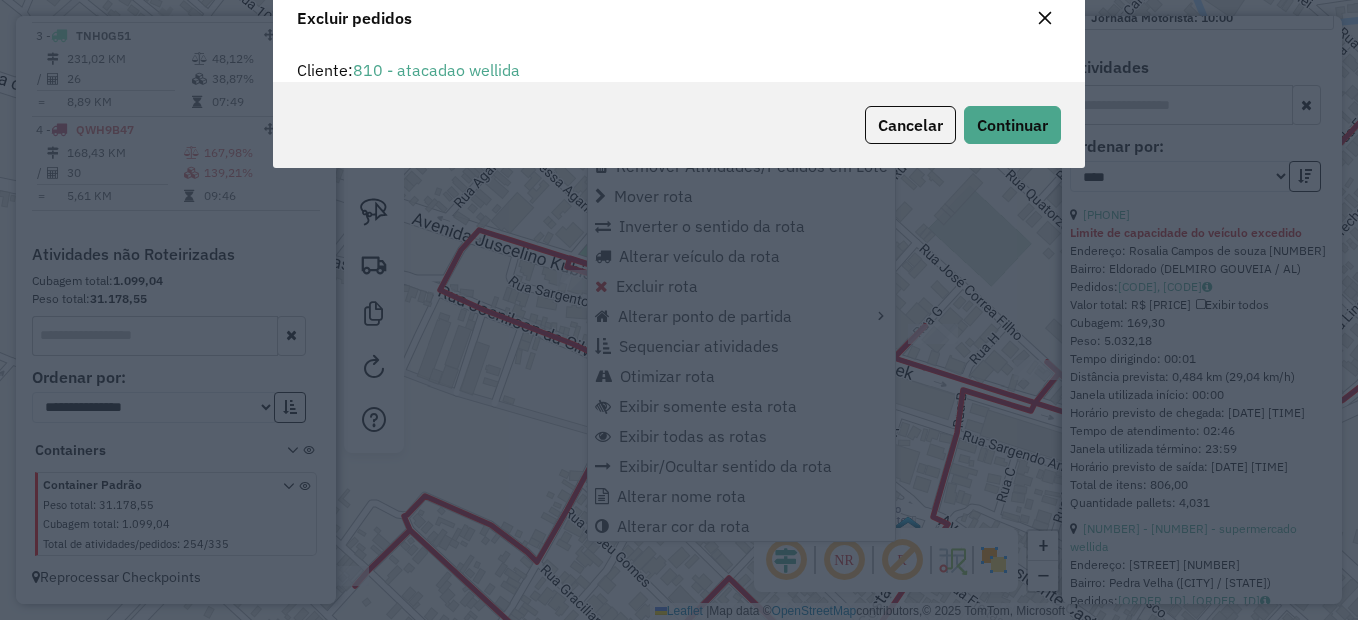 scroll, scrollTop: 12, scrollLeft: 6, axis: both 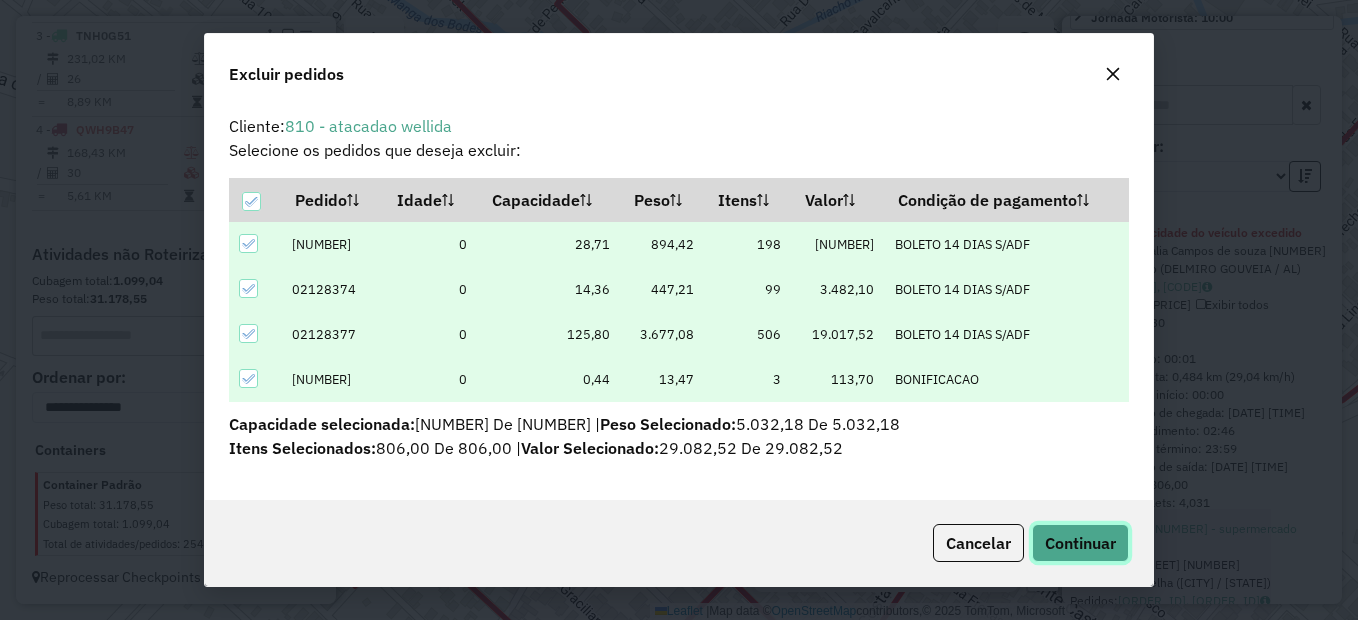 click on "Continuar" 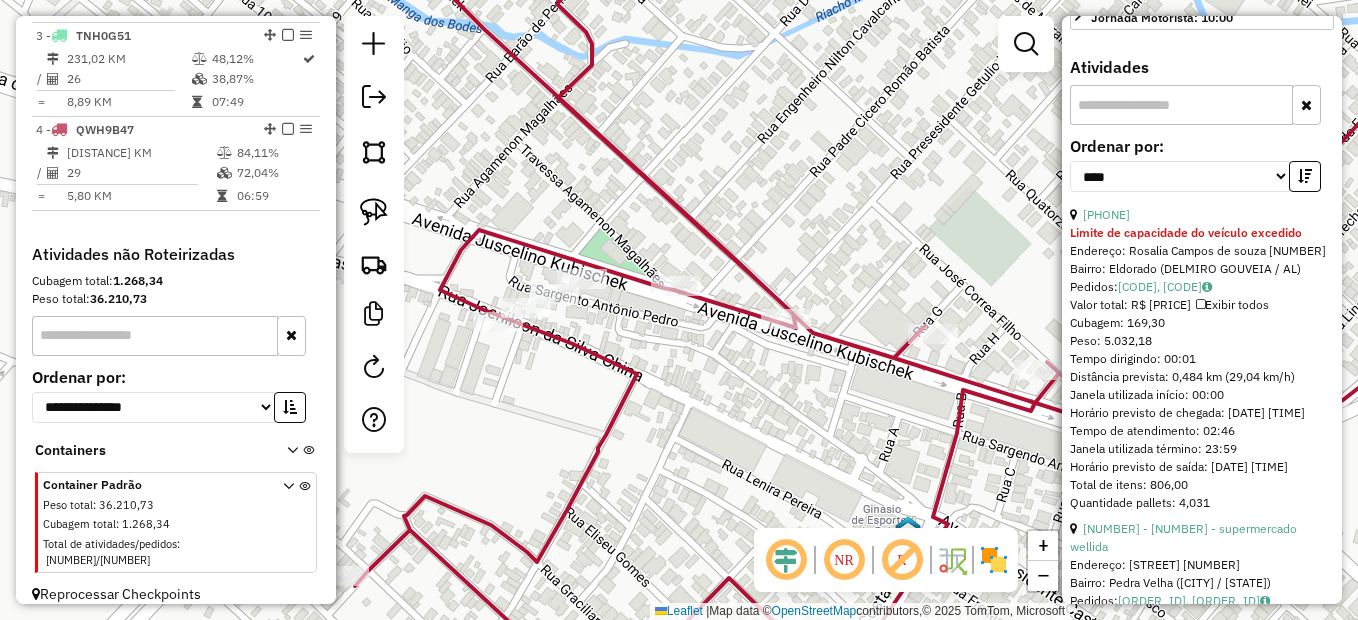 scroll, scrollTop: 582, scrollLeft: 0, axis: vertical 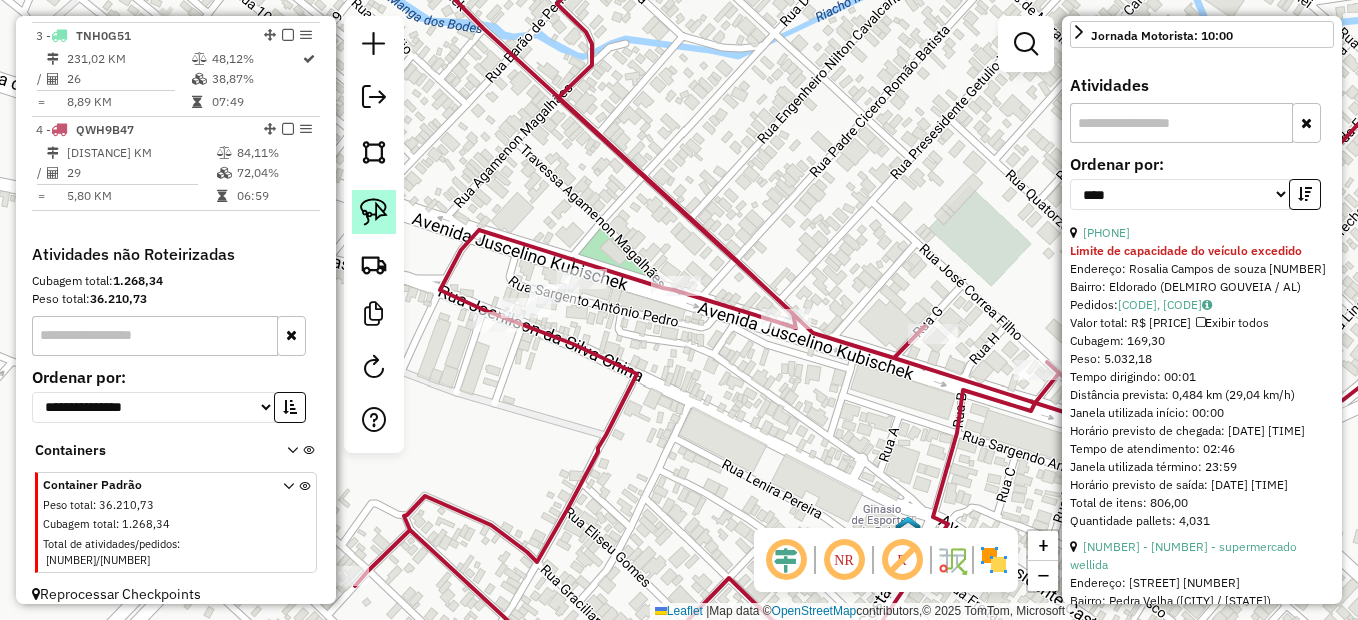 click 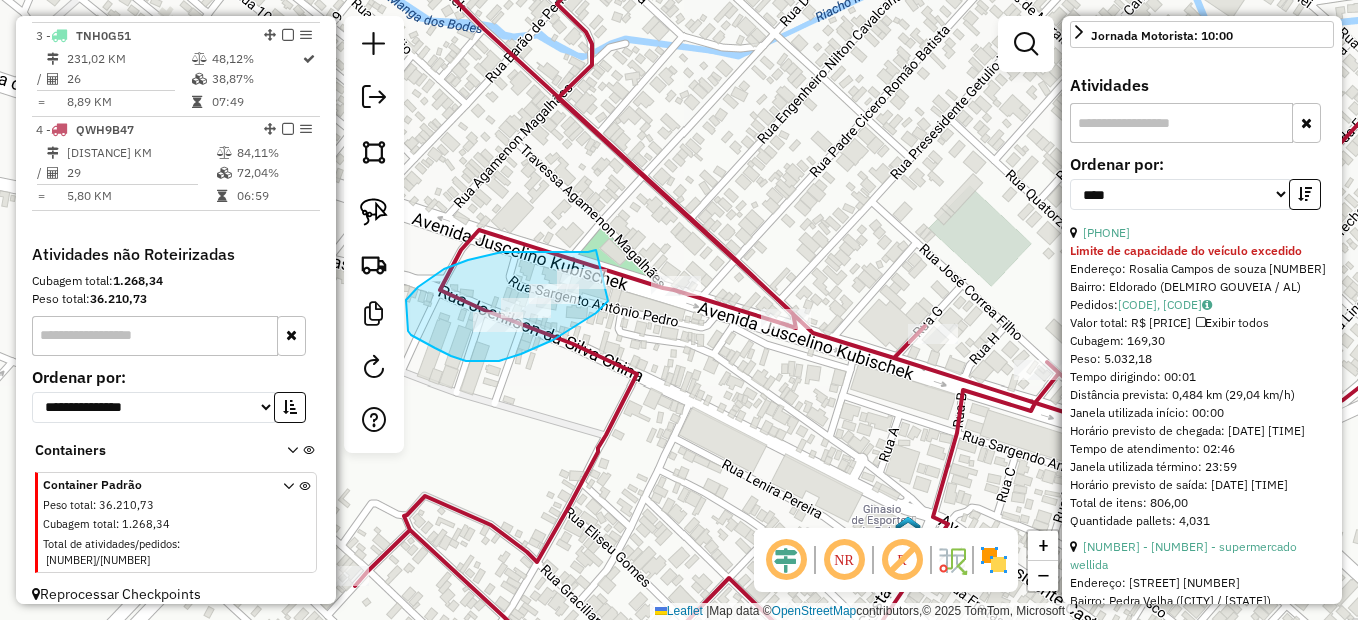 drag, startPoint x: 588, startPoint y: 252, endPoint x: 608, endPoint y: 298, distance: 50.159744 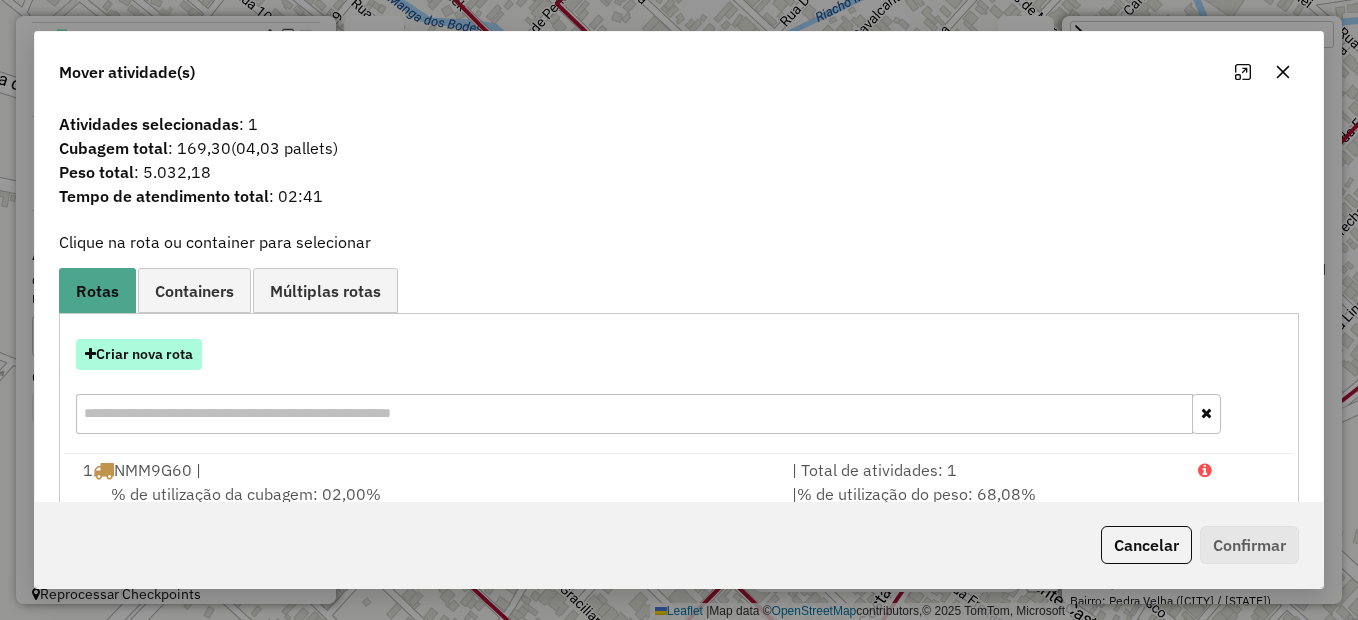 click on "Criar nova rota" at bounding box center [139, 354] 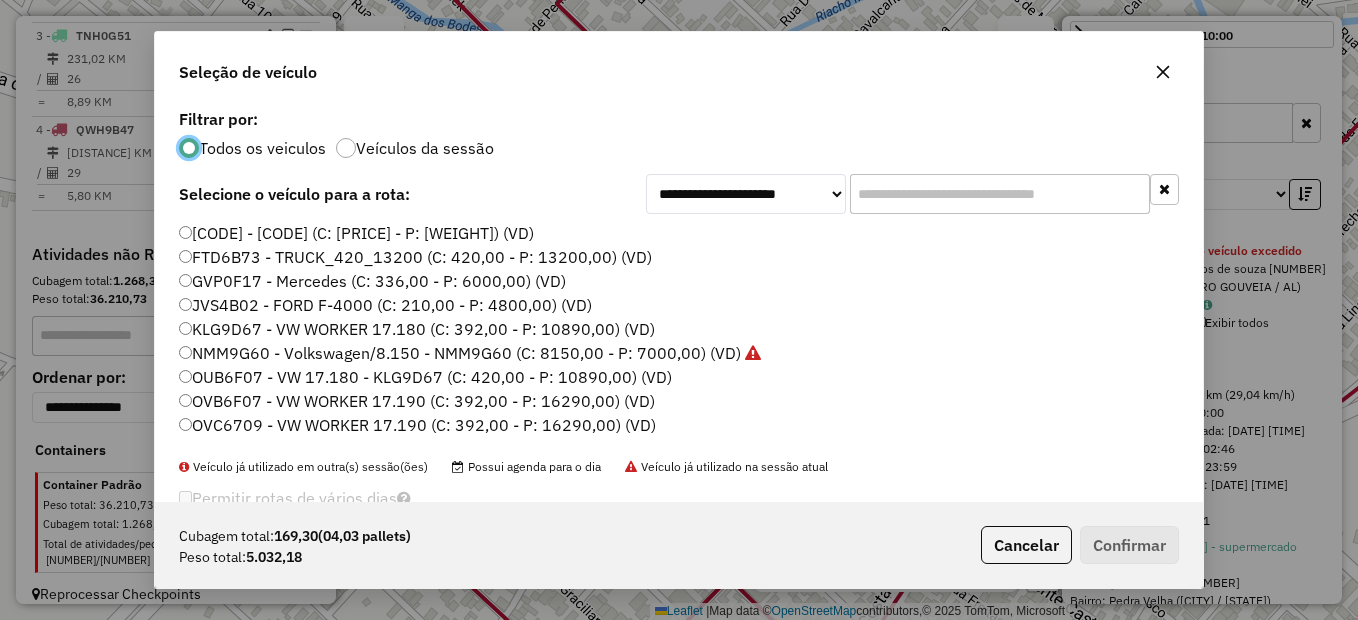 scroll, scrollTop: 11, scrollLeft: 6, axis: both 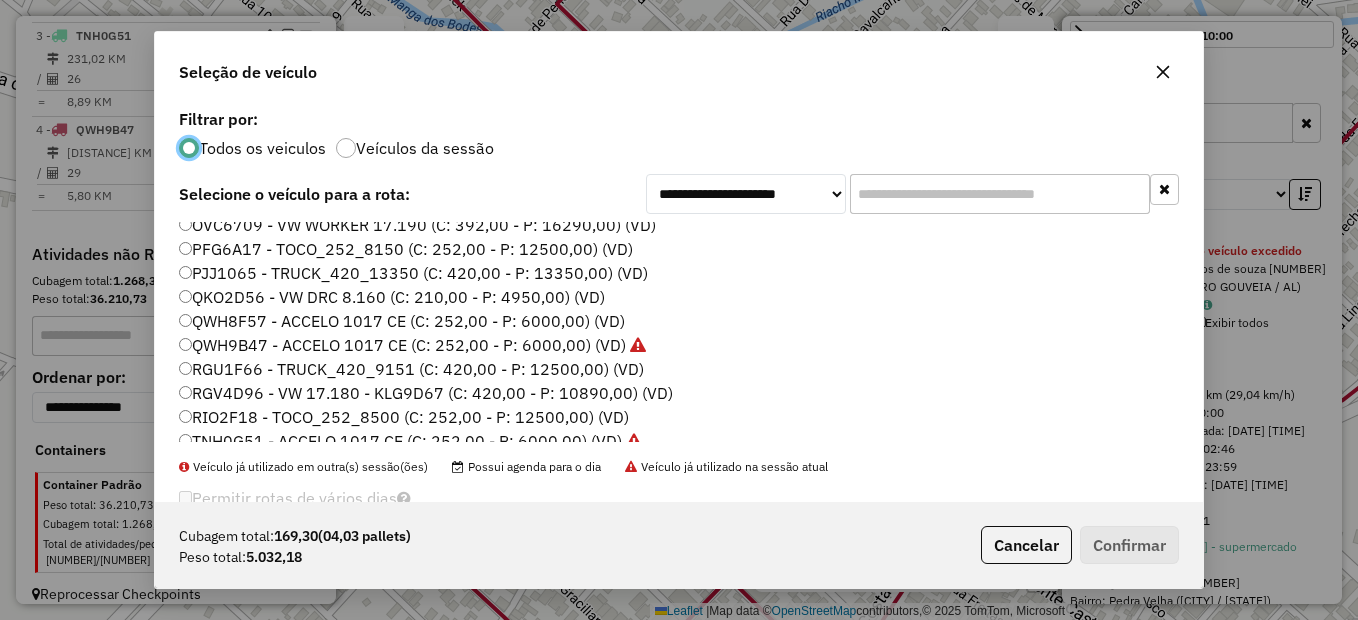 click on "QWH8F57 - ACCELO 1017 CE (C: 252,00 - P: 6000,00) (VD)" 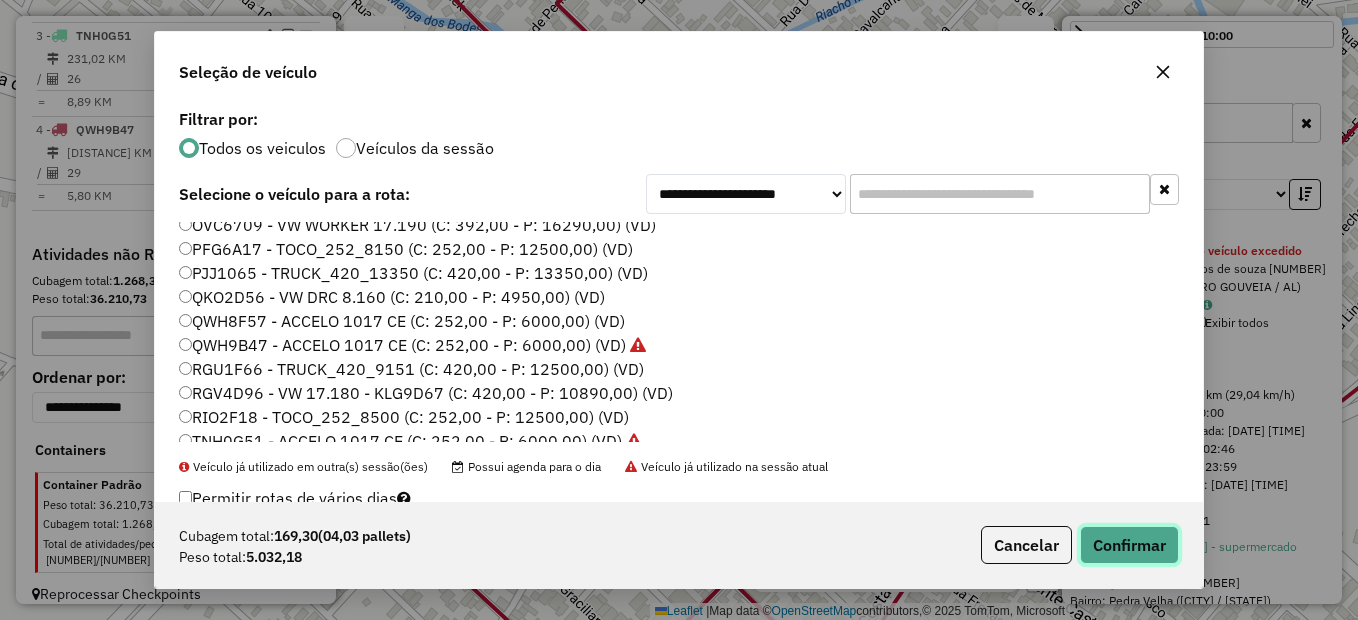 click on "Confirmar" 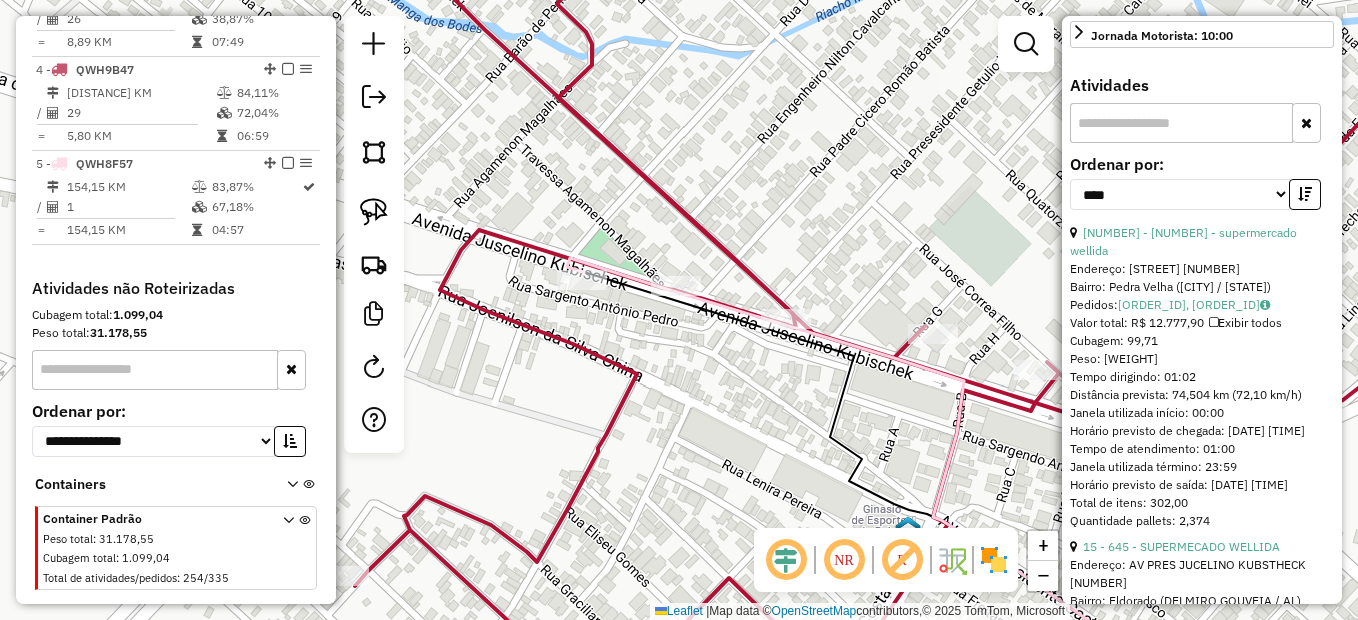 scroll, scrollTop: 1025, scrollLeft: 0, axis: vertical 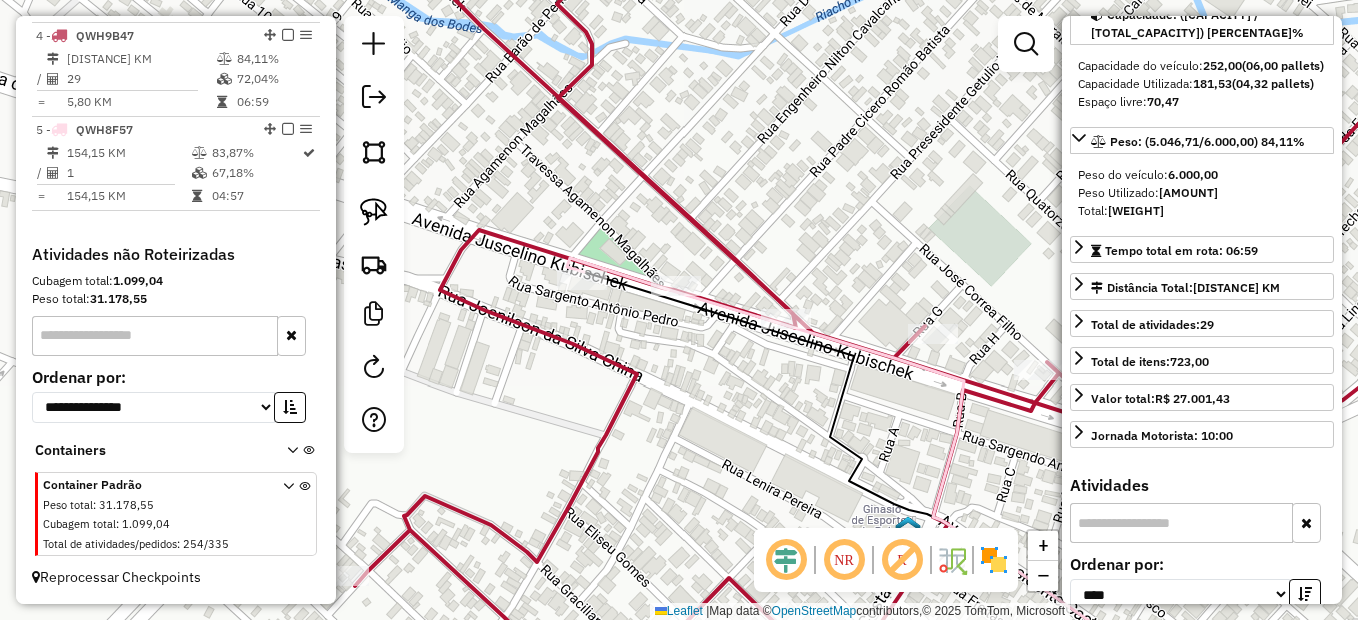 click on "Janela de atendimento Grade de atendimento Capacidade Transportadoras Veículos Cliente Pedidos  Rotas Selecione os dias de semana para filtrar as janelas de atendimento  Seg   Ter   Qua   Qui   Sex   Sáb   Dom  Informe o período da janela de atendimento: De: Até:  Filtrar exatamente a janela do cliente  Considerar janela de atendimento padrão  Selecione os dias de semana para filtrar as grades de atendimento  Seg   Ter   Qua   Qui   Sex   Sáb   Dom   Considerar clientes sem dia de atendimento cadastrado  Clientes fora do dia de atendimento selecionado Filtrar as atividades entre os valores definidos abaixo:  Peso mínimo:   Peso máximo:   Cubagem mínima:   Cubagem máxima:   De:   Até:  Filtrar as atividades entre o tempo de atendimento definido abaixo:  De:   Até:   Considerar capacidade total dos clientes não roteirizados Transportadora: Selecione um ou mais itens Tipo de veículo: Selecione um ou mais itens Veículo: Selecione um ou mais itens Motorista: Selecione um ou mais itens Nome: Rótulo:" 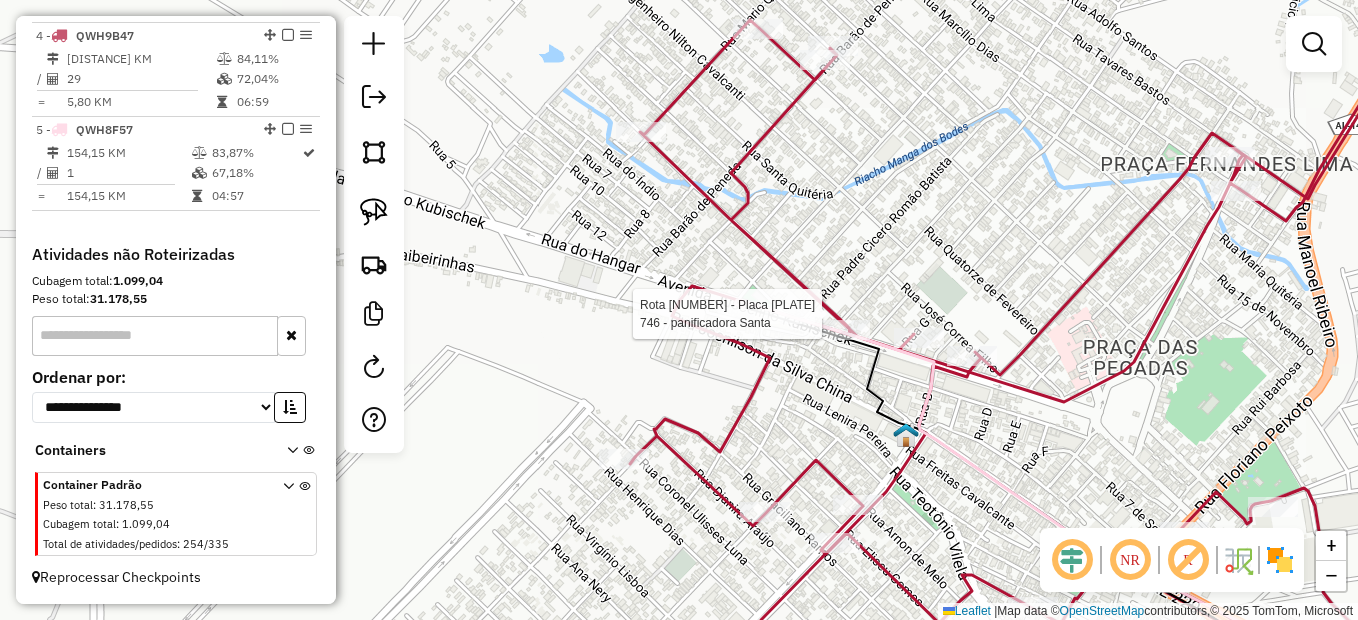 select on "*********" 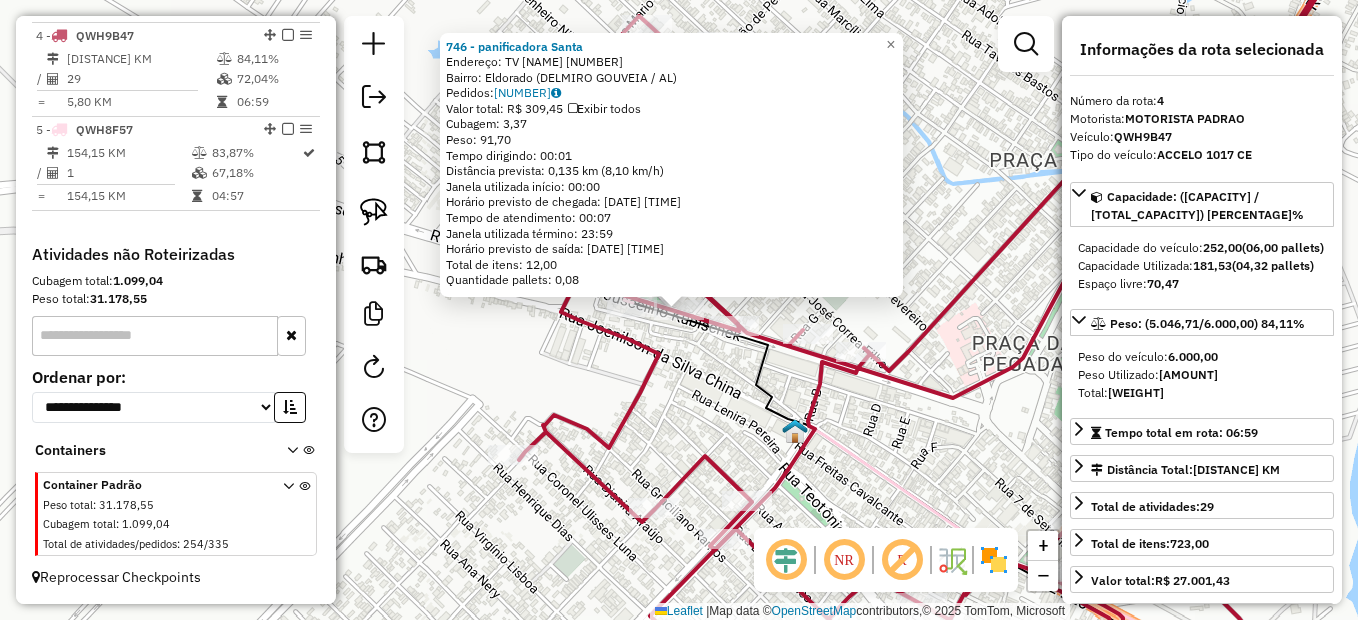 click on "746 - panificadora  Santa  Endereço:  TV Agamenon Magalhaes 26   Bairro: Eldorado (DELMIRO GOUVEIA / AL)   Pedidos:  02128380   Valor total: R$ 309,45   Exibir todos   Cubagem: 3,37  Peso: 91,70  Tempo dirigindo: 00:01   Distância prevista: 0,135 km (8,10 km/h)   Janela utilizada início: 00:00   Horário previsto de chegada: 04/08/2025 13:02   Tempo de atendimento: 00:07   Janela utilizada término: 23:59   Horário previsto de saída: 04/08/2025 13:09   Total de itens: 12,00   Quantidade pallets: 0,08  × Janela de atendimento Grade de atendimento Capacidade Transportadoras Veículos Cliente Pedidos  Rotas Selecione os dias de semana para filtrar as janelas de atendimento  Seg   Ter   Qua   Qui   Sex   Sáb   Dom  Informe o período da janela de atendimento: De: Até:  Filtrar exatamente a janela do cliente  Considerar janela de atendimento padrão  Selecione os dias de semana para filtrar as grades de atendimento  Seg   Ter   Qua   Qui   Sex   Sáb   Dom   Clientes fora do dia de atendimento selecionado" 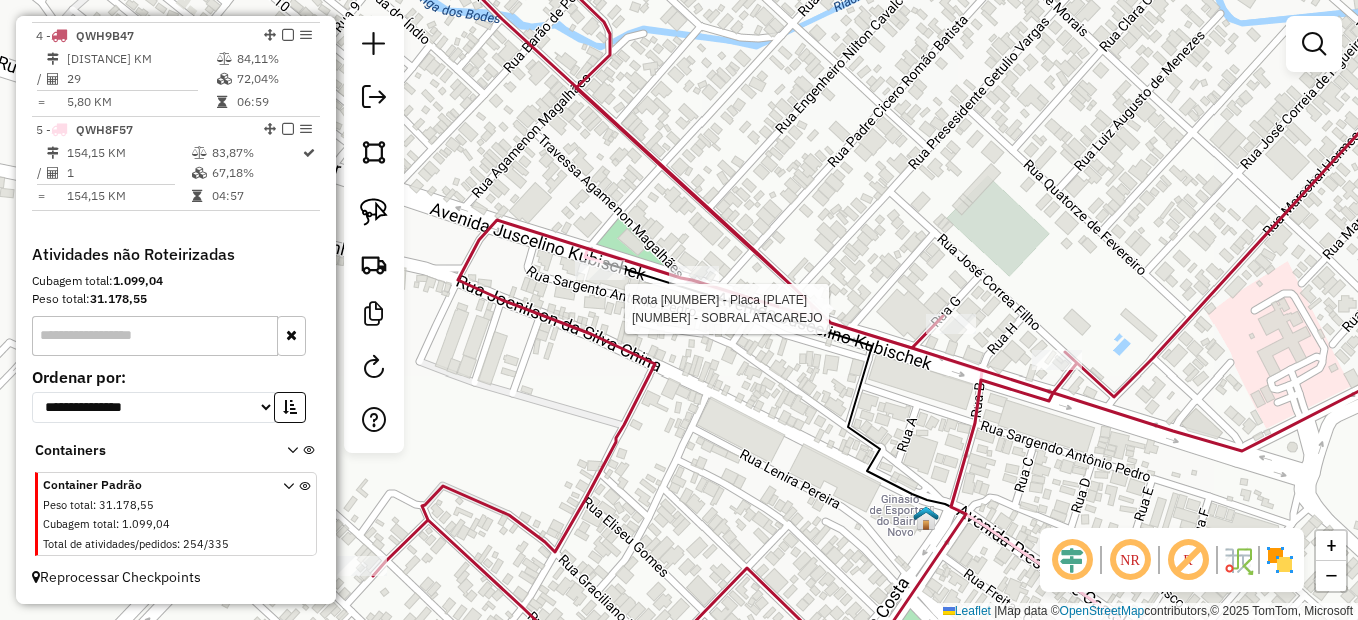 select on "*********" 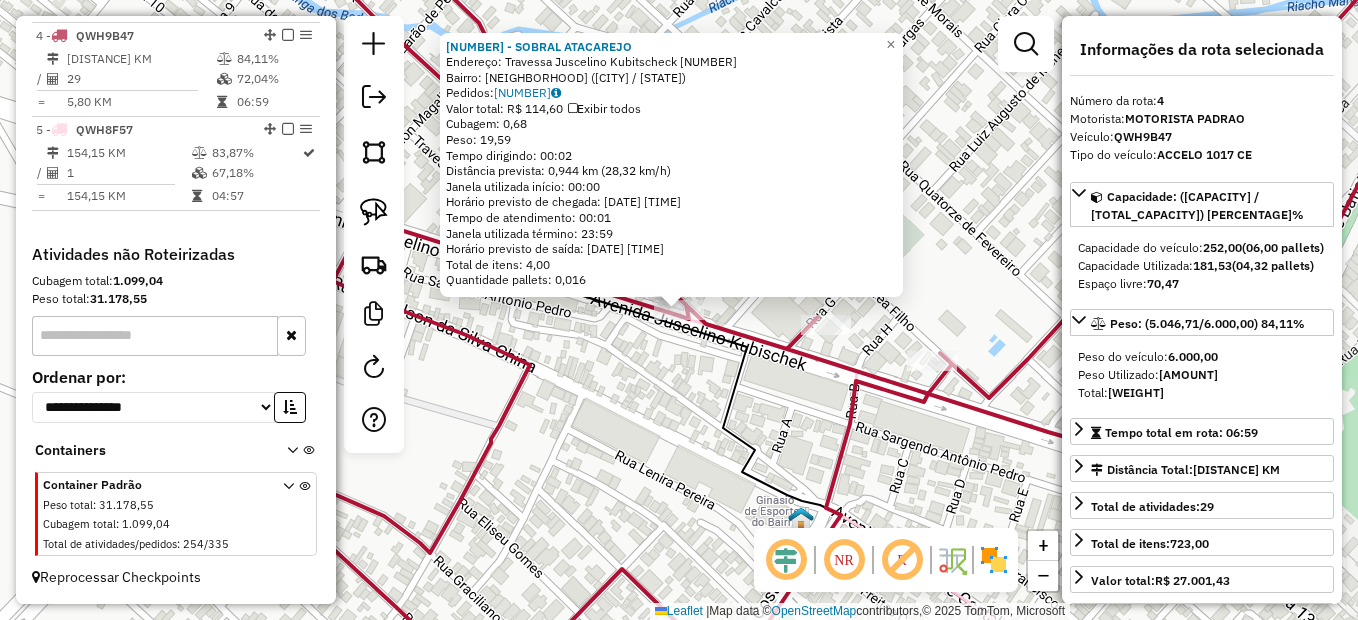 click on "2502 - SOBRAL ATACAREJO  Endereço:  Travessa Juscelino Kubitscheck 5   Bairro: Centro (DELMIRO GOUVEIA / AL)   Pedidos:  02128445   Valor total: R$ 114,60   Exibir todos   Cubagem: 0,68  Peso: 19,59  Tempo dirigindo: 00:02   Distância prevista: 0,944 km (28,32 km/h)   Janela utilizada início: 00:00   Horário previsto de chegada: 04/08/2025 13:00   Tempo de atendimento: 00:01   Janela utilizada término: 23:59   Horário previsto de saída: 04/08/2025 13:01   Total de itens: 4,00   Quantidade pallets: 0,016  × Janela de atendimento Grade de atendimento Capacidade Transportadoras Veículos Cliente Pedidos  Rotas Selecione os dias de semana para filtrar as janelas de atendimento  Seg   Ter   Qua   Qui   Sex   Sáb   Dom  Informe o período da janela de atendimento: De: Até:  Filtrar exatamente a janela do cliente  Considerar janela de atendimento padrão  Selecione os dias de semana para filtrar as grades de atendimento  Seg   Ter   Qua   Qui   Sex   Sáb   Dom   Peso mínimo:   Peso máximo:   De:   De:" 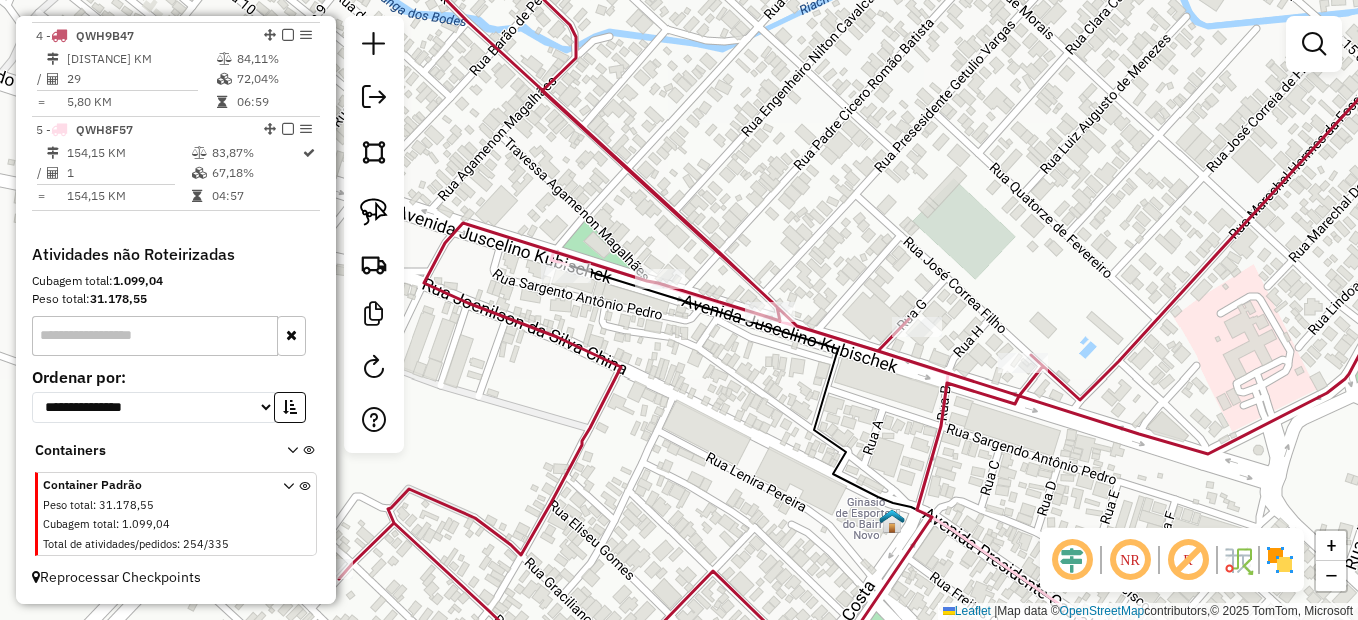 drag, startPoint x: 608, startPoint y: 374, endPoint x: 730, endPoint y: 411, distance: 127.48725 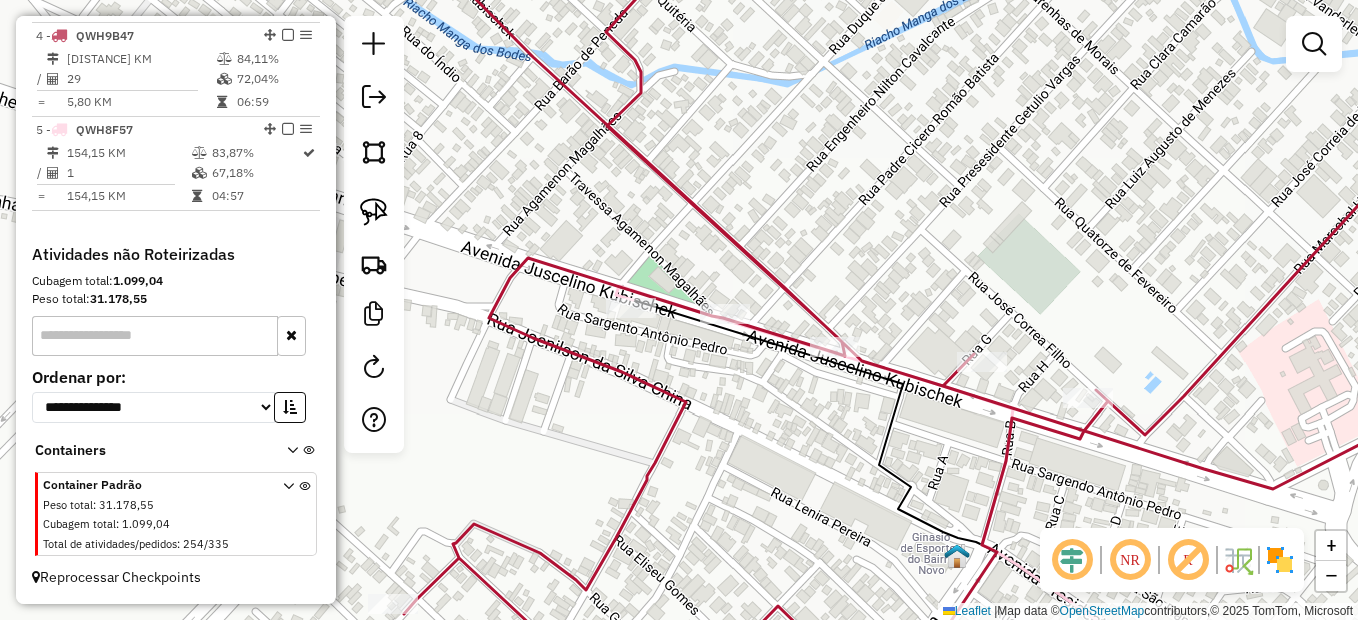 drag, startPoint x: 853, startPoint y: 294, endPoint x: 786, endPoint y: 281, distance: 68.24954 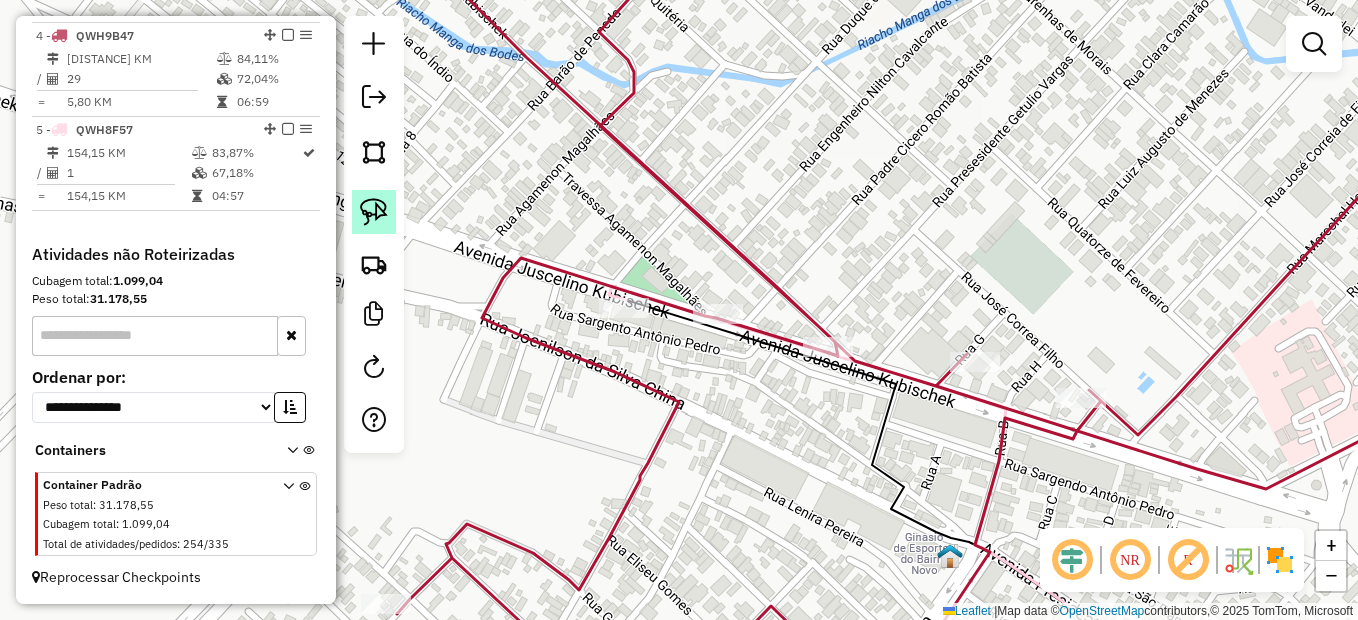 click 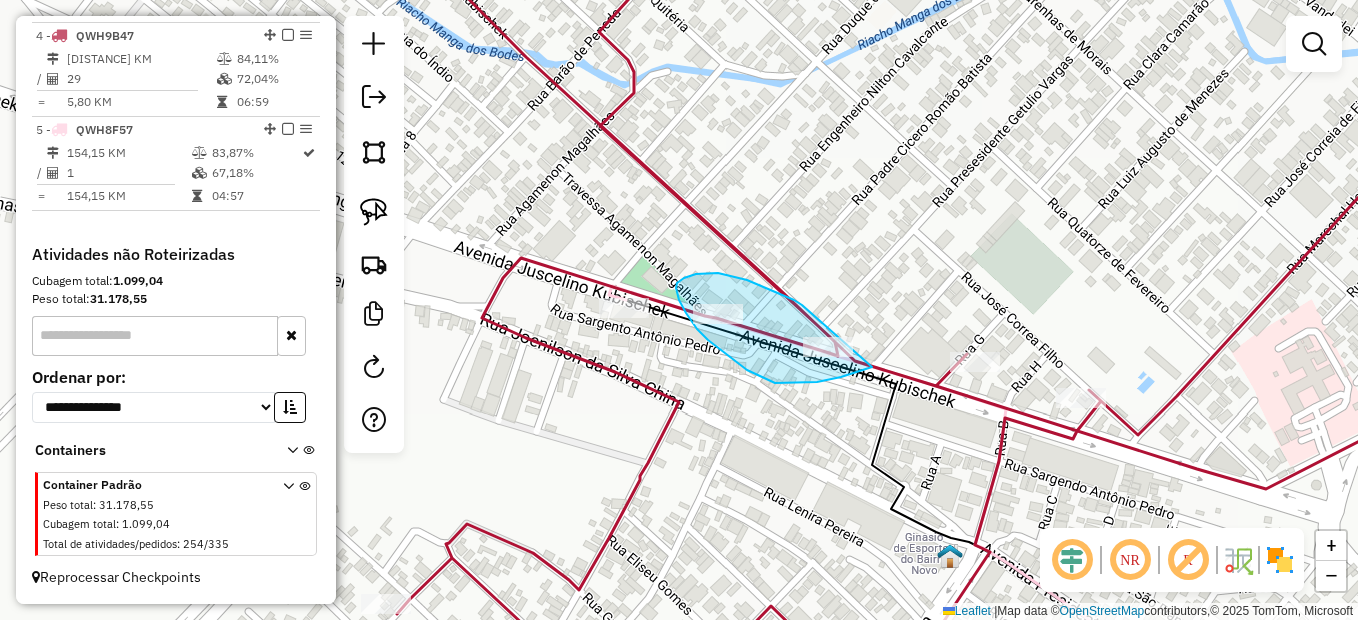 drag, startPoint x: 759, startPoint y: 286, endPoint x: 873, endPoint y: 340, distance: 126.14278 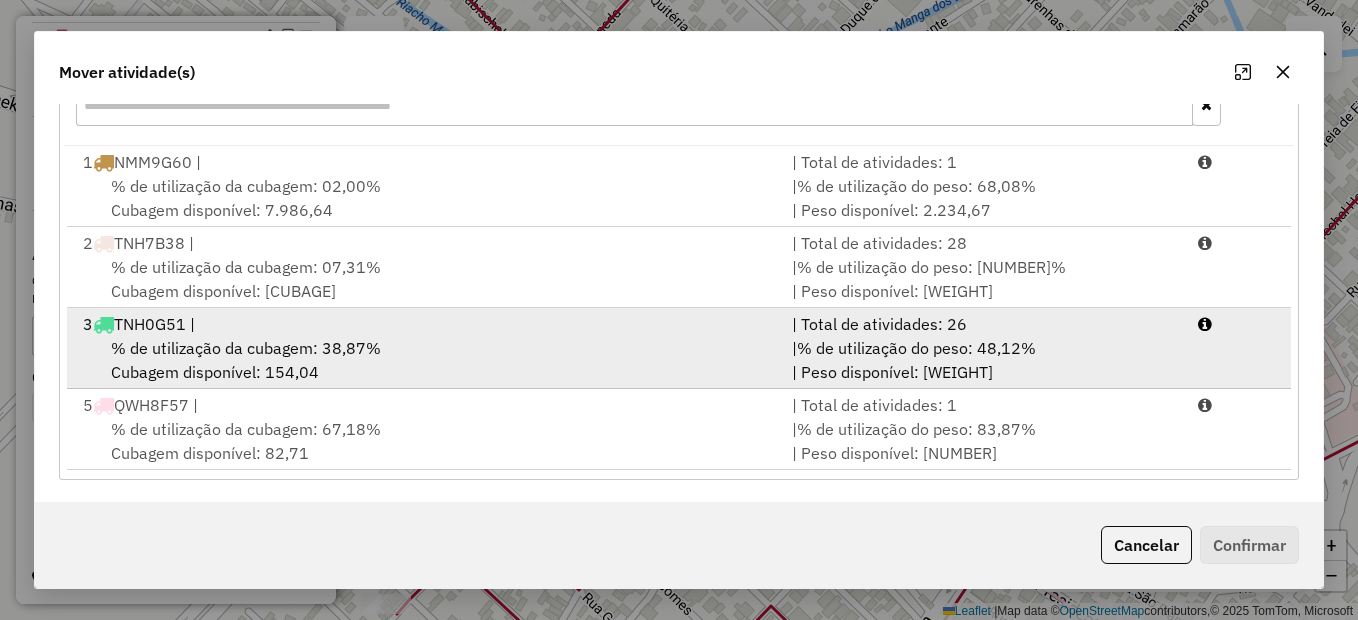 scroll, scrollTop: 310, scrollLeft: 0, axis: vertical 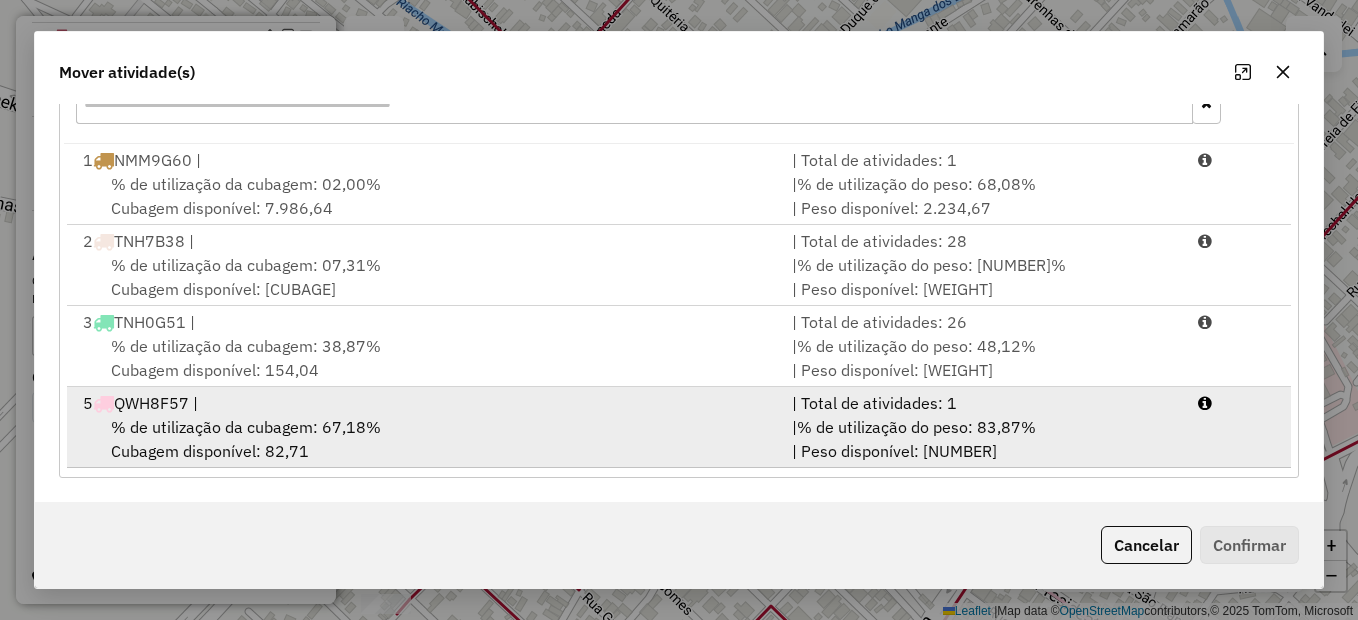 click on "% de utilização da cubagem: 67,18%  Cubagem disponível: 82,71" at bounding box center [425, 439] 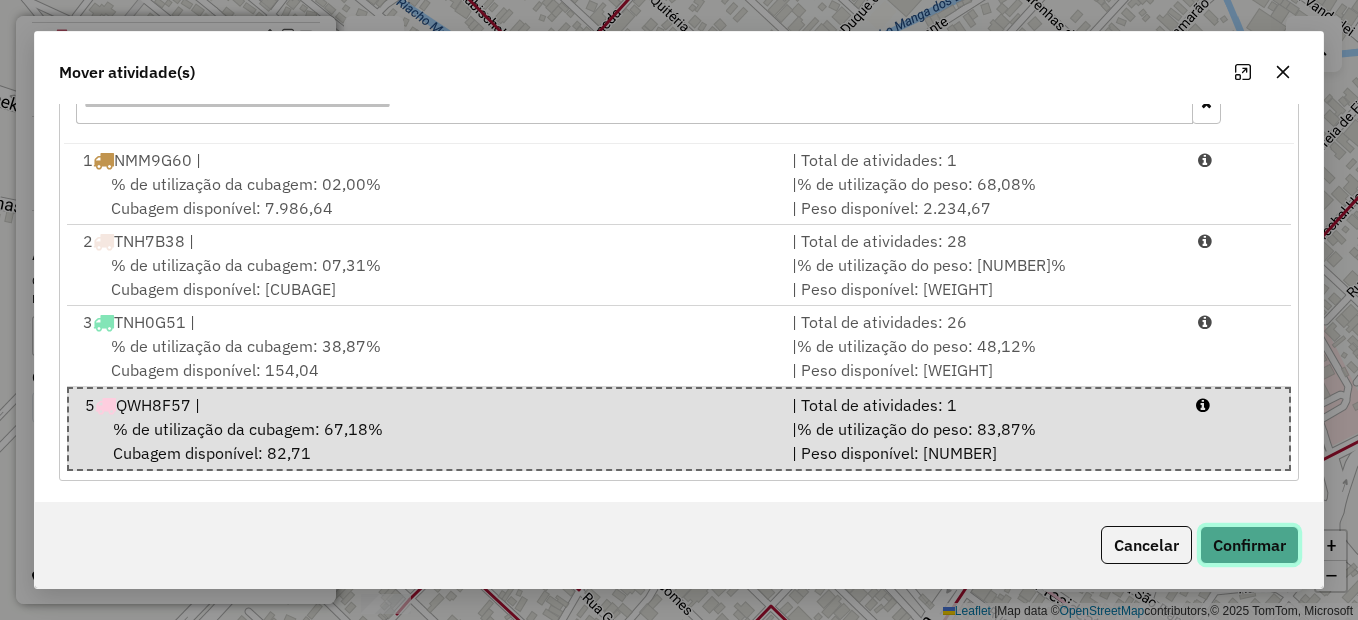 click on "Confirmar" 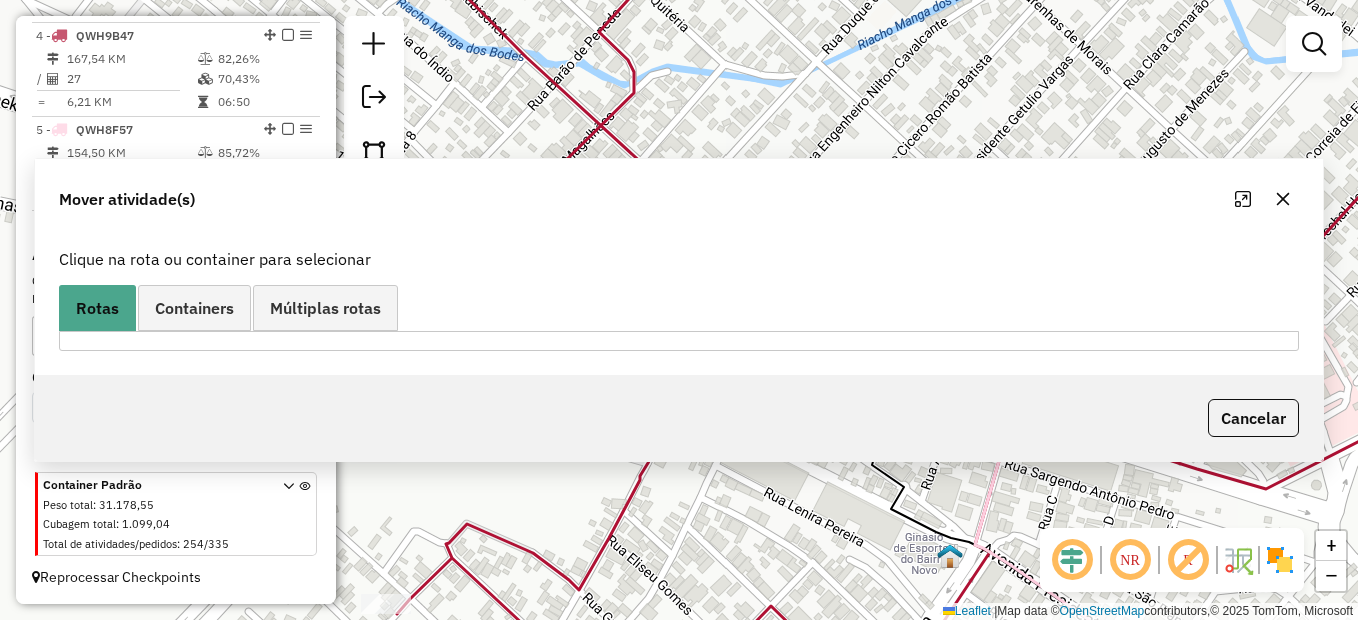 scroll, scrollTop: 0, scrollLeft: 0, axis: both 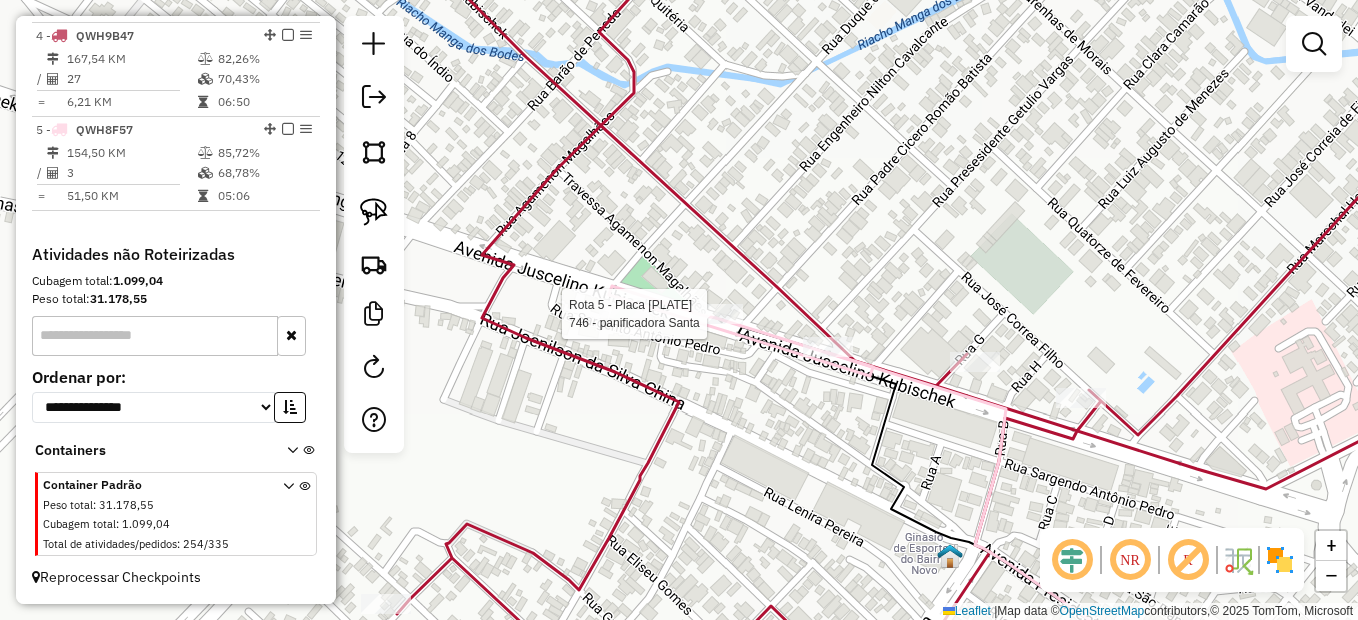 select on "*********" 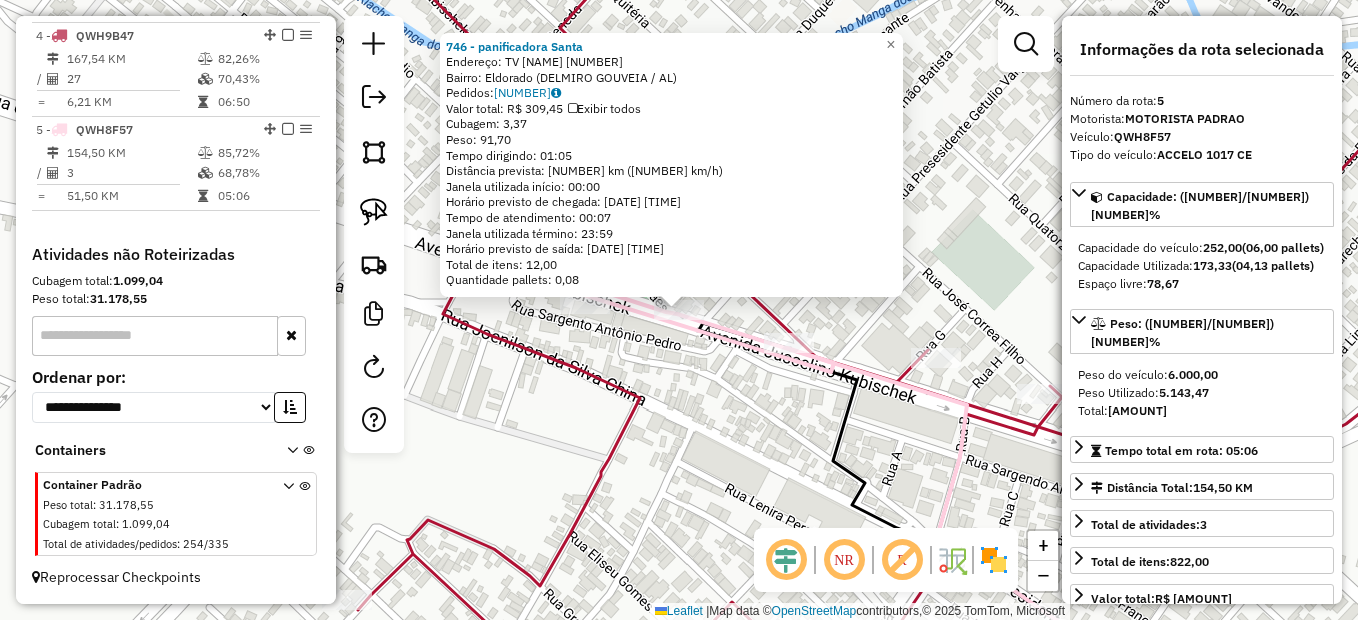 click on "746 - panificadora  Santa  Endereço:  TV Agamenon Magalhaes 26   Bairro: Eldorado (DELMIRO GOUVEIA / AL)   Pedidos:  02128380   Valor total: R$ 309,45   Exibir todos   Cubagem: 3,37  Peso: 91,70  Tempo dirigindo: 01:05   Distância prevista: 76,942 km (71,02 km/h)   Janela utilizada início: 00:00   Horário previsto de chegada: 04/08/2025 09:05   Tempo de atendimento: 00:07   Janela utilizada término: 23:59   Horário previsto de saída: 04/08/2025 09:12   Total de itens: 12,00   Quantidade pallets: 0,08  × Janela de atendimento Grade de atendimento Capacidade Transportadoras Veículos Cliente Pedidos  Rotas Selecione os dias de semana para filtrar as janelas de atendimento  Seg   Ter   Qua   Qui   Sex   Sáb   Dom  Informe o período da janela de atendimento: De: Até:  Filtrar exatamente a janela do cliente  Considerar janela de atendimento padrão  Selecione os dias de semana para filtrar as grades de atendimento  Seg   Ter   Qua   Qui   Sex   Sáb   Dom   Peso mínimo:   Peso máximo:   De:   Até:  +" 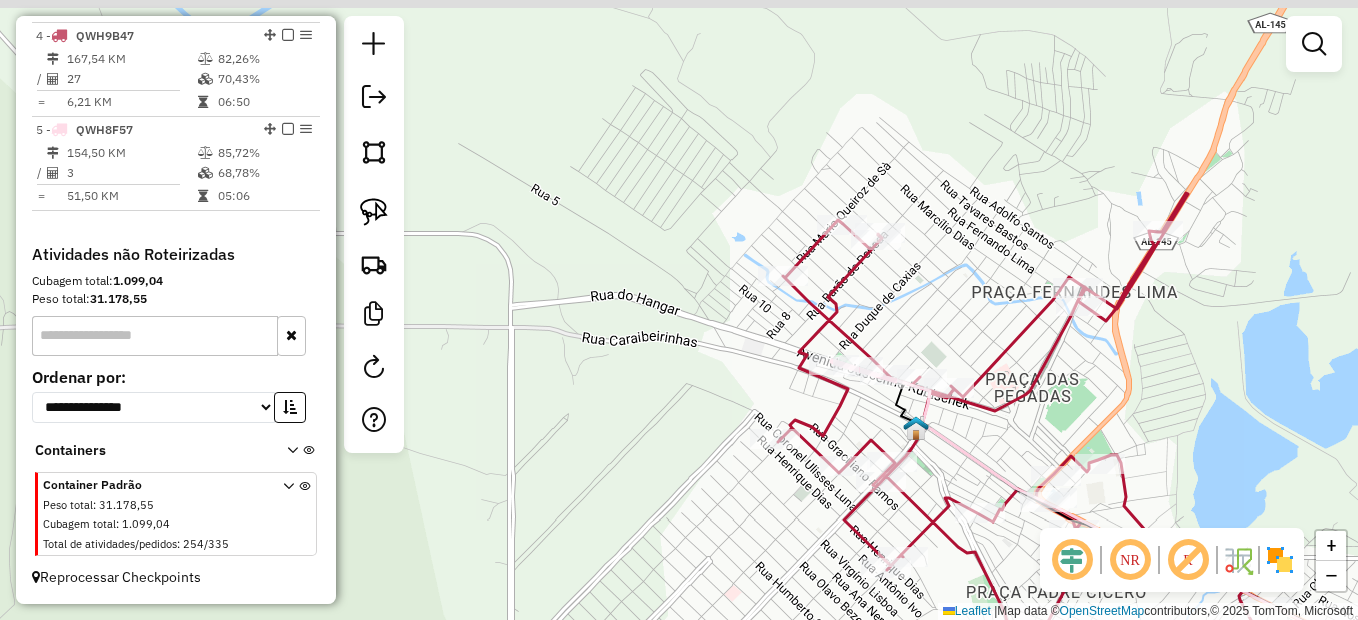 drag, startPoint x: 970, startPoint y: 278, endPoint x: 890, endPoint y: 340, distance: 101.21265 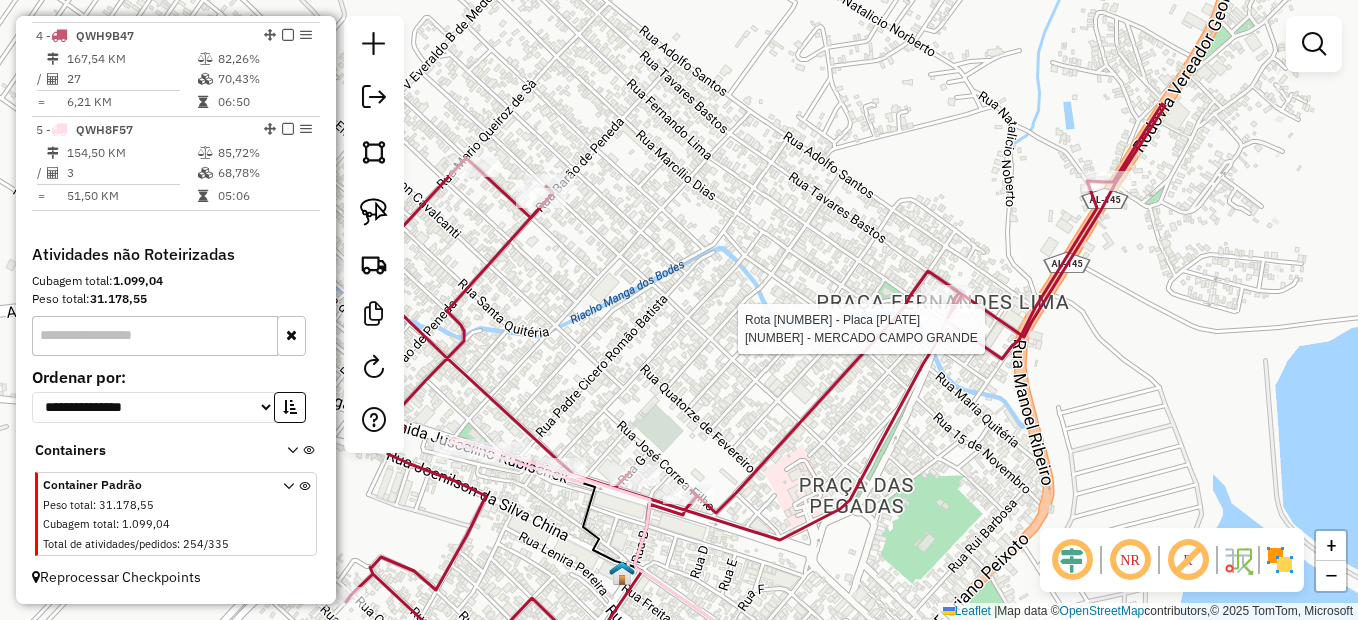 select on "*********" 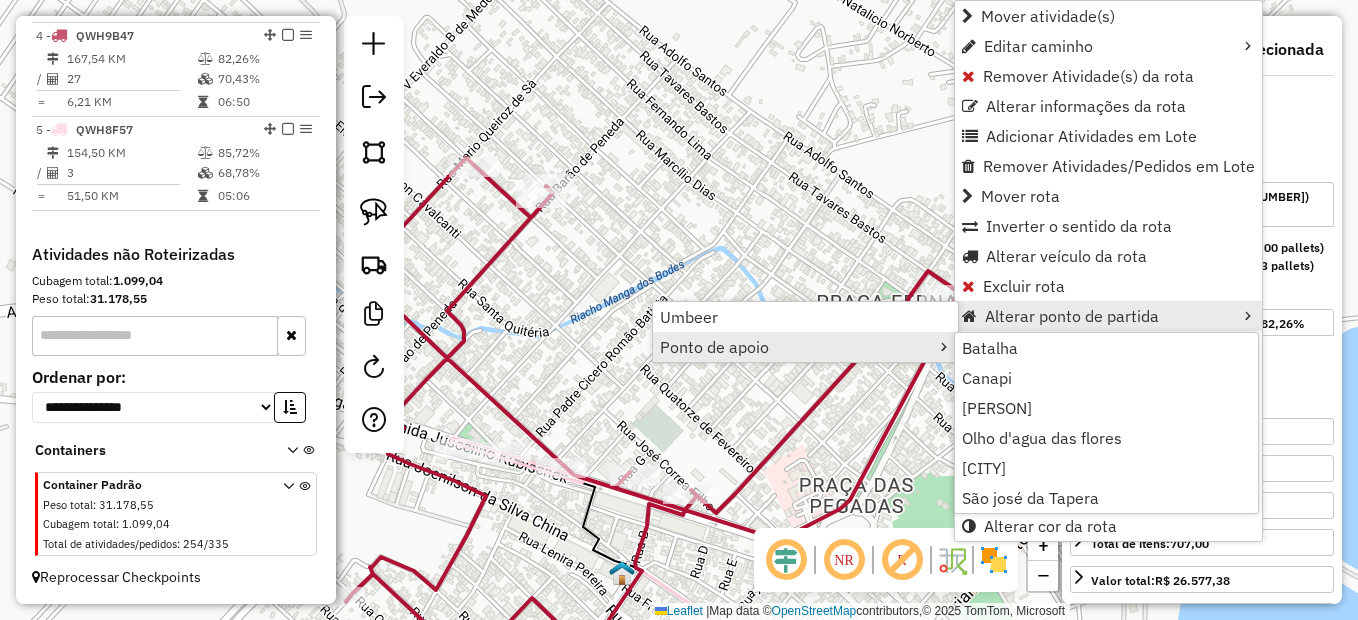 click on "Janela de atendimento Grade de atendimento Capacidade Transportadoras Veículos Cliente Pedidos  Rotas Selecione os dias de semana para filtrar as janelas de atendimento  Seg   Ter   Qua   Qui   Sex   Sáb   Dom  Informe o período da janela de atendimento: De: Até:  Filtrar exatamente a janela do cliente  Considerar janela de atendimento padrão  Selecione os dias de semana para filtrar as grades de atendimento  Seg   Ter   Qua   Qui   Sex   Sáb   Dom   Considerar clientes sem dia de atendimento cadastrado  Clientes fora do dia de atendimento selecionado Filtrar as atividades entre os valores definidos abaixo:  Peso mínimo:   Peso máximo:   Cubagem mínima:   Cubagem máxima:   De:   Até:  Filtrar as atividades entre o tempo de atendimento definido abaixo:  De:   Até:   Considerar capacidade total dos clientes não roteirizados Transportadora: Selecione um ou mais itens Tipo de veículo: Selecione um ou mais itens Veículo: Selecione um ou mais itens Motorista: Selecione um ou mais itens Nome: Rótulo:" 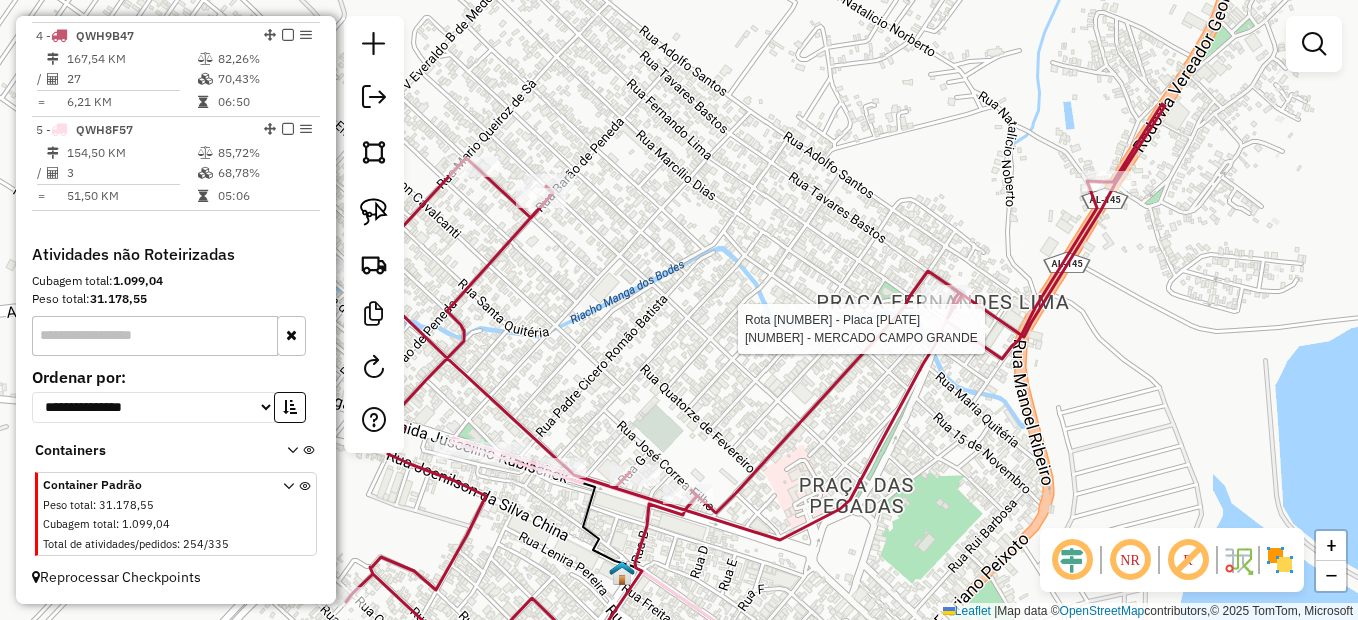 select on "*********" 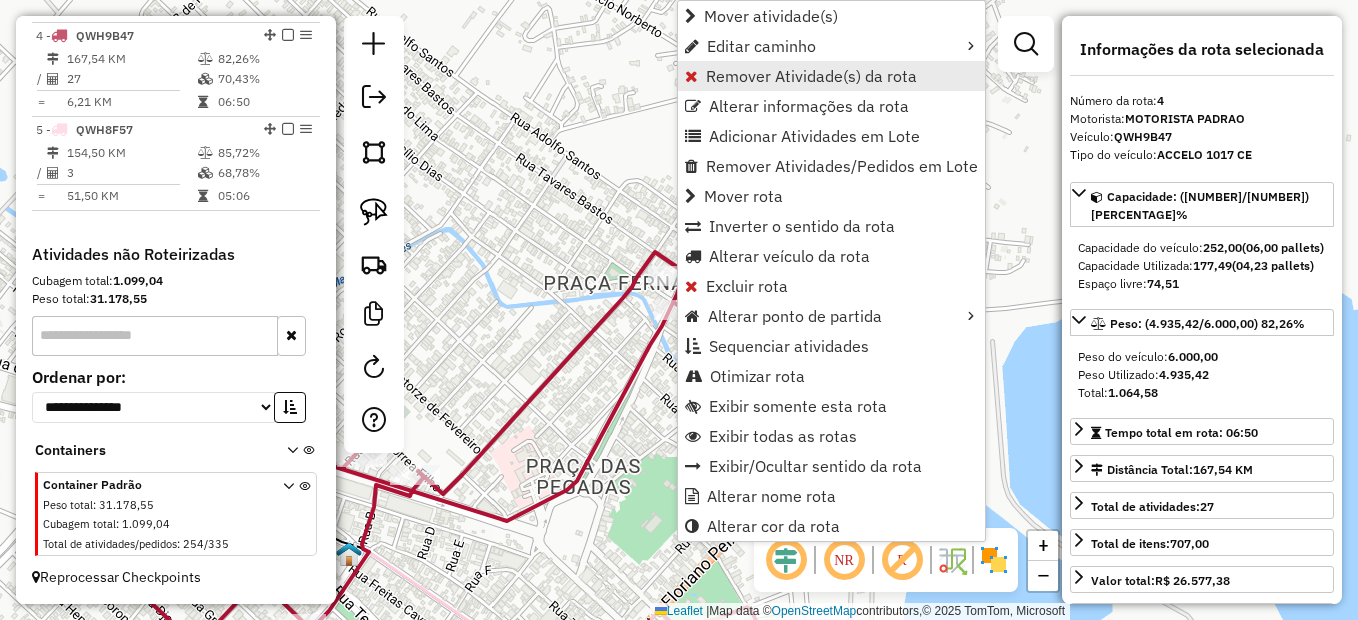 click on "Remover Atividade(s) da rota" at bounding box center (811, 76) 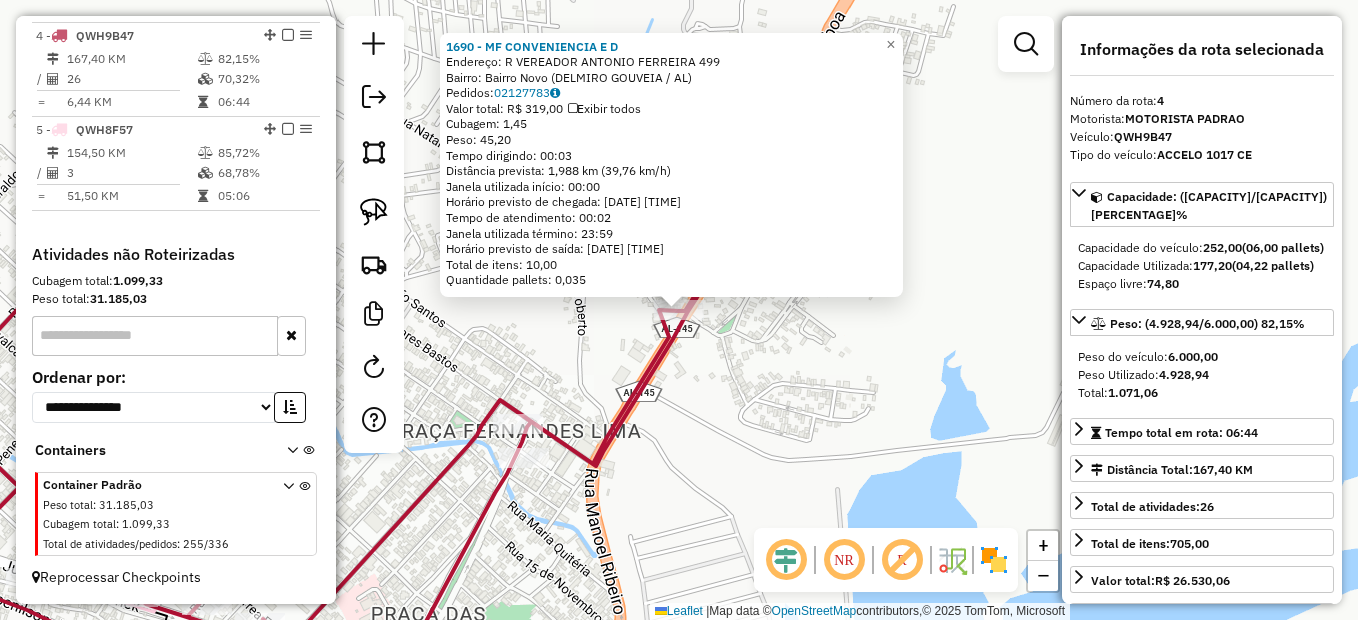 click on "Rota 4 - Placa QWH9B47  1690 - MF CONVENIENCIA  E D 1690 - MF CONVENIENCIA  E D  Endereço:  R VEREADOR ANTONIO FERREIRA 499   Bairro: Bairro Novo (DELMIRO GOUVEIA / AL)   Pedidos:  02127783   Valor total: R$ 319,00   Exibir todos   Cubagem: 1,45  Peso: 45,20  Tempo dirigindo: 00:03   Distância prevista: 1,988 km (39,76 km/h)   Janela utilizada início: 00:00   Horário previsto de chegada: 04/08/2025 11:43   Tempo de atendimento: 00:02   Janela utilizada término: 23:59   Horário previsto de saída: 04/08/2025 11:45   Total de itens: 10,00   Quantidade pallets: 0,035  × Janela de atendimento Grade de atendimento Capacidade Transportadoras Veículos Cliente Pedidos  Rotas Selecione os dias de semana para filtrar as janelas de atendimento  Seg   Ter   Qua   Qui   Sex   Sáb   Dom  Informe o período da janela de atendimento: De: Até:  Filtrar exatamente a janela do cliente  Considerar janela de atendimento padrão  Selecione os dias de semana para filtrar as grades de atendimento  Seg   Ter   Qua   Qui  +" 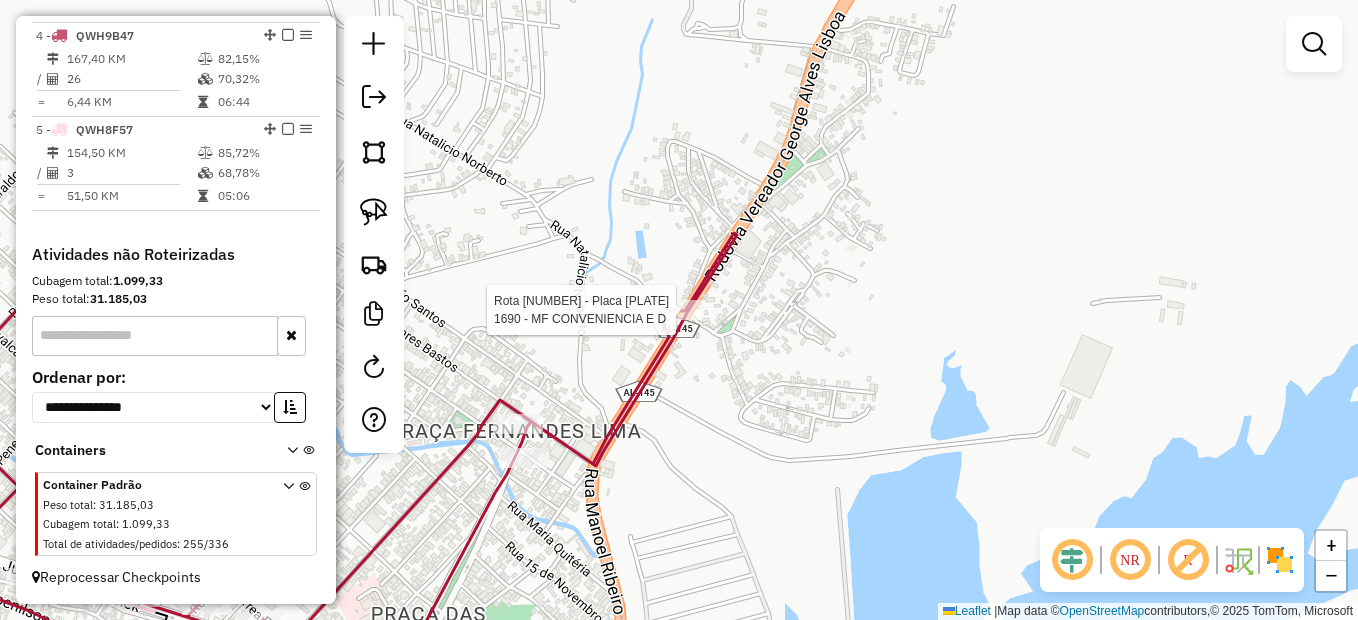 select on "*********" 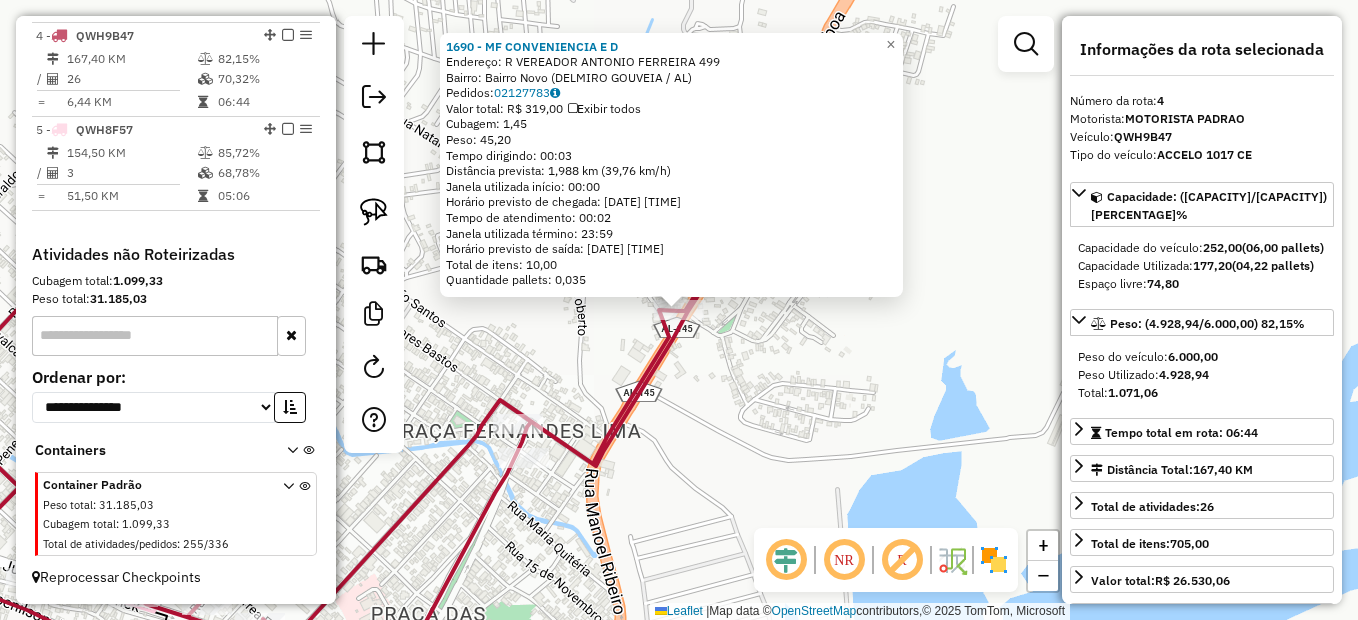 click on "Rota 4 - Placa QWH9B47  1690 - MF CONVENIENCIA  E D 1690 - MF CONVENIENCIA  E D  Endereço:  R VEREADOR ANTONIO FERREIRA 499   Bairro: Bairro Novo (DELMIRO GOUVEIA / AL)   Pedidos:  02127783   Valor total: R$ 319,00   Exibir todos   Cubagem: 1,45  Peso: 45,20  Tempo dirigindo: 00:03   Distância prevista: 1,988 km (39,76 km/h)   Janela utilizada início: 00:00   Horário previsto de chegada: 04/08/2025 11:43   Tempo de atendimento: 00:02   Janela utilizada término: 23:59   Horário previsto de saída: 04/08/2025 11:45   Total de itens: 10,00   Quantidade pallets: 0,035  × Janela de atendimento Grade de atendimento Capacidade Transportadoras Veículos Cliente Pedidos  Rotas Selecione os dias de semana para filtrar as janelas de atendimento  Seg   Ter   Qua   Qui   Sex   Sáb   Dom  Informe o período da janela de atendimento: De: Até:  Filtrar exatamente a janela do cliente  Considerar janela de atendimento padrão  Selecione os dias de semana para filtrar as grades de atendimento  Seg   Ter   Qua   Qui  +" 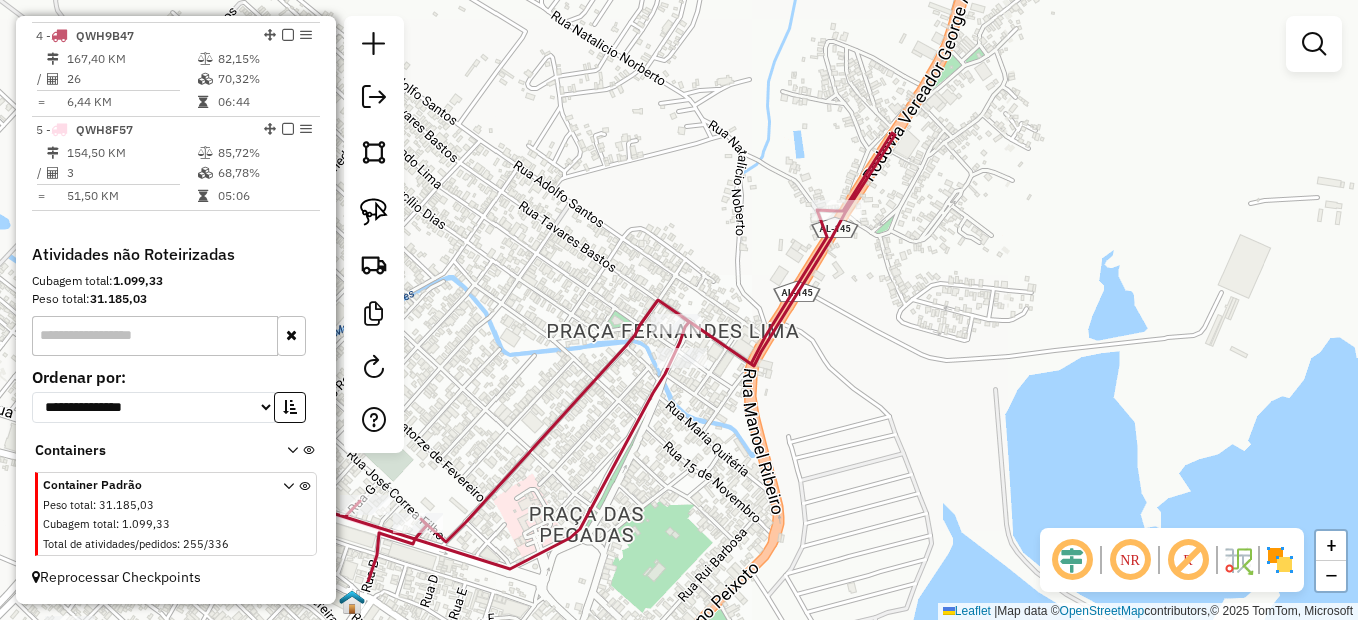 drag, startPoint x: 706, startPoint y: 423, endPoint x: 805, endPoint y: 355, distance: 120.10412 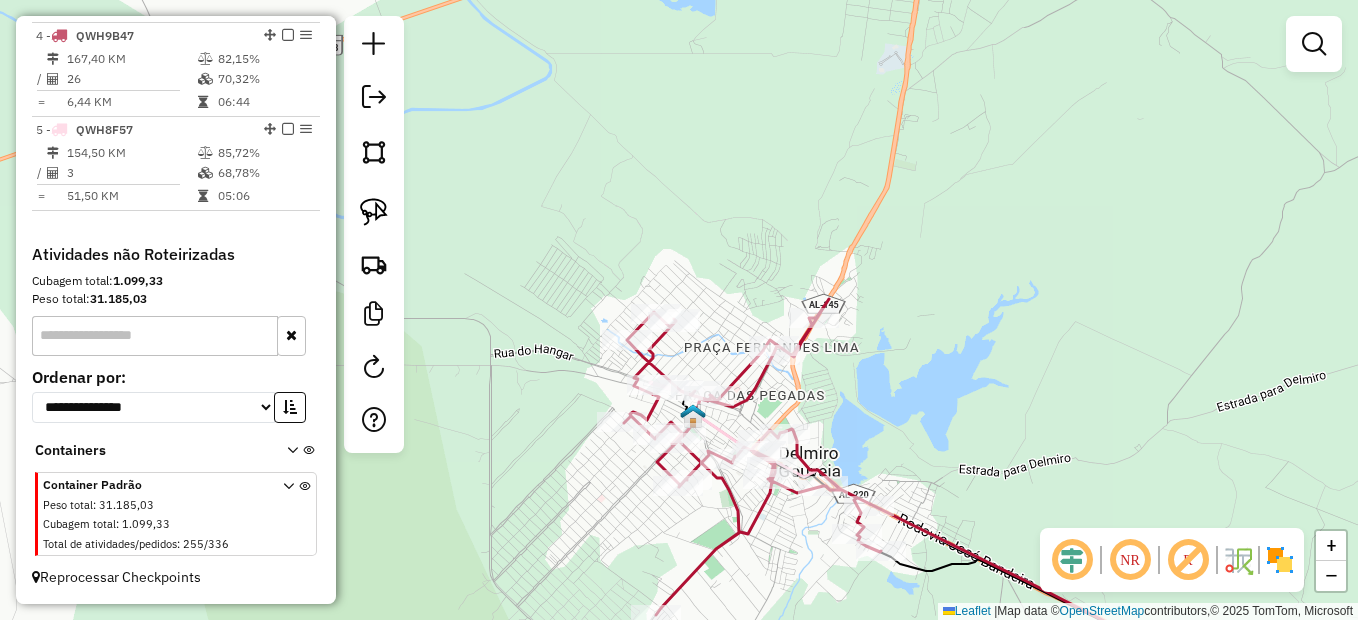 click 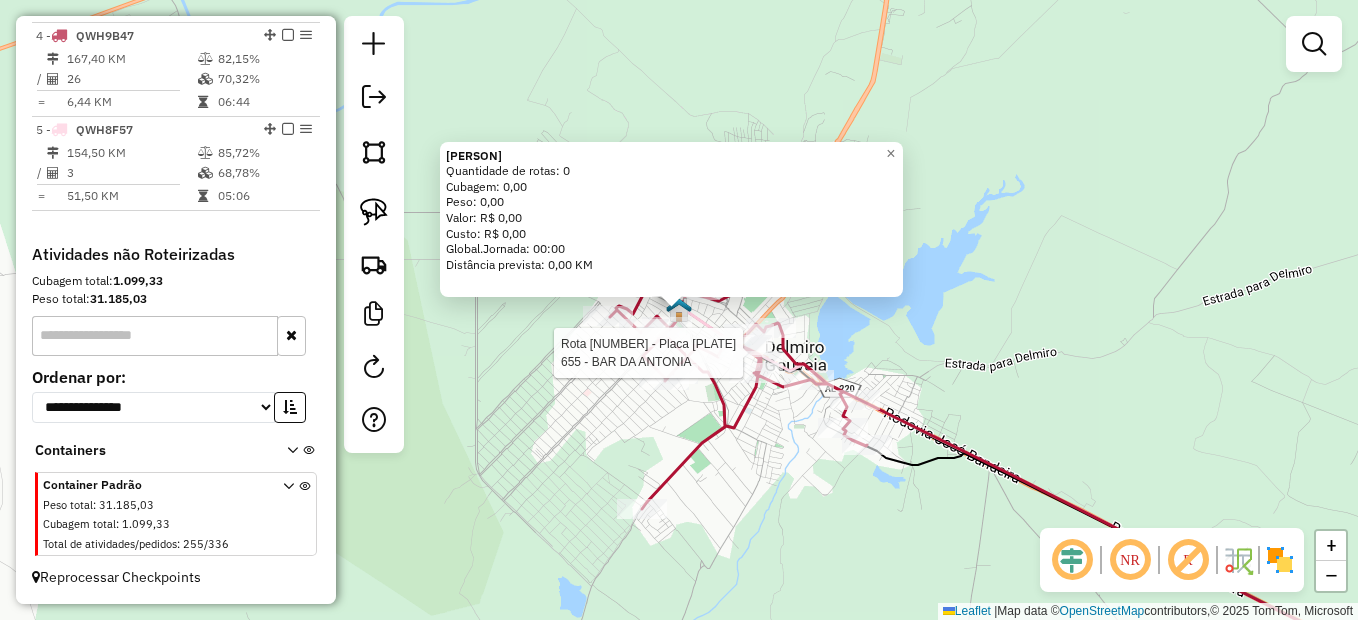 select on "*********" 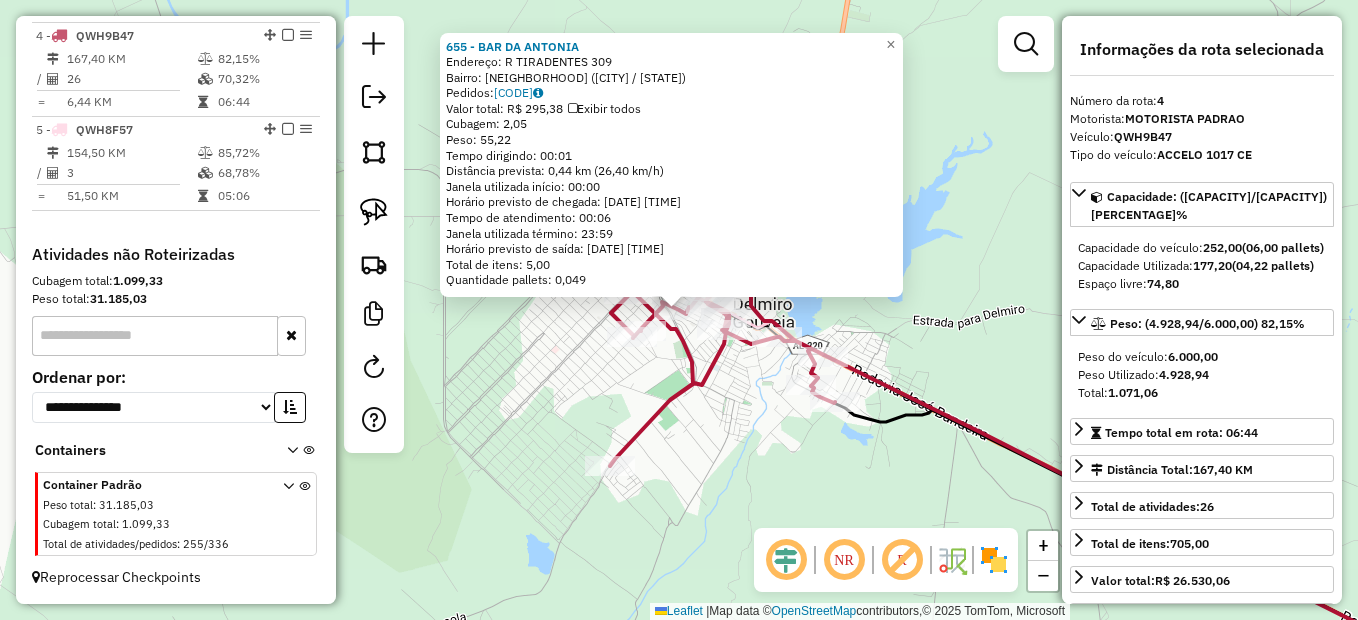 click on "655 - BAR DA ANTONIA  Endereço:  R TIRADENTES 309   Bairro: Centro (DELMIRO GOUVEIA / AL)   Pedidos:  02128379   Valor total: R$ 295,38   Exibir todos   Cubagem: 2,05  Peso: 55,22  Tempo dirigindo: 00:01   Distância prevista: 0,44 km (26,40 km/h)   Janela utilizada início: 00:00   Horário previsto de chegada: 04/08/2025 11:06   Tempo de atendimento: 00:06   Janela utilizada término: 23:59   Horário previsto de saída: 04/08/2025 11:12   Total de itens: 5,00   Quantidade pallets: 0,049  × Janela de atendimento Grade de atendimento Capacidade Transportadoras Veículos Cliente Pedidos  Rotas Selecione os dias de semana para filtrar as janelas de atendimento  Seg   Ter   Qua   Qui   Sex   Sáb   Dom  Informe o período da janela de atendimento: De: Até:  Filtrar exatamente a janela do cliente  Considerar janela de atendimento padrão  Selecione os dias de semana para filtrar as grades de atendimento  Seg   Ter   Qua   Qui   Sex   Sáb   Dom   Considerar clientes sem dia de atendimento cadastrado  De:  De:" 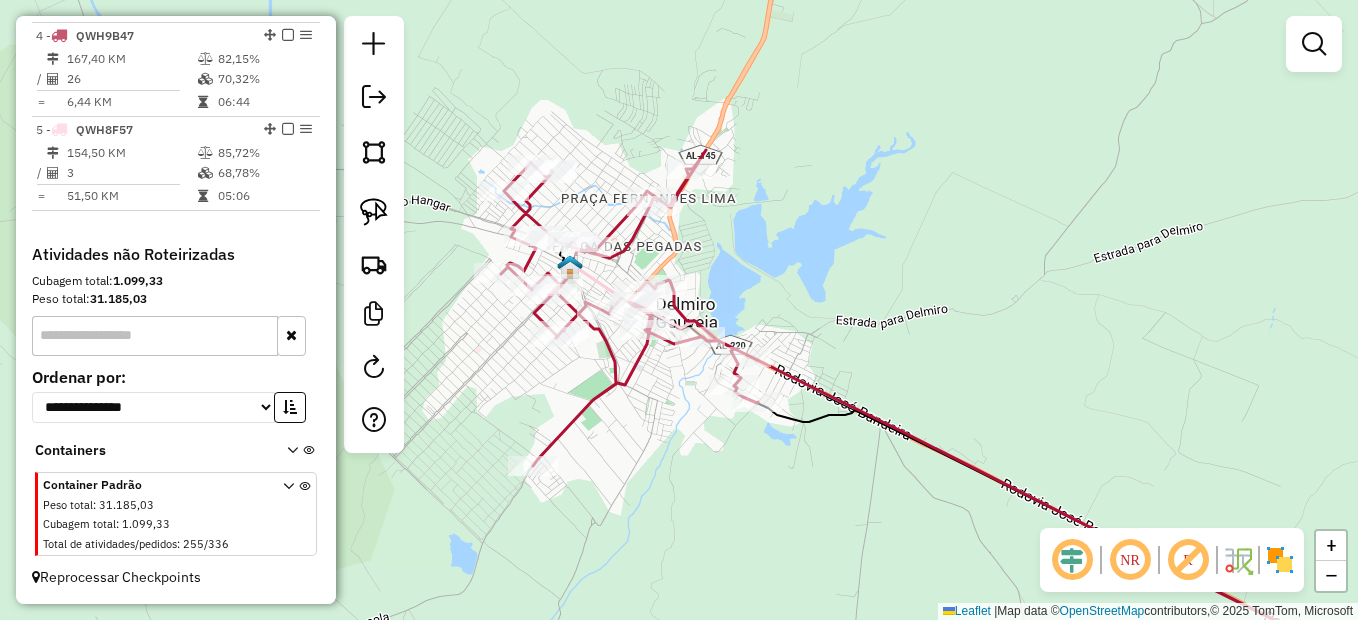 drag, startPoint x: 938, startPoint y: 526, endPoint x: 780, endPoint y: 486, distance: 162.98466 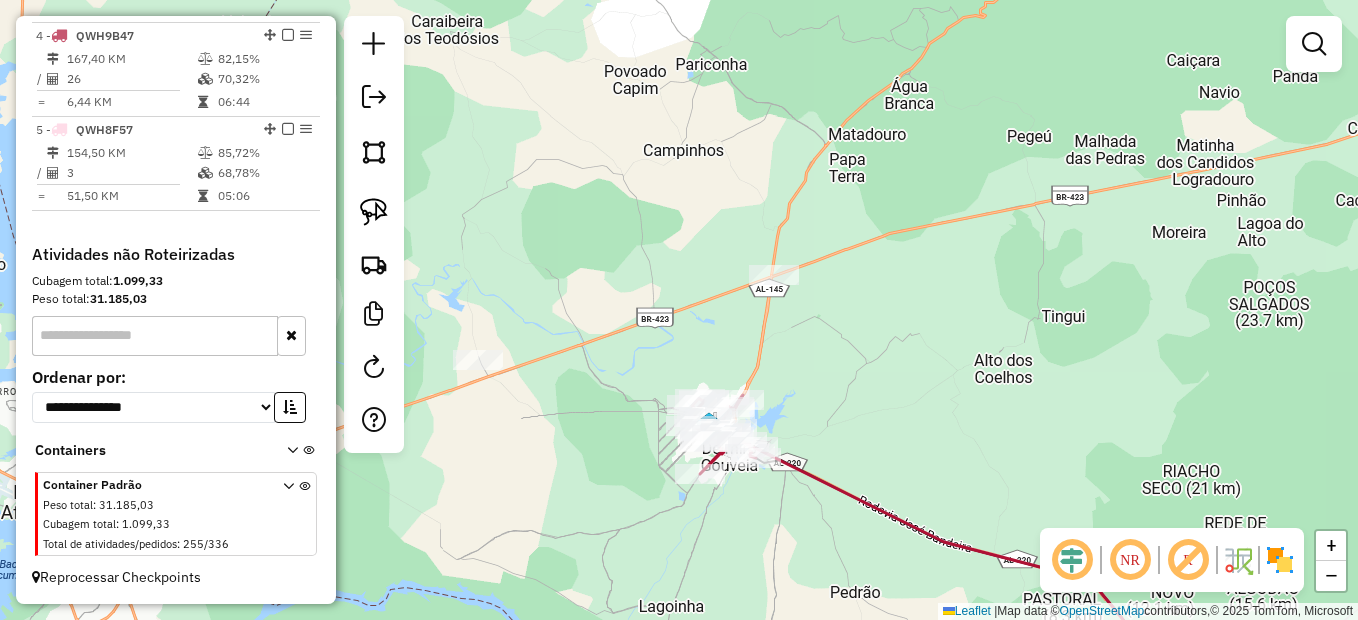 click on "Janela de atendimento Grade de atendimento Capacidade Transportadoras Veículos Cliente Pedidos  Rotas Selecione os dias de semana para filtrar as janelas de atendimento  Seg   Ter   Qua   Qui   Sex   Sáb   Dom  Informe o período da janela de atendimento: De: Até:  Filtrar exatamente a janela do cliente  Considerar janela de atendimento padrão  Selecione os dias de semana para filtrar as grades de atendimento  Seg   Ter   Qua   Qui   Sex   Sáb   Dom   Considerar clientes sem dia de atendimento cadastrado  Clientes fora do dia de atendimento selecionado Filtrar as atividades entre os valores definidos abaixo:  Peso mínimo:   Peso máximo:   Cubagem mínima:   Cubagem máxima:   De:   Até:  Filtrar as atividades entre o tempo de atendimento definido abaixo:  De:   Até:   Considerar capacidade total dos clientes não roteirizados Transportadora: Selecione um ou mais itens Tipo de veículo: Selecione um ou mais itens Veículo: Selecione um ou mais itens Motorista: Selecione um ou mais itens Nome: Rótulo:" 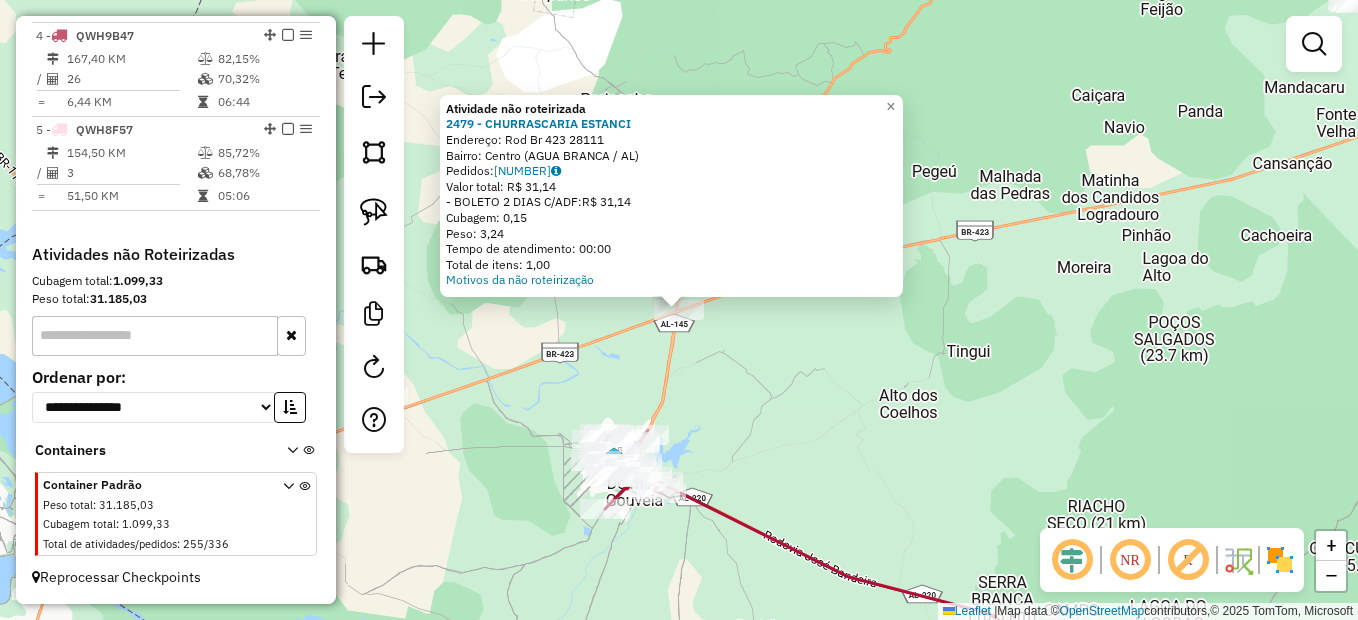click on "Atividade não roteirizada 2479 - CHURRASCARIA ESTANCI  Endereço:  Rod Br 423 28111   Bairro: Centro (AGUA BRANCA / AL)   Pedidos:  02128344   Valor total: R$ 31,14   - BOLETO 2 DIAS C/ADF:  R$ 31,14   Cubagem: 0,15   Peso: 3,24   Tempo de atendimento: 00:00   Total de itens: 1,00  Motivos da não roteirização × Janela de atendimento Grade de atendimento Capacidade Transportadoras Veículos Cliente Pedidos  Rotas Selecione os dias de semana para filtrar as janelas de atendimento  Seg   Ter   Qua   Qui   Sex   Sáb   Dom  Informe o período da janela de atendimento: De: Até:  Filtrar exatamente a janela do cliente  Considerar janela de atendimento padrão  Selecione os dias de semana para filtrar as grades de atendimento  Seg   Ter   Qua   Qui   Sex   Sáb   Dom   Considerar clientes sem dia de atendimento cadastrado  Clientes fora do dia de atendimento selecionado Filtrar as atividades entre os valores definidos abaixo:  Peso mínimo:   Peso máximo:   Cubagem mínima:   Cubagem máxima:   De:   Até:  +" 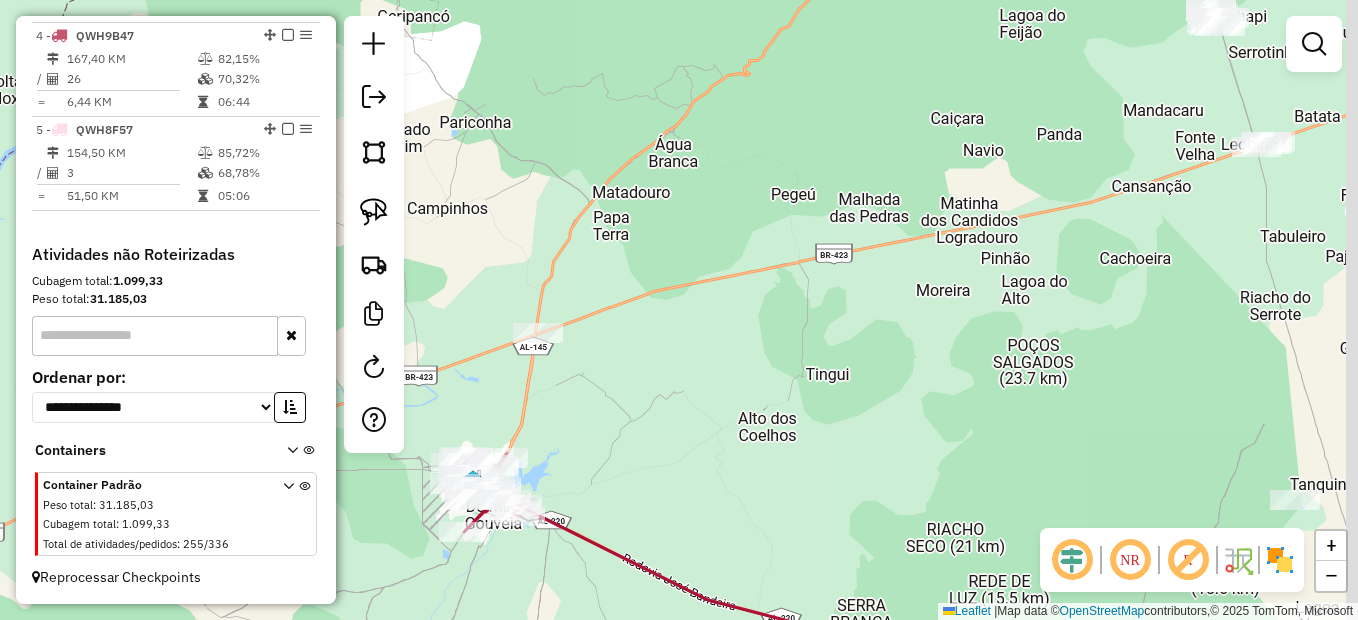 drag, startPoint x: 819, startPoint y: 341, endPoint x: 522, endPoint y: 455, distance: 318.12732 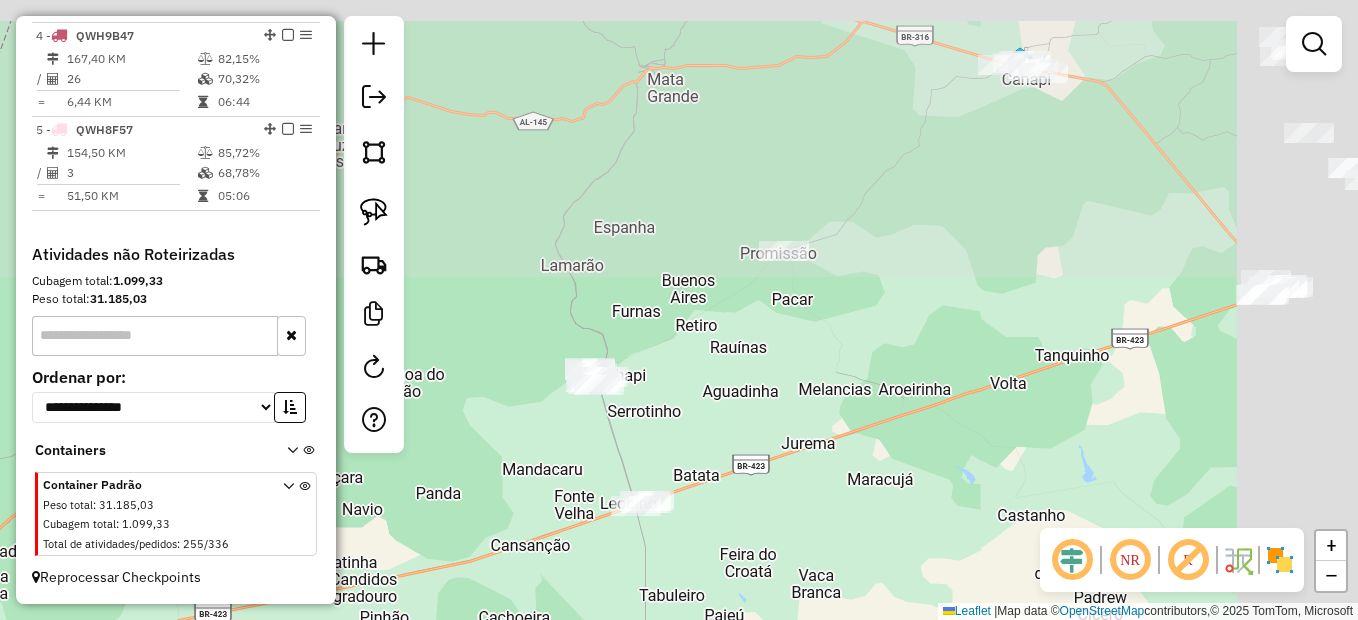 drag, startPoint x: 432, startPoint y: 663, endPoint x: 402, endPoint y: 663, distance: 30 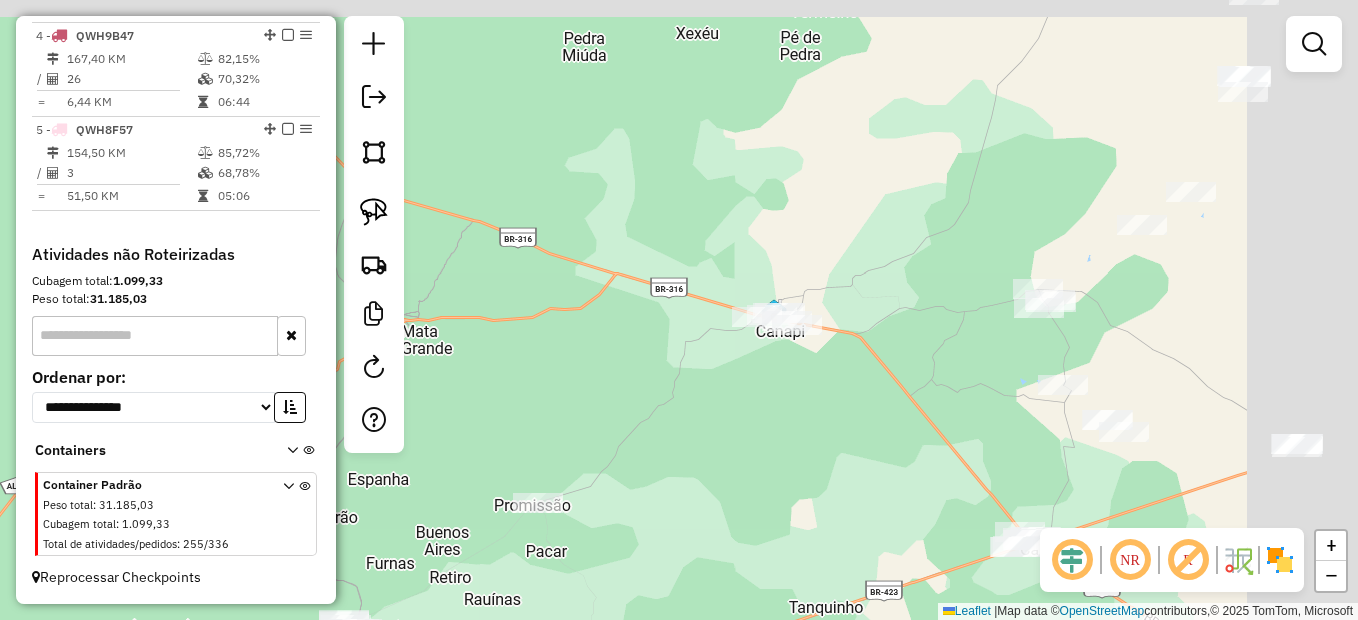 drag, startPoint x: 786, startPoint y: 461, endPoint x: 598, endPoint y: 663, distance: 275.94928 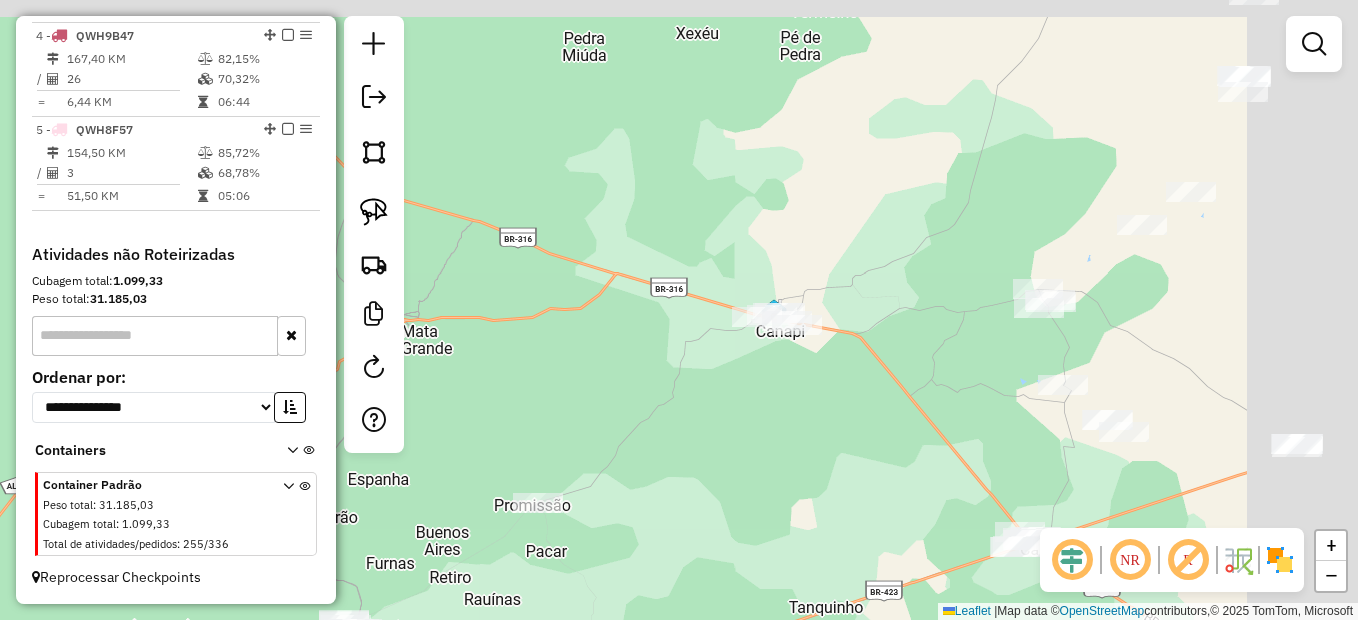 click on "Aguarde...  Pop-up bloqueado!  Seu navegador bloqueou automáticamente a abertura de uma nova janela.   Acesse as configurações e adicione o endereço do sistema a lista de permissão.   Fechar  Informações da Sessão 974226 - 04/08/2025     Criação: 02/08/2025 12:18   Depósito:  Umbeer  Total de rotas:  5  Distância Total:  1.056,43 km  Tempo total:  33:17  Valor total:  R$ 292.483,23  - Total roteirizado:  R$ 111.244,92  - Total não roteirizado:  R$ 181.238,31  Total de Atividades Roteirizadas:  84  Total de Pedidos Roteirizados:  111  Peso total roteirizado:  19.868,98  Cubagem total roteirizado:  686,19  Total de Atividades não Roteirizadas:  255  Total de Pedidos não Roteirizados:  336 Total de caixas por viagem:  686,19 /   5 =  137,24 Média de Atividades por viagem:  84 /   5 =  16,80 Ocupação média da frota:  63,96%   Rotas vários dias:  0  Clientes Priorizados NR:  0 Rotas  Recargas: 0   Ver rotas   Ver veículos  Finalizar todas as rotas   1 -       NMM9G60   205,68 KM" at bounding box center (679, 310) 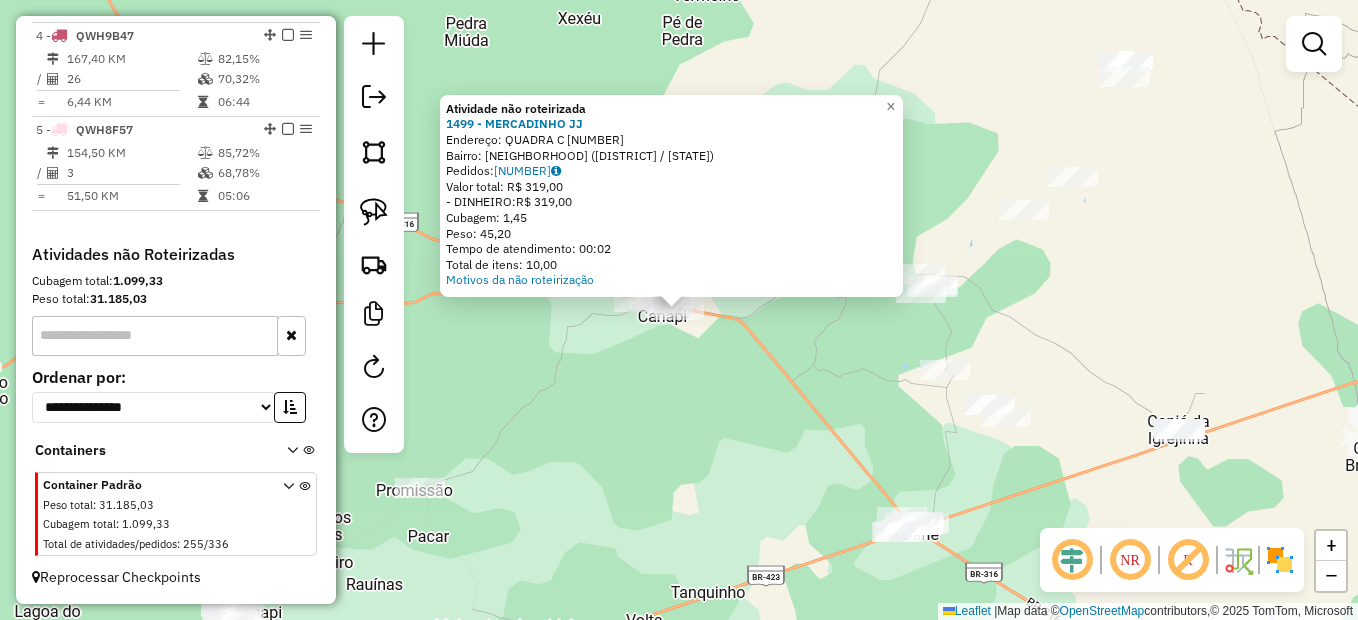 click on "Atividade não roteirizada 1499 - MERCADINHO JJ  Endereço:  QUADRA C 1   Bairro: Marechal Deodoro (CANAPI / AL)   Pedidos:  02127793   Valor total: R$ 319,00   - DINHEIRO:  R$ 319,00   Cubagem: 1,45   Peso: 45,20   Tempo de atendimento: 00:02   Total de itens: 10,00  Motivos da não roteirização × Janela de atendimento Grade de atendimento Capacidade Transportadoras Veículos Cliente Pedidos  Rotas Selecione os dias de semana para filtrar as janelas de atendimento  Seg   Ter   Qua   Qui   Sex   Sáb   Dom  Informe o período da janela de atendimento: De: Até:  Filtrar exatamente a janela do cliente  Considerar janela de atendimento padrão  Selecione os dias de semana para filtrar as grades de atendimento  Seg   Ter   Qua   Qui   Sex   Sáb   Dom   Considerar clientes sem dia de atendimento cadastrado  Clientes fora do dia de atendimento selecionado Filtrar as atividades entre os valores definidos abaixo:  Peso mínimo:   Peso máximo:   Cubagem mínima:   Cubagem máxima:   De:   Até:   De:   Até:  +" 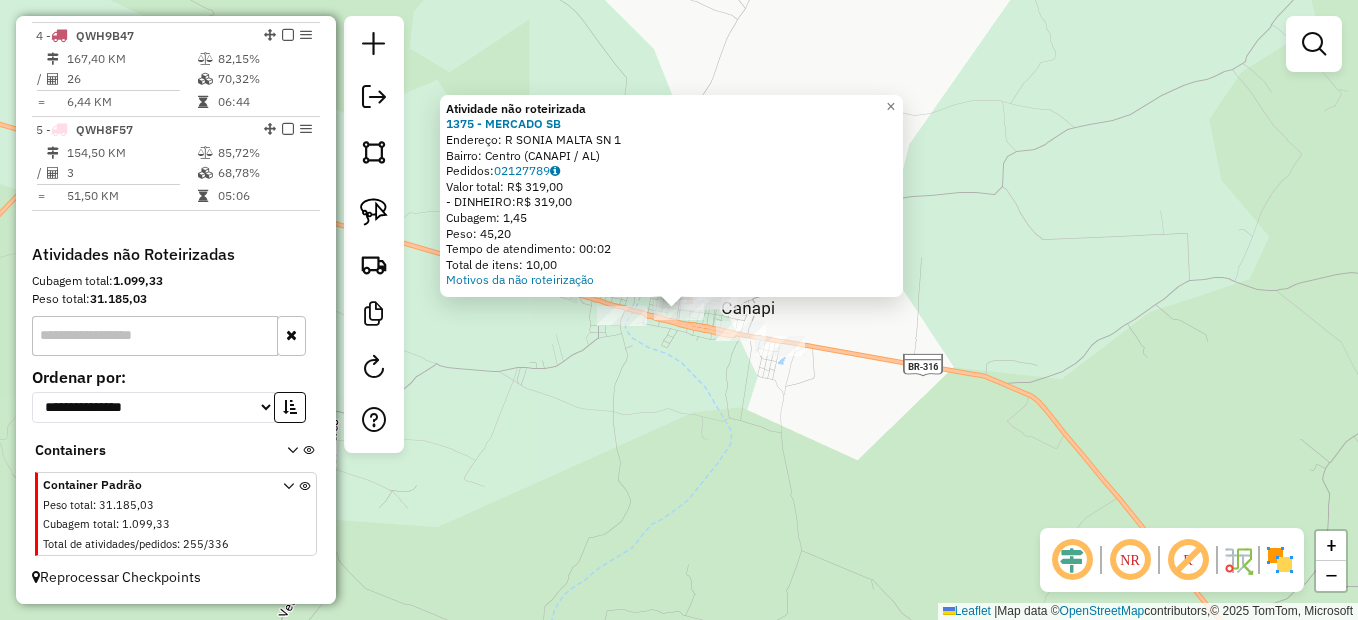 click on "Atividade não roteirizada 1375 - MERCADO SB  Endereço:  R SONIA MALTA SN 1   Bairro: Centro (CANAPI / AL)   Pedidos:  02127789   Valor total: R$ 319,00   - DINHEIRO:  R$ 319,00   Cubagem: 1,45   Peso: 45,20   Tempo de atendimento: 00:02   Total de itens: 10,00  Motivos da não roteirização × Janela de atendimento Grade de atendimento Capacidade Transportadoras Veículos Cliente Pedidos  Rotas Selecione os dias de semana para filtrar as janelas de atendimento  Seg   Ter   Qua   Qui   Sex   Sáb   Dom  Informe o período da janela de atendimento: De: Até:  Filtrar exatamente a janela do cliente  Considerar janela de atendimento padrão  Selecione os dias de semana para filtrar as grades de atendimento  Seg   Ter   Qua   Qui   Sex   Sáb   Dom   Considerar clientes sem dia de atendimento cadastrado  Clientes fora do dia de atendimento selecionado Filtrar as atividades entre os valores definidos abaixo:  Peso mínimo:   Peso máximo:   Cubagem mínima:   Cubagem máxima:   De:   Até:   De:   Até:  Nome: +" 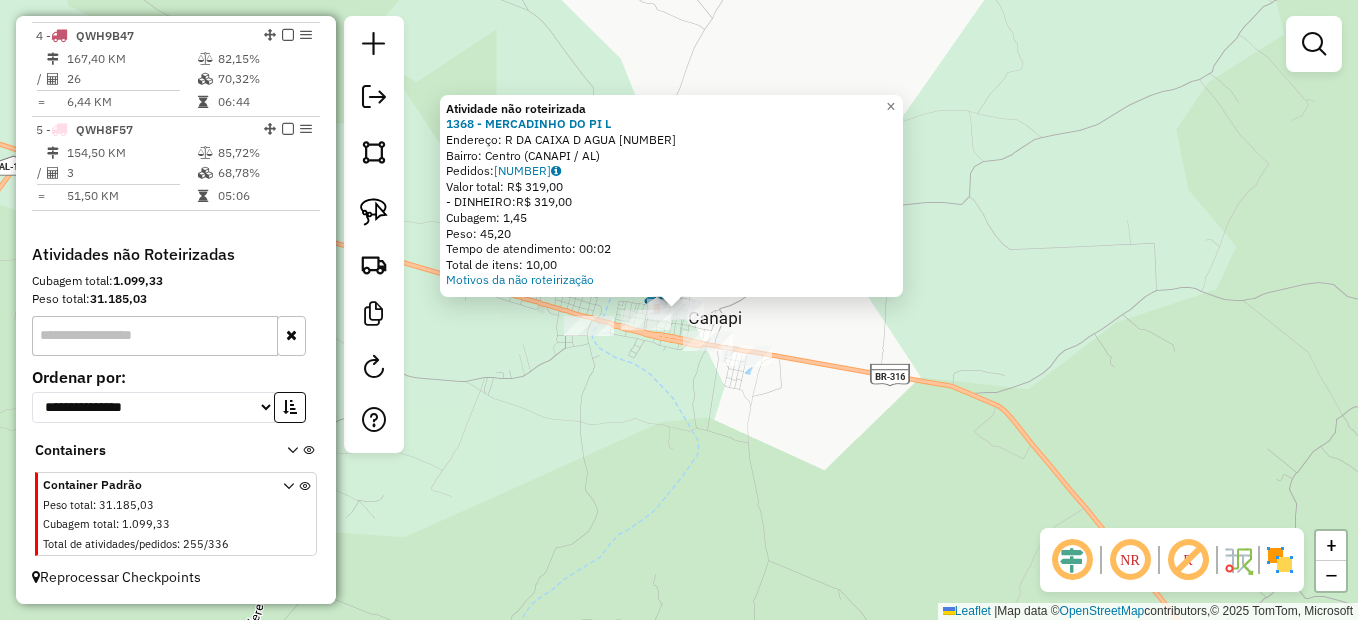 click on "Atividade não roteirizada 1368 - MERCADINHO DO PI L  Endereço:  R DA CAIXA D AGUA 1   Bairro: Centro (CANAPI / AL)   Pedidos:  02127787   Valor total: R$ 319,00   - DINHEIRO:  R$ 319,00   Cubagem: 1,45   Peso: 45,20   Tempo de atendimento: 00:02   Total de itens: 10,00  Motivos da não roteirização × Janela de atendimento Grade de atendimento Capacidade Transportadoras Veículos Cliente Pedidos  Rotas Selecione os dias de semana para filtrar as janelas de atendimento  Seg   Ter   Qua   Qui   Sex   Sáb   Dom  Informe o período da janela de atendimento: De: Até:  Filtrar exatamente a janela do cliente  Considerar janela de atendimento padrão  Selecione os dias de semana para filtrar as grades de atendimento  Seg   Ter   Qua   Qui   Sex   Sáb   Dom   Considerar clientes sem dia de atendimento cadastrado  Clientes fora do dia de atendimento selecionado Filtrar as atividades entre os valores definidos abaixo:  Peso mínimo:   Peso máximo:   Cubagem mínima:   Cubagem máxima:   De:   Até:   De:  Nome:" 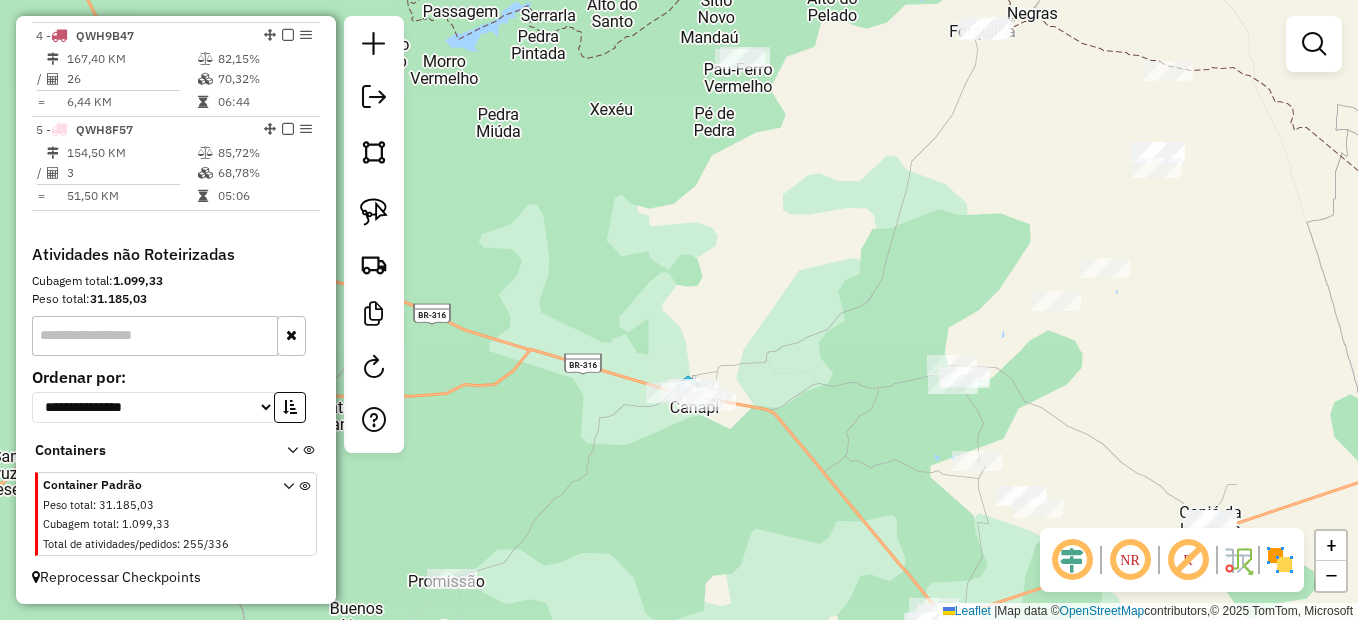 drag, startPoint x: 718, startPoint y: 487, endPoint x: 733, endPoint y: 322, distance: 165.68042 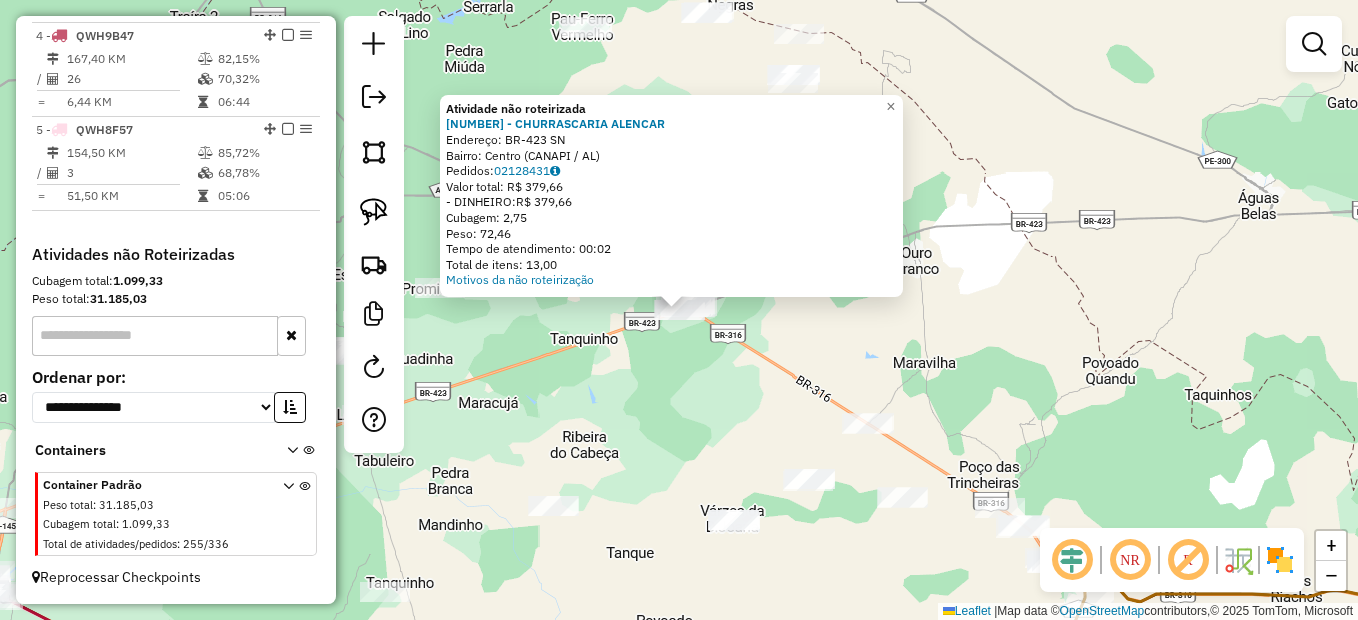click on "Atividade não roteirizada 2223 - CHURRASCARIA ALENCAR  Endereço:  BR-423 SN   Bairro: Centro (CANAPI / AL)   Pedidos:  02128431   Valor total: R$ 379,66   - DINHEIRO:  R$ 379,66   Cubagem: 2,75   Peso: 72,46   Tempo de atendimento: 00:02   Total de itens: 13,00  Motivos da não roteirização × Janela de atendimento Grade de atendimento Capacidade Transportadoras Veículos Cliente Pedidos  Rotas Selecione os dias de semana para filtrar as janelas de atendimento  Seg   Ter   Qua   Qui   Sex   Sáb   Dom  Informe o período da janela de atendimento: De: Até:  Filtrar exatamente a janela do cliente  Considerar janela de atendimento padrão  Selecione os dias de semana para filtrar as grades de atendimento  Seg   Ter   Qua   Qui   Sex   Sáb   Dom   Considerar clientes sem dia de atendimento cadastrado  Clientes fora do dia de atendimento selecionado Filtrar as atividades entre os valores definidos abaixo:  Peso mínimo:   Peso máximo:   Cubagem mínima:   Cubagem máxima:   De:   Até:   De:   Até:  Nome:" 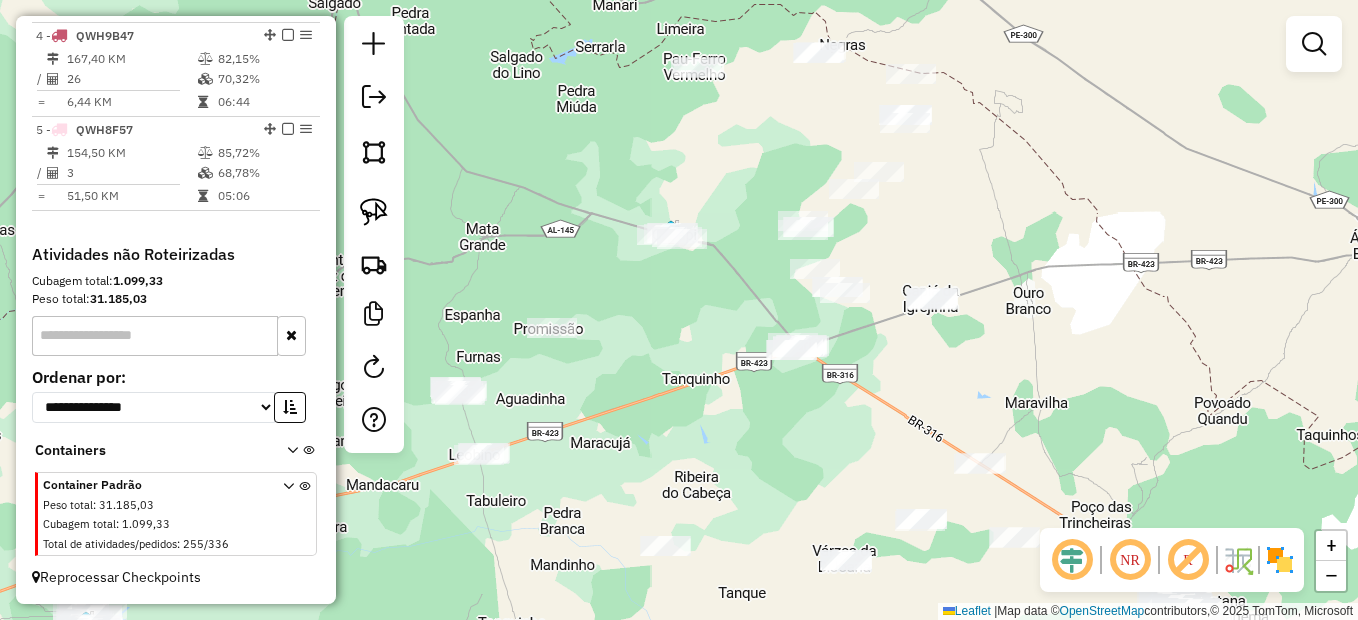 drag, startPoint x: 534, startPoint y: 324, endPoint x: 688, endPoint y: 387, distance: 166.3881 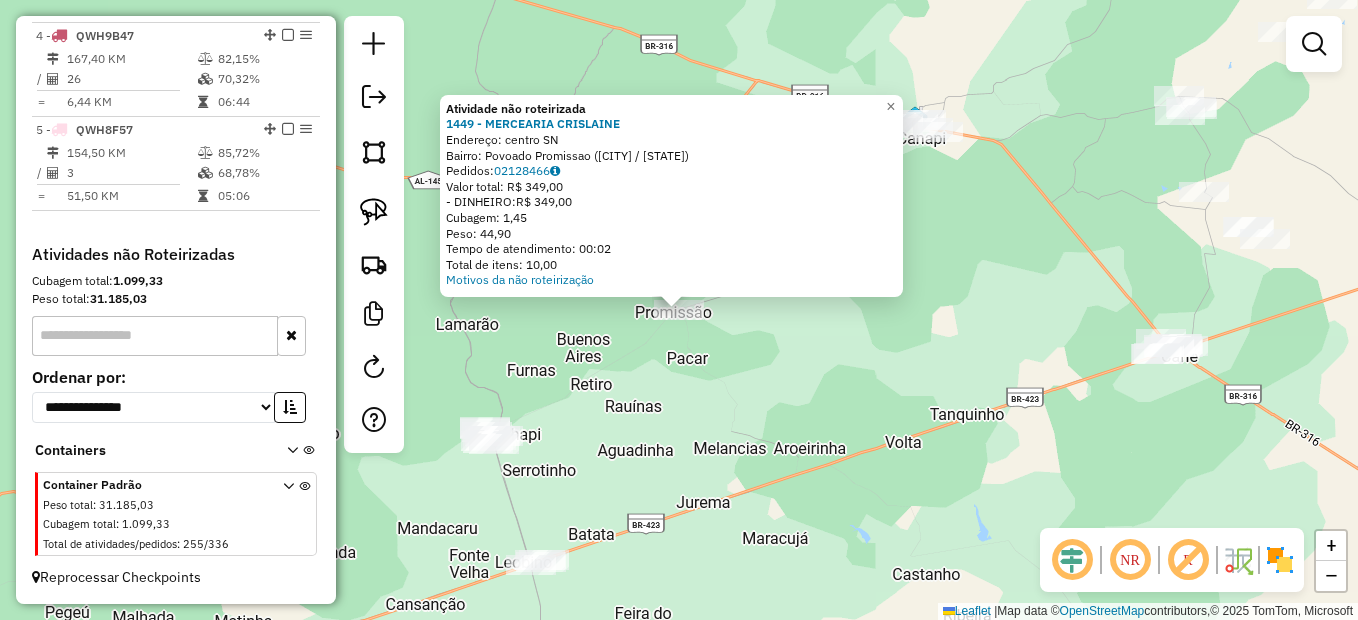 click on "Atividade não roteirizada 1449 - MERCEARIA CRISLAINE  Endereço:  centro SN   Bairro: Povoado Promissao (INHAPI / AL)   Pedidos:  02128466   Valor total: R$ 349,00   - DINHEIRO:  R$ 349,00   Cubagem: 1,45   Peso: 44,90   Tempo de atendimento: 00:02   Total de itens: 10,00  Motivos da não roteirização × Janela de atendimento Grade de atendimento Capacidade Transportadoras Veículos Cliente Pedidos  Rotas Selecione os dias de semana para filtrar as janelas de atendimento  Seg   Ter   Qua   Qui   Sex   Sáb   Dom  Informe o período da janela de atendimento: De: Até:  Filtrar exatamente a janela do cliente  Considerar janela de atendimento padrão  Selecione os dias de semana para filtrar as grades de atendimento  Seg   Ter   Qua   Qui   Sex   Sáb   Dom   Considerar clientes sem dia de atendimento cadastrado  Clientes fora do dia de atendimento selecionado Filtrar as atividades entre os valores definidos abaixo:  Peso mínimo:   Peso máximo:   Cubagem mínima:   Cubagem máxima:   De:   Até:   De:  De:" 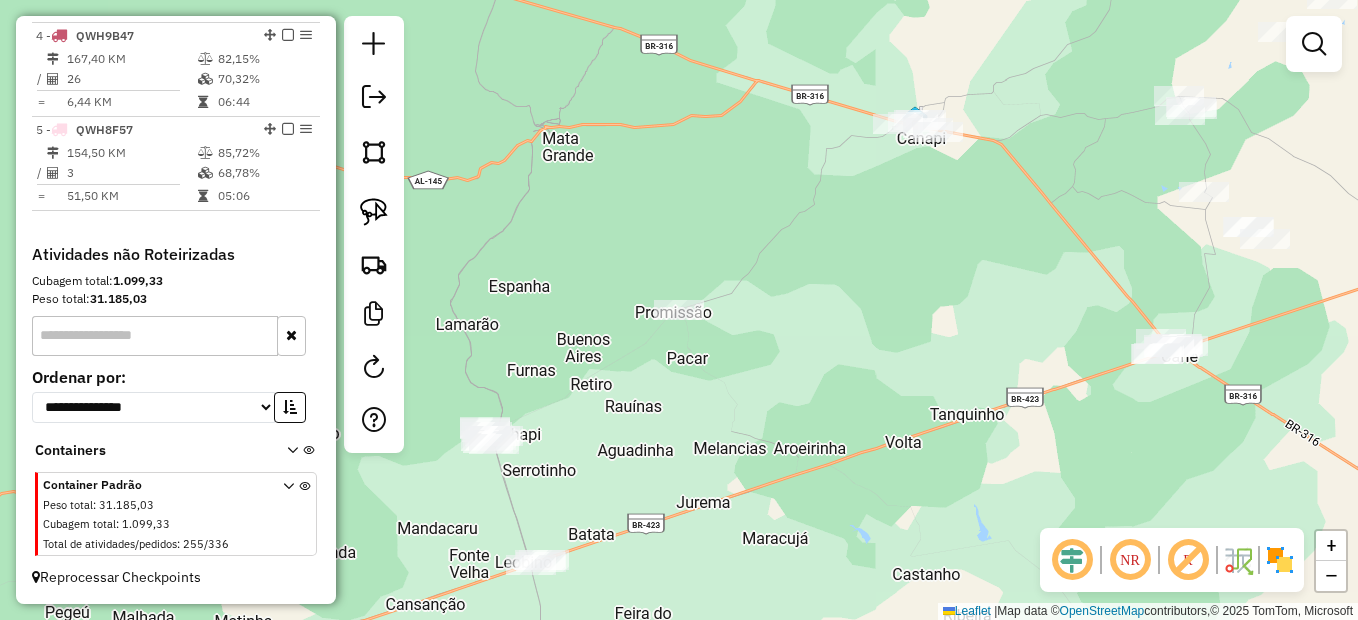 click on "Janela de atendimento Grade de atendimento Capacidade Transportadoras Veículos Cliente Pedidos  Rotas Selecione os dias de semana para filtrar as janelas de atendimento  Seg   Ter   Qua   Qui   Sex   Sáb   Dom  Informe o período da janela de atendimento: De: Até:  Filtrar exatamente a janela do cliente  Considerar janela de atendimento padrão  Selecione os dias de semana para filtrar as grades de atendimento  Seg   Ter   Qua   Qui   Sex   Sáb   Dom   Considerar clientes sem dia de atendimento cadastrado  Clientes fora do dia de atendimento selecionado Filtrar as atividades entre os valores definidos abaixo:  Peso mínimo:   Peso máximo:   Cubagem mínima:   Cubagem máxima:   De:   Até:  Filtrar as atividades entre o tempo de atendimento definido abaixo:  De:   Até:   Considerar capacidade total dos clientes não roteirizados Transportadora: Selecione um ou mais itens Tipo de veículo: Selecione um ou mais itens Veículo: Selecione um ou mais itens Motorista: Selecione um ou mais itens Nome: Rótulo:" 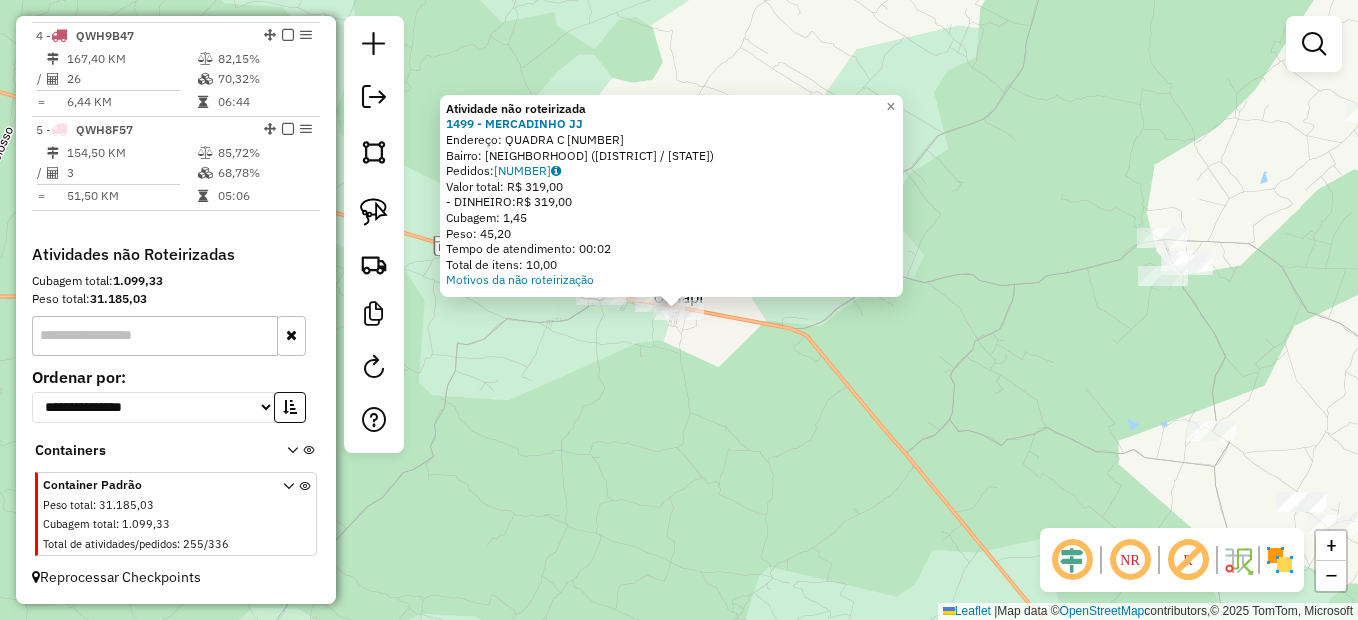click on "Atividade não roteirizada 1499 - MERCADINHO JJ  Endereço:  QUADRA C 1   Bairro: Marechal Deodoro (CANAPI / AL)   Pedidos:  02127793   Valor total: R$ 319,00   - DINHEIRO:  R$ 319,00   Cubagem: 1,45   Peso: 45,20   Tempo de atendimento: 00:02   Total de itens: 10,00  Motivos da não roteirização × Janela de atendimento Grade de atendimento Capacidade Transportadoras Veículos Cliente Pedidos  Rotas Selecione os dias de semana para filtrar as janelas de atendimento  Seg   Ter   Qua   Qui   Sex   Sáb   Dom  Informe o período da janela de atendimento: De: Até:  Filtrar exatamente a janela do cliente  Considerar janela de atendimento padrão  Selecione os dias de semana para filtrar as grades de atendimento  Seg   Ter   Qua   Qui   Sex   Sáb   Dom   Considerar clientes sem dia de atendimento cadastrado  Clientes fora do dia de atendimento selecionado Filtrar as atividades entre os valores definidos abaixo:  Peso mínimo:   Peso máximo:   Cubagem mínima:   Cubagem máxima:   De:   Até:   De:   Até:  +" 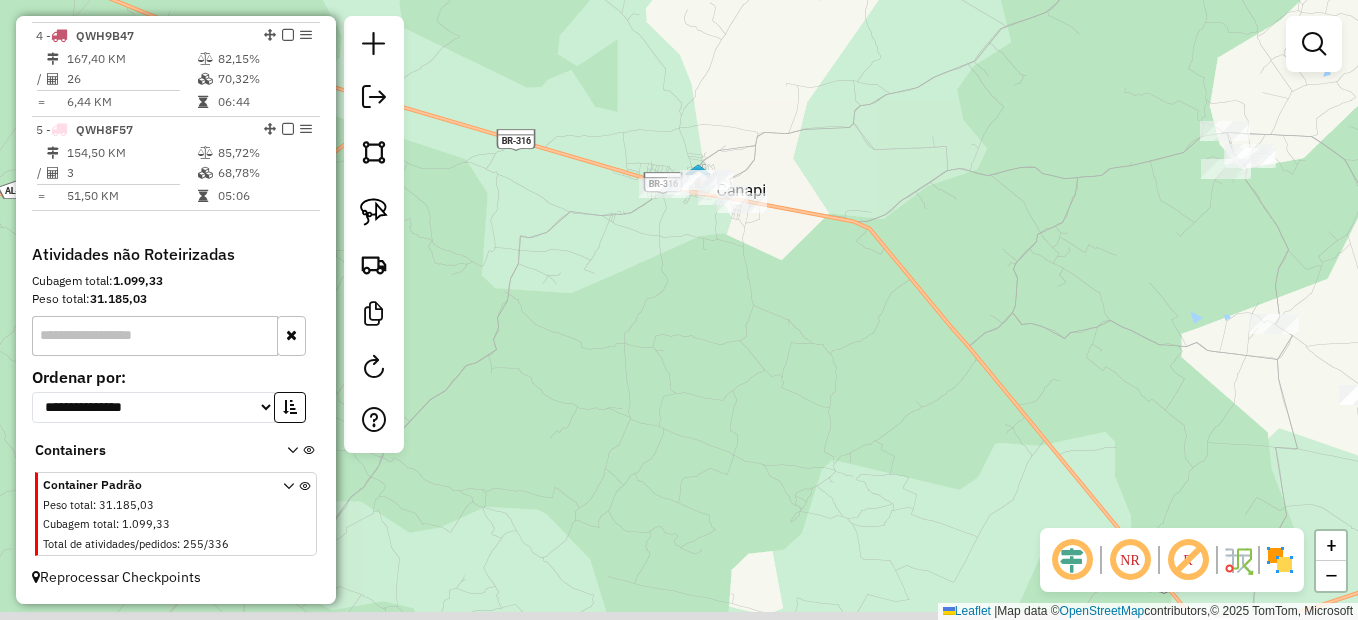 drag, startPoint x: 664, startPoint y: 487, endPoint x: 779, endPoint y: 273, distance: 242.94238 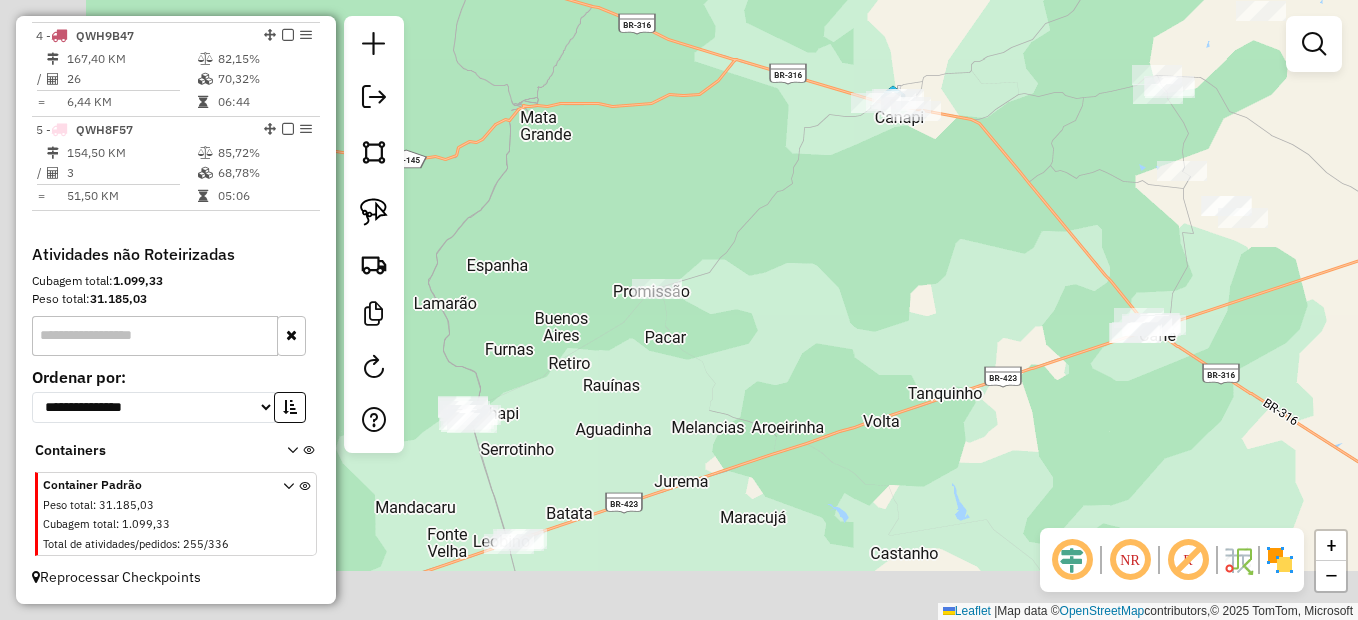 drag, startPoint x: 704, startPoint y: 435, endPoint x: 856, endPoint y: 347, distance: 175.63599 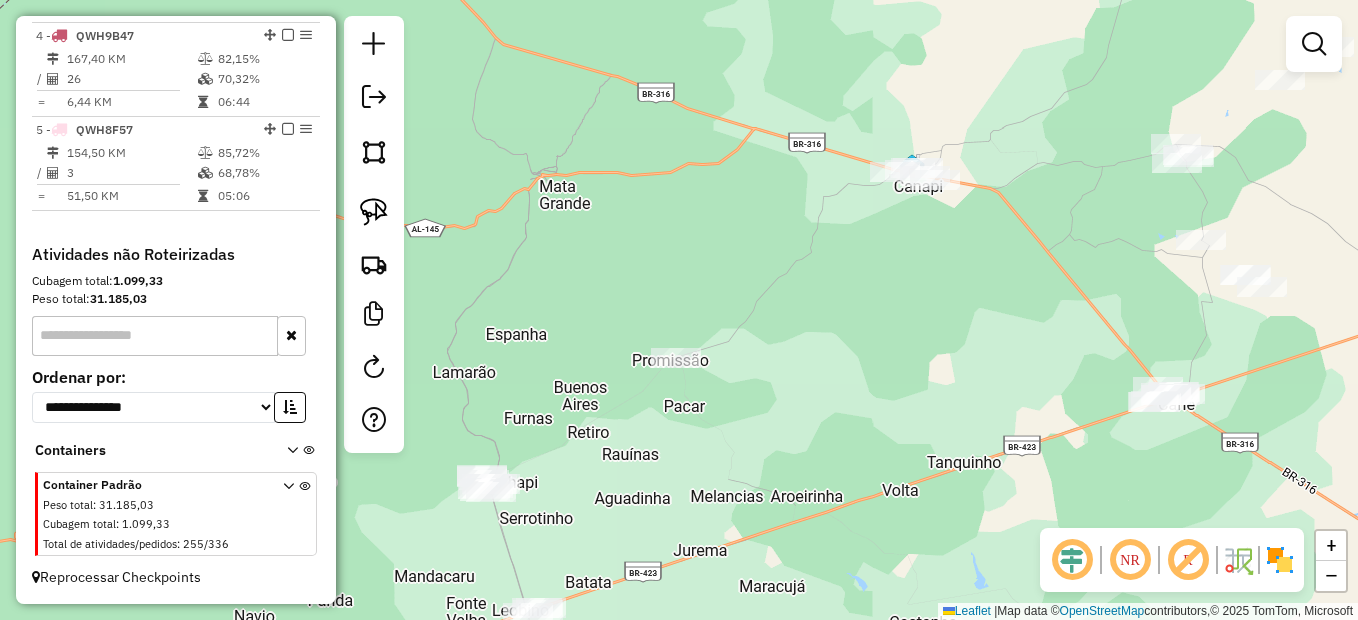 drag, startPoint x: 882, startPoint y: 219, endPoint x: 884, endPoint y: 265, distance: 46.043457 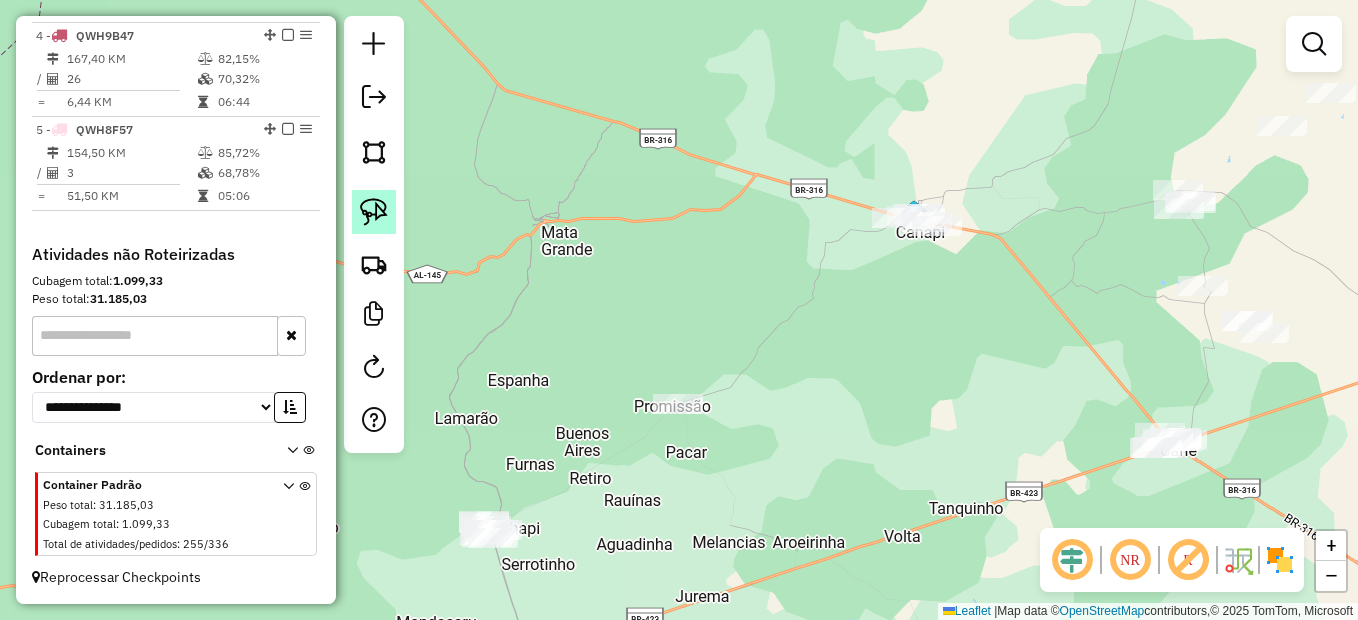 click 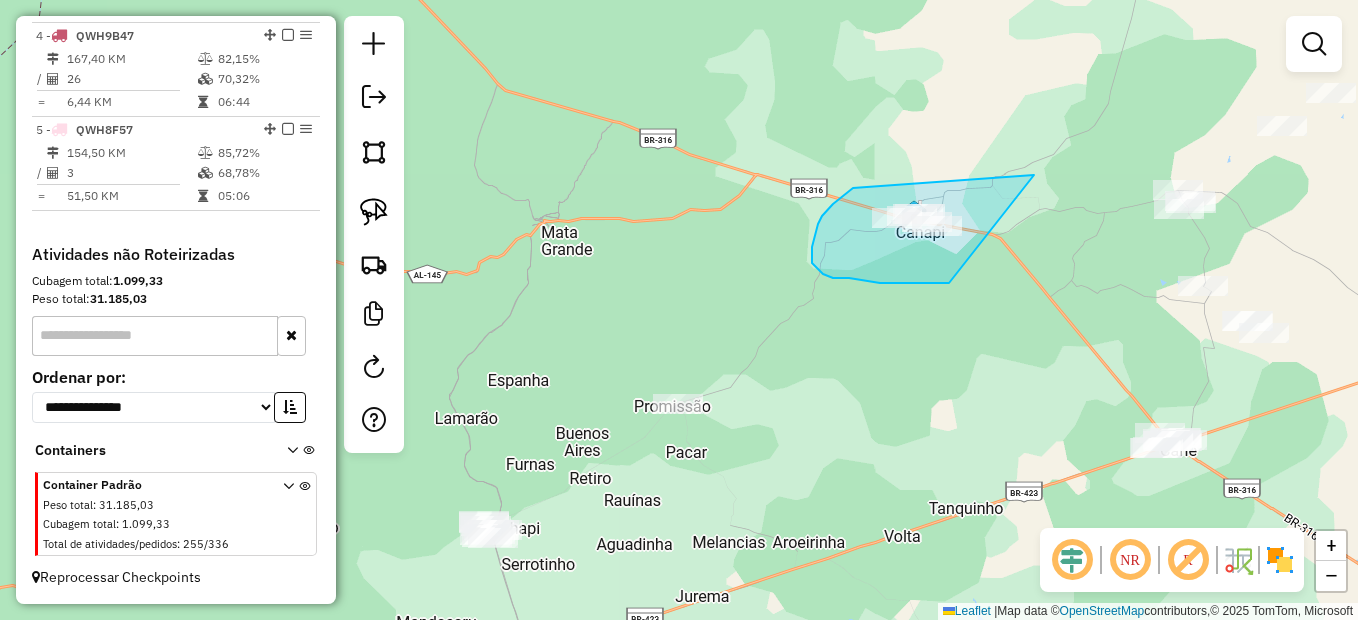 drag, startPoint x: 853, startPoint y: 188, endPoint x: 979, endPoint y: 279, distance: 155.42522 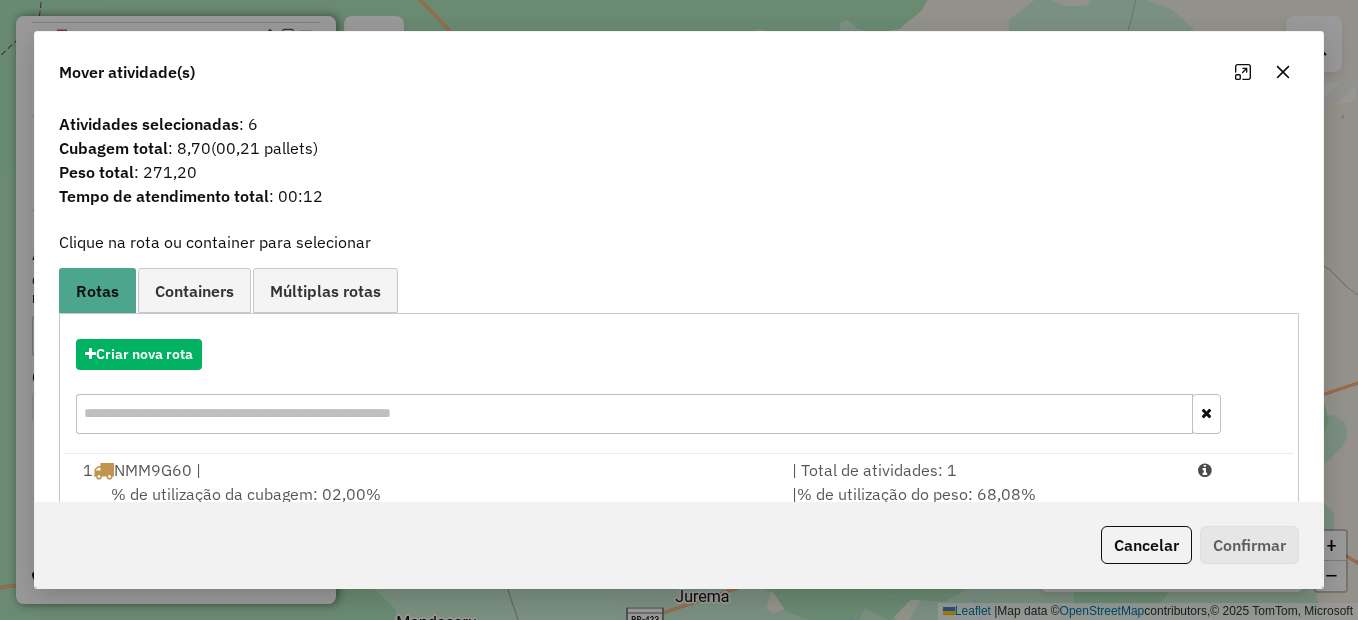 click on "Cancelar   Confirmar" 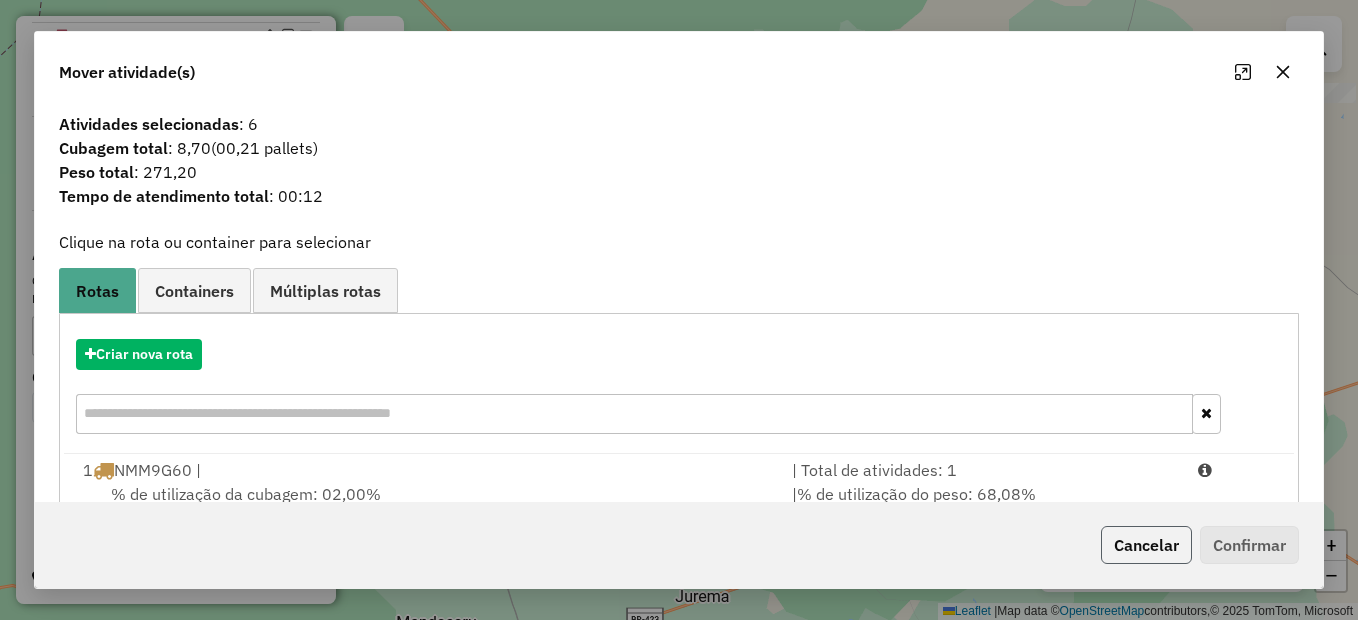 click on "Cancelar" 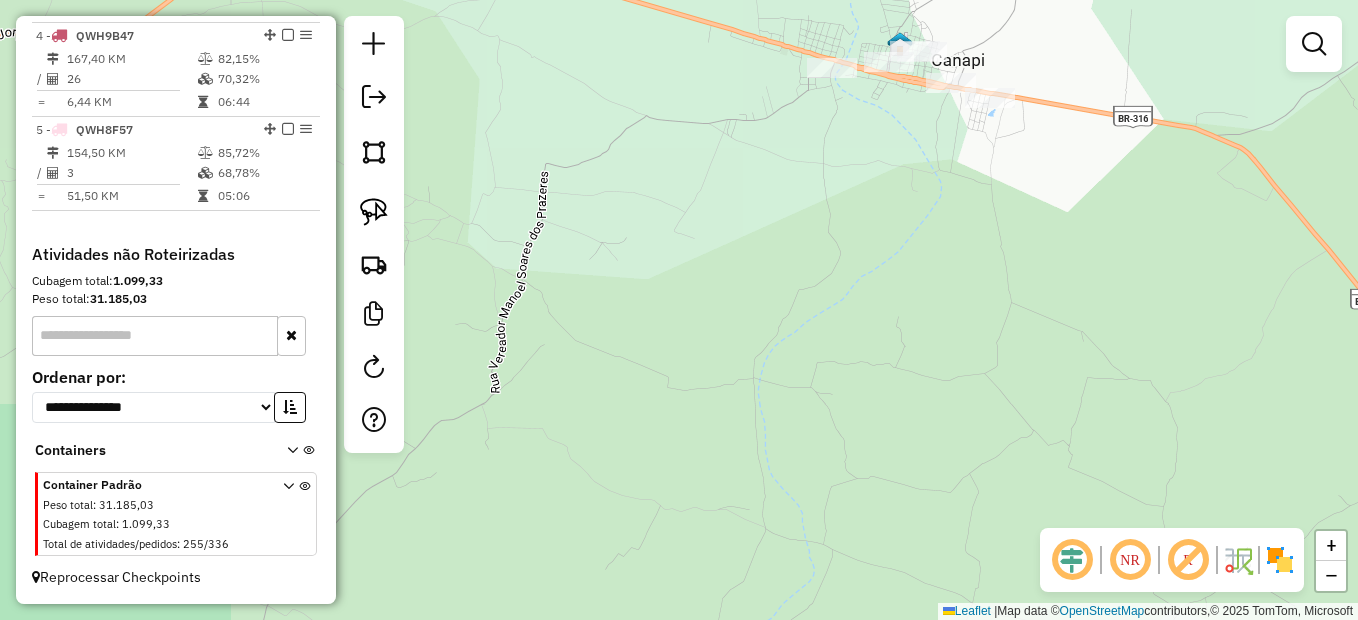 drag, startPoint x: 942, startPoint y: 179, endPoint x: 890, endPoint y: 463, distance: 288.7213 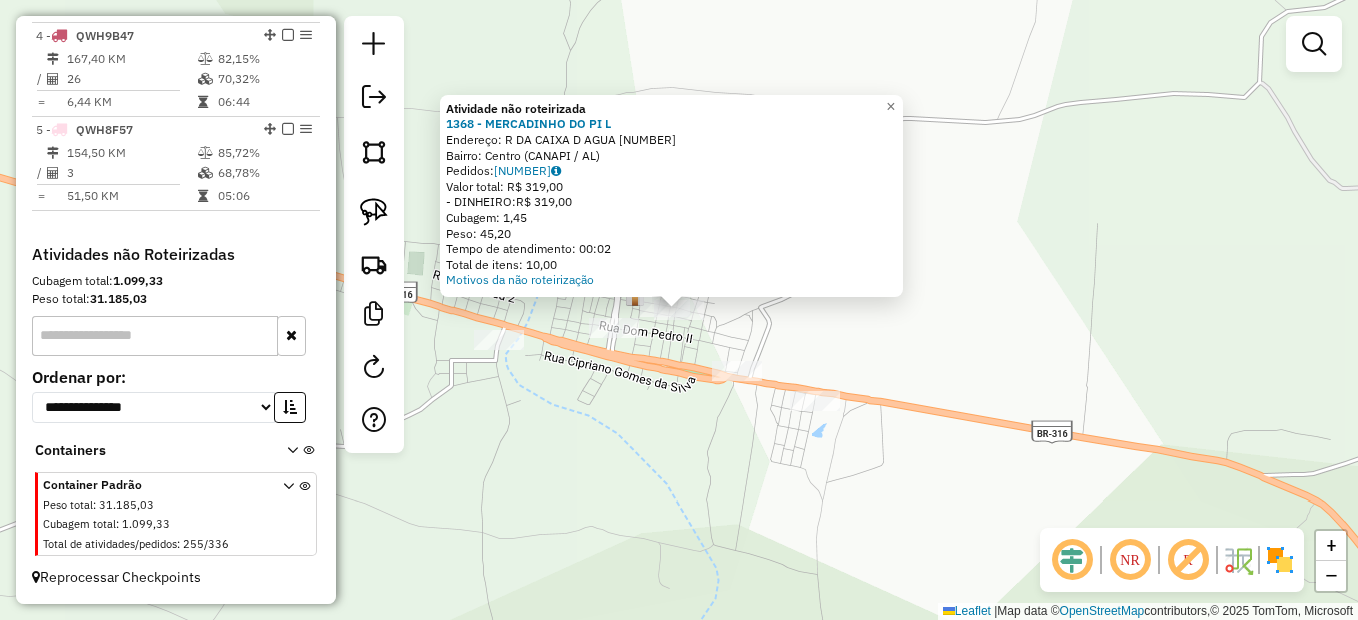 click on "Atividade não roteirizada 1368 - MERCADINHO DO PI L  Endereço:  R DA CAIXA D AGUA 1   Bairro: Centro (CANAPI / AL)   Pedidos:  02127787   Valor total: R$ 319,00   - DINHEIRO:  R$ 319,00   Cubagem: 1,45   Peso: 45,20   Tempo de atendimento: 00:02   Total de itens: 10,00  Motivos da não roteirização × Janela de atendimento Grade de atendimento Capacidade Transportadoras Veículos Cliente Pedidos  Rotas Selecione os dias de semana para filtrar as janelas de atendimento  Seg   Ter   Qua   Qui   Sex   Sáb   Dom  Informe o período da janela de atendimento: De: Até:  Filtrar exatamente a janela do cliente  Considerar janela de atendimento padrão  Selecione os dias de semana para filtrar as grades de atendimento  Seg   Ter   Qua   Qui   Sex   Sáb   Dom   Considerar clientes sem dia de atendimento cadastrado  Clientes fora do dia de atendimento selecionado Filtrar as atividades entre os valores definidos abaixo:  Peso mínimo:   Peso máximo:   Cubagem mínima:   Cubagem máxima:   De:   Até:   De:  Nome:" 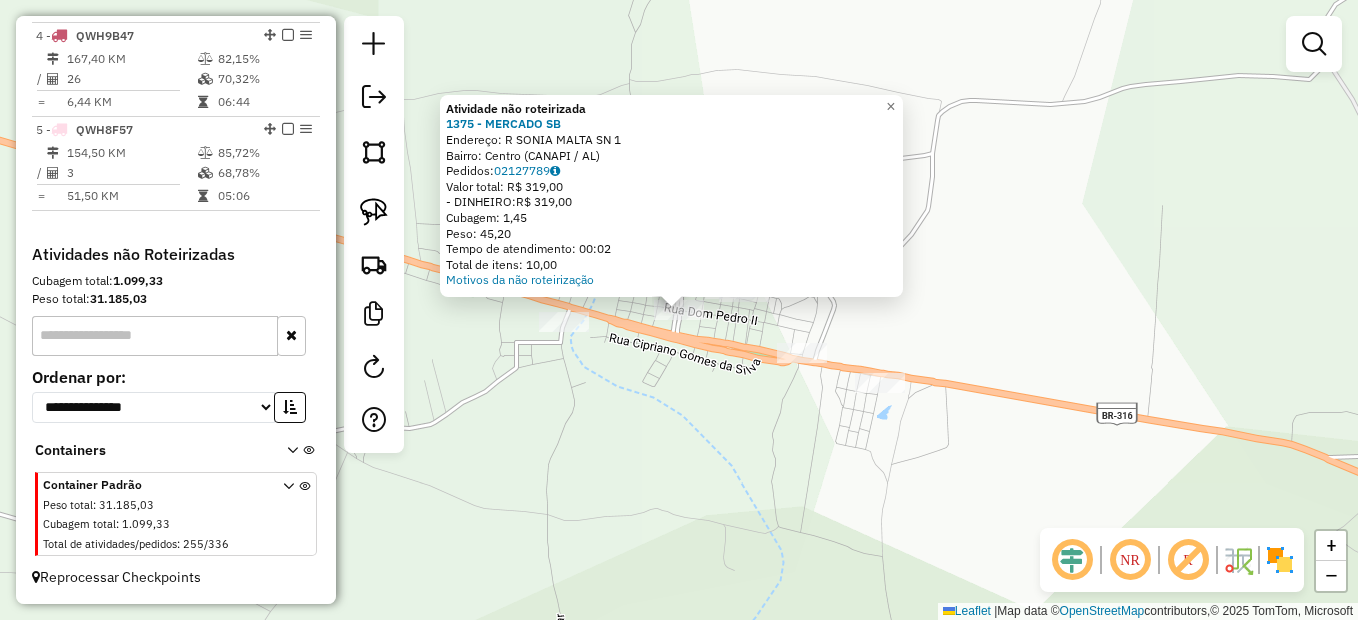 click on "Atividade não roteirizada 1375 - MERCADO SB  Endereço:  R SONIA MALTA SN 1   Bairro: Centro (CANAPI / AL)   Pedidos:  02127789   Valor total: R$ 319,00   - DINHEIRO:  R$ 319,00   Cubagem: 1,45   Peso: 45,20   Tempo de atendimento: 00:02   Total de itens: 10,00  Motivos da não roteirização × Janela de atendimento Grade de atendimento Capacidade Transportadoras Veículos Cliente Pedidos  Rotas Selecione os dias de semana para filtrar as janelas de atendimento  Seg   Ter   Qua   Qui   Sex   Sáb   Dom  Informe o período da janela de atendimento: De: Até:  Filtrar exatamente a janela do cliente  Considerar janela de atendimento padrão  Selecione os dias de semana para filtrar as grades de atendimento  Seg   Ter   Qua   Qui   Sex   Sáb   Dom   Considerar clientes sem dia de atendimento cadastrado  Clientes fora do dia de atendimento selecionado Filtrar as atividades entre os valores definidos abaixo:  Peso mínimo:   Peso máximo:   Cubagem mínima:   Cubagem máxima:   De:   Até:   De:   Até:  Nome: +" 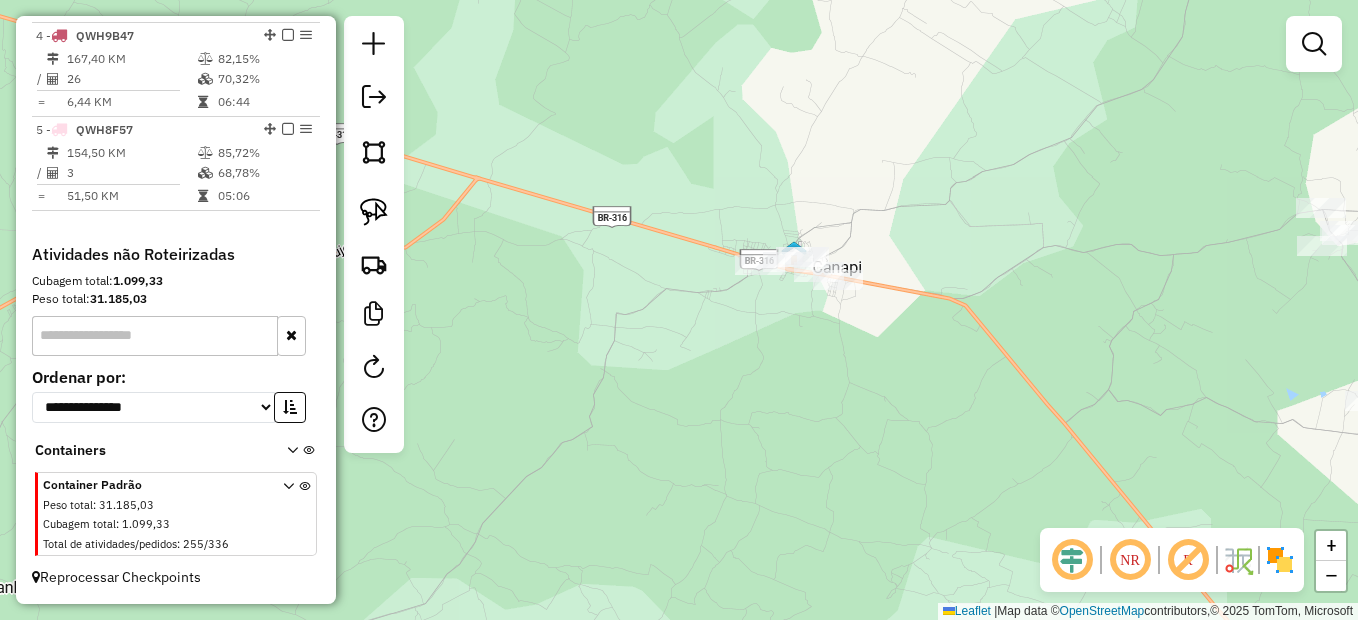 click on "Janela de atendimento Grade de atendimento Capacidade Transportadoras Veículos Cliente Pedidos  Rotas Selecione os dias de semana para filtrar as janelas de atendimento  Seg   Ter   Qua   Qui   Sex   Sáb   Dom  Informe o período da janela de atendimento: De: Até:  Filtrar exatamente a janela do cliente  Considerar janela de atendimento padrão  Selecione os dias de semana para filtrar as grades de atendimento  Seg   Ter   Qua   Qui   Sex   Sáb   Dom   Considerar clientes sem dia de atendimento cadastrado  Clientes fora do dia de atendimento selecionado Filtrar as atividades entre os valores definidos abaixo:  Peso mínimo:   Peso máximo:   Cubagem mínima:   Cubagem máxima:   De:   Até:  Filtrar as atividades entre o tempo de atendimento definido abaixo:  De:   Até:   Considerar capacidade total dos clientes não roteirizados Transportadora: Selecione um ou mais itens Tipo de veículo: Selecione um ou mais itens Veículo: Selecione um ou mais itens Motorista: Selecione um ou mais itens Nome: Rótulo:" 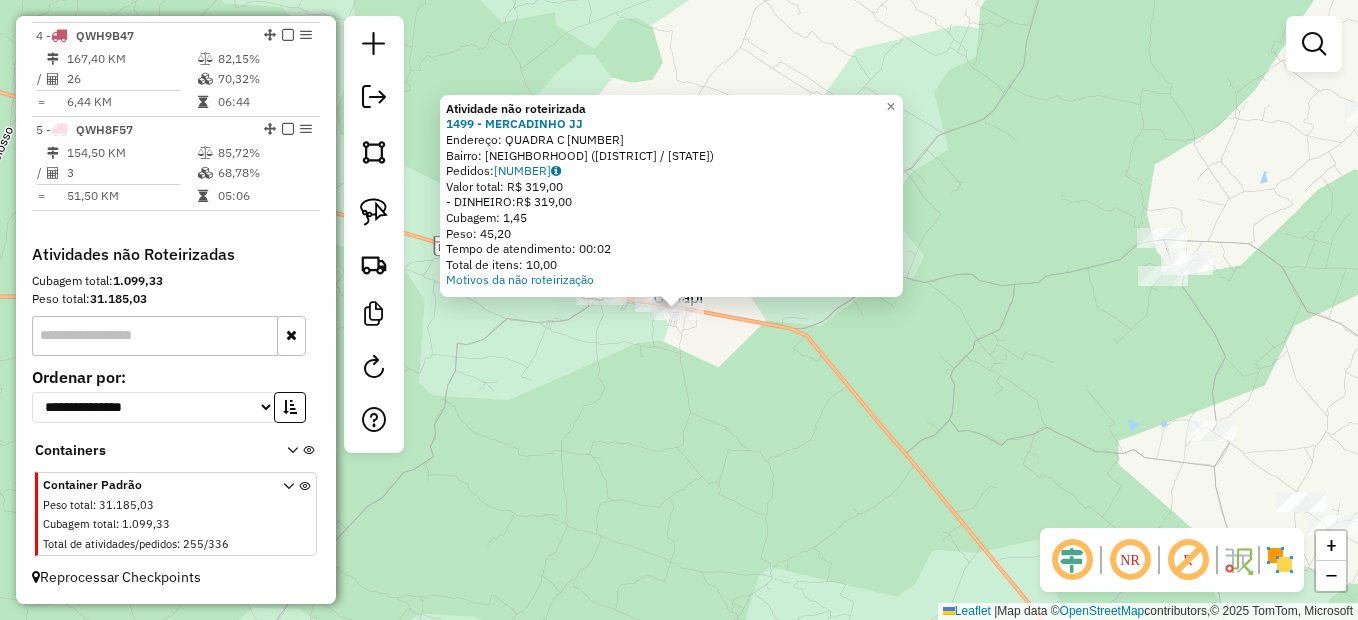click on "Atividade não roteirizada 1499 - MERCADINHO JJ  Endereço:  QUADRA C 1   Bairro: Marechal Deodoro (CANAPI / AL)   Pedidos:  02127793   Valor total: R$ 319,00   - DINHEIRO:  R$ 319,00   Cubagem: 1,45   Peso: 45,20   Tempo de atendimento: 00:02   Total de itens: 10,00  Motivos da não roteirização × Janela de atendimento Grade de atendimento Capacidade Transportadoras Veículos Cliente Pedidos  Rotas Selecione os dias de semana para filtrar as janelas de atendimento  Seg   Ter   Qua   Qui   Sex   Sáb   Dom  Informe o período da janela de atendimento: De: Até:  Filtrar exatamente a janela do cliente  Considerar janela de atendimento padrão  Selecione os dias de semana para filtrar as grades de atendimento  Seg   Ter   Qua   Qui   Sex   Sáb   Dom   Considerar clientes sem dia de atendimento cadastrado  Clientes fora do dia de atendimento selecionado Filtrar as atividades entre os valores definidos abaixo:  Peso mínimo:   Peso máximo:   Cubagem mínima:   Cubagem máxima:   De:   Até:   De:   Até:  +" 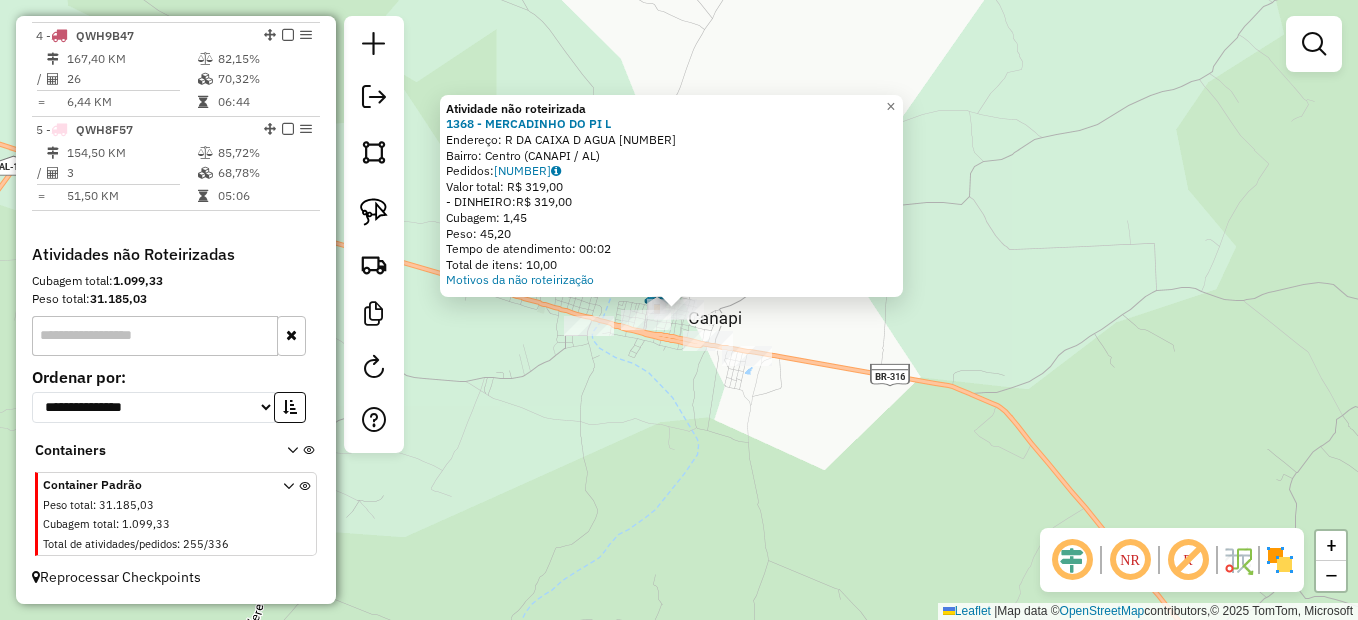 click on "Atividade não roteirizada 1368 - MERCADINHO DO PI L  Endereço:  R DA CAIXA D AGUA 1   Bairro: Centro (CANAPI / AL)   Pedidos:  02127787   Valor total: R$ 319,00   - DINHEIRO:  R$ 319,00   Cubagem: 1,45   Peso: 45,20   Tempo de atendimento: 00:02   Total de itens: 10,00  Motivos da não roteirização × Janela de atendimento Grade de atendimento Capacidade Transportadoras Veículos Cliente Pedidos  Rotas Selecione os dias de semana para filtrar as janelas de atendimento  Seg   Ter   Qua   Qui   Sex   Sáb   Dom  Informe o período da janela de atendimento: De: Até:  Filtrar exatamente a janela do cliente  Considerar janela de atendimento padrão  Selecione os dias de semana para filtrar as grades de atendimento  Seg   Ter   Qua   Qui   Sex   Sáb   Dom   Considerar clientes sem dia de atendimento cadastrado  Clientes fora do dia de atendimento selecionado Filtrar as atividades entre os valores definidos abaixo:  Peso mínimo:   Peso máximo:   Cubagem mínima:   Cubagem máxima:   De:   Até:   De:  Nome:" 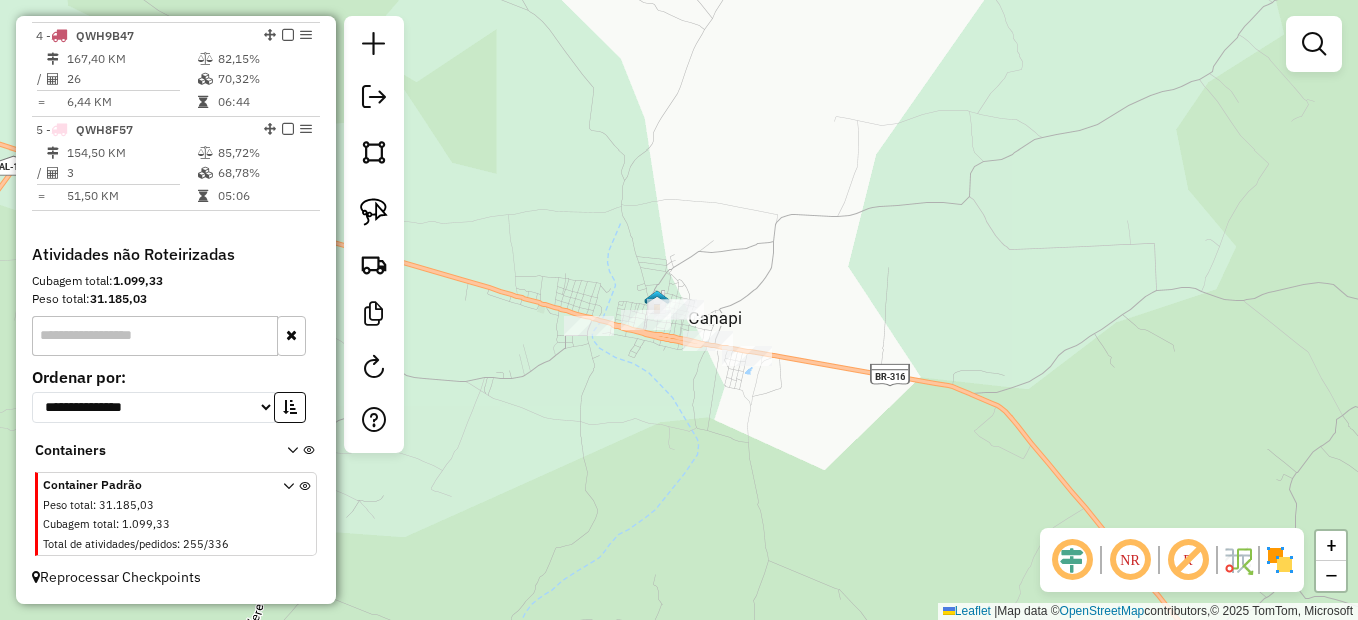 click on "Janela de atendimento Grade de atendimento Capacidade Transportadoras Veículos Cliente Pedidos  Rotas Selecione os dias de semana para filtrar as janelas de atendimento  Seg   Ter   Qua   Qui   Sex   Sáb   Dom  Informe o período da janela de atendimento: De: Até:  Filtrar exatamente a janela do cliente  Considerar janela de atendimento padrão  Selecione os dias de semana para filtrar as grades de atendimento  Seg   Ter   Qua   Qui   Sex   Sáb   Dom   Considerar clientes sem dia de atendimento cadastrado  Clientes fora do dia de atendimento selecionado Filtrar as atividades entre os valores definidos abaixo:  Peso mínimo:   Peso máximo:   Cubagem mínima:   Cubagem máxima:   De:   Até:  Filtrar as atividades entre o tempo de atendimento definido abaixo:  De:   Até:   Considerar capacidade total dos clientes não roteirizados Transportadora: Selecione um ou mais itens Tipo de veículo: Selecione um ou mais itens Veículo: Selecione um ou mais itens Motorista: Selecione um ou mais itens Nome: Rótulo:" 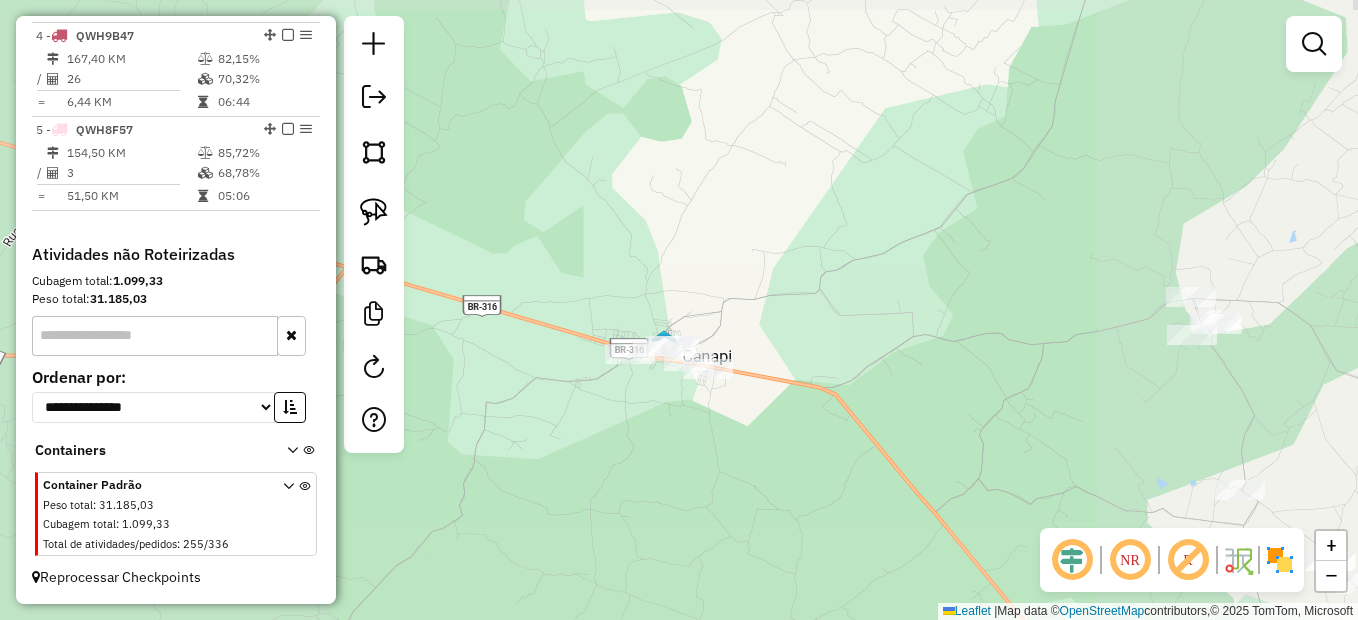 drag, startPoint x: 744, startPoint y: 454, endPoint x: 735, endPoint y: 239, distance: 215.1883 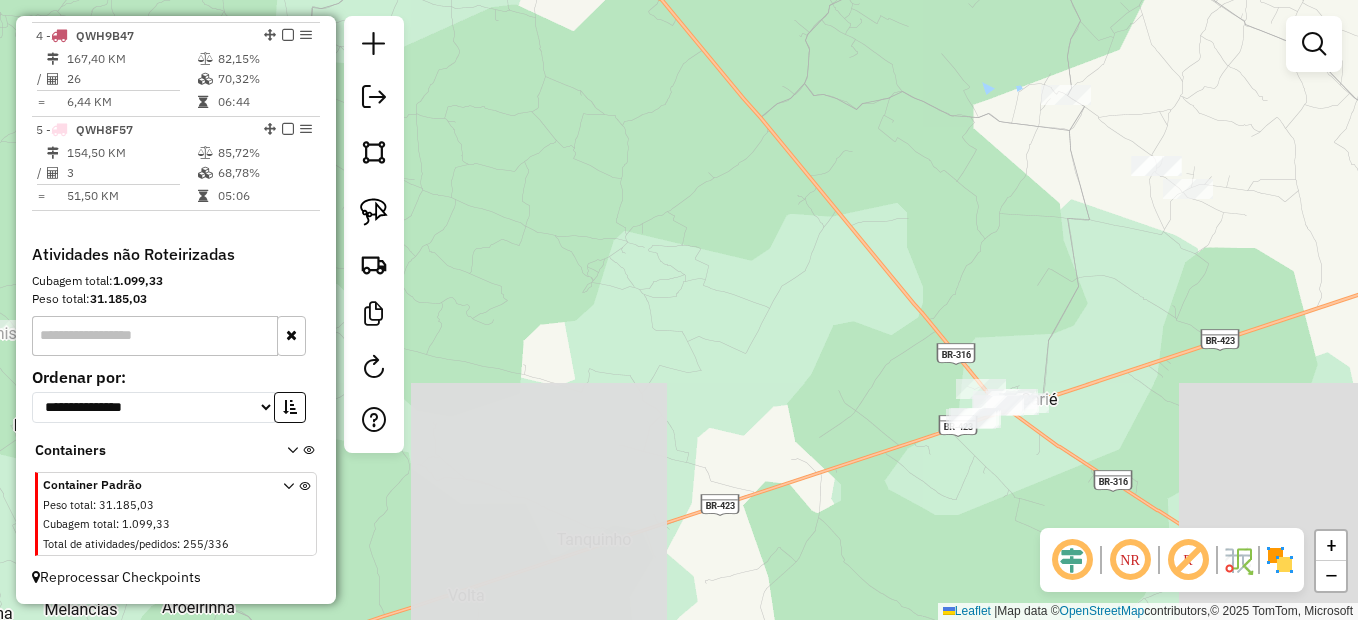 drag, startPoint x: 898, startPoint y: 364, endPoint x: 657, endPoint y: 161, distance: 315.10315 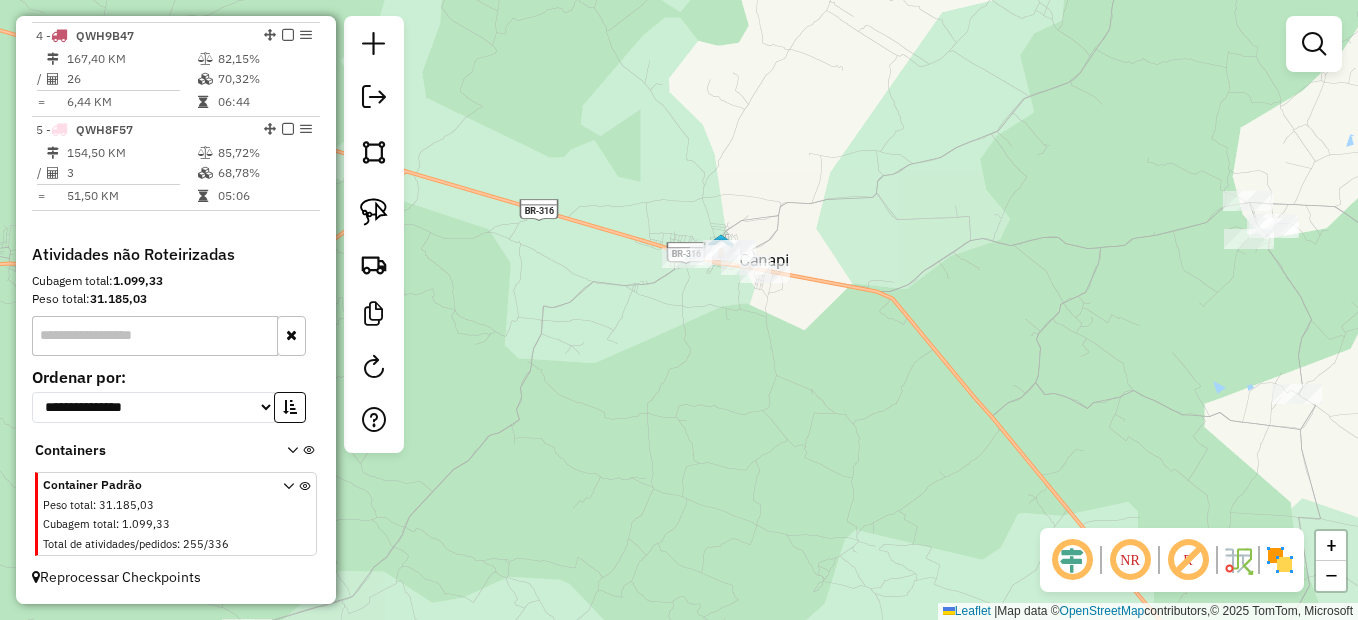 drag, startPoint x: 588, startPoint y: 133, endPoint x: 917, endPoint y: 510, distance: 500.36987 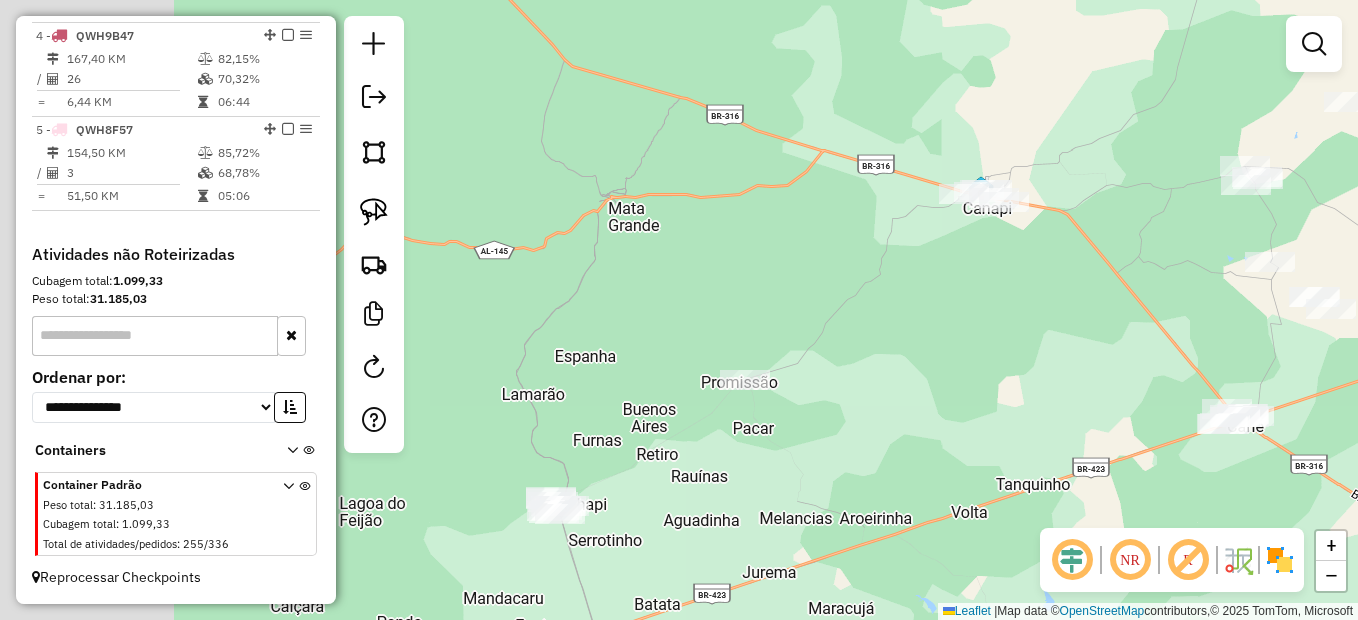drag, startPoint x: 885, startPoint y: 380, endPoint x: 962, endPoint y: 309, distance: 104.73777 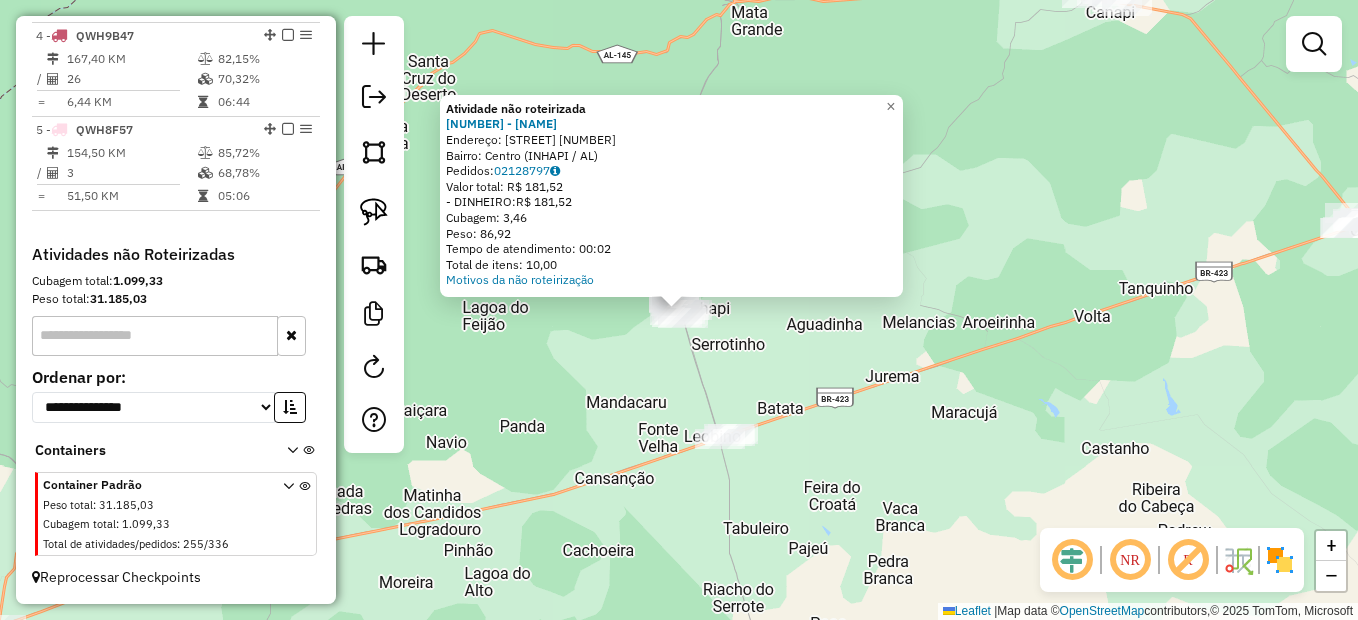 click on "Atividade não roteirizada 2191 - PADARIA DOS SONHOS 2  Endereço:  Rua Deputado Eraldo Malta Bran 76   Bairro: Centro (INHAPI / AL)   Pedidos:  02128797   Valor total: R$ 181,52   - DINHEIRO:  R$ 181,52   Cubagem: 3,46   Peso: 86,92   Tempo de atendimento: 00:02   Total de itens: 10,00  Motivos da não roteirização × Janela de atendimento Grade de atendimento Capacidade Transportadoras Veículos Cliente Pedidos  Rotas Selecione os dias de semana para filtrar as janelas de atendimento  Seg   Ter   Qua   Qui   Sex   Sáb   Dom  Informe o período da janela de atendimento: De: Até:  Filtrar exatamente a janela do cliente  Considerar janela de atendimento padrão  Selecione os dias de semana para filtrar as grades de atendimento  Seg   Ter   Qua   Qui   Sex   Sáb   Dom   Considerar clientes sem dia de atendimento cadastrado  Clientes fora do dia de atendimento selecionado Filtrar as atividades entre os valores definidos abaixo:  Peso mínimo:   Peso máximo:   Cubagem mínima:   Cubagem máxima:   De:  De:" 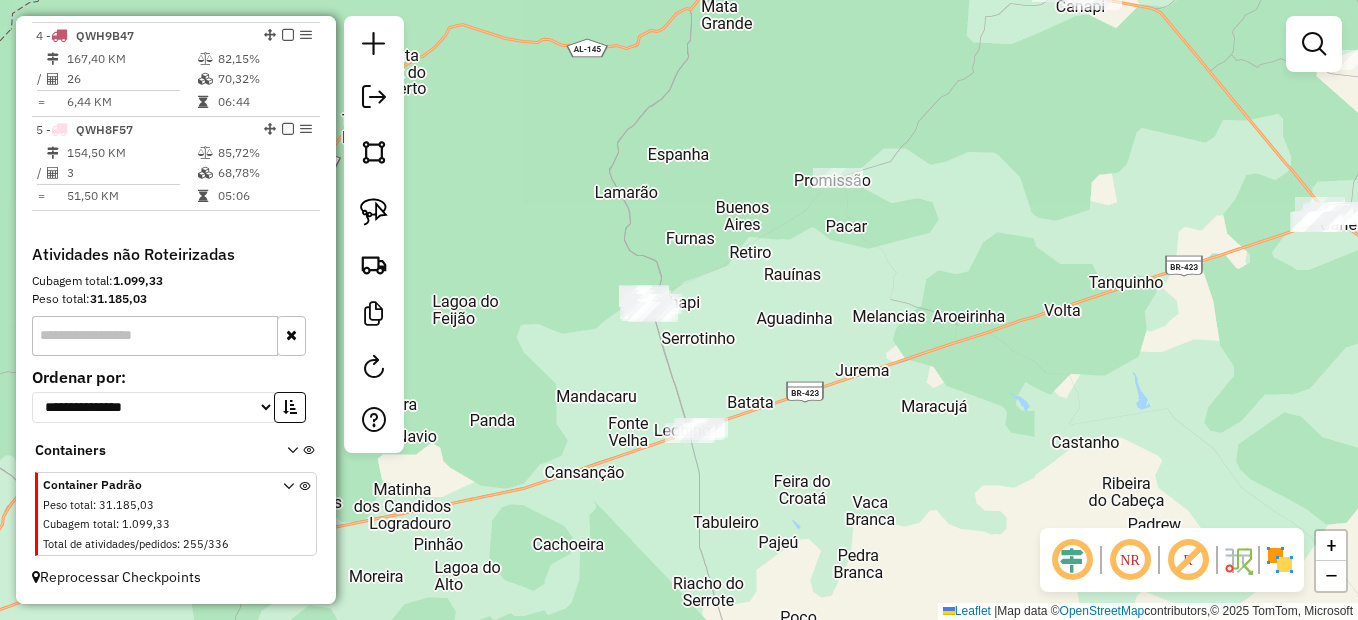drag, startPoint x: 980, startPoint y: 358, endPoint x: 852, endPoint y: 311, distance: 136.35616 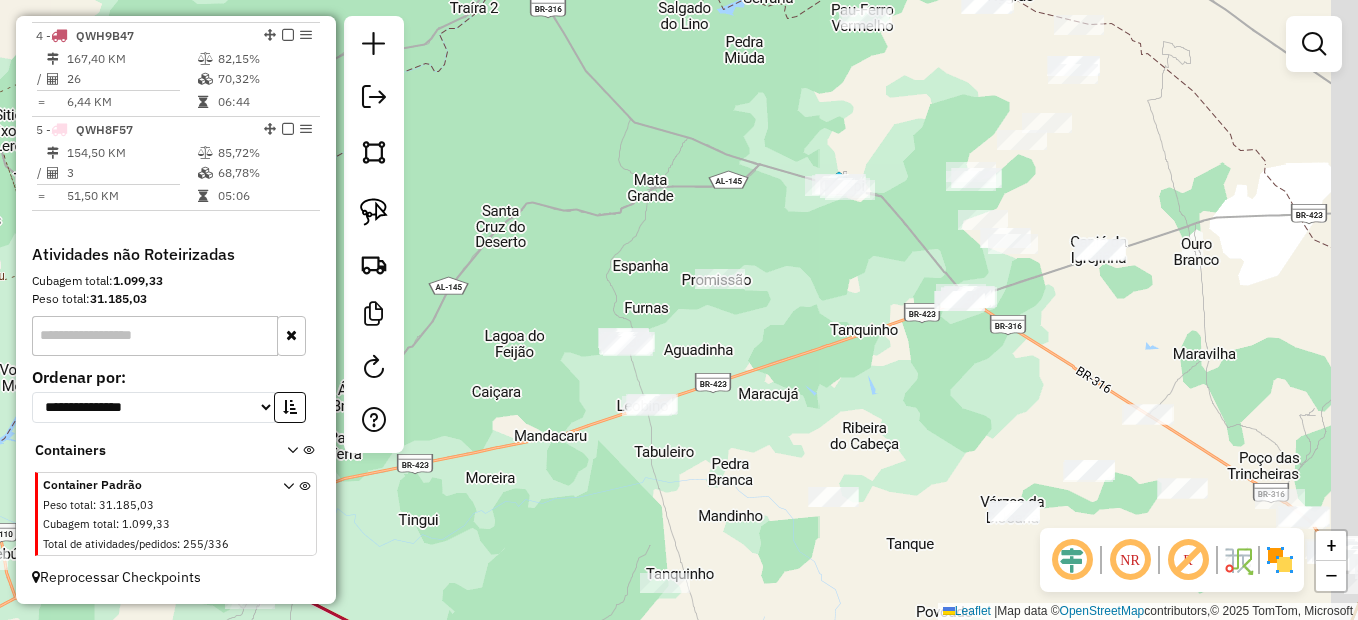 drag, startPoint x: 877, startPoint y: 318, endPoint x: 834, endPoint y: 371, distance: 68.24954 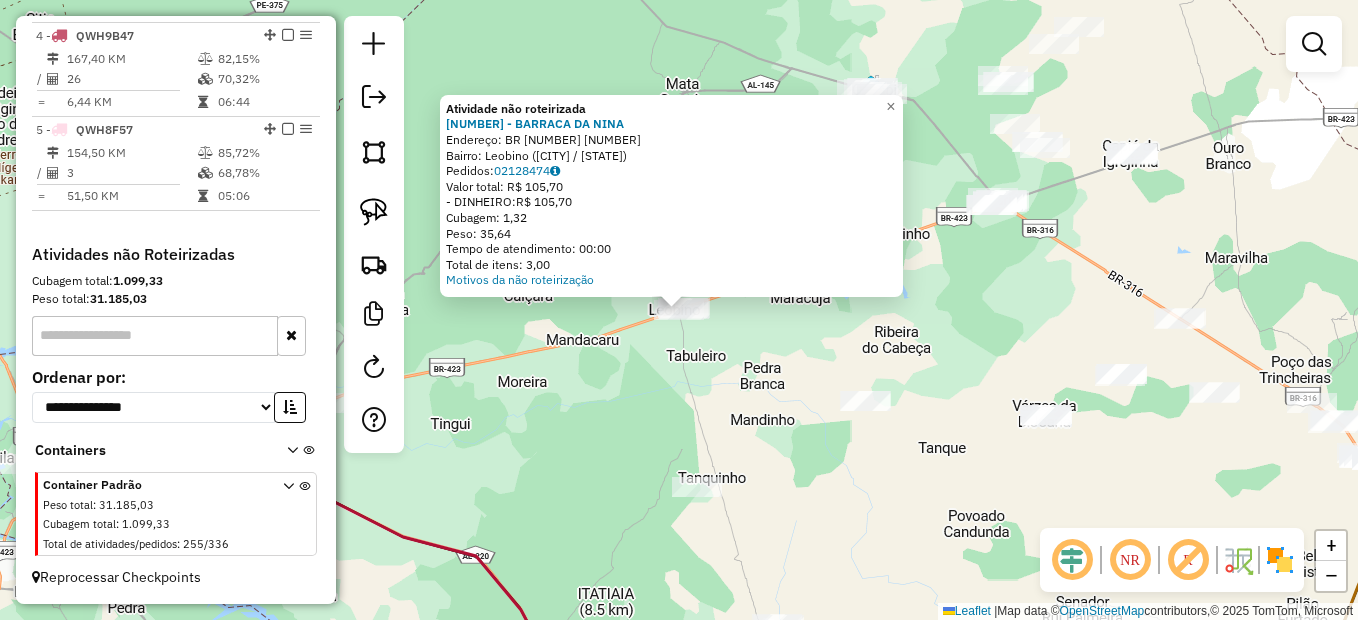 click on "Atividade não roteirizada 1598 - BARRACA DA NINA  Endereço:  BR 423 1   Bairro: Leobino (INHAPI / AL)   Pedidos:  02128474   Valor total: R$ 105,70   - DINHEIRO:  R$ 105,70   Cubagem: 1,32   Peso: 35,64   Tempo de atendimento: 00:00   Total de itens: 3,00  Motivos da não roteirização × Janela de atendimento Grade de atendimento Capacidade Transportadoras Veículos Cliente Pedidos  Rotas Selecione os dias de semana para filtrar as janelas de atendimento  Seg   Ter   Qua   Qui   Sex   Sáb   Dom  Informe o período da janela de atendimento: De: Até:  Filtrar exatamente a janela do cliente  Considerar janela de atendimento padrão  Selecione os dias de semana para filtrar as grades de atendimento  Seg   Ter   Qua   Qui   Sex   Sáb   Dom   Considerar clientes sem dia de atendimento cadastrado  Clientes fora do dia de atendimento selecionado Filtrar as atividades entre os valores definidos abaixo:  Peso mínimo:   Peso máximo:   Cubagem mínima:   Cubagem máxima:   De:   Até:   De:   Até:  Veículo: +" 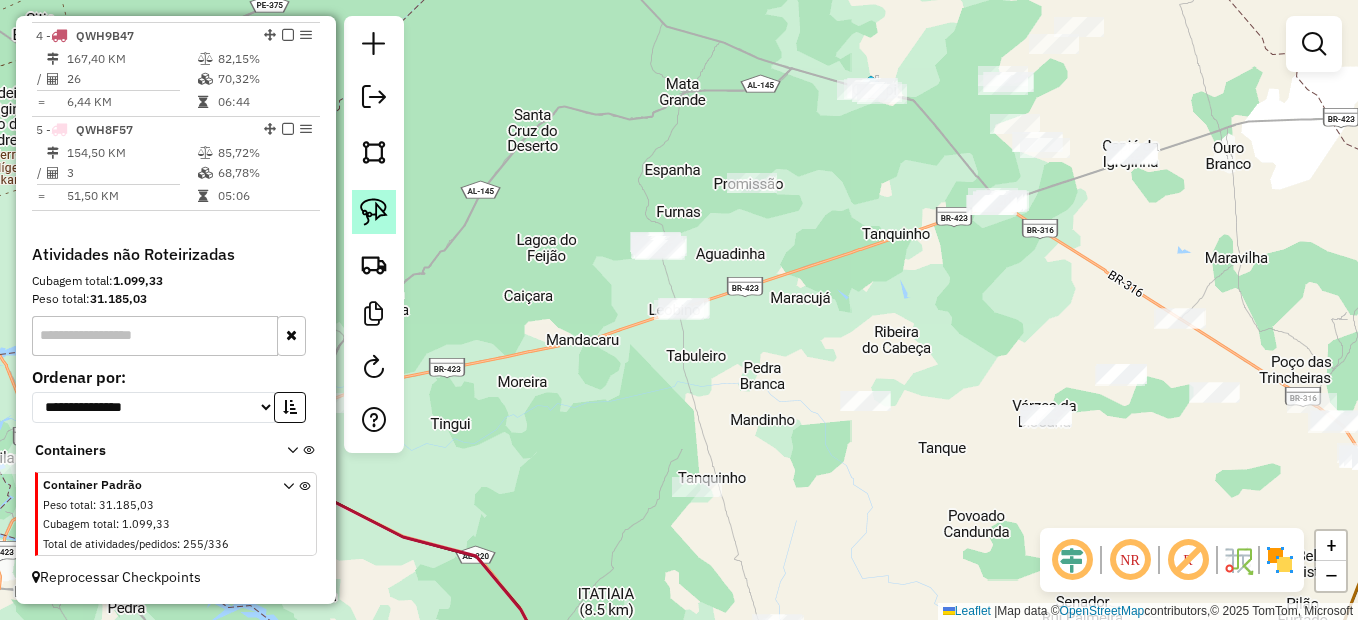click 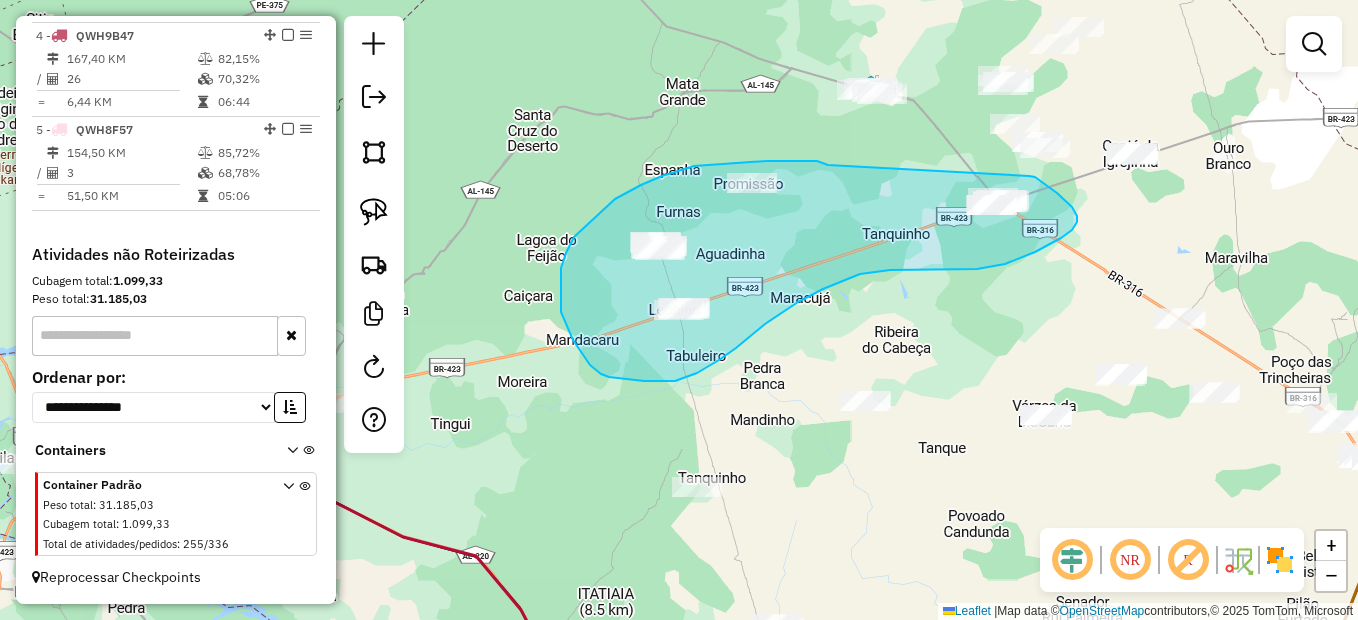 drag, startPoint x: 828, startPoint y: 165, endPoint x: 1029, endPoint y: 176, distance: 201.30077 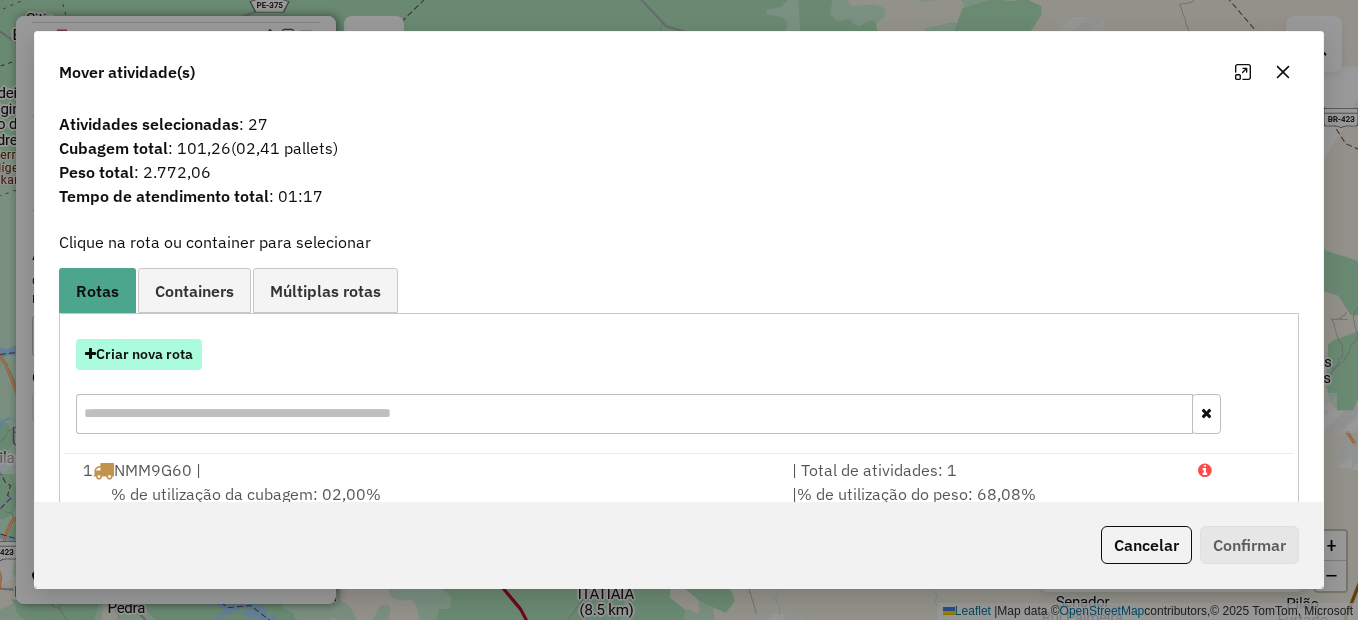 click on "Criar nova rota" at bounding box center (139, 354) 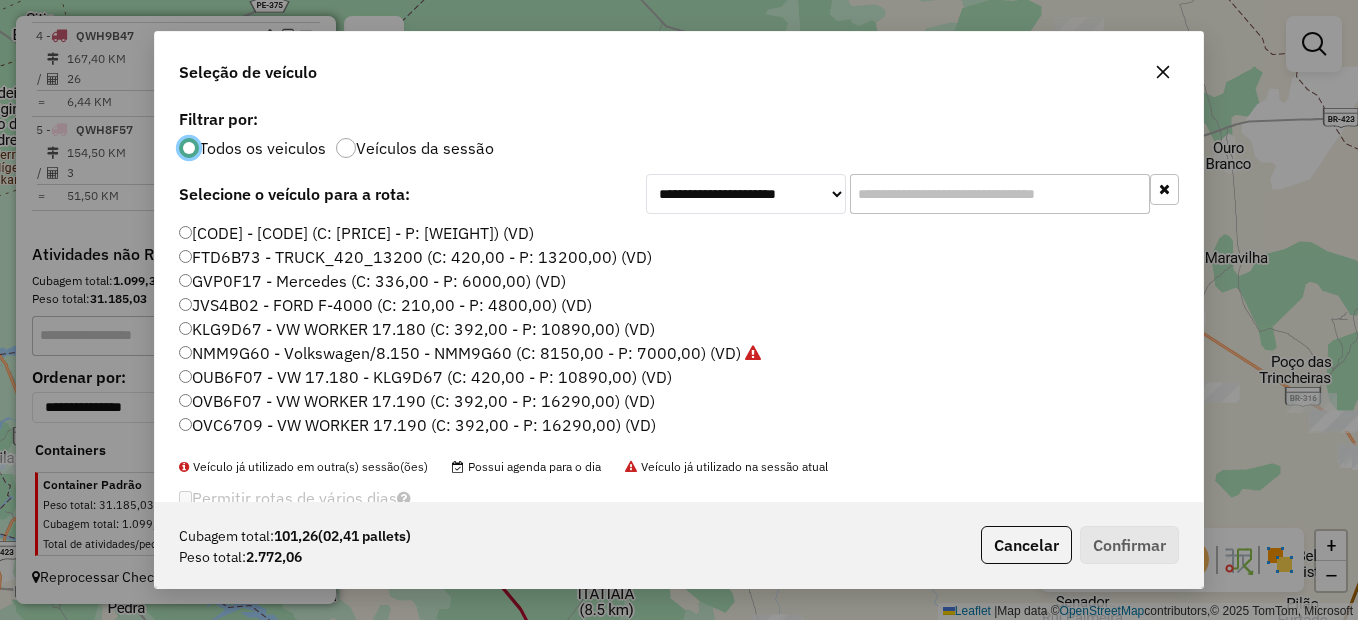 scroll, scrollTop: 11, scrollLeft: 6, axis: both 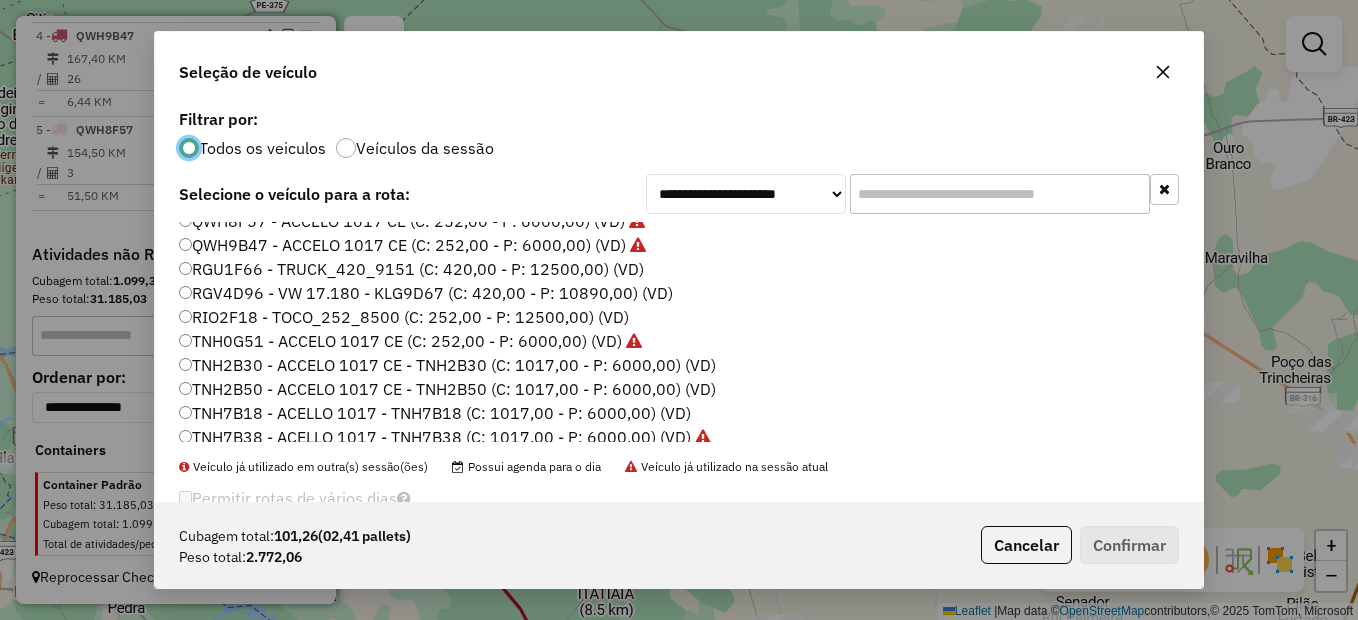 click on "TNH2B30 - ACCELO 1017 CE - TNH2B30 (C: 1017,00 - P: 6000,00) (VD)" 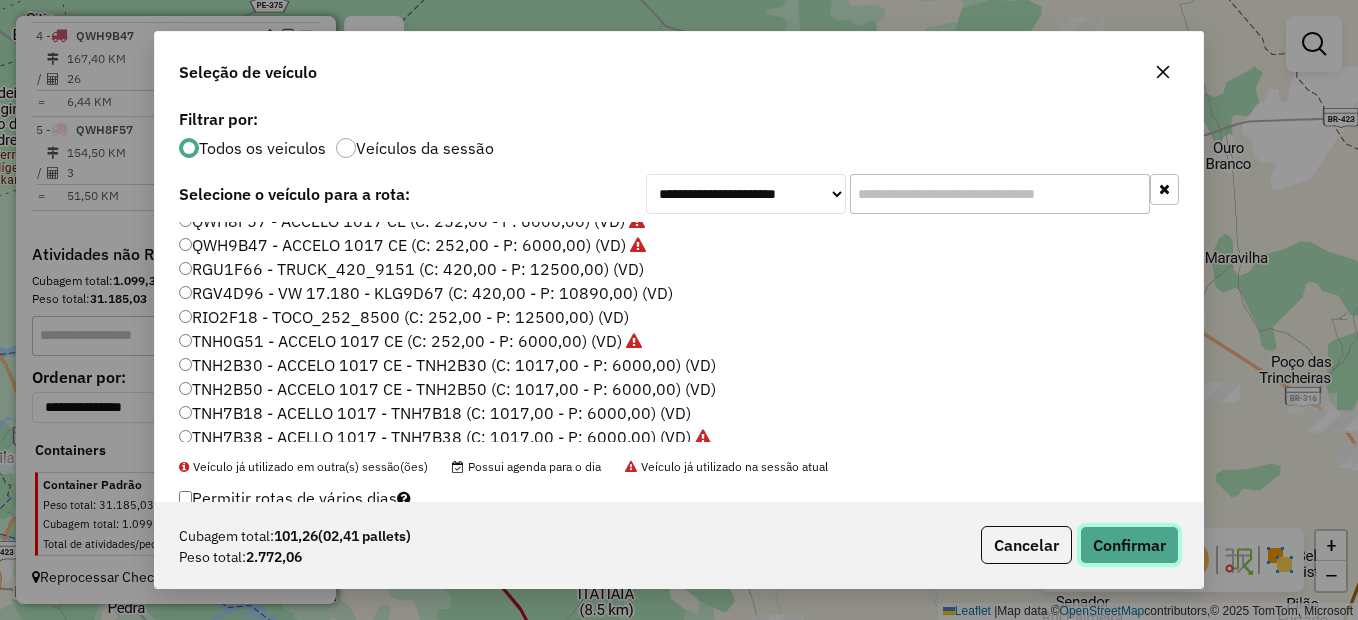 click on "Confirmar" 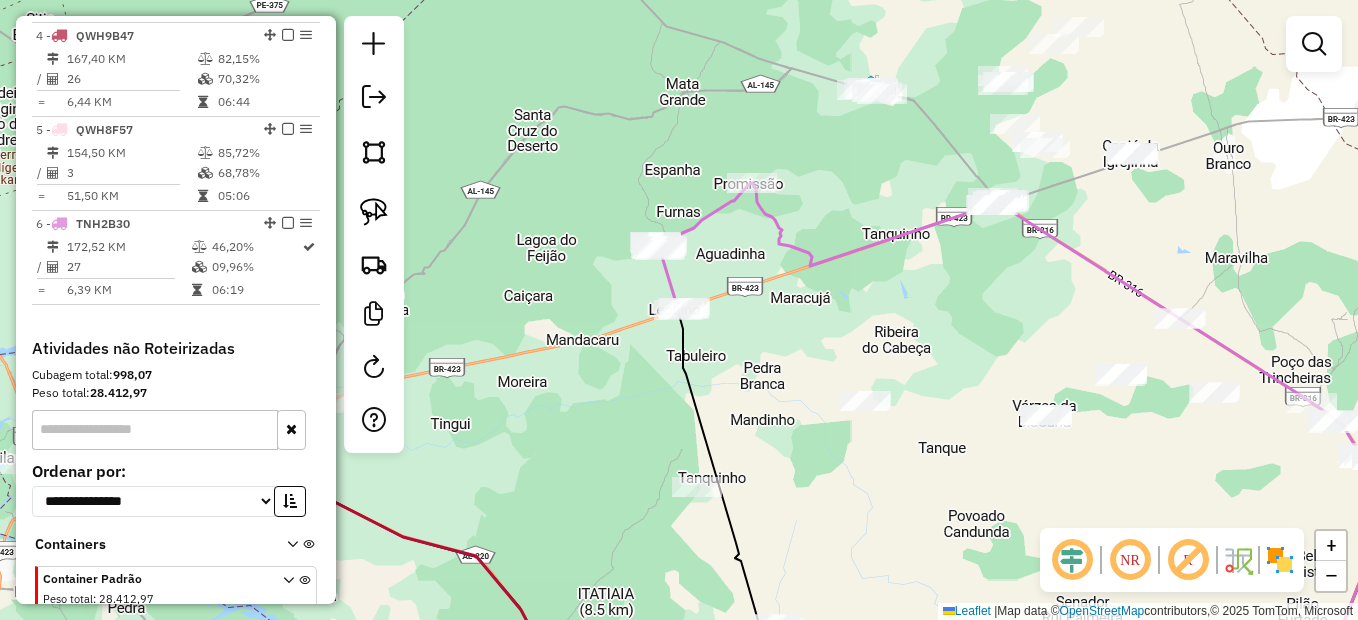 drag, startPoint x: 892, startPoint y: 263, endPoint x: 880, endPoint y: 335, distance: 72.99315 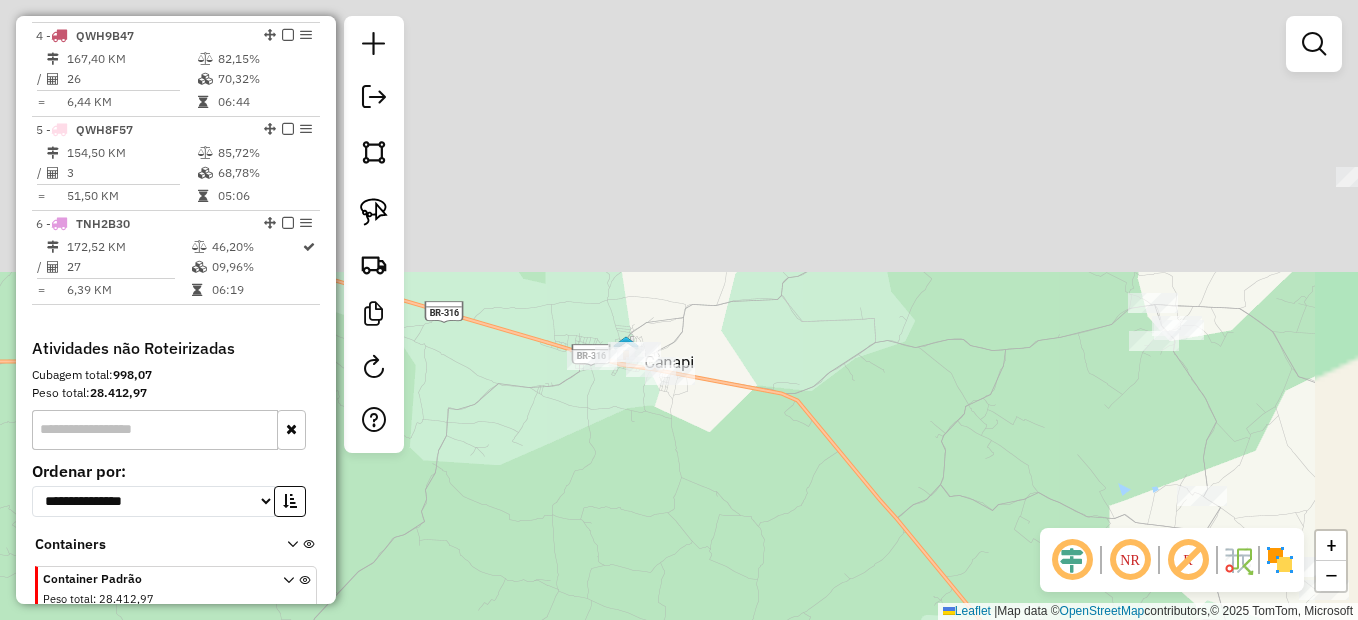 drag, startPoint x: 783, startPoint y: 403, endPoint x: 755, endPoint y: 663, distance: 261.50336 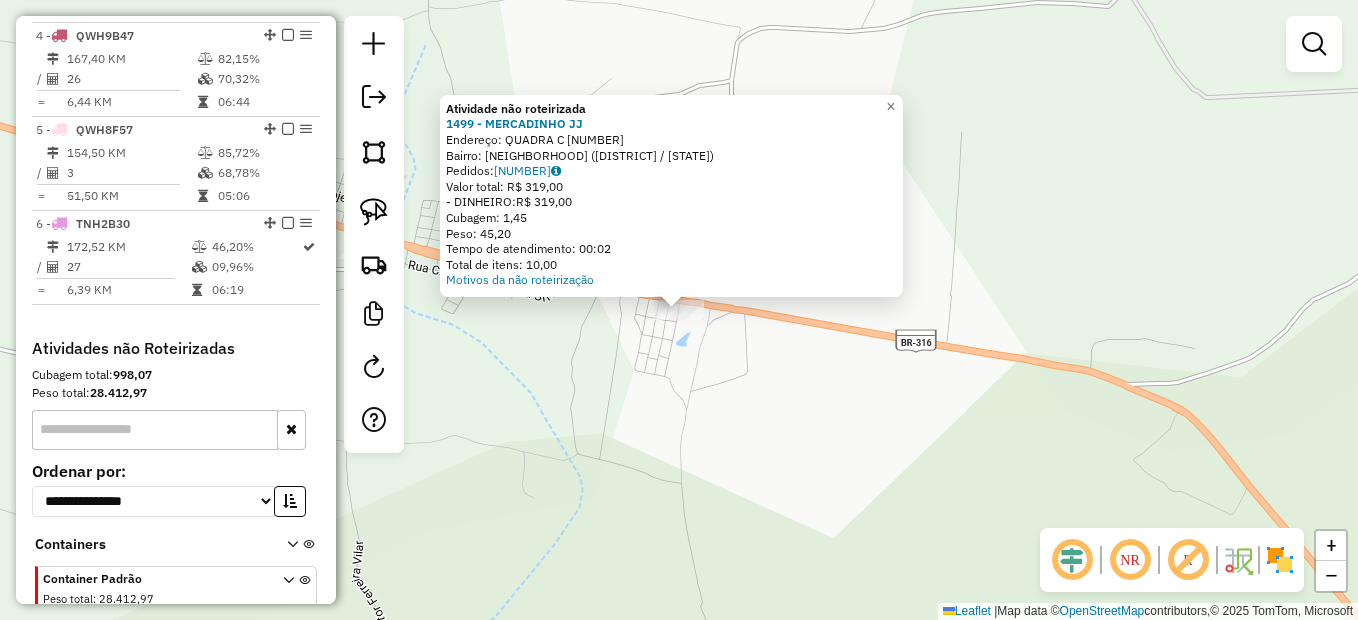 click on "Atividade não roteirizada 1499 - MERCADINHO JJ  Endereço:  QUADRA C 1   Bairro: Marechal Deodoro (CANAPI / AL)   Pedidos:  02127793   Valor total: R$ 319,00   - DINHEIRO:  R$ 319,00   Cubagem: 1,45   Peso: 45,20   Tempo de atendimento: 00:02   Total de itens: 10,00  Motivos da não roteirização × Janela de atendimento Grade de atendimento Capacidade Transportadoras Veículos Cliente Pedidos  Rotas Selecione os dias de semana para filtrar as janelas de atendimento  Seg   Ter   Qua   Qui   Sex   Sáb   Dom  Informe o período da janela de atendimento: De: Até:  Filtrar exatamente a janela do cliente  Considerar janela de atendimento padrão  Selecione os dias de semana para filtrar as grades de atendimento  Seg   Ter   Qua   Qui   Sex   Sáb   Dom   Considerar clientes sem dia de atendimento cadastrado  Clientes fora do dia de atendimento selecionado Filtrar as atividades entre os valores definidos abaixo:  Peso mínimo:   Peso máximo:   Cubagem mínima:   Cubagem máxima:   De:   Até:   De:   Até:  +" 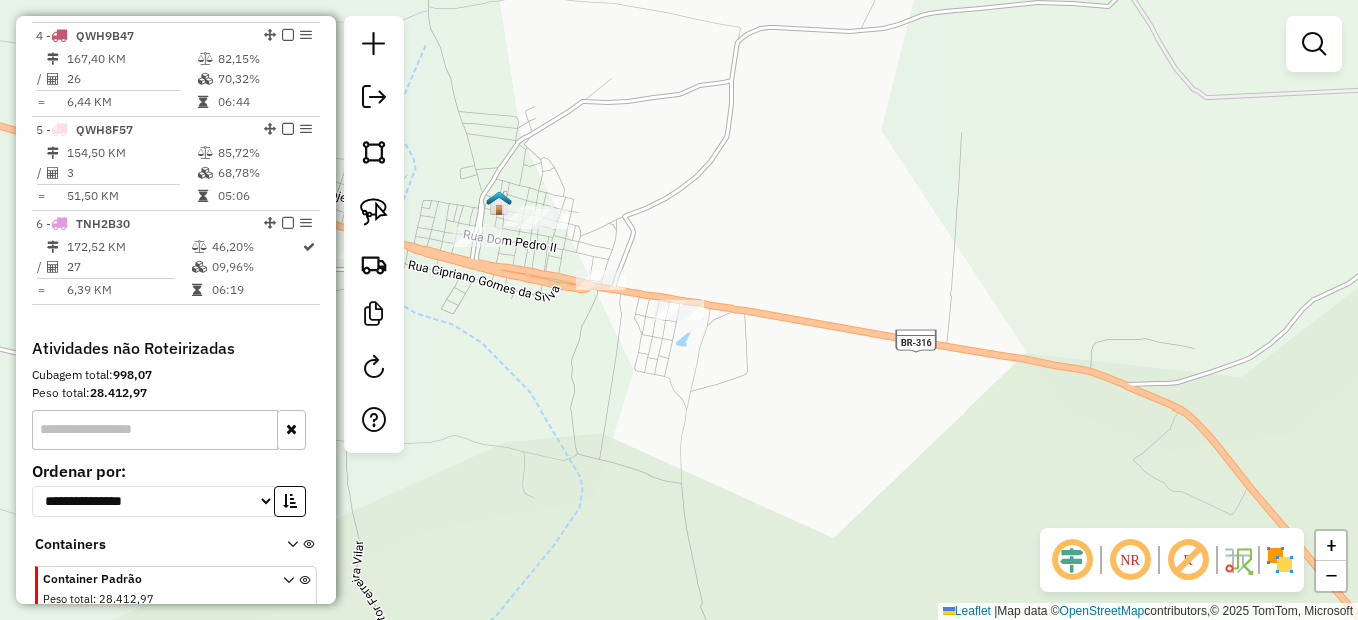 drag, startPoint x: 606, startPoint y: 340, endPoint x: 740, endPoint y: 384, distance: 141.039 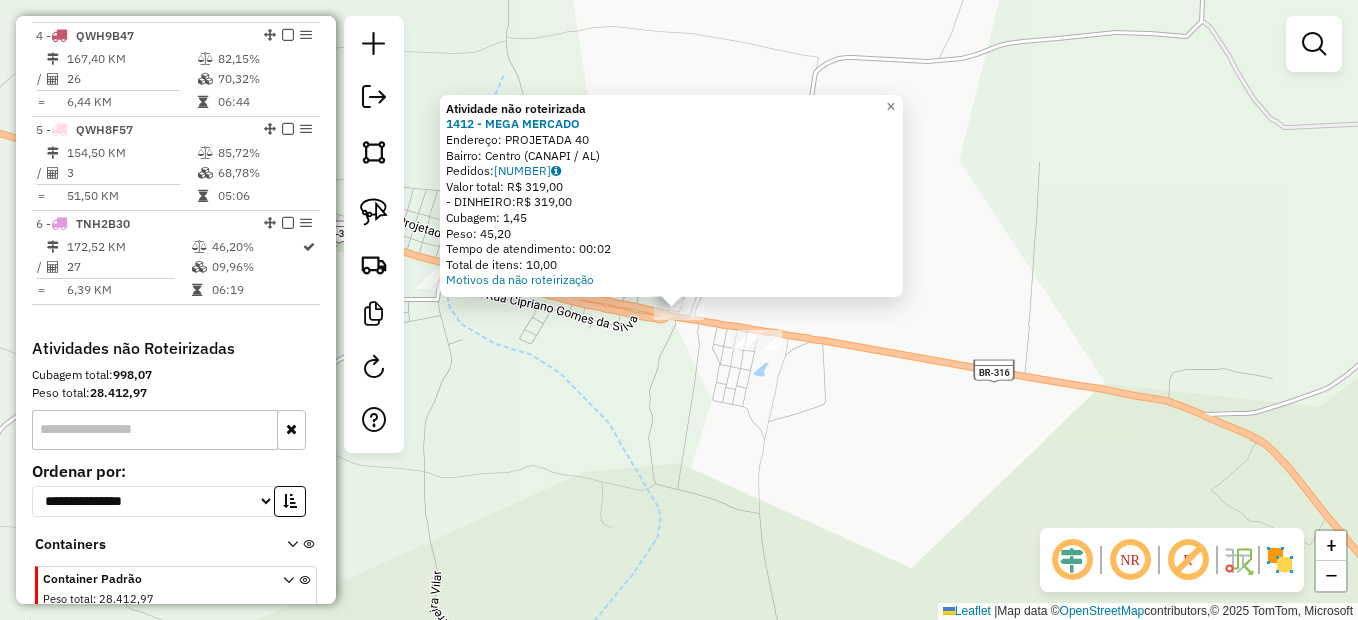 click on "Atividade não roteirizada 1412 - MEGA MERCADO  Endereço:  PROJETADA 40   Bairro: Centro (CANAPI / AL)   Pedidos:  02127791   Valor total: R$ 319,00   - DINHEIRO:  R$ 319,00   Cubagem: 1,45   Peso: 45,20   Tempo de atendimento: 00:02   Total de itens: 10,00  Motivos da não roteirização × Janela de atendimento Grade de atendimento Capacidade Transportadoras Veículos Cliente Pedidos  Rotas Selecione os dias de semana para filtrar as janelas de atendimento  Seg   Ter   Qua   Qui   Sex   Sáb   Dom  Informe o período da janela de atendimento: De: Até:  Filtrar exatamente a janela do cliente  Considerar janela de atendimento padrão  Selecione os dias de semana para filtrar as grades de atendimento  Seg   Ter   Qua   Qui   Sex   Sáb   Dom   Considerar clientes sem dia de atendimento cadastrado  Clientes fora do dia de atendimento selecionado Filtrar as atividades entre os valores definidos abaixo:  Peso mínimo:   Peso máximo:   Cubagem mínima:   Cubagem máxima:   De:   Até:   De:   Até:  Veículo: +" 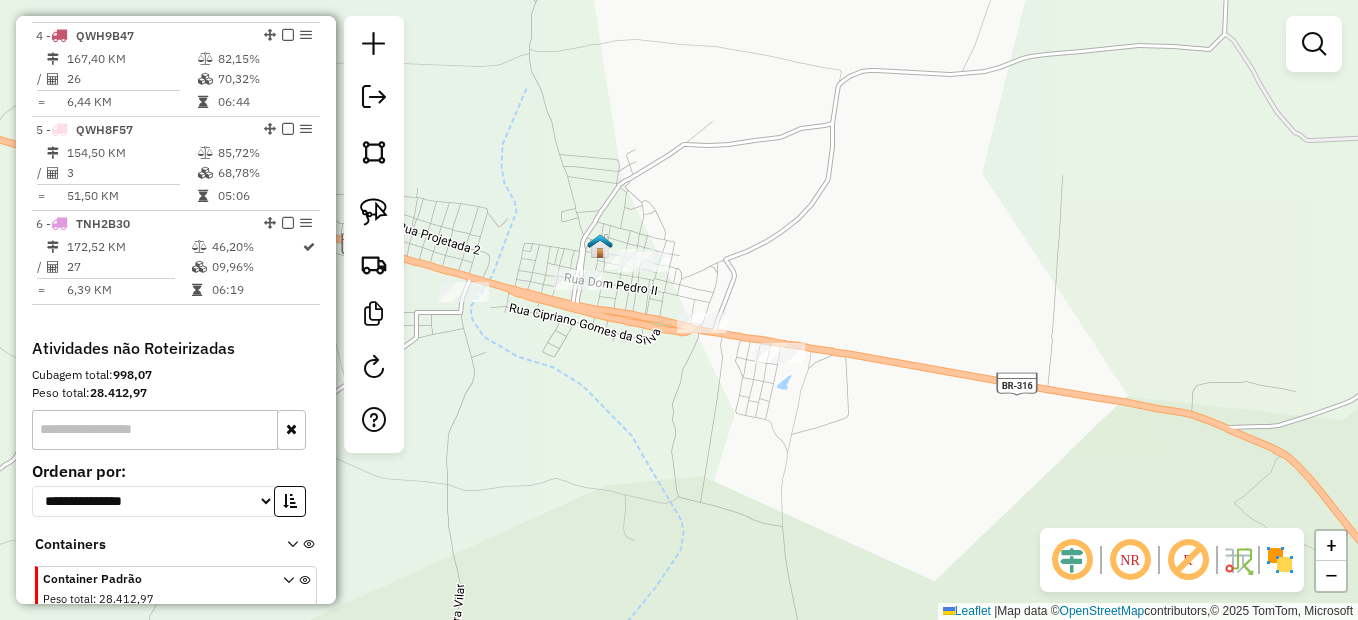 drag, startPoint x: 642, startPoint y: 356, endPoint x: 798, endPoint y: 421, distance: 169 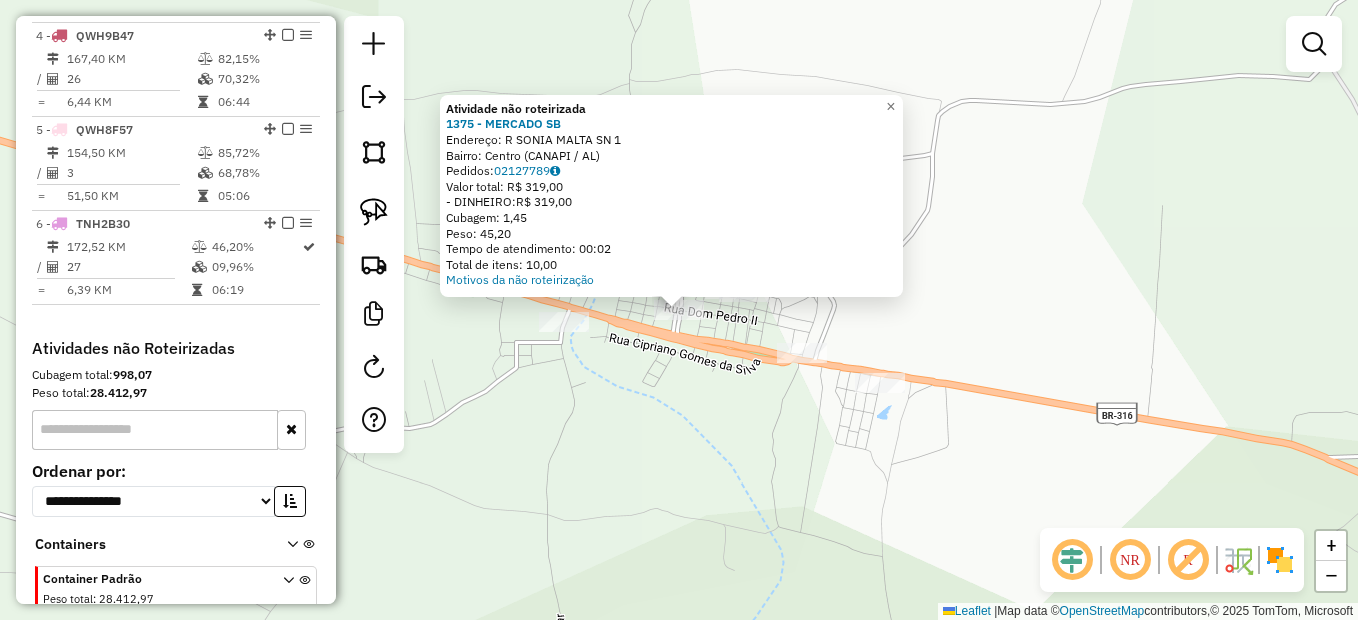 click on "Atividade não roteirizada 1375 - MERCADO SB  Endereço:  R SONIA MALTA SN 1   Bairro: Centro (CANAPI / AL)   Pedidos:  02127789   Valor total: R$ 319,00   - DINHEIRO:  R$ 319,00   Cubagem: 1,45   Peso: 45,20   Tempo de atendimento: 00:02   Total de itens: 10,00  Motivos da não roteirização × Janela de atendimento Grade de atendimento Capacidade Transportadoras Veículos Cliente Pedidos  Rotas Selecione os dias de semana para filtrar as janelas de atendimento  Seg   Ter   Qua   Qui   Sex   Sáb   Dom  Informe o período da janela de atendimento: De: Até:  Filtrar exatamente a janela do cliente  Considerar janela de atendimento padrão  Selecione os dias de semana para filtrar as grades de atendimento  Seg   Ter   Qua   Qui   Sex   Sáb   Dom   Considerar clientes sem dia de atendimento cadastrado  Clientes fora do dia de atendimento selecionado Filtrar as atividades entre os valores definidos abaixo:  Peso mínimo:   Peso máximo:   Cubagem mínima:   Cubagem máxima:   De:   Até:   De:   Até:  Nome: +" 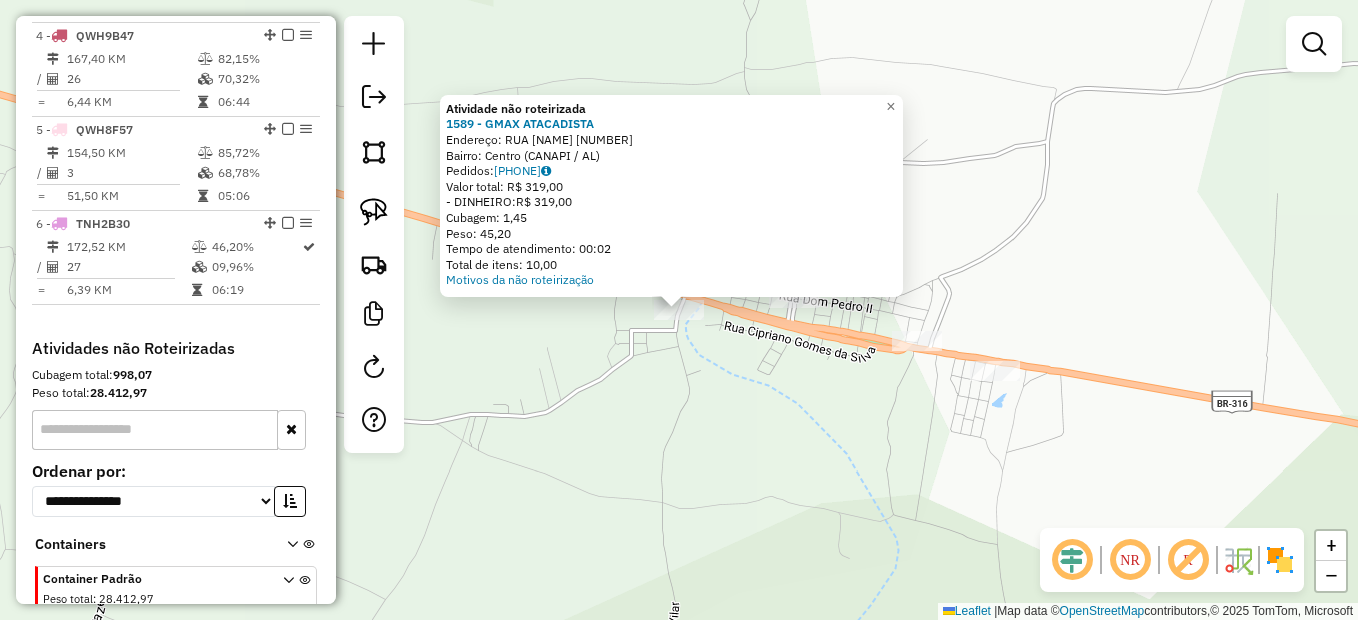 click on "Atividade não roteirizada 1589 - GMAX ATACADISTA  Endereço:  RUA DOM PEDRO 2 22   Bairro: Centro (CANAPI / AL)   Pedidos:  02127795   Valor total: R$ 319,00   - DINHEIRO:  R$ 319,00   Cubagem: 1,45   Peso: 45,20   Tempo de atendimento: 00:02   Total de itens: 10,00  Motivos da não roteirização × Janela de atendimento Grade de atendimento Capacidade Transportadoras Veículos Cliente Pedidos  Rotas Selecione os dias de semana para filtrar as janelas de atendimento  Seg   Ter   Qua   Qui   Sex   Sáb   Dom  Informe o período da janela de atendimento: De: Até:  Filtrar exatamente a janela do cliente  Considerar janela de atendimento padrão  Selecione os dias de semana para filtrar as grades de atendimento  Seg   Ter   Qua   Qui   Sex   Sáb   Dom   Considerar clientes sem dia de atendimento cadastrado  Clientes fora do dia de atendimento selecionado Filtrar as atividades entre os valores definidos abaixo:  Peso mínimo:   Peso máximo:   Cubagem mínima:   Cubagem máxima:   De:   Até:   De:   Até:  +" 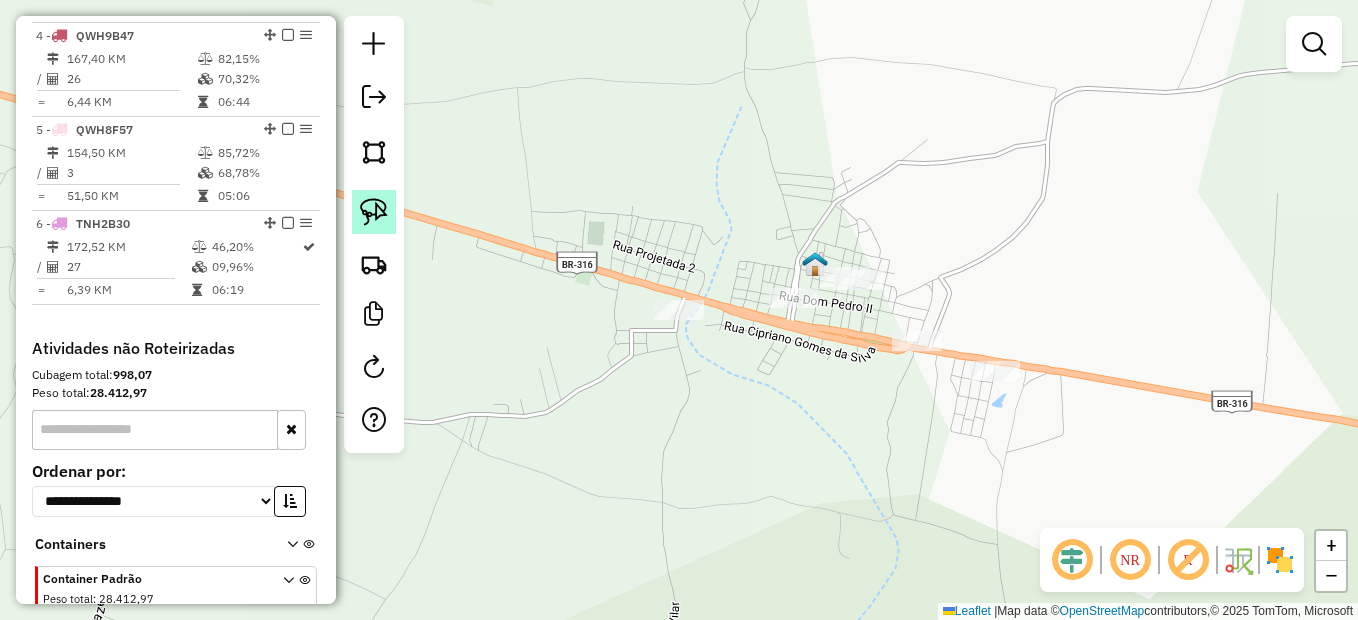 click 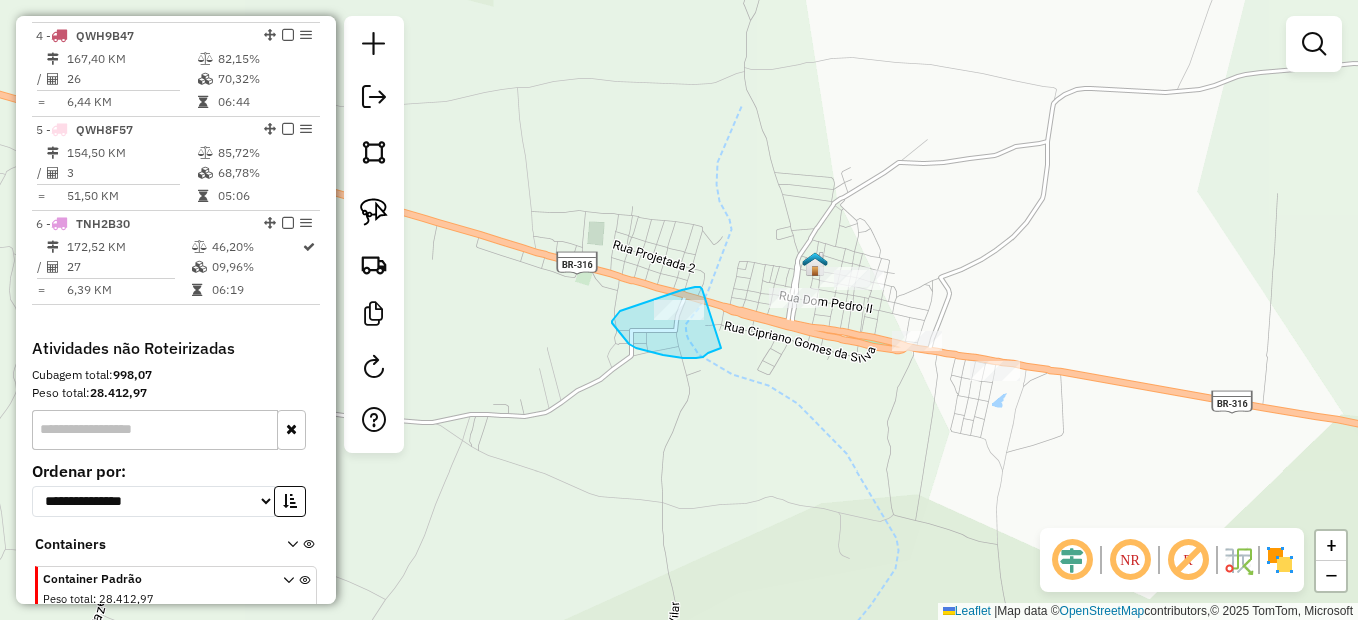 drag, startPoint x: 695, startPoint y: 287, endPoint x: 721, endPoint y: 348, distance: 66.309875 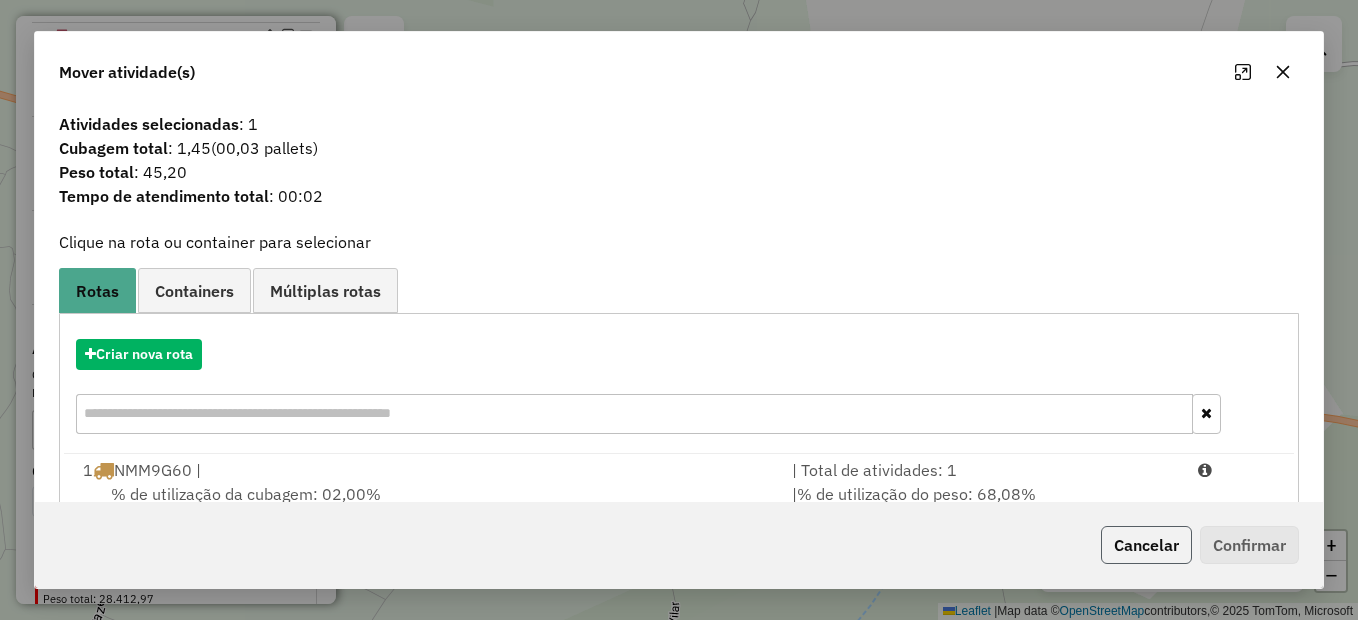 click on "Cancelar" 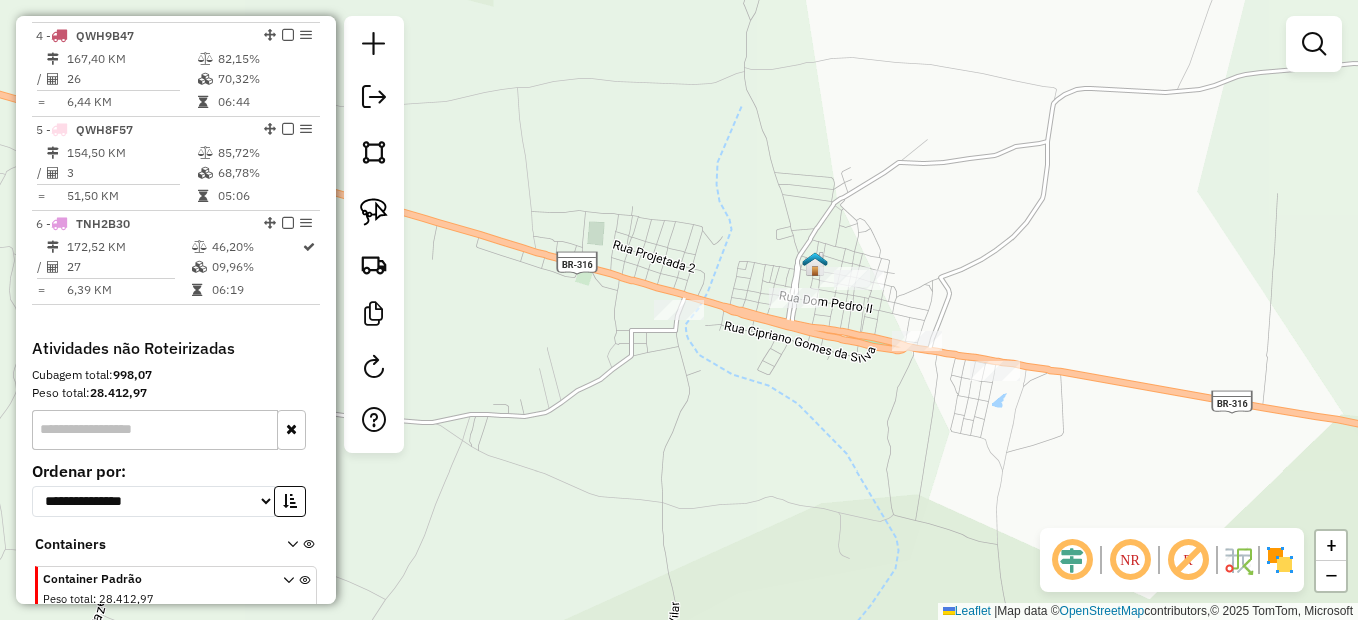 click on "Janela de atendimento Grade de atendimento Capacidade Transportadoras Veículos Cliente Pedidos  Rotas Selecione os dias de semana para filtrar as janelas de atendimento  Seg   Ter   Qua   Qui   Sex   Sáb   Dom  Informe o período da janela de atendimento: De: Até:  Filtrar exatamente a janela do cliente  Considerar janela de atendimento padrão  Selecione os dias de semana para filtrar as grades de atendimento  Seg   Ter   Qua   Qui   Sex   Sáb   Dom   Considerar clientes sem dia de atendimento cadastrado  Clientes fora do dia de atendimento selecionado Filtrar as atividades entre os valores definidos abaixo:  Peso mínimo:   Peso máximo:   Cubagem mínima:   Cubagem máxima:   De:   Até:  Filtrar as atividades entre o tempo de atendimento definido abaixo:  De:   Até:   Considerar capacidade total dos clientes não roteirizados Transportadora: Selecione um ou mais itens Tipo de veículo: Selecione um ou mais itens Veículo: Selecione um ou mais itens Motorista: Selecione um ou mais itens Nome: Rótulo:" 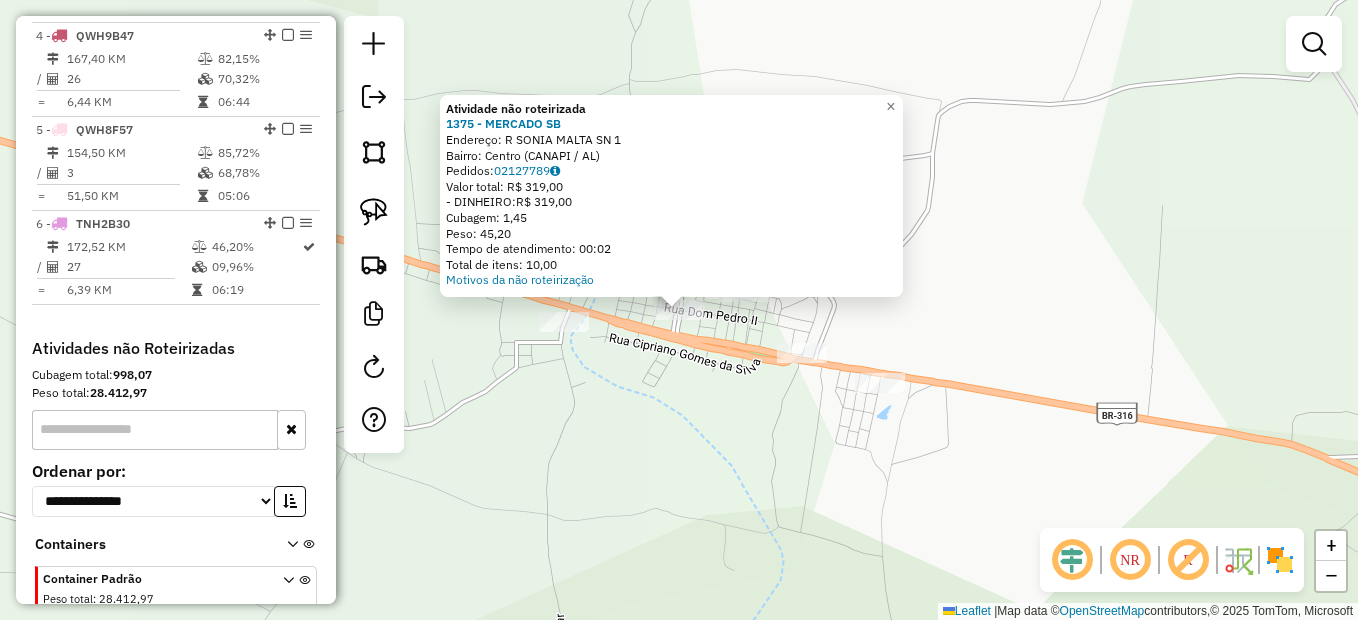 click on "Atividade não roteirizada 1375 - MERCADO SB  Endereço:  R SONIA MALTA SN 1   Bairro: Centro (CANAPI / AL)   Pedidos:  02127789   Valor total: R$ 319,00   - DINHEIRO:  R$ 319,00   Cubagem: 1,45   Peso: 45,20   Tempo de atendimento: 00:02   Total de itens: 10,00  Motivos da não roteirização × Janela de atendimento Grade de atendimento Capacidade Transportadoras Veículos Cliente Pedidos  Rotas Selecione os dias de semana para filtrar as janelas de atendimento  Seg   Ter   Qua   Qui   Sex   Sáb   Dom  Informe o período da janela de atendimento: De: Até:  Filtrar exatamente a janela do cliente  Considerar janela de atendimento padrão  Selecione os dias de semana para filtrar as grades de atendimento  Seg   Ter   Qua   Qui   Sex   Sáb   Dom   Considerar clientes sem dia de atendimento cadastrado  Clientes fora do dia de atendimento selecionado Filtrar as atividades entre os valores definidos abaixo:  Peso mínimo:   Peso máximo:   Cubagem mínima:   Cubagem máxima:   De:   Até:   De:   Até:  Nome: +" 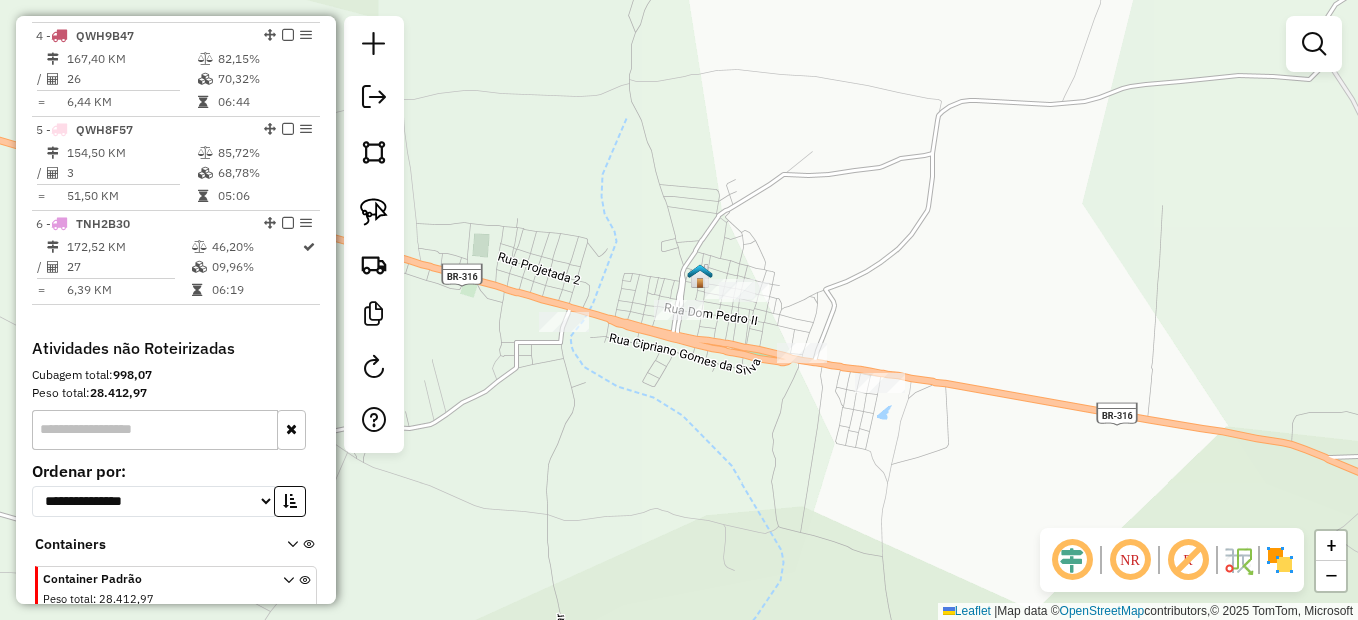 click 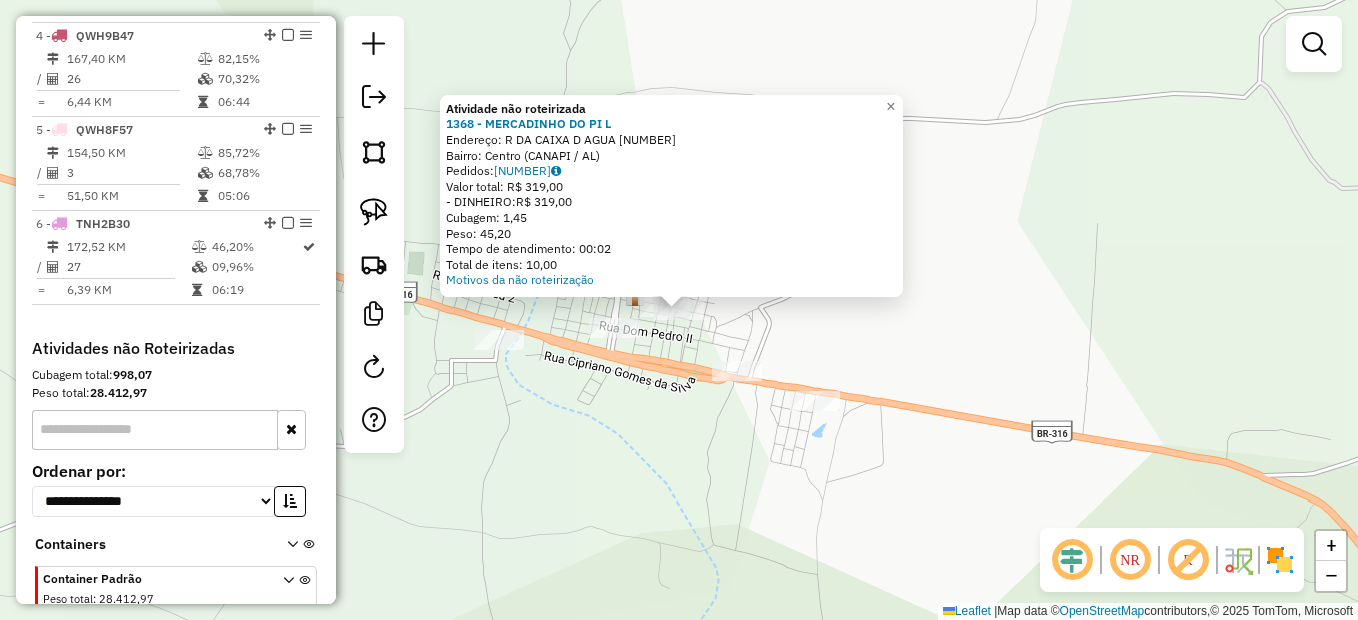 drag, startPoint x: 670, startPoint y: 492, endPoint x: 683, endPoint y: 425, distance: 68.24954 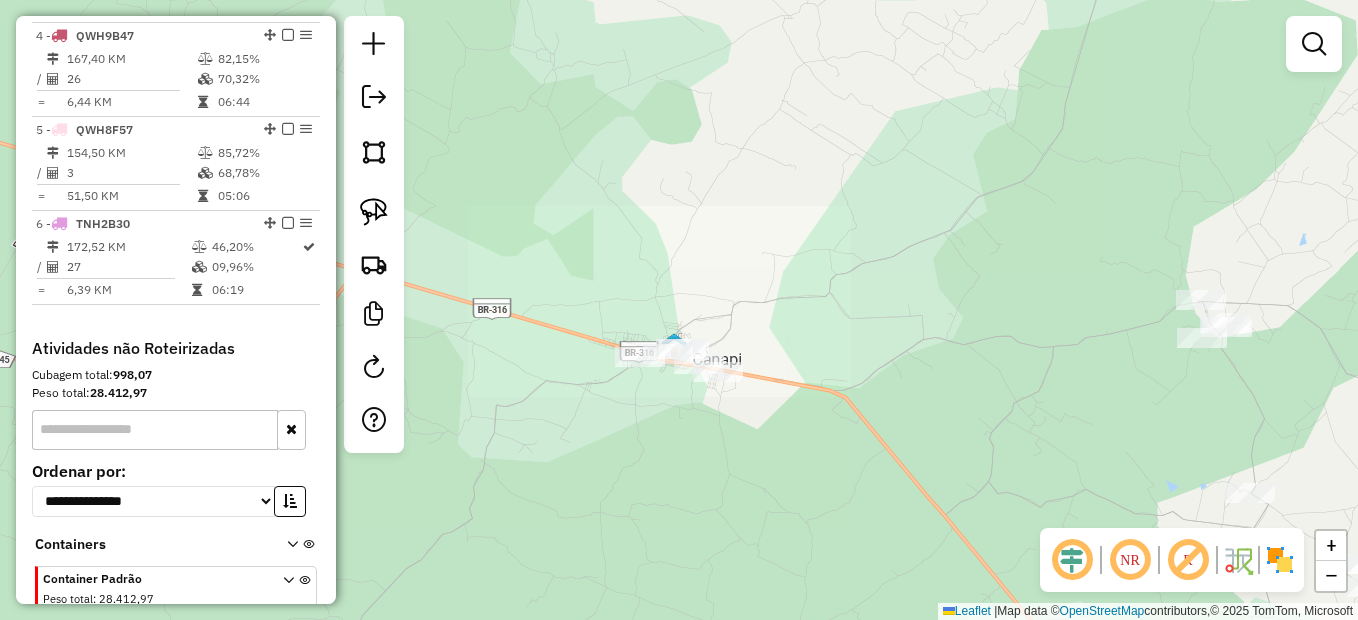 click on "Janela de atendimento Grade de atendimento Capacidade Transportadoras Veículos Cliente Pedidos  Rotas Selecione os dias de semana para filtrar as janelas de atendimento  Seg   Ter   Qua   Qui   Sex   Sáb   Dom  Informe o período da janela de atendimento: De: Até:  Filtrar exatamente a janela do cliente  Considerar janela de atendimento padrão  Selecione os dias de semana para filtrar as grades de atendimento  Seg   Ter   Qua   Qui   Sex   Sáb   Dom   Considerar clientes sem dia de atendimento cadastrado  Clientes fora do dia de atendimento selecionado Filtrar as atividades entre os valores definidos abaixo:  Peso mínimo:   Peso máximo:   Cubagem mínima:   Cubagem máxima:   De:   Até:  Filtrar as atividades entre o tempo de atendimento definido abaixo:  De:   Até:   Considerar capacidade total dos clientes não roteirizados Transportadora: Selecione um ou mais itens Tipo de veículo: Selecione um ou mais itens Veículo: Selecione um ou mais itens Motorista: Selecione um ou mais itens Nome: Rótulo:" 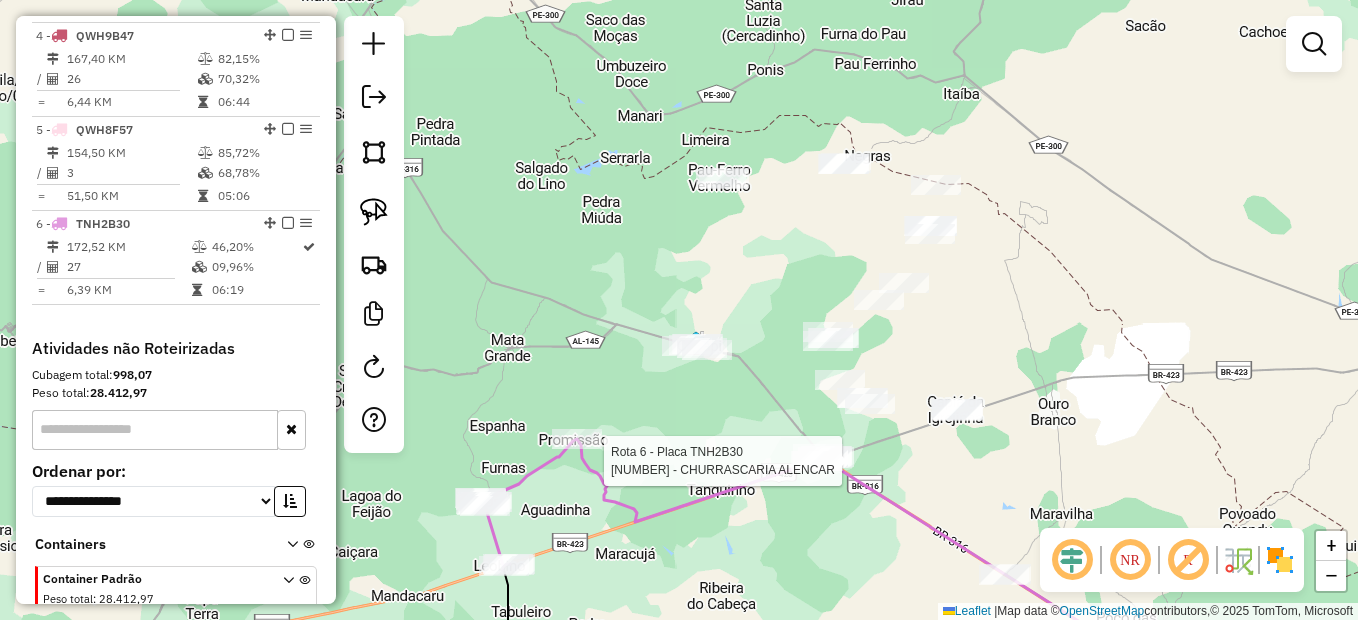select on "*********" 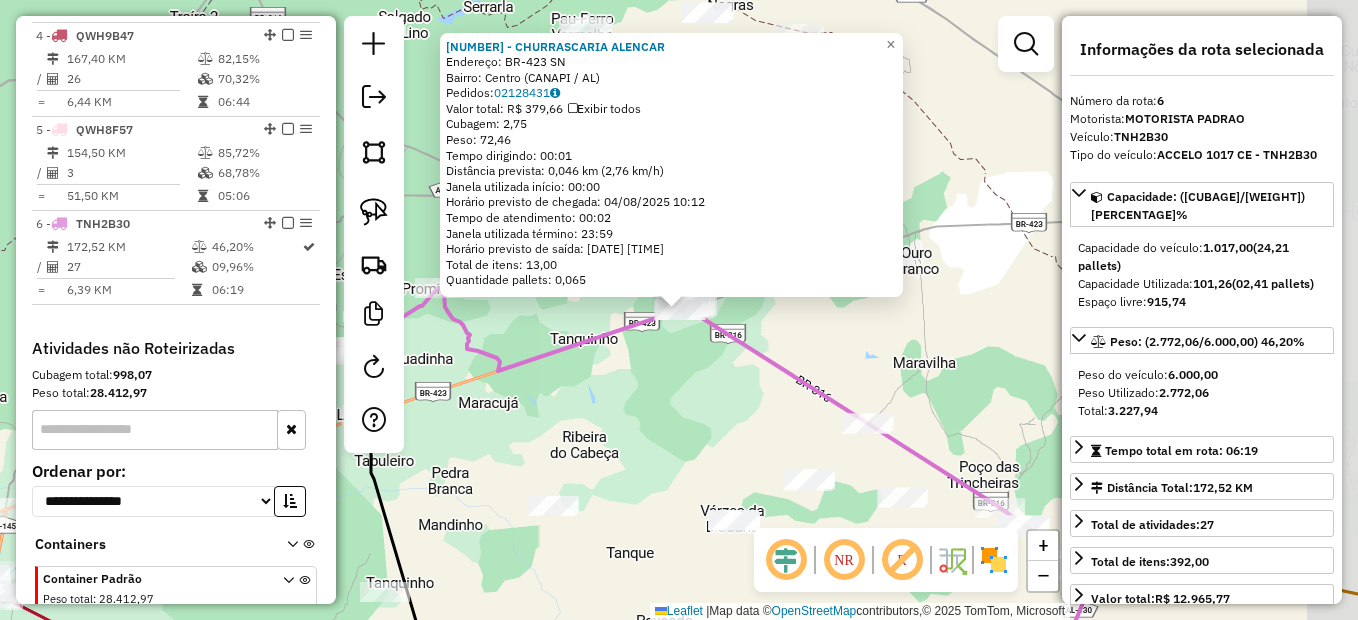 scroll, scrollTop: 1119, scrollLeft: 0, axis: vertical 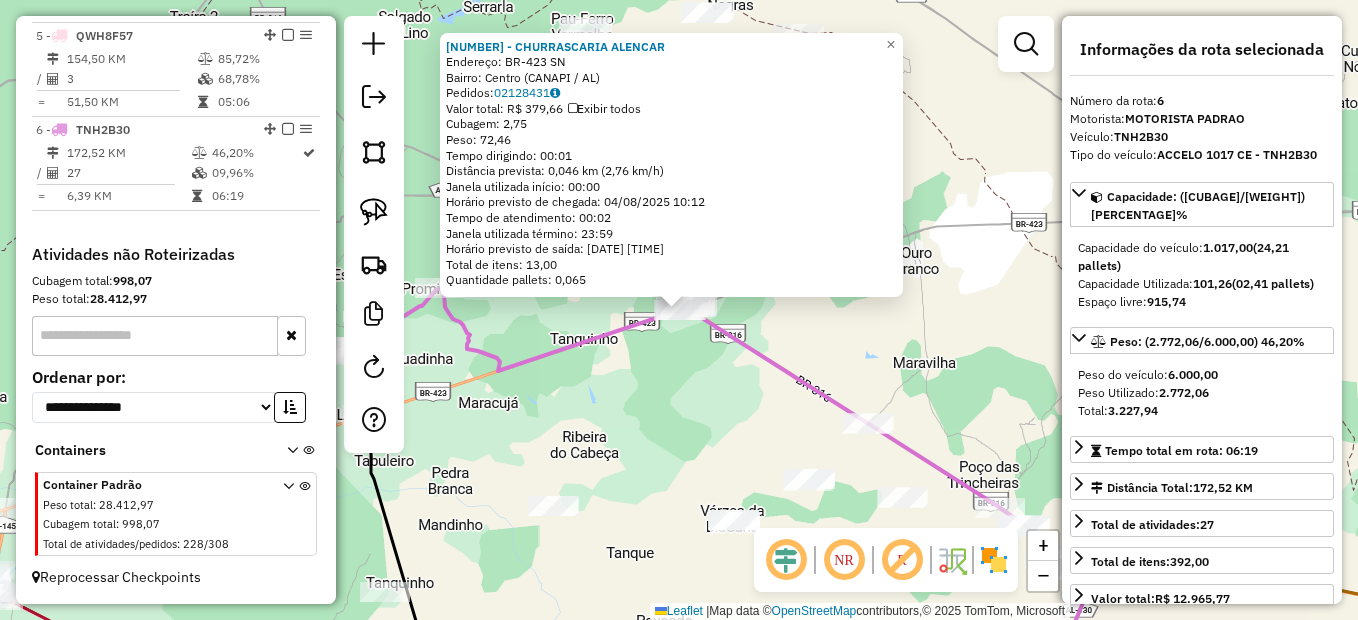 click on "2223 - CHURRASCARIA ALENCAR  Endereço:  BR-423 SN   Bairro: Centro (CANAPI / AL)   Pedidos:  02128431   Valor total: R$ 379,66   Exibir todos   Cubagem: 2,75  Peso: 72,46  Tempo dirigindo: 00:01   Distância prevista: 0,046 km (2,76 km/h)   Janela utilizada início: 00:00   Horário previsto de chegada: 04/08/2025 10:12   Tempo de atendimento: 00:02   Janela utilizada término: 23:59   Horário previsto de saída: 04/08/2025 10:14   Total de itens: 13,00   Quantidade pallets: 0,065  × Janela de atendimento Grade de atendimento Capacidade Transportadoras Veículos Cliente Pedidos  Rotas Selecione os dias de semana para filtrar as janelas de atendimento  Seg   Ter   Qua   Qui   Sex   Sáb   Dom  Informe o período da janela de atendimento: De: Até:  Filtrar exatamente a janela do cliente  Considerar janela de atendimento padrão  Selecione os dias de semana para filtrar as grades de atendimento  Seg   Ter   Qua   Qui   Sex   Sáb   Dom   Considerar clientes sem dia de atendimento cadastrado  Peso mínimo:  +" 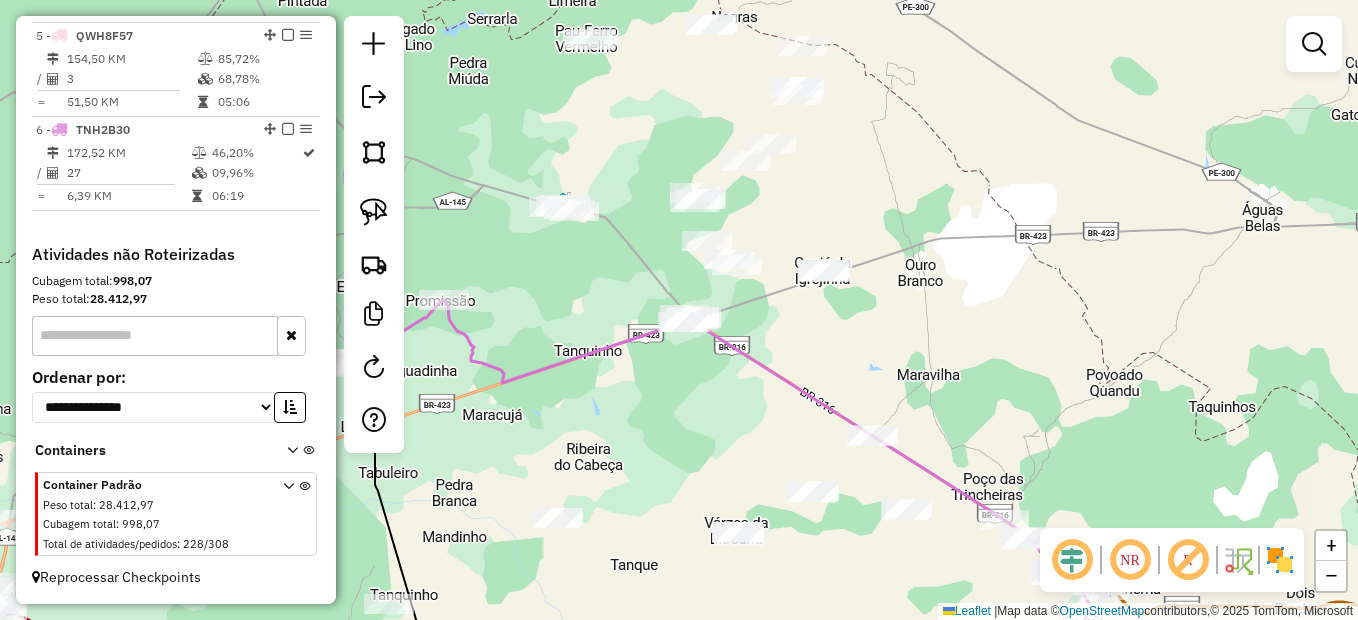 drag, startPoint x: 600, startPoint y: 251, endPoint x: 604, endPoint y: 427, distance: 176.04546 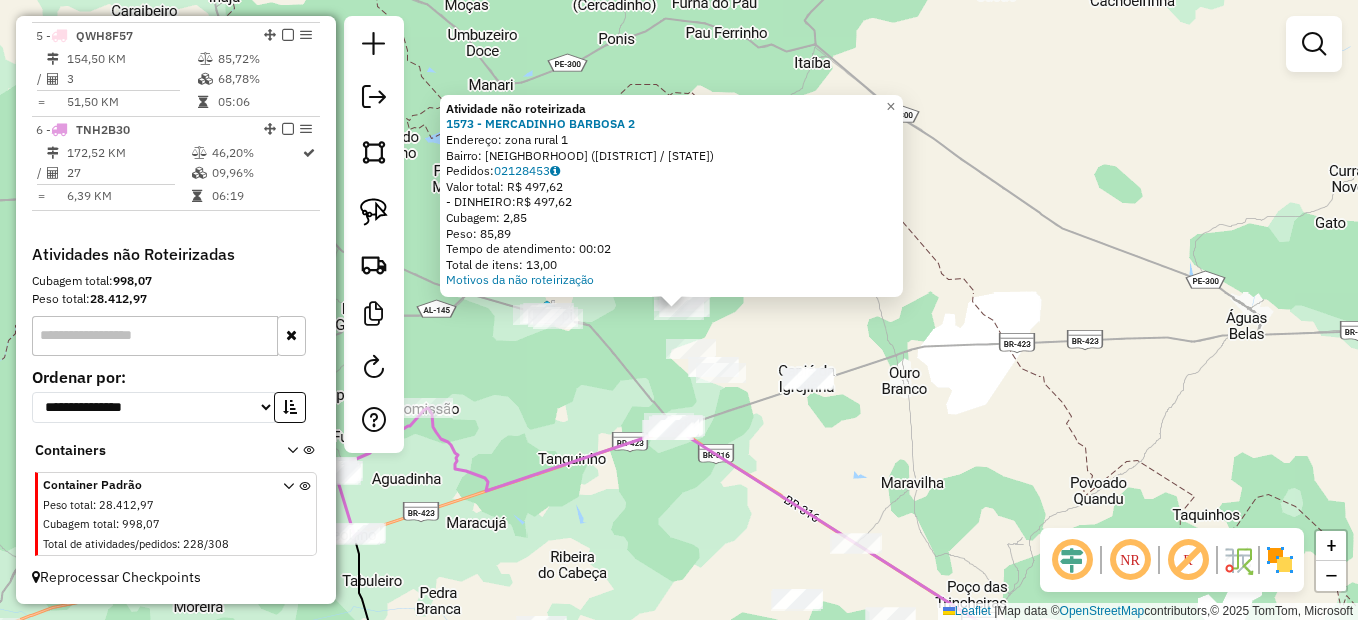 click on "Atividade não roteirizada 1573 - MERCADINHO BARBOSA 2  Endereço:  zona rural 1   Bairro: Santa Cruz (CANAPI / AL)   Pedidos:  02128453   Valor total: R$ 497,62   - DINHEIRO:  R$ 497,62   Cubagem: 2,85   Peso: 85,89   Tempo de atendimento: 00:02   Total de itens: 13,00  Motivos da não roteirização × Janela de atendimento Grade de atendimento Capacidade Transportadoras Veículos Cliente Pedidos  Rotas Selecione os dias de semana para filtrar as janelas de atendimento  Seg   Ter   Qua   Qui   Sex   Sáb   Dom  Informe o período da janela de atendimento: De: Até:  Filtrar exatamente a janela do cliente  Considerar janela de atendimento padrão  Selecione os dias de semana para filtrar as grades de atendimento  Seg   Ter   Qua   Qui   Sex   Sáb   Dom   Considerar clientes sem dia de atendimento cadastrado  Clientes fora do dia de atendimento selecionado Filtrar as atividades entre os valores definidos abaixo:  Peso mínimo:   Peso máximo:   Cubagem mínima:   Cubagem máxima:   De:   Até:   De:   Até:" 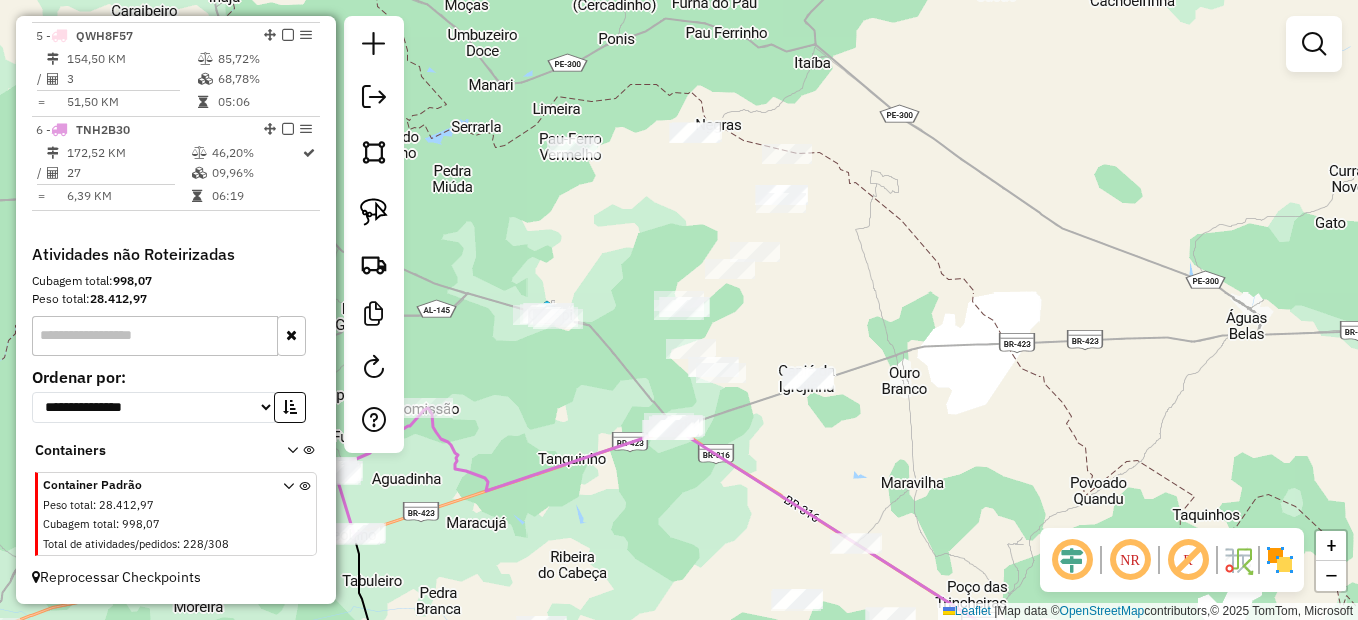 click on "Janela de atendimento Grade de atendimento Capacidade Transportadoras Veículos Cliente Pedidos  Rotas Selecione os dias de semana para filtrar as janelas de atendimento  Seg   Ter   Qua   Qui   Sex   Sáb   Dom  Informe o período da janela de atendimento: De: Até:  Filtrar exatamente a janela do cliente  Considerar janela de atendimento padrão  Selecione os dias de semana para filtrar as grades de atendimento  Seg   Ter   Qua   Qui   Sex   Sáb   Dom   Considerar clientes sem dia de atendimento cadastrado  Clientes fora do dia de atendimento selecionado Filtrar as atividades entre os valores definidos abaixo:  Peso mínimo:   Peso máximo:   Cubagem mínima:   Cubagem máxima:   De:   Até:  Filtrar as atividades entre o tempo de atendimento definido abaixo:  De:   Até:   Considerar capacidade total dos clientes não roteirizados Transportadora: Selecione um ou mais itens Tipo de veículo: Selecione um ou mais itens Veículo: Selecione um ou mais itens Motorista: Selecione um ou mais itens Nome: Rótulo:" 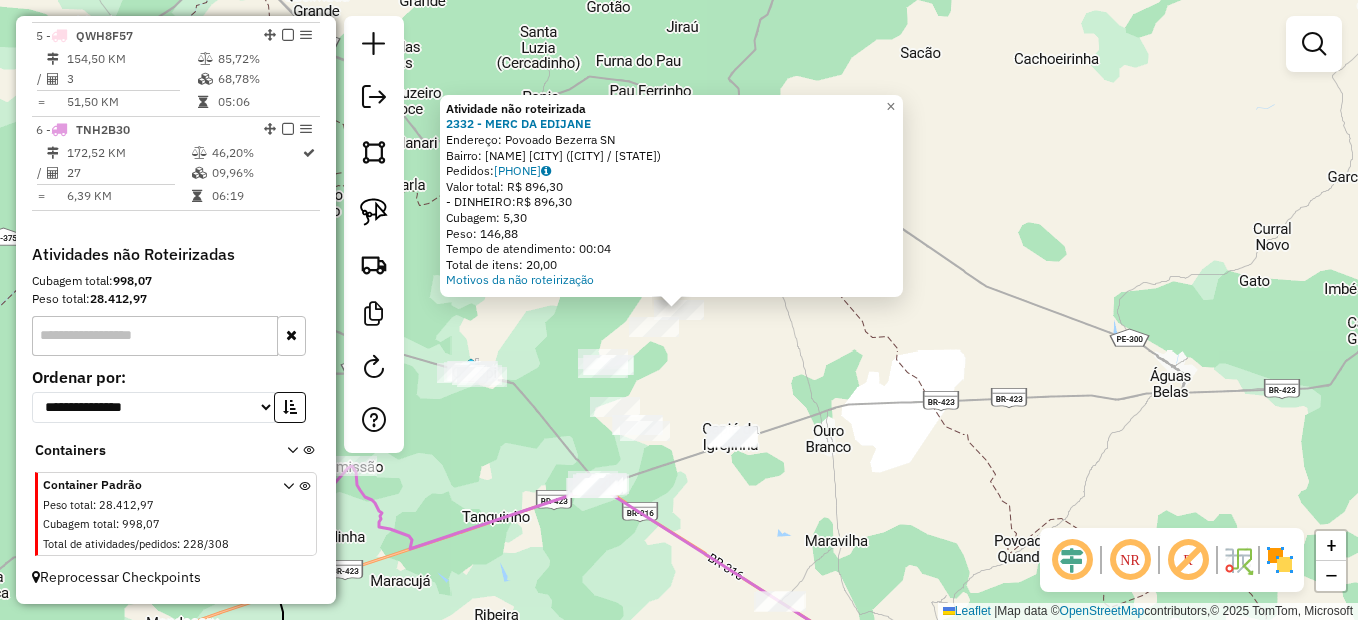 click on "Atividade não roteirizada 2332 - MERC DA EDIJANE  Endereço:  Povoado Bezerra SN   Bairro: ZONA RURAL CANAPI (CANAPI / AL)   Pedidos:  02128496   Valor total: R$ 896,30   - DINHEIRO:  R$ 896,30   Cubagem: 5,30   Peso: 146,88   Tempo de atendimento: 00:04   Total de itens: 20,00  Motivos da não roteirização × Janela de atendimento Grade de atendimento Capacidade Transportadoras Veículos Cliente Pedidos  Rotas Selecione os dias de semana para filtrar as janelas de atendimento  Seg   Ter   Qua   Qui   Sex   Sáb   Dom  Informe o período da janela de atendimento: De: Até:  Filtrar exatamente a janela do cliente  Considerar janela de atendimento padrão  Selecione os dias de semana para filtrar as grades de atendimento  Seg   Ter   Qua   Qui   Sex   Sáb   Dom   Considerar clientes sem dia de atendimento cadastrado  Clientes fora do dia de atendimento selecionado Filtrar as atividades entre os valores definidos abaixo:  Peso mínimo:   Peso máximo:   Cubagem mínima:   Cubagem máxima:   De:   Até:  De:" 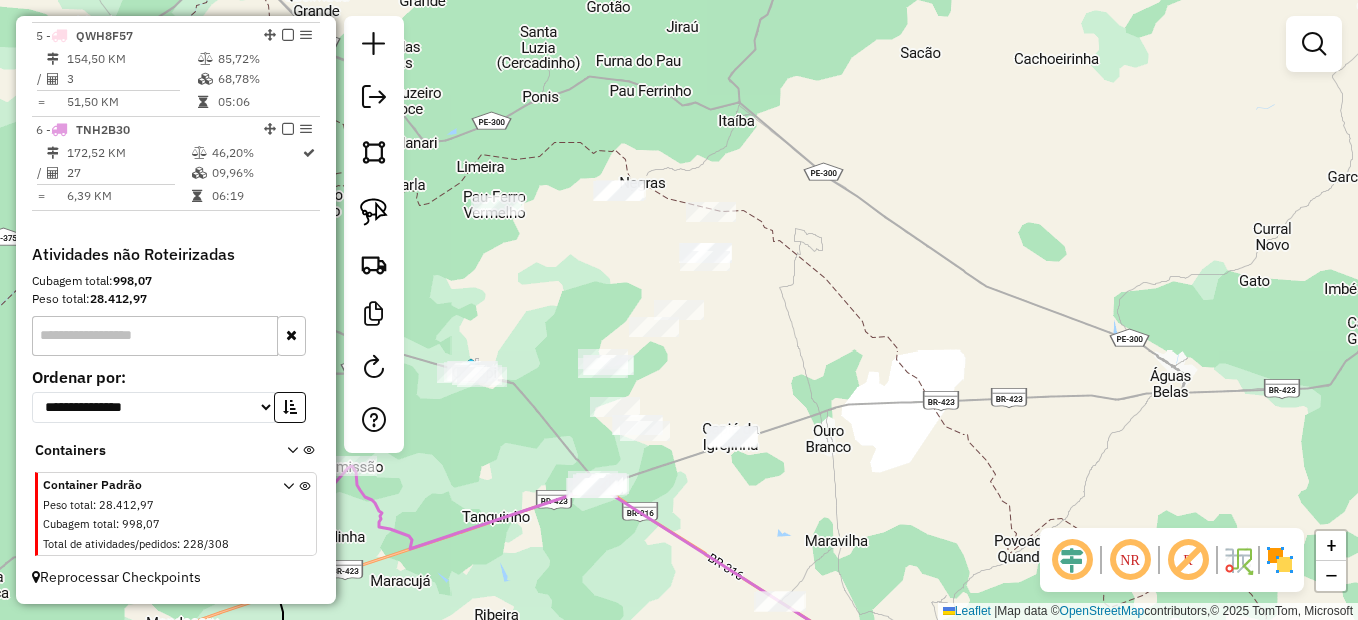 click 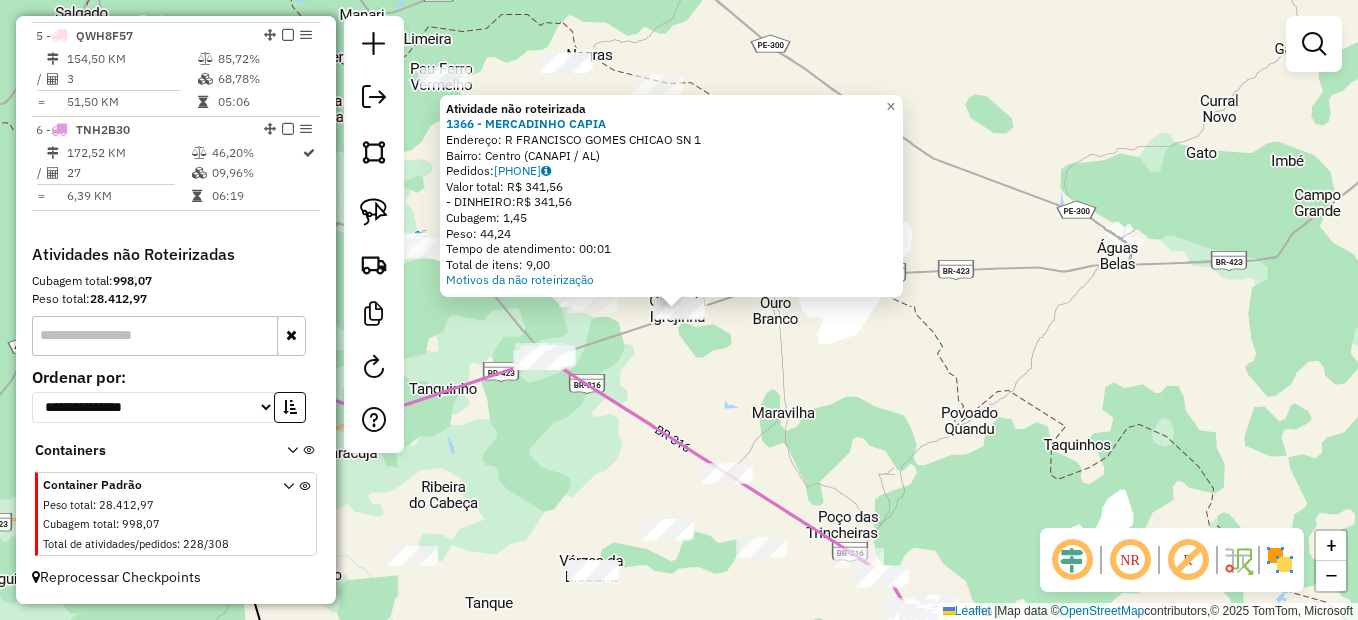 click on "Atividade não roteirizada 1366 - MERCADINHO CAPIA  Endereço:  R FRANCISCO GOMES CHICAO SN 1   Bairro: Centro (CANAPI / AL)   Pedidos:  02128389   Valor total: R$ 341,56   - DINHEIRO:  R$ 341,56   Cubagem: 1,45   Peso: 44,24   Tempo de atendimento: 00:01   Total de itens: 9,00  Motivos da não roteirização × Janela de atendimento Grade de atendimento Capacidade Transportadoras Veículos Cliente Pedidos  Rotas Selecione os dias de semana para filtrar as janelas de atendimento  Seg   Ter   Qua   Qui   Sex   Sáb   Dom  Informe o período da janela de atendimento: De: Até:  Filtrar exatamente a janela do cliente  Considerar janela de atendimento padrão  Selecione os dias de semana para filtrar as grades de atendimento  Seg   Ter   Qua   Qui   Sex   Sáb   Dom   Considerar clientes sem dia de atendimento cadastrado  Clientes fora do dia de atendimento selecionado Filtrar as atividades entre os valores definidos abaixo:  Peso mínimo:   Peso máximo:   Cubagem mínima:   Cubagem máxima:   De:   Até:   De:" 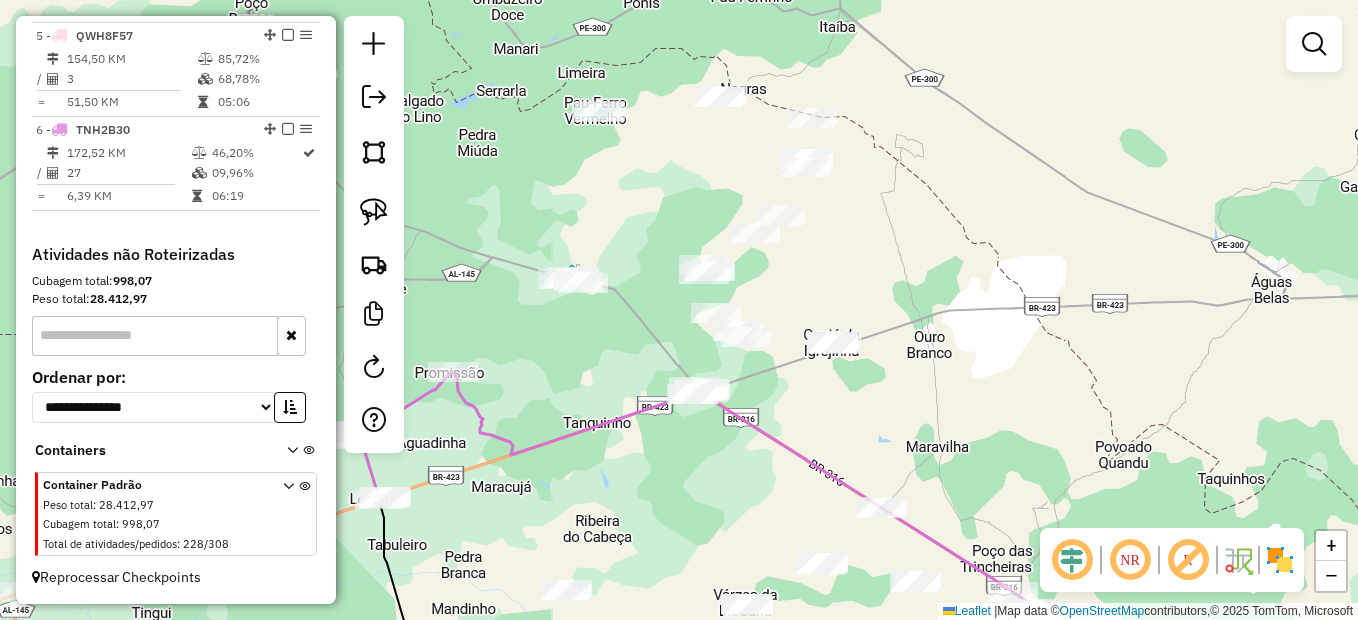 drag, startPoint x: 675, startPoint y: 400, endPoint x: 829, endPoint y: 434, distance: 157.70859 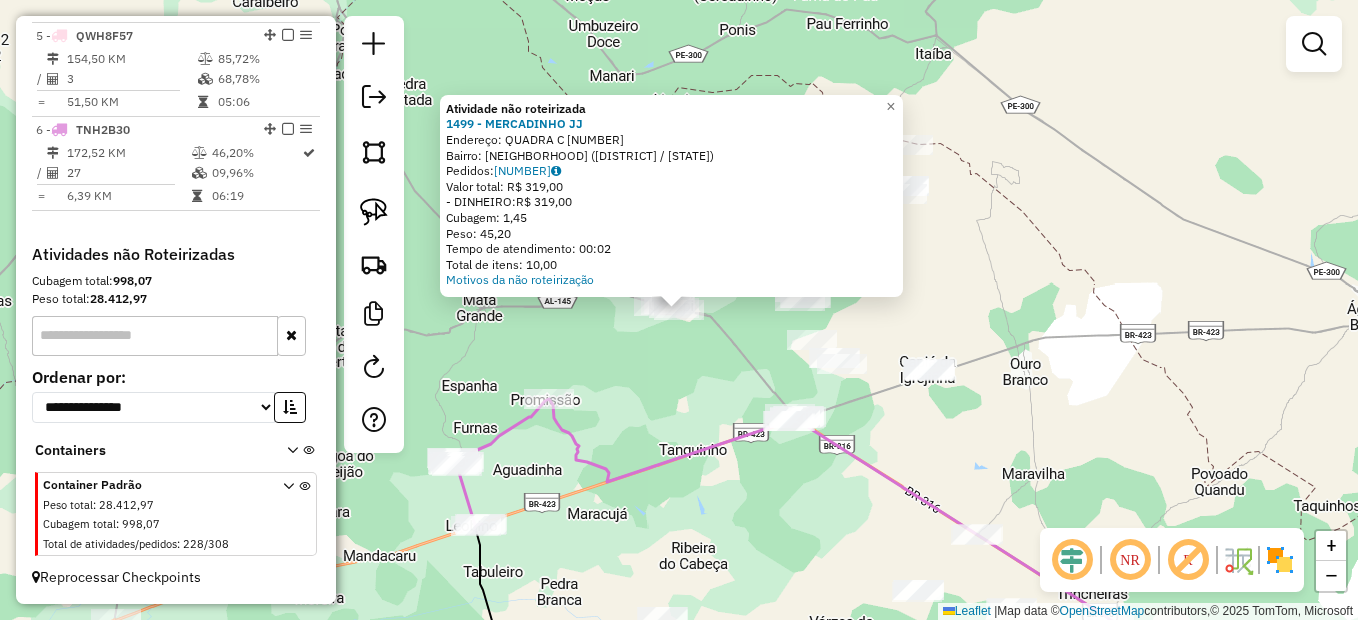 drag, startPoint x: 714, startPoint y: 380, endPoint x: 742, endPoint y: 371, distance: 29.410883 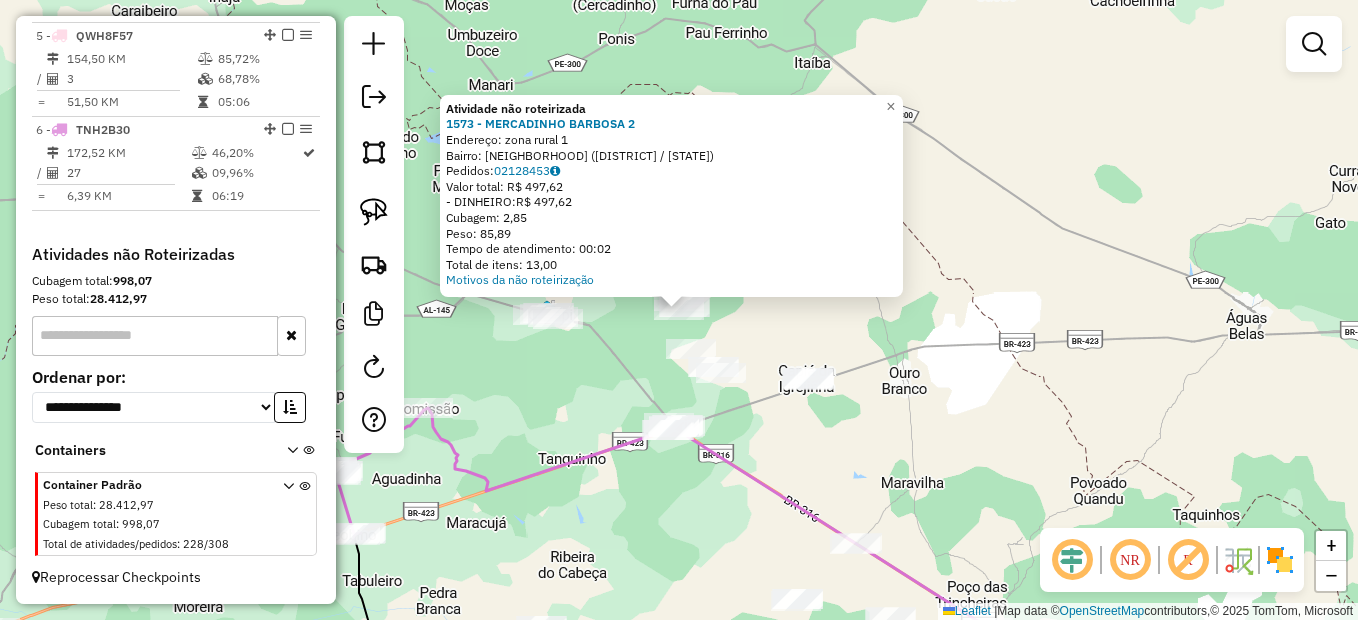 click on "Atividade não roteirizada 1573 - MERCADINHO BARBOSA 2  Endereço:  zona rural 1   Bairro: Santa Cruz (CANAPI / AL)   Pedidos:  02128453   Valor total: R$ 497,62   - DINHEIRO:  R$ 497,62   Cubagem: 2,85   Peso: 85,89   Tempo de atendimento: 00:02   Total de itens: 13,00  Motivos da não roteirização × Janela de atendimento Grade de atendimento Capacidade Transportadoras Veículos Cliente Pedidos  Rotas Selecione os dias de semana para filtrar as janelas de atendimento  Seg   Ter   Qua   Qui   Sex   Sáb   Dom  Informe o período da janela de atendimento: De: Até:  Filtrar exatamente a janela do cliente  Considerar janela de atendimento padrão  Selecione os dias de semana para filtrar as grades de atendimento  Seg   Ter   Qua   Qui   Sex   Sáb   Dom   Considerar clientes sem dia de atendimento cadastrado  Clientes fora do dia de atendimento selecionado Filtrar as atividades entre os valores definidos abaixo:  Peso mínimo:   Peso máximo:   Cubagem mínima:   Cubagem máxima:   De:   Até:   De:   Até:" 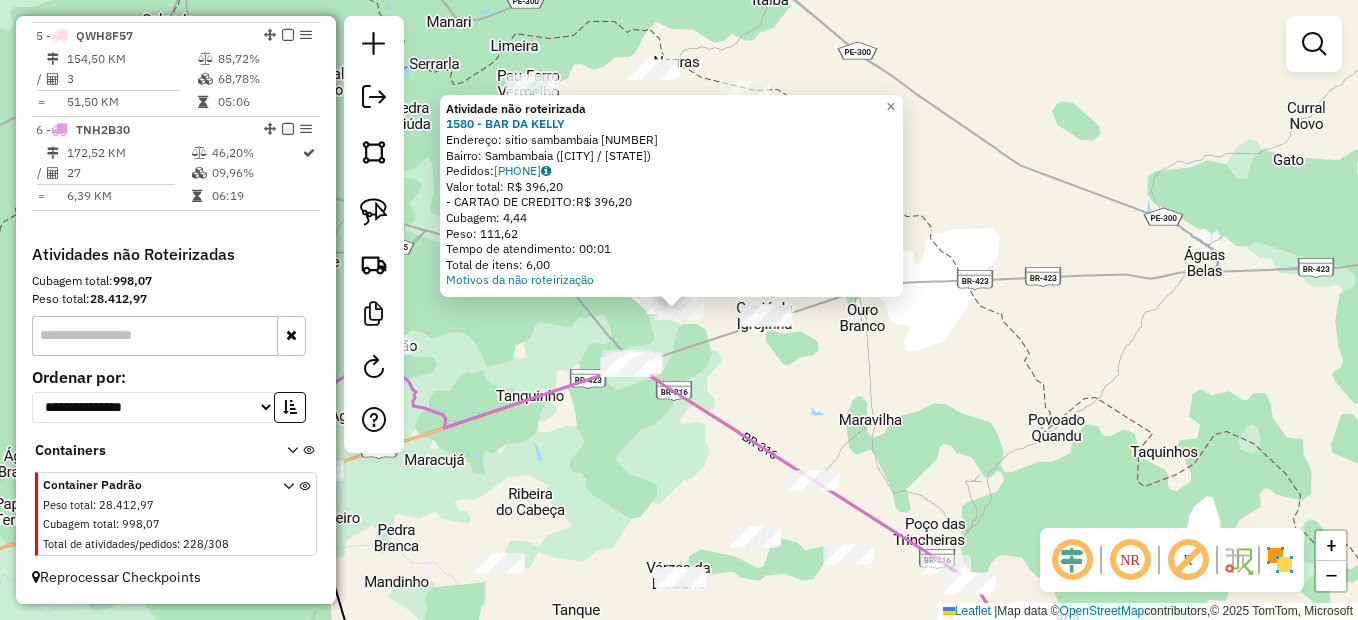 click on "Atividade não roteirizada 1580 - BAR DA KELLY  Endereço:  sitio sambambaia 1   Bairro: Sambambaia (CANAPI / AL)   Pedidos:  02128414   Valor total: R$ 396,20   - CARTAO DE CREDITO:  R$ 396,20   Cubagem: 4,44   Peso: 111,62   Tempo de atendimento: 00:01   Total de itens: 6,00  Motivos da não roteirização × Janela de atendimento Grade de atendimento Capacidade Transportadoras Veículos Cliente Pedidos  Rotas Selecione os dias de semana para filtrar as janelas de atendimento  Seg   Ter   Qua   Qui   Sex   Sáb   Dom  Informe o período da janela de atendimento: De: Até:  Filtrar exatamente a janela do cliente  Considerar janela de atendimento padrão  Selecione os dias de semana para filtrar as grades de atendimento  Seg   Ter   Qua   Qui   Sex   Sáb   Dom   Considerar clientes sem dia de atendimento cadastrado  Clientes fora do dia de atendimento selecionado Filtrar as atividades entre os valores definidos abaixo:  Peso mínimo:   Peso máximo:   Cubagem mínima:   Cubagem máxima:   De:   Até:   De:" 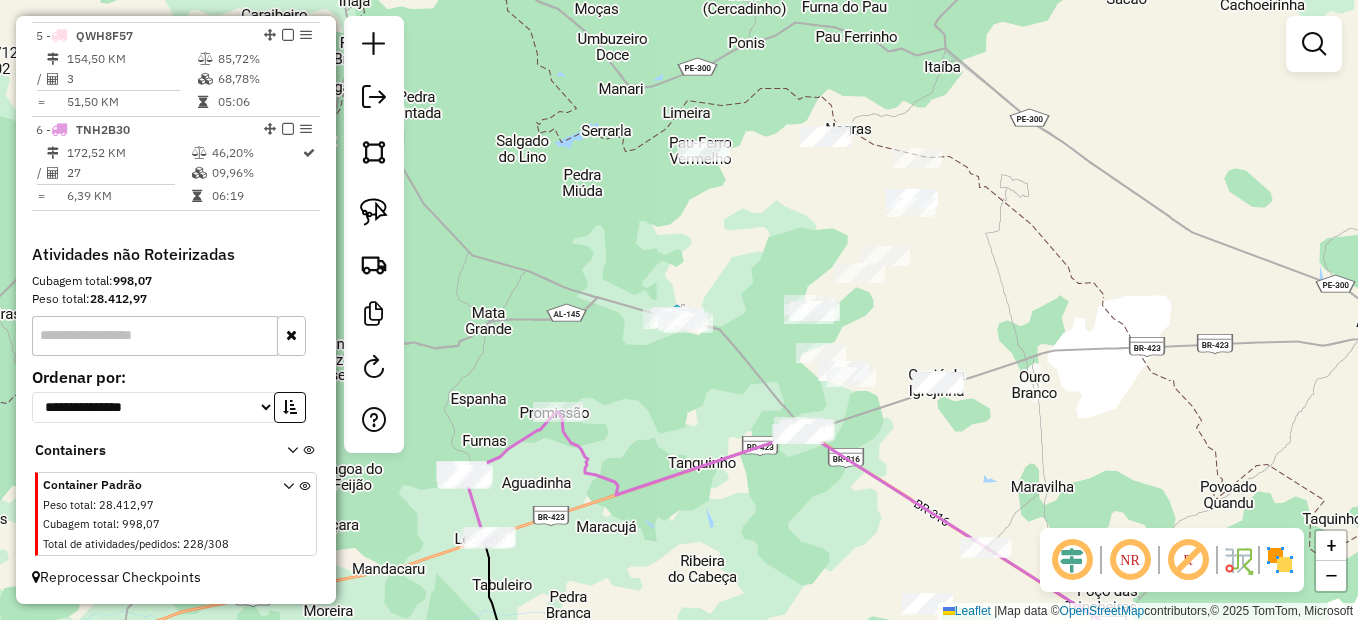 drag, startPoint x: 707, startPoint y: 378, endPoint x: 727, endPoint y: 385, distance: 21.189621 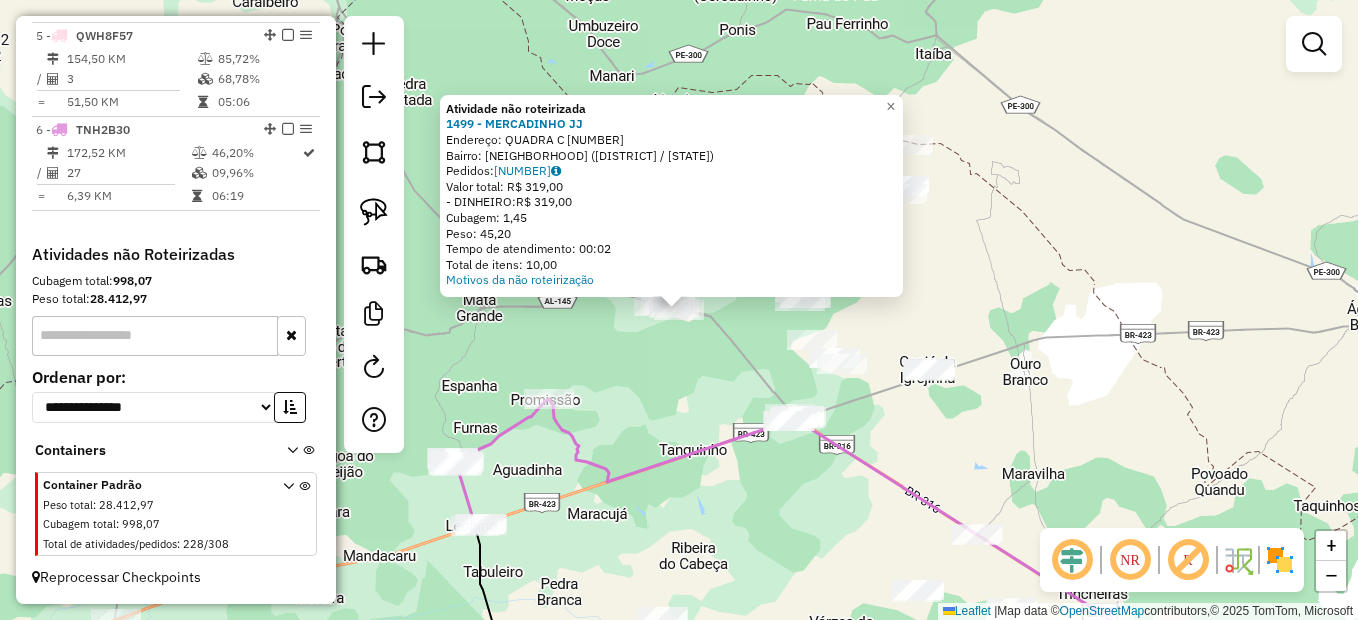 click on "Atividade não roteirizada 1499 - MERCADINHO JJ  Endereço:  QUADRA C 1   Bairro: Marechal Deodoro (CANAPI / AL)   Pedidos:  02127793   Valor total: R$ 319,00   - DINHEIRO:  R$ 319,00   Cubagem: 1,45   Peso: 45,20   Tempo de atendimento: 00:02   Total de itens: 10,00  Motivos da não roteirização × Janela de atendimento Grade de atendimento Capacidade Transportadoras Veículos Cliente Pedidos  Rotas Selecione os dias de semana para filtrar as janelas de atendimento  Seg   Ter   Qua   Qui   Sex   Sáb   Dom  Informe o período da janela de atendimento: De: Até:  Filtrar exatamente a janela do cliente  Considerar janela de atendimento padrão  Selecione os dias de semana para filtrar as grades de atendimento  Seg   Ter   Qua   Qui   Sex   Sáb   Dom   Considerar clientes sem dia de atendimento cadastrado  Clientes fora do dia de atendimento selecionado Filtrar as atividades entre os valores definidos abaixo:  Peso mínimo:   Peso máximo:   Cubagem mínima:   Cubagem máxima:   De:   Até:   De:   Até:  +" 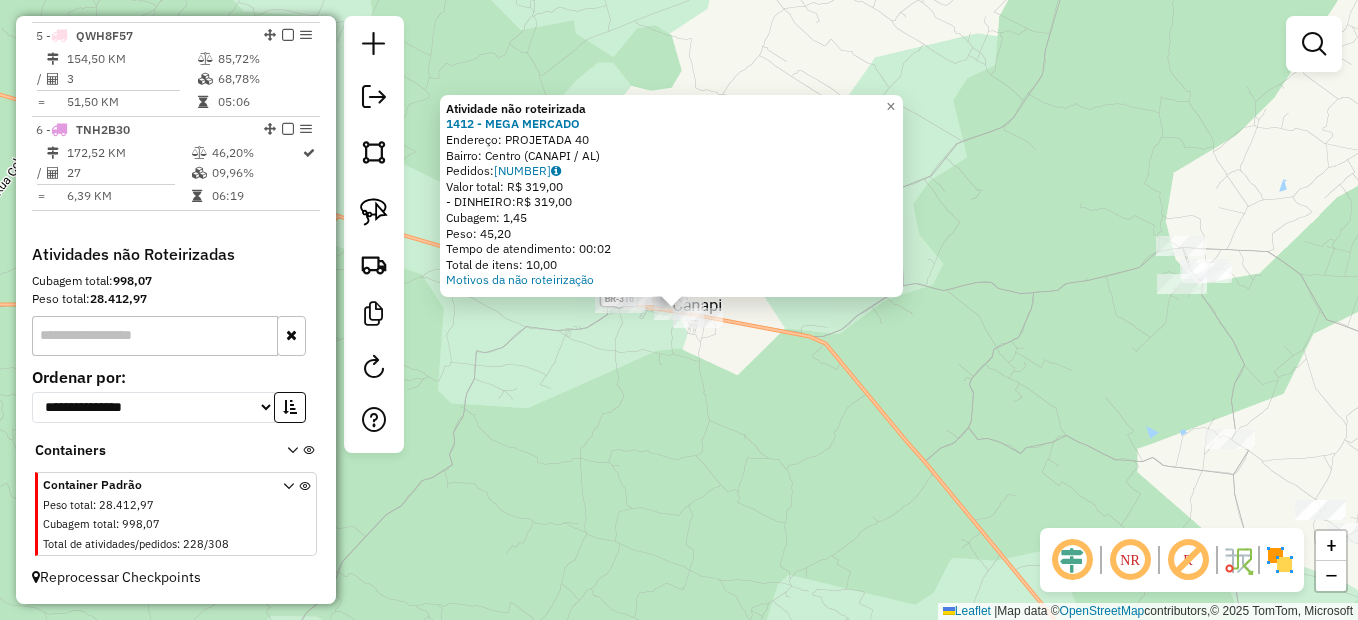 click on "Atividade não roteirizada 1412 - MEGA MERCADO  Endereço:  PROJETADA 40   Bairro: Centro (CANAPI / AL)   Pedidos:  02127791   Valor total: R$ 319,00   - DINHEIRO:  R$ 319,00   Cubagem: 1,45   Peso: 45,20   Tempo de atendimento: 00:02   Total de itens: 10,00  Motivos da não roteirização × Janela de atendimento Grade de atendimento Capacidade Transportadoras Veículos Cliente Pedidos  Rotas Selecione os dias de semana para filtrar as janelas de atendimento  Seg   Ter   Qua   Qui   Sex   Sáb   Dom  Informe o período da janela de atendimento: De: Até:  Filtrar exatamente a janela do cliente  Considerar janela de atendimento padrão  Selecione os dias de semana para filtrar as grades de atendimento  Seg   Ter   Qua   Qui   Sex   Sáb   Dom   Considerar clientes sem dia de atendimento cadastrado  Clientes fora do dia de atendimento selecionado Filtrar as atividades entre os valores definidos abaixo:  Peso mínimo:   Peso máximo:   Cubagem mínima:   Cubagem máxima:   De:   Até:   De:   Até:  Veículo: +" 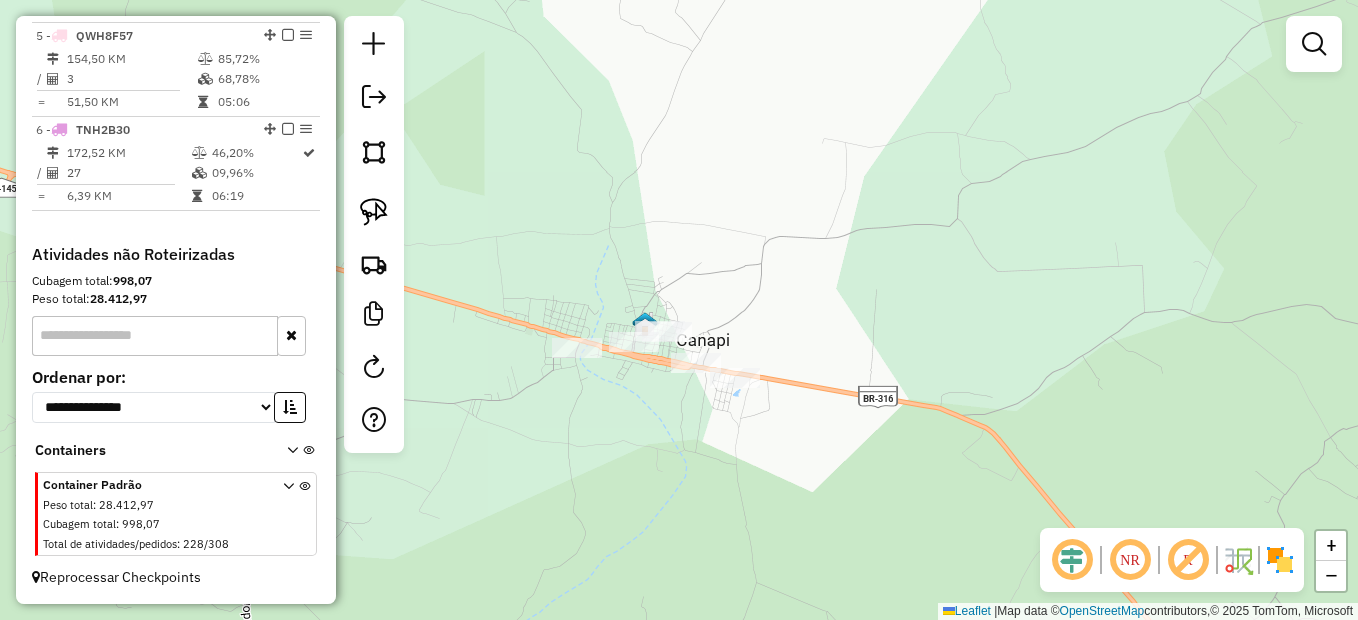 drag, startPoint x: 684, startPoint y: 317, endPoint x: 686, endPoint y: 398, distance: 81.02469 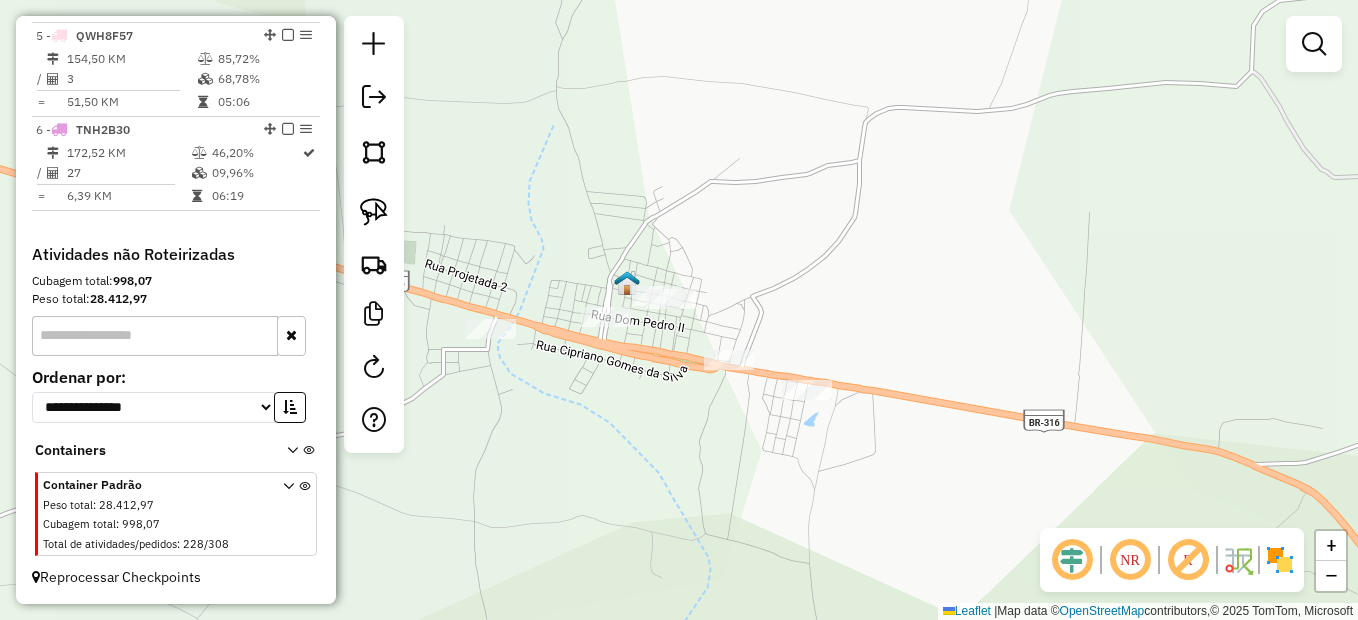 click 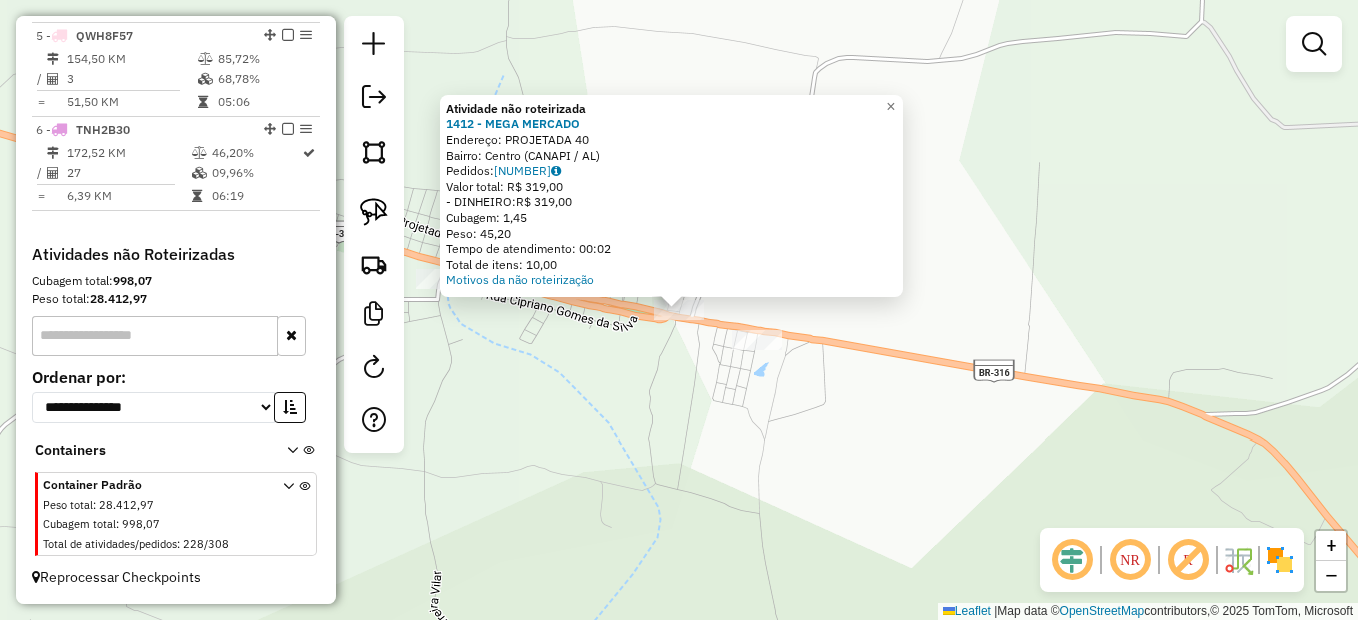 drag, startPoint x: 692, startPoint y: 384, endPoint x: 790, endPoint y: 367, distance: 99.46356 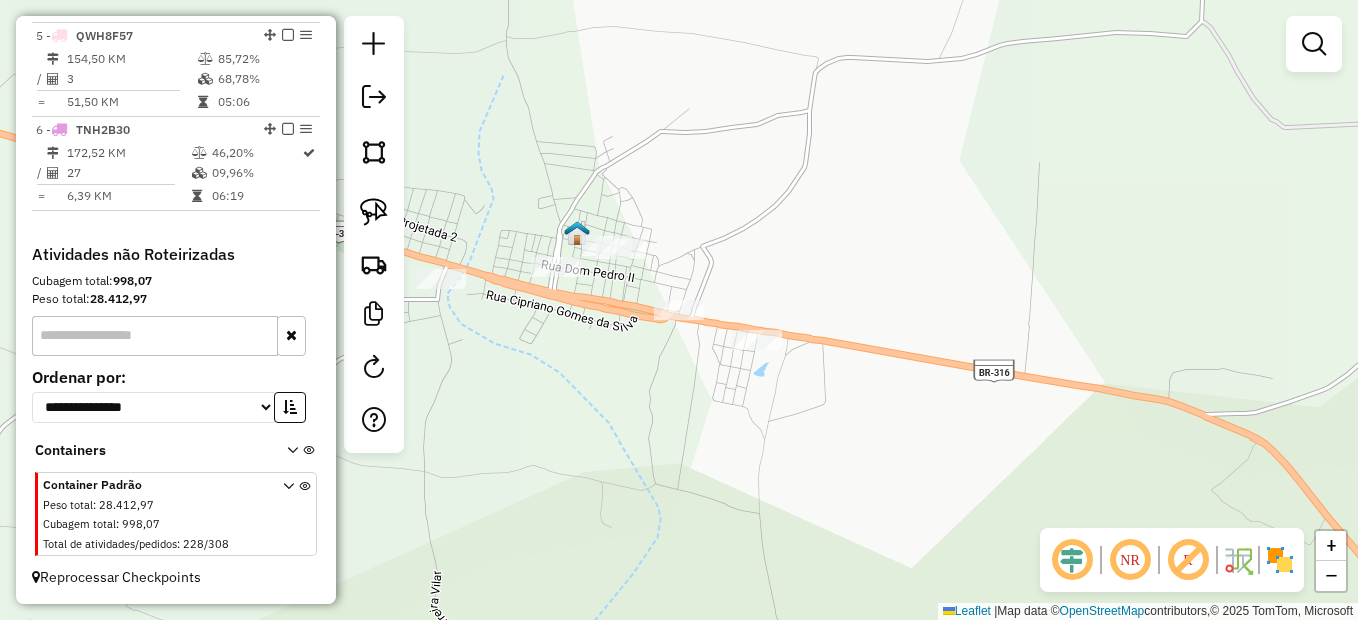 click 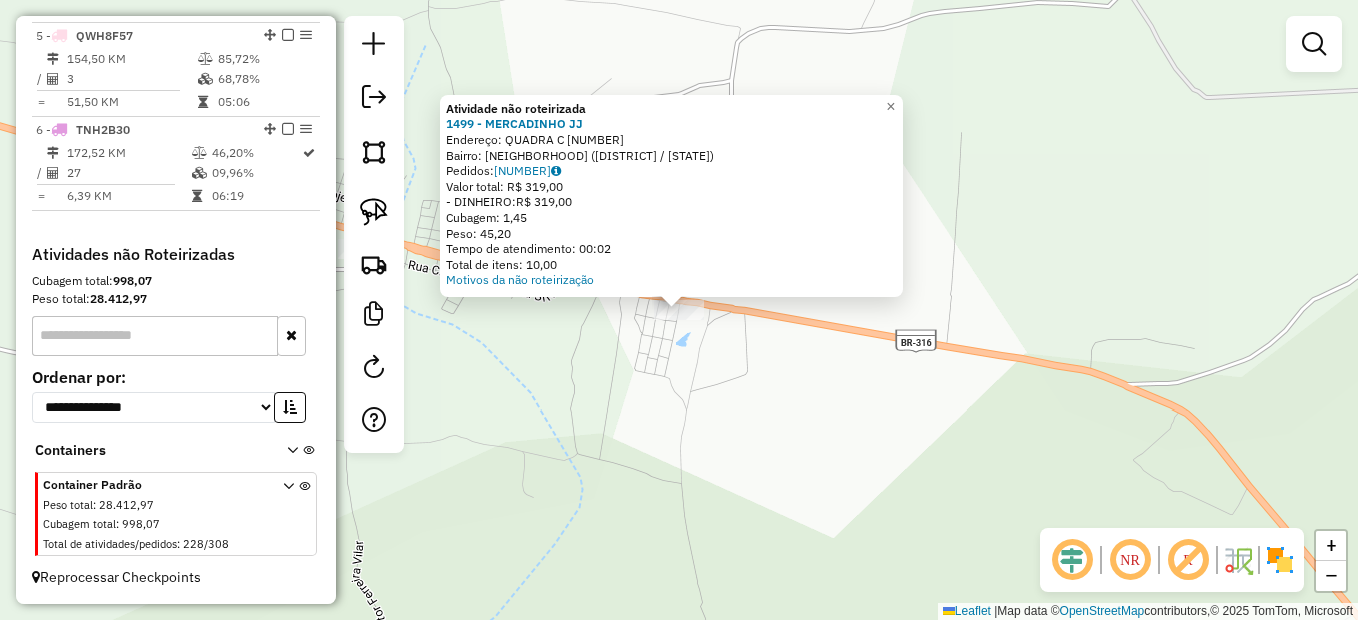 click on "Atividade não roteirizada 1499 - MERCADINHO JJ  Endereço:  QUADRA C 1   Bairro: Marechal Deodoro (CANAPI / AL)   Pedidos:  02127793   Valor total: R$ 319,00   - DINHEIRO:  R$ 319,00   Cubagem: 1,45   Peso: 45,20   Tempo de atendimento: 00:02   Total de itens: 10,00  Motivos da não roteirização × Janela de atendimento Grade de atendimento Capacidade Transportadoras Veículos Cliente Pedidos  Rotas Selecione os dias de semana para filtrar as janelas de atendimento  Seg   Ter   Qua   Qui   Sex   Sáb   Dom  Informe o período da janela de atendimento: De: Até:  Filtrar exatamente a janela do cliente  Considerar janela de atendimento padrão  Selecione os dias de semana para filtrar as grades de atendimento  Seg   Ter   Qua   Qui   Sex   Sáb   Dom   Considerar clientes sem dia de atendimento cadastrado  Clientes fora do dia de atendimento selecionado Filtrar as atividades entre os valores definidos abaixo:  Peso mínimo:   Peso máximo:   Cubagem mínima:   Cubagem máxima:   De:   Até:   De:   Até:  +" 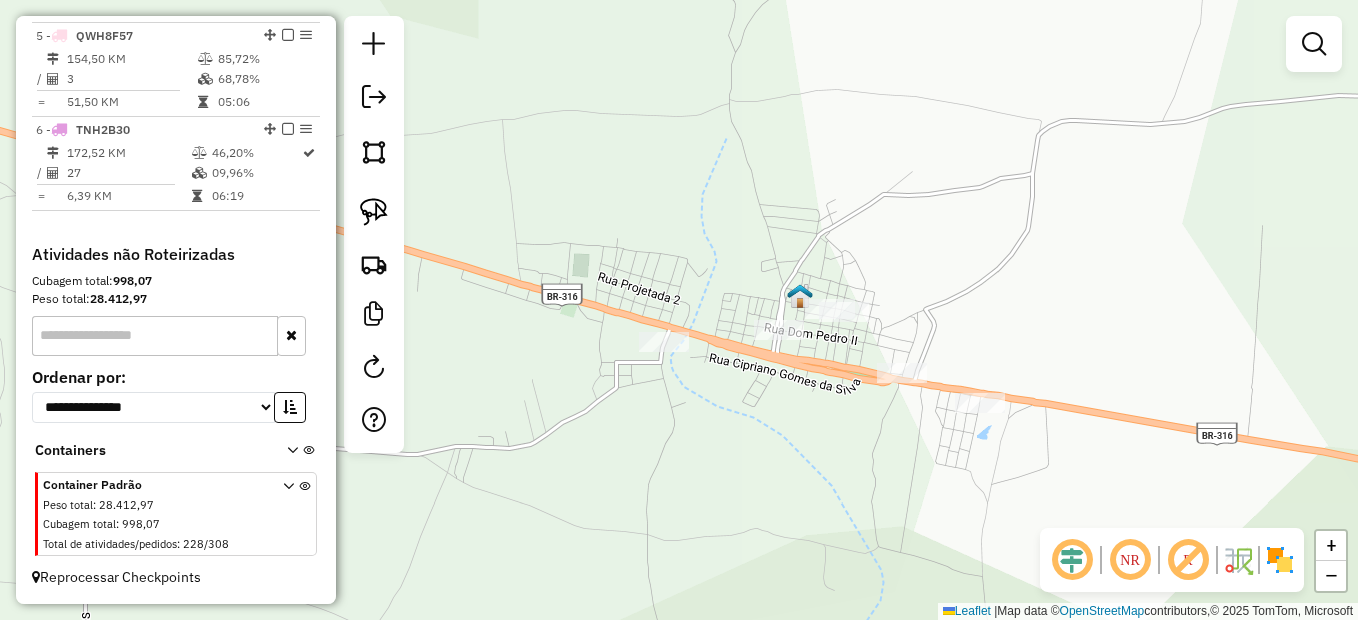 drag, startPoint x: 503, startPoint y: 347, endPoint x: 804, endPoint y: 440, distance: 315.03967 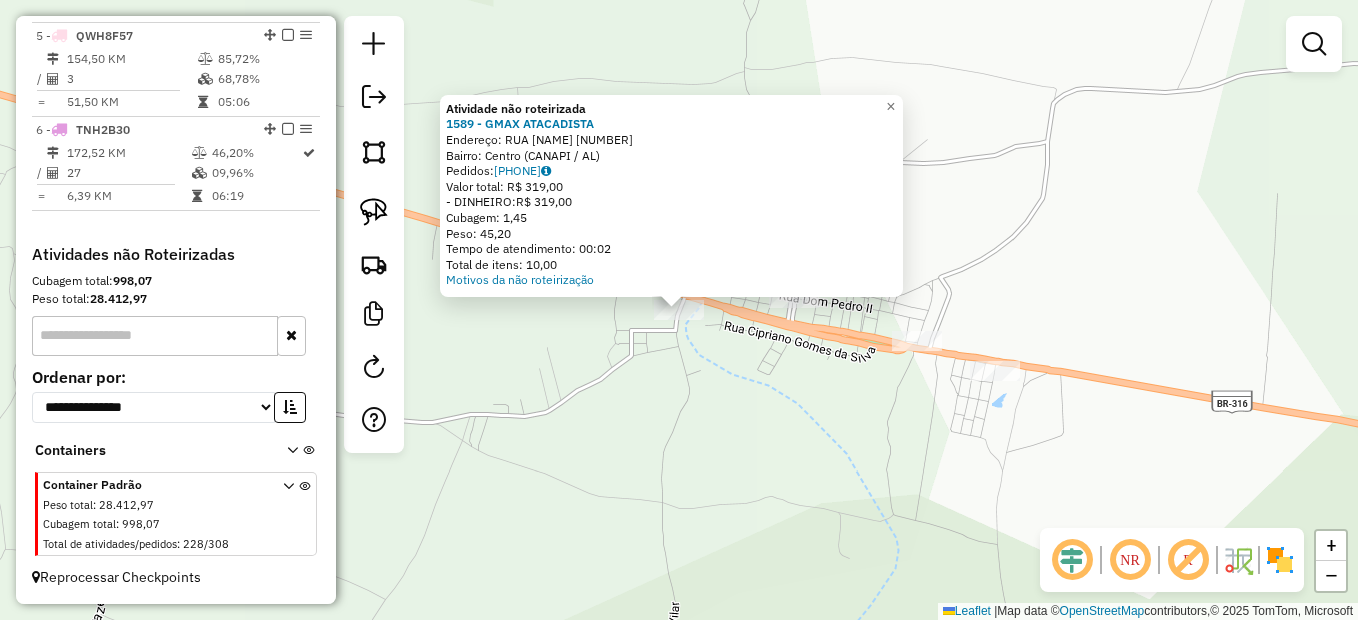 click on "Atividade não roteirizada 1589 - GMAX ATACADISTA  Endereço:  RUA DOM PEDRO 2 22   Bairro: Centro (CANAPI / AL)   Pedidos:  02127795   Valor total: R$ 319,00   - DINHEIRO:  R$ 319,00   Cubagem: 1,45   Peso: 45,20   Tempo de atendimento: 00:02   Total de itens: 10,00  Motivos da não roteirização × Janela de atendimento Grade de atendimento Capacidade Transportadoras Veículos Cliente Pedidos  Rotas Selecione os dias de semana para filtrar as janelas de atendimento  Seg   Ter   Qua   Qui   Sex   Sáb   Dom  Informe o período da janela de atendimento: De: Até:  Filtrar exatamente a janela do cliente  Considerar janela de atendimento padrão  Selecione os dias de semana para filtrar as grades de atendimento  Seg   Ter   Qua   Qui   Sex   Sáb   Dom   Considerar clientes sem dia de atendimento cadastrado  Clientes fora do dia de atendimento selecionado Filtrar as atividades entre os valores definidos abaixo:  Peso mínimo:   Peso máximo:   Cubagem mínima:   Cubagem máxima:   De:   Até:   De:   Até:  +" 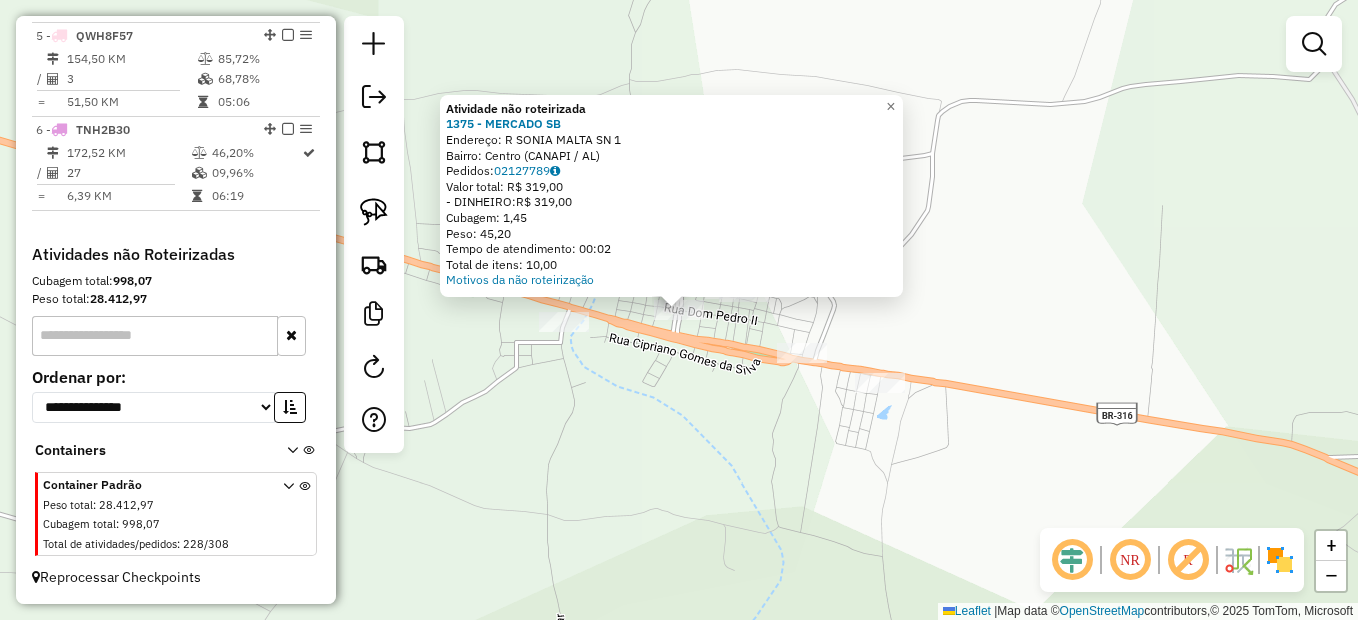 click on "Atividade não roteirizada 1375 - MERCADO SB  Endereço:  R SONIA MALTA SN 1   Bairro: Centro (CANAPI / AL)   Pedidos:  02127789   Valor total: R$ 319,00   - DINHEIRO:  R$ 319,00   Cubagem: 1,45   Peso: 45,20   Tempo de atendimento: 00:02   Total de itens: 10,00  Motivos da não roteirização × Janela de atendimento Grade de atendimento Capacidade Transportadoras Veículos Cliente Pedidos  Rotas Selecione os dias de semana para filtrar as janelas de atendimento  Seg   Ter   Qua   Qui   Sex   Sáb   Dom  Informe o período da janela de atendimento: De: Até:  Filtrar exatamente a janela do cliente  Considerar janela de atendimento padrão  Selecione os dias de semana para filtrar as grades de atendimento  Seg   Ter   Qua   Qui   Sex   Sáb   Dom   Considerar clientes sem dia de atendimento cadastrado  Clientes fora do dia de atendimento selecionado Filtrar as atividades entre os valores definidos abaixo:  Peso mínimo:   Peso máximo:   Cubagem mínima:   Cubagem máxima:   De:   Até:   De:   Até:  Nome: +" 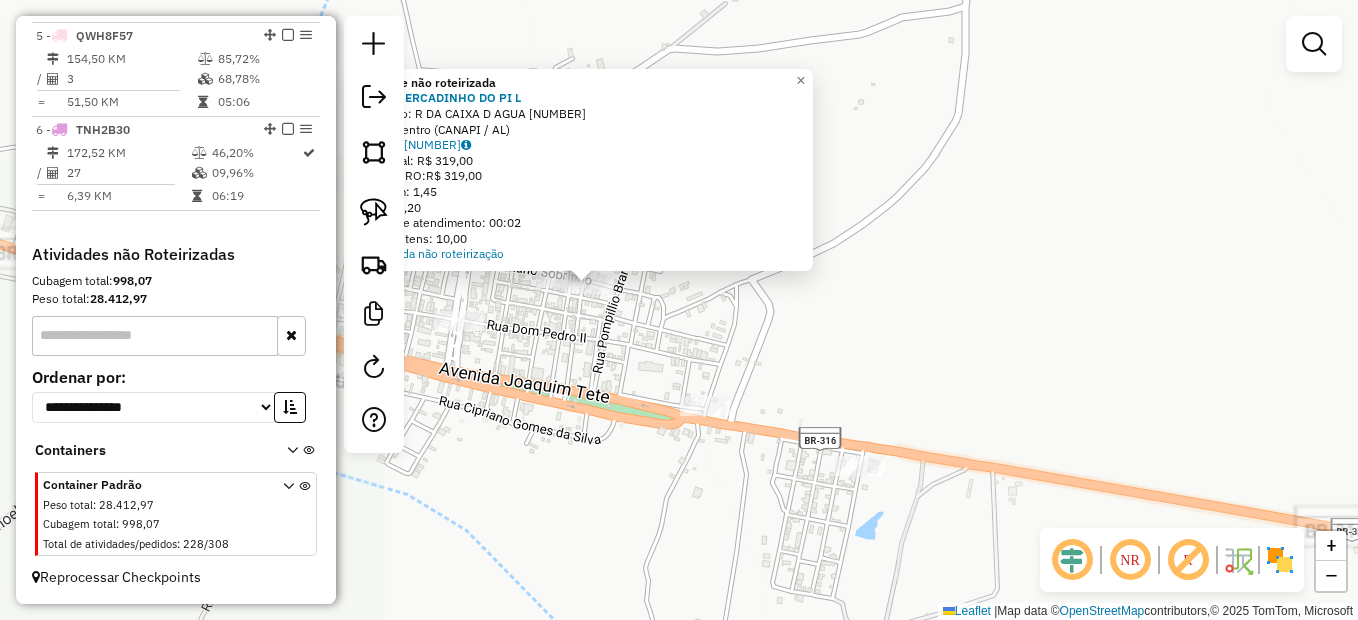 click 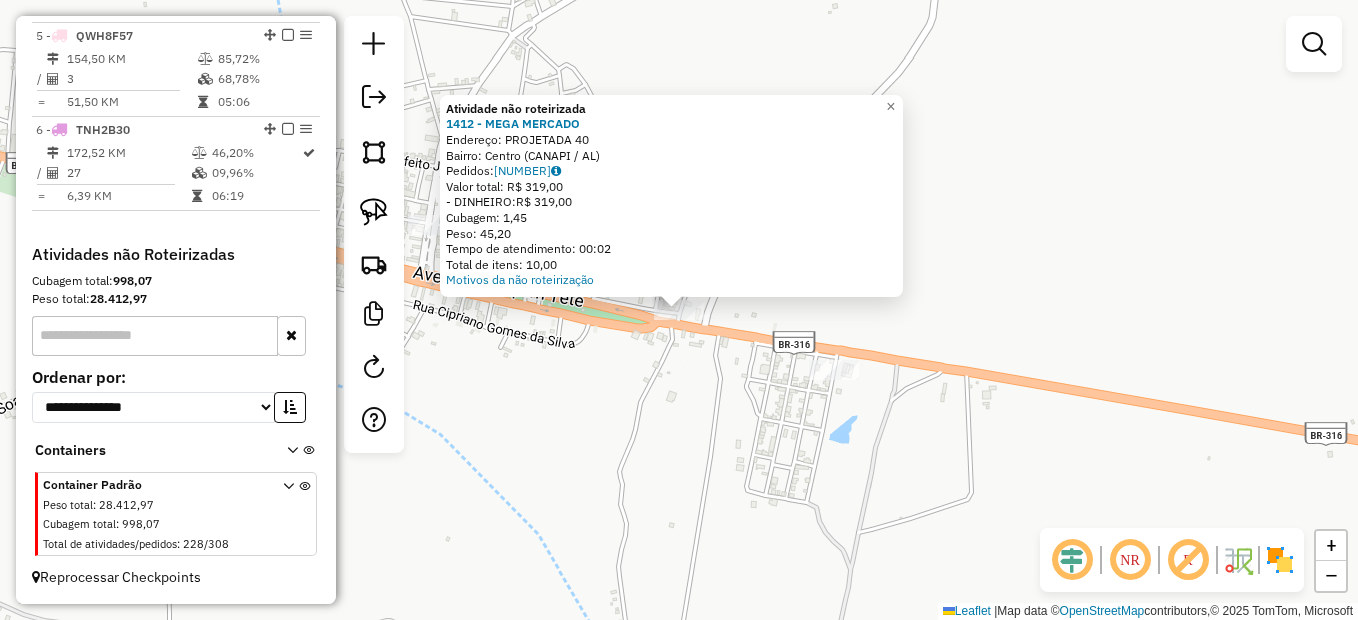 click on "Atividade não roteirizada 1412 - MEGA MERCADO  Endereço:  PROJETADA 40   Bairro: Centro (CANAPI / AL)   Pedidos:  02127791   Valor total: R$ 319,00   - DINHEIRO:  R$ 319,00   Cubagem: 1,45   Peso: 45,20   Tempo de atendimento: 00:02   Total de itens: 10,00  Motivos da não roteirização × Janela de atendimento Grade de atendimento Capacidade Transportadoras Veículos Cliente Pedidos  Rotas Selecione os dias de semana para filtrar as janelas de atendimento  Seg   Ter   Qua   Qui   Sex   Sáb   Dom  Informe o período da janela de atendimento: De: Até:  Filtrar exatamente a janela do cliente  Considerar janela de atendimento padrão  Selecione os dias de semana para filtrar as grades de atendimento  Seg   Ter   Qua   Qui   Sex   Sáb   Dom   Considerar clientes sem dia de atendimento cadastrado  Clientes fora do dia de atendimento selecionado Filtrar as atividades entre os valores definidos abaixo:  Peso mínimo:   Peso máximo:   Cubagem mínima:   Cubagem máxima:   De:   Até:   De:   Até:  Veículo: +" 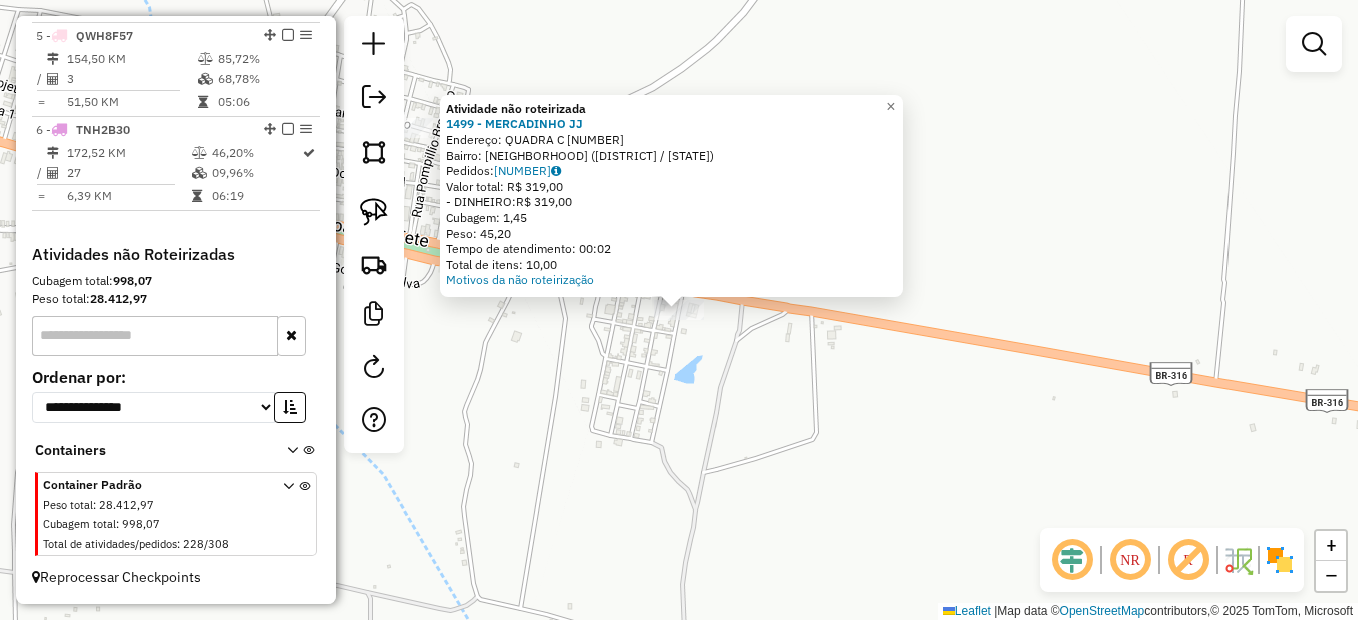 click on "Atividade não roteirizada 1499 - MERCADINHO JJ  Endereço:  QUADRA C 1   Bairro: Marechal Deodoro (CANAPI / AL)   Pedidos:  02127793   Valor total: R$ 319,00   - DINHEIRO:  R$ 319,00   Cubagem: 1,45   Peso: 45,20   Tempo de atendimento: 00:02   Total de itens: 10,00  Motivos da não roteirização × Janela de atendimento Grade de atendimento Capacidade Transportadoras Veículos Cliente Pedidos  Rotas Selecione os dias de semana para filtrar as janelas de atendimento  Seg   Ter   Qua   Qui   Sex   Sáb   Dom  Informe o período da janela de atendimento: De: Até:  Filtrar exatamente a janela do cliente  Considerar janela de atendimento padrão  Selecione os dias de semana para filtrar as grades de atendimento  Seg   Ter   Qua   Qui   Sex   Sáb   Dom   Considerar clientes sem dia de atendimento cadastrado  Clientes fora do dia de atendimento selecionado Filtrar as atividades entre os valores definidos abaixo:  Peso mínimo:   Peso máximo:   Cubagem mínima:   Cubagem máxima:   De:   Até:   De:   Até:  +" 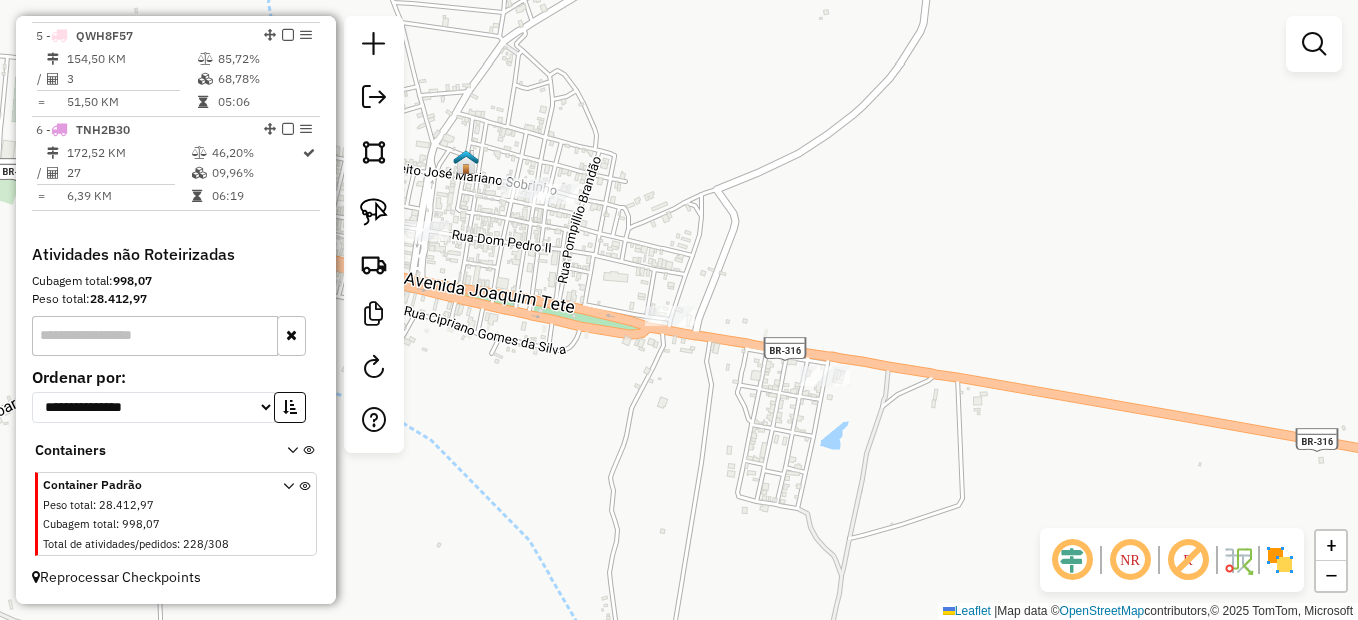 drag, startPoint x: 593, startPoint y: 340, endPoint x: 784, endPoint y: 418, distance: 206.31287 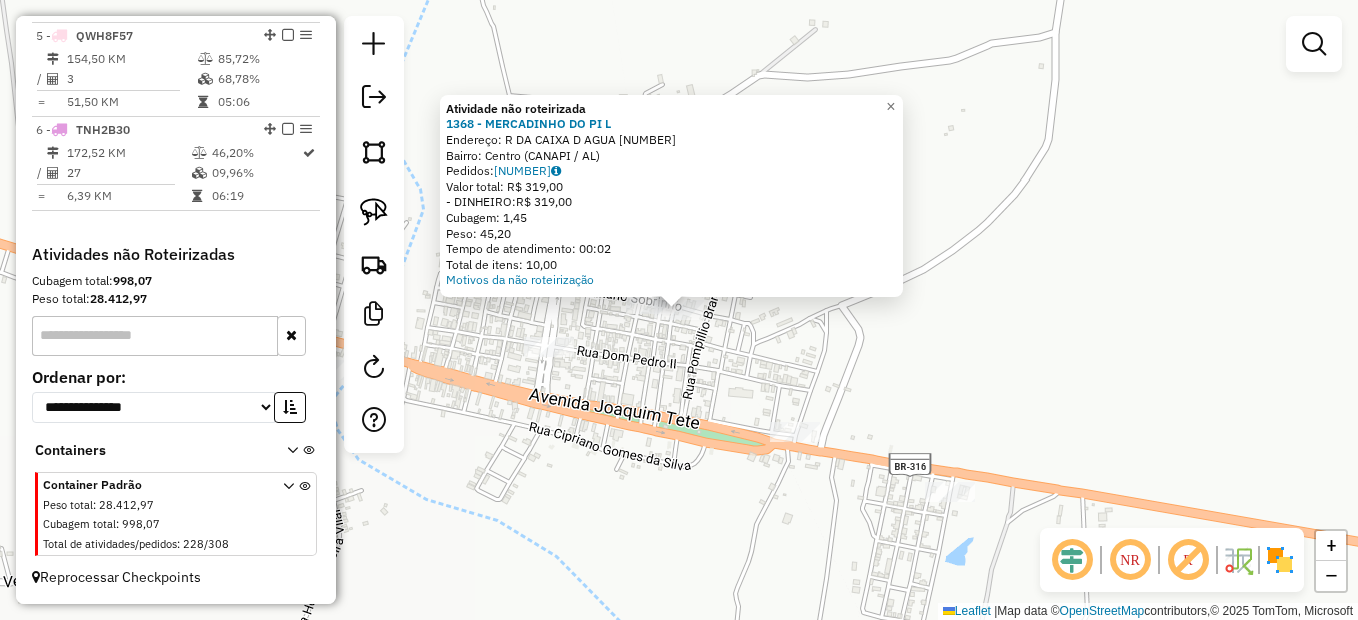 click on "Atividade não roteirizada 1368 - MERCADINHO DO PI L  Endereço:  R DA CAIXA D AGUA 1   Bairro: Centro (CANAPI / AL)   Pedidos:  02127787   Valor total: R$ 319,00   - DINHEIRO:  R$ 319,00   Cubagem: 1,45   Peso: 45,20   Tempo de atendimento: 00:02   Total de itens: 10,00  Motivos da não roteirização × Janela de atendimento Grade de atendimento Capacidade Transportadoras Veículos Cliente Pedidos  Rotas Selecione os dias de semana para filtrar as janelas de atendimento  Seg   Ter   Qua   Qui   Sex   Sáb   Dom  Informe o período da janela de atendimento: De: Até:  Filtrar exatamente a janela do cliente  Considerar janela de atendimento padrão  Selecione os dias de semana para filtrar as grades de atendimento  Seg   Ter   Qua   Qui   Sex   Sáb   Dom   Considerar clientes sem dia de atendimento cadastrado  Clientes fora do dia de atendimento selecionado Filtrar as atividades entre os valores definidos abaixo:  Peso mínimo:   Peso máximo:   Cubagem mínima:   Cubagem máxima:   De:   Até:   De:  Nome:" 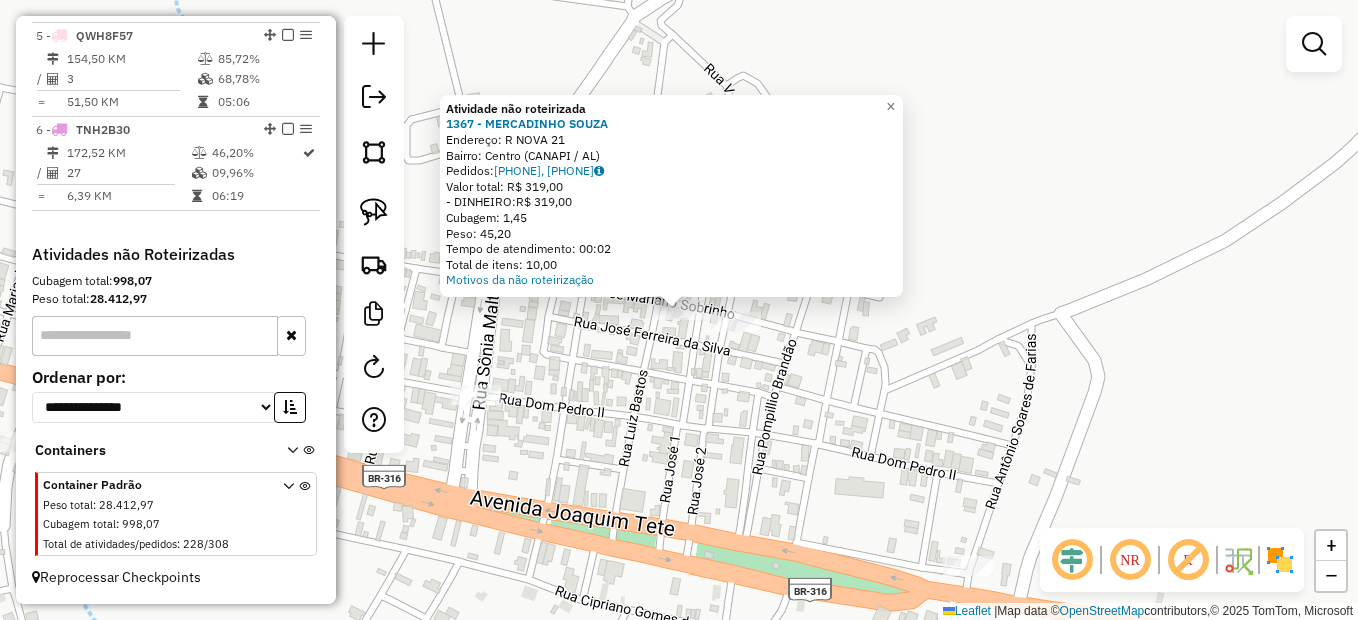 click on "Atividade não roteirizada 1367 - MERCADINHO SOUZA  Endereço:  R NOVA 21   Bairro: Centro (CANAPI / AL)   Pedidos:  02127785   Valor total: R$ 319,00   - DINHEIRO:  R$ 319,00   Cubagem: 1,45   Peso: 45,20   Tempo de atendimento: 00:02   Total de itens: 10,00  Motivos da não roteirização × Janela de atendimento Grade de atendimento Capacidade Transportadoras Veículos Cliente Pedidos  Rotas Selecione os dias de semana para filtrar as janelas de atendimento  Seg   Ter   Qua   Qui   Sex   Sáb   Dom  Informe o período da janela de atendimento: De: Até:  Filtrar exatamente a janela do cliente  Considerar janela de atendimento padrão  Selecione os dias de semana para filtrar as grades de atendimento  Seg   Ter   Qua   Qui   Sex   Sáb   Dom   Considerar clientes sem dia de atendimento cadastrado  Clientes fora do dia de atendimento selecionado Filtrar as atividades entre os valores definidos abaixo:  Peso mínimo:   Peso máximo:   Cubagem mínima:   Cubagem máxima:   De:   Até:   De:   Até:  Veículo:" 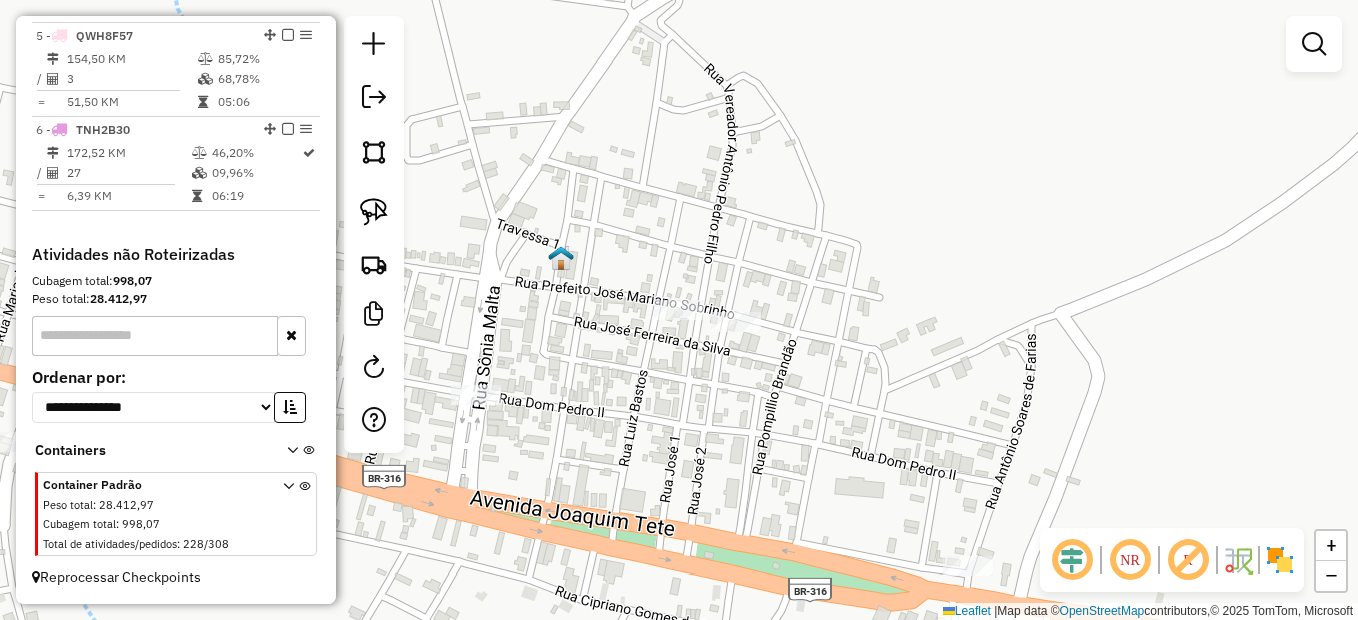 drag, startPoint x: 680, startPoint y: 399, endPoint x: 673, endPoint y: 369, distance: 30.805843 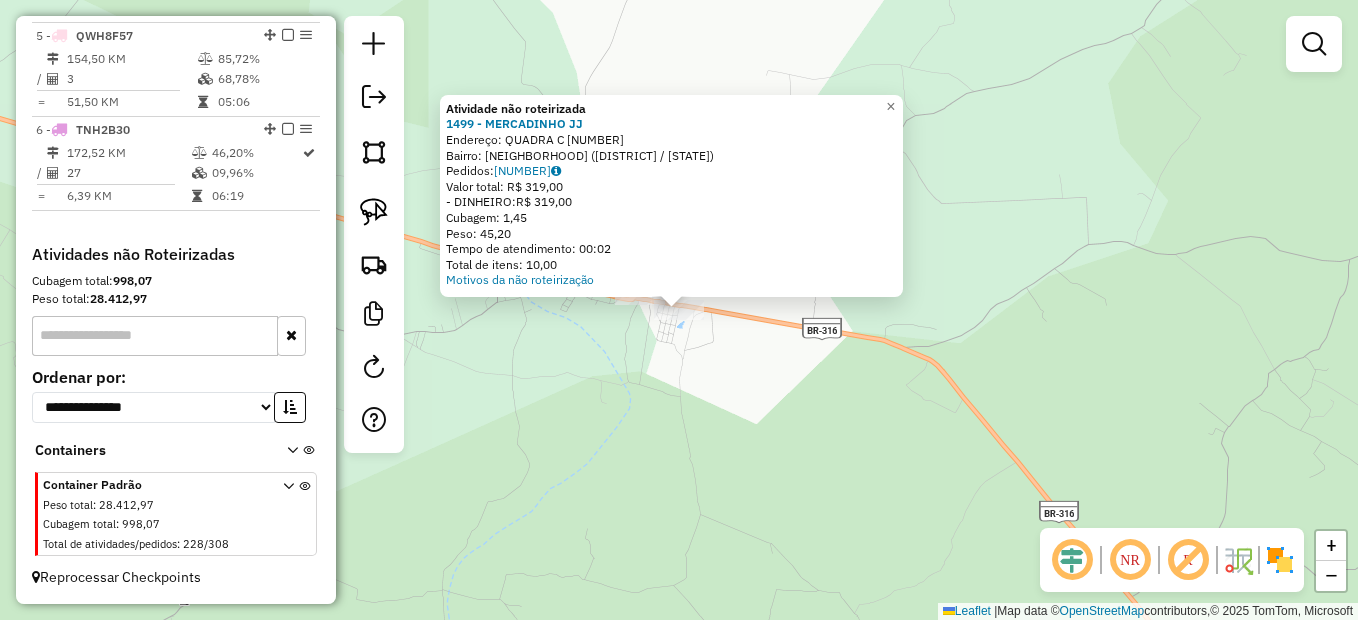 click on "Atividade não roteirizada 1499 - MERCADINHO JJ  Endereço:  QUADRA C 1   Bairro: Marechal Deodoro (CANAPI / AL)   Pedidos:  02127793   Valor total: R$ 319,00   - DINHEIRO:  R$ 319,00   Cubagem: 1,45   Peso: 45,20   Tempo de atendimento: 00:02   Total de itens: 10,00  Motivos da não roteirização × Janela de atendimento Grade de atendimento Capacidade Transportadoras Veículos Cliente Pedidos  Rotas Selecione os dias de semana para filtrar as janelas de atendimento  Seg   Ter   Qua   Qui   Sex   Sáb   Dom  Informe o período da janela de atendimento: De: Até:  Filtrar exatamente a janela do cliente  Considerar janela de atendimento padrão  Selecione os dias de semana para filtrar as grades de atendimento  Seg   Ter   Qua   Qui   Sex   Sáb   Dom   Considerar clientes sem dia de atendimento cadastrado  Clientes fora do dia de atendimento selecionado Filtrar as atividades entre os valores definidos abaixo:  Peso mínimo:   Peso máximo:   Cubagem mínima:   Cubagem máxima:   De:   Até:   De:   Até:  +" 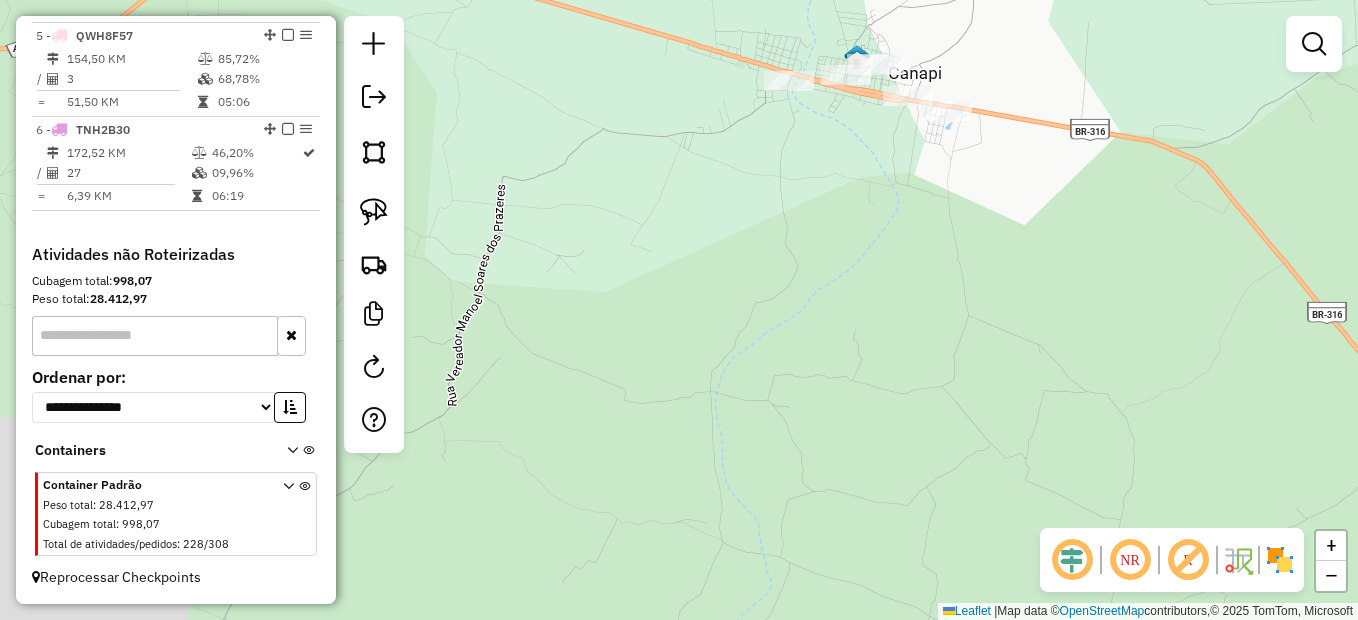 drag, startPoint x: 890, startPoint y: 365, endPoint x: 921, endPoint y: 343, distance: 38.013157 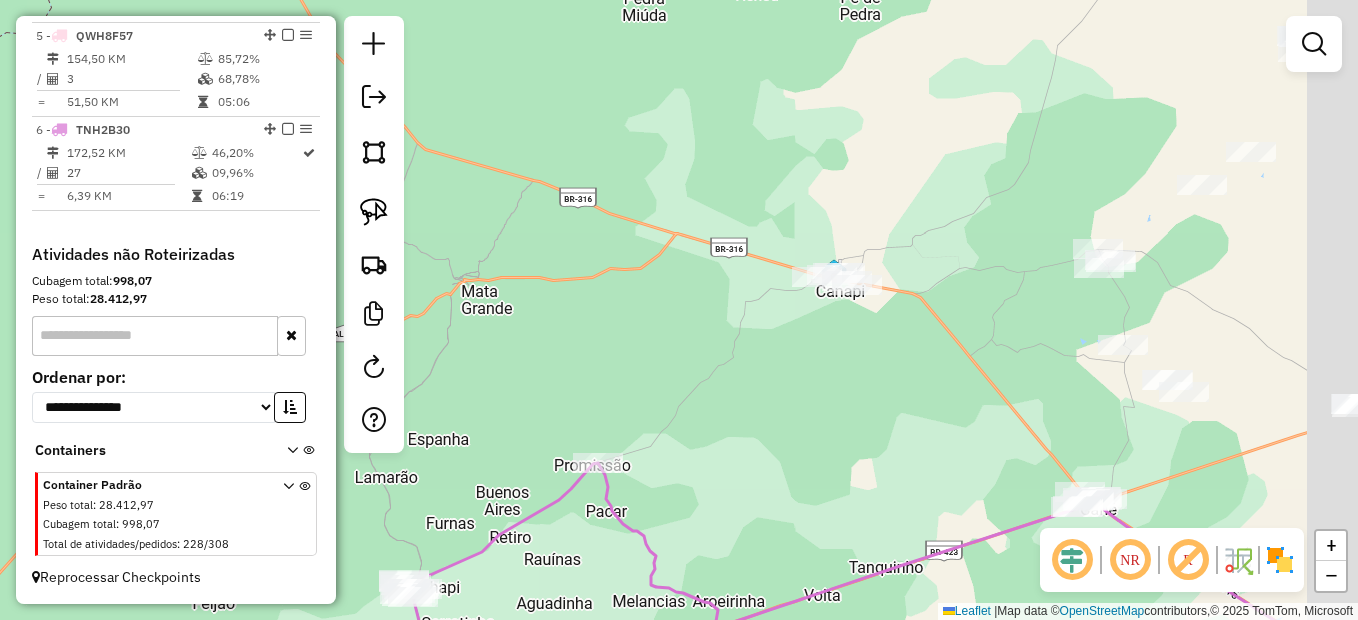 drag, startPoint x: 1013, startPoint y: 430, endPoint x: 906, endPoint y: 368, distance: 123.66487 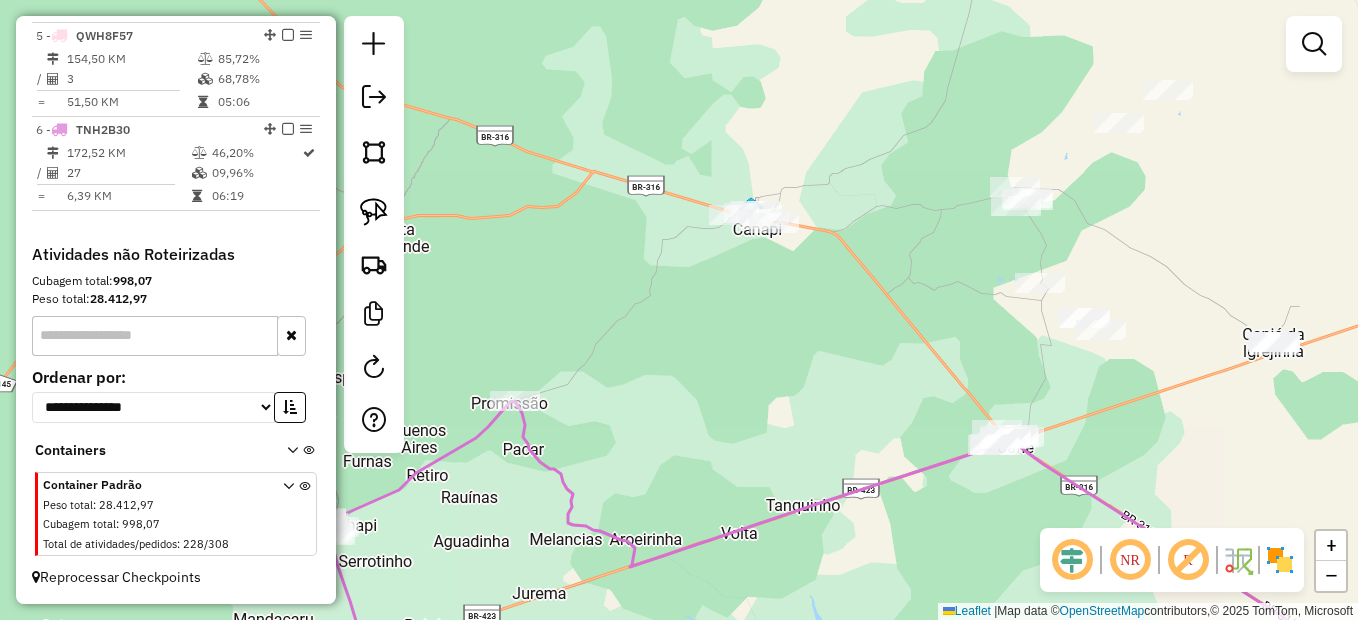 drag, startPoint x: 663, startPoint y: 470, endPoint x: 947, endPoint y: 350, distance: 308.31152 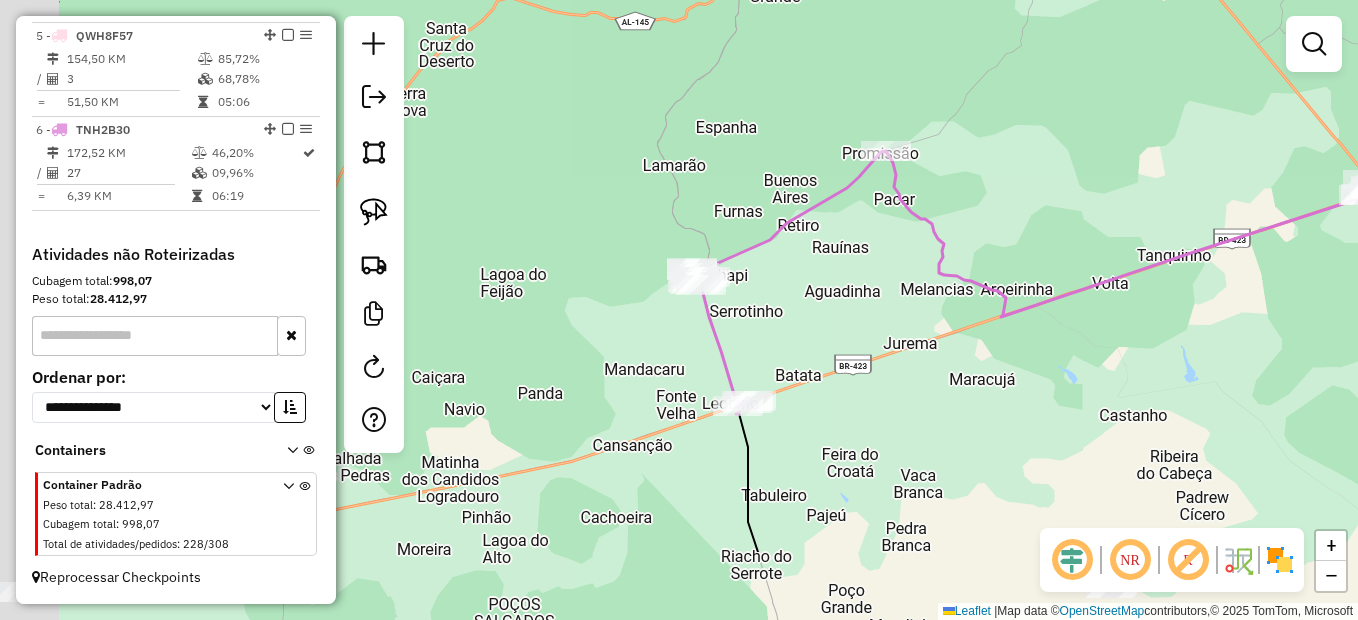 drag, startPoint x: 674, startPoint y: 540, endPoint x: 770, endPoint y: 367, distance: 197.85095 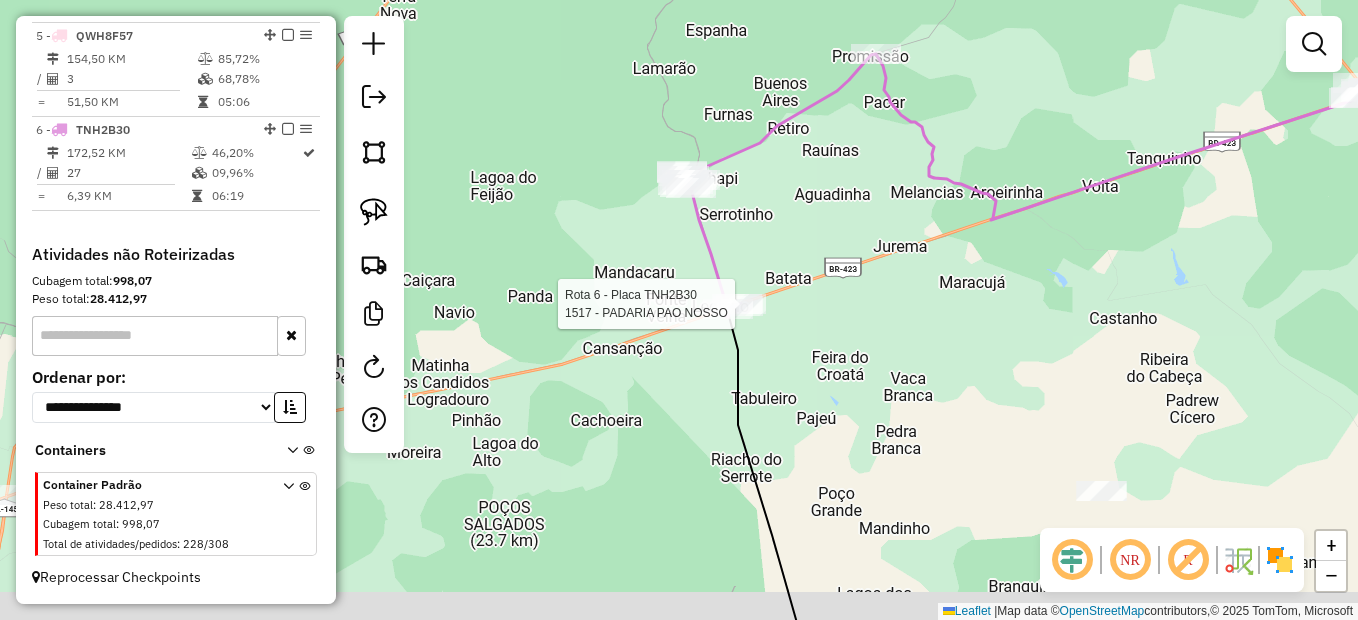 drag, startPoint x: 854, startPoint y: 491, endPoint x: 849, endPoint y: 354, distance: 137.09122 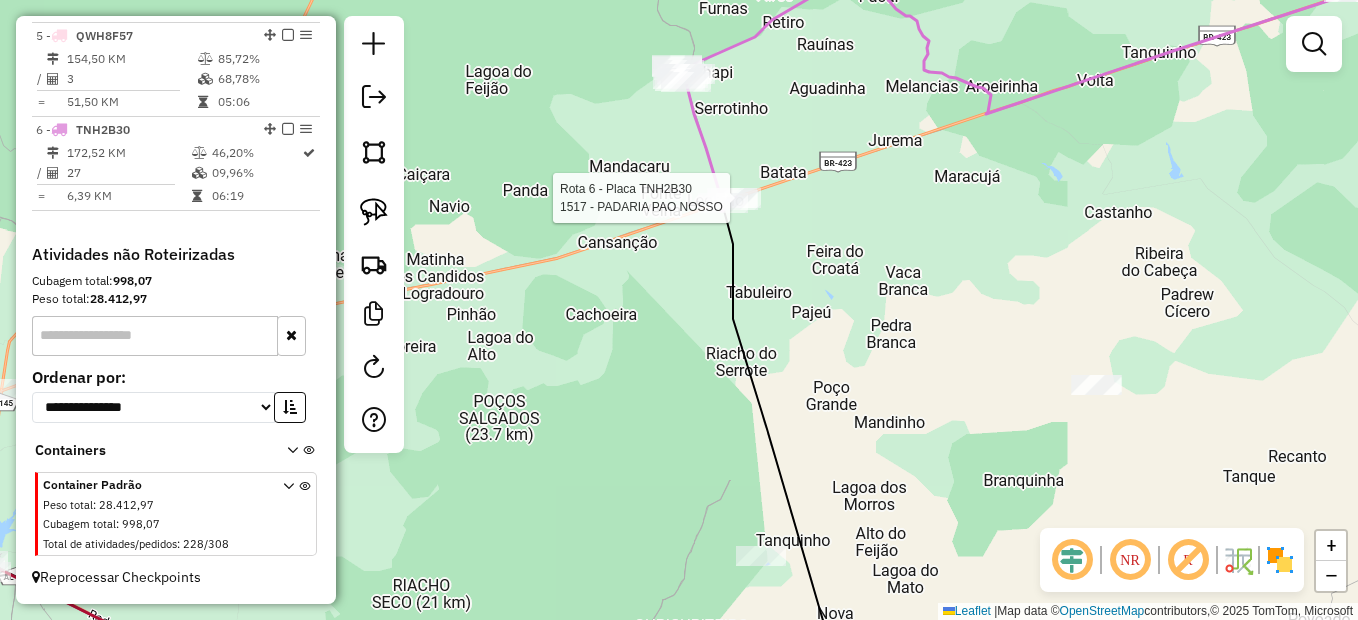 drag, startPoint x: 648, startPoint y: 513, endPoint x: 609, endPoint y: 322, distance: 194.94101 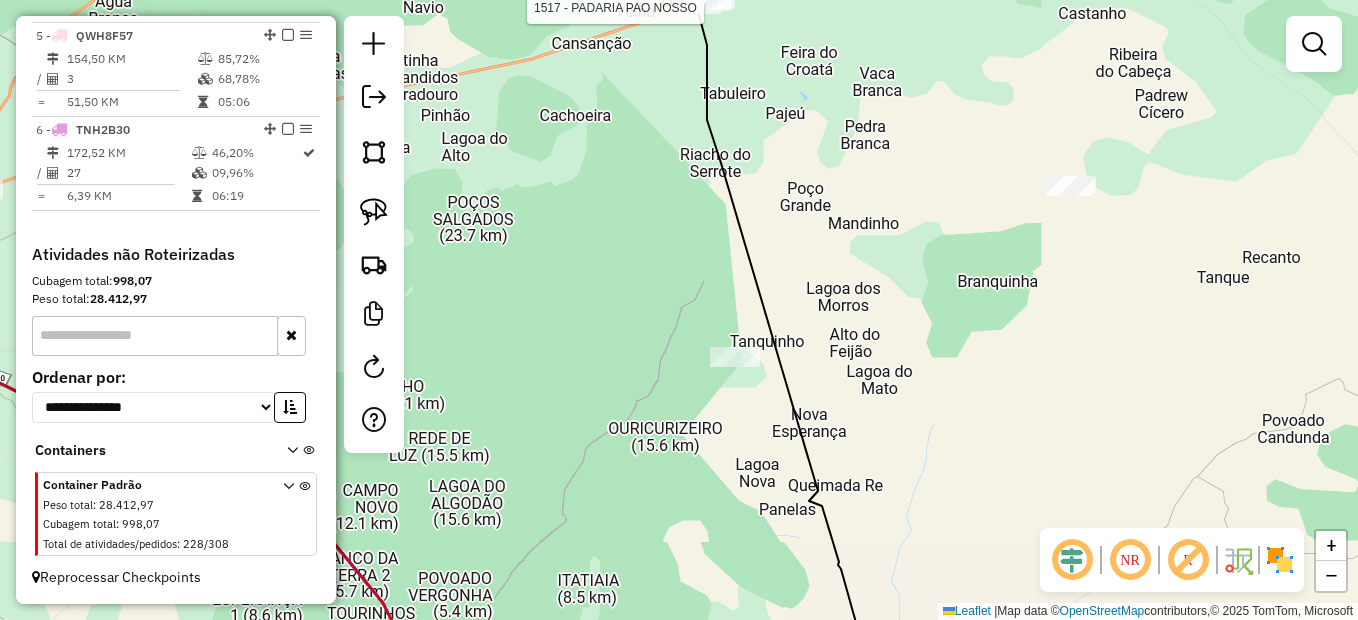 drag, startPoint x: 622, startPoint y: 514, endPoint x: 722, endPoint y: 432, distance: 129.3213 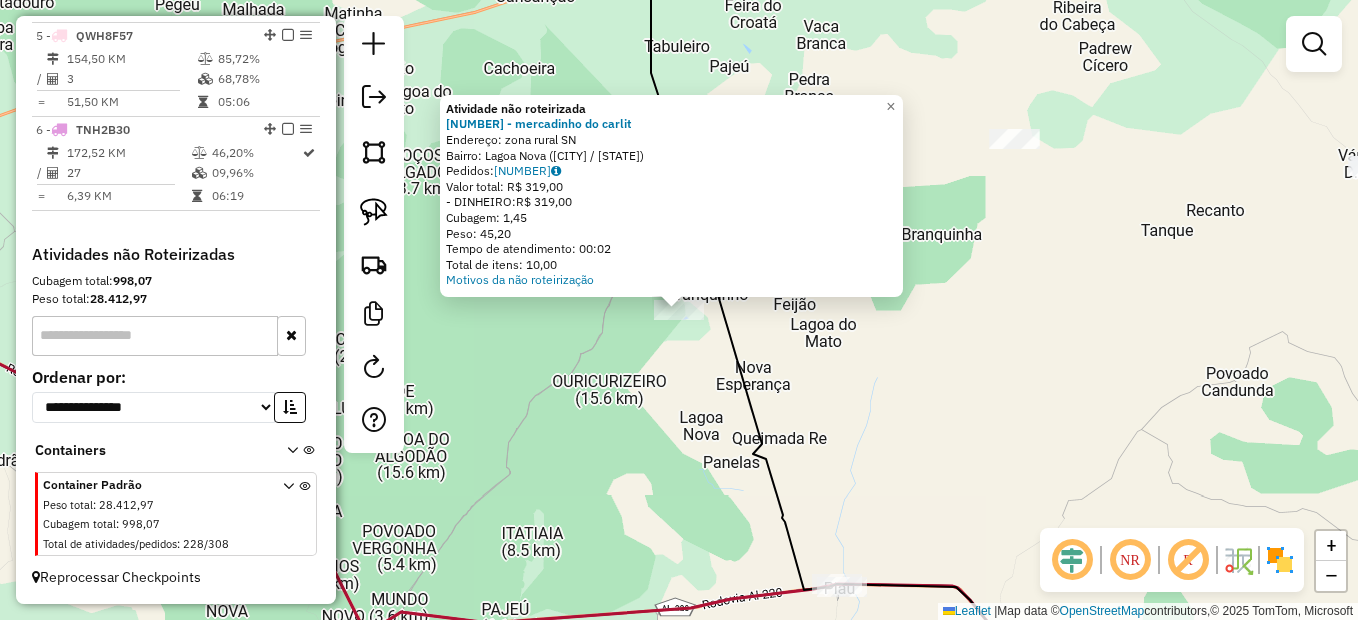 click on "Atividade não roteirizada 1017 - mercadinho do carlit  Endereço:  zona rural SN   Bairro: Lagoa Nova (PIRANHAS / AL)   Pedidos:  02127775   Valor total: R$ 319,00   - DINHEIRO:  R$ 319,00   Cubagem: 1,45   Peso: 45,20   Tempo de atendimento: 00:02   Total de itens: 10,00  Motivos da não roteirização × Janela de atendimento Grade de atendimento Capacidade Transportadoras Veículos Cliente Pedidos  Rotas Selecione os dias de semana para filtrar as janelas de atendimento  Seg   Ter   Qua   Qui   Sex   Sáb   Dom  Informe o período da janela de atendimento: De: Até:  Filtrar exatamente a janela do cliente  Considerar janela de atendimento padrão  Selecione os dias de semana para filtrar as grades de atendimento  Seg   Ter   Qua   Qui   Sex   Sáb   Dom   Considerar clientes sem dia de atendimento cadastrado  Clientes fora do dia de atendimento selecionado Filtrar as atividades entre os valores definidos abaixo:  Peso mínimo:   Peso máximo:   Cubagem mínima:   Cubagem máxima:   De:   Até:   De:  De:" 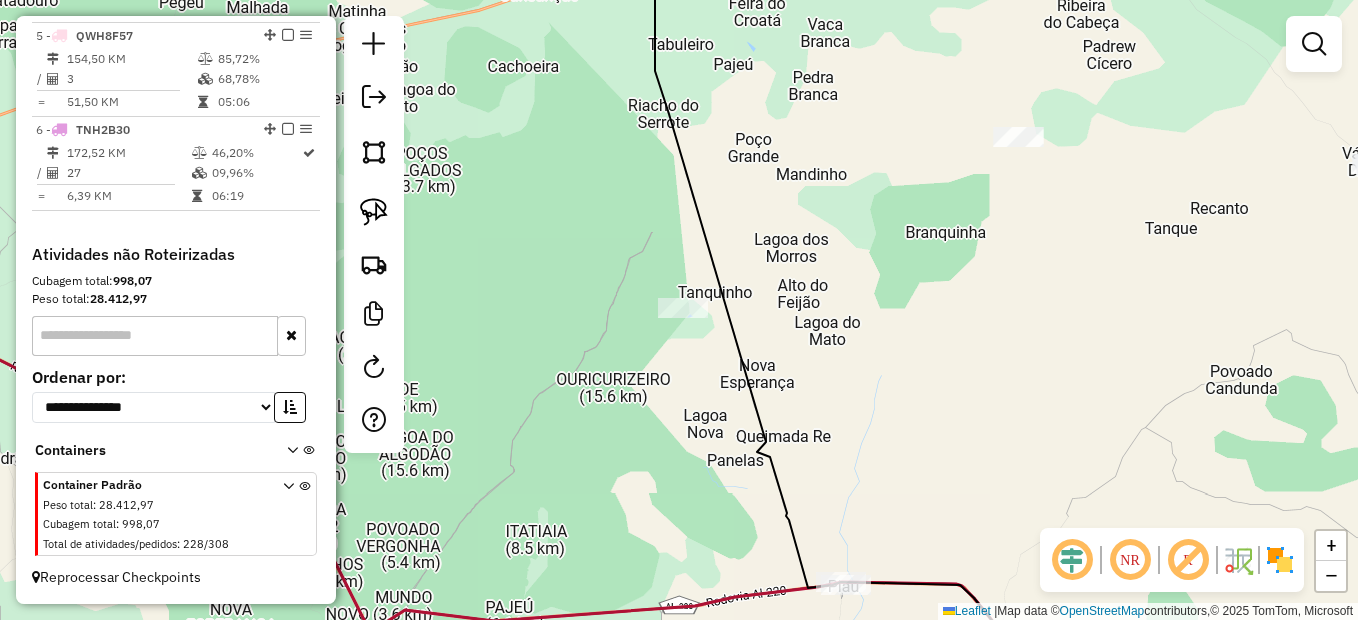 drag, startPoint x: 549, startPoint y: 457, endPoint x: 926, endPoint y: 213, distance: 449.07126 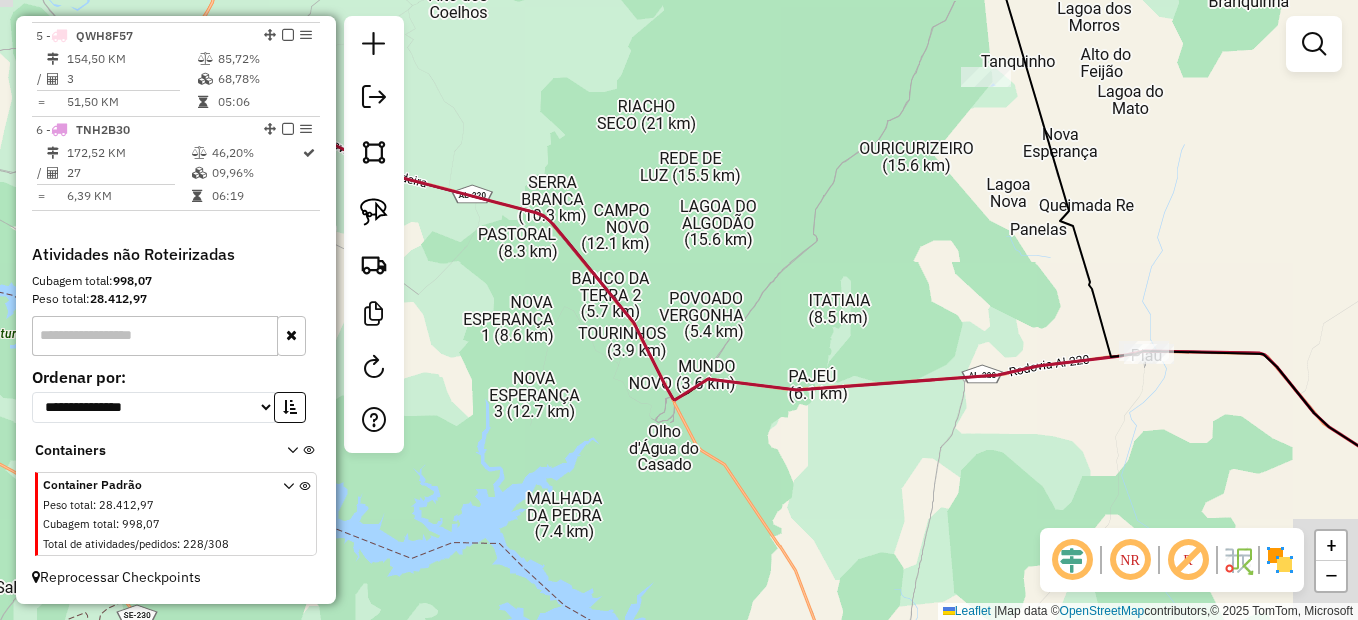 drag, startPoint x: 1057, startPoint y: 382, endPoint x: 981, endPoint y: 396, distance: 77.27872 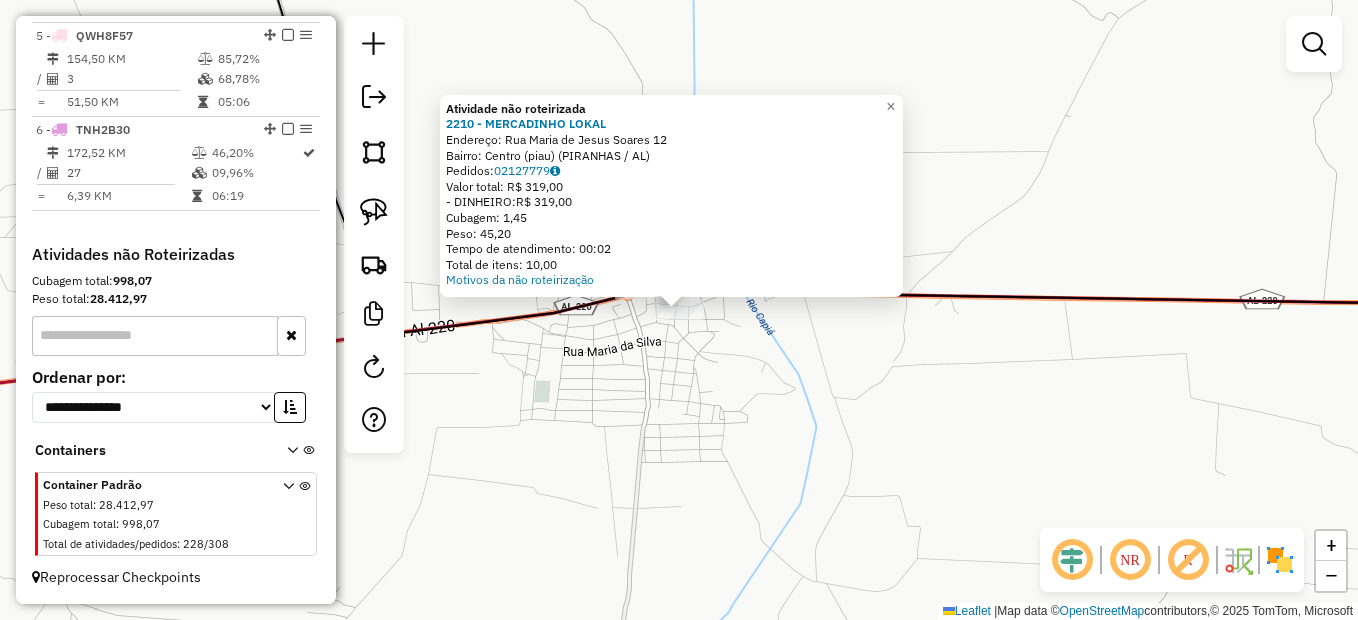 click on "Atividade não roteirizada [NUMBER] - MERCADINHO LOKAL  Endereço:  Rua Maria de Jesus Soares [NUMBER]   Bairro: Centro (piau) ([CITY] / [STATE])   Pedidos:  [ORDER_ID]   Valor total: R$ 319,00   - DINHEIRO:  R$ 319,00   Cubagem: 1,45   Peso: 45,20   Tempo de atendimento: 00:02   Total de itens: 10,00  Motivos da não roteirização × Janela de atendimento Grade de atendimento Capacidade Transportadoras Veículos Cliente Pedidos  Rotas Selecione os dias de semana para filtrar as janelas de atendimento  Seg   Ter   Qua   Qui   Sex   Sáb   Dom  Informe o período da janela de atendimento: De: Até:  Filtrar exatamente a janela do cliente  Considerar janela de atendimento padrão  Selecione os dias de semana para filtrar as grades de atendimento  Seg   Ter   Qua   Qui   Sex   Sáb   Dom   Considerar clientes sem dia de atendimento cadastrado  Clientes fora do dia de atendimento selecionado Filtrar as atividades entre os valores definidos abaixo:  Peso mínimo:   Peso máximo:   Cubagem mínima:   Cubagem máxima:   De:  De:" 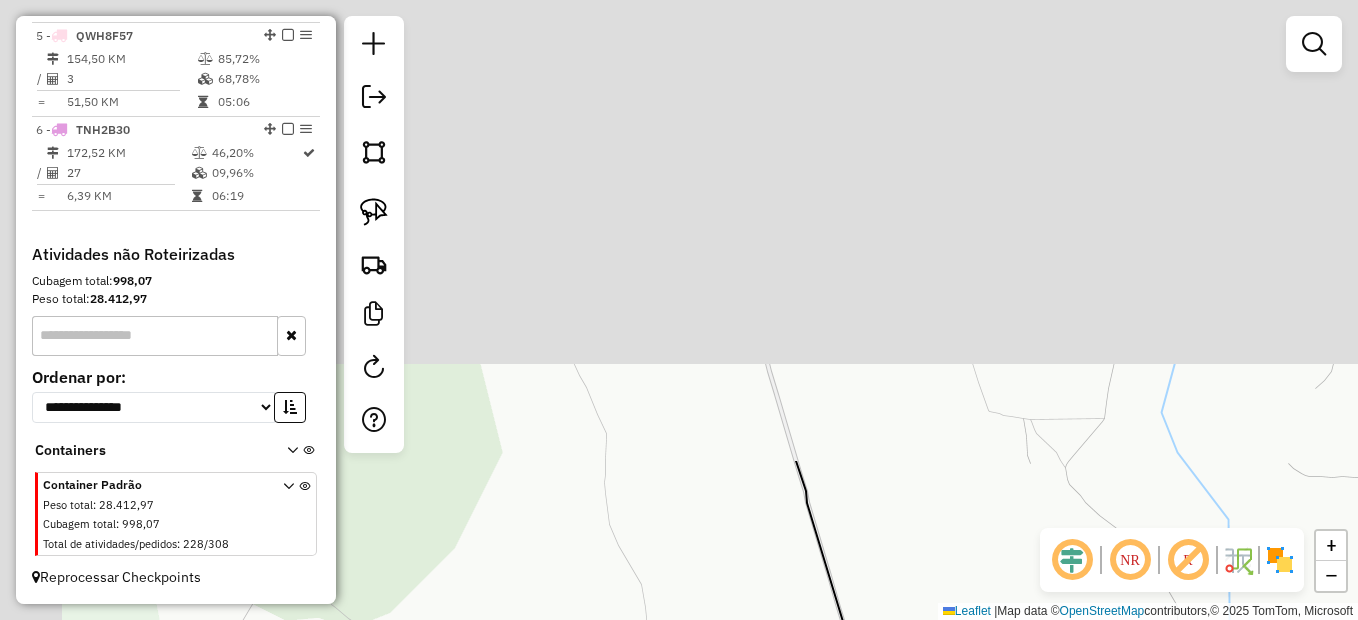drag, startPoint x: 535, startPoint y: 140, endPoint x: 1070, endPoint y: 663, distance: 748.1671 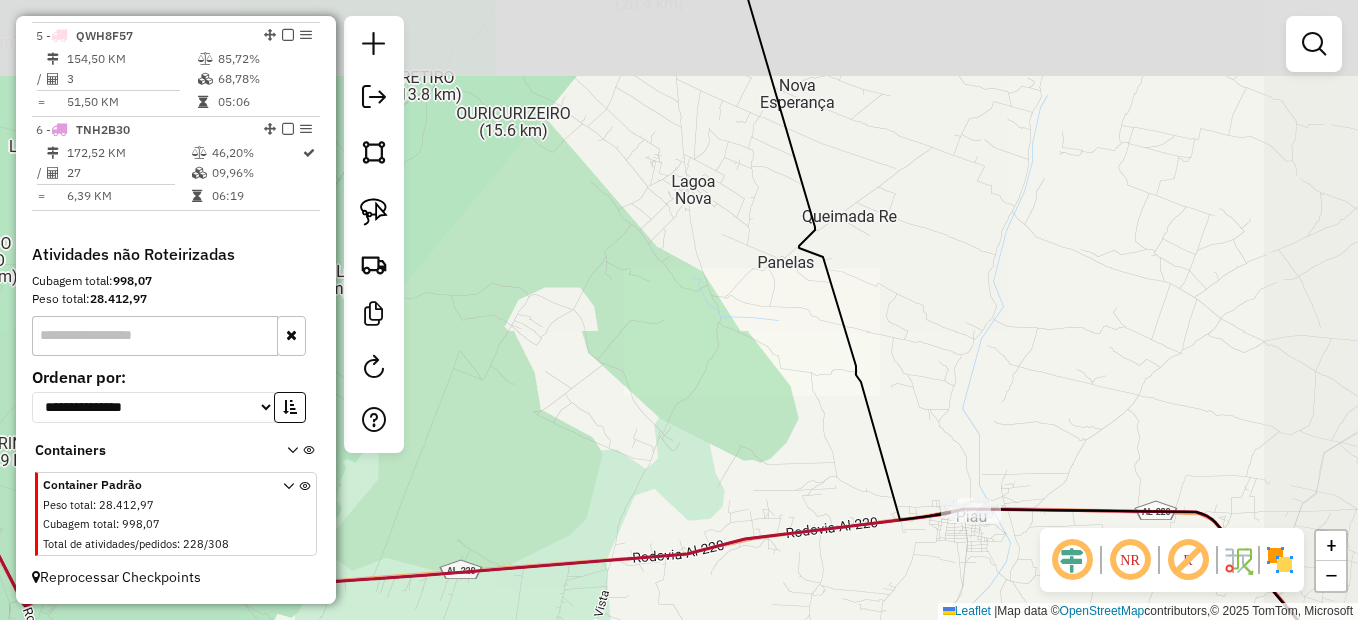 drag, startPoint x: 799, startPoint y: 313, endPoint x: 680, endPoint y: 663, distance: 369.67688 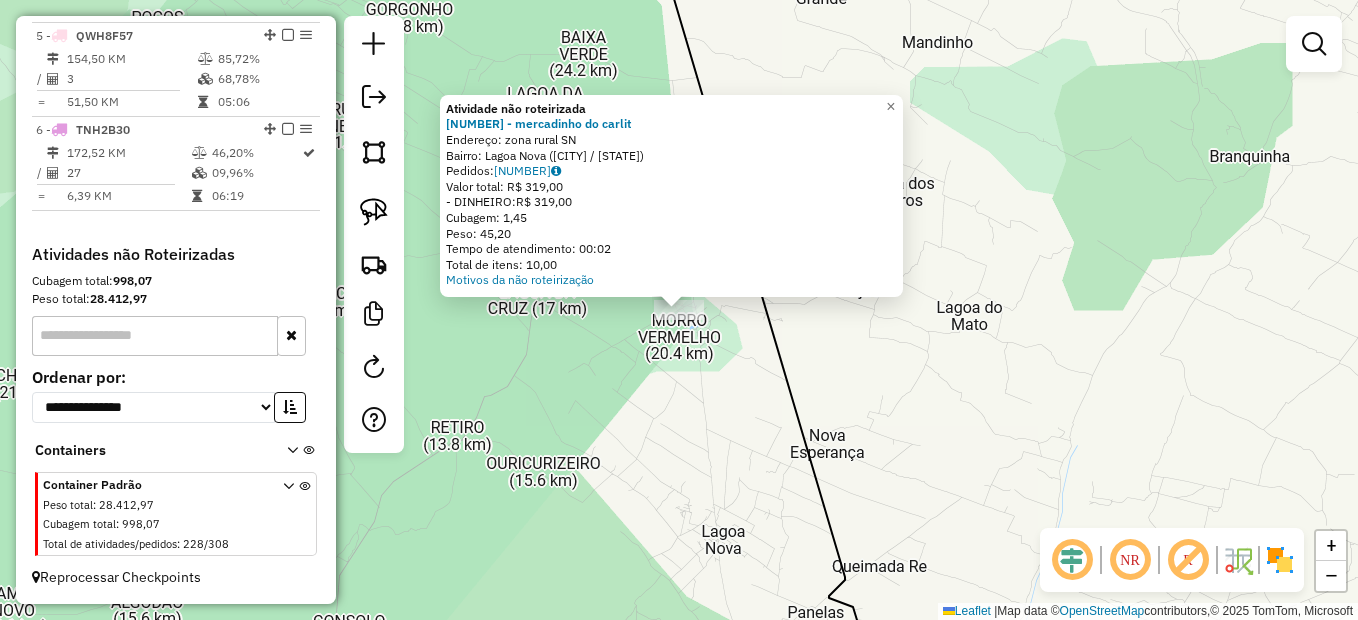 click on "Atividade não roteirizada 1017 - mercadinho do carlit  Endereço:  zona rural SN   Bairro: Lagoa Nova (PIRANHAS / AL)   Pedidos:  02127775   Valor total: R$ 319,00   - DINHEIRO:  R$ 319,00   Cubagem: 1,45   Peso: 45,20   Tempo de atendimento: 00:02   Total de itens: 10,00  Motivos da não roteirização × Janela de atendimento Grade de atendimento Capacidade Transportadoras Veículos Cliente Pedidos  Rotas Selecione os dias de semana para filtrar as janelas de atendimento  Seg   Ter   Qua   Qui   Sex   Sáb   Dom  Informe o período da janela de atendimento: De: Até:  Filtrar exatamente a janela do cliente  Considerar janela de atendimento padrão  Selecione os dias de semana para filtrar as grades de atendimento  Seg   Ter   Qua   Qui   Sex   Sáb   Dom   Considerar clientes sem dia de atendimento cadastrado  Clientes fora do dia de atendimento selecionado Filtrar as atividades entre os valores definidos abaixo:  Peso mínimo:   Peso máximo:   Cubagem mínima:   Cubagem máxima:   De:   Até:   De:  De:" 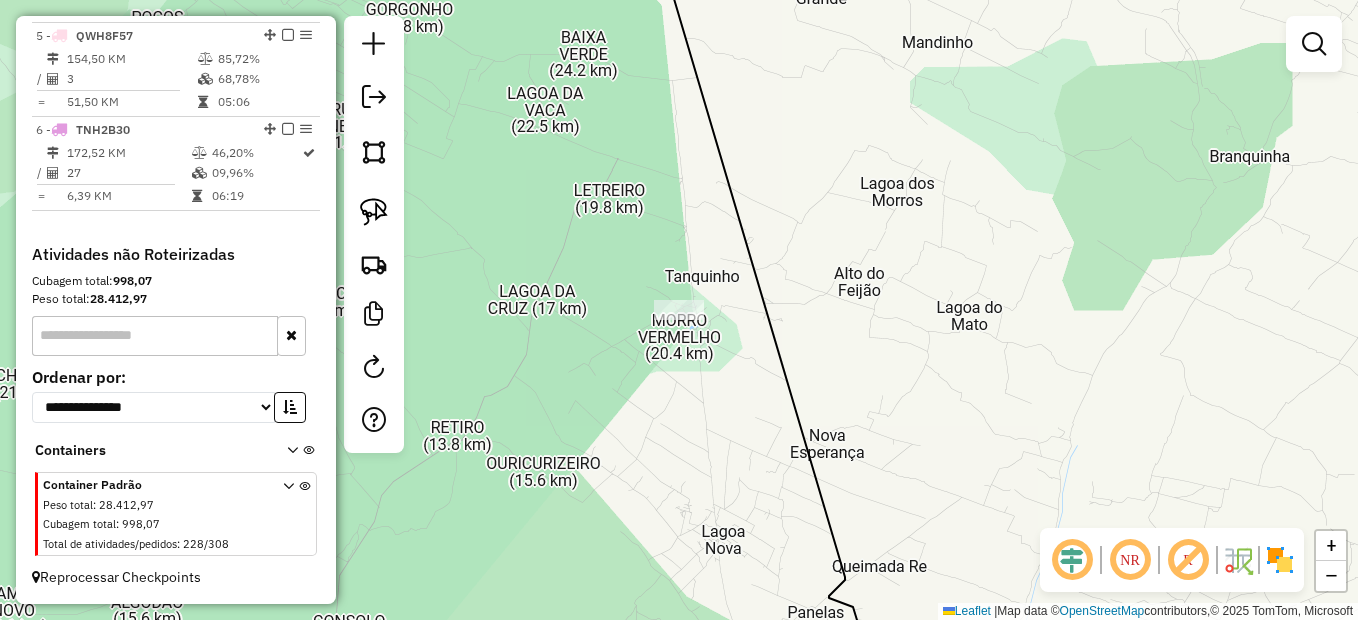 drag, startPoint x: 757, startPoint y: 397, endPoint x: 848, endPoint y: 316, distance: 121.82774 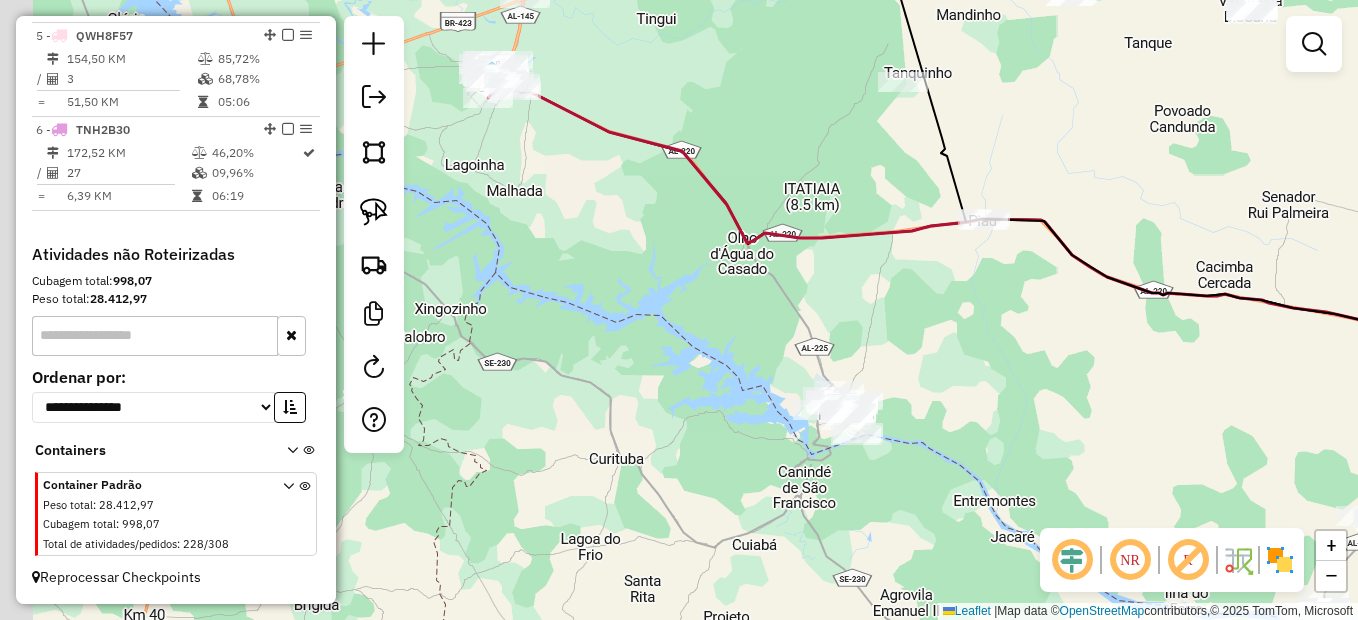 drag, startPoint x: 736, startPoint y: 509, endPoint x: 776, endPoint y: 335, distance: 178.53851 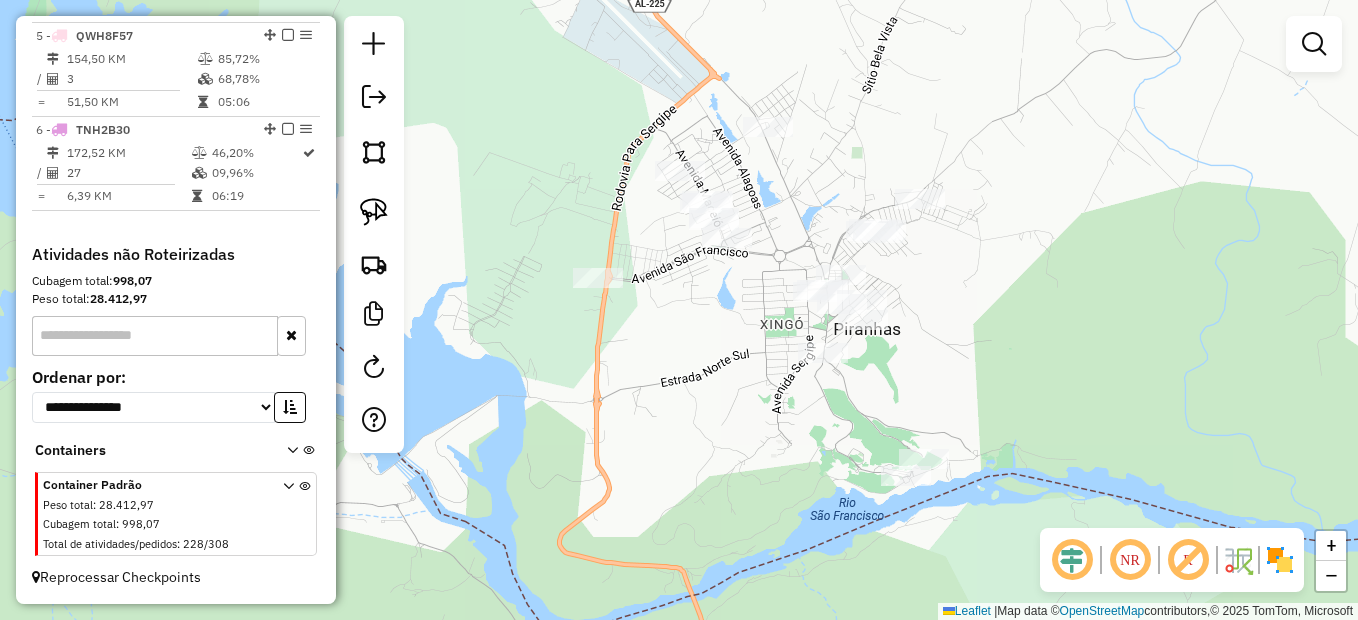 click 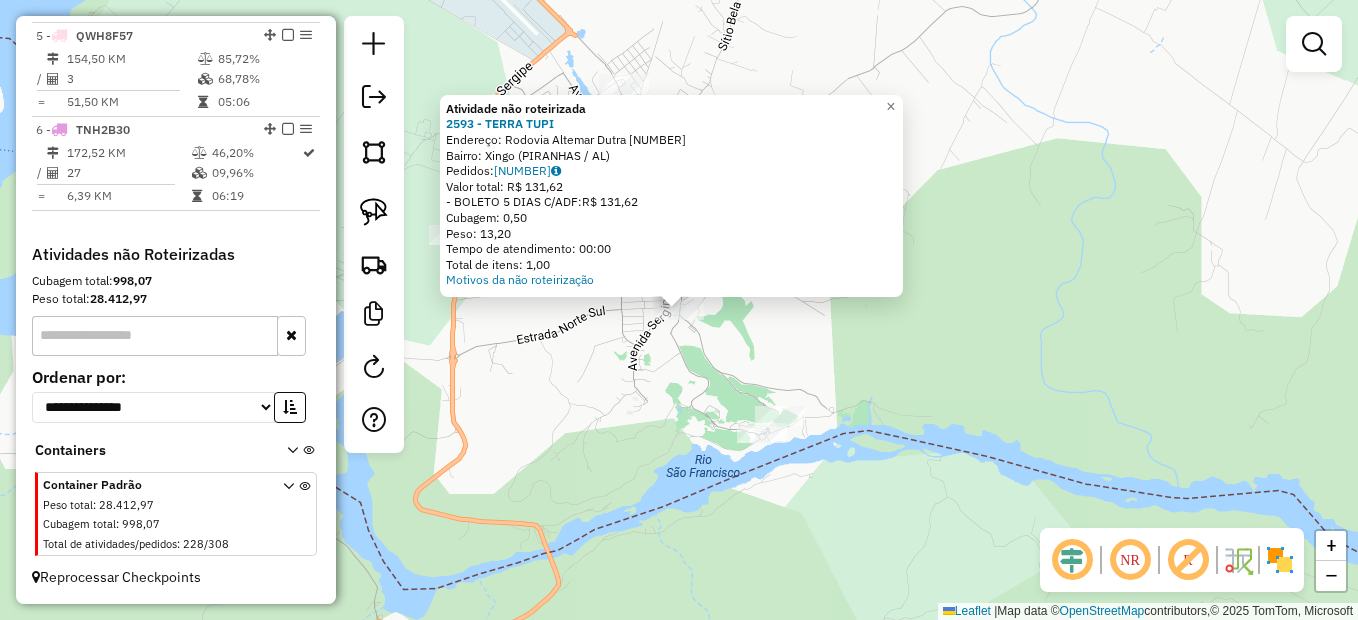 click on "Atividade não roteirizada 2593 - TERRA TUPI  Endereço:  Rodovia Altemar Dutra 54   Bairro: Xingo (PIRANHAS / AL)   Pedidos:  02128352   Valor total: R$ 131,62   - BOLETO 5 DIAS C/ADF:  R$ 131,62   Cubagem: 0,50   Peso: 13,20   Tempo de atendimento: 00:00   Total de itens: 1,00  Motivos da não roteirização × Janela de atendimento Grade de atendimento Capacidade Transportadoras Veículos Cliente Pedidos  Rotas Selecione os dias de semana para filtrar as janelas de atendimento  Seg   Ter   Qua   Qui   Sex   Sáb   Dom  Informe o período da janela de atendimento: De: Até:  Filtrar exatamente a janela do cliente  Considerar janela de atendimento padrão  Selecione os dias de semana para filtrar as grades de atendimento  Seg   Ter   Qua   Qui   Sex   Sáb   Dom   Considerar clientes sem dia de atendimento cadastrado  Clientes fora do dia de atendimento selecionado Filtrar as atividades entre os valores definidos abaixo:  Peso mínimo:   Peso máximo:   Cubagem mínima:   Cubagem máxima:   De:   Até:  De:" 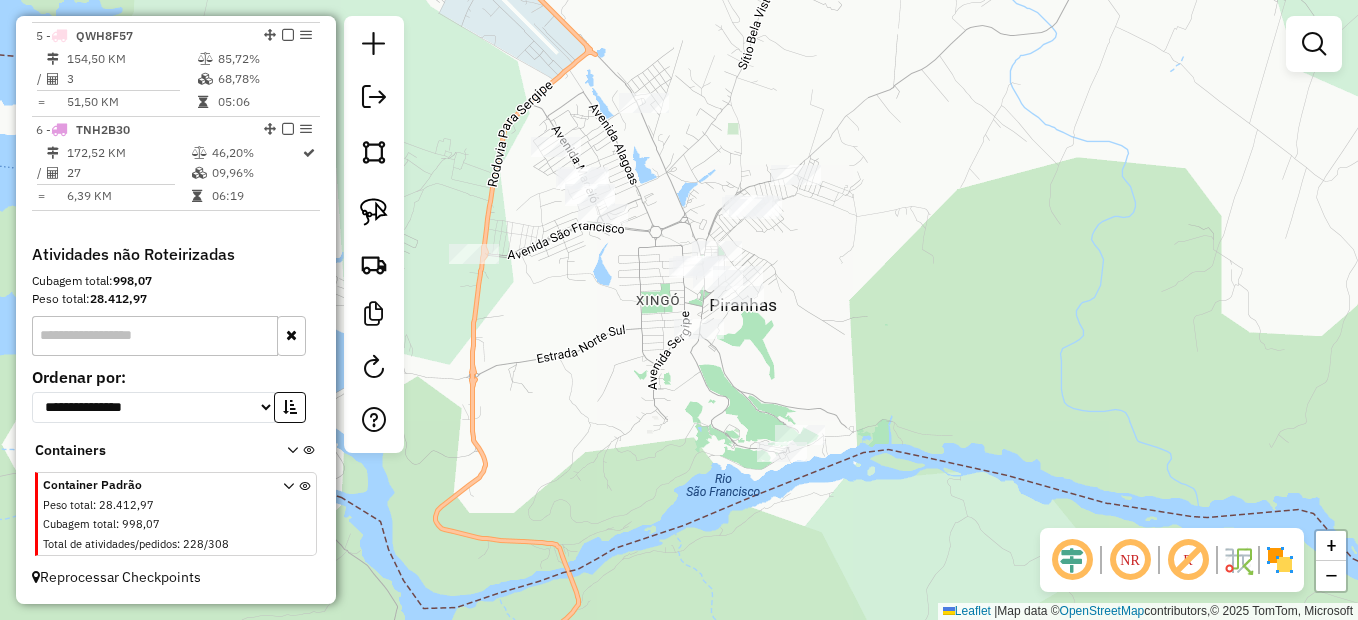 drag, startPoint x: 594, startPoint y: 354, endPoint x: 669, endPoint y: 429, distance: 106.06602 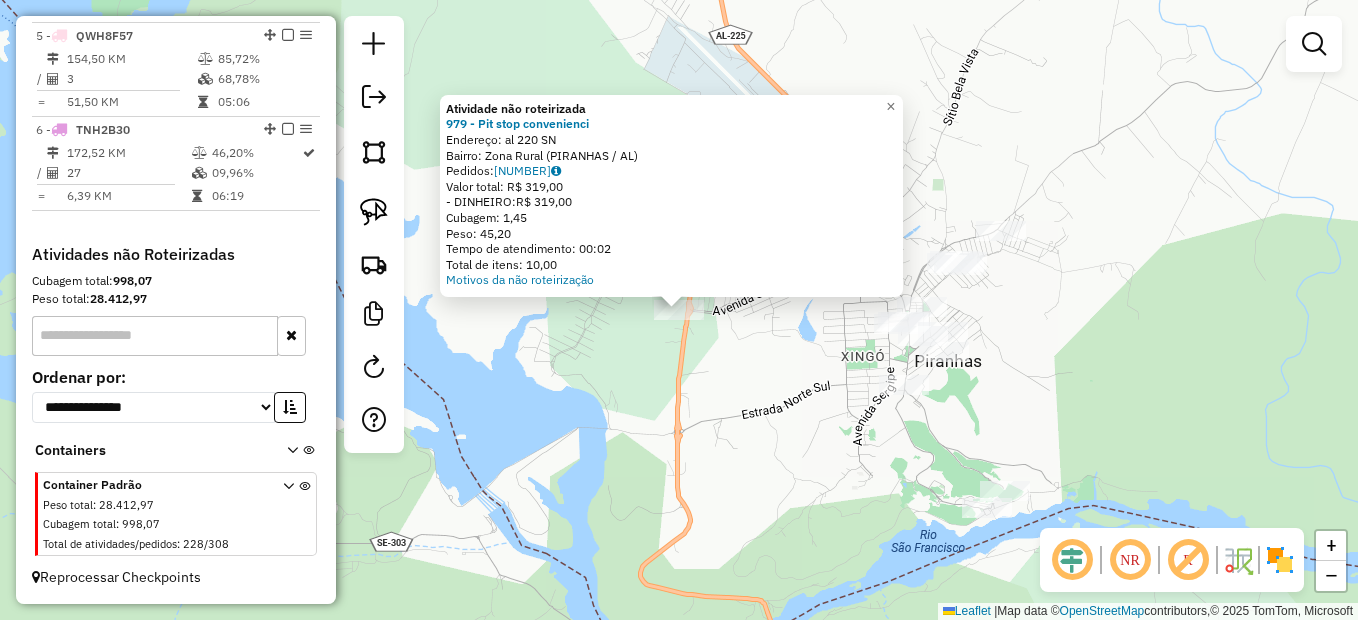 click on "Atividade não roteirizada 979 - Pit stop convenienci  Endereço:  al 220 SN   Bairro: Zona Rural (PIRANHAS / AL)   Pedidos:  02127771   Valor total: R$ 319,00   - DINHEIRO:  R$ 319,00   Cubagem: 1,45   Peso: 45,20   Tempo de atendimento: 00:02   Total de itens: 10,00  Motivos da não roteirização × Janela de atendimento Grade de atendimento Capacidade Transportadoras Veículos Cliente Pedidos  Rotas Selecione os dias de semana para filtrar as janelas de atendimento  Seg   Ter   Qua   Qui   Sex   Sáb   Dom  Informe o período da janela de atendimento: De: Até:  Filtrar exatamente a janela do cliente  Considerar janela de atendimento padrão  Selecione os dias de semana para filtrar as grades de atendimento  Seg   Ter   Qua   Qui   Sex   Sáb   Dom   Considerar clientes sem dia de atendimento cadastrado  Clientes fora do dia de atendimento selecionado Filtrar as atividades entre os valores definidos abaixo:  Peso mínimo:   Peso máximo:   Cubagem mínima:   Cubagem máxima:   De:   Até:   De:   Até:  +" 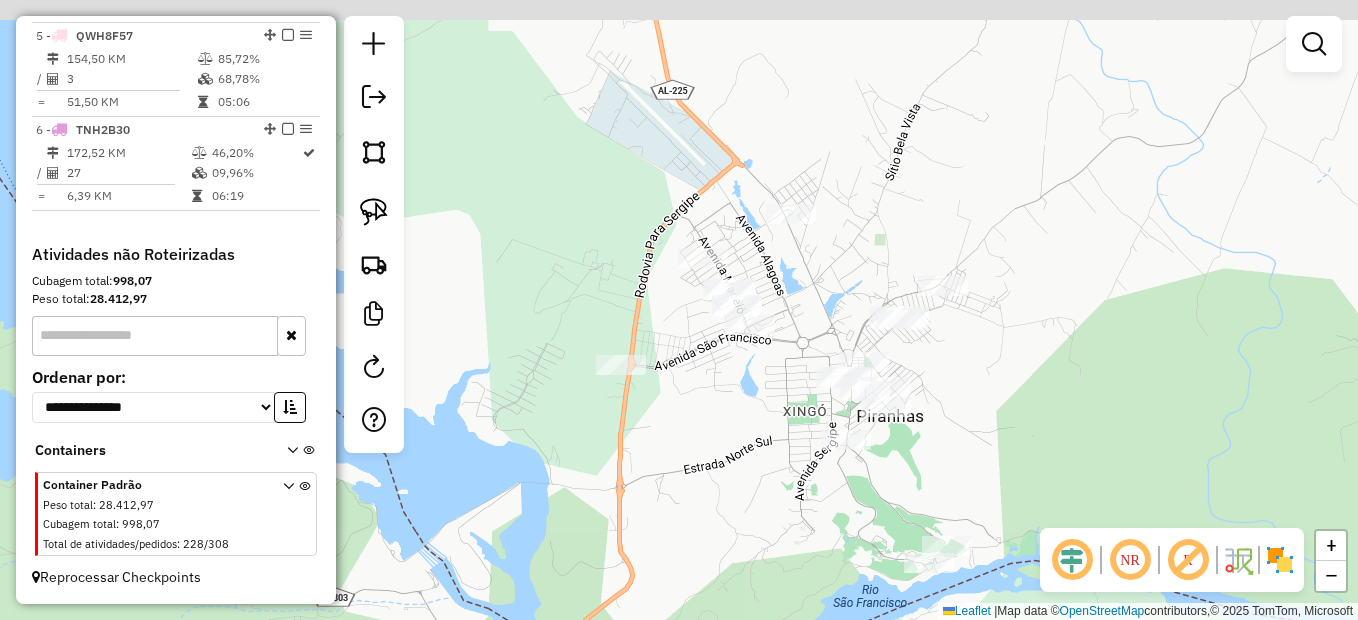drag, startPoint x: 1111, startPoint y: 381, endPoint x: 966, endPoint y: 364, distance: 145.99315 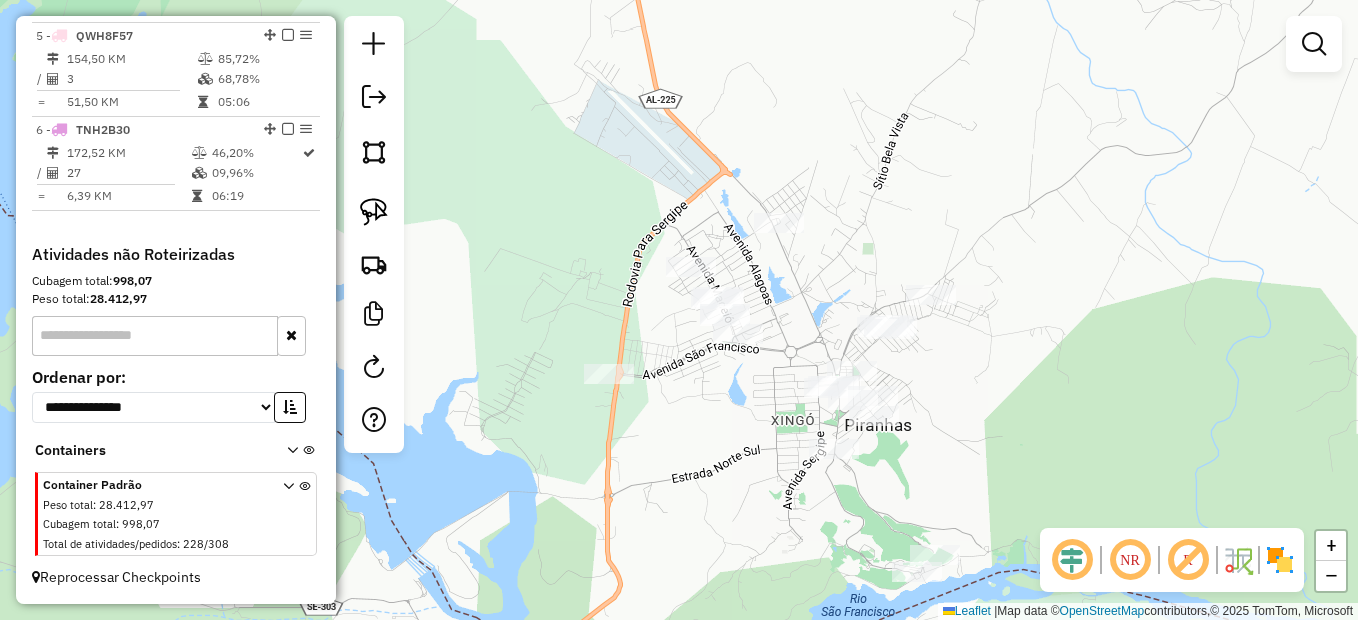 click 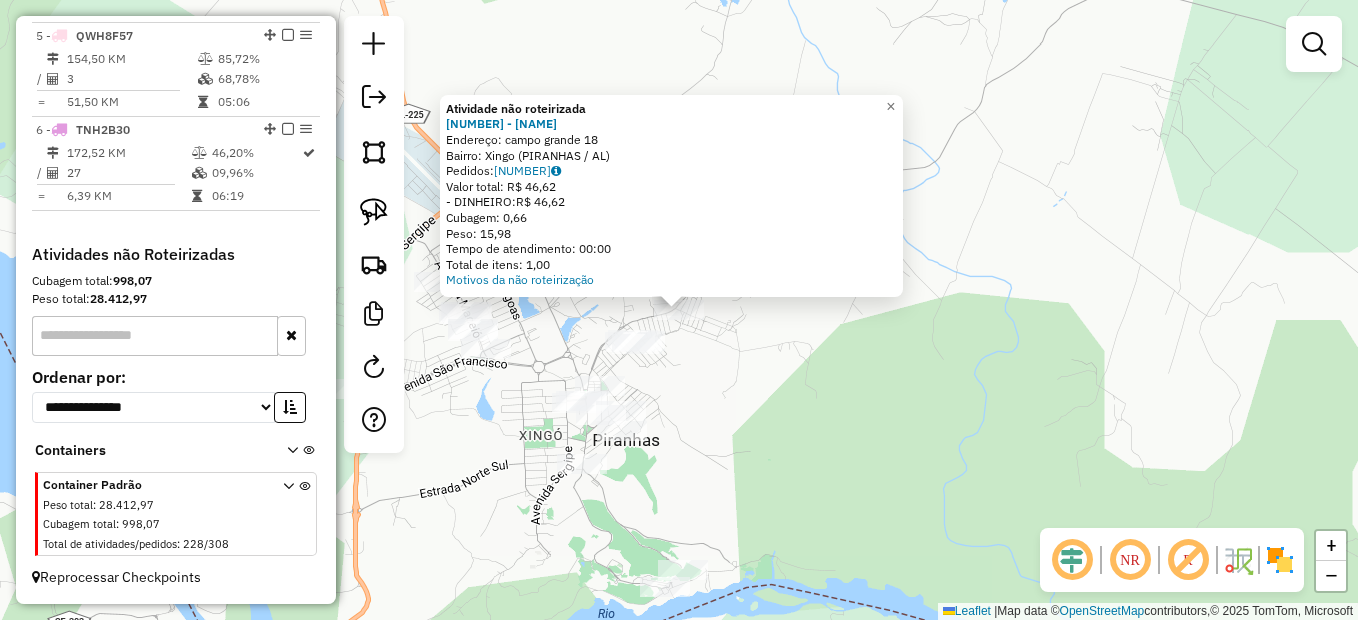click 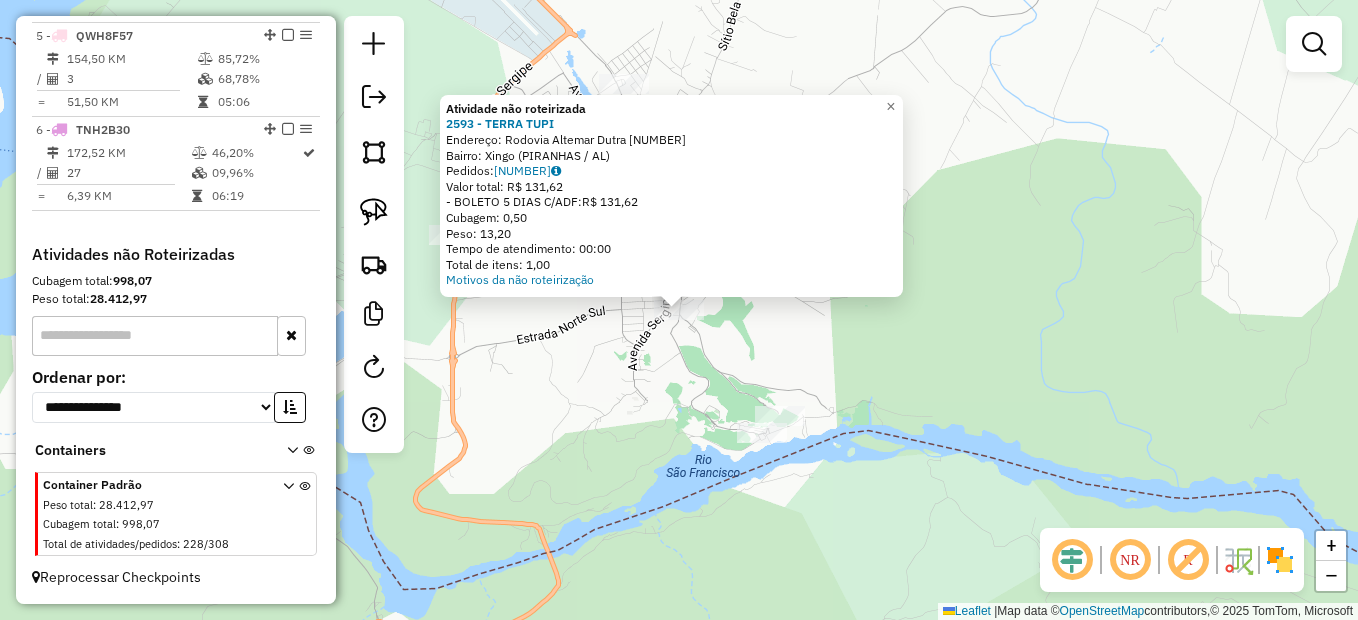 click on "Atividade não roteirizada 2593 - TERRA TUPI  Endereço:  Rodovia Altemar Dutra 54   Bairro: Xingo (PIRANHAS / AL)   Pedidos:  02128352   Valor total: R$ 131,62   - BOLETO 5 DIAS C/ADF:  R$ 131,62   Cubagem: 0,50   Peso: 13,20   Tempo de atendimento: 00:00   Total de itens: 1,00  Motivos da não roteirização × Janela de atendimento Grade de atendimento Capacidade Transportadoras Veículos Cliente Pedidos  Rotas Selecione os dias de semana para filtrar as janelas de atendimento  Seg   Ter   Qua   Qui   Sex   Sáb   Dom  Informe o período da janela de atendimento: De: Até:  Filtrar exatamente a janela do cliente  Considerar janela de atendimento padrão  Selecione os dias de semana para filtrar as grades de atendimento  Seg   Ter   Qua   Qui   Sex   Sáb   Dom   Considerar clientes sem dia de atendimento cadastrado  Clientes fora do dia de atendimento selecionado Filtrar as atividades entre os valores definidos abaixo:  Peso mínimo:   Peso máximo:   Cubagem mínima:   Cubagem máxima:   De:   Até:  De:" 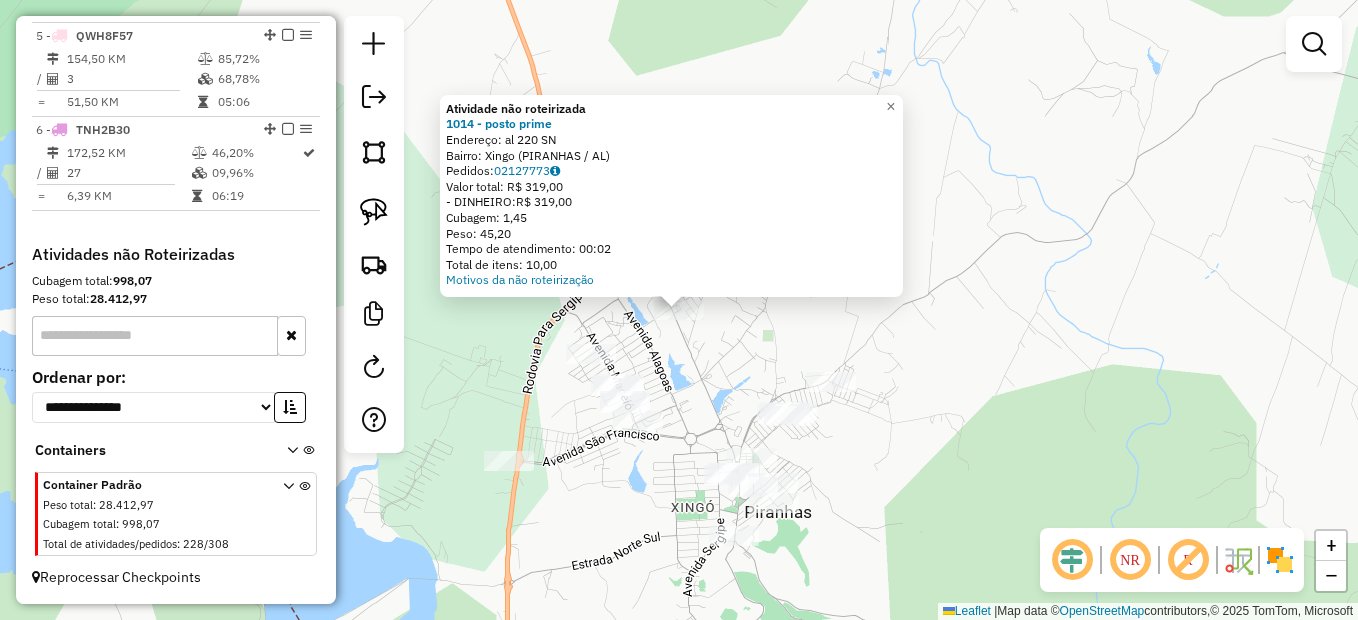 click on "Atividade não roteirizada 1014 - posto prime  Endereço:  al 220 SN   Bairro: Xingo (PIRANHAS / AL)   Pedidos:  02127773   Valor total: R$ 319,00   - DINHEIRO:  R$ 319,00   Cubagem: 1,45   Peso: 45,20   Tempo de atendimento: 00:02   Total de itens: 10,00  Motivos da não roteirização × Janela de atendimento Grade de atendimento Capacidade Transportadoras Veículos Cliente Pedidos  Rotas Selecione os dias de semana para filtrar as janelas de atendimento  Seg   Ter   Qua   Qui   Sex   Sáb   Dom  Informe o período da janela de atendimento: De: Até:  Filtrar exatamente a janela do cliente  Considerar janela de atendimento padrão  Selecione os dias de semana para filtrar as grades de atendimento  Seg   Ter   Qua   Qui   Sex   Sáb   Dom   Considerar clientes sem dia de atendimento cadastrado  Clientes fora do dia de atendimento selecionado Filtrar as atividades entre os valores definidos abaixo:  Peso mínimo:   Peso máximo:   Cubagem mínima:   Cubagem máxima:   De:   Até:   De:   Até:  Veículo: De:" 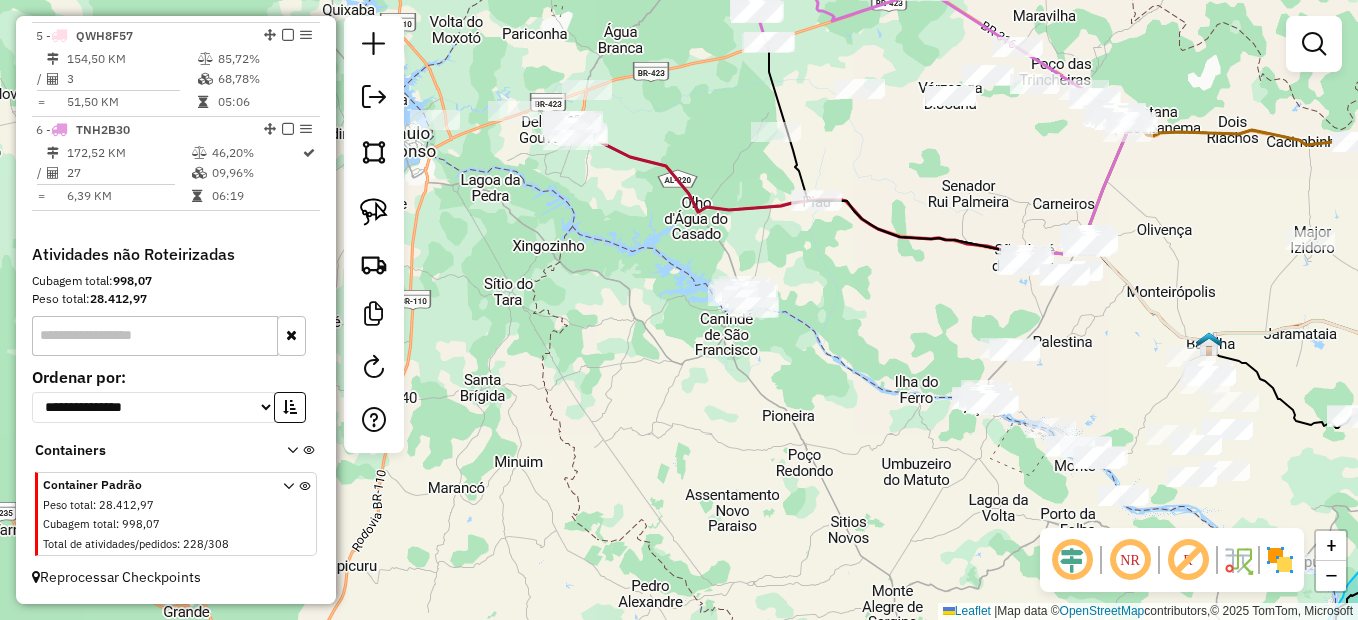 drag, startPoint x: 605, startPoint y: 215, endPoint x: 805, endPoint y: 517, distance: 362.22092 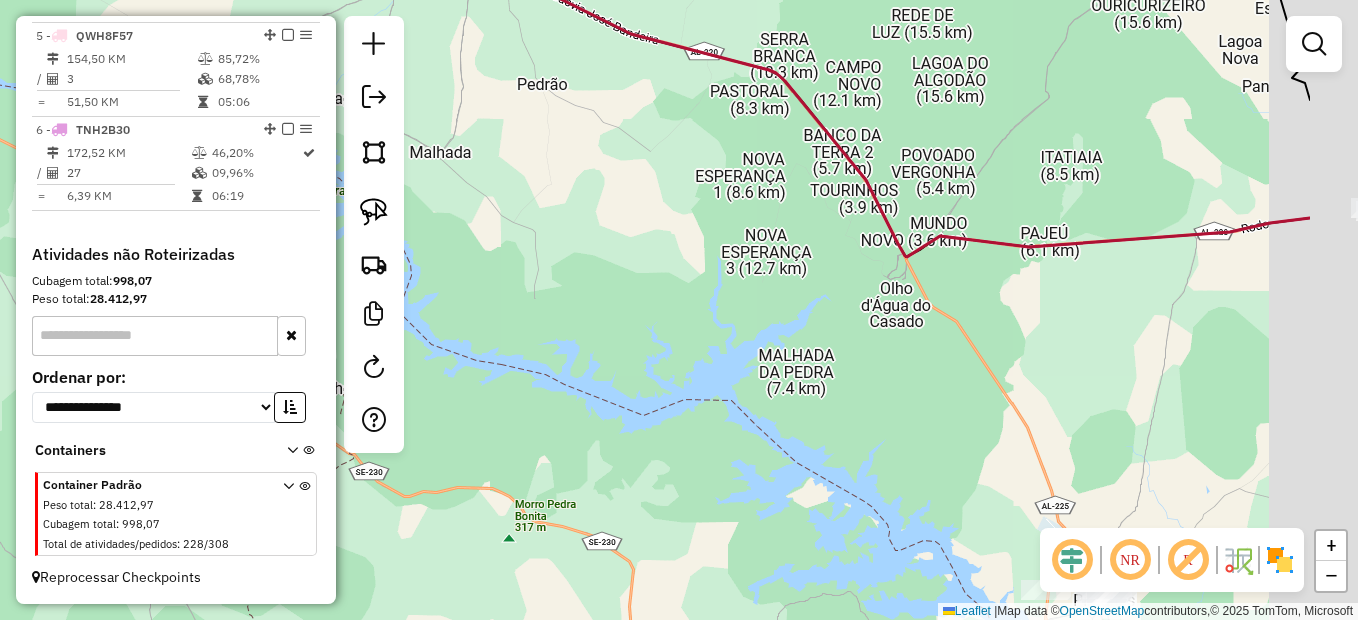 drag, startPoint x: 882, startPoint y: 452, endPoint x: 653, endPoint y: 277, distance: 288.21173 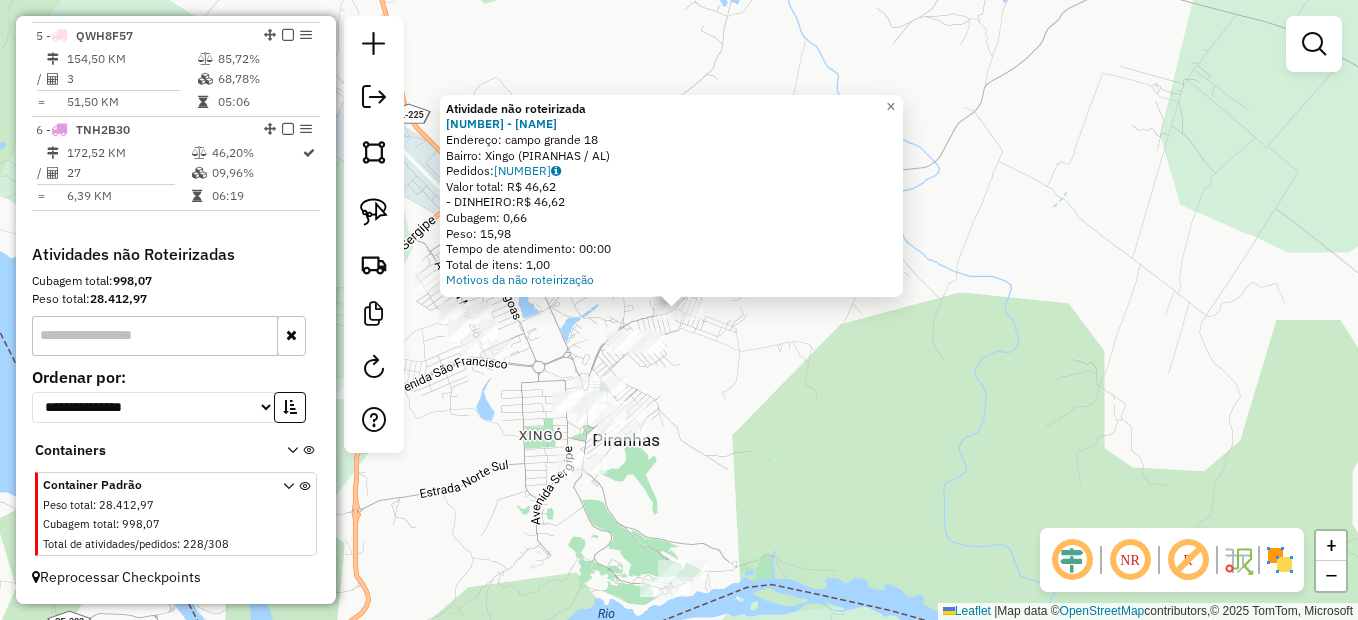 click on "Atividade não roteirizada 1012 - Disk silva  Endereço:  campo grande 18   Bairro: Xingo (PIRANHAS / AL)   Pedidos:  02128348   Valor total: R$ 46,62   - DINHEIRO:  R$ 46,62   Cubagem: 0,66   Peso: 15,98   Tempo de atendimento: 00:00   Total de itens: 1,00  Motivos da não roteirização × Janela de atendimento Grade de atendimento Capacidade Transportadoras Veículos Cliente Pedidos  Rotas Selecione os dias de semana para filtrar as janelas de atendimento  Seg   Ter   Qua   Qui   Sex   Sáb   Dom  Informe o período da janela de atendimento: De: Até:  Filtrar exatamente a janela do cliente  Considerar janela de atendimento padrão  Selecione os dias de semana para filtrar as grades de atendimento  Seg   Ter   Qua   Qui   Sex   Sáb   Dom   Considerar clientes sem dia de atendimento cadastrado  Clientes fora do dia de atendimento selecionado Filtrar as atividades entre os valores definidos abaixo:  Peso mínimo:   Peso máximo:   Cubagem mínima:   Cubagem máxima:   De:   Até:   De:   Até:  Veículo: +" 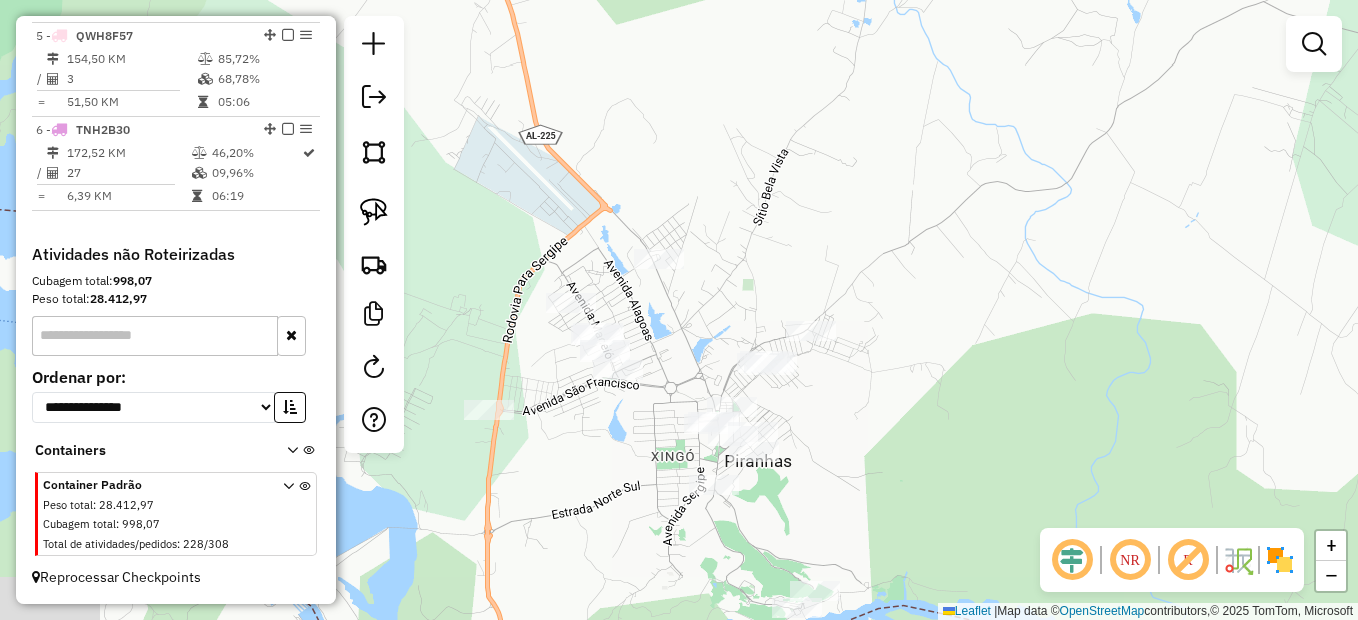 drag, startPoint x: 560, startPoint y: 512, endPoint x: 694, endPoint y: 534, distance: 135.79396 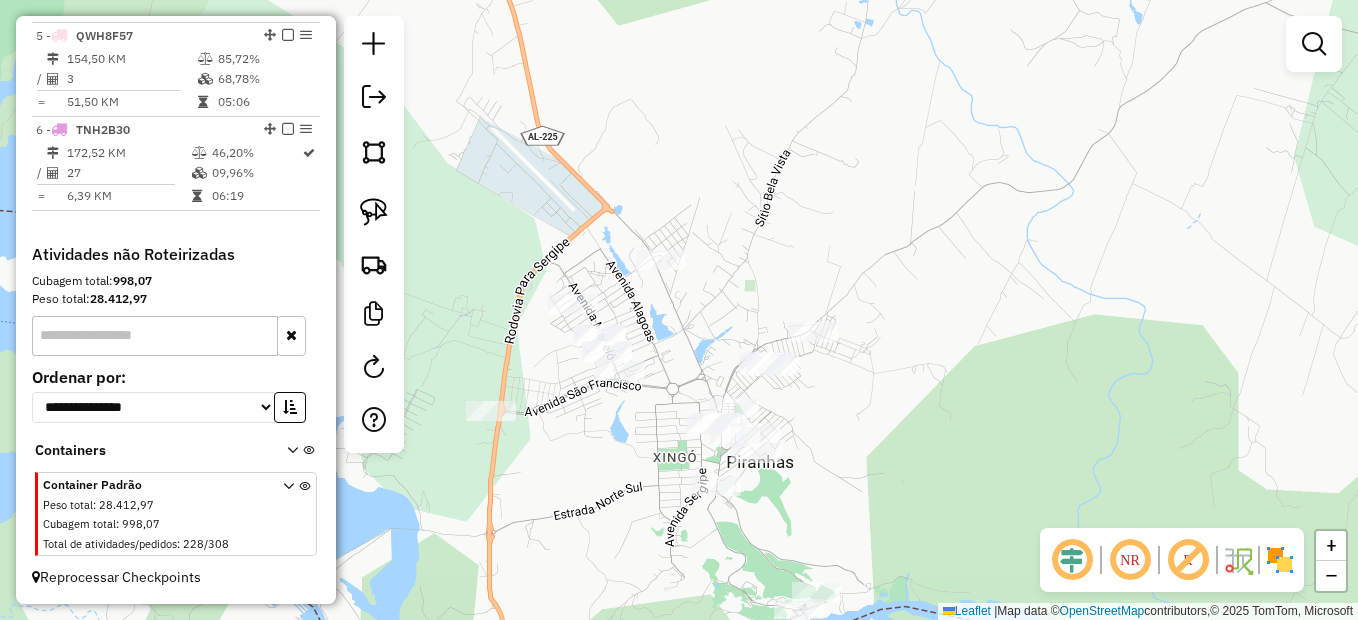 click 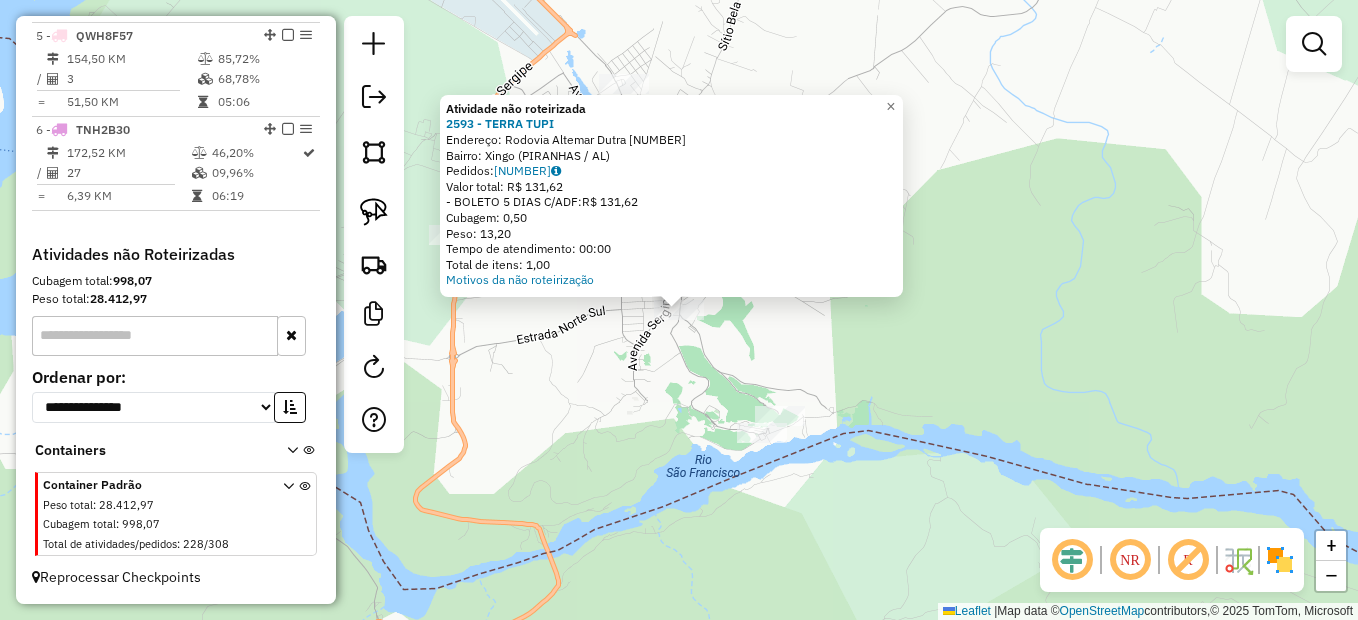 click on "Atividade não roteirizada 2593 - TERRA TUPI  Endereço:  Rodovia Altemar Dutra 54   Bairro: Xingo (PIRANHAS / AL)   Pedidos:  02128352   Valor total: R$ 131,62   - BOLETO 5 DIAS C/ADF:  R$ 131,62   Cubagem: 0,50   Peso: 13,20   Tempo de atendimento: 00:00   Total de itens: 1,00  Motivos da não roteirização × Janela de atendimento Grade de atendimento Capacidade Transportadoras Veículos Cliente Pedidos  Rotas Selecione os dias de semana para filtrar as janelas de atendimento  Seg   Ter   Qua   Qui   Sex   Sáb   Dom  Informe o período da janela de atendimento: De: Até:  Filtrar exatamente a janela do cliente  Considerar janela de atendimento padrão  Selecione os dias de semana para filtrar as grades de atendimento  Seg   Ter   Qua   Qui   Sex   Sáb   Dom   Considerar clientes sem dia de atendimento cadastrado  Clientes fora do dia de atendimento selecionado Filtrar as atividades entre os valores definidos abaixo:  Peso mínimo:   Peso máximo:   Cubagem mínima:   Cubagem máxima:   De:   Até:  De:" 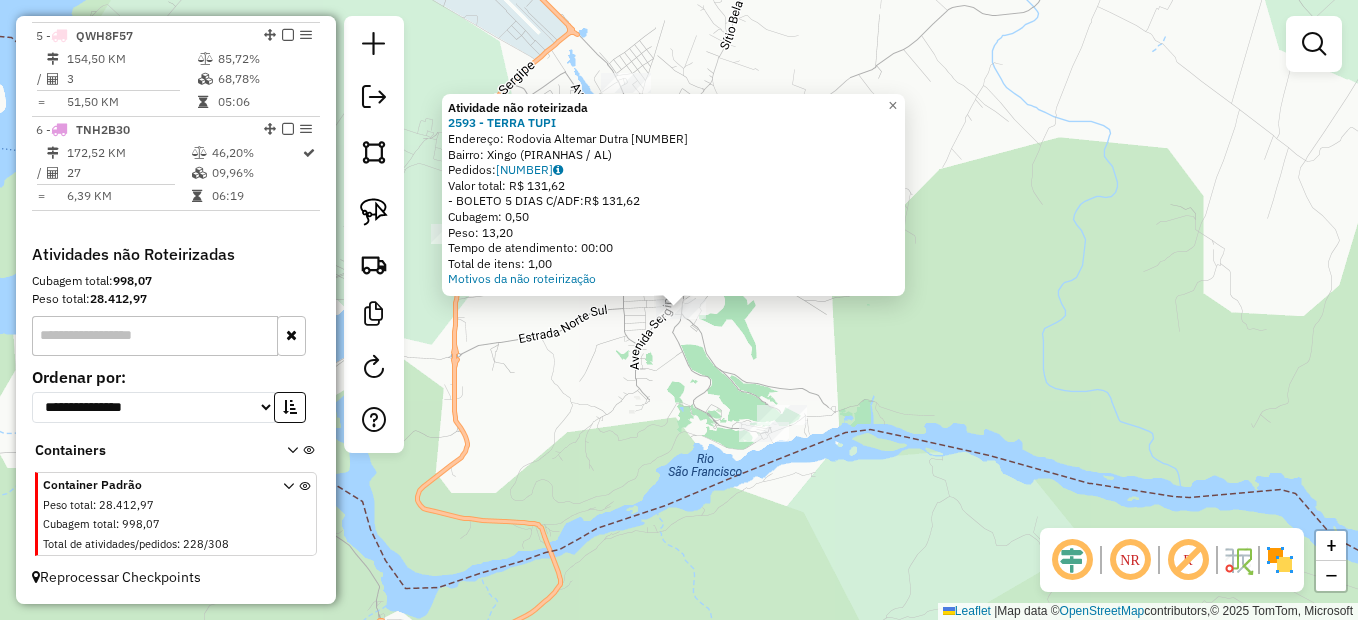 click on "Atividade não roteirizada 2593 - TERRA TUPI  Endereço:  Rodovia Altemar Dutra 54   Bairro: Xingo (PIRANHAS / AL)   Pedidos:  02128352   Valor total: R$ 131,62   - BOLETO 5 DIAS C/ADF:  R$ 131,62   Cubagem: 0,50   Peso: 13,20   Tempo de atendimento: 00:00   Total de itens: 1,00  Motivos da não roteirização × Janela de atendimento Grade de atendimento Capacidade Transportadoras Veículos Cliente Pedidos  Rotas Selecione os dias de semana para filtrar as janelas de atendimento  Seg   Ter   Qua   Qui   Sex   Sáb   Dom  Informe o período da janela de atendimento: De: Até:  Filtrar exatamente a janela do cliente  Considerar janela de atendimento padrão  Selecione os dias de semana para filtrar as grades de atendimento  Seg   Ter   Qua   Qui   Sex   Sáb   Dom   Considerar clientes sem dia de atendimento cadastrado  Clientes fora do dia de atendimento selecionado Filtrar as atividades entre os valores definidos abaixo:  Peso mínimo:   Peso máximo:   Cubagem mínima:   Cubagem máxima:   De:   Até:  De:" 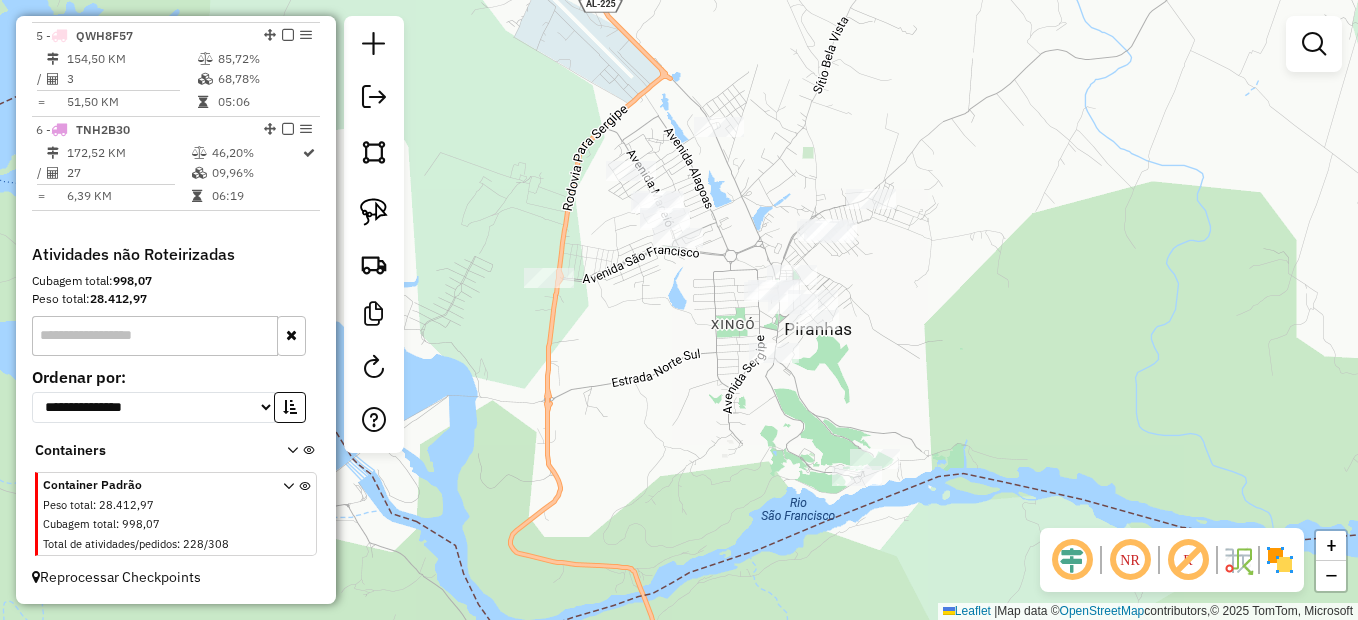 drag, startPoint x: 534, startPoint y: 307, endPoint x: 610, endPoint y: 351, distance: 87.81799 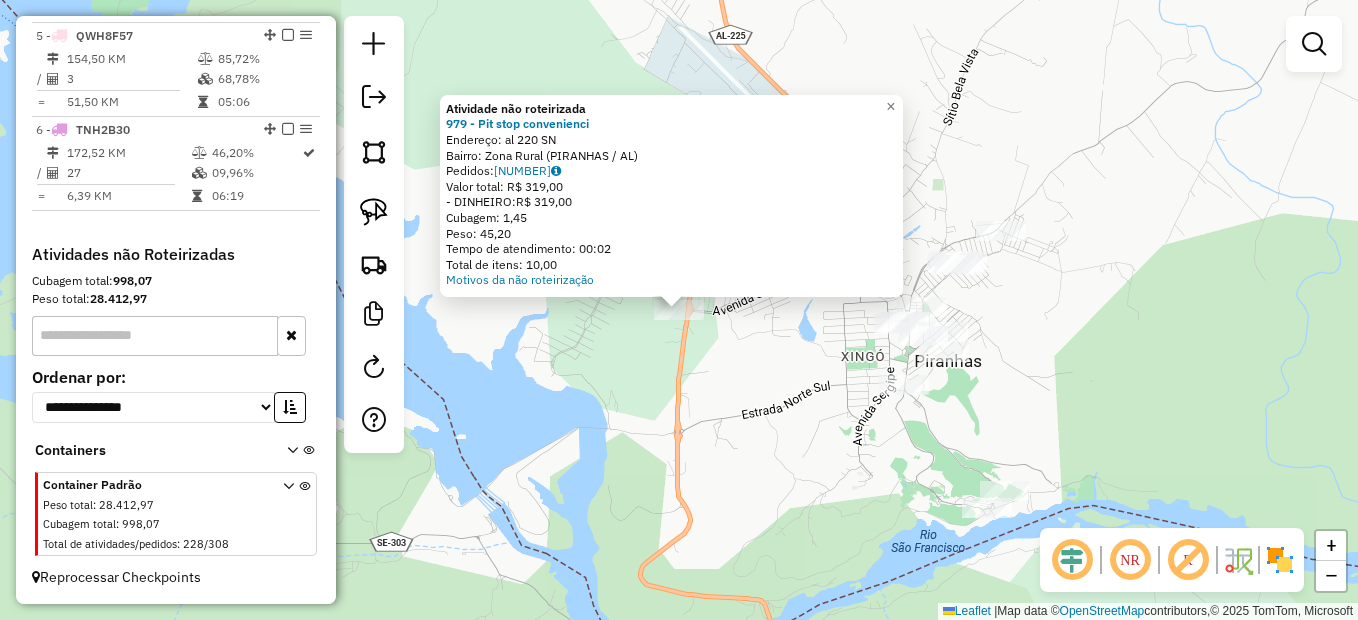 click on "Atividade não roteirizada 979 - Pit stop convenienci  Endereço:  al 220 SN   Bairro: Zona Rural (PIRANHAS / AL)   Pedidos:  02127771   Valor total: R$ 319,00   - DINHEIRO:  R$ 319,00   Cubagem: 1,45   Peso: 45,20   Tempo de atendimento: 00:02   Total de itens: 10,00  Motivos da não roteirização × Janela de atendimento Grade de atendimento Capacidade Transportadoras Veículos Cliente Pedidos  Rotas Selecione os dias de semana para filtrar as janelas de atendimento  Seg   Ter   Qua   Qui   Sex   Sáb   Dom  Informe o período da janela de atendimento: De: Até:  Filtrar exatamente a janela do cliente  Considerar janela de atendimento padrão  Selecione os dias de semana para filtrar as grades de atendimento  Seg   Ter   Qua   Qui   Sex   Sáb   Dom   Considerar clientes sem dia de atendimento cadastrado  Clientes fora do dia de atendimento selecionado Filtrar as atividades entre os valores definidos abaixo:  Peso mínimo:   Peso máximo:   Cubagem mínima:   Cubagem máxima:   De:   Até:   De:   Até:  +" 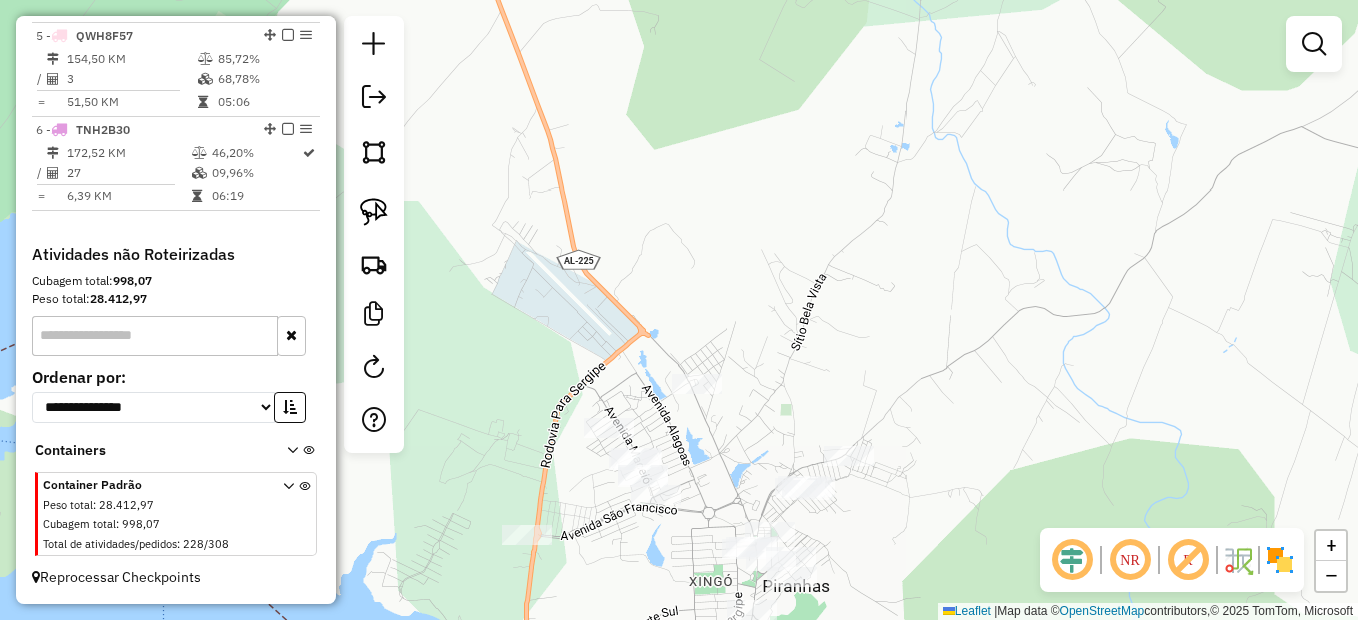 drag, startPoint x: 621, startPoint y: 297, endPoint x: 464, endPoint y: 499, distance: 255.83784 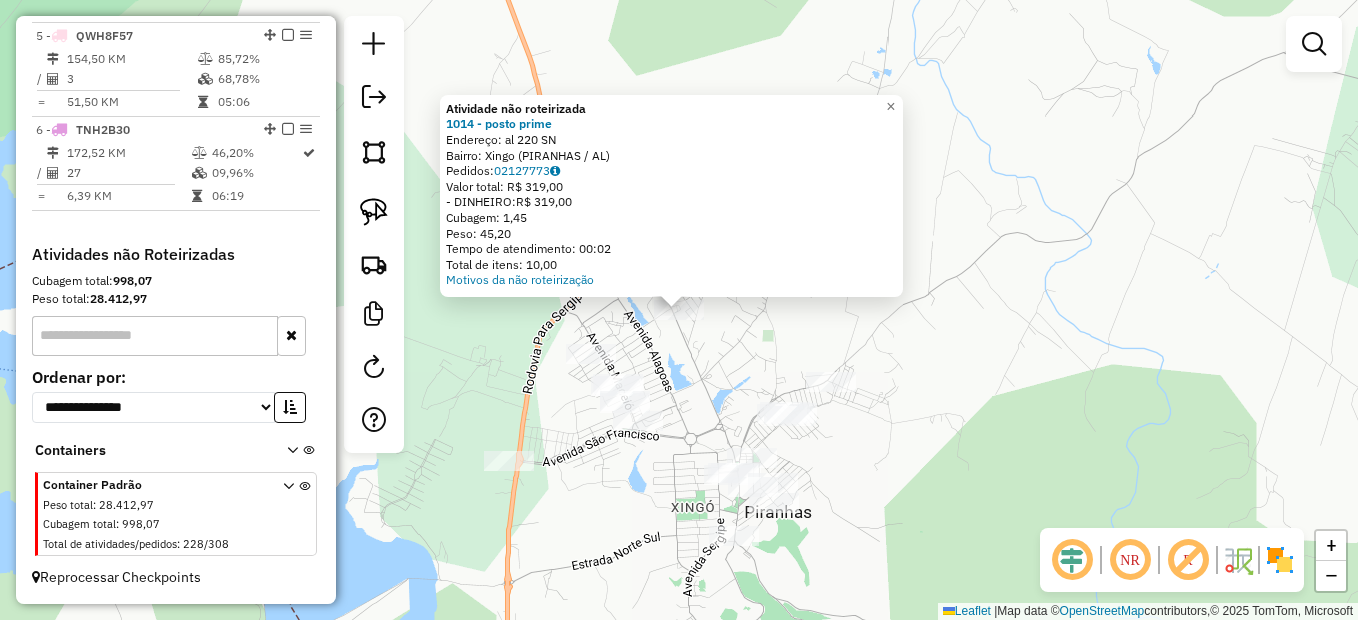 click on "Atividade não roteirizada 1014 - posto prime  Endereço:  al 220 SN   Bairro: Xingo (PIRANHAS / AL)   Pedidos:  02127773   Valor total: R$ 319,00   - DINHEIRO:  R$ 319,00   Cubagem: 1,45   Peso: 45,20   Tempo de atendimento: 00:02   Total de itens: 10,00  Motivos da não roteirização × Janela de atendimento Grade de atendimento Capacidade Transportadoras Veículos Cliente Pedidos  Rotas Selecione os dias de semana para filtrar as janelas de atendimento  Seg   Ter   Qua   Qui   Sex   Sáb   Dom  Informe o período da janela de atendimento: De: Até:  Filtrar exatamente a janela do cliente  Considerar janela de atendimento padrão  Selecione os dias de semana para filtrar as grades de atendimento  Seg   Ter   Qua   Qui   Sex   Sáb   Dom   Considerar clientes sem dia de atendimento cadastrado  Clientes fora do dia de atendimento selecionado Filtrar as atividades entre os valores definidos abaixo:  Peso mínimo:   Peso máximo:   Cubagem mínima:   Cubagem máxima:   De:   Até:   De:   Até:  Veículo: De:" 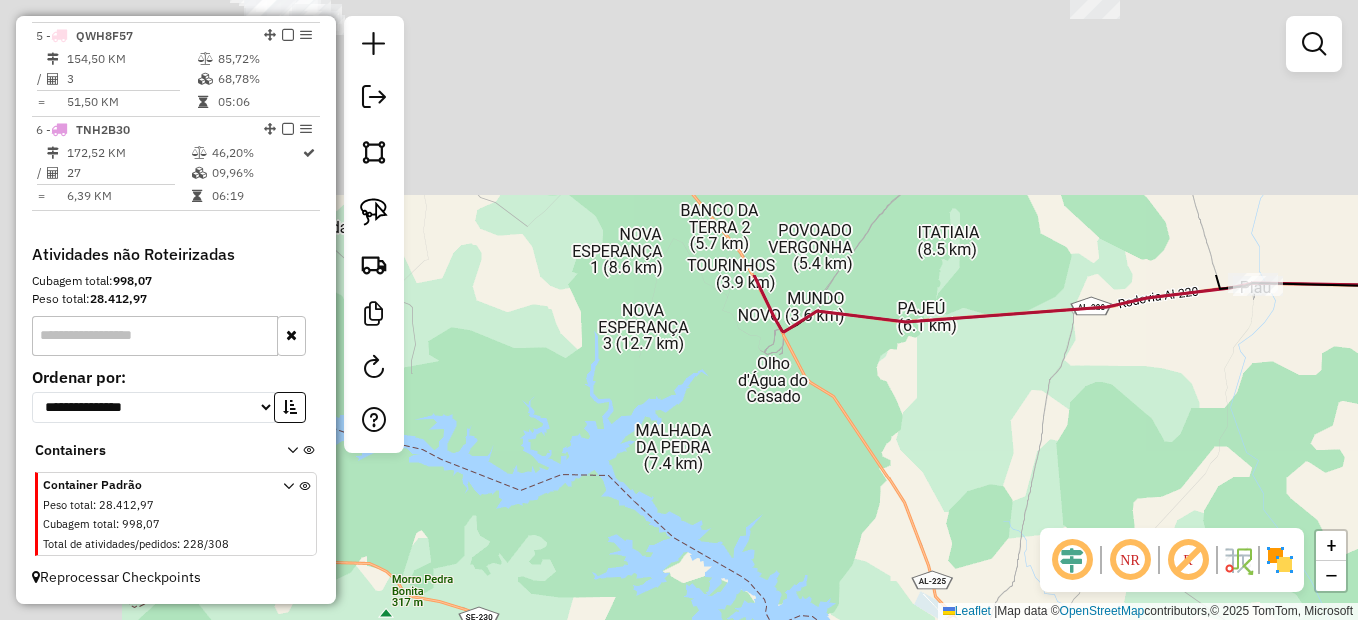 drag, startPoint x: 608, startPoint y: 260, endPoint x: 829, endPoint y: 578, distance: 387.25314 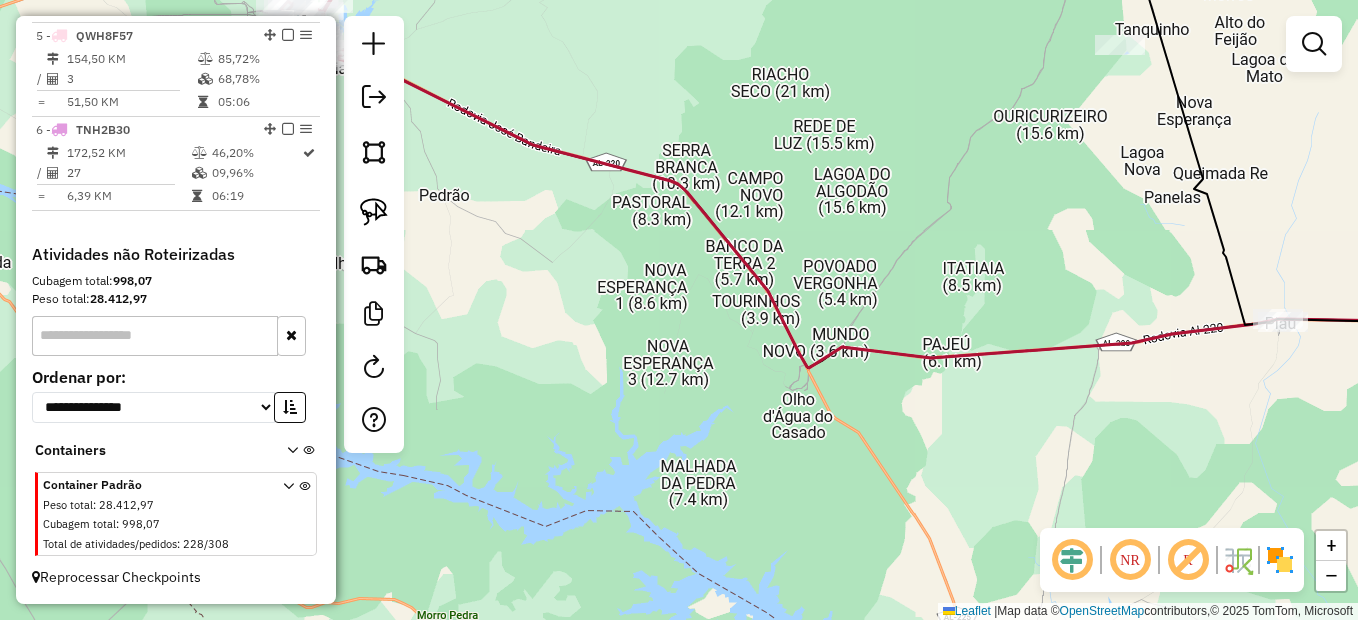 drag, startPoint x: 651, startPoint y: 359, endPoint x: 719, endPoint y: 532, distance: 185.88437 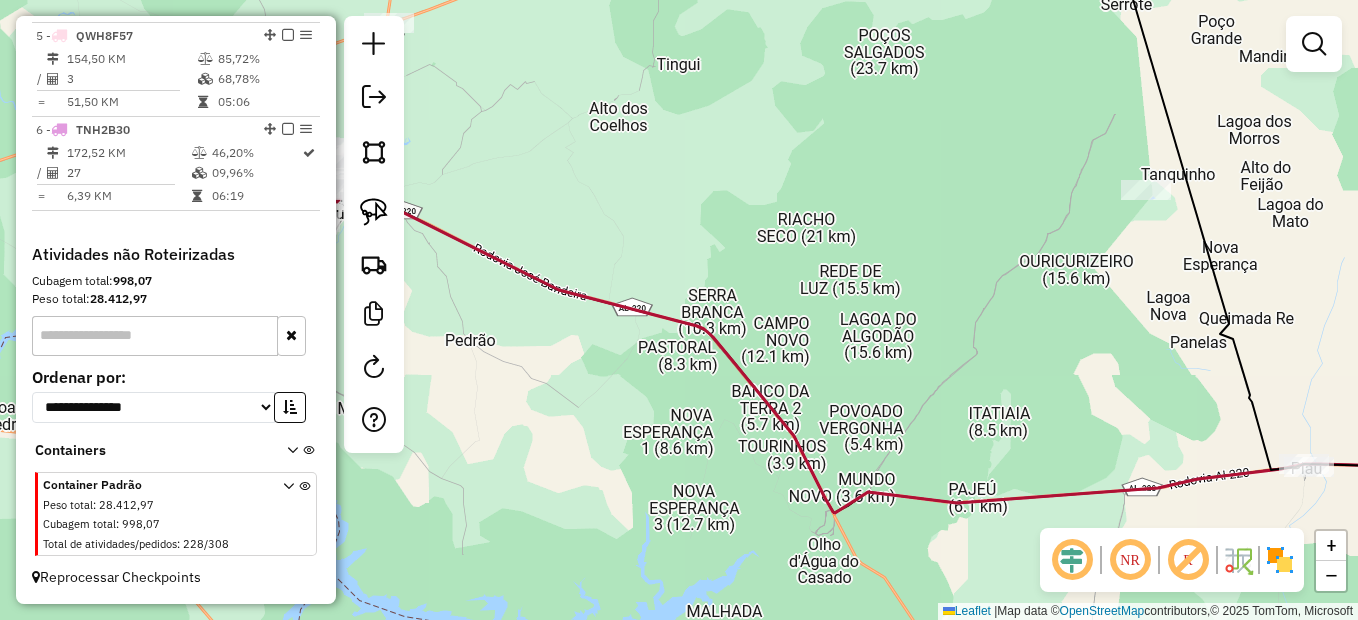 drag, startPoint x: 1235, startPoint y: 359, endPoint x: 1078, endPoint y: 342, distance: 157.9177 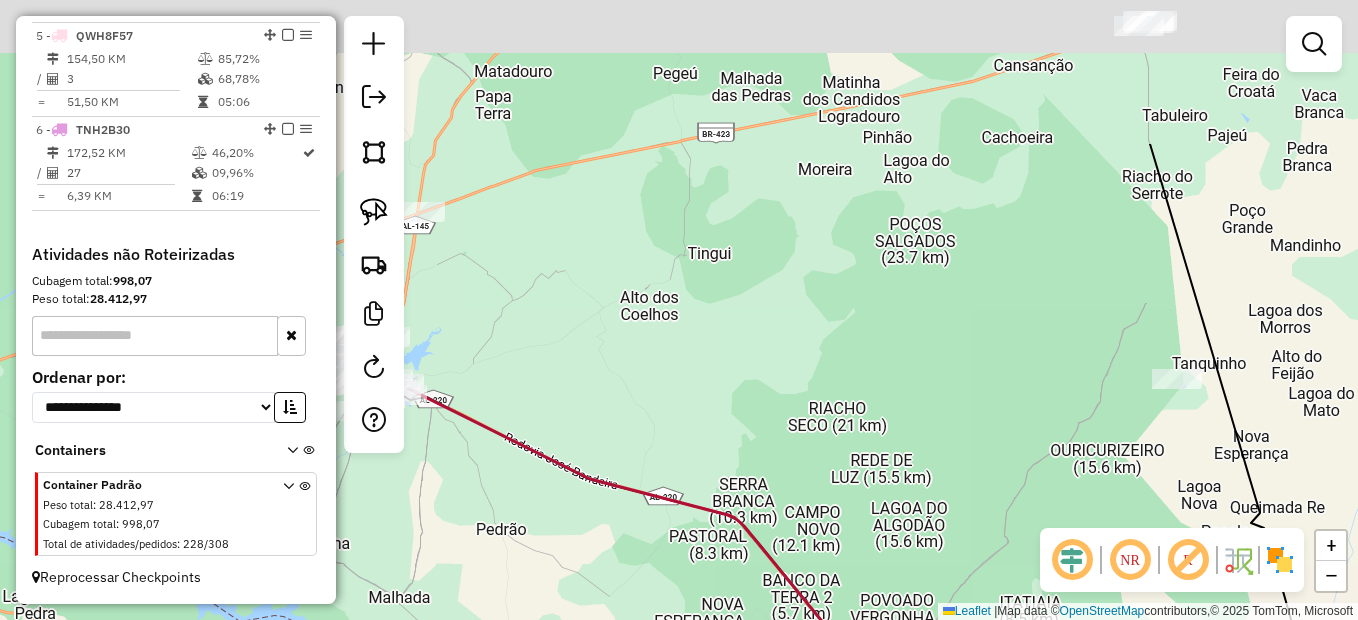 drag, startPoint x: 626, startPoint y: 311, endPoint x: 895, endPoint y: 588, distance: 386.12173 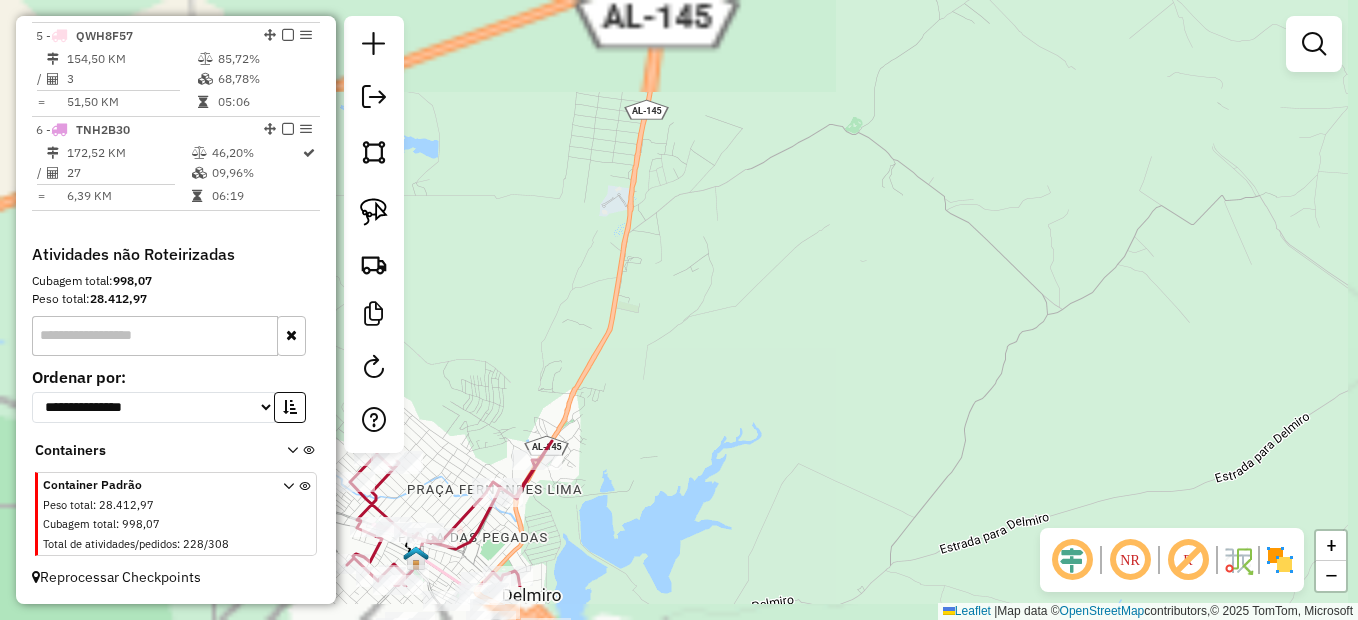 drag, startPoint x: 477, startPoint y: 523, endPoint x: 664, endPoint y: 429, distance: 209.29645 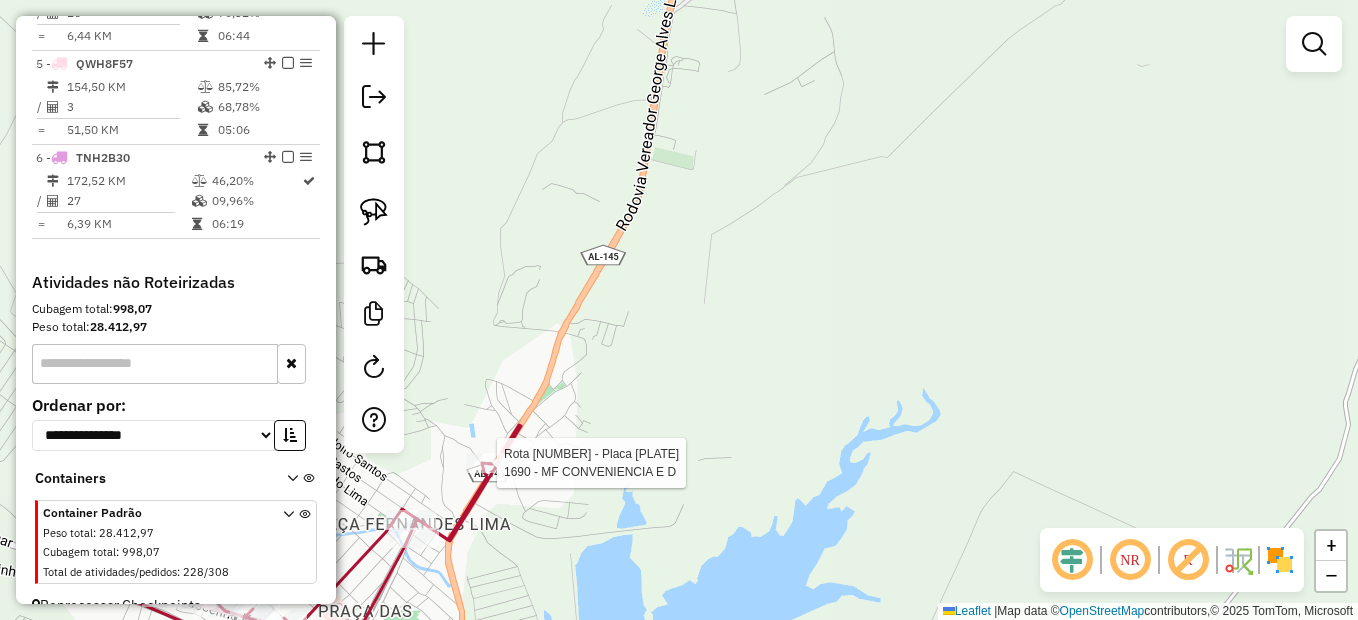 select on "*********" 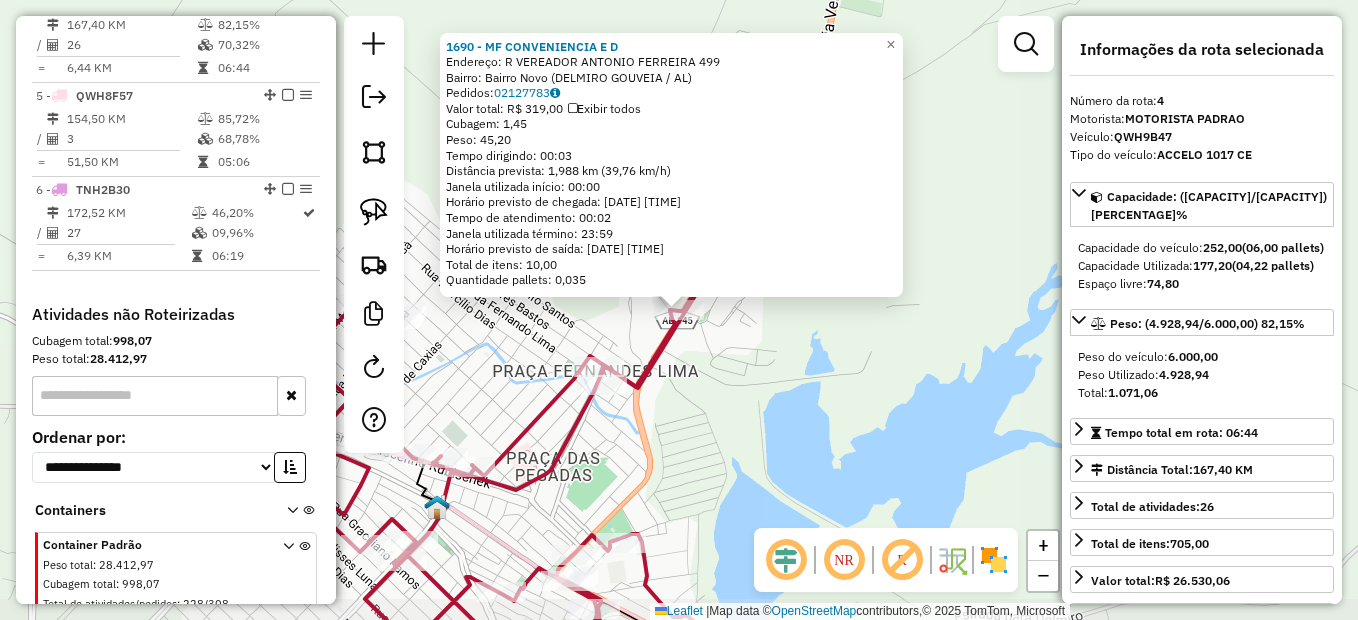 scroll, scrollTop: 1032, scrollLeft: 0, axis: vertical 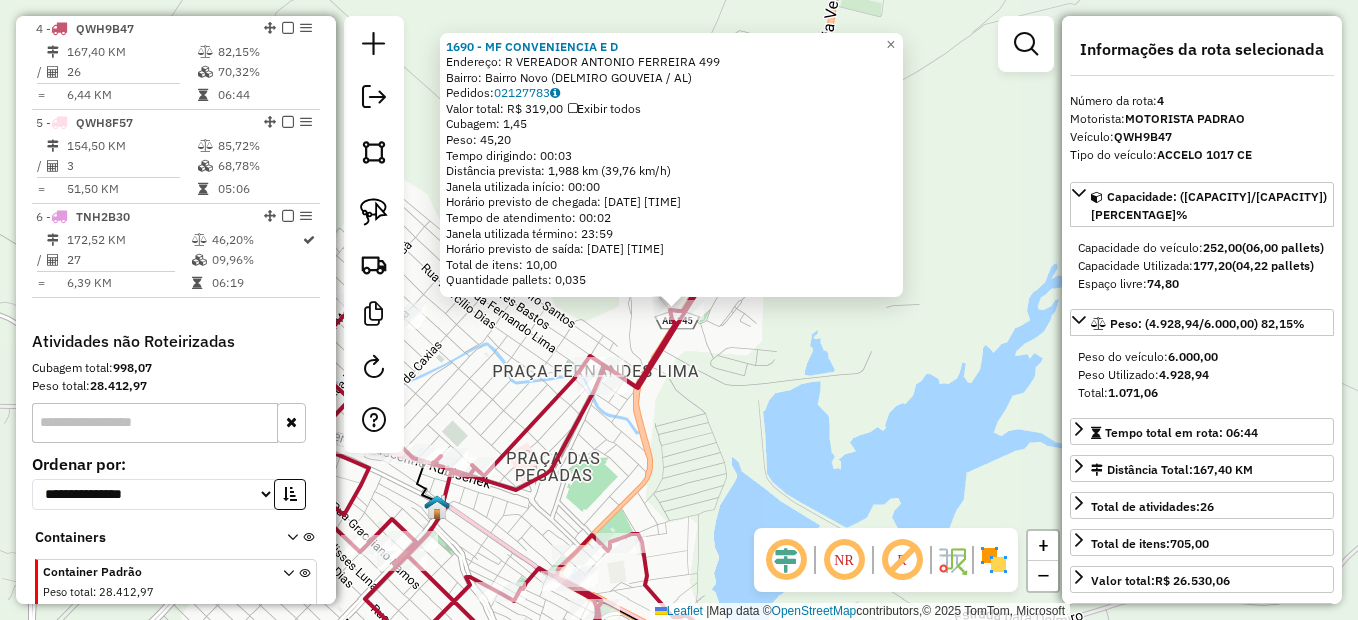 click on "1690 - MF CONVENIENCIA  E D  Endereço:  R VEREADOR ANTONIO FERREIRA 499   Bairro: Bairro Novo (DELMIRO GOUVEIA / AL)   Pedidos:  02127783   Valor total: R$ 319,00   Exibir todos   Cubagem: 1,45  Peso: 45,20  Tempo dirigindo: 00:03   Distância prevista: 1,988 km (39,76 km/h)   Janela utilizada início: 00:00   Horário previsto de chegada: 04/08/2025 11:43   Tempo de atendimento: 00:02   Janela utilizada término: 23:59   Horário previsto de saída: 04/08/2025 11:45   Total de itens: 10,00   Quantidade pallets: 0,035  × Janela de atendimento Grade de atendimento Capacidade Transportadoras Veículos Cliente Pedidos  Rotas Selecione os dias de semana para filtrar as janelas de atendimento  Seg   Ter   Qua   Qui   Sex   Sáb   Dom  Informe o período da janela de atendimento: De: Até:  Filtrar exatamente a janela do cliente  Considerar janela de atendimento padrão  Selecione os dias de semana para filtrar as grades de atendimento  Seg   Ter   Qua   Qui   Sex   Sáb   Dom   Peso mínimo:   Peso máximo:  De:" 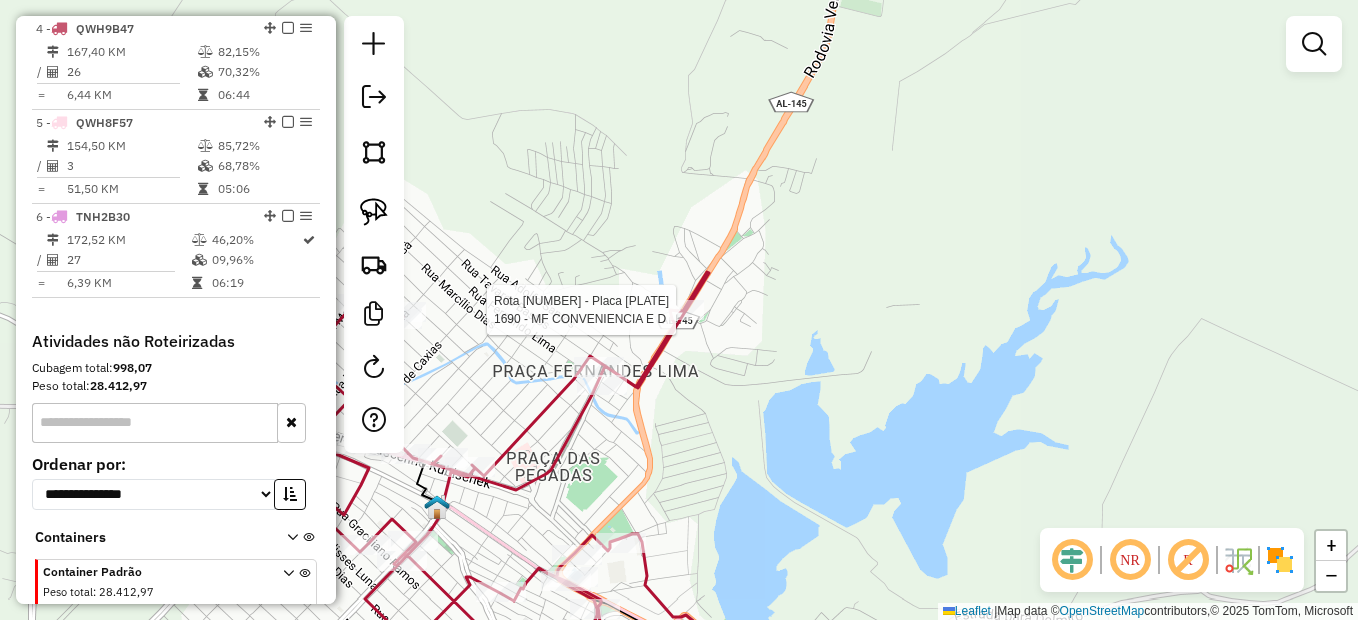 select on "*********" 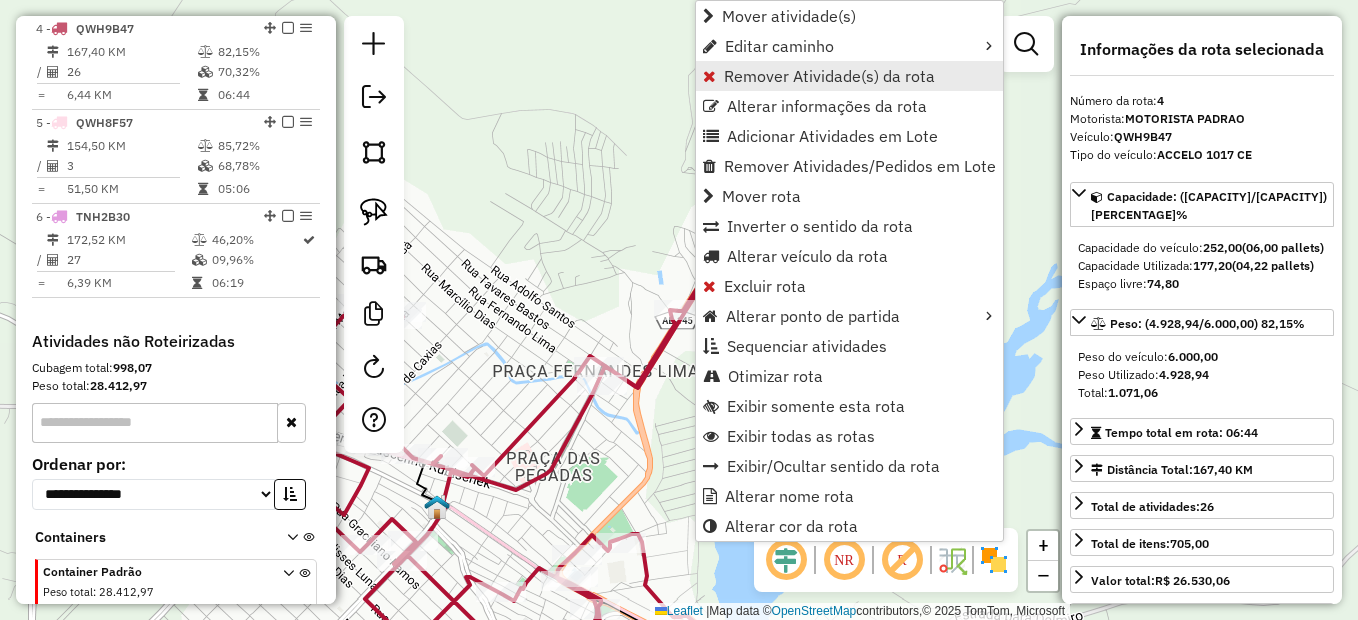 click on "Remover Atividade(s) da rota" at bounding box center (829, 76) 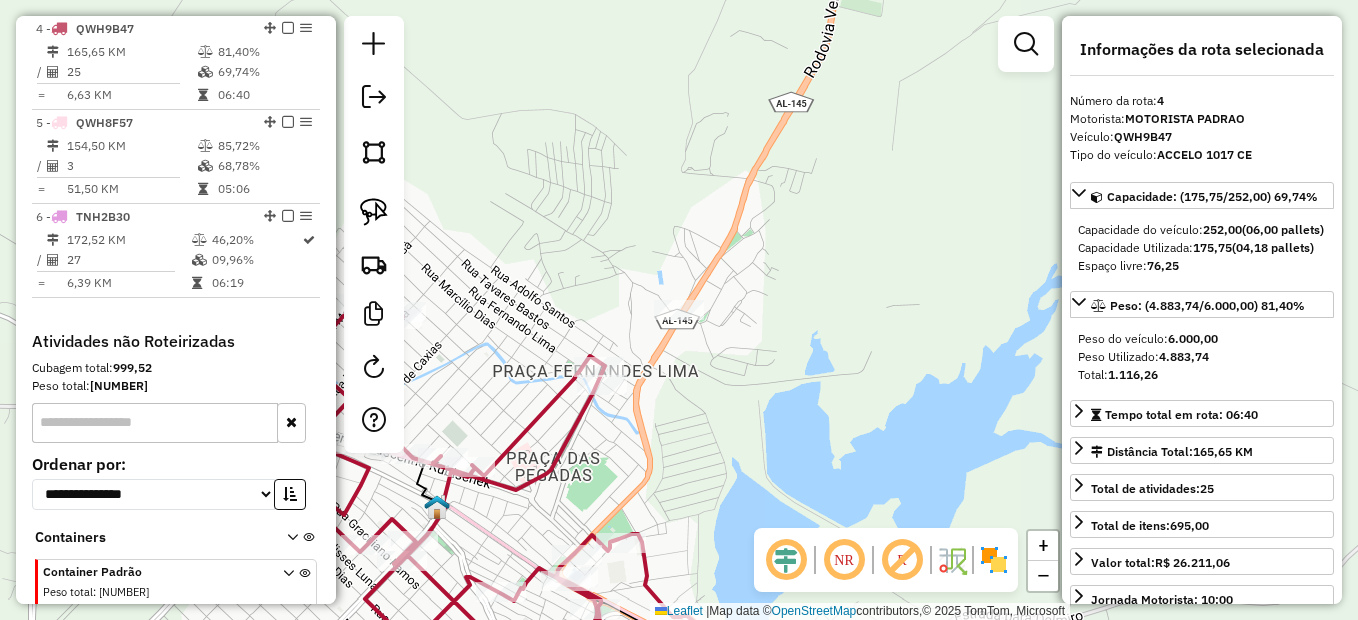 drag, startPoint x: 853, startPoint y: 190, endPoint x: 848, endPoint y: 233, distance: 43.289722 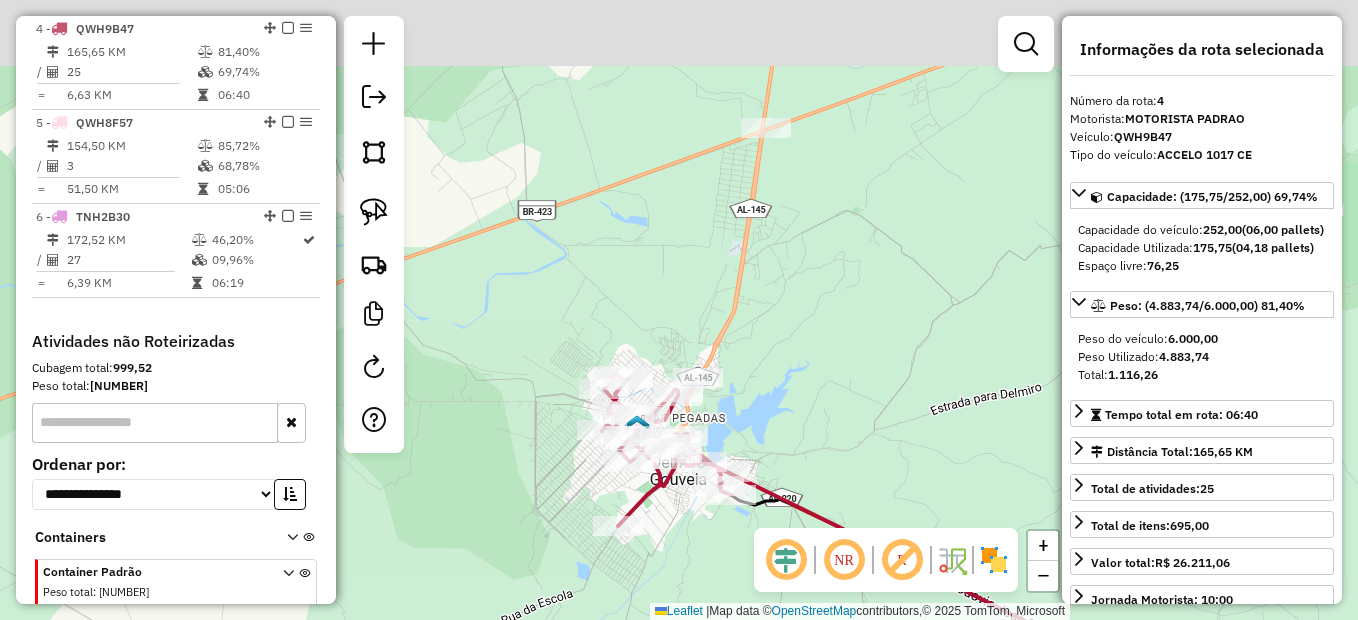 drag, startPoint x: 892, startPoint y: 278, endPoint x: 754, endPoint y: 356, distance: 158.51814 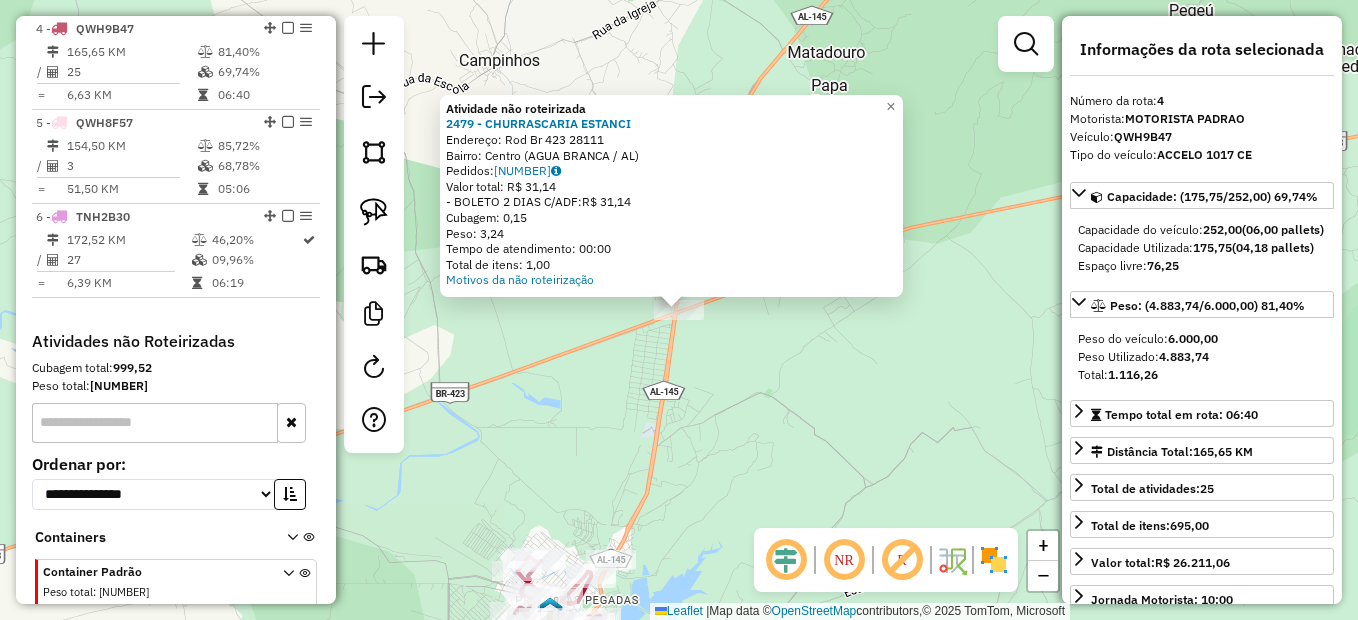 click on "Atividade não roteirizada 2479 - CHURRASCARIA ESTANCI  Endereço:  Rod Br 423 28111   Bairro: Centro (AGUA BRANCA / AL)   Pedidos:  02128344   Valor total: R$ 31,14   - BOLETO 2 DIAS C/ADF:  R$ 31,14   Cubagem: 0,15   Peso: 3,24   Tempo de atendimento: 00:00   Total de itens: 1,00  Motivos da não roteirização × Janela de atendimento Grade de atendimento Capacidade Transportadoras Veículos Cliente Pedidos  Rotas Selecione os dias de semana para filtrar as janelas de atendimento  Seg   Ter   Qua   Qui   Sex   Sáb   Dom  Informe o período da janela de atendimento: De: Até:  Filtrar exatamente a janela do cliente  Considerar janela de atendimento padrão  Selecione os dias de semana para filtrar as grades de atendimento  Seg   Ter   Qua   Qui   Sex   Sáb   Dom   Considerar clientes sem dia de atendimento cadastrado  Clientes fora do dia de atendimento selecionado Filtrar as atividades entre os valores definidos abaixo:  Peso mínimo:   Peso máximo:   Cubagem mínima:   Cubagem máxima:   De:   Até:  +" 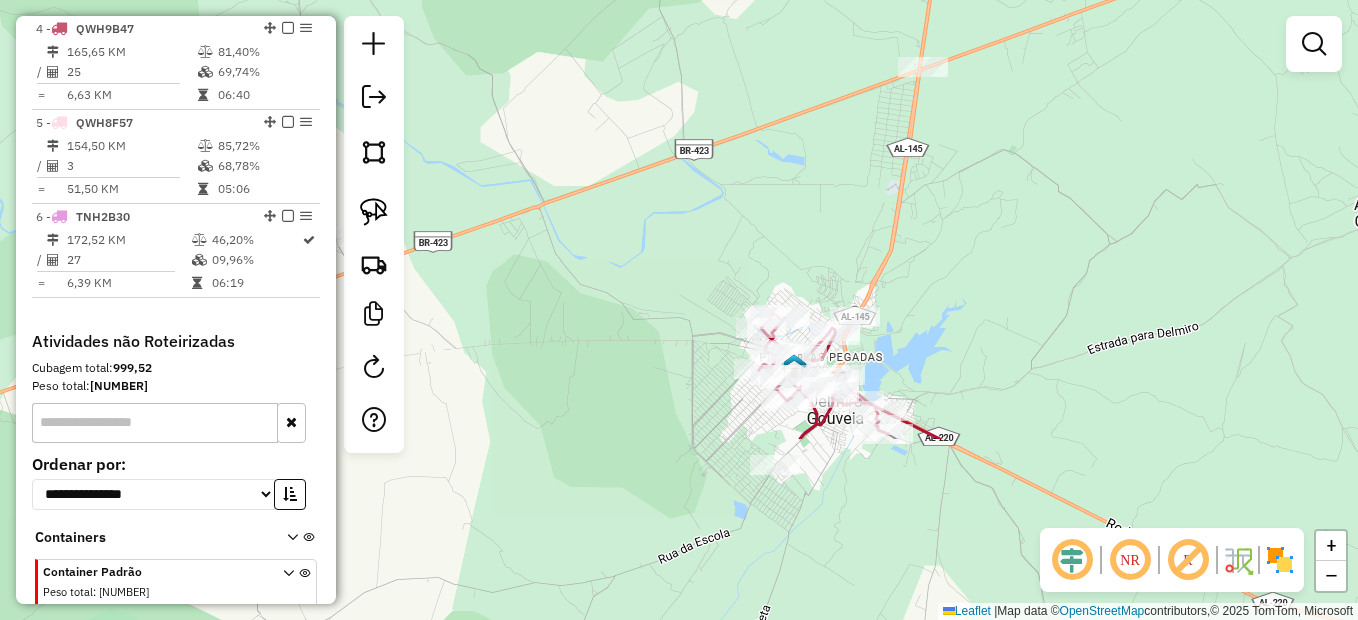 drag, startPoint x: 536, startPoint y: 416, endPoint x: 826, endPoint y: 180, distance: 373.89304 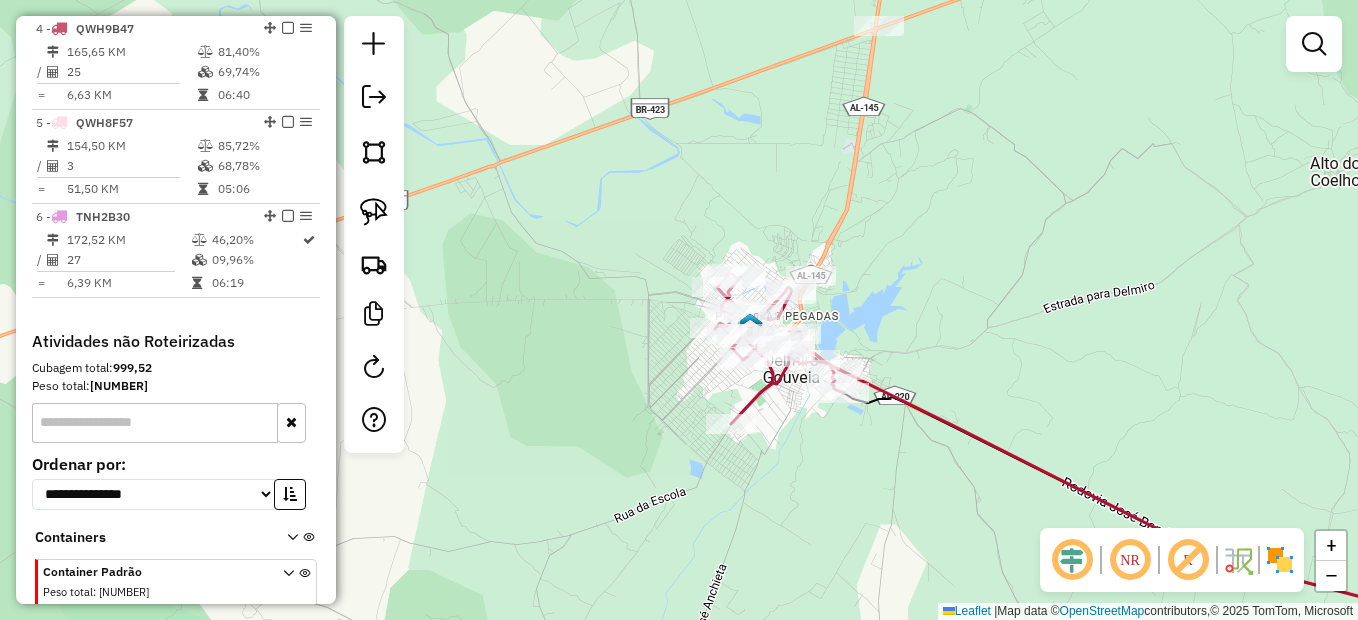drag, startPoint x: 864, startPoint y: 487, endPoint x: 482, endPoint y: 145, distance: 512.7261 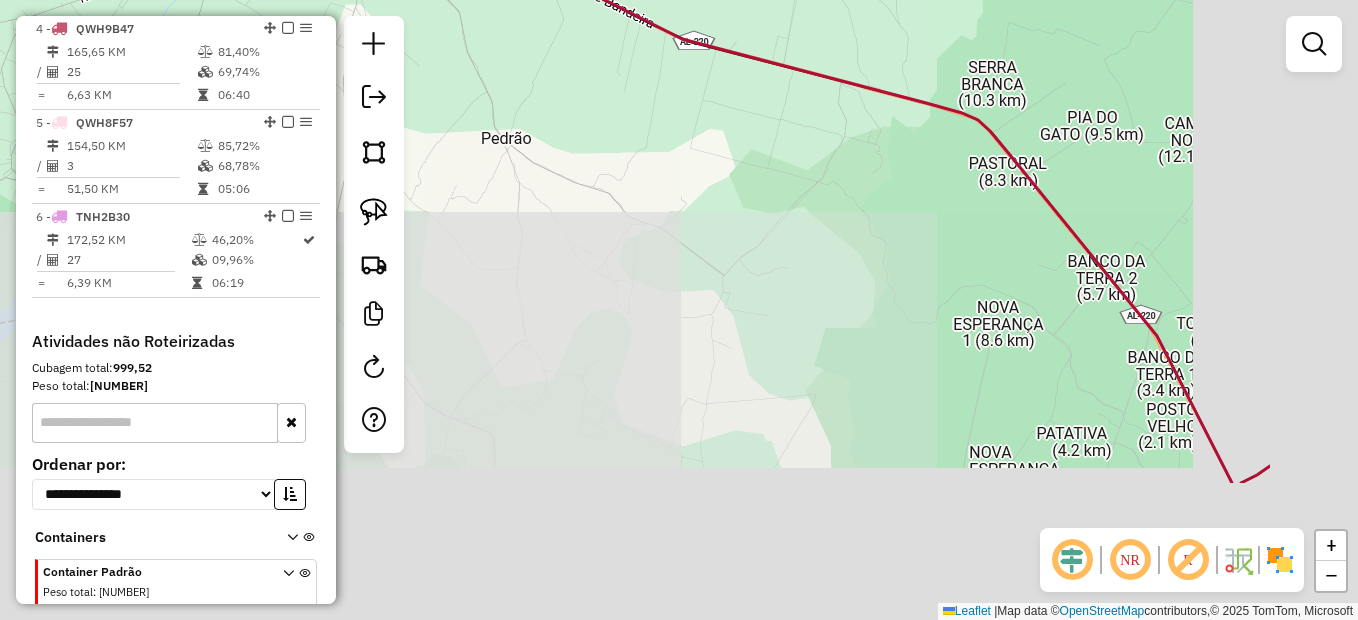 drag, startPoint x: 736, startPoint y: 385, endPoint x: 536, endPoint y: 179, distance: 287.1167 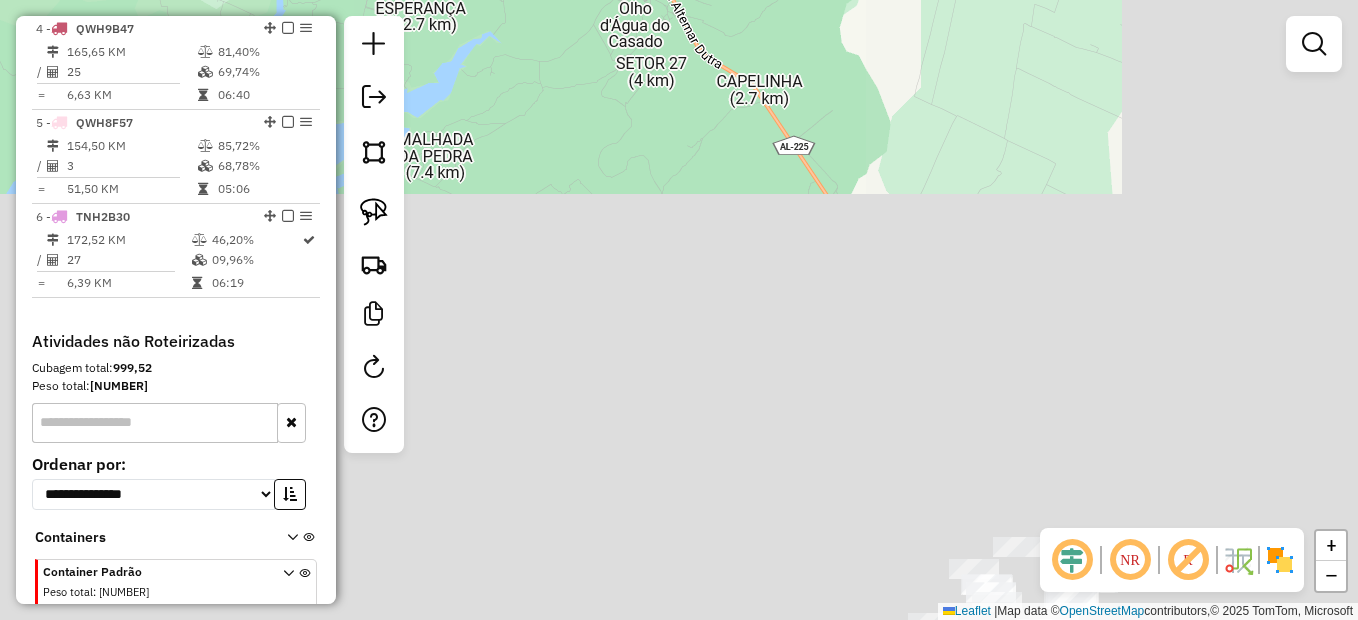 drag, startPoint x: 788, startPoint y: 407, endPoint x: 515, endPoint y: 158, distance: 369.49966 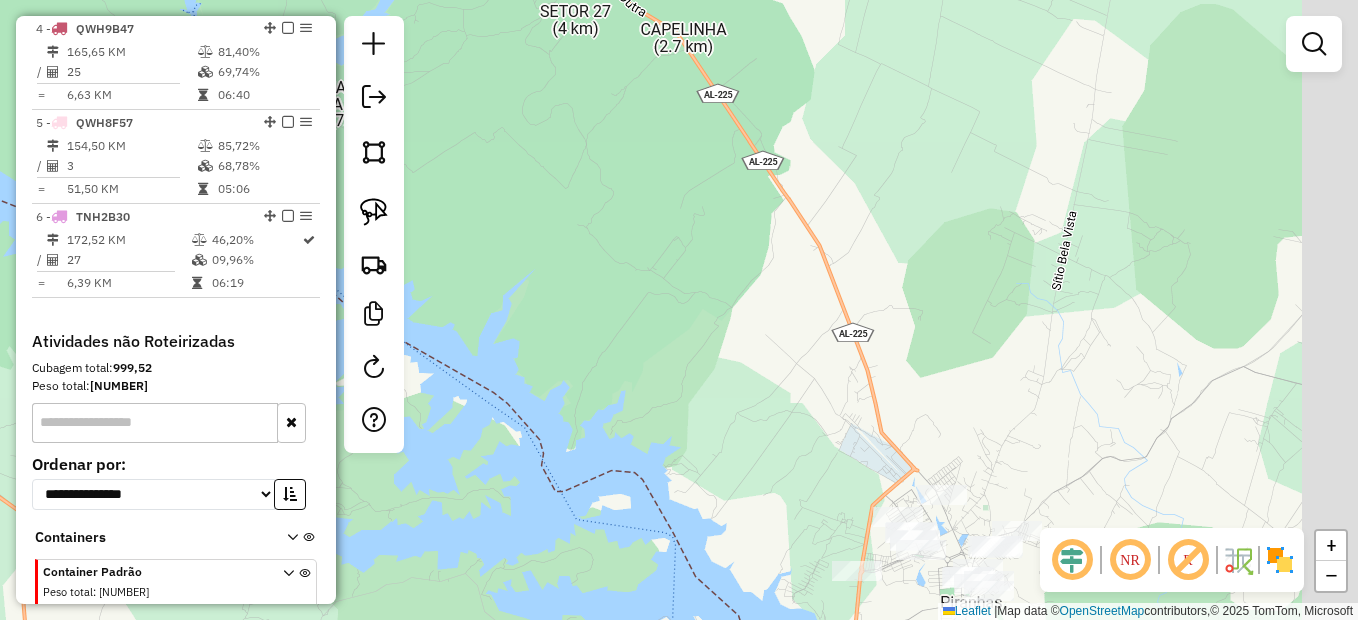 drag, startPoint x: 737, startPoint y: 305, endPoint x: 272, endPoint y: -104, distance: 619.2786 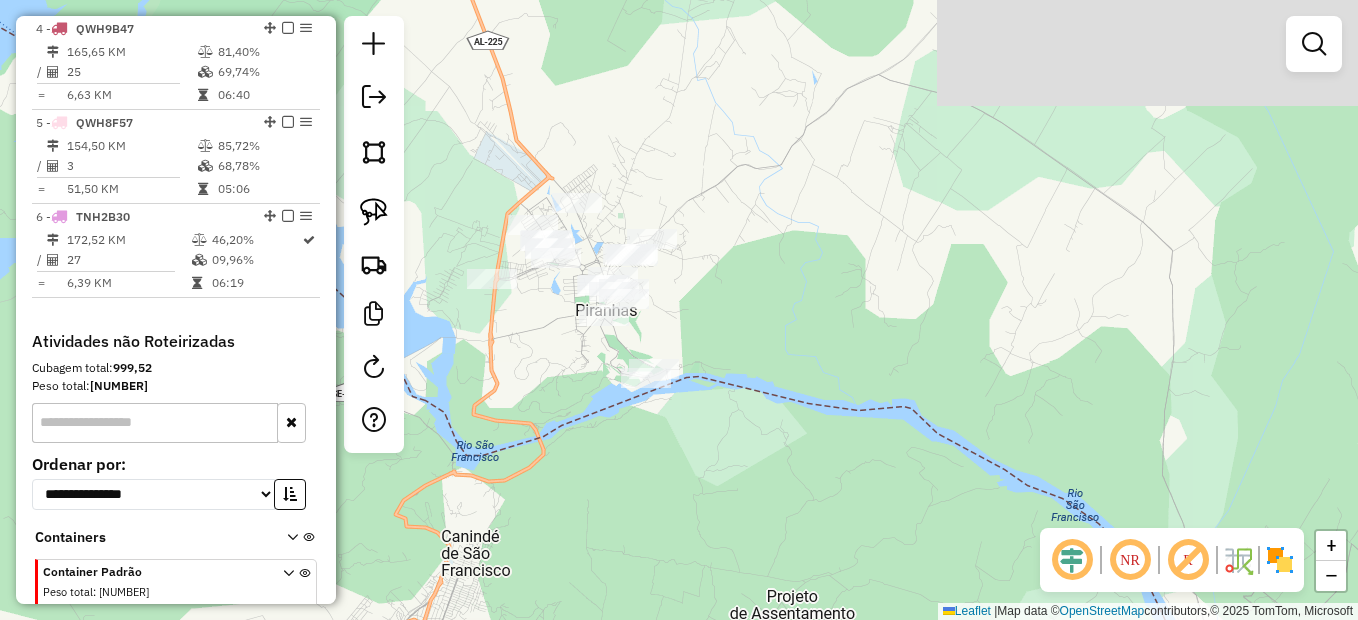 drag, startPoint x: 486, startPoint y: 259, endPoint x: 586, endPoint y: 376, distance: 153.91231 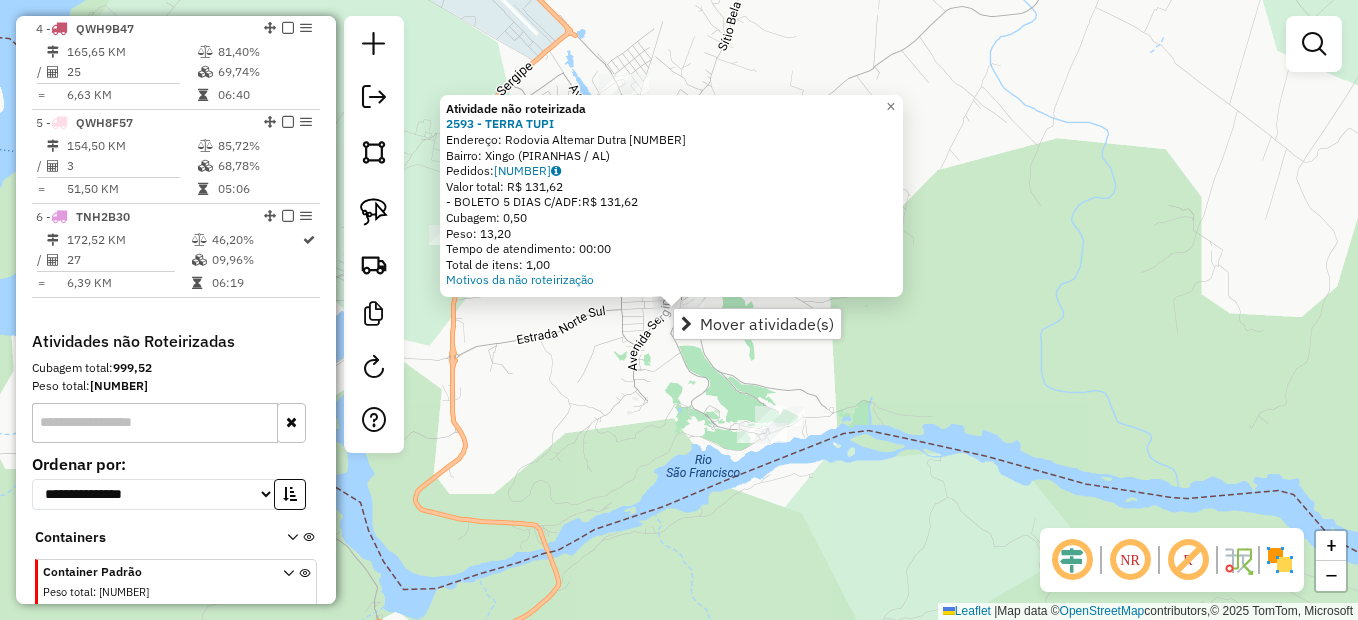 click on "Atividade não roteirizada 2593 - TERRA TUPI  Endereço:  Rodovia Altemar Dutra 54   Bairro: Xingo (PIRANHAS / AL)   Pedidos:  02128352   Valor total: R$ 131,62   - BOLETO 5 DIAS C/ADF:  R$ 131,62   Cubagem: 0,50   Peso: 13,20   Tempo de atendimento: 00:00   Total de itens: 1,00  Motivos da não roteirização × Janela de atendimento Grade de atendimento Capacidade Transportadoras Veículos Cliente Pedidos  Rotas Selecione os dias de semana para filtrar as janelas de atendimento  Seg   Ter   Qua   Qui   Sex   Sáb   Dom  Informe o período da janela de atendimento: De: Até:  Filtrar exatamente a janela do cliente  Considerar janela de atendimento padrão  Selecione os dias de semana para filtrar as grades de atendimento  Seg   Ter   Qua   Qui   Sex   Sáb   Dom   Considerar clientes sem dia de atendimento cadastrado  Clientes fora do dia de atendimento selecionado Filtrar as atividades entre os valores definidos abaixo:  Peso mínimo:   Peso máximo:   Cubagem mínima:   Cubagem máxima:   De:   Até:  De:" 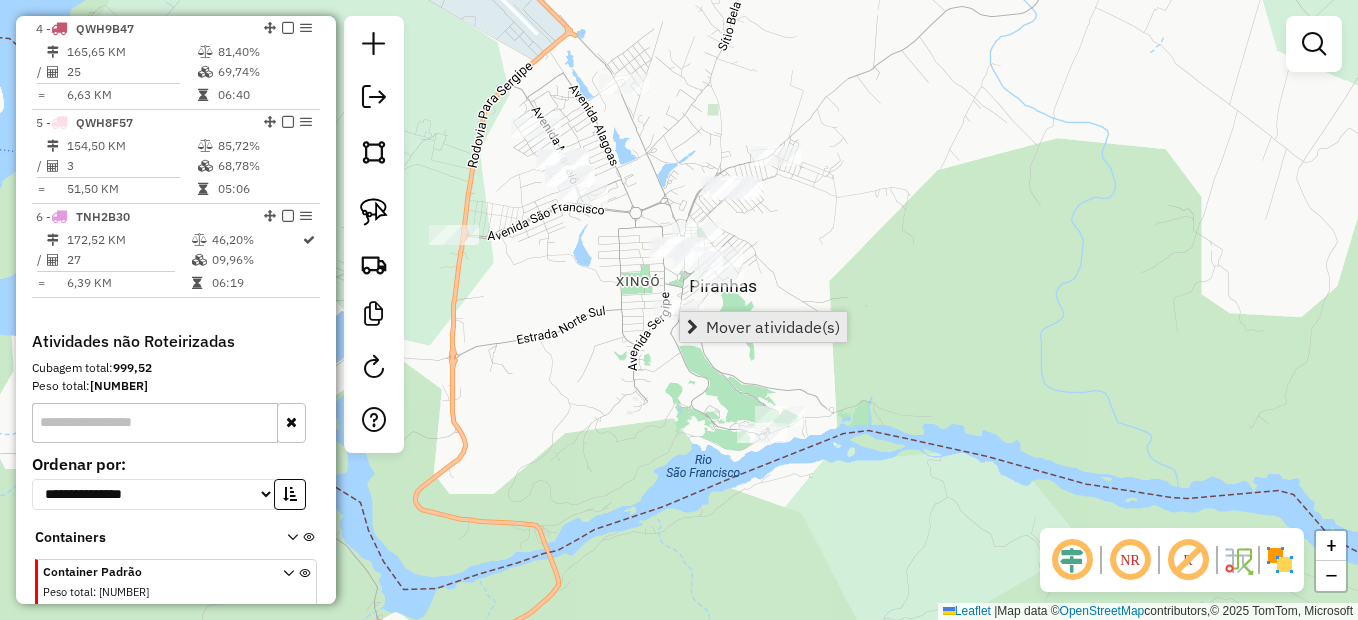 click on "Mover atividade(s)" at bounding box center (763, 327) 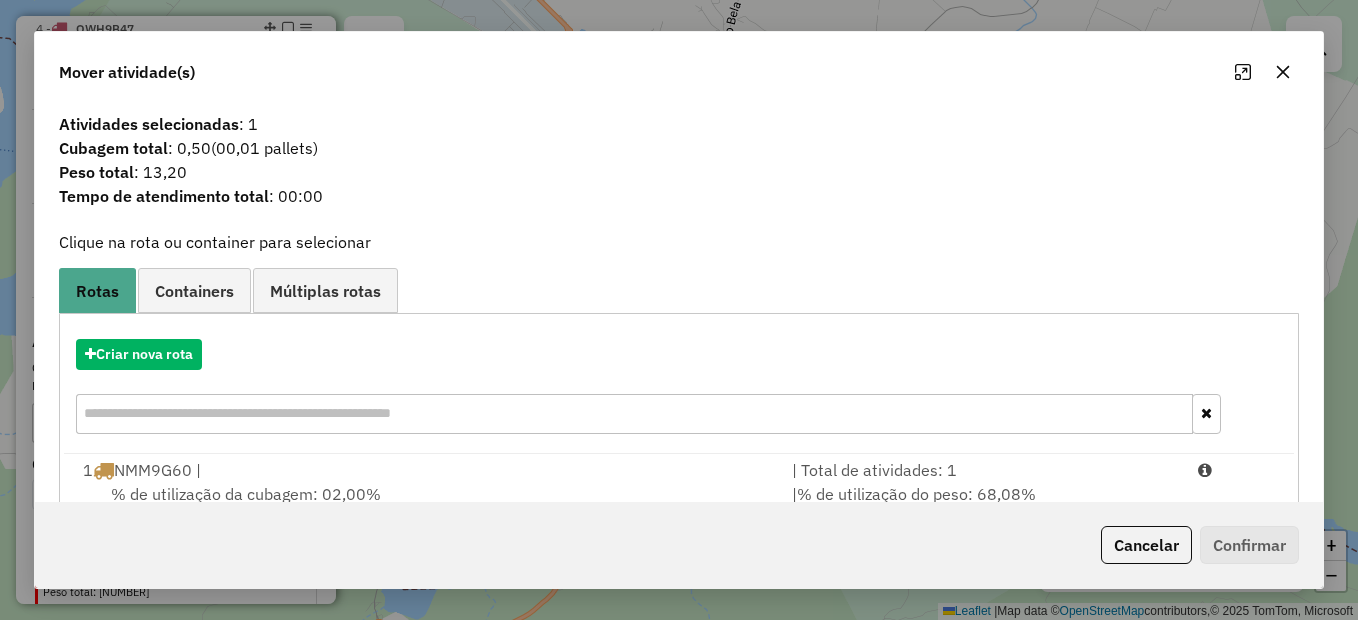click on "Cancelar   Confirmar" 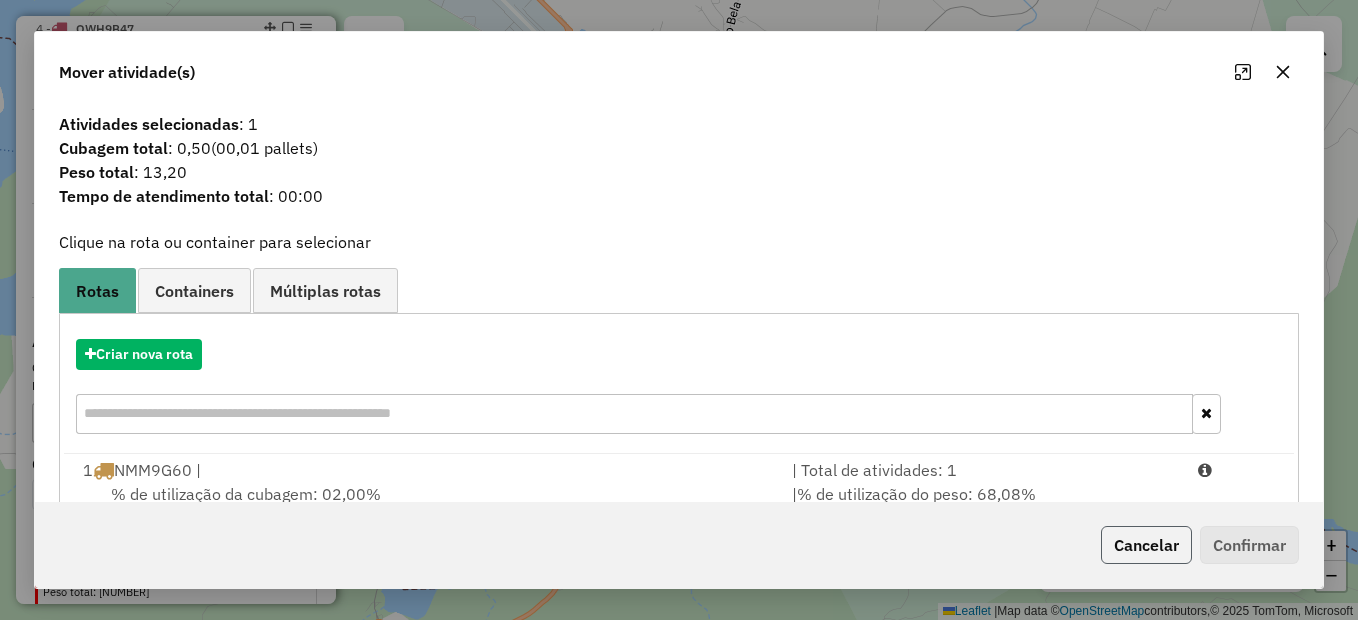 click on "Cancelar" 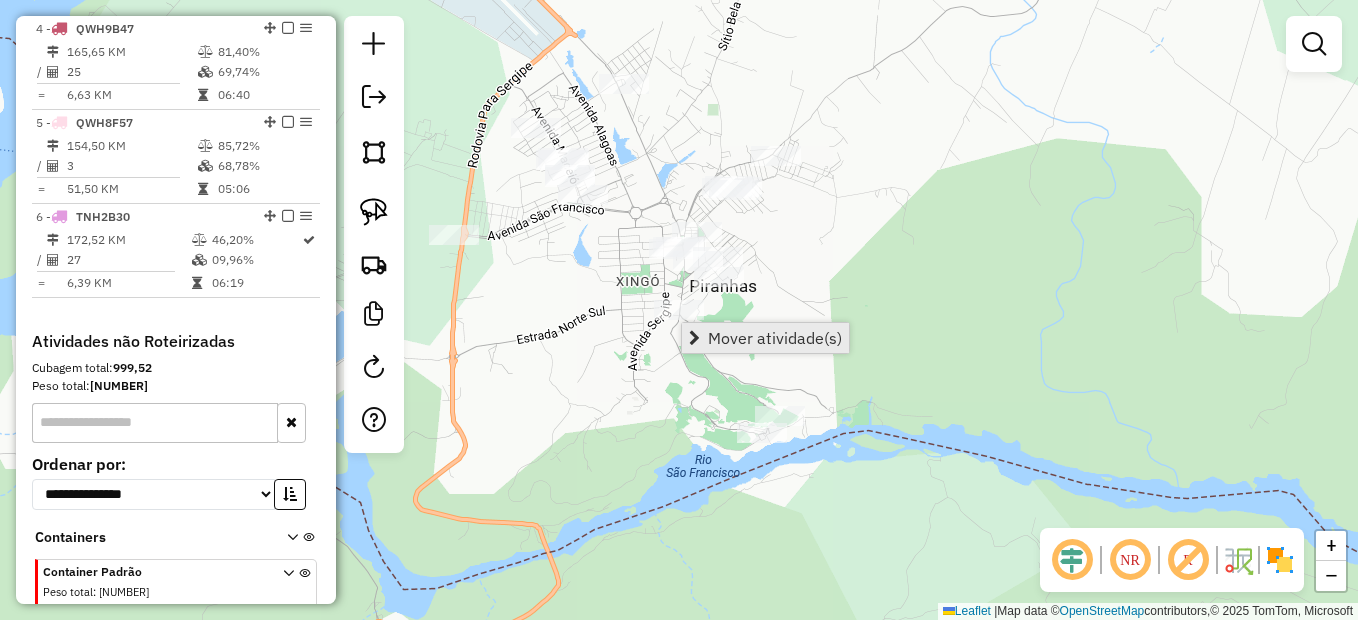 click on "Mover atividade(s)" at bounding box center [775, 338] 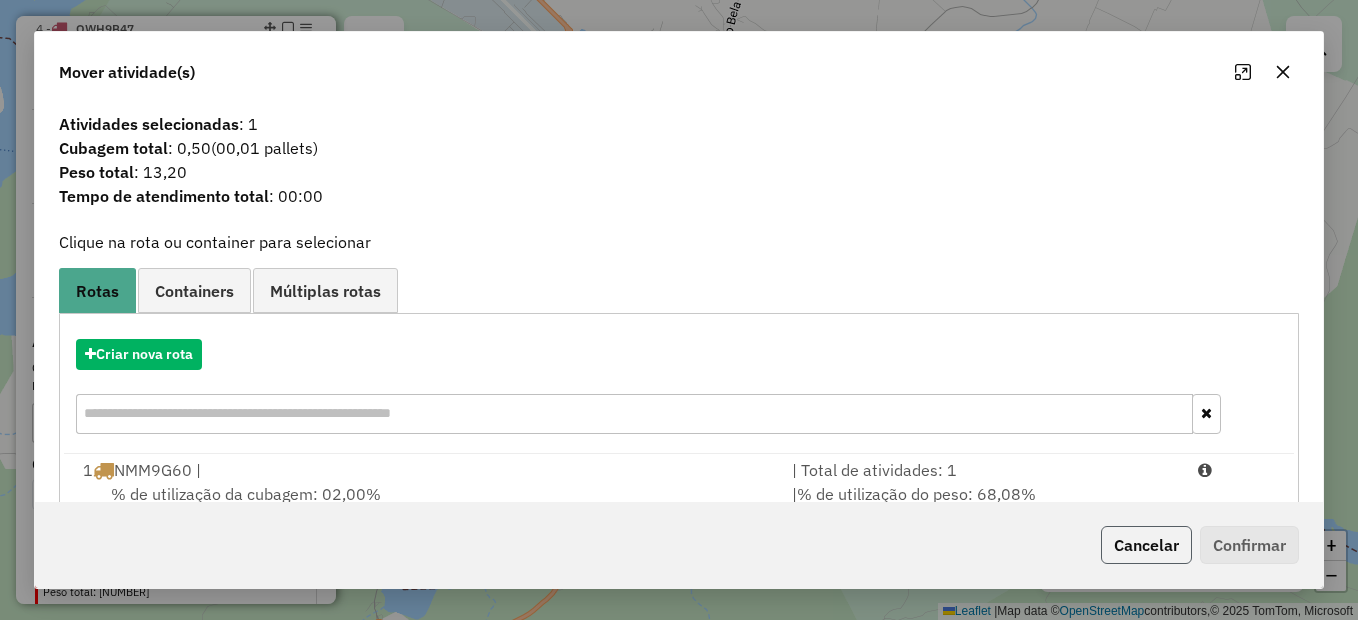 click on "Cancelar" 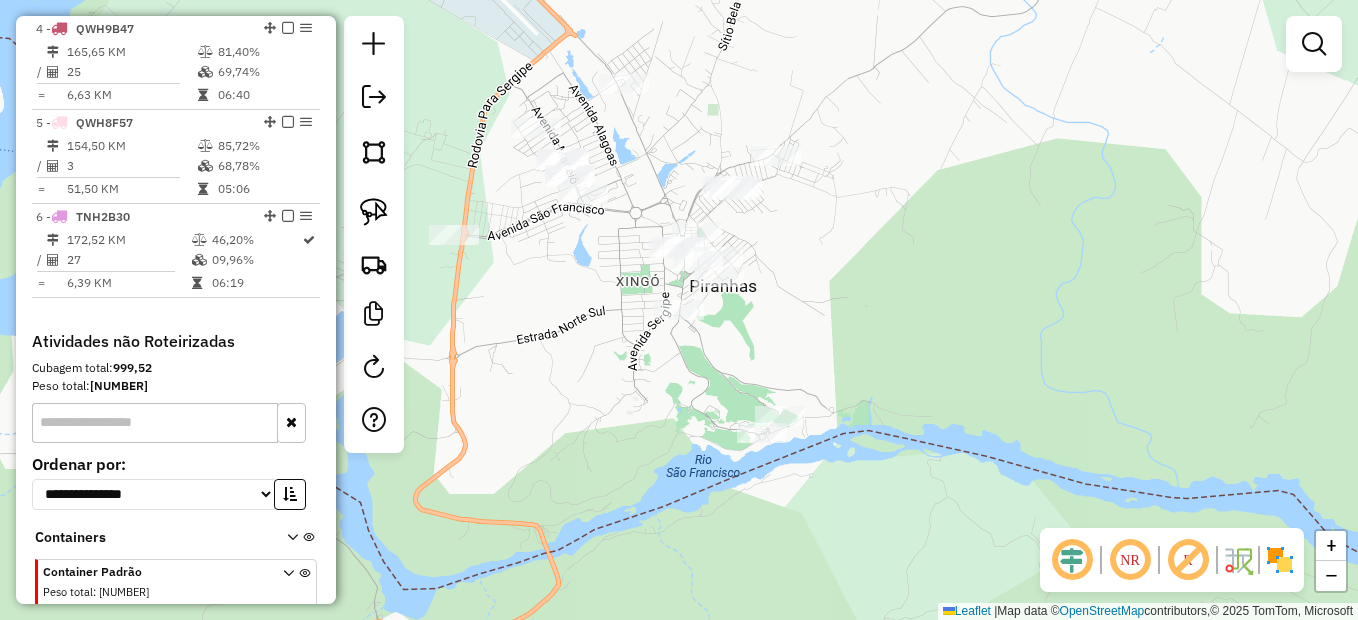 drag, startPoint x: 1128, startPoint y: 545, endPoint x: 1096, endPoint y: 523, distance: 38.832977 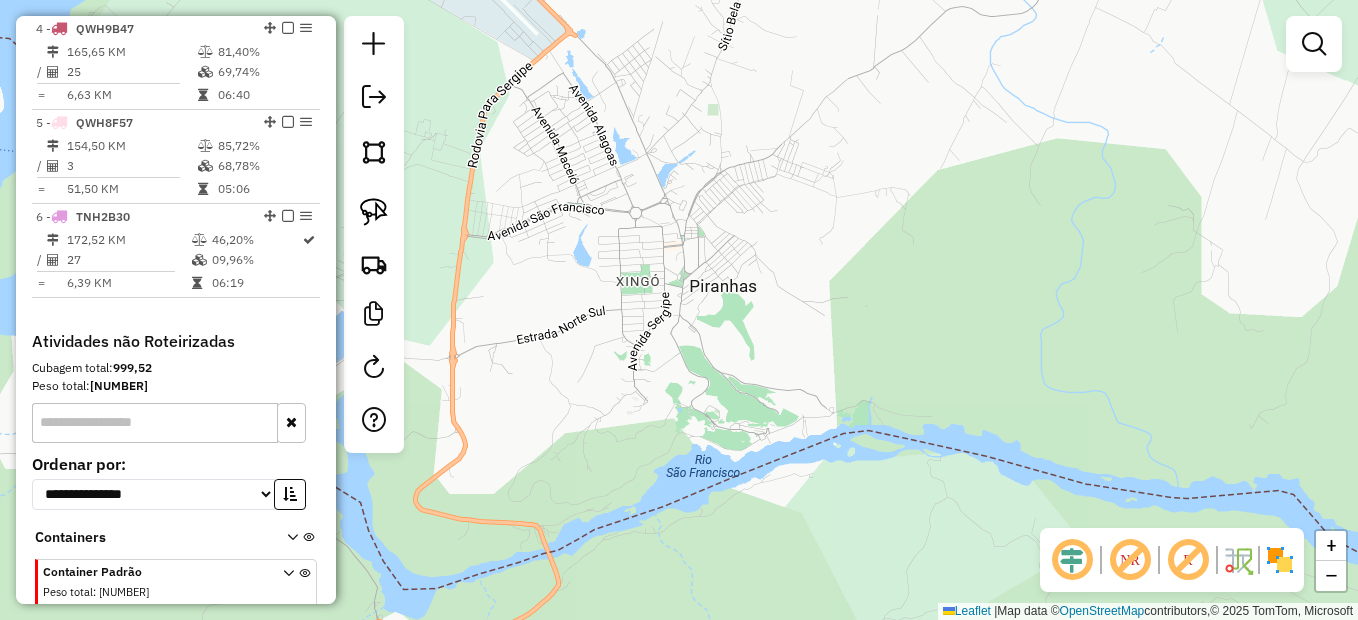 click 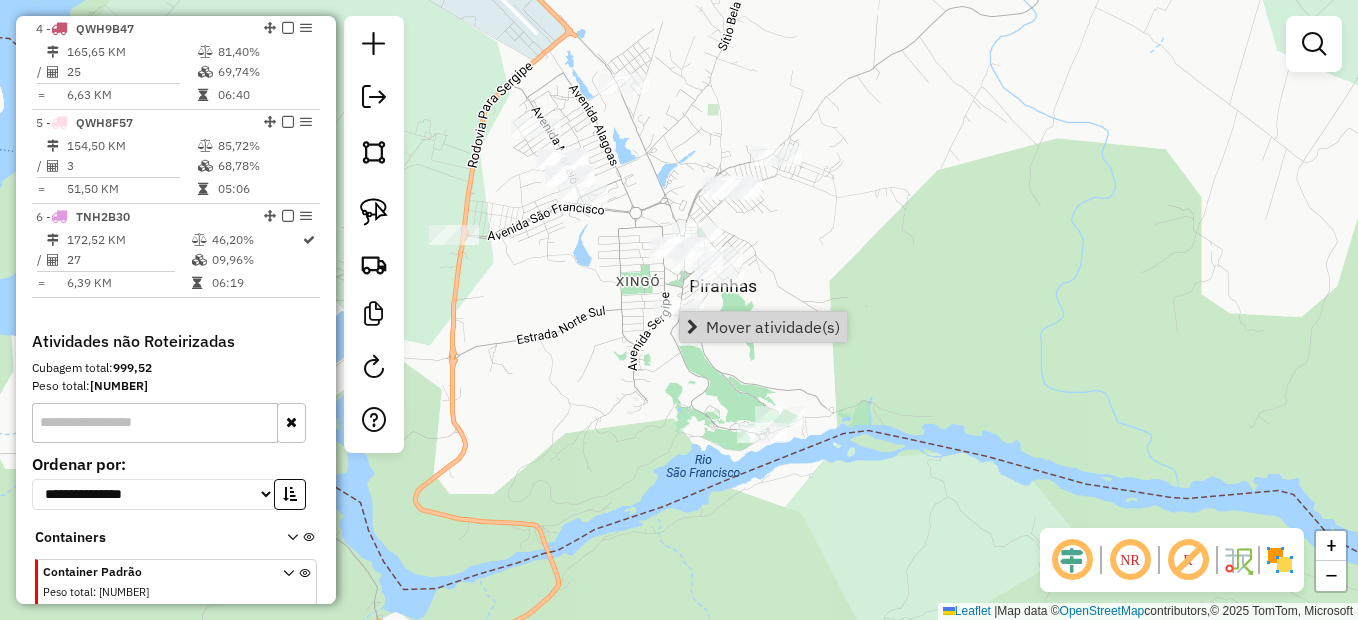 click on "Janela de atendimento Grade de atendimento Capacidade Transportadoras Veículos Cliente Pedidos  Rotas Selecione os dias de semana para filtrar as janelas de atendimento  Seg   Ter   Qua   Qui   Sex   Sáb   Dom  Informe o período da janela de atendimento: De: Até:  Filtrar exatamente a janela do cliente  Considerar janela de atendimento padrão  Selecione os dias de semana para filtrar as grades de atendimento  Seg   Ter   Qua   Qui   Sex   Sáb   Dom   Considerar clientes sem dia de atendimento cadastrado  Clientes fora do dia de atendimento selecionado Filtrar as atividades entre os valores definidos abaixo:  Peso mínimo:   Peso máximo:   Cubagem mínima:   Cubagem máxima:   De:   Até:  Filtrar as atividades entre o tempo de atendimento definido abaixo:  De:   Até:   Considerar capacidade total dos clientes não roteirizados Transportadora: Selecione um ou mais itens Tipo de veículo: Selecione um ou mais itens Veículo: Selecione um ou mais itens Motorista: Selecione um ou mais itens Nome: Rótulo:" 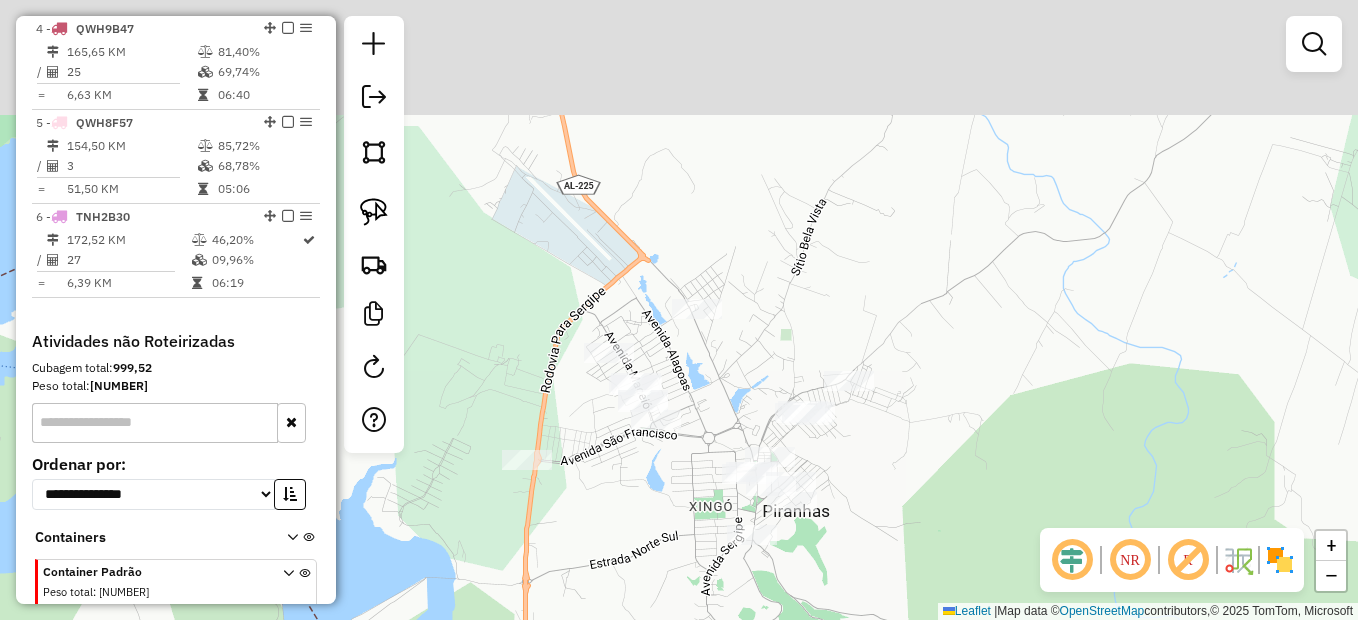 drag, startPoint x: 656, startPoint y: 138, endPoint x: 732, endPoint y: 419, distance: 291.0962 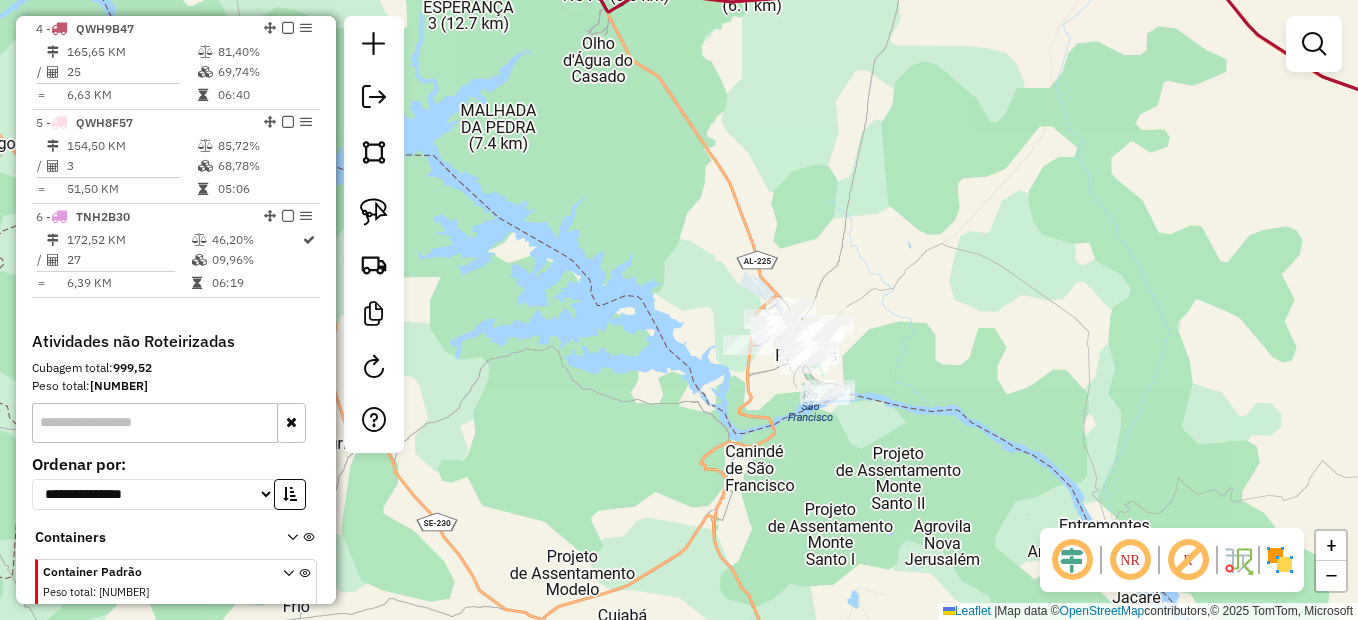 drag, startPoint x: 947, startPoint y: 128, endPoint x: 755, endPoint y: 569, distance: 480.98337 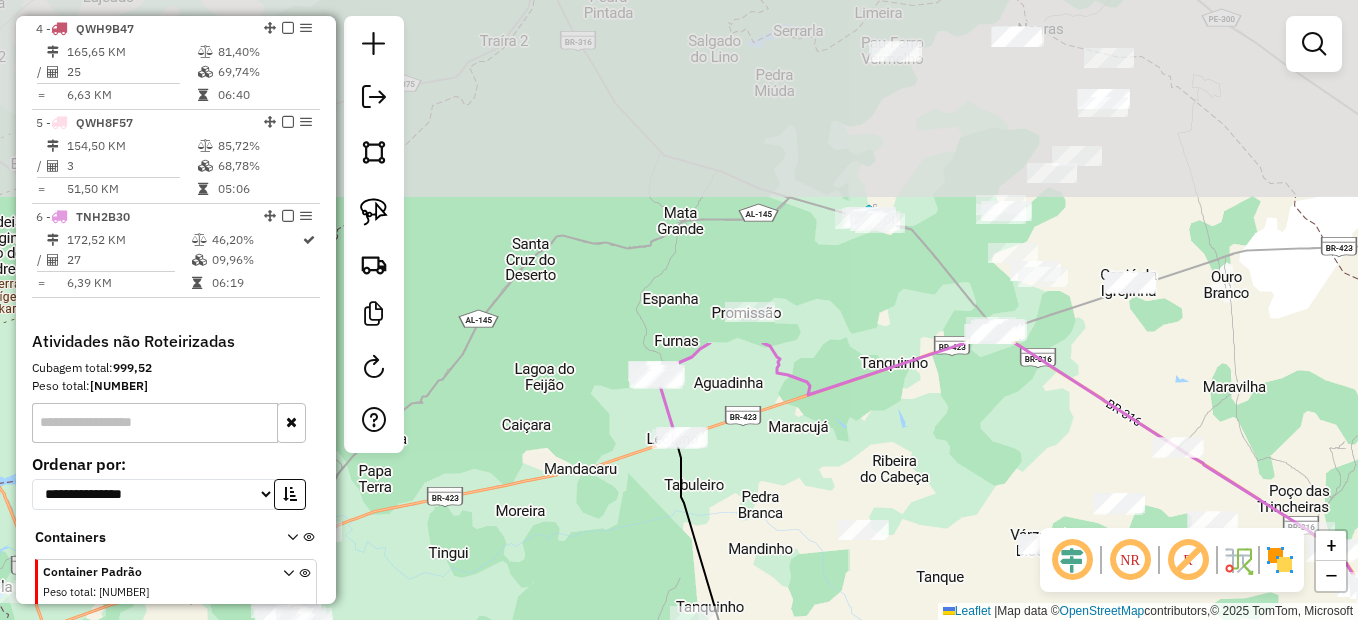 drag, startPoint x: 859, startPoint y: 250, endPoint x: 805, endPoint y: 641, distance: 394.71127 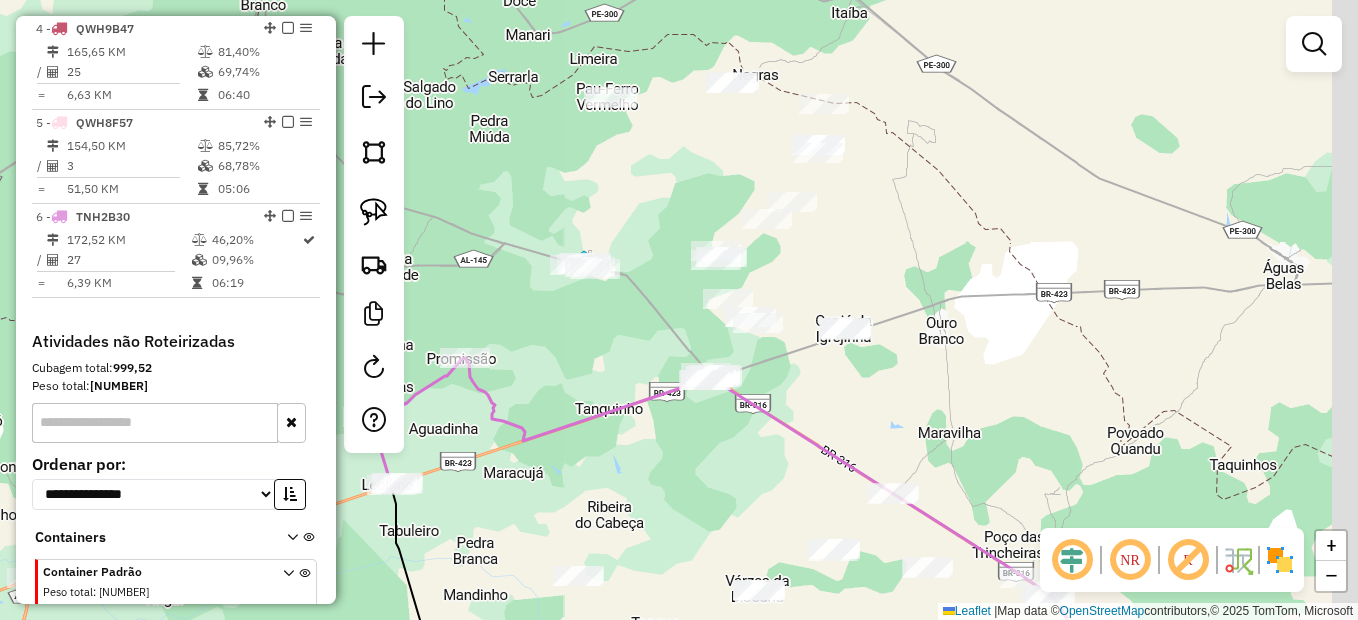 drag, startPoint x: 918, startPoint y: 428, endPoint x: 644, endPoint y: 511, distance: 286.2953 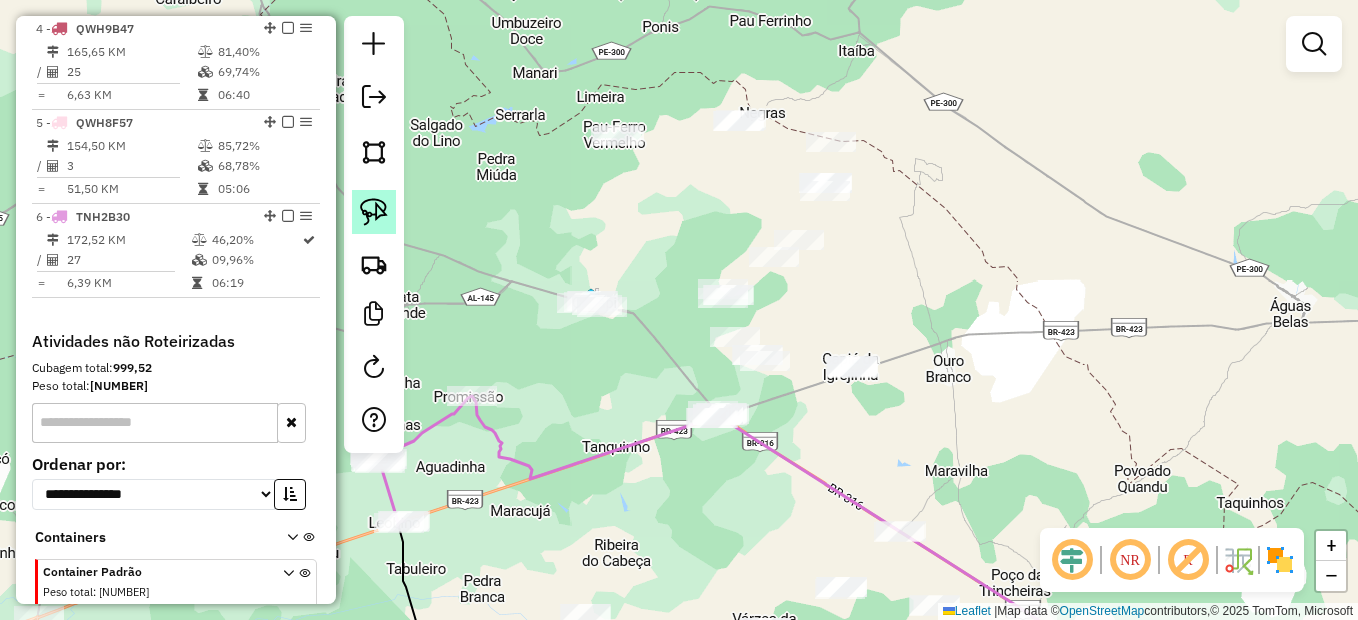 click 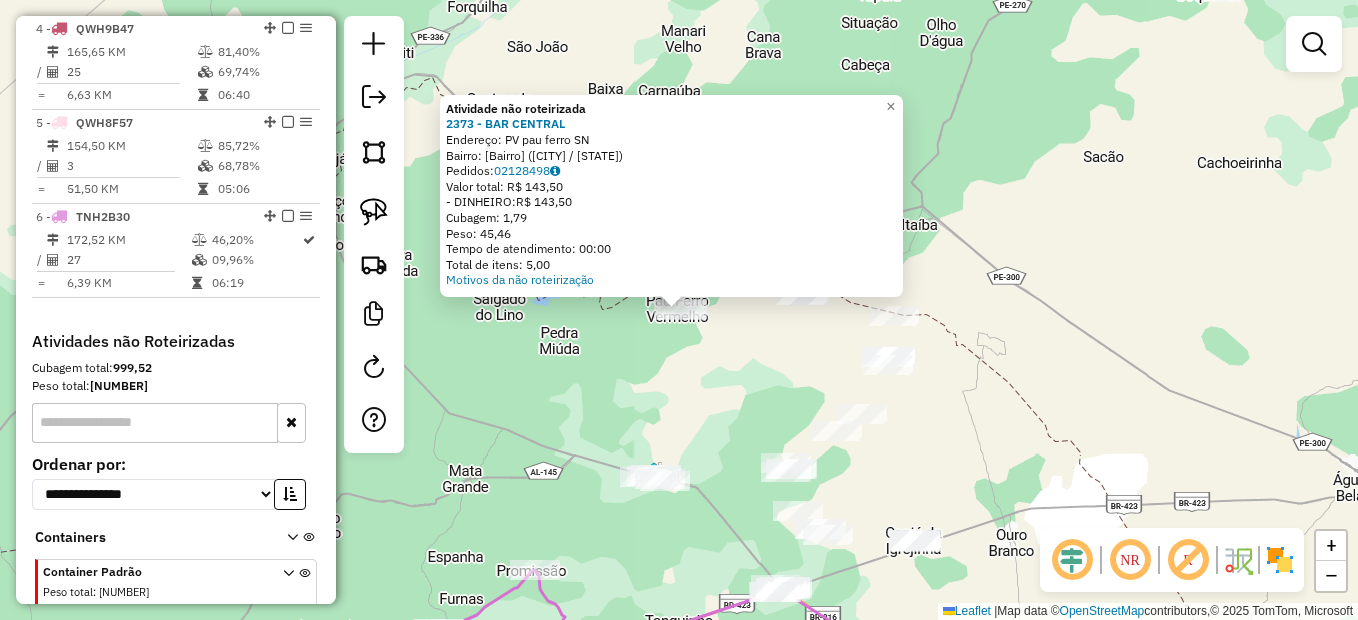click on "Atividade não roteirizada 2373 - BAR CENTRAL  Endereço:  PV pau ferro SN   Bairro: Centro (MATA GRANDE / AL)   Pedidos:  02128498   Valor total: R$ 143,50   - DINHEIRO:  R$ 143,50   Cubagem: 1,79   Peso: 45,46   Tempo de atendimento: 00:00   Total de itens: 5,00  Motivos da não roteirização × Janela de atendimento Grade de atendimento Capacidade Transportadoras Veículos Cliente Pedidos  Rotas Selecione os dias de semana para filtrar as janelas de atendimento  Seg   Ter   Qua   Qui   Sex   Sáb   Dom  Informe o período da janela de atendimento: De: Até:  Filtrar exatamente a janela do cliente  Considerar janela de atendimento padrão  Selecione os dias de semana para filtrar as grades de atendimento  Seg   Ter   Qua   Qui   Sex   Sáb   Dom   Considerar clientes sem dia de atendimento cadastrado  Clientes fora do dia de atendimento selecionado Filtrar as atividades entre os valores definidos abaixo:  Peso mínimo:   Peso máximo:   Cubagem mínima:   Cubagem máxima:   De:   Até:   De:   Até:  Nome:" 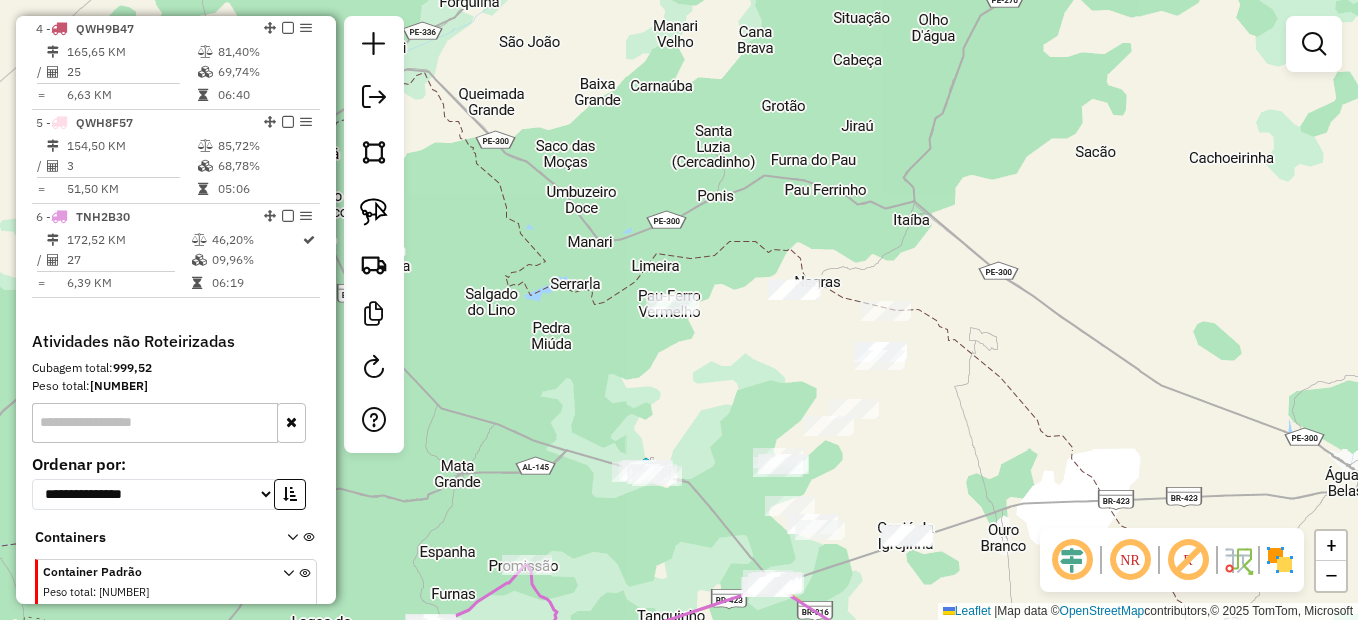 drag, startPoint x: 736, startPoint y: 385, endPoint x: 597, endPoint y: 289, distance: 168.92899 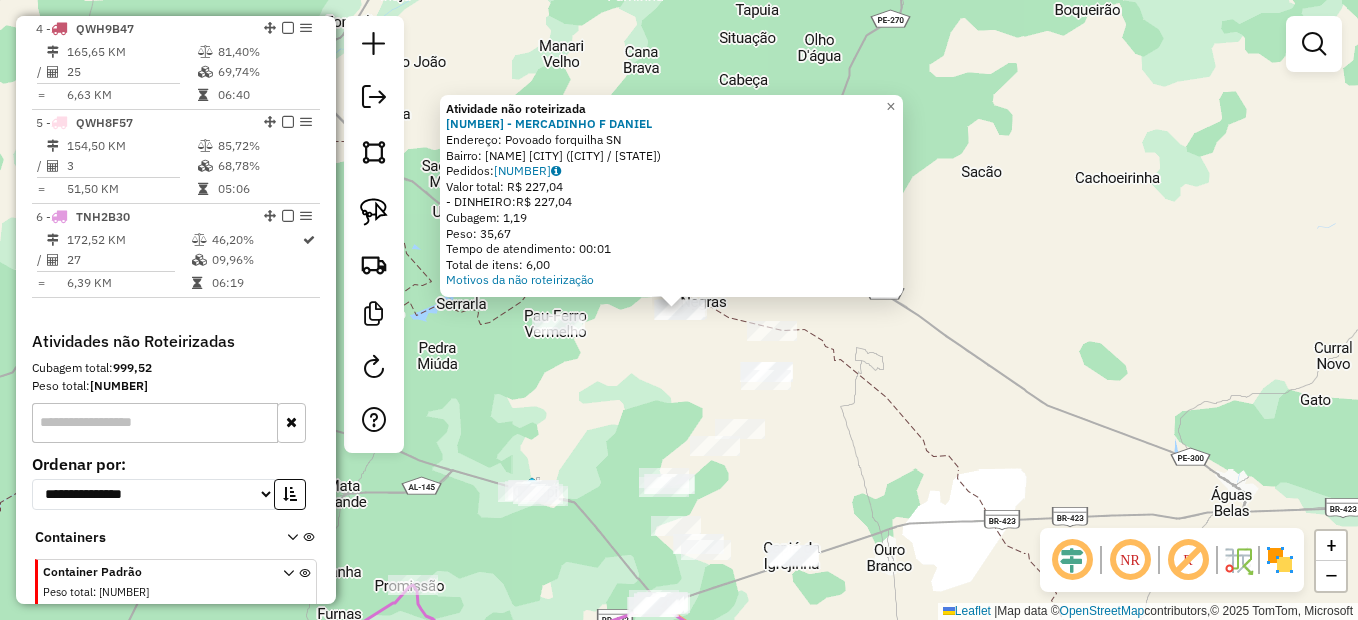 click on "Atividade não roteirizada 1934 - MERCADINHO F DANIEL  Endereço:  Povoado forquilha SN   Bairro: ZONA RURAL CANAPI (CANAPI / AL)   Pedidos:  02128471   Valor total: R$ 227,04   - DINHEIRO:  R$ 227,04   Cubagem: 1,19   Peso: 35,67   Tempo de atendimento: 00:01   Total de itens: 6,00  Motivos da não roteirização × Janela de atendimento Grade de atendimento Capacidade Transportadoras Veículos Cliente Pedidos  Rotas Selecione os dias de semana para filtrar as janelas de atendimento  Seg   Ter   Qua   Qui   Sex   Sáb   Dom  Informe o período da janela de atendimento: De: Até:  Filtrar exatamente a janela do cliente  Considerar janela de atendimento padrão  Selecione os dias de semana para filtrar as grades de atendimento  Seg   Ter   Qua   Qui   Sex   Sáb   Dom   Considerar clientes sem dia de atendimento cadastrado  Clientes fora do dia de atendimento selecionado Filtrar as atividades entre os valores definidos abaixo:  Peso mínimo:   Peso máximo:   Cubagem mínima:   Cubagem máxima:   De:   Até:" 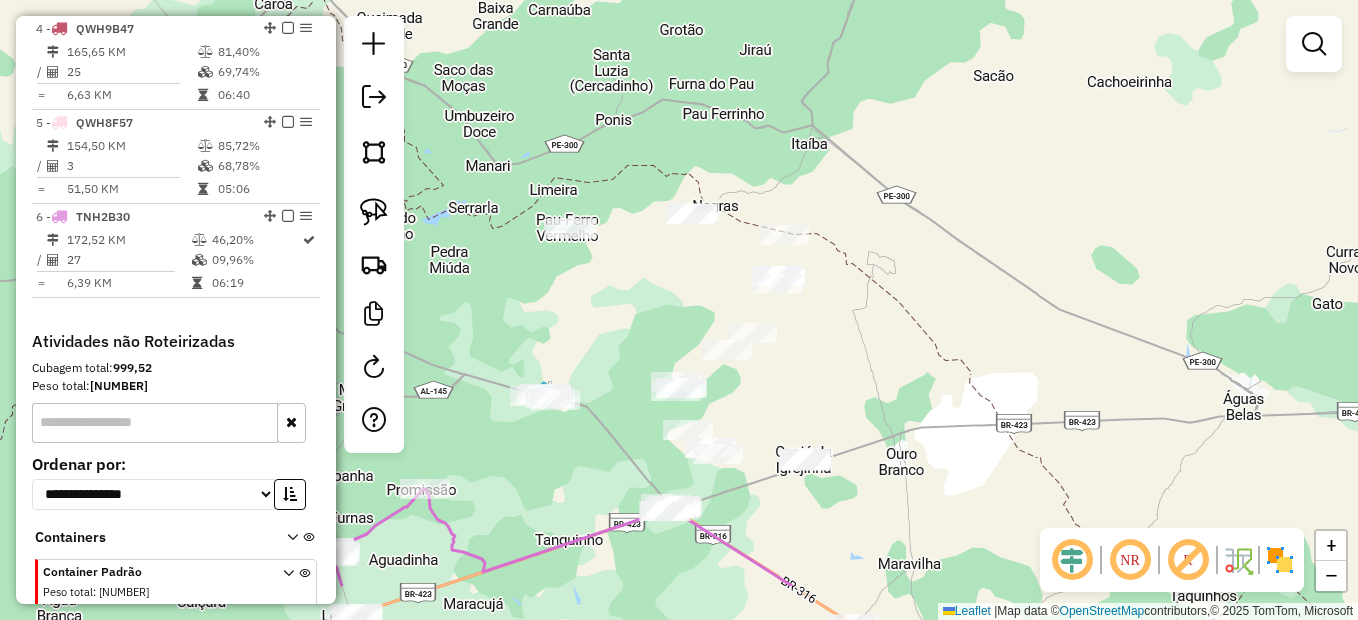 drag, startPoint x: 839, startPoint y: 426, endPoint x: 833, endPoint y: 336, distance: 90.199776 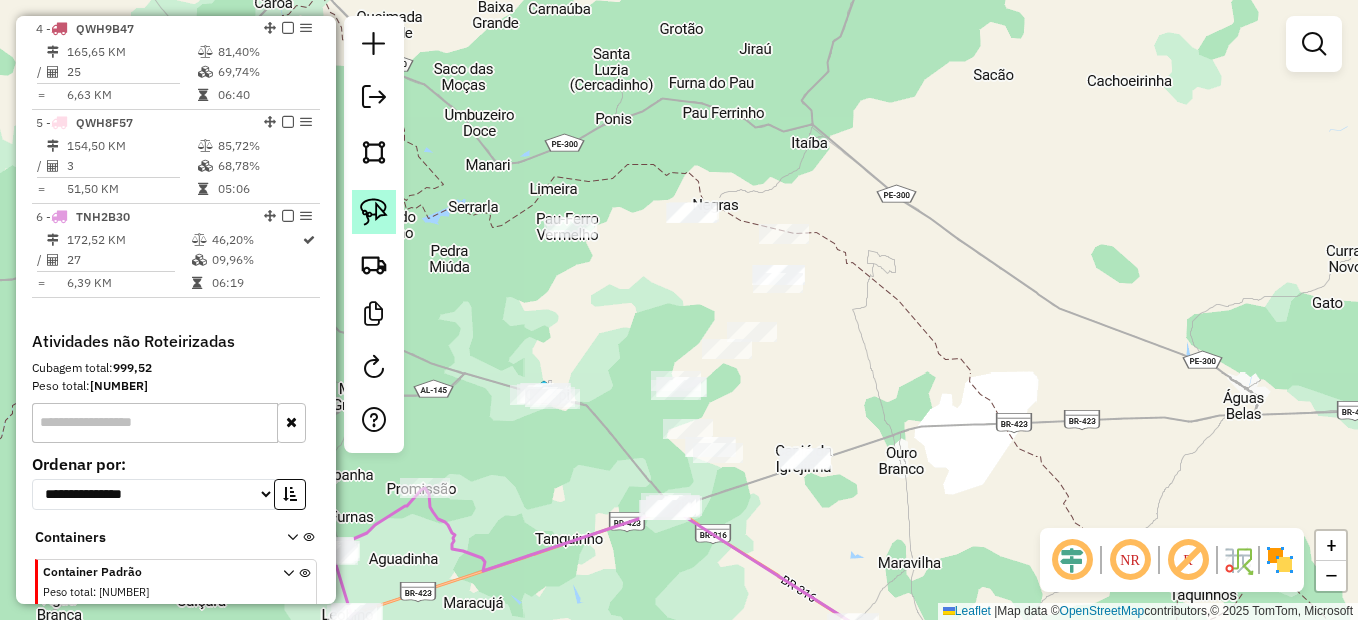 click 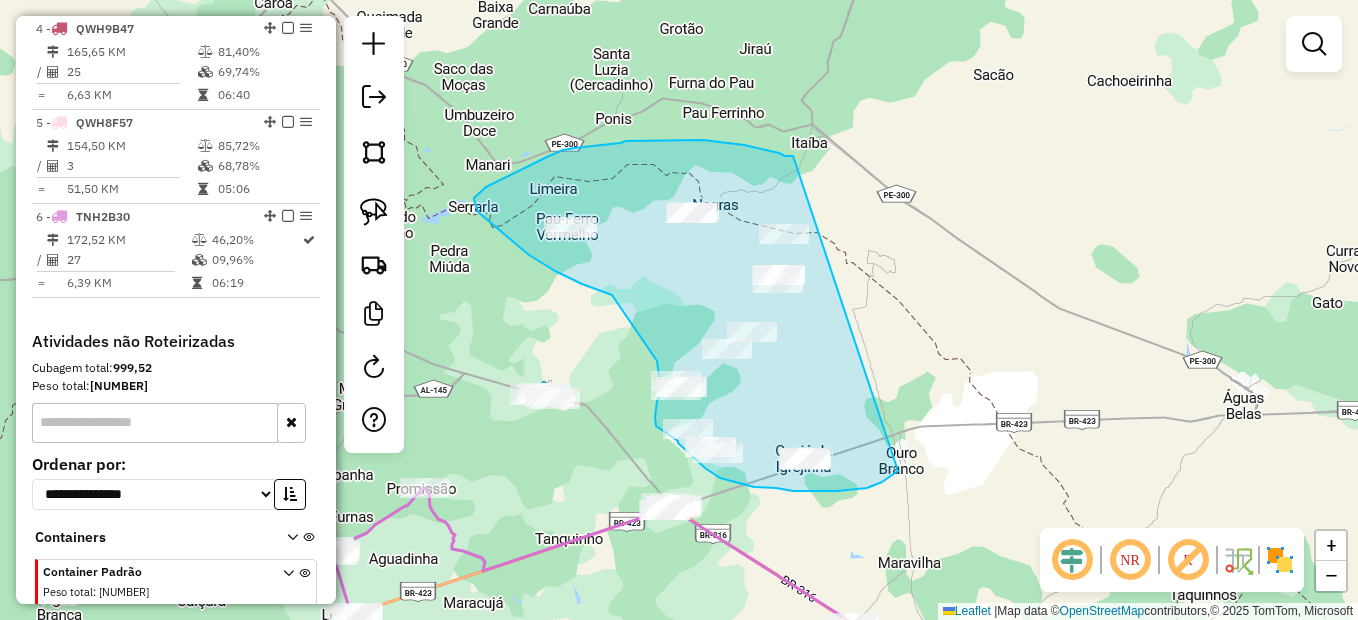 drag, startPoint x: 767, startPoint y: 150, endPoint x: 892, endPoint y: 464, distance: 337.96597 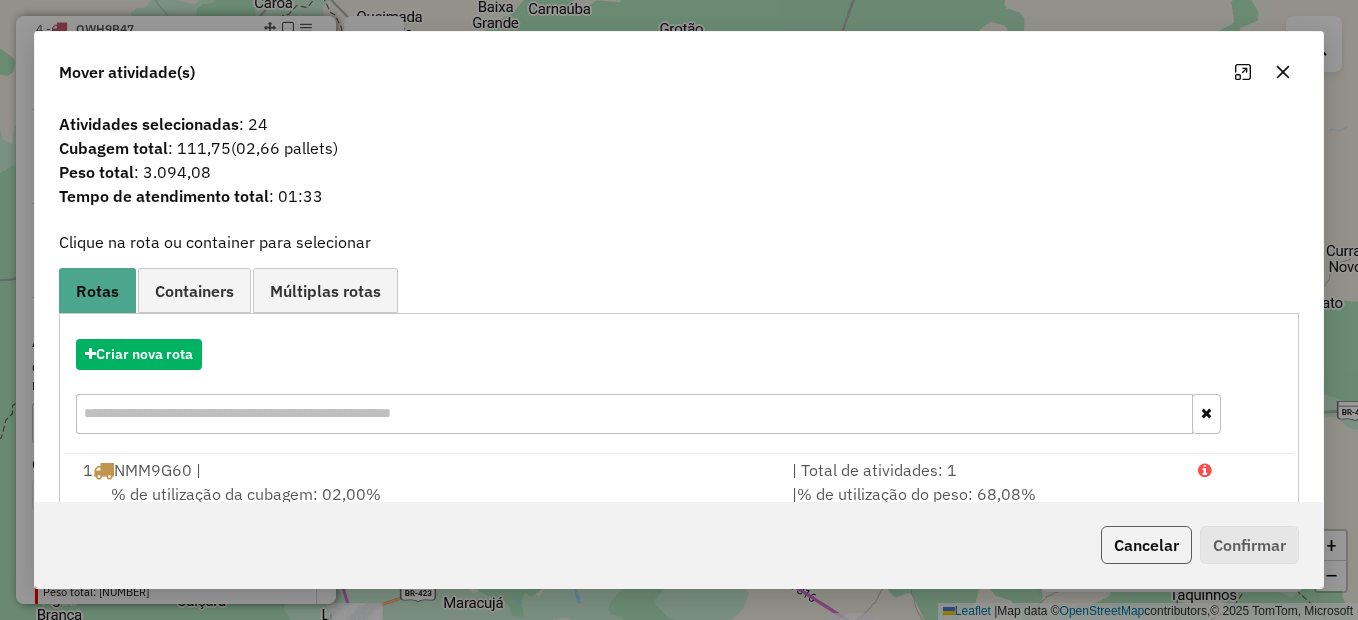 click on "Cancelar" 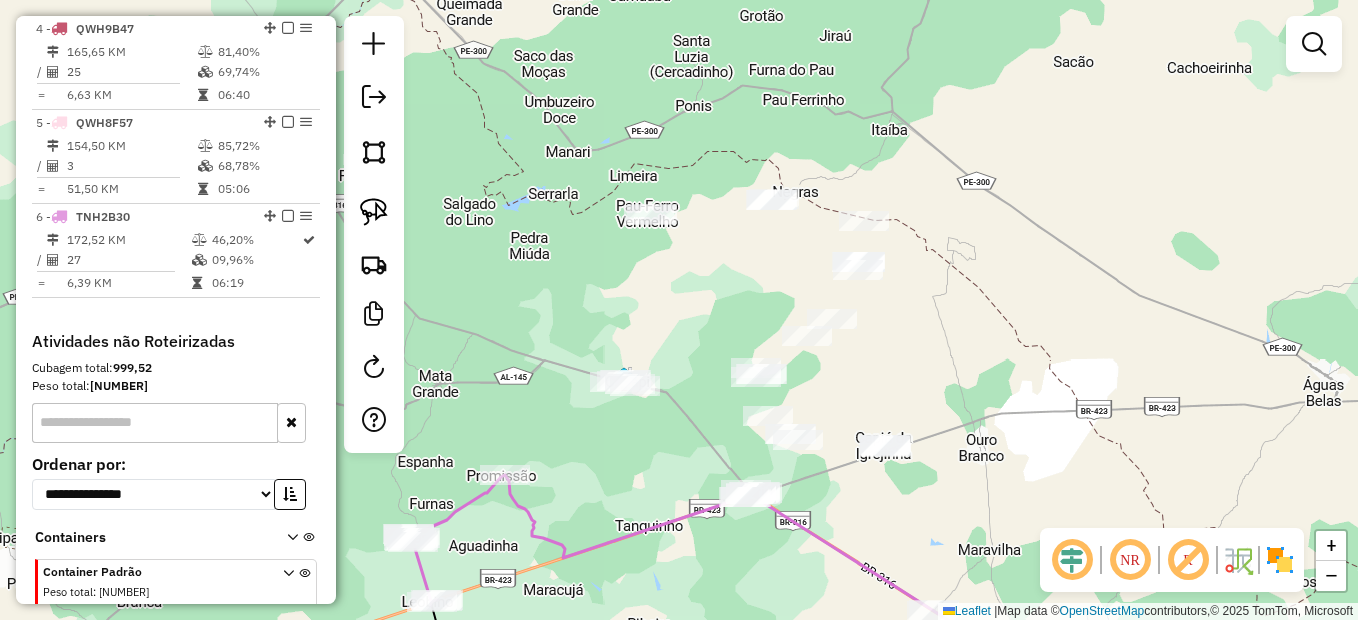 drag, startPoint x: 886, startPoint y: 428, endPoint x: 962, endPoint y: 415, distance: 77.10383 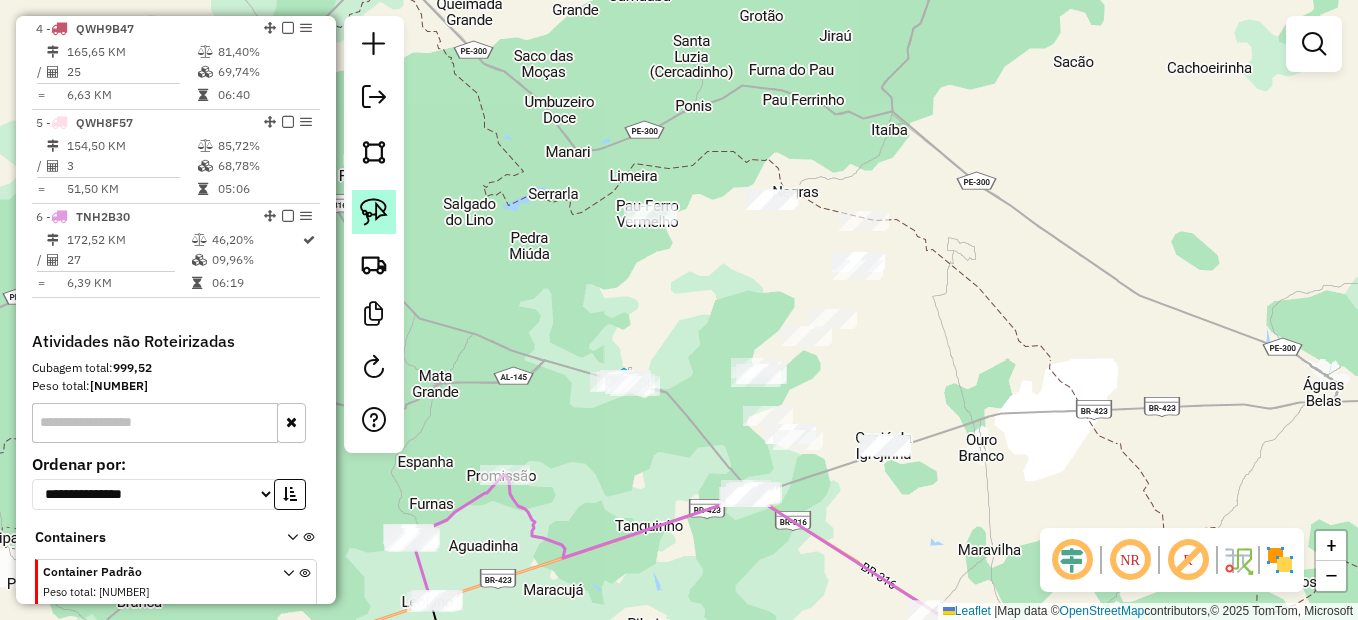 click 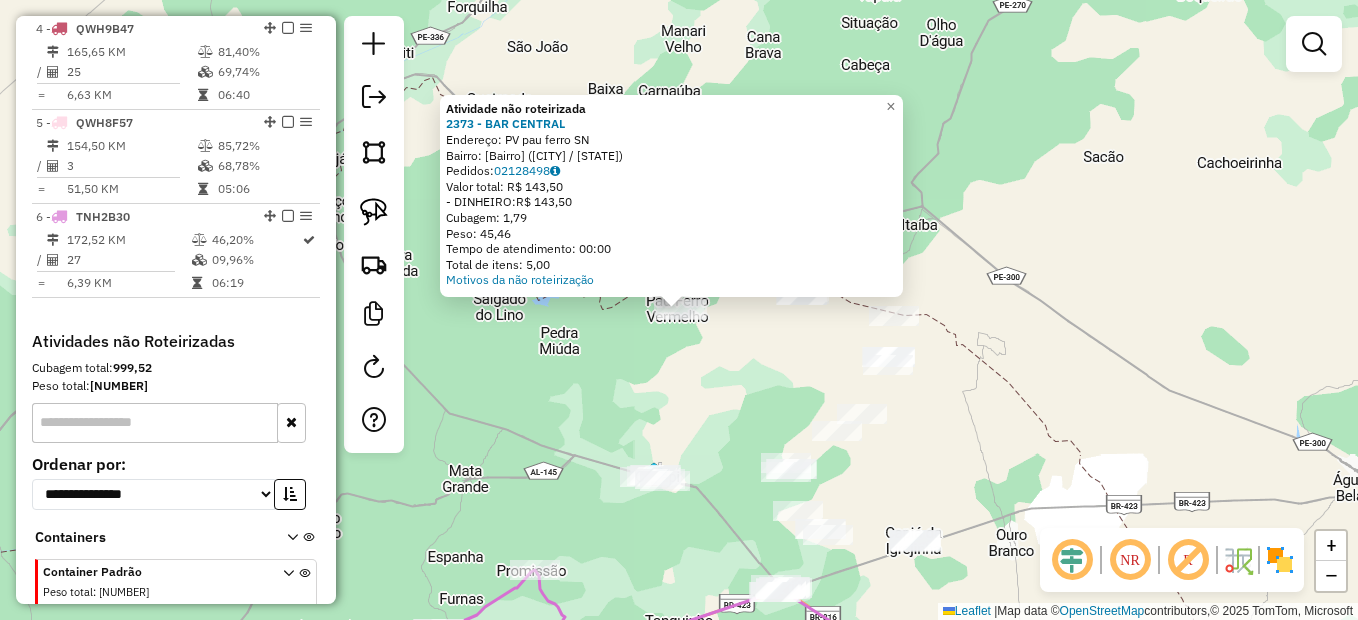 click on "Atividade não roteirizada 2373 - BAR CENTRAL  Endereço:  PV pau ferro SN   Bairro: Centro (MATA GRANDE / AL)   Pedidos:  02128498   Valor total: R$ 143,50   - DINHEIRO:  R$ 143,50   Cubagem: 1,79   Peso: 45,46   Tempo de atendimento: 00:00   Total de itens: 5,00  Motivos da não roteirização × Janela de atendimento Grade de atendimento Capacidade Transportadoras Veículos Cliente Pedidos  Rotas Selecione os dias de semana para filtrar as janelas de atendimento  Seg   Ter   Qua   Qui   Sex   Sáb   Dom  Informe o período da janela de atendimento: De: Até:  Filtrar exatamente a janela do cliente  Considerar janela de atendimento padrão  Selecione os dias de semana para filtrar as grades de atendimento  Seg   Ter   Qua   Qui   Sex   Sáb   Dom   Considerar clientes sem dia de atendimento cadastrado  Clientes fora do dia de atendimento selecionado Filtrar as atividades entre os valores definidos abaixo:  Peso mínimo:   Peso máximo:   Cubagem mínima:   Cubagem máxima:   De:   Até:   De:   Até:  Nome:" 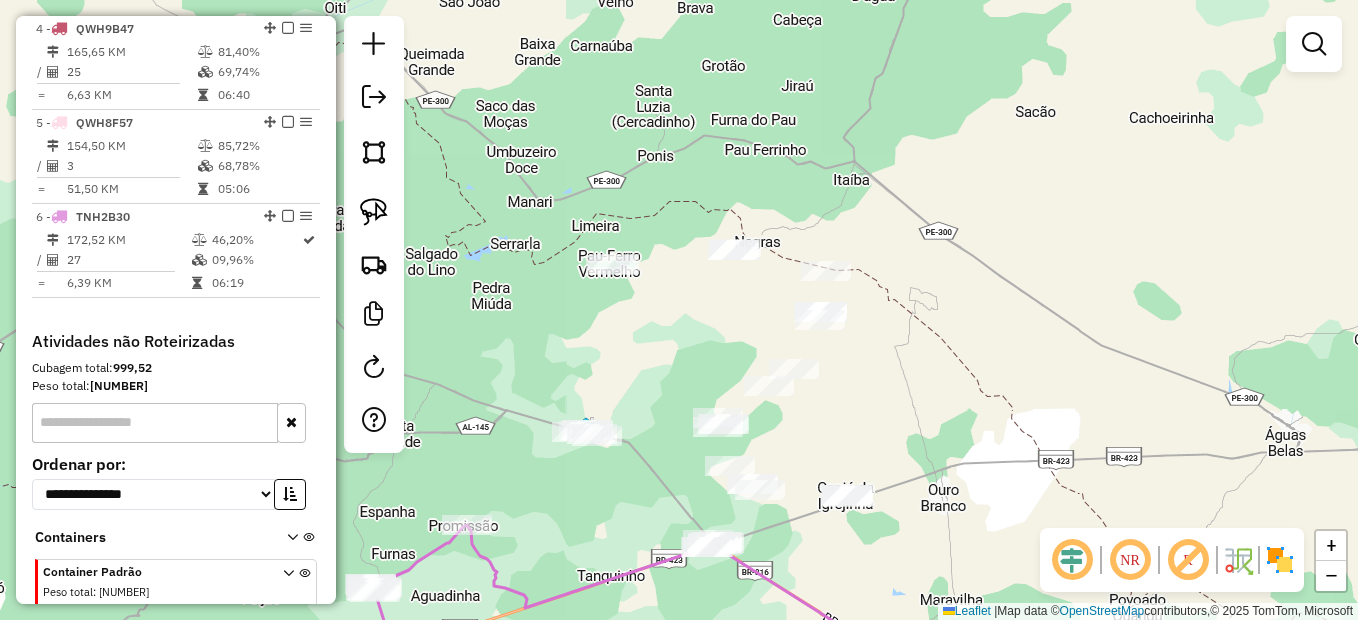 drag, startPoint x: 702, startPoint y: 419, endPoint x: 544, endPoint y: 312, distance: 190.8219 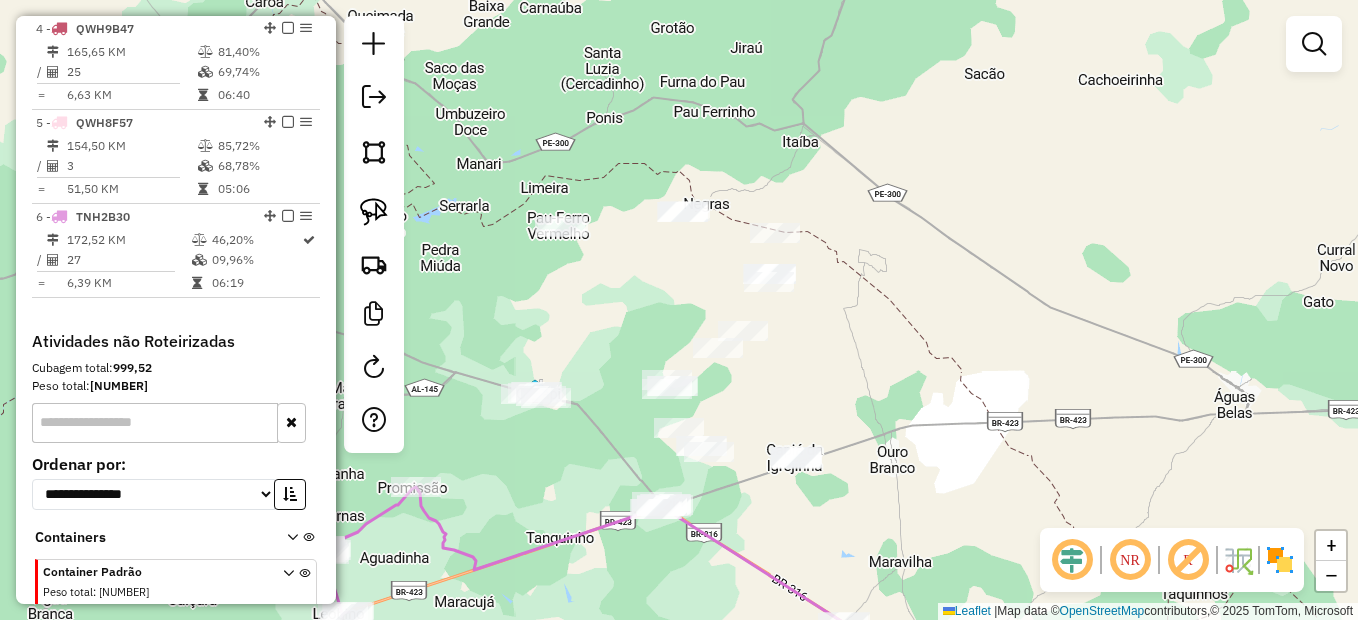 click on "Janela de atendimento Grade de atendimento Capacidade Transportadoras Veículos Cliente Pedidos  Rotas Selecione os dias de semana para filtrar as janelas de atendimento  Seg   Ter   Qua   Qui   Sex   Sáb   Dom  Informe o período da janela de atendimento: De: Até:  Filtrar exatamente a janela do cliente  Considerar janela de atendimento padrão  Selecione os dias de semana para filtrar as grades de atendimento  Seg   Ter   Qua   Qui   Sex   Sáb   Dom   Considerar clientes sem dia de atendimento cadastrado  Clientes fora do dia de atendimento selecionado Filtrar as atividades entre os valores definidos abaixo:  Peso mínimo:   Peso máximo:   Cubagem mínima:   Cubagem máxima:   De:   Até:  Filtrar as atividades entre o tempo de atendimento definido abaixo:  De:   Até:   Considerar capacidade total dos clientes não roteirizados Transportadora: Selecione um ou mais itens Tipo de veículo: Selecione um ou mais itens Veículo: Selecione um ou mais itens Motorista: Selecione um ou mais itens Nome: Rótulo:" 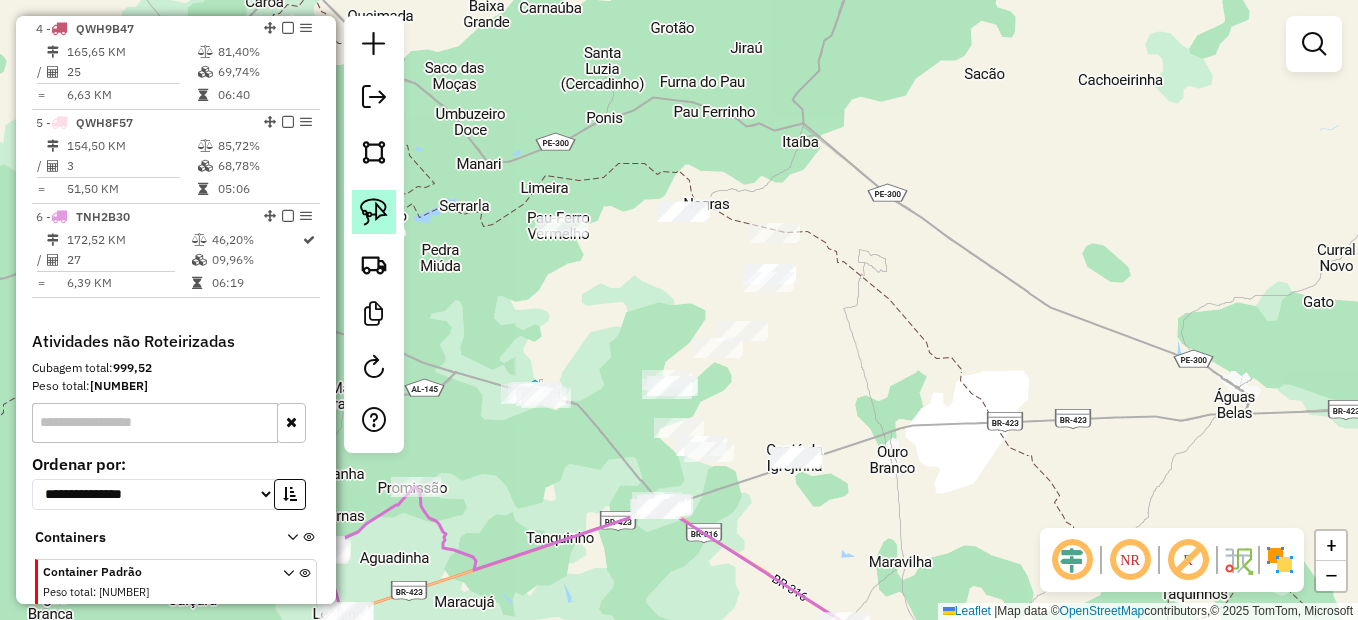 click 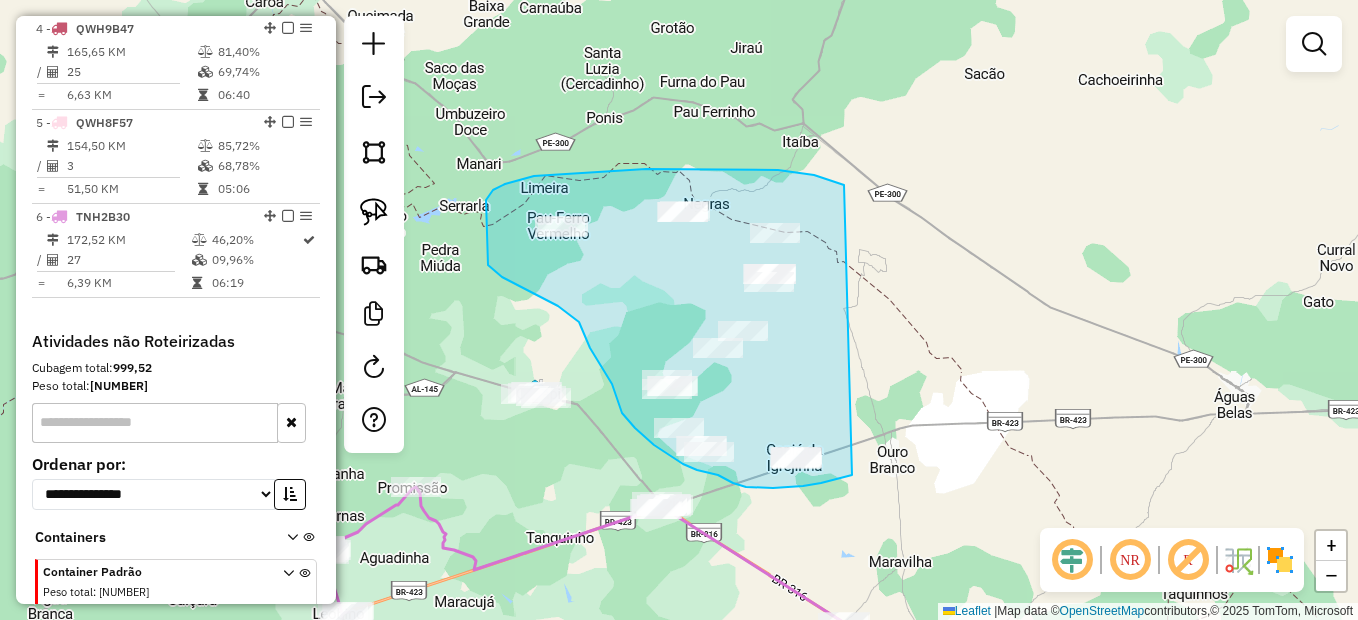 drag, startPoint x: 808, startPoint y: 174, endPoint x: 865, endPoint y: 471, distance: 302.42023 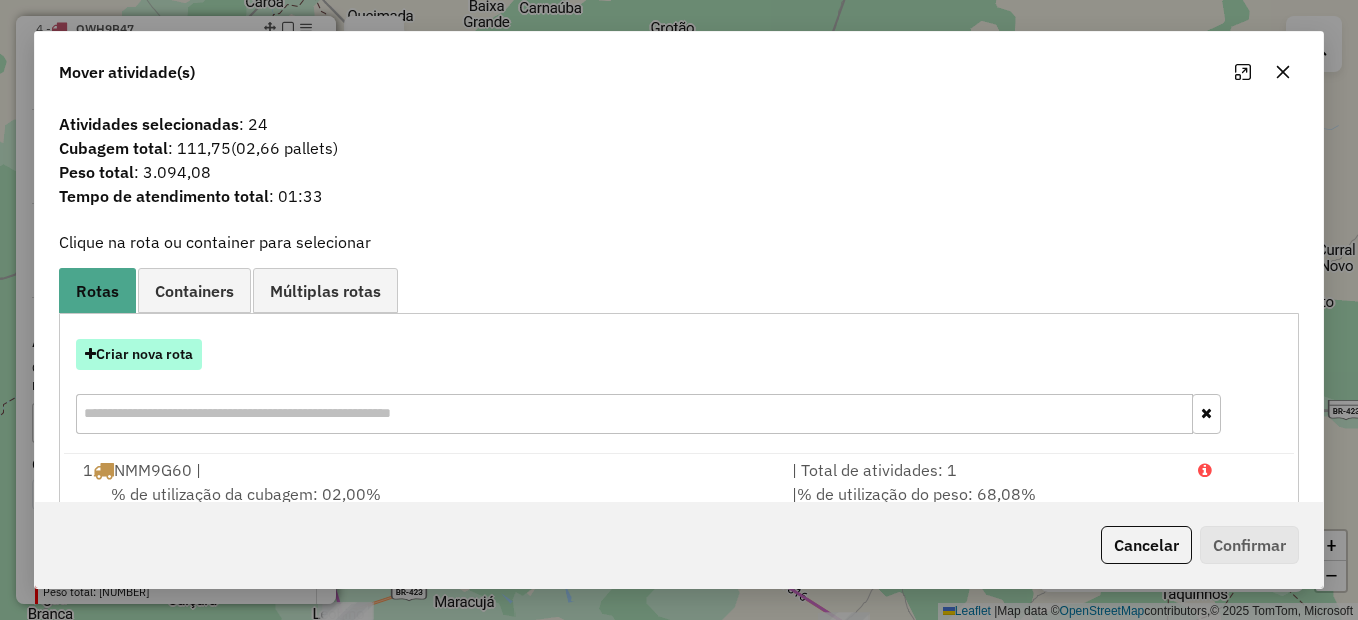 click on "Criar nova rota" at bounding box center (139, 354) 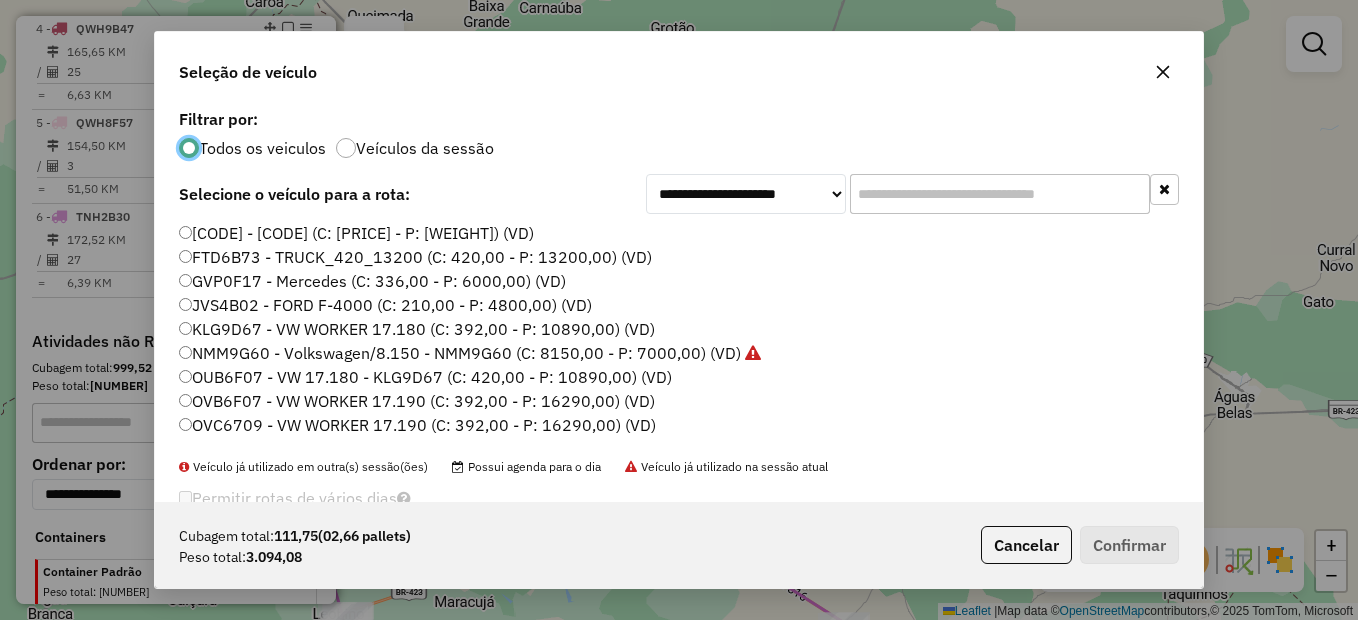 scroll, scrollTop: 11, scrollLeft: 6, axis: both 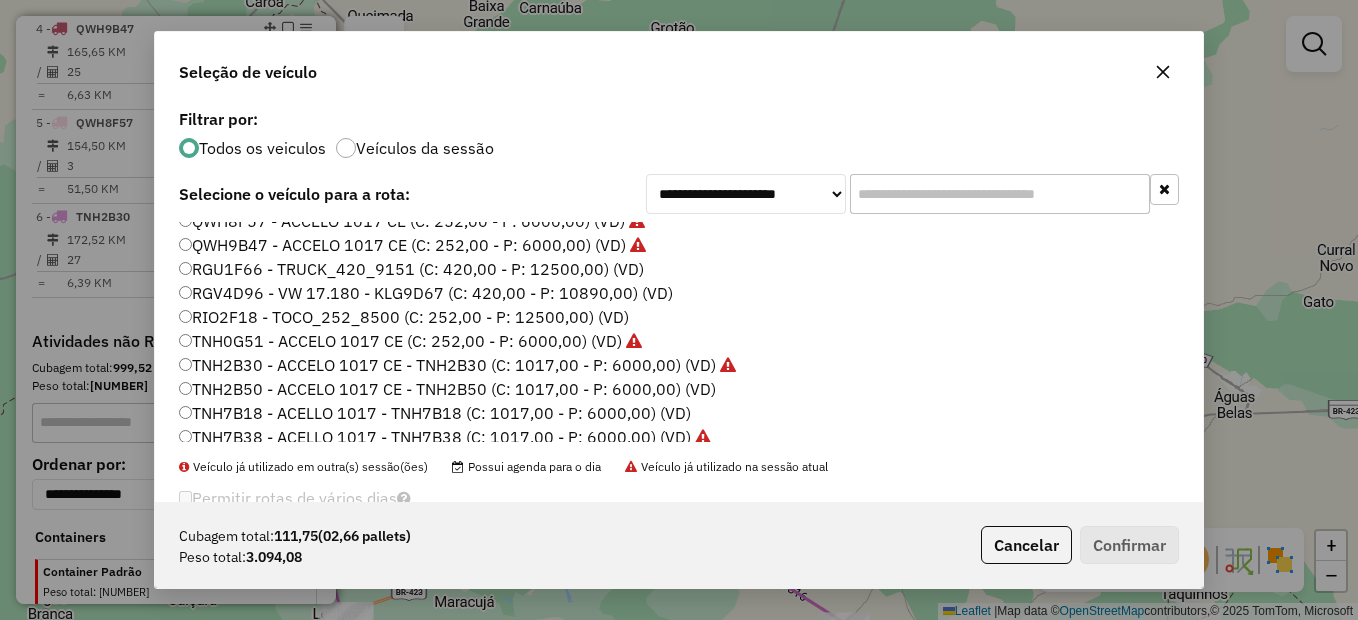click on "TNH2B50 - ACCELO 1017 CE - TNH2B50 (C: 1017,00 - P: 6000,00) (VD)" 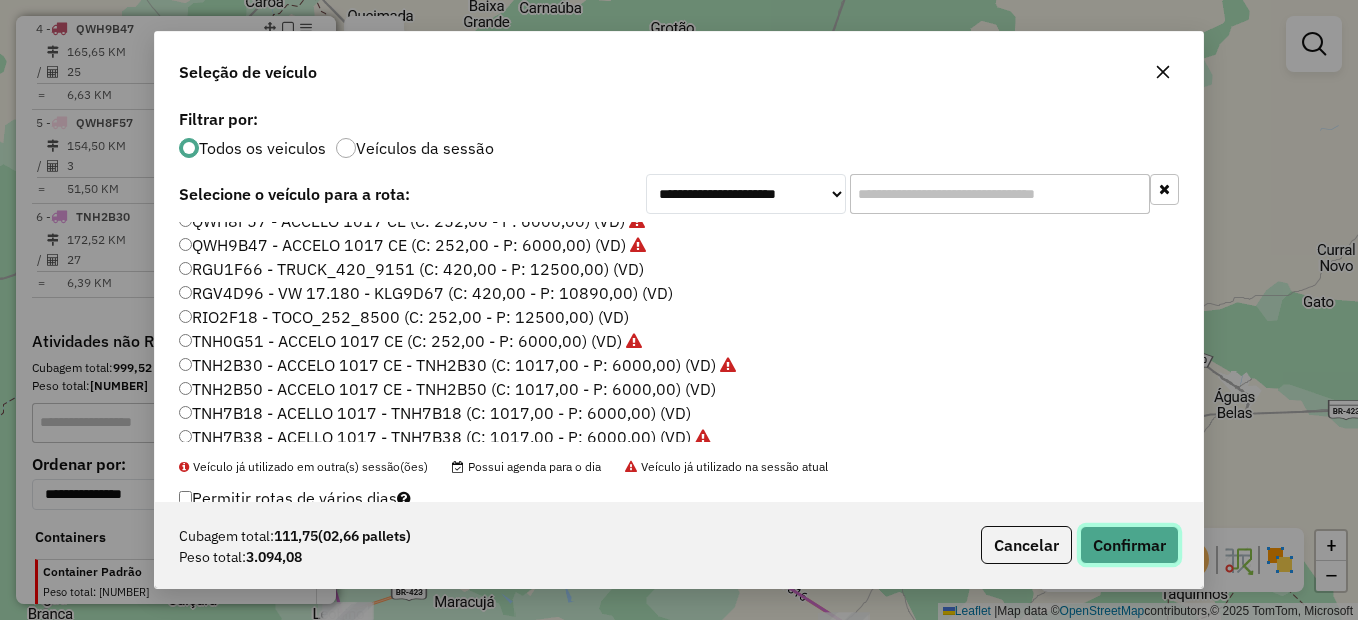 click on "Confirmar" 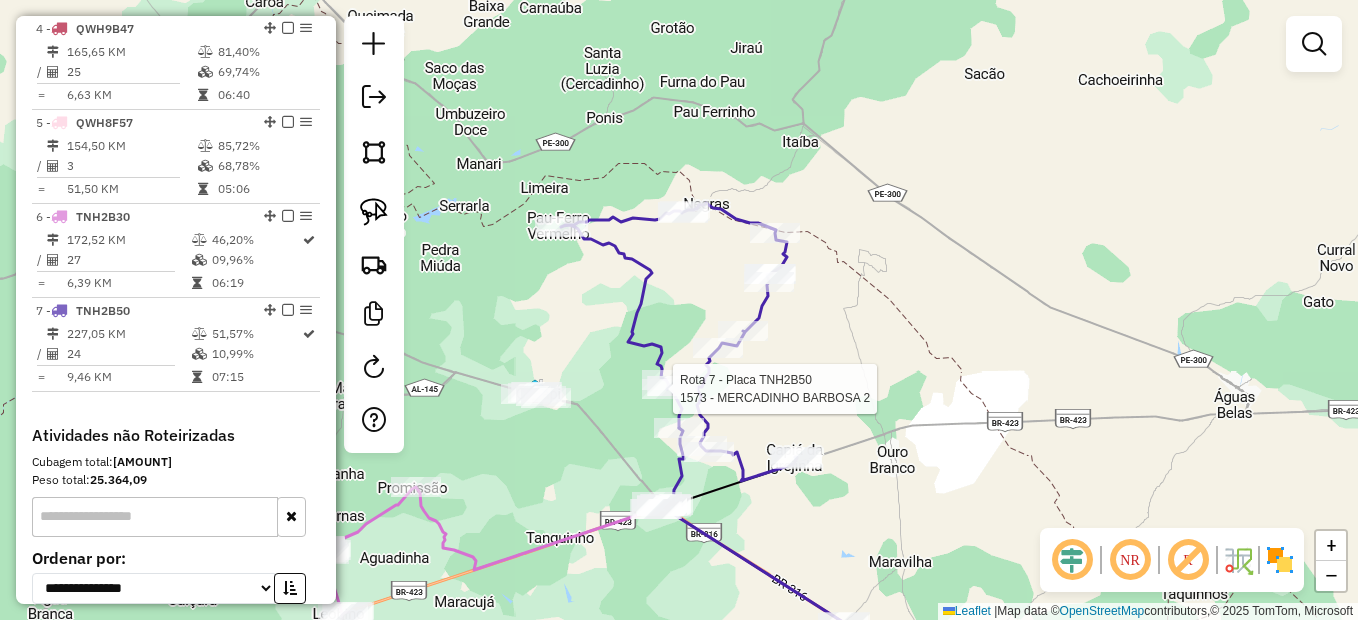 select on "*********" 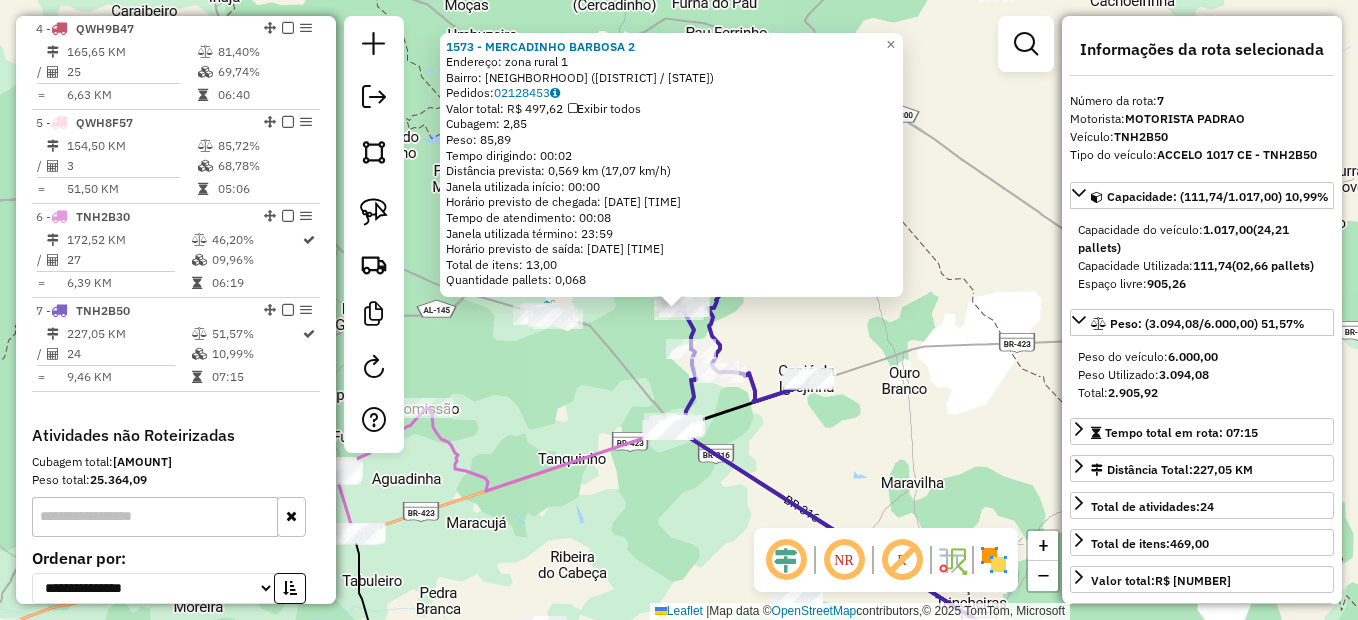 scroll, scrollTop: 1213, scrollLeft: 0, axis: vertical 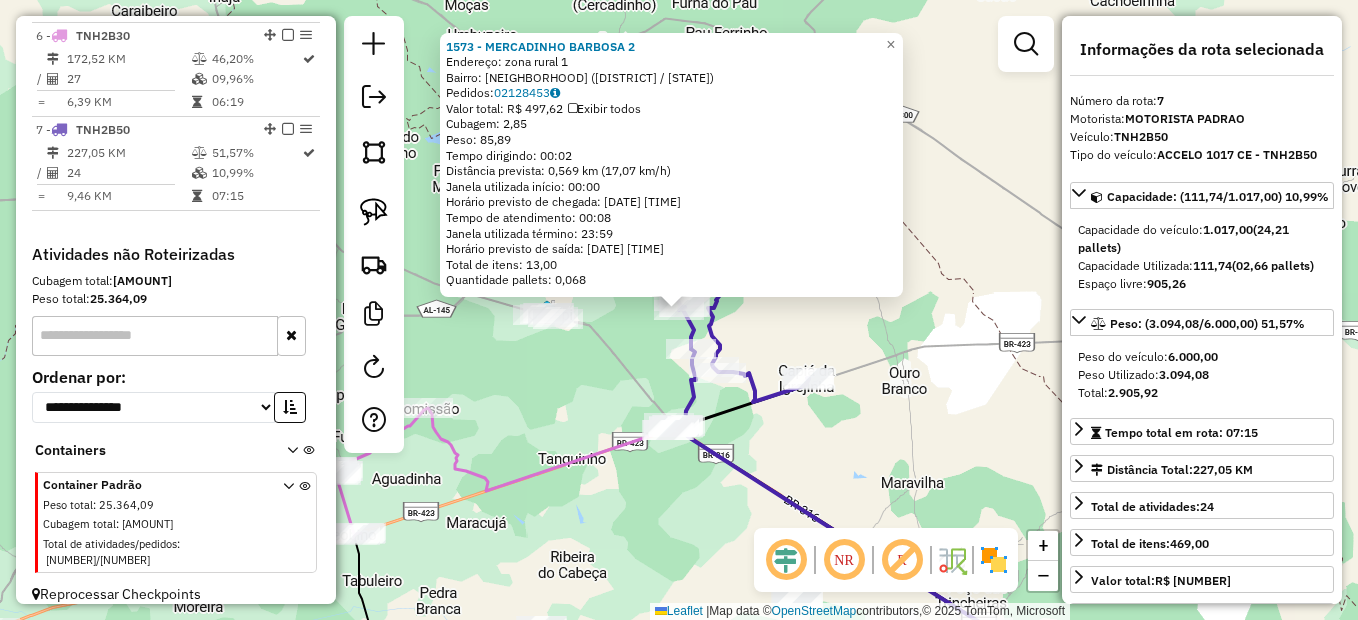 click 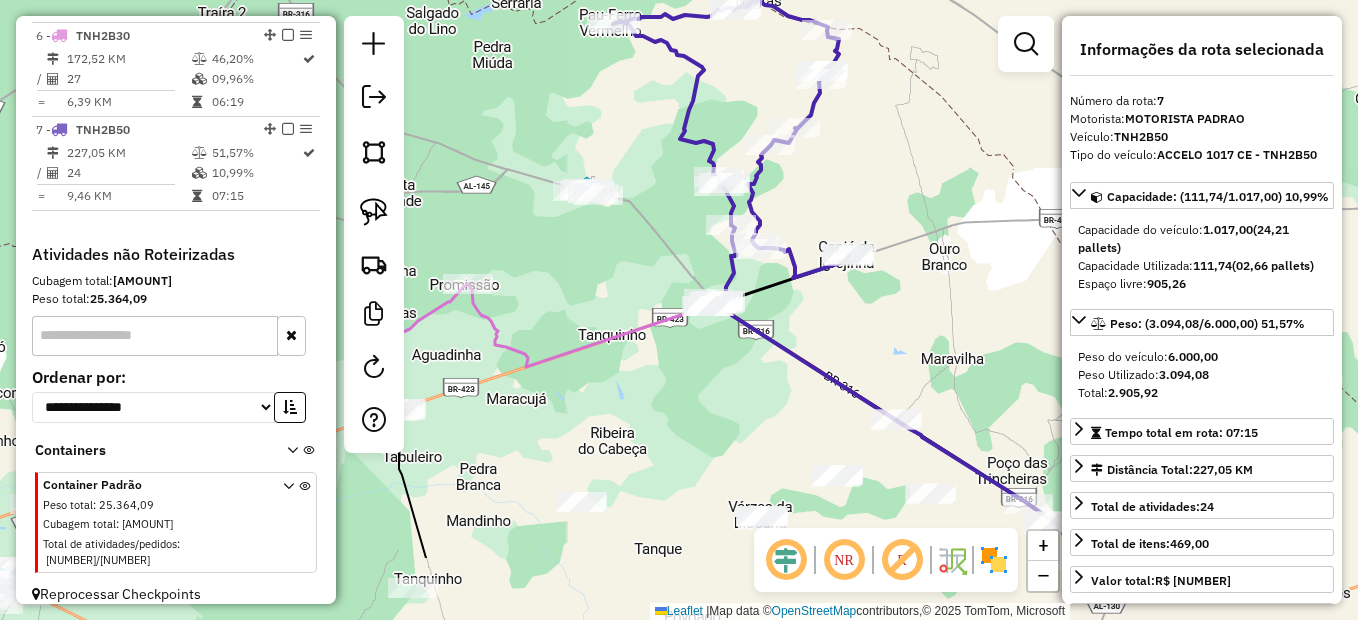 drag, startPoint x: 747, startPoint y: 432, endPoint x: 680, endPoint y: 304, distance: 144.47491 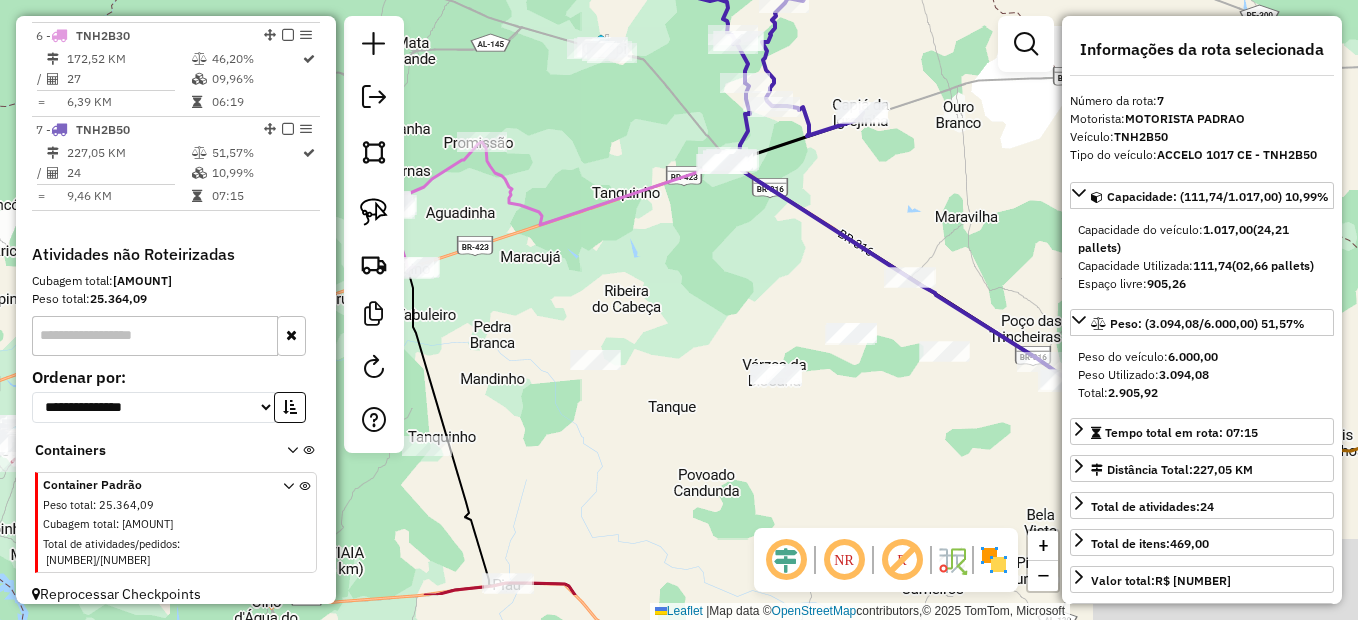 drag, startPoint x: 623, startPoint y: 416, endPoint x: 680, endPoint y: 317, distance: 114.236595 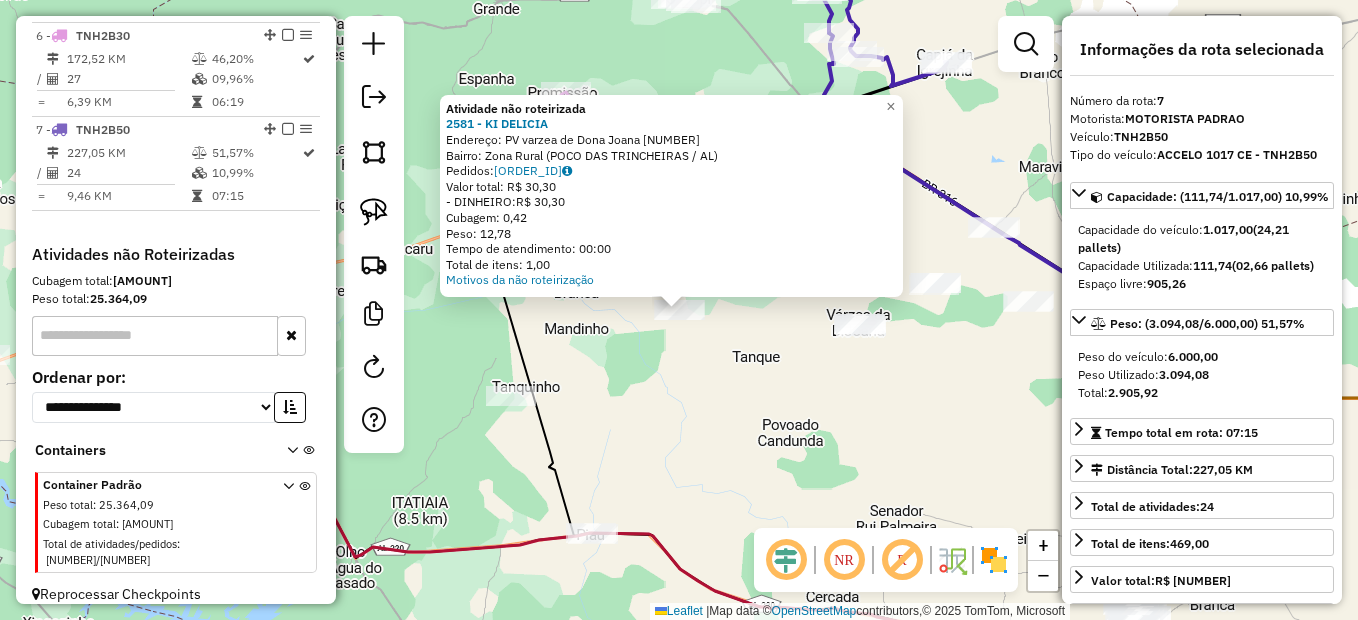 click on "Atividade não roteirizada 2581 - KI DELICIA  Endereço:  PV varzea de Dona Joana 94   Bairro: Zona Rural (POCO DAS TRINCHEIRAS / AL)   Pedidos:  02128579   Valor total: R$ 30,30   - DINHEIRO:  R$ 30,30   Cubagem: 0,42   Peso: 12,78   Tempo de atendimento: 00:00   Total de itens: 1,00  Motivos da não roteirização × Janela de atendimento Grade de atendimento Capacidade Transportadoras Veículos Cliente Pedidos  Rotas Selecione os dias de semana para filtrar as janelas de atendimento  Seg   Ter   Qua   Qui   Sex   Sáb   Dom  Informe o período da janela de atendimento: De: Até:  Filtrar exatamente a janela do cliente  Considerar janela de atendimento padrão  Selecione os dias de semana para filtrar as grades de atendimento  Seg   Ter   Qua   Qui   Sex   Sáb   Dom   Considerar clientes sem dia de atendimento cadastrado  Clientes fora do dia de atendimento selecionado Filtrar as atividades entre os valores definidos abaixo:  Peso mínimo:   Peso máximo:   Cubagem mínima:   Cubagem máxima:   De:   De:" 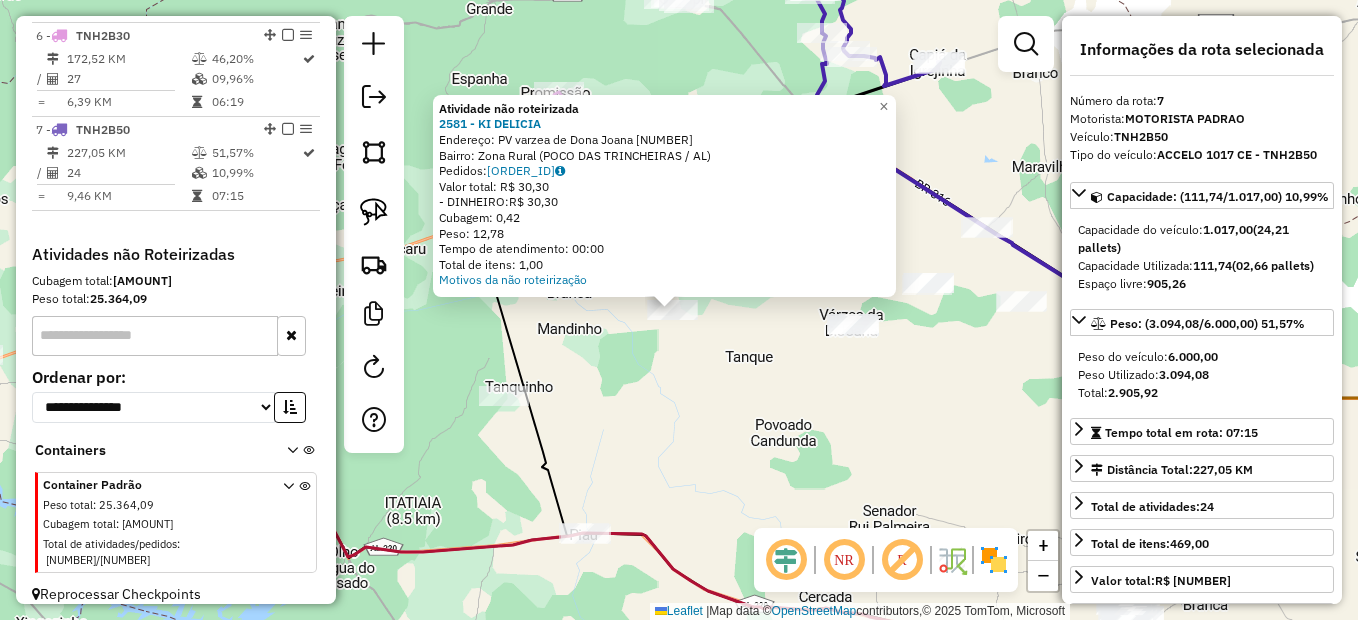 click on "Atividade não roteirizada 2581 - KI DELICIA  Endereço:  PV varzea de Dona Joana 94   Bairro: Zona Rural (POCO DAS TRINCHEIRAS / AL)   Pedidos:  02128579   Valor total: R$ 30,30   - DINHEIRO:  R$ 30,30   Cubagem: 0,42   Peso: 12,78   Tempo de atendimento: 00:00   Total de itens: 1,00  Motivos da não roteirização × Janela de atendimento Grade de atendimento Capacidade Transportadoras Veículos Cliente Pedidos  Rotas Selecione os dias de semana para filtrar as janelas de atendimento  Seg   Ter   Qua   Qui   Sex   Sáb   Dom  Informe o período da janela de atendimento: De: Até:  Filtrar exatamente a janela do cliente  Considerar janela de atendimento padrão  Selecione os dias de semana para filtrar as grades de atendimento  Seg   Ter   Qua   Qui   Sex   Sáb   Dom   Considerar clientes sem dia de atendimento cadastrado  Clientes fora do dia de atendimento selecionado Filtrar as atividades entre os valores definidos abaixo:  Peso mínimo:   Peso máximo:   Cubagem mínima:   Cubagem máxima:   De:   De:" 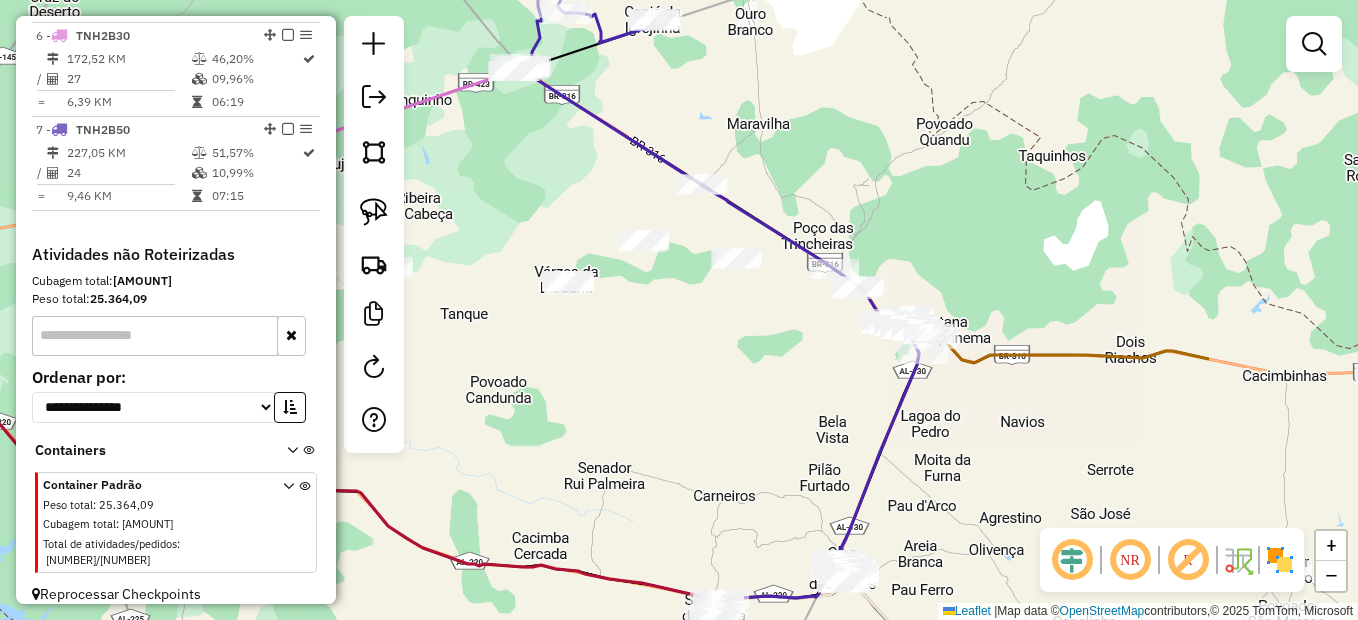 drag, startPoint x: 907, startPoint y: 415, endPoint x: 657, endPoint y: 381, distance: 252.3014 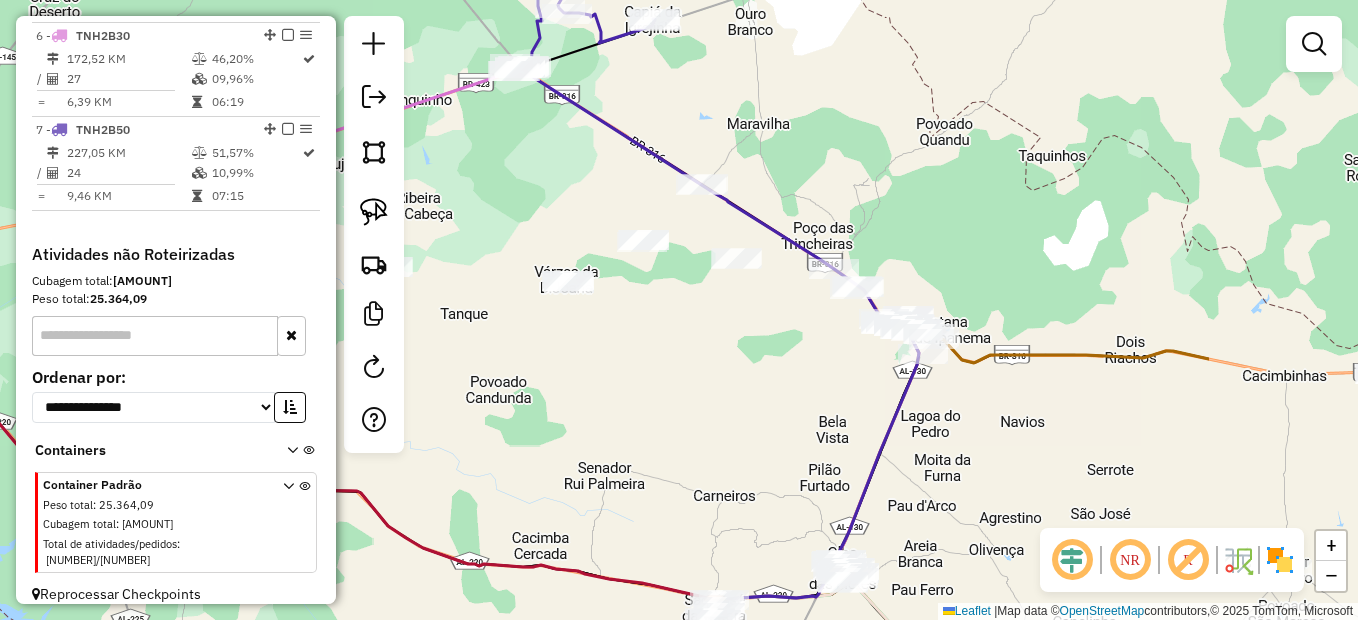click on "Janela de atendimento Grade de atendimento Capacidade Transportadoras Veículos Cliente Pedidos  Rotas Selecione os dias de semana para filtrar as janelas de atendimento  Seg   Ter   Qua   Qui   Sex   Sáb   Dom  Informe o período da janela de atendimento: De: Até:  Filtrar exatamente a janela do cliente  Considerar janela de atendimento padrão  Selecione os dias de semana para filtrar as grades de atendimento  Seg   Ter   Qua   Qui   Sex   Sáb   Dom   Considerar clientes sem dia de atendimento cadastrado  Clientes fora do dia de atendimento selecionado Filtrar as atividades entre os valores definidos abaixo:  Peso mínimo:   Peso máximo:   Cubagem mínima:   Cubagem máxima:   De:   Até:  Filtrar as atividades entre o tempo de atendimento definido abaixo:  De:   Até:   Considerar capacidade total dos clientes não roteirizados Transportadora: Selecione um ou mais itens Tipo de veículo: Selecione um ou mais itens Veículo: Selecione um ou mais itens Motorista: Selecione um ou mais itens Nome: Rótulo:" 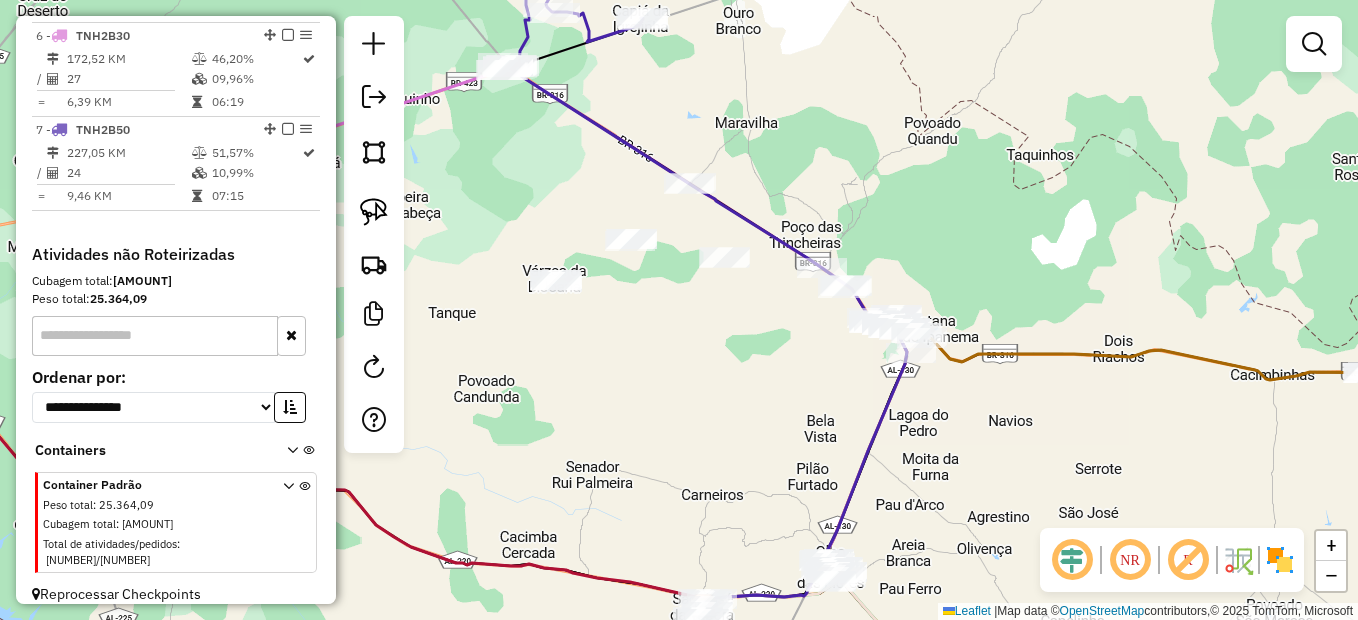 click 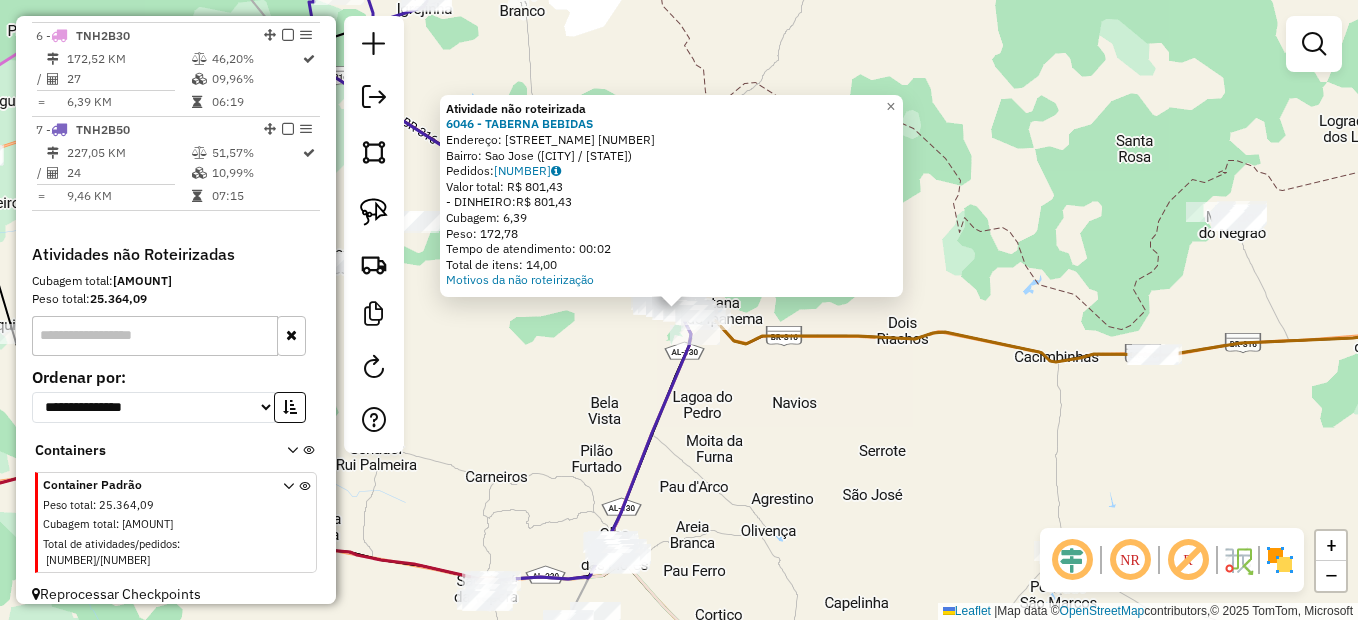 click on "Atividade não roteirizada 6046 - TABERNA BEBIDAS  Endereço:  Rua Nair Amaral 2   Bairro: Sao Jose (SANTANA DO IPANEMA / AL)   Pedidos:  02128790   Valor total: R$ 801,43   - DINHEIRO:  R$ 801,43   Cubagem: 6,39   Peso: 172,78   Tempo de atendimento: 00:02   Total de itens: 14,00  Motivos da não roteirização × Janela de atendimento Grade de atendimento Capacidade Transportadoras Veículos Cliente Pedidos  Rotas Selecione os dias de semana para filtrar as janelas de atendimento  Seg   Ter   Qua   Qui   Sex   Sáb   Dom  Informe o período da janela de atendimento: De: Até:  Filtrar exatamente a janela do cliente  Considerar janela de atendimento padrão  Selecione os dias de semana para filtrar as grades de atendimento  Seg   Ter   Qua   Qui   Sex   Sáb   Dom   Considerar clientes sem dia de atendimento cadastrado  Clientes fora do dia de atendimento selecionado Filtrar as atividades entre os valores definidos abaixo:  Peso mínimo:   Peso máximo:   Cubagem mínima:   Cubagem máxima:   De:   Até:  +" 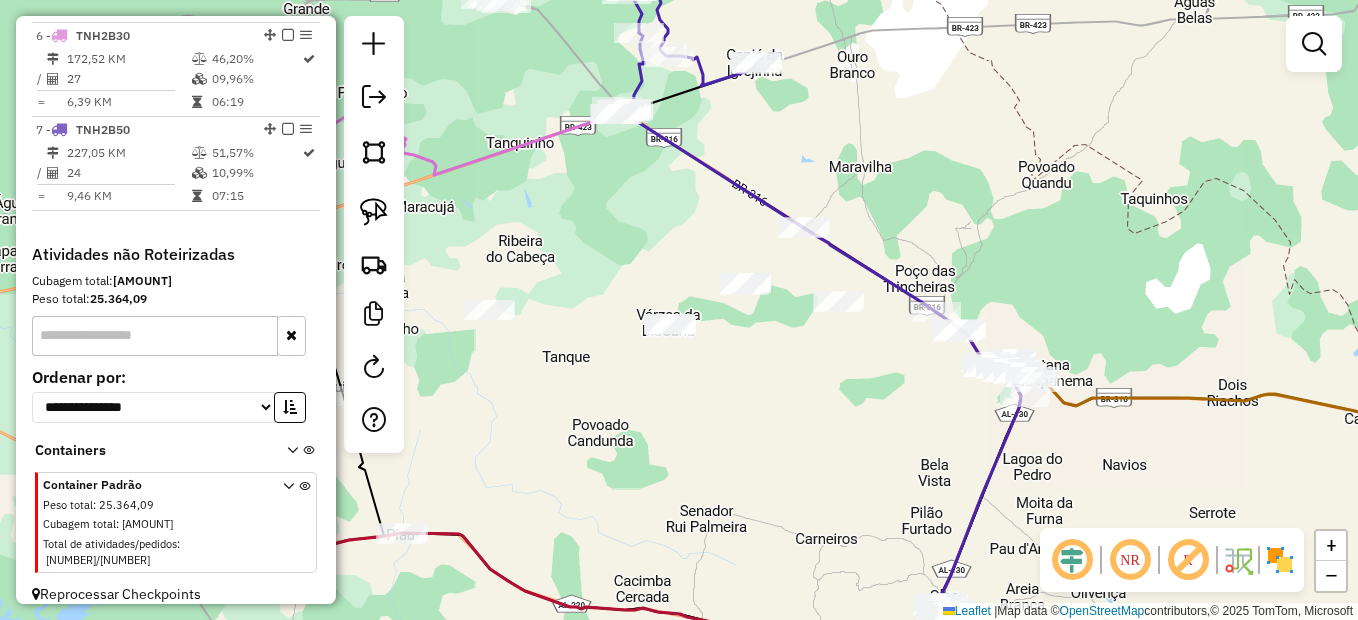 drag, startPoint x: 577, startPoint y: 403, endPoint x: 875, endPoint y: 449, distance: 301.52945 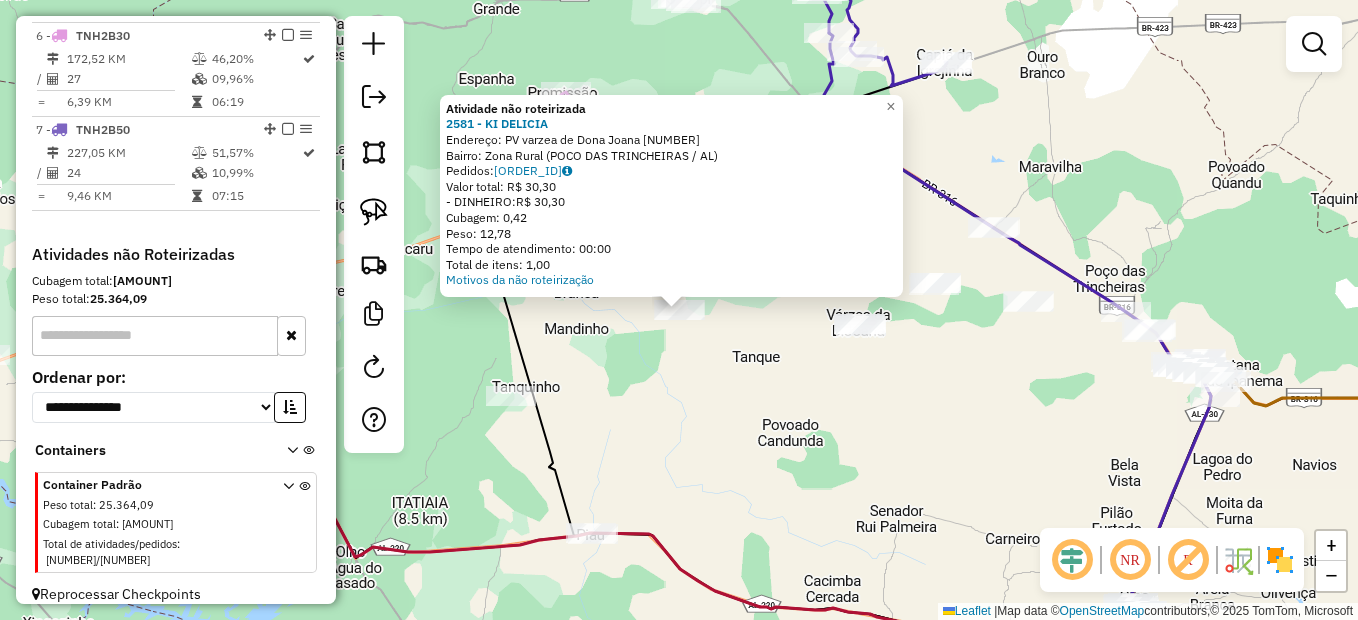 click on "Atividade não roteirizada 2581 - KI DELICIA  Endereço:  PV varzea de Dona Joana 94   Bairro: Zona Rural (POCO DAS TRINCHEIRAS / AL)   Pedidos:  02128579   Valor total: R$ 30,30   - DINHEIRO:  R$ 30,30   Cubagem: 0,42   Peso: 12,78   Tempo de atendimento: 00:00   Total de itens: 1,00  Motivos da não roteirização × Janela de atendimento Grade de atendimento Capacidade Transportadoras Veículos Cliente Pedidos  Rotas Selecione os dias de semana para filtrar as janelas de atendimento  Seg   Ter   Qua   Qui   Sex   Sáb   Dom  Informe o período da janela de atendimento: De: Até:  Filtrar exatamente a janela do cliente  Considerar janela de atendimento padrão  Selecione os dias de semana para filtrar as grades de atendimento  Seg   Ter   Qua   Qui   Sex   Sáb   Dom   Considerar clientes sem dia de atendimento cadastrado  Clientes fora do dia de atendimento selecionado Filtrar as atividades entre os valores definidos abaixo:  Peso mínimo:   Peso máximo:   Cubagem mínima:   Cubagem máxima:   De:   De:" 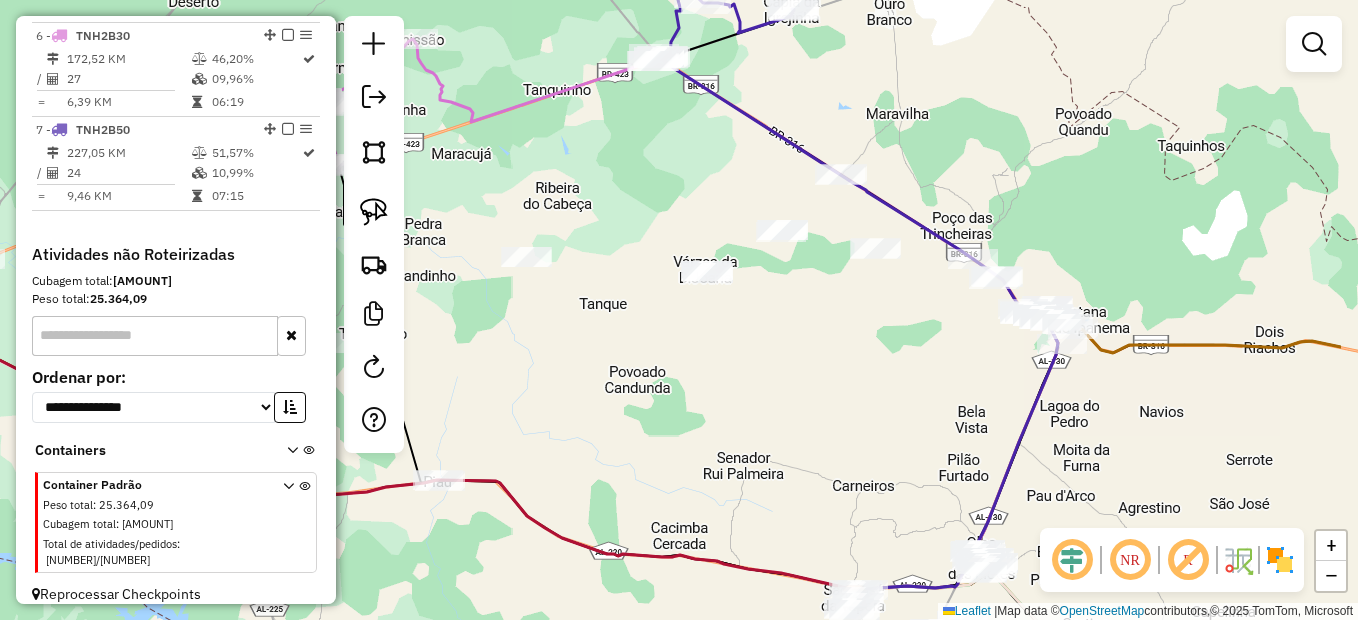 drag, startPoint x: 1005, startPoint y: 407, endPoint x: 856, endPoint y: 354, distance: 158.14551 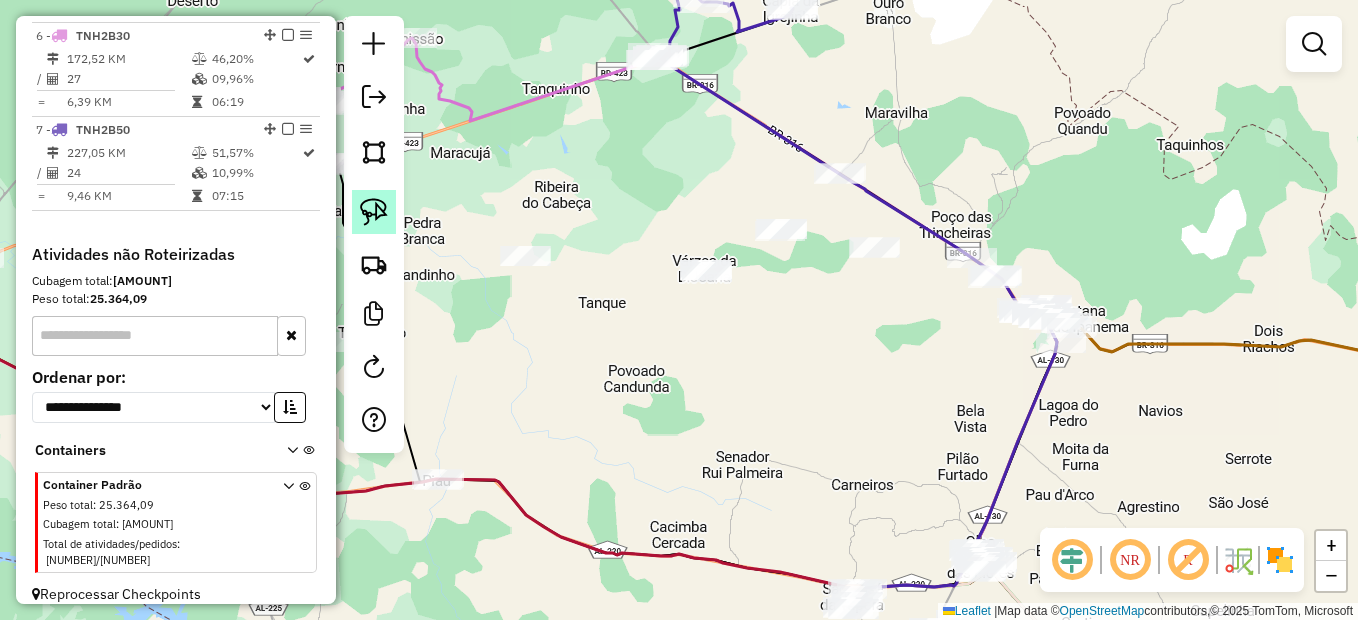 click 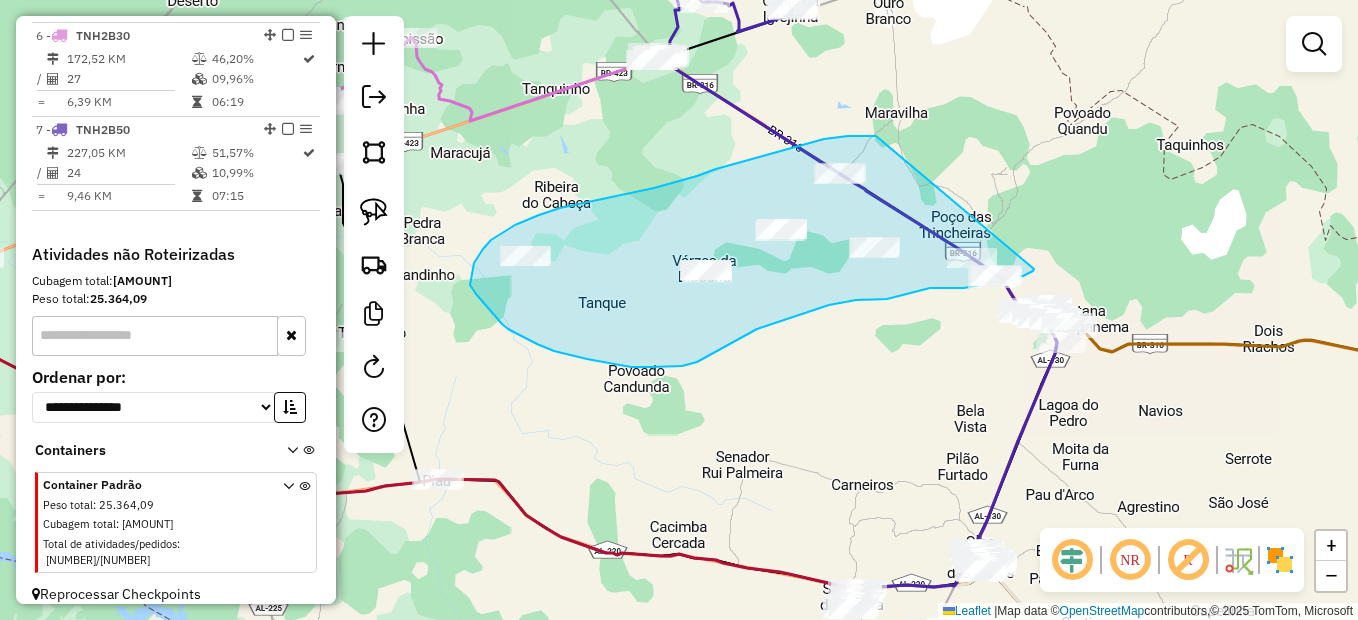 drag, startPoint x: 872, startPoint y: 136, endPoint x: 1037, endPoint y: 267, distance: 210.67986 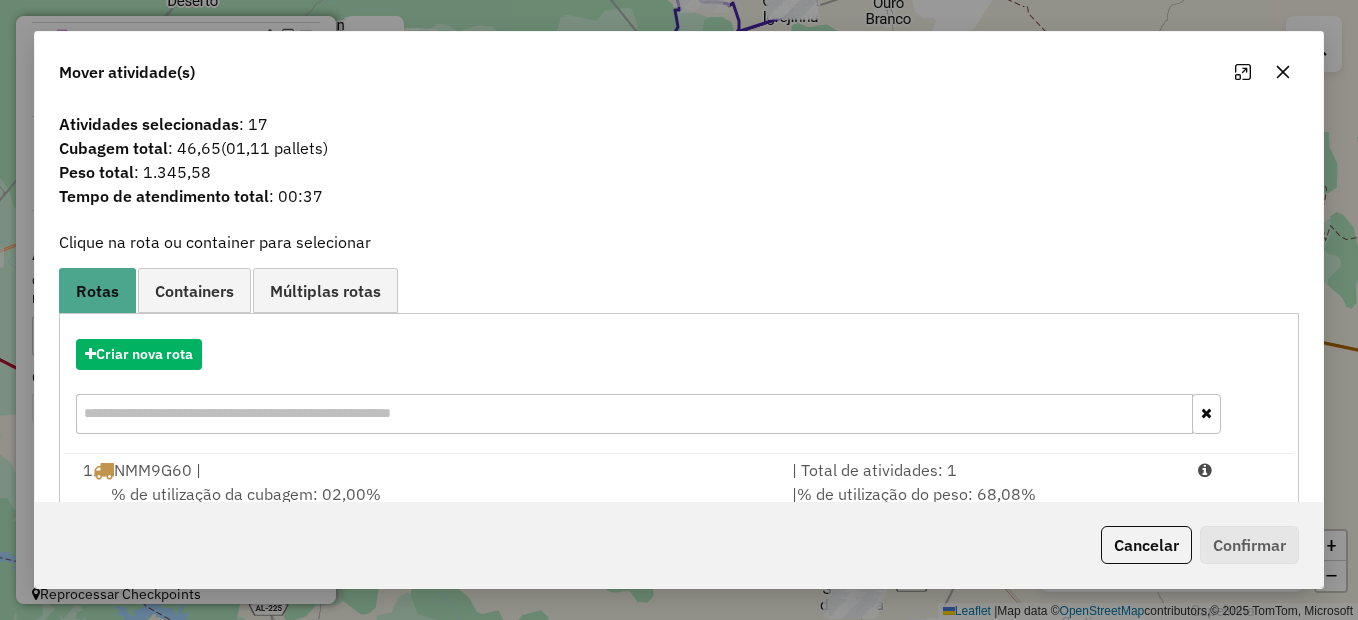 drag, startPoint x: 1151, startPoint y: 556, endPoint x: 1135, endPoint y: 547, distance: 18.35756 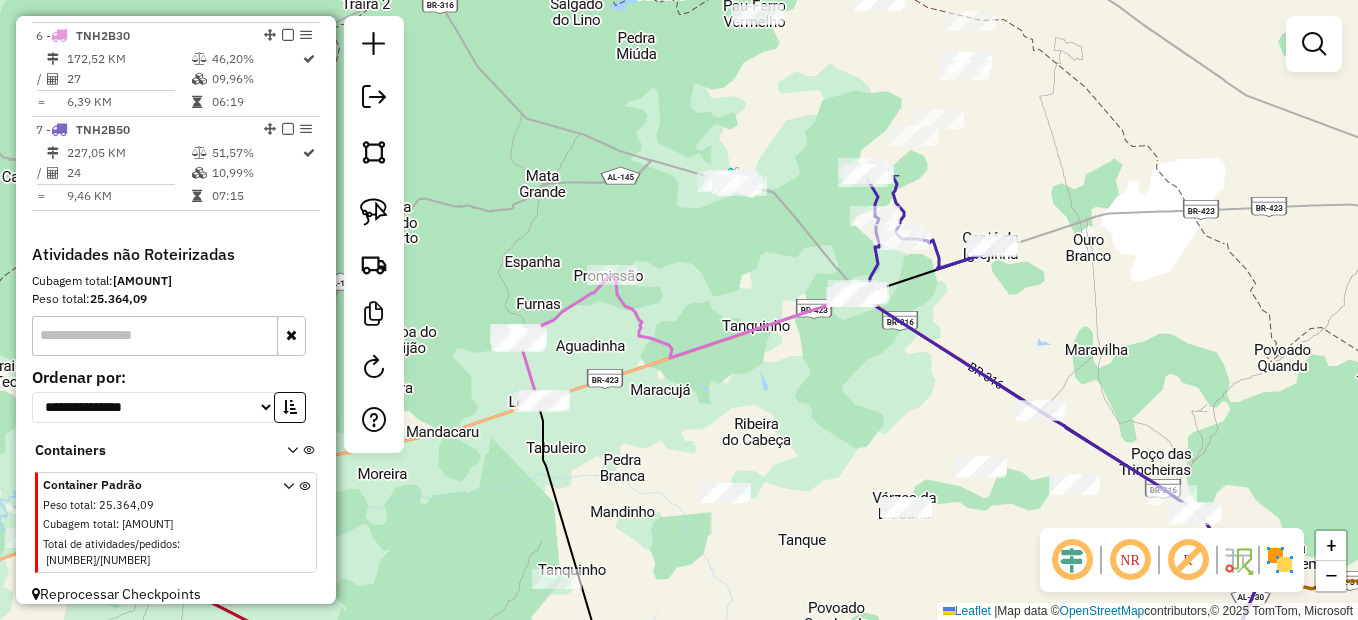 drag, startPoint x: 764, startPoint y: 392, endPoint x: 893, endPoint y: 549, distance: 203.1994 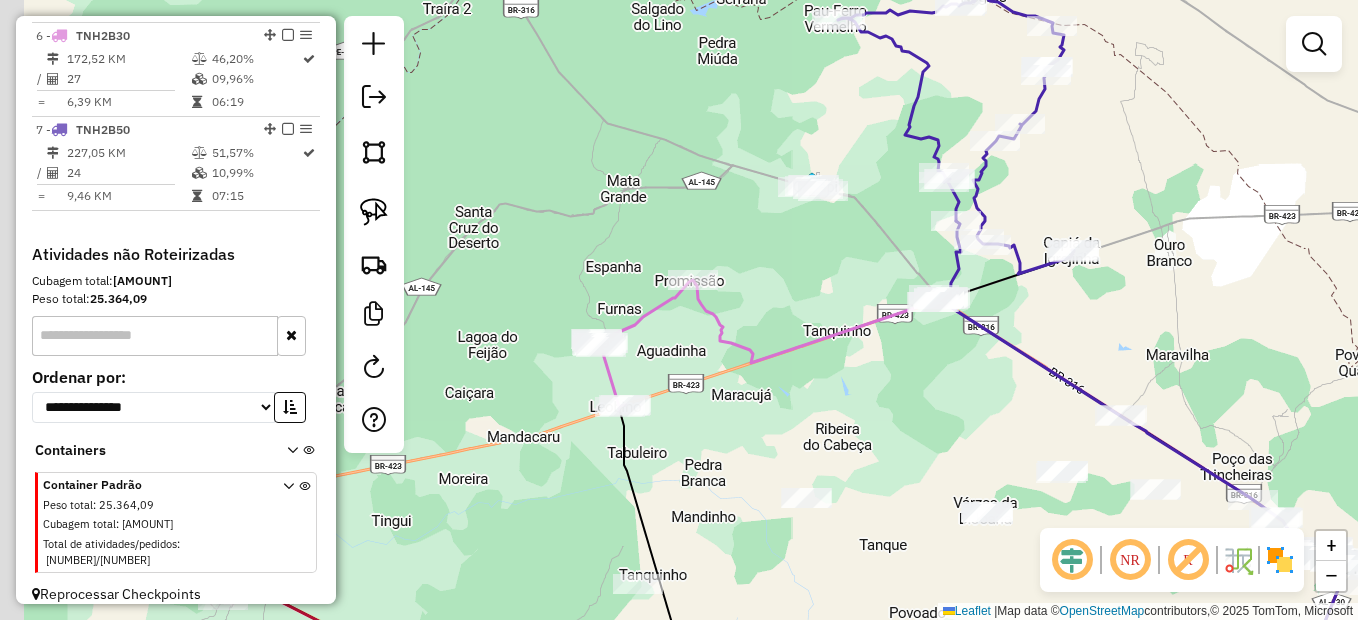 drag, startPoint x: 756, startPoint y: 385, endPoint x: 746, endPoint y: 382, distance: 10.440307 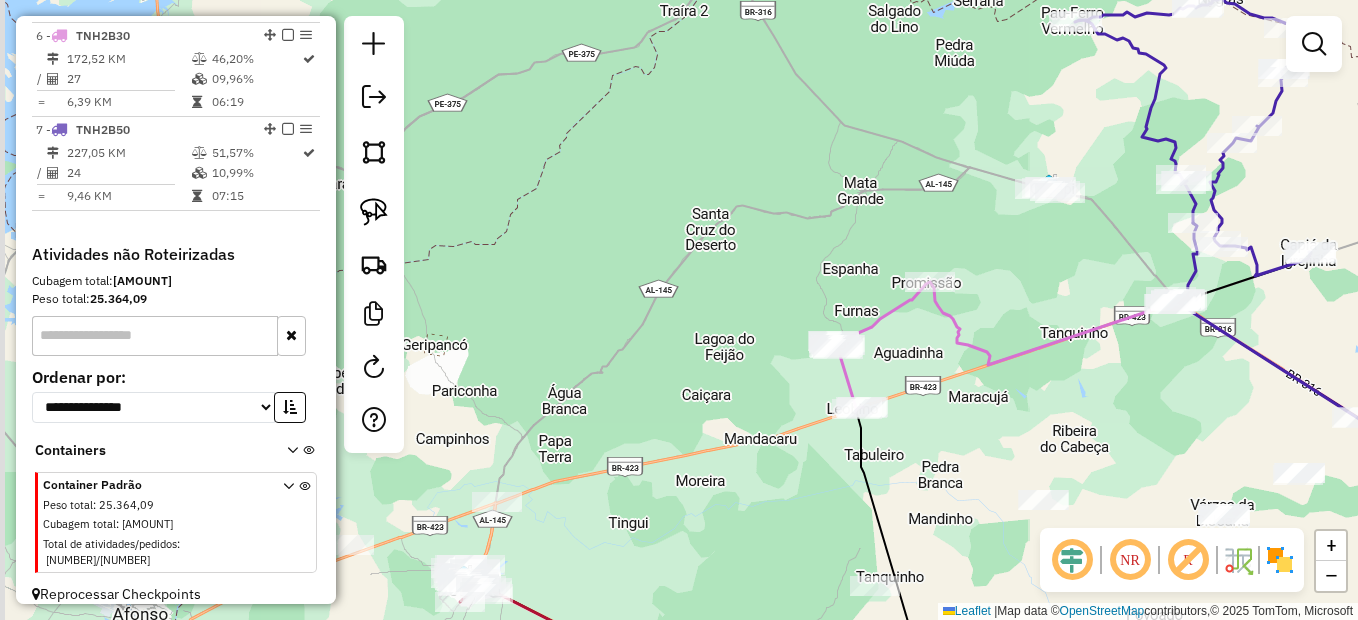 drag, startPoint x: 749, startPoint y: 396, endPoint x: 837, endPoint y: 368, distance: 92.34717 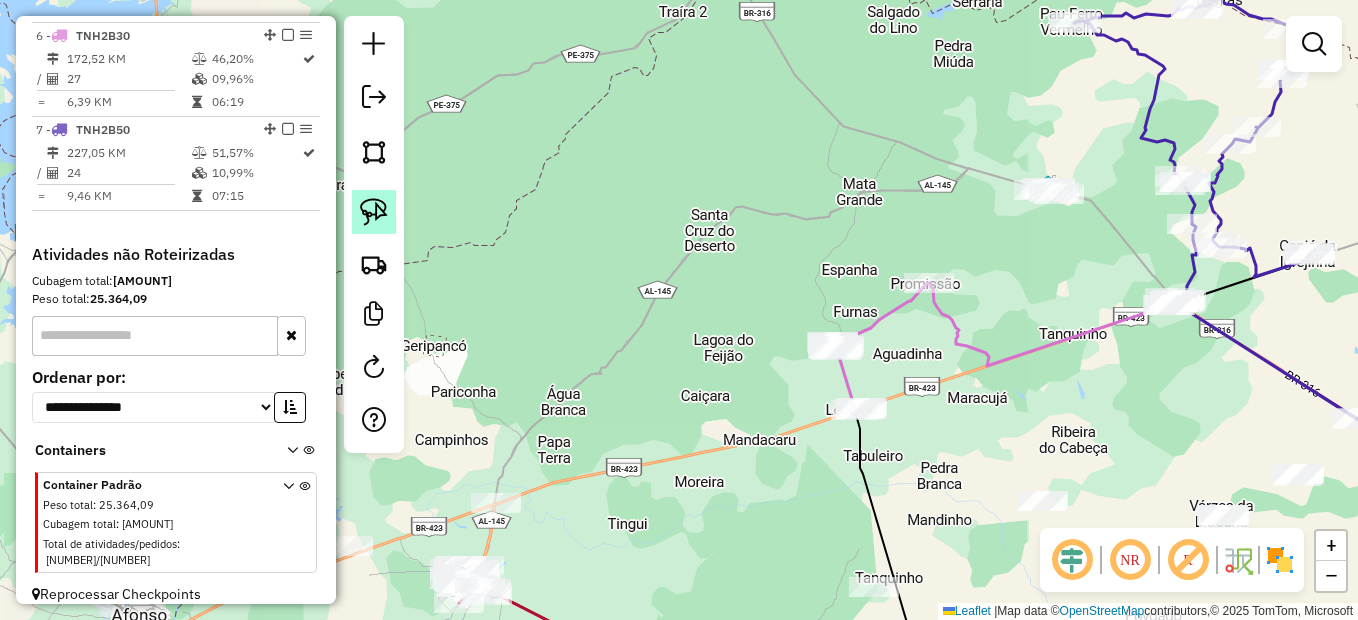 click 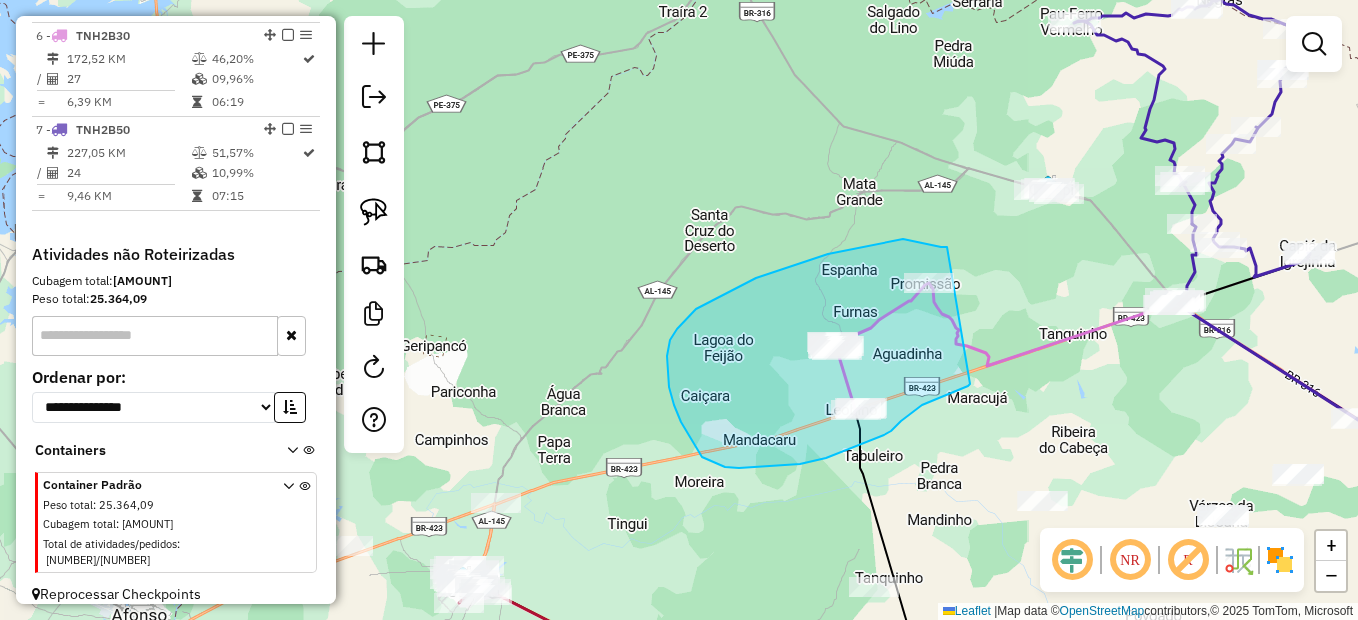 drag, startPoint x: 947, startPoint y: 247, endPoint x: 1014, endPoint y: 341, distance: 115.43397 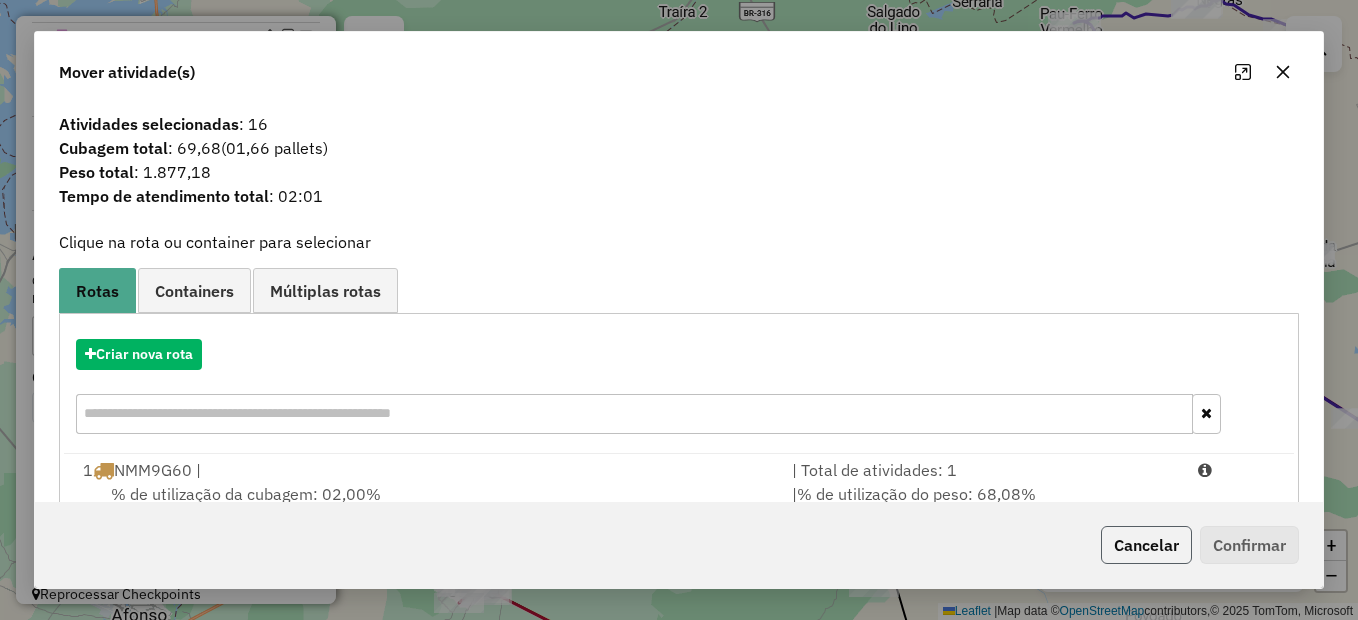 click on "Cancelar" 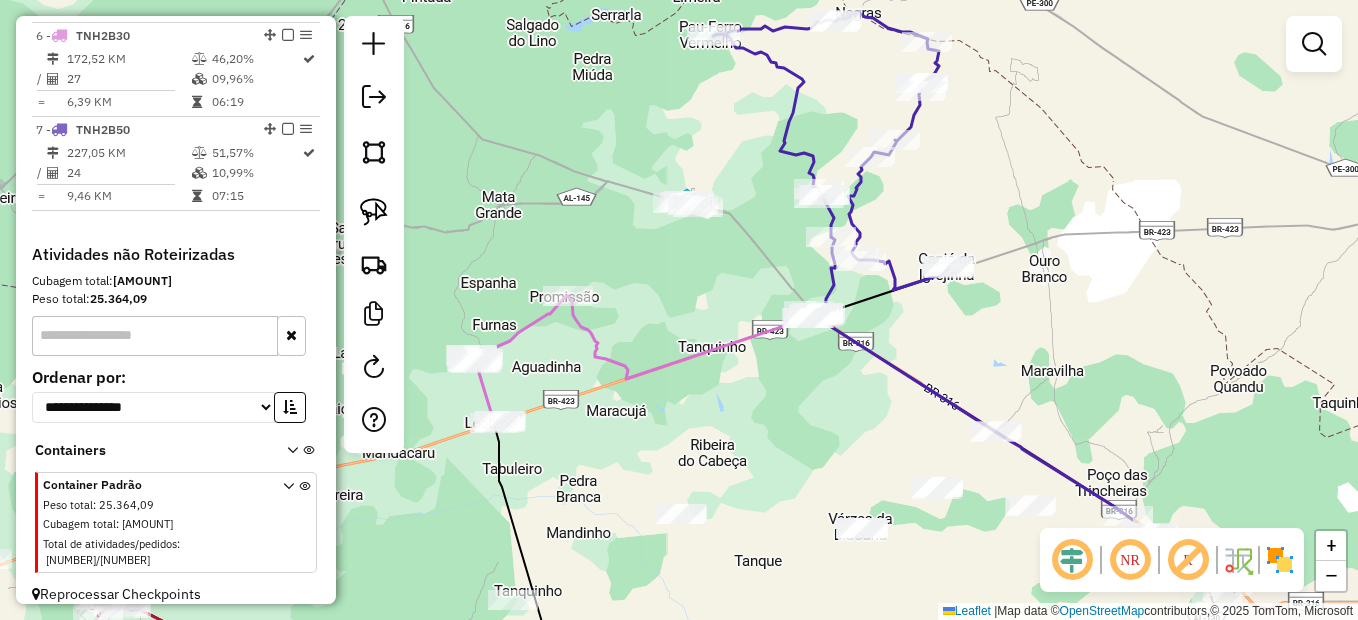 drag, startPoint x: 1050, startPoint y: 373, endPoint x: 703, endPoint y: 384, distance: 347.17432 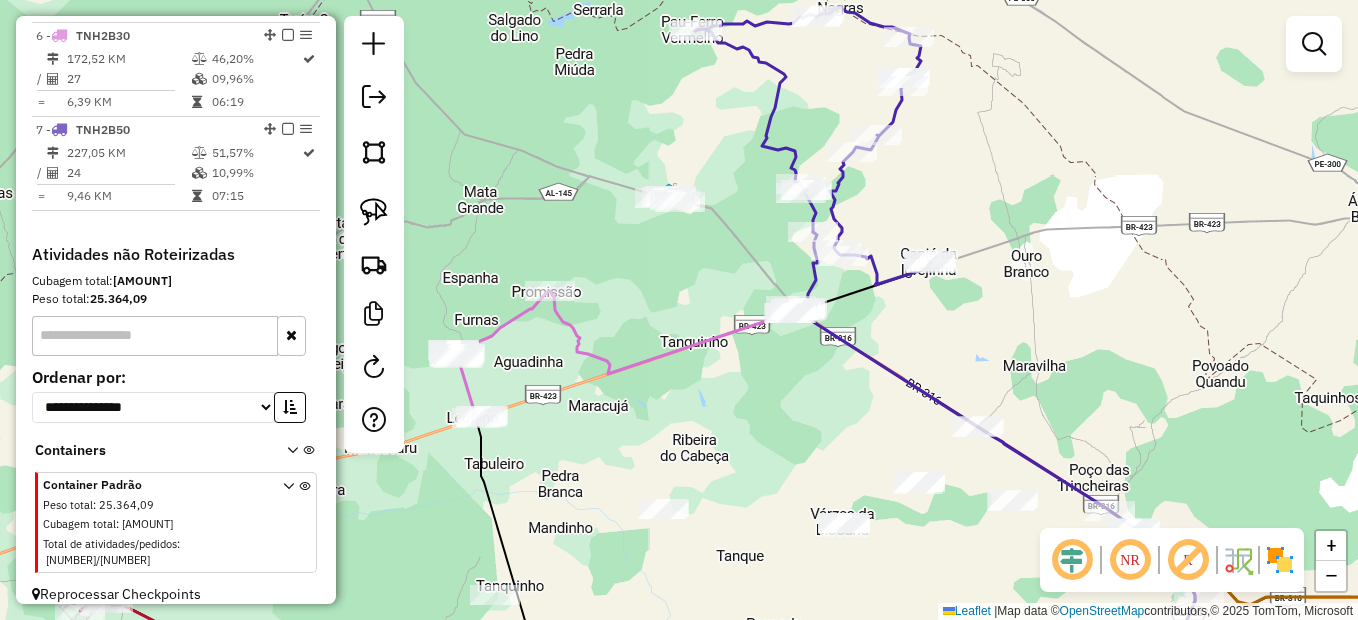 drag, startPoint x: 829, startPoint y: 420, endPoint x: 758, endPoint y: 383, distance: 80.06248 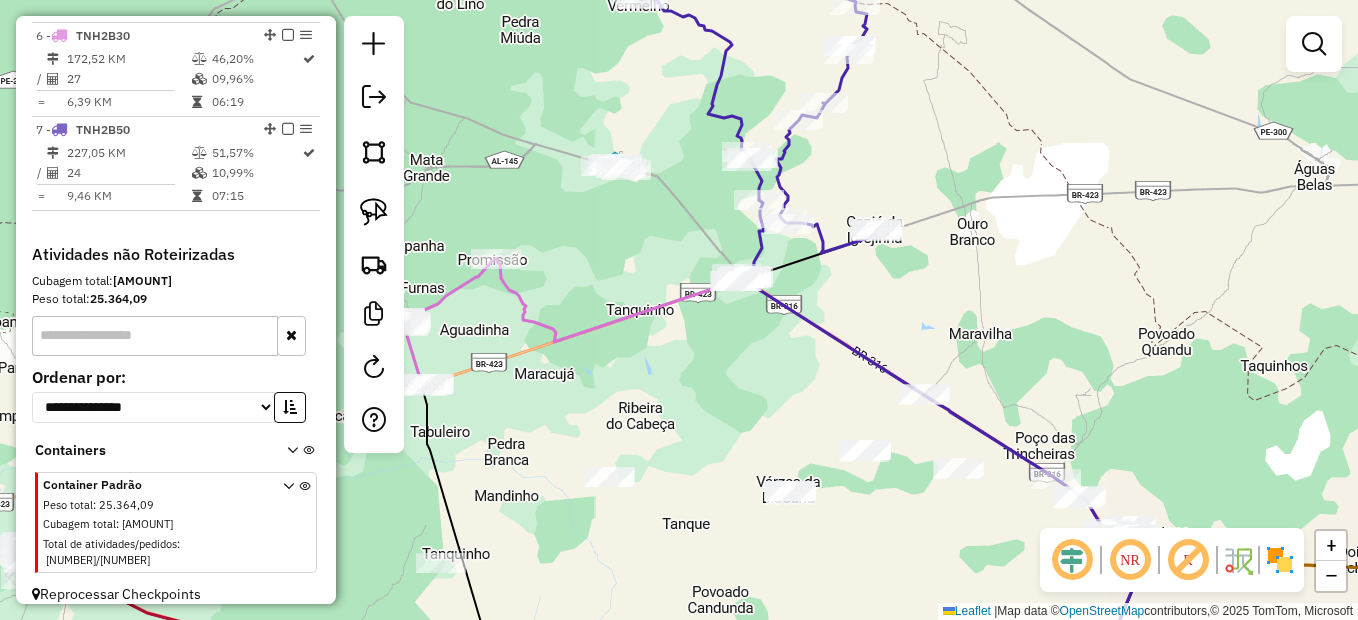 click 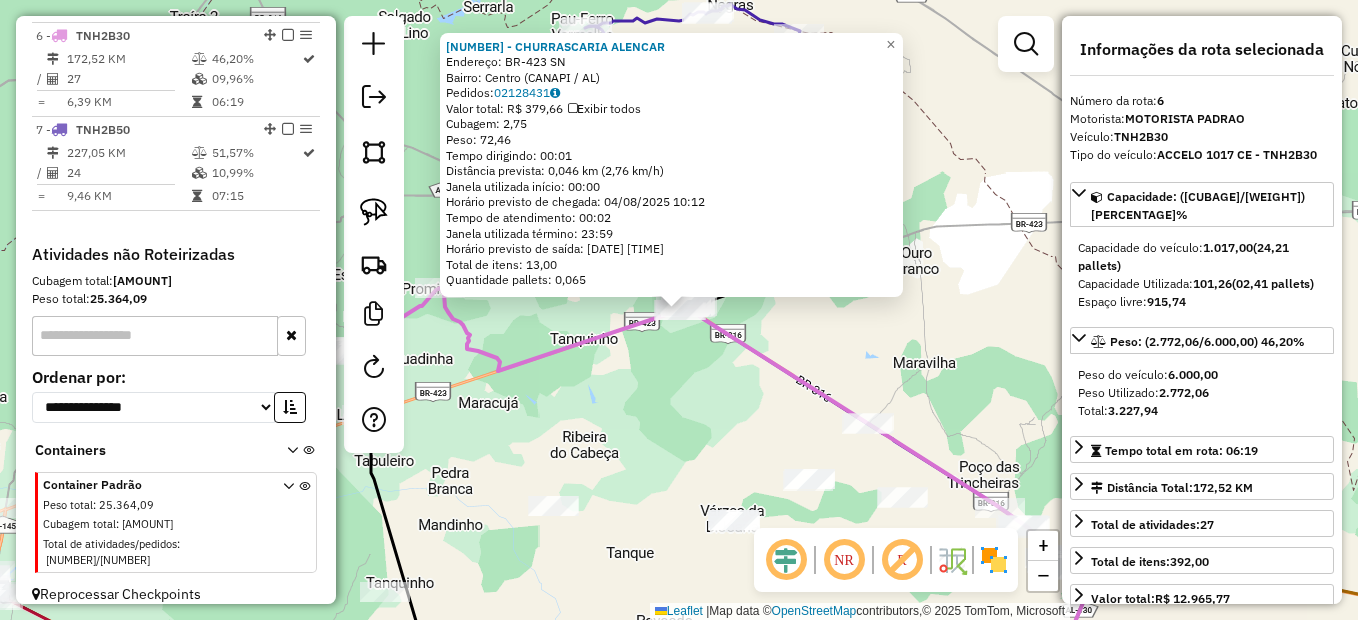 click on "2223 - CHURRASCARIA ALENCAR  Endereço:  BR-423 SN   Bairro: Centro (CANAPI / AL)   Pedidos:  02128431   Valor total: R$ 379,66   Exibir todos   Cubagem: 2,75  Peso: 72,46  Tempo dirigindo: 00:01   Distância prevista: 0,046 km (2,76 km/h)   Janela utilizada início: 00:00   Horário previsto de chegada: 04/08/2025 10:12   Tempo de atendimento: 00:02   Janela utilizada término: 23:59   Horário previsto de saída: 04/08/2025 10:14   Total de itens: 13,00   Quantidade pallets: 0,065  × Janela de atendimento Grade de atendimento Capacidade Transportadoras Veículos Cliente Pedidos  Rotas Selecione os dias de semana para filtrar as janelas de atendimento  Seg   Ter   Qua   Qui   Sex   Sáb   Dom  Informe o período da janela de atendimento: De: Até:  Filtrar exatamente a janela do cliente  Considerar janela de atendimento padrão  Selecione os dias de semana para filtrar as grades de atendimento  Seg   Ter   Qua   Qui   Sex   Sáb   Dom   Considerar clientes sem dia de atendimento cadastrado  Peso mínimo:  +" 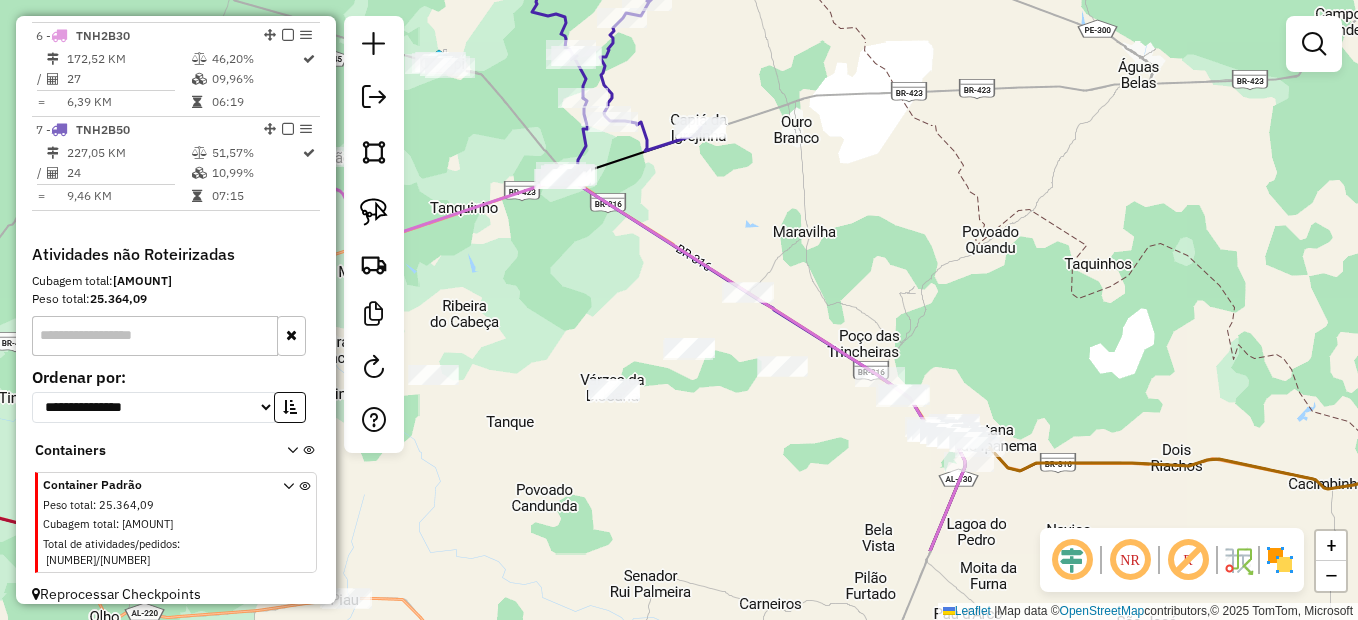 drag, startPoint x: 764, startPoint y: 408, endPoint x: 644, endPoint y: 277, distance: 177.65416 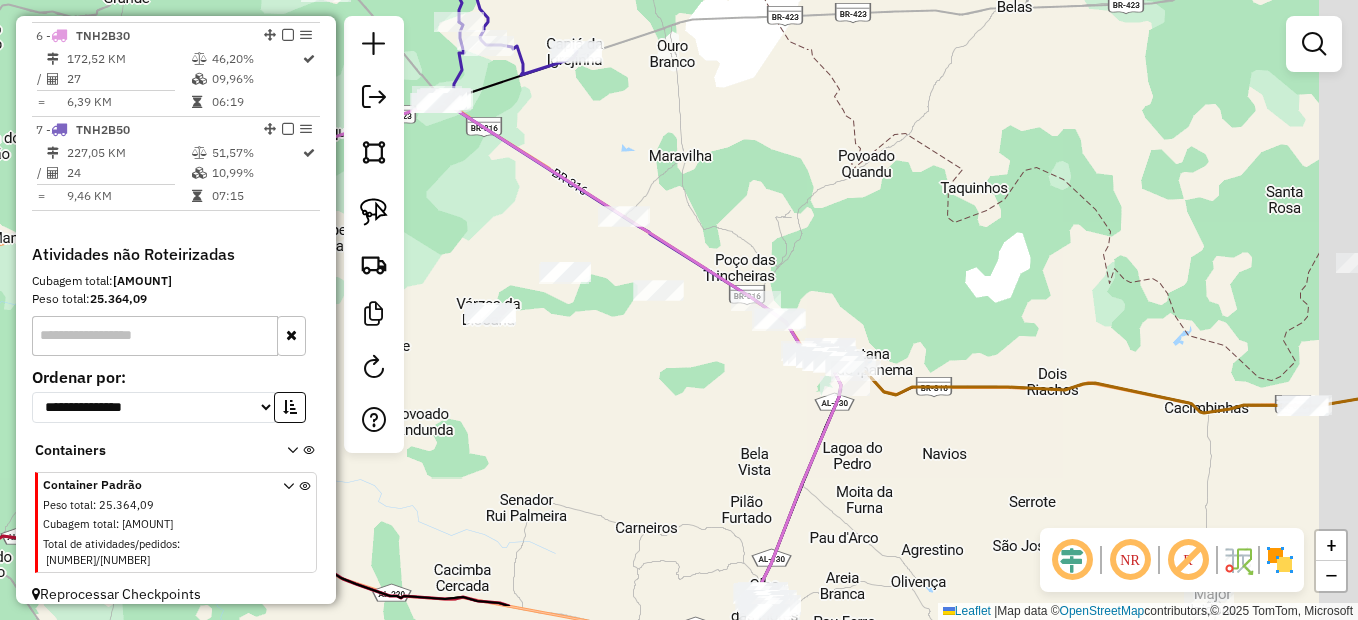 drag, startPoint x: 713, startPoint y: 408, endPoint x: 698, endPoint y: 398, distance: 18.027756 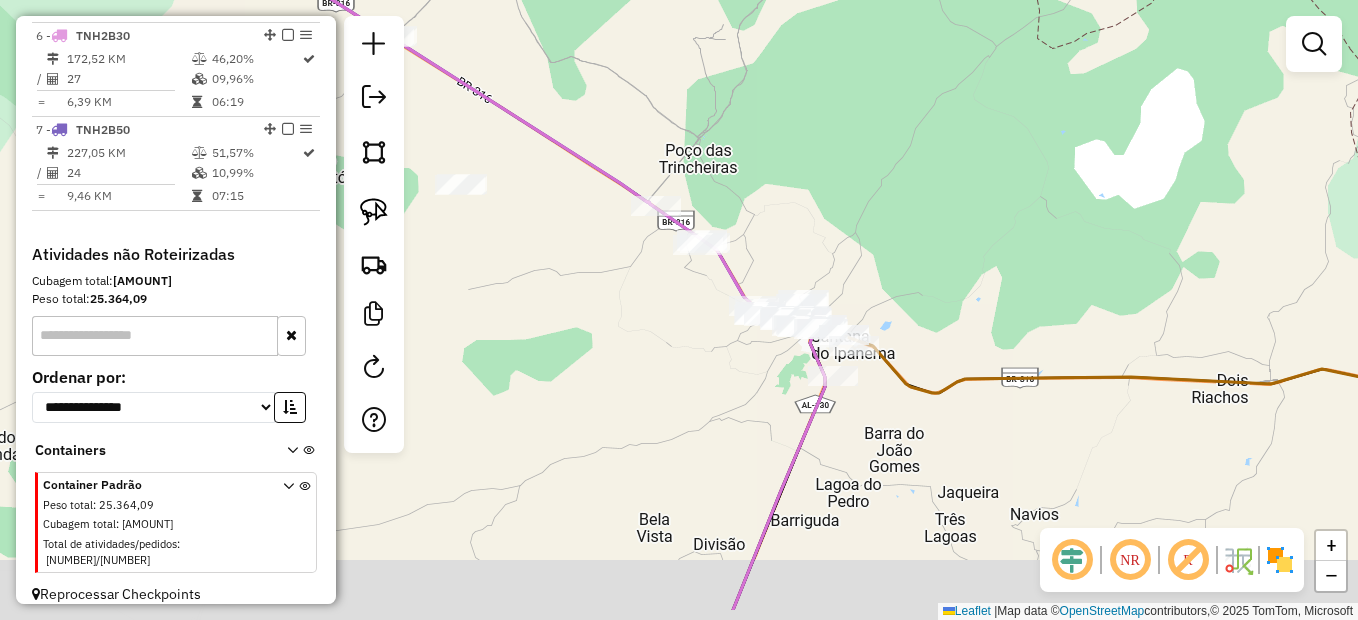 drag, startPoint x: 704, startPoint y: 393, endPoint x: 636, endPoint y: 323, distance: 97.59098 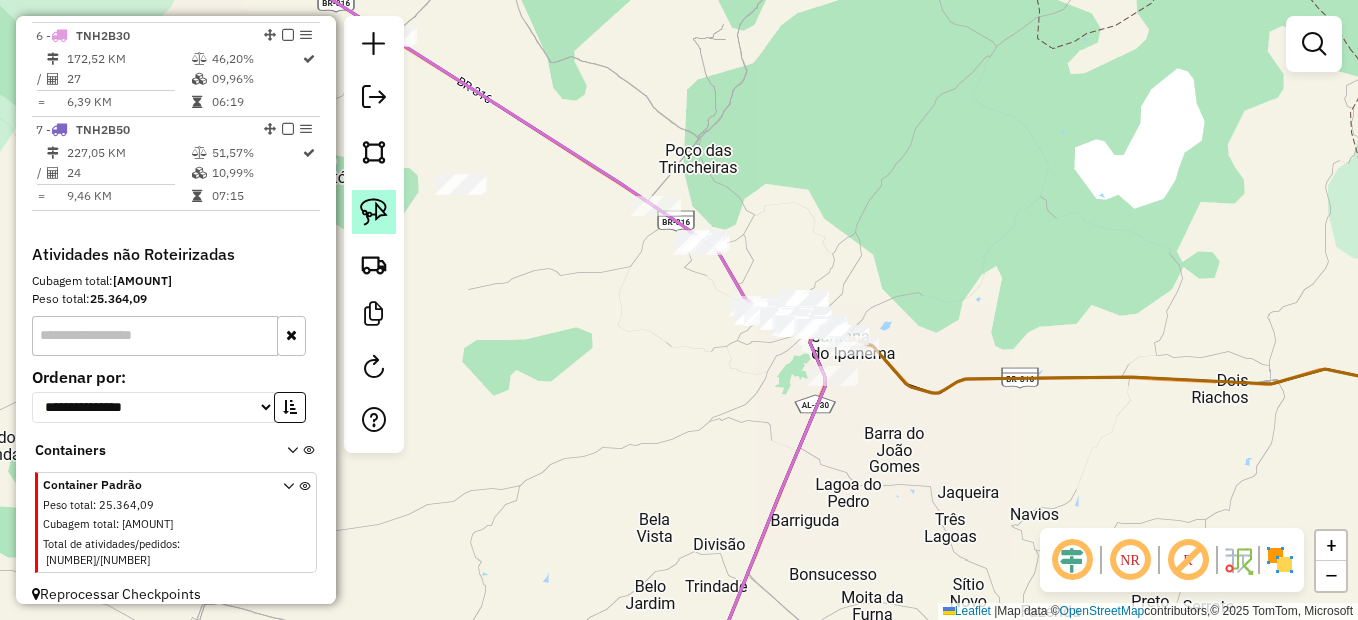 click 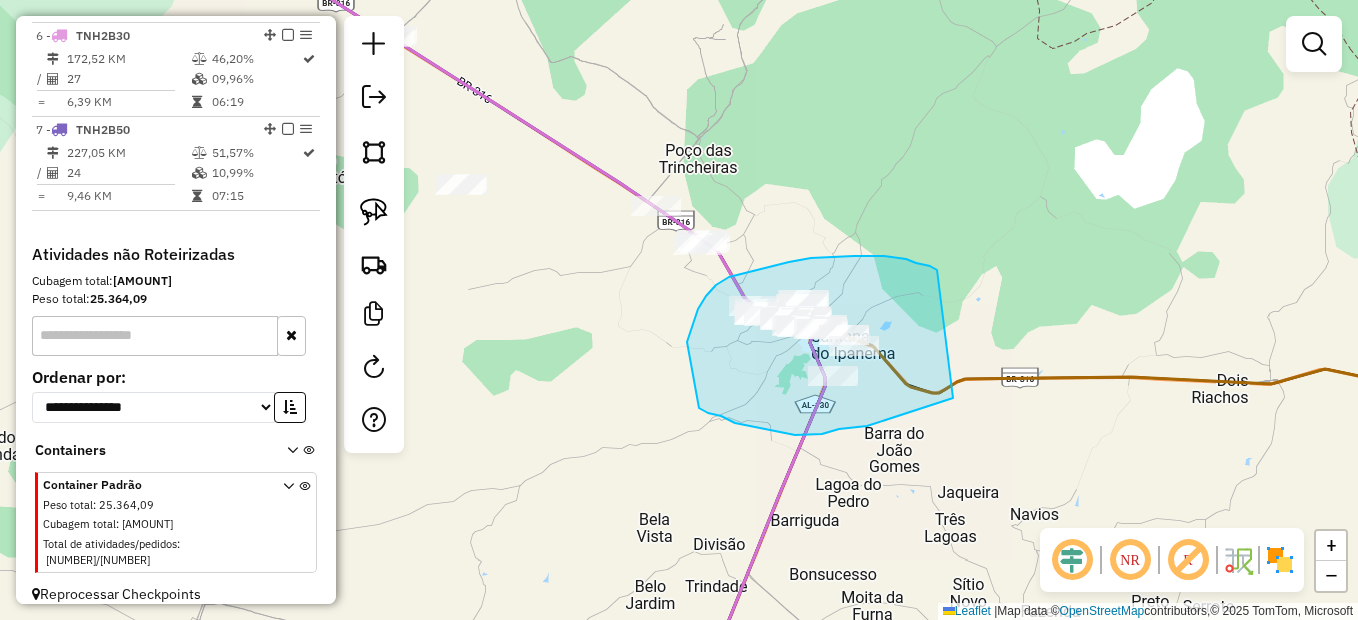 drag, startPoint x: 930, startPoint y: 266, endPoint x: 953, endPoint y: 398, distance: 133.9888 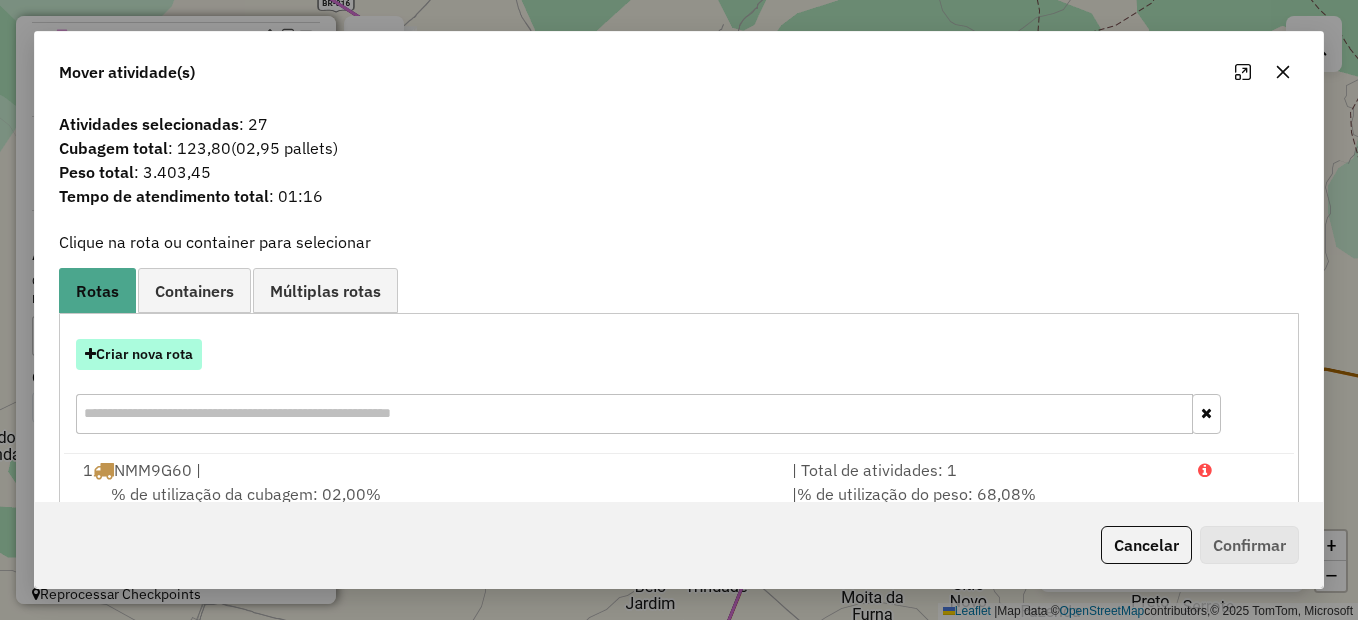 click on "Criar nova rota" at bounding box center [139, 354] 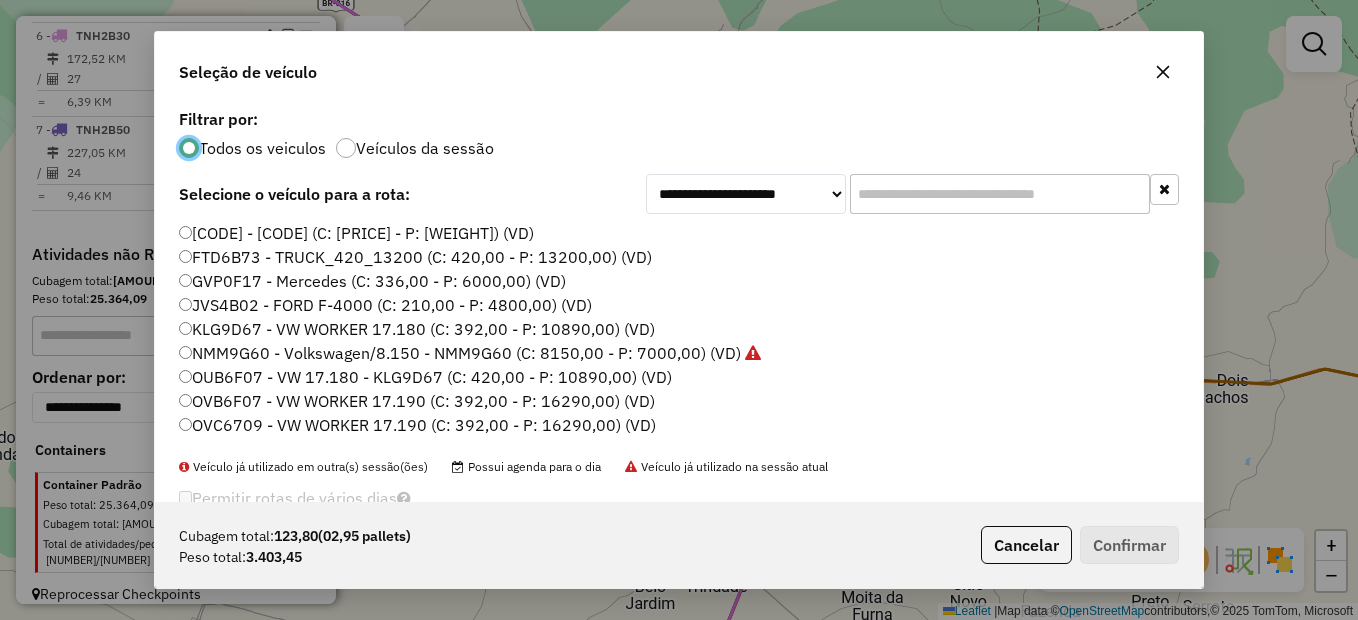 scroll, scrollTop: 11, scrollLeft: 6, axis: both 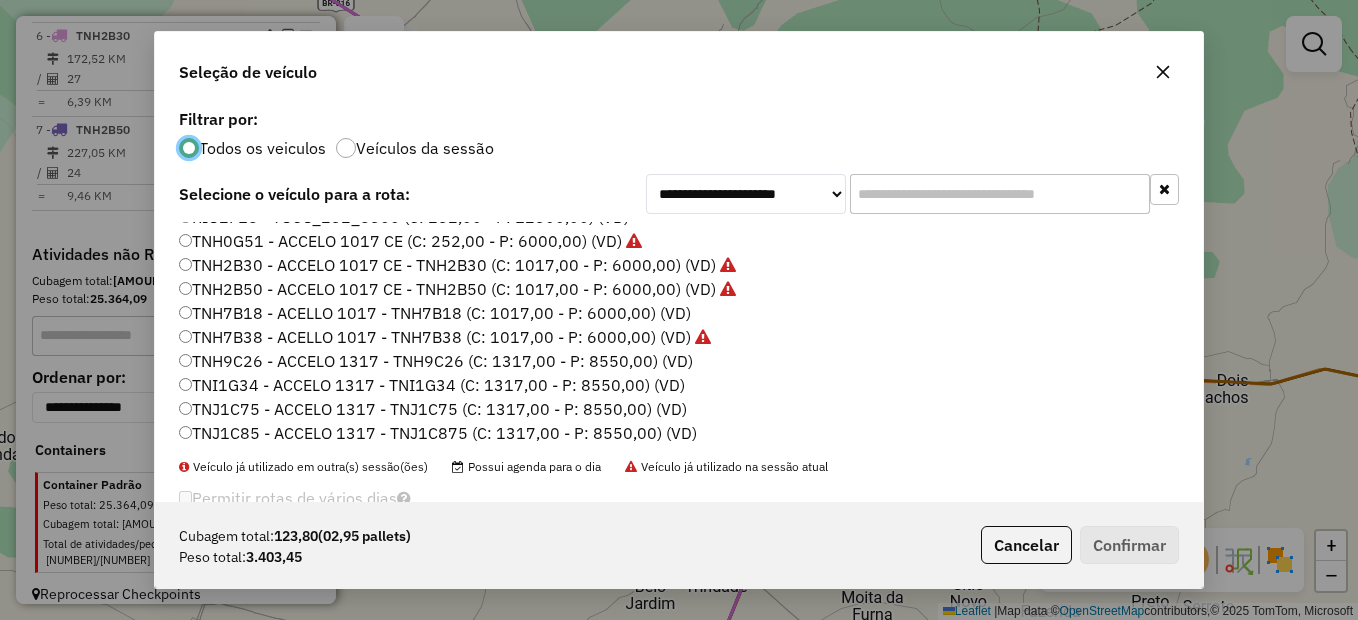 click on "TNH7B18 - ACELLO 1017 - TNH7B18 (C: 1017,00 - P: 6000,00) (VD)" 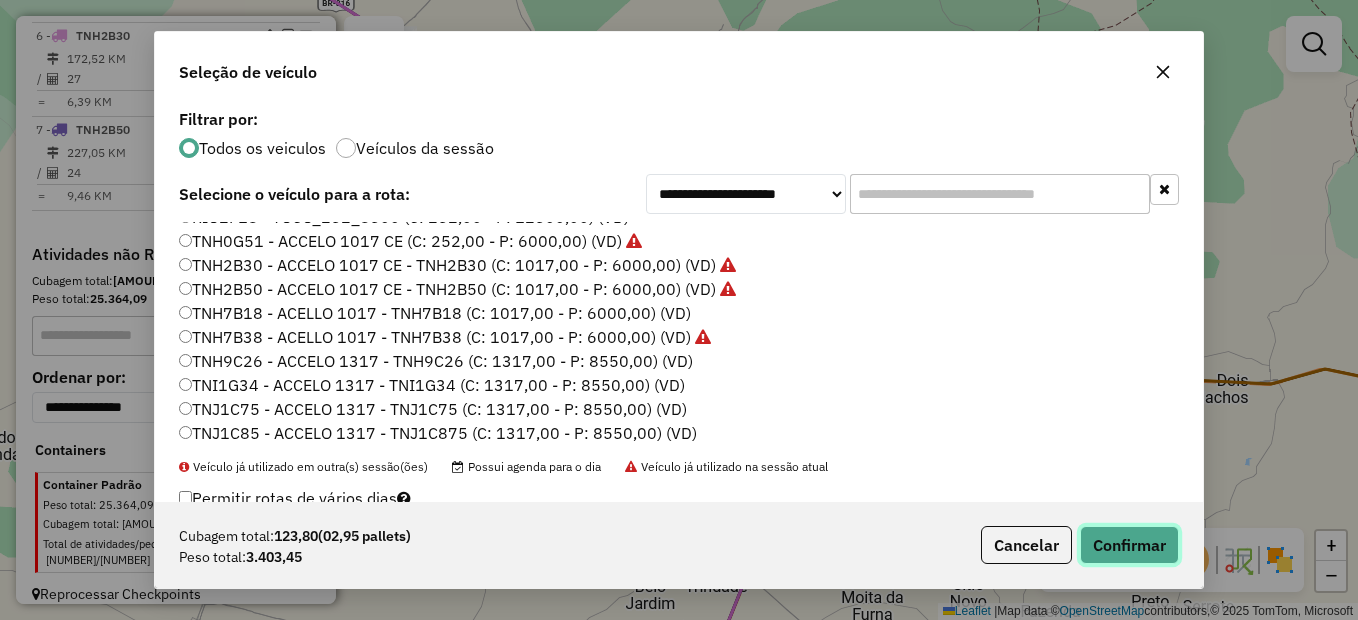 click on "Confirmar" 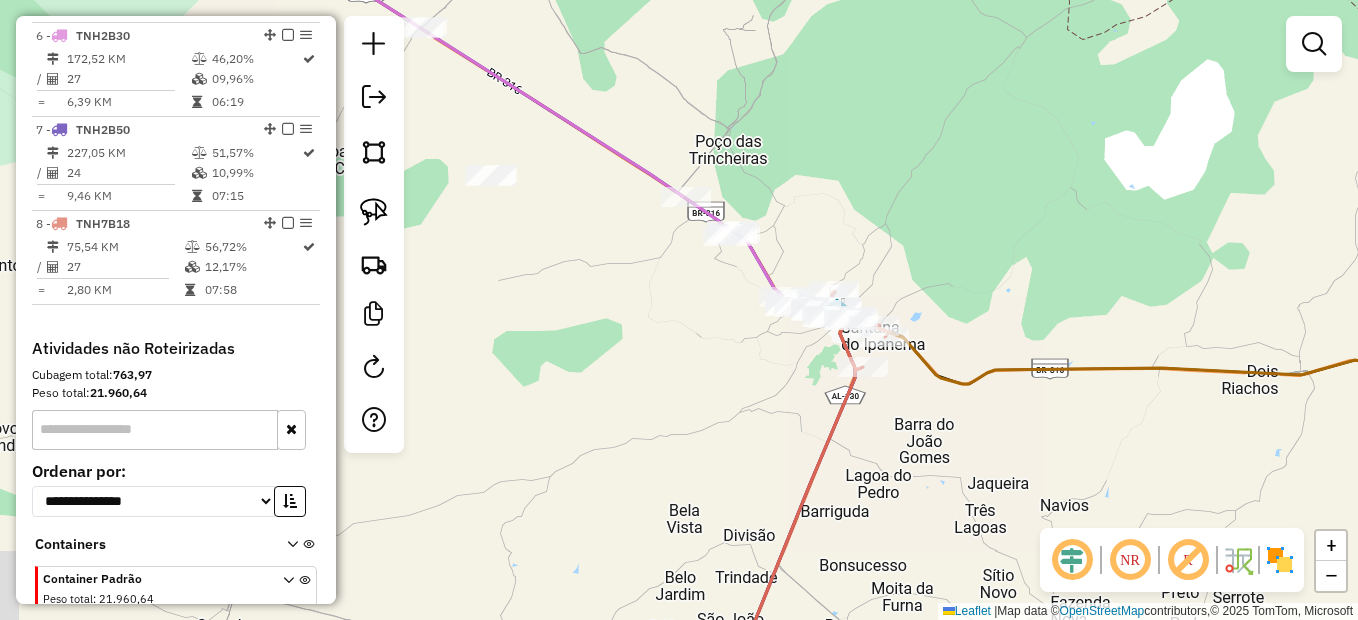 drag, startPoint x: 695, startPoint y: 459, endPoint x: 735, endPoint y: 437, distance: 45.65085 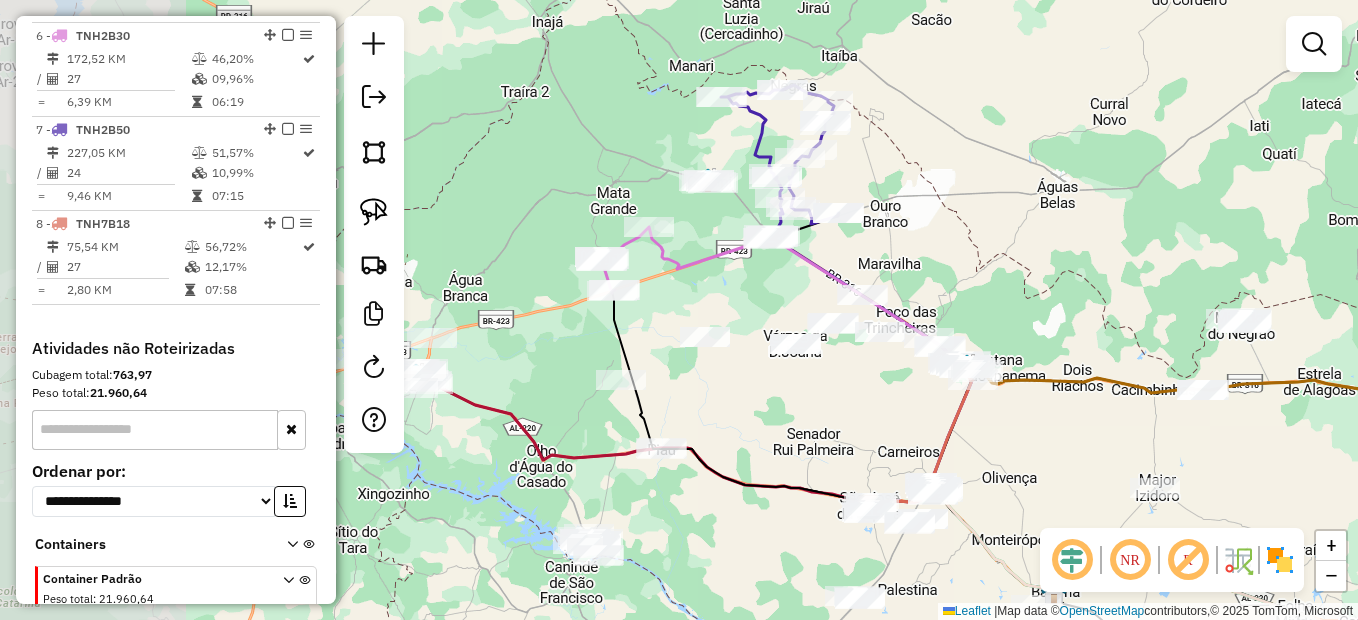 drag, startPoint x: 856, startPoint y: 455, endPoint x: 885, endPoint y: 448, distance: 29.832869 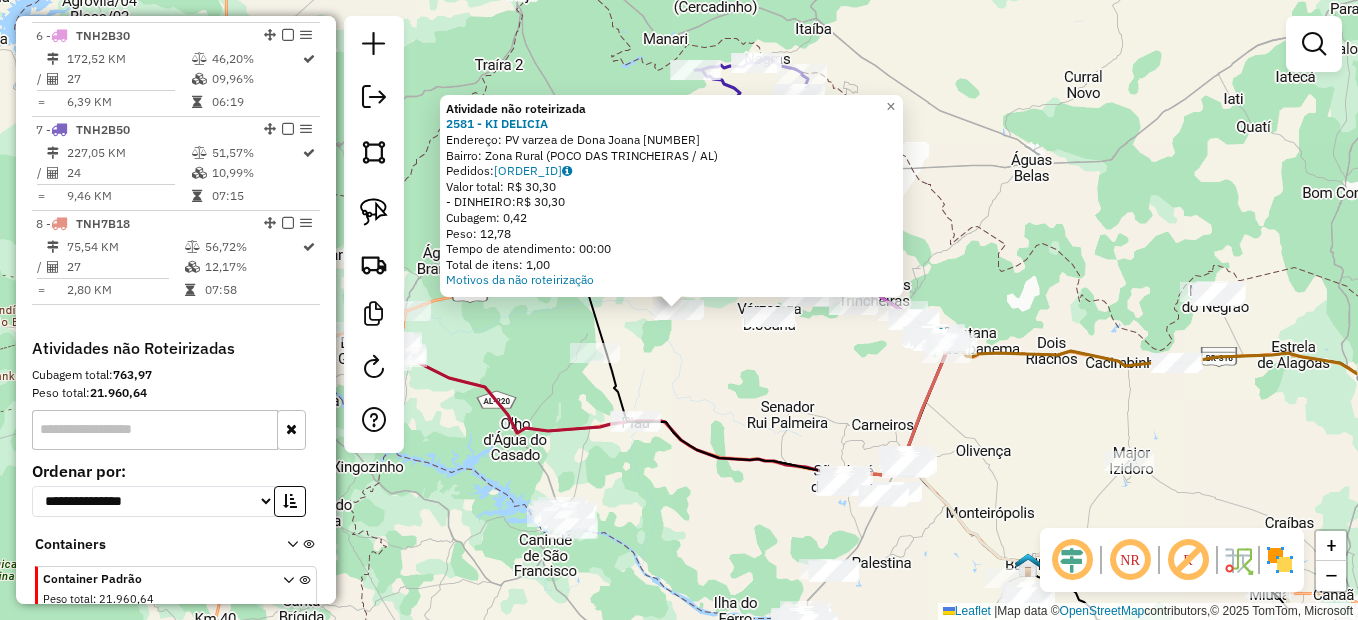 click 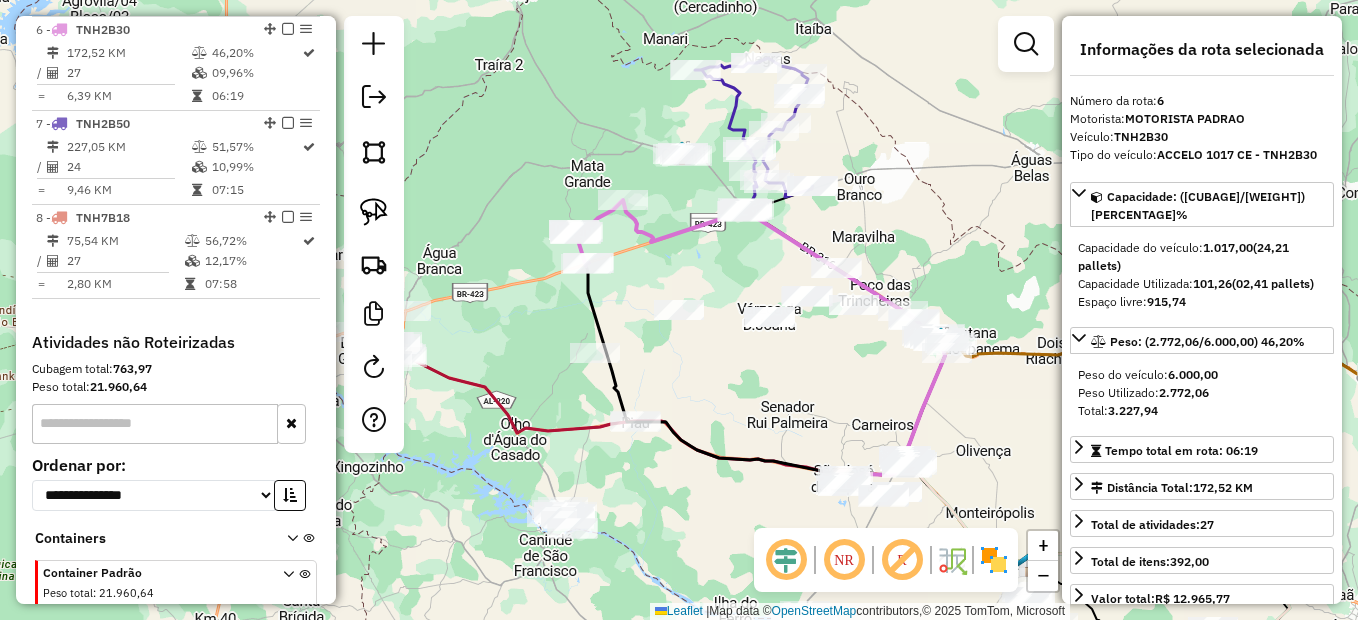 scroll, scrollTop: 1220, scrollLeft: 0, axis: vertical 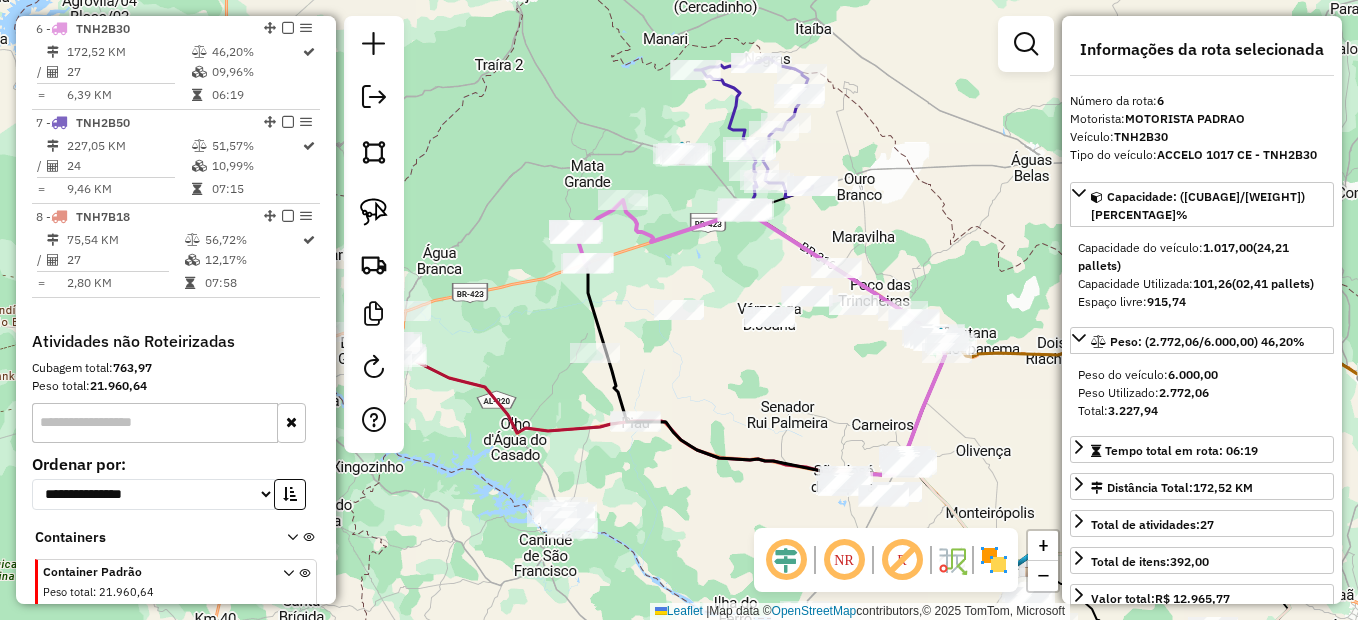 click on "Janela de atendimento Grade de atendimento Capacidade Transportadoras Veículos Cliente Pedidos  Rotas Selecione os dias de semana para filtrar as janelas de atendimento  Seg   Ter   Qua   Qui   Sex   Sáb   Dom  Informe o período da janela de atendimento: De: Até:  Filtrar exatamente a janela do cliente  Considerar janela de atendimento padrão  Selecione os dias de semana para filtrar as grades de atendimento  Seg   Ter   Qua   Qui   Sex   Sáb   Dom   Considerar clientes sem dia de atendimento cadastrado  Clientes fora do dia de atendimento selecionado Filtrar as atividades entre os valores definidos abaixo:  Peso mínimo:   Peso máximo:   Cubagem mínima:   Cubagem máxima:   De:   Até:  Filtrar as atividades entre o tempo de atendimento definido abaixo:  De:   Até:   Considerar capacidade total dos clientes não roteirizados Transportadora: Selecione um ou mais itens Tipo de veículo: Selecione um ou mais itens Veículo: Selecione um ou mais itens Motorista: Selecione um ou mais itens Nome: Rótulo:" 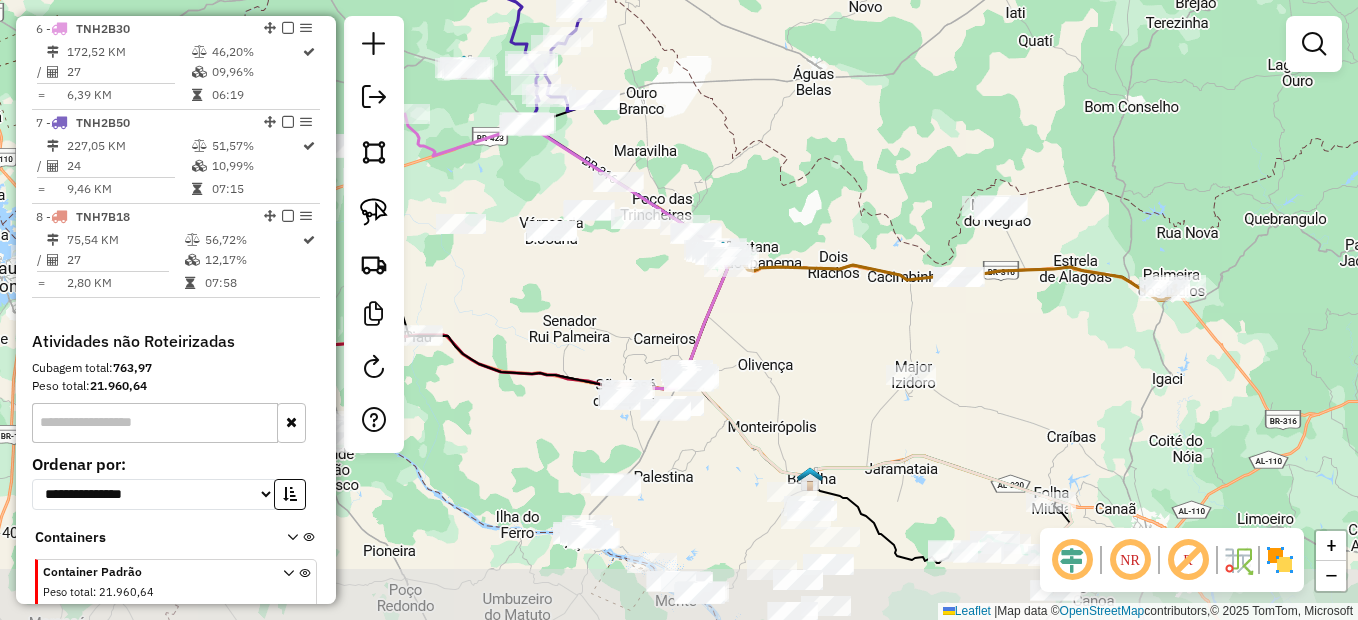 drag, startPoint x: 897, startPoint y: 413, endPoint x: 709, endPoint y: 349, distance: 198.59506 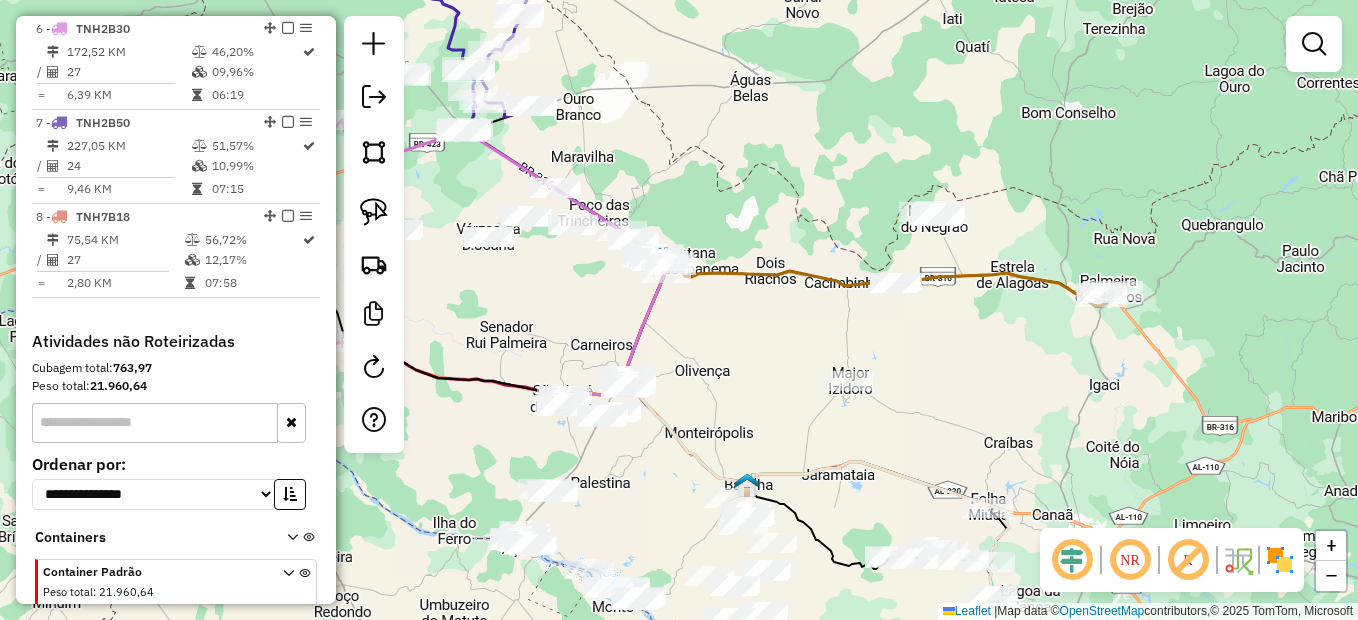 drag, startPoint x: 933, startPoint y: 331, endPoint x: 825, endPoint y: 337, distance: 108.16654 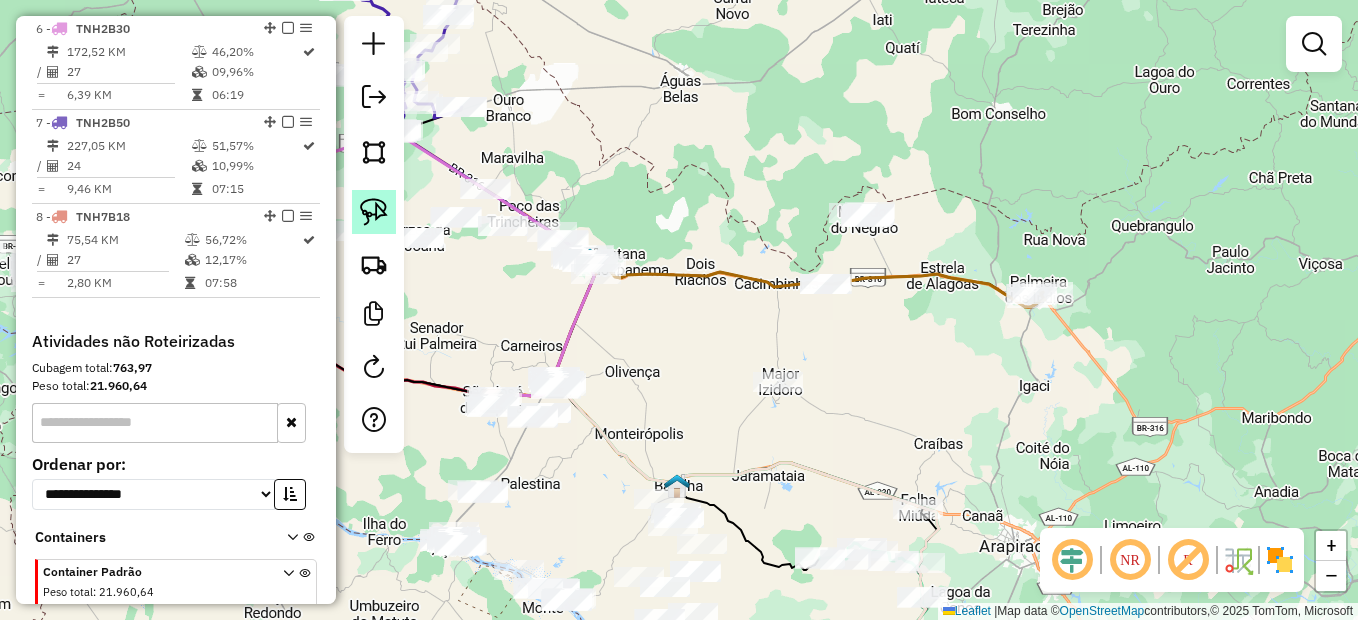 click 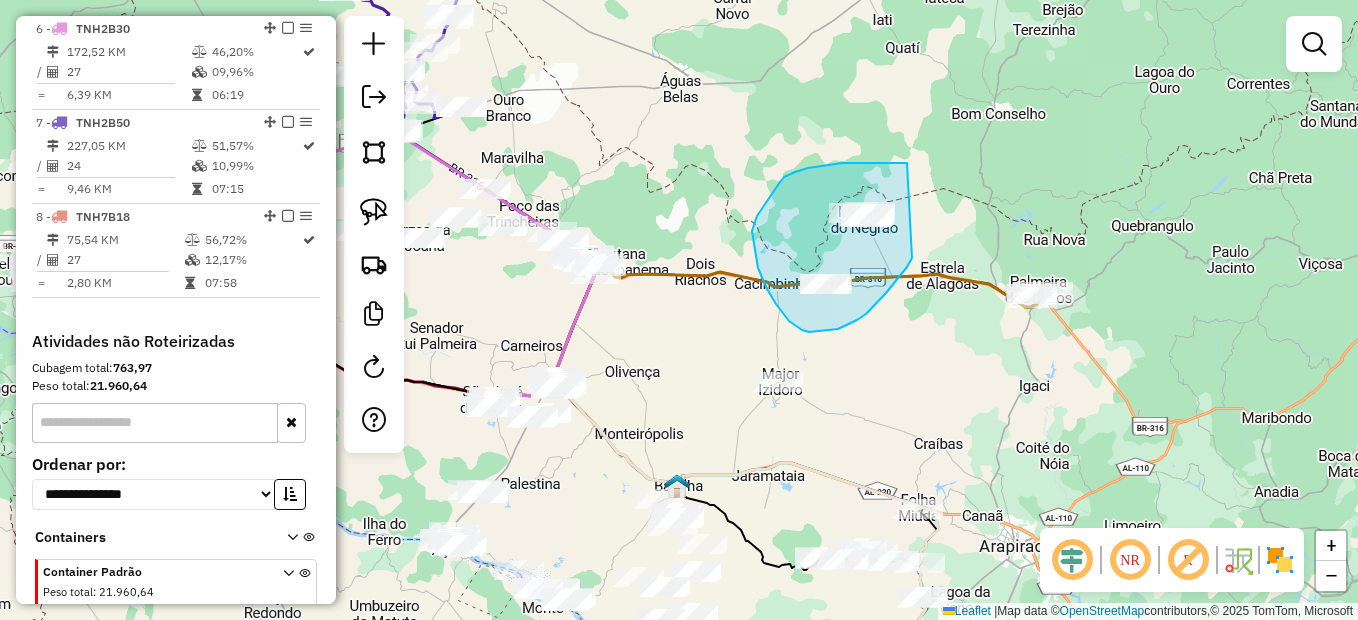drag, startPoint x: 907, startPoint y: 163, endPoint x: 918, endPoint y: 241, distance: 78.77182 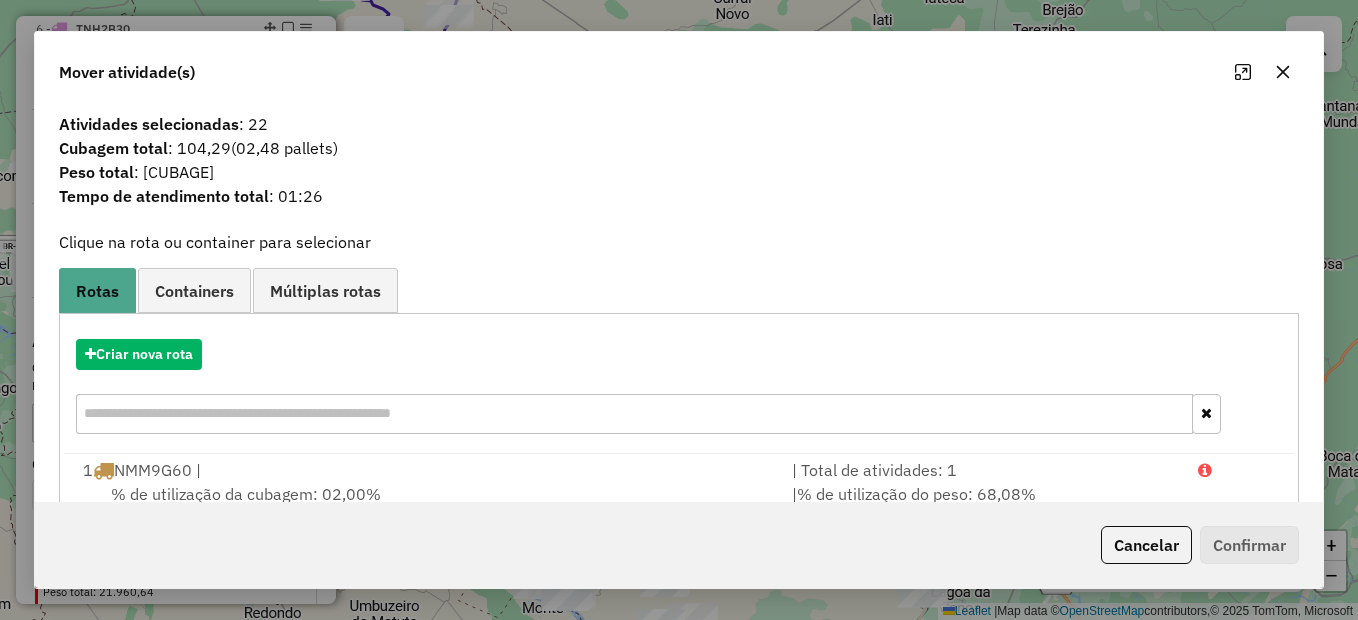 click on "Cancelar" 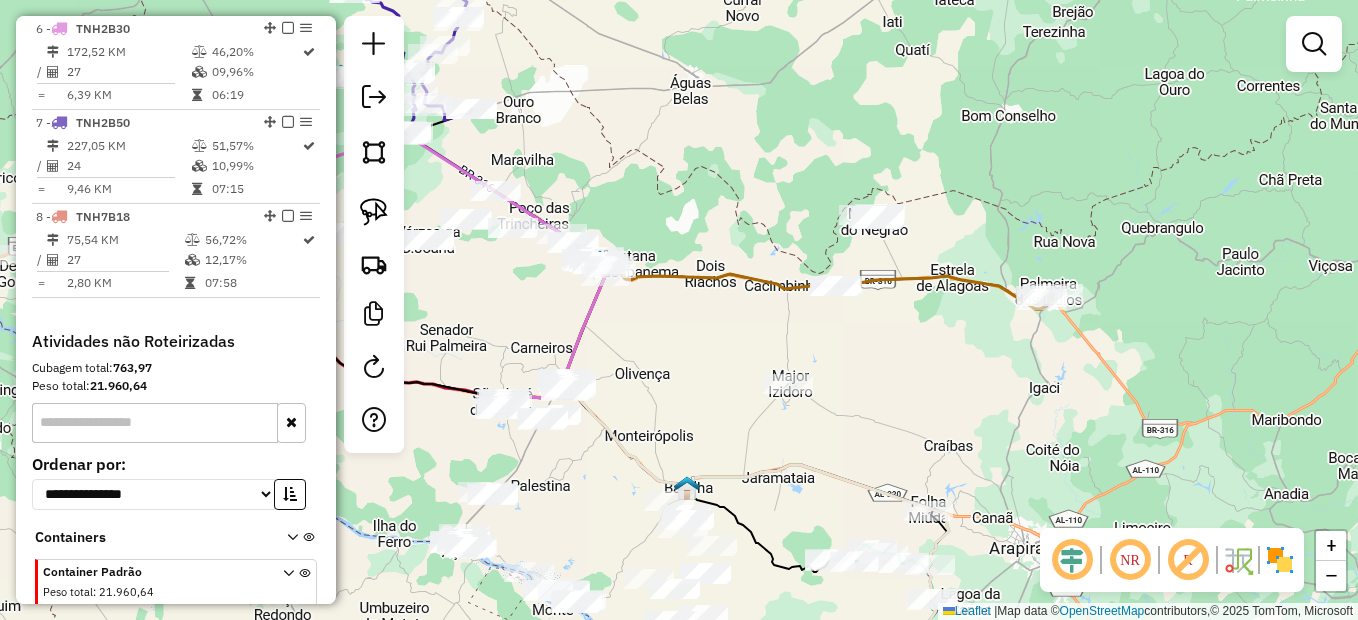 drag, startPoint x: 599, startPoint y: 358, endPoint x: 692, endPoint y: 441, distance: 124.65151 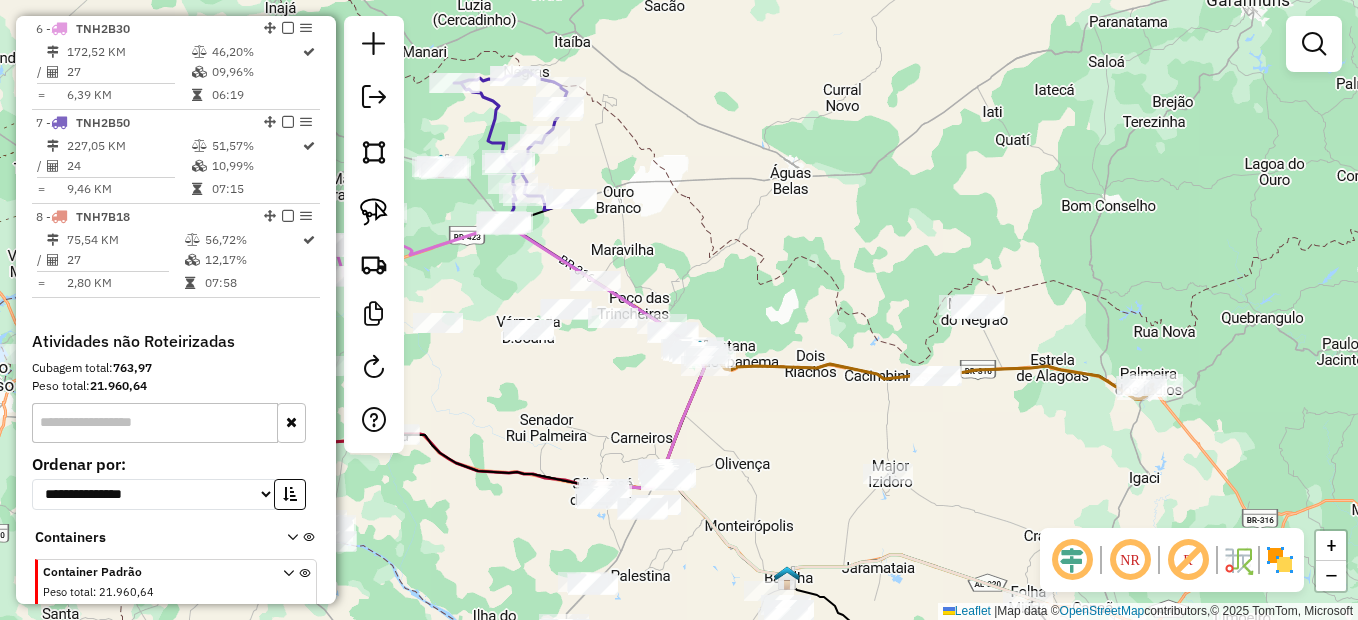 drag, startPoint x: 724, startPoint y: 431, endPoint x: 727, endPoint y: 446, distance: 15.297058 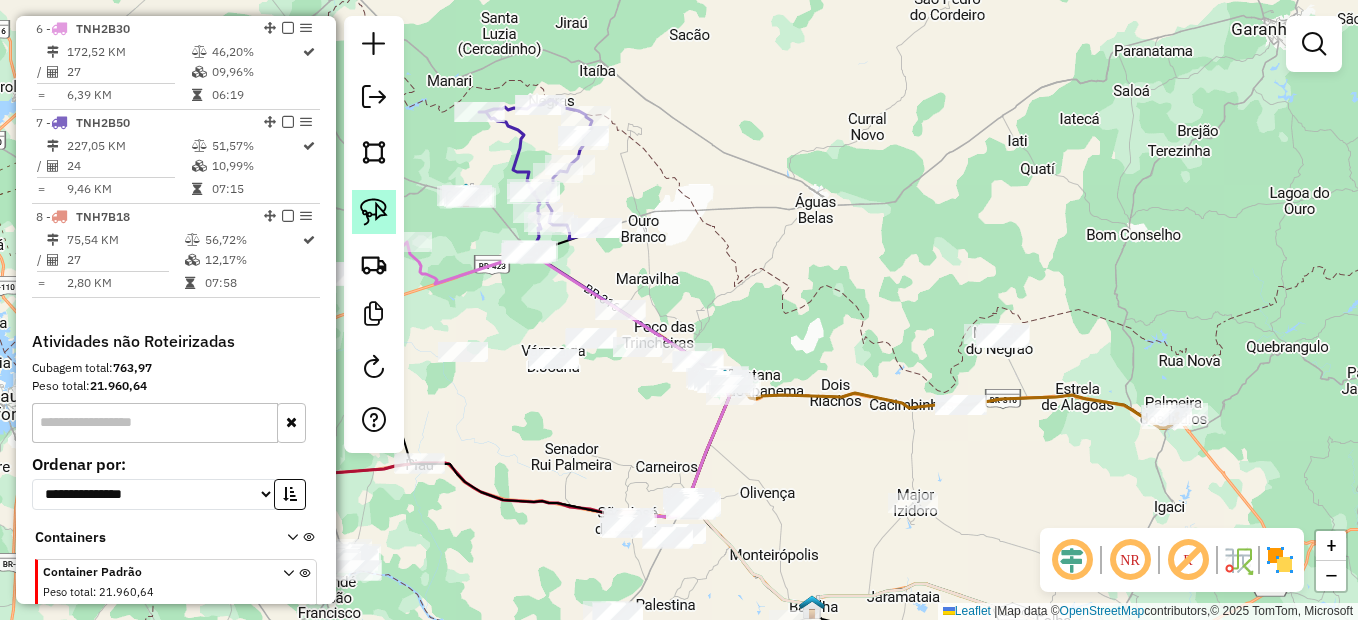 click 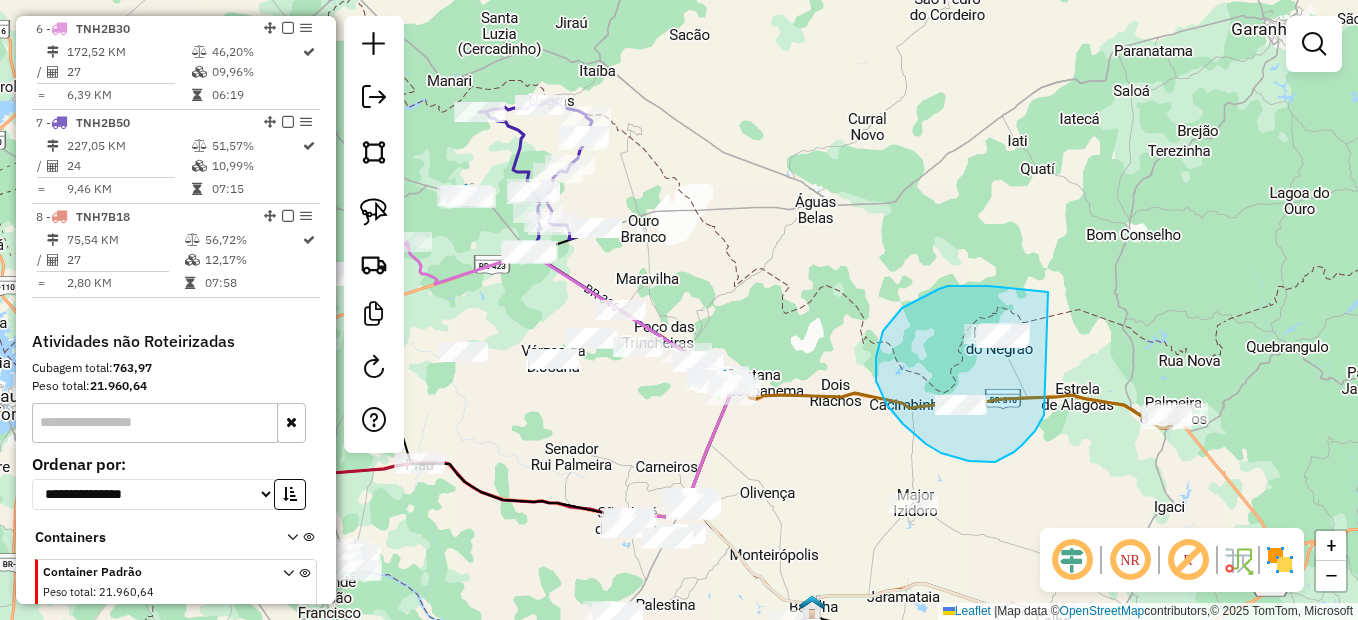 drag, startPoint x: 939, startPoint y: 289, endPoint x: 1045, endPoint y: 400, distance: 153.4829 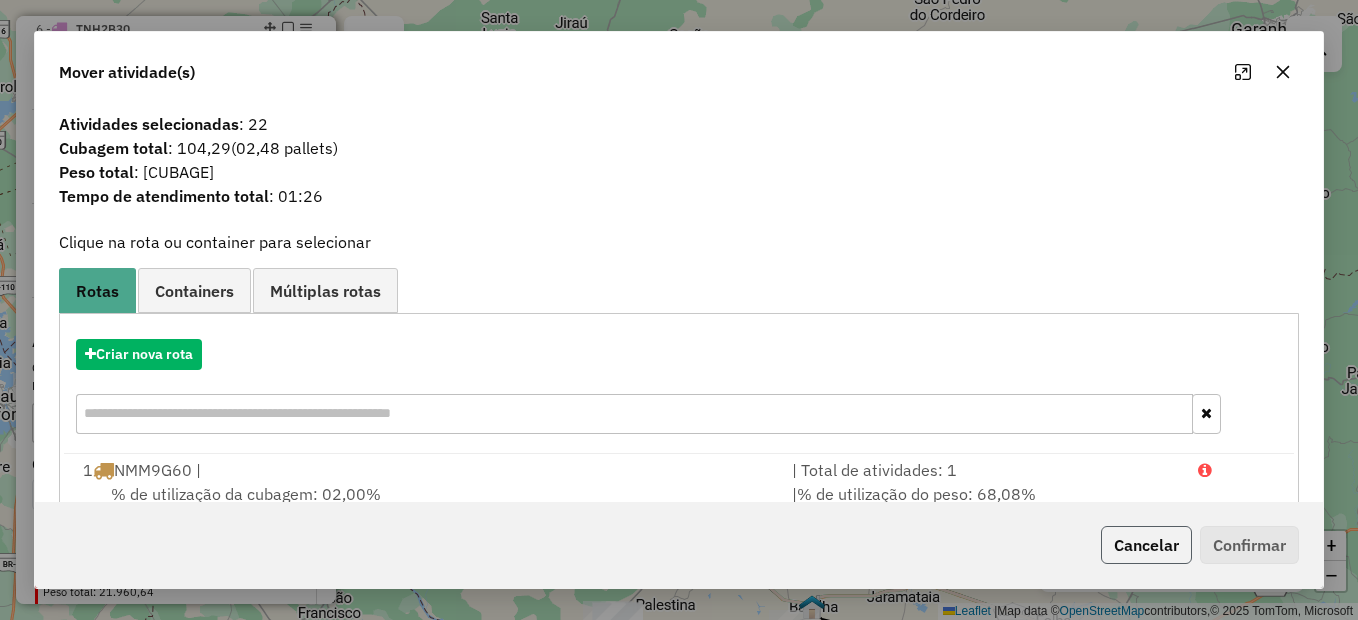 click on "Cancelar" 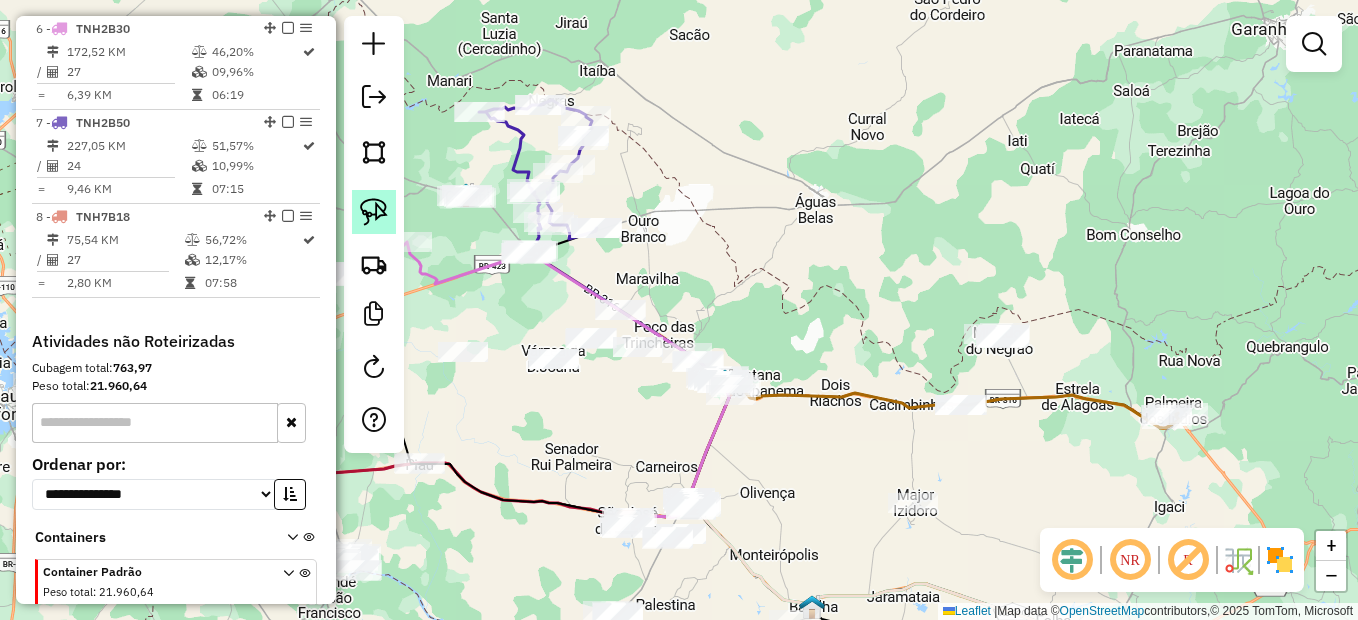 click 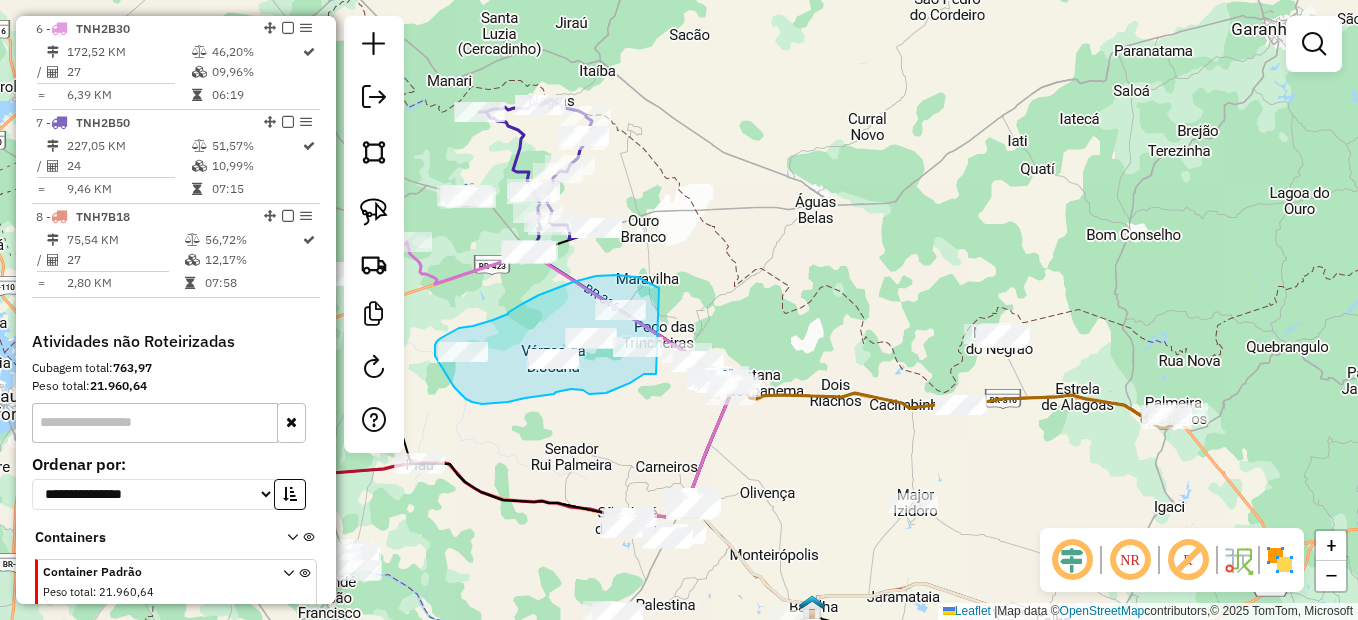 drag, startPoint x: 641, startPoint y: 279, endPoint x: 656, endPoint y: 374, distance: 96.17692 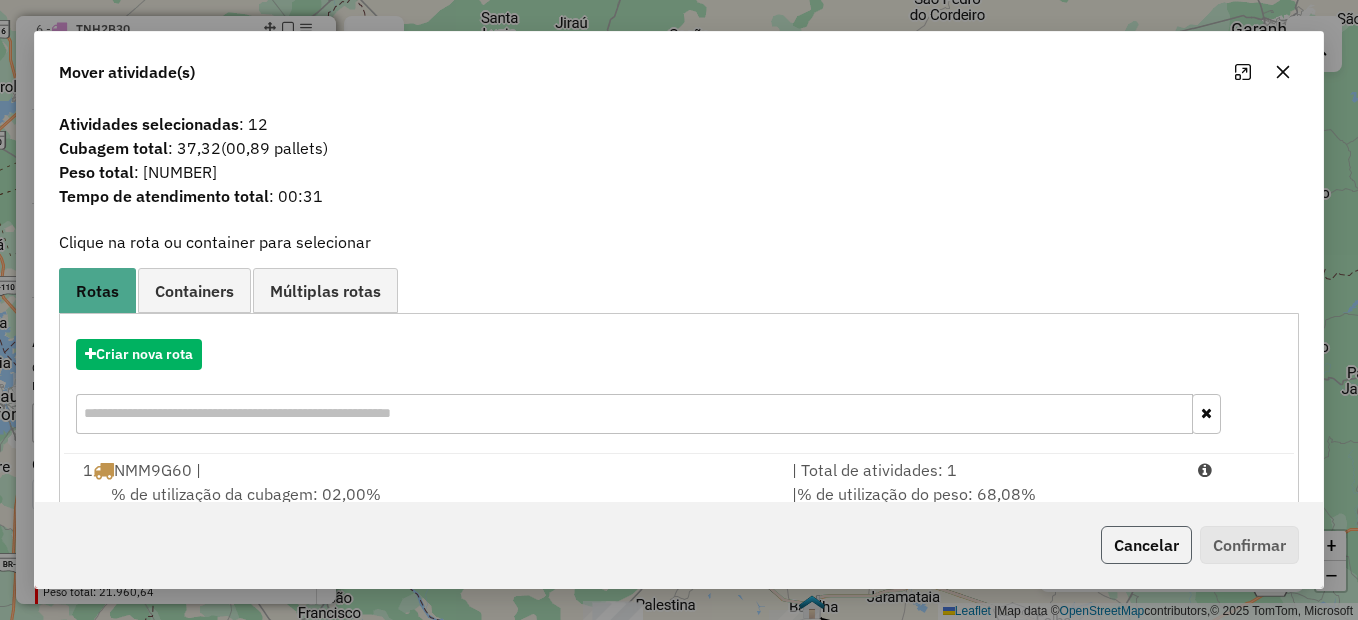 click on "Cancelar" 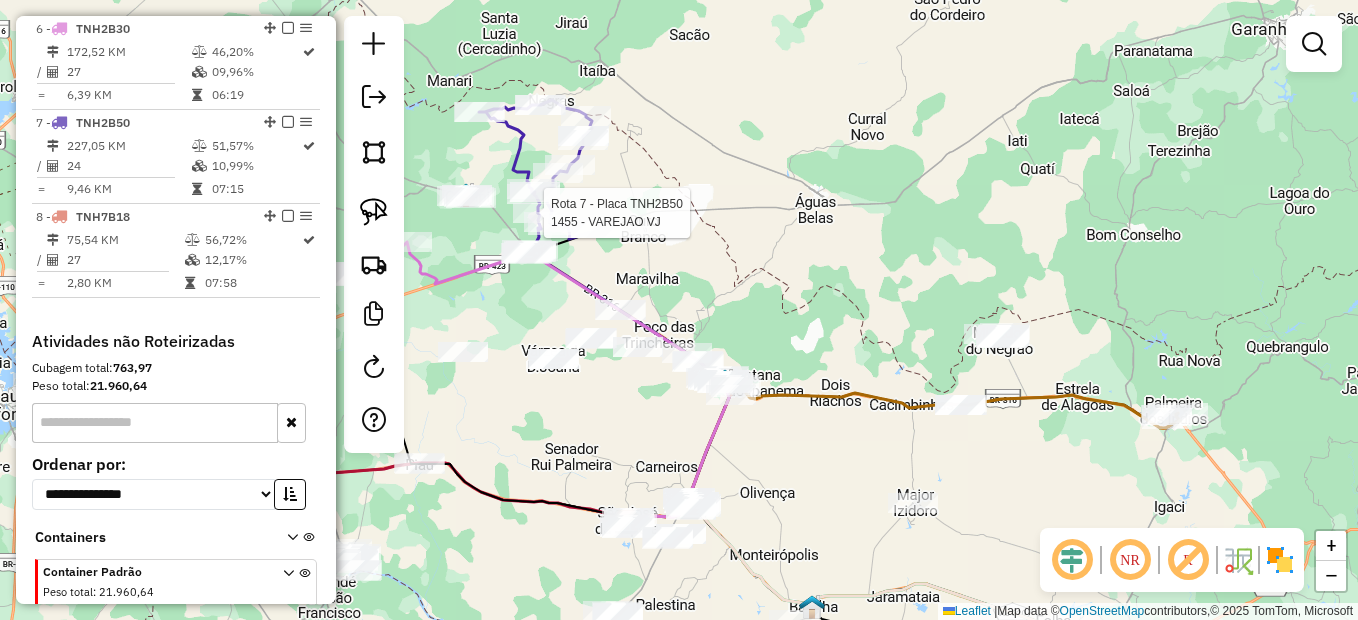 select on "*********" 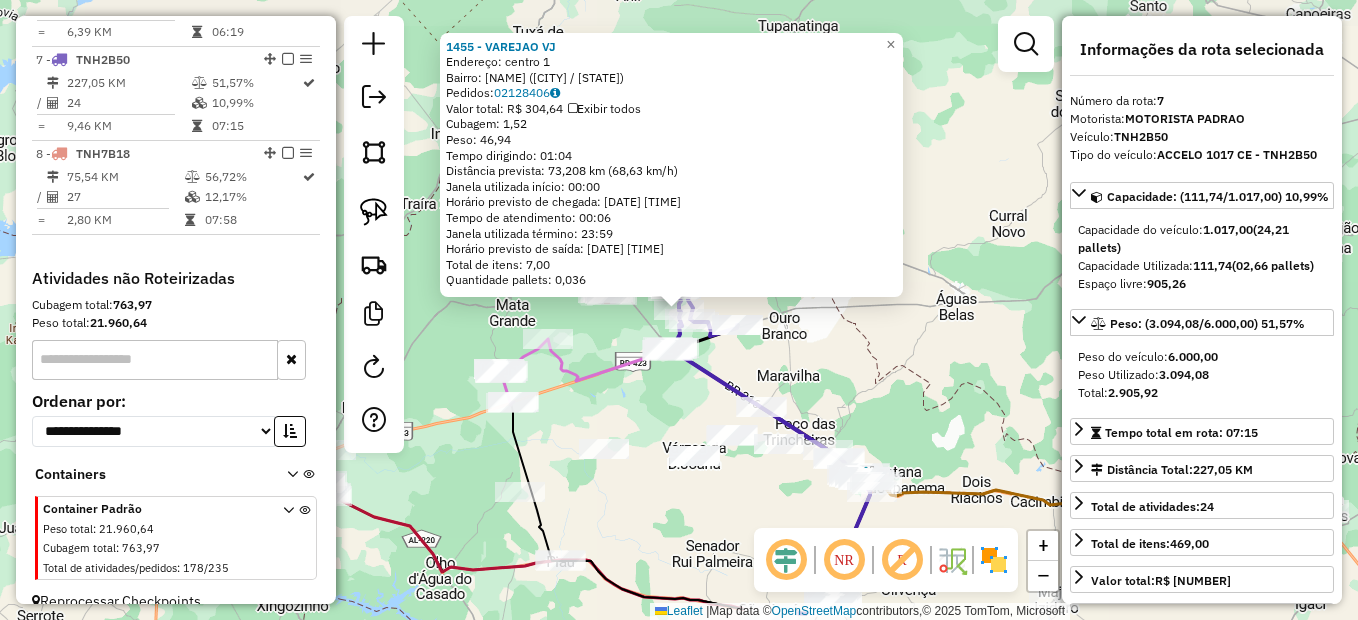scroll, scrollTop: 1307, scrollLeft: 0, axis: vertical 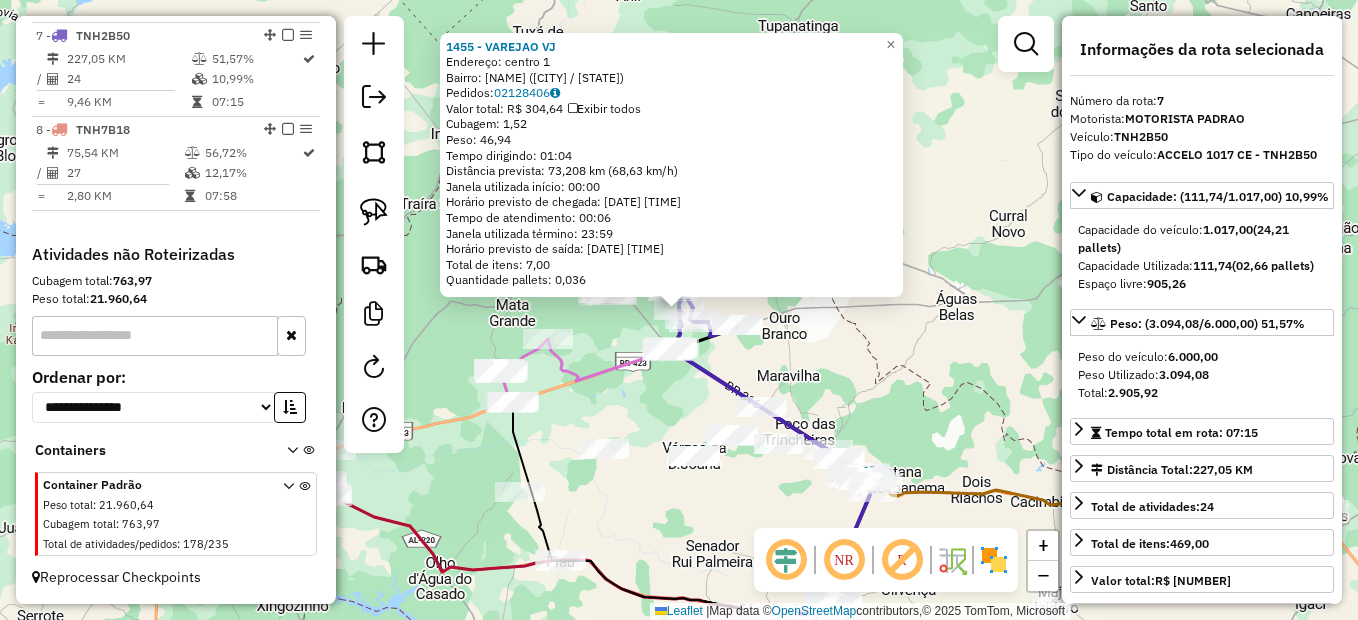 click 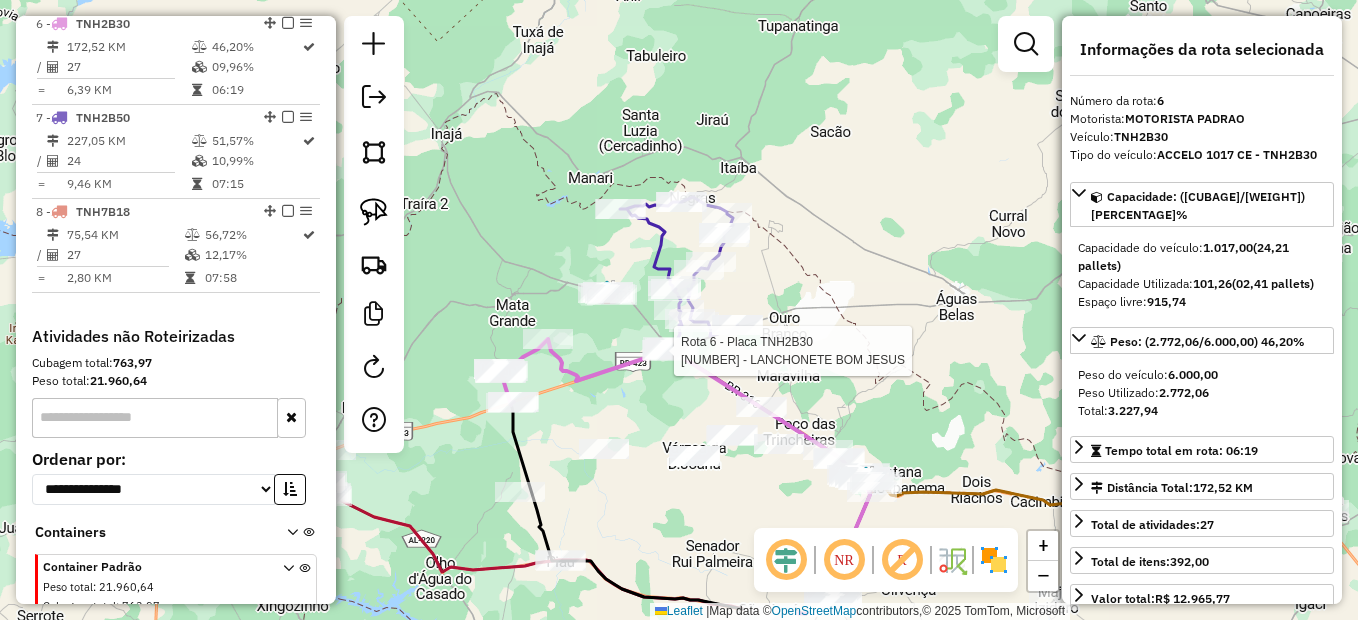 scroll, scrollTop: 1220, scrollLeft: 0, axis: vertical 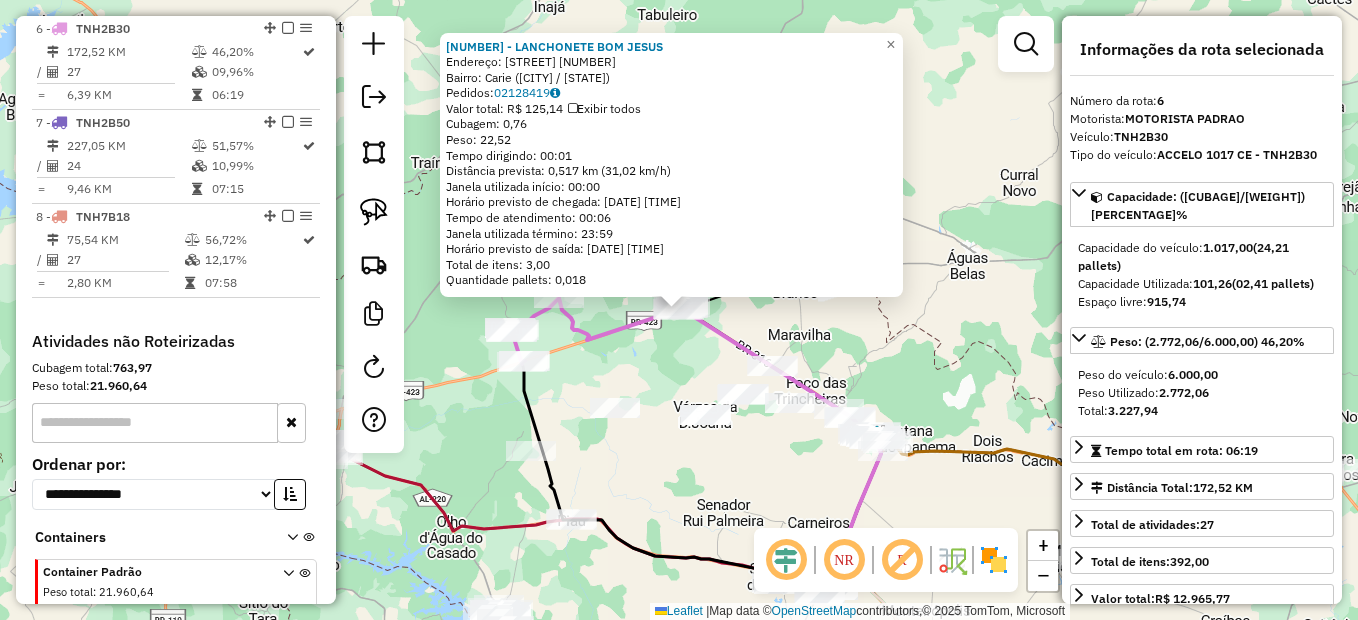 click on "1601 - LANCHONETE BOM JESUS  Endereço:  POVOADO CARIE 22   Bairro: Carie (CANAPI / AL)   Pedidos:  02128419   Valor total: R$ 125,14   Exibir todos   Cubagem: 0,76  Peso: 22,52  Tempo dirigindo: 00:01   Distância prevista: 0,517 km (31,02 km/h)   Janela utilizada início: 00:00   Horário previsto de chegada: 04/08/2025 09:57   Tempo de atendimento: 00:06   Janela utilizada término: 23:59   Horário previsto de saída: 04/08/2025 10:03   Total de itens: 3,00   Quantidade pallets: 0,018  × Janela de atendimento Grade de atendimento Capacidade Transportadoras Veículos Cliente Pedidos  Rotas Selecione os dias de semana para filtrar as janelas de atendimento  Seg   Ter   Qua   Qui   Sex   Sáb   Dom  Informe o período da janela de atendimento: De: Até:  Filtrar exatamente a janela do cliente  Considerar janela de atendimento padrão  Selecione os dias de semana para filtrar as grades de atendimento  Seg   Ter   Qua   Qui   Sex   Sáb   Dom   Considerar clientes sem dia de atendimento cadastrado  De:   De:" 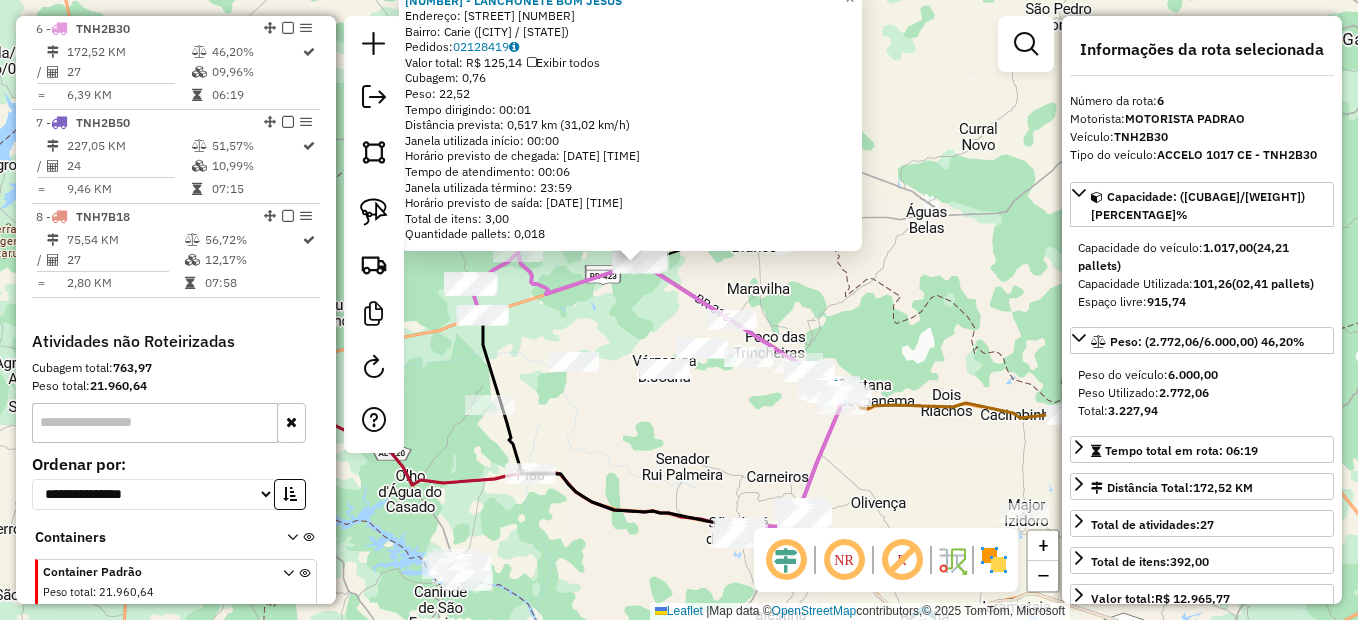 drag, startPoint x: 955, startPoint y: 415, endPoint x: 907, endPoint y: 363, distance: 70.76723 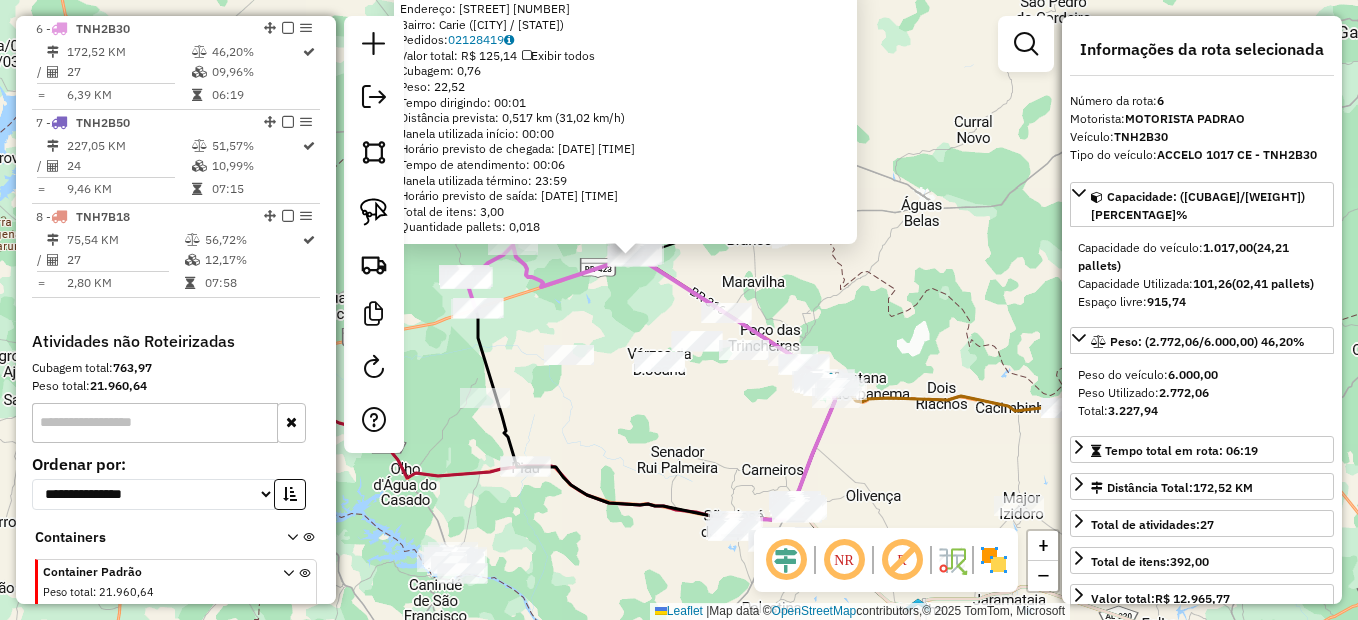 click on "1601 - LANCHONETE BOM JESUS  Endereço:  POVOADO CARIE 22   Bairro: Carie (CANAPI / AL)   Pedidos:  02128419   Valor total: R$ 125,14   Exibir todos   Cubagem: 0,76  Peso: 22,52  Tempo dirigindo: 00:01   Distância prevista: 0,517 km (31,02 km/h)   Janela utilizada início: 00:00   Horário previsto de chegada: 04/08/2025 09:57   Tempo de atendimento: 00:06   Janela utilizada término: 23:59   Horário previsto de saída: 04/08/2025 10:03   Total de itens: 3,00   Quantidade pallets: 0,018  × Janela de atendimento Grade de atendimento Capacidade Transportadoras Veículos Cliente Pedidos  Rotas Selecione os dias de semana para filtrar as janelas de atendimento  Seg   Ter   Qua   Qui   Sex   Sáb   Dom  Informe o período da janela de atendimento: De: Até:  Filtrar exatamente a janela do cliente  Considerar janela de atendimento padrão  Selecione os dias de semana para filtrar as grades de atendimento  Seg   Ter   Qua   Qui   Sex   Sáb   Dom   Considerar clientes sem dia de atendimento cadastrado  De:   De:" 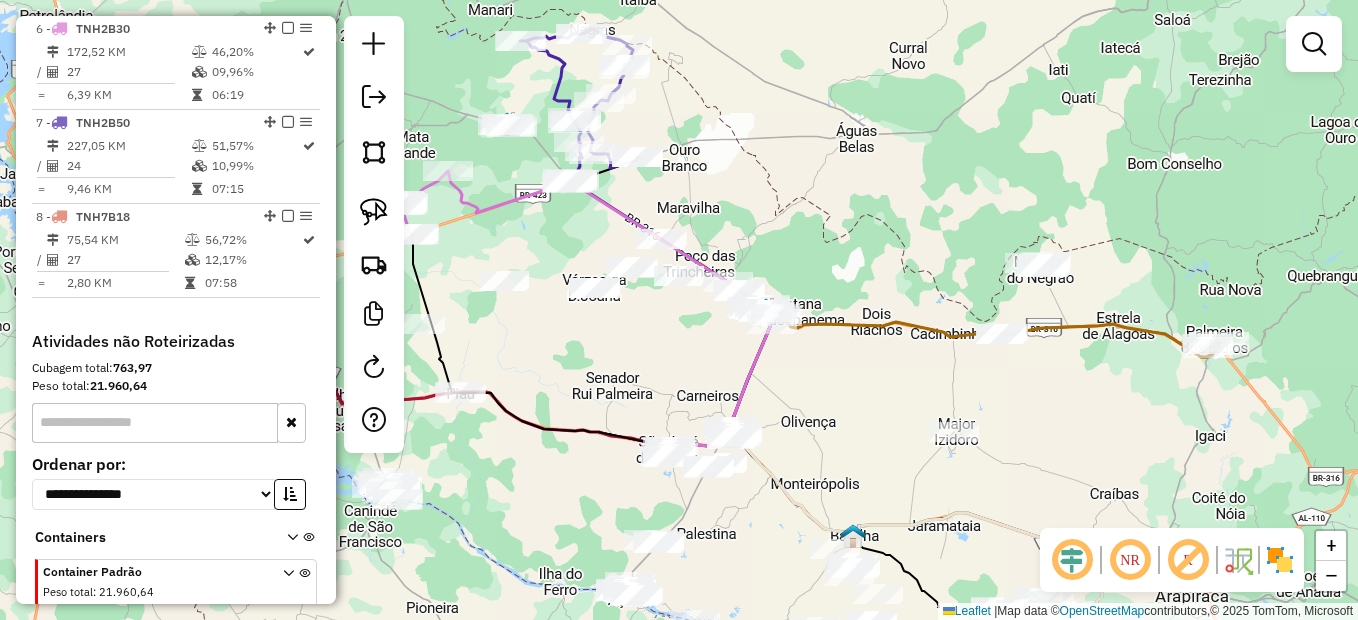 drag, startPoint x: 875, startPoint y: 469, endPoint x: 813, endPoint y: 399, distance: 93.50936 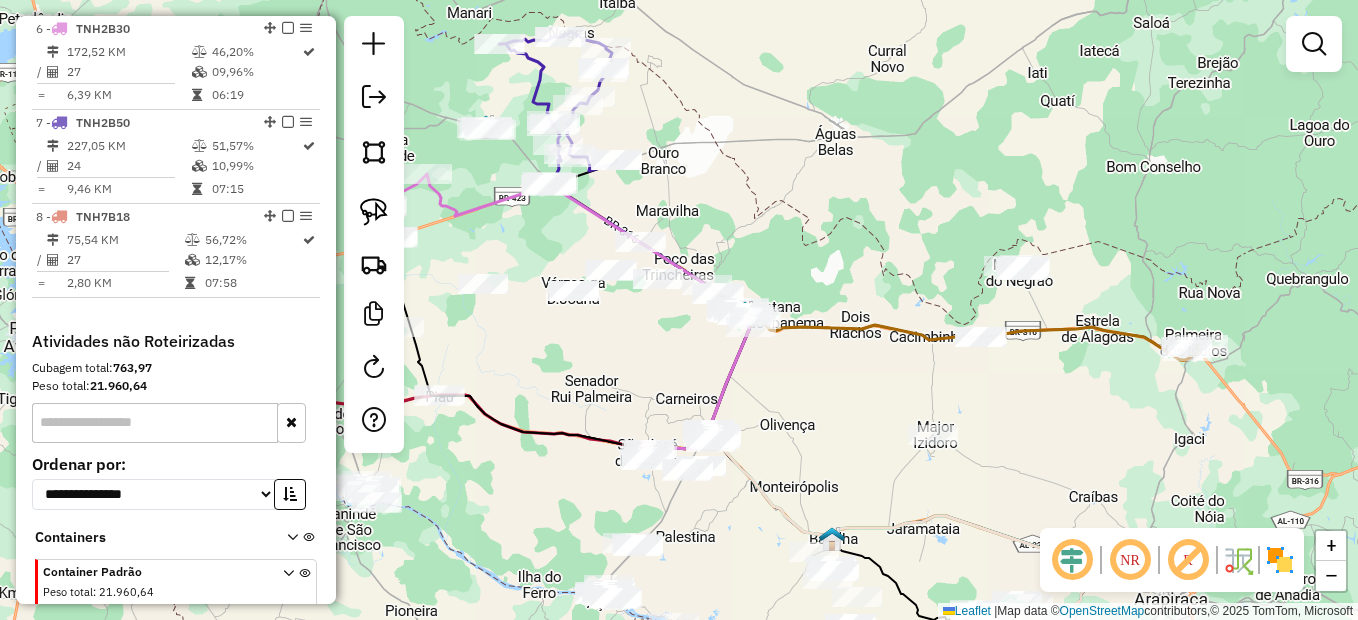 drag, startPoint x: 1010, startPoint y: 409, endPoint x: 959, endPoint y: 415, distance: 51.351727 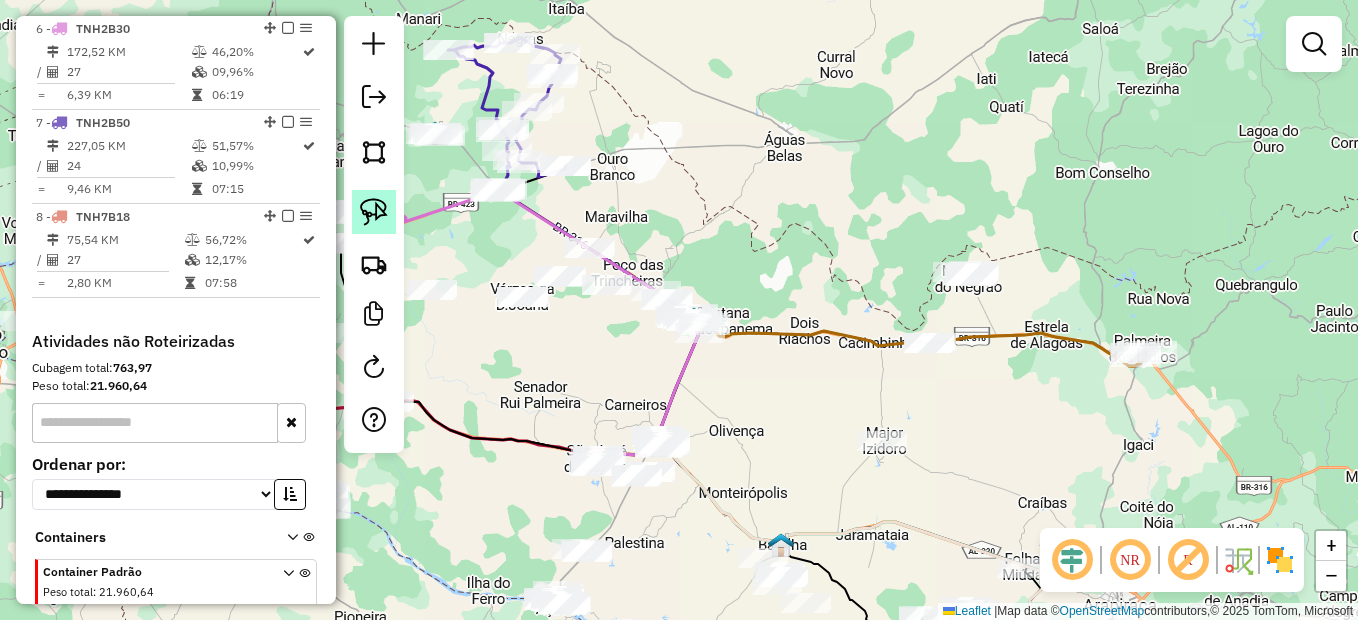 click 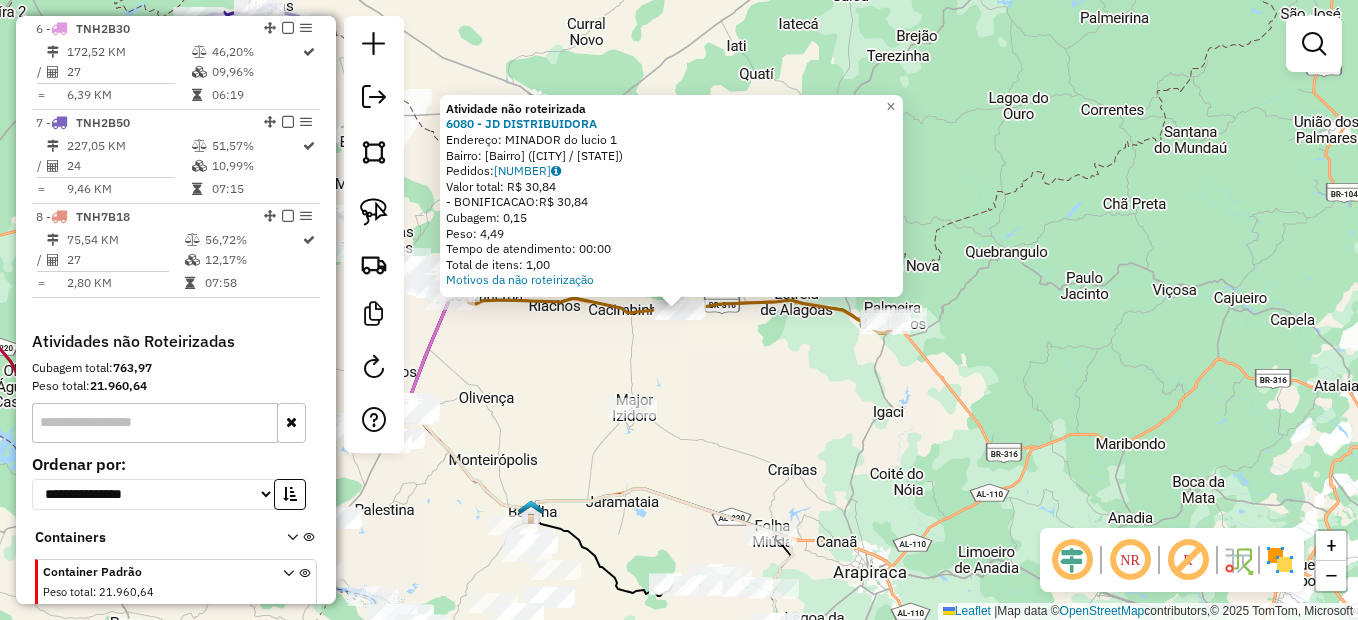 click on "Atividade não roteirizada 6080 - JD DISTRIBUIDORA  Endereço:  MINADOR do lucio 1   Bairro: Povoado Minador Do Lucio (CACIMBINHAS / AL)   Pedidos:  02128698   Valor total: R$ 30,84   - BONIFICACAO:  R$ 30,84   Cubagem: 0,15   Peso: 4,49   Tempo de atendimento: 00:00   Total de itens: 1,00  Motivos da não roteirização × Janela de atendimento Grade de atendimento Capacidade Transportadoras Veículos Cliente Pedidos  Rotas Selecione os dias de semana para filtrar as janelas de atendimento  Seg   Ter   Qua   Qui   Sex   Sáb   Dom  Informe o período da janela de atendimento: De: Até:  Filtrar exatamente a janela do cliente  Considerar janela de atendimento padrão  Selecione os dias de semana para filtrar as grades de atendimento  Seg   Ter   Qua   Qui   Sex   Sáb   Dom   Considerar clientes sem dia de atendimento cadastrado  Clientes fora do dia de atendimento selecionado Filtrar as atividades entre os valores definidos abaixo:  Peso mínimo:   Peso máximo:   Cubagem mínima:   Cubagem máxima:   De:  +" 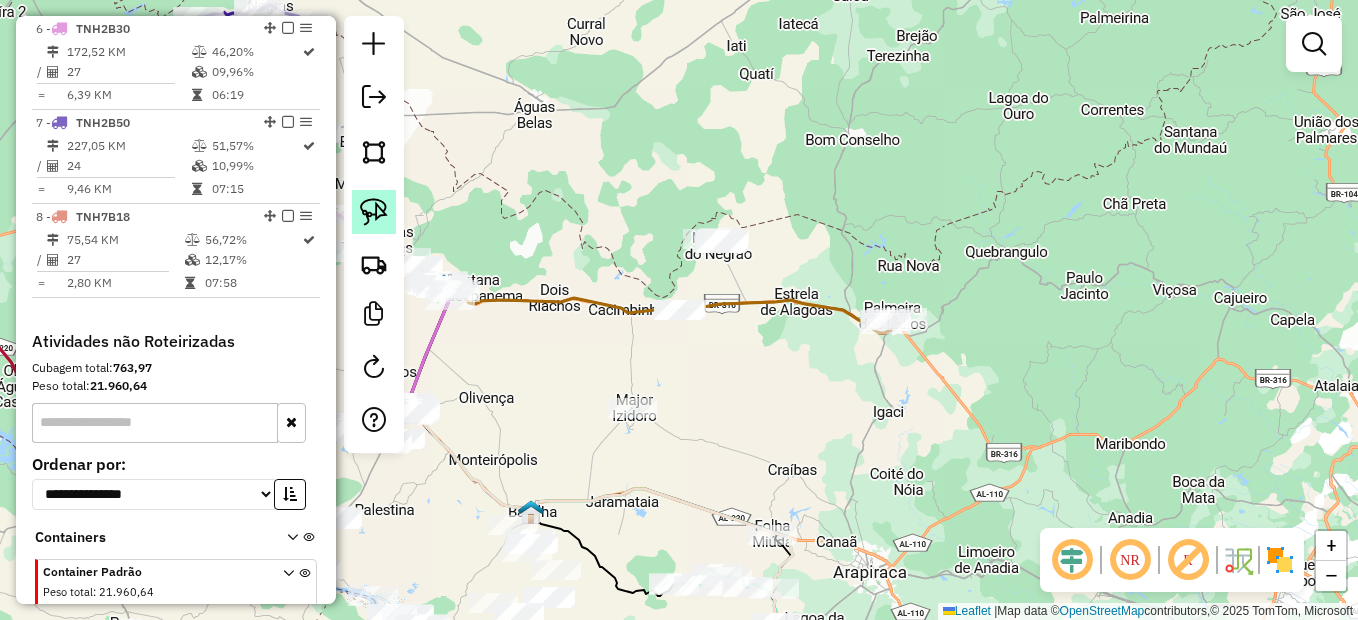 click 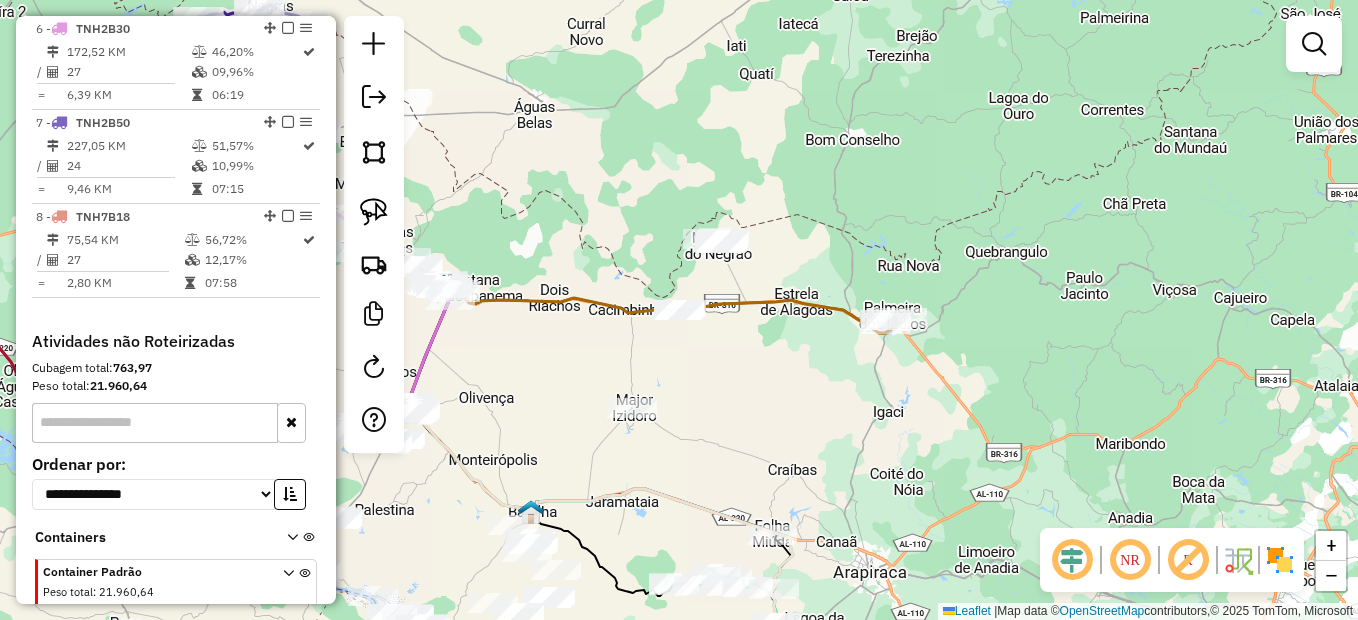 click 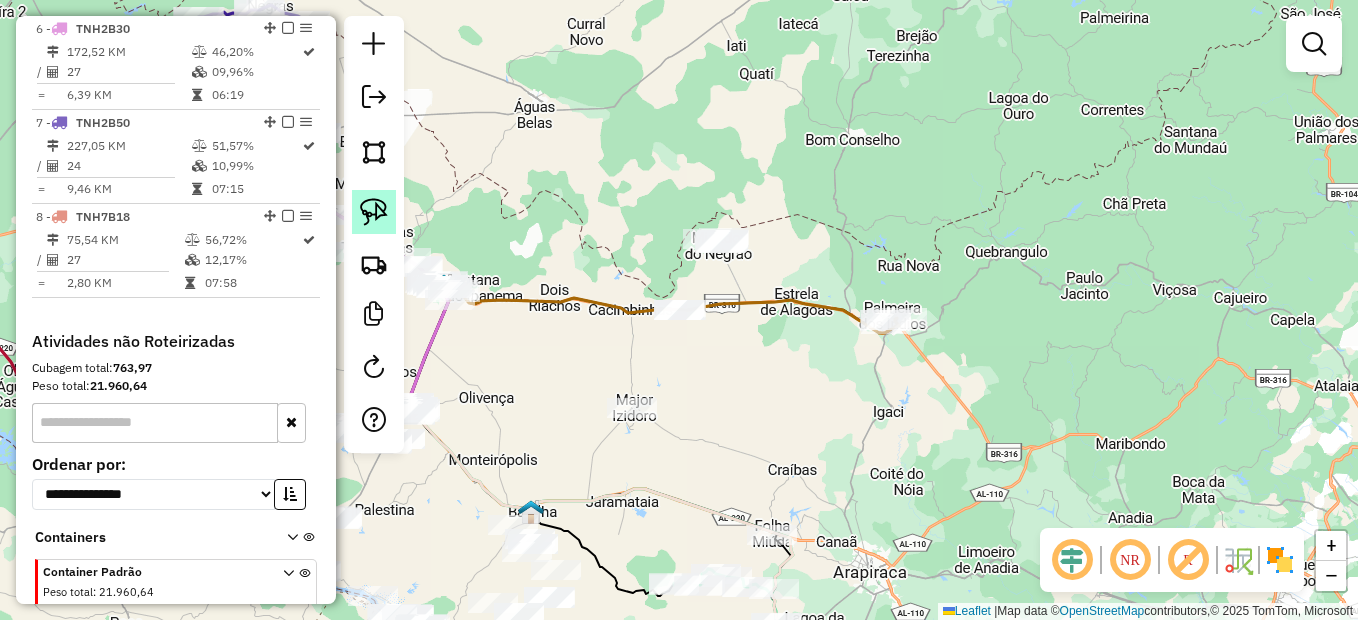 click 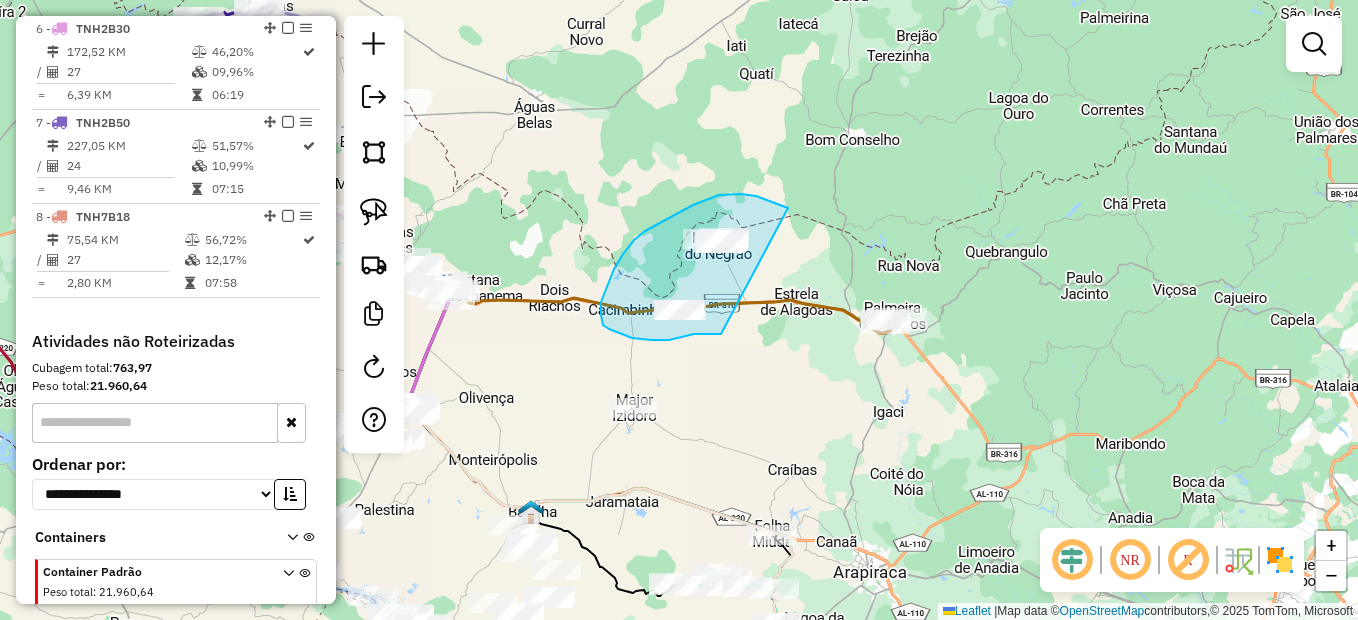drag, startPoint x: 784, startPoint y: 206, endPoint x: 729, endPoint y: 334, distance: 139.3162 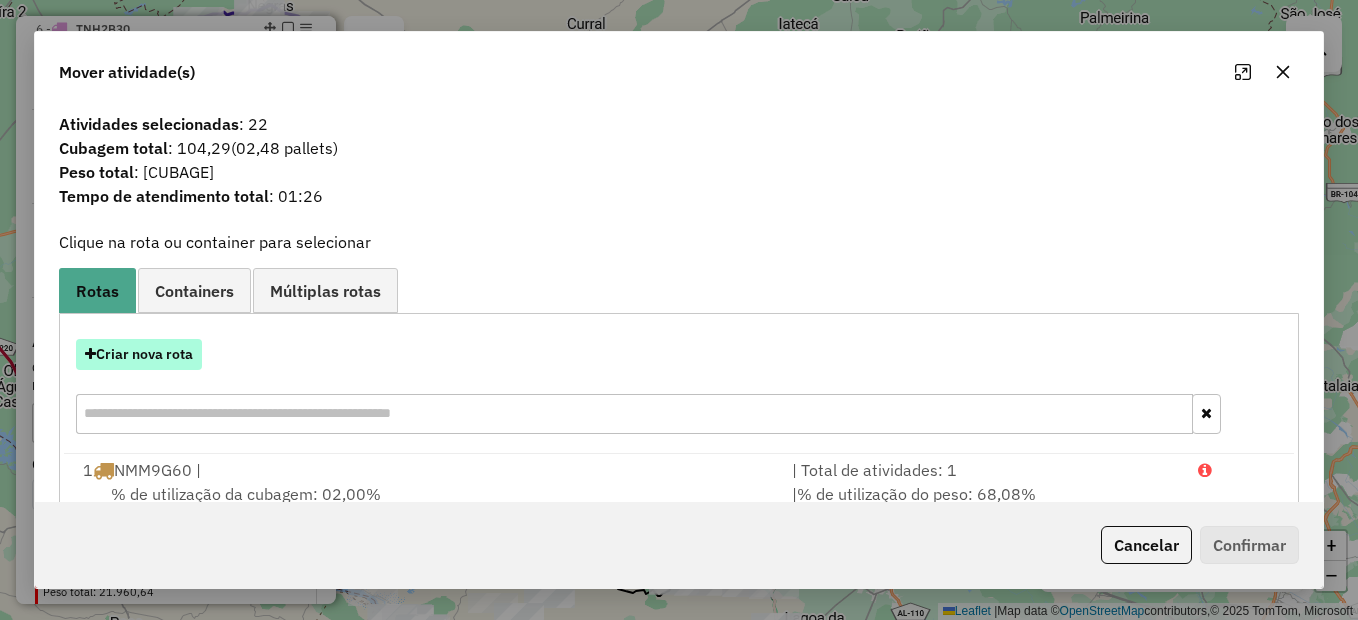 click on "Criar nova rota" at bounding box center (139, 354) 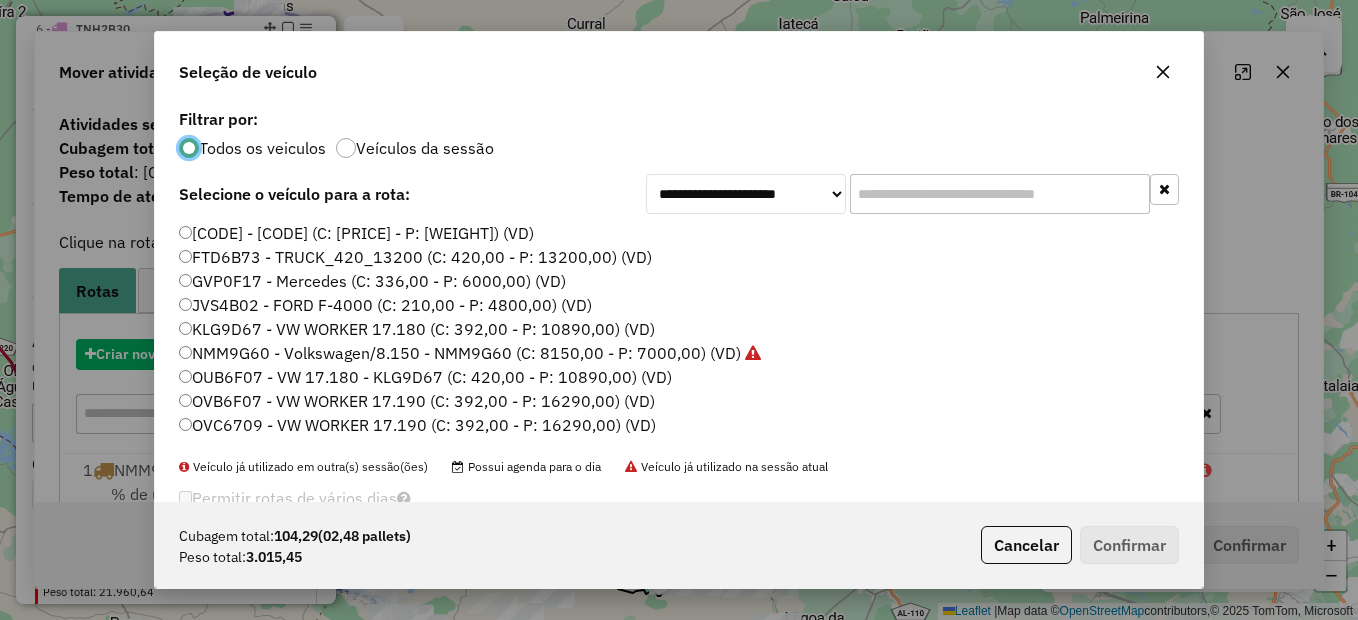 scroll, scrollTop: 11, scrollLeft: 6, axis: both 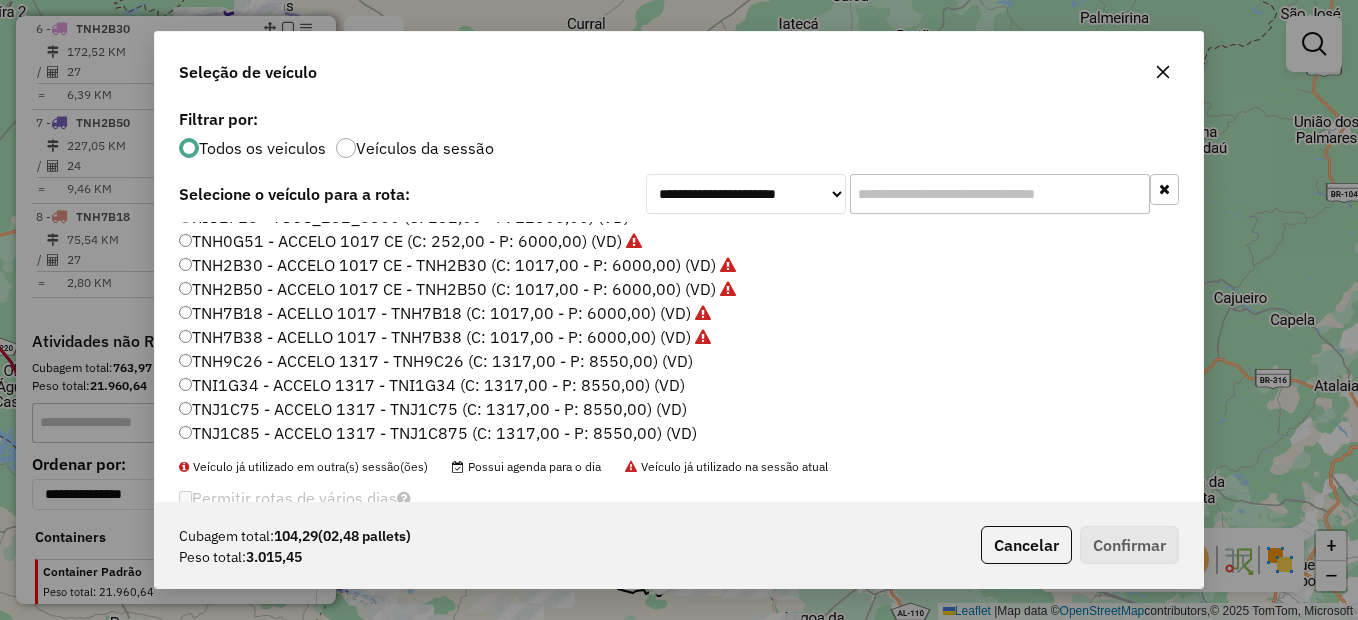 click on "TNH9C26 - ACCELO 1317 - TNH9C26 (C: 1317,00 - P: 8550,00) (VD)" 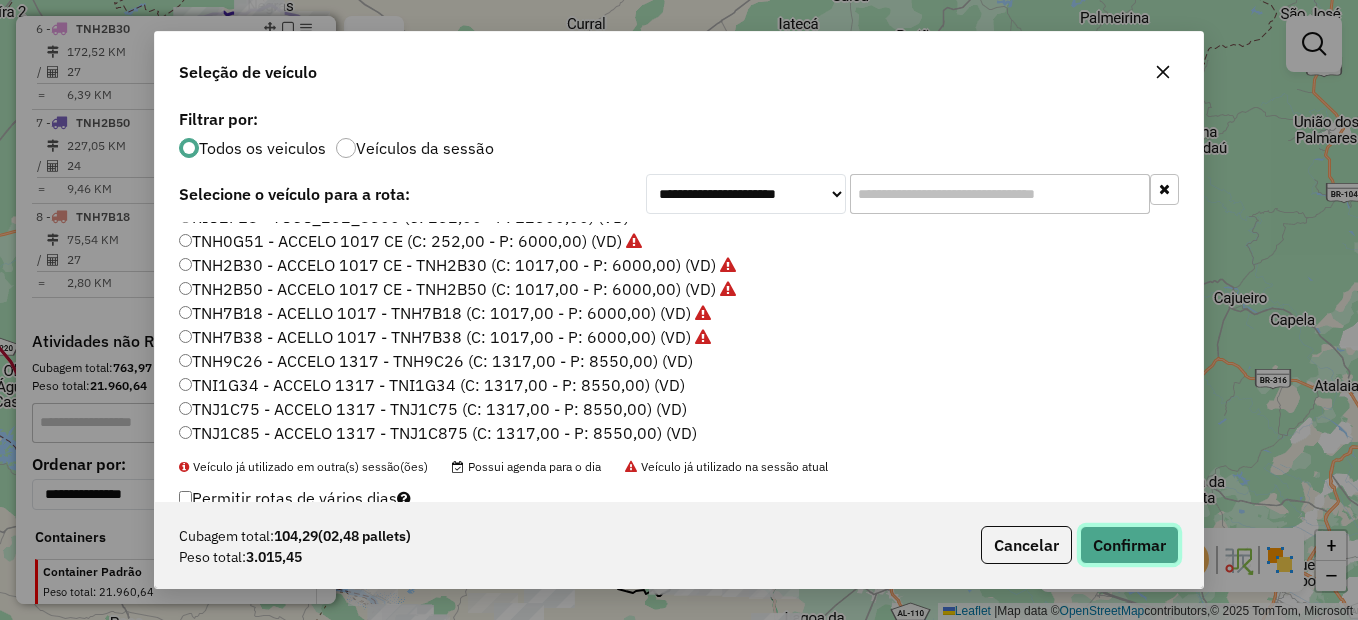 click on "Confirmar" 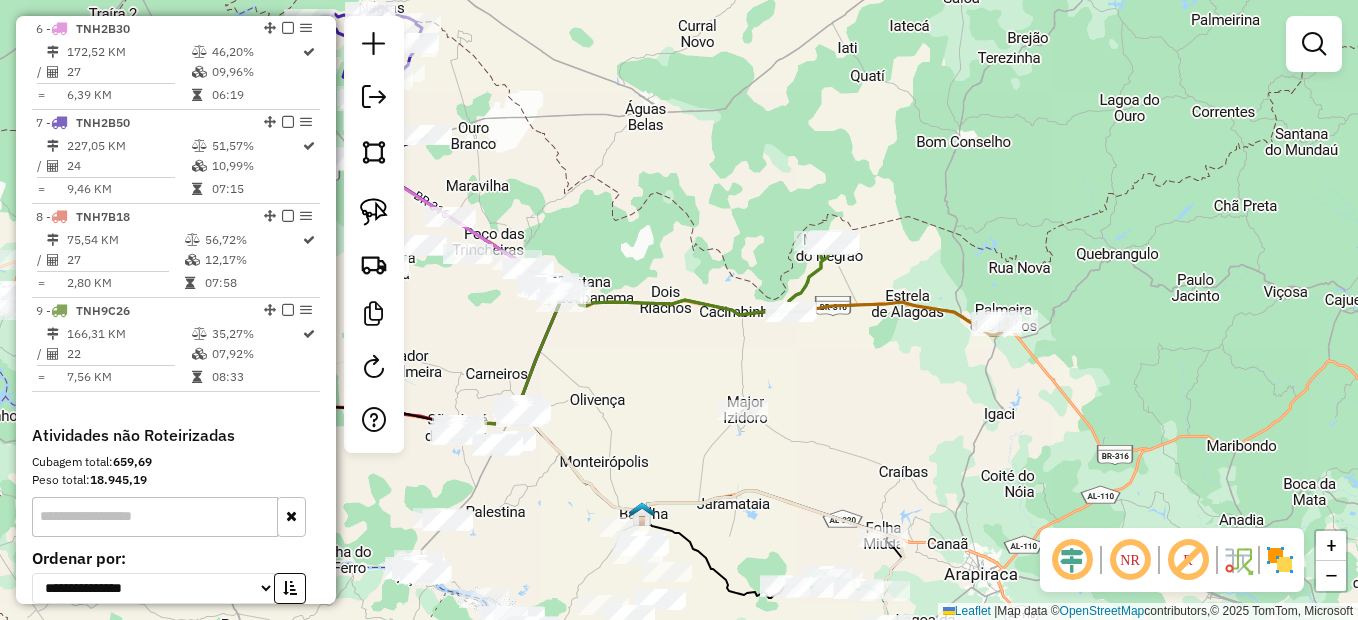 drag, startPoint x: 566, startPoint y: 218, endPoint x: 673, endPoint y: 220, distance: 107.01869 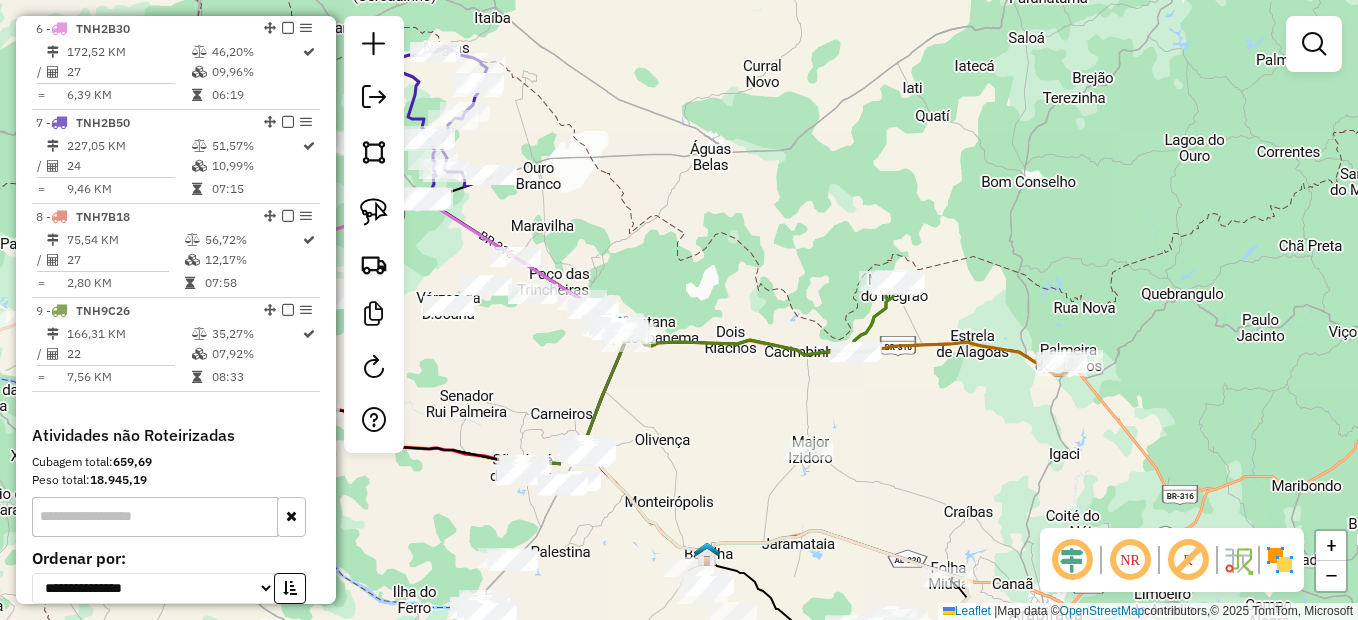 drag, startPoint x: 652, startPoint y: 373, endPoint x: 695, endPoint y: 391, distance: 46.615448 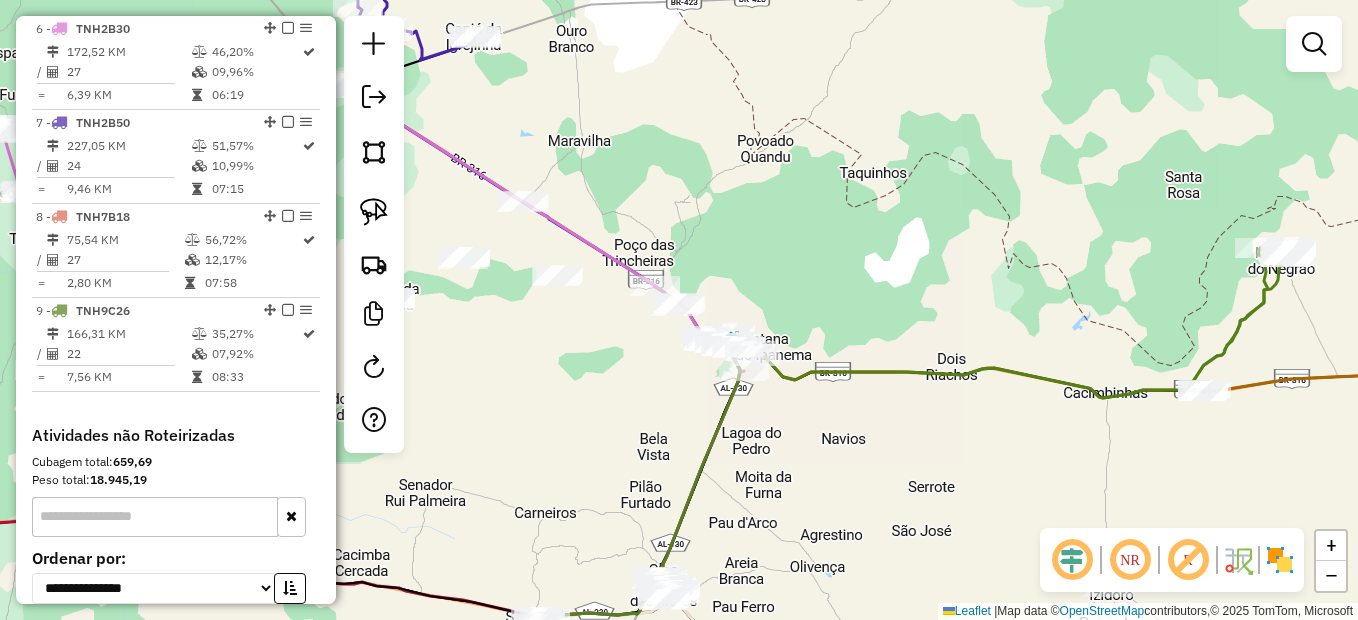 drag, startPoint x: 545, startPoint y: 448, endPoint x: 625, endPoint y: 508, distance: 100 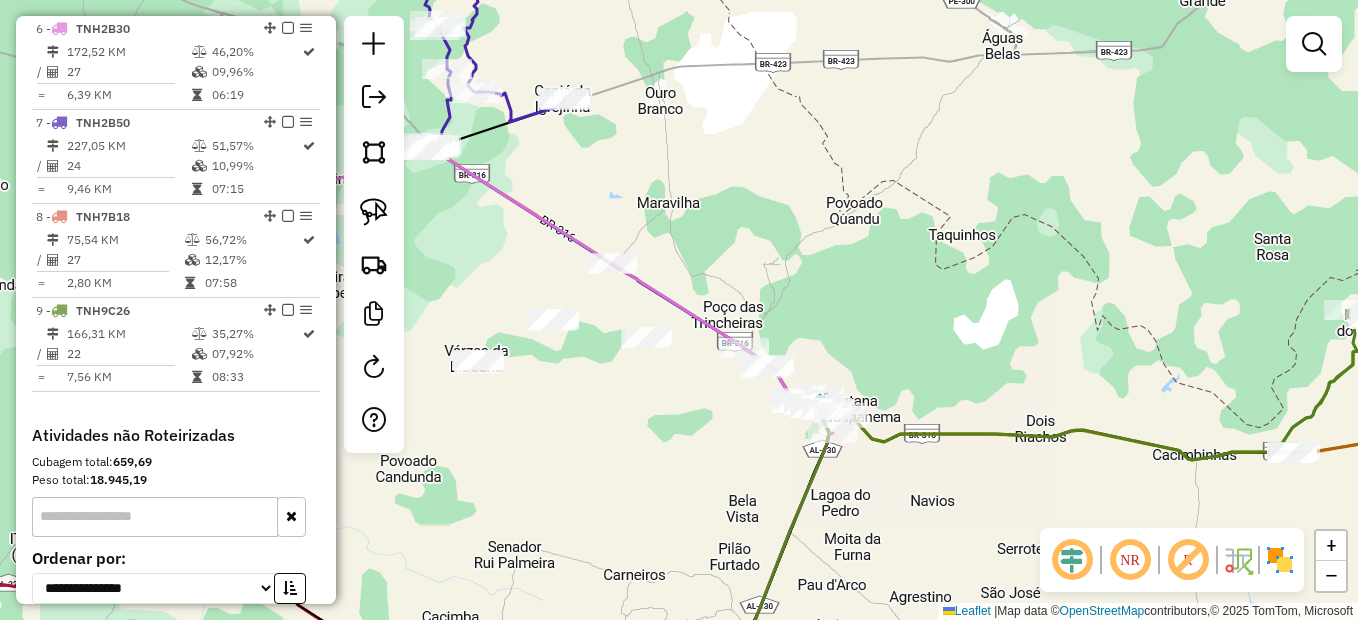 click on "Janela de atendimento Grade de atendimento Capacidade Transportadoras Veículos Cliente Pedidos  Rotas Selecione os dias de semana para filtrar as janelas de atendimento  Seg   Ter   Qua   Qui   Sex   Sáb   Dom  Informe o período da janela de atendimento: De: Até:  Filtrar exatamente a janela do cliente  Considerar janela de atendimento padrão  Selecione os dias de semana para filtrar as grades de atendimento  Seg   Ter   Qua   Qui   Sex   Sáb   Dom   Considerar clientes sem dia de atendimento cadastrado  Clientes fora do dia de atendimento selecionado Filtrar as atividades entre os valores definidos abaixo:  Peso mínimo:   Peso máximo:   Cubagem mínima:   Cubagem máxima:   De:   Até:  Filtrar as atividades entre o tempo de atendimento definido abaixo:  De:   Até:   Considerar capacidade total dos clientes não roteirizados Transportadora: Selecione um ou mais itens Tipo de veículo: Selecione um ou mais itens Veículo: Selecione um ou mais itens Motorista: Selecione um ou mais itens Nome: Rótulo:" 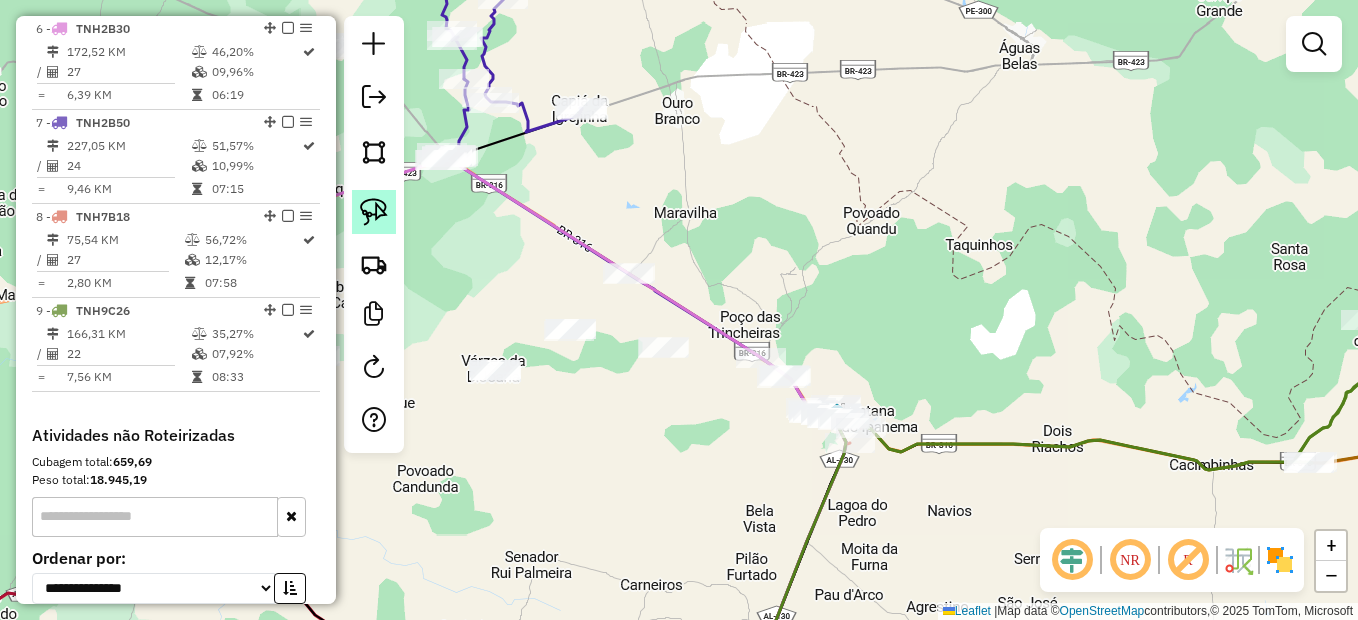 click 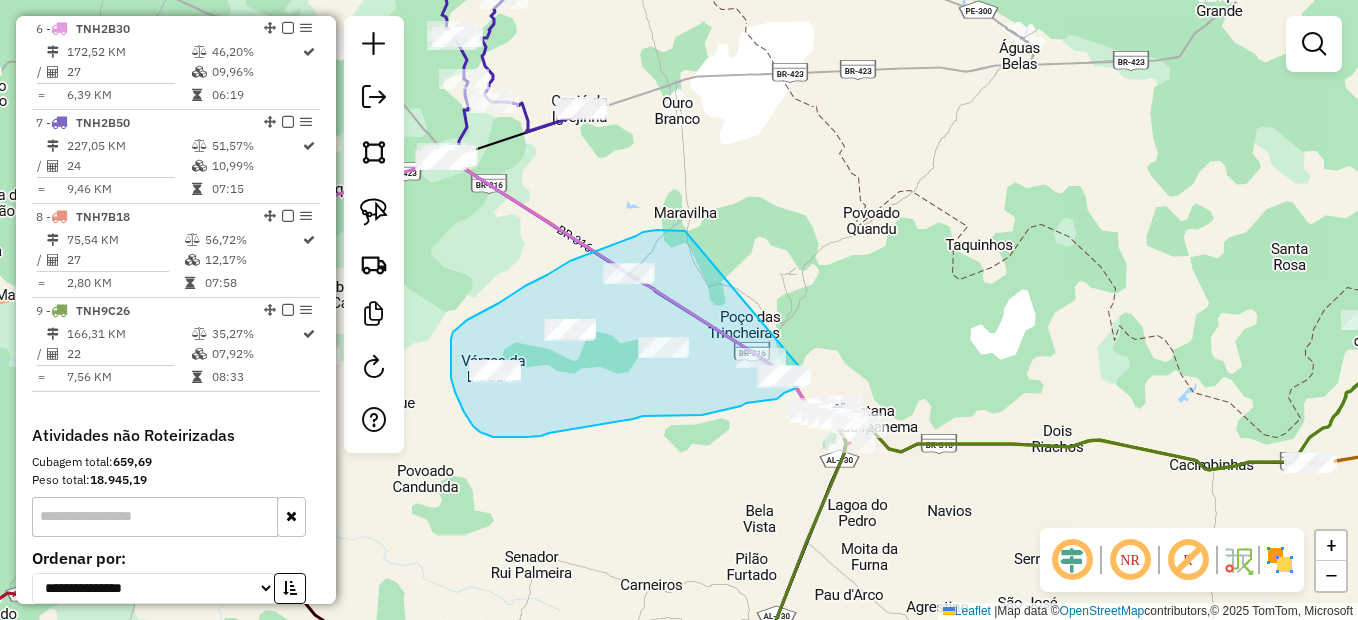 drag, startPoint x: 674, startPoint y: 230, endPoint x: 818, endPoint y: 368, distance: 199.44925 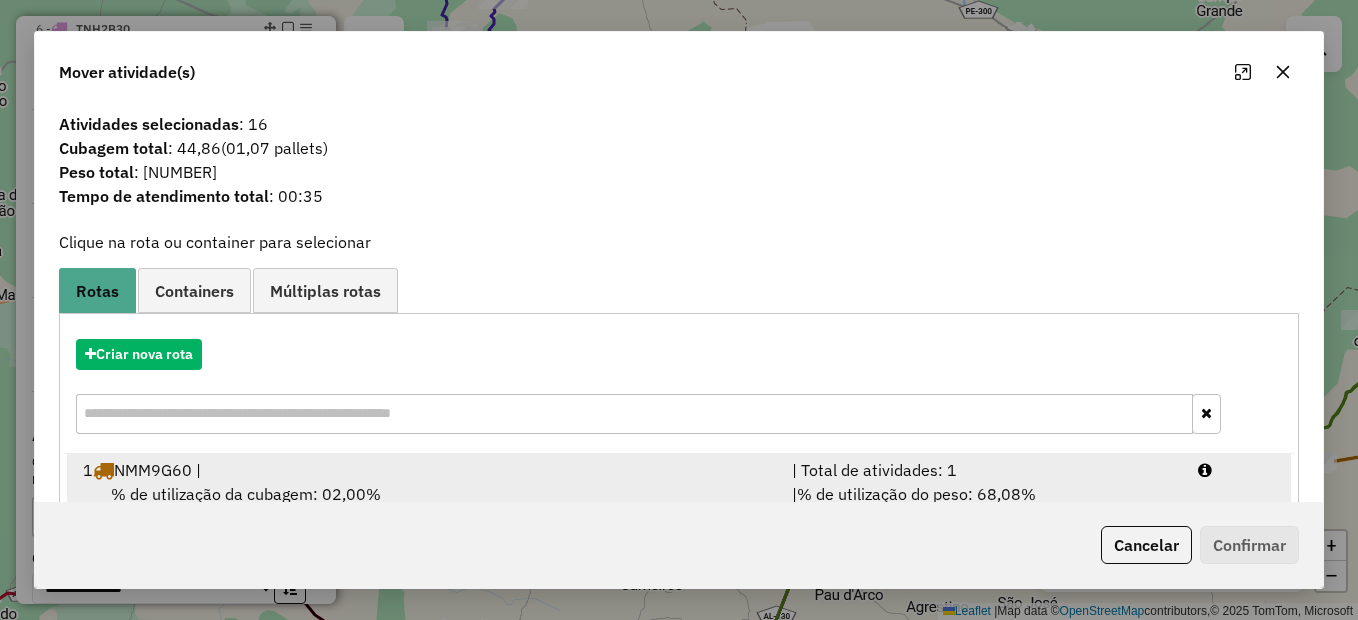 scroll, scrollTop: 300, scrollLeft: 0, axis: vertical 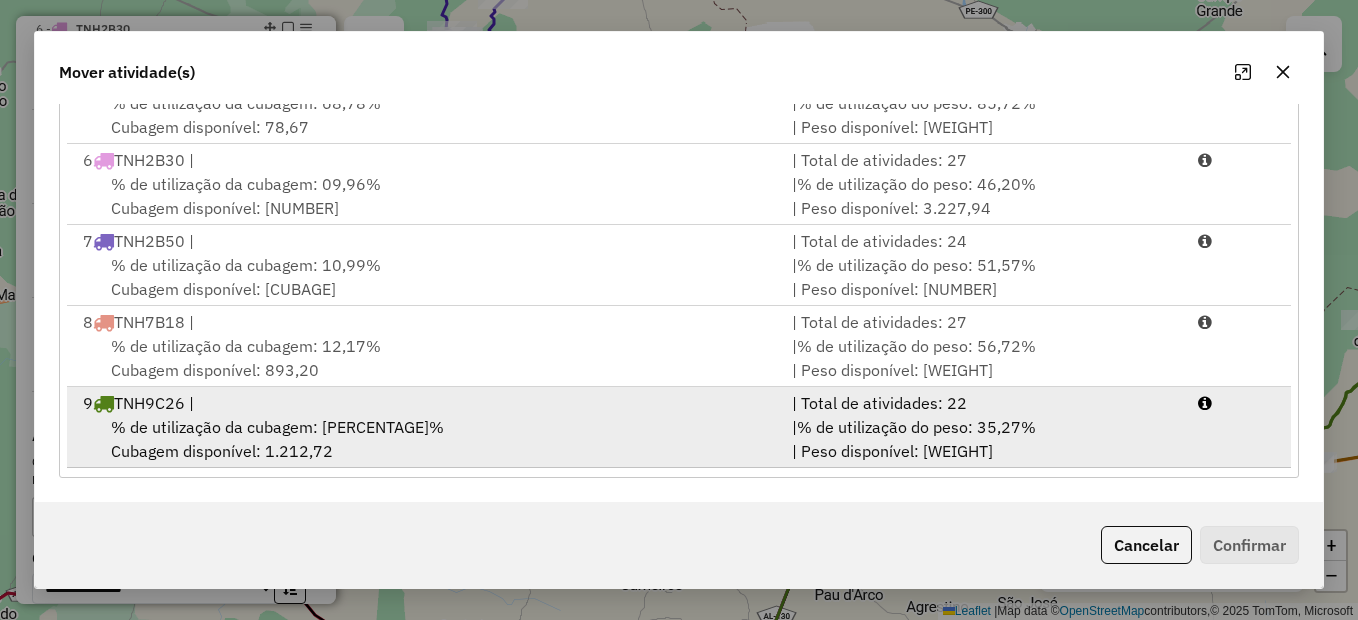 click on "% de utilização da cubagem: 07,92%" at bounding box center [277, 427] 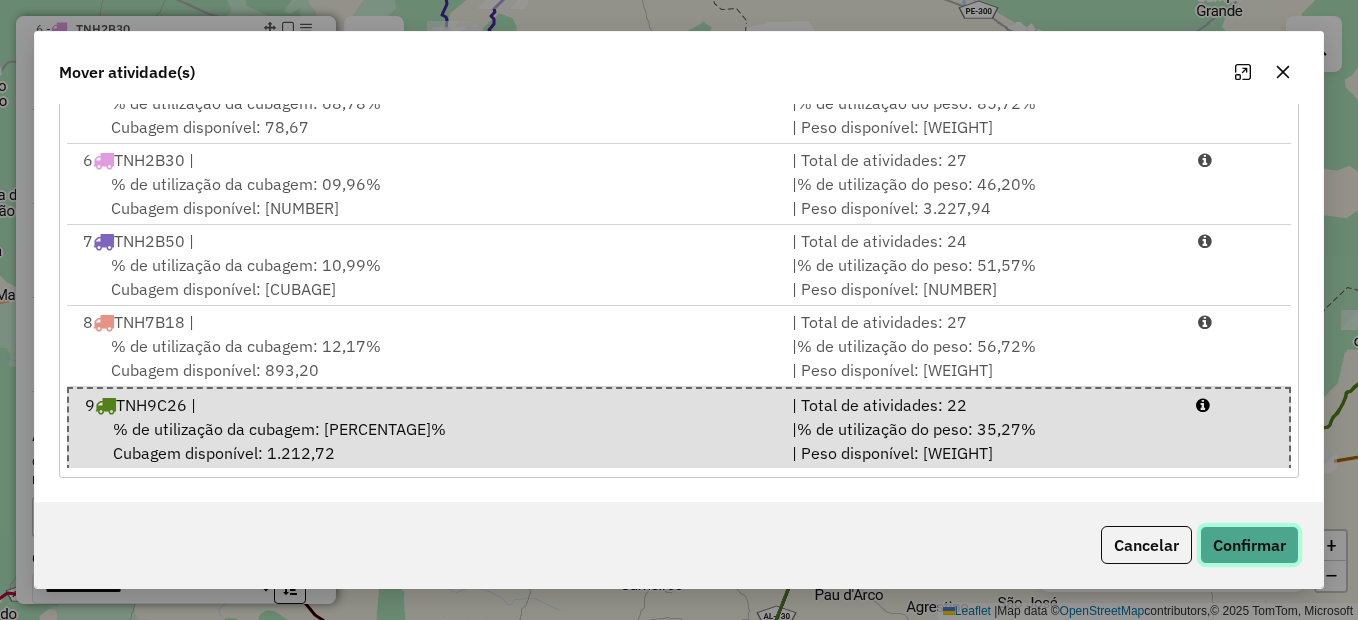 click on "Confirmar" 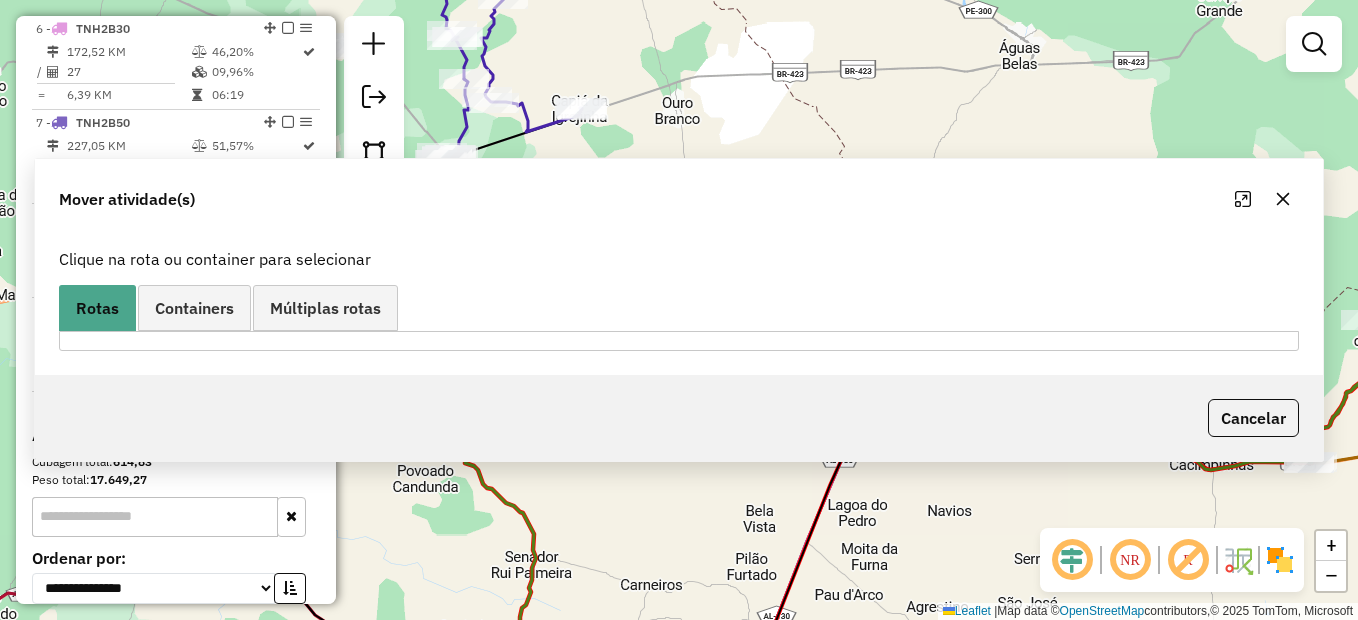 scroll, scrollTop: 0, scrollLeft: 0, axis: both 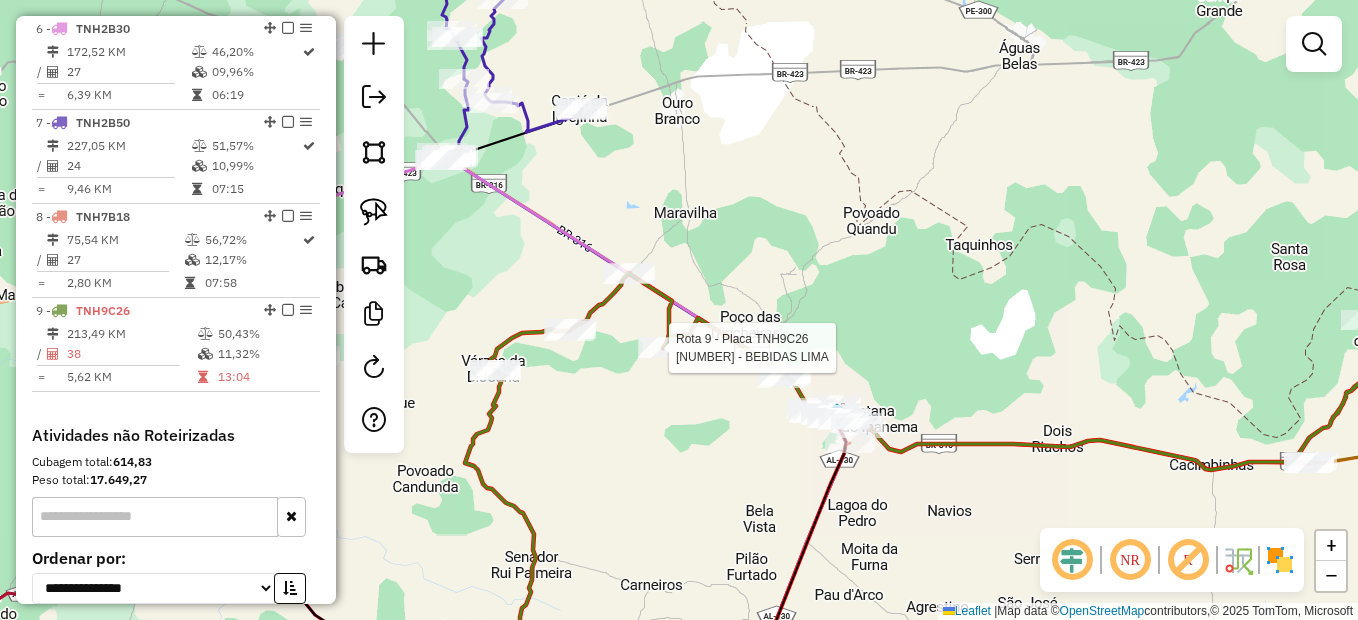 select on "*********" 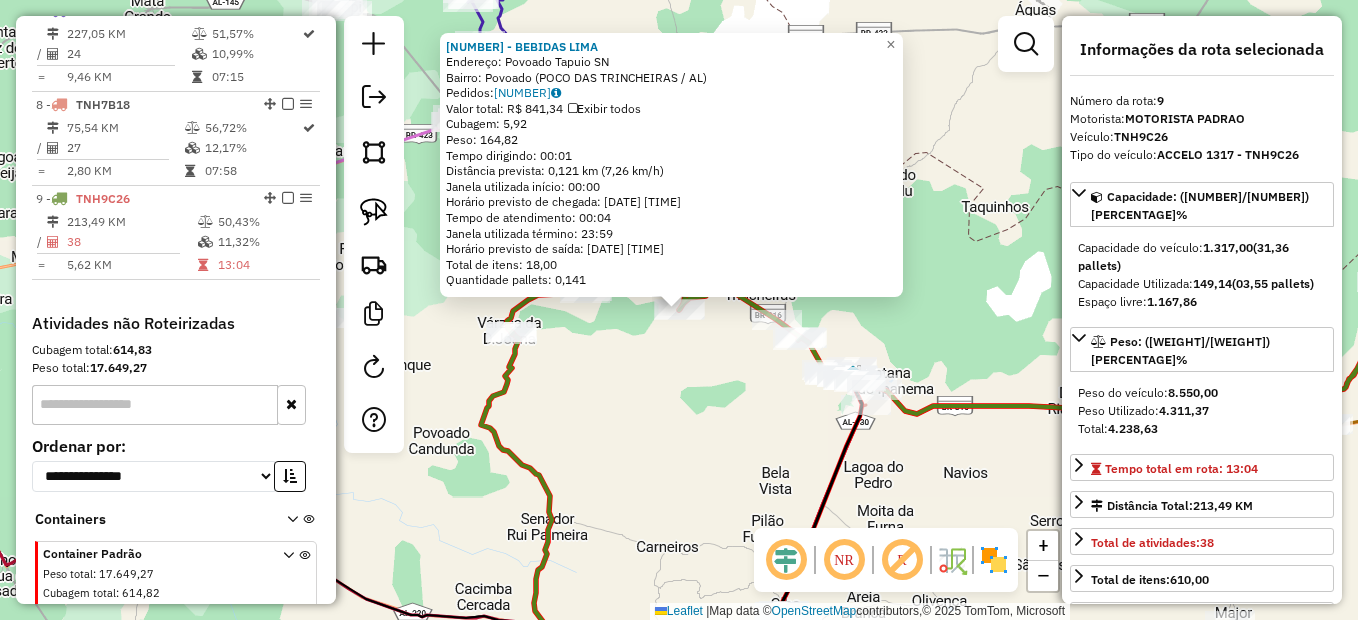 scroll, scrollTop: 1401, scrollLeft: 0, axis: vertical 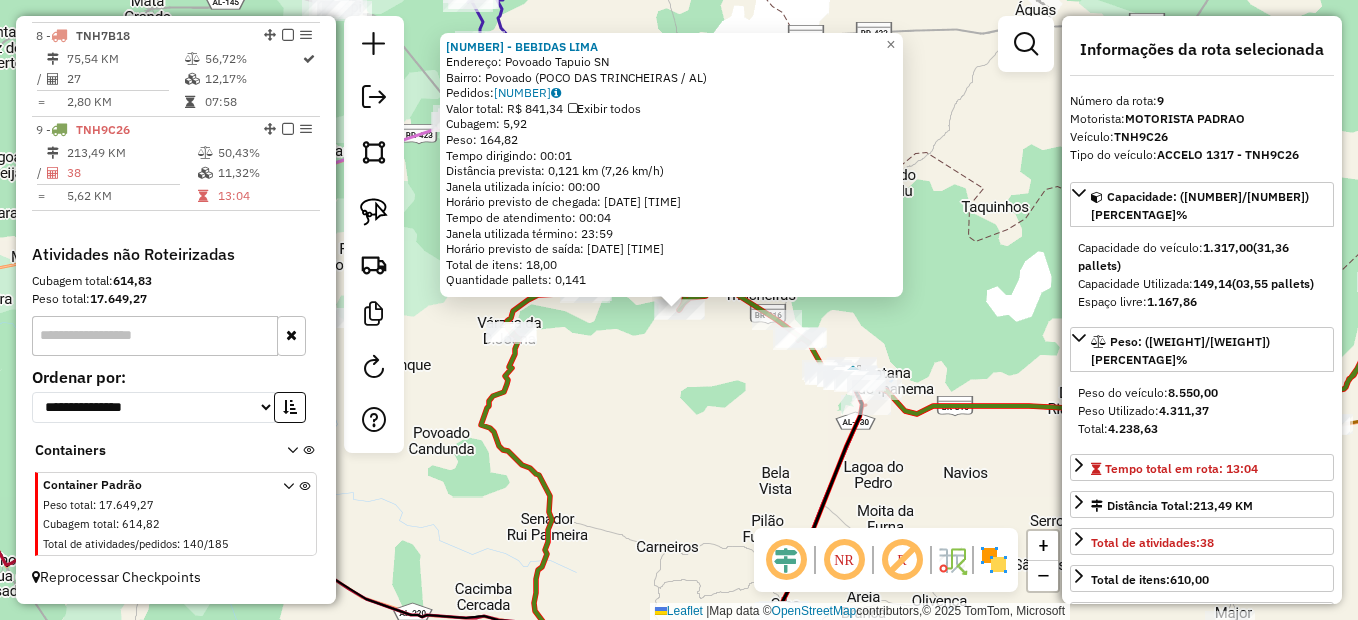 click on "2601 - BEBIDAS LIMA  Endereço:  Povoado Tapuio SN   Bairro: Povoado (POCO DAS TRINCHEIRAS / AL)   Pedidos:  02128813   Valor total: R$ 841,34   Exibir todos   Cubagem: 5,92  Peso: 164,82  Tempo dirigindo: 00:01   Distância prevista: 0,121 km (7,26 km/h)   Janela utilizada início: 00:00   Horário previsto de chegada: 04/08/2025 11:24   Tempo de atendimento: 00:04   Janela utilizada término: 23:59   Horário previsto de saída: 04/08/2025 11:28   Total de itens: 18,00   Quantidade pallets: 0,141  × Janela de atendimento Grade de atendimento Capacidade Transportadoras Veículos Cliente Pedidos  Rotas Selecione os dias de semana para filtrar as janelas de atendimento  Seg   Ter   Qua   Qui   Sex   Sáb   Dom  Informe o período da janela de atendimento: De: Até:  Filtrar exatamente a janela do cliente  Considerar janela de atendimento padrão  Selecione os dias de semana para filtrar as grades de atendimento  Seg   Ter   Qua   Qui   Sex   Sáb   Dom   Considerar clientes sem dia de atendimento cadastrado +" 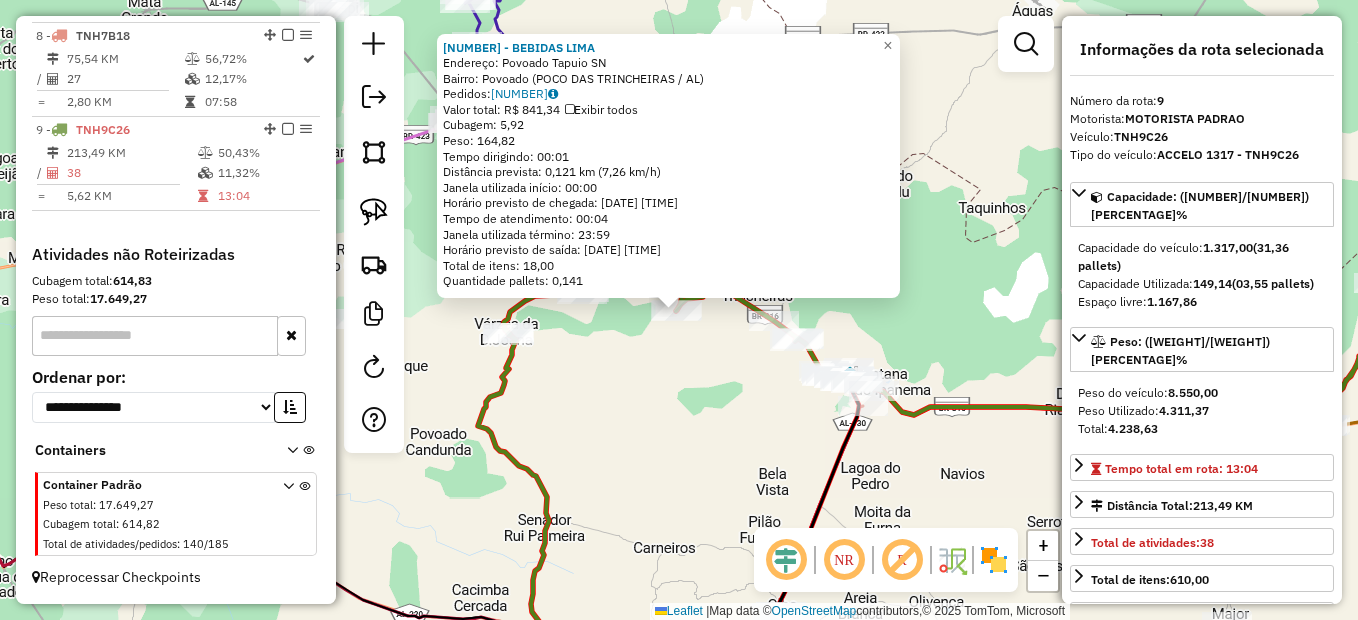 click on "2601 - BEBIDAS LIMA  Endereço:  Povoado Tapuio SN   Bairro: Povoado (POCO DAS TRINCHEIRAS / AL)   Pedidos:  02128813   Valor total: R$ 841,34   Exibir todos   Cubagem: 5,92  Peso: 164,82  Tempo dirigindo: 00:01   Distância prevista: 0,121 km (7,26 km/h)   Janela utilizada início: 00:00   Horário previsto de chegada: 04/08/2025 11:24   Tempo de atendimento: 00:04   Janela utilizada término: 23:59   Horário previsto de saída: 04/08/2025 11:28   Total de itens: 18,00   Quantidade pallets: 0,141  × Janela de atendimento Grade de atendimento Capacidade Transportadoras Veículos Cliente Pedidos  Rotas Selecione os dias de semana para filtrar as janelas de atendimento  Seg   Ter   Qua   Qui   Sex   Sáb   Dom  Informe o período da janela de atendimento: De: Até:  Filtrar exatamente a janela do cliente  Considerar janela de atendimento padrão  Selecione os dias de semana para filtrar as grades de atendimento  Seg   Ter   Qua   Qui   Sex   Sáb   Dom   Considerar clientes sem dia de atendimento cadastrado +" 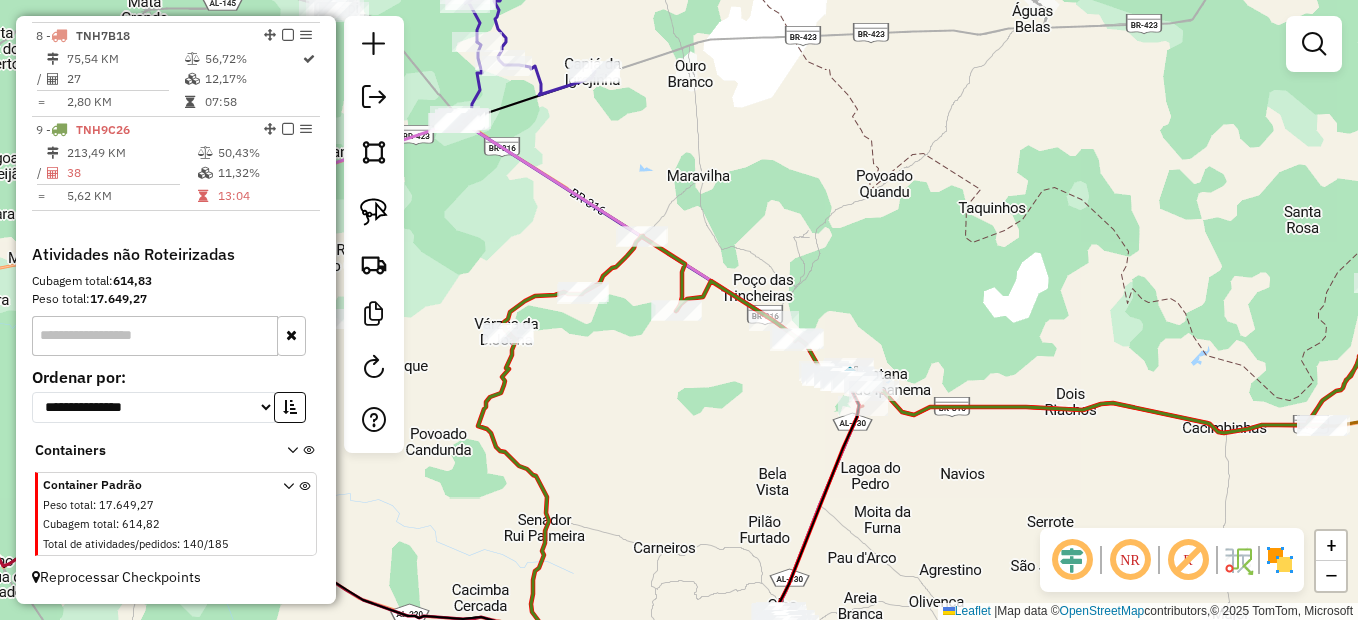click on "Janela de atendimento Grade de atendimento Capacidade Transportadoras Veículos Cliente Pedidos  Rotas Selecione os dias de semana para filtrar as janelas de atendimento  Seg   Ter   Qua   Qui   Sex   Sáb   Dom  Informe o período da janela de atendimento: De: Até:  Filtrar exatamente a janela do cliente  Considerar janela de atendimento padrão  Selecione os dias de semana para filtrar as grades de atendimento  Seg   Ter   Qua   Qui   Sex   Sáb   Dom   Considerar clientes sem dia de atendimento cadastrado  Clientes fora do dia de atendimento selecionado Filtrar as atividades entre os valores definidos abaixo:  Peso mínimo:   Peso máximo:   Cubagem mínima:   Cubagem máxima:   De:   Até:  Filtrar as atividades entre o tempo de atendimento definido abaixo:  De:   Até:   Considerar capacidade total dos clientes não roteirizados Transportadora: Selecione um ou mais itens Tipo de veículo: Selecione um ou mais itens Veículo: Selecione um ou mais itens Motorista: Selecione um ou mais itens Nome: Rótulo:" 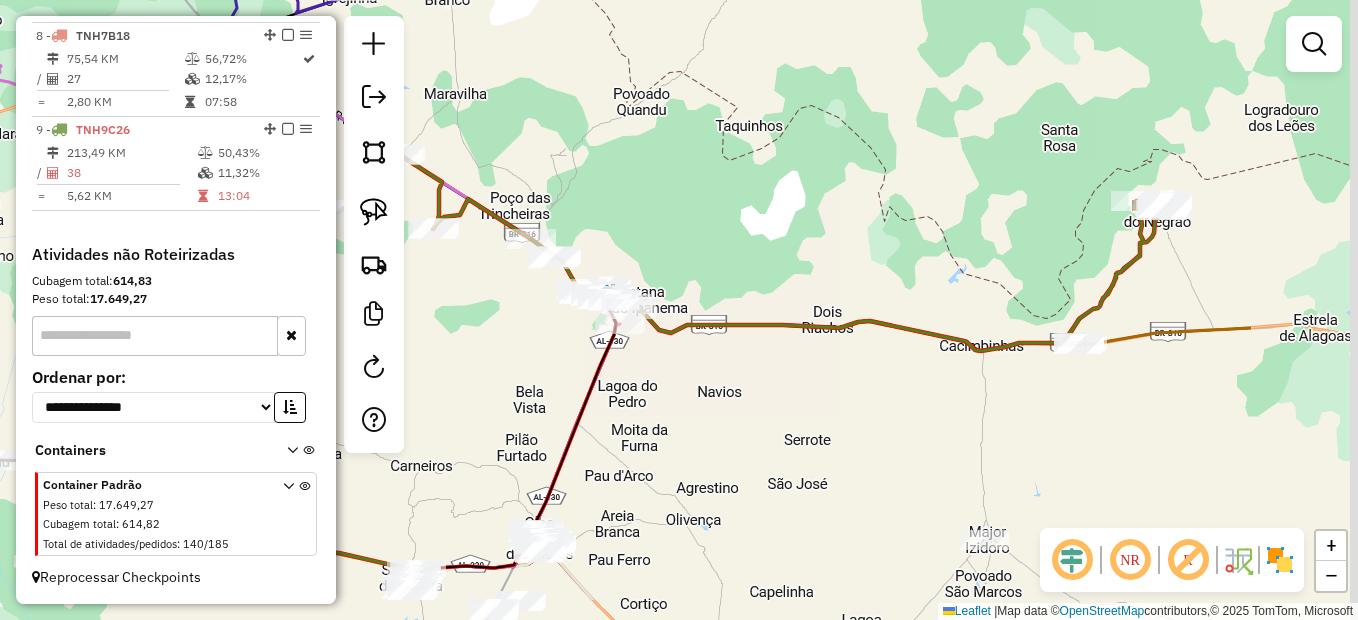 drag, startPoint x: 1000, startPoint y: 508, endPoint x: 705, endPoint y: 390, distance: 317.72473 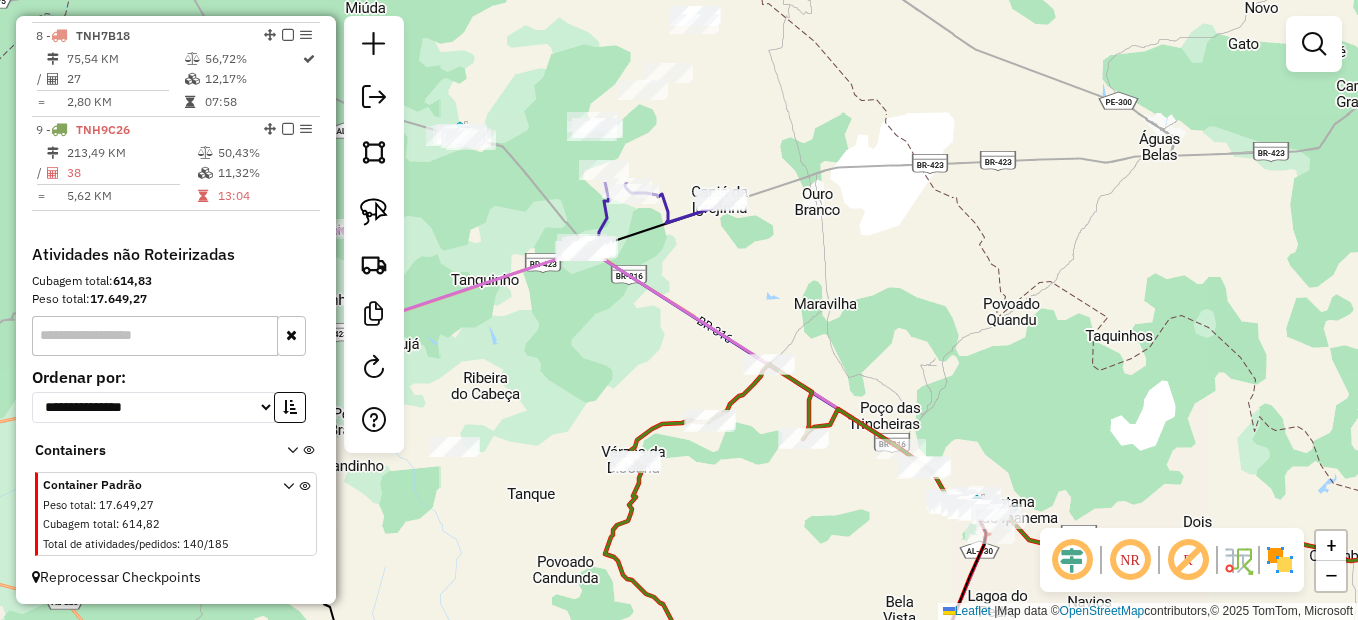 drag, startPoint x: 561, startPoint y: 380, endPoint x: 966, endPoint y: 592, distance: 457.1313 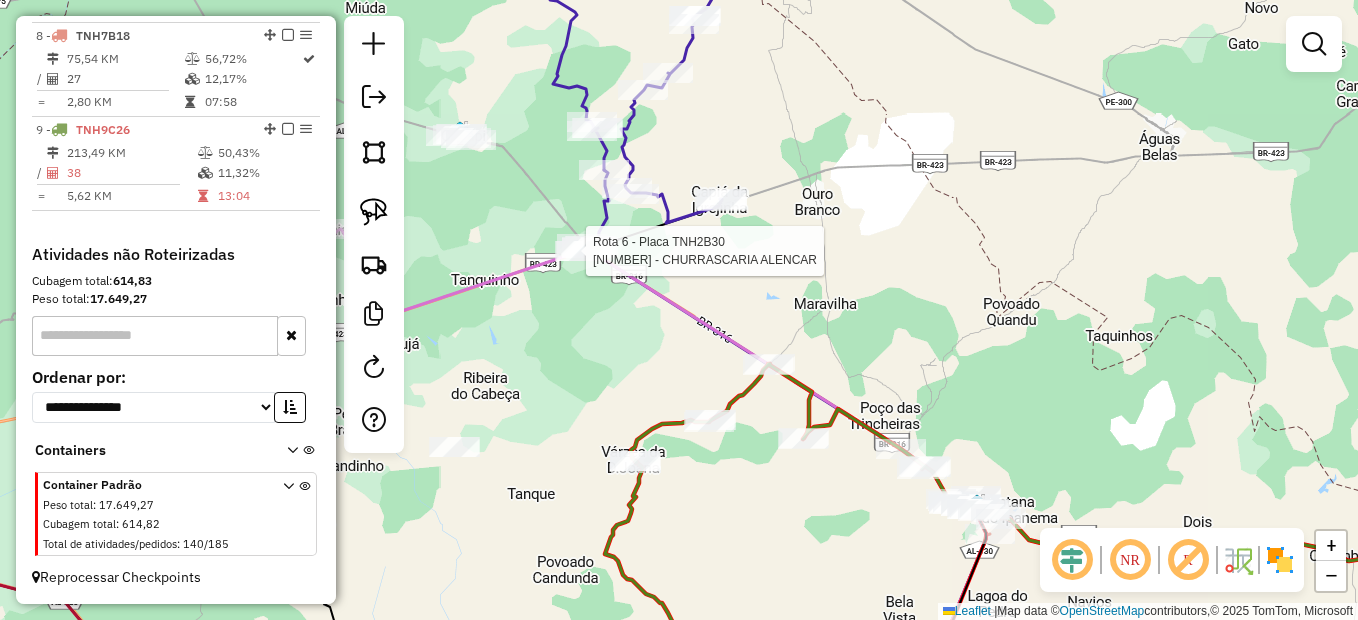 select on "*********" 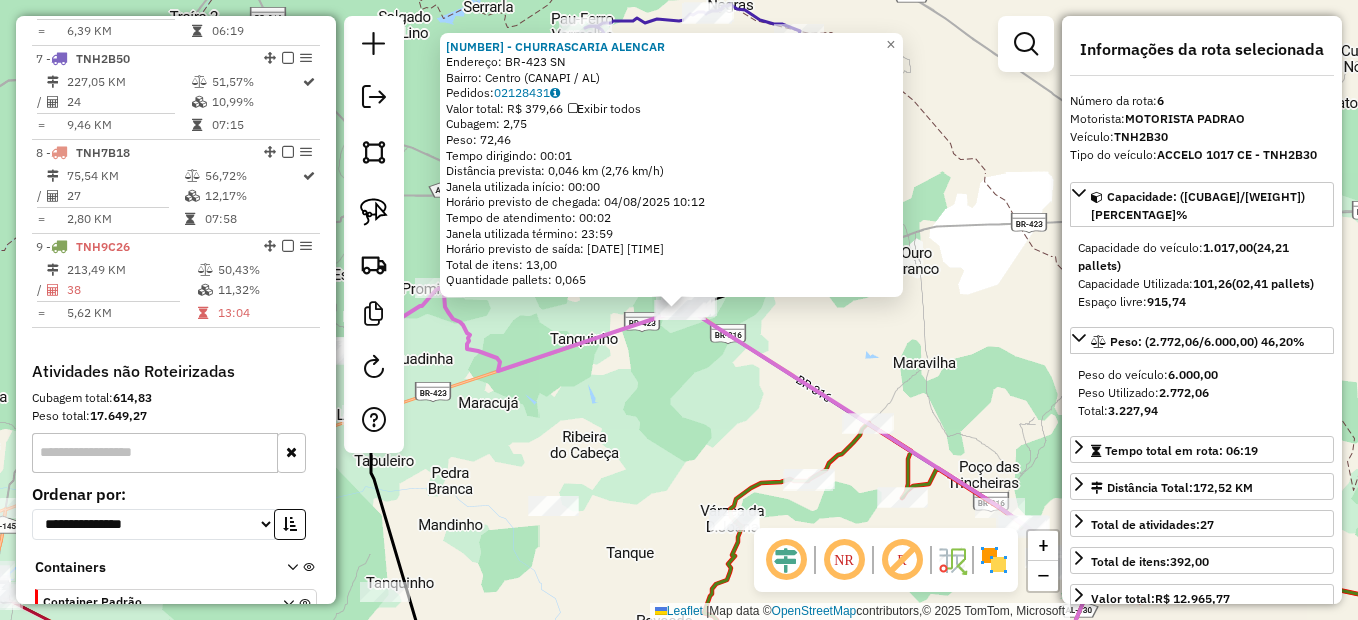 scroll, scrollTop: 1220, scrollLeft: 0, axis: vertical 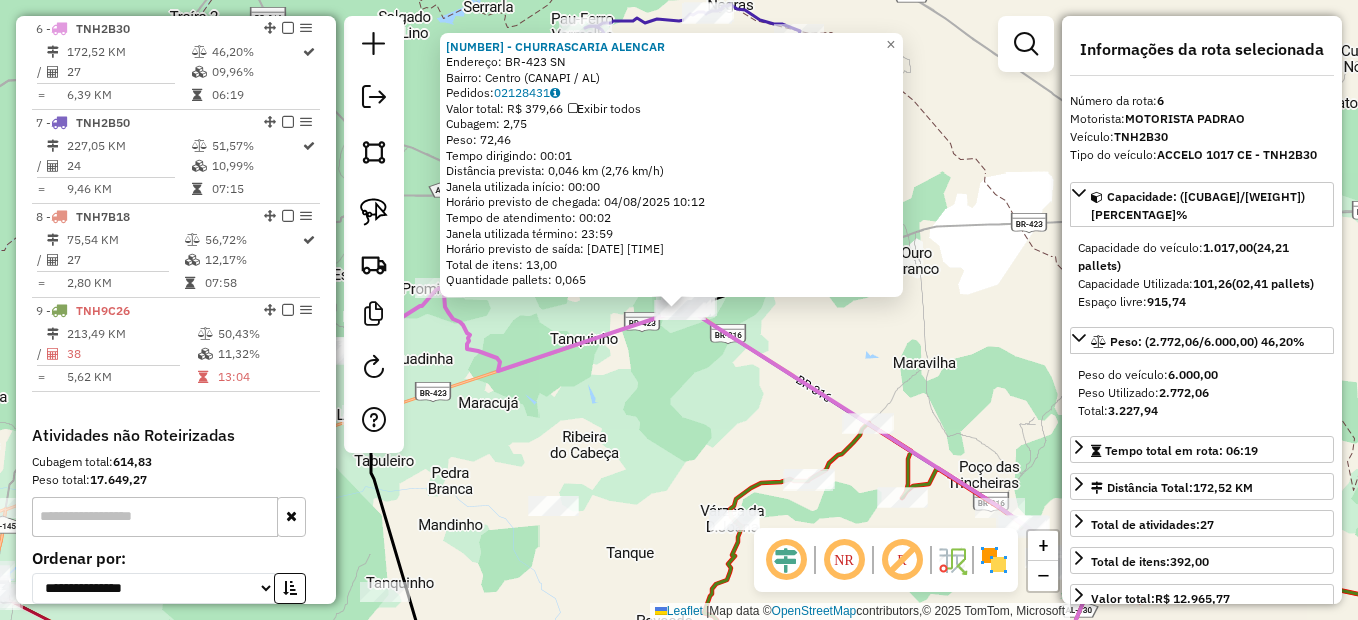 click on "2223 - CHURRASCARIA ALENCAR  Endereço:  BR-423 SN   Bairro: Centro (CANAPI / AL)   Pedidos:  02128431   Valor total: R$ 379,66   Exibir todos   Cubagem: 2,75  Peso: 72,46  Tempo dirigindo: 00:01   Distância prevista: 0,046 km (2,76 km/h)   Janela utilizada início: 00:00   Horário previsto de chegada: 04/08/2025 10:12   Tempo de atendimento: 00:02   Janela utilizada término: 23:59   Horário previsto de saída: 04/08/2025 10:14   Total de itens: 13,00   Quantidade pallets: 0,065  × Janela de atendimento Grade de atendimento Capacidade Transportadoras Veículos Cliente Pedidos  Rotas Selecione os dias de semana para filtrar as janelas de atendimento  Seg   Ter   Qua   Qui   Sex   Sáb   Dom  Informe o período da janela de atendimento: De: Até:  Filtrar exatamente a janela do cliente  Considerar janela de atendimento padrão  Selecione os dias de semana para filtrar as grades de atendimento  Seg   Ter   Qua   Qui   Sex   Sáb   Dom   Considerar clientes sem dia de atendimento cadastrado  Peso mínimo:  +" 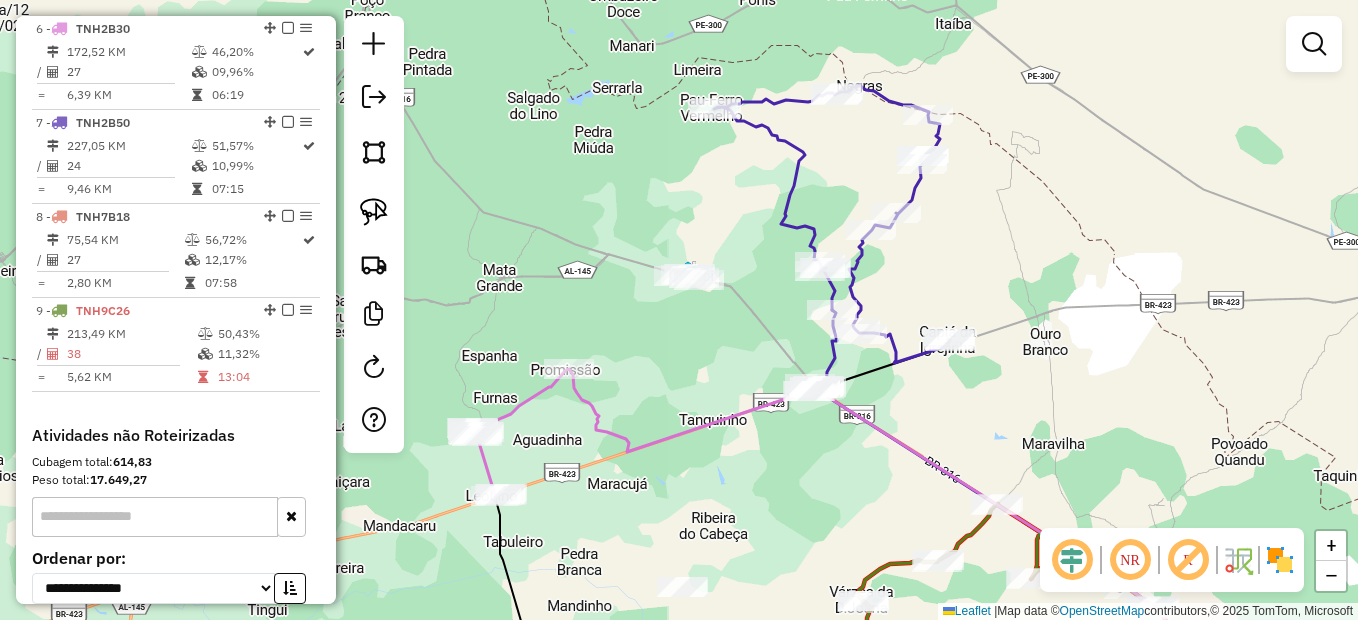 drag, startPoint x: 720, startPoint y: 450, endPoint x: 779, endPoint y: 493, distance: 73.00685 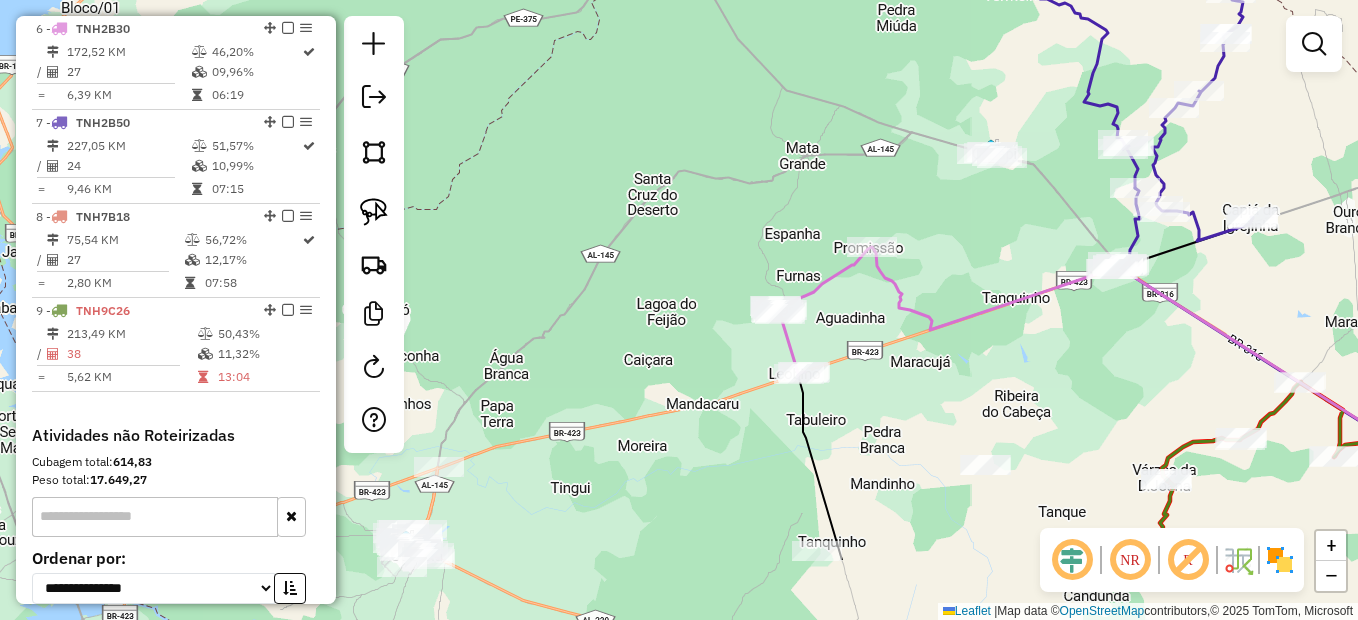 drag, startPoint x: 807, startPoint y: 482, endPoint x: 1087, endPoint y: 373, distance: 300.46796 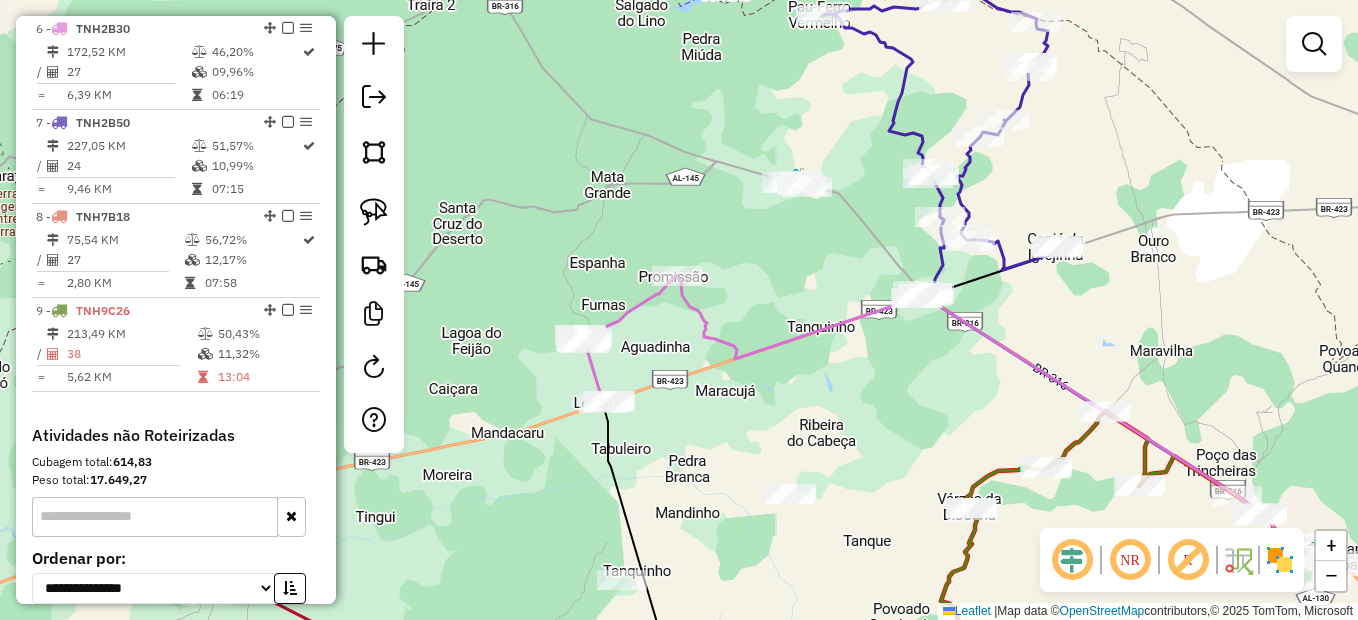 drag, startPoint x: 1053, startPoint y: 387, endPoint x: 854, endPoint y: 417, distance: 201.2486 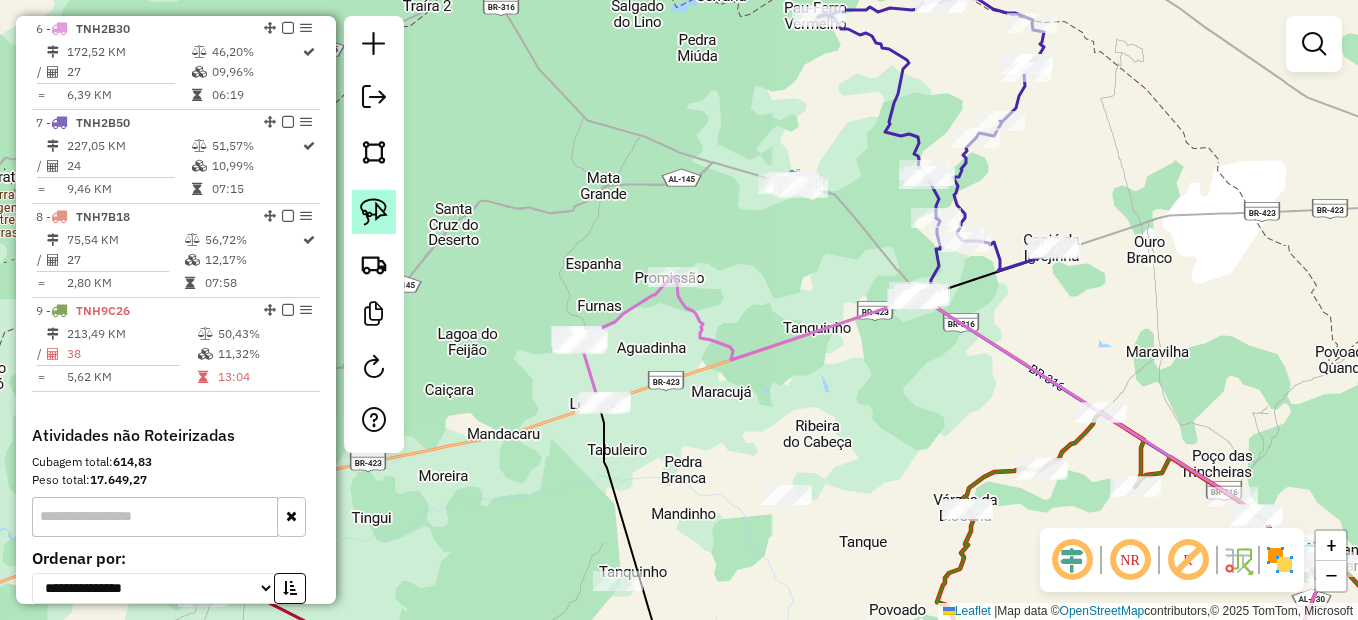 click 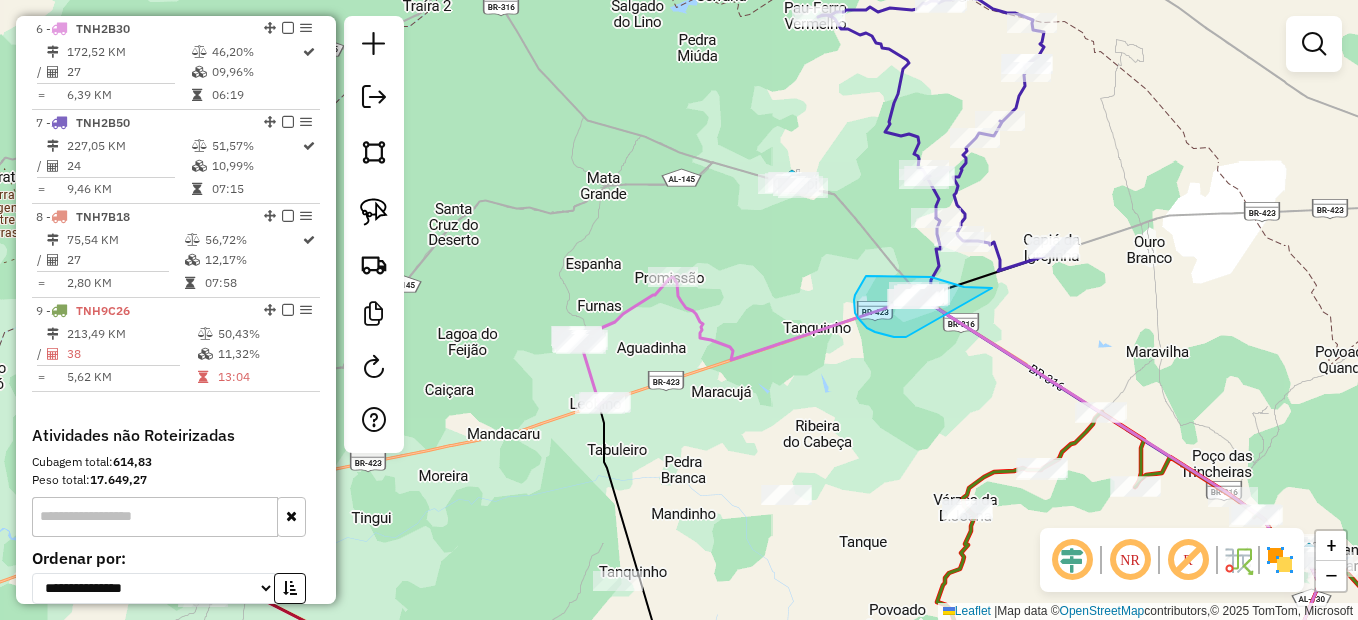 drag, startPoint x: 990, startPoint y: 288, endPoint x: 906, endPoint y: 337, distance: 97.24711 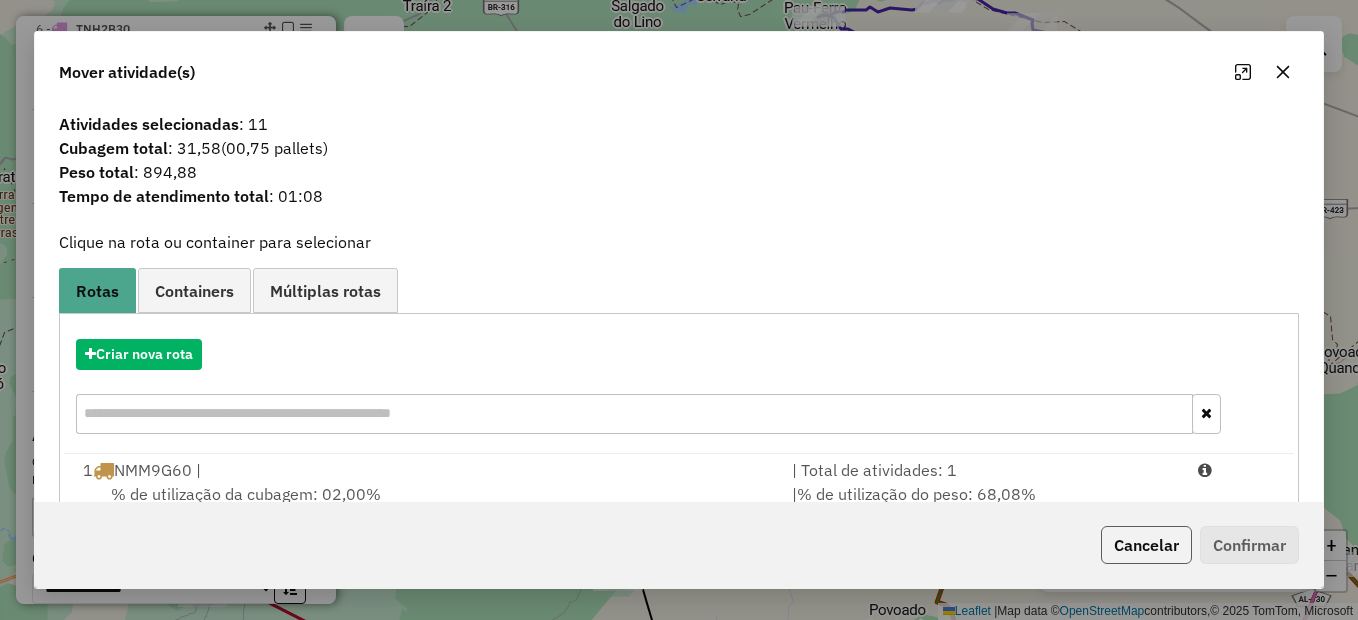 click on "Cancelar" 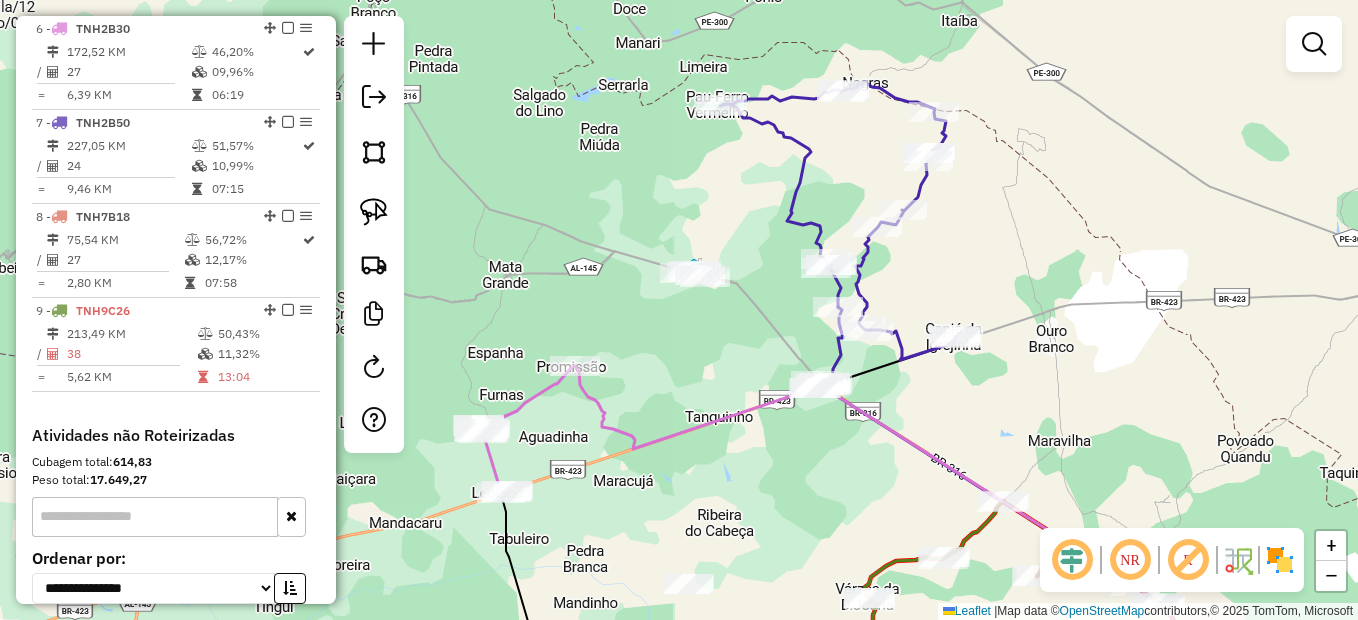 drag, startPoint x: 879, startPoint y: 408, endPoint x: 781, endPoint y: 497, distance: 132.38202 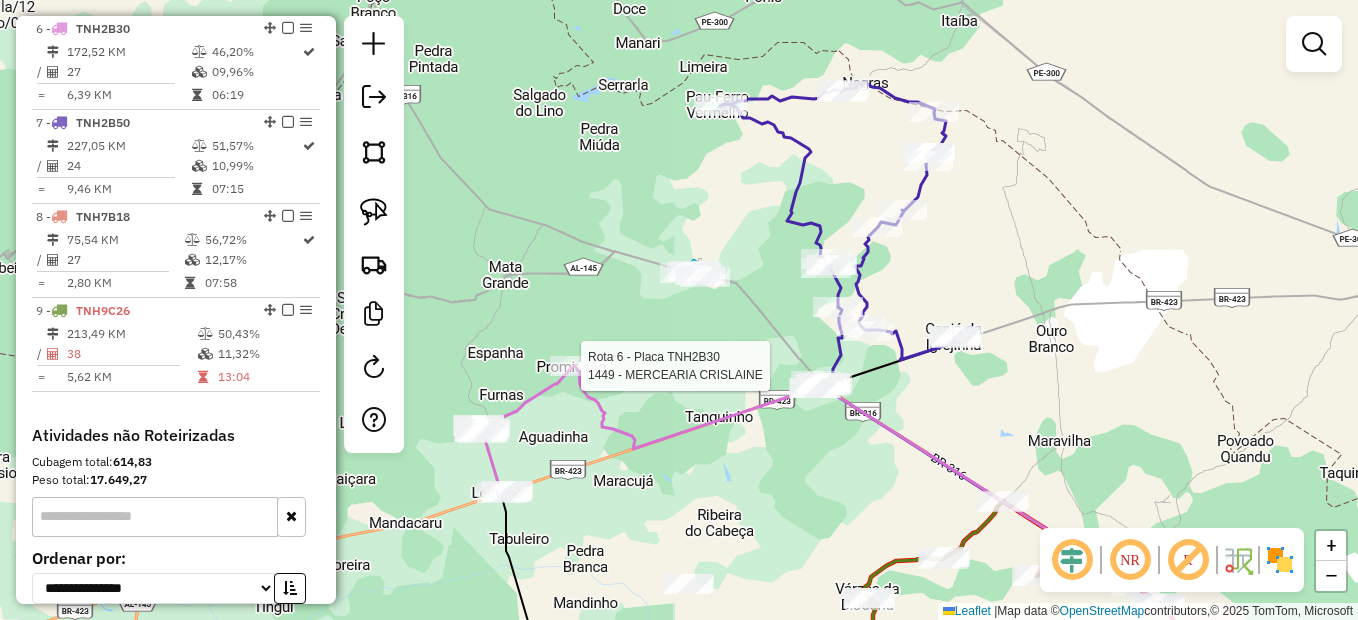 select on "*********" 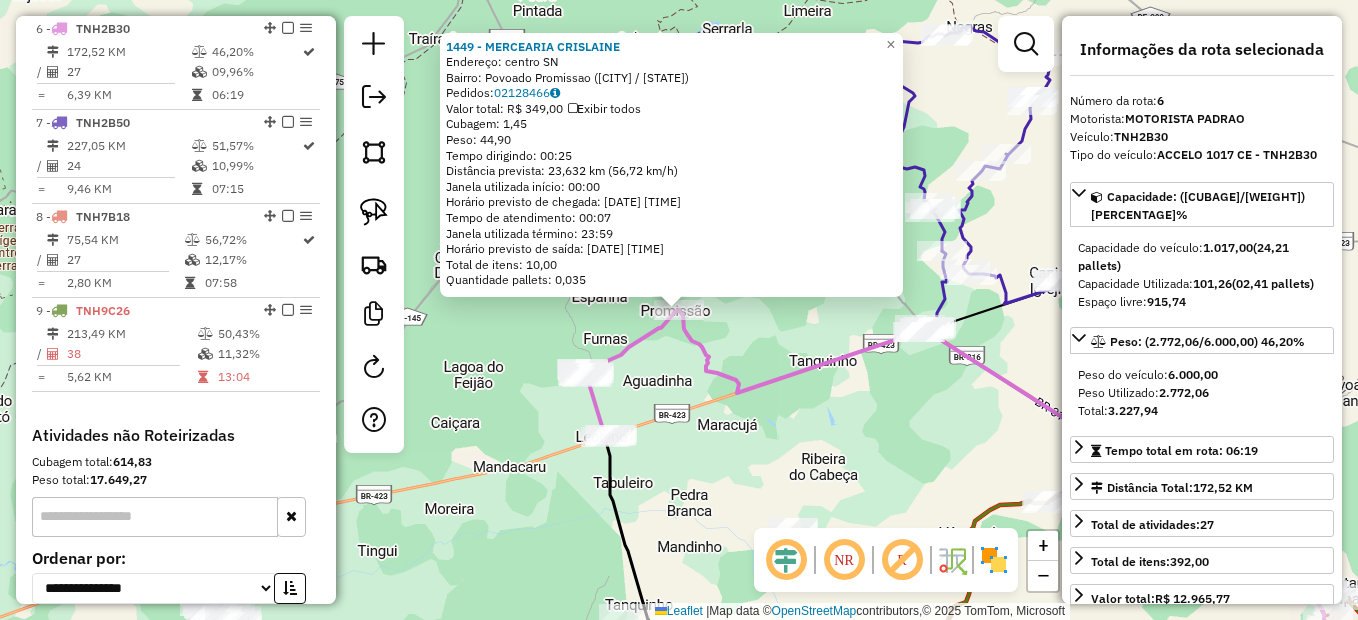 click on "1449 - MERCEARIA CRISLAINE  Endereço:  centro SN   Bairro: Povoado Promissao (INHAPI / AL)   Pedidos:  02128466   Valor total: R$ 349,00   Exibir todos   Cubagem: 1,45  Peso: 44,90  Tempo dirigindo: 00:25   Distância prevista: 23,632 km (56,72 km/h)   Janela utilizada início: 00:00   Horário previsto de chegada: 04/08/2025 10:39   Tempo de atendimento: 00:07   Janela utilizada término: 23:59   Horário previsto de saída: 04/08/2025 10:46   Total de itens: 10,00   Quantidade pallets: 0,035  × Janela de atendimento Grade de atendimento Capacidade Transportadoras Veículos Cliente Pedidos  Rotas Selecione os dias de semana para filtrar as janelas de atendimento  Seg   Ter   Qua   Qui   Sex   Sáb   Dom  Informe o período da janela de atendimento: De: Até:  Filtrar exatamente a janela do cliente  Considerar janela de atendimento padrão  Selecione os dias de semana para filtrar as grades de atendimento  Seg   Ter   Qua   Qui   Sex   Sáb   Dom   Considerar clientes sem dia de atendimento cadastrado  De:" 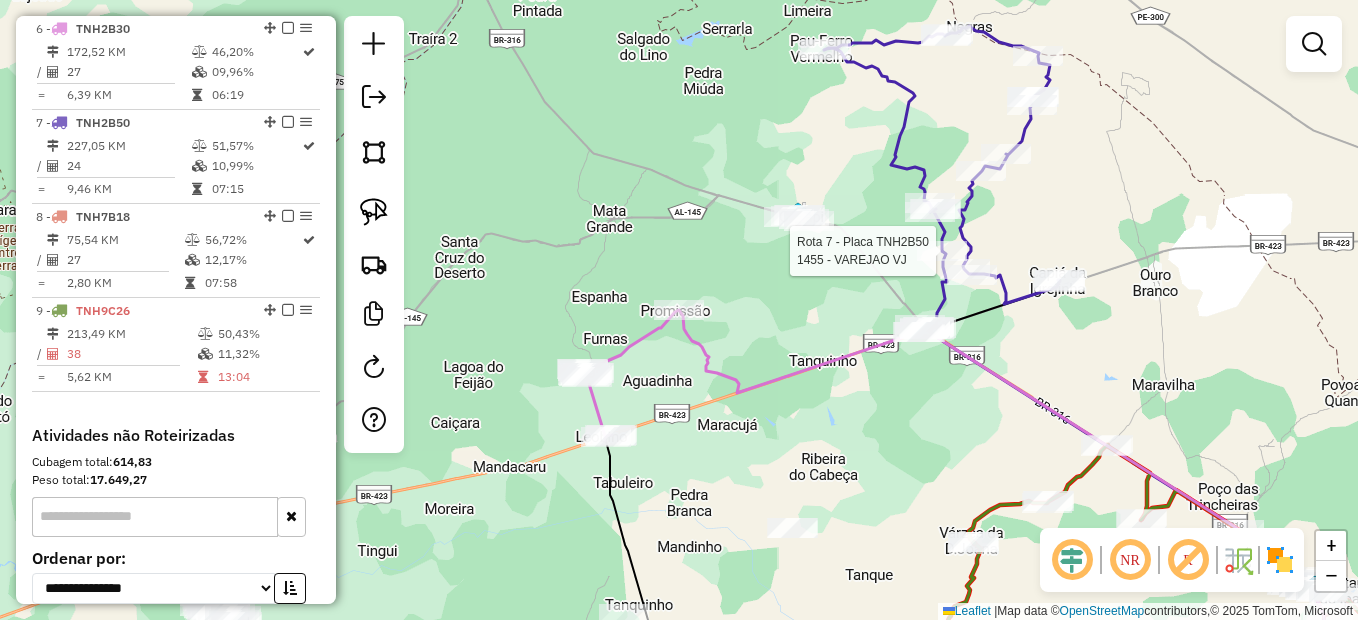 select on "*********" 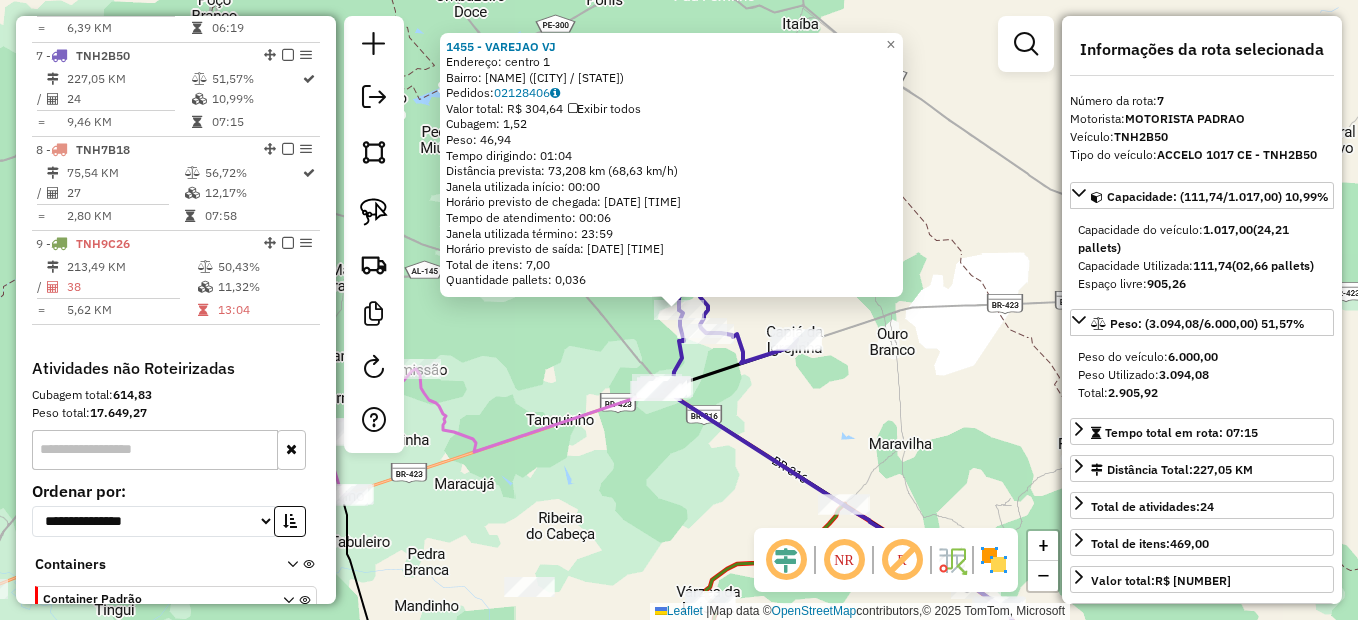 scroll, scrollTop: 1314, scrollLeft: 0, axis: vertical 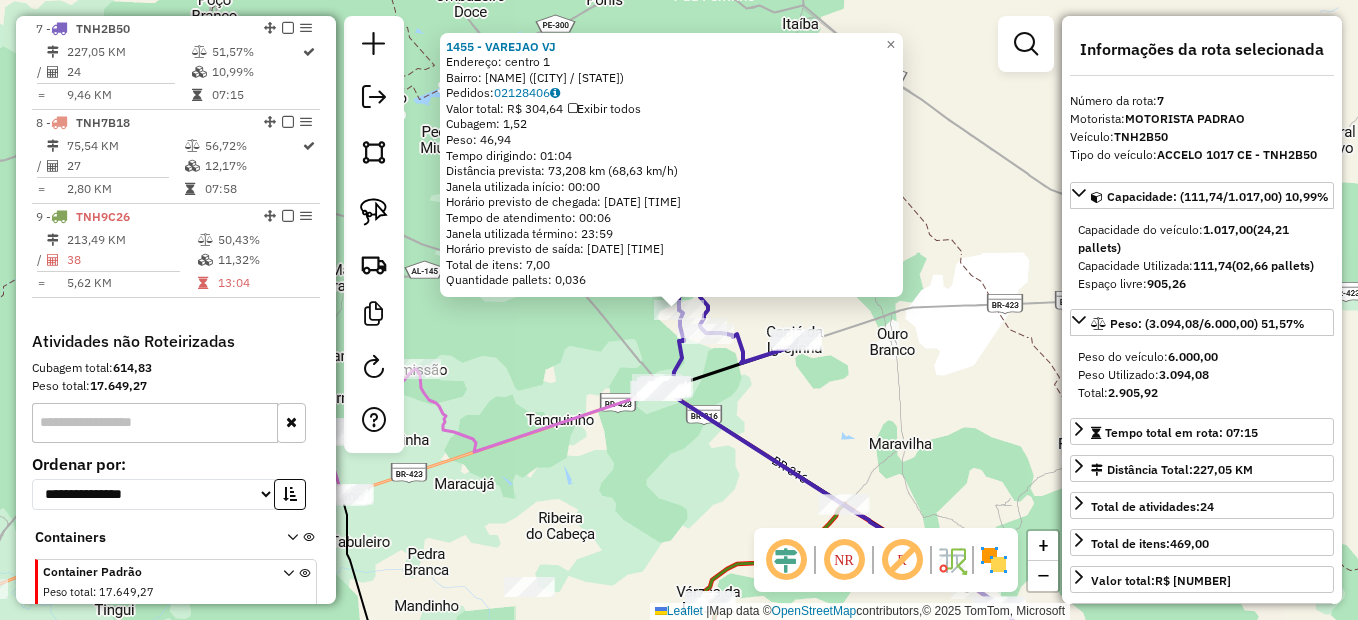 click on "1455 - VAREJAO VJ  Endereço:  centro 1   Bairro: Pv Queimadas Dos Birotas (CANAPI / AL)   Pedidos:  02128406   Valor total: R$ 304,64   Exibir todos   Cubagem: 1,52  Peso: 46,94  Tempo dirigindo: 01:04   Distância prevista: 73,208 km (68,63 km/h)   Janela utilizada início: 00:00   Horário previsto de chegada: 04/08/2025 09:04   Tempo de atendimento: 00:06   Janela utilizada término: 23:59   Horário previsto de saída: 04/08/2025 09:10   Total de itens: 7,00   Quantidade pallets: 0,036  × Janela de atendimento Grade de atendimento Capacidade Transportadoras Veículos Cliente Pedidos  Rotas Selecione os dias de semana para filtrar as janelas de atendimento  Seg   Ter   Qua   Qui   Sex   Sáb   Dom  Informe o período da janela de atendimento: De: Até:  Filtrar exatamente a janela do cliente  Considerar janela de atendimento padrão  Selecione os dias de semana para filtrar as grades de atendimento  Seg   Ter   Qua   Qui   Sex   Sáb   Dom   Considerar clientes sem dia de atendimento cadastrado  De:  De:" 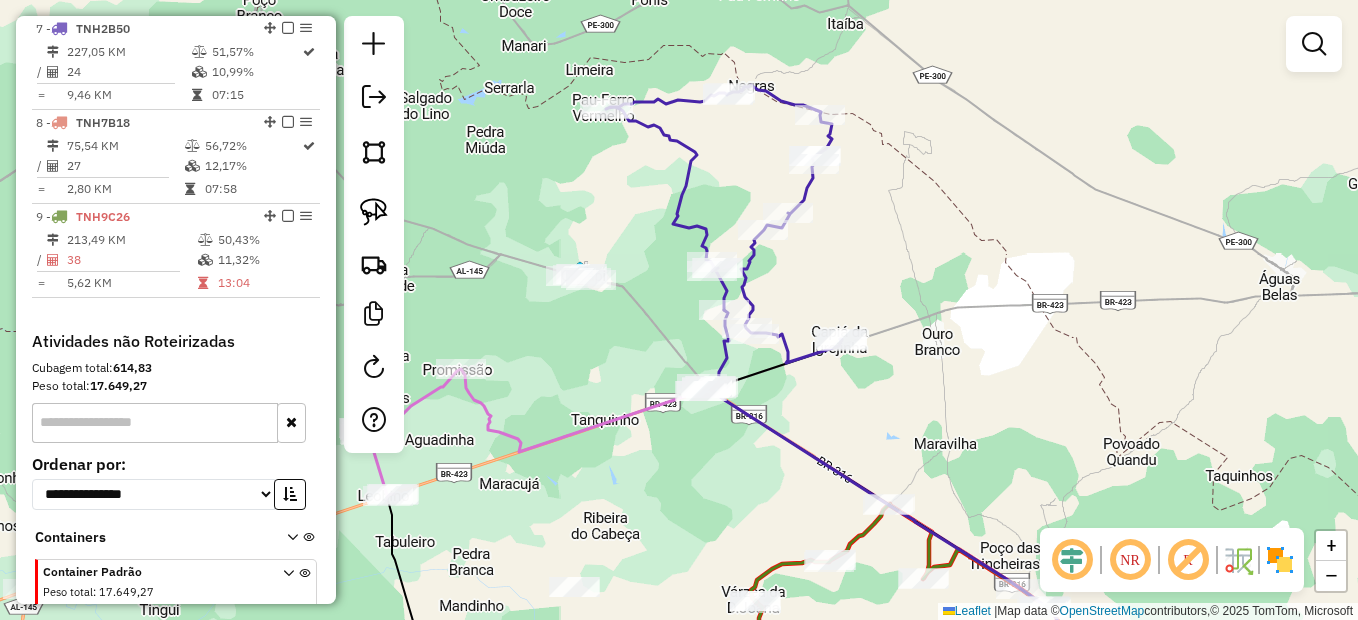 drag, startPoint x: 615, startPoint y: 490, endPoint x: 676, endPoint y: 490, distance: 61 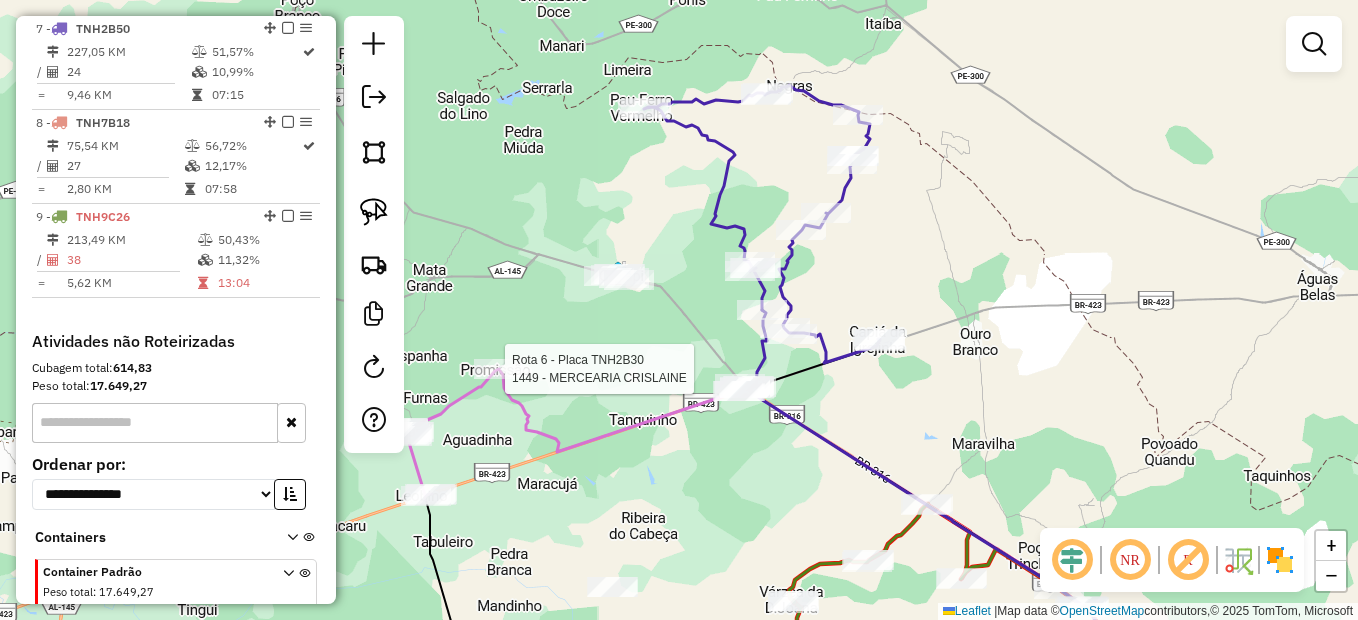 select on "*********" 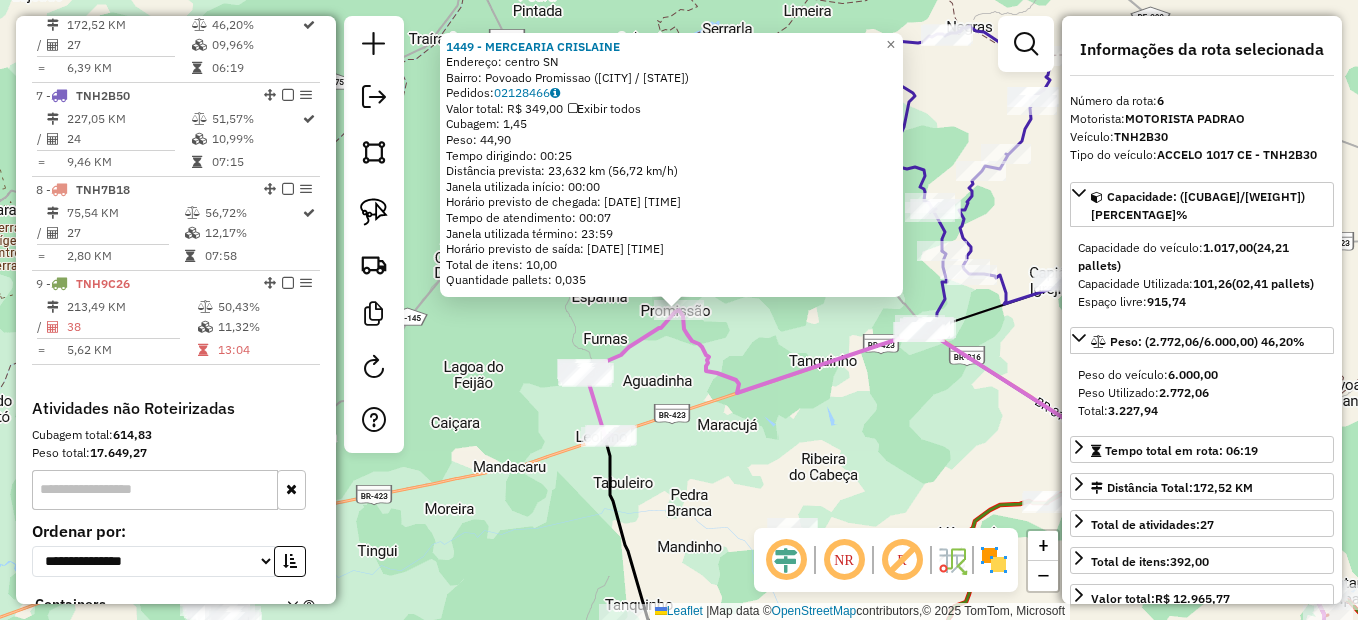 scroll, scrollTop: 1220, scrollLeft: 0, axis: vertical 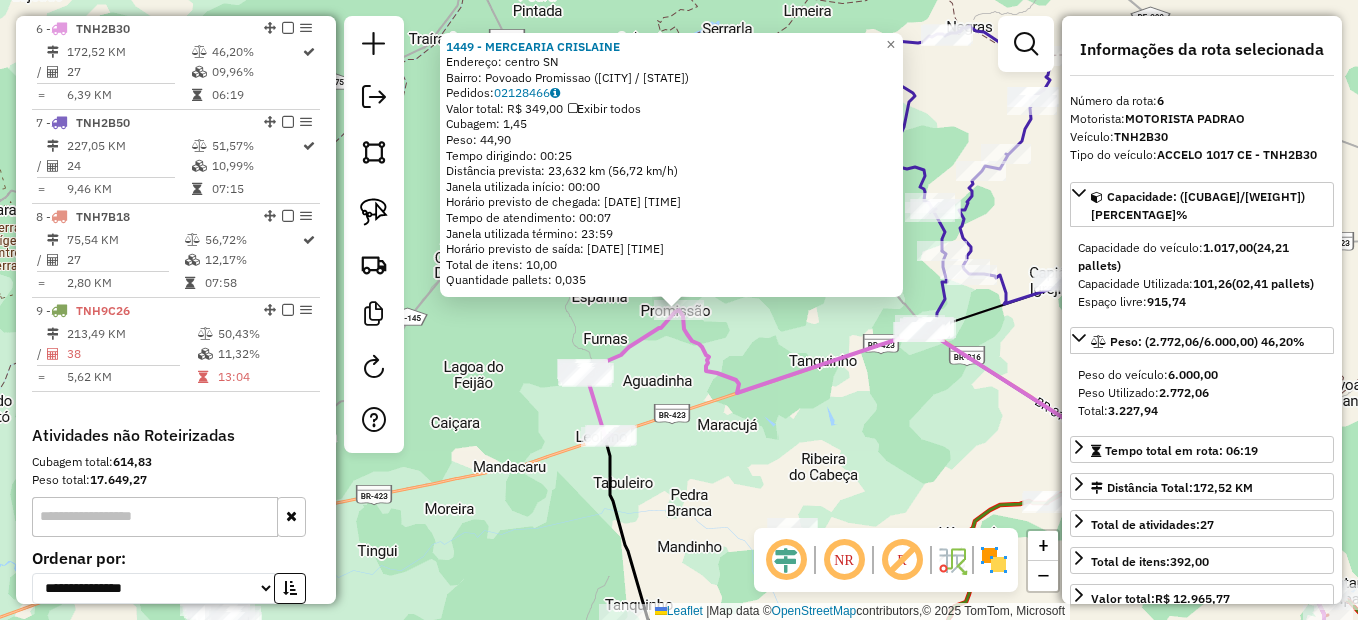 click on "1449 - MERCEARIA CRISLAINE  Endereço:  centro SN   Bairro: Povoado Promissao (INHAPI / AL)   Pedidos:  02128466   Valor total: R$ 349,00   Exibir todos   Cubagem: 1,45  Peso: 44,90  Tempo dirigindo: 00:25   Distância prevista: 23,632 km (56,72 km/h)   Janela utilizada início: 00:00   Horário previsto de chegada: 04/08/2025 10:39   Tempo de atendimento: 00:07   Janela utilizada término: 23:59   Horário previsto de saída: 04/08/2025 10:46   Total de itens: 10,00   Quantidade pallets: 0,035  × Janela de atendimento Grade de atendimento Capacidade Transportadoras Veículos Cliente Pedidos  Rotas Selecione os dias de semana para filtrar as janelas de atendimento  Seg   Ter   Qua   Qui   Sex   Sáb   Dom  Informe o período da janela de atendimento: De: Até:  Filtrar exatamente a janela do cliente  Considerar janela de atendimento padrão  Selecione os dias de semana para filtrar as grades de atendimento  Seg   Ter   Qua   Qui   Sex   Sáb   Dom   Considerar clientes sem dia de atendimento cadastrado  De:" 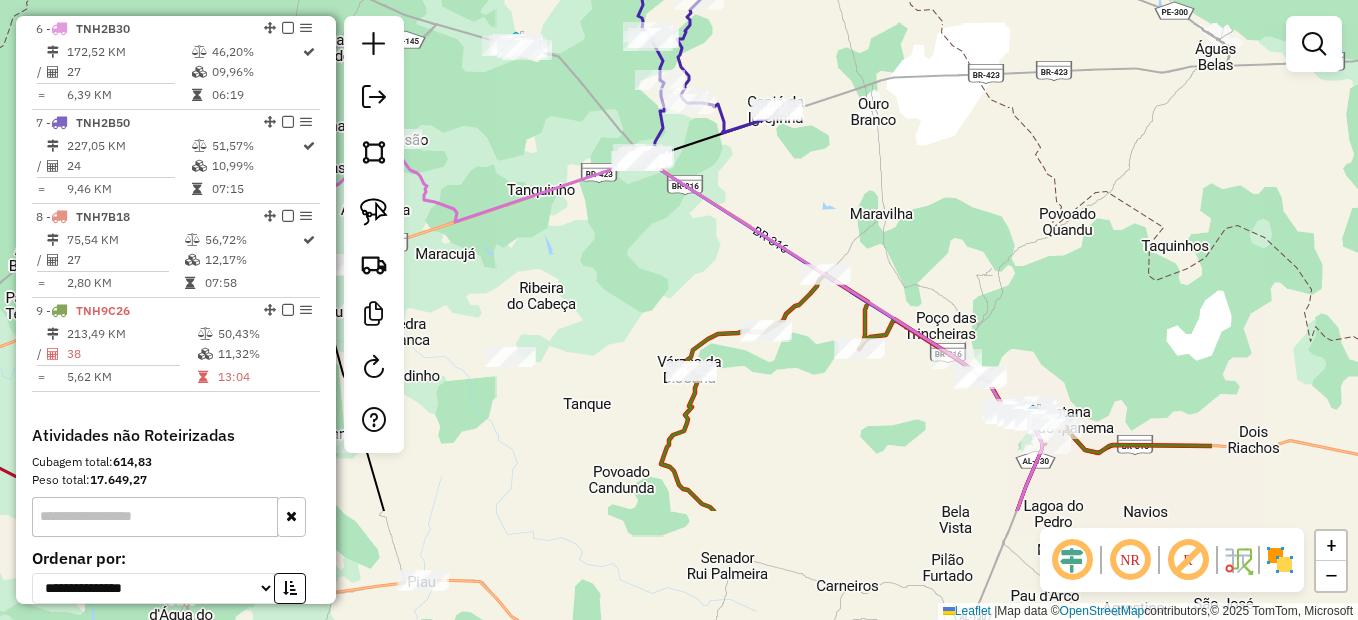 drag, startPoint x: 962, startPoint y: 339, endPoint x: 777, endPoint y: 220, distance: 219.96819 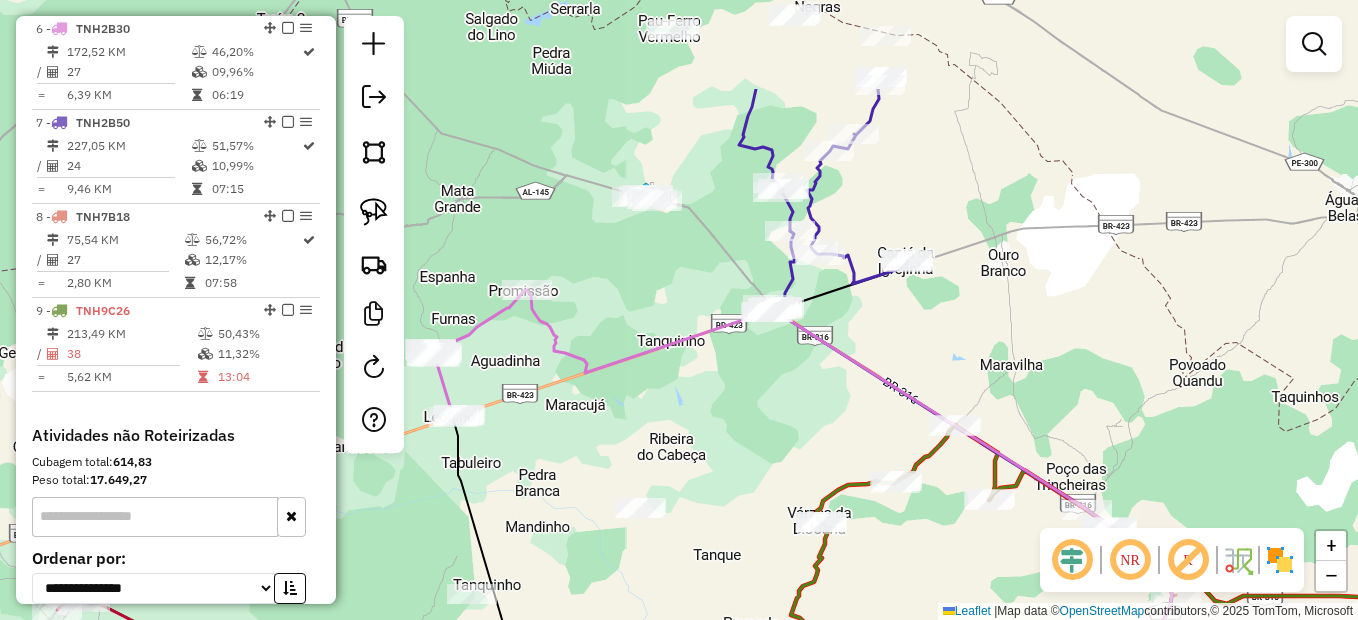 drag, startPoint x: 617, startPoint y: 335, endPoint x: 747, endPoint y: 486, distance: 199.2511 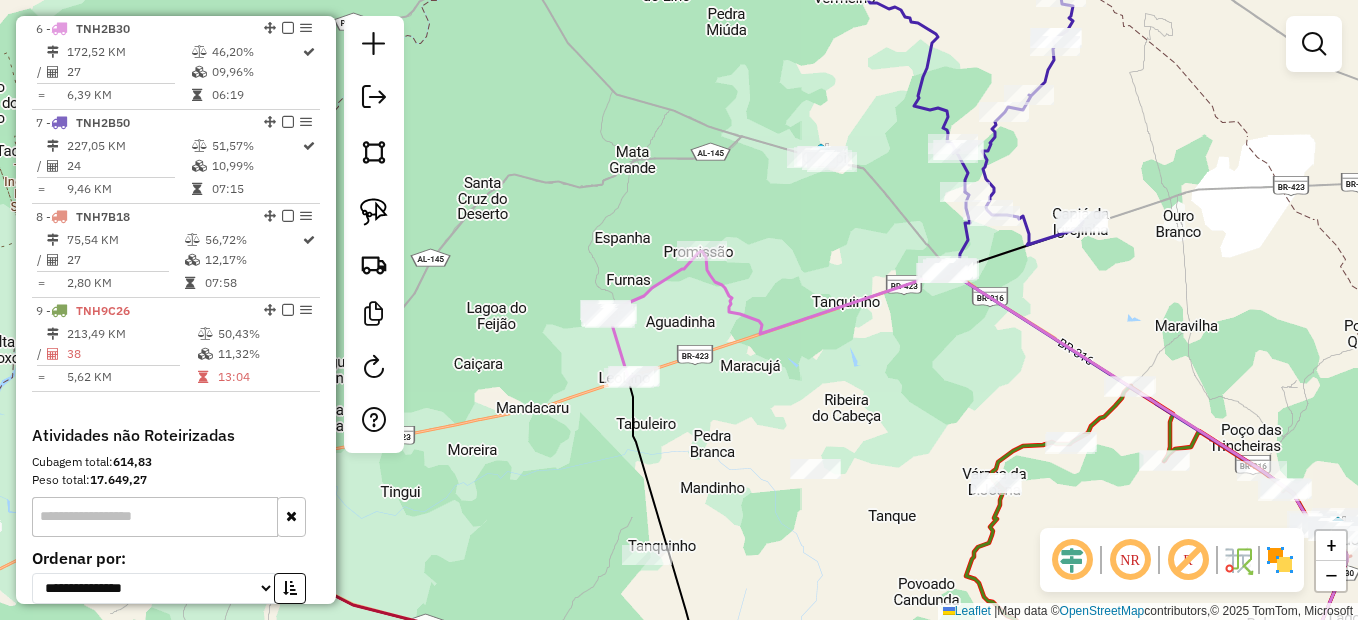 drag, startPoint x: 606, startPoint y: 381, endPoint x: 834, endPoint y: 308, distance: 239.40134 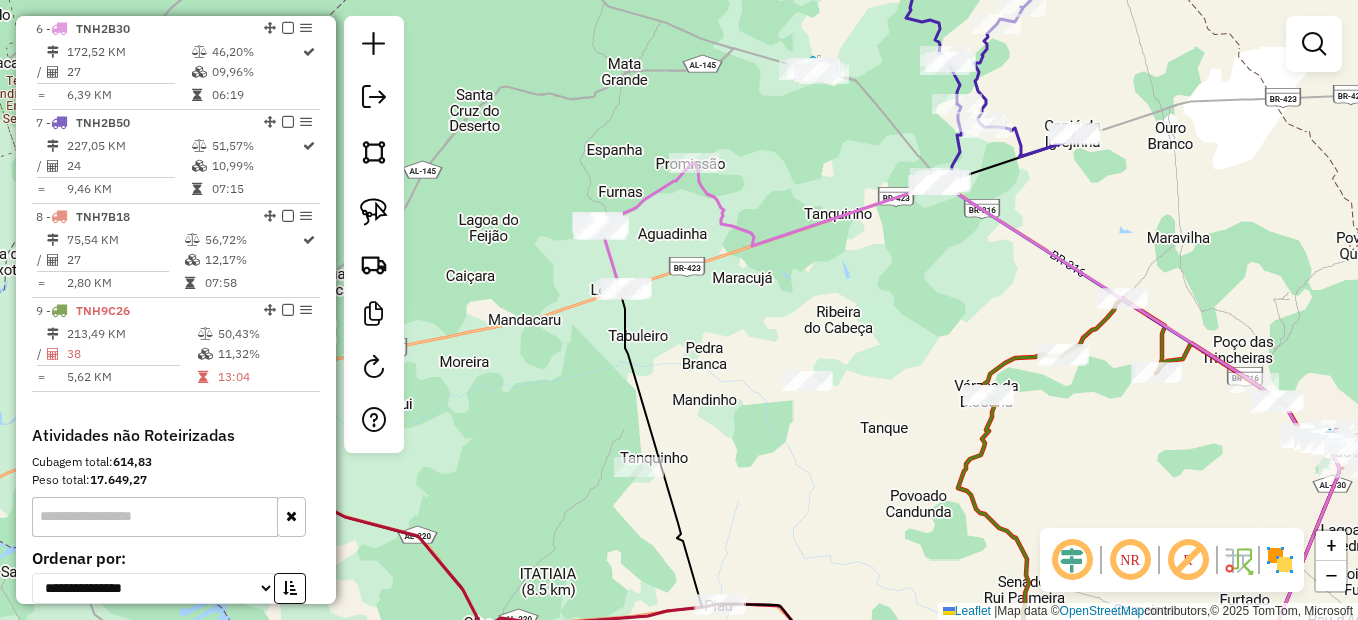 drag, startPoint x: 967, startPoint y: 361, endPoint x: 950, endPoint y: 346, distance: 22.671568 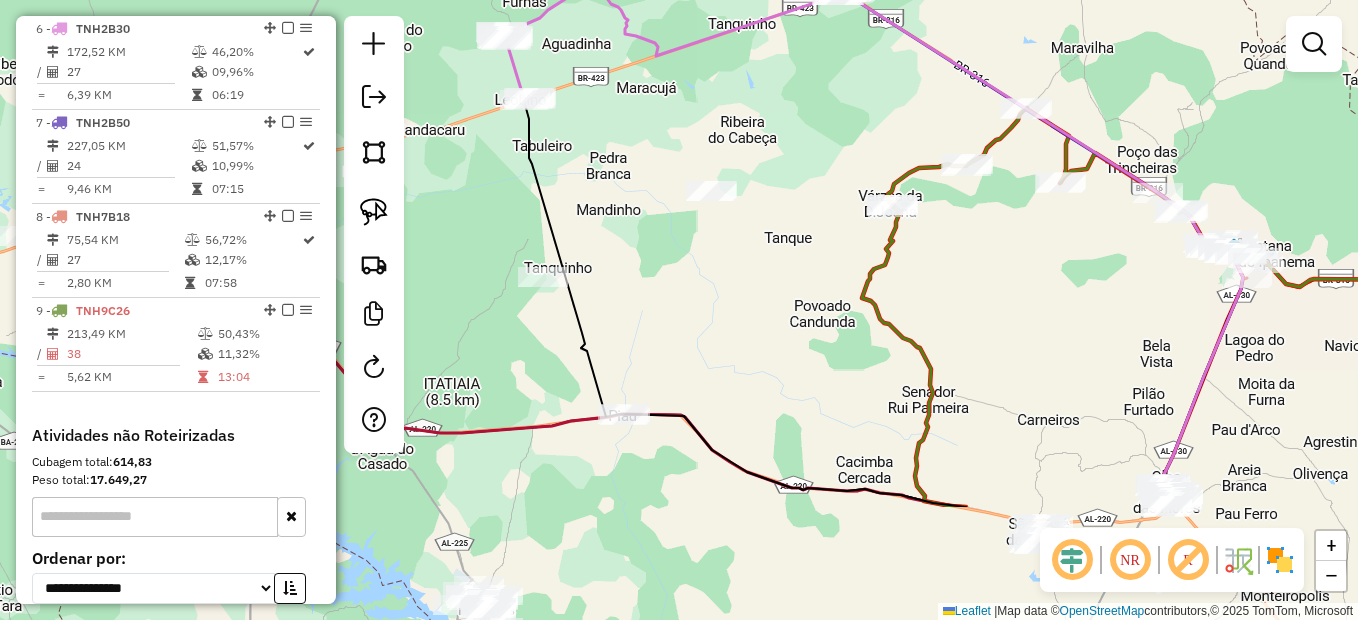 drag, startPoint x: 1004, startPoint y: 498, endPoint x: 934, endPoint y: 338, distance: 174.64249 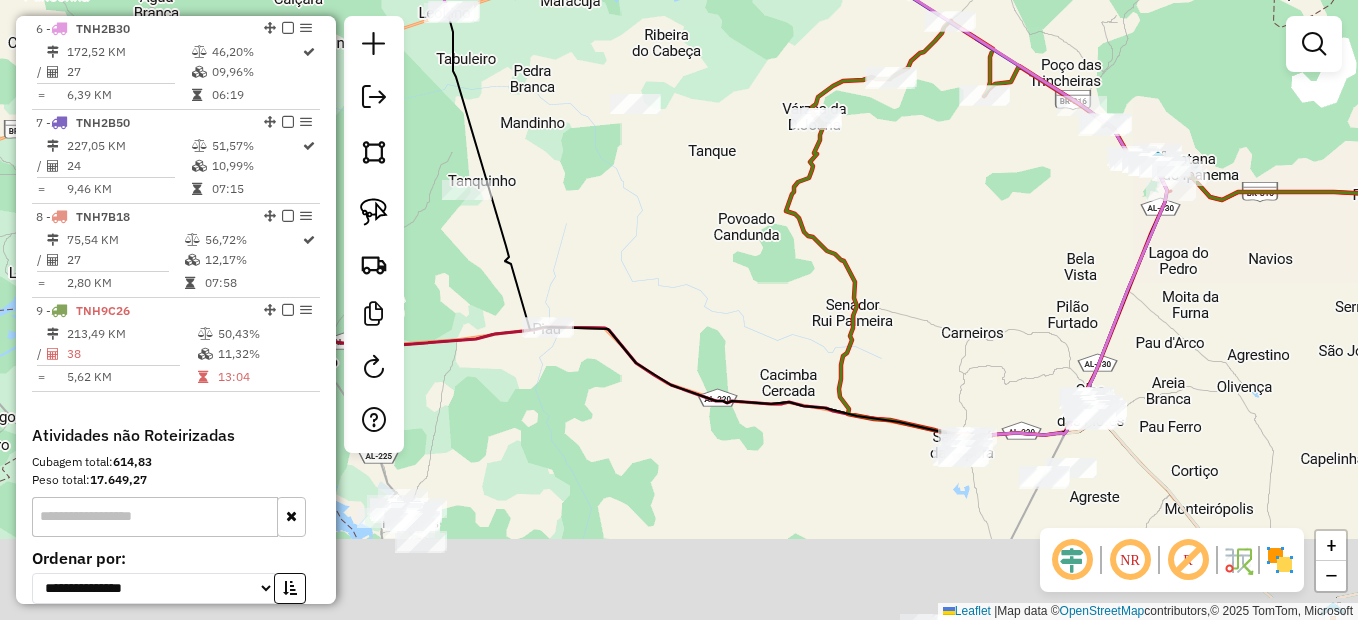 drag, startPoint x: 974, startPoint y: 429, endPoint x: 887, endPoint y: 302, distance: 153.94154 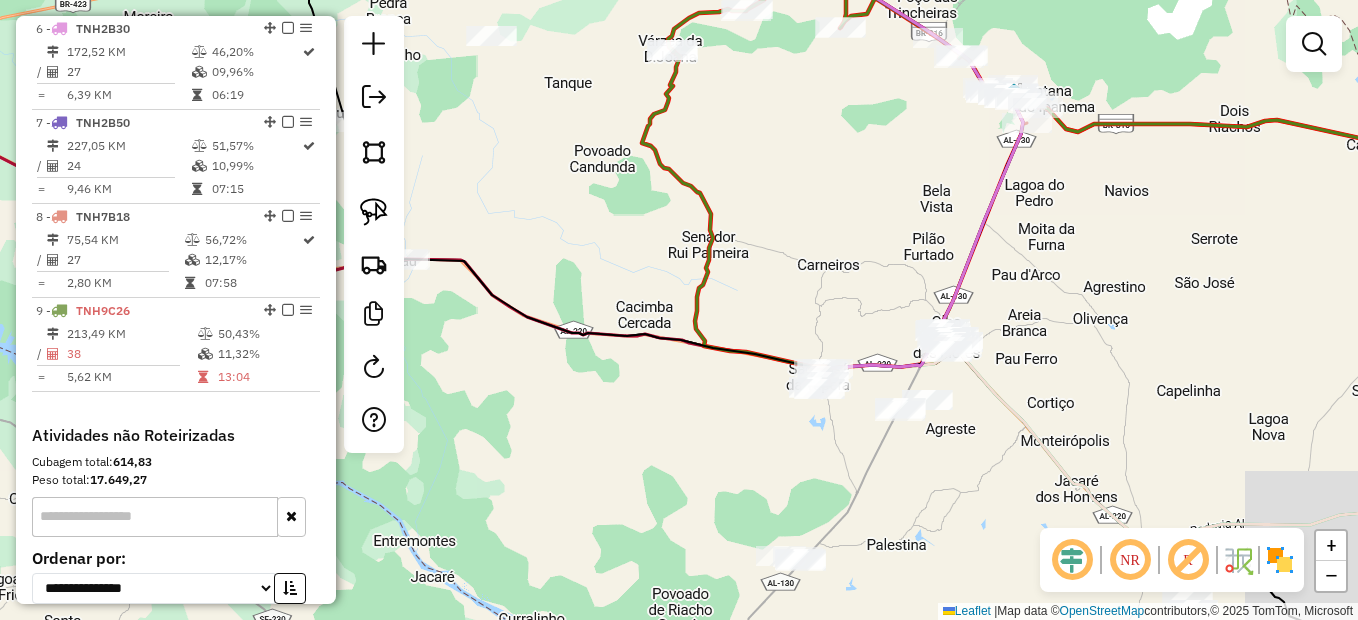 drag, startPoint x: 871, startPoint y: 312, endPoint x: 814, endPoint y: 276, distance: 67.41662 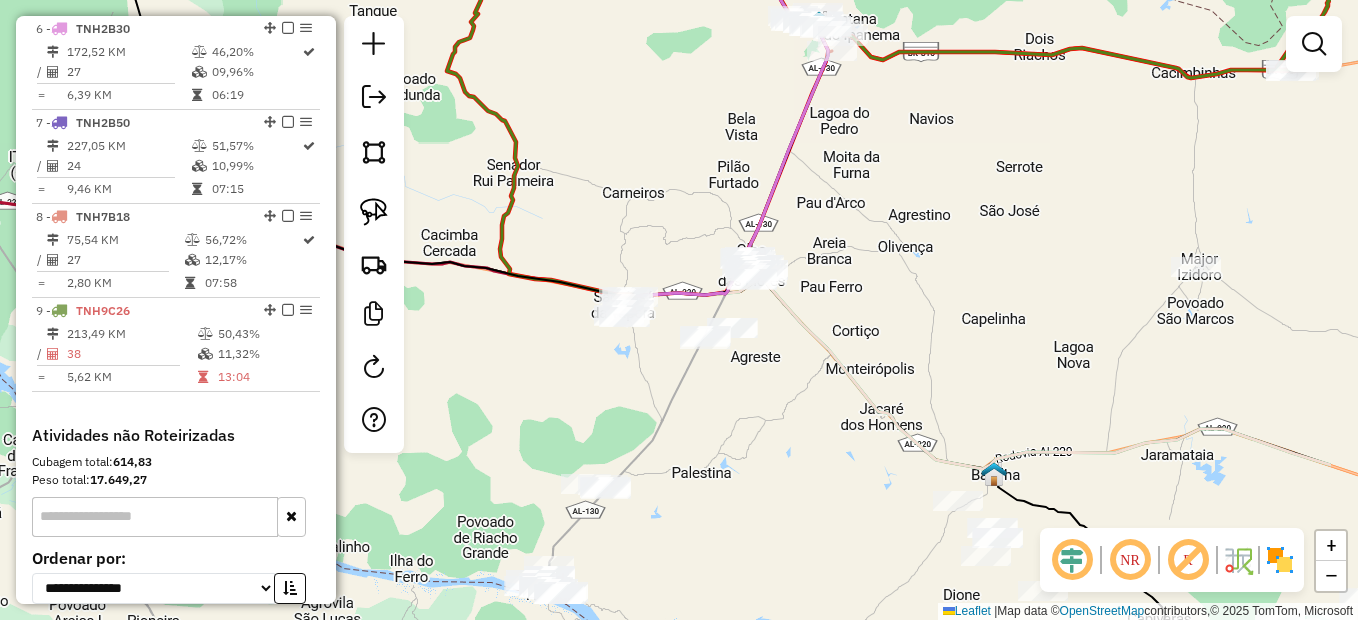 drag, startPoint x: 915, startPoint y: 434, endPoint x: 861, endPoint y: 435, distance: 54.00926 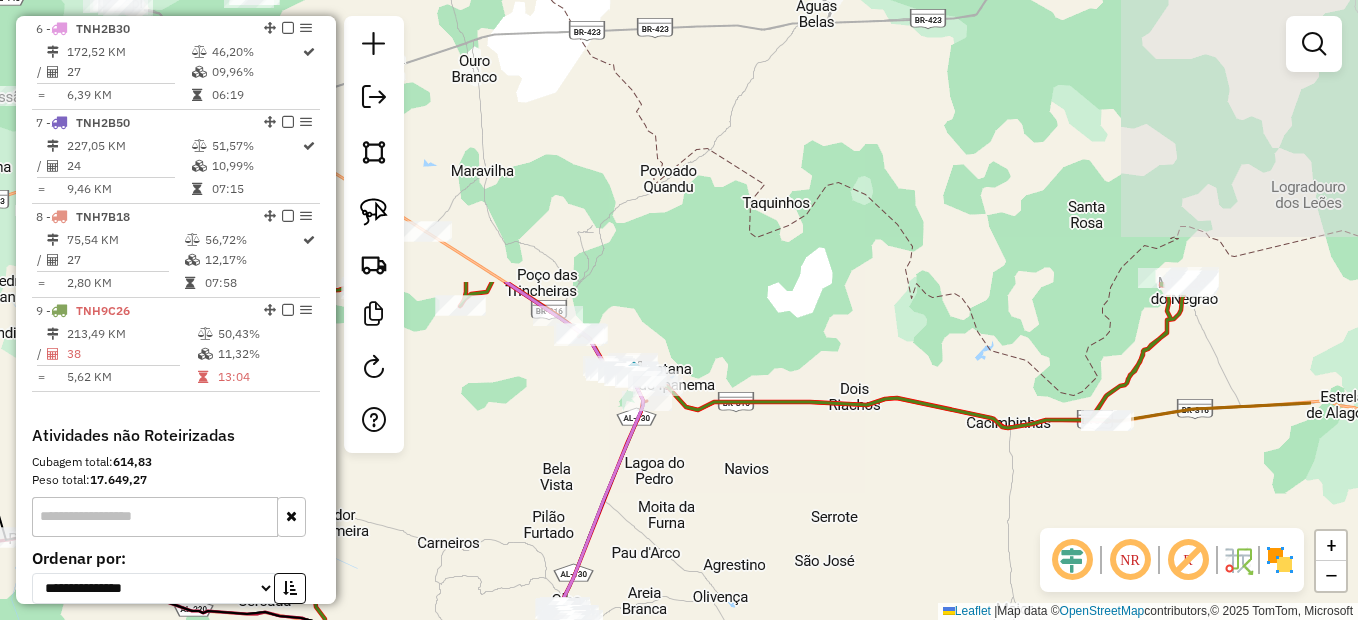drag, startPoint x: 1011, startPoint y: 133, endPoint x: 828, endPoint y: 477, distance: 389.64728 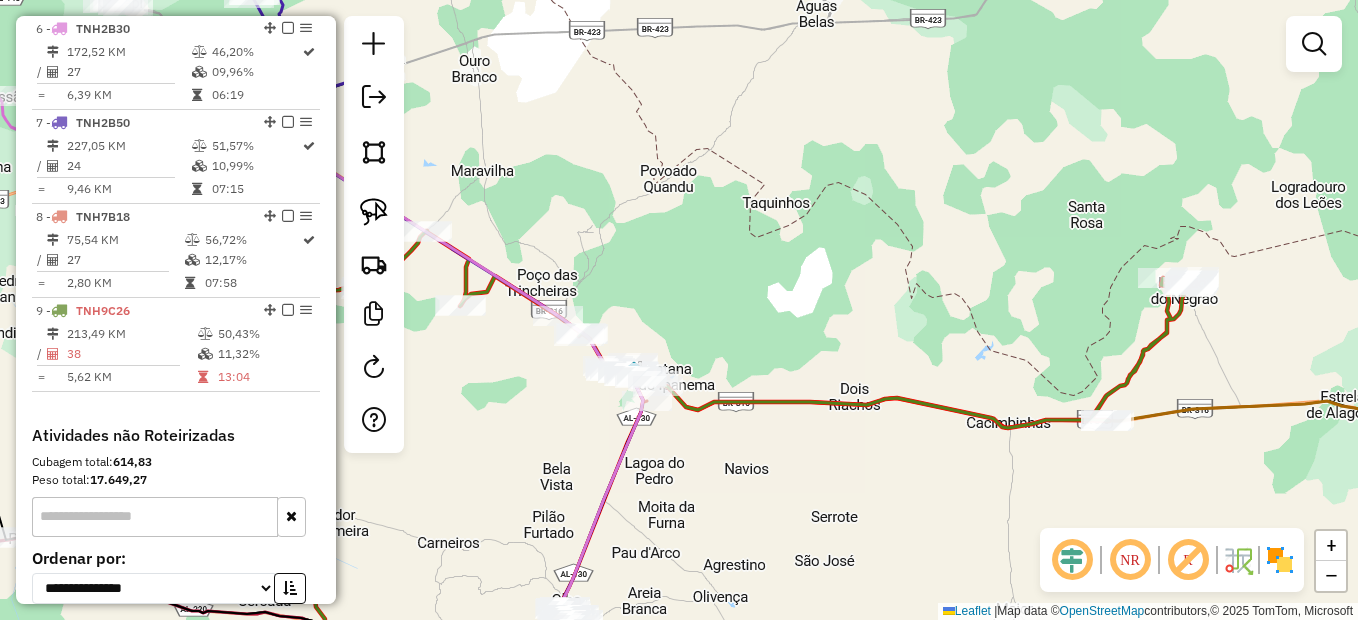 drag, startPoint x: 374, startPoint y: 202, endPoint x: 399, endPoint y: 224, distance: 33.30165 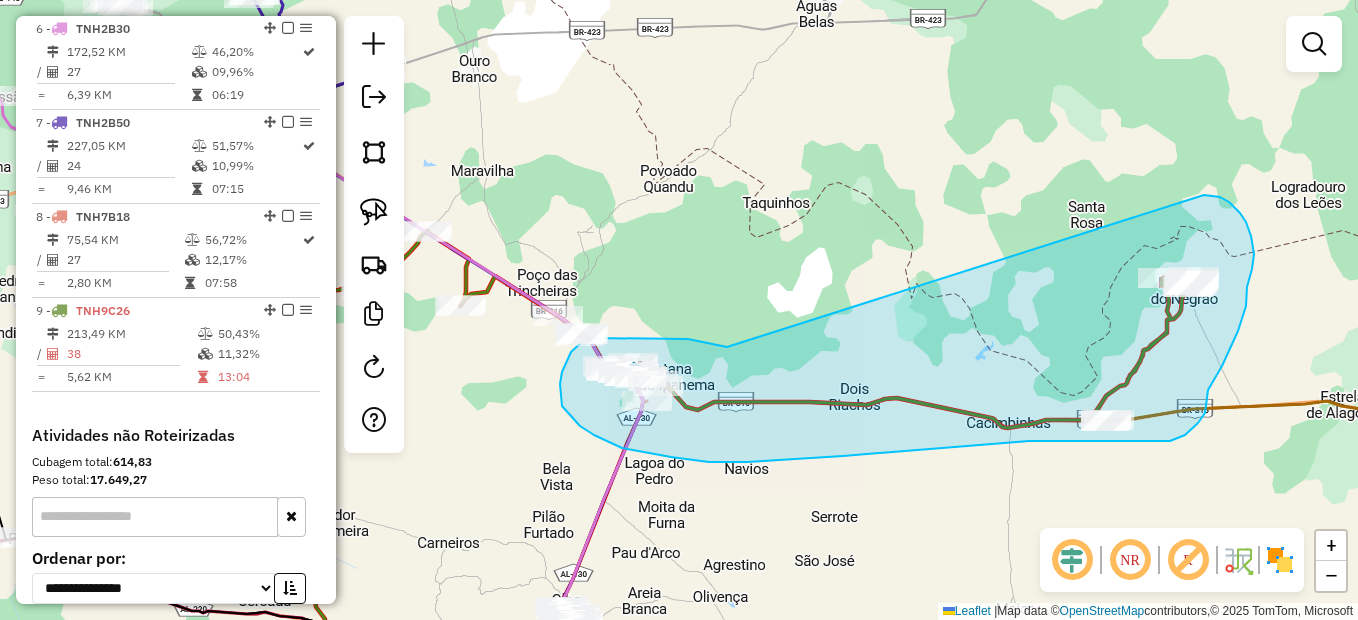 drag, startPoint x: 659, startPoint y: 338, endPoint x: 1193, endPoint y: 187, distance: 554.9387 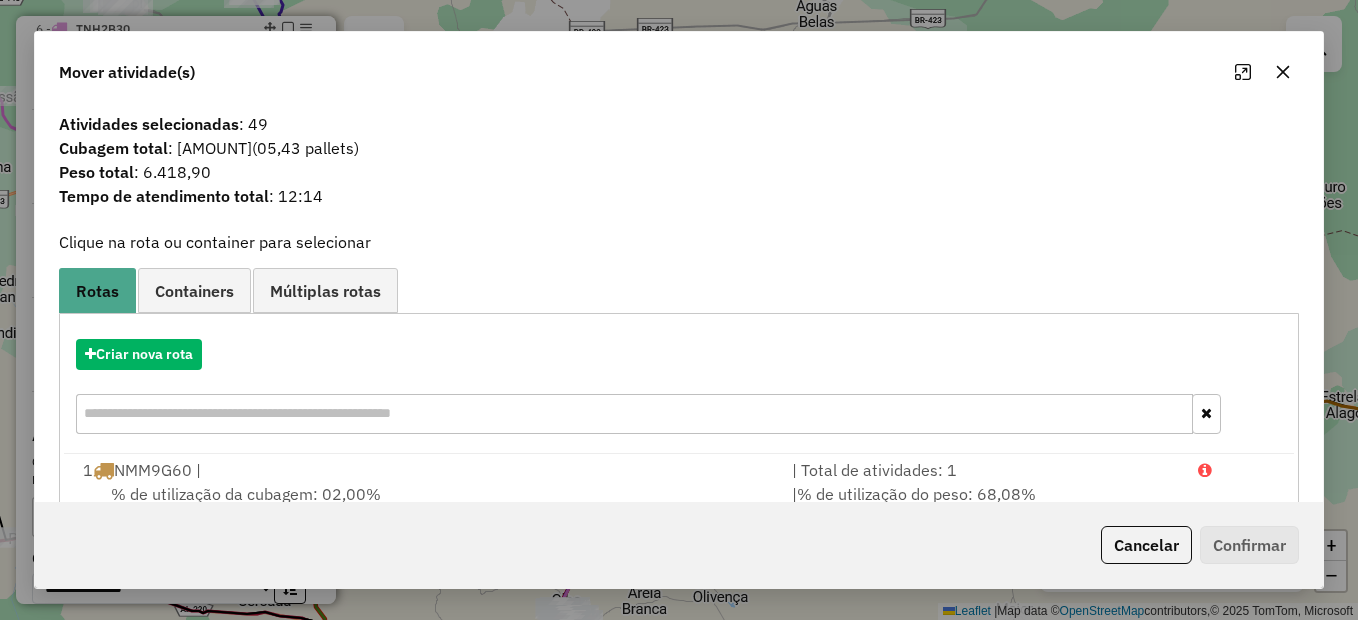 click on "Cancelar   Confirmar" 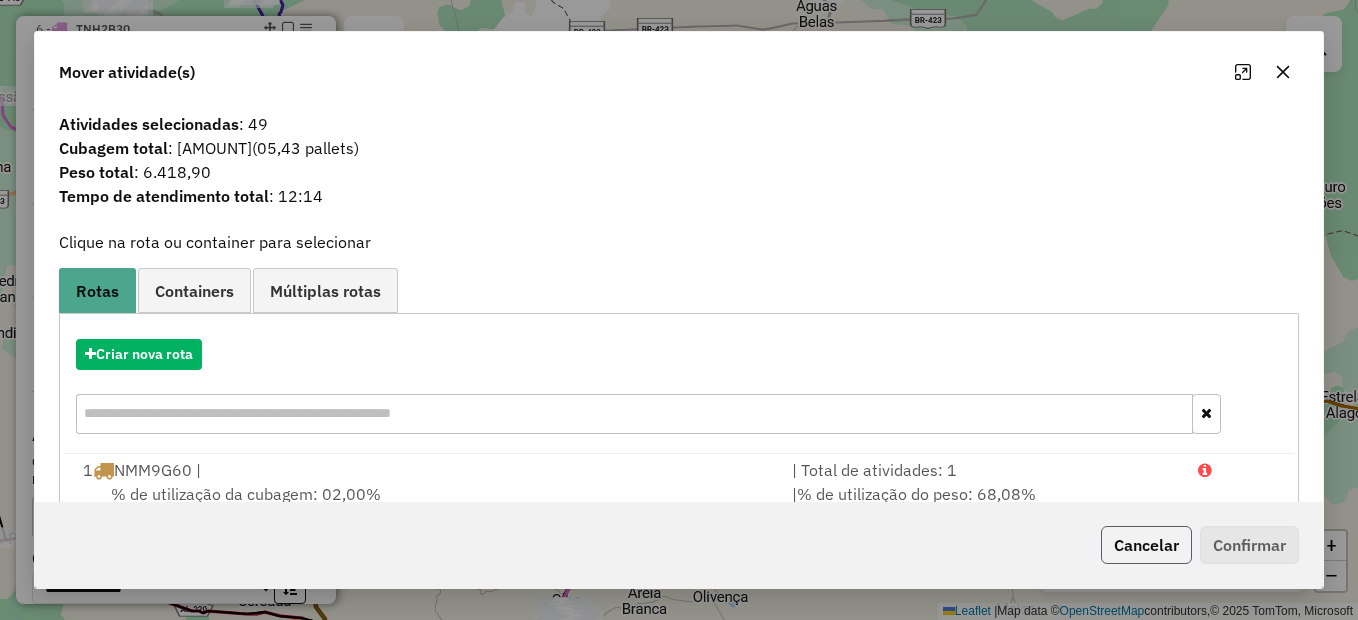 click on "Cancelar" 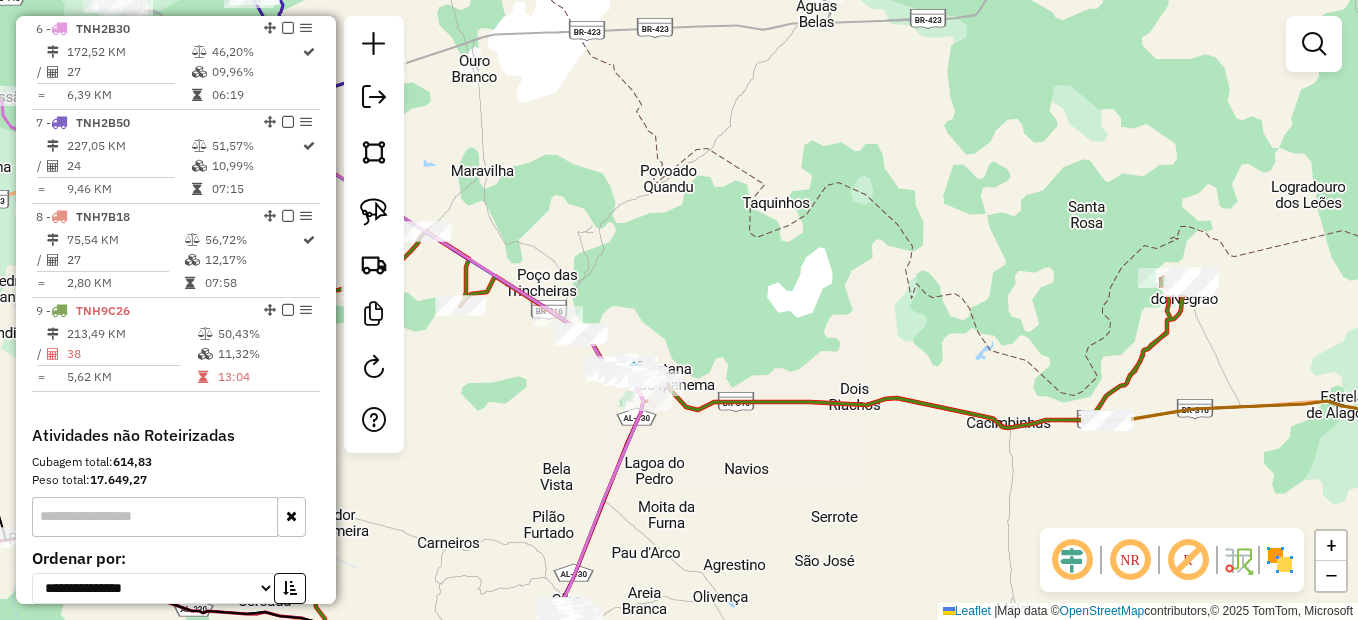drag, startPoint x: 856, startPoint y: 520, endPoint x: 895, endPoint y: 500, distance: 43.829212 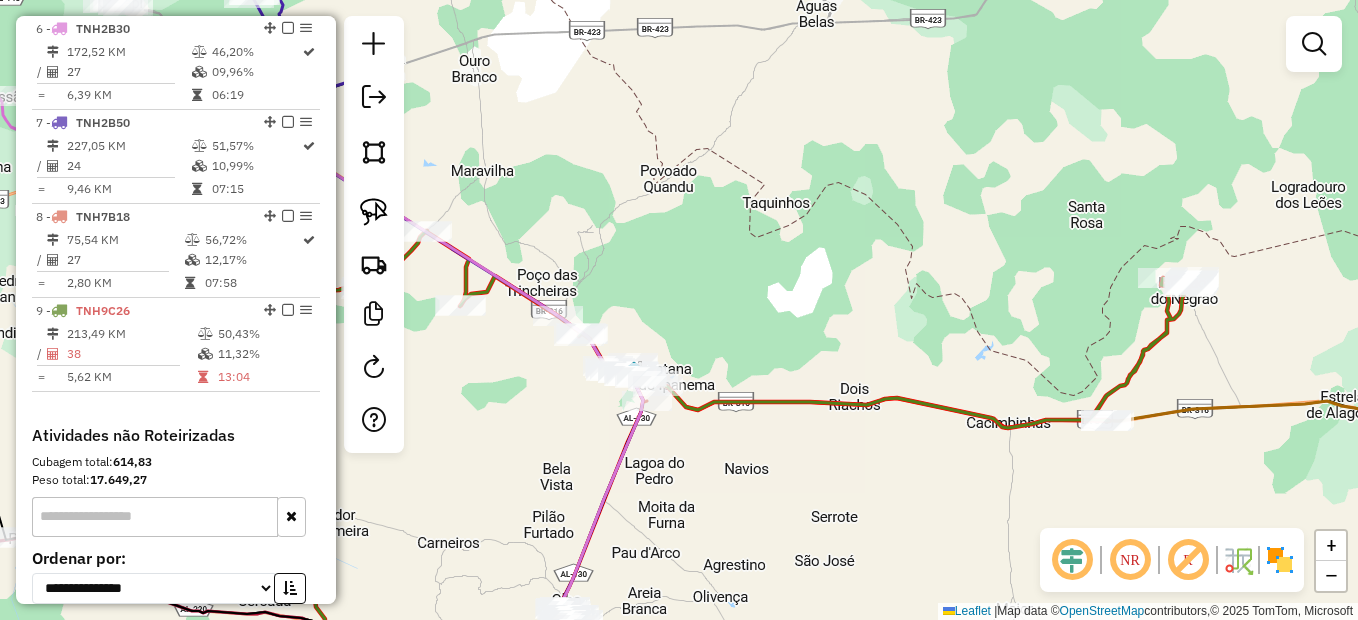 click on "Janela de atendimento Grade de atendimento Capacidade Transportadoras Veículos Cliente Pedidos  Rotas Selecione os dias de semana para filtrar as janelas de atendimento  Seg   Ter   Qua   Qui   Sex   Sáb   Dom  Informe o período da janela de atendimento: De: Até:  Filtrar exatamente a janela do cliente  Considerar janela de atendimento padrão  Selecione os dias de semana para filtrar as grades de atendimento  Seg   Ter   Qua   Qui   Sex   Sáb   Dom   Considerar clientes sem dia de atendimento cadastrado  Clientes fora do dia de atendimento selecionado Filtrar as atividades entre os valores definidos abaixo:  Peso mínimo:   Peso máximo:   Cubagem mínima:   Cubagem máxima:   De:   Até:  Filtrar as atividades entre o tempo de atendimento definido abaixo:  De:   Até:   Considerar capacidade total dos clientes não roteirizados Transportadora: Selecione um ou mais itens Tipo de veículo: Selecione um ou mais itens Veículo: Selecione um ou mais itens Motorista: Selecione um ou mais itens Nome: Rótulo:" 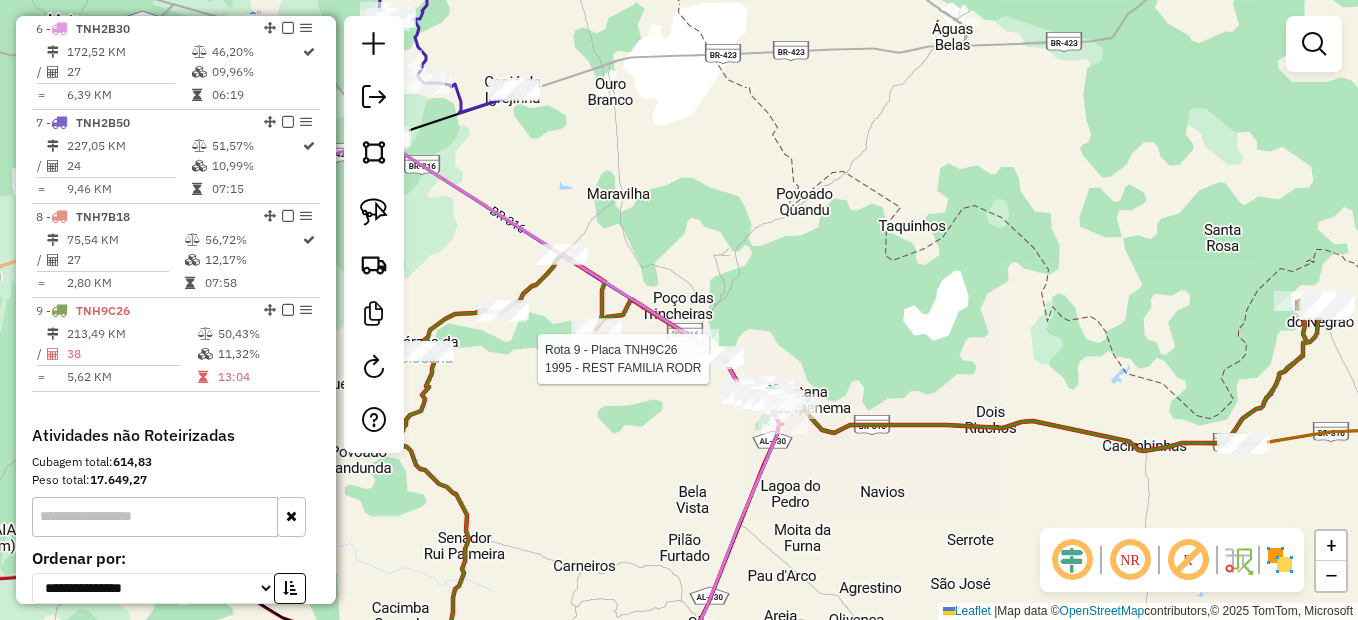 select on "*********" 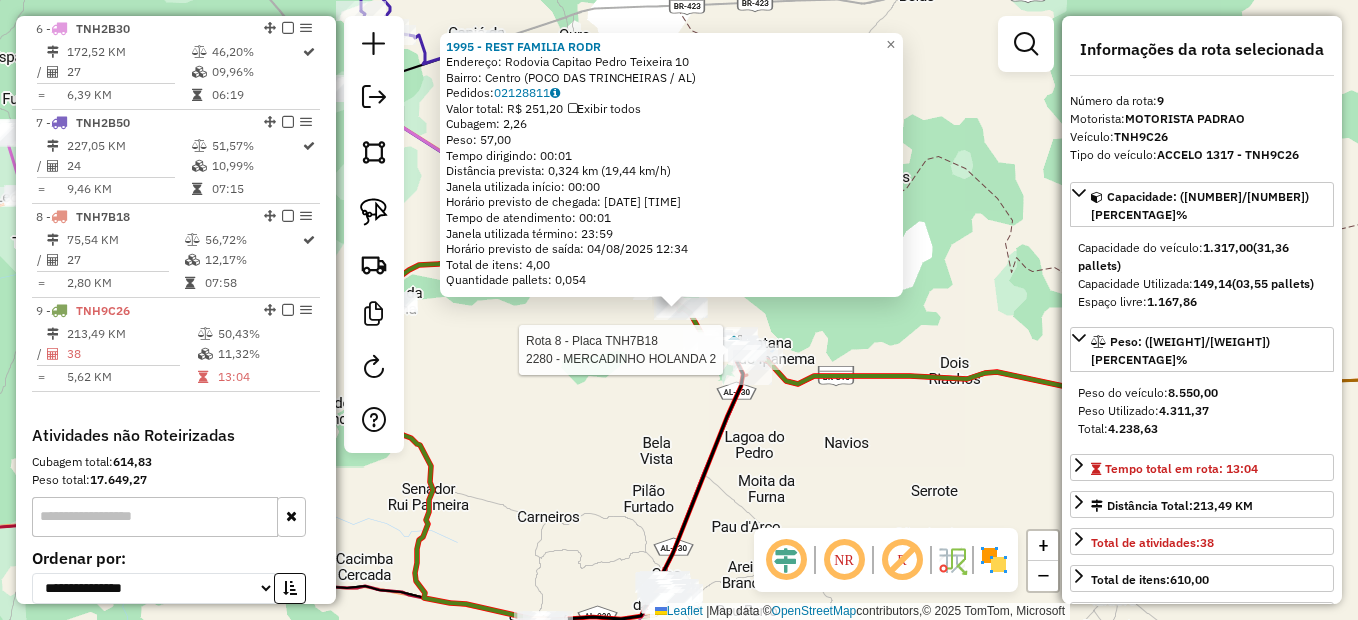 scroll, scrollTop: 1401, scrollLeft: 0, axis: vertical 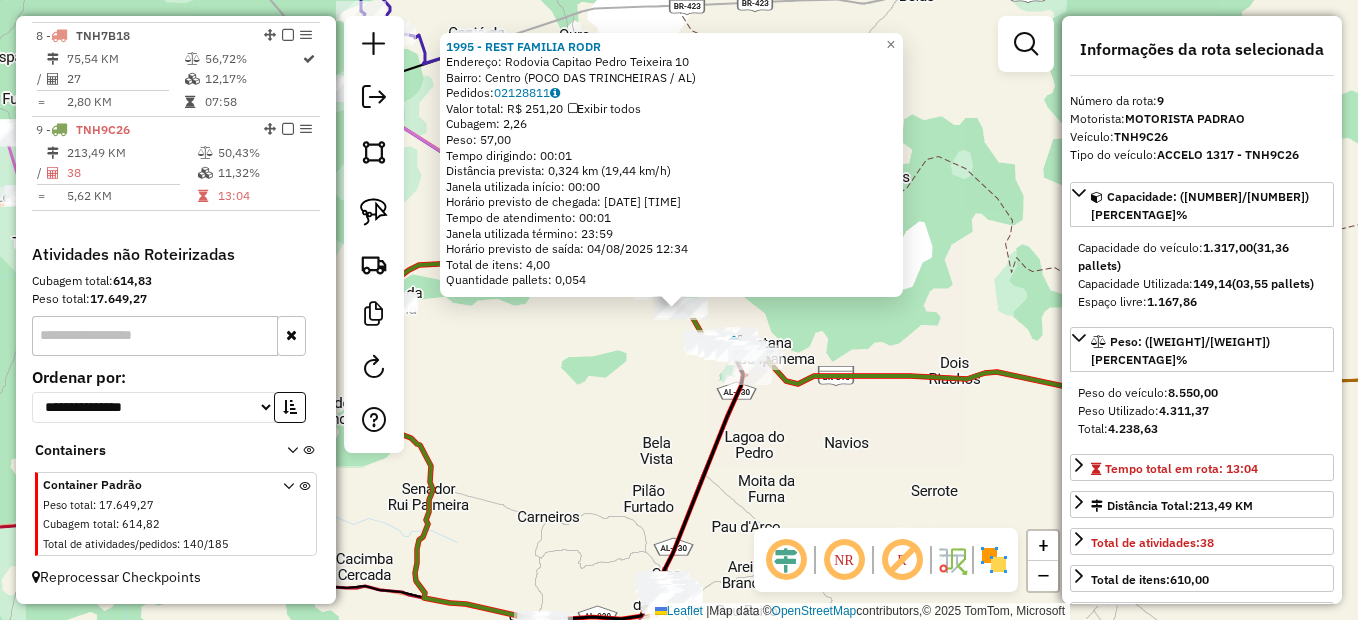 click on "1995 - REST FAMILIA RODR  Endereço:  Rodovia Capitao Pedro Teixeira 10   Bairro: Centro (POCO DAS TRINCHEIRAS / AL)   Pedidos:  02128811   Valor total: R$ 251,20   Exibir todos   Cubagem: 2,26  Peso: 57,00  Tempo dirigindo: 00:01   Distância prevista: 0,324 km (19,44 km/h)   Janela utilizada início: 00:00   Horário previsto de chegada: 04/08/2025 12:33   Tempo de atendimento: 00:01   Janela utilizada término: 23:59   Horário previsto de saída: 04/08/2025 12:34   Total de itens: 4,00   Quantidade pallets: 0,054  × Janela de atendimento Grade de atendimento Capacidade Transportadoras Veículos Cliente Pedidos  Rotas Selecione os dias de semana para filtrar as janelas de atendimento  Seg   Ter   Qua   Qui   Sex   Sáb   Dom  Informe o período da janela de atendimento: De: Até:  Filtrar exatamente a janela do cliente  Considerar janela de atendimento padrão  Selecione os dias de semana para filtrar as grades de atendimento  Seg   Ter   Qua   Qui   Sex   Sáb   Dom   Peso mínimo:   Peso máximo:   De:" 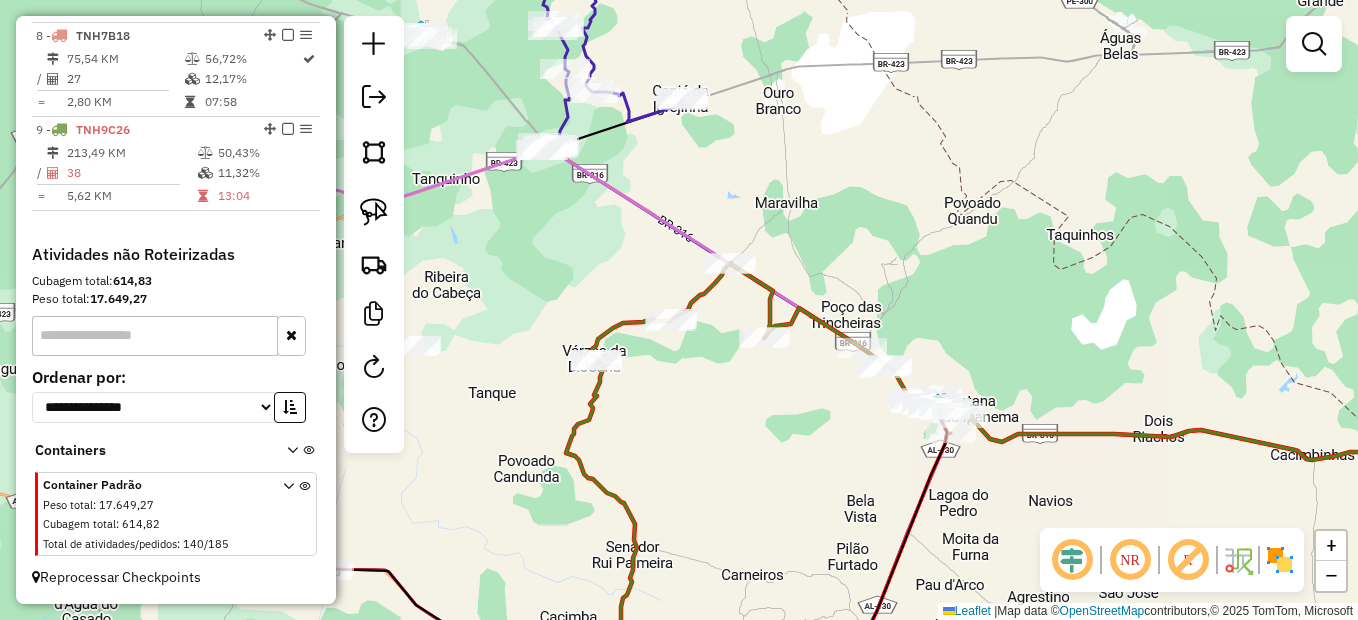 drag, startPoint x: 609, startPoint y: 388, endPoint x: 865, endPoint y: 449, distance: 263.16724 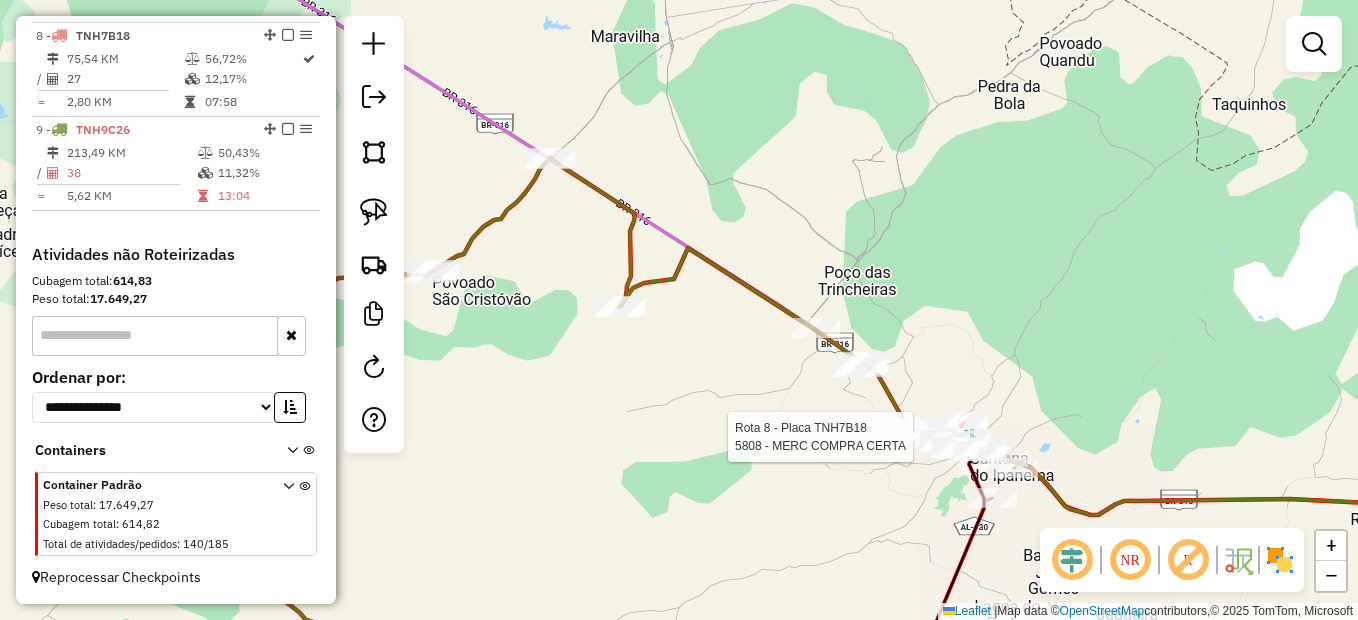 select on "*********" 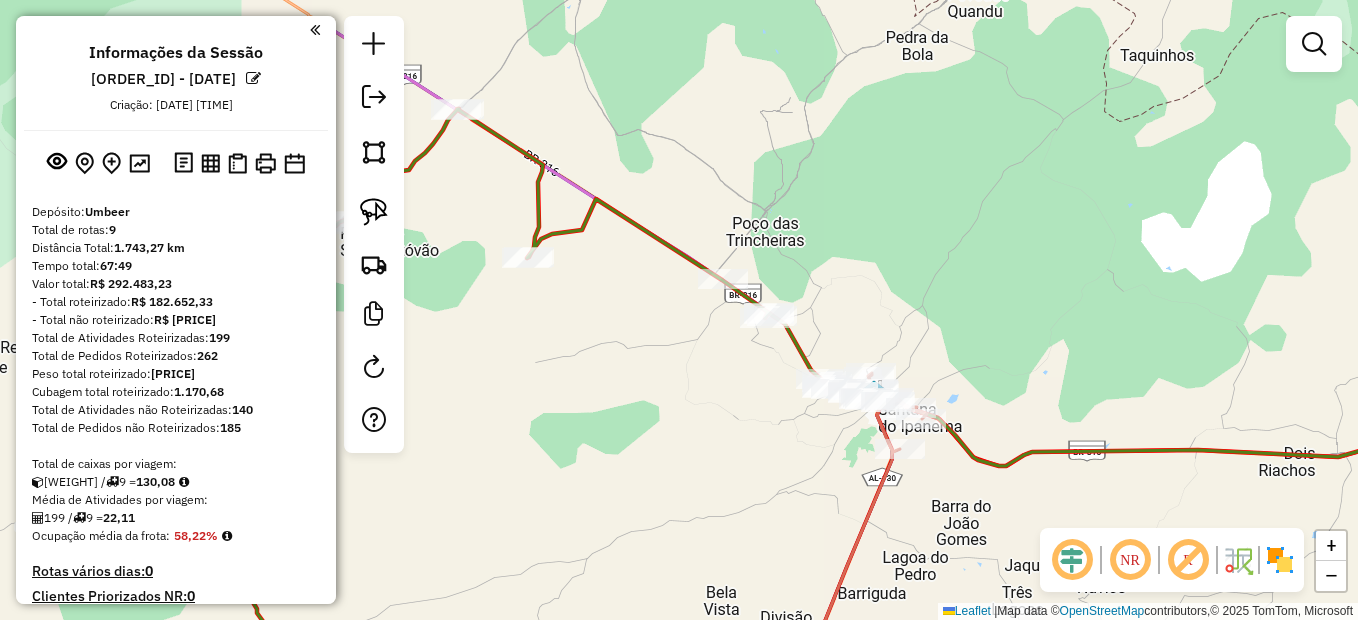 scroll, scrollTop: 0, scrollLeft: 0, axis: both 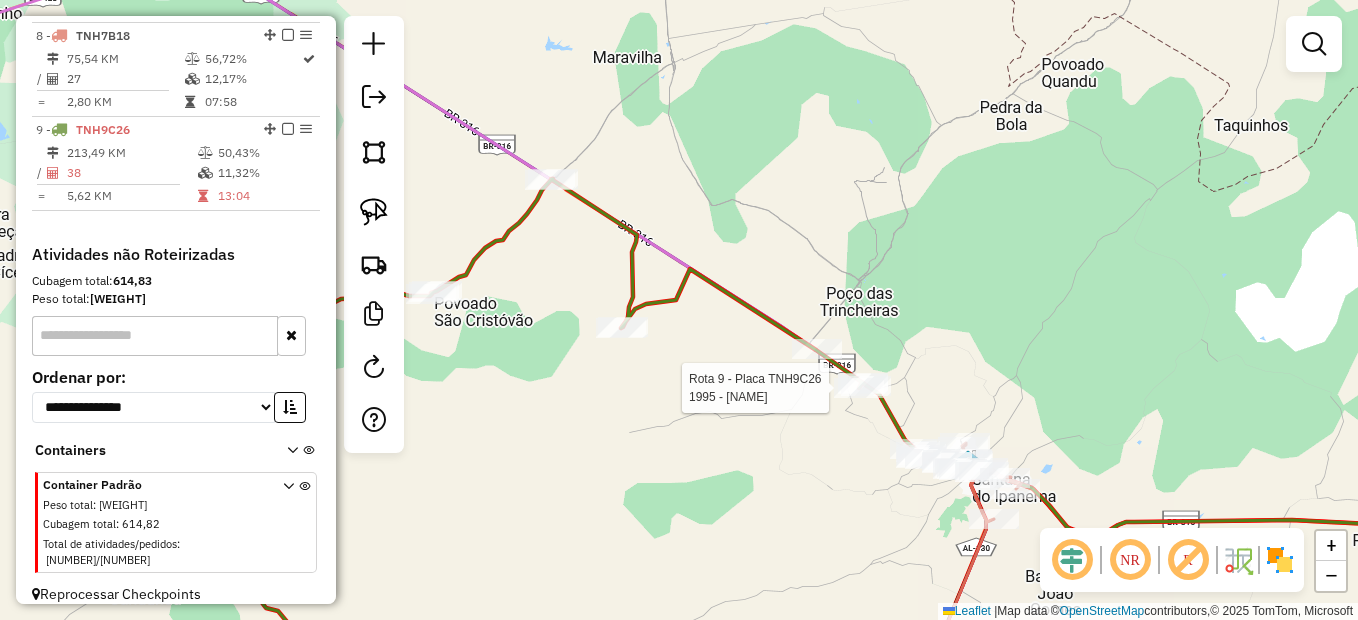 select on "*********" 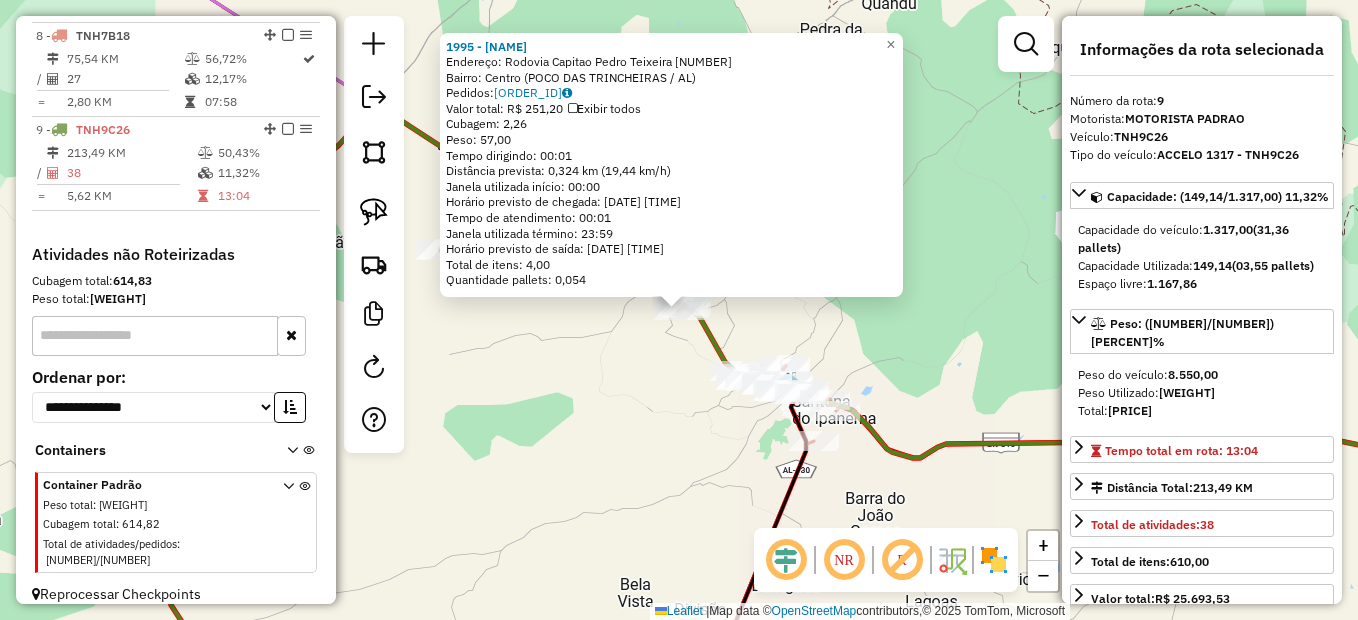 click on "[NUMBER] - [BUSINESS_NAME] Endereço: [STREET_NAME] [NUMBER] Bairro: [NEIGHBORHOOD] ([CITY] / [STATE]) Pedidos: [ORDER_ID] Valor total: [CURRENCY][PRICE] Exibir todos Cubagem: [CUBAGE] Peso: [WEIGHT] Tempo dirigindo: [TIME] Distância prevista: [DISTANCE] ([SPEED]) Janela utilizada início: [TIME] Horário previsto de chegada: [DATE] [TIME] Tempo de atendimento: [TIME] Janela utilizada término: [TIME] Horário previsto de saída: [DATE] [TIME] Total de itens: [QUANTITY] Quantidade pallets: [QUANTITY] × Janela de atendimento Grade de atendimento Capacidade Transportadoras Veículos Cliente Pedidos Rotas Selecione os dias de semana para filtrar as janelas de atendimento Seg Ter Qua Qui Sex Sáb Dom Informe o período da janela de atendimento: De: Até: Filtrar exatamente a janela do cliente Considerar janela de atendimento padrão Selecione os dias de semana para filtrar as grades de atendimento Seg Ter Qua Qui Sex Sáb Dom Peso mínimo: Peso máximo: De:" 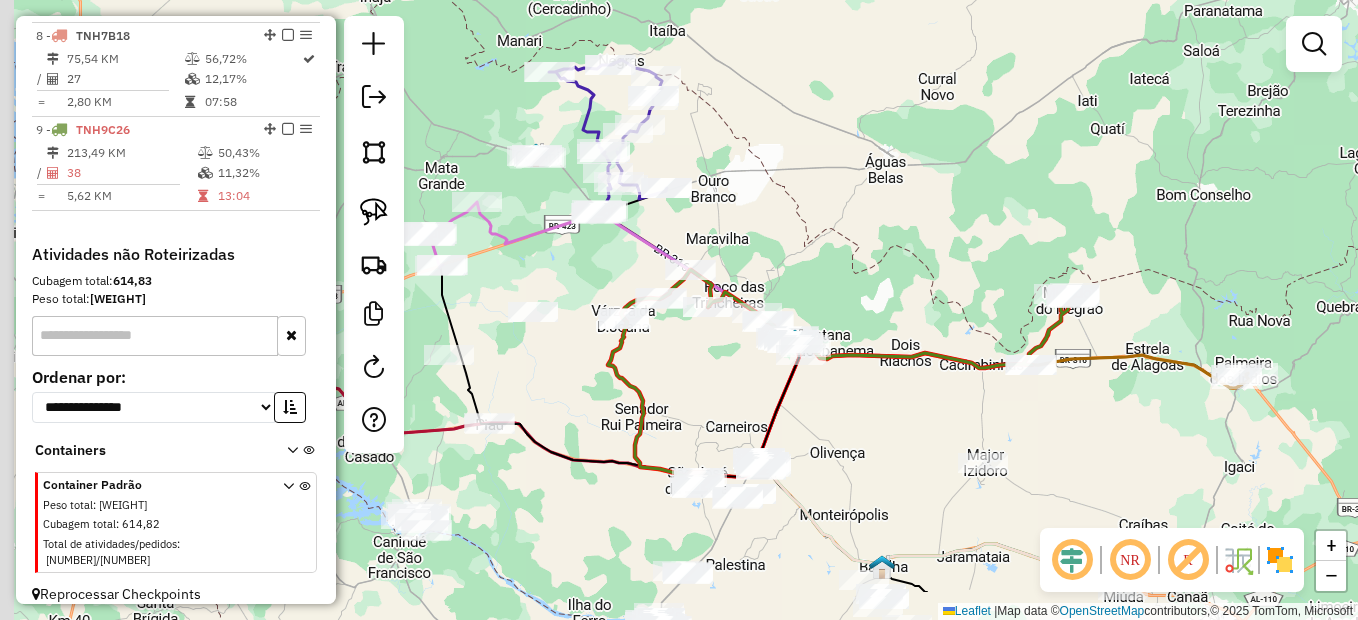 drag, startPoint x: 808, startPoint y: 472, endPoint x: 880, endPoint y: 382, distance: 115.25623 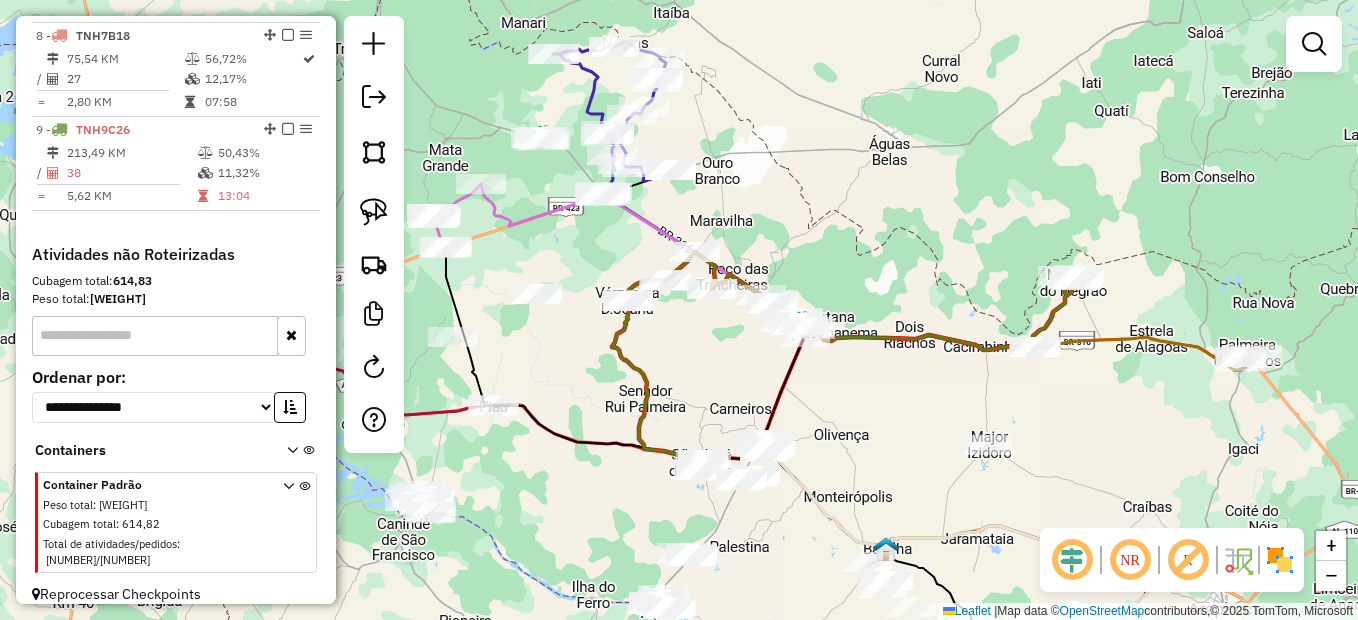 drag, startPoint x: 690, startPoint y: 403, endPoint x: 799, endPoint y: 389, distance: 109.89541 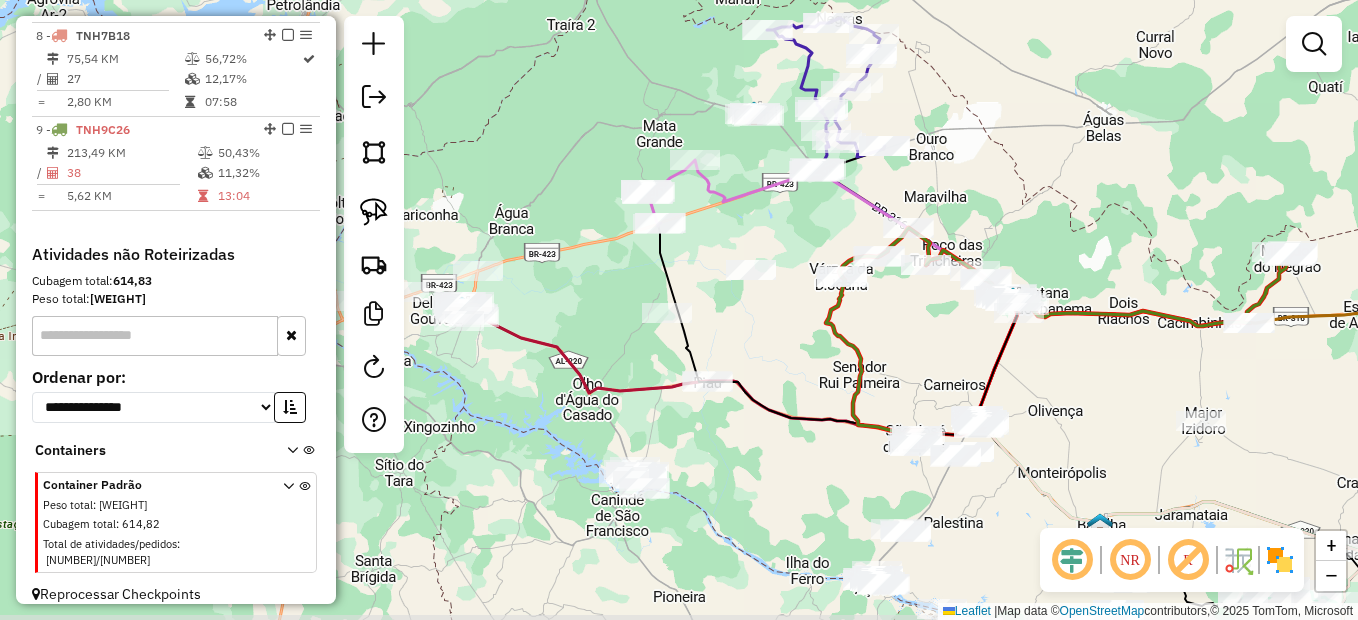 drag, startPoint x: 747, startPoint y: 395, endPoint x: 878, endPoint y: 397, distance: 131.01526 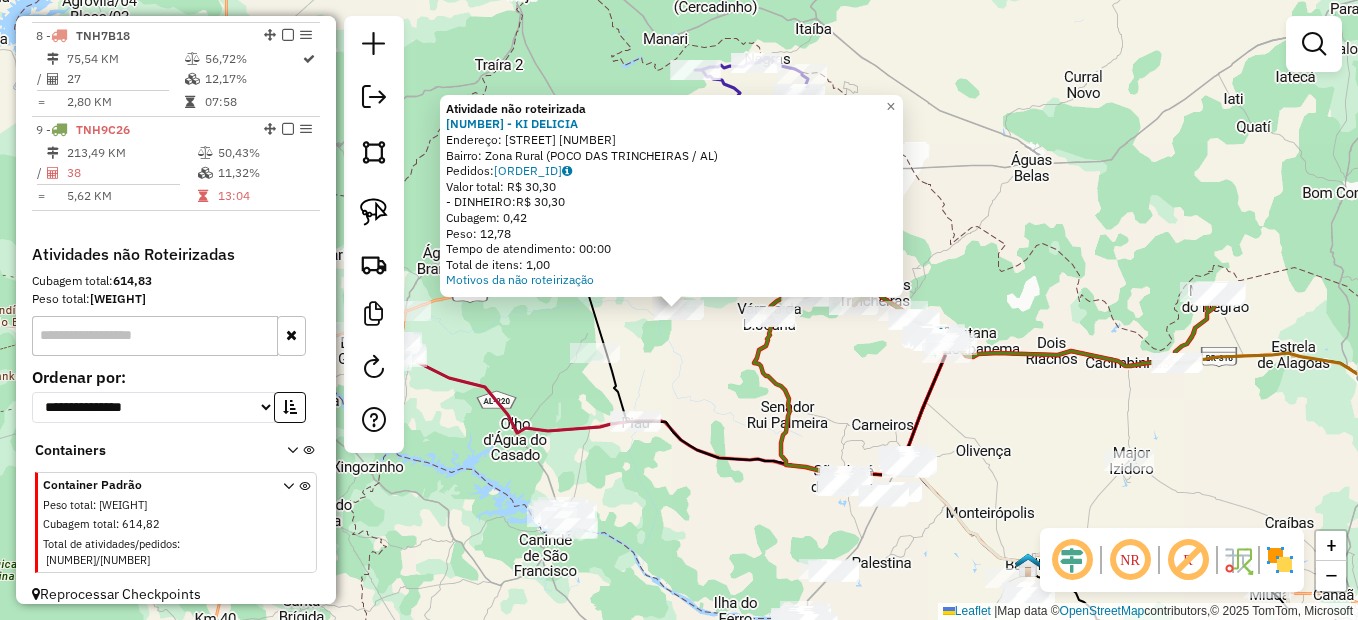 click on "Atividade não roteirizada 2581 - KI DELICIA  Endereço:  PV varzea de Dona Joana 94   Bairro: Zona Rural (POCO DAS TRINCHEIRAS / AL)   Pedidos:  02128579   Valor total: R$ 30,30   - DINHEIRO:  R$ 30,30   Cubagem: 0,42   Peso: 12,78   Tempo de atendimento: 00:00   Total de itens: 1,00  Motivos da não roteirização × Janela de atendimento Grade de atendimento Capacidade Transportadoras Veículos Cliente Pedidos  Rotas Selecione os dias de semana para filtrar as janelas de atendimento  Seg   Ter   Qua   Qui   Sex   Sáb   Dom  Informe o período da janela de atendimento: De: Até:  Filtrar exatamente a janela do cliente  Considerar janela de atendimento padrão  Selecione os dias de semana para filtrar as grades de atendimento  Seg   Ter   Qua   Qui   Sex   Sáb   Dom   Considerar clientes sem dia de atendimento cadastrado  Clientes fora do dia de atendimento selecionado Filtrar as atividades entre os valores definidos abaixo:  Peso mínimo:   Peso máximo:   Cubagem mínima:   Cubagem máxima:   De:   De:" 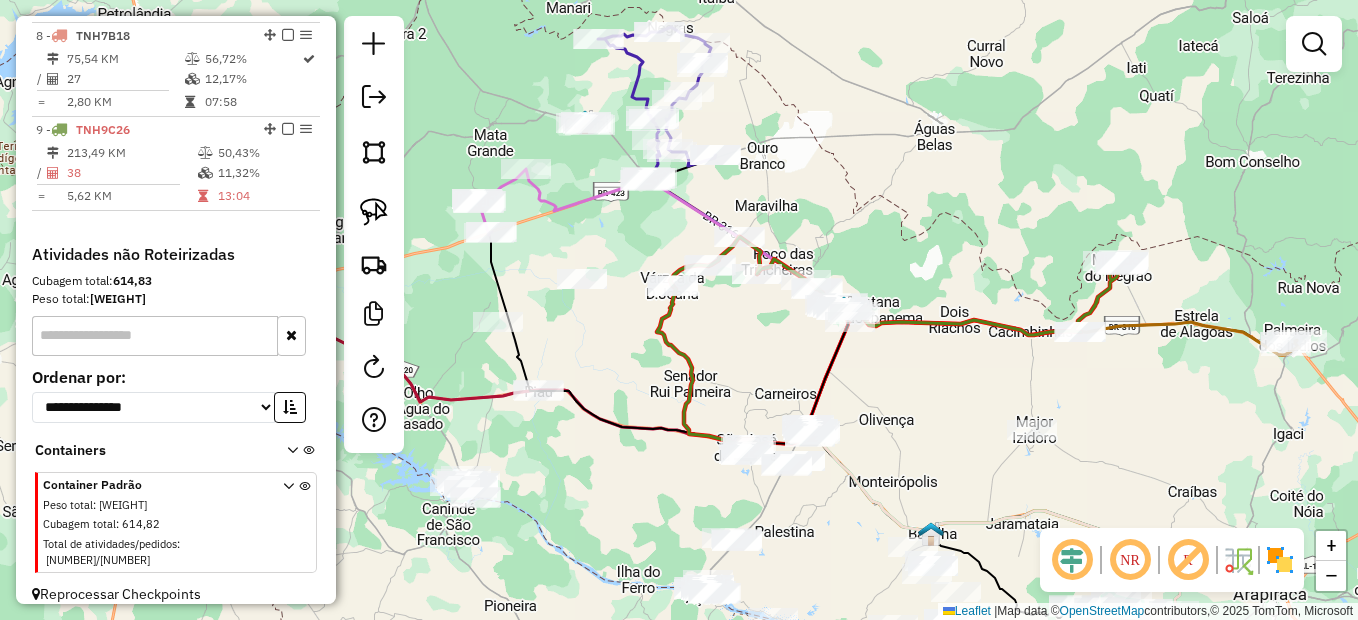 drag, startPoint x: 758, startPoint y: 366, endPoint x: 699, endPoint y: 348, distance: 61.68468 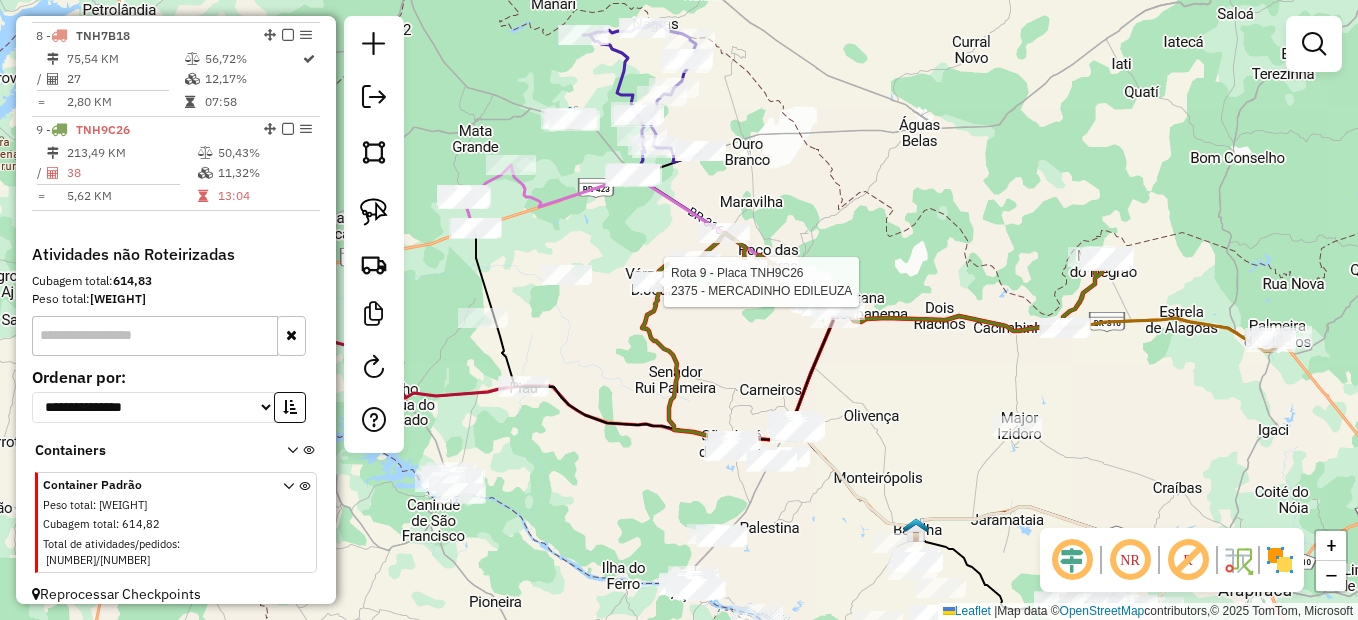 select on "*********" 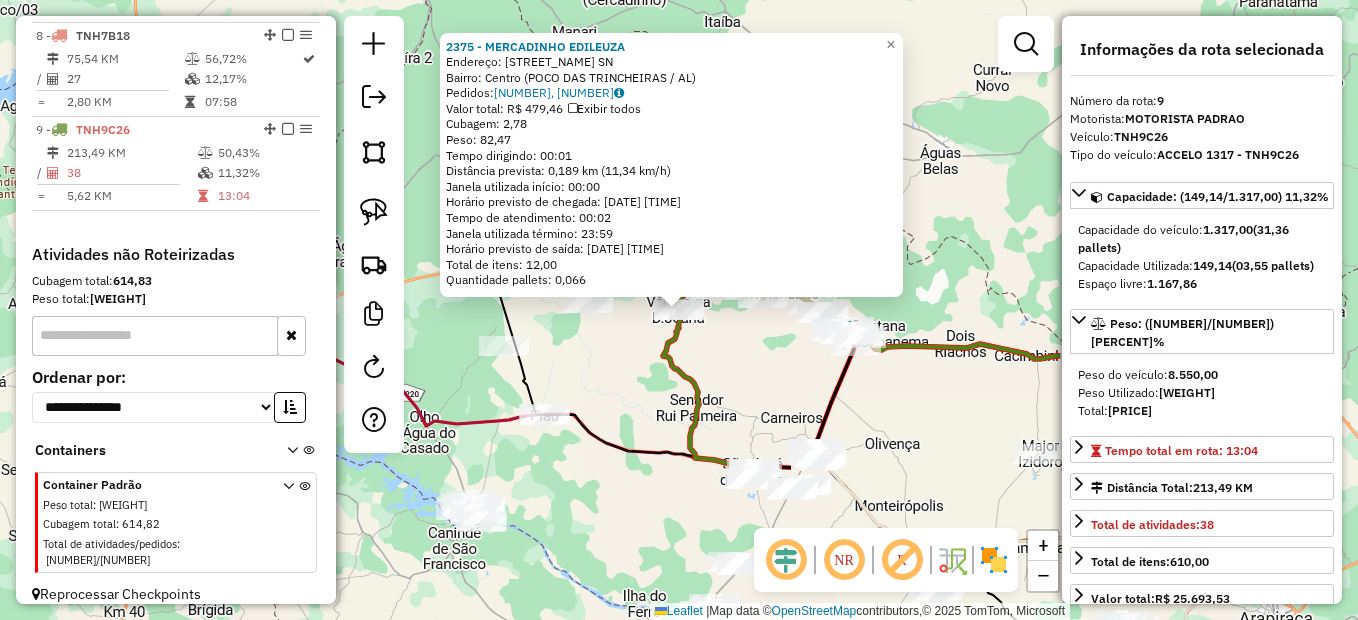 click on "2375 - MERCADINHO EDILEUZA  Endereço:  PV varzea de Dona Joana SN   Bairro: Centro (POCO DAS TRINCHEIRAS / AL)   Pedidos:  02128570, 02128571   Valor total: R$ 479,46   Exibir todos   Cubagem: 2,78  Peso: 82,47  Tempo dirigindo: 00:01   Distância prevista: 0,189 km (11,34 km/h)   Janela utilizada início: 00:00   Horário previsto de chegada: 04/08/2025 08:59   Tempo de atendimento: 00:02   Janela utilizada término: 23:59   Horário previsto de saída: 04/08/2025 09:01   Total de itens: 12,00   Quantidade pallets: 0,066  × Janela de atendimento Grade de atendimento Capacidade Transportadoras Veículos Cliente Pedidos  Rotas Selecione os dias de semana para filtrar as janelas de atendimento  Seg   Ter   Qua   Qui   Sex   Sáb   Dom  Informe o período da janela de atendimento: De: Até:  Filtrar exatamente a janela do cliente  Considerar janela de atendimento padrão  Selecione os dias de semana para filtrar as grades de atendimento  Seg   Ter   Qua   Qui   Sex   Sáb   Dom   Peso mínimo:   Peso máximo:" 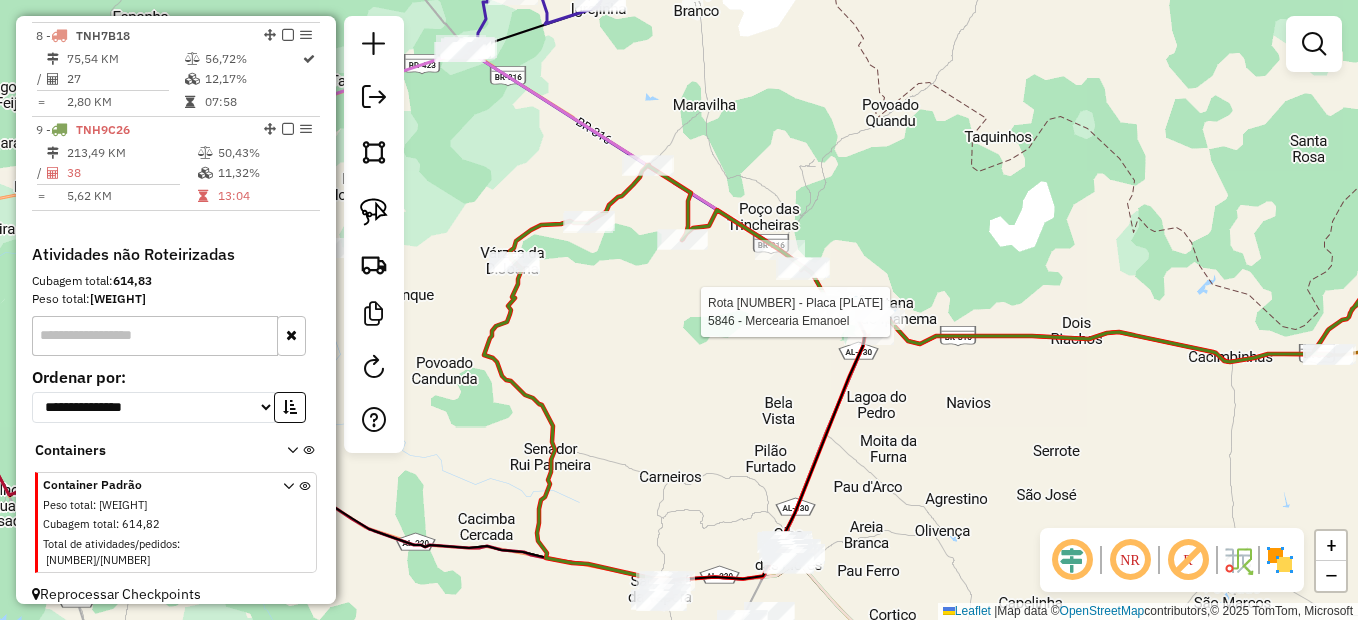click 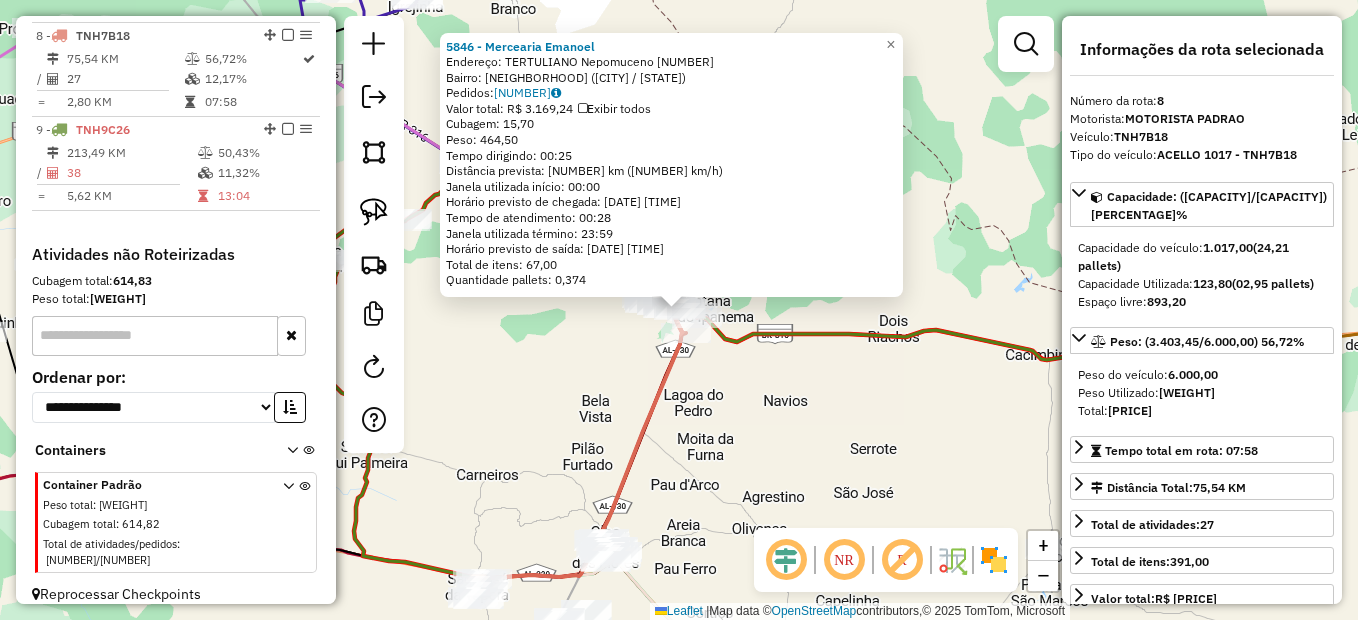 click on "5846 - Mercearia Emanoel  Endereço:  TERTULIANO Nepomuceno 173   Bairro: Centro (SANTANA DO IPANEMA / AL)   Pedidos:  02128538   Valor total: R$ 3.169,24   Exibir todos   Cubagem: 15,70  Peso: 464,50  Tempo dirigindo: 00:25   Distância prevista: 30,165 km (72,40 km/h)   Janela utilizada início: 00:00   Horário previsto de chegada: 04/08/2025 08:25   Tempo de atendimento: 00:28   Janela utilizada término: 23:59   Horário previsto de saída: 04/08/2025 08:53   Total de itens: 67,00   Quantidade pallets: 0,374  × Janela de atendimento Grade de atendimento Capacidade Transportadoras Veículos Cliente Pedidos  Rotas Selecione os dias de semana para filtrar as janelas de atendimento  Seg   Ter   Qua   Qui   Sex   Sáb   Dom  Informe o período da janela de atendimento: De: Até:  Filtrar exatamente a janela do cliente  Considerar janela de atendimento padrão  Selecione os dias de semana para filtrar as grades de atendimento  Seg   Ter   Qua   Qui   Sex   Sáb   Dom   Peso mínimo:   Peso máximo:   De:  De:" 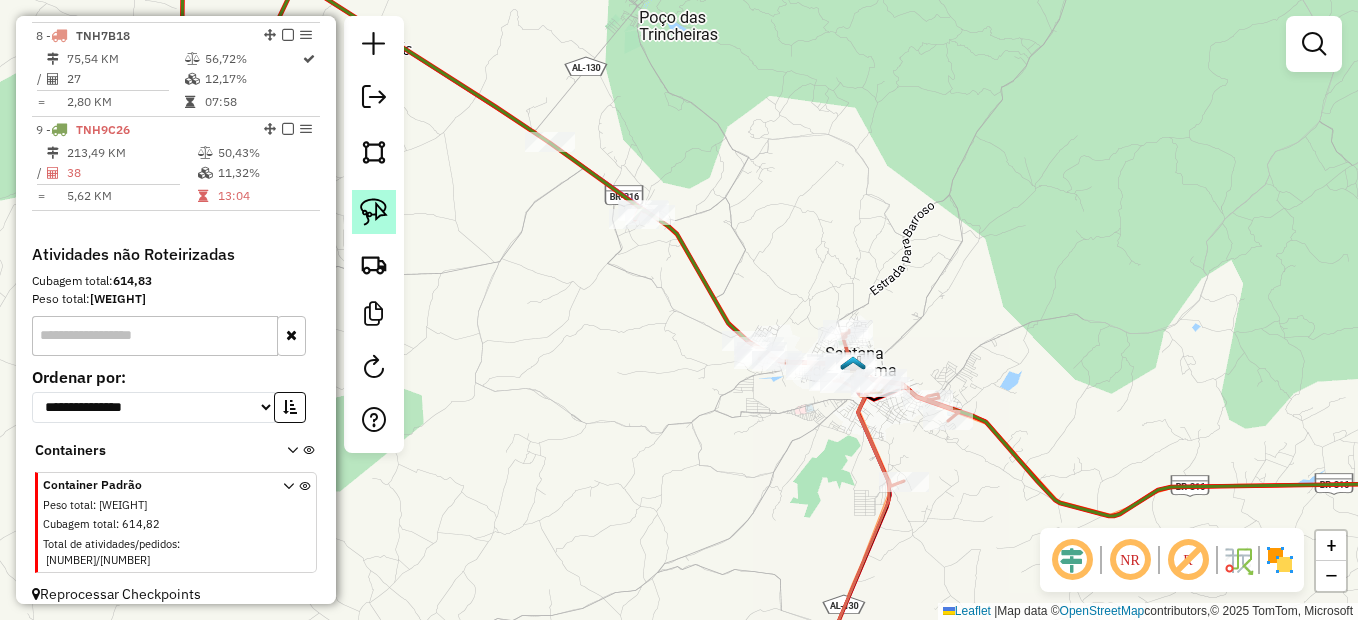 click 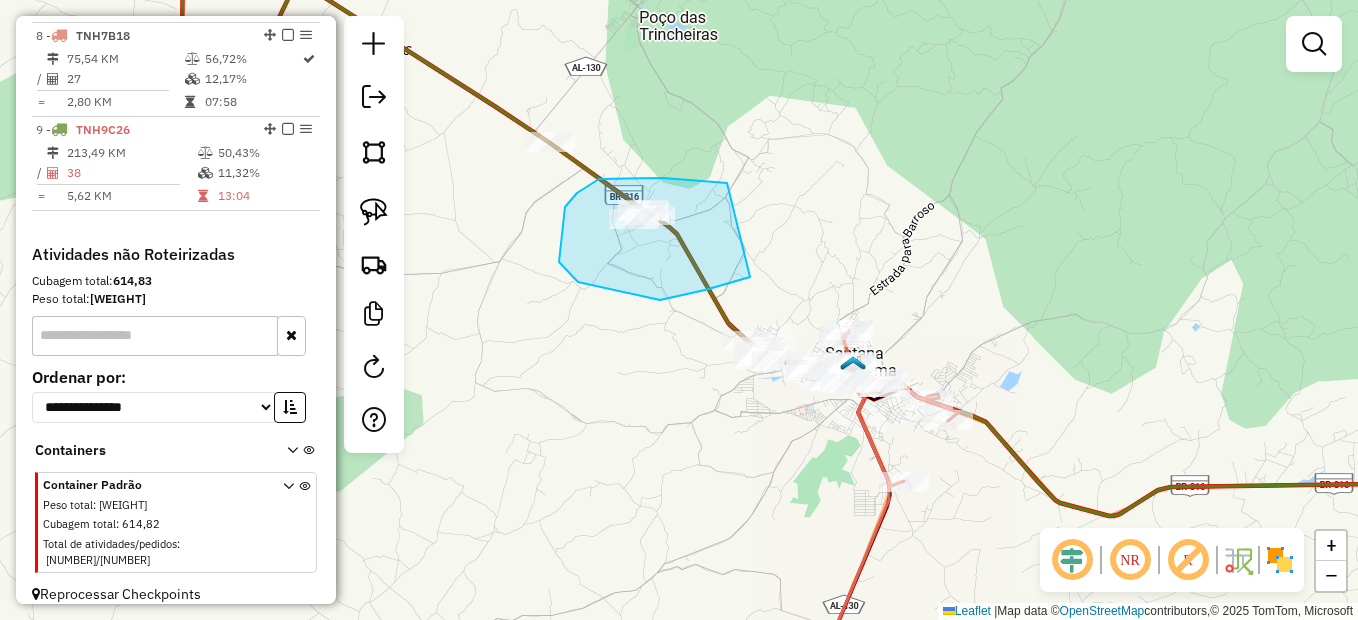drag, startPoint x: 727, startPoint y: 183, endPoint x: 750, endPoint y: 277, distance: 96.77293 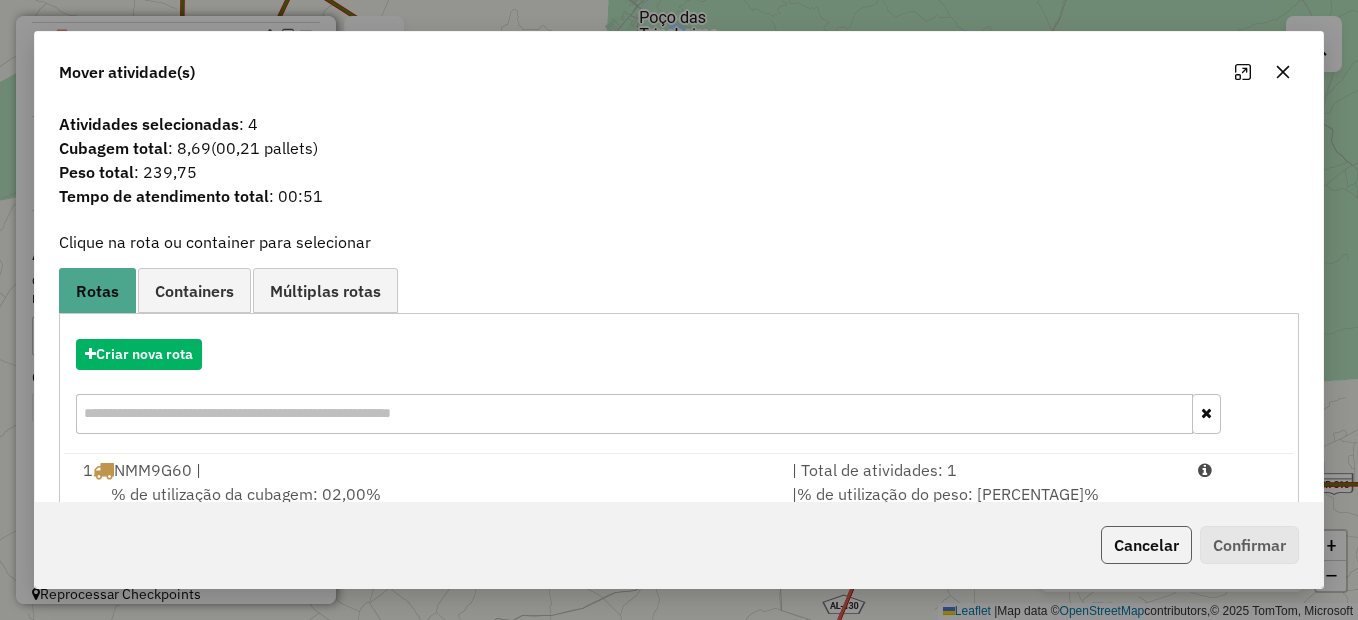 click on "Cancelar" 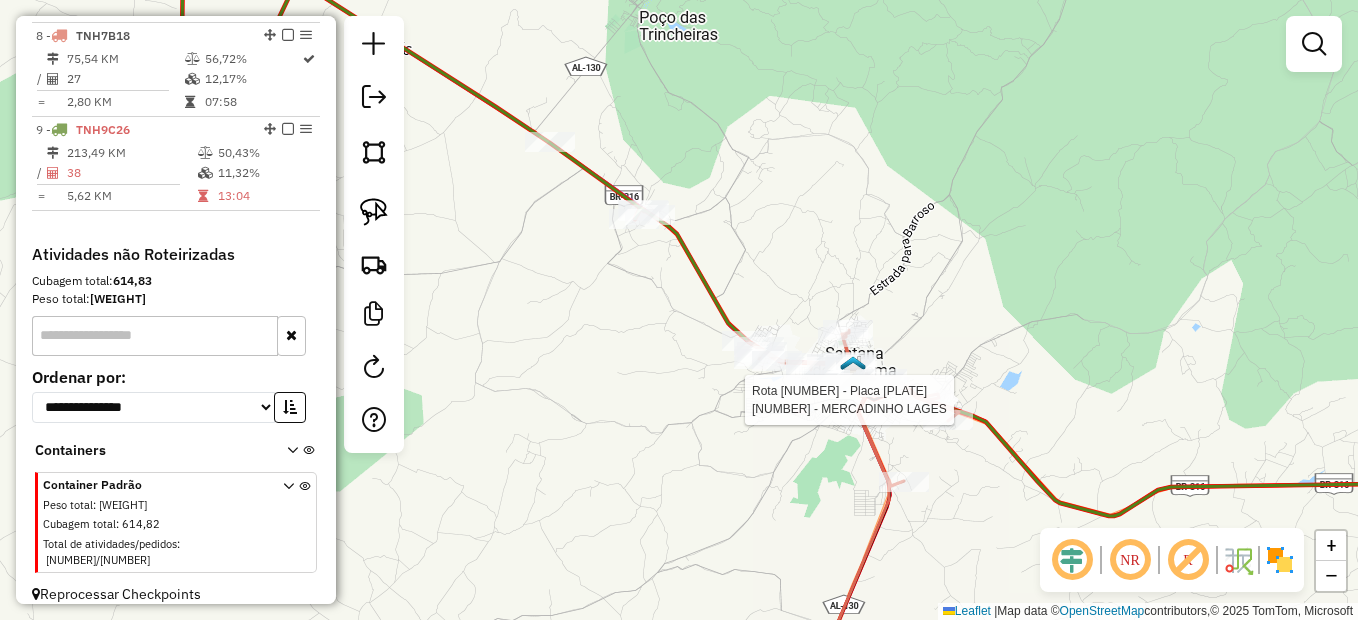 select on "*********" 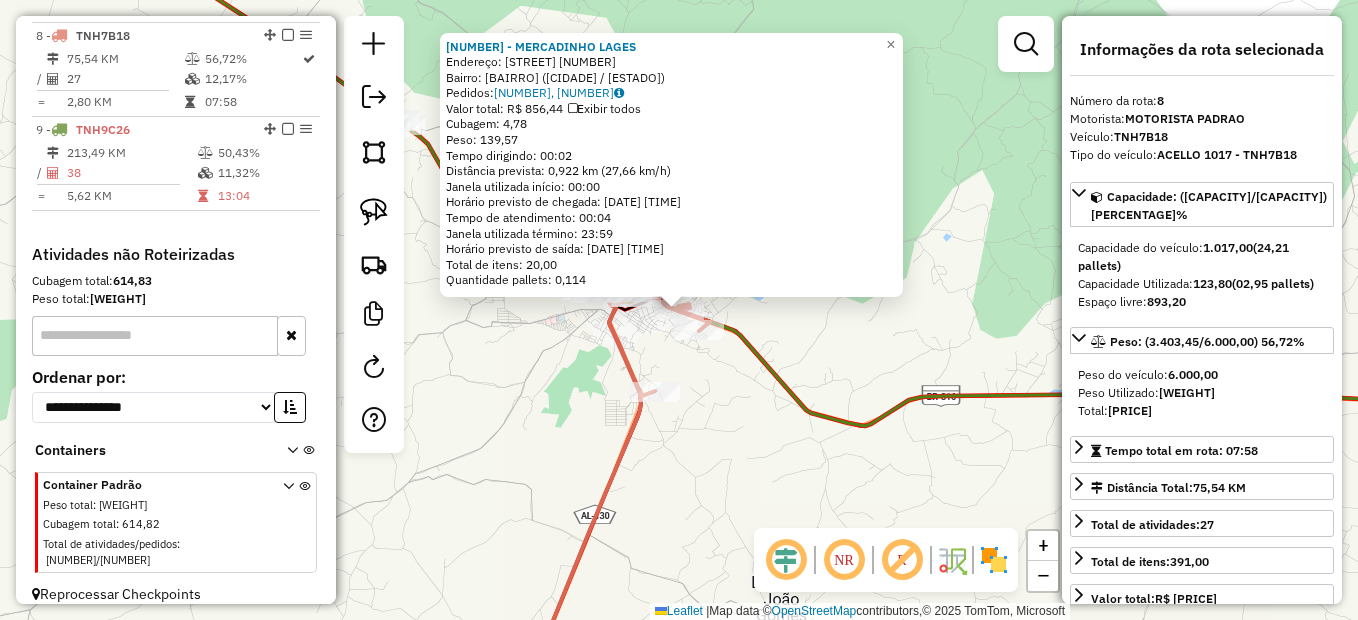 click on "1868 - MERCADINHO LAGES  Endereço:  Rua Benicio Gomes de Barros 30   Bairro: CONQUISTA (SANTANA DO IPANEMA / AL)   Pedidos:  02128513, 02128514   Valor total: R$ 856,44   Exibir todos   Cubagem: 4,78  Peso: 139,57  Tempo dirigindo: 00:02   Distância prevista: 0,922 km (27,66 km/h)   Janela utilizada início: 00:00   Horário previsto de chegada: 04/08/2025 10:11   Tempo de atendimento: 00:04   Janela utilizada término: 23:59   Horário previsto de saída: 04/08/2025 10:15   Total de itens: 20,00   Quantidade pallets: 0,114  × Janela de atendimento Grade de atendimento Capacidade Transportadoras Veículos Cliente Pedidos  Rotas Selecione os dias de semana para filtrar as janelas de atendimento  Seg   Ter   Qua   Qui   Sex   Sáb   Dom  Informe o período da janela de atendimento: De: Até:  Filtrar exatamente a janela do cliente  Considerar janela de atendimento padrão  Selecione os dias de semana para filtrar as grades de atendimento  Seg   Ter   Qua   Qui   Sex   Sáb   Dom   Peso mínimo:   De:   De:" 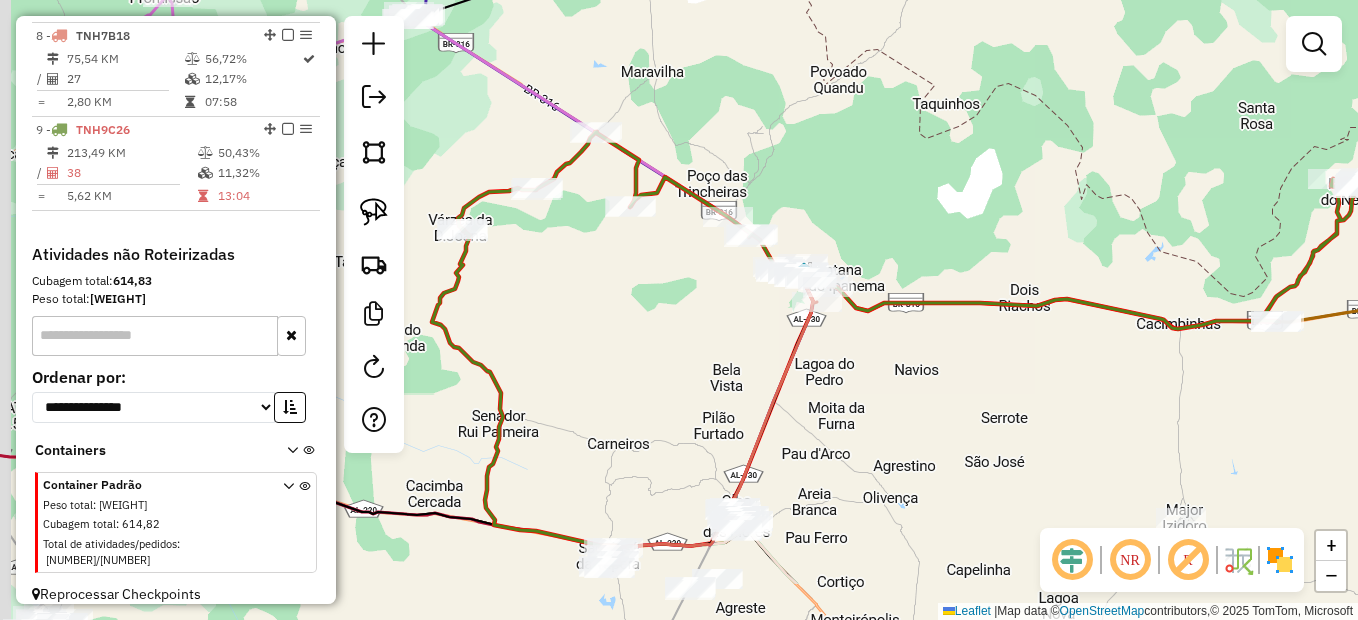 drag, startPoint x: 833, startPoint y: 475, endPoint x: 840, endPoint y: 341, distance: 134.18271 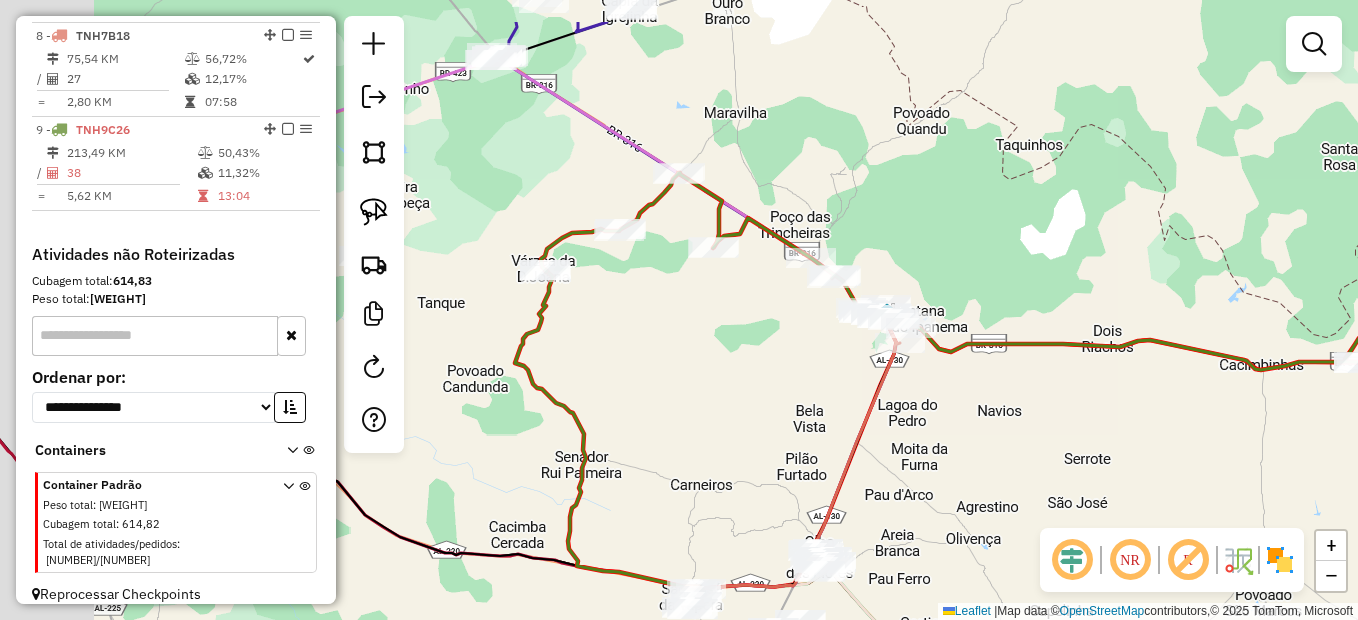 drag, startPoint x: 730, startPoint y: 428, endPoint x: 750, endPoint y: 440, distance: 23.323807 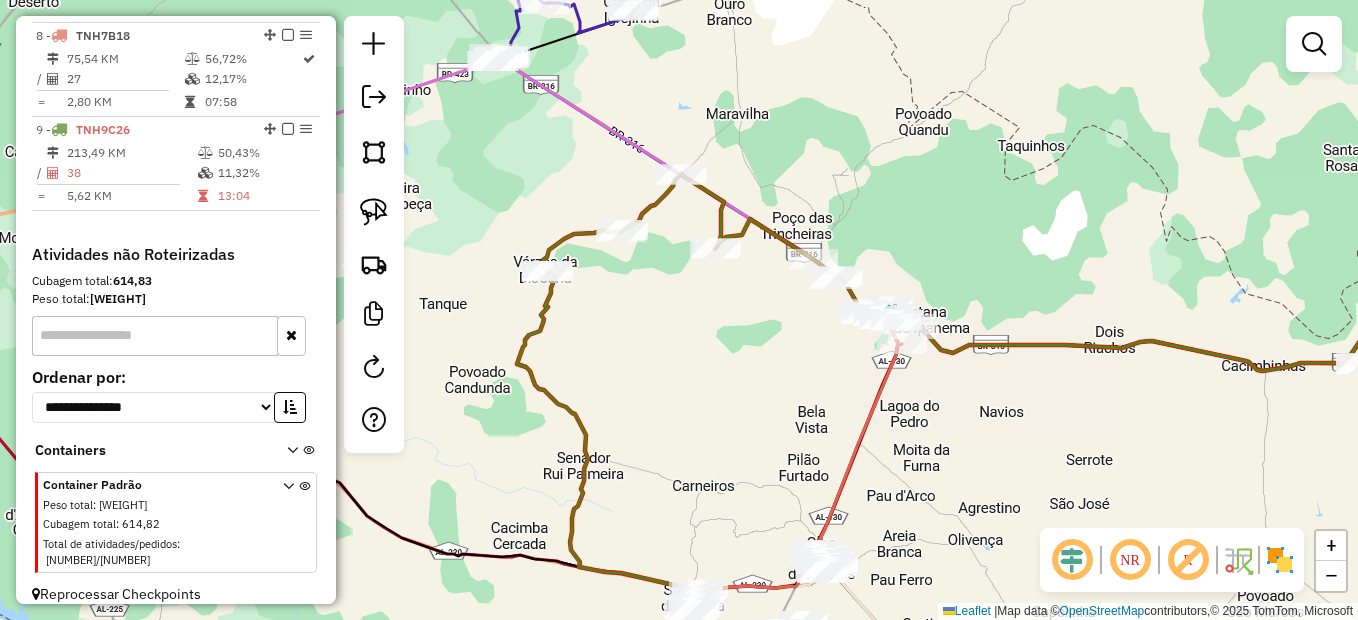 drag, startPoint x: 361, startPoint y: 202, endPoint x: 534, endPoint y: 180, distance: 174.39323 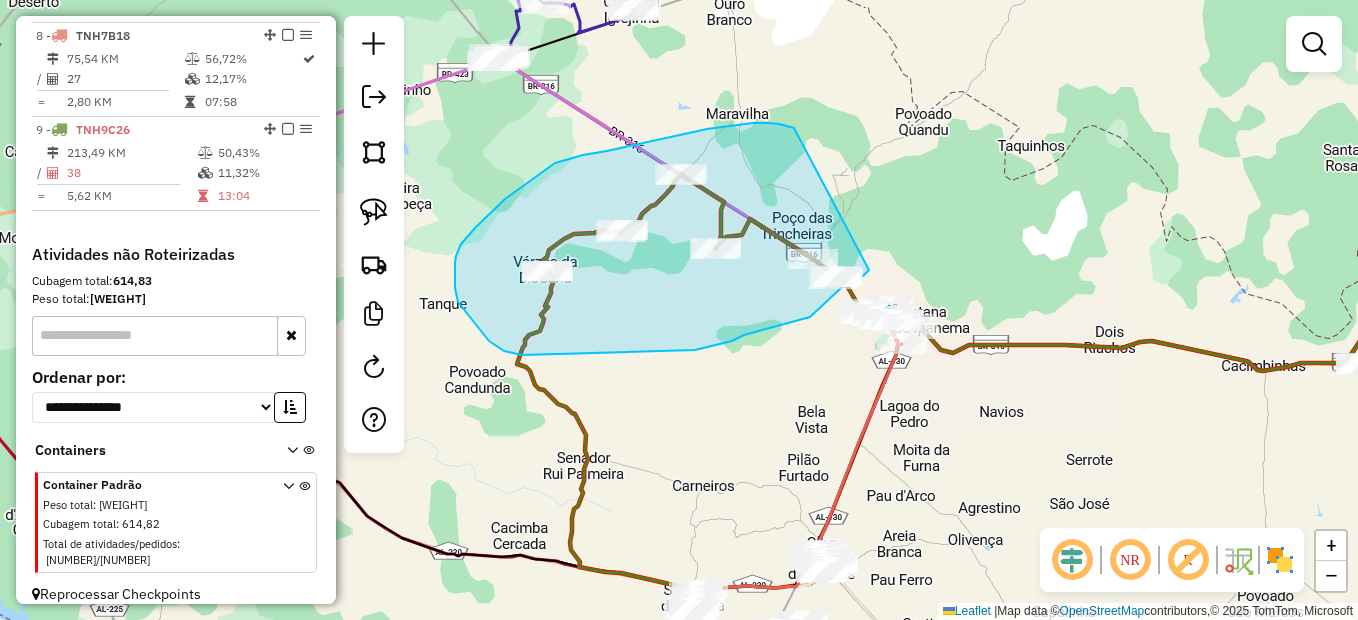 drag, startPoint x: 795, startPoint y: 130, endPoint x: 869, endPoint y: 270, distance: 158.35403 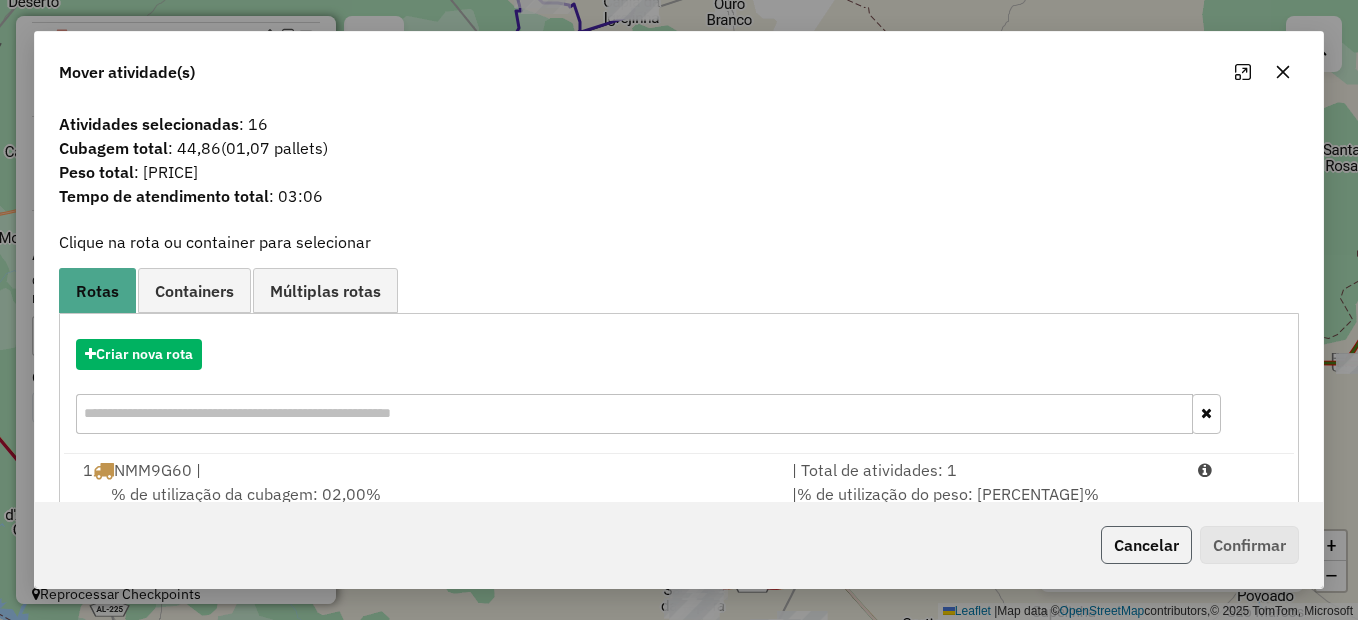 click on "Cancelar" 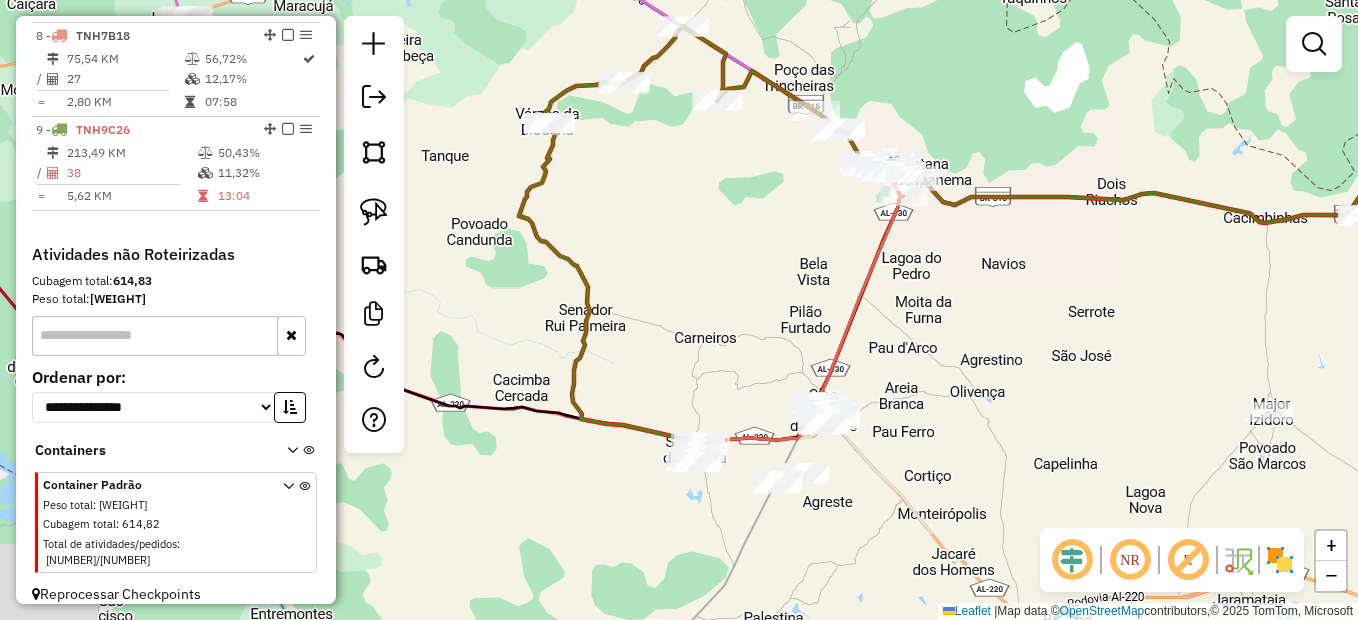 drag, startPoint x: 679, startPoint y: 453, endPoint x: 638, endPoint y: 260, distance: 197.30687 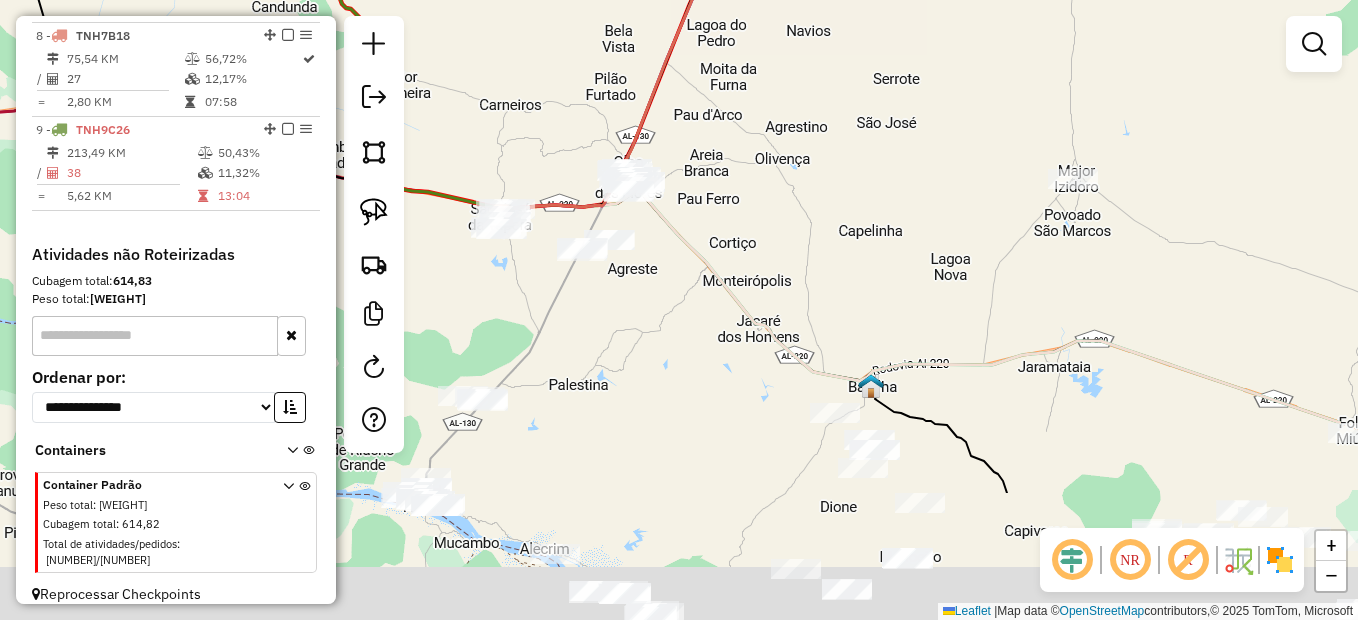 drag, startPoint x: 912, startPoint y: 432, endPoint x: 784, endPoint y: 256, distance: 217.62354 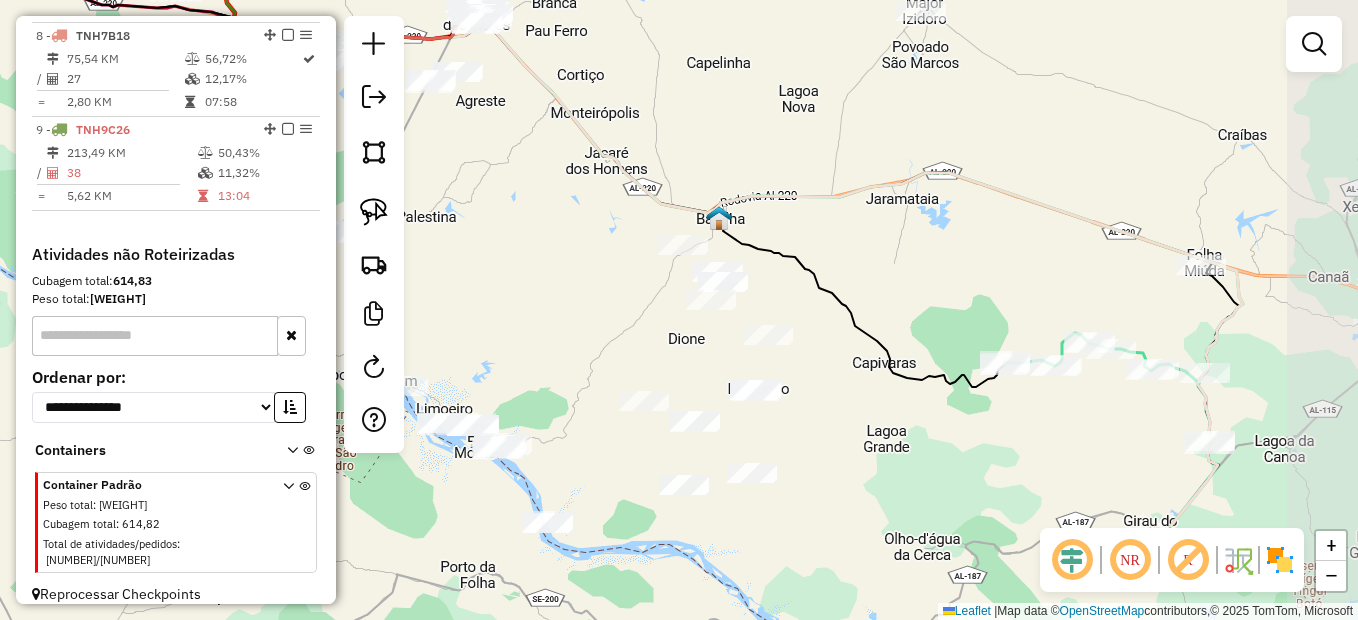 drag, startPoint x: 771, startPoint y: 434, endPoint x: 627, endPoint y: 279, distance: 211.56796 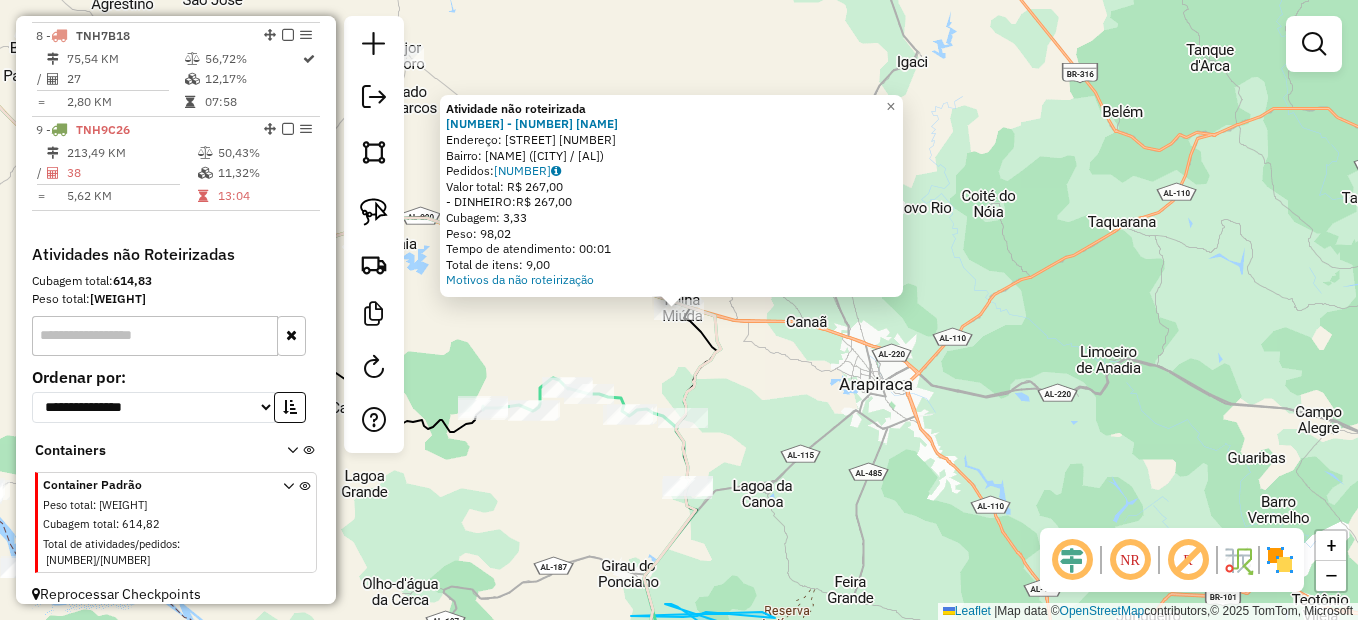 click on "Atividade não roteirizada 2445 - 58.511.603 JORLANDO  Endereço: Rua projetada                 404   Bairro: Centro (MINADOR DO NEGR / AL)   Pedidos:  02128645   Valor total: R$ 267,00   - DINHEIRO:  R$ 267,00   Cubagem: 3,33   Peso: 98,02   Tempo de atendimento: 00:01   Total de itens: 9,00  Motivos da não roteirização × Janela de atendimento Grade de atendimento Capacidade Transportadoras Veículos Cliente Pedidos  Rotas Selecione os dias de semana para filtrar as janelas de atendimento  Seg   Ter   Qua   Qui   Sex   Sáb   Dom  Informe o período da janela de atendimento: De: Até:  Filtrar exatamente a janela do cliente  Considerar janela de atendimento padrão  Selecione os dias de semana para filtrar as grades de atendimento  Seg   Ter   Qua   Qui   Sex   Sáb   Dom   Considerar clientes sem dia de atendimento cadastrado  Clientes fora do dia de atendimento selecionado Filtrar as atividades entre os valores definidos abaixo:  Peso mínimo:   Peso máximo:   Cubagem mínima:   Cubagem máxima:  De:" 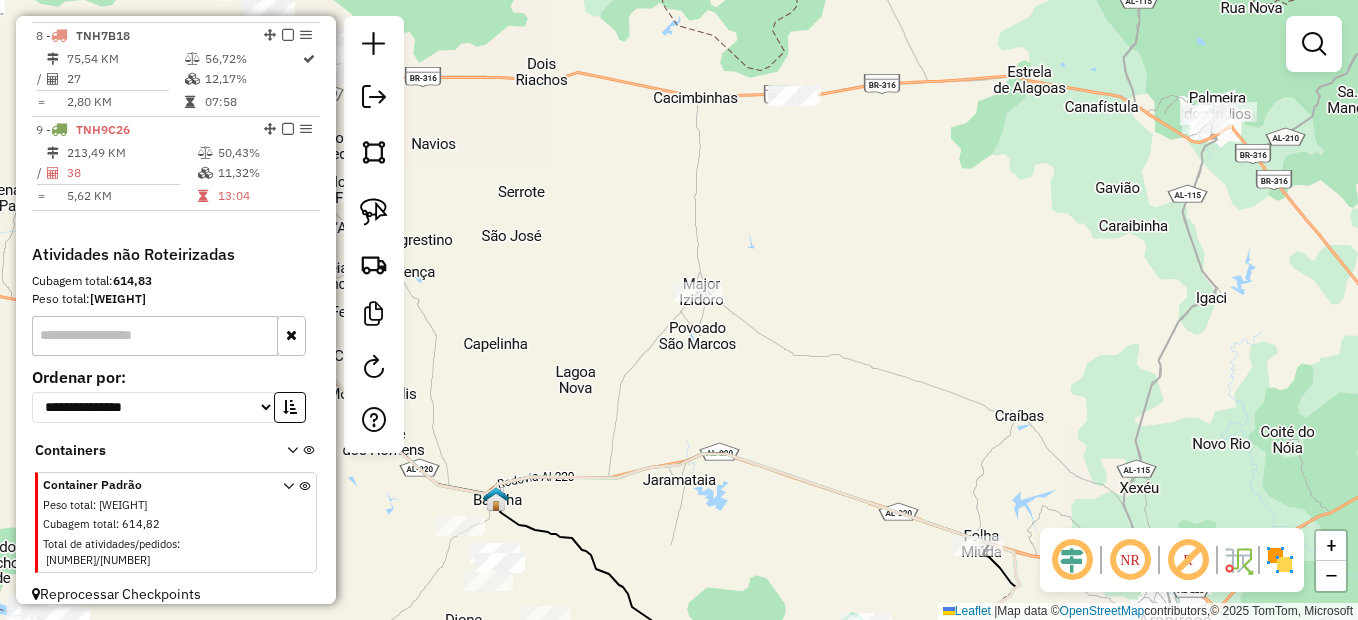 drag, startPoint x: 621, startPoint y: 301, endPoint x: 842, endPoint y: 495, distance: 294.06973 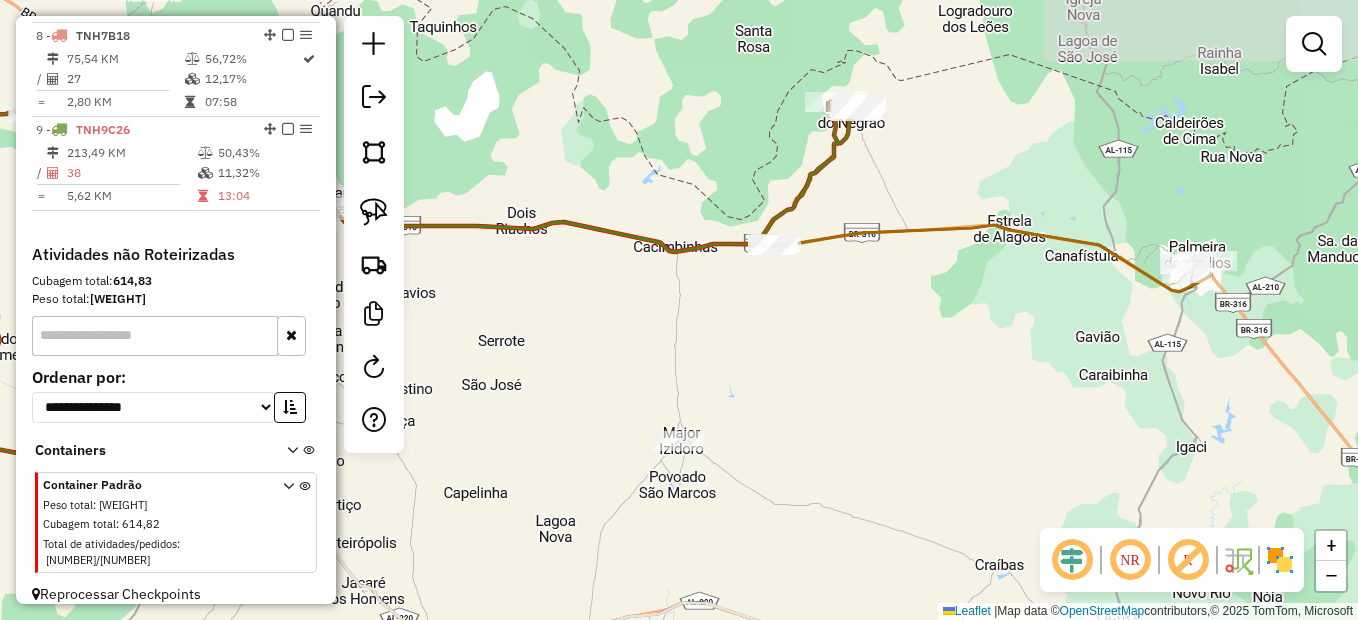 drag, startPoint x: 896, startPoint y: 367, endPoint x: 876, endPoint y: 442, distance: 77.62087 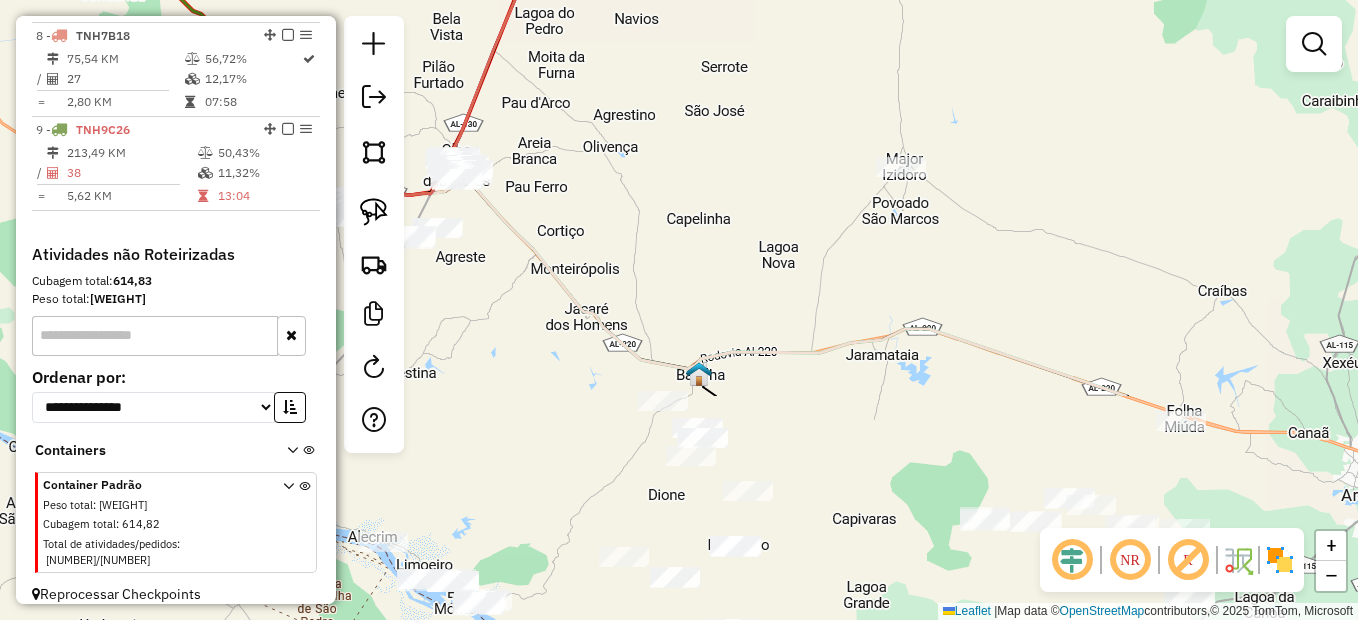 drag, startPoint x: 781, startPoint y: 472, endPoint x: 1005, endPoint y: 186, distance: 363.2795 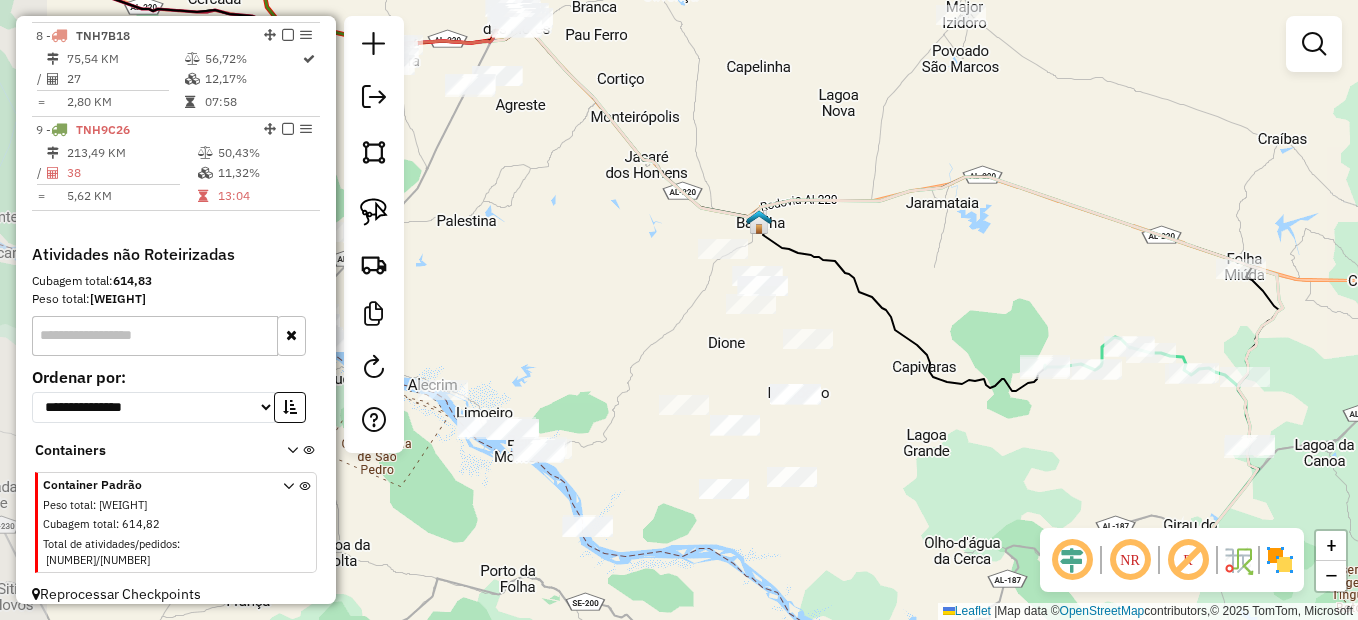 drag, startPoint x: 885, startPoint y: 389, endPoint x: 945, endPoint y: 237, distance: 163.41359 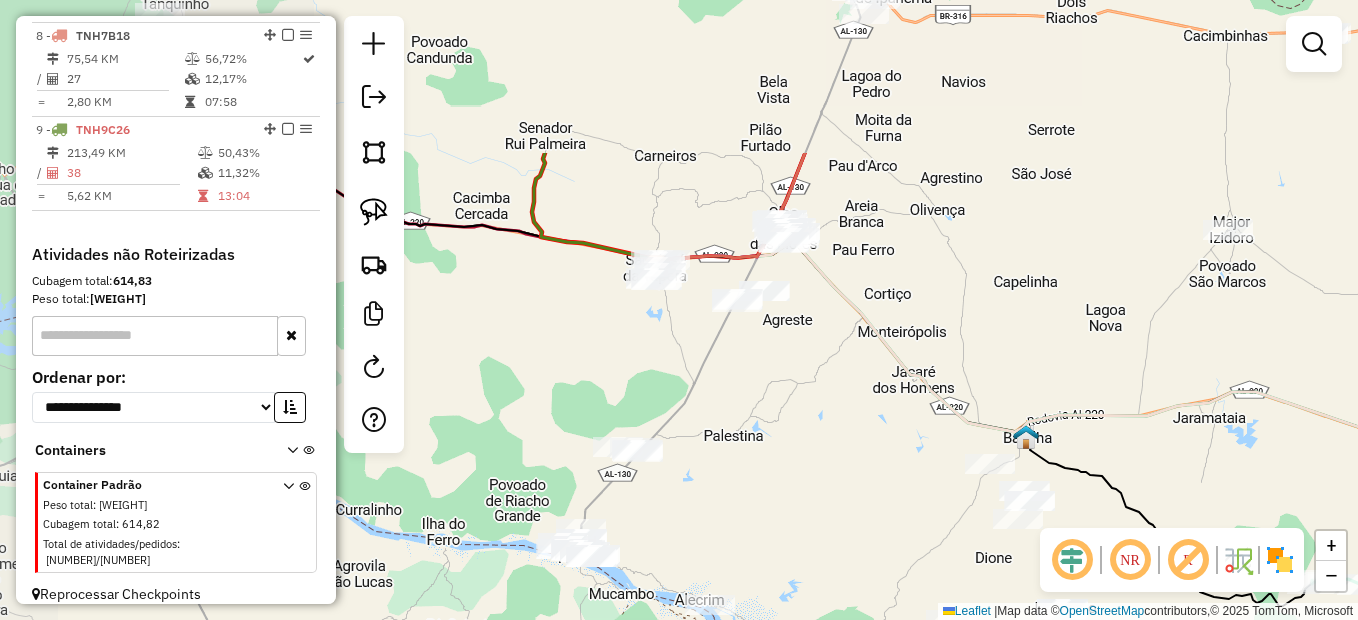 drag, startPoint x: 541, startPoint y: 316, endPoint x: 800, endPoint y: 526, distance: 333.43814 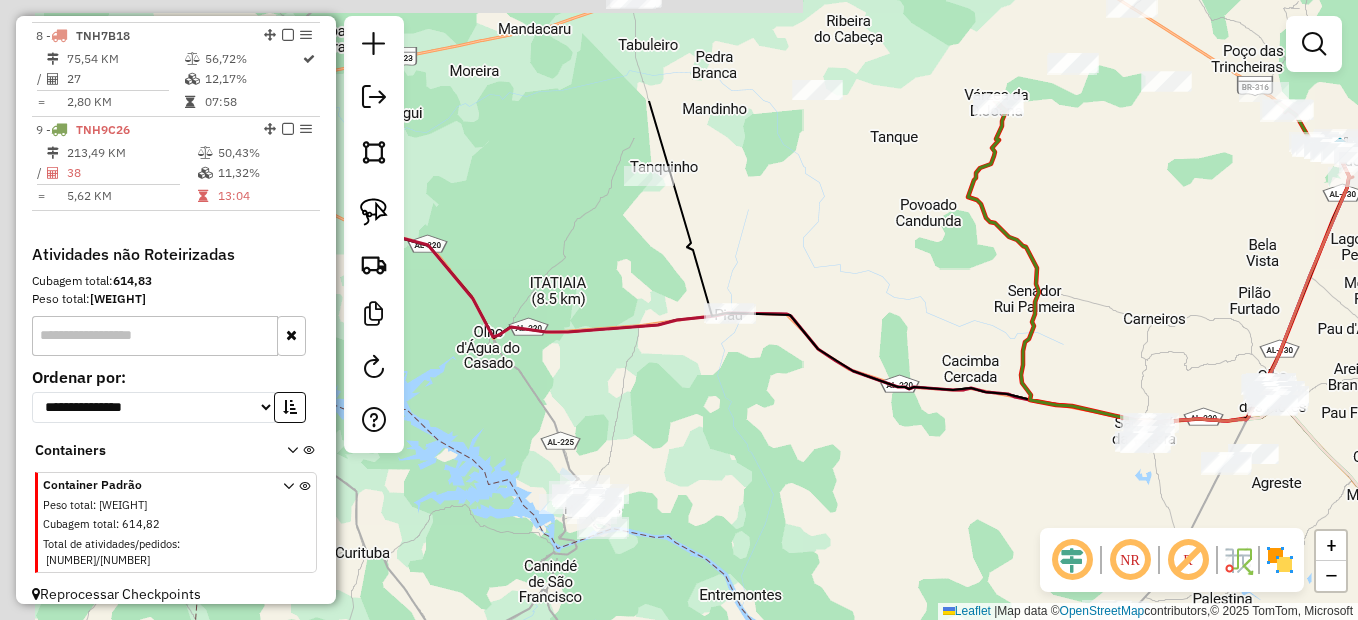 drag, startPoint x: 635, startPoint y: 361, endPoint x: 1088, endPoint y: 503, distance: 474.73465 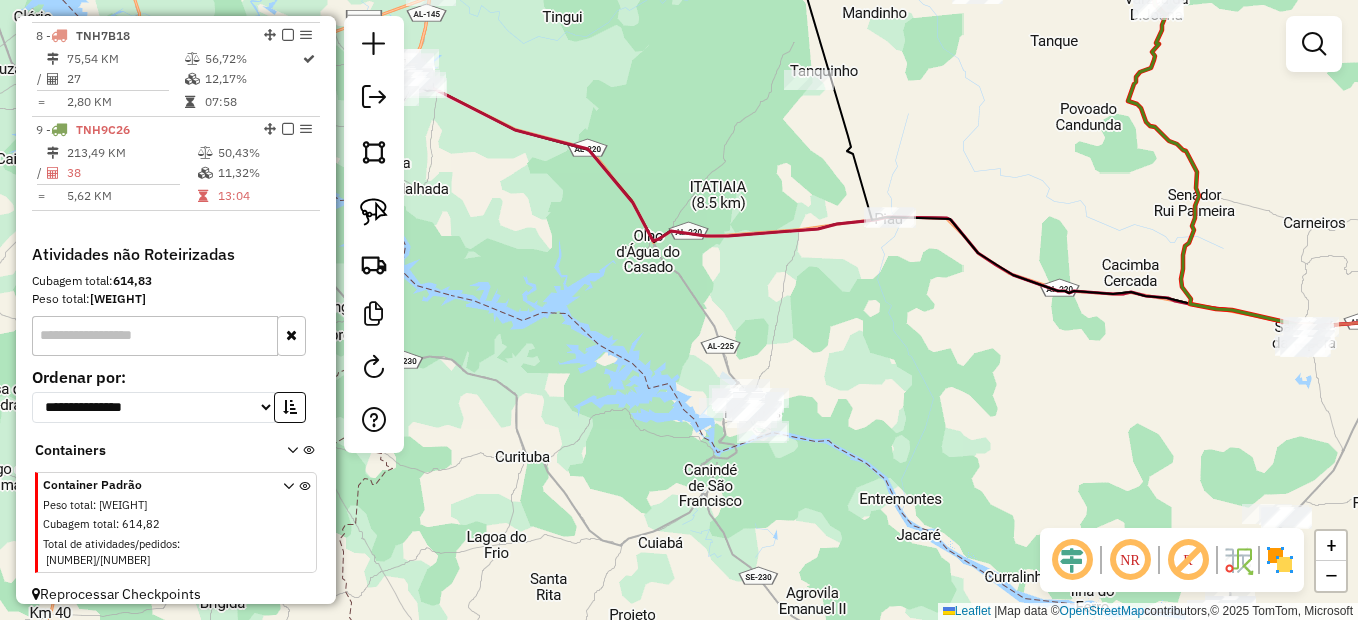drag, startPoint x: 882, startPoint y: 479, endPoint x: 950, endPoint y: 344, distance: 151.15886 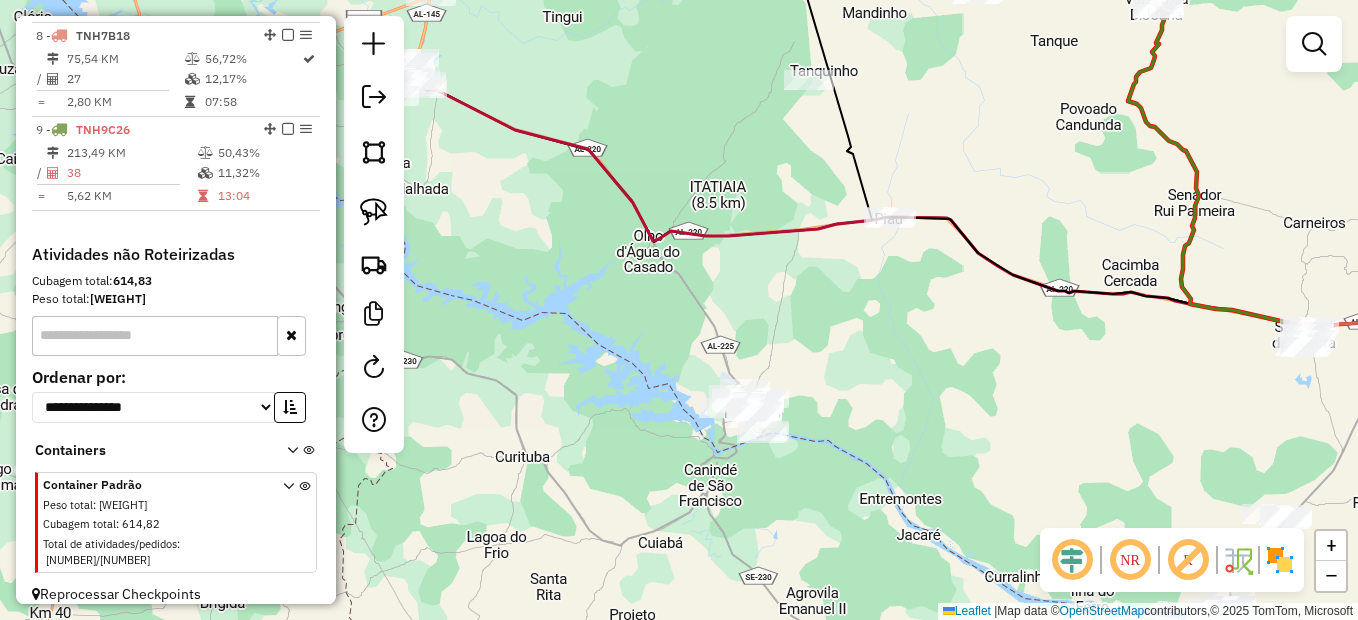 drag, startPoint x: 386, startPoint y: 214, endPoint x: 579, endPoint y: 281, distance: 204.2988 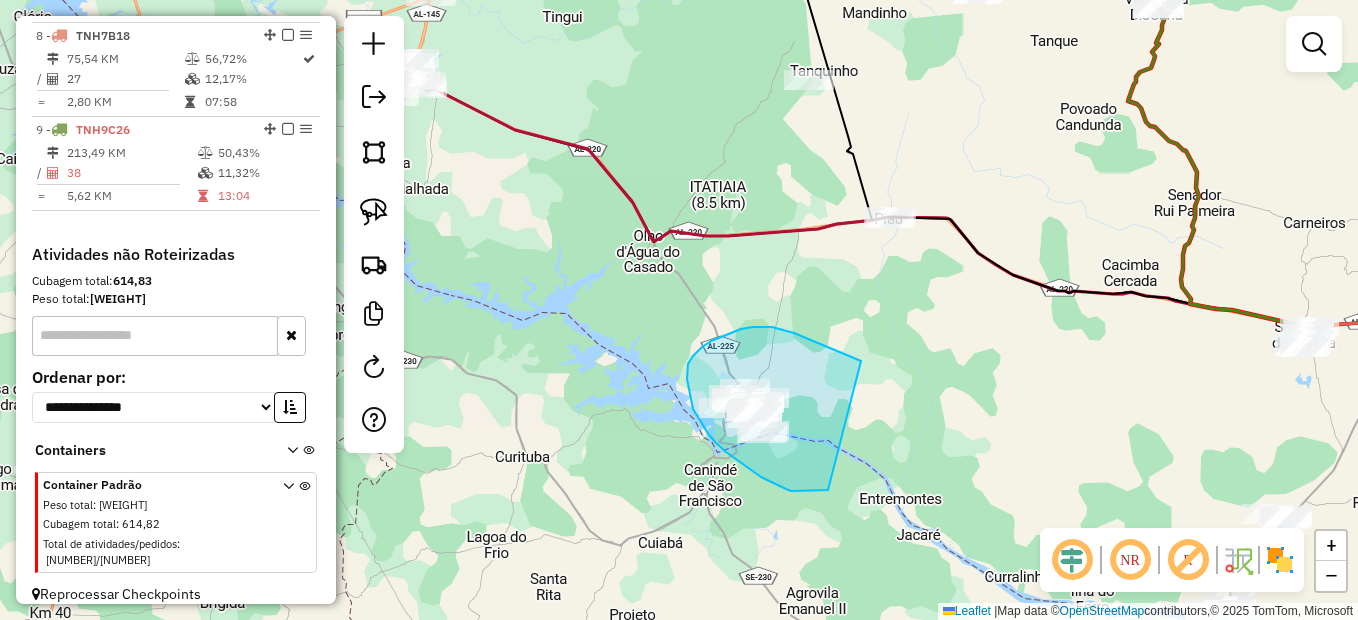 drag, startPoint x: 839, startPoint y: 351, endPoint x: 842, endPoint y: 483, distance: 132.03409 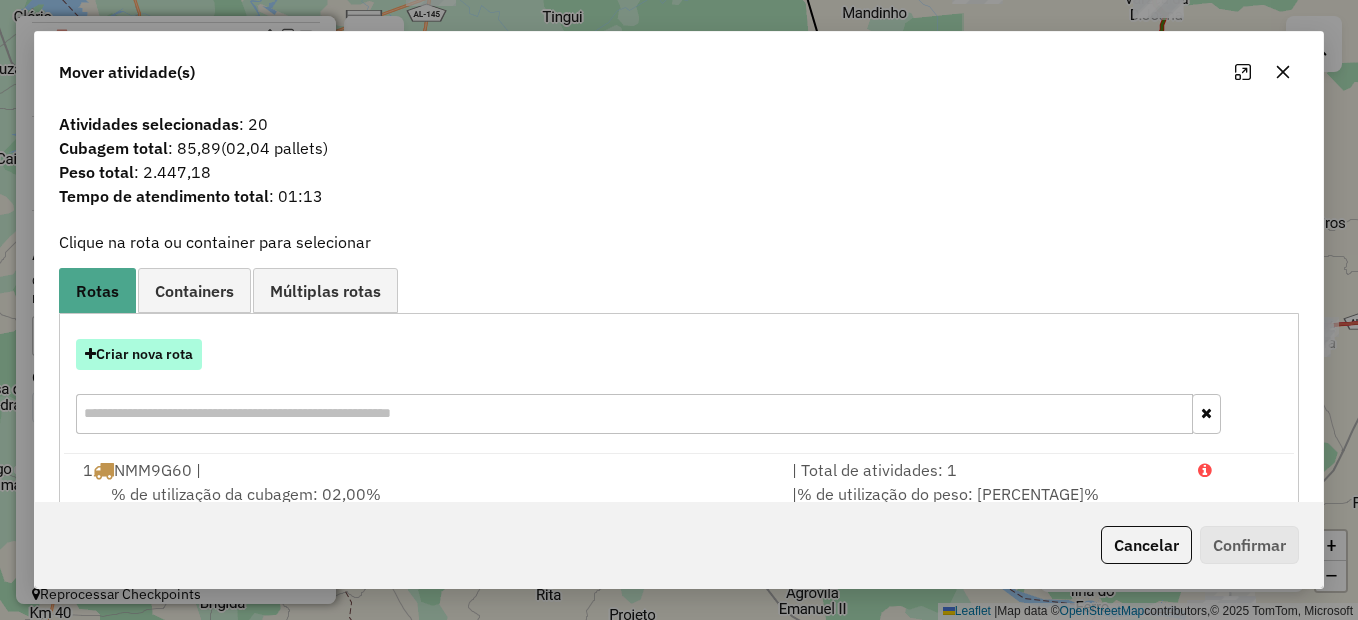 click on "Criar nova rota" at bounding box center [139, 354] 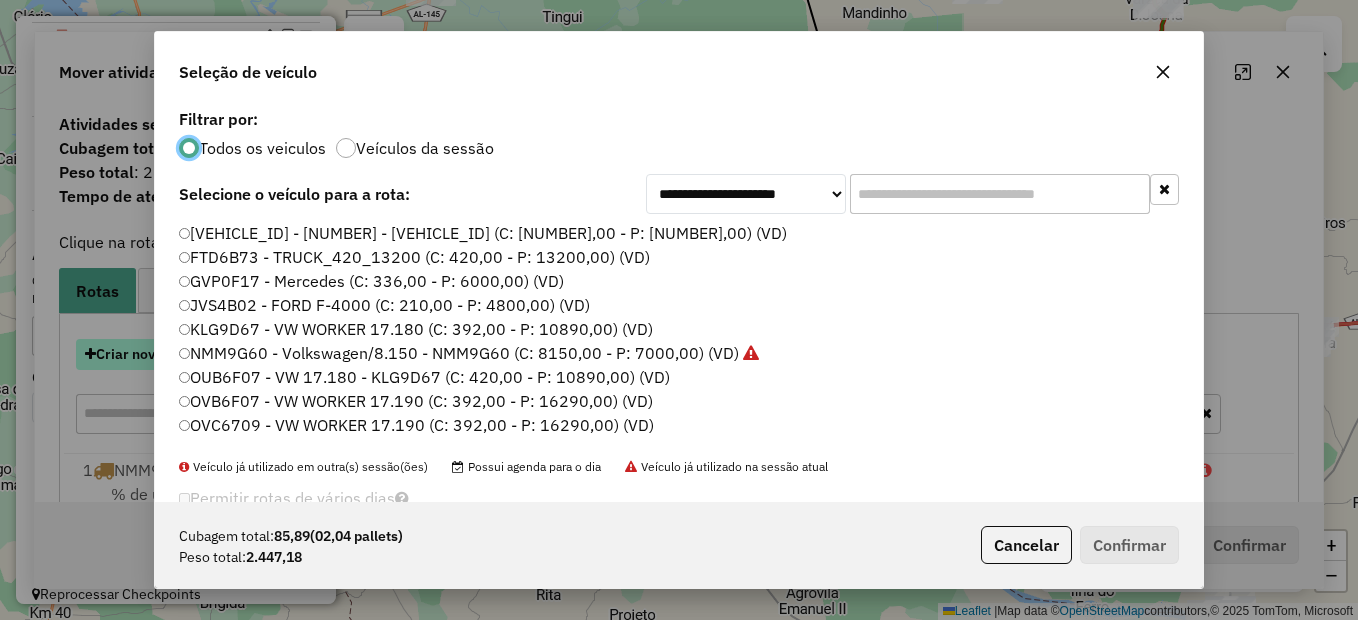 scroll, scrollTop: 11, scrollLeft: 6, axis: both 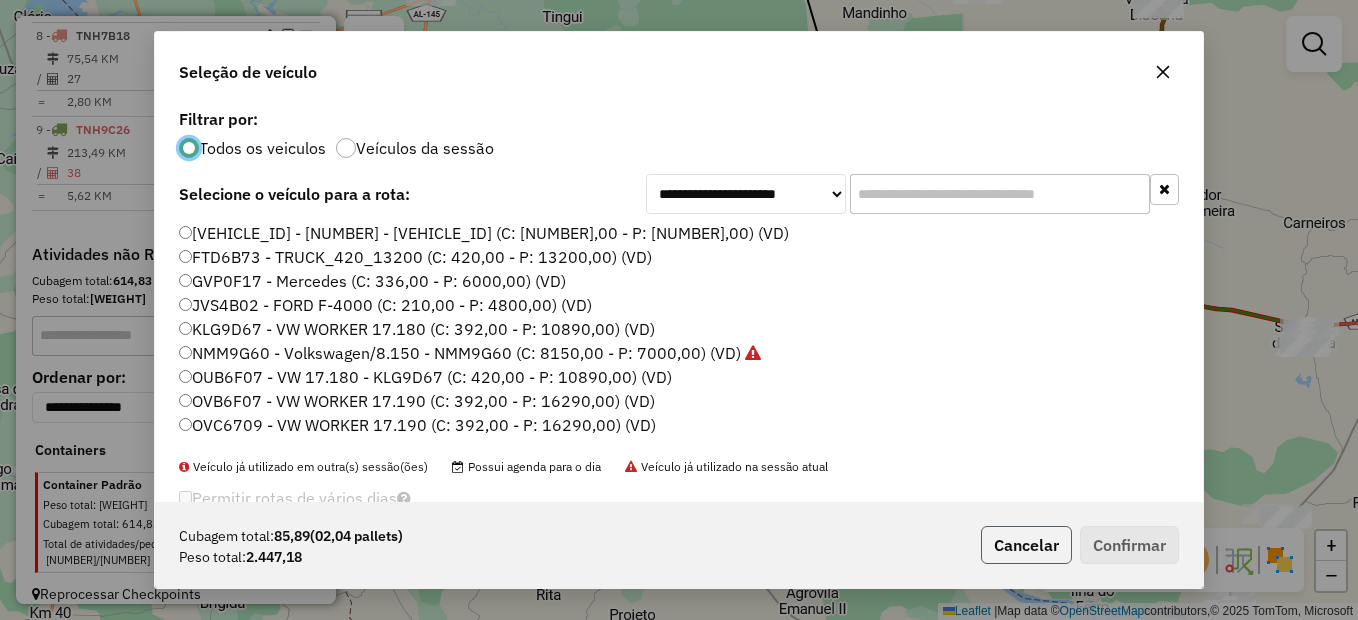click on "Cancelar" 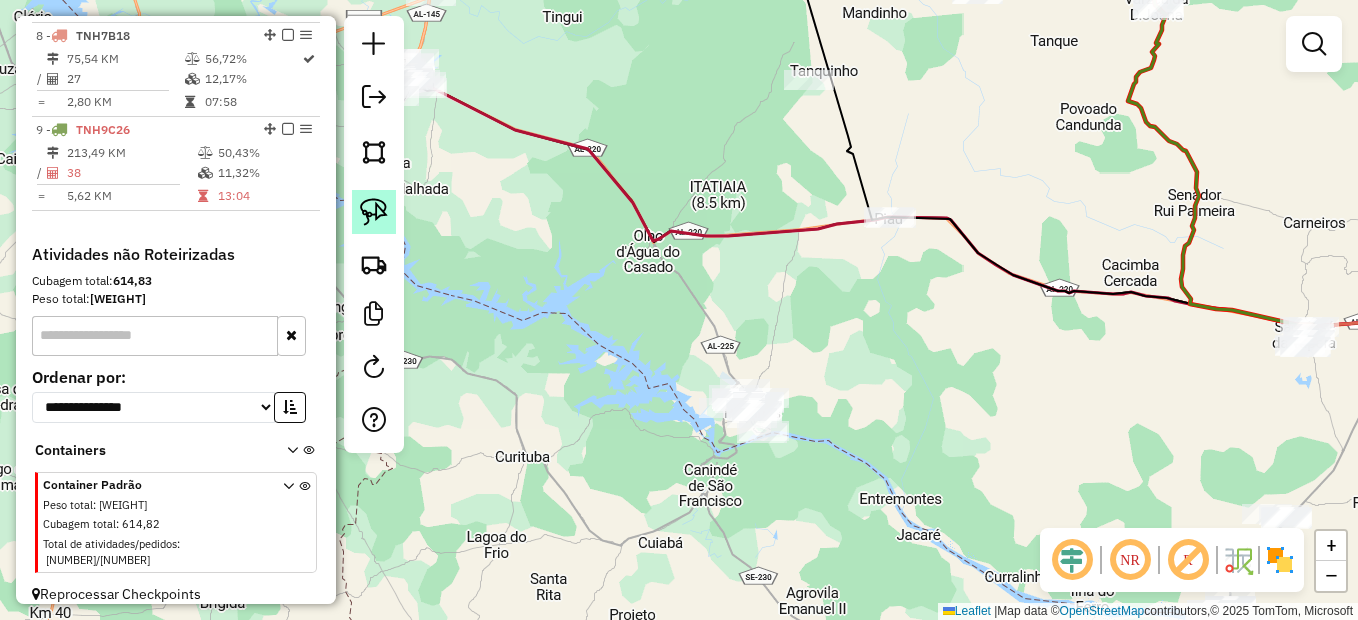 click 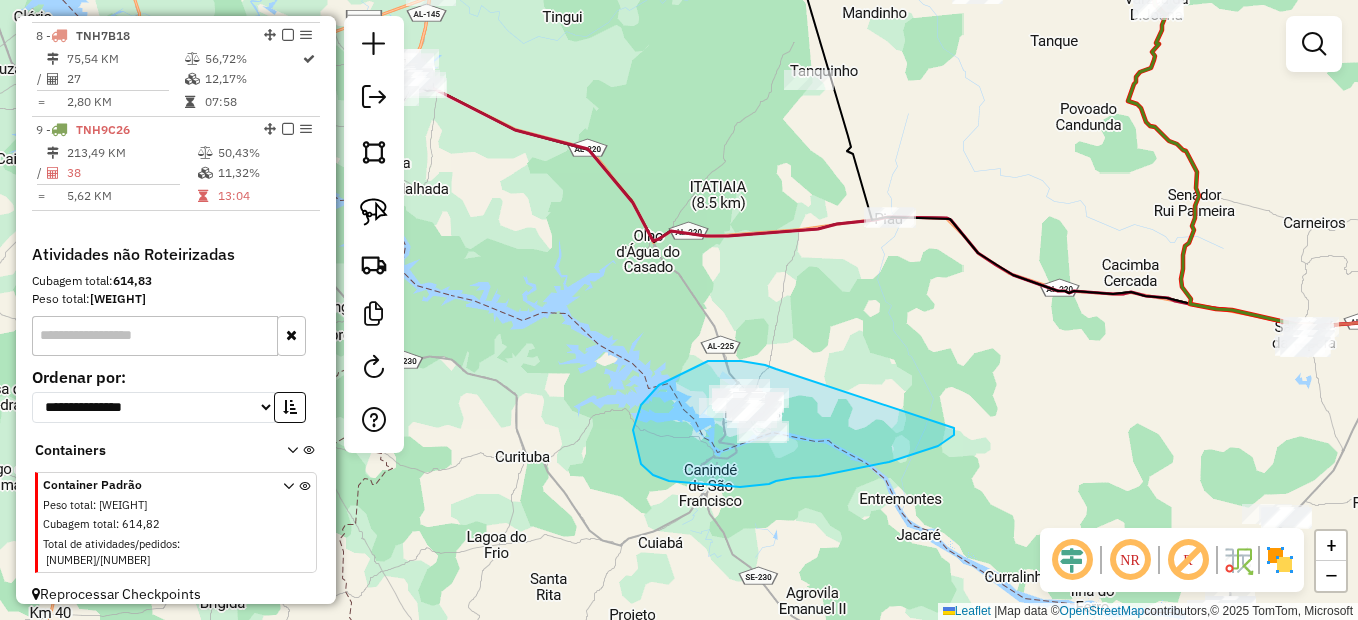 drag, startPoint x: 708, startPoint y: 361, endPoint x: 949, endPoint y: 420, distance: 248.11691 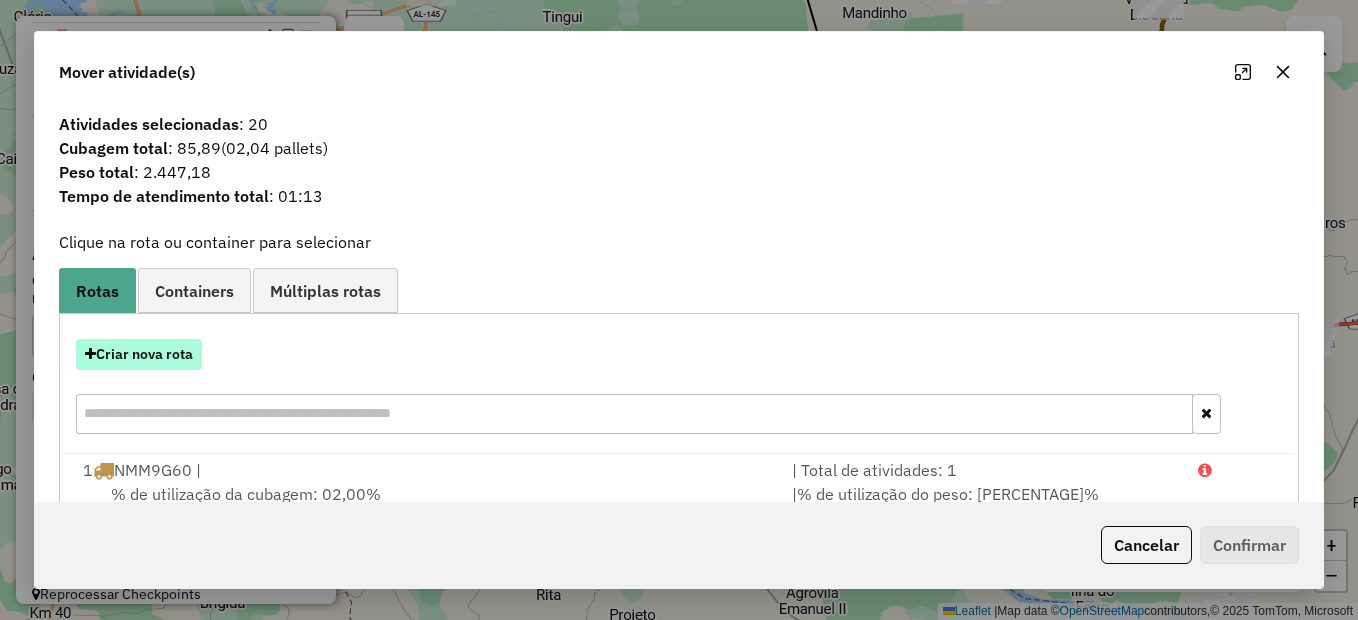 click on "Criar nova rota" at bounding box center [139, 354] 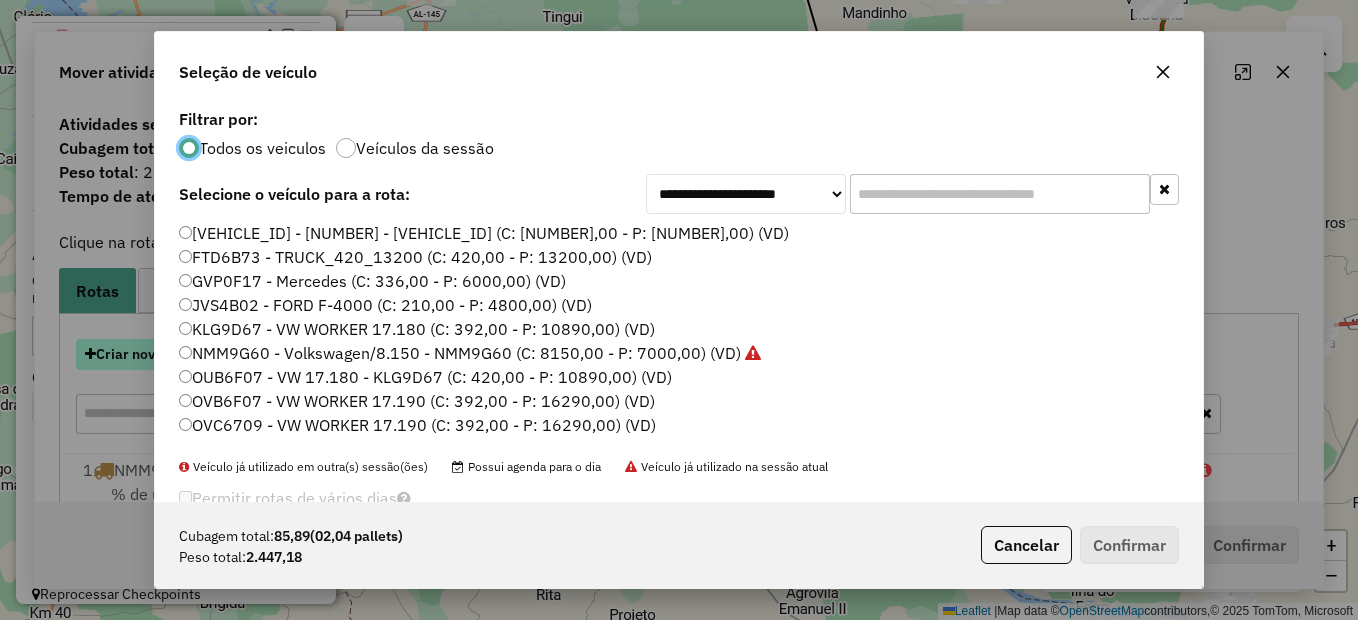 scroll, scrollTop: 11, scrollLeft: 6, axis: both 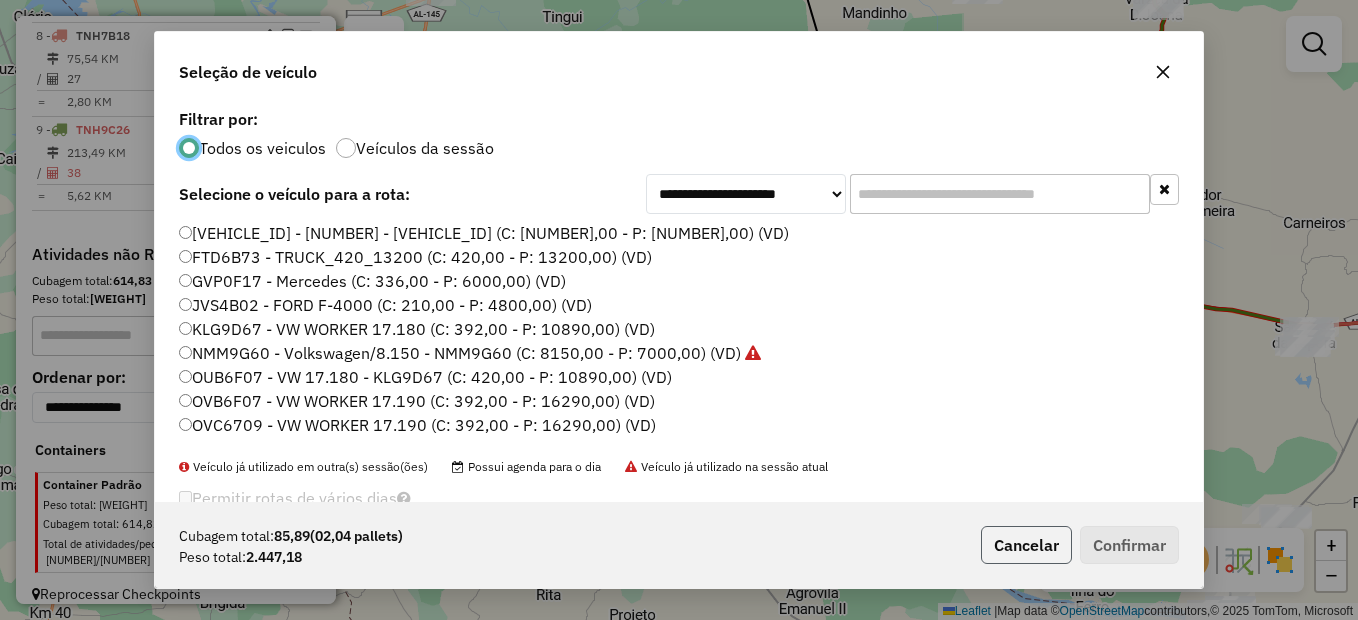 click on "Cancelar" 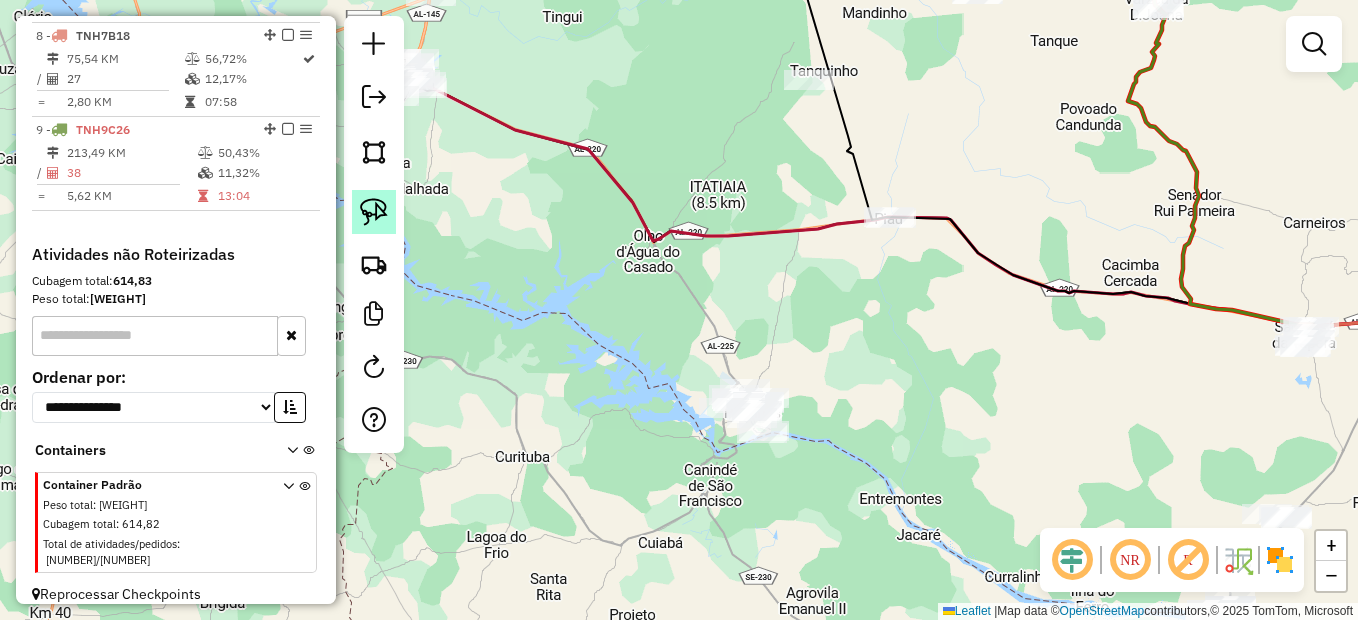 click 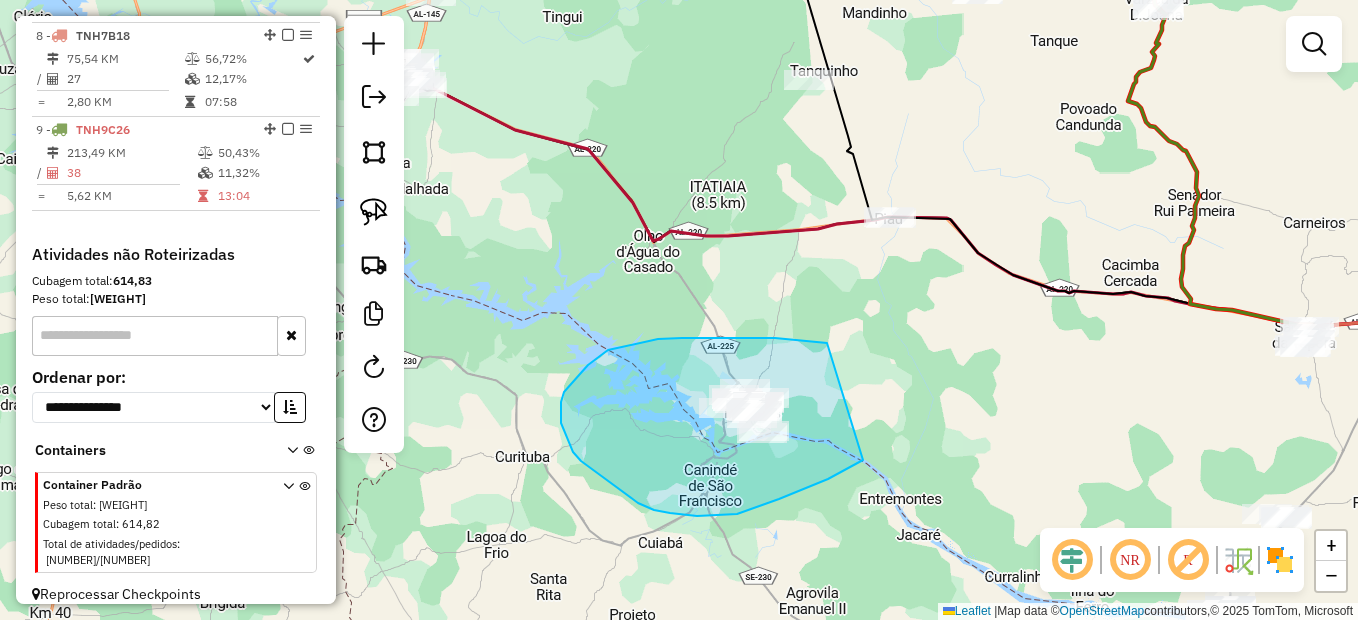drag, startPoint x: 744, startPoint y: 338, endPoint x: 867, endPoint y: 444, distance: 162.37303 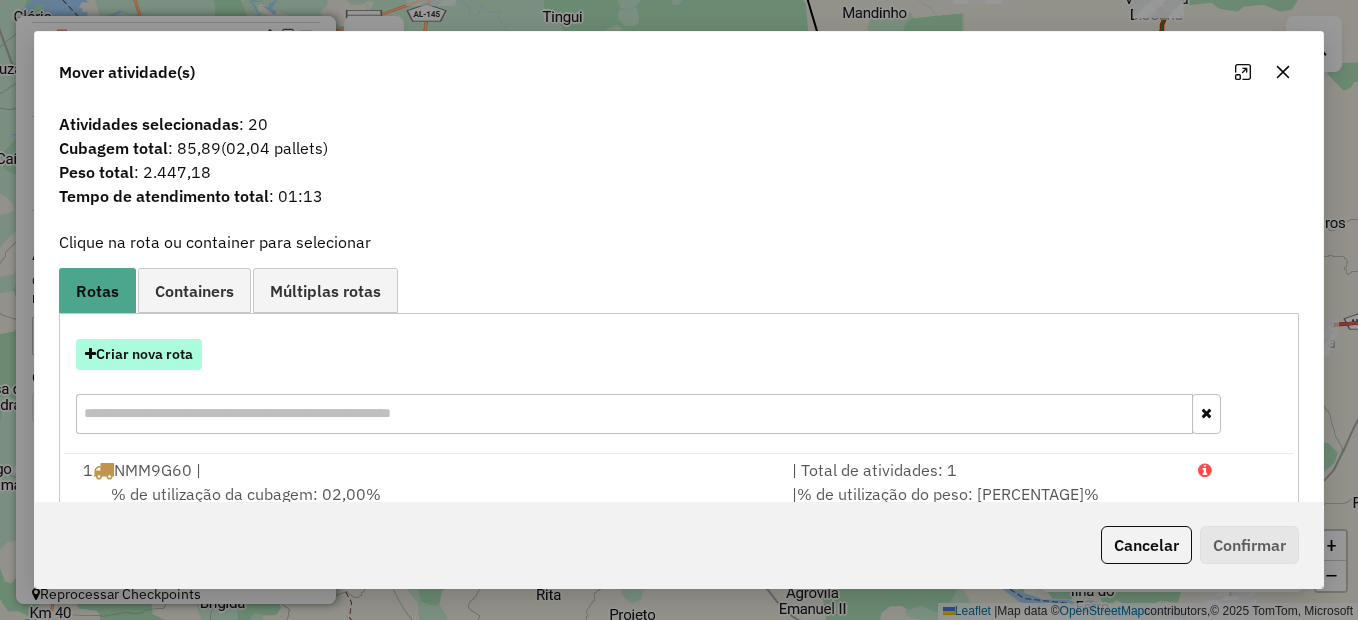 click on "Criar nova rota" at bounding box center (139, 354) 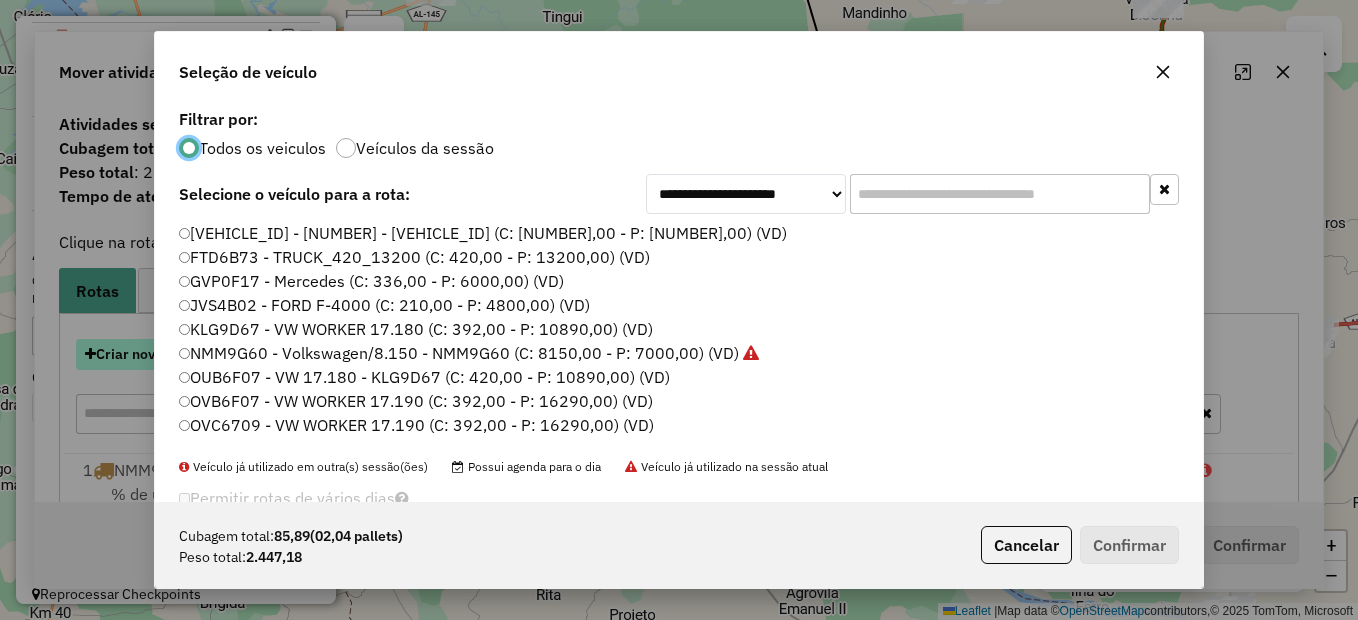 scroll, scrollTop: 11, scrollLeft: 6, axis: both 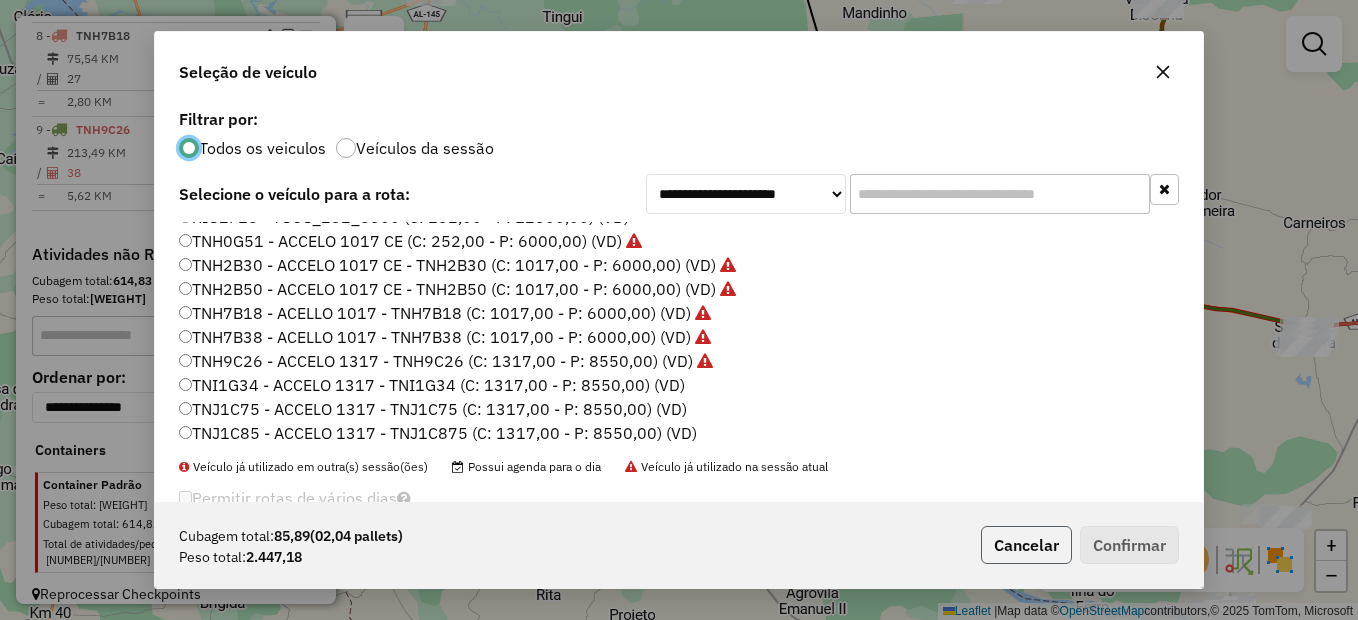 click on "Cancelar" 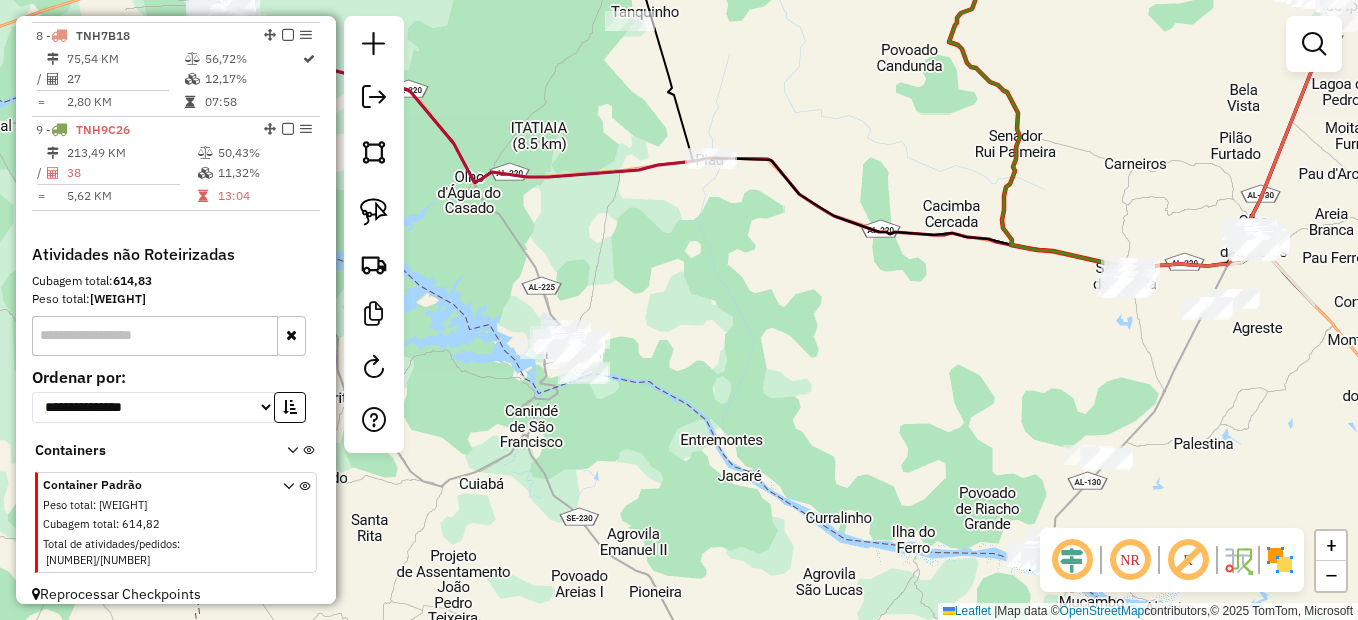 drag, startPoint x: 773, startPoint y: 423, endPoint x: 546, endPoint y: 328, distance: 246.07722 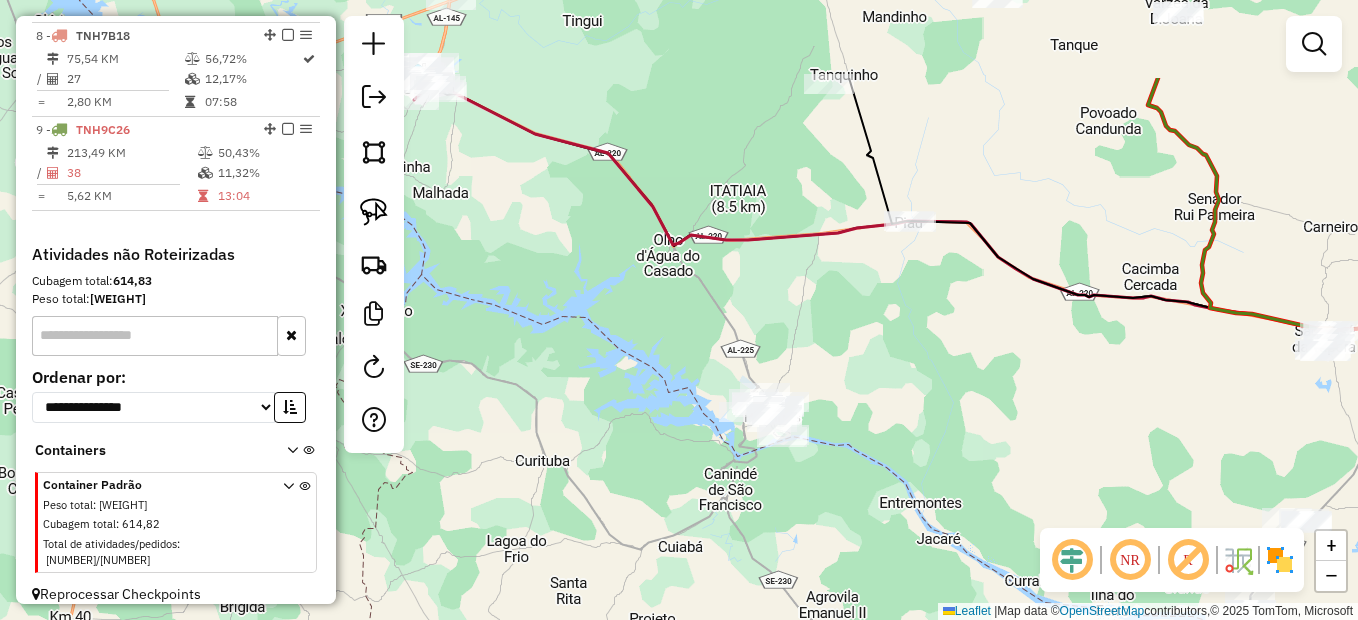 drag, startPoint x: 570, startPoint y: 249, endPoint x: 1133, endPoint y: 502, distance: 617.23413 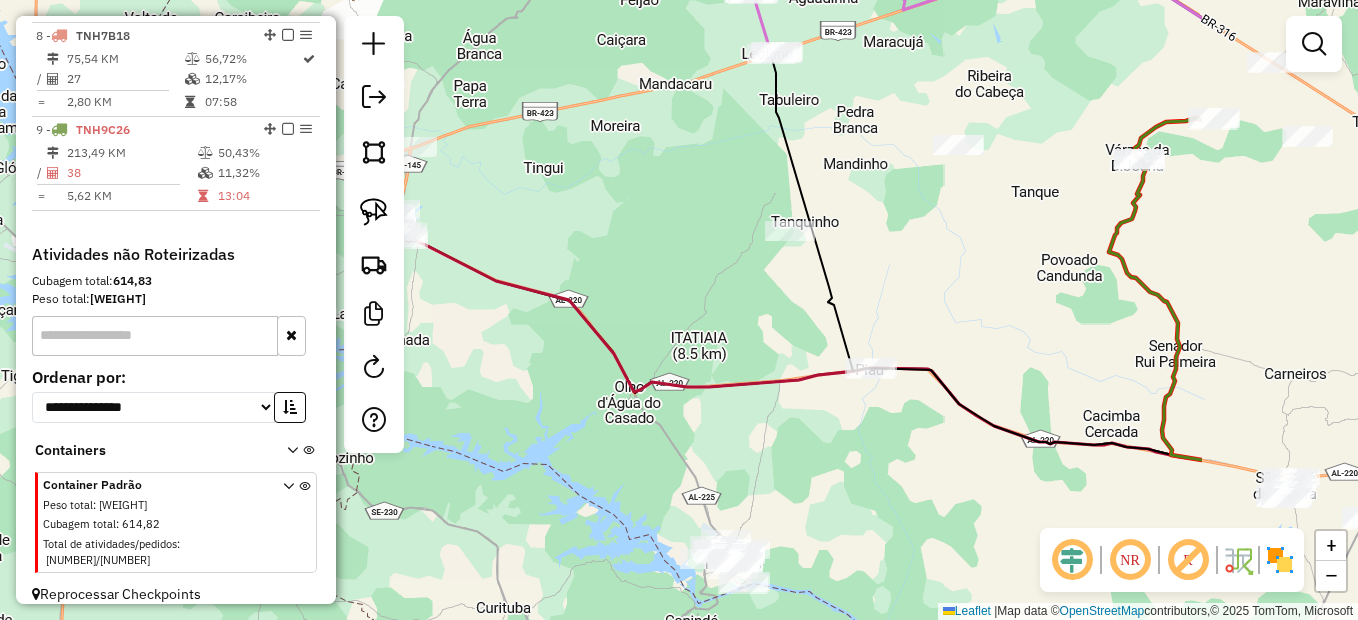 drag, startPoint x: 704, startPoint y: 365, endPoint x: 459, endPoint y: 362, distance: 245.01837 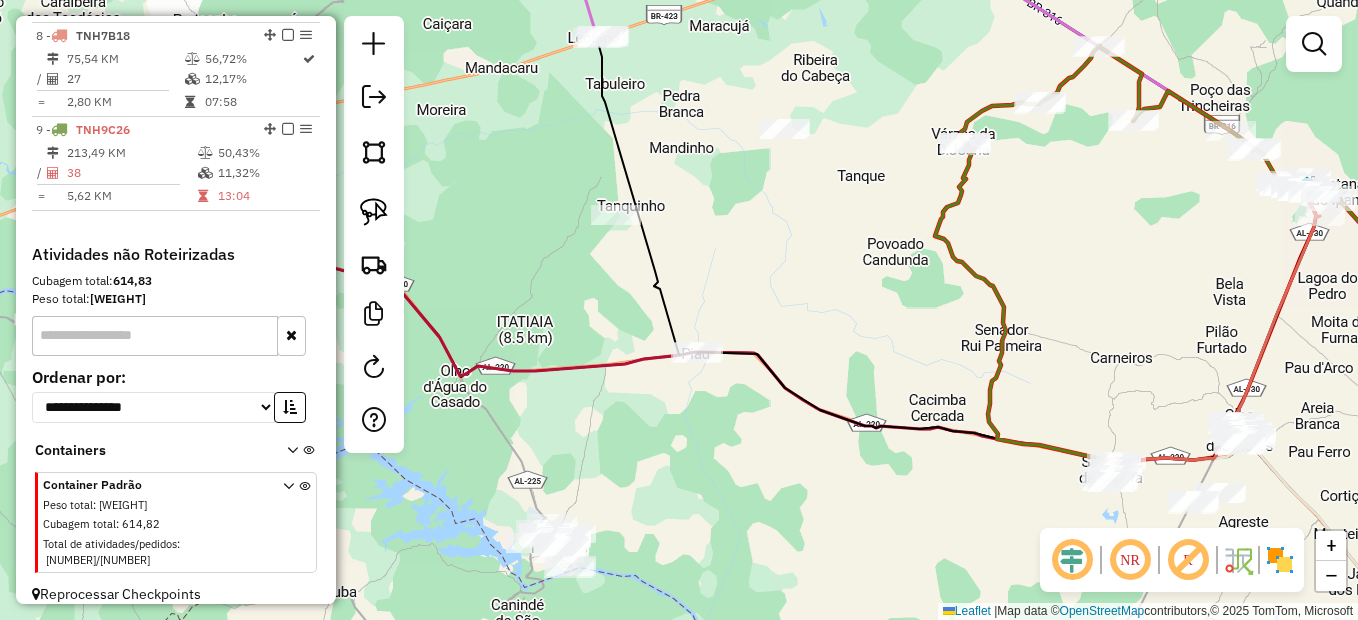 drag, startPoint x: 670, startPoint y: 469, endPoint x: 647, endPoint y: 423, distance: 51.42956 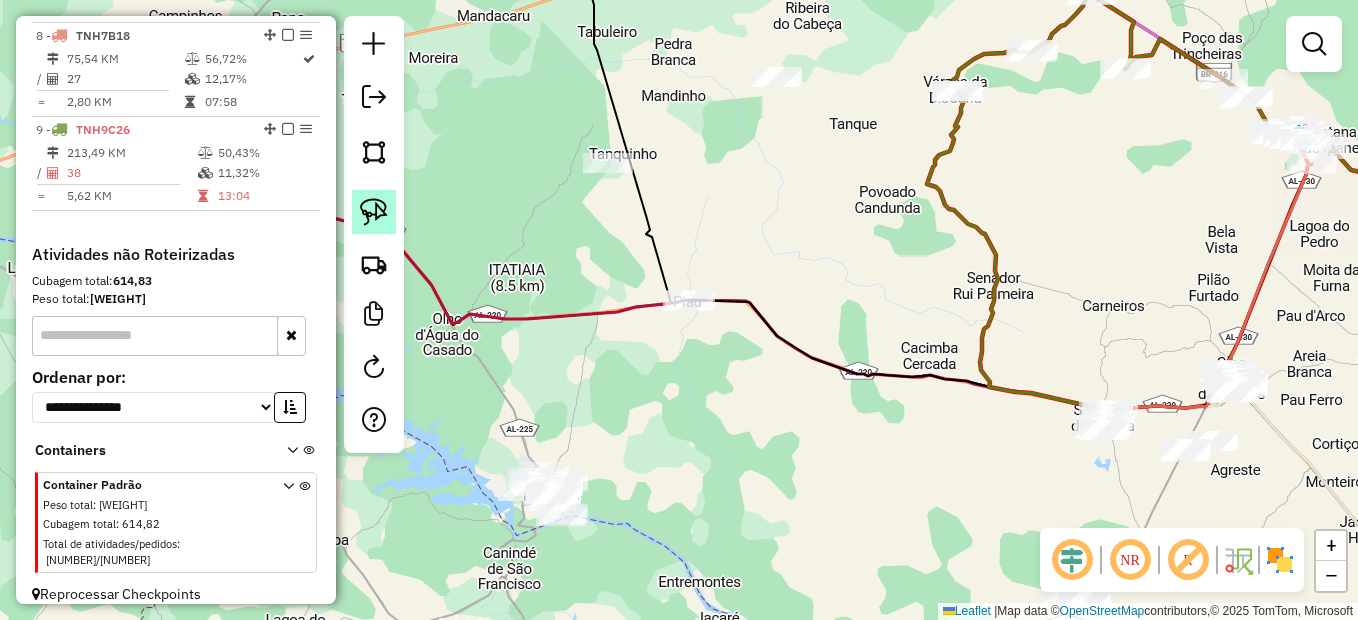click 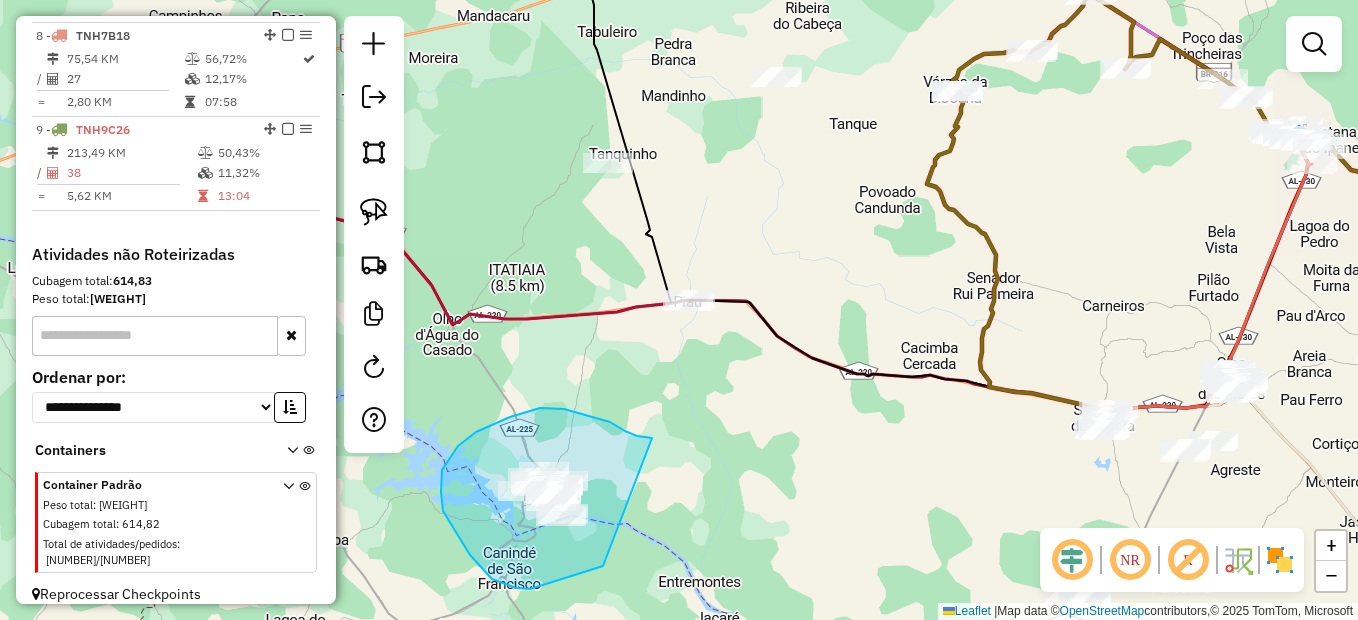 drag, startPoint x: 649, startPoint y: 438, endPoint x: 608, endPoint y: 566, distance: 134.4061 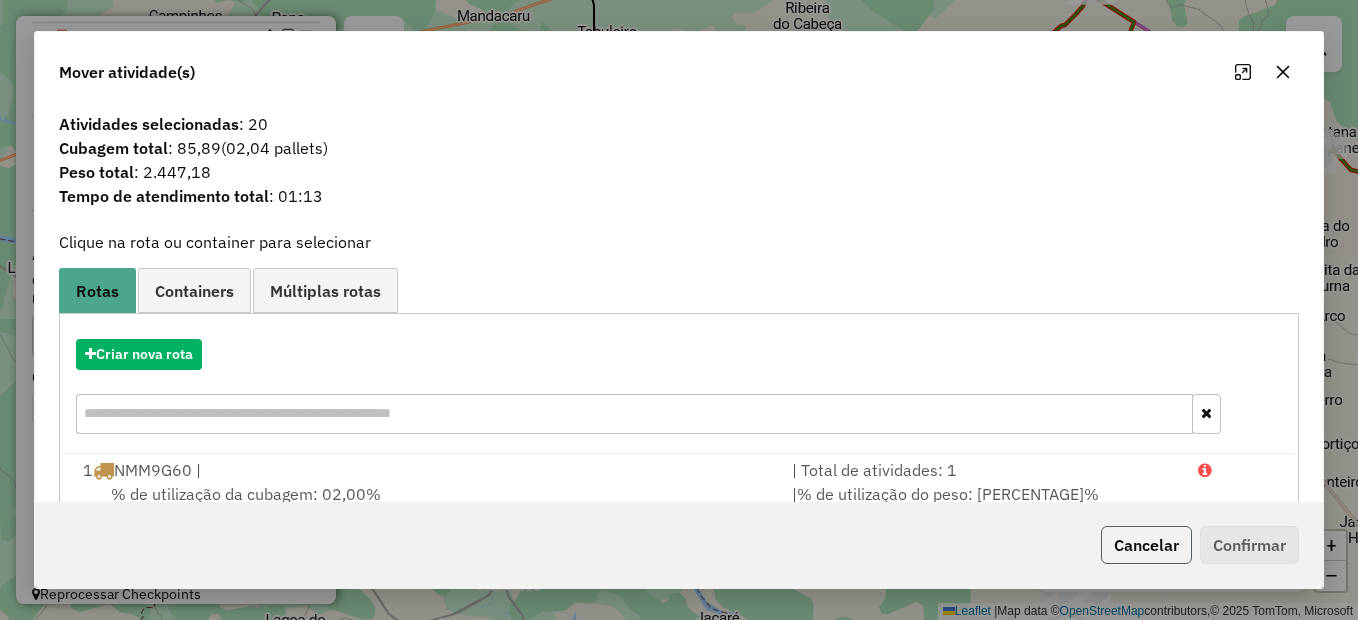 click on "Cancelar" 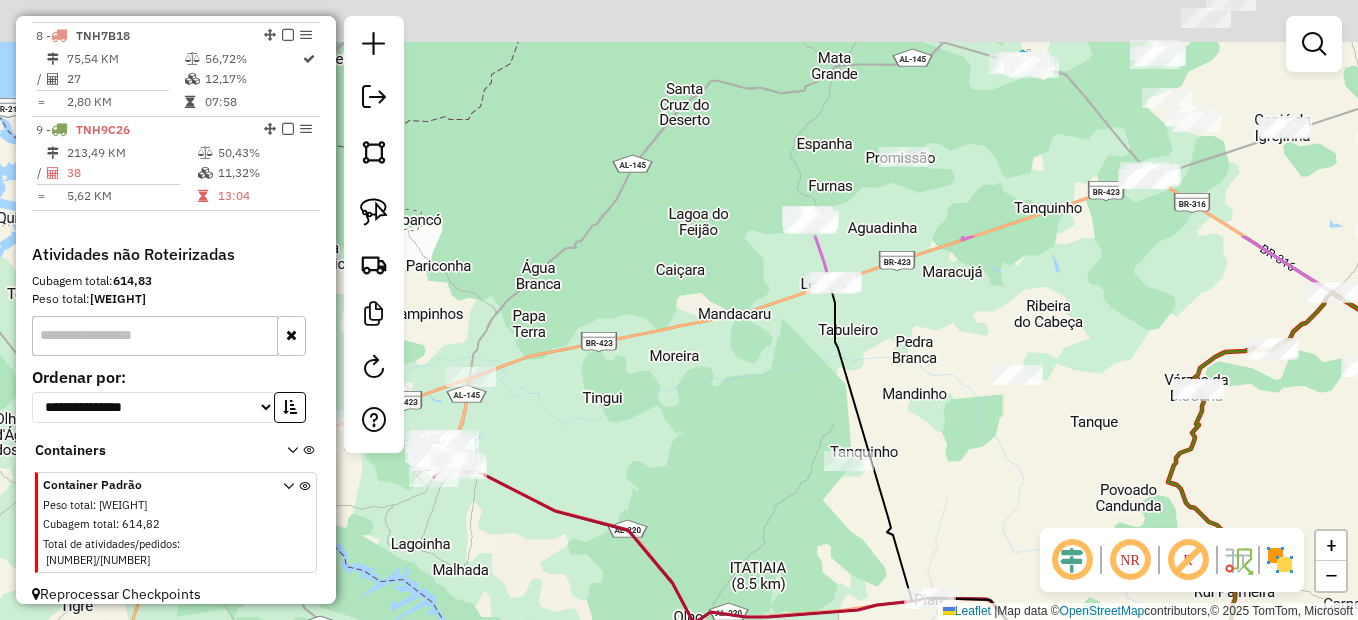 drag, startPoint x: 778, startPoint y: 416, endPoint x: 975, endPoint y: 583, distance: 258.25955 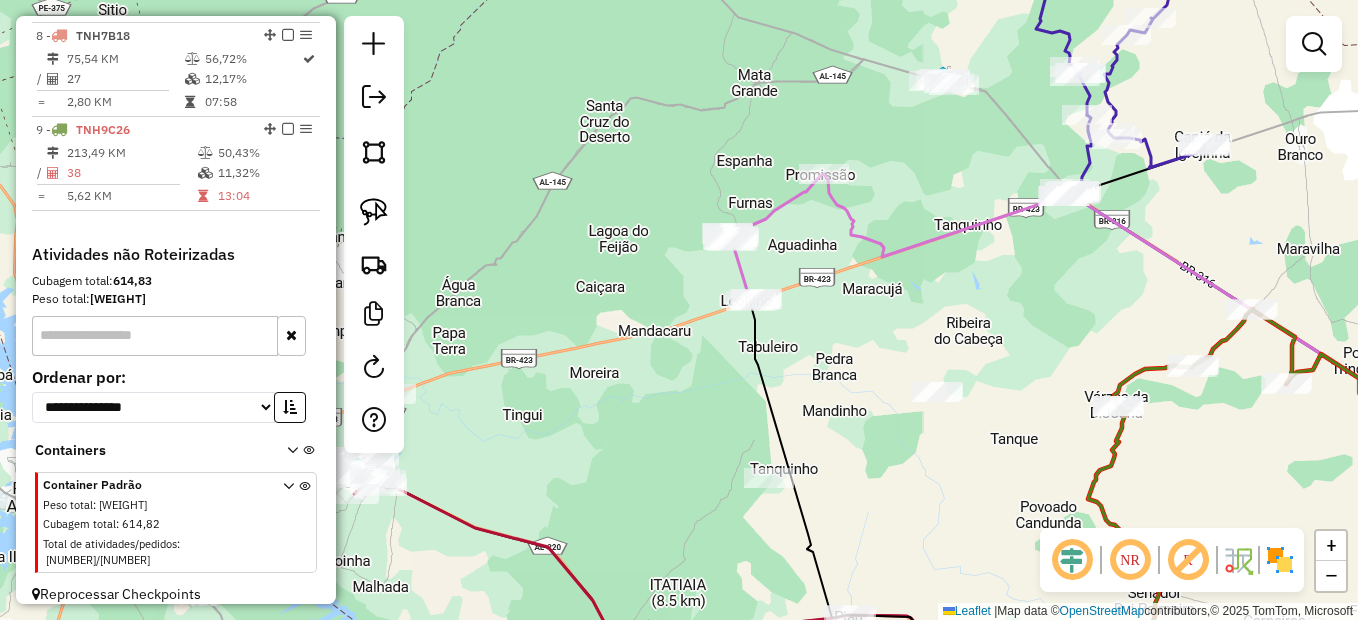 drag, startPoint x: 824, startPoint y: 404, endPoint x: 673, endPoint y: 372, distance: 154.35349 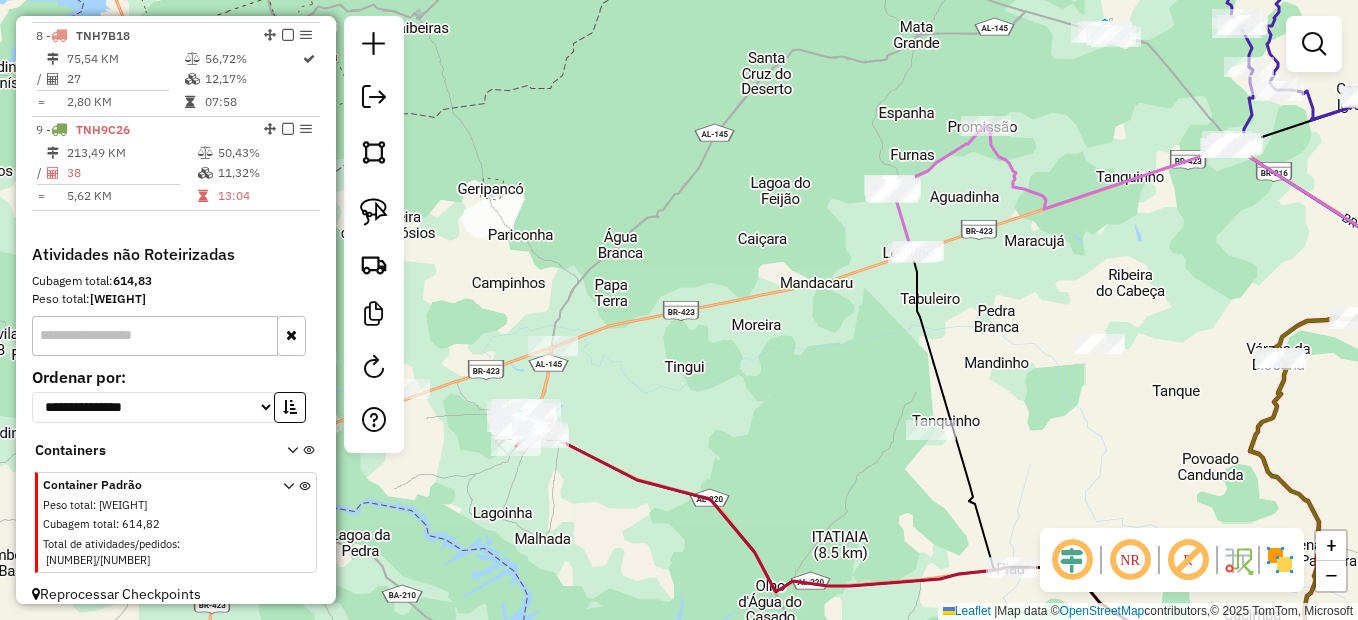 drag, startPoint x: 611, startPoint y: 420, endPoint x: 780, endPoint y: 387, distance: 172.19176 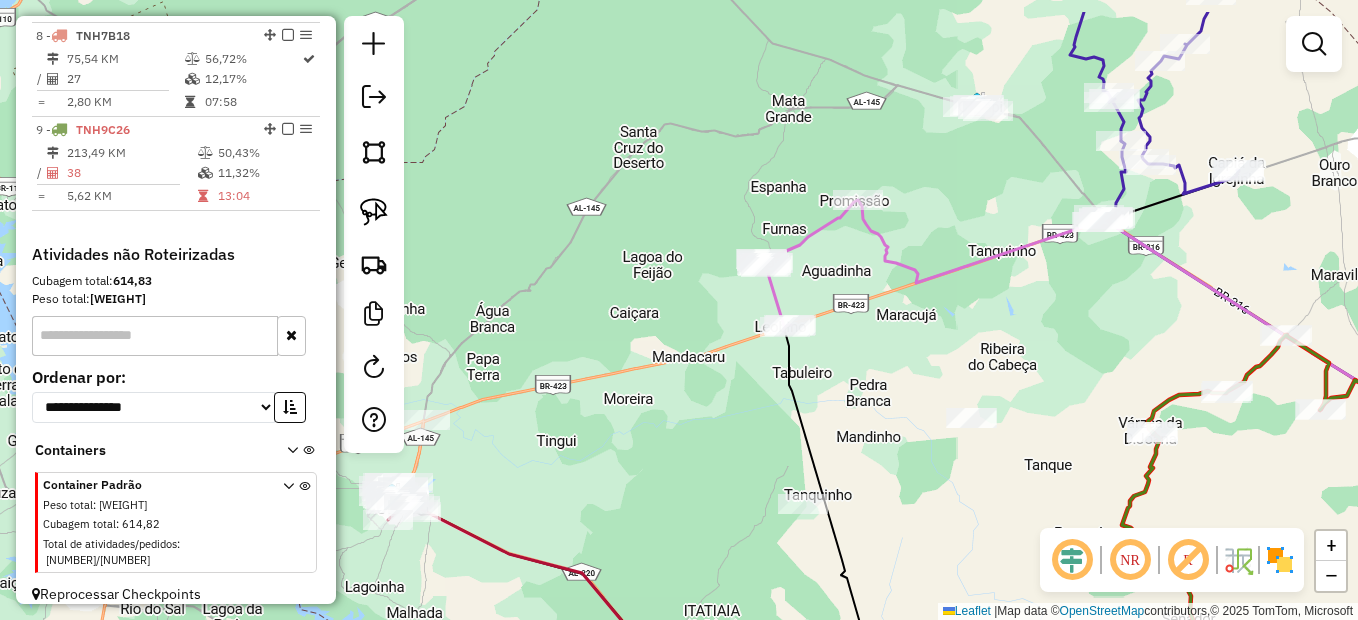 drag, startPoint x: 1054, startPoint y: 259, endPoint x: 756, endPoint y: 443, distance: 350.2285 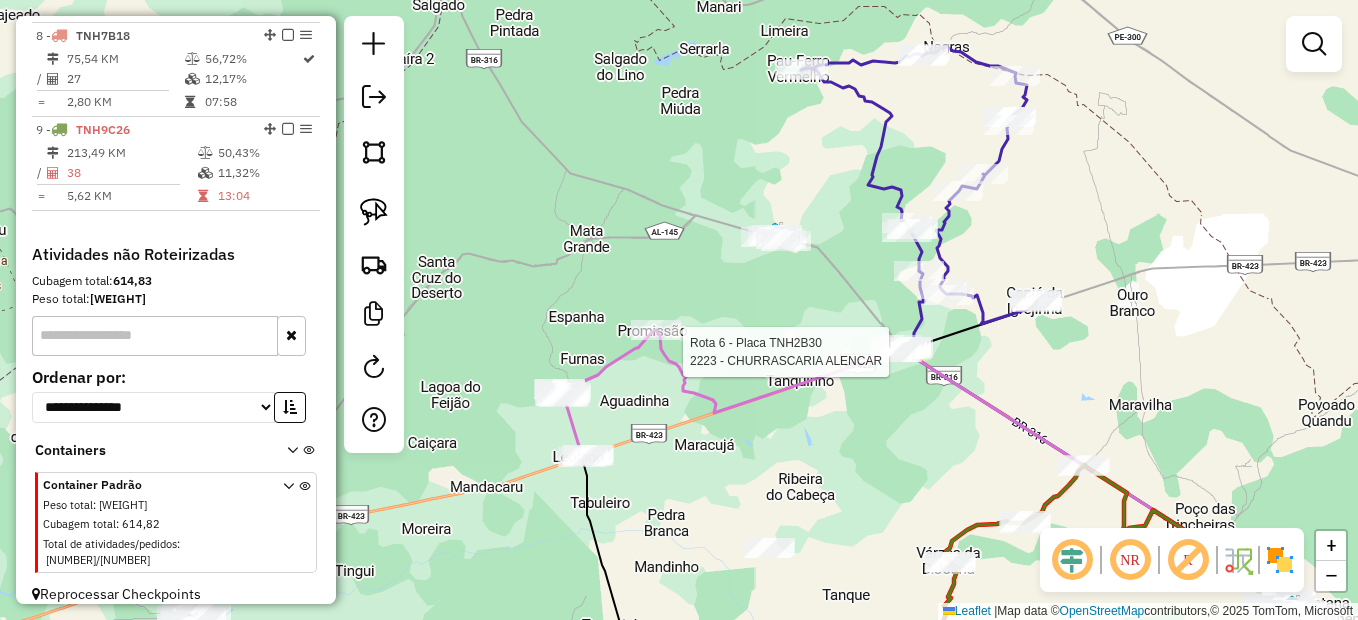 select on "*********" 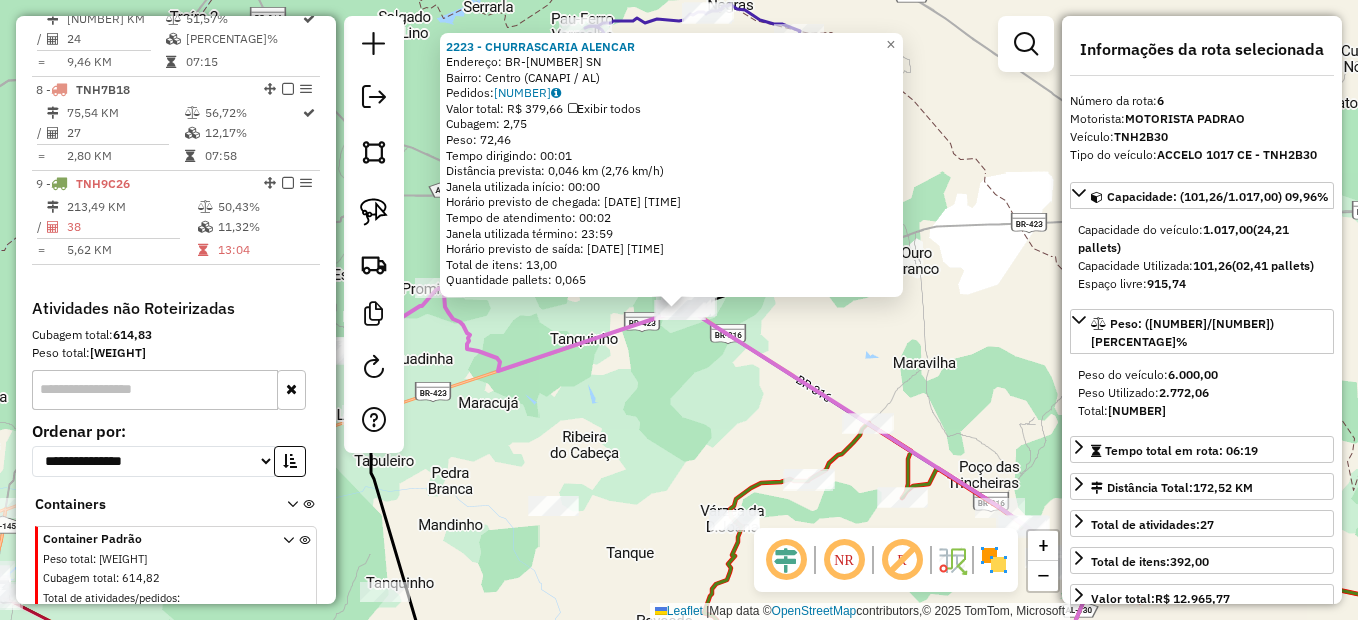 scroll, scrollTop: 1220, scrollLeft: 0, axis: vertical 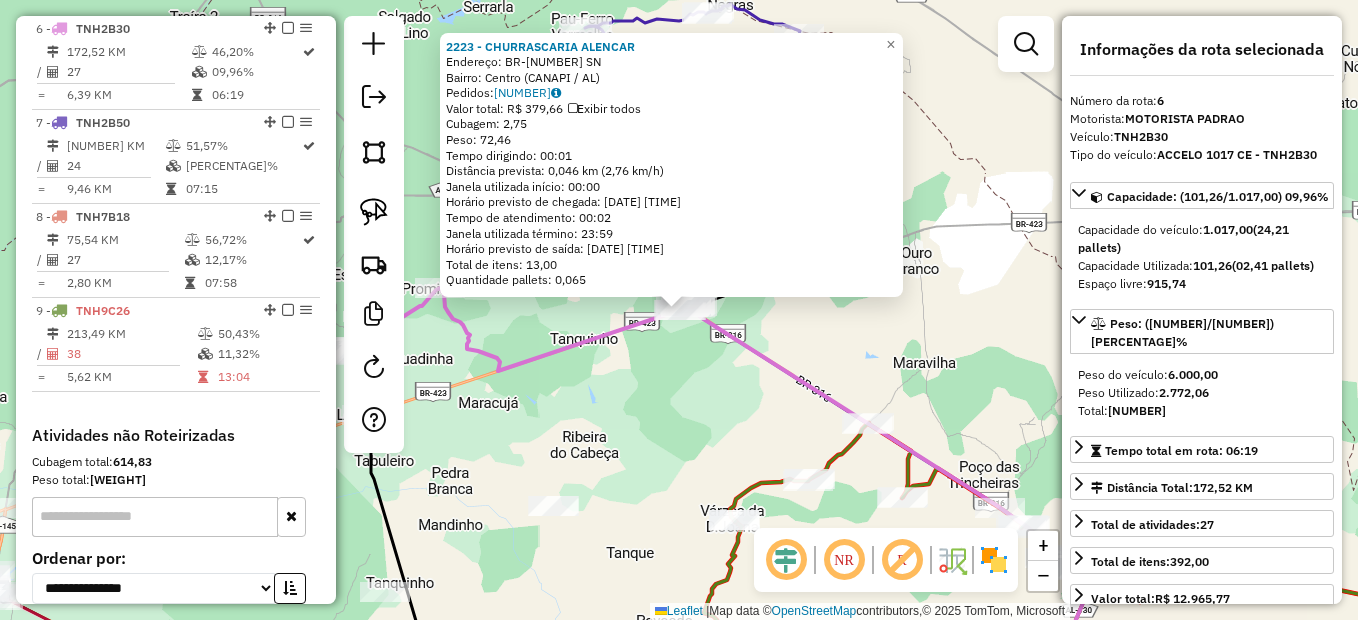 click on "2223 - CHURRASCARIA ALENCAR  Endereço:  BR-423 SN   Bairro: Centro (CANAPI / AL)   Pedidos:  02128431   Valor total: R$ 379,66   Exibir todos   Cubagem: 2,75  Peso: 72,46  Tempo dirigindo: 00:01   Distância prevista: 0,046 km (2,76 km/h)   Janela utilizada início: 00:00   Horário previsto de chegada: 04/08/2025 10:12   Tempo de atendimento: 00:02   Janela utilizada término: 23:59   Horário previsto de saída: 04/08/2025 10:14   Total de itens: 13,00   Quantidade pallets: 0,065  × Janela de atendimento Grade de atendimento Capacidade Transportadoras Veículos Cliente Pedidos  Rotas Selecione os dias de semana para filtrar as janelas de atendimento  Seg   Ter   Qua   Qui   Sex   Sáb   Dom  Informe o período da janela de atendimento: De: Até:  Filtrar exatamente a janela do cliente  Considerar janela de atendimento padrão  Selecione os dias de semana para filtrar as grades de atendimento  Seg   Ter   Qua   Qui   Sex   Sáb   Dom   Considerar clientes sem dia de atendimento cadastrado  Peso mínimo:  +" 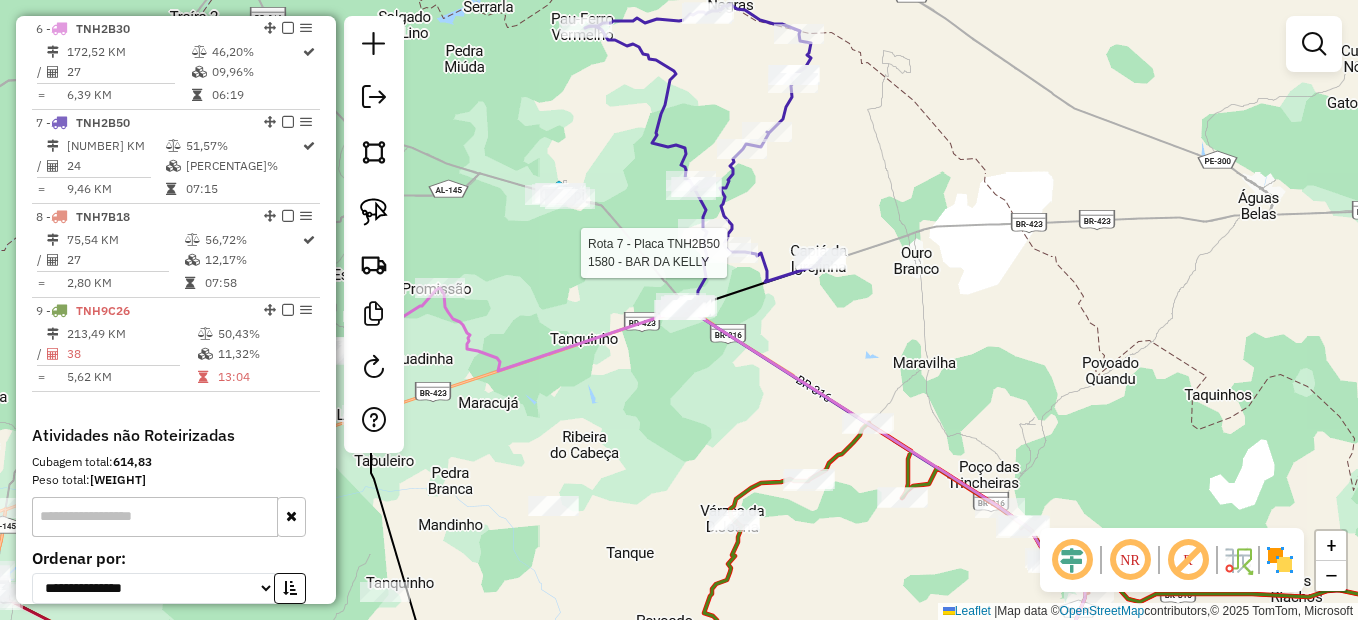 select on "*********" 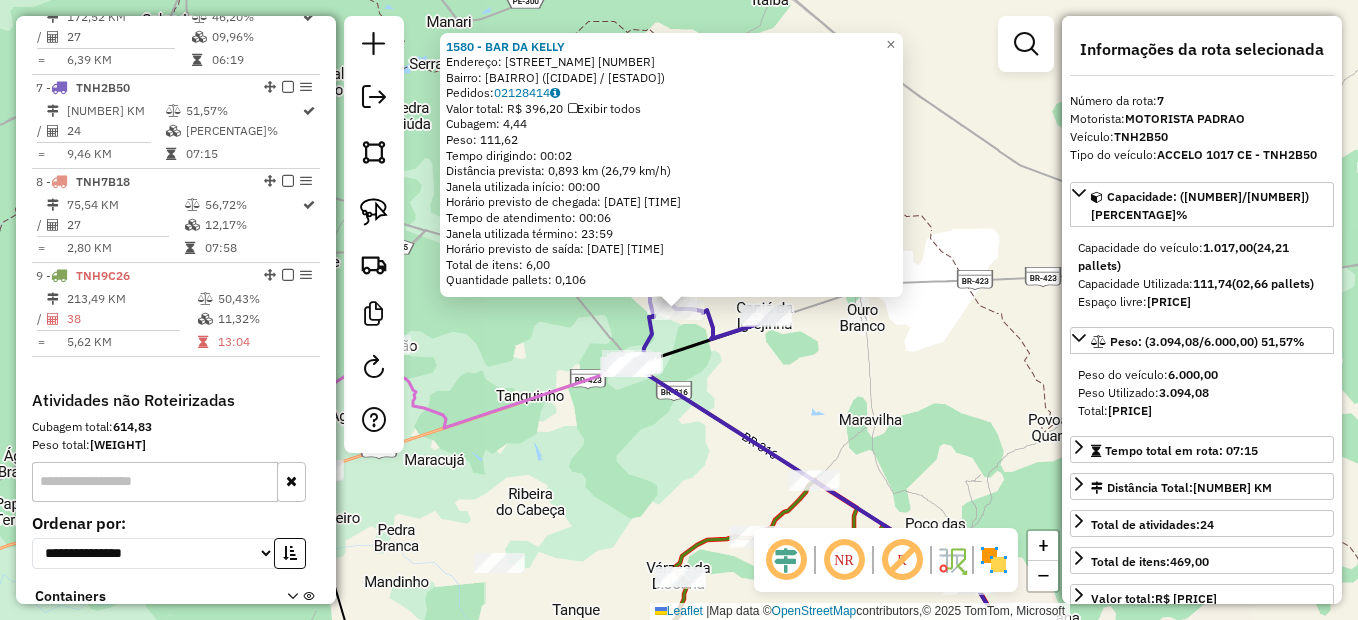scroll, scrollTop: 1314, scrollLeft: 0, axis: vertical 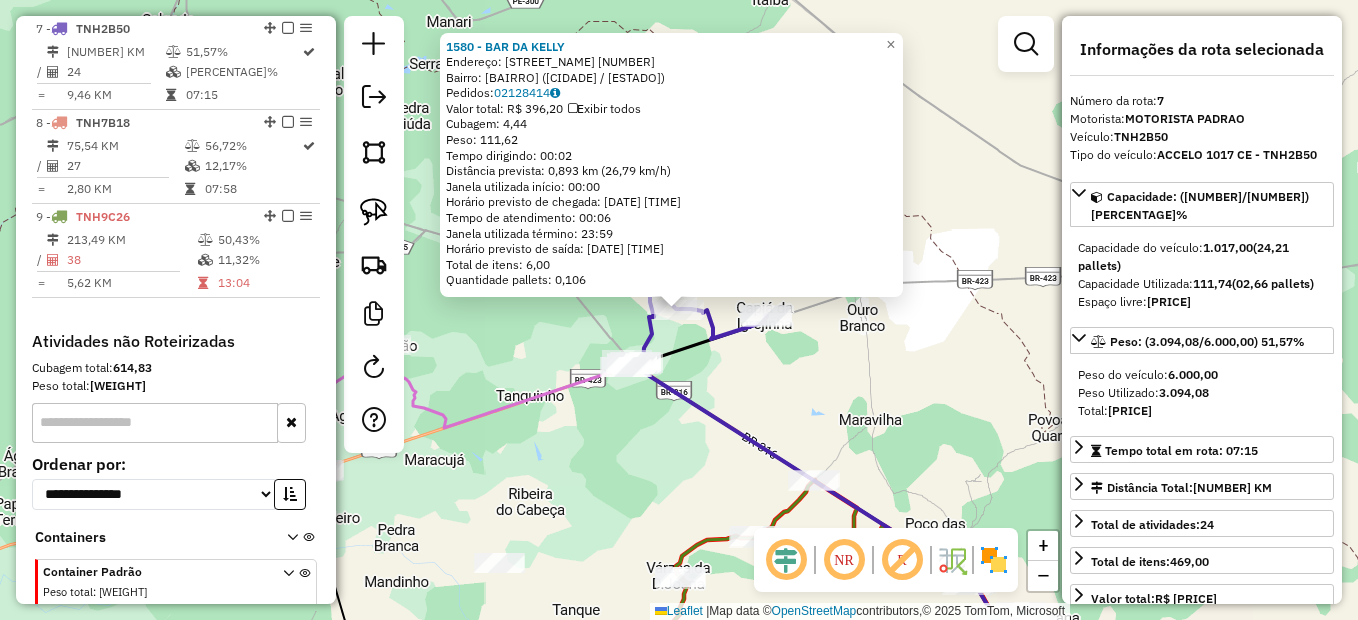 click on "1580 - BAR DA KELLY  Endereço:  sitio sambambaia 1   Bairro: Sambambaia (CANAPI / AL)   Pedidos:  02128414   Valor total: R$ 396,20   Exibir todos   Cubagem: 4,44  Peso: 111,62  Tempo dirigindo: 00:02   Distância prevista: 0,893 km (26,79 km/h)   Janela utilizada início: 00:00   Horário previsto de chegada: 04/08/2025 13:12   Tempo de atendimento: 00:06   Janela utilizada término: 23:59   Horário previsto de saída: 04/08/2025 13:18   Total de itens: 6,00   Quantidade pallets: 0,106  × Janela de atendimento Grade de atendimento Capacidade Transportadoras Veículos Cliente Pedidos  Rotas Selecione os dias de semana para filtrar as janelas de atendimento  Seg   Ter   Qua   Qui   Sex   Sáb   Dom  Informe o período da janela de atendimento: De: Até:  Filtrar exatamente a janela do cliente  Considerar janela de atendimento padrão  Selecione os dias de semana para filtrar as grades de atendimento  Seg   Ter   Qua   Qui   Sex   Sáb   Dom   Considerar clientes sem dia de atendimento cadastrado  De:   De:" 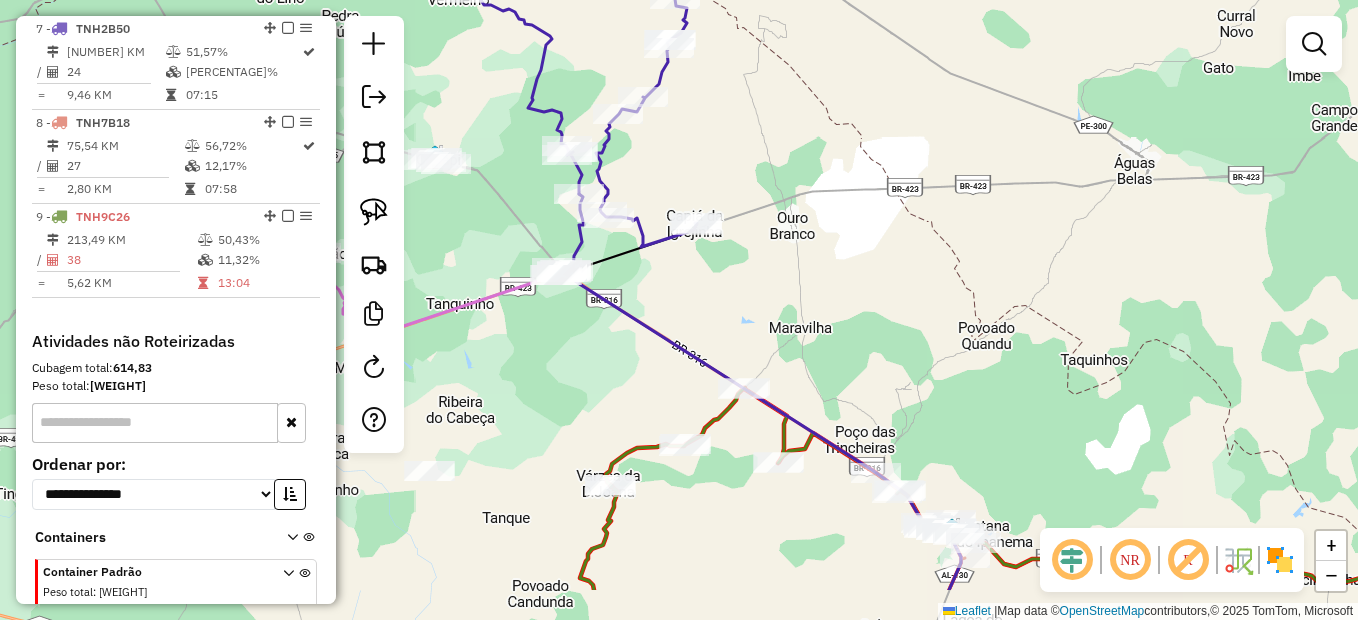 drag, startPoint x: 661, startPoint y: 441, endPoint x: 572, endPoint y: 283, distance: 181.34222 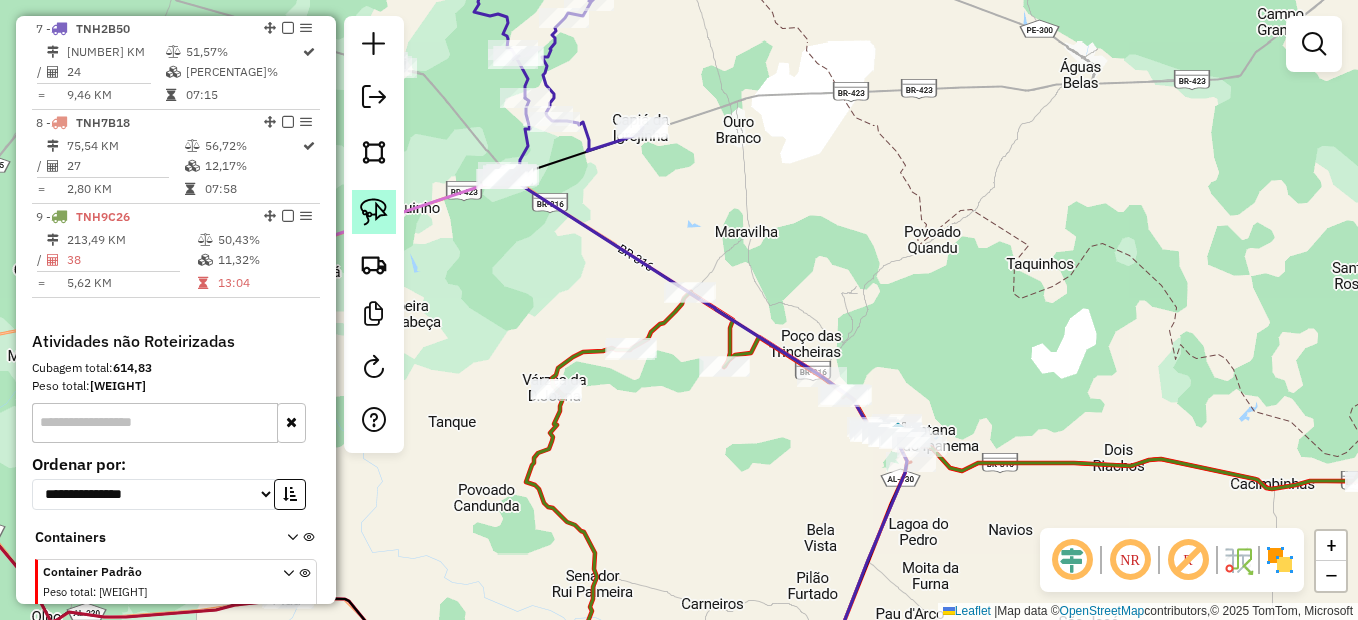 click 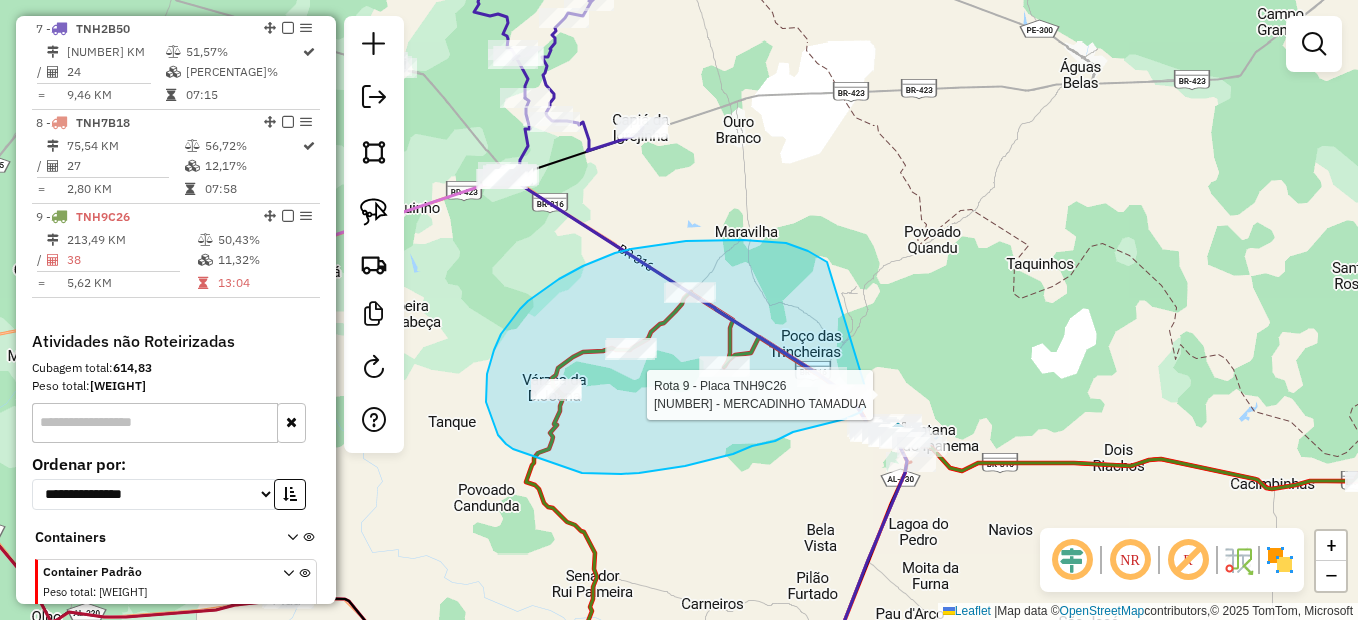 click on "Rota 9 - Placa TNH9C26  5681 - MERCADINHO TAMADUA Janela de atendimento Grade de atendimento Capacidade Transportadoras Veículos Cliente Pedidos  Rotas Selecione os dias de semana para filtrar as janelas de atendimento  Seg   Ter   Qua   Qui   Sex   Sáb   Dom  Informe o período da janela de atendimento: De: Até:  Filtrar exatamente a janela do cliente  Considerar janela de atendimento padrão  Selecione os dias de semana para filtrar as grades de atendimento  Seg   Ter   Qua   Qui   Sex   Sáb   Dom   Considerar clientes sem dia de atendimento cadastrado  Clientes fora do dia de atendimento selecionado Filtrar as atividades entre os valores definidos abaixo:  Peso mínimo:   Peso máximo:   Cubagem mínima:   Cubagem máxima:   De:   Até:  Filtrar as atividades entre o tempo de atendimento definido abaixo:  De:   Até:   Considerar capacidade total dos clientes não roteirizados Transportadora: Selecione um ou mais itens Tipo de veículo: Selecione um ou mais itens Veículo: Selecione um ou mais itens +" 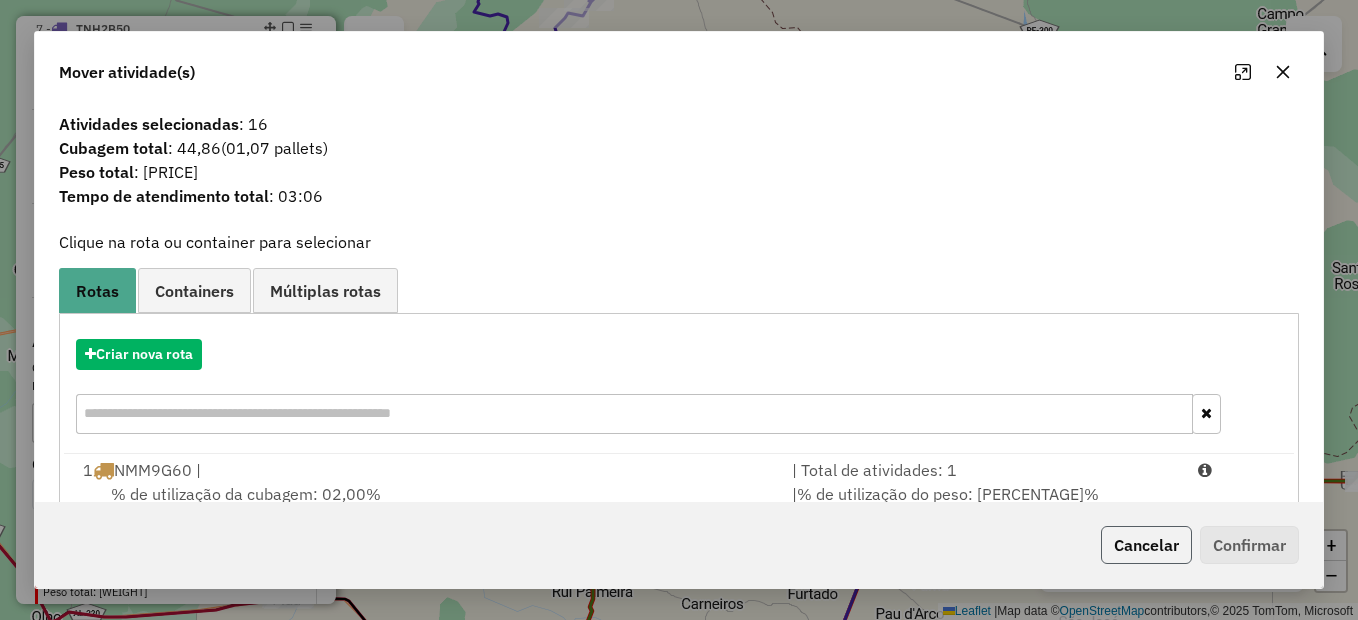 click on "Cancelar" 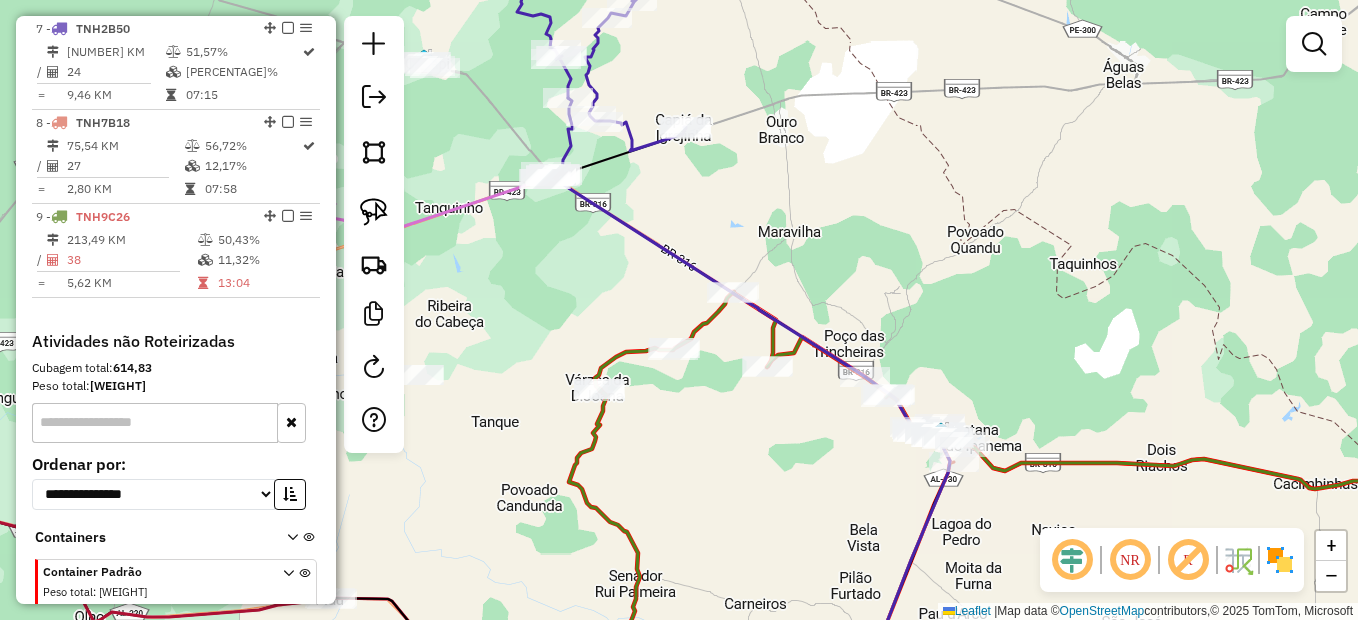 drag, startPoint x: 597, startPoint y: 290, endPoint x: 699, endPoint y: 332, distance: 110.308655 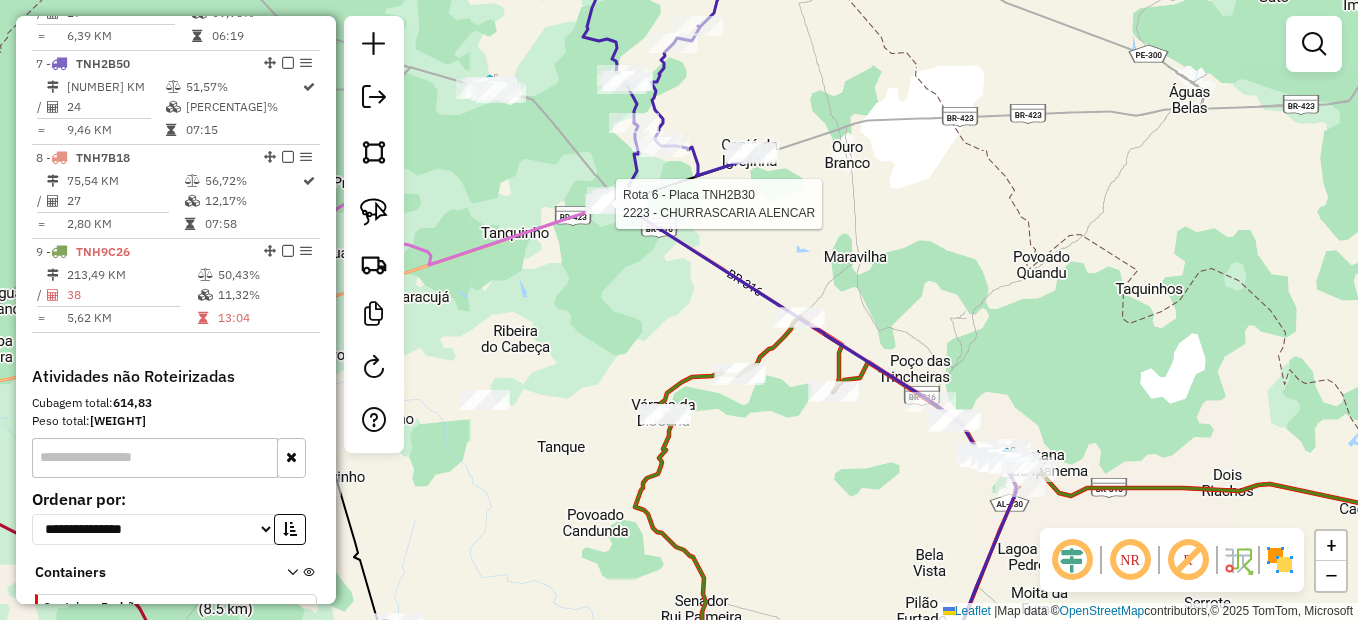 select on "*********" 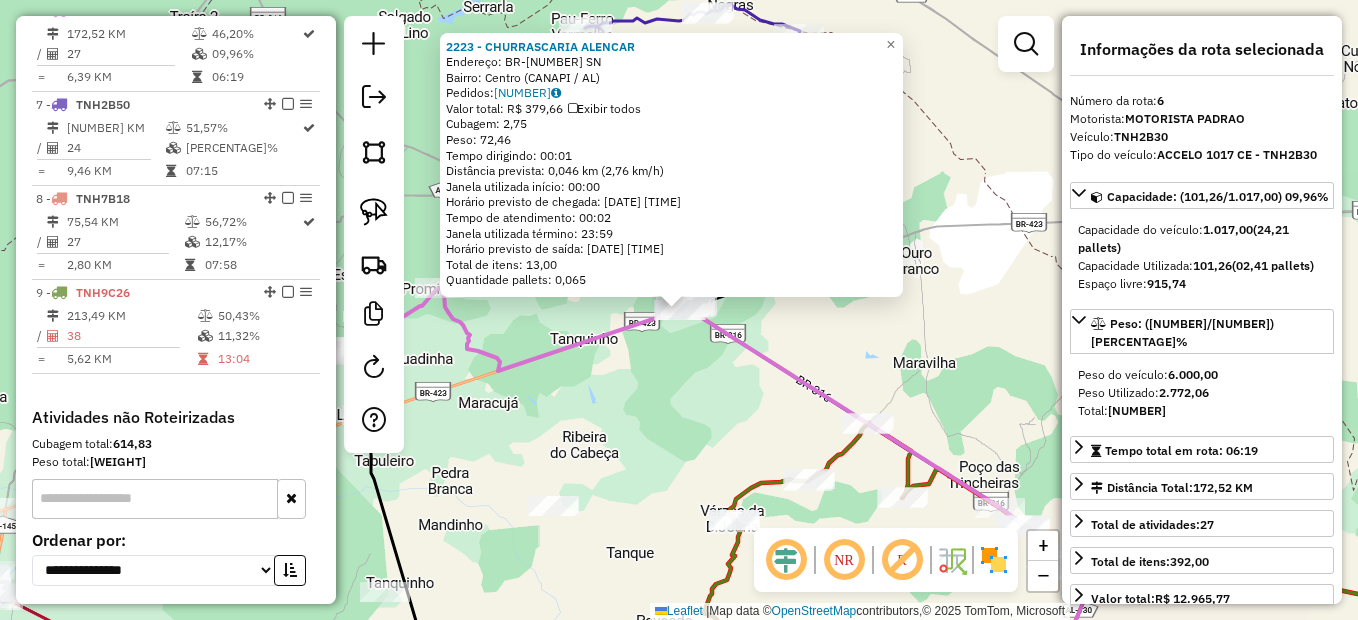 scroll, scrollTop: 1220, scrollLeft: 0, axis: vertical 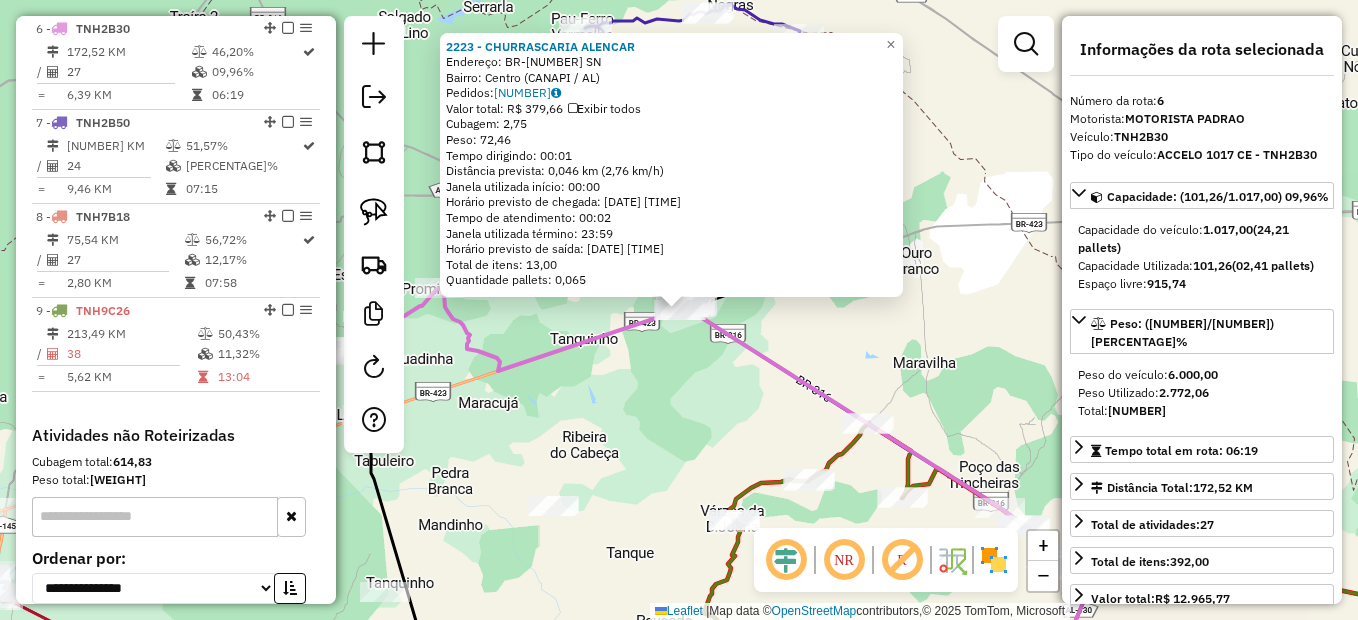 click on "2223 - CHURRASCARIA ALENCAR  Endereço:  BR-423 SN   Bairro: Centro (CANAPI / AL)   Pedidos:  02128431   Valor total: R$ 379,66   Exibir todos   Cubagem: 2,75  Peso: 72,46  Tempo dirigindo: 00:01   Distância prevista: 0,046 km (2,76 km/h)   Janela utilizada início: 00:00   Horário previsto de chegada: 04/08/2025 10:12   Tempo de atendimento: 00:02   Janela utilizada término: 23:59   Horário previsto de saída: 04/08/2025 10:14   Total de itens: 13,00   Quantidade pallets: 0,065  × Janela de atendimento Grade de atendimento Capacidade Transportadoras Veículos Cliente Pedidos  Rotas Selecione os dias de semana para filtrar as janelas de atendimento  Seg   Ter   Qua   Qui   Sex   Sáb   Dom  Informe o período da janela de atendimento: De: Até:  Filtrar exatamente a janela do cliente  Considerar janela de atendimento padrão  Selecione os dias de semana para filtrar as grades de atendimento  Seg   Ter   Qua   Qui   Sex   Sáb   Dom   Considerar clientes sem dia de atendimento cadastrado  Peso mínimo:  +" 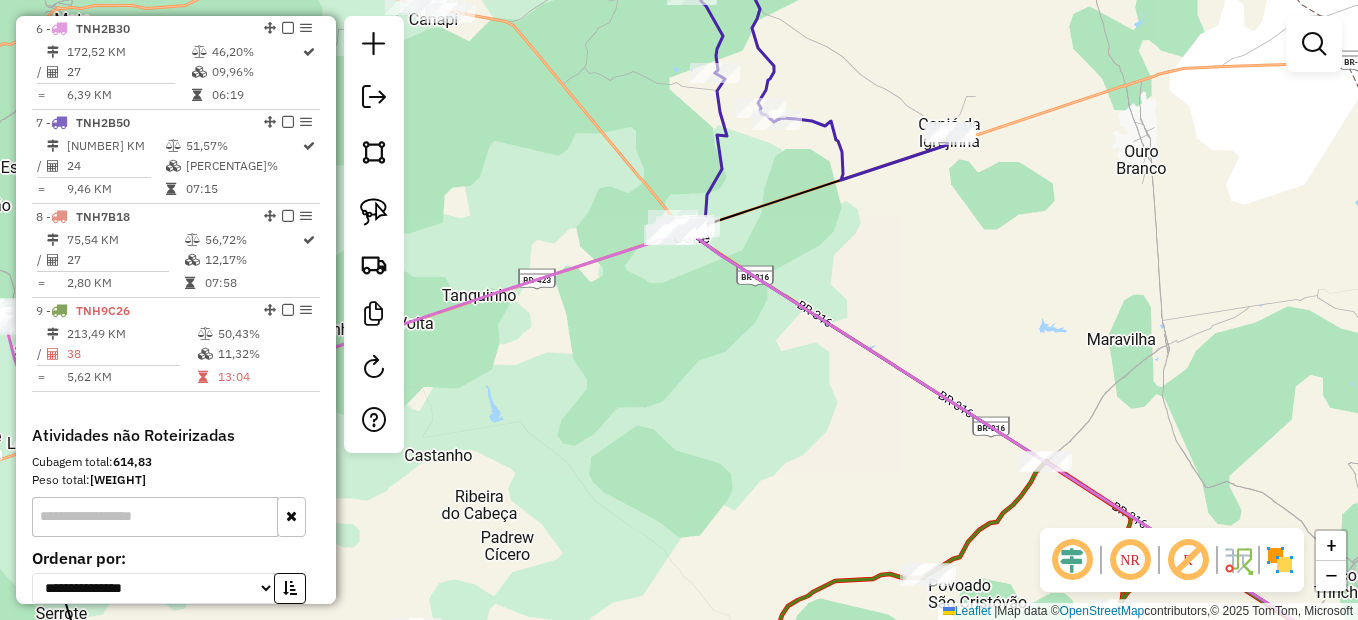 drag, startPoint x: 765, startPoint y: 428, endPoint x: 733, endPoint y: 357, distance: 77.87811 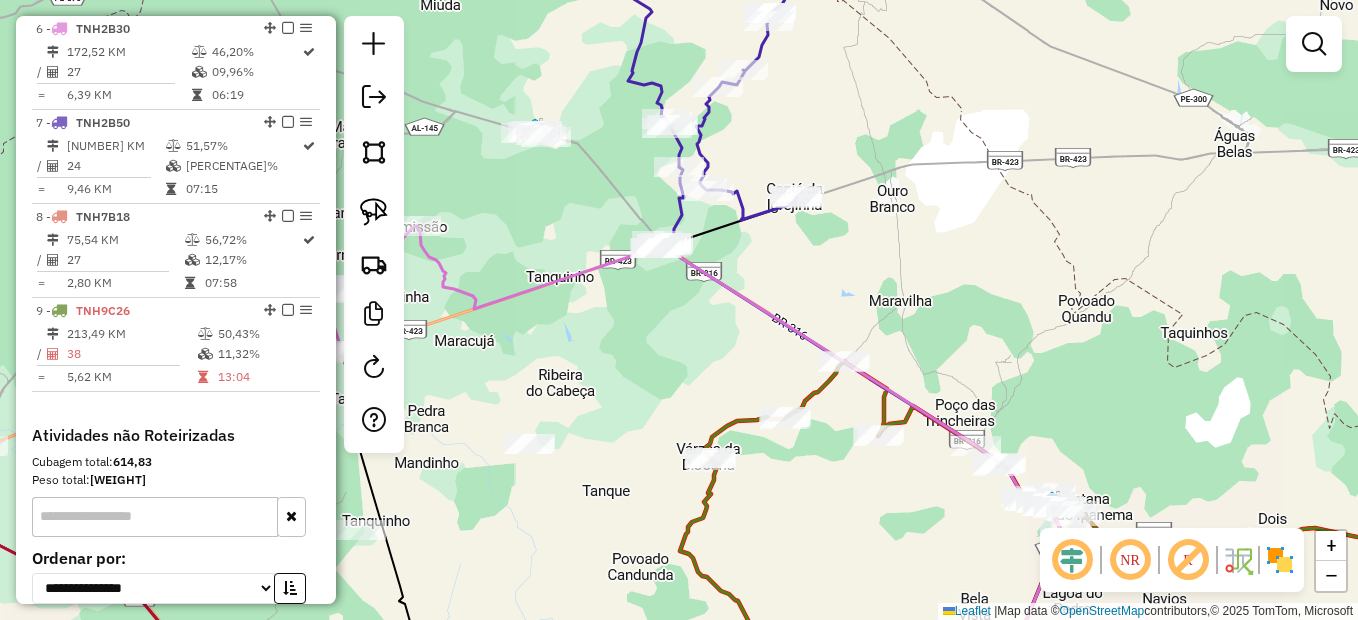 drag, startPoint x: 1052, startPoint y: 336, endPoint x: 879, endPoint y: 217, distance: 209.9762 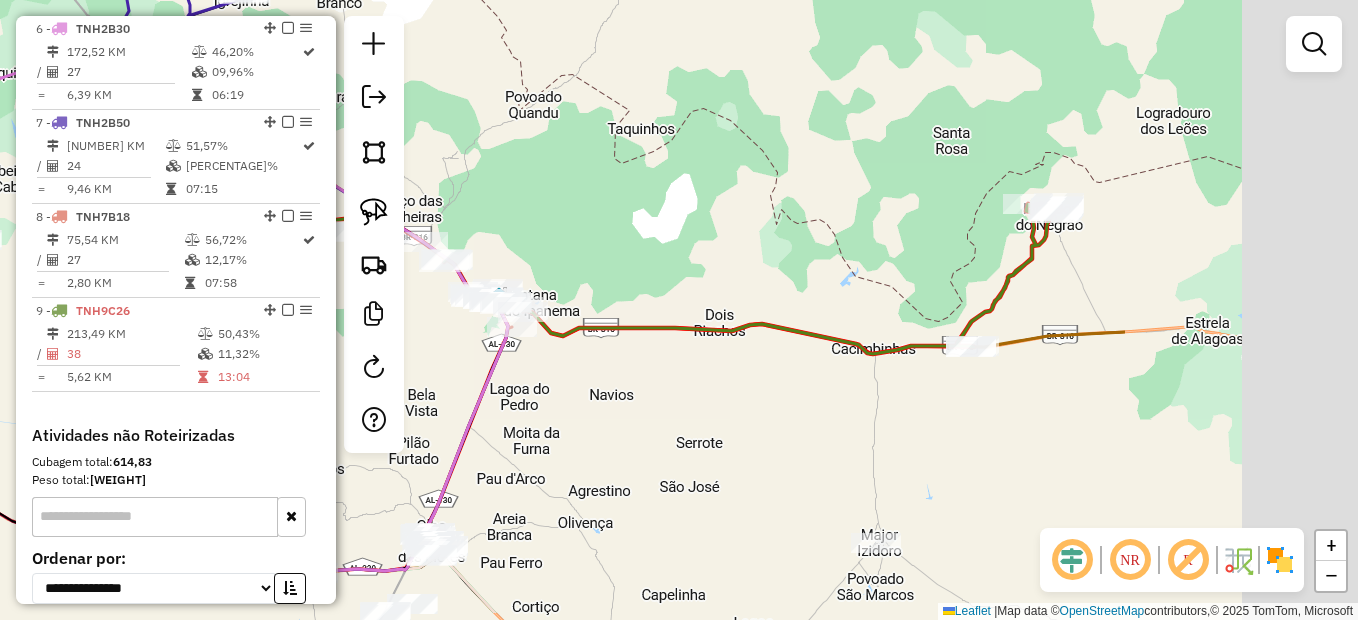 drag, startPoint x: 834, startPoint y: 392, endPoint x: 663, endPoint y: 385, distance: 171.14322 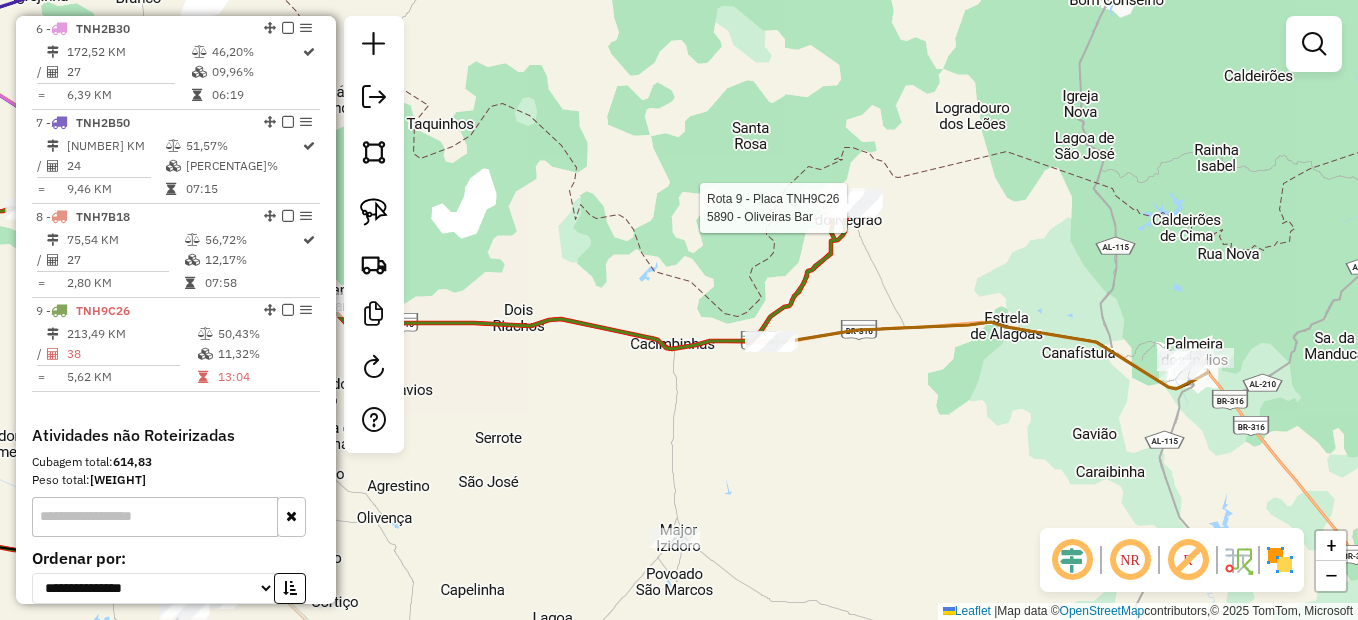 select on "*********" 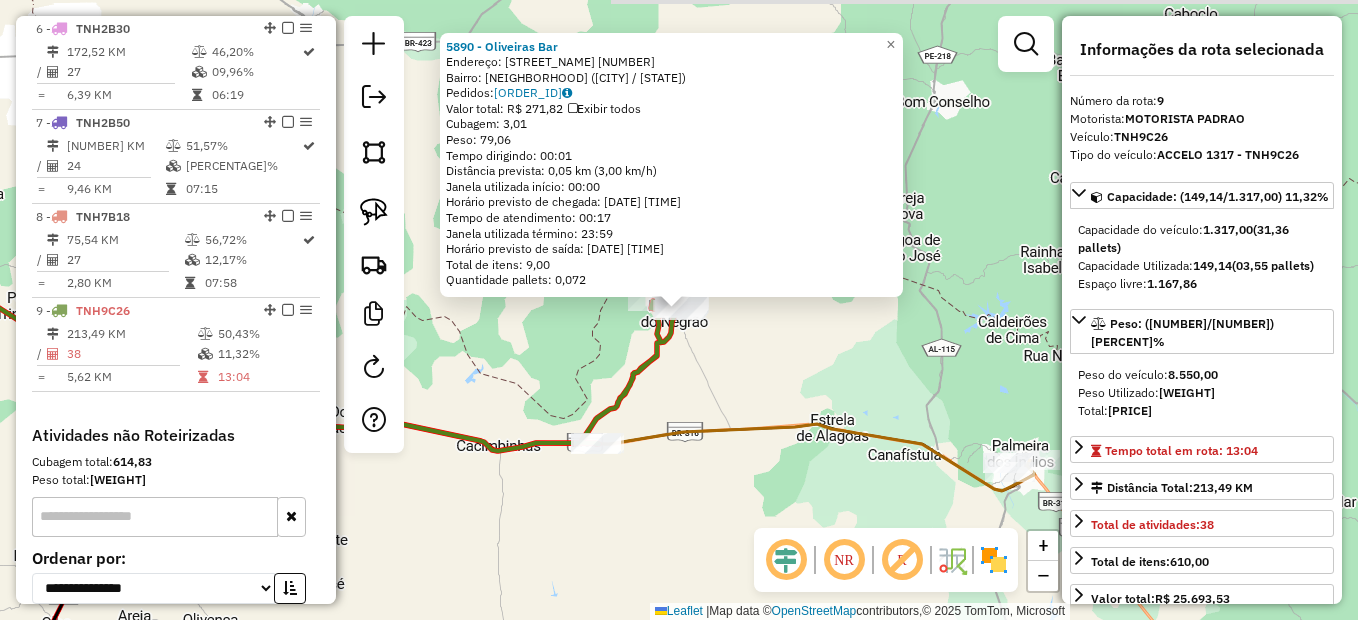 scroll, scrollTop: 1401, scrollLeft: 0, axis: vertical 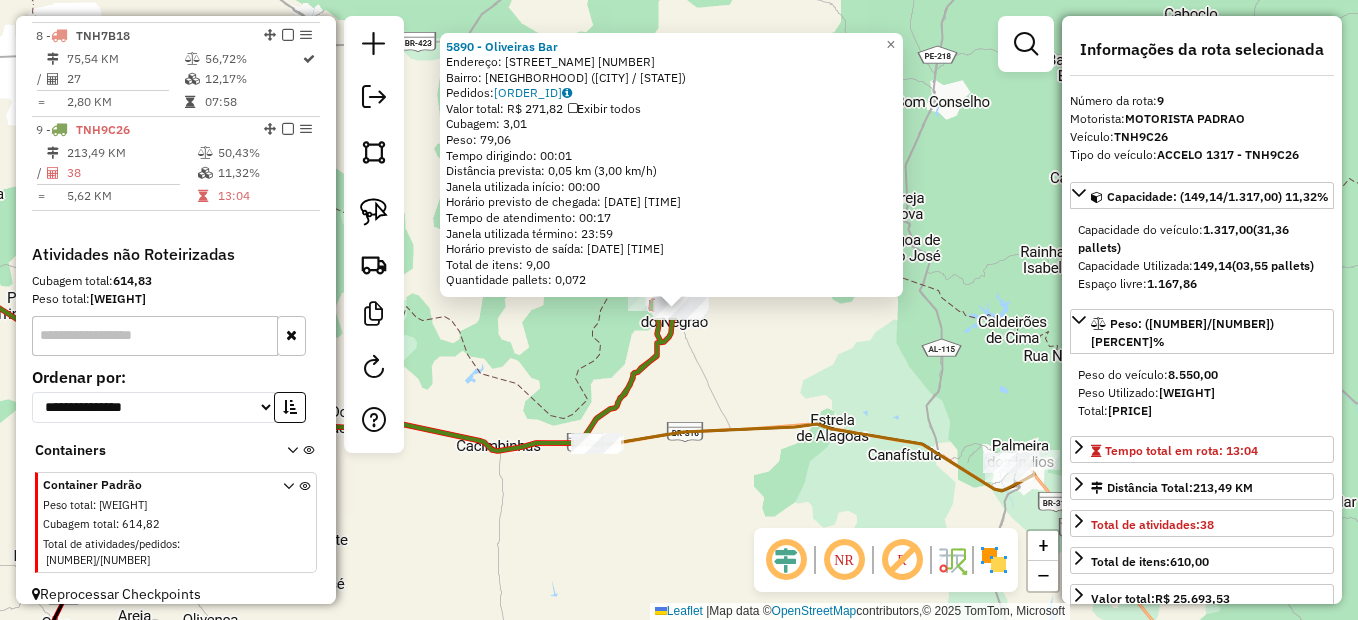 click on "5890 - Oliveiras Bar  Endereço:  Belarmino Vieira Barros 457   Bairro: Centro (MINADOR DO NEGRAO / AL)   Pedidos:  02128684   Valor total: R$ 271,82   Exibir todos   Cubagem: 3,01  Peso: 79,06  Tempo dirigindo: 00:01   Distância prevista: 0,05 km (3,00 km/h)   Janela utilizada início: 00:00   Horário previsto de chegada: 04/08/2025 13:51   Tempo de atendimento: 00:17   Janela utilizada término: 23:59   Horário previsto de saída: 04/08/2025 14:08   Total de itens: 9,00   Quantidade pallets: 0,072  × Janela de atendimento Grade de atendimento Capacidade Transportadoras Veículos Cliente Pedidos  Rotas Selecione os dias de semana para filtrar as janelas de atendimento  Seg   Ter   Qua   Qui   Sex   Sáb   Dom  Informe o período da janela de atendimento: De: Até:  Filtrar exatamente a janela do cliente  Considerar janela de atendimento padrão  Selecione os dias de semana para filtrar as grades de atendimento  Seg   Ter   Qua   Qui   Sex   Sáb   Dom   Clientes fora do dia de atendimento selecionado De:" 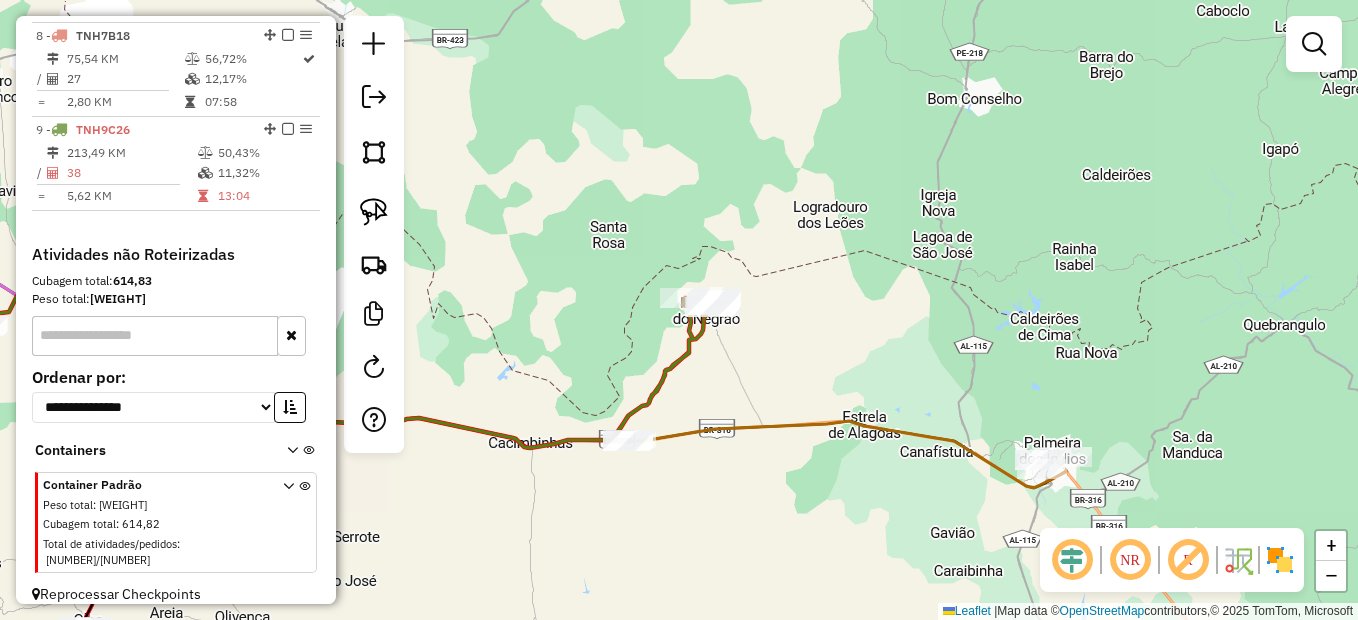 drag, startPoint x: 529, startPoint y: 402, endPoint x: 929, endPoint y: 334, distance: 405.73883 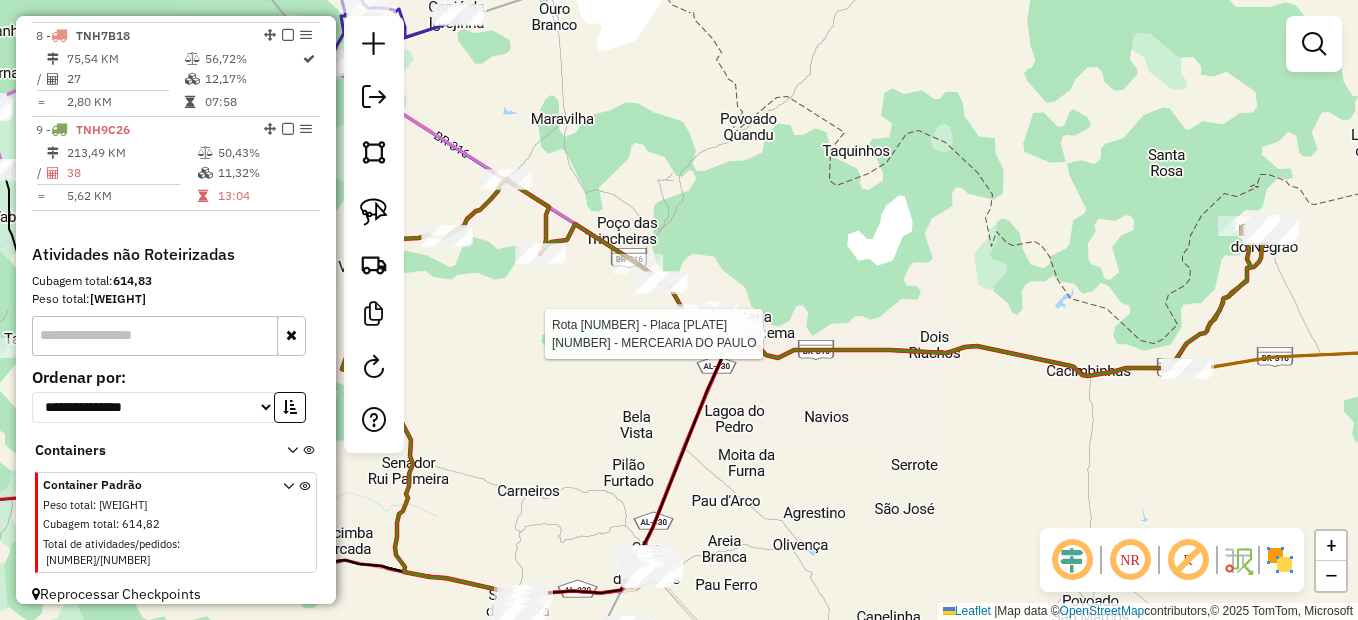 select on "*********" 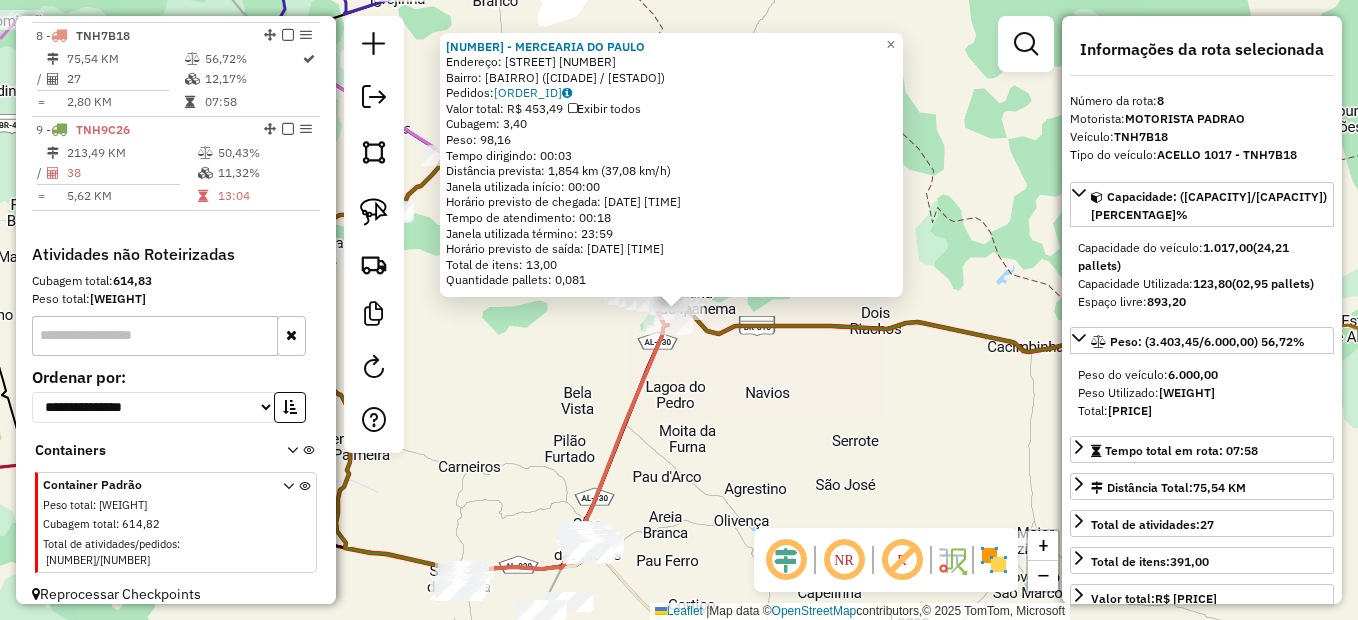 click on "5817 - MERCEARIA DO PAULO  Endereço:  Leopoldo Fernandes de Oliveira 88   Bairro: Manicoba (SANTANA DO IPANEMA / AL)   Pedidos:  02128809   Valor total: R$ 453,49   Exibir todos   Cubagem: 3,40  Peso: 98,16  Tempo dirigindo: 00:03   Distância prevista: 1,854 km (37,08 km/h)   Janela utilizada início: 00:00   Horário previsto de chegada: 04/08/2025 09:51   Tempo de atendimento: 00:18   Janela utilizada término: 23:59   Horário previsto de saída: 04/08/2025 10:09   Total de itens: 13,00   Quantidade pallets: 0,081  × Janela de atendimento Grade de atendimento Capacidade Transportadoras Veículos Cliente Pedidos  Rotas Selecione os dias de semana para filtrar as janelas de atendimento  Seg   Ter   Qua   Qui   Sex   Sáb   Dom  Informe o período da janela de atendimento: De: Até:  Filtrar exatamente a janela do cliente  Considerar janela de atendimento padrão  Selecione os dias de semana para filtrar as grades de atendimento  Seg   Ter   Qua   Qui   Sex   Sáb   Dom   Peso mínimo:   Peso máximo:  De:" 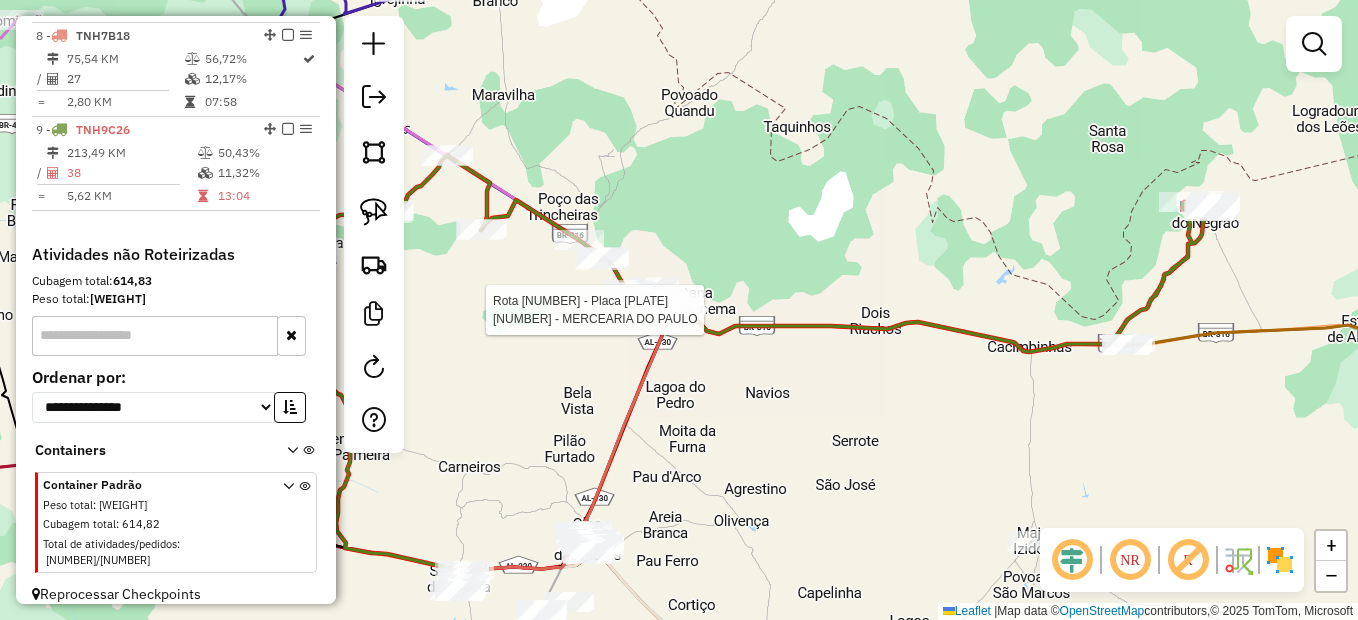 select on "*********" 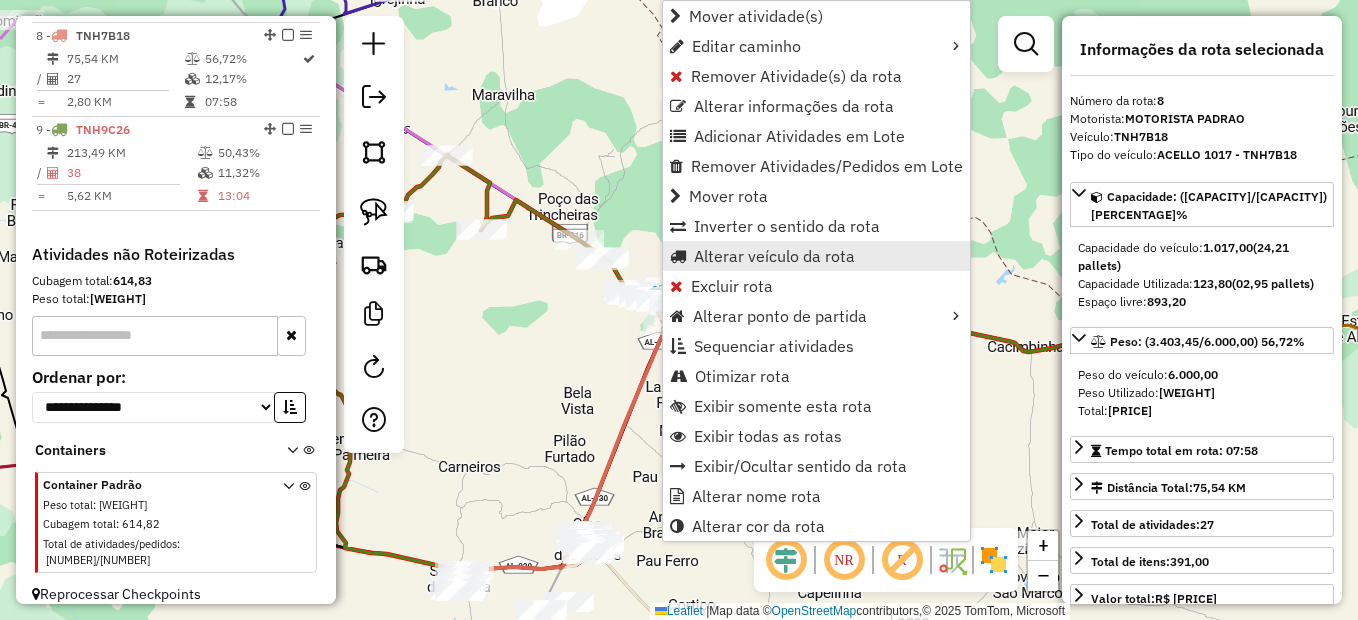 click on "Alterar veículo da rota" at bounding box center (774, 256) 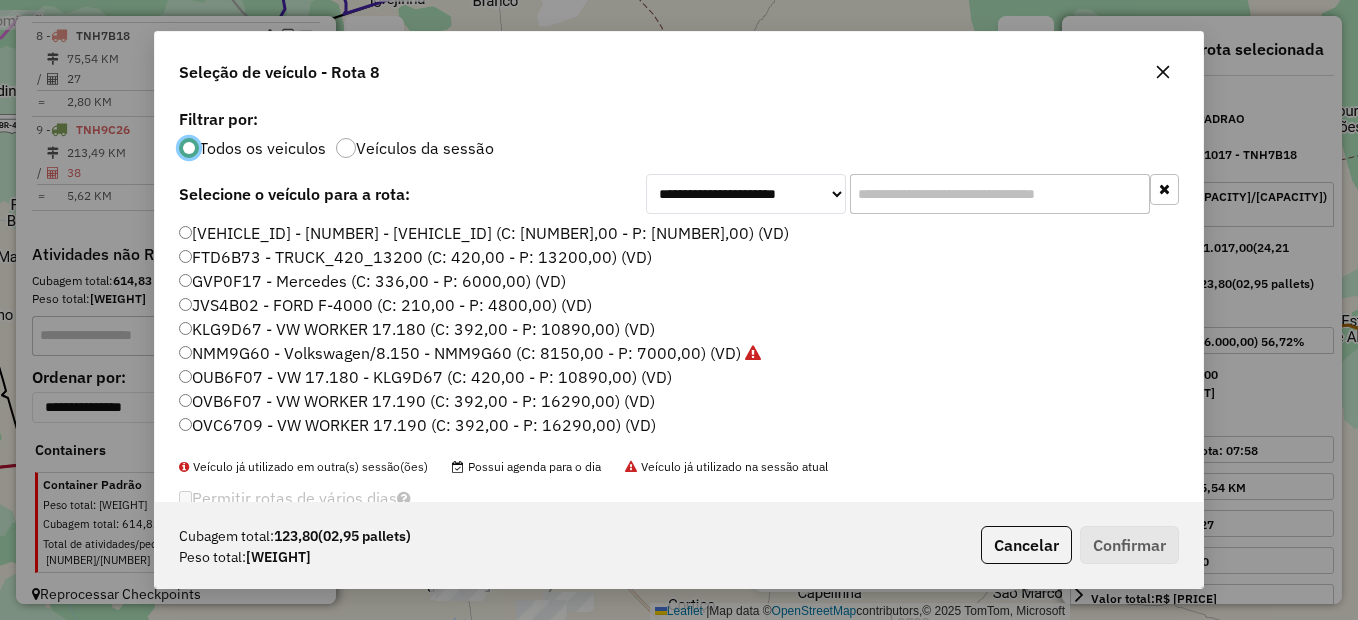 scroll, scrollTop: 11, scrollLeft: 6, axis: both 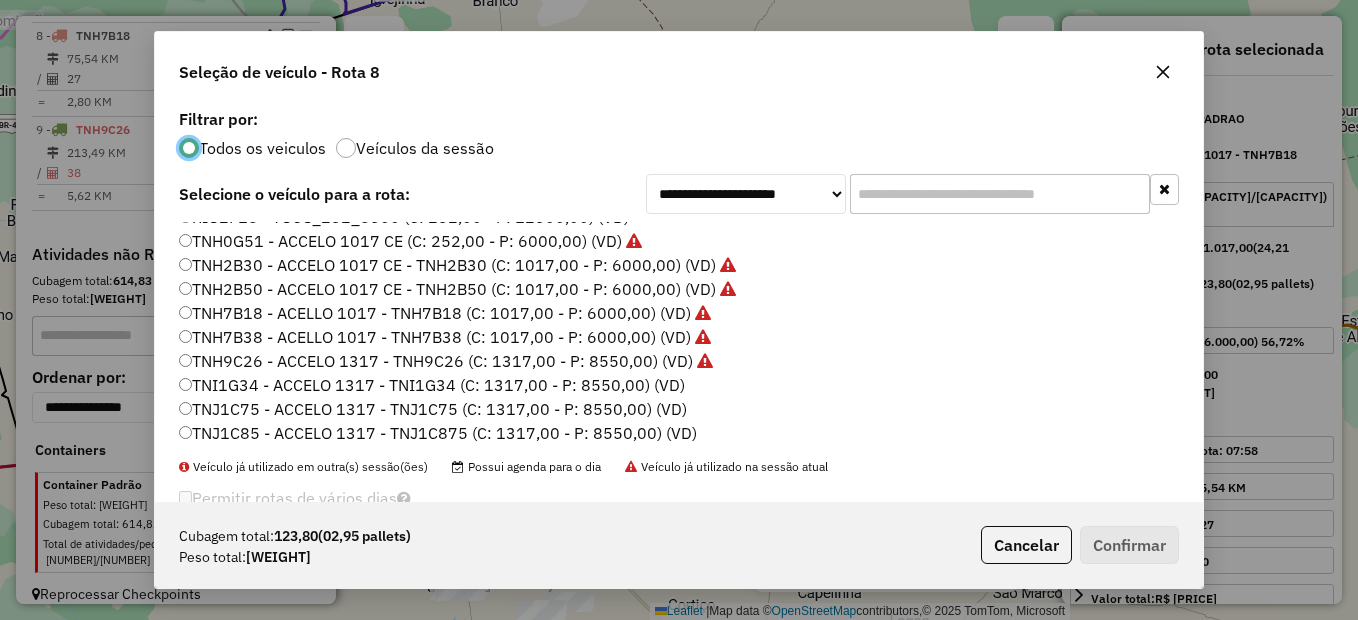 click on "TNJ1C75 - ACCELO 1317 - TNJ1C75 (C: 1317,00 - P: 8550,00) (VD)" 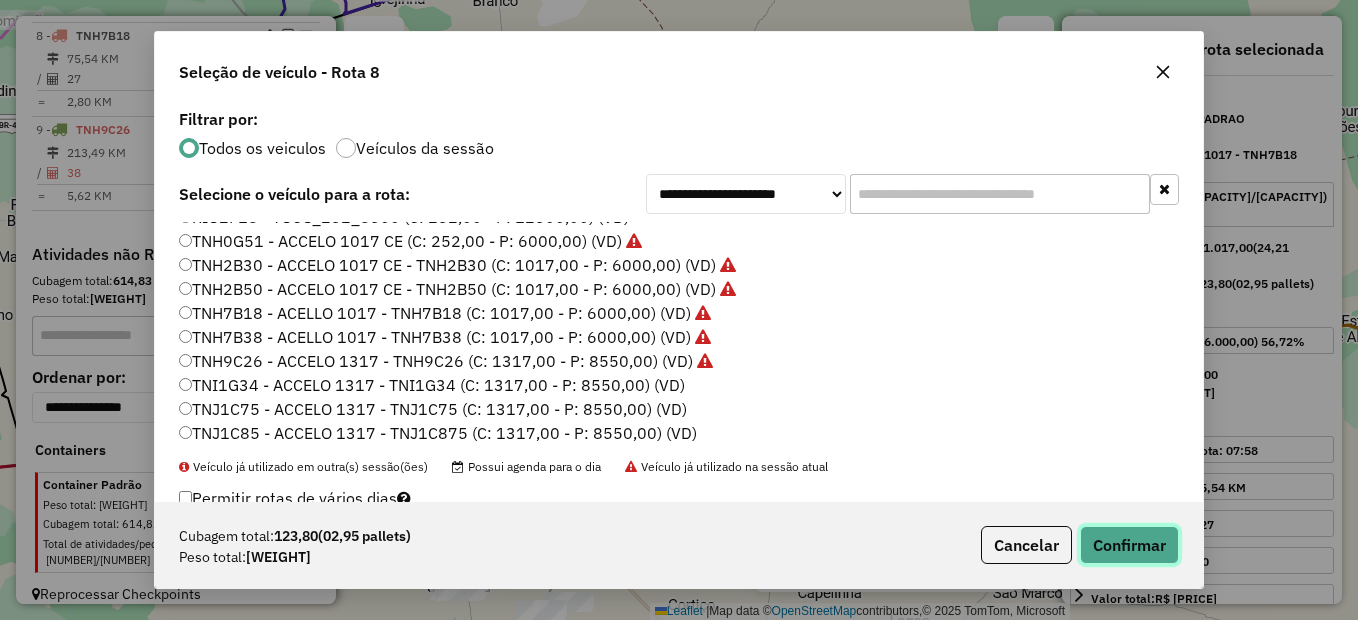 click on "Confirmar" 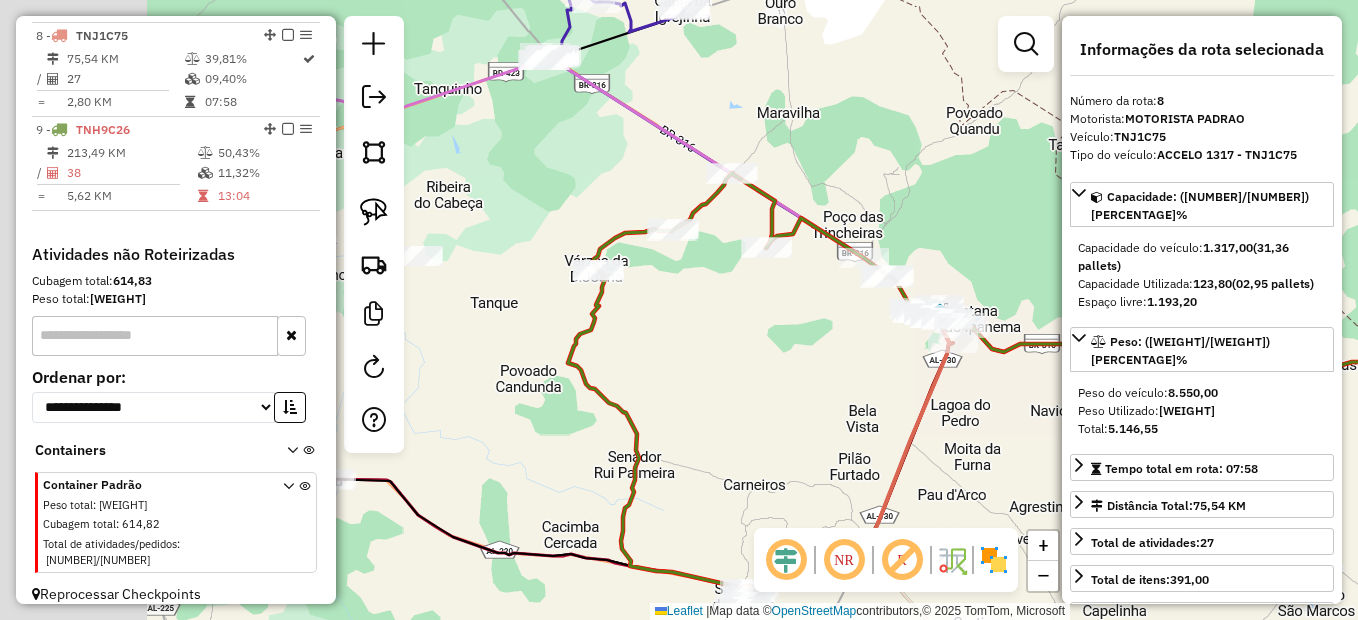 drag, startPoint x: 687, startPoint y: 436, endPoint x: 893, endPoint y: 419, distance: 206.70027 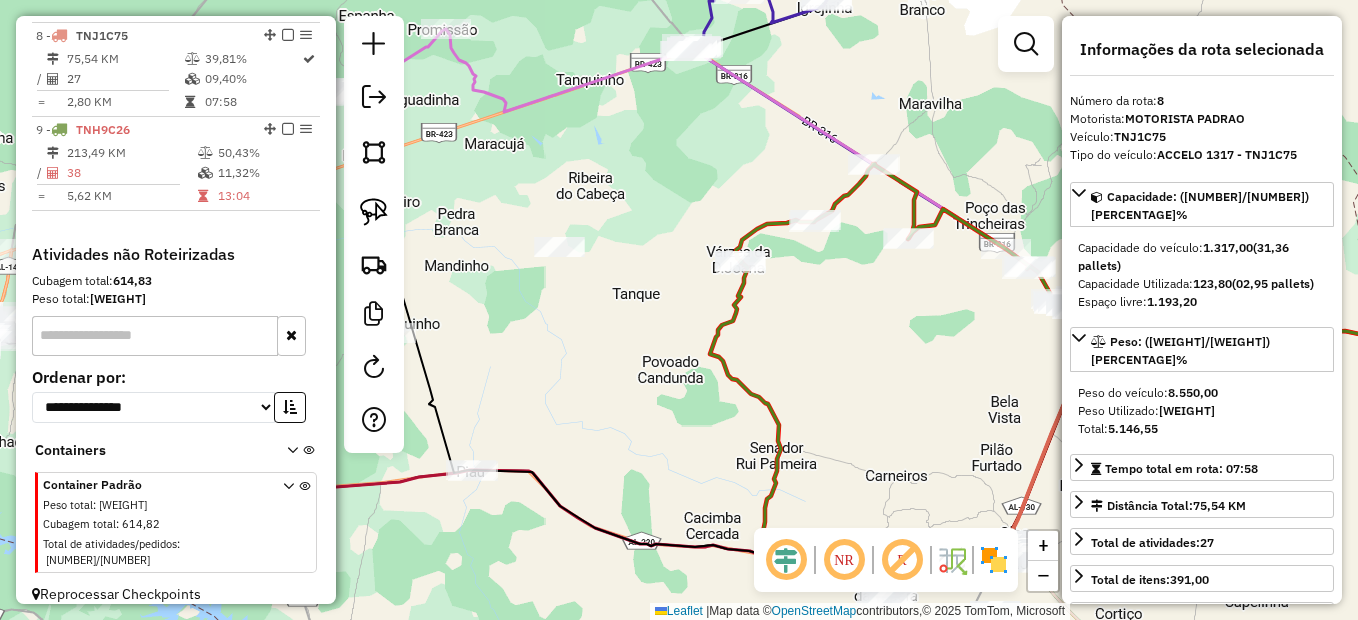 drag, startPoint x: 620, startPoint y: 445, endPoint x: 1146, endPoint y: 208, distance: 576.9272 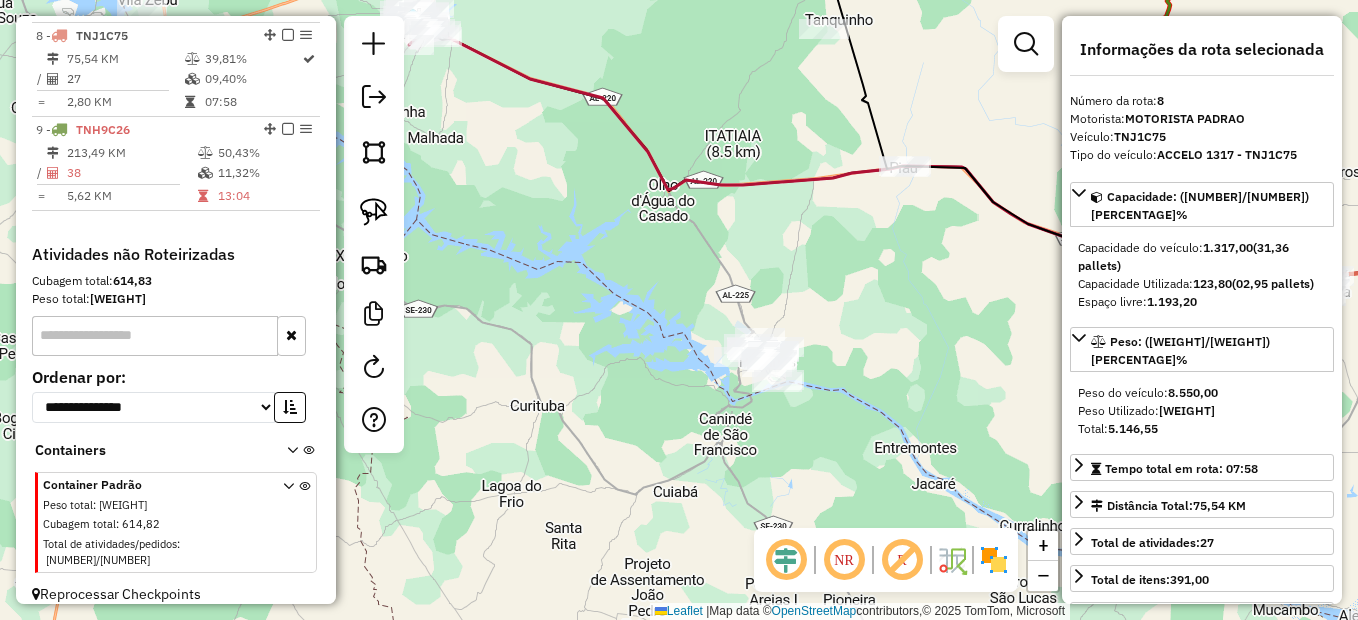 drag, startPoint x: 874, startPoint y: 333, endPoint x: 742, endPoint y: 291, distance: 138.52075 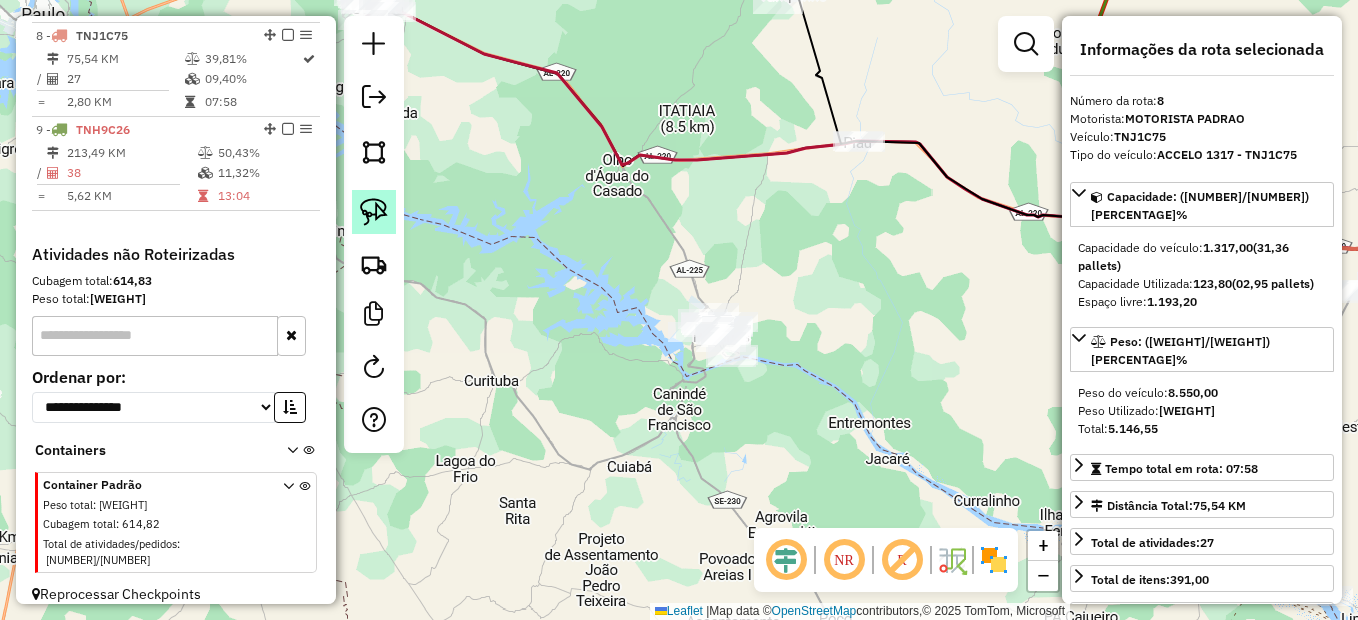 click 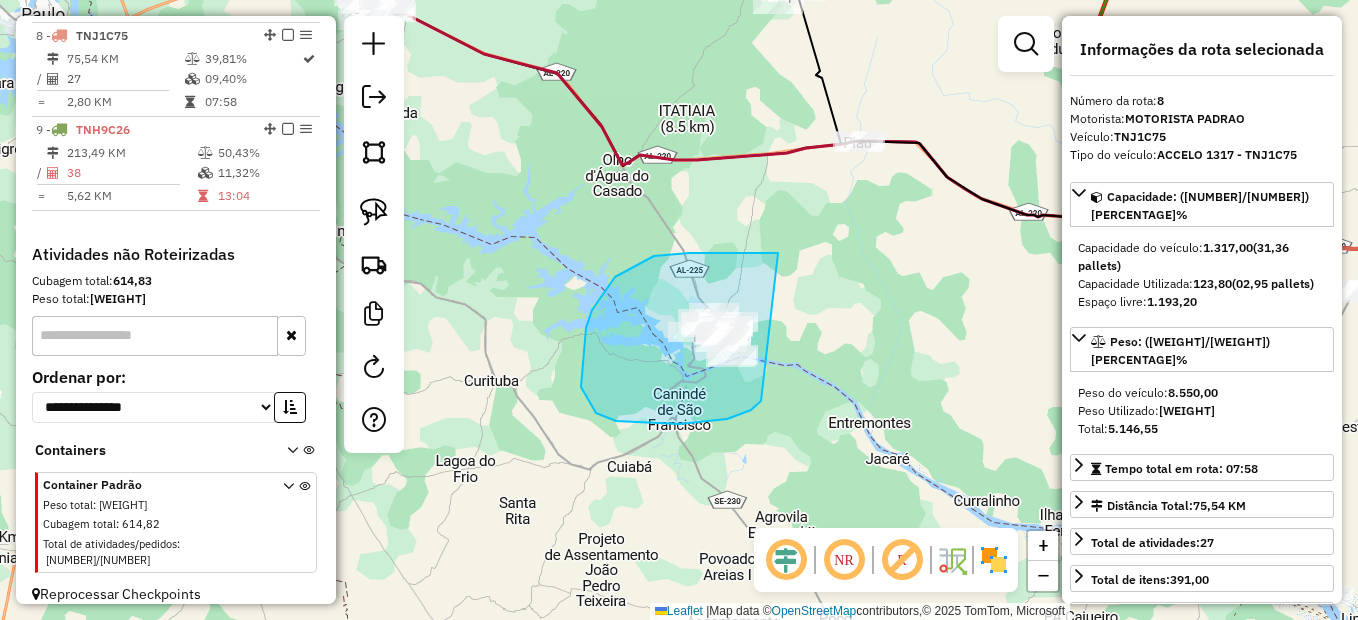 drag, startPoint x: 775, startPoint y: 253, endPoint x: 837, endPoint y: 343, distance: 109.28861 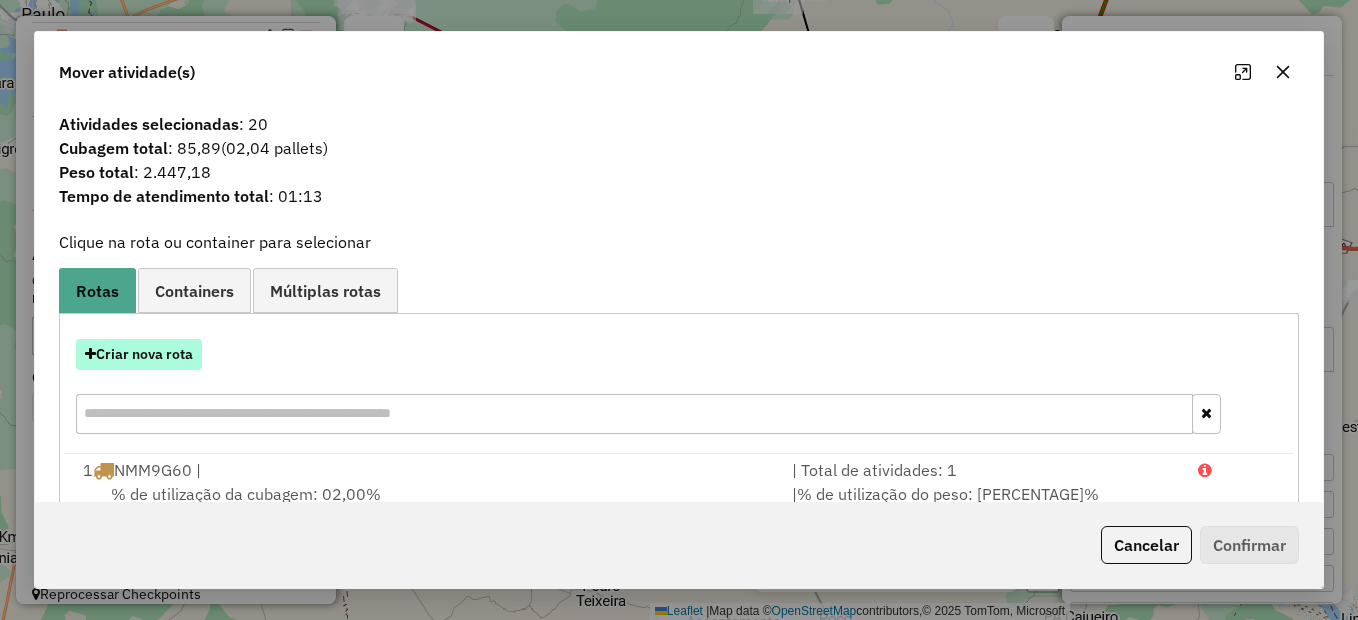 click on "Criar nova rota" at bounding box center (139, 354) 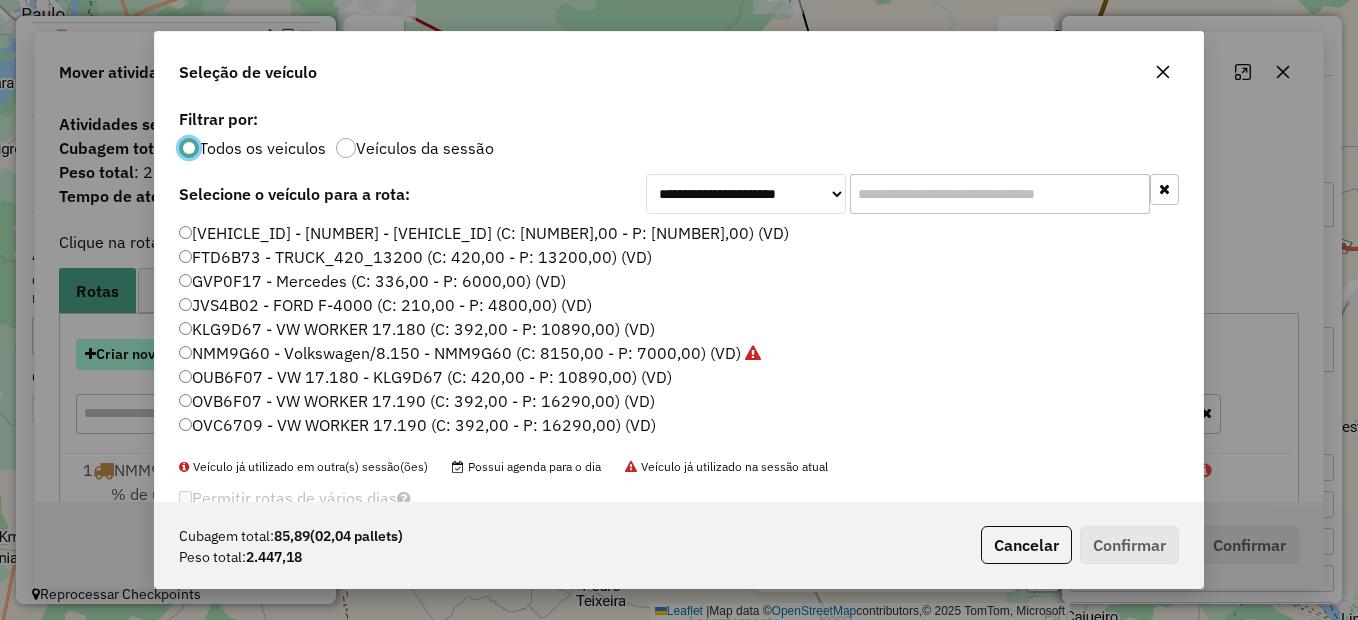 scroll, scrollTop: 11, scrollLeft: 6, axis: both 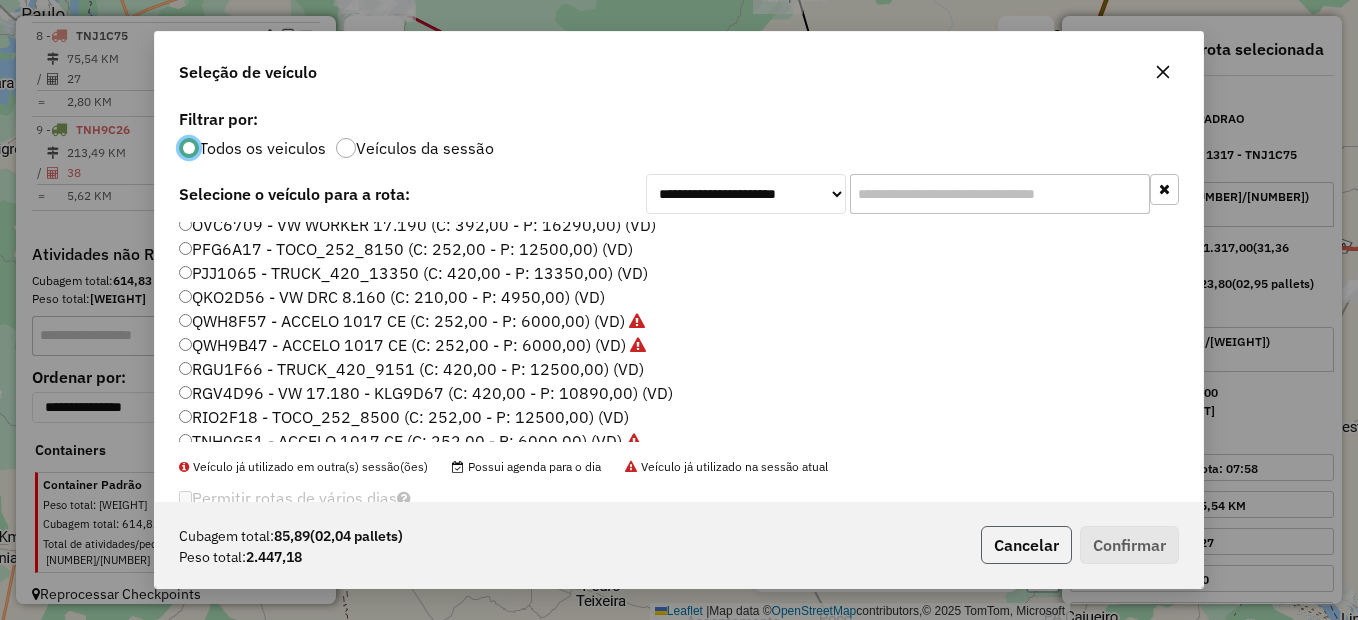 click on "Cancelar" 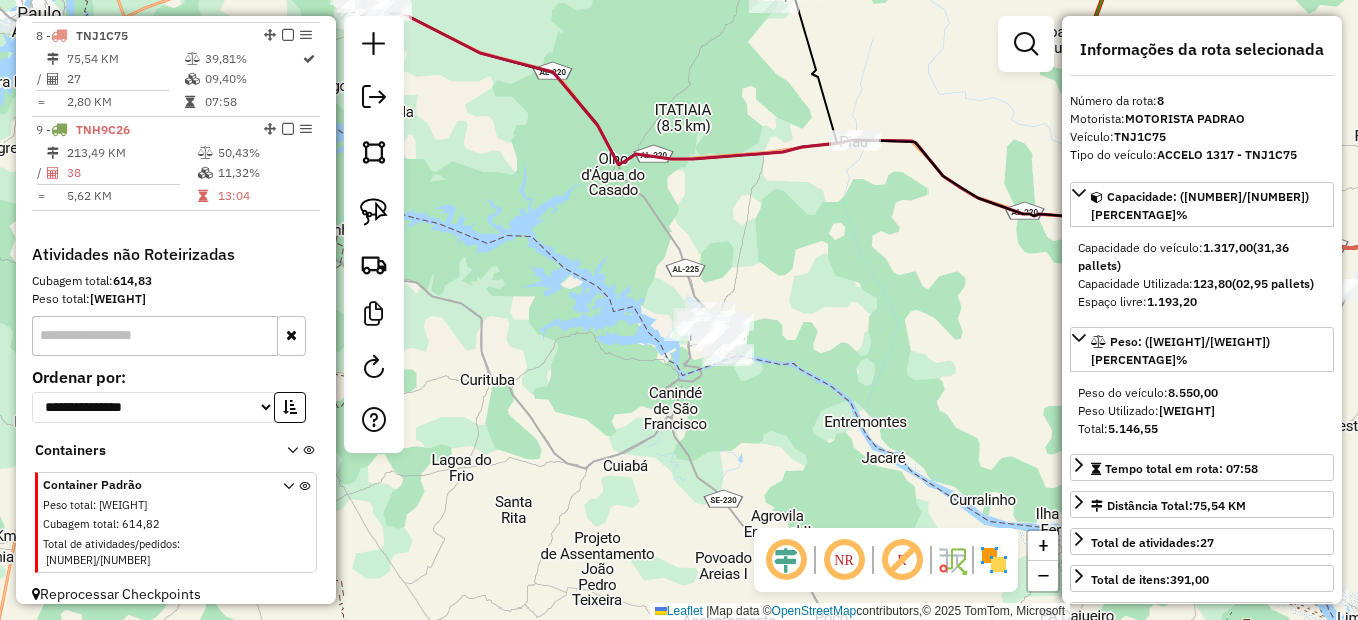 drag, startPoint x: 964, startPoint y: 365, endPoint x: 597, endPoint y: 545, distance: 408.76523 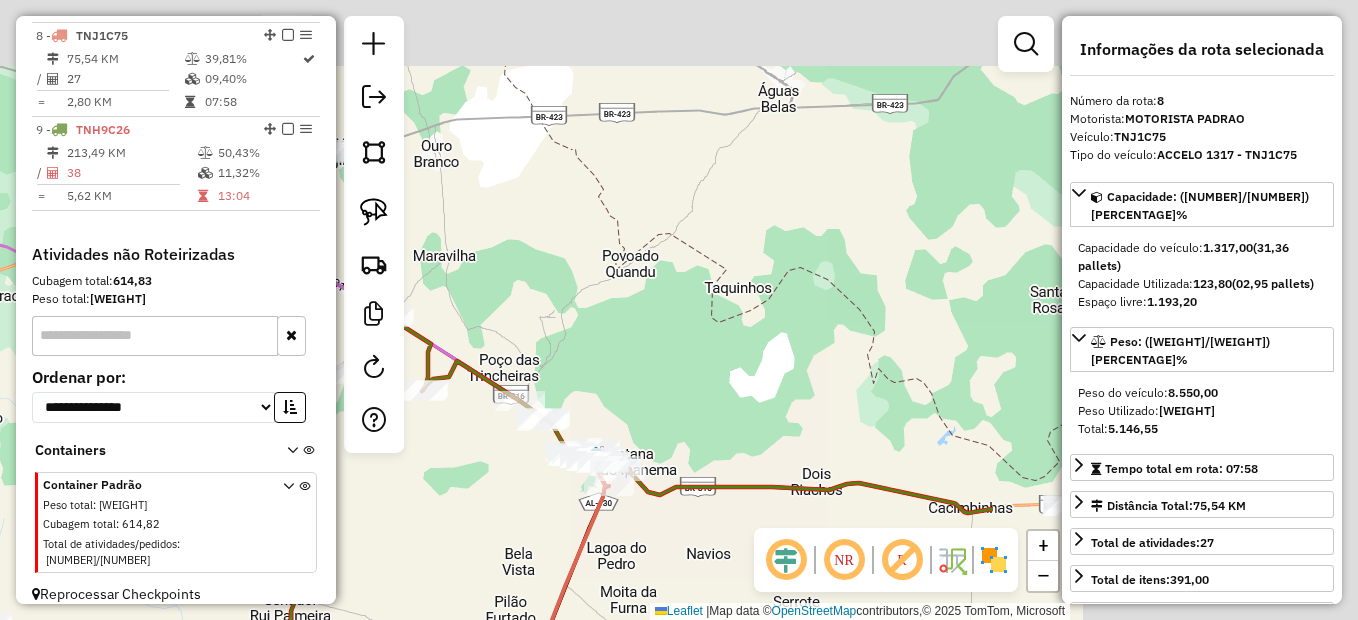 drag, startPoint x: 771, startPoint y: 395, endPoint x: 389, endPoint y: 606, distance: 436.40005 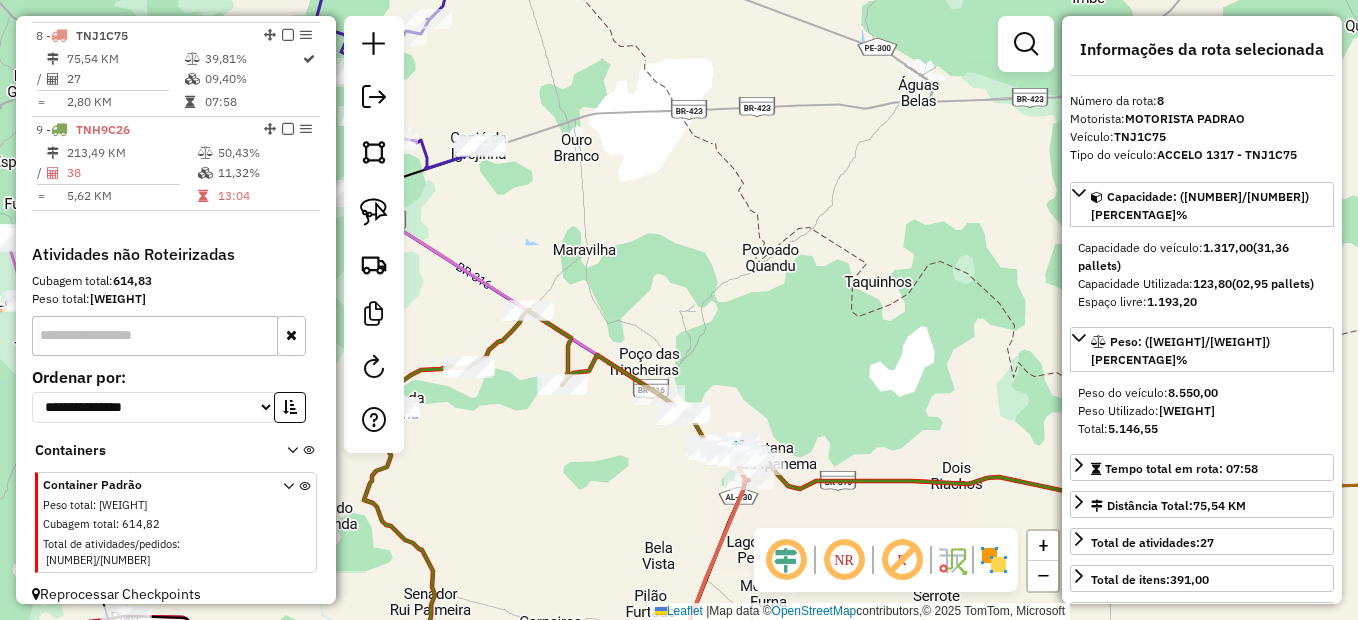 drag, startPoint x: 503, startPoint y: 552, endPoint x: 643, endPoint y: 546, distance: 140.12851 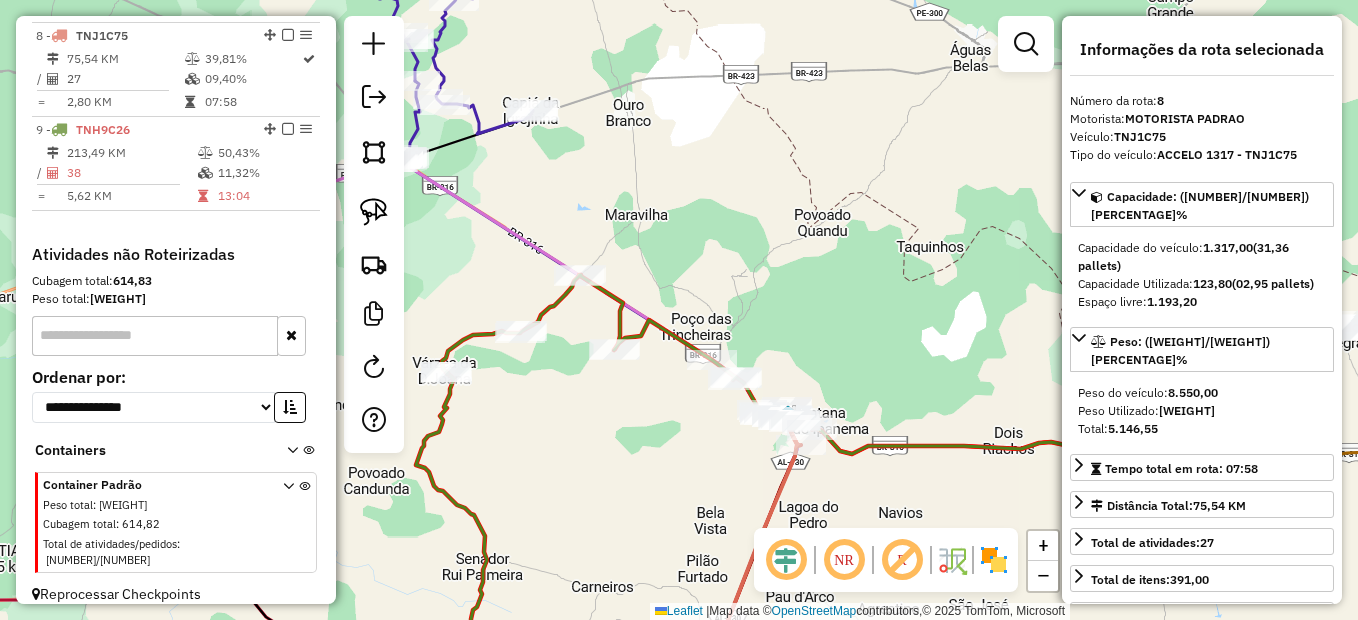 drag, startPoint x: 775, startPoint y: 334, endPoint x: 792, endPoint y: 326, distance: 18.788294 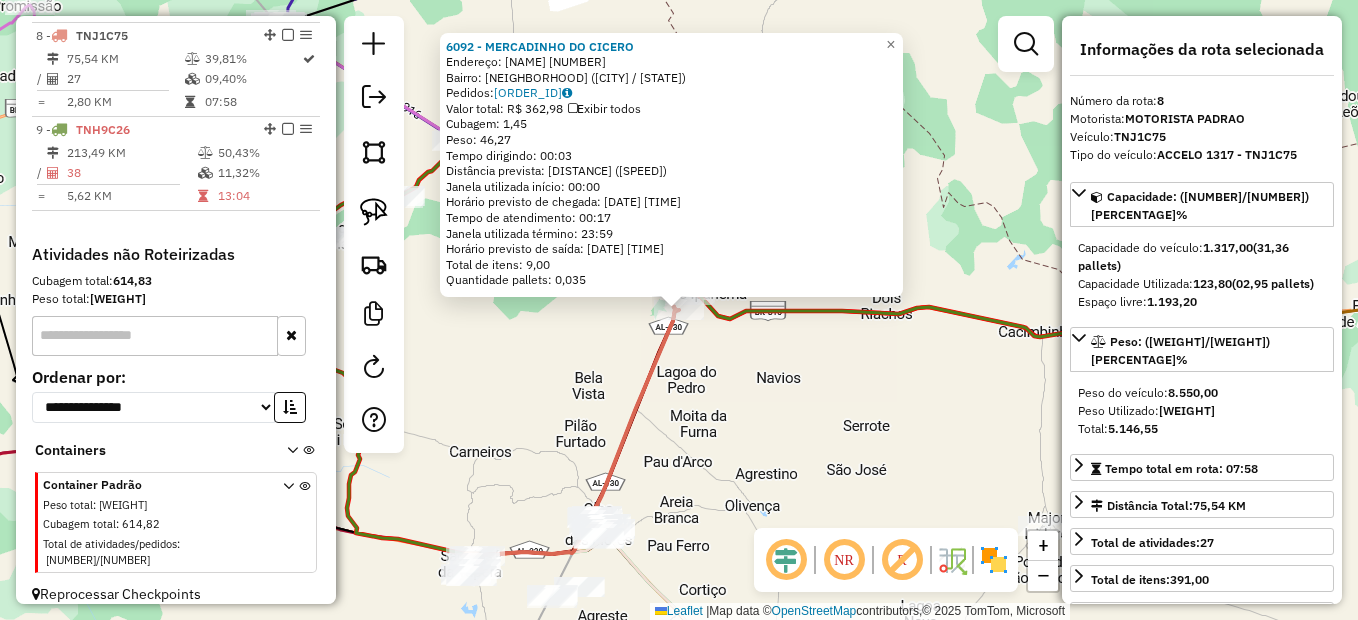 click on "6092 - MERCADINHO DO CICERO  Endereço:  por tras do deposito de Almir 1   Bairro: Pov Oleo (SANTANA DO IPANEMA / AL)   Pedidos:  02128548   Valor total: R$ 362,98   Exibir todos   Cubagem: 1,45  Peso: 46,27  Tempo dirigindo: 00:03   Distância prevista: 2,866 km (57,32 km/h)   Janela utilizada início: 00:00   Horário previsto de chegada: 04/08/2025 15:17   Tempo de atendimento: 00:17   Janela utilizada término: 23:59   Horário previsto de saída: 04/08/2025 15:34   Total de itens: 9,00   Quantidade pallets: 0,035  × Janela de atendimento Grade de atendimento Capacidade Transportadoras Veículos Cliente Pedidos  Rotas Selecione os dias de semana para filtrar as janelas de atendimento  Seg   Ter   Qua   Qui   Sex   Sáb   Dom  Informe o período da janela de atendimento: De: Até:  Filtrar exatamente a janela do cliente  Considerar janela de atendimento padrão  Selecione os dias de semana para filtrar as grades de atendimento  Seg   Ter   Qua   Qui   Sex   Sáb   Dom   Peso mínimo:   Peso máximo:  De:" 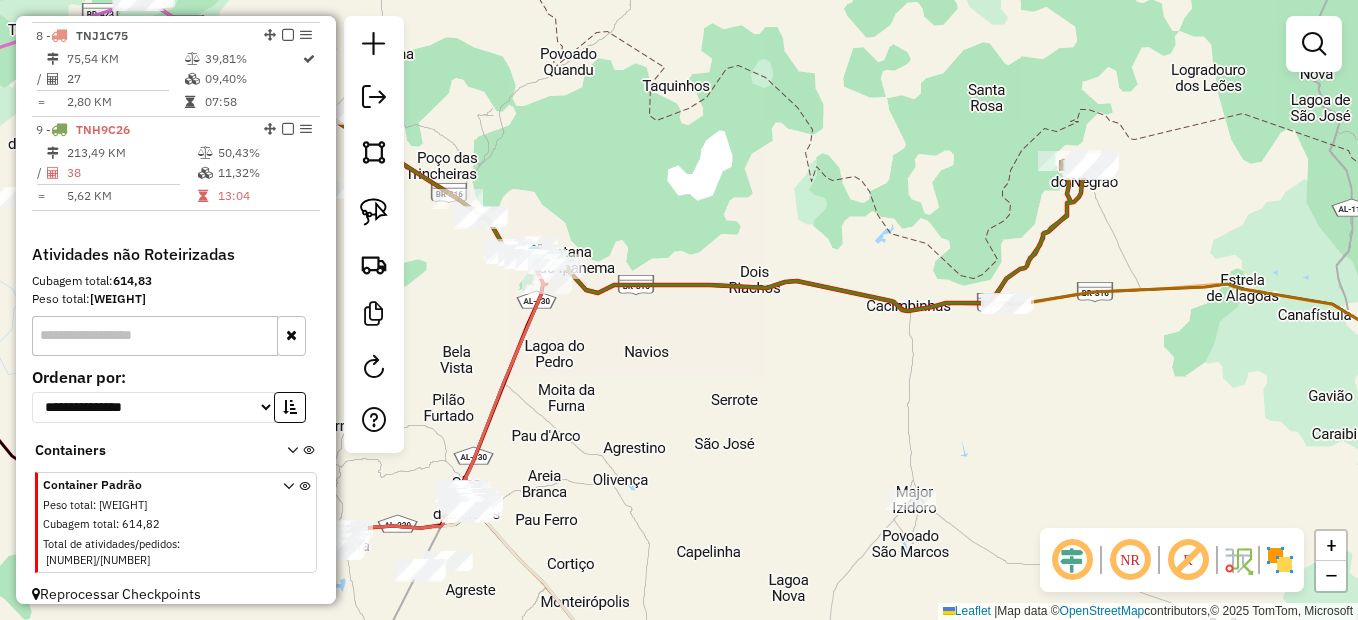 drag, startPoint x: 998, startPoint y: 366, endPoint x: 888, endPoint y: 343, distance: 112.37882 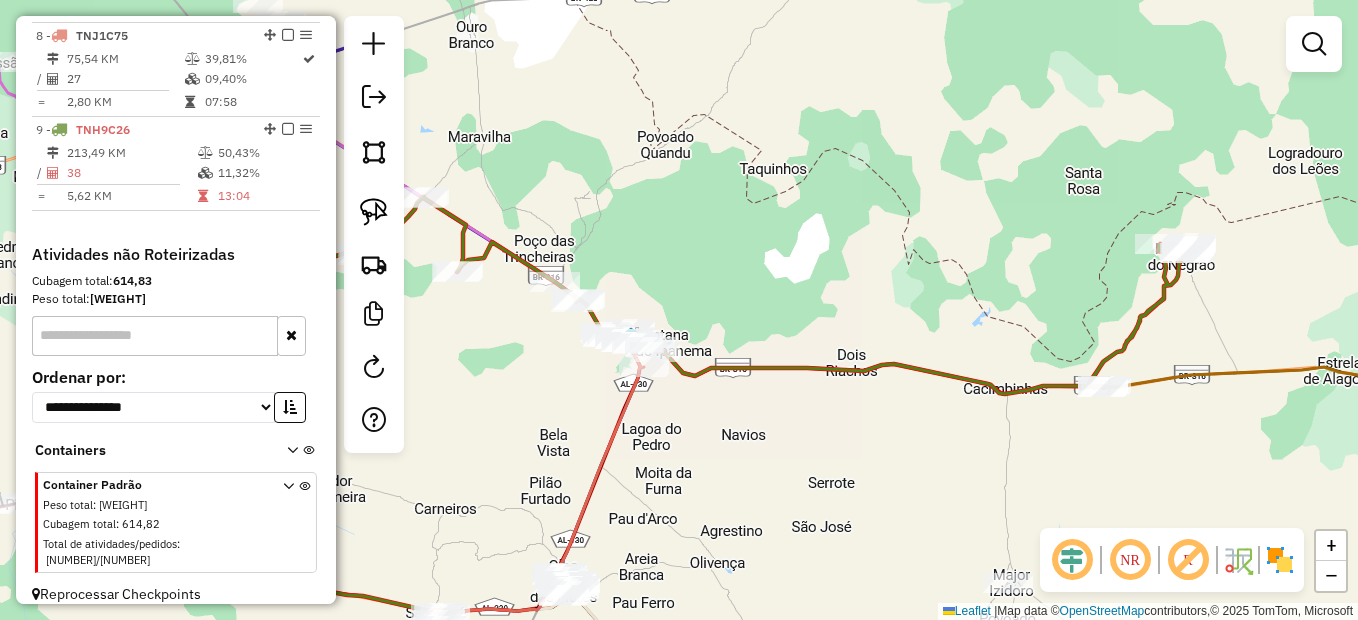 drag, startPoint x: 808, startPoint y: 315, endPoint x: 870, endPoint y: 374, distance: 85.58621 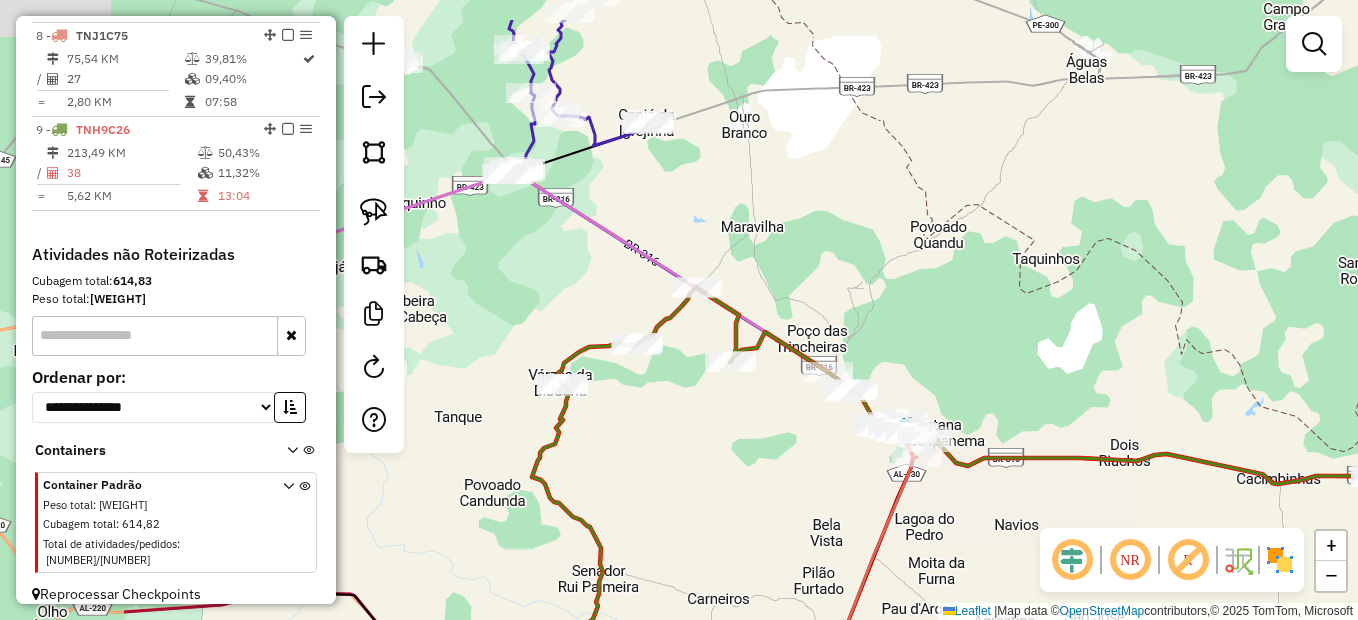 drag, startPoint x: 692, startPoint y: 256, endPoint x: 961, endPoint y: 346, distance: 283.6565 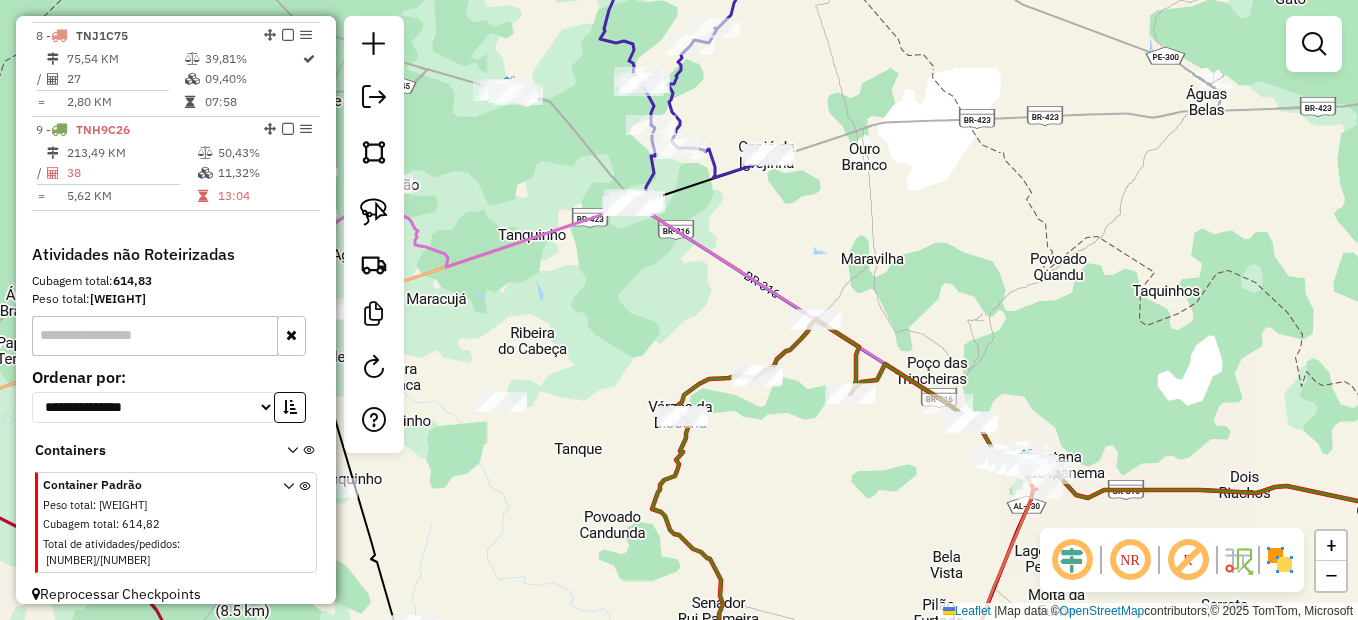 drag, startPoint x: 612, startPoint y: 306, endPoint x: 696, endPoint y: 320, distance: 85.158676 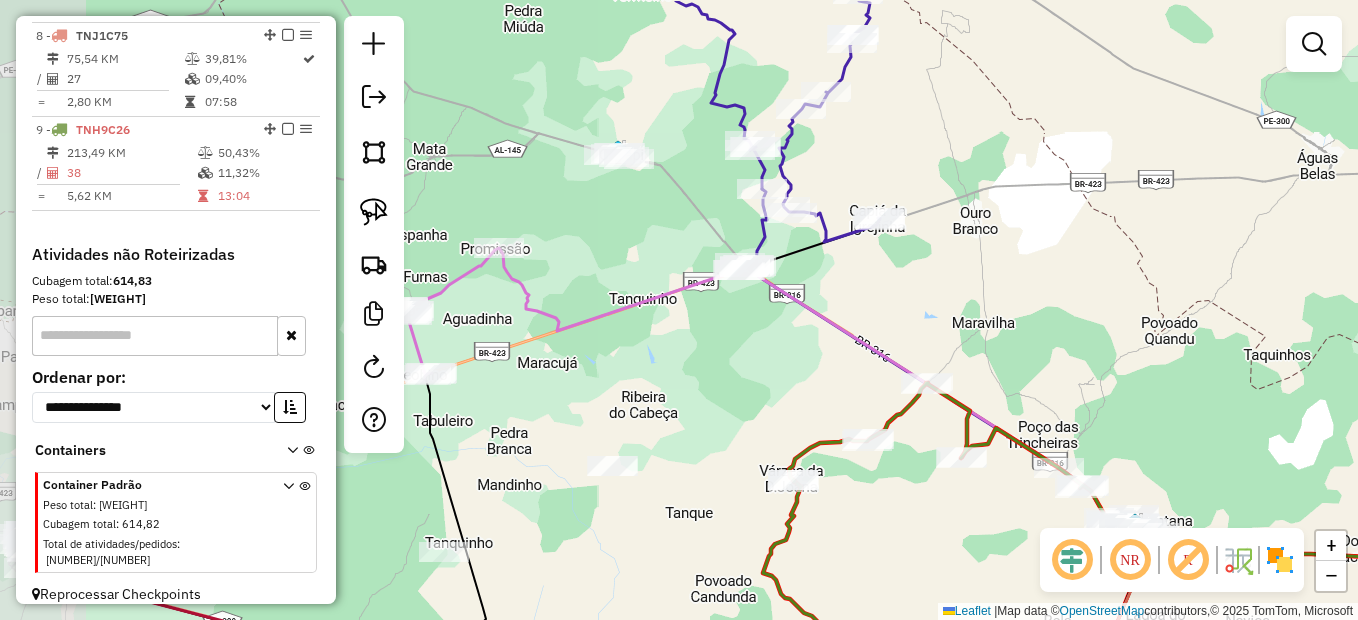click on "Janela de atendimento Grade de atendimento Capacidade Transportadoras Veículos Cliente Pedidos  Rotas Selecione os dias de semana para filtrar as janelas de atendimento  Seg   Ter   Qua   Qui   Sex   Sáb   Dom  Informe o período da janela de atendimento: De: Até:  Filtrar exatamente a janela do cliente  Considerar janela de atendimento padrão  Selecione os dias de semana para filtrar as grades de atendimento  Seg   Ter   Qua   Qui   Sex   Sáb   Dom   Considerar clientes sem dia de atendimento cadastrado  Clientes fora do dia de atendimento selecionado Filtrar as atividades entre os valores definidos abaixo:  Peso mínimo:   Peso máximo:   Cubagem mínima:   Cubagem máxima:   De:   Até:  Filtrar as atividades entre o tempo de atendimento definido abaixo:  De:   Até:   Considerar capacidade total dos clientes não roteirizados Transportadora: Selecione um ou mais itens Tipo de veículo: Selecione um ou mais itens Veículo: Selecione um ou mais itens Motorista: Selecione um ou mais itens Nome: Rótulo:" 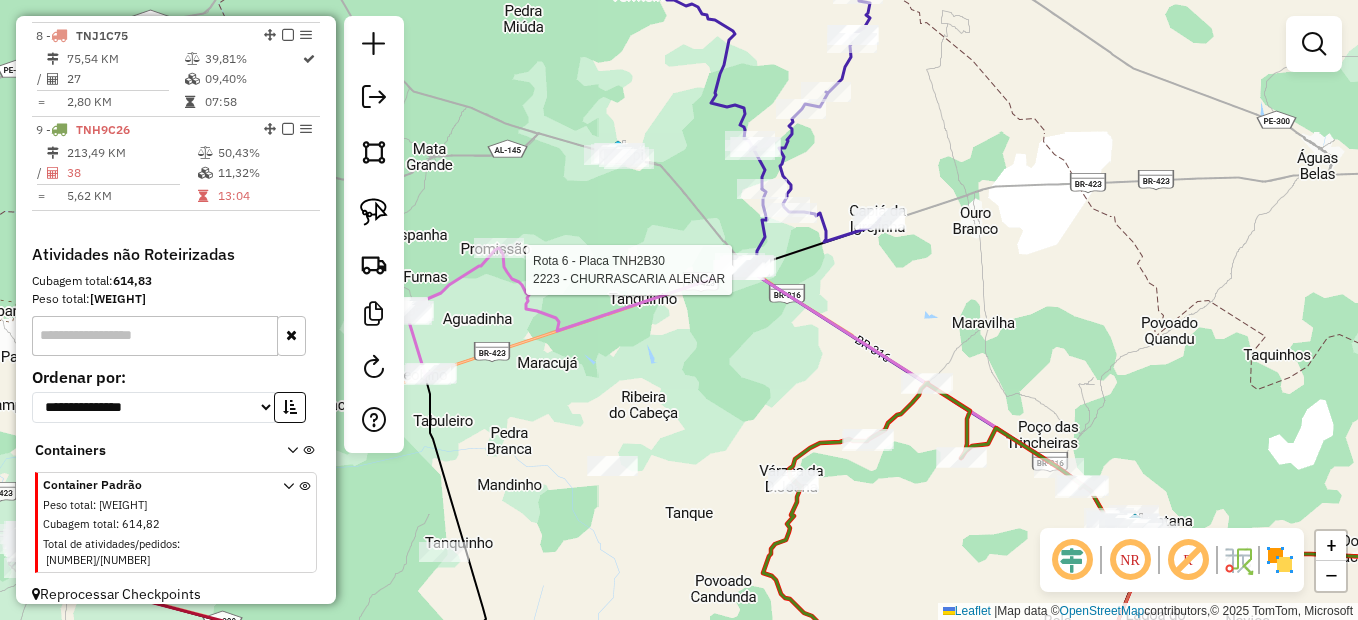 click 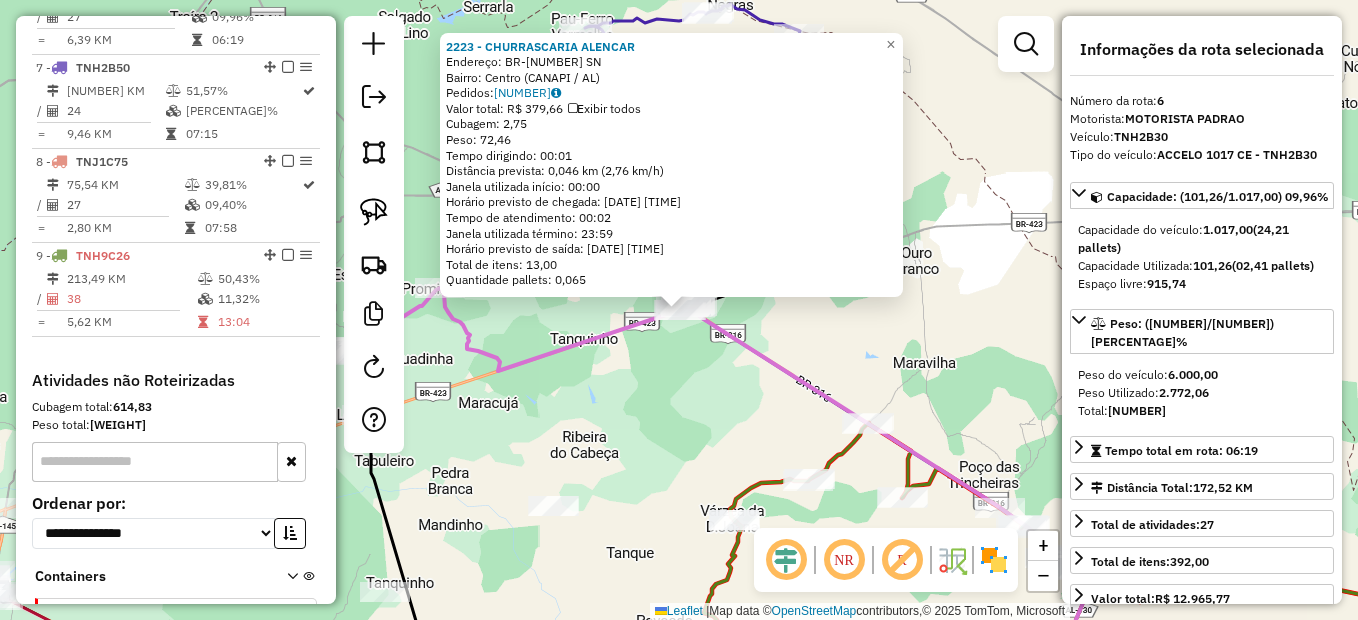 scroll, scrollTop: 1220, scrollLeft: 0, axis: vertical 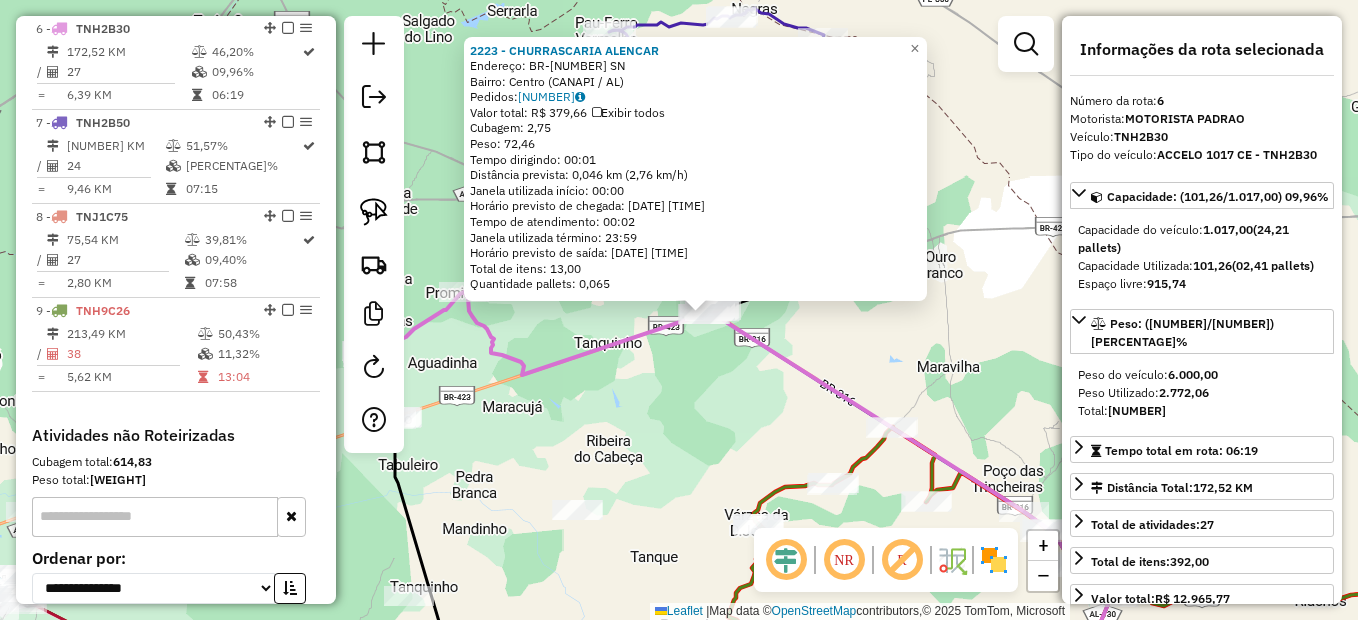 drag, startPoint x: 611, startPoint y: 381, endPoint x: 779, endPoint y: 375, distance: 168.1071 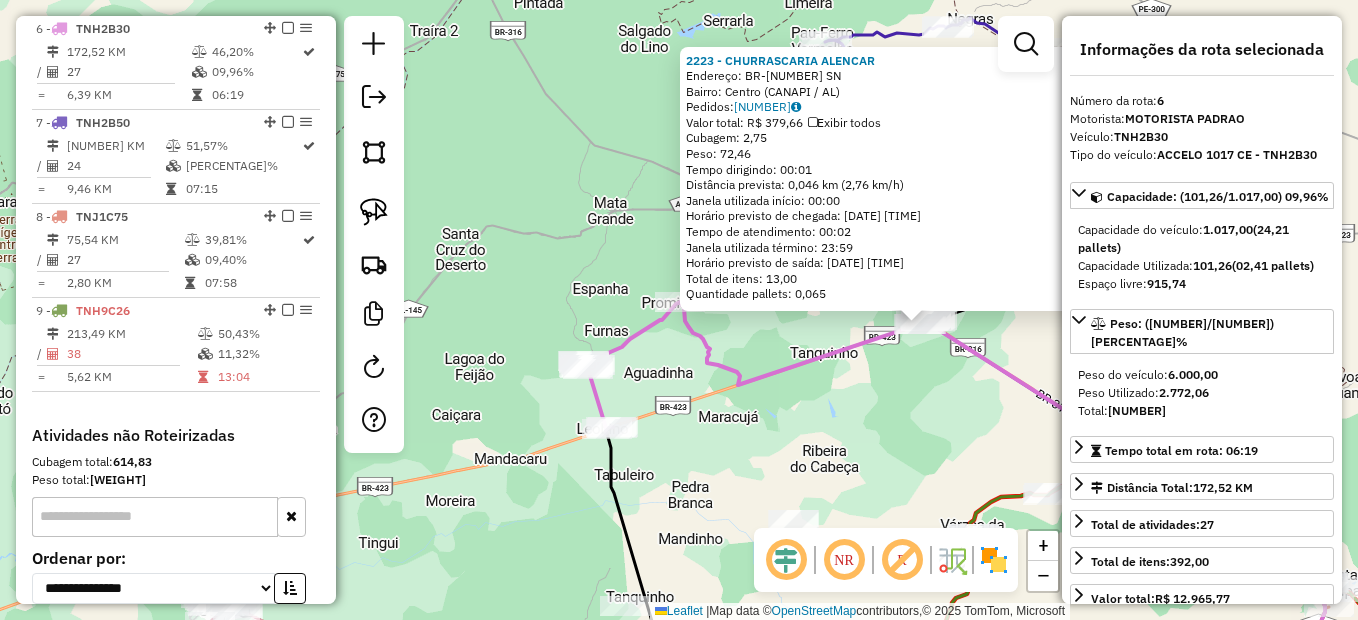 drag, startPoint x: 944, startPoint y: 399, endPoint x: 947, endPoint y: 380, distance: 19.235384 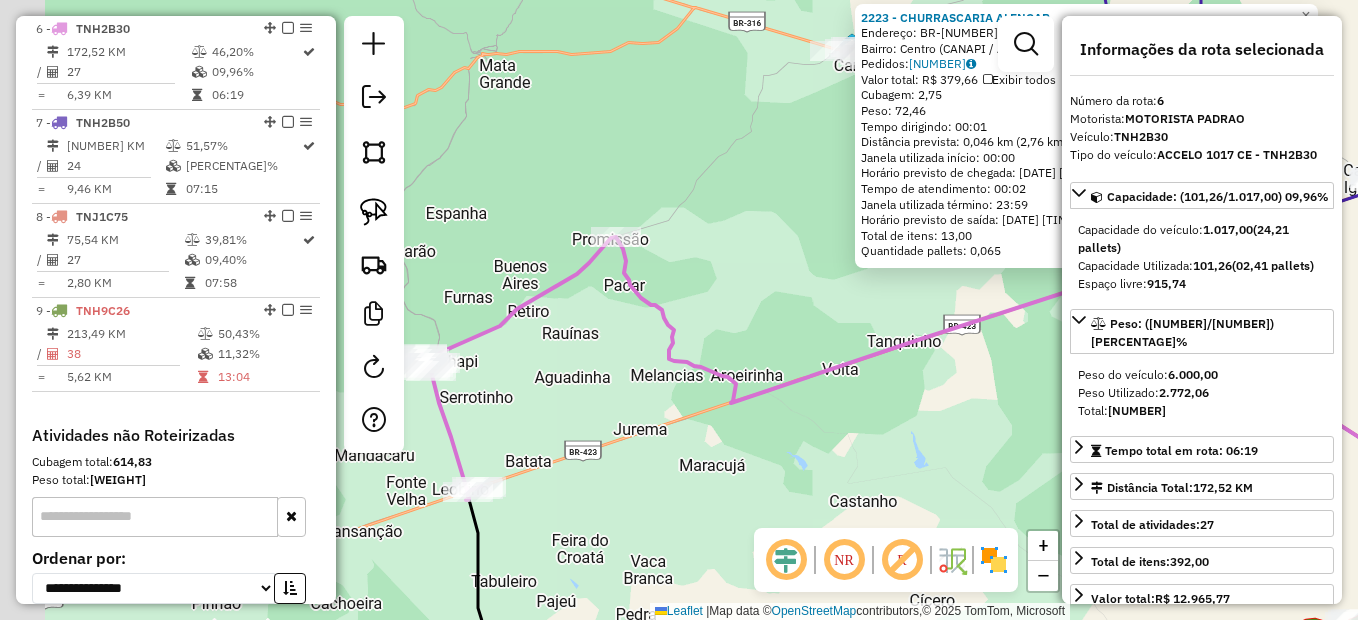 drag, startPoint x: 731, startPoint y: 422, endPoint x: 841, endPoint y: 413, distance: 110.36757 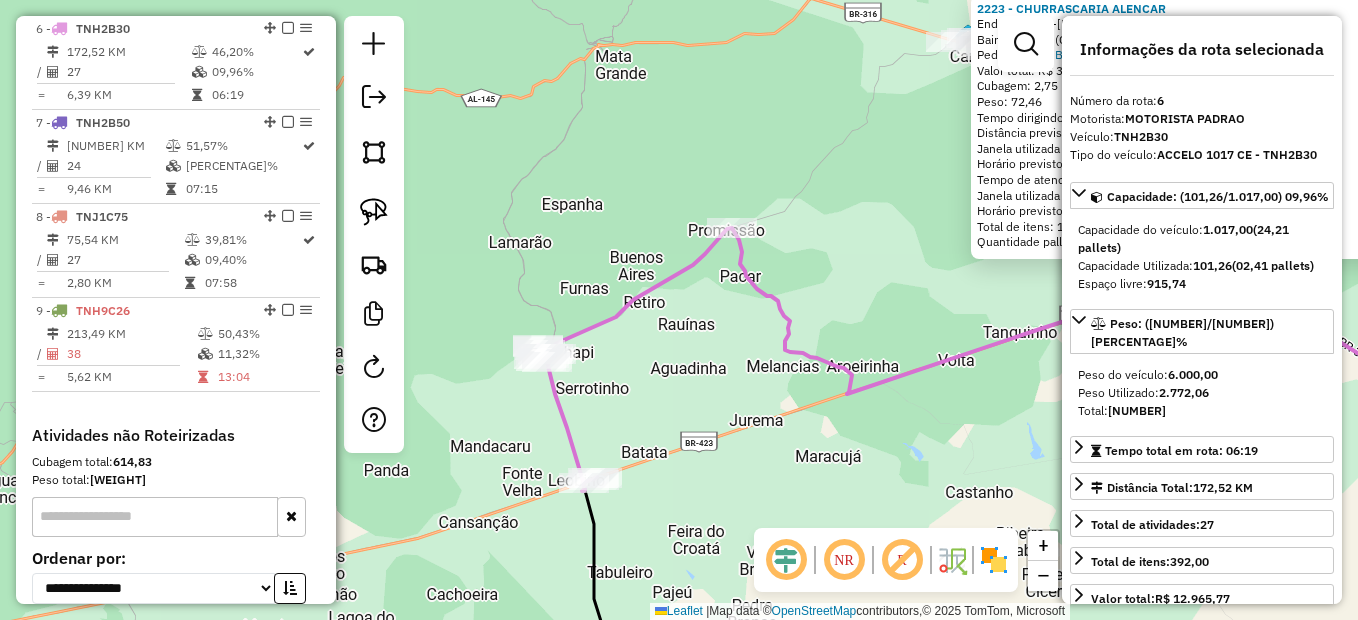 click on "Rota 6 - Placa TNH2B30  1340 - LEO BARAO CONVENIENC 2223 - CHURRASCARIA ALENCAR  Endereço:  BR-423 SN   Bairro: Centro (CANAPI / AL)   Pedidos:  02128431   Valor total: R$ 379,66   Exibir todos   Cubagem: 2,75  Peso: 72,46  Tempo dirigindo: 00:01   Distância prevista: 0,046 km (2,76 km/h)   Janela utilizada início: 00:00   Horário previsto de chegada: 04/08/2025 10:12   Tempo de atendimento: 00:02   Janela utilizada término: 23:59   Horário previsto de saída: 04/08/2025 10:14   Total de itens: 13,00   Quantidade pallets: 0,065  × Janela de atendimento Grade de atendimento Capacidade Transportadoras Veículos Cliente Pedidos  Rotas Selecione os dias de semana para filtrar as janelas de atendimento  Seg   Ter   Qua   Qui   Sex   Sáb   Dom  Informe o período da janela de atendimento: De: Até:  Filtrar exatamente a janela do cliente  Considerar janela de atendimento padrão  Selecione os dias de semana para filtrar as grades de atendimento  Seg   Ter   Qua   Qui   Sex   Sáb   Dom   Peso mínimo:  De:" 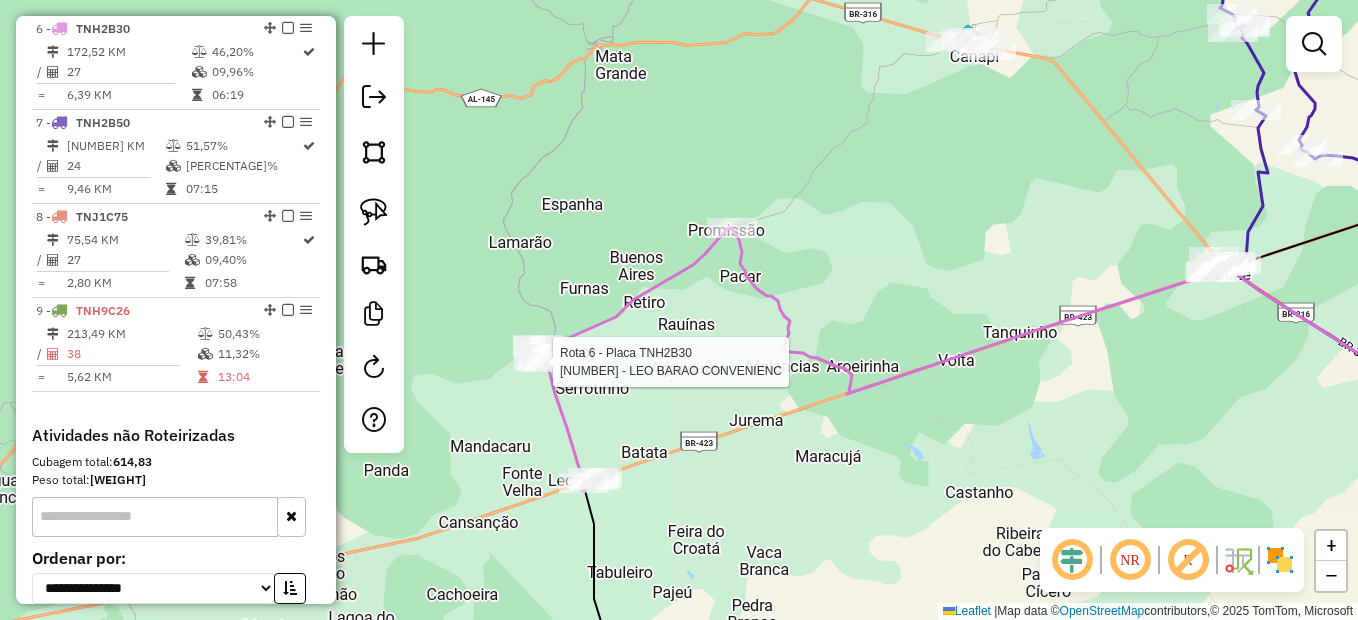 select on "*********" 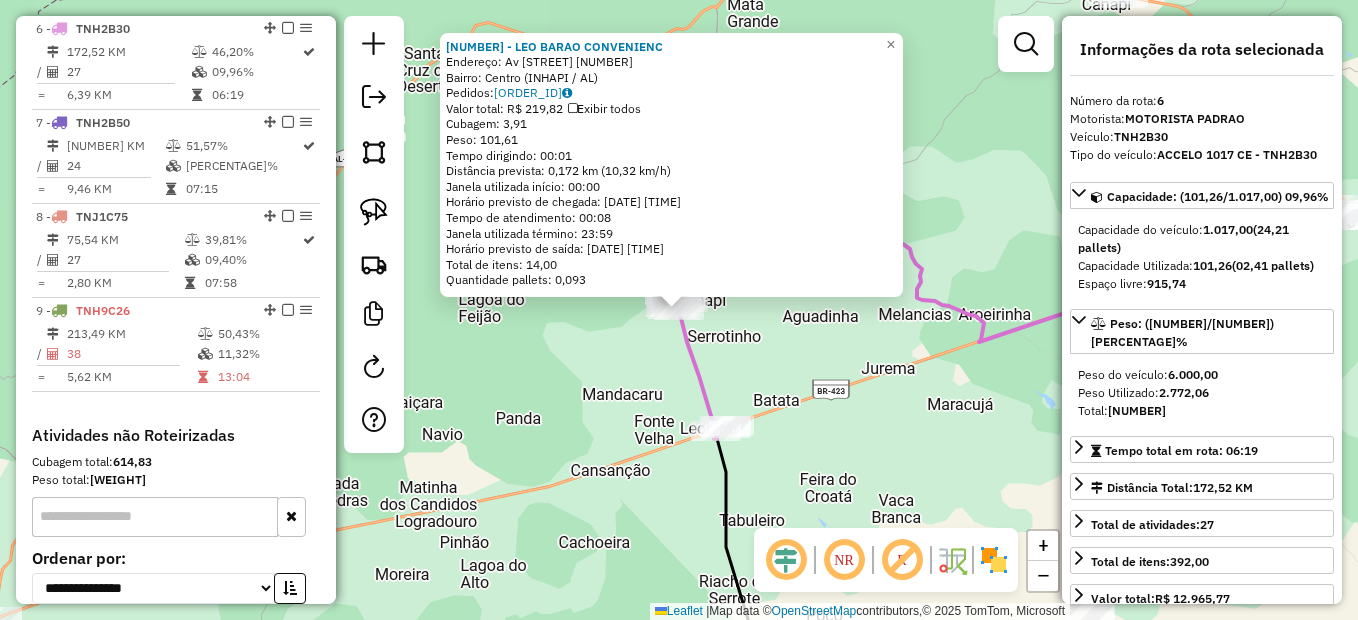 click on "1340 - LEO BARAO CONVENIENC  Endereço:  Av pompilio b de alcatara 421   Bairro: Centro (INHAPI / AL)   Pedidos:  02128455   Valor total: R$ 219,82   Exibir todos   Cubagem: 3,91  Peso: 101,61  Tempo dirigindo: 00:01   Distância prevista: 0,172 km (10,32 km/h)   Janela utilizada início: 00:00   Horário previsto de chegada: 04/08/2025 12:20   Tempo de atendimento: 00:08   Janela utilizada término: 23:59   Horário previsto de saída: 04/08/2025 12:28   Total de itens: 14,00   Quantidade pallets: 0,093  × Janela de atendimento Grade de atendimento Capacidade Transportadoras Veículos Cliente Pedidos  Rotas Selecione os dias de semana para filtrar as janelas de atendimento  Seg   Ter   Qua   Qui   Sex   Sáb   Dom  Informe o período da janela de atendimento: De: Até:  Filtrar exatamente a janela do cliente  Considerar janela de atendimento padrão  Selecione os dias de semana para filtrar as grades de atendimento  Seg   Ter   Qua   Qui   Sex   Sáb   Dom   Clientes fora do dia de atendimento selecionado +" 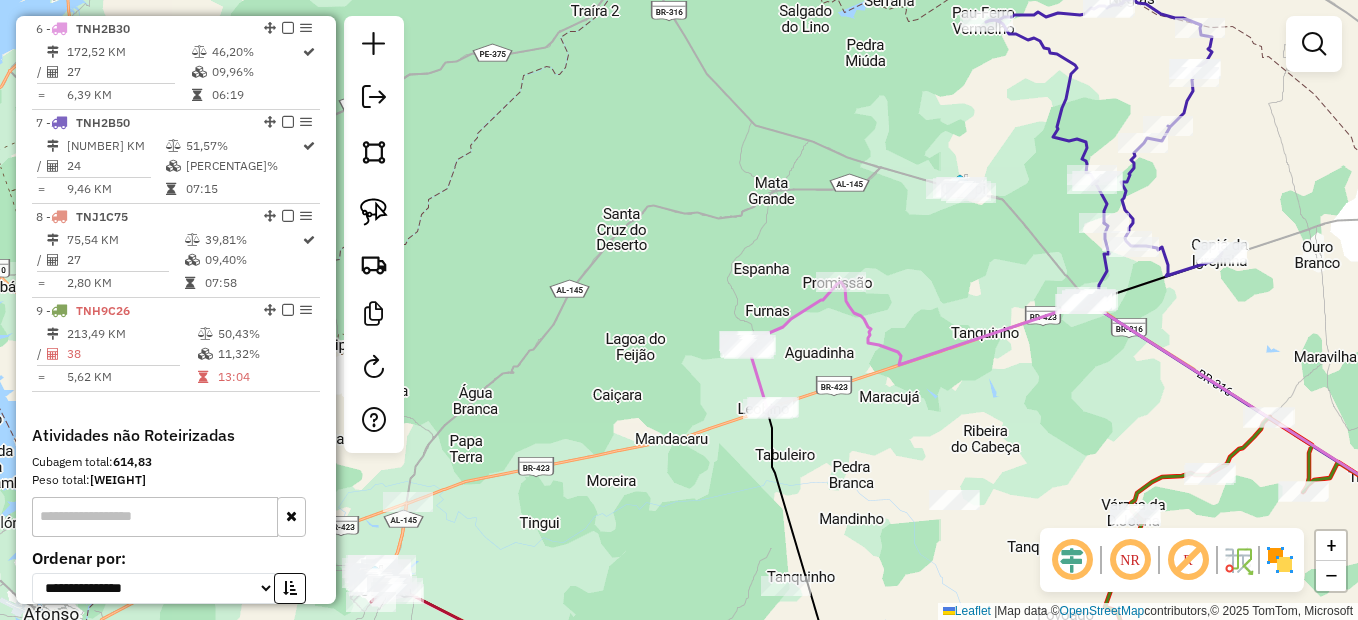 click 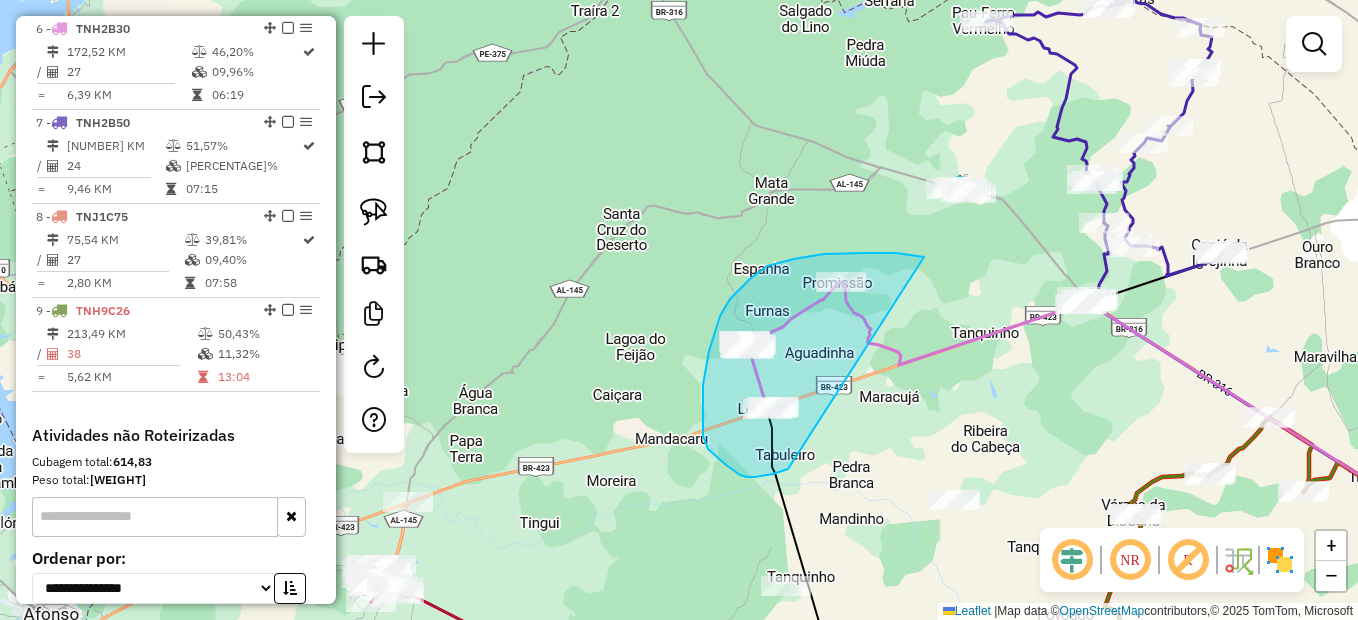 drag, startPoint x: 913, startPoint y: 255, endPoint x: 815, endPoint y: 465, distance: 231.74124 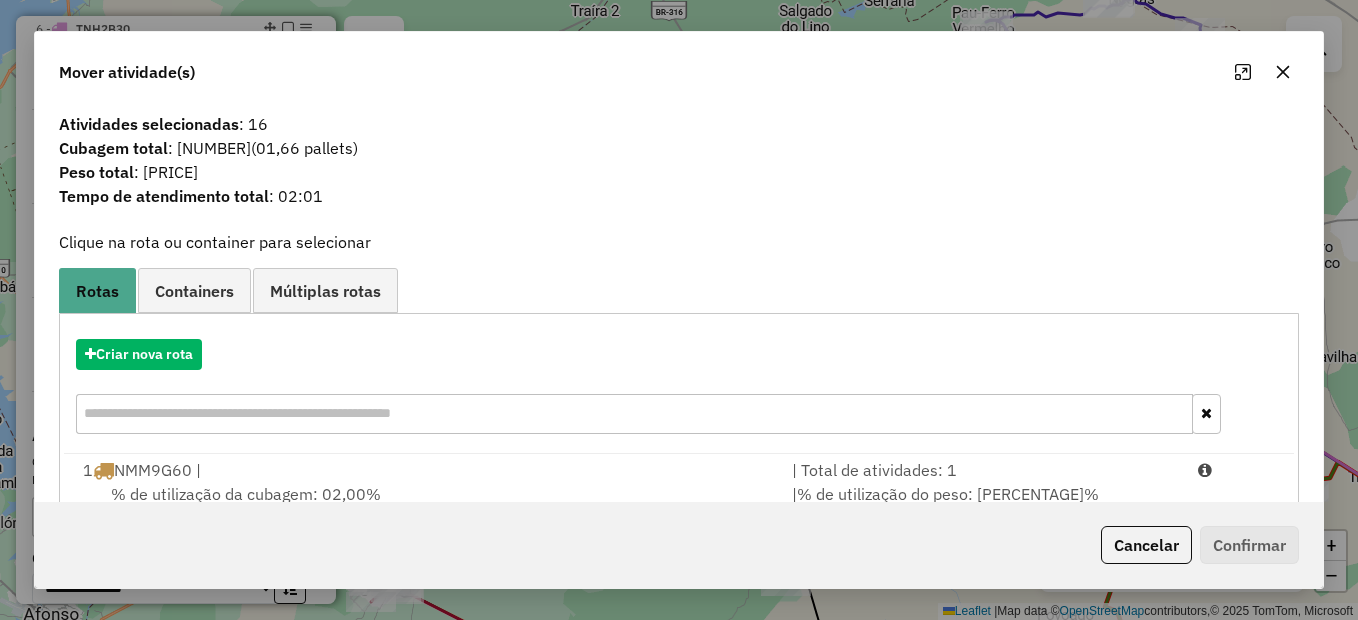 click on "Cancelar" 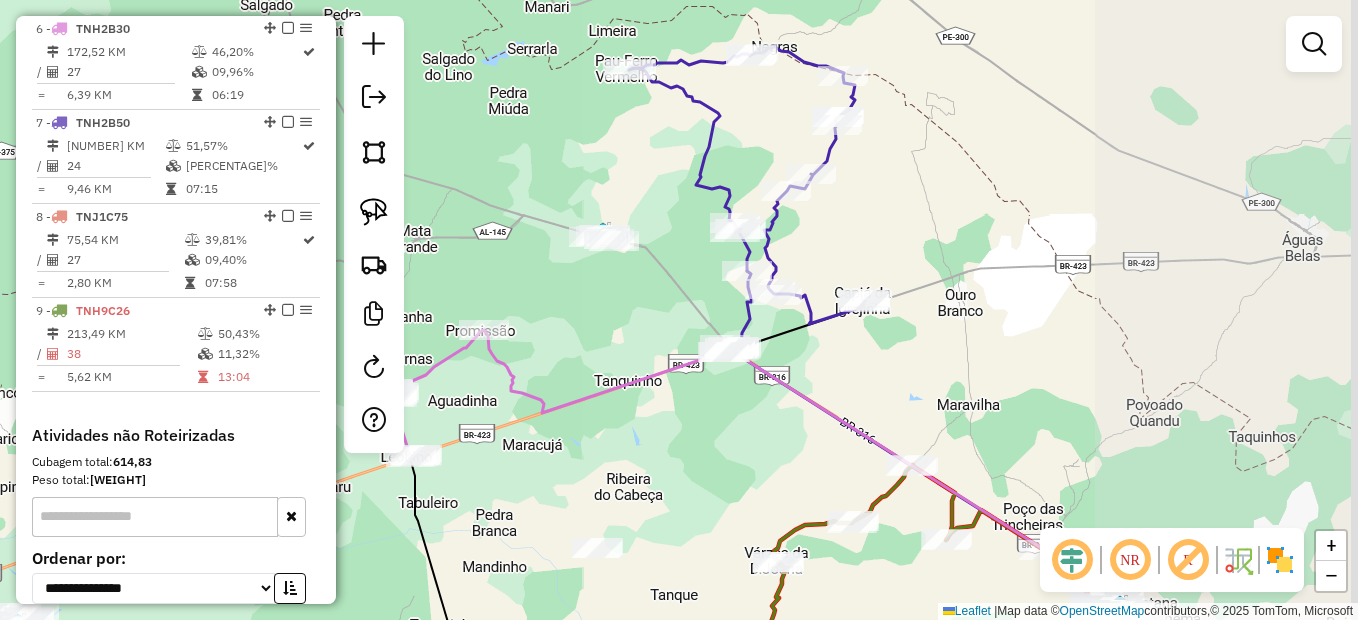 drag, startPoint x: 1020, startPoint y: 405, endPoint x: 664, endPoint y: 453, distance: 359.22137 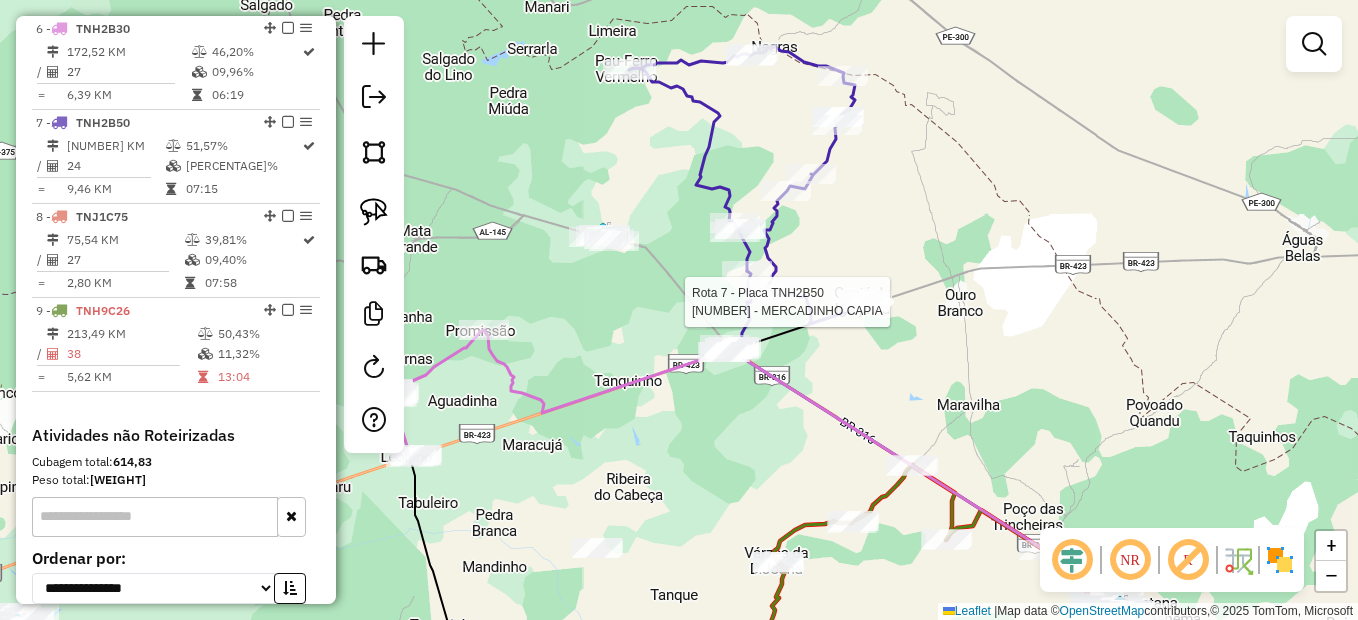 select on "*********" 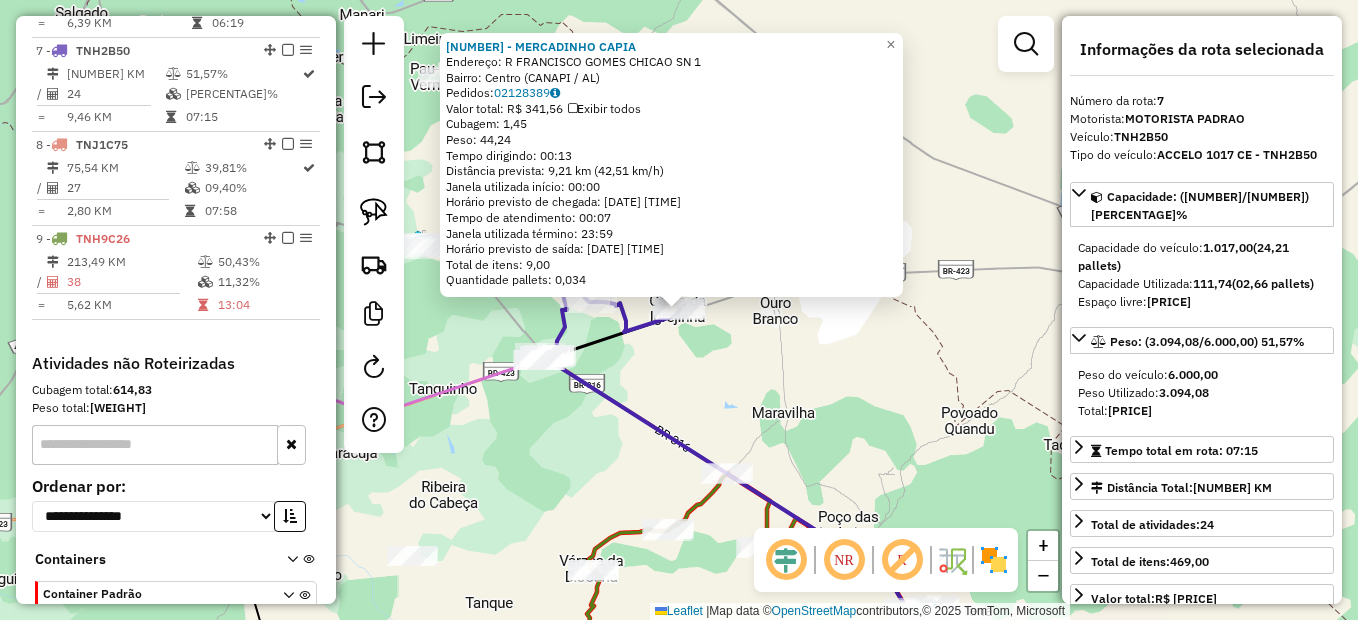 scroll, scrollTop: 1314, scrollLeft: 0, axis: vertical 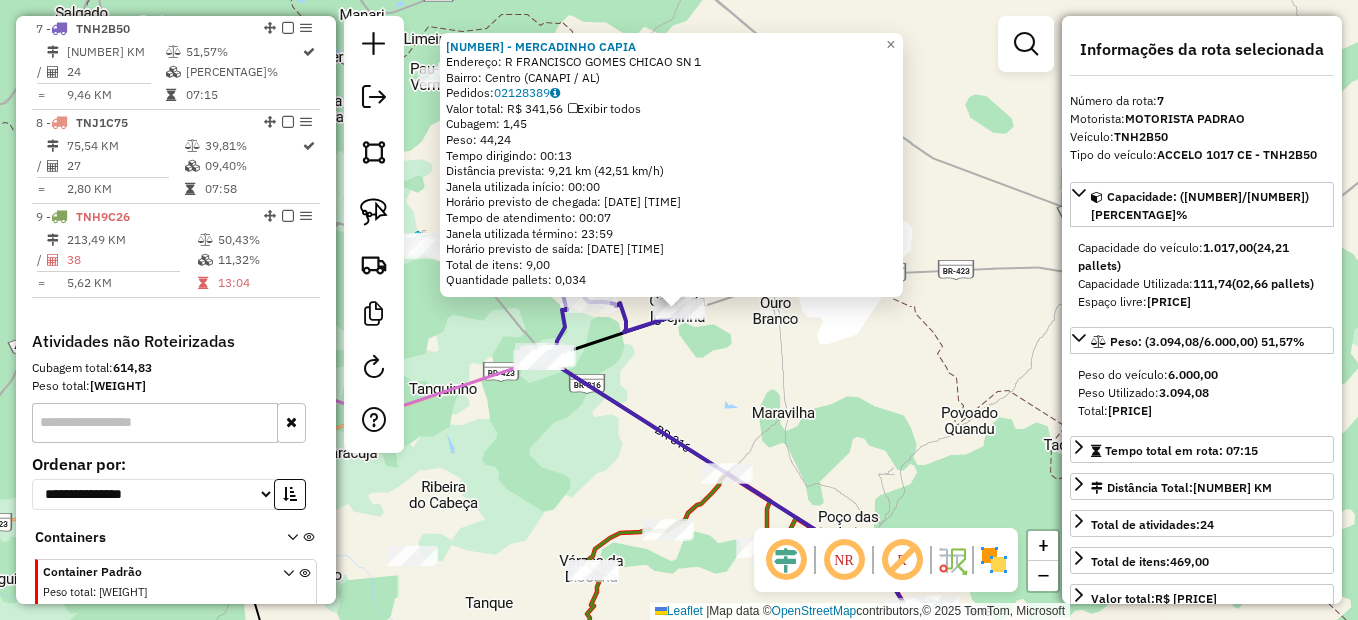 click on "1366 - MERCADINHO CAPIA  Endereço:  R FRANCISCO GOMES CHICAO SN 1   Bairro: Centro (CANAPI / AL)   Pedidos:  02128389   Valor total: R$ 341,56   Exibir todos   Cubagem: 1,45  Peso: 44,24  Tempo dirigindo: 00:13   Distância prevista: 9,21 km (42,51 km/h)   Janela utilizada início: 00:00   Horário previsto de chegada: 04/08/2025 13:31   Tempo de atendimento: 00:07   Janela utilizada término: 23:59   Horário previsto de saída: 04/08/2025 13:38   Total de itens: 9,00   Quantidade pallets: 0,034  × Janela de atendimento Grade de atendimento Capacidade Transportadoras Veículos Cliente Pedidos  Rotas Selecione os dias de semana para filtrar as janelas de atendimento  Seg   Ter   Qua   Qui   Sex   Sáb   Dom  Informe o período da janela de atendimento: De: Até:  Filtrar exatamente a janela do cliente  Considerar janela de atendimento padrão  Selecione os dias de semana para filtrar as grades de atendimento  Seg   Ter   Qua   Qui   Sex   Sáb   Dom   Considerar clientes sem dia de atendimento cadastrado +" 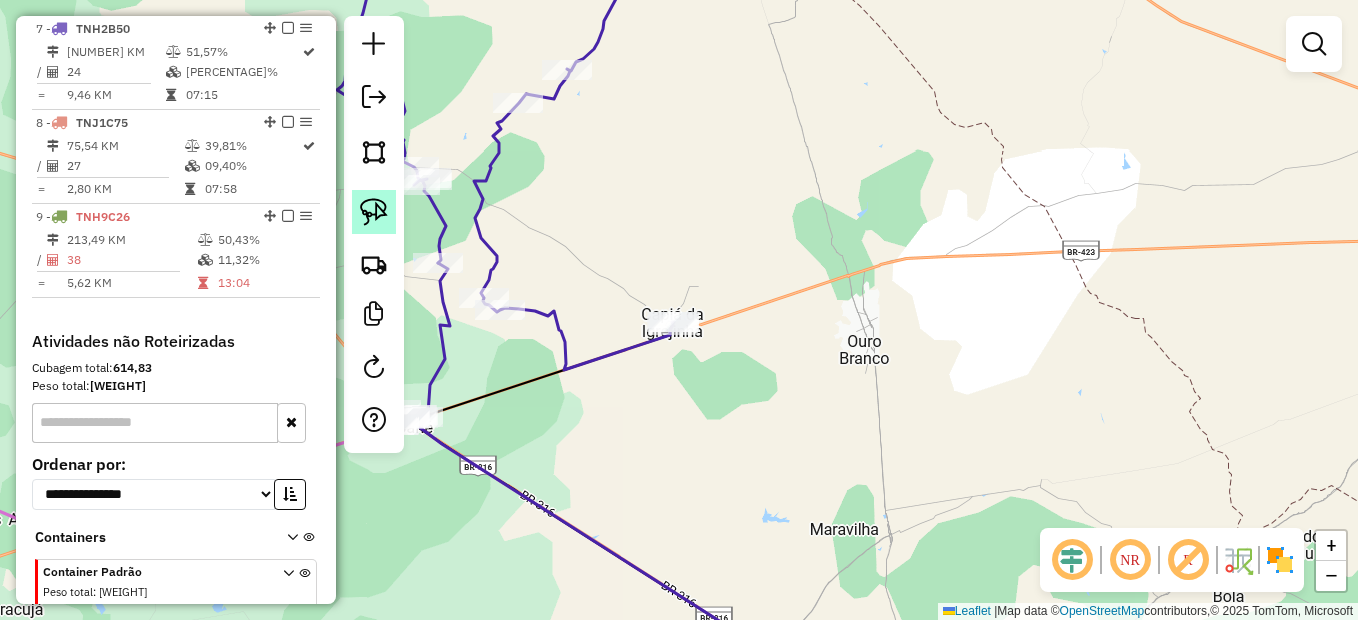 click 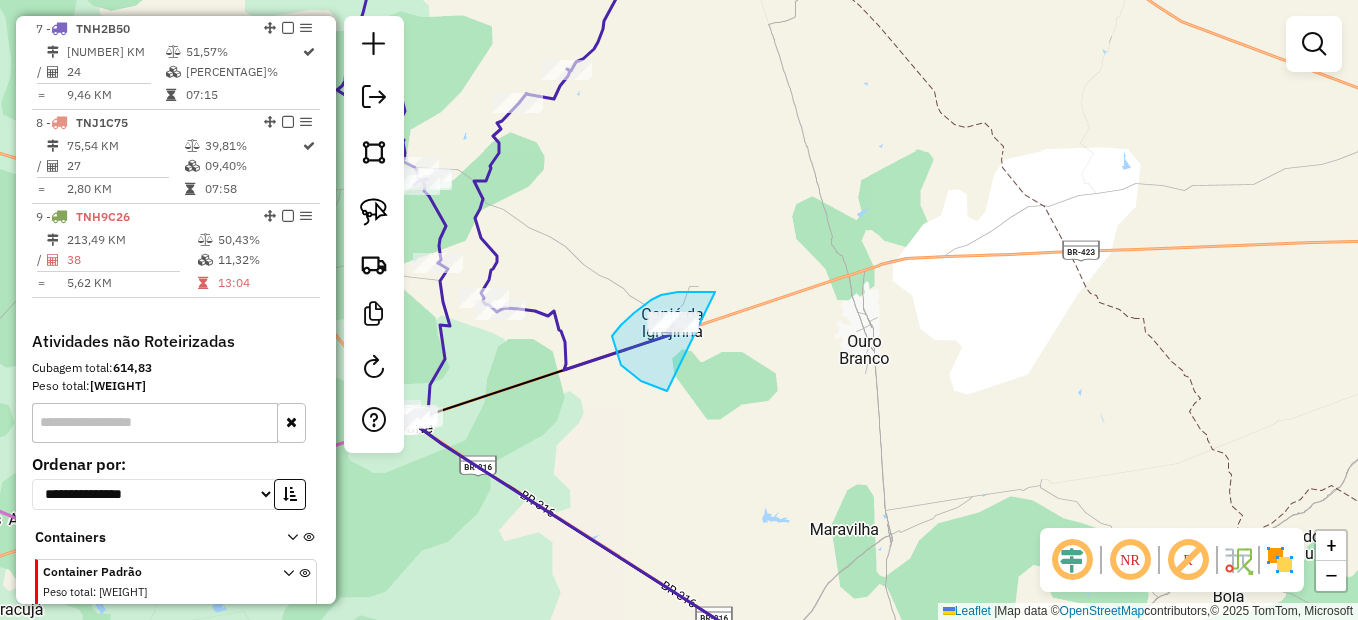 drag, startPoint x: 715, startPoint y: 292, endPoint x: 761, endPoint y: 349, distance: 73.24616 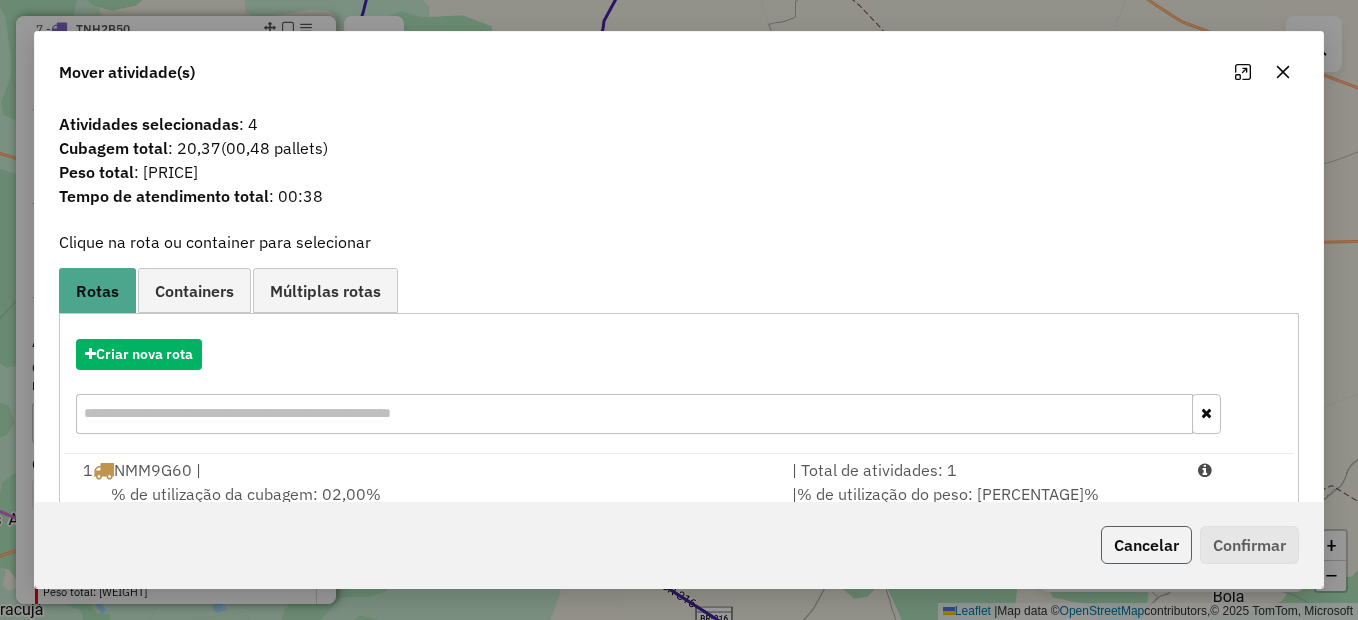 click on "Cancelar" 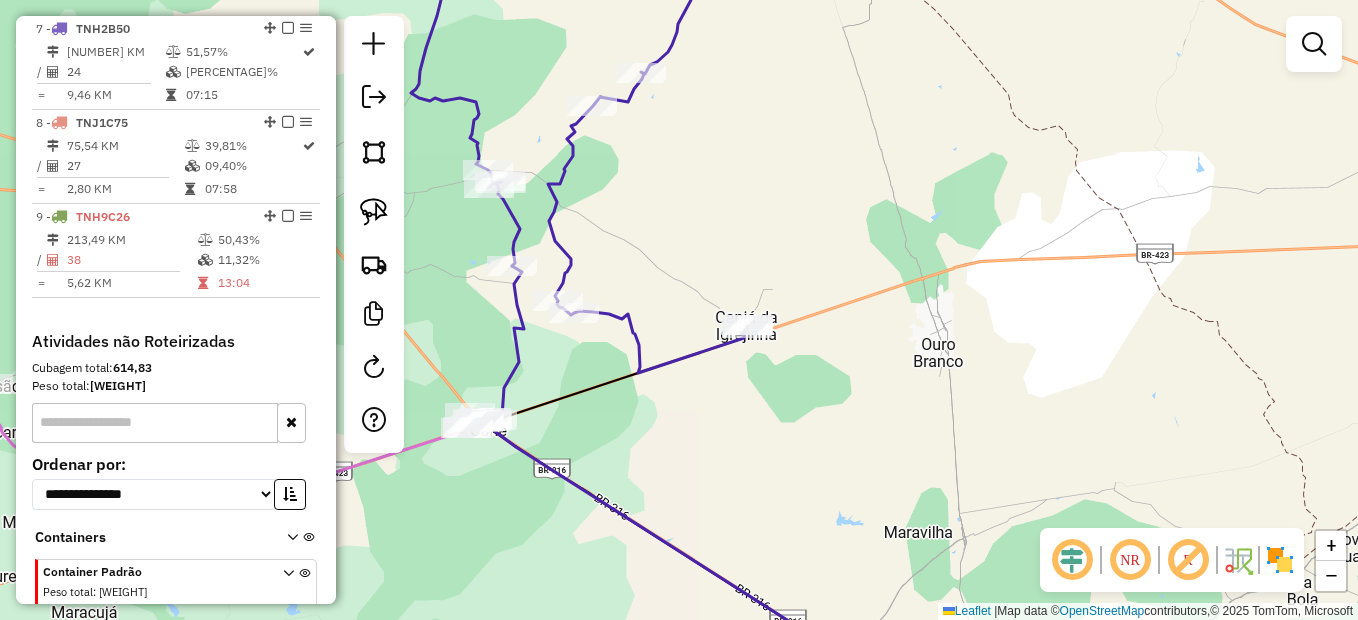 drag, startPoint x: 598, startPoint y: 440, endPoint x: 722, endPoint y: 422, distance: 125.299644 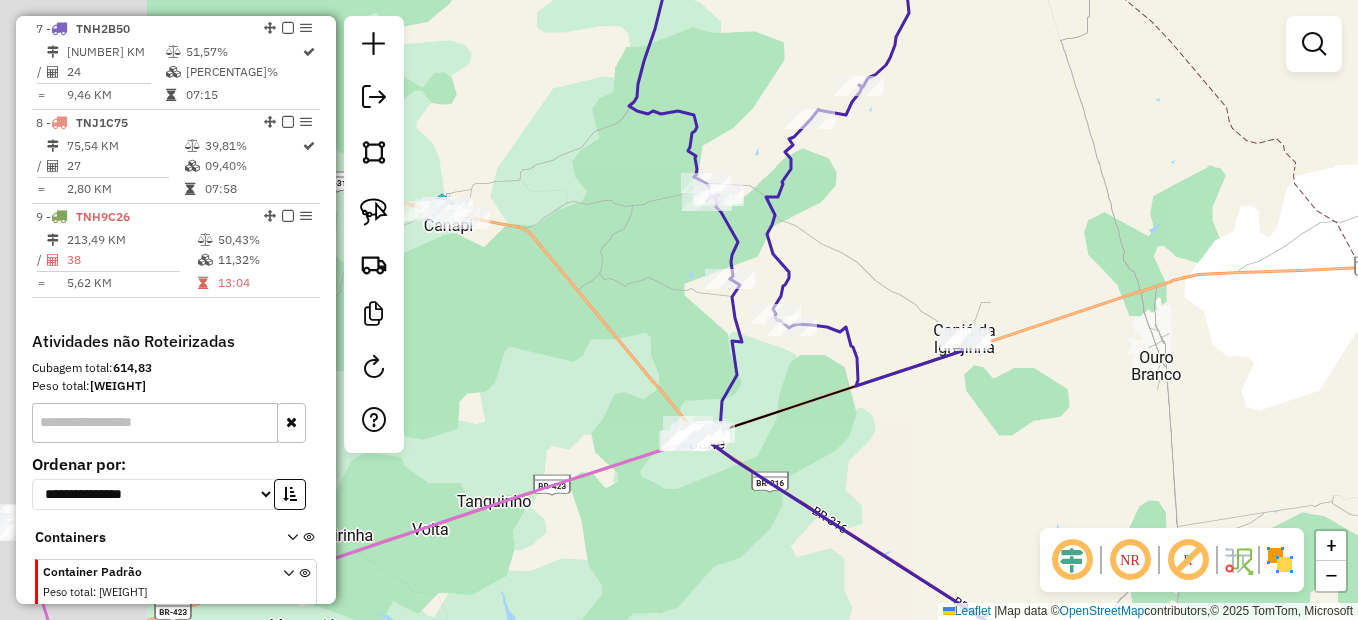 drag, startPoint x: 722, startPoint y: 387, endPoint x: 904, endPoint y: 401, distance: 182.53767 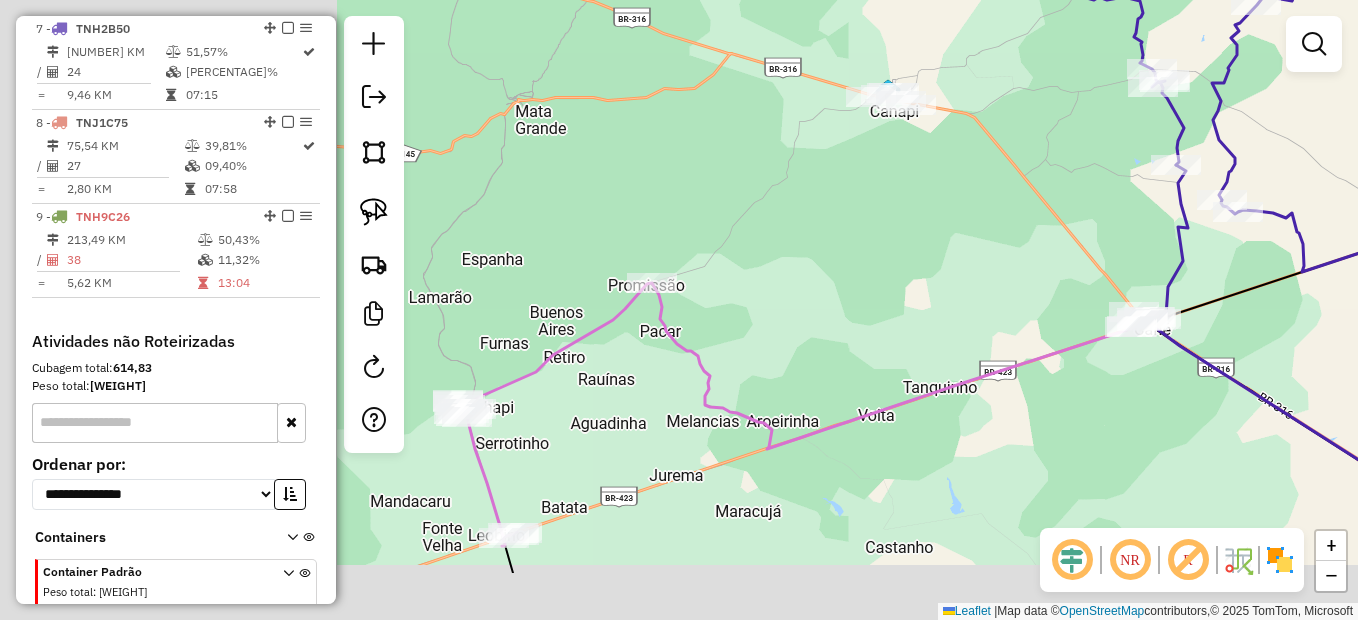 drag, startPoint x: 713, startPoint y: 381, endPoint x: 1080, endPoint y: 274, distance: 382.28 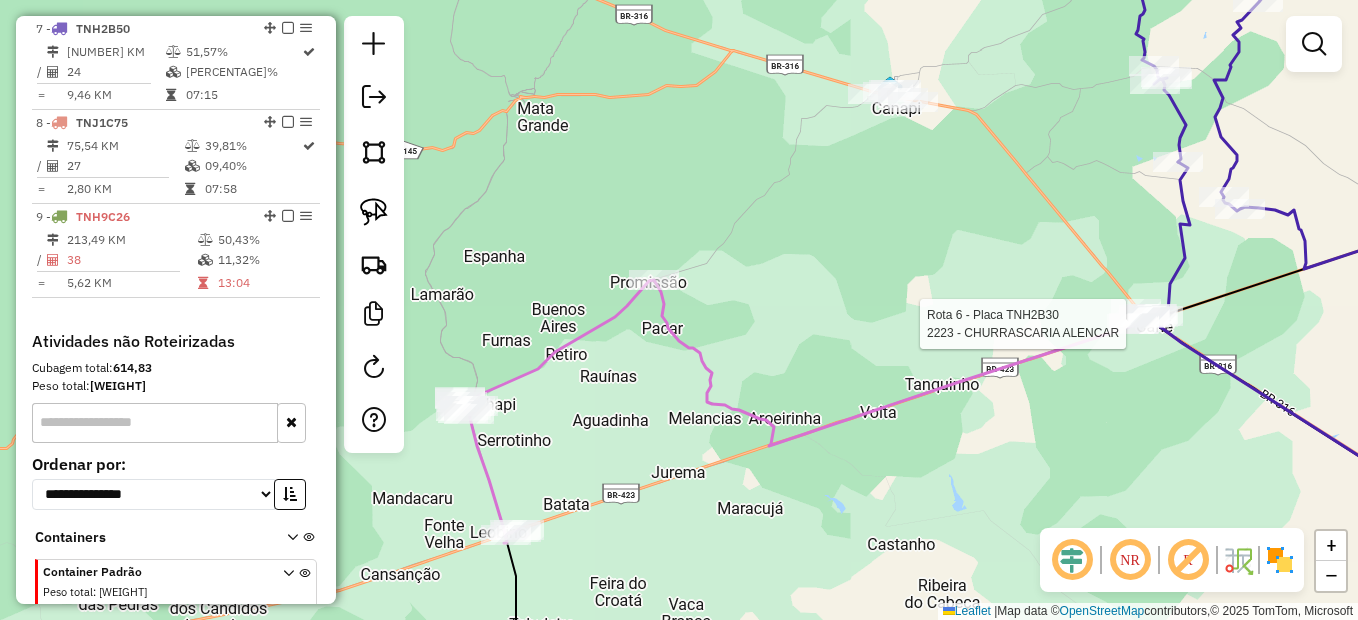 select on "*********" 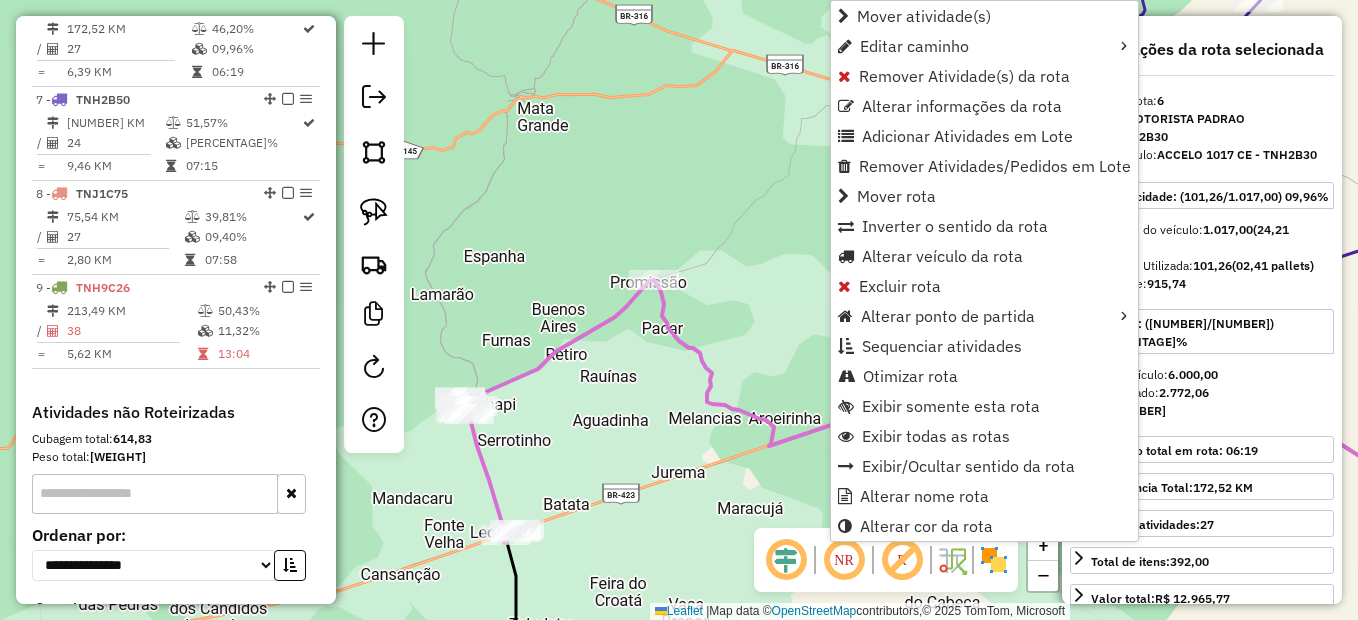 scroll, scrollTop: 1220, scrollLeft: 0, axis: vertical 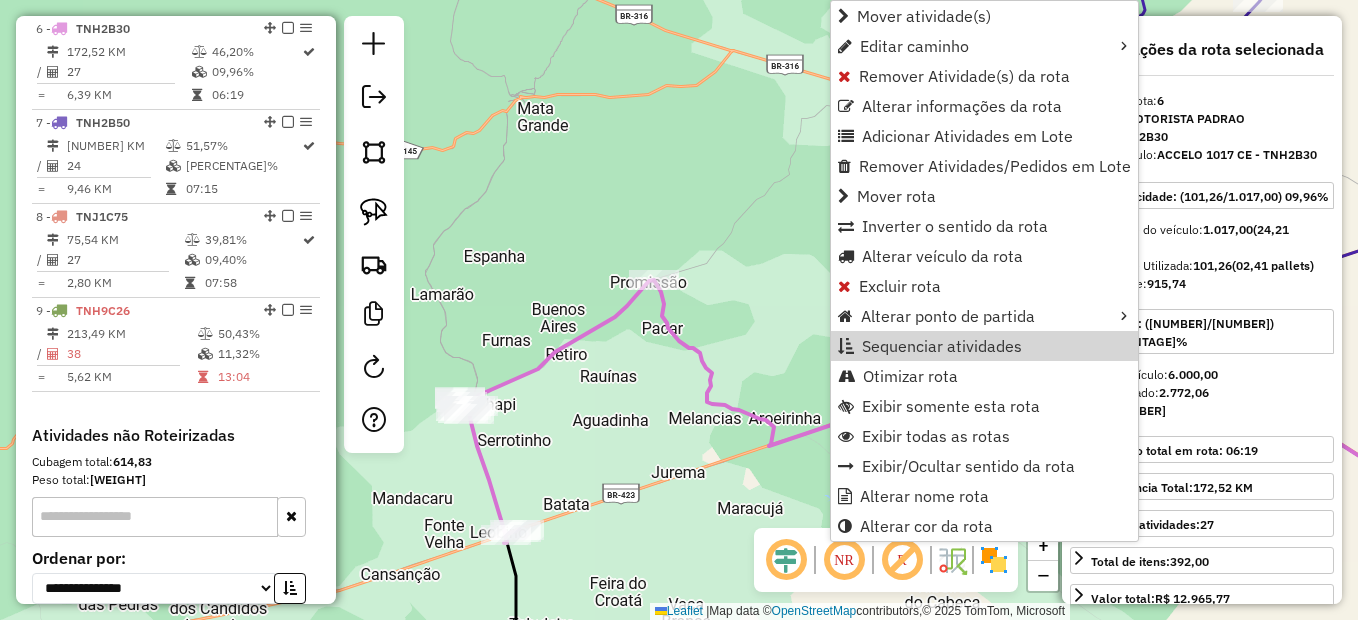 click on "Janela de atendimento Grade de atendimento Capacidade Transportadoras Veículos Cliente Pedidos  Rotas Selecione os dias de semana para filtrar as janelas de atendimento  Seg   Ter   Qua   Qui   Sex   Sáb   Dom  Informe o período da janela de atendimento: De: Até:  Filtrar exatamente a janela do cliente  Considerar janela de atendimento padrão  Selecione os dias de semana para filtrar as grades de atendimento  Seg   Ter   Qua   Qui   Sex   Sáb   Dom   Considerar clientes sem dia de atendimento cadastrado  Clientes fora do dia de atendimento selecionado Filtrar as atividades entre os valores definidos abaixo:  Peso mínimo:   Peso máximo:   Cubagem mínima:   Cubagem máxima:   De:   Até:  Filtrar as atividades entre o tempo de atendimento definido abaixo:  De:   Até:   Considerar capacidade total dos clientes não roteirizados Transportadora: Selecione um ou mais itens Tipo de veículo: Selecione um ou mais itens Veículo: Selecione um ou mais itens Motorista: Selecione um ou mais itens Nome: Rótulo:" 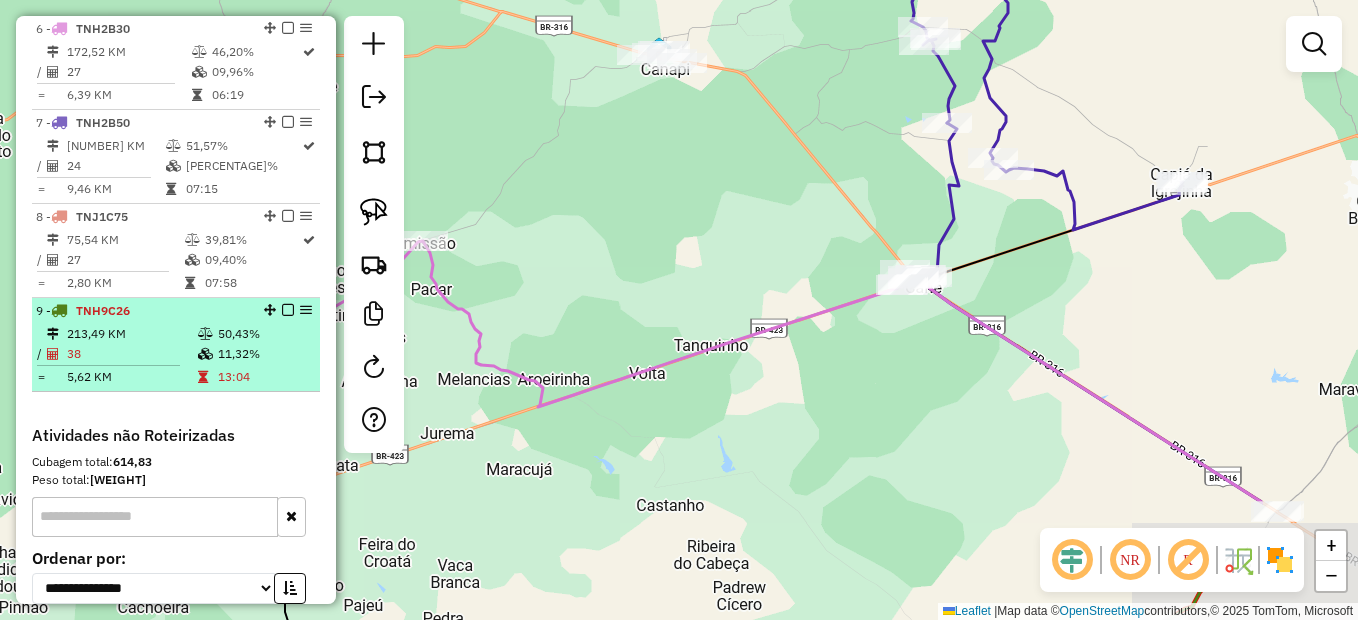 drag, startPoint x: 850, startPoint y: 408, endPoint x: 247, endPoint y: 323, distance: 608.9614 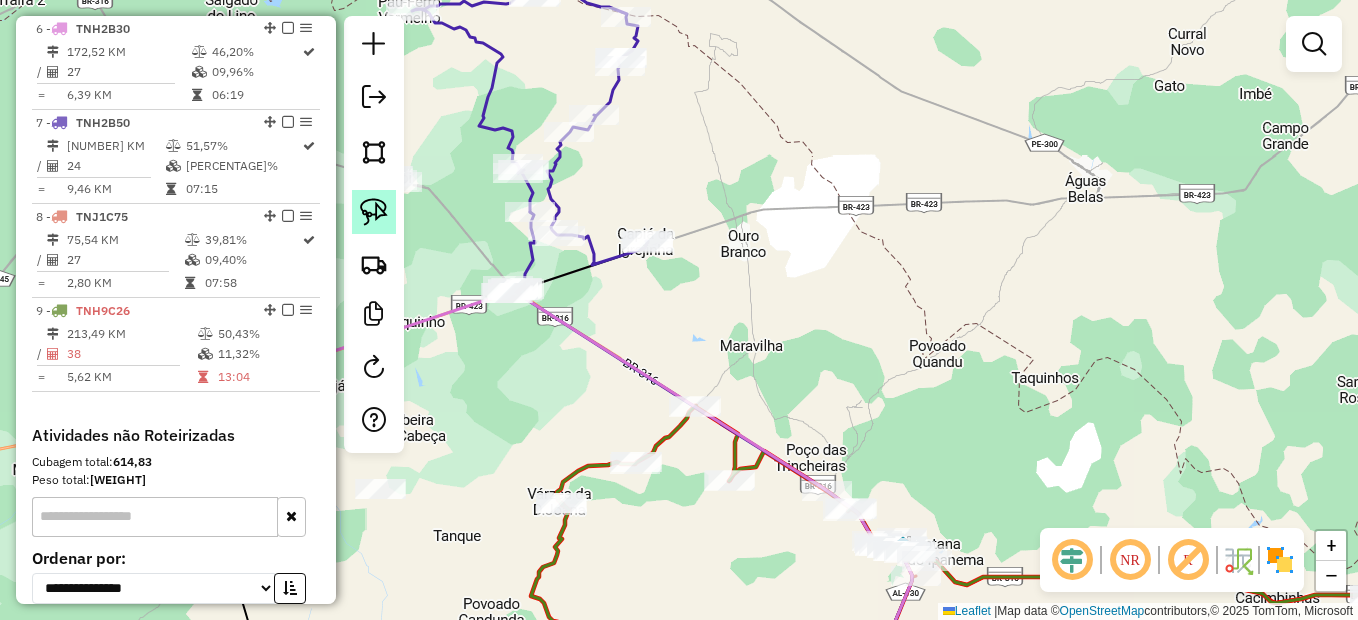 click 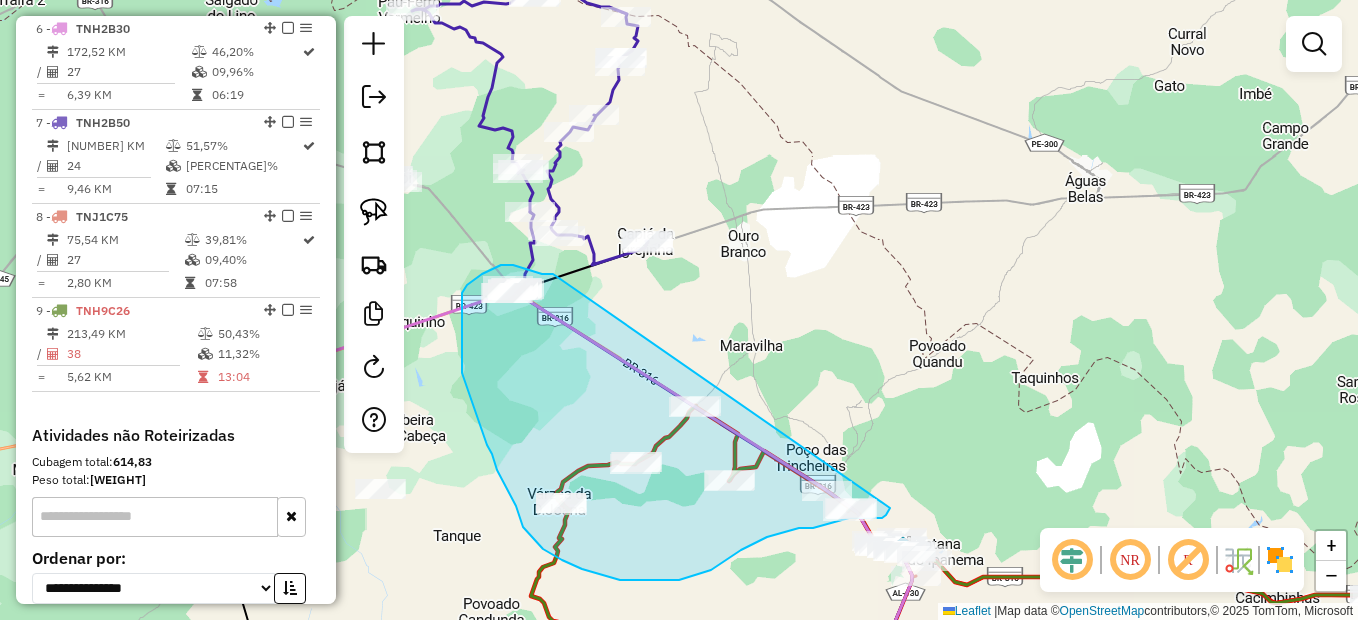 drag, startPoint x: 553, startPoint y: 274, endPoint x: 895, endPoint y: 489, distance: 403.96658 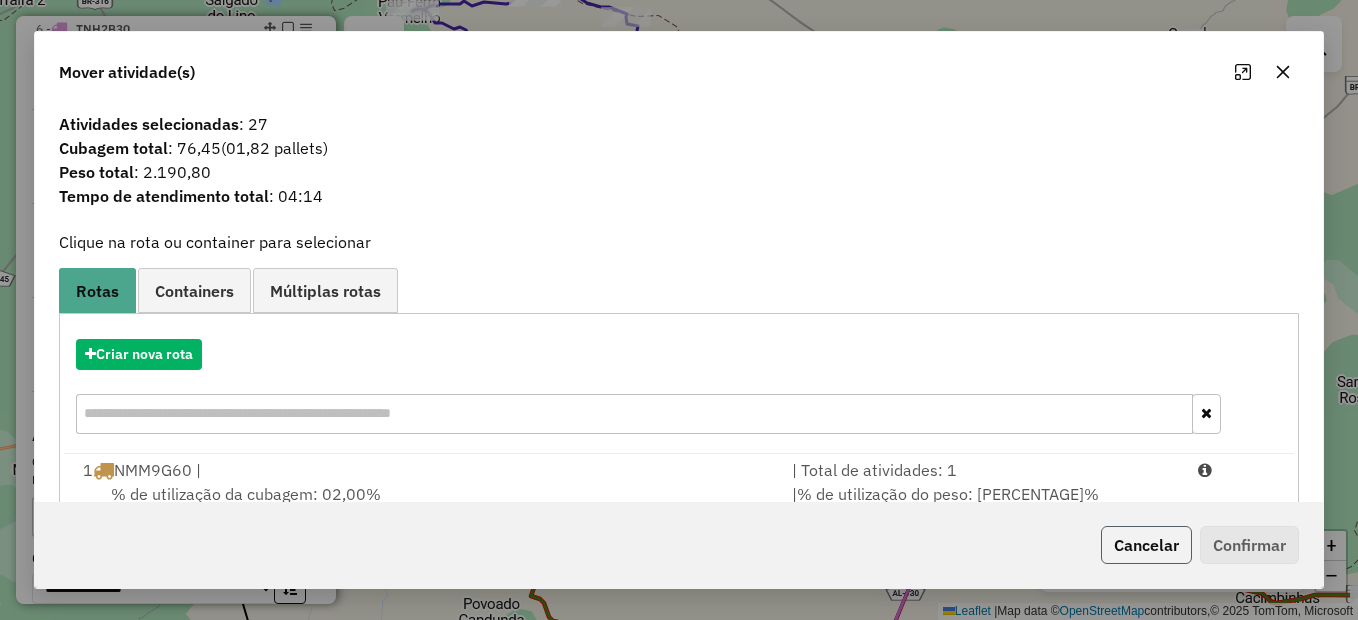click on "Cancelar" 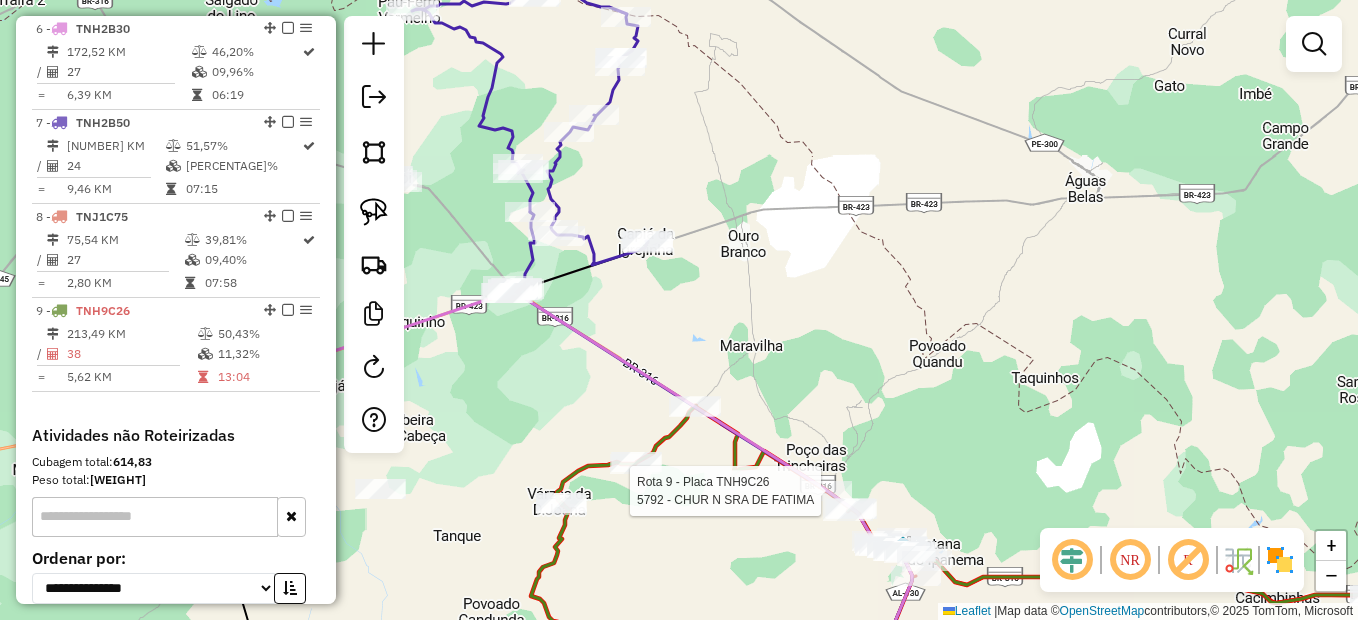 select on "*********" 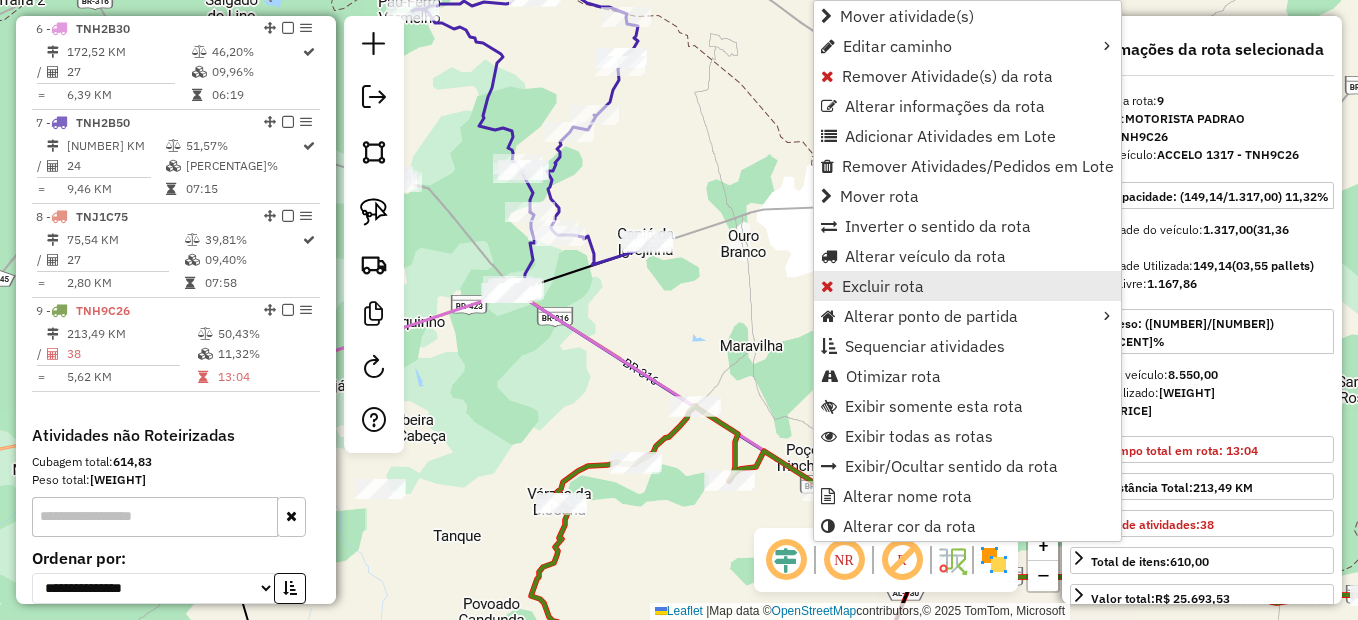 scroll, scrollTop: 1401, scrollLeft: 0, axis: vertical 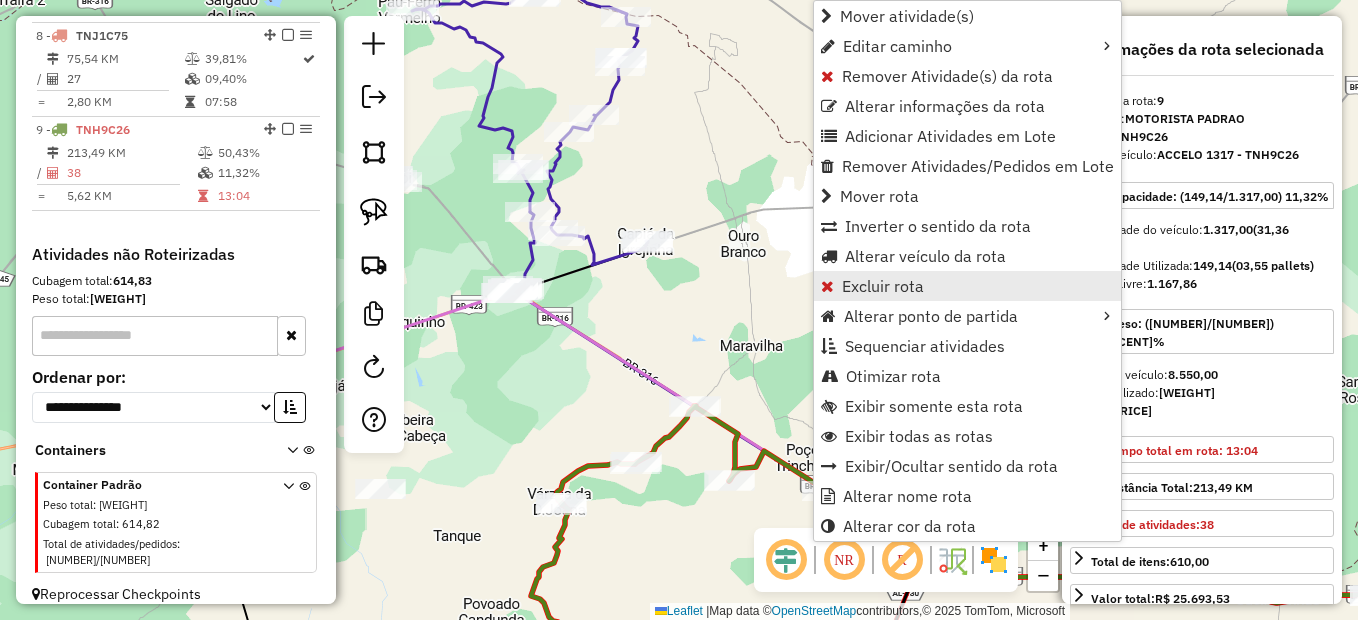 click on "Excluir rota" at bounding box center [883, 286] 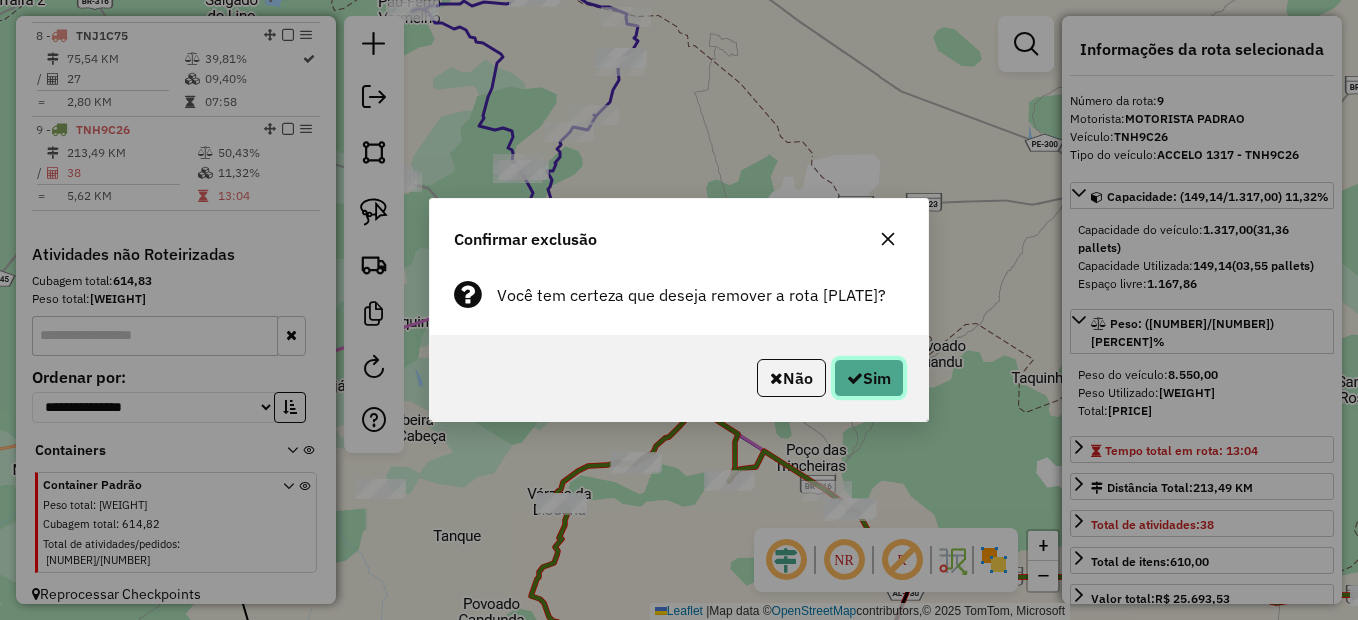 click on "Sim" 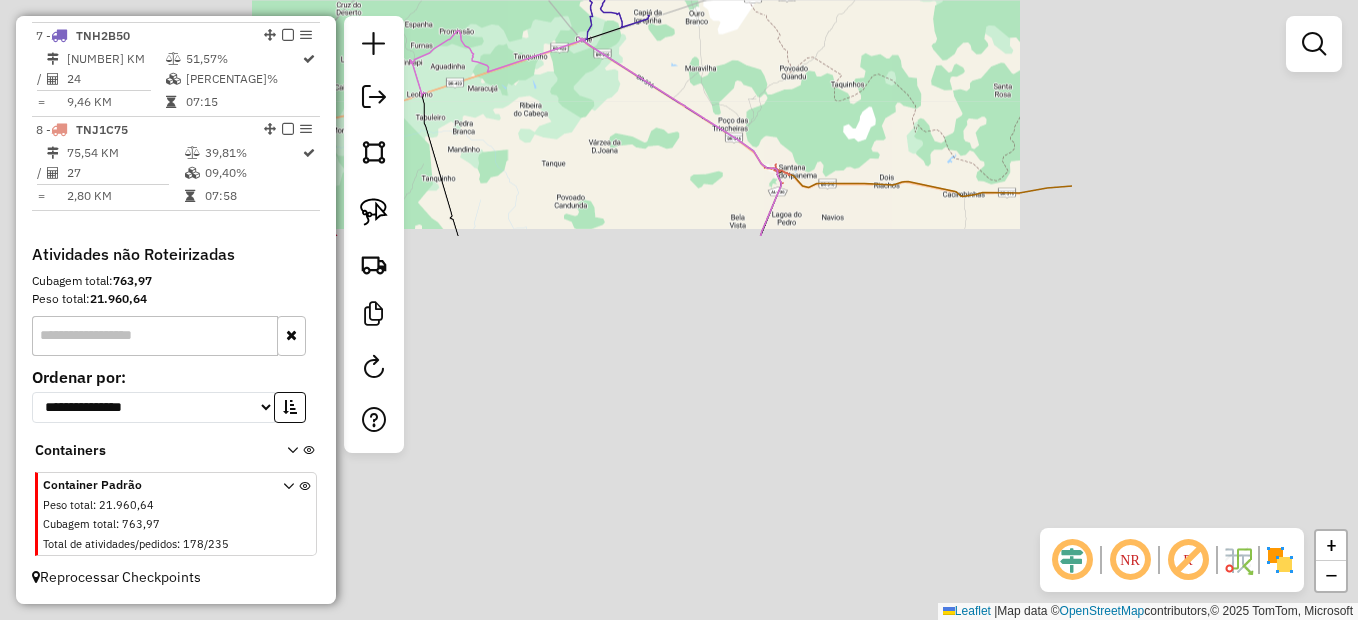 scroll, scrollTop: 1307, scrollLeft: 0, axis: vertical 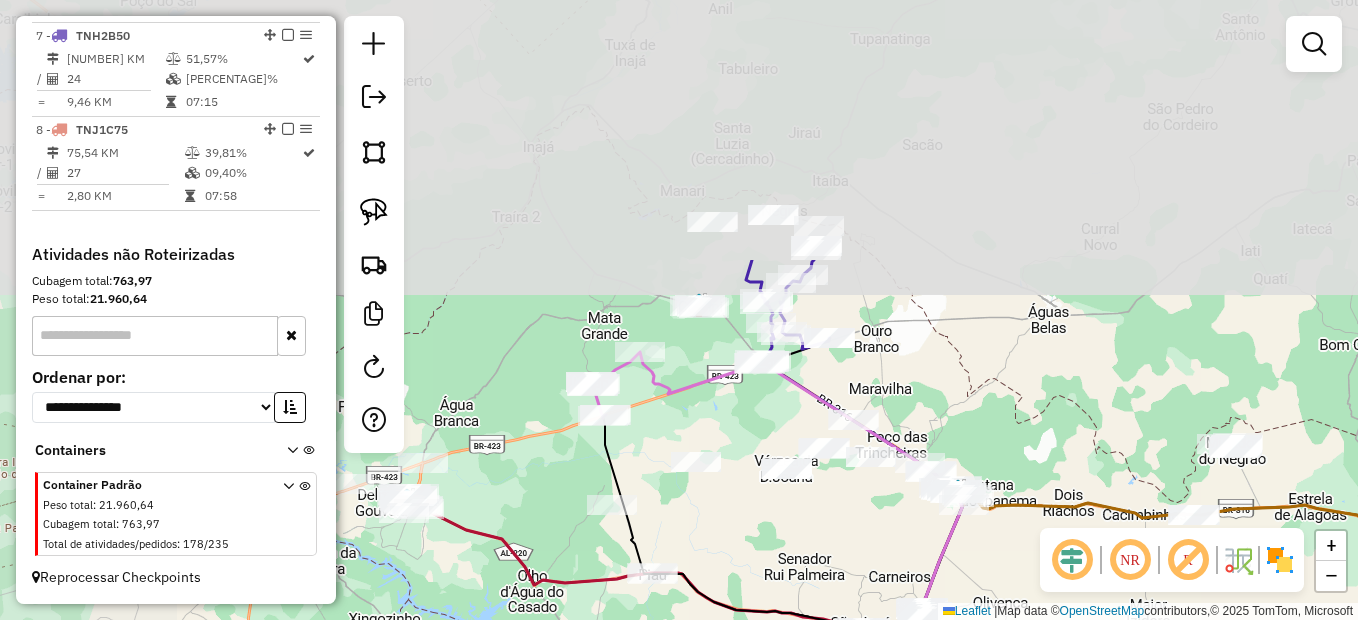 drag, startPoint x: 625, startPoint y: 213, endPoint x: 814, endPoint y: 520, distance: 360.51352 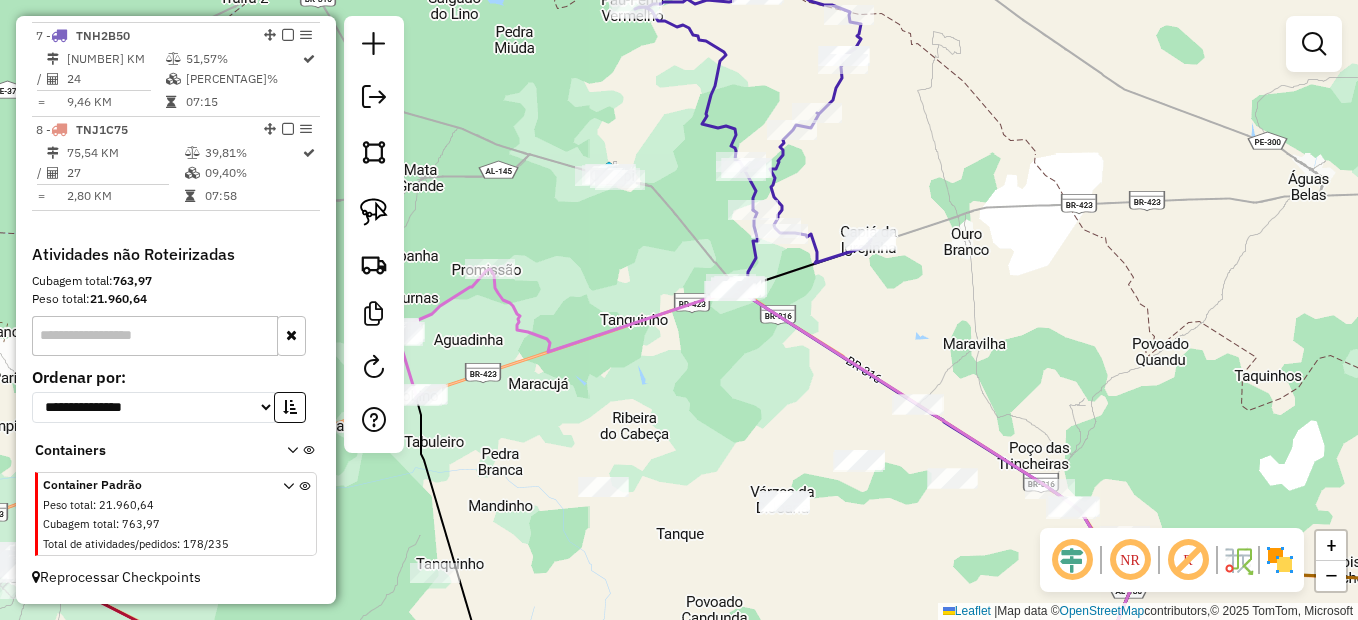 drag, startPoint x: 762, startPoint y: 407, endPoint x: 840, endPoint y: 393, distance: 79.24645 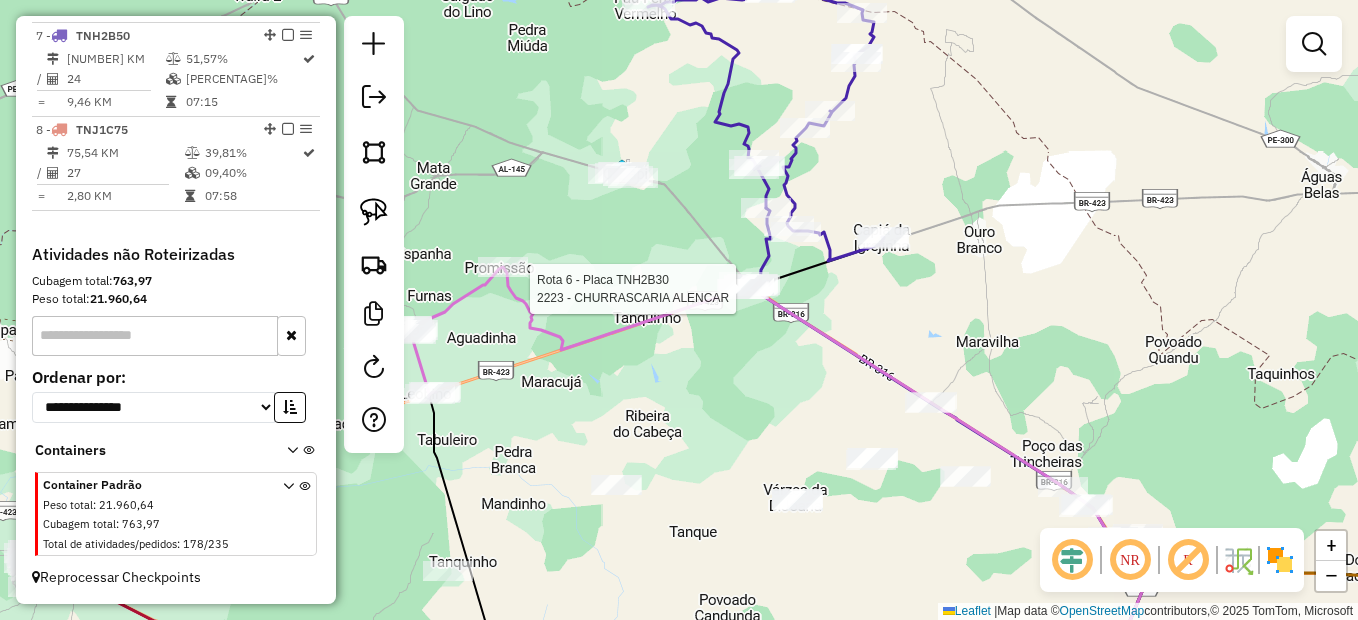 select on "*********" 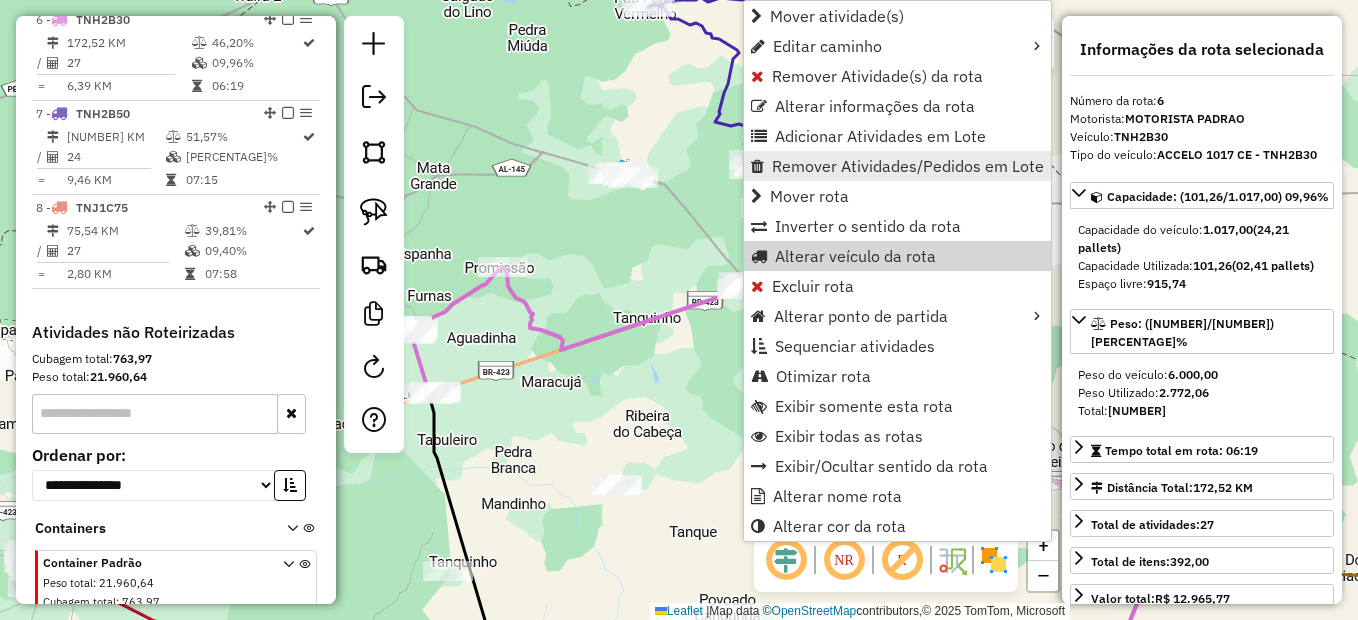 scroll, scrollTop: 1220, scrollLeft: 0, axis: vertical 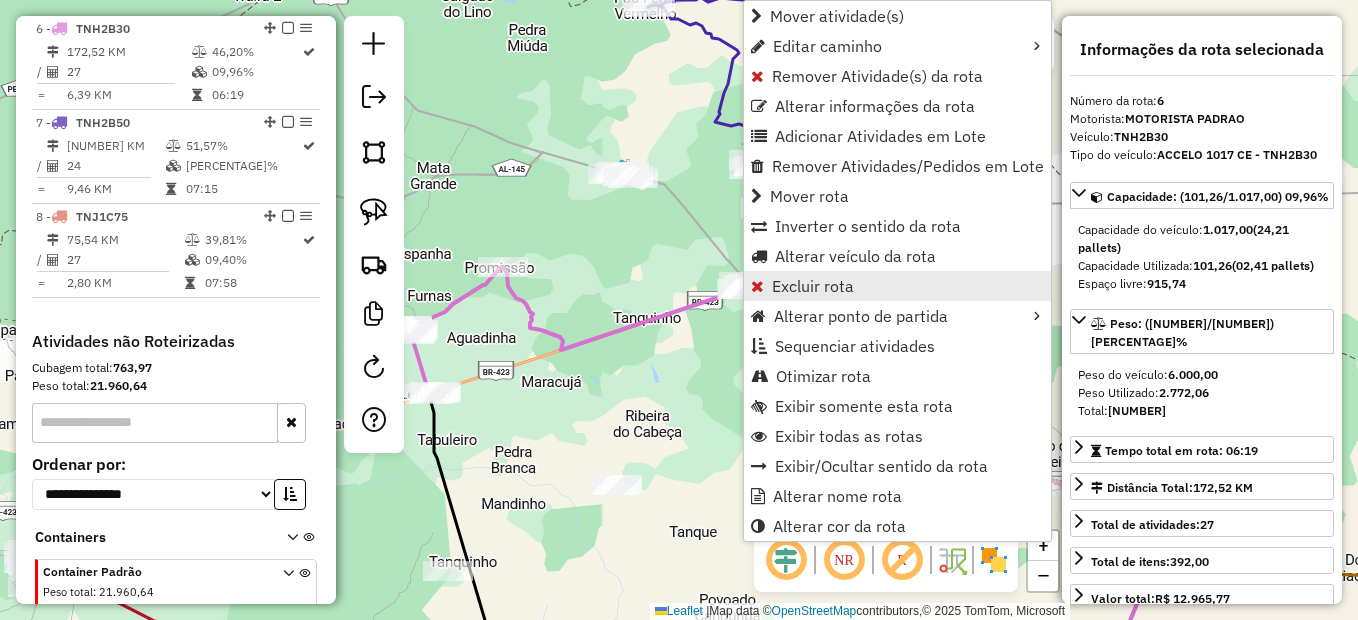 click on "Excluir rota" at bounding box center (813, 286) 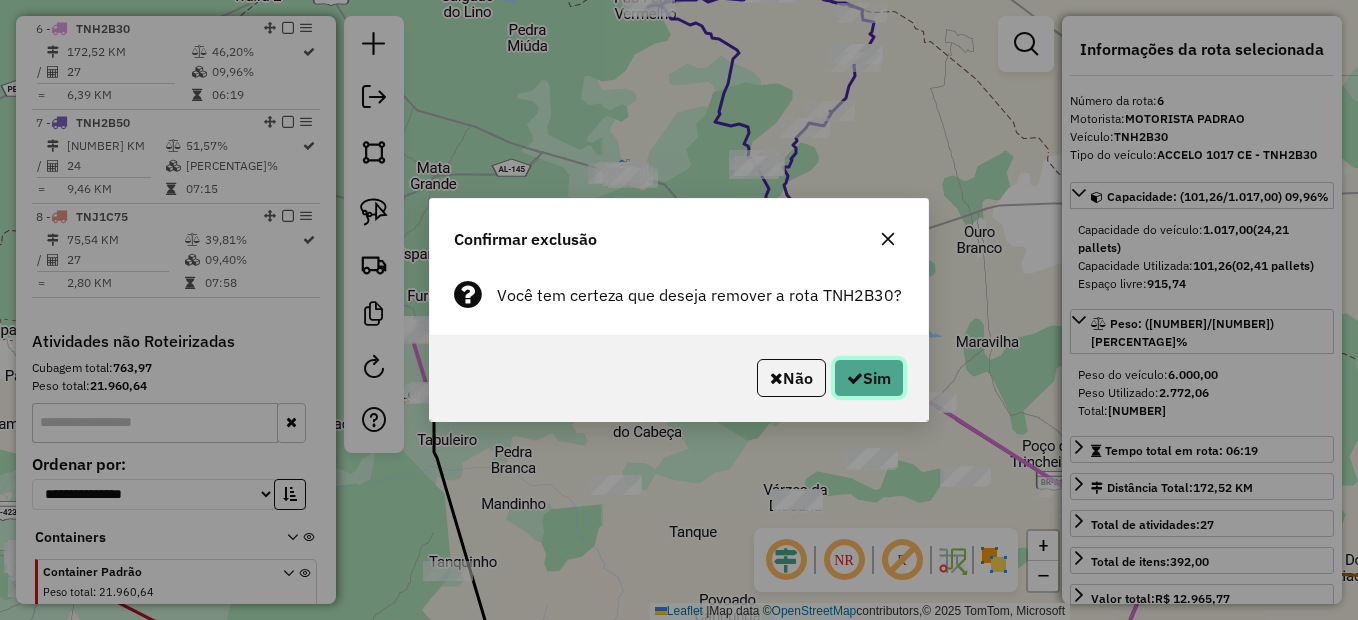 click on "Sim" 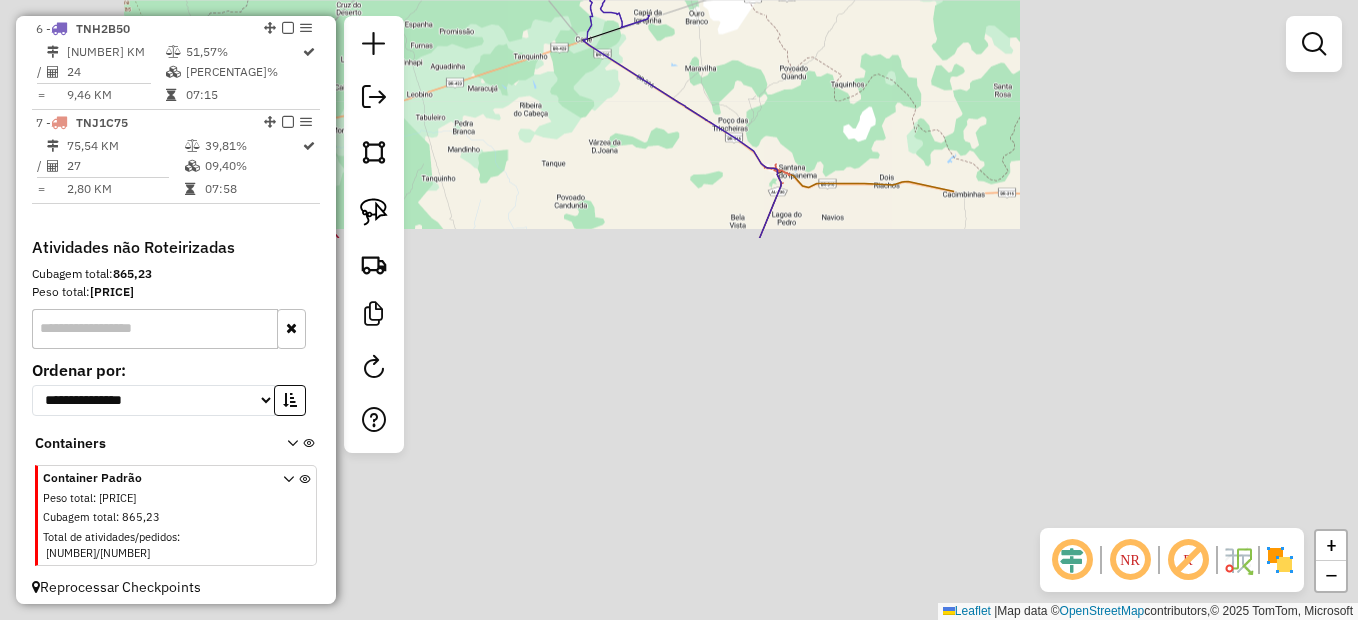 scroll, scrollTop: 1126, scrollLeft: 0, axis: vertical 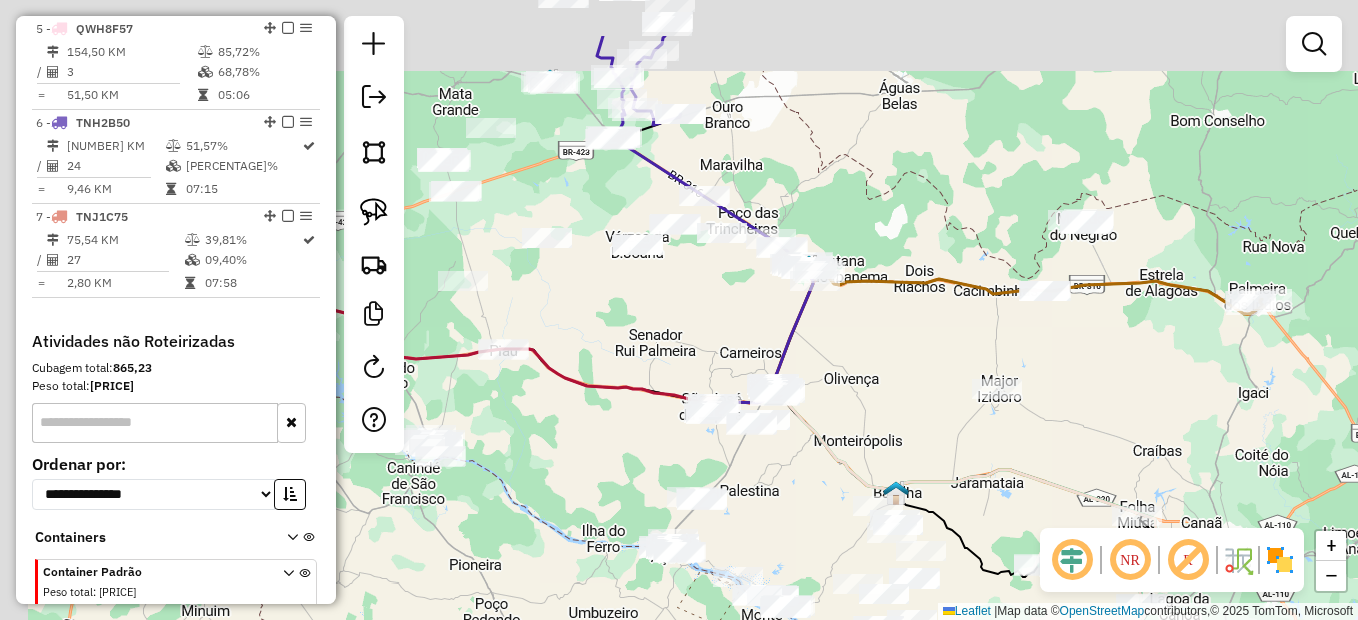 drag, startPoint x: 684, startPoint y: 221, endPoint x: 736, endPoint y: 360, distance: 148.40822 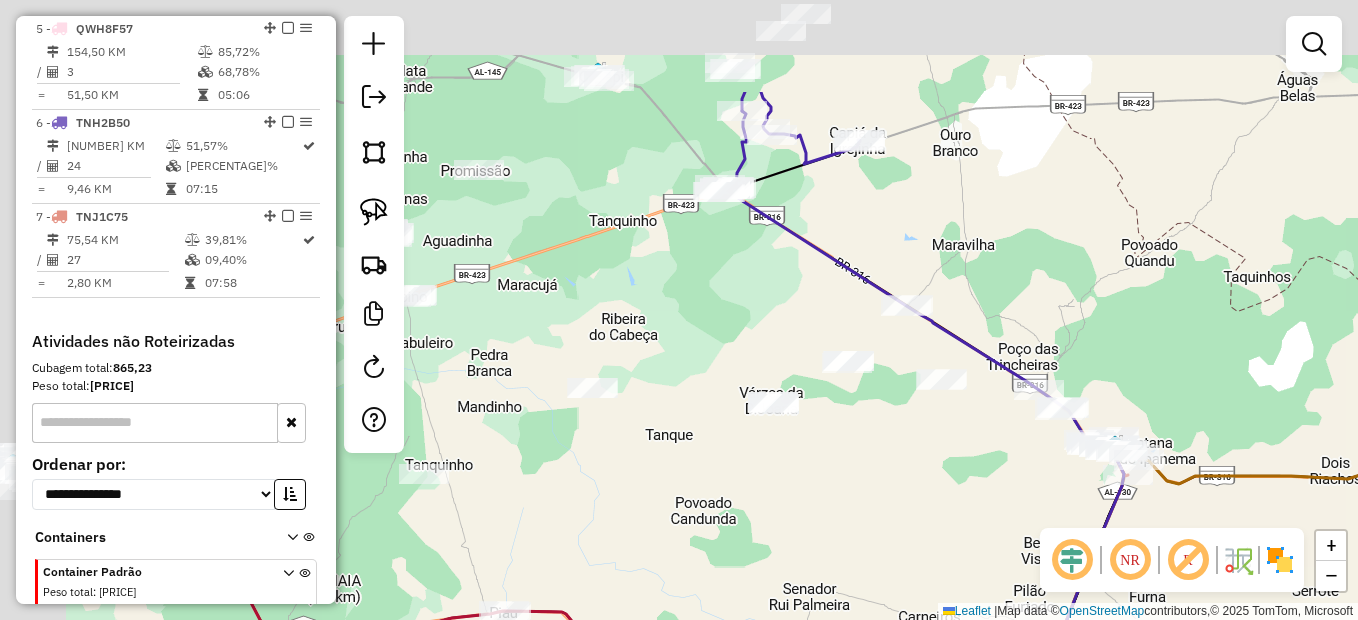 drag, startPoint x: 639, startPoint y: 367, endPoint x: 782, endPoint y: 497, distance: 193.2589 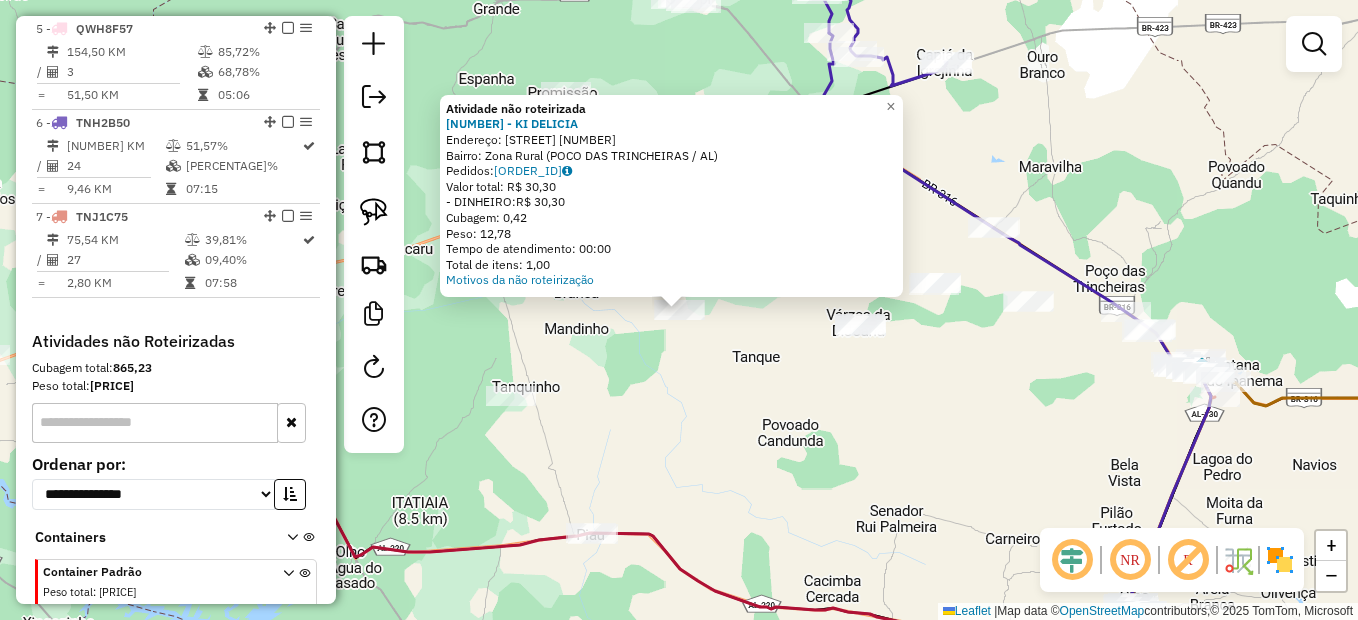 click on "Atividade não roteirizada 2581 - KI DELICIA  Endereço:  PV varzea de Dona Joana 94   Bairro: Zona Rural (POCO DAS TRINCHEIRAS / AL)   Pedidos:  02128579   Valor total: R$ 30,30   - DINHEIRO:  R$ 30,30   Cubagem: 0,42   Peso: 12,78   Tempo de atendimento: 00:00   Total de itens: 1,00  Motivos da não roteirização × Janela de atendimento Grade de atendimento Capacidade Transportadoras Veículos Cliente Pedidos  Rotas Selecione os dias de semana para filtrar as janelas de atendimento  Seg   Ter   Qua   Qui   Sex   Sáb   Dom  Informe o período da janela de atendimento: De: Até:  Filtrar exatamente a janela do cliente  Considerar janela de atendimento padrão  Selecione os dias de semana para filtrar as grades de atendimento  Seg   Ter   Qua   Qui   Sex   Sáb   Dom   Considerar clientes sem dia de atendimento cadastrado  Clientes fora do dia de atendimento selecionado Filtrar as atividades entre os valores definidos abaixo:  Peso mínimo:   Peso máximo:   Cubagem mínima:   Cubagem máxima:   De:   De:" 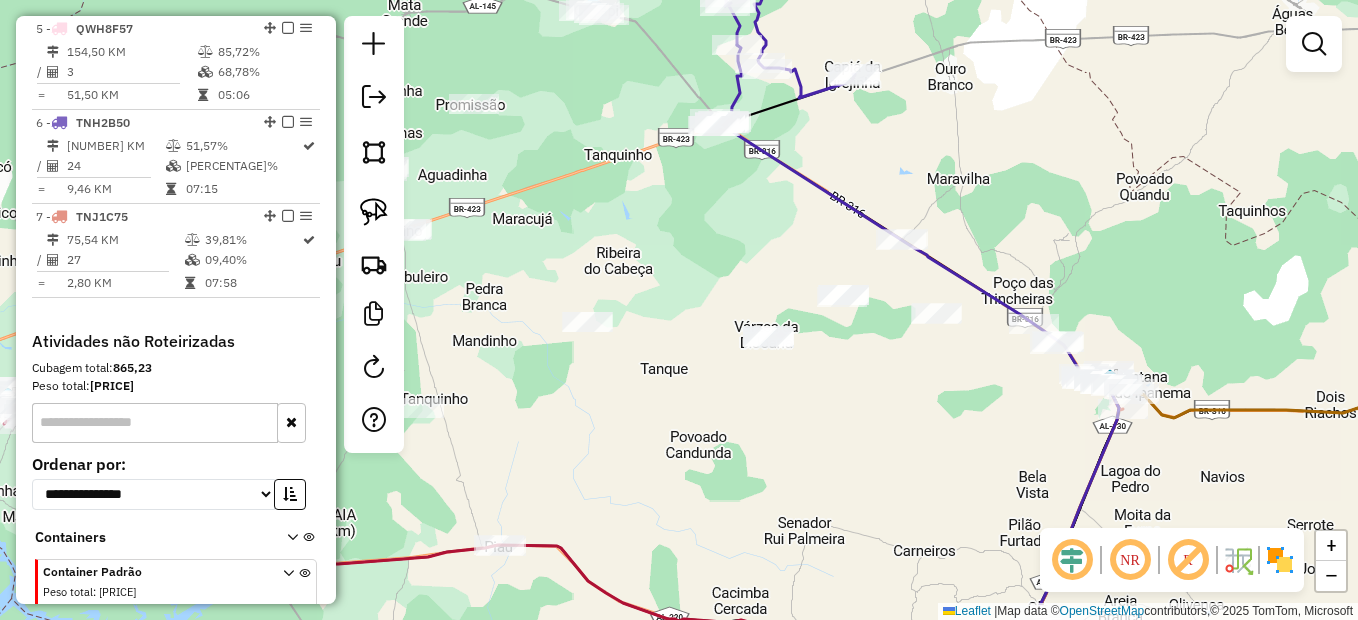 drag, startPoint x: 1023, startPoint y: 437, endPoint x: 879, endPoint y: 457, distance: 145.38225 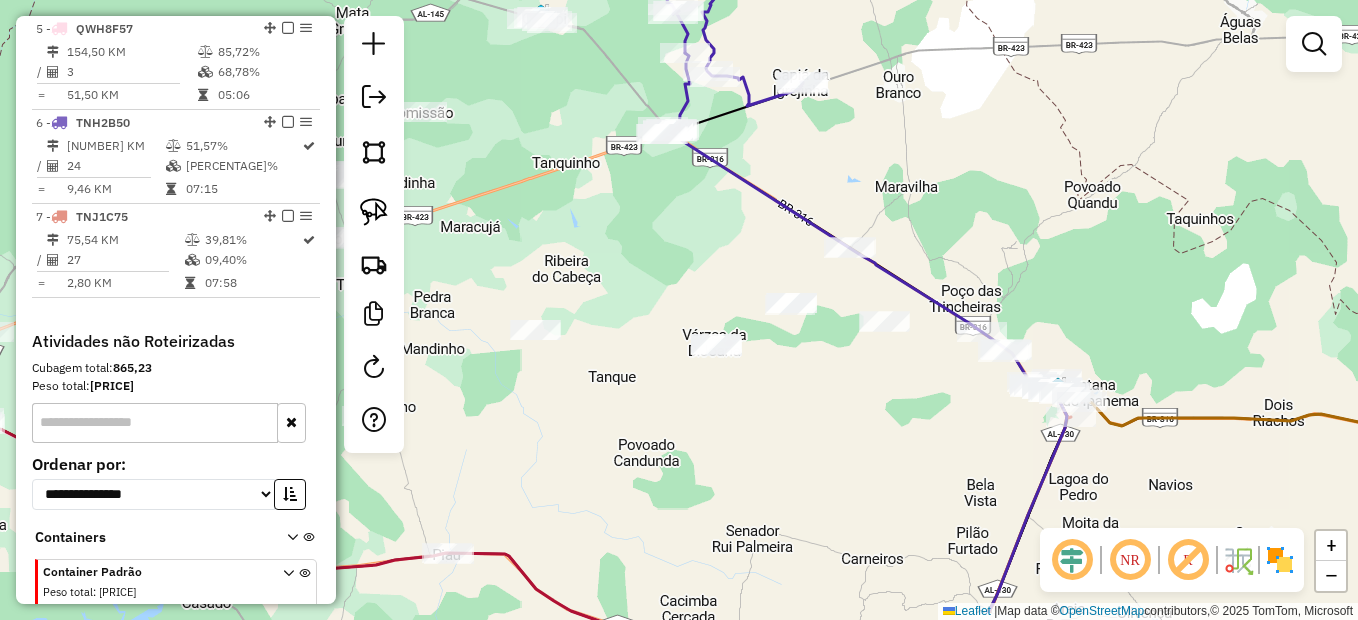drag, startPoint x: 356, startPoint y: 213, endPoint x: 437, endPoint y: 197, distance: 82.565125 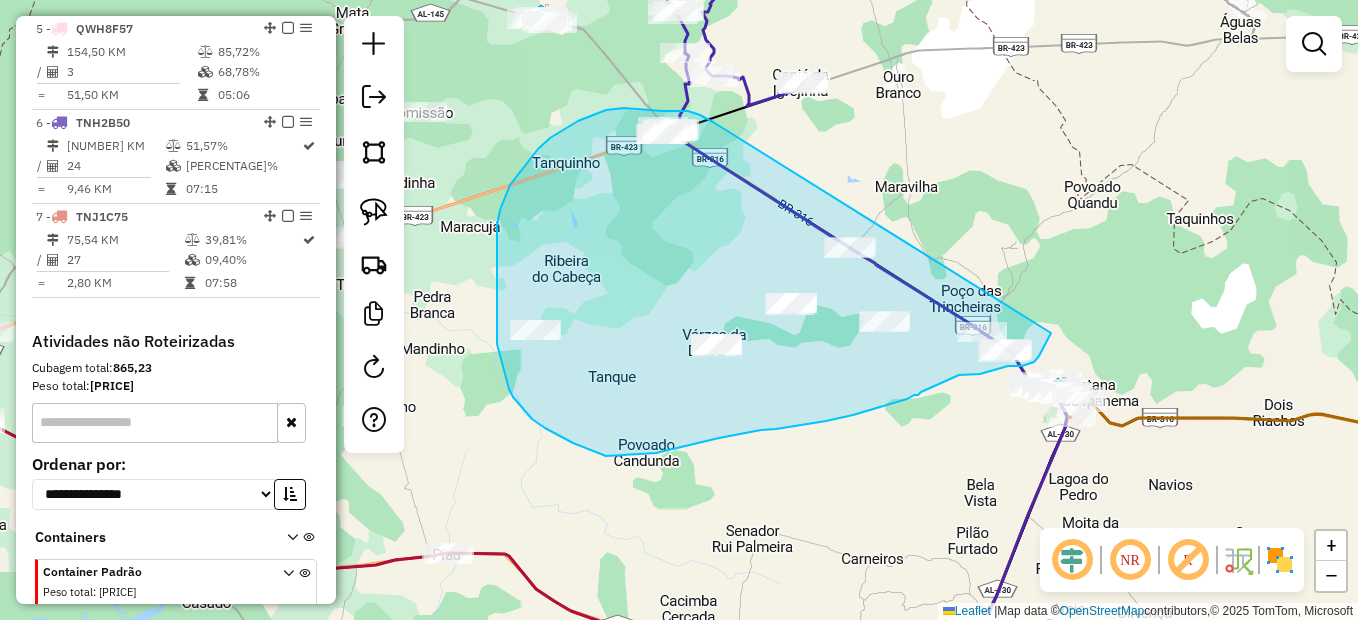drag, startPoint x: 700, startPoint y: 115, endPoint x: 1054, endPoint y: 329, distance: 413.65686 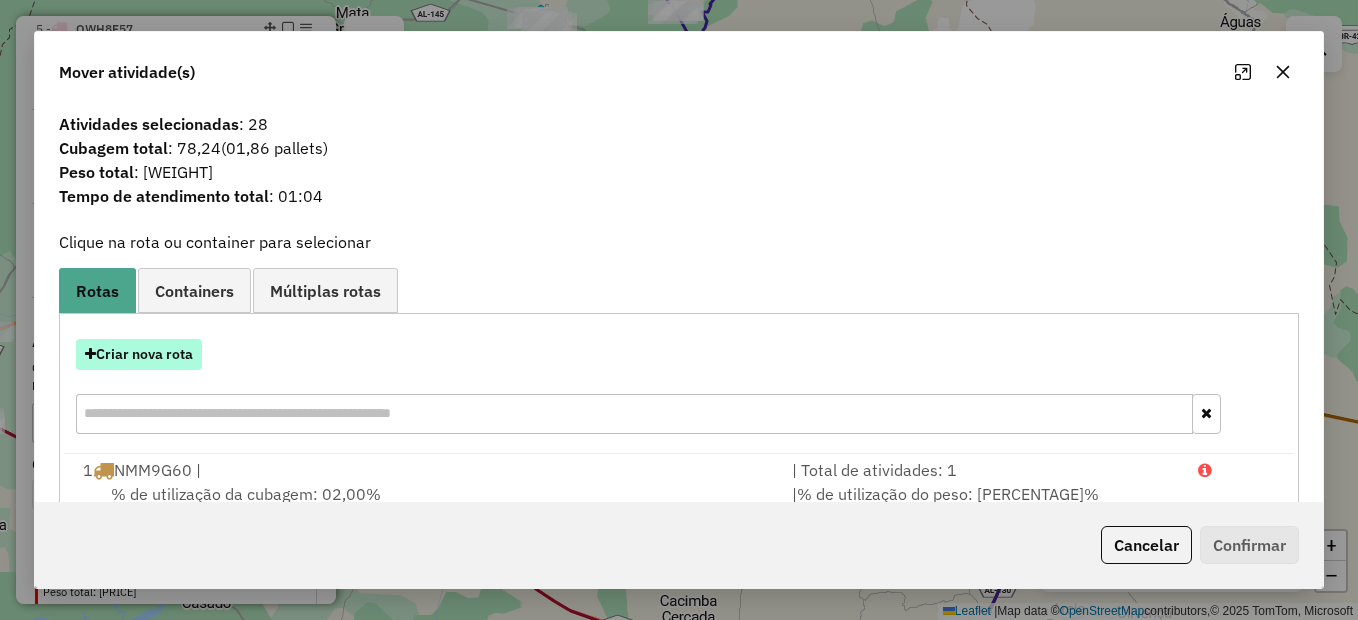 click on "Criar nova rota" at bounding box center [139, 354] 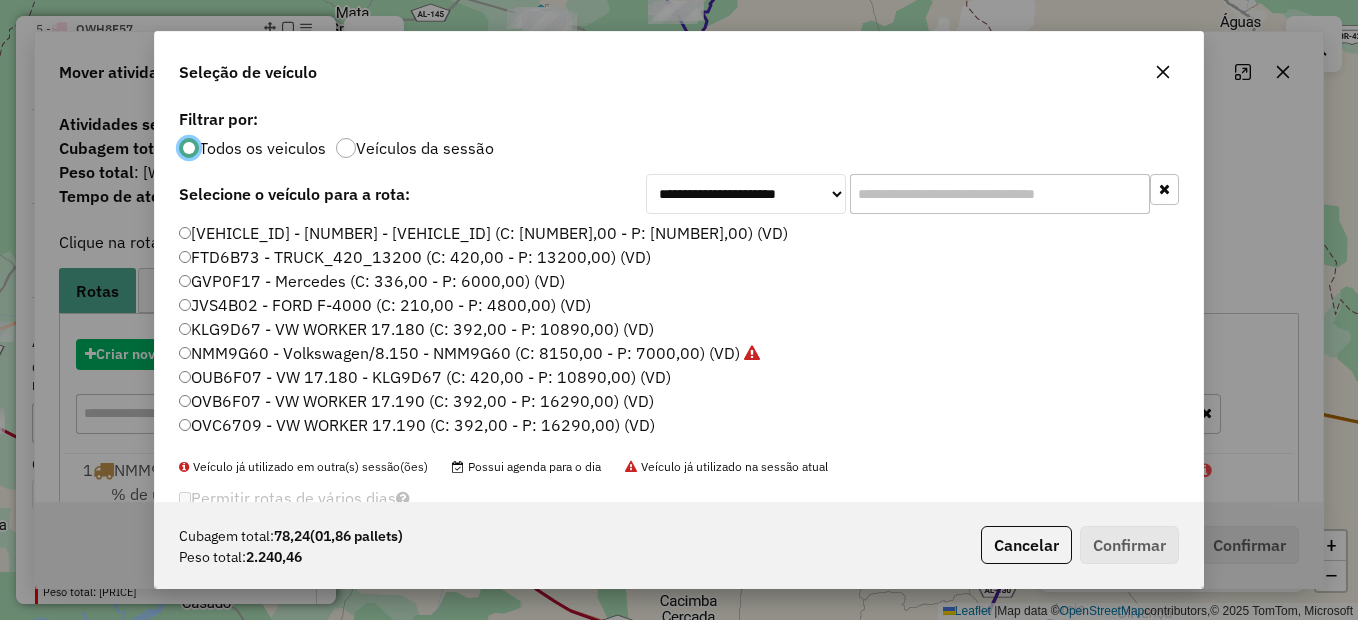 scroll, scrollTop: 11, scrollLeft: 6, axis: both 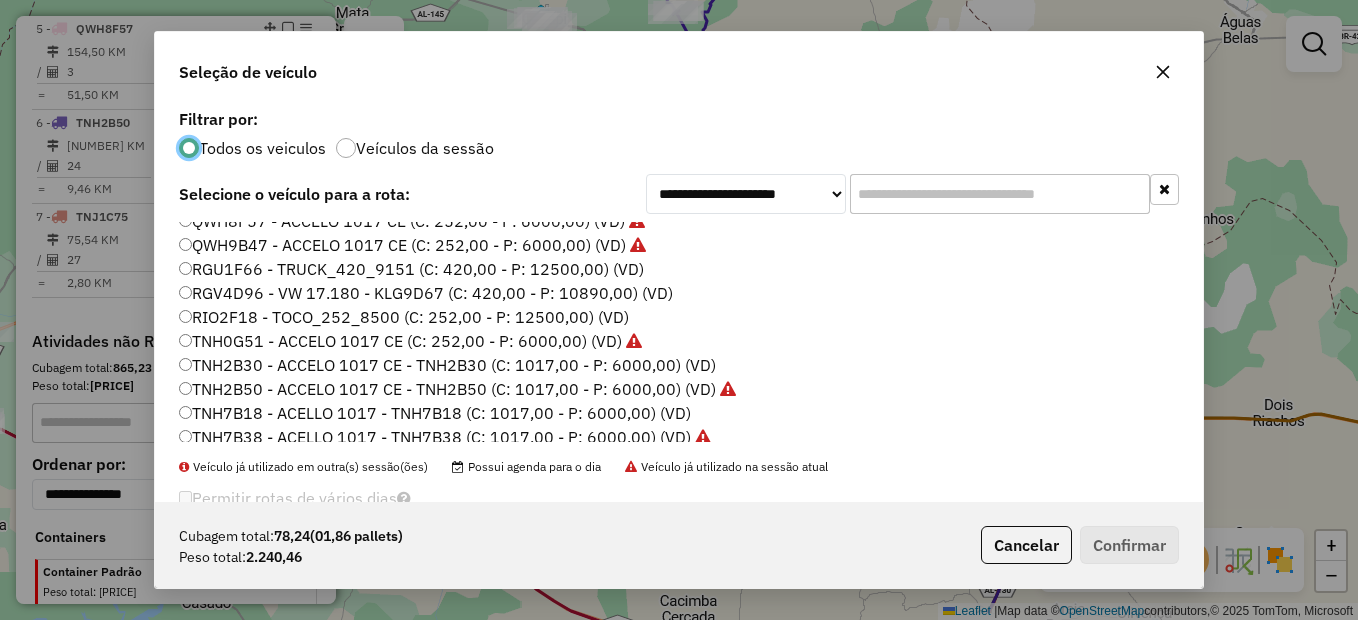 click on "TNH7B18 - ACELLO 1017 - TNH7B18 (C: 1017,00 - P: 6000,00) (VD)" 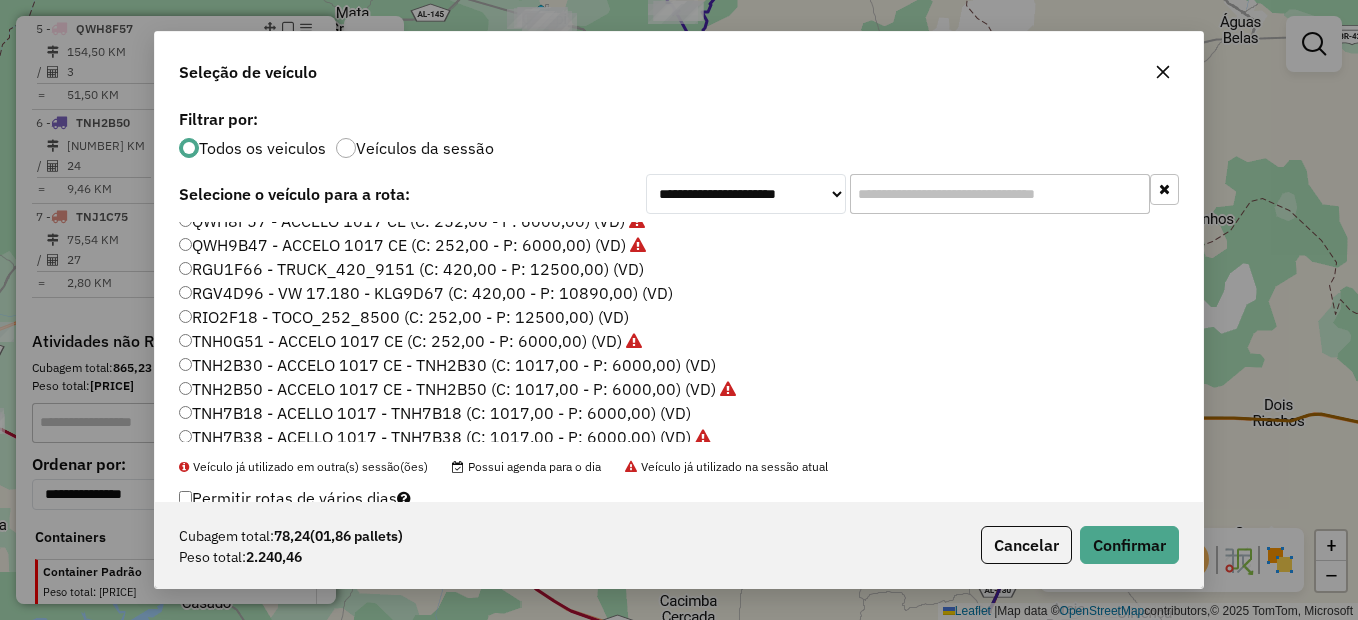 scroll, scrollTop: 400, scrollLeft: 0, axis: vertical 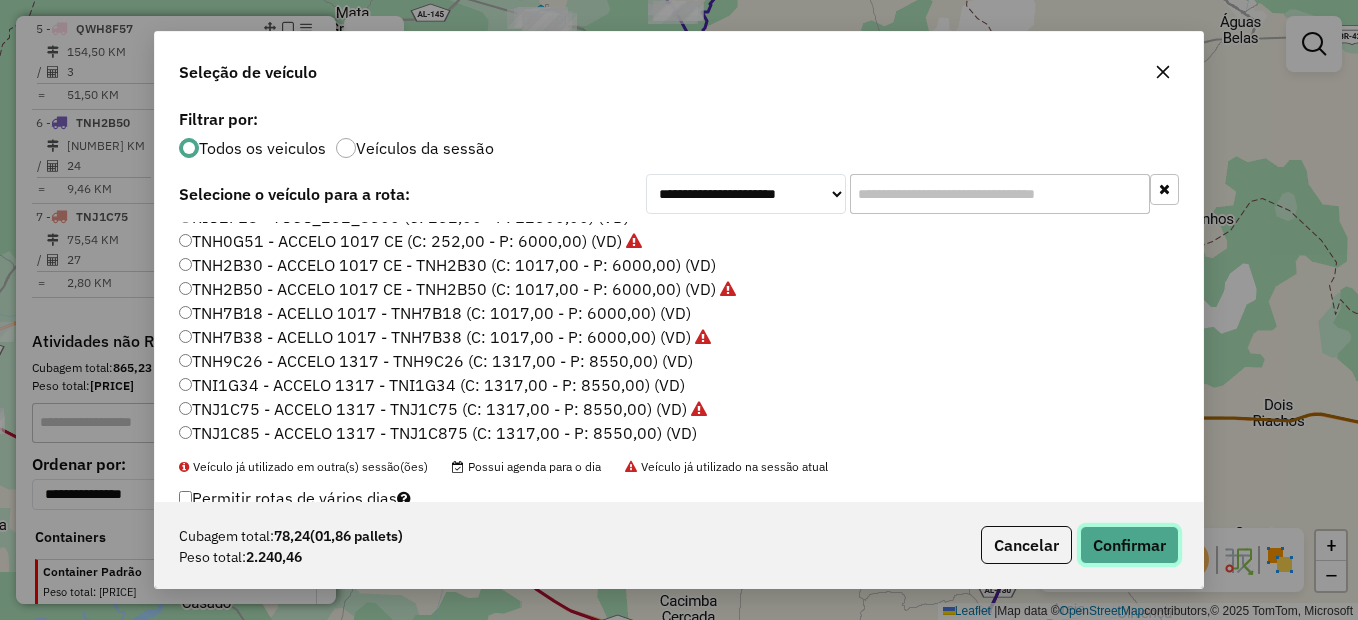 click on "Confirmar" 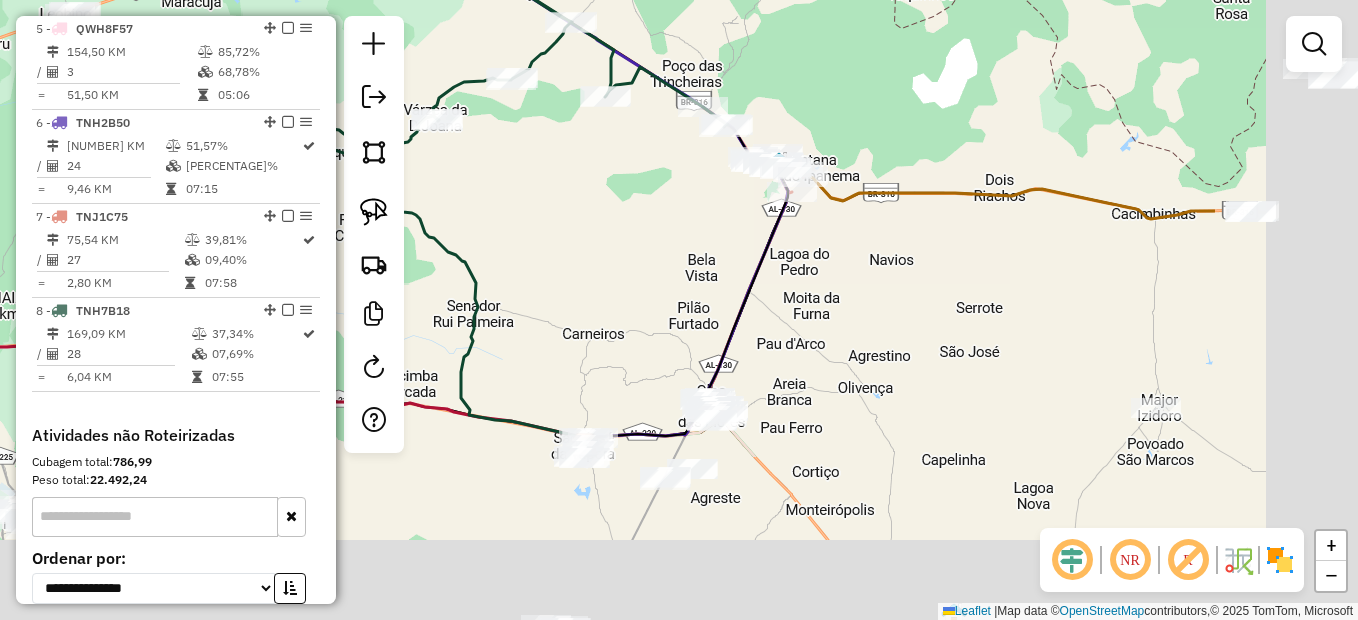 drag, startPoint x: 1151, startPoint y: 398, endPoint x: 773, endPoint y: 122, distance: 468.03845 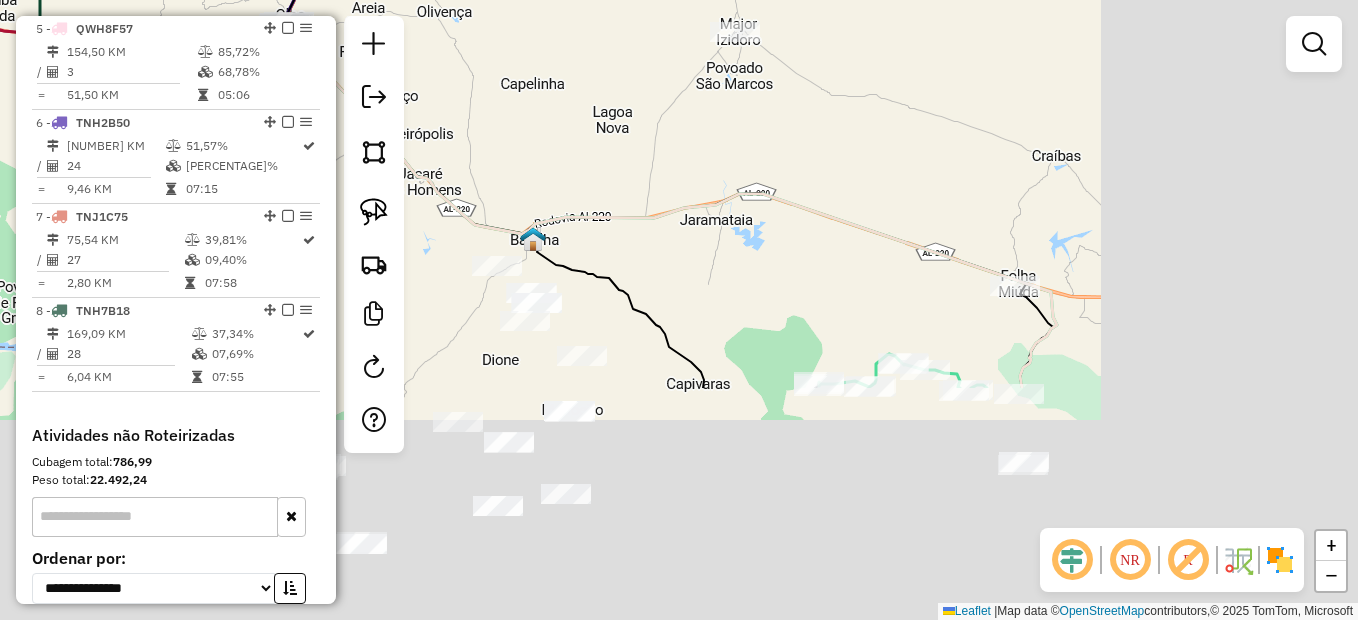 drag, startPoint x: 695, startPoint y: 138, endPoint x: 621, endPoint y: 68, distance: 101.862656 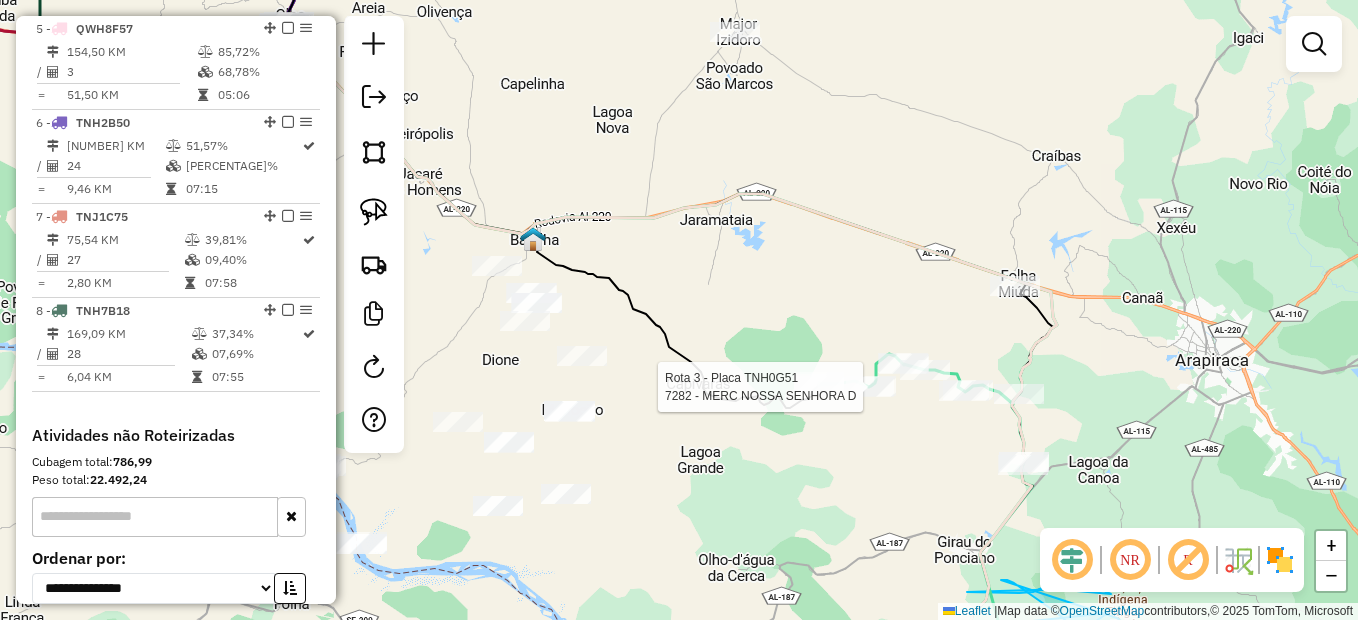 drag, startPoint x: 899, startPoint y: 379, endPoint x: 788, endPoint y: -95, distance: 486.82336 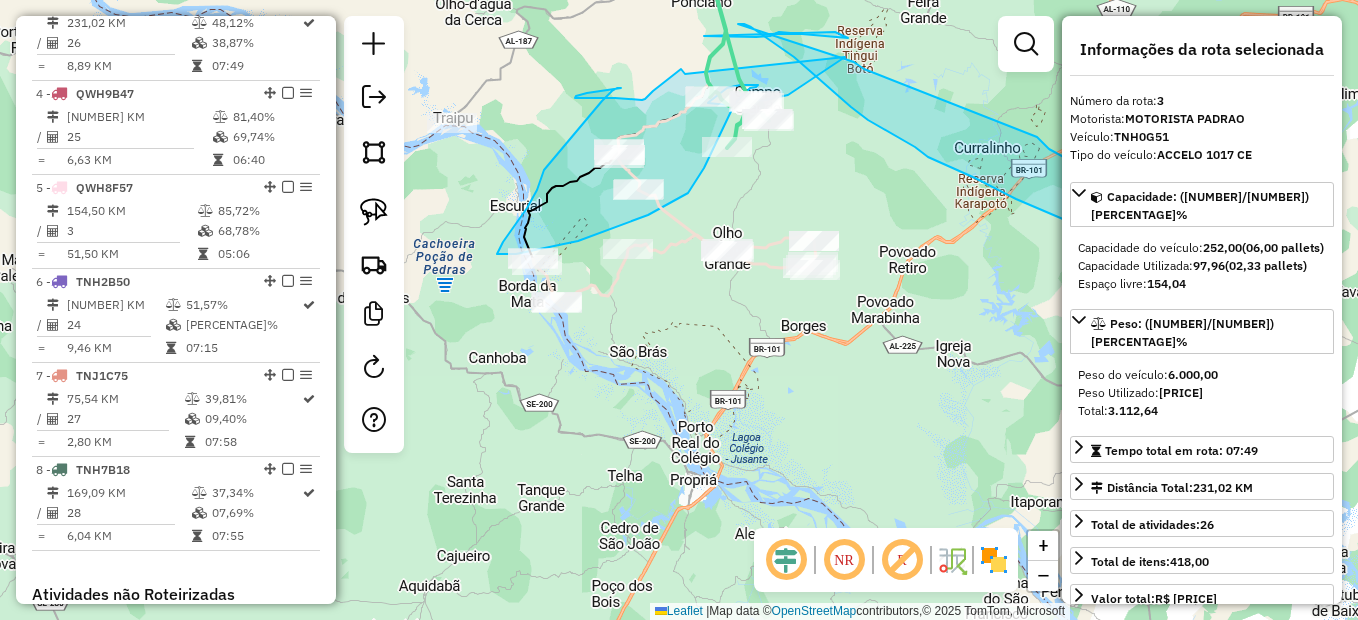 scroll, scrollTop: 938, scrollLeft: 0, axis: vertical 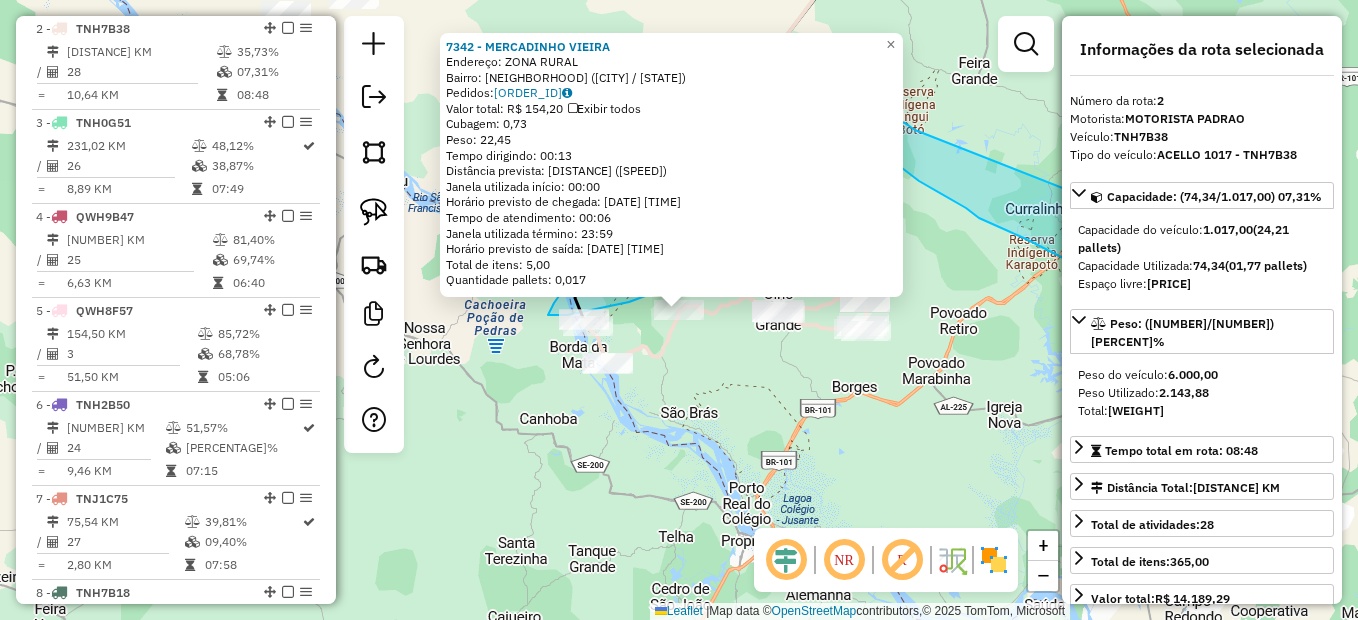 click on "7342 - MERCADINHO VIEIRA  Endereço: ZONA RURAL   Bairro: Lagoa Comprida (SAO BRAS / AL)   Pedidos:  02128774   Valor total: R$ 154,20   Exibir todos   Cubagem: 0,73  Peso: 22,45  Tempo dirigindo: 00:13   Distância prevista: 8,828 km (40,74 km/h)   Janela utilizada início: 00:00   Horário previsto de chegada: 04/08/2025 13:20   Tempo de atendimento: 00:06   Janela utilizada término: 23:59   Horário previsto de saída: 04/08/2025 13:26   Total de itens: 5,00   Quantidade pallets: 0,017  × Janela de atendimento Grade de atendimento Capacidade Transportadoras Veículos Cliente Pedidos  Rotas Selecione os dias de semana para filtrar as janelas de atendimento  Seg   Ter   Qua   Qui   Sex   Sáb   Dom  Informe o período da janela de atendimento: De: Até:  Filtrar exatamente a janela do cliente  Considerar janela de atendimento padrão  Selecione os dias de semana para filtrar as grades de atendimento  Seg   Ter   Qua   Qui   Sex   Sáb   Dom   Considerar clientes sem dia de atendimento cadastrado  De:  De:" 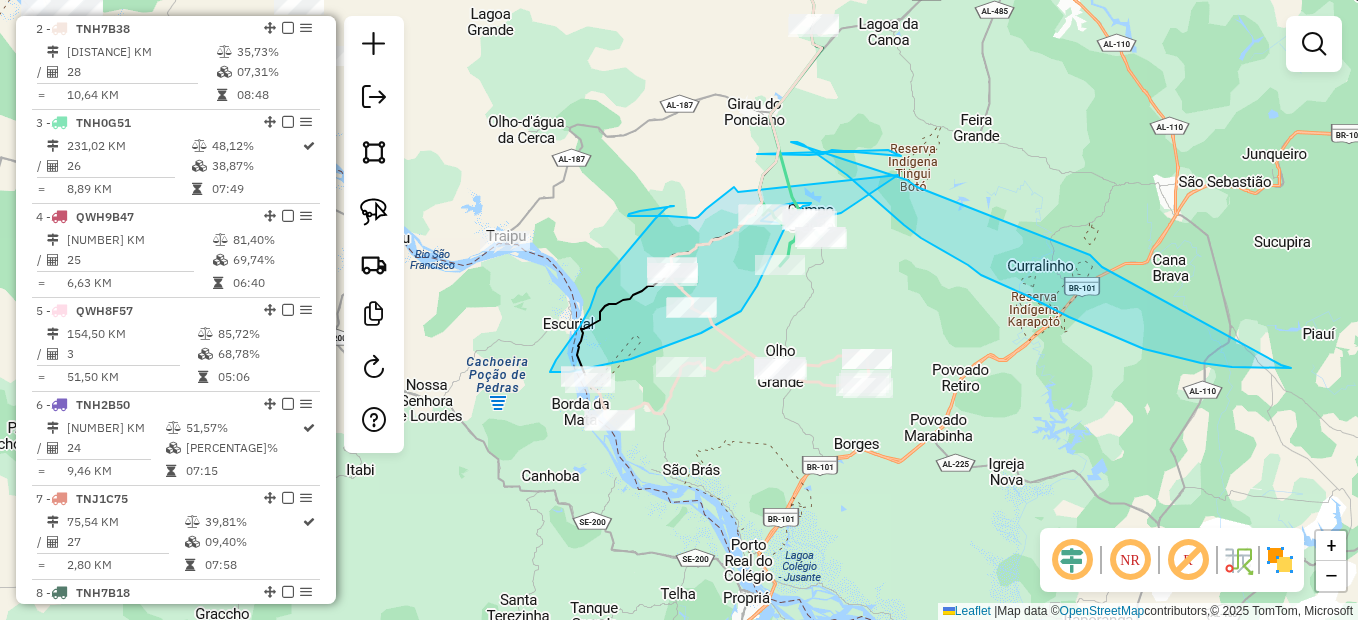 drag, startPoint x: 755, startPoint y: 299, endPoint x: 756, endPoint y: 359, distance: 60.00833 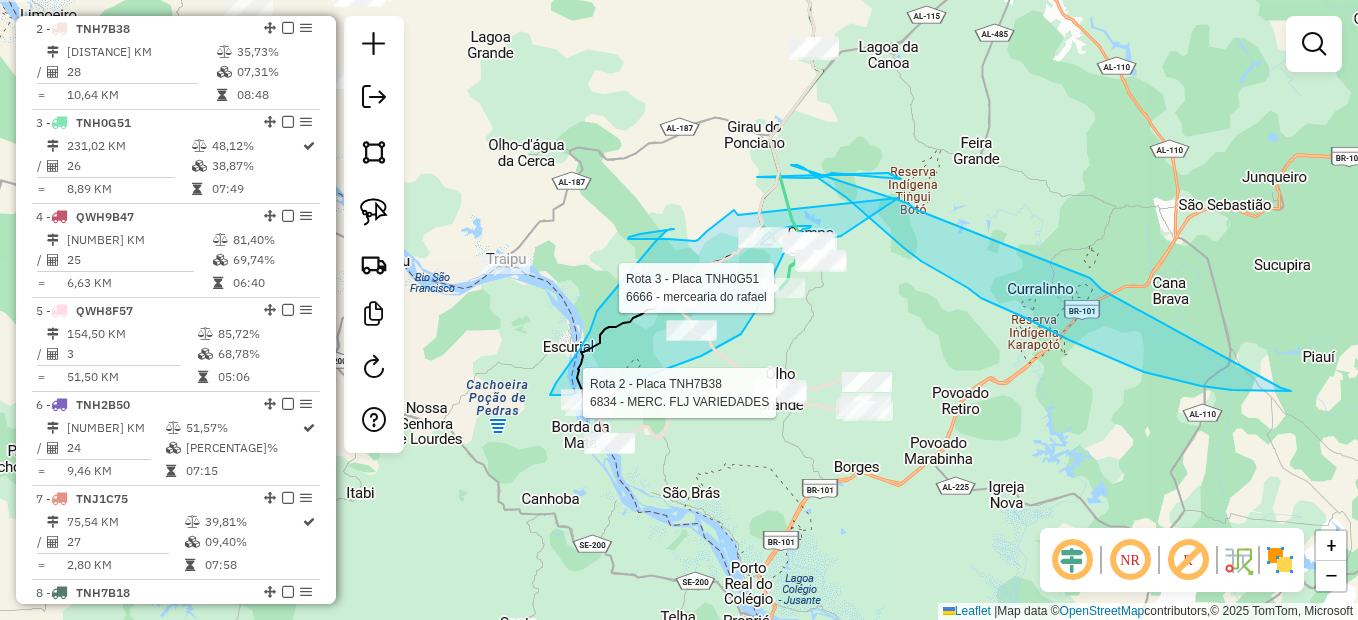 select on "*********" 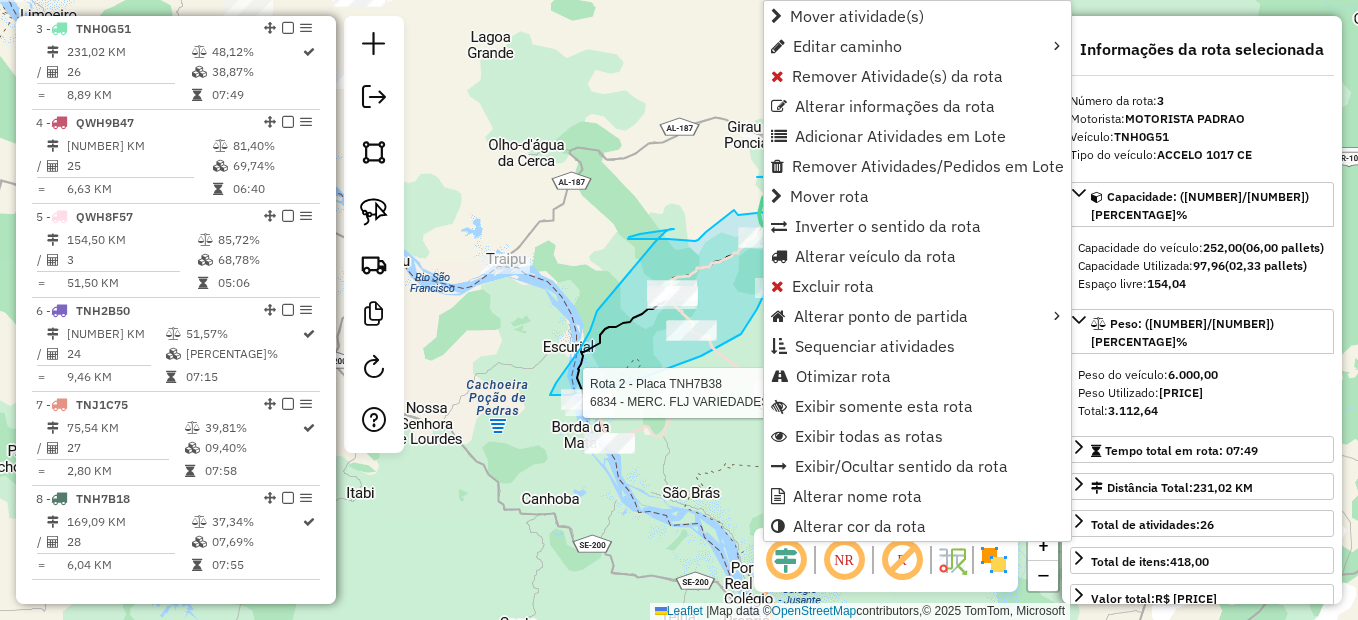 click 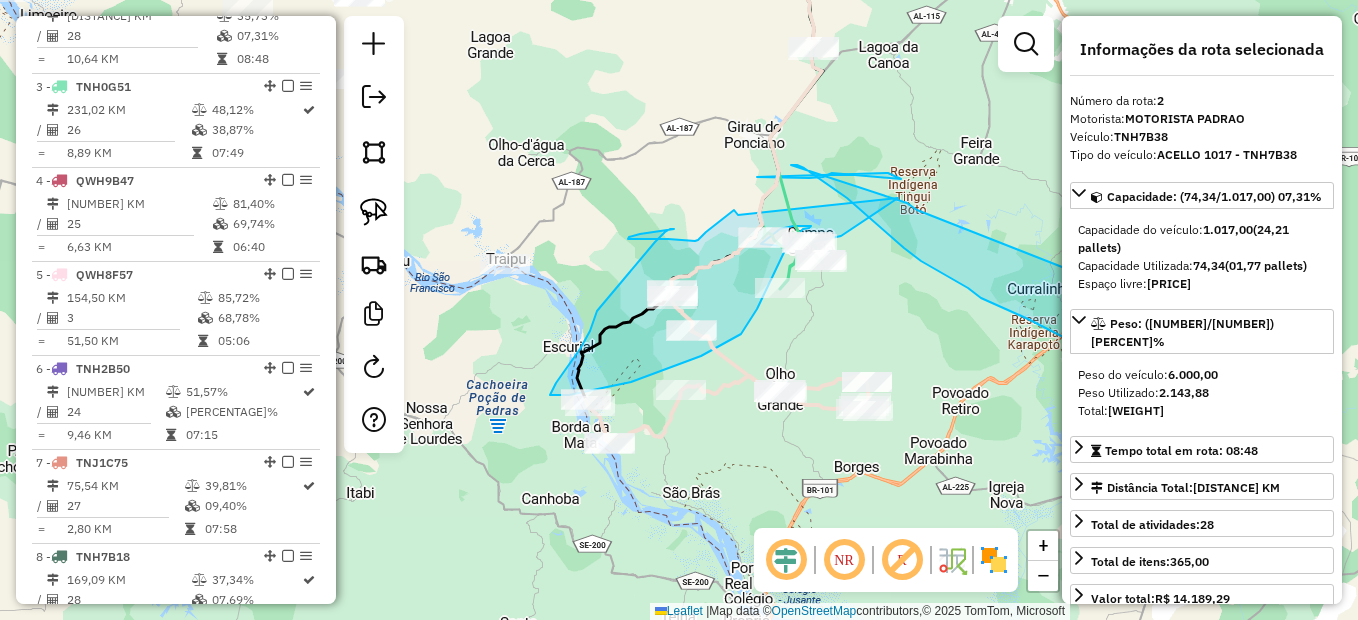 scroll, scrollTop: 844, scrollLeft: 0, axis: vertical 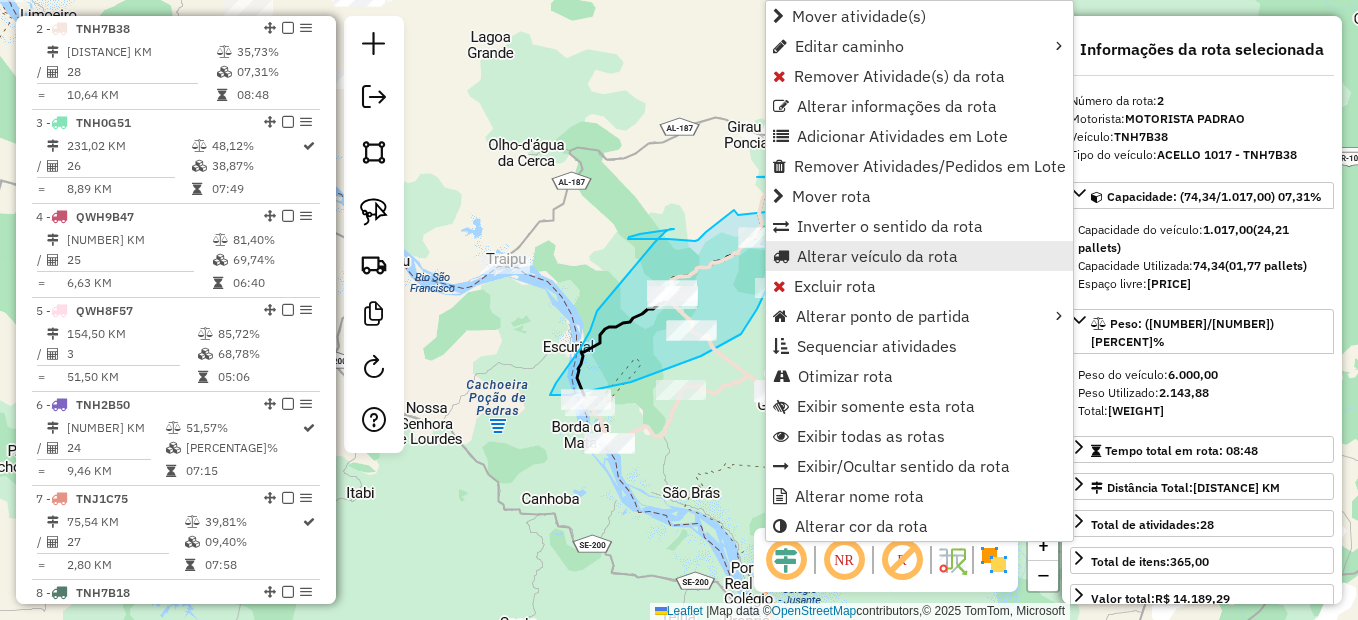 click on "Alterar veículo da rota" at bounding box center (877, 256) 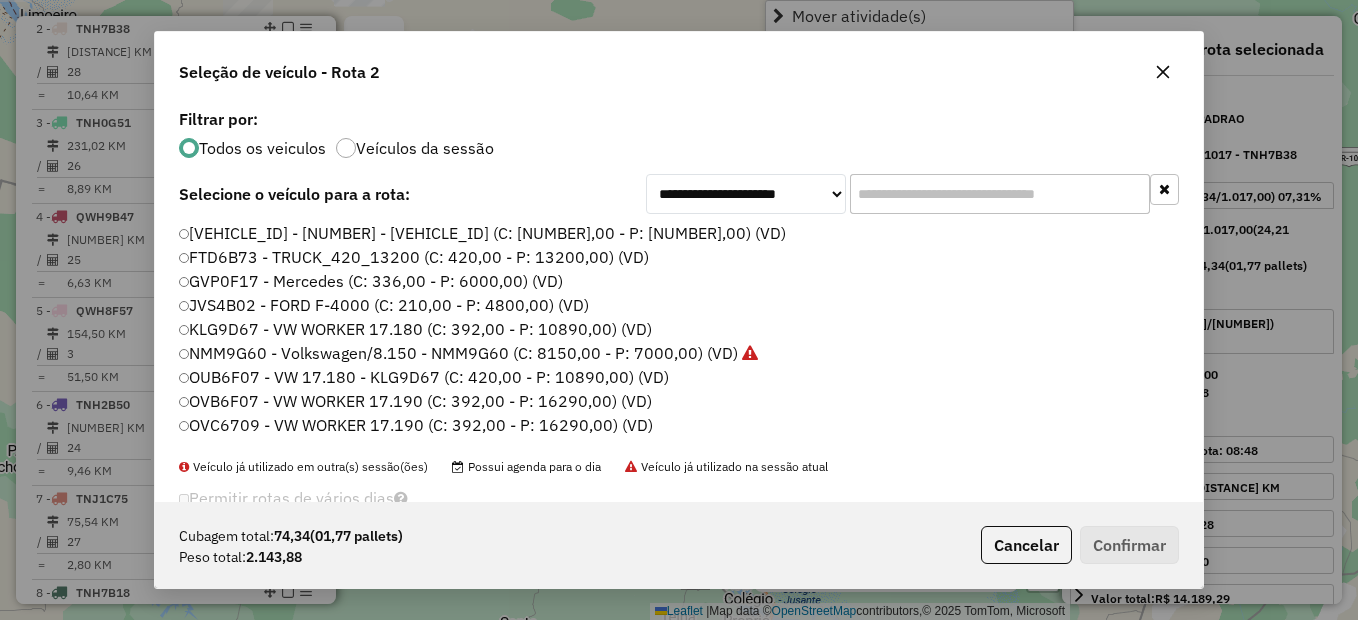scroll, scrollTop: 11, scrollLeft: 6, axis: both 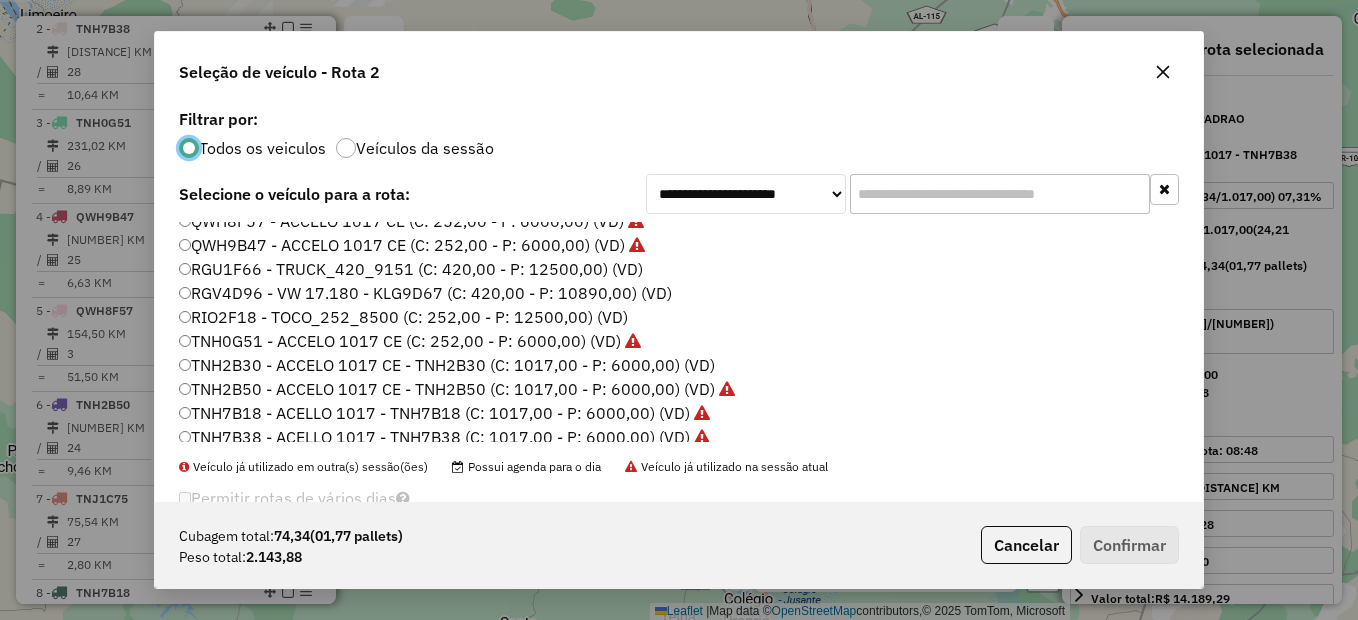 click on "TNH2B30 - ACCELO 1017 CE - TNH2B30 (C: 1017,00 - P: 6000,00) (VD)" 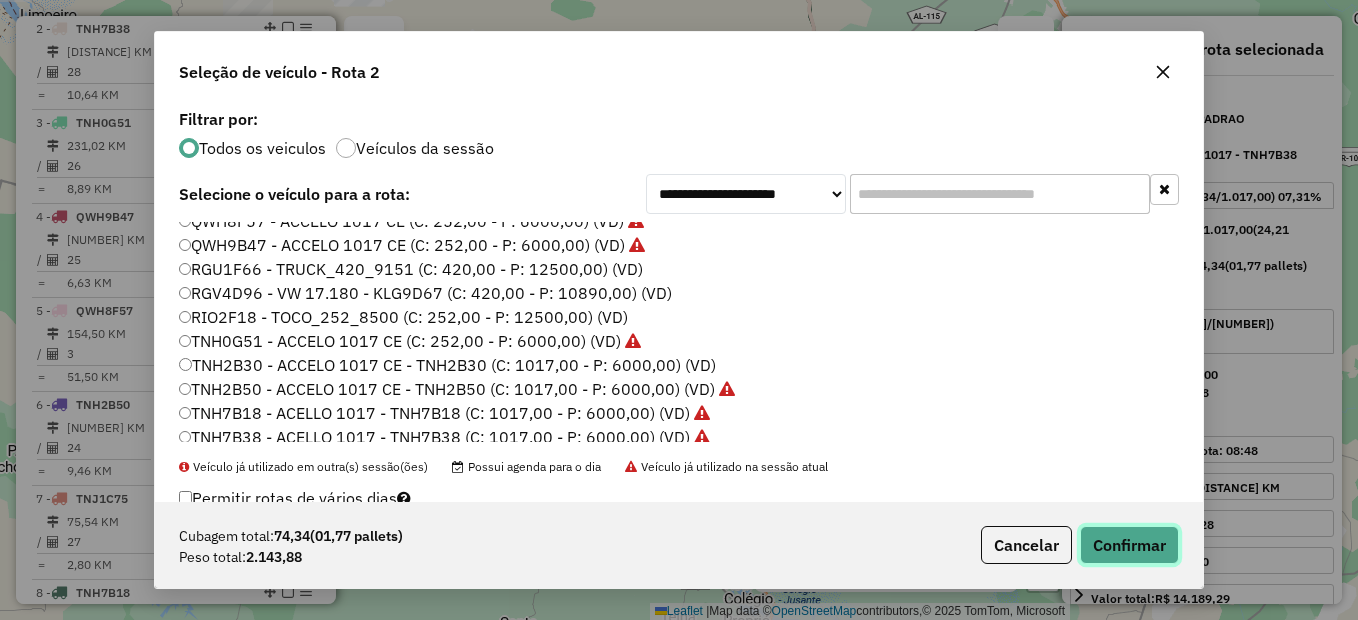 click on "Confirmar" 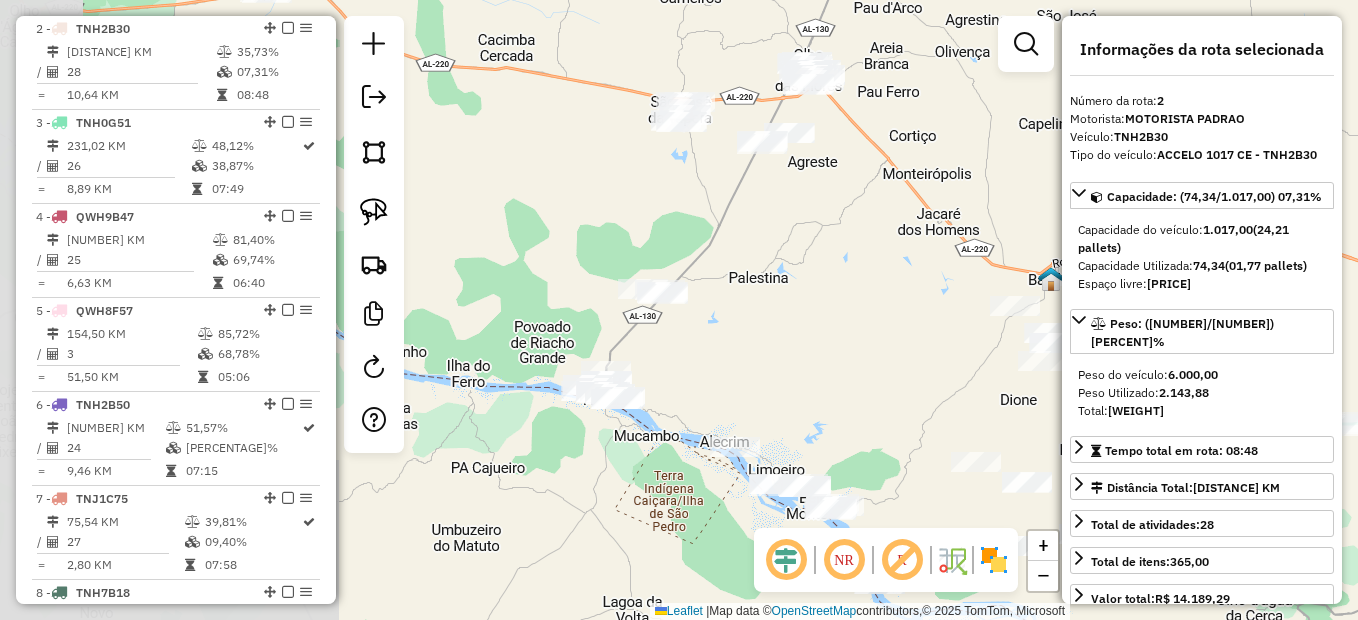 drag, startPoint x: 475, startPoint y: 208, endPoint x: 1203, endPoint y: 663, distance: 858.4923 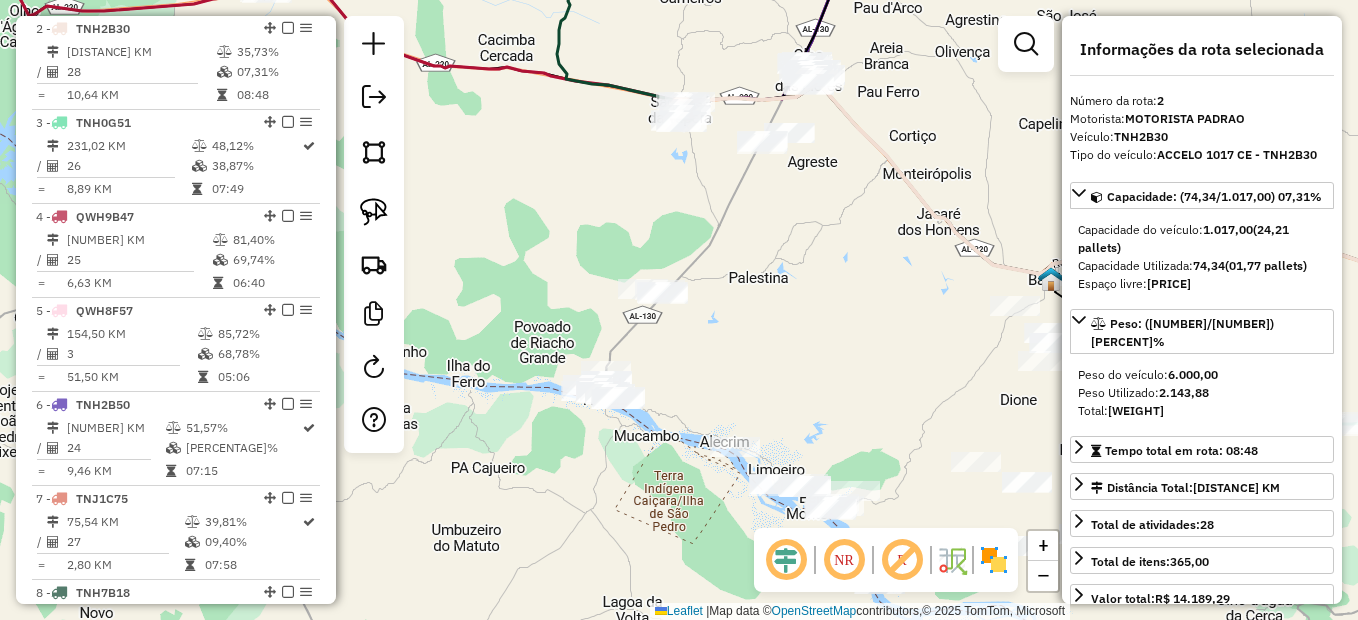 click on "Informações da Sessão 974226 - 04/08/2025     Criação: 02/08/2025 12:18   Depósito:  Umbeer  Total de rotas:  8  Distância Total:  1.526,36 km  Tempo total:  56:21  Valor total:  R$ 292.483,23  - Total roteirizado:  R$ 156.978,21  - Total não roteirizado:  R$ 135.505,02  Total de Atividades Roteirizadas:  162  Total de Pedidos Roteirizados:  217  Peso total roteirizado:  28.561,77  Cubagem total roteirizado:  998,52  Total de Atividades não Roteirizadas:  177  Total de Pedidos não Roteirizados:  230 Total de caixas por viagem:  998,52 /   8 =  124,82 Média de Atividades por viagem:  162 /   8 =  20,25 Ocupação média da frota:  55,97%   Rotas vários dias:  0  Clientes Priorizados NR:  0 Rotas  Recargas: 0   Ver rotas   Ver veículos  Finalizar todas as rotas   1 -       NMM9G60   205,68 KM   68,08%  /  1   02,00%     =  205,68 KM   04:50   2 -       TNH2B30   297,83 KM   35,73%  /  28   07,31%     =  10,64 KM   08:48   3 -       TNH0G51   231,02 KM   48,12%  /  26   38,87%     =  8,89 KM  / =" 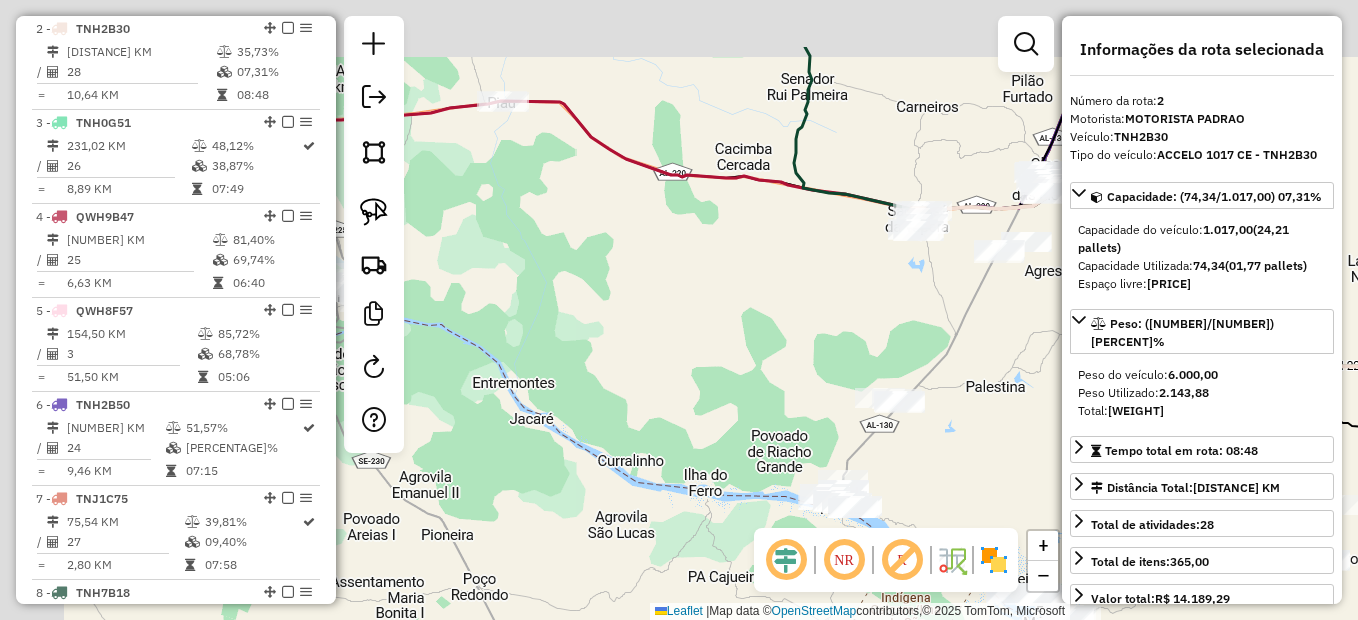 drag, startPoint x: 771, startPoint y: 444, endPoint x: 913, endPoint y: 504, distance: 154.15576 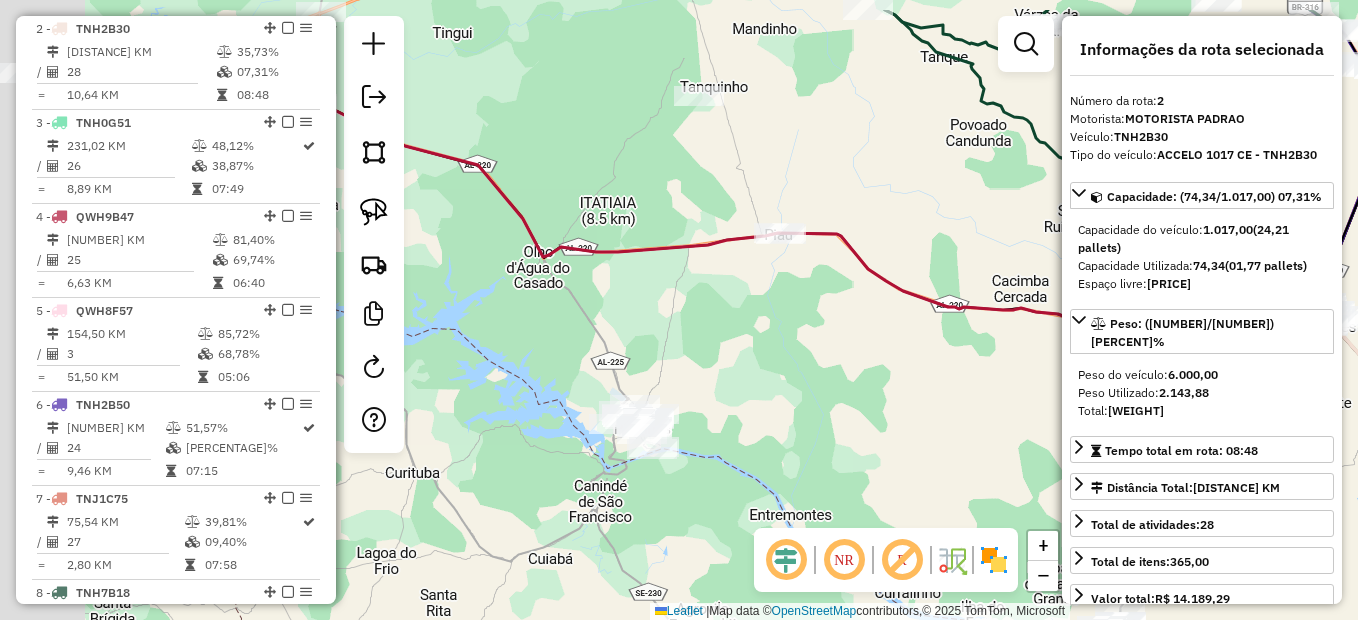 drag, startPoint x: 554, startPoint y: 447, endPoint x: 656, endPoint y: 494, distance: 112.30761 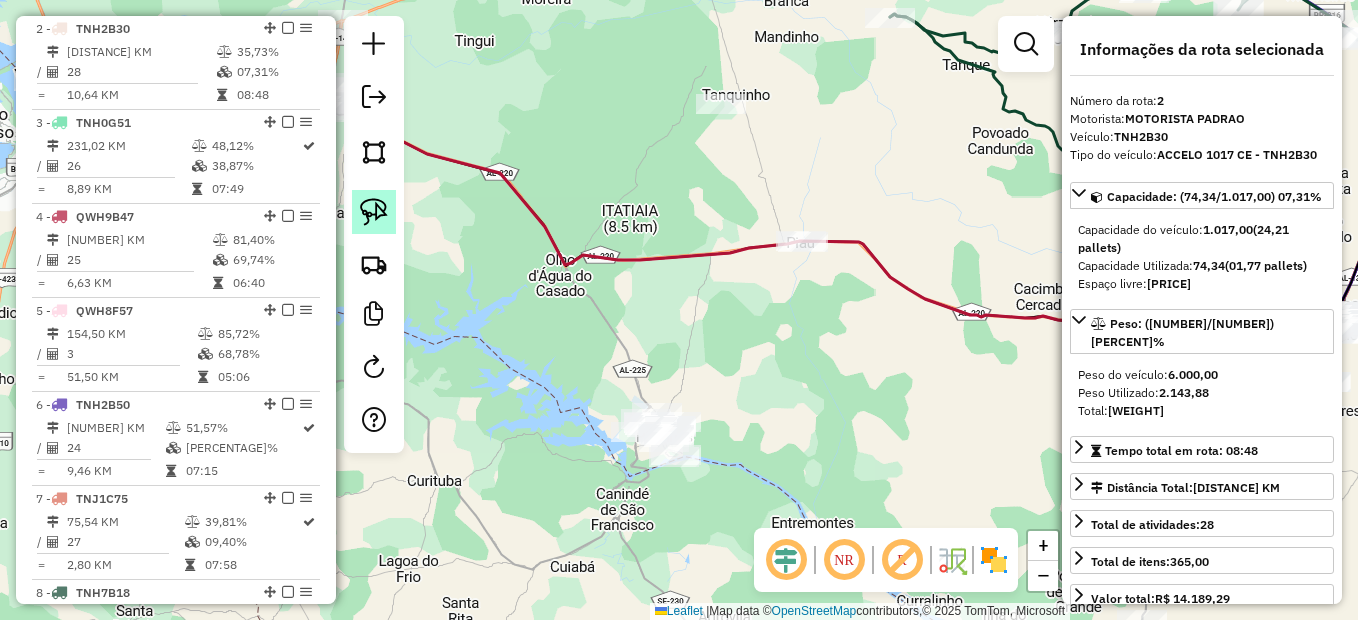 click 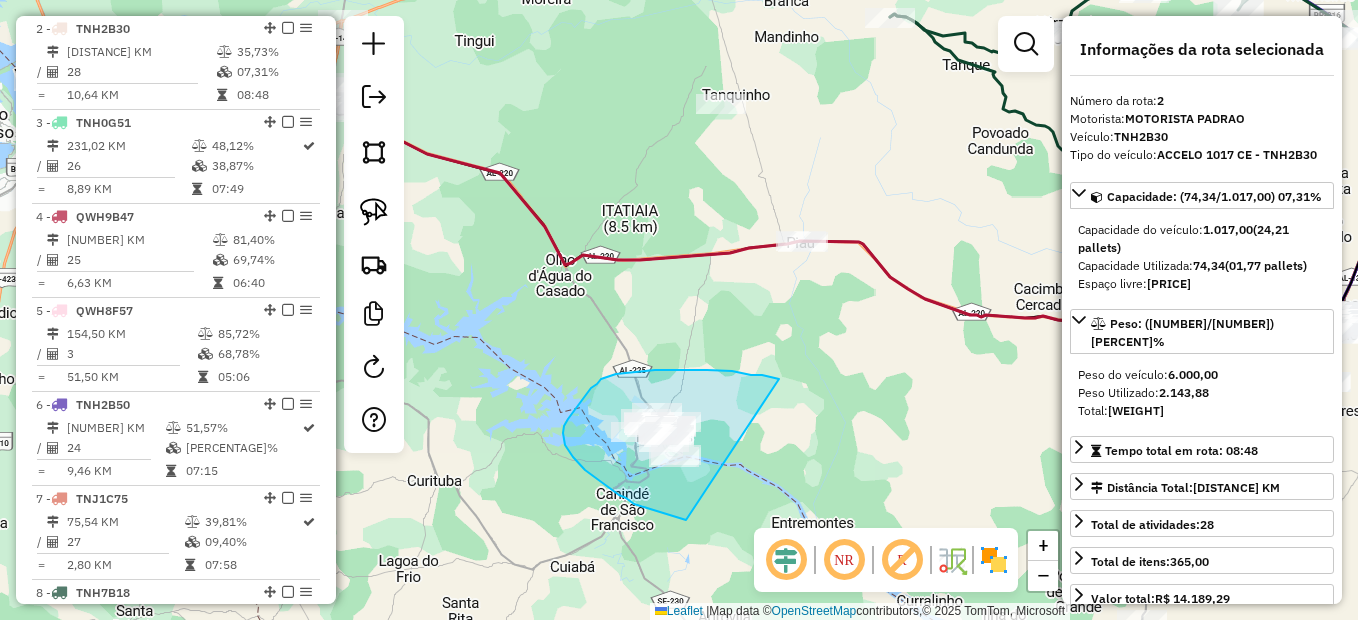 drag, startPoint x: 738, startPoint y: 372, endPoint x: 687, endPoint y: 521, distance: 157.48651 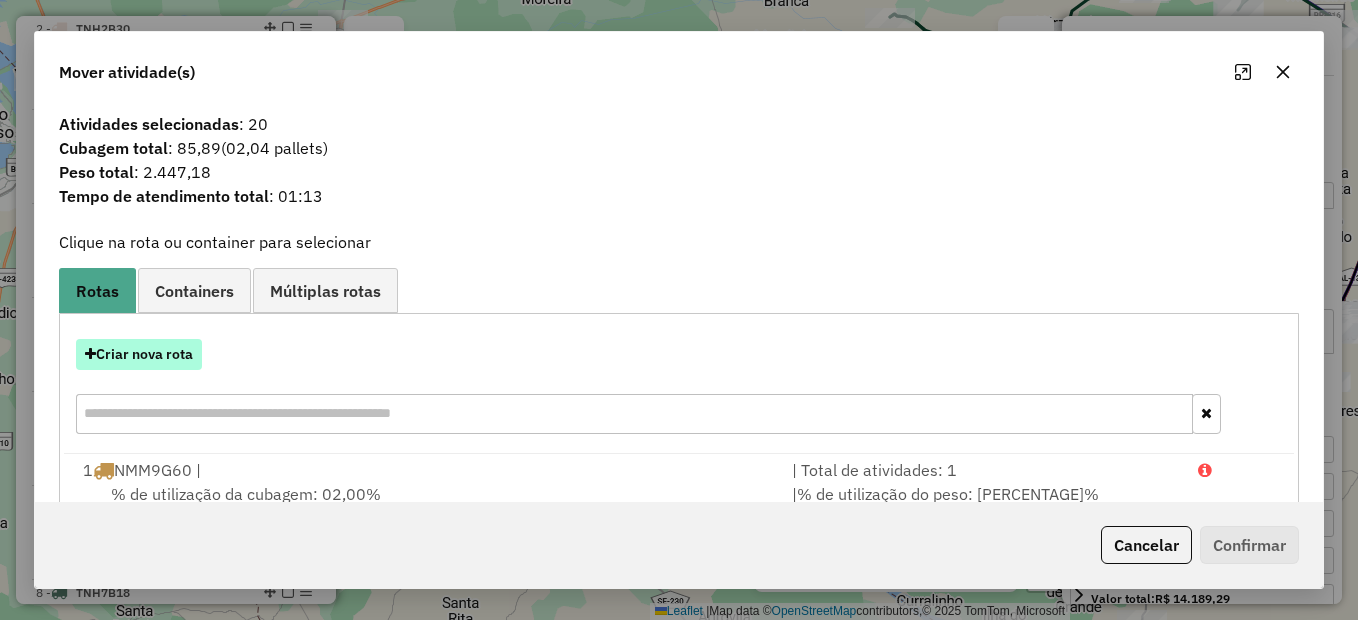 click on "Criar nova rota" at bounding box center [139, 354] 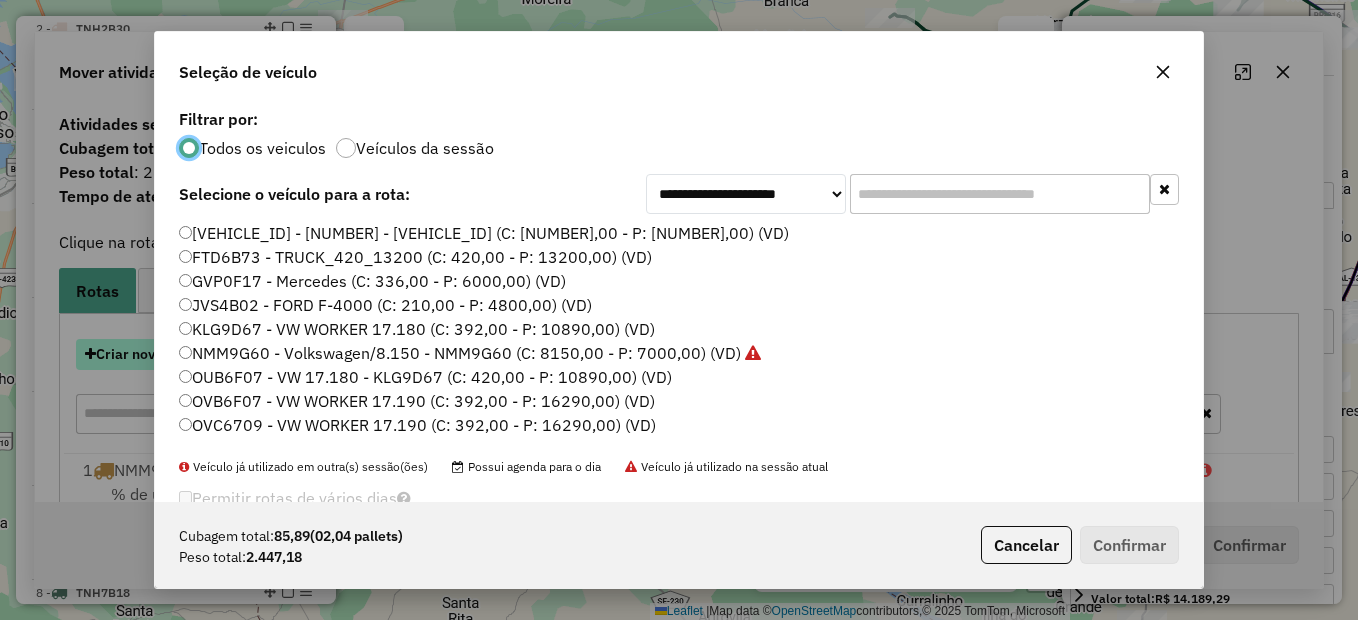 scroll, scrollTop: 11, scrollLeft: 6, axis: both 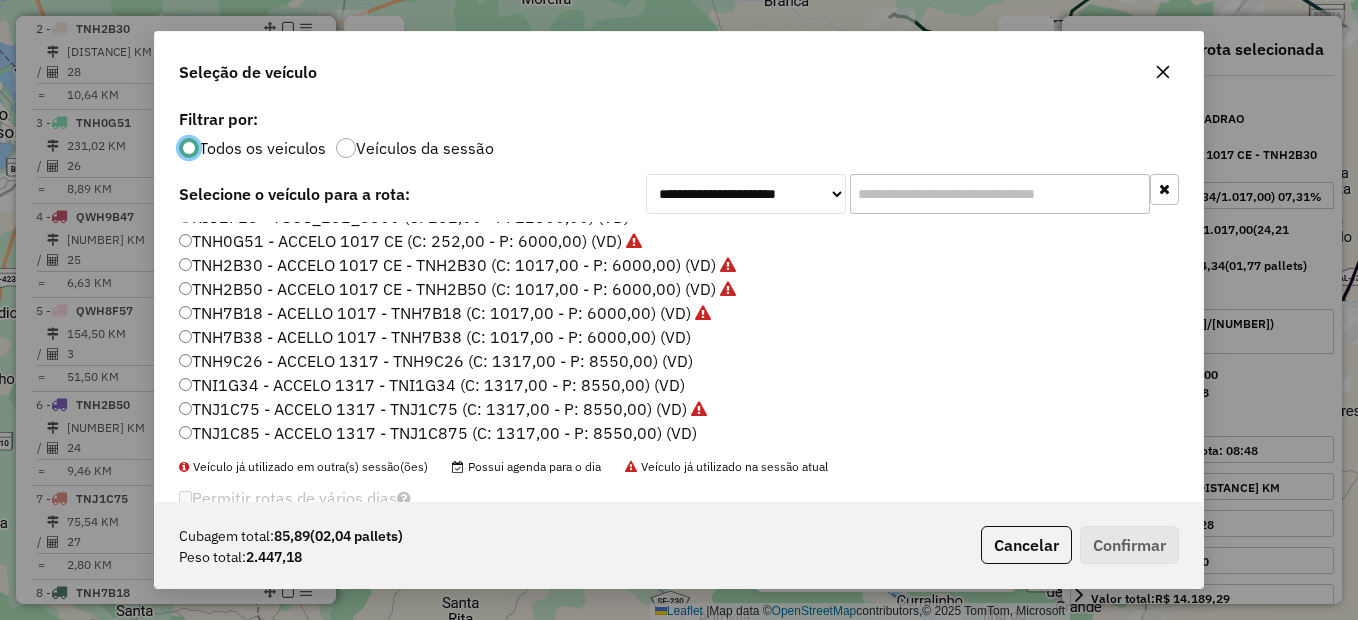 click on "TNH7B38 - ACELLO 1017 - TNH7B38 (C: 1017,00 - P: 6000,00) (VD)" 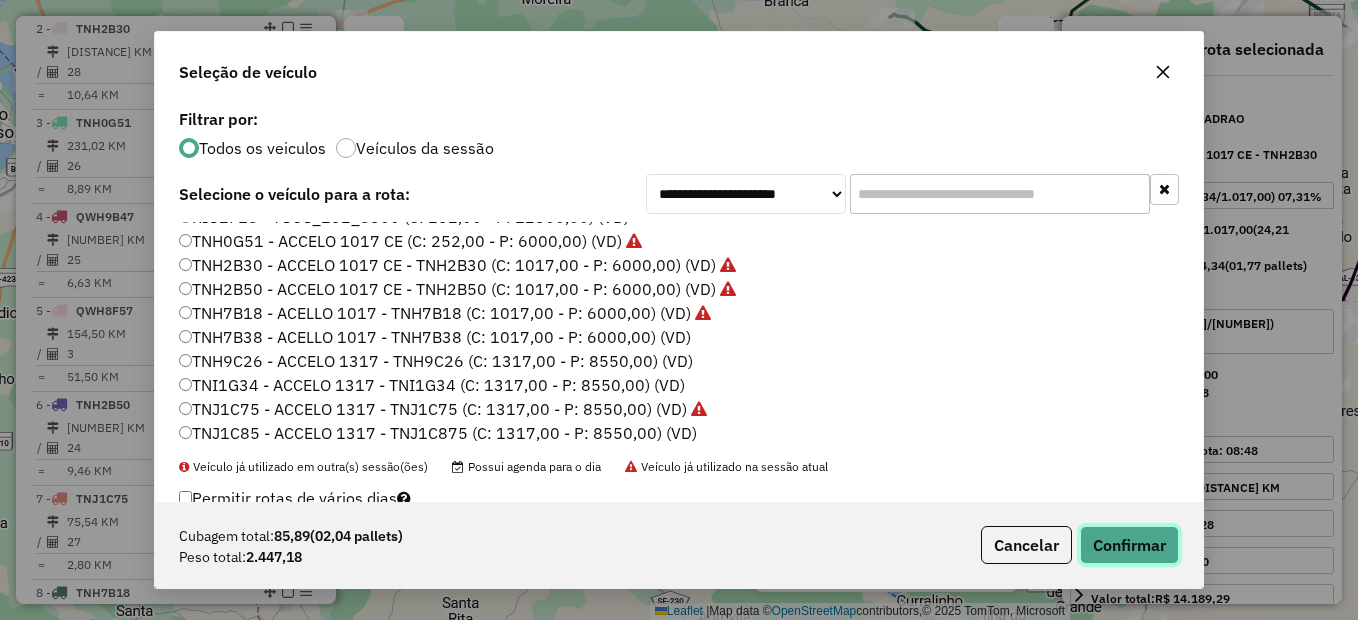 click on "Confirmar" 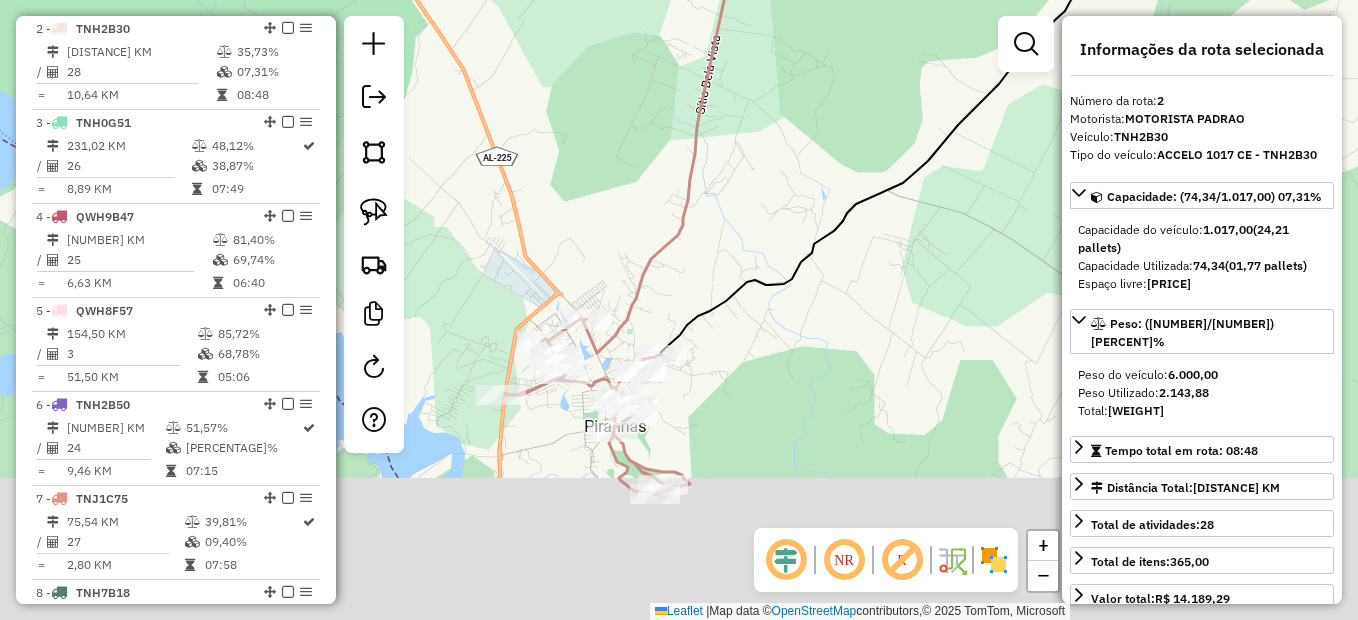 drag, startPoint x: 605, startPoint y: 497, endPoint x: 701, endPoint y: 333, distance: 190.03157 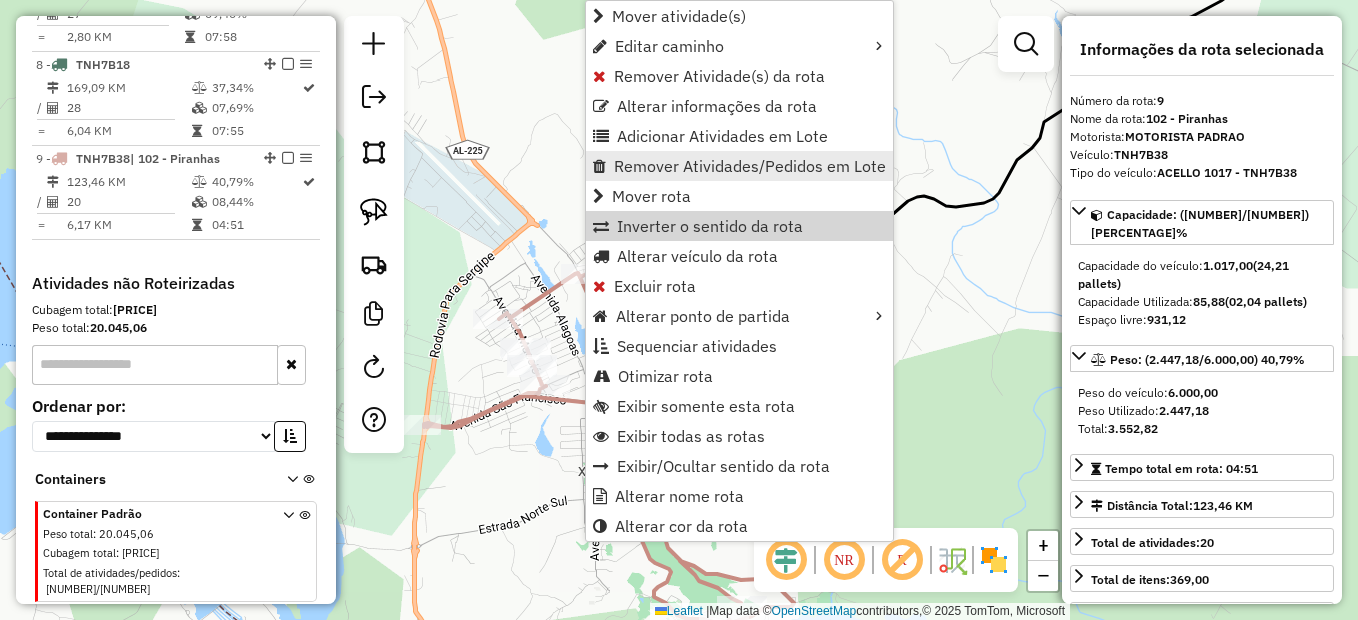 scroll, scrollTop: 1401, scrollLeft: 0, axis: vertical 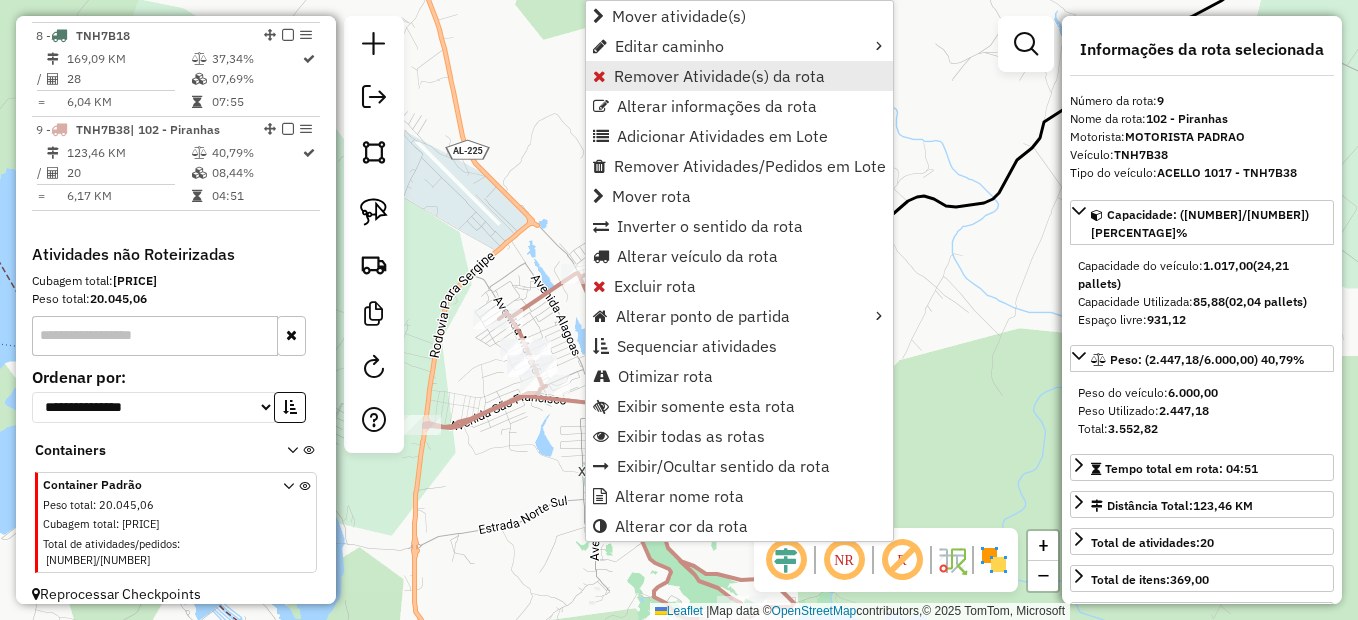 click on "Remover Atividade(s) da rota" at bounding box center (719, 76) 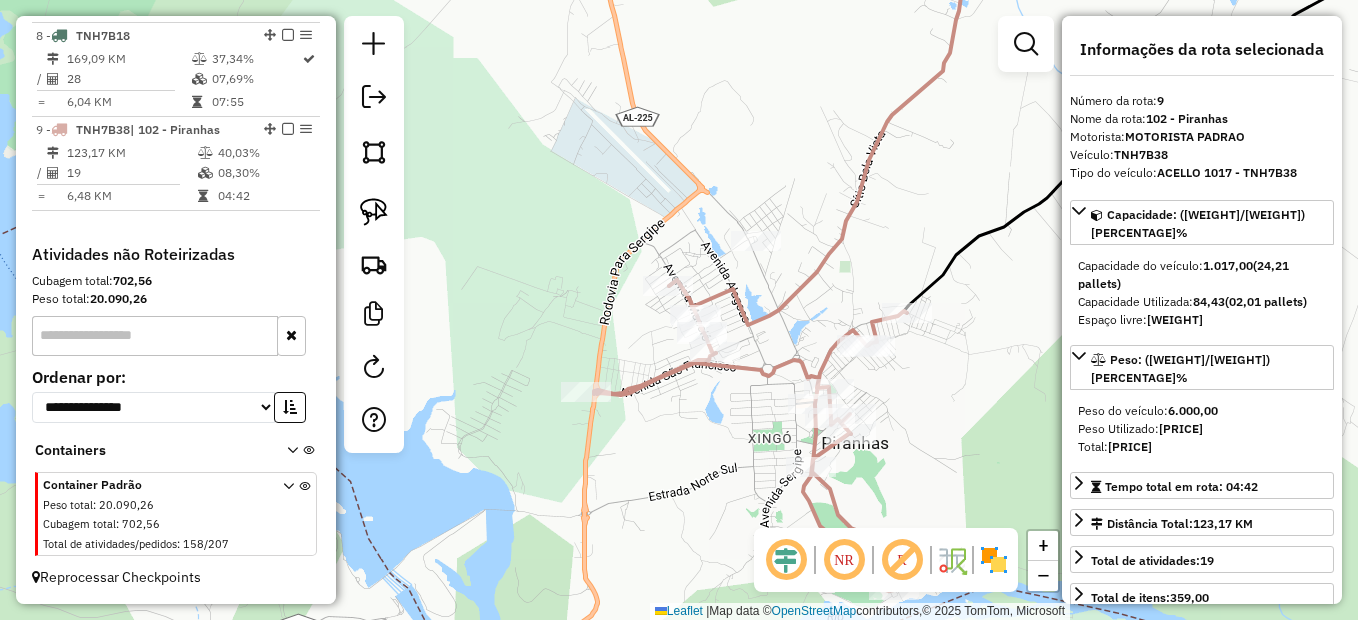 drag, startPoint x: 739, startPoint y: 327, endPoint x: 859, endPoint y: 261, distance: 136.95255 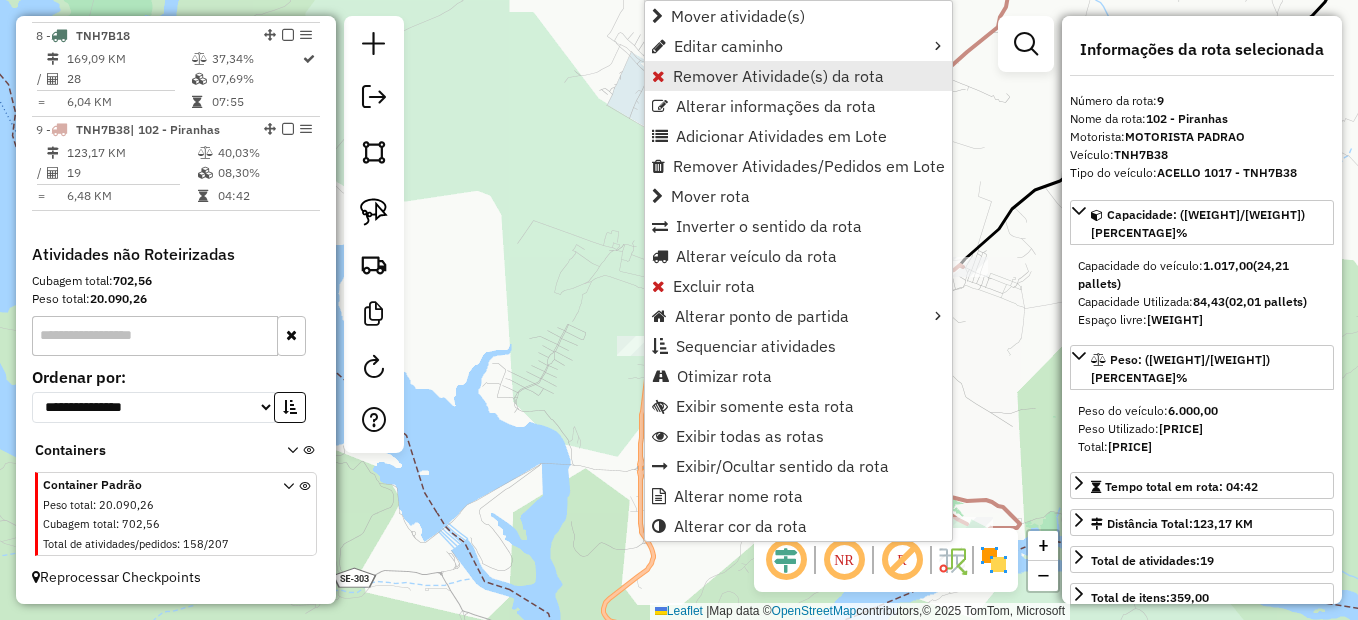click on "Remover Atividade(s) da rota" at bounding box center [778, 76] 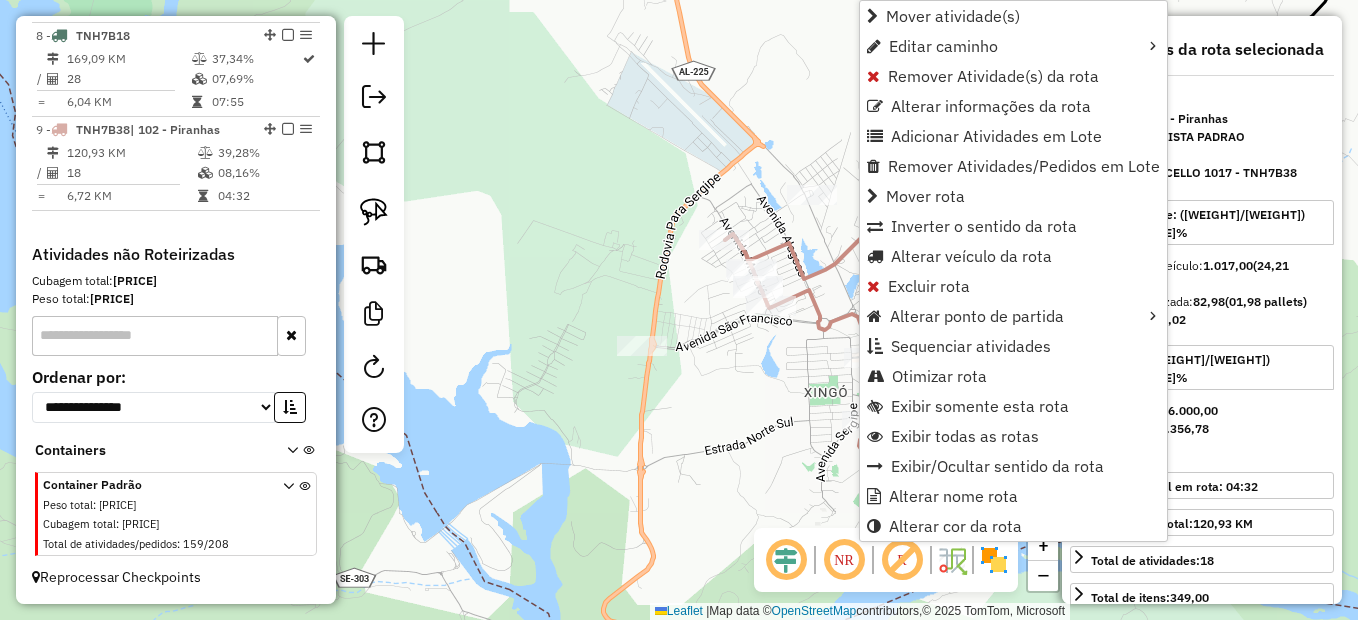 click on "Janela de atendimento Grade de atendimento Capacidade Transportadoras Veículos Cliente Pedidos  Rotas Selecione os dias de semana para filtrar as janelas de atendimento  Seg   Ter   Qua   Qui   Sex   Sáb   Dom  Informe o período da janela de atendimento: De: Até:  Filtrar exatamente a janela do cliente  Considerar janela de atendimento padrão  Selecione os dias de semana para filtrar as grades de atendimento  Seg   Ter   Qua   Qui   Sex   Sáb   Dom   Considerar clientes sem dia de atendimento cadastrado  Clientes fora do dia de atendimento selecionado Filtrar as atividades entre os valores definidos abaixo:  Peso mínimo:   Peso máximo:   Cubagem mínima:   Cubagem máxima:   De:   Até:  Filtrar as atividades entre o tempo de atendimento definido abaixo:  De:   Até:   Considerar capacidade total dos clientes não roteirizados Transportadora: Selecione um ou mais itens Tipo de veículo: Selecione um ou mais itens Veículo: Selecione um ou mais itens Motorista: Selecione um ou mais itens Nome: Rótulo:" 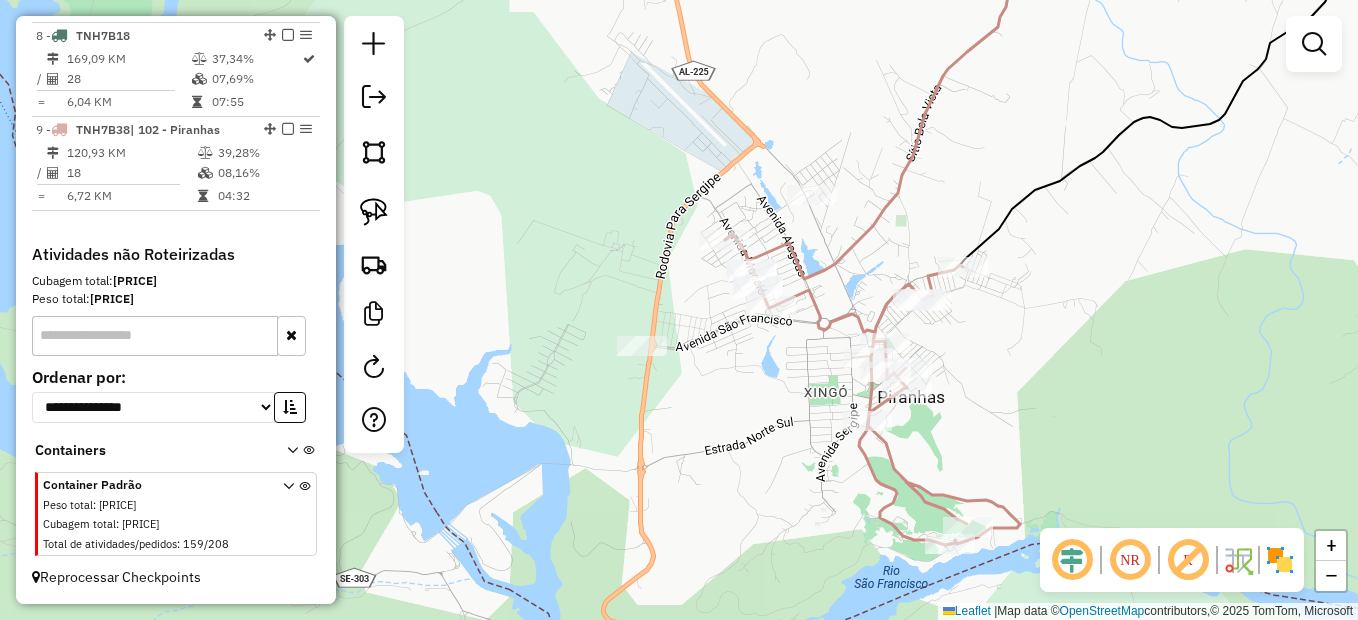 click 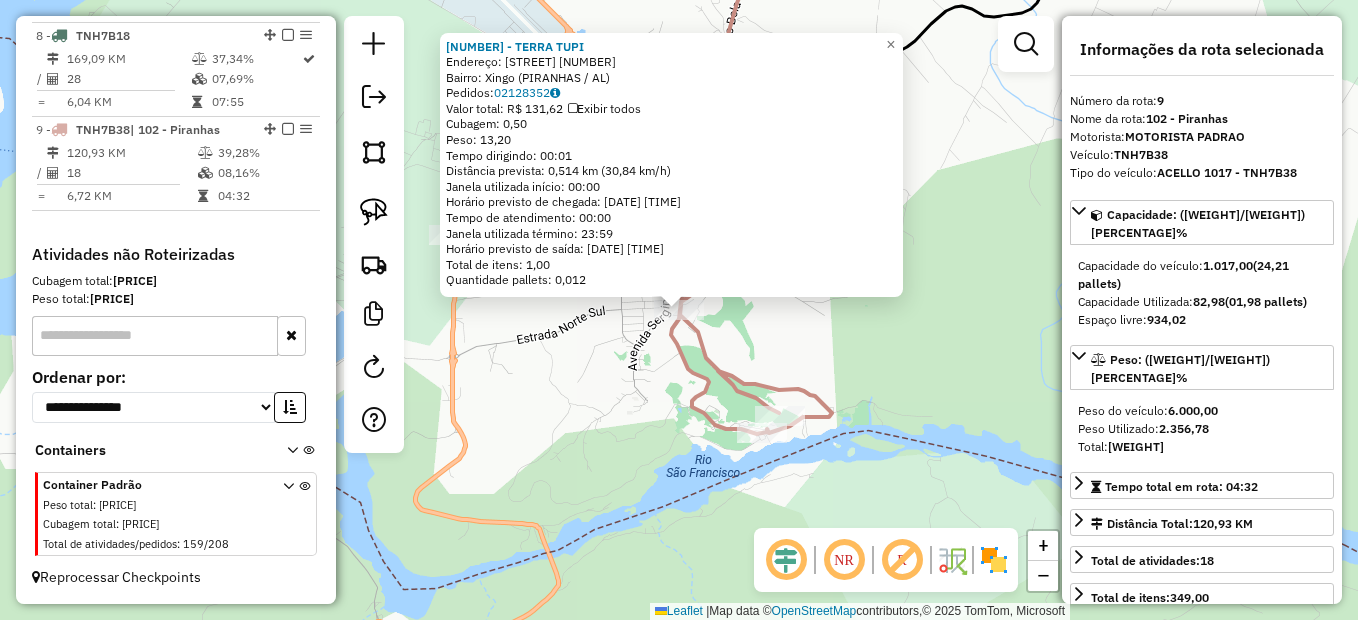 drag, startPoint x: 675, startPoint y: 302, endPoint x: 664, endPoint y: 330, distance: 30.083218 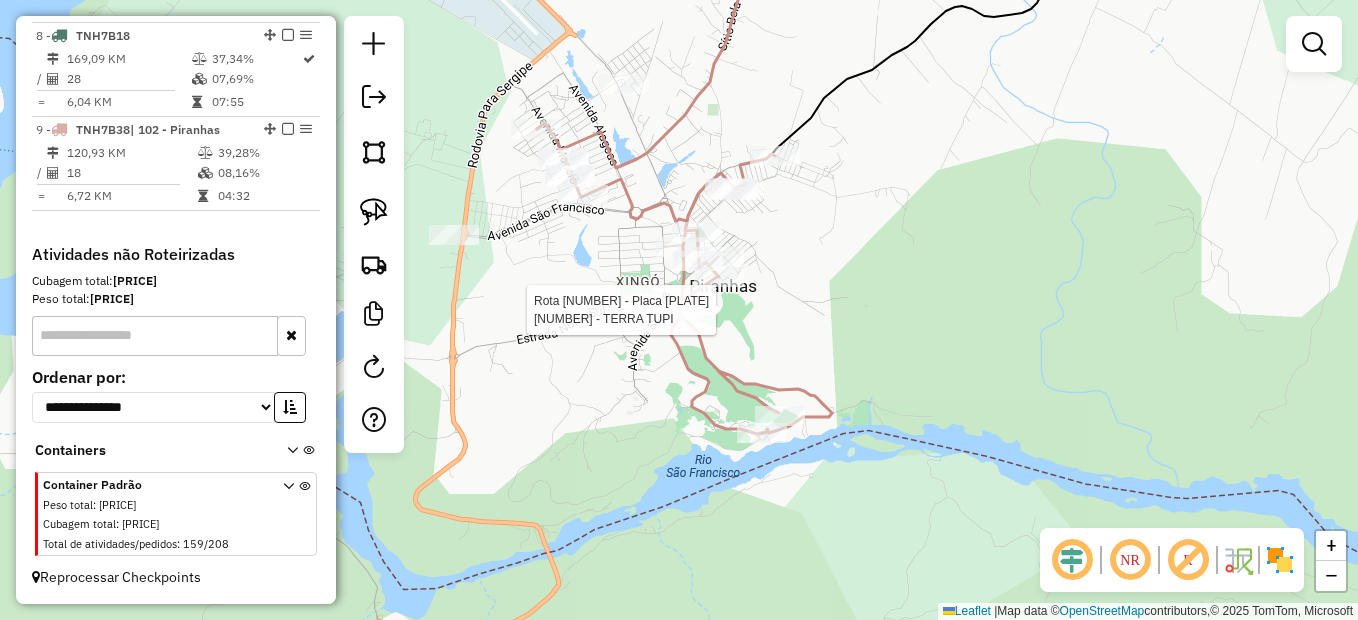 select on "*********" 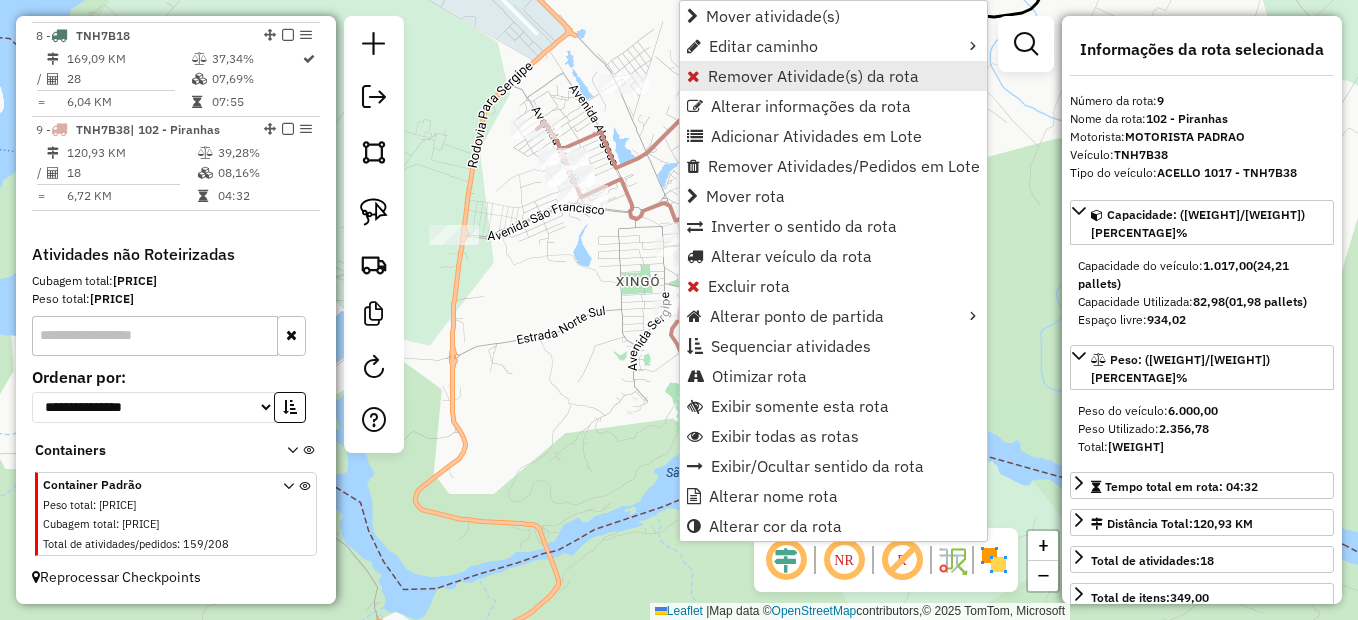 click on "Remover Atividade(s) da rota" at bounding box center [813, 76] 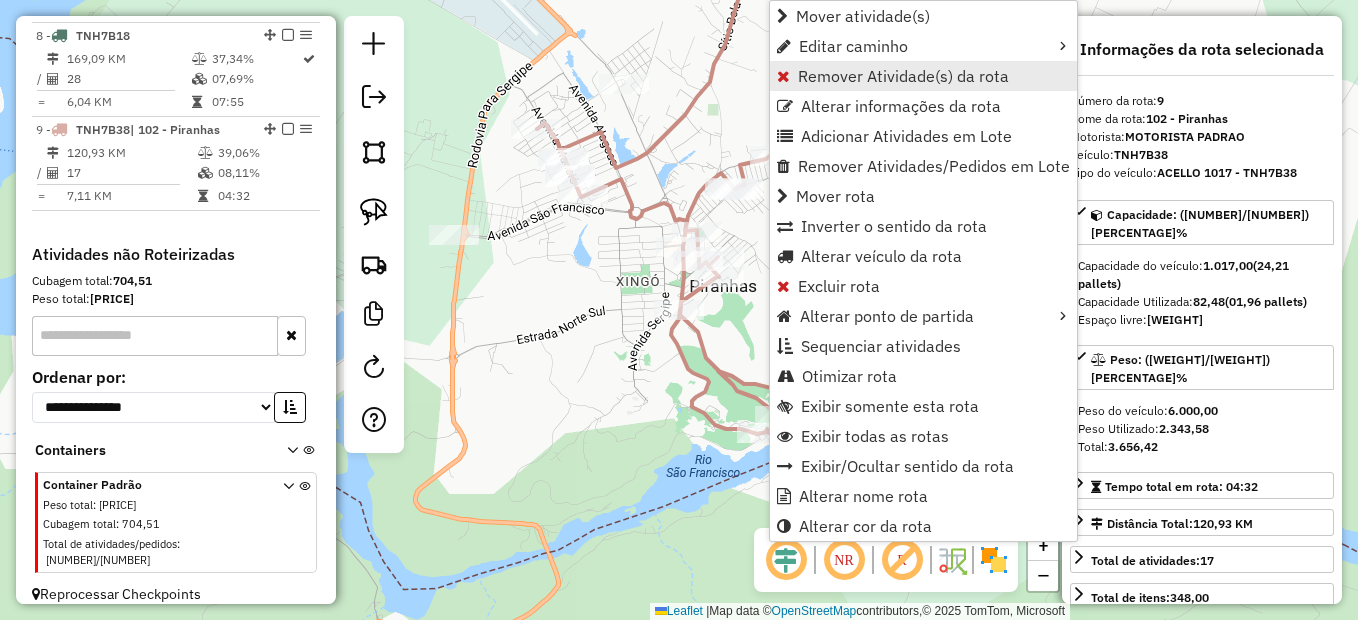 click on "Remover Atividade(s) da rota" at bounding box center [903, 76] 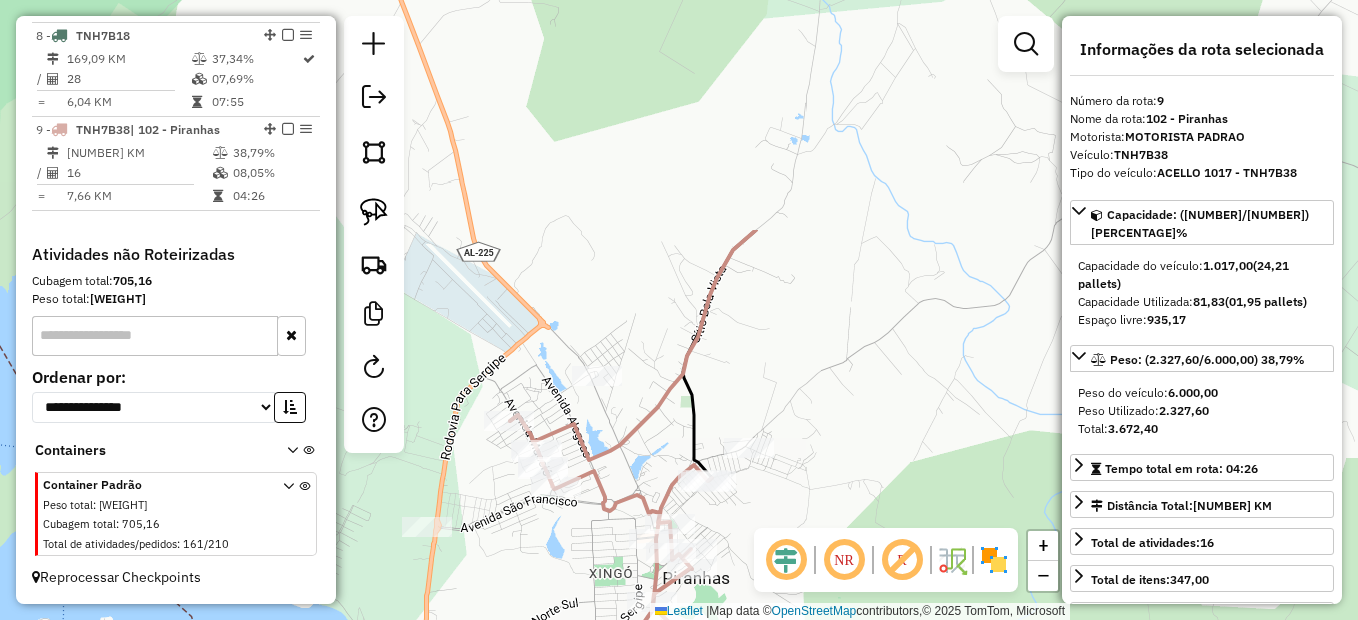 drag, startPoint x: 907, startPoint y: 189, endPoint x: 879, endPoint y: 474, distance: 286.37213 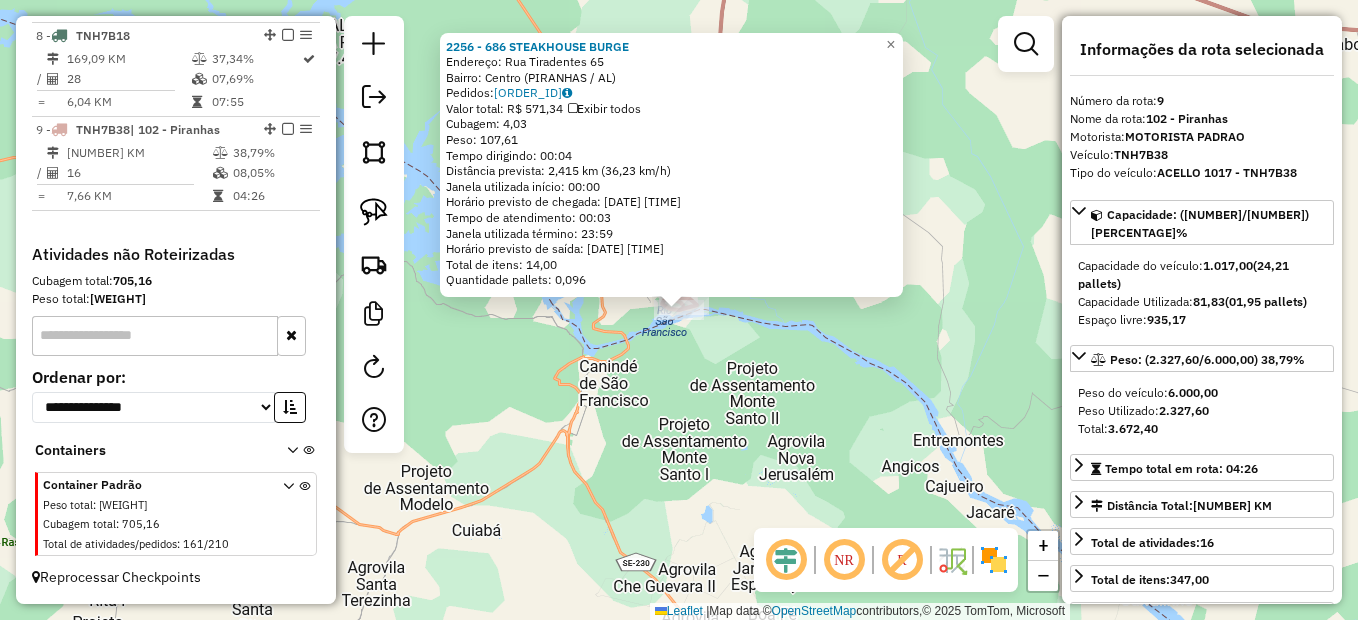 click on "2256 - 686 STEAKHOUSE BURGE  Endereço:  Rua Tiradentes 65   Bairro: Centro (PIRANHAS / AL)   Pedidos:  02128426   Valor total: R$ 571,34   Exibir todos   Cubagem: 4,03  Peso: 107,61  Tempo dirigindo: 00:04   Distância prevista: 2,415 km (36,23 km/h)   Janela utilizada início: 00:00   Horário previsto de chegada: 04/08/2025 10:10   Tempo de atendimento: 00:03   Janela utilizada término: 23:59   Horário previsto de saída: 04/08/2025 10:13   Total de itens: 14,00   Quantidade pallets: 0,096  × Janela de atendimento Grade de atendimento Capacidade Transportadoras Veículos Cliente Pedidos  Rotas Selecione os dias de semana para filtrar as janelas de atendimento  Seg   Ter   Qua   Qui   Sex   Sáb   Dom  Informe o período da janela de atendimento: De: Até:  Filtrar exatamente a janela do cliente  Considerar janela de atendimento padrão  Selecione os dias de semana para filtrar as grades de atendimento  Seg   Ter   Qua   Qui   Sex   Sáb   Dom   Considerar clientes sem dia de atendimento cadastrado  De:" 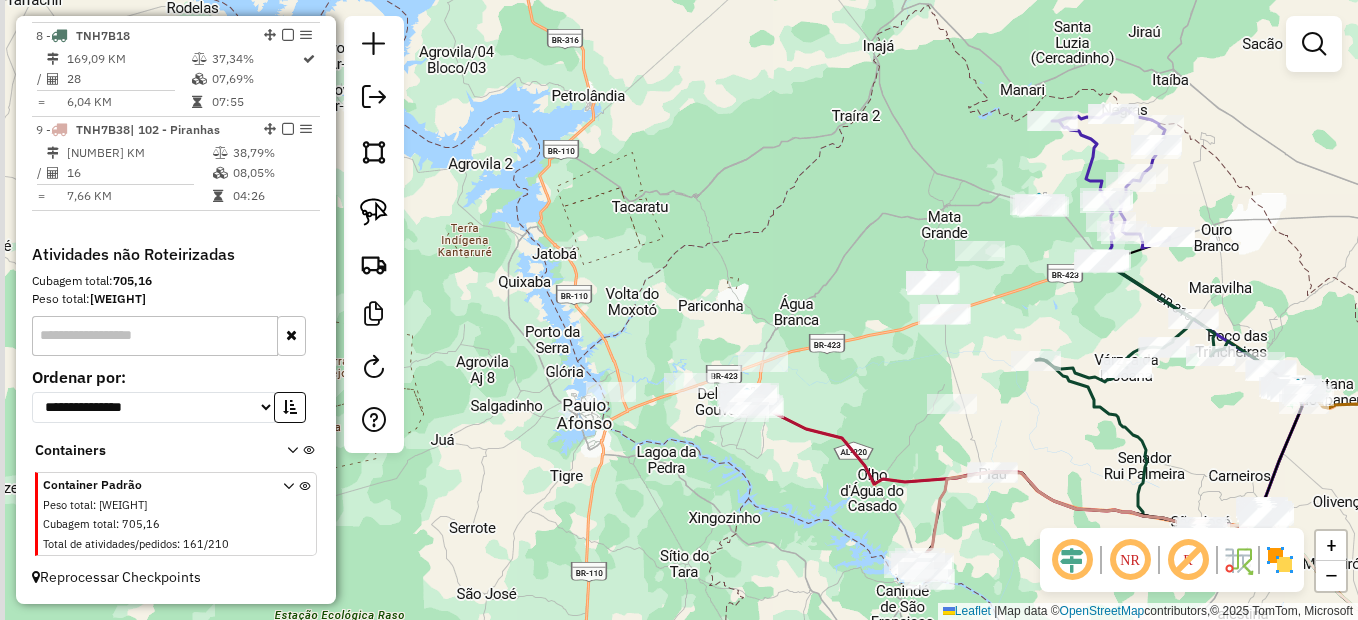 drag, startPoint x: 766, startPoint y: 517, endPoint x: 825, endPoint y: 587, distance: 91.5478 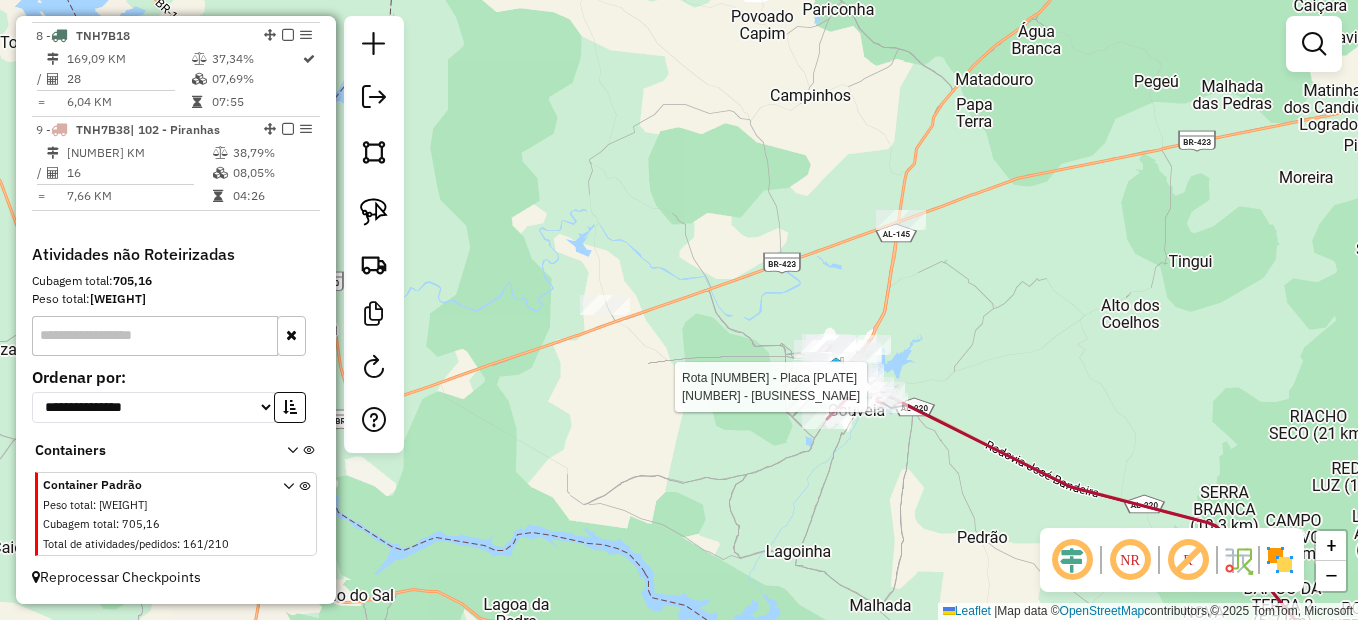 select on "*********" 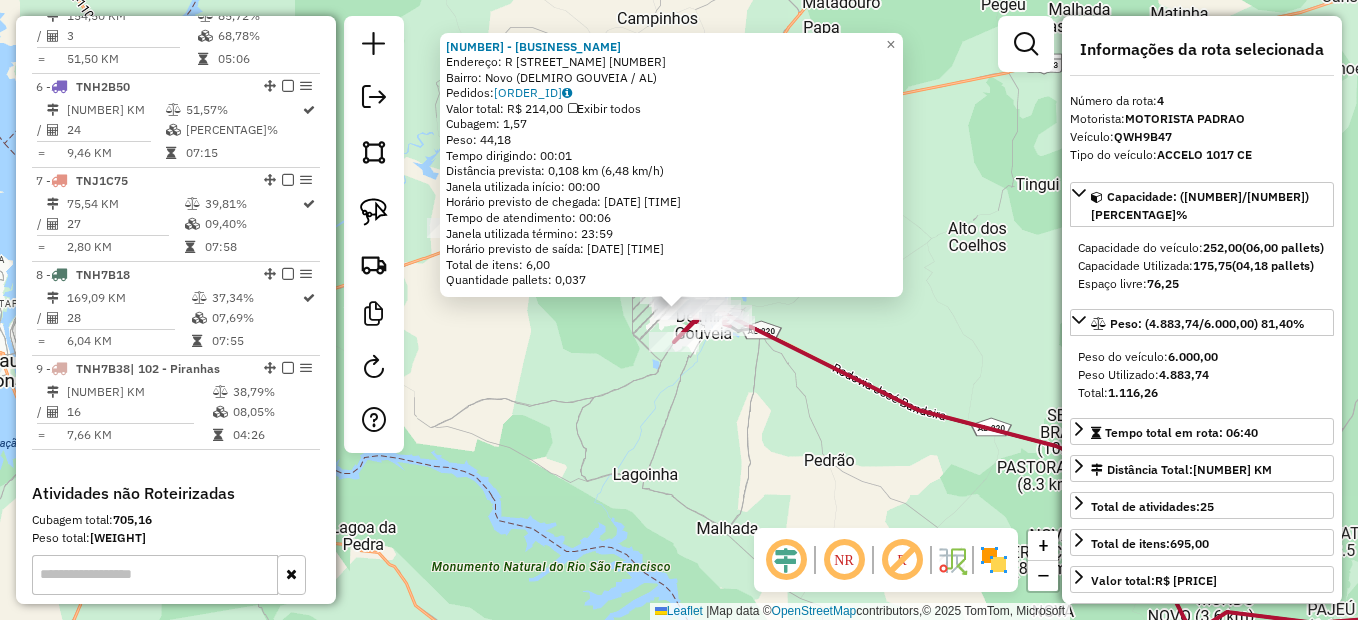scroll, scrollTop: 1032, scrollLeft: 0, axis: vertical 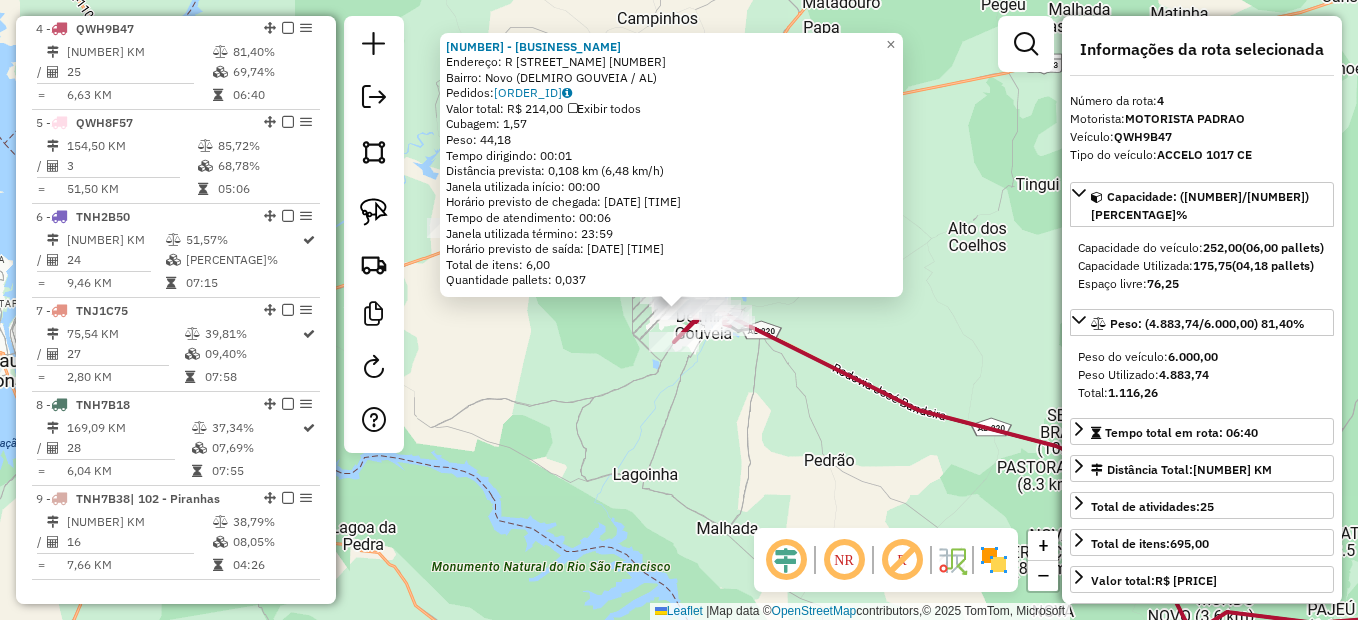 click on "892 - padaria Souza 2  Endereço:  R Henrique dias 880   Bairro: Novo (DELMIRO GOUVEIA / AL)   Pedidos:  02128442   Valor total: R$ 214,00   Exibir todos   Cubagem: 1,57  Peso: 44,18  Tempo dirigindo: 00:01   Distância prevista: 0,108 km (6,48 km/h)   Janela utilizada início: 00:00   Horário previsto de chegada: 04/08/2025 11:26   Tempo de atendimento: 00:06   Janela utilizada término: 23:59   Horário previsto de saída: 04/08/2025 11:32   Total de itens: 6,00   Quantidade pallets: 0,037  × Janela de atendimento Grade de atendimento Capacidade Transportadoras Veículos Cliente Pedidos  Rotas Selecione os dias de semana para filtrar as janelas de atendimento  Seg   Ter   Qua   Qui   Sex   Sáb   Dom  Informe o período da janela de atendimento: De: Até:  Filtrar exatamente a janela do cliente  Considerar janela de atendimento padrão  Selecione os dias de semana para filtrar as grades de atendimento  Seg   Ter   Qua   Qui   Sex   Sáb   Dom   Considerar clientes sem dia de atendimento cadastrado  De:  +" 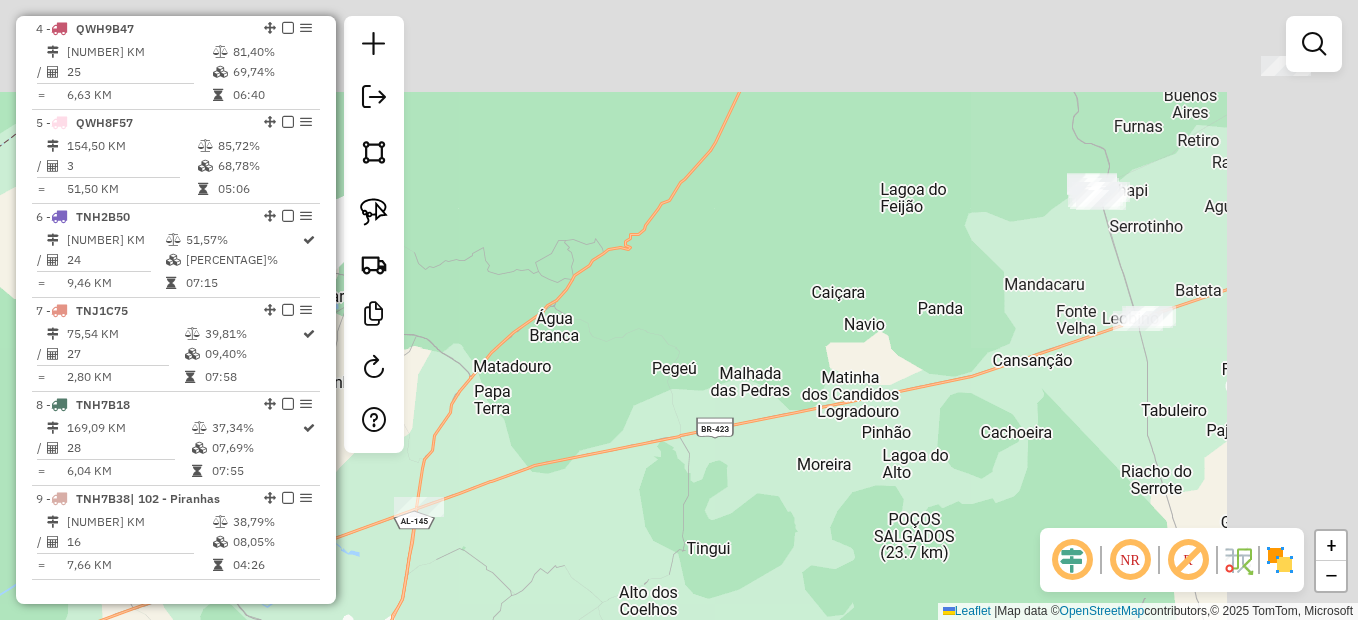 drag, startPoint x: 909, startPoint y: 420, endPoint x: 671, endPoint y: 655, distance: 334.46823 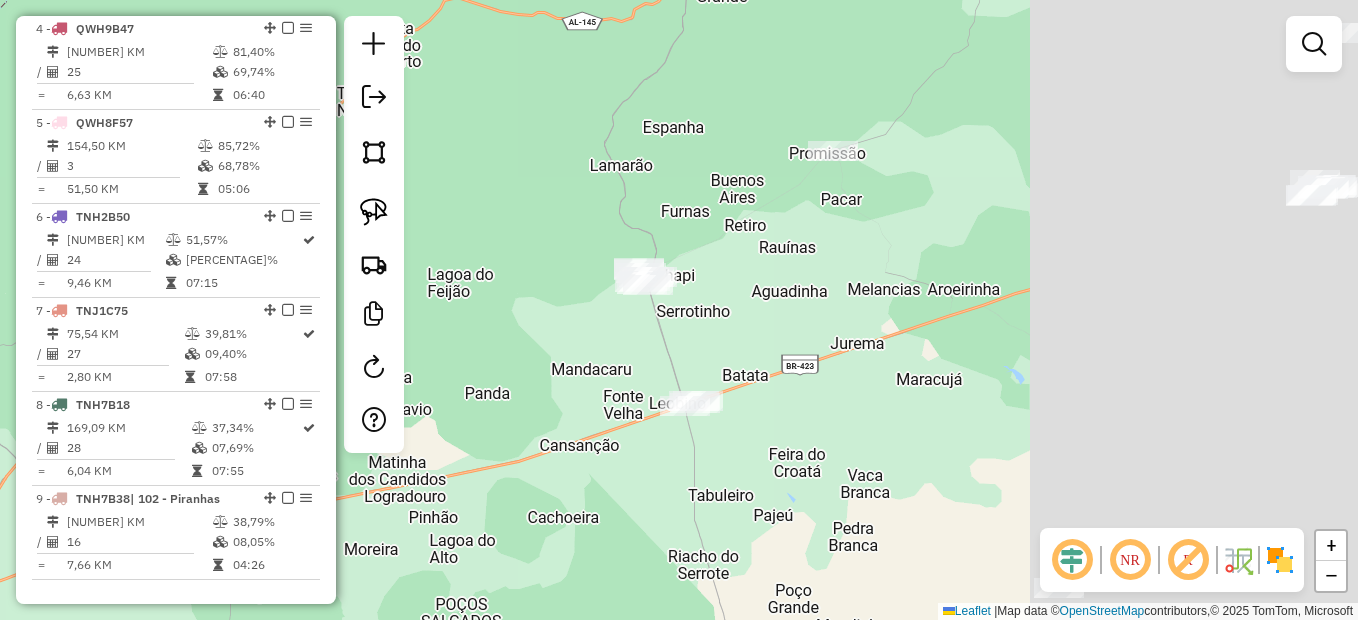 drag, startPoint x: 1256, startPoint y: 419, endPoint x: 666, endPoint y: 513, distance: 597.4412 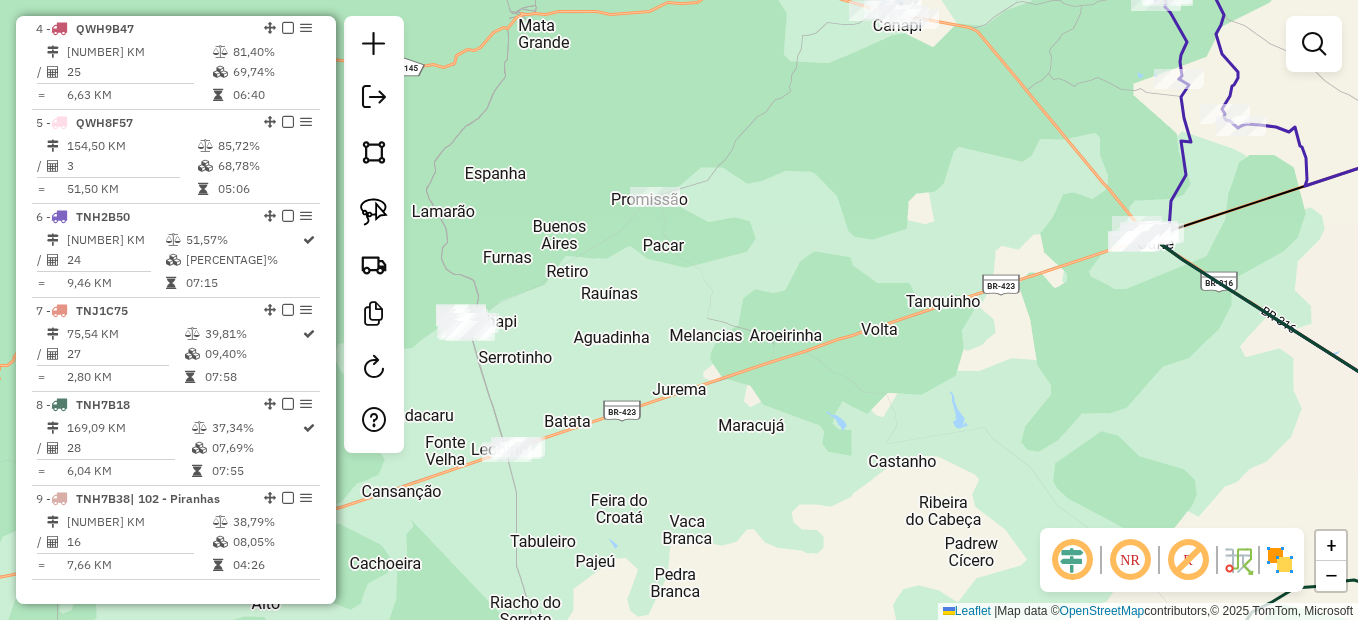 drag, startPoint x: 1050, startPoint y: 407, endPoint x: 1151, endPoint y: 494, distance: 133.30417 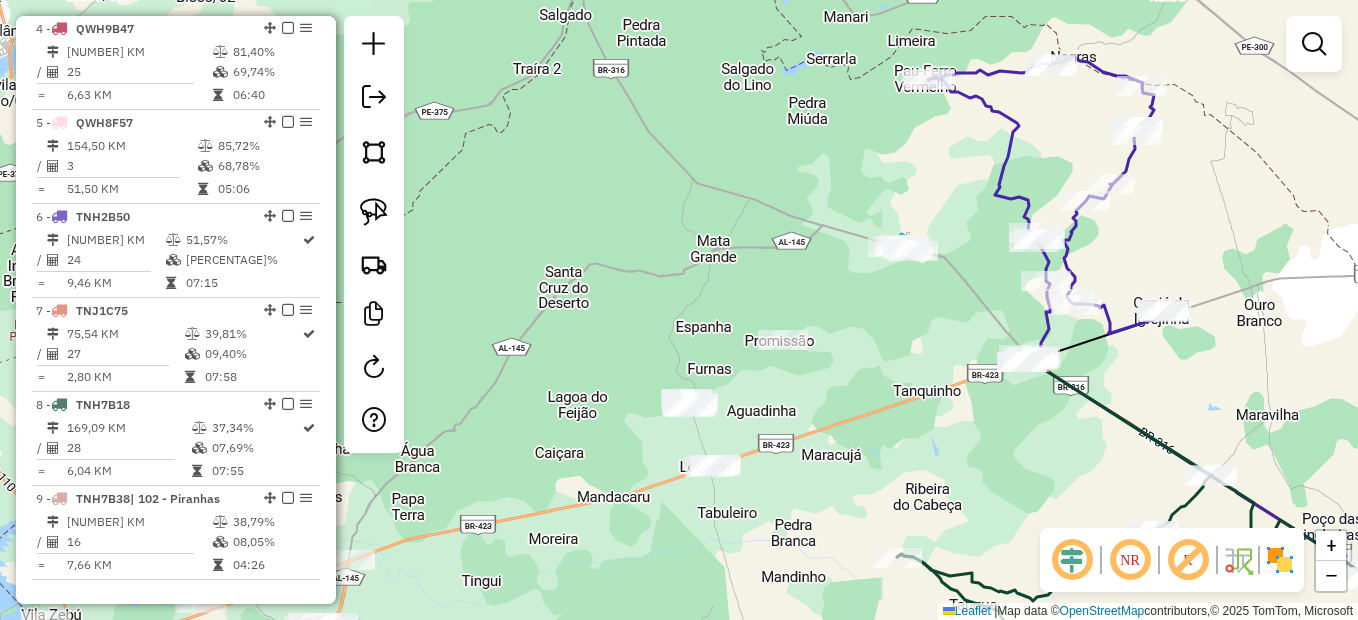 drag, startPoint x: 1003, startPoint y: 418, endPoint x: 952, endPoint y: 402, distance: 53.450912 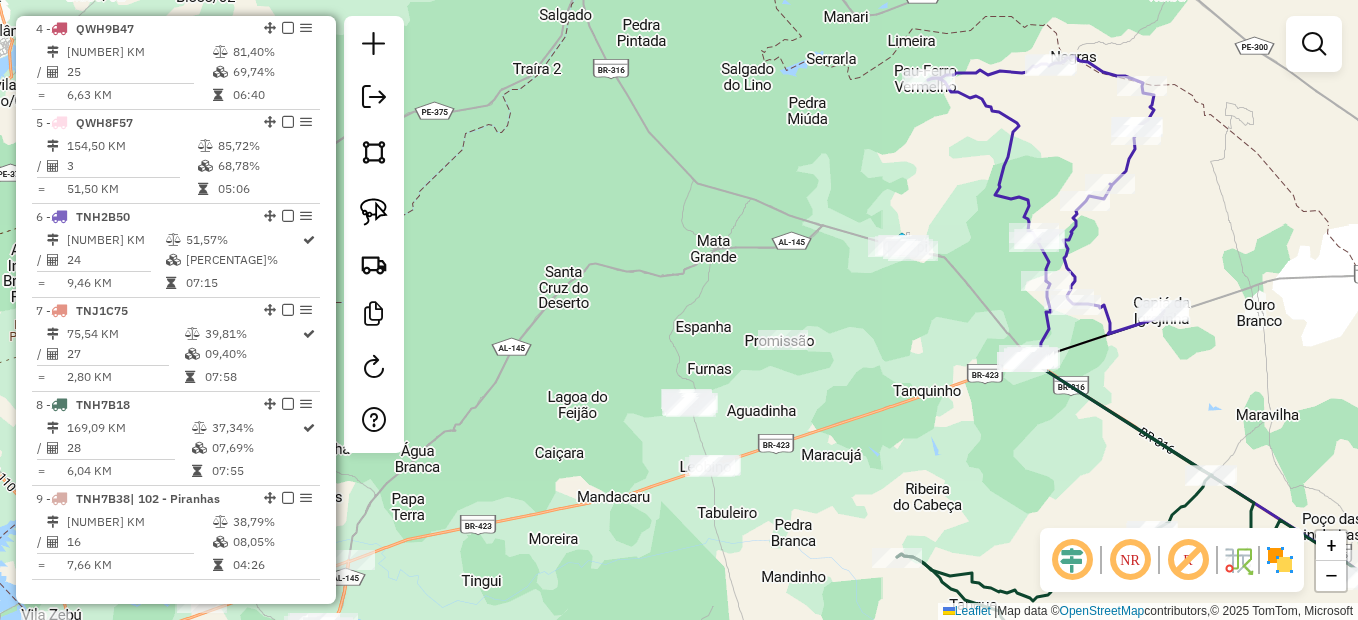 drag, startPoint x: 386, startPoint y: 228, endPoint x: 435, endPoint y: 235, distance: 49.497475 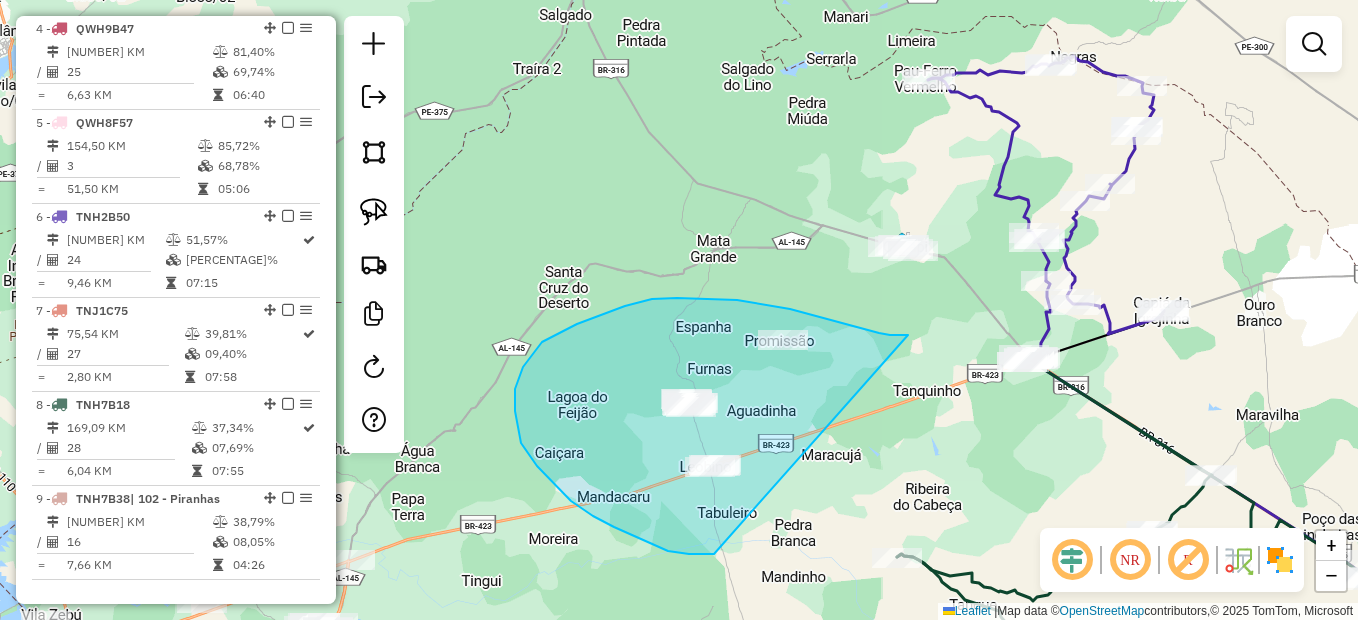 drag, startPoint x: 890, startPoint y: 335, endPoint x: 758, endPoint y: 544, distance: 247.19426 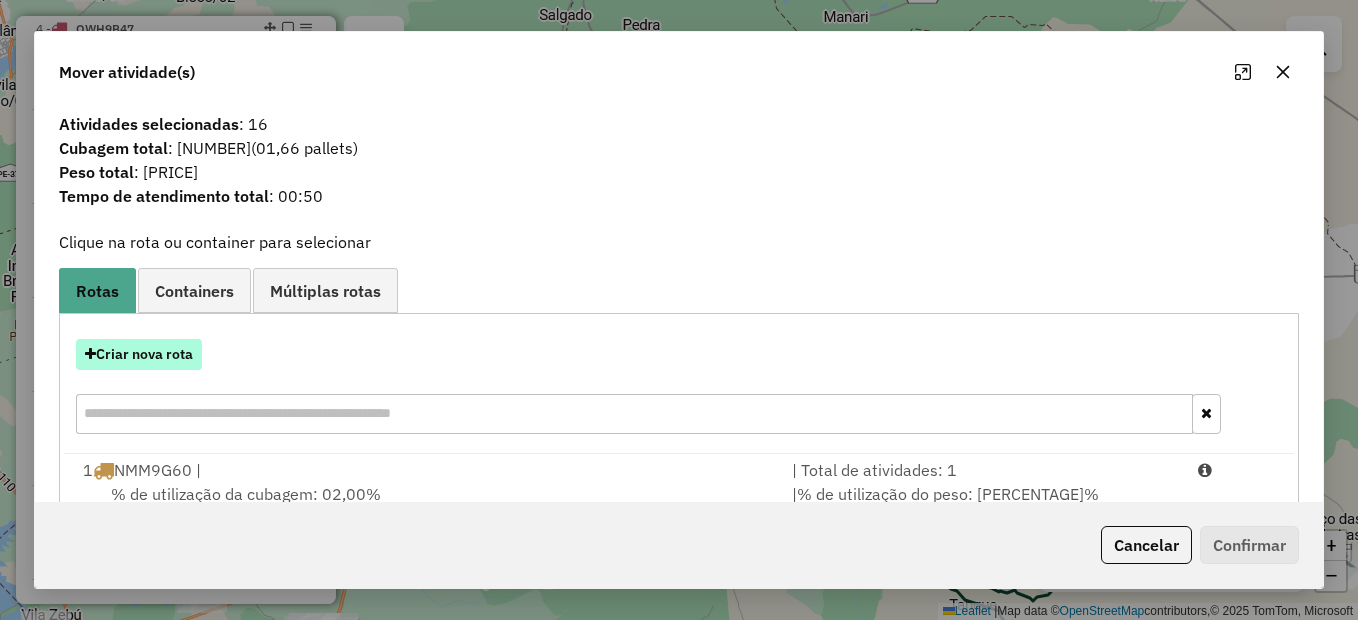 click on "Criar nova rota" at bounding box center [139, 354] 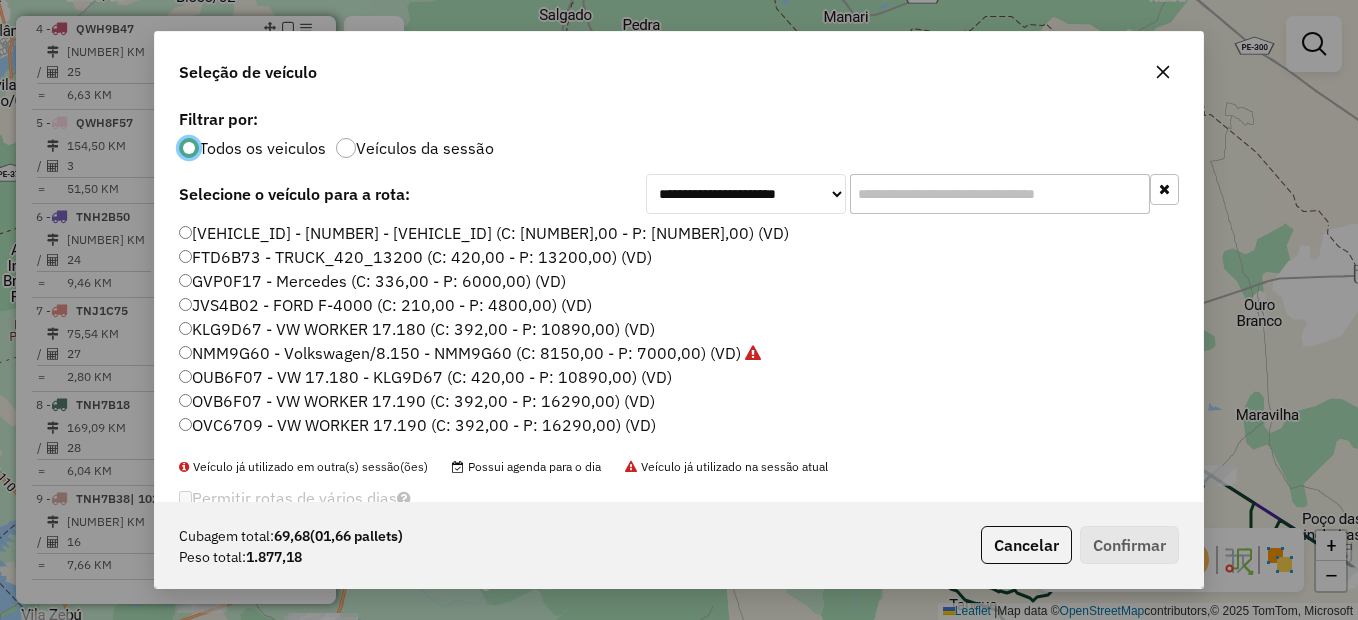 scroll, scrollTop: 11, scrollLeft: 6, axis: both 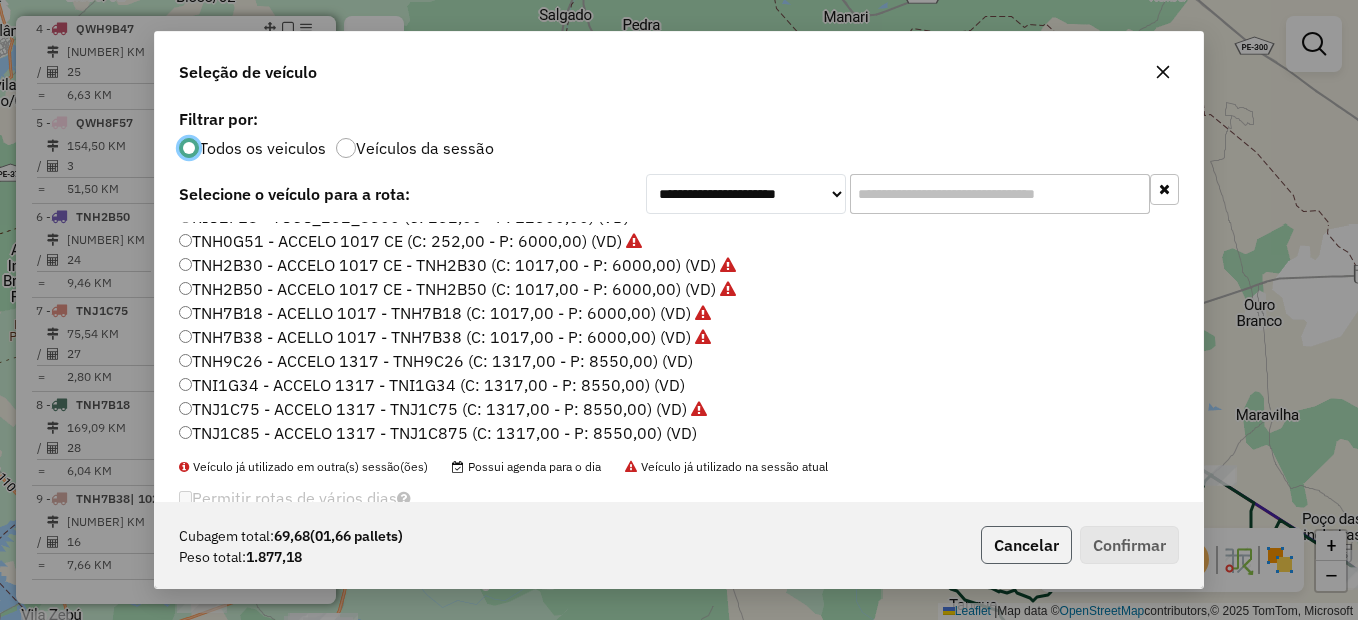 click on "Cancelar" 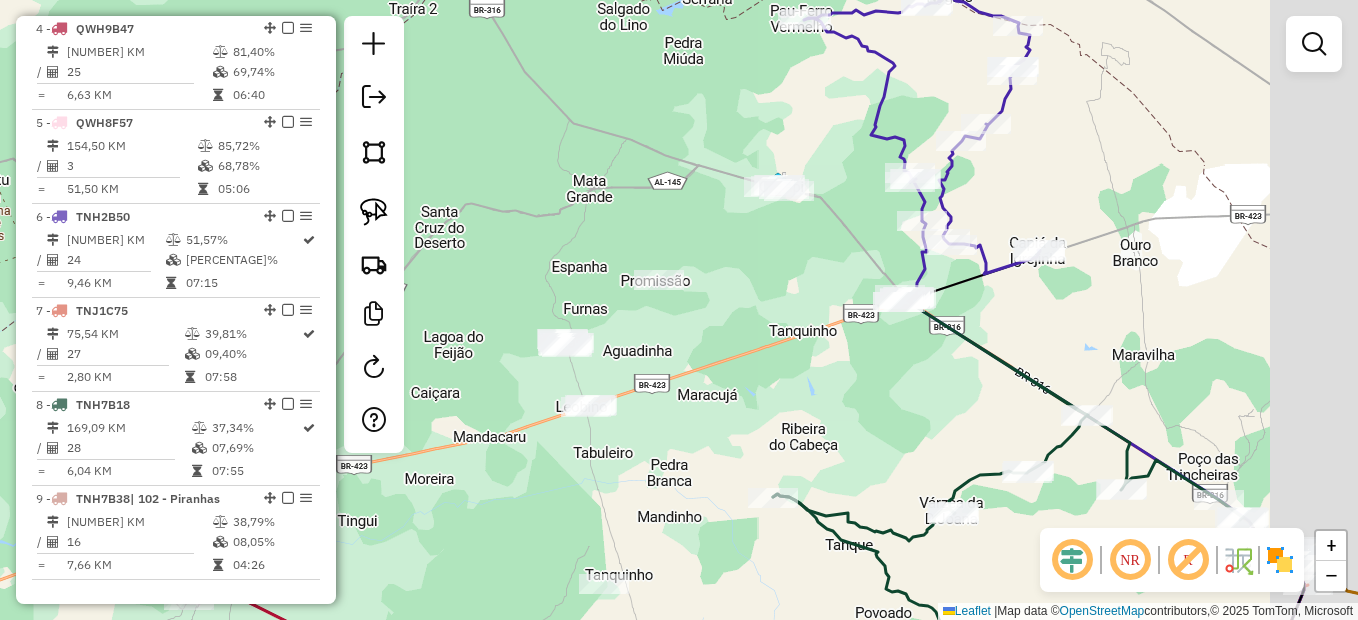 drag, startPoint x: 872, startPoint y: 467, endPoint x: 832, endPoint y: 377, distance: 98.48858 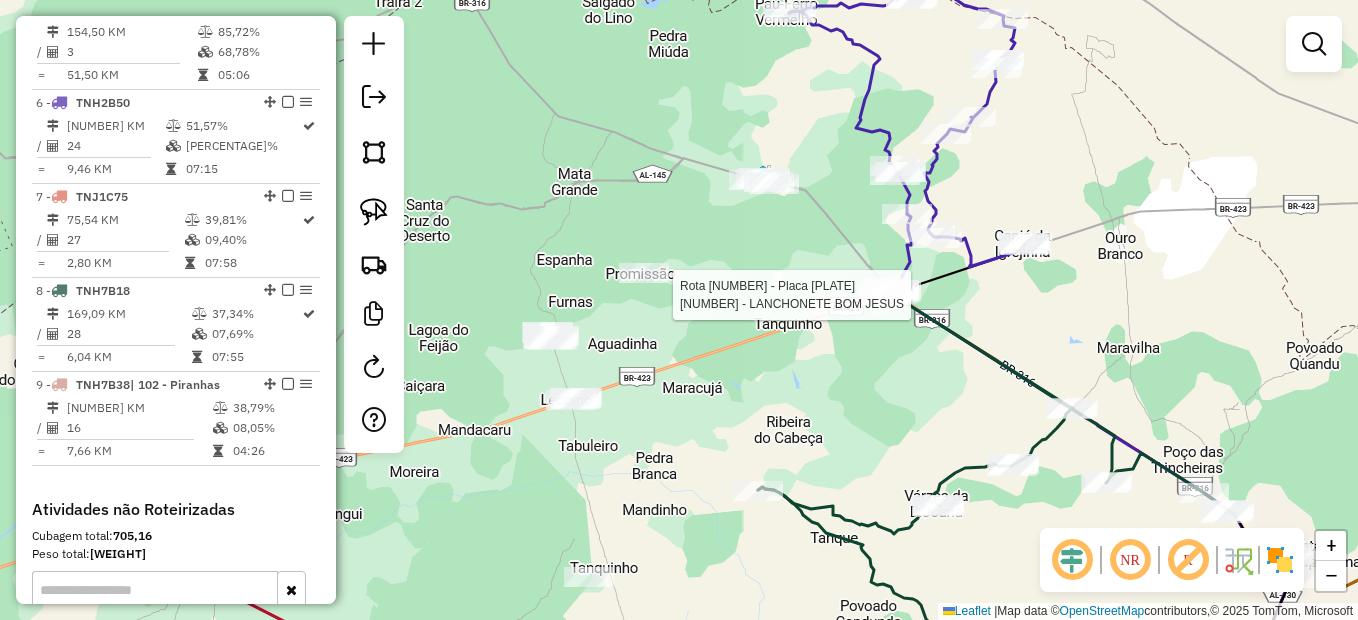 select on "*********" 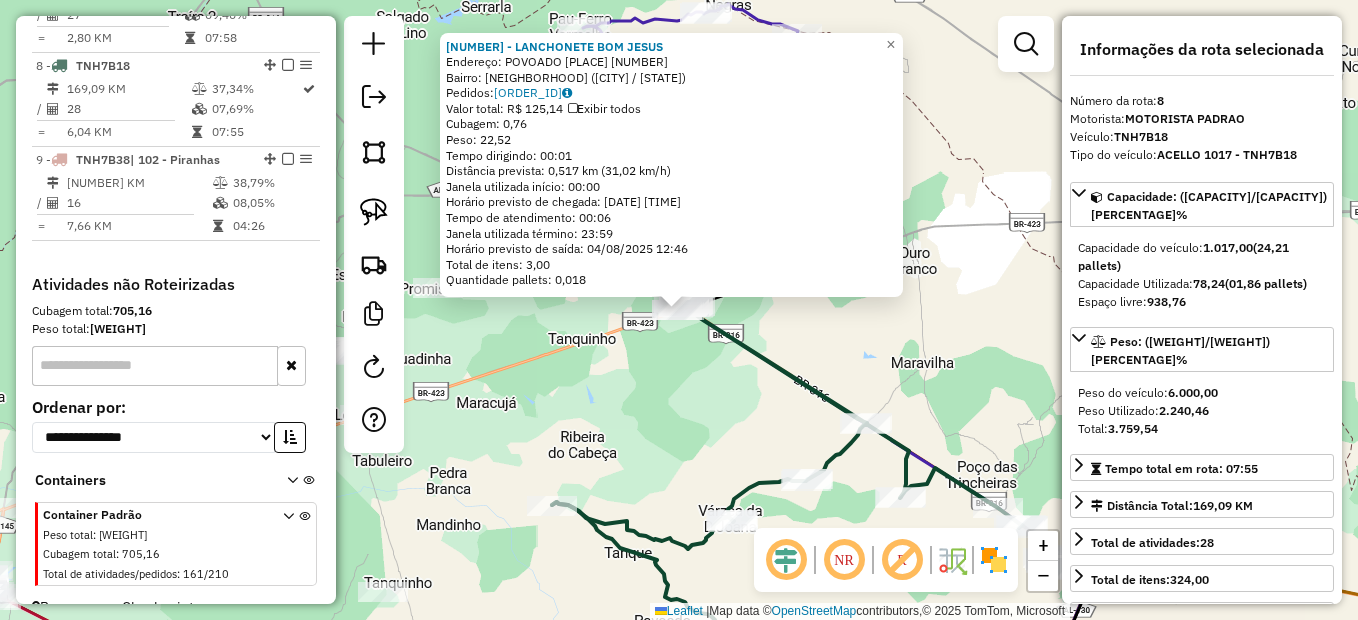 scroll, scrollTop: 1401, scrollLeft: 0, axis: vertical 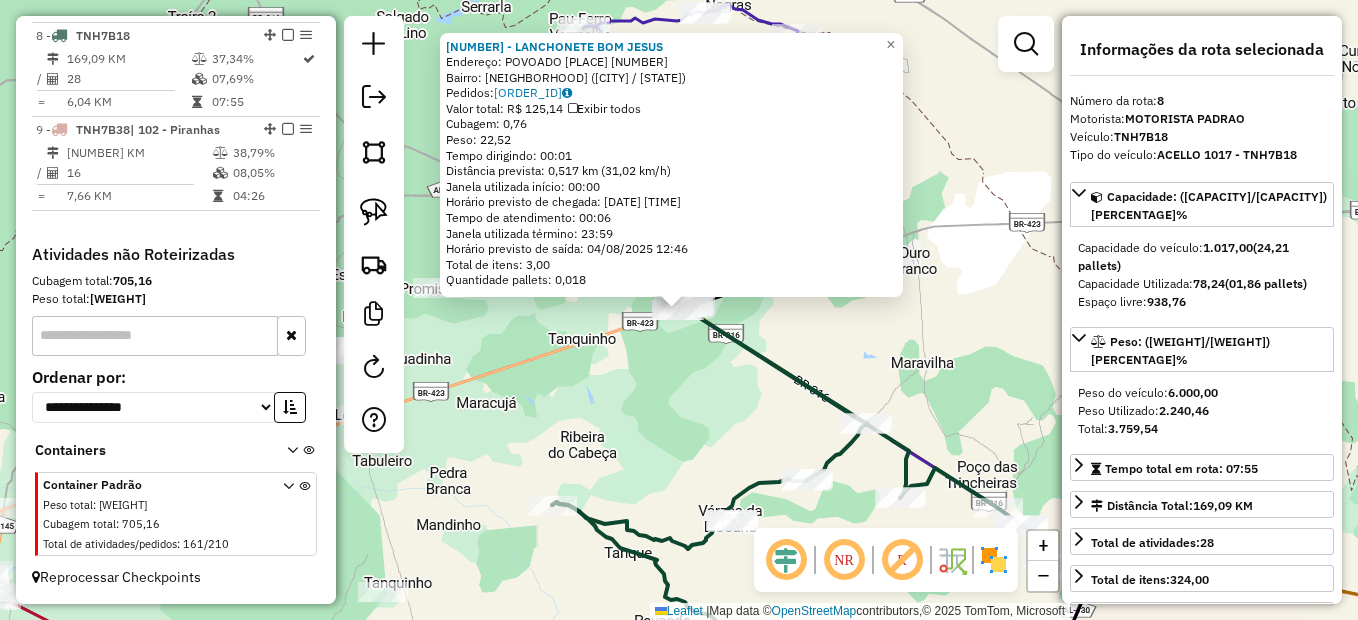 click on "1601 - LANCHONETE BOM JESUS  Endereço:  POVOADO CARIE 22   Bairro: Carie (CANAPI / AL)   Pedidos:  02128419   Valor total: R$ 125,14   Exibir todos   Cubagem: 0,76  Peso: 22,52  Tempo dirigindo: 00:01   Distância prevista: 0,517 km (31,02 km/h)   Janela utilizada início: 00:00   Horário previsto de chegada: 04/08/2025 12:40   Tempo de atendimento: 00:06   Janela utilizada término: 23:59   Horário previsto de saída: 04/08/2025 12:46   Total de itens: 3,00   Quantidade pallets: 0,018  × Janela de atendimento Grade de atendimento Capacidade Transportadoras Veículos Cliente Pedidos  Rotas Selecione os dias de semana para filtrar as janelas de atendimento  Seg   Ter   Qua   Qui   Sex   Sáb   Dom  Informe o período da janela de atendimento: De: Até:  Filtrar exatamente a janela do cliente  Considerar janela de atendimento padrão  Selecione os dias de semana para filtrar as grades de atendimento  Seg   Ter   Qua   Qui   Sex   Sáb   Dom   Considerar clientes sem dia de atendimento cadastrado  De:   De:" 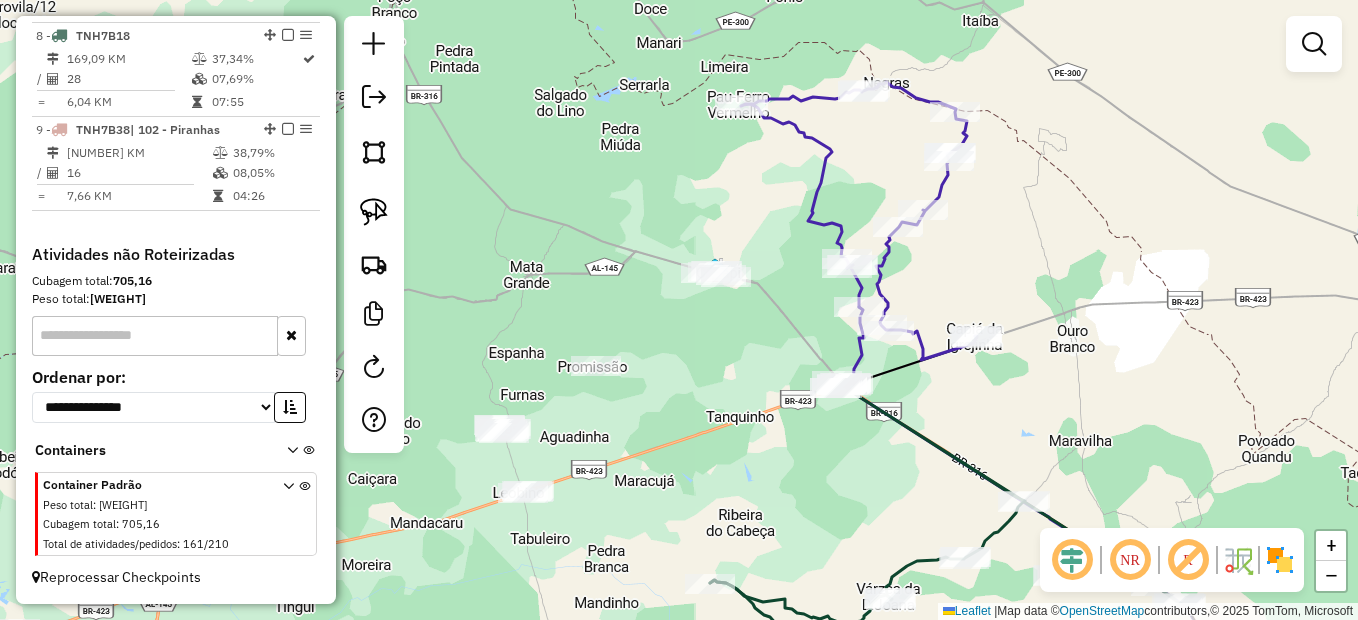 drag, startPoint x: 713, startPoint y: 397, endPoint x: 844, endPoint y: 457, distance: 144.08678 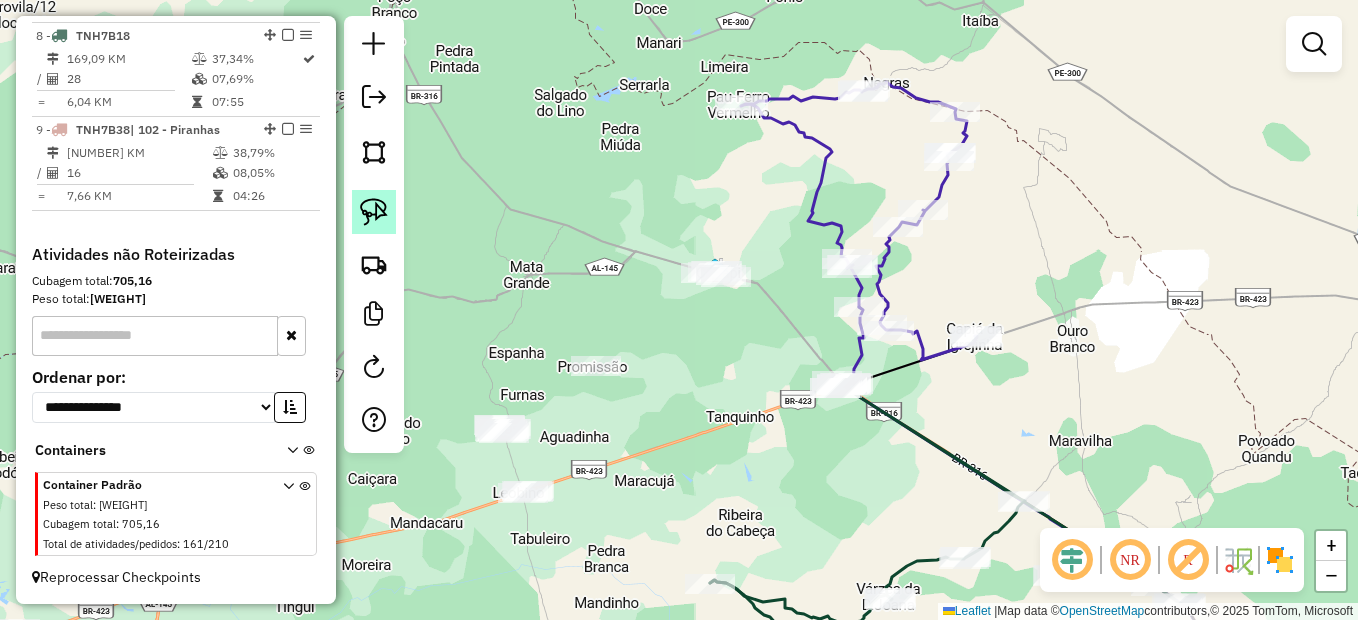 click 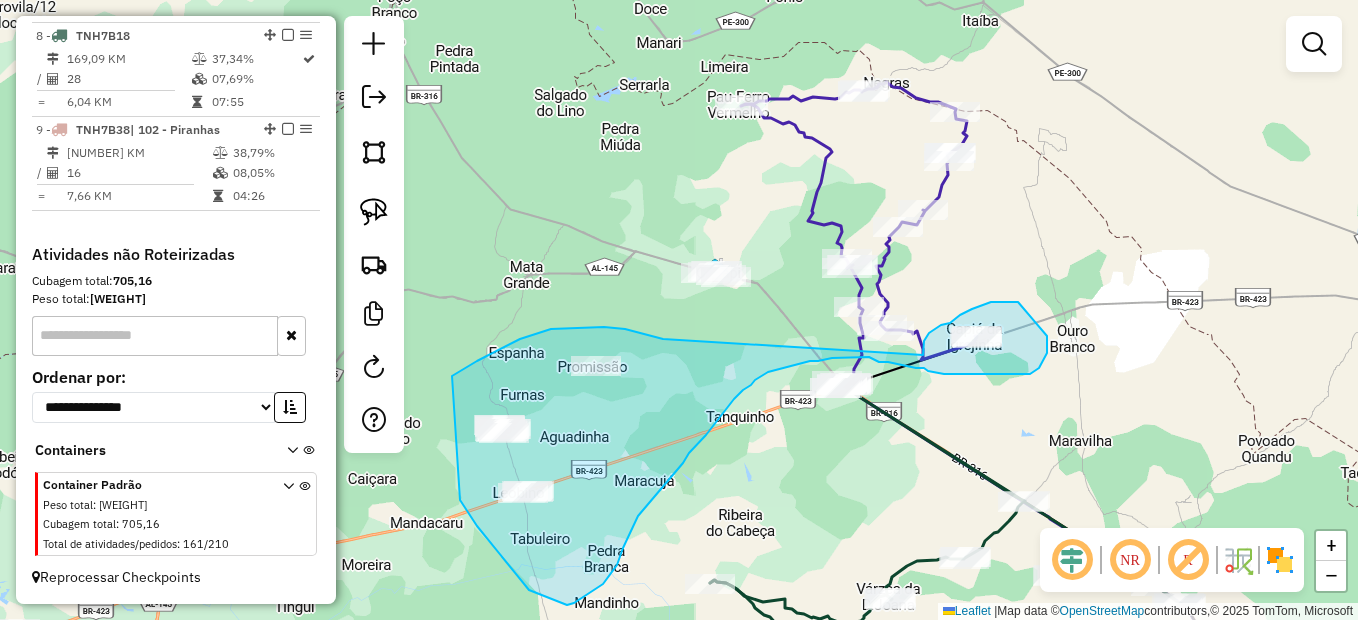 drag, startPoint x: 634, startPoint y: 332, endPoint x: 923, endPoint y: 355, distance: 289.9138 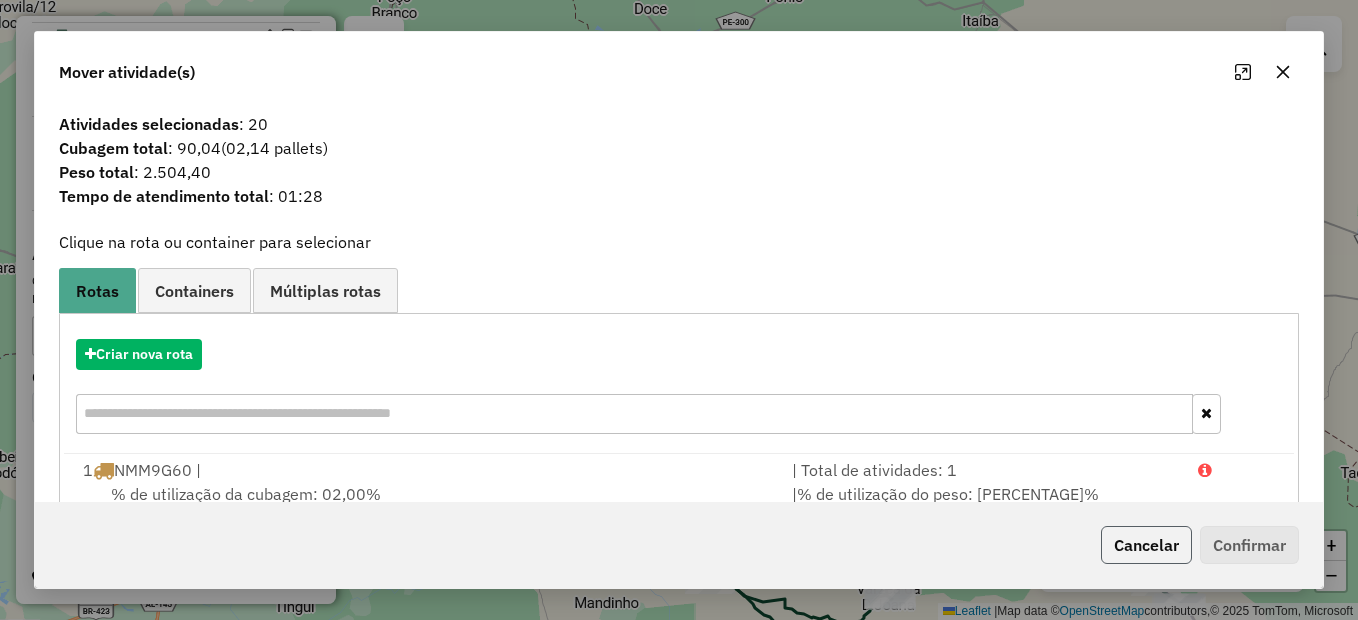 click on "Cancelar" 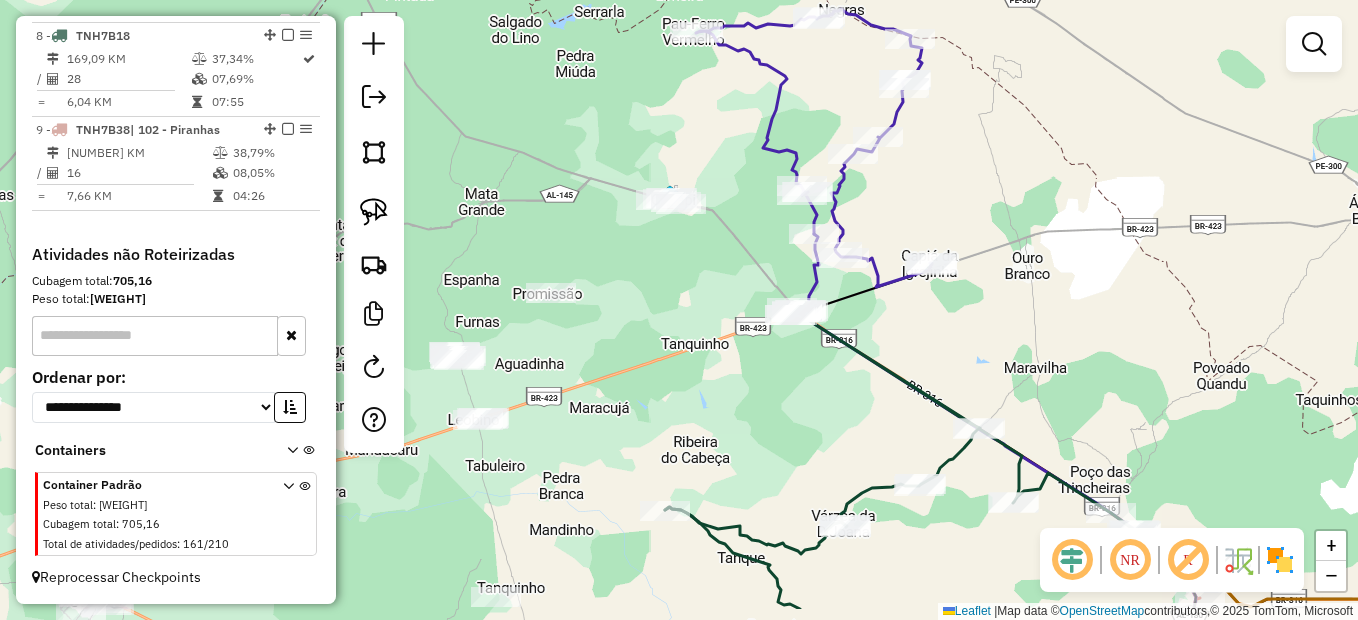 drag, startPoint x: 841, startPoint y: 466, endPoint x: 924, endPoint y: 403, distance: 104.20173 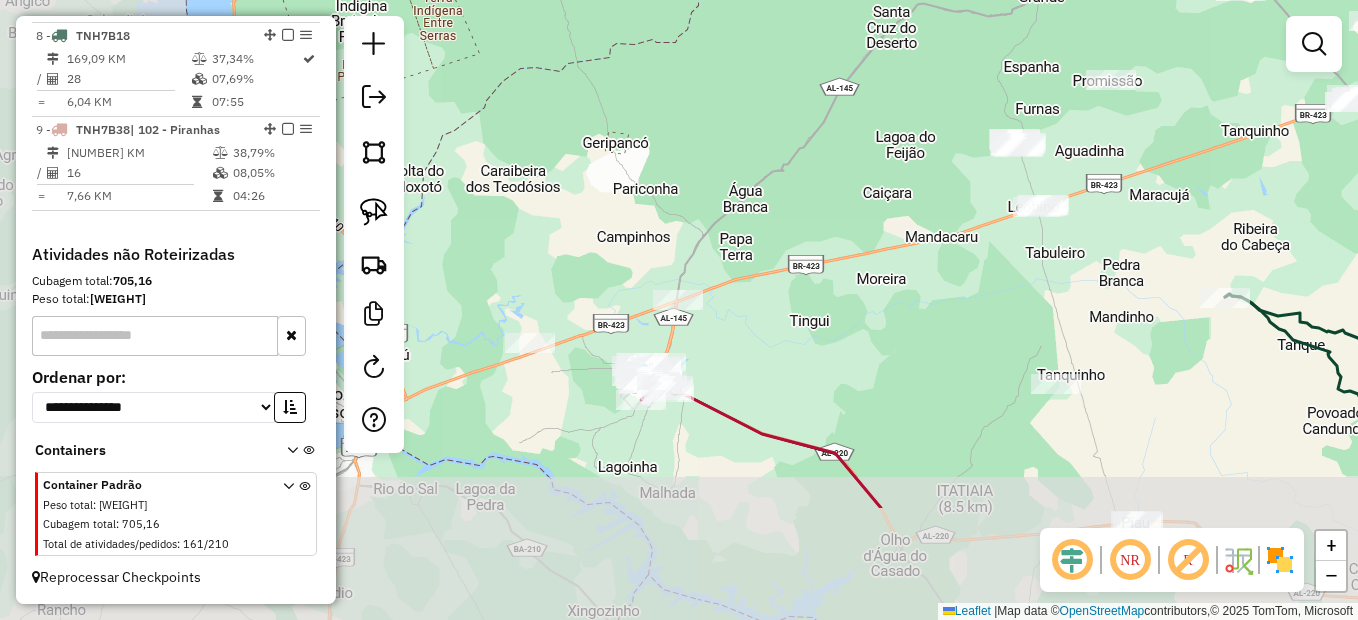 drag, startPoint x: 620, startPoint y: 473, endPoint x: 1158, endPoint y: 323, distance: 558.5195 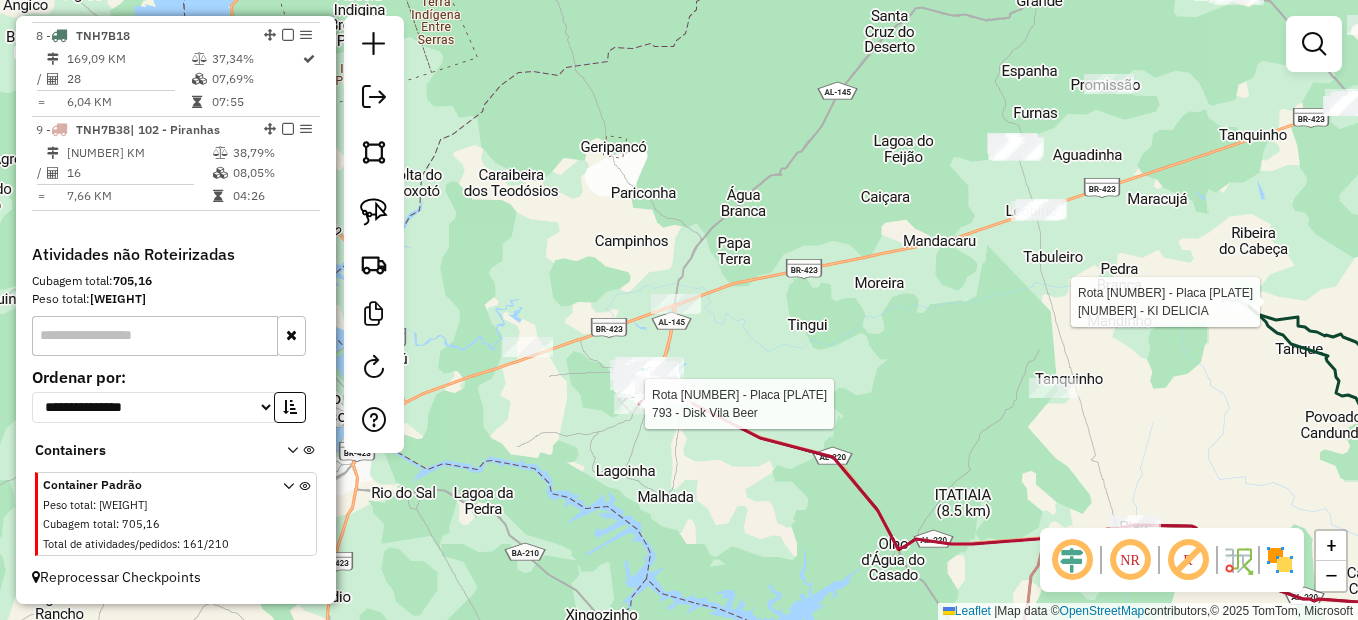 select on "*********" 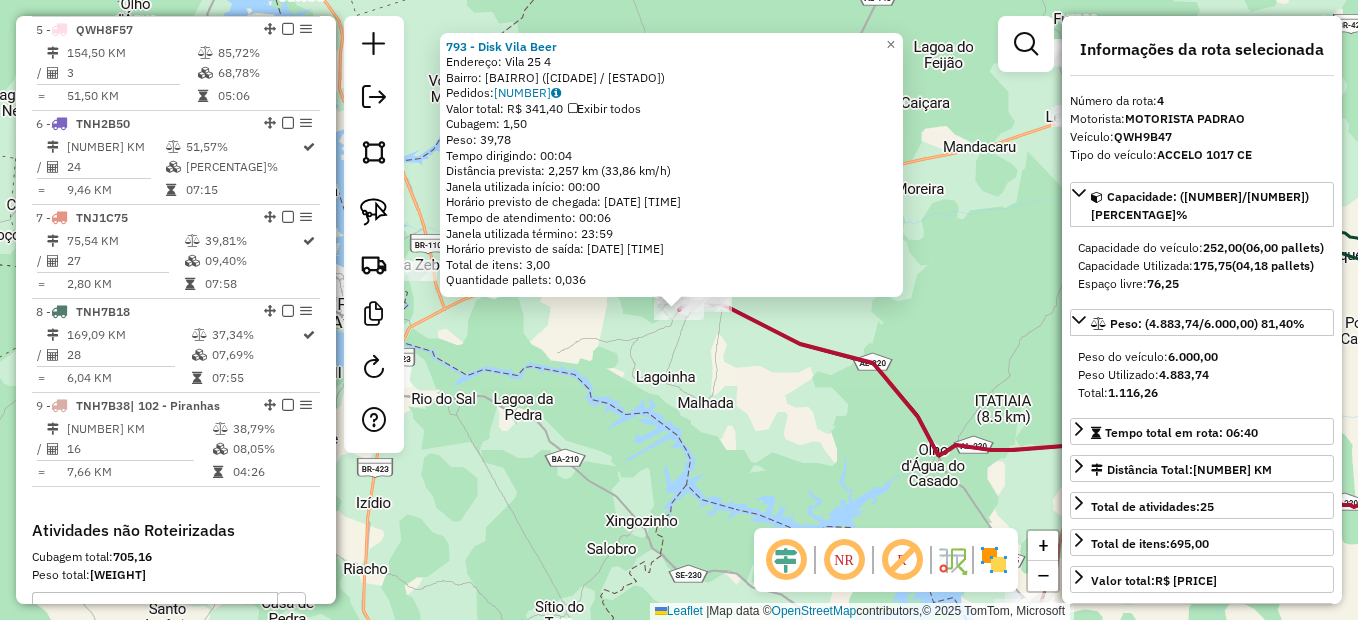 scroll, scrollTop: 1032, scrollLeft: 0, axis: vertical 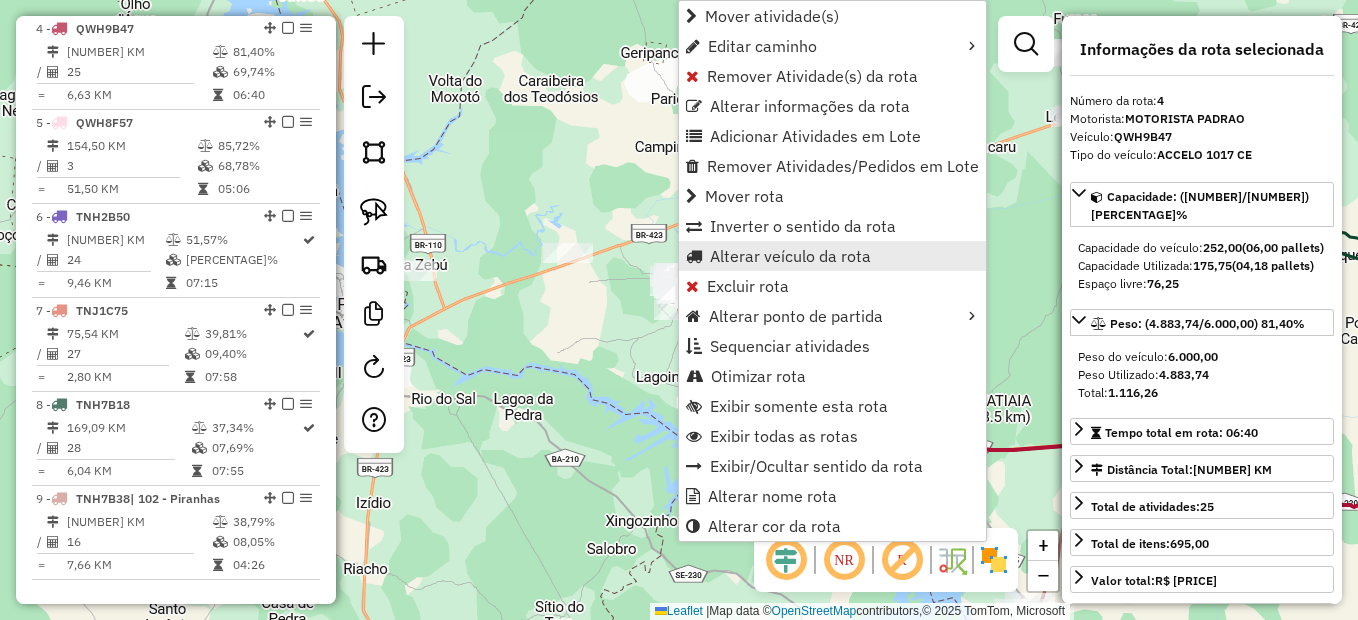 click on "Alterar veículo da rota" at bounding box center [832, 256] 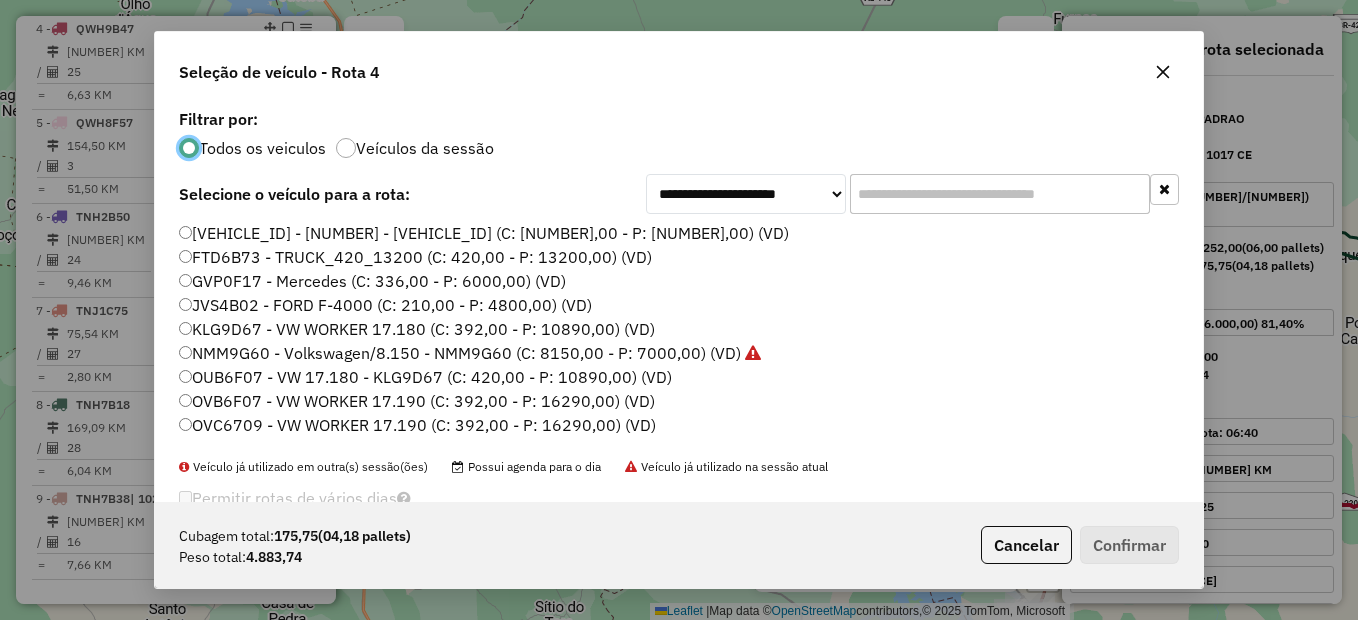scroll, scrollTop: 11, scrollLeft: 6, axis: both 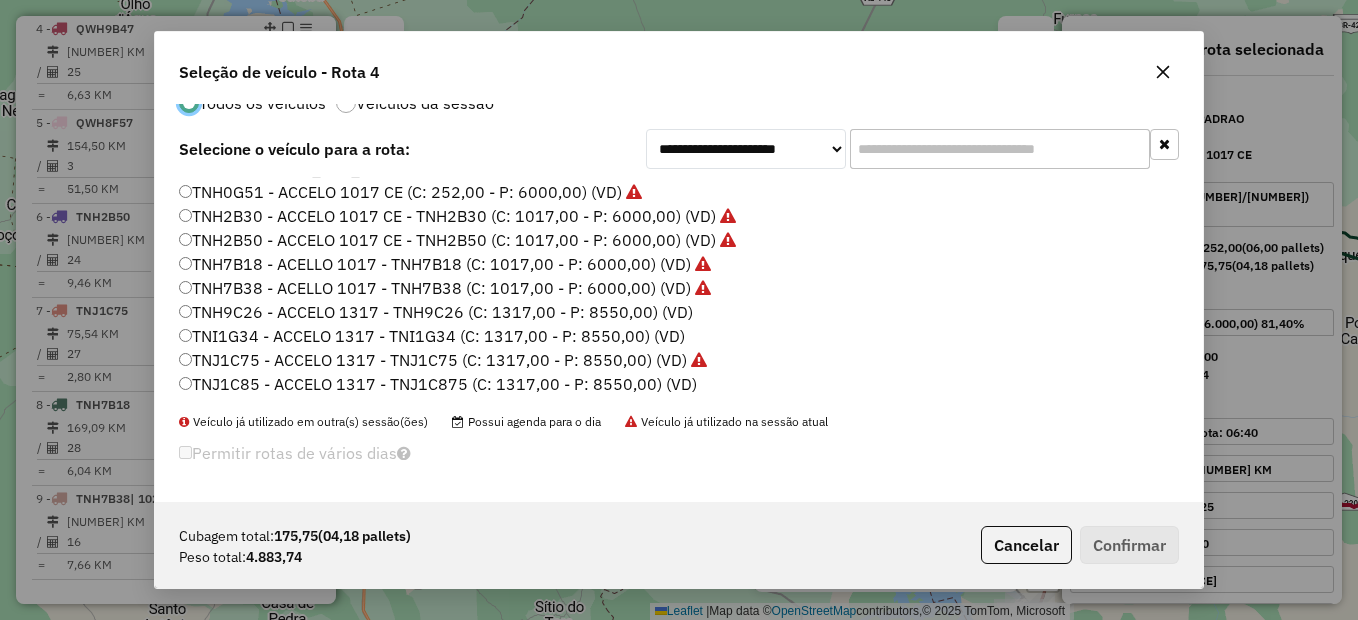 click on "TNJ1C85 - ACCELO 1317 - TNJ1C875 (C: 1317,00 - P: 8550,00) (VD)" 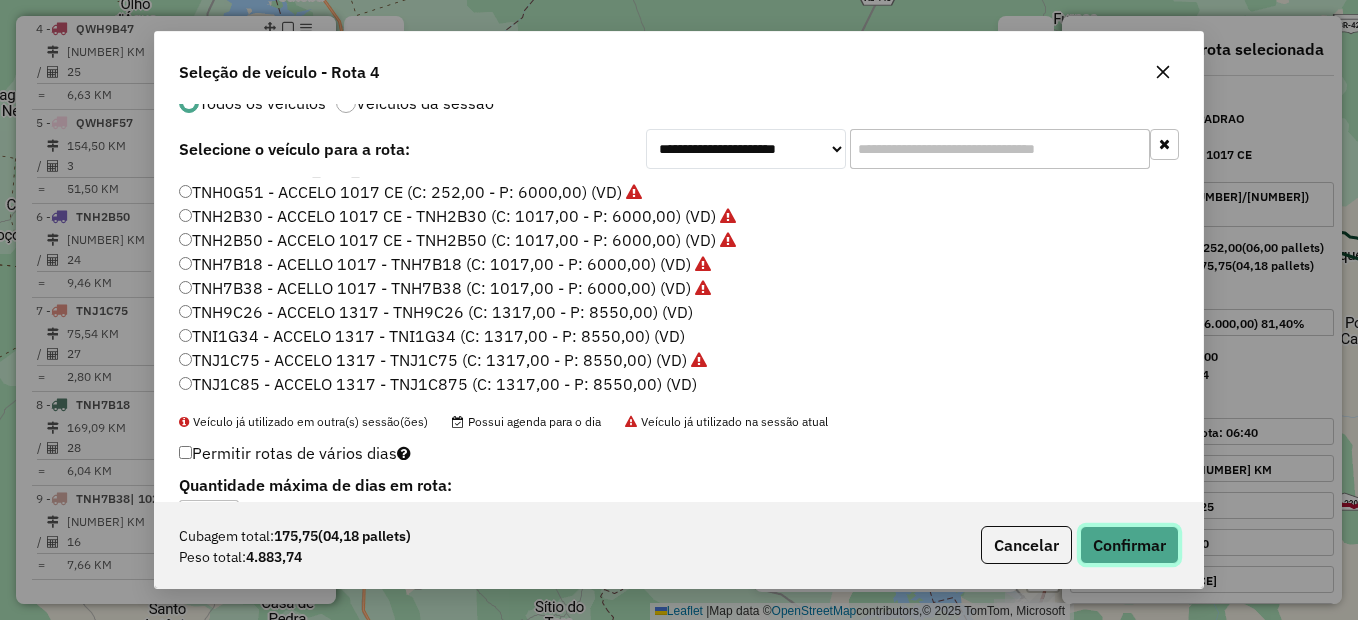click on "Confirmar" 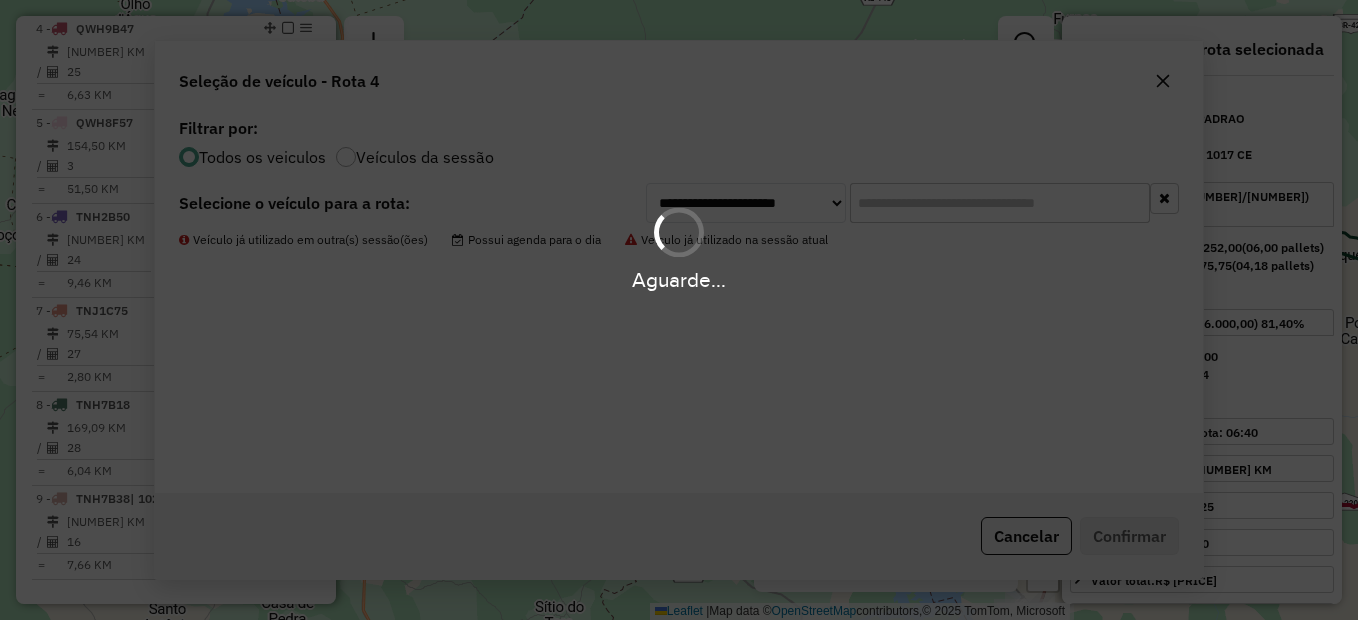 scroll, scrollTop: 0, scrollLeft: 0, axis: both 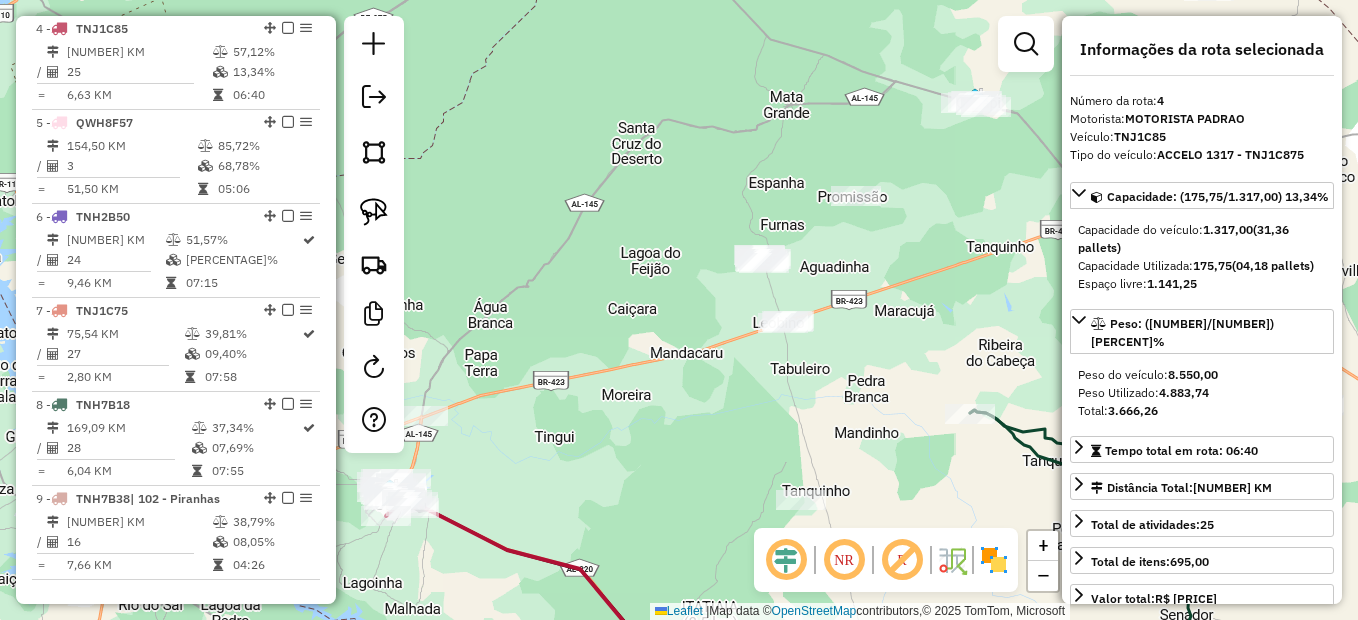 drag, startPoint x: 891, startPoint y: 355, endPoint x: 598, endPoint y: 561, distance: 358.16895 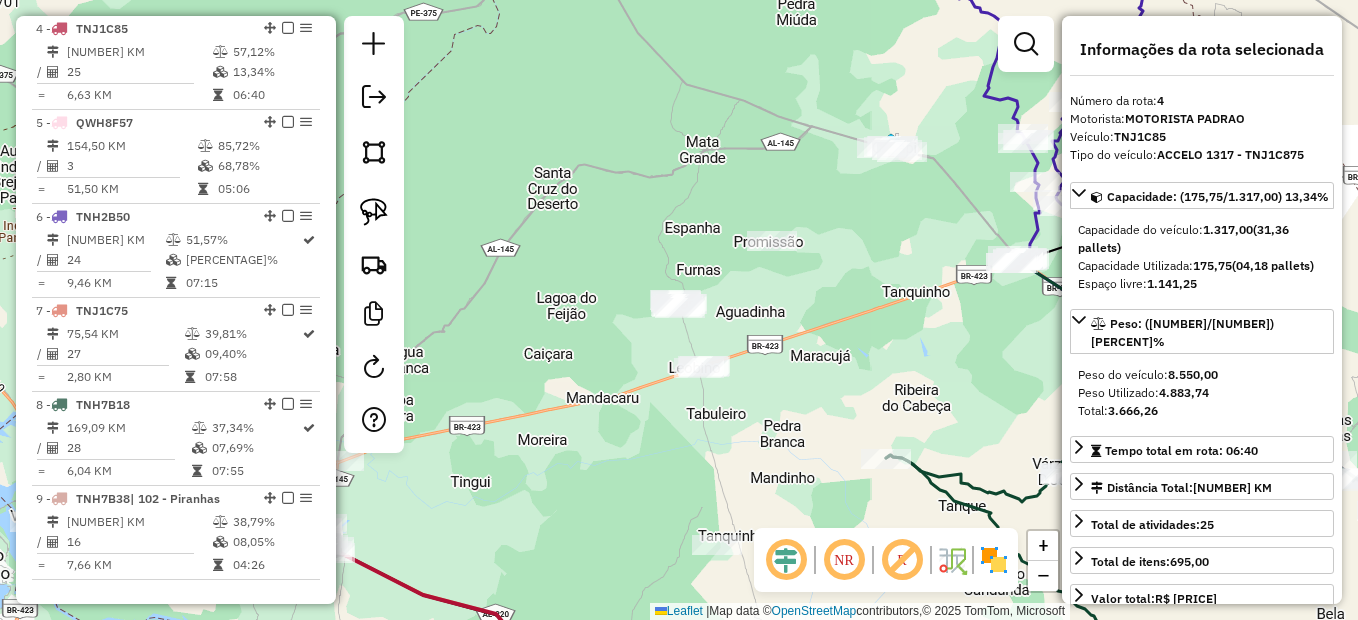 drag, startPoint x: 852, startPoint y: 389, endPoint x: 758, endPoint y: 447, distance: 110.45361 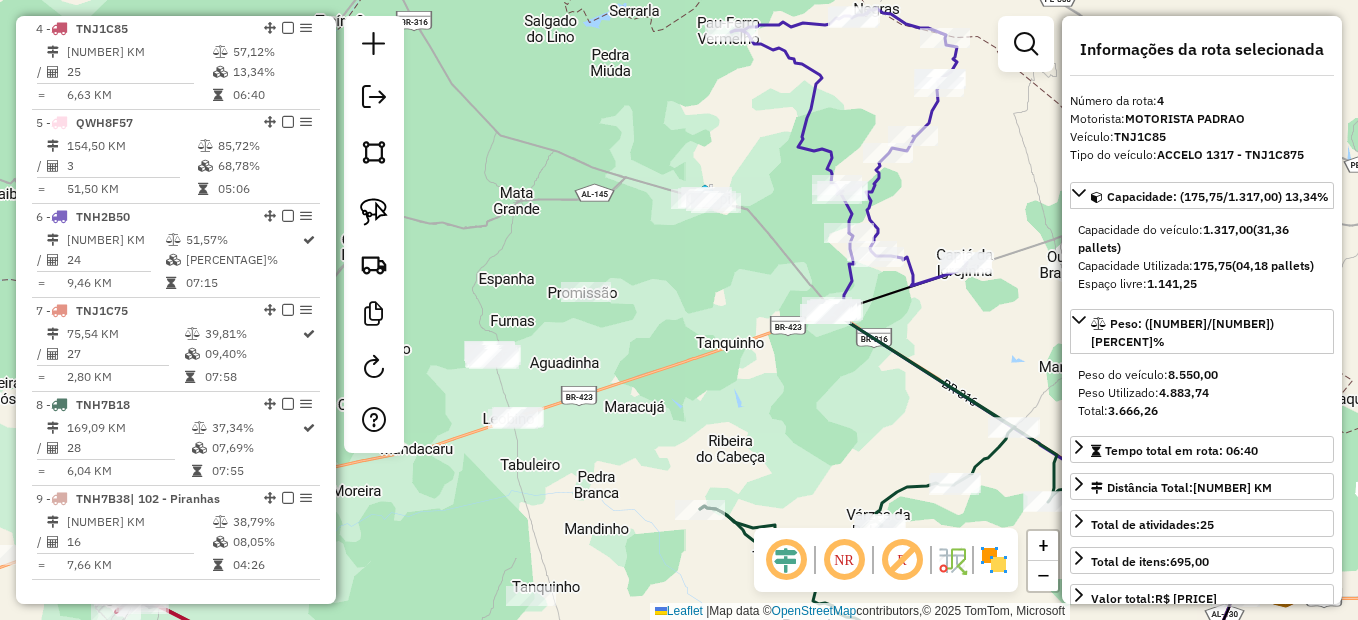 drag, startPoint x: 884, startPoint y: 360, endPoint x: 744, endPoint y: 388, distance: 142.77255 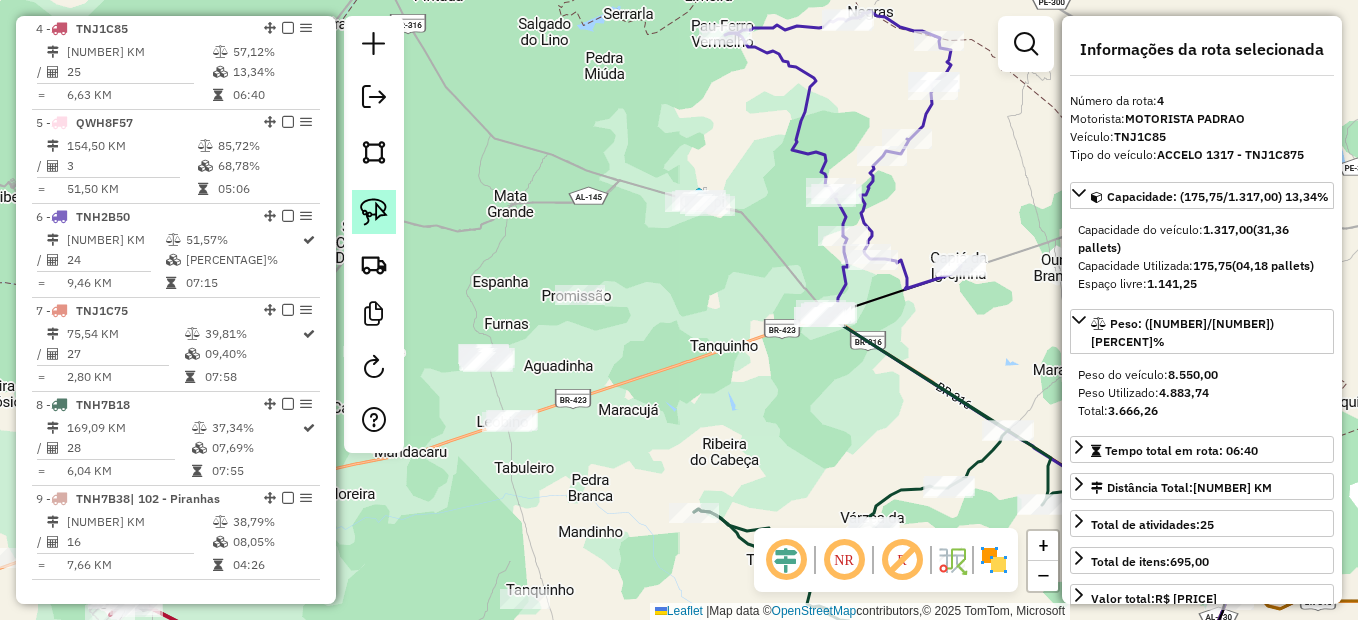 click 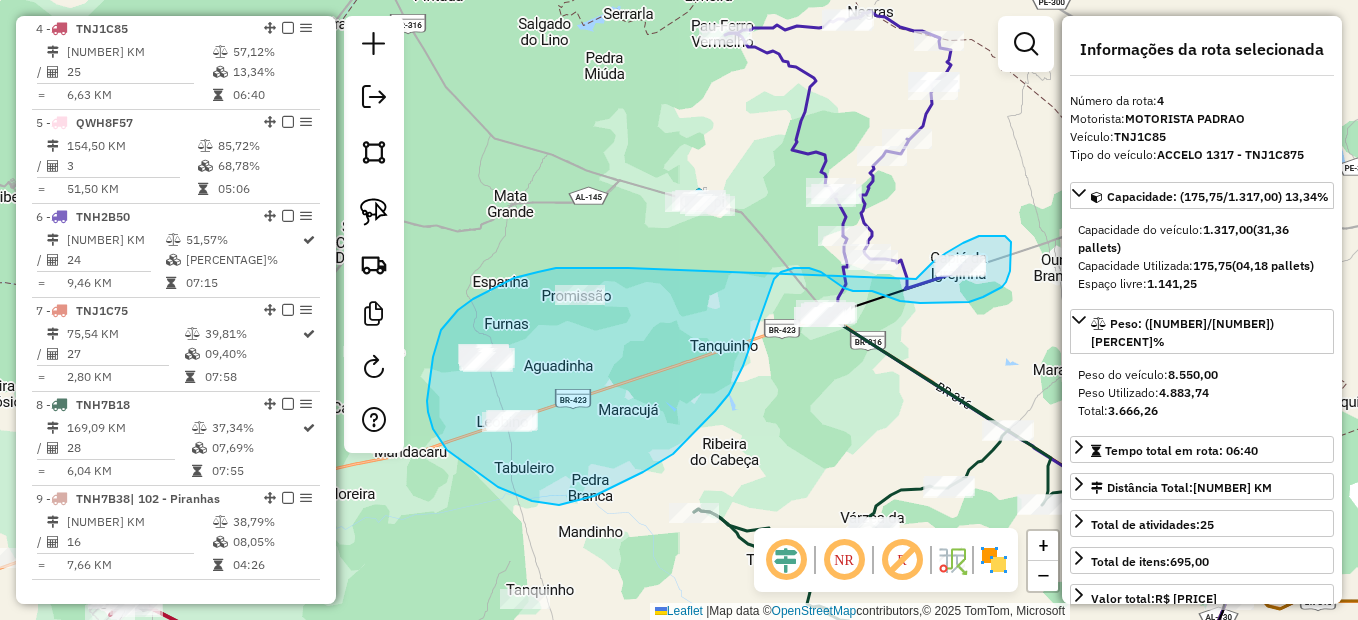 drag, startPoint x: 612, startPoint y: 268, endPoint x: 916, endPoint y: 279, distance: 304.19894 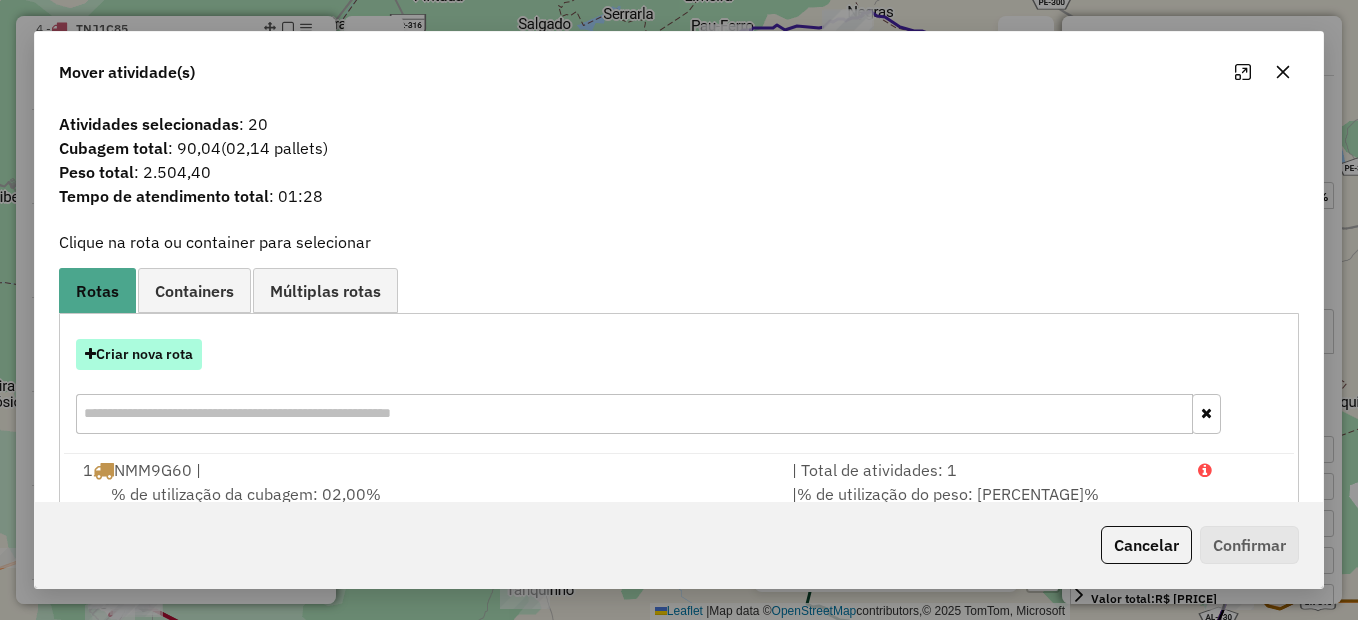 click on "Criar nova rota" at bounding box center [139, 354] 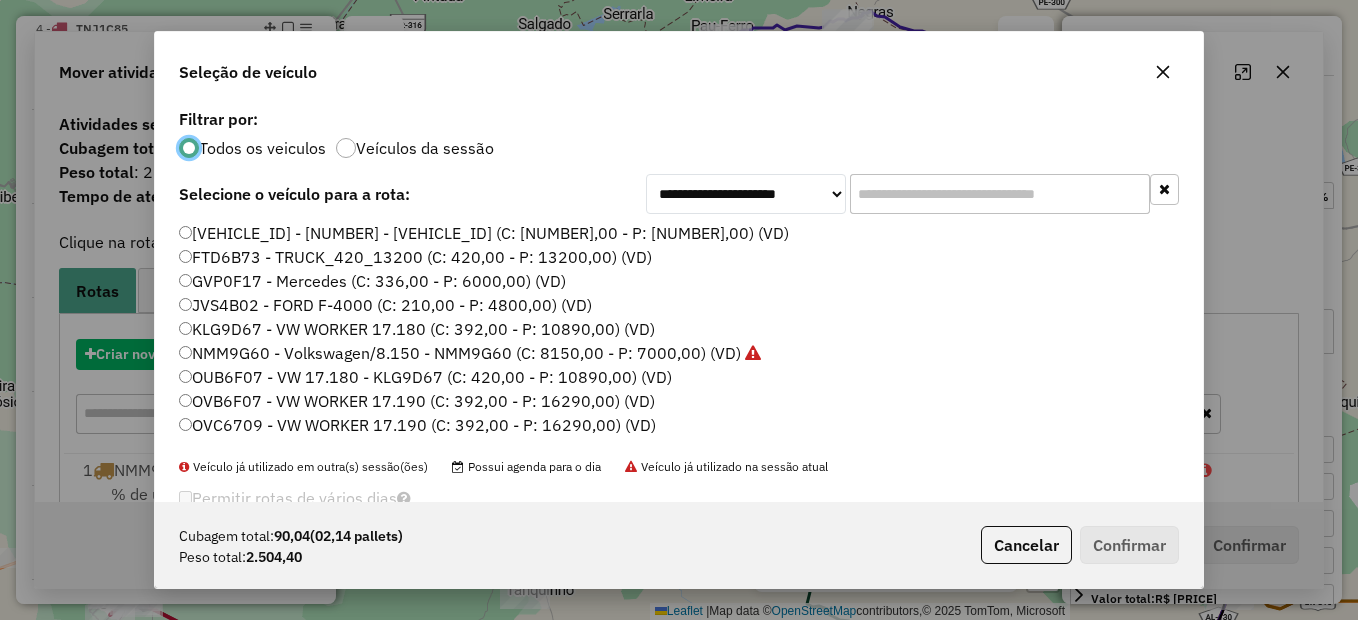 scroll, scrollTop: 11, scrollLeft: 6, axis: both 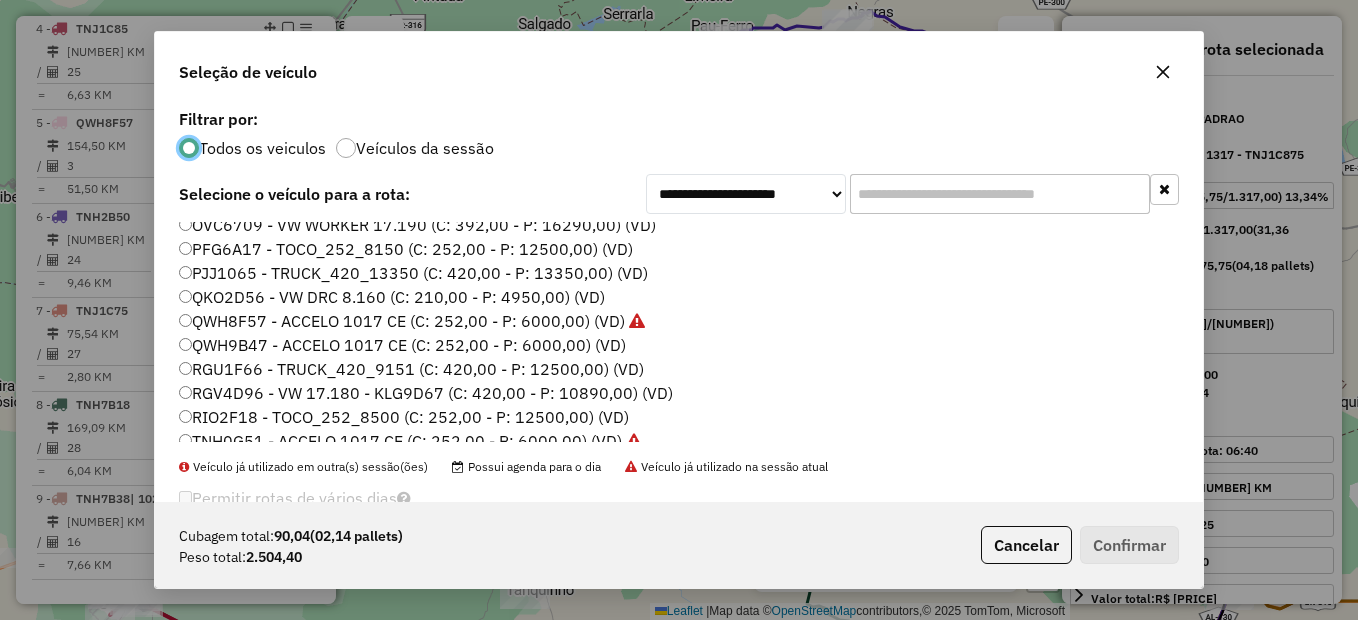 click on "QWH9B47 - ACCELO 1017 CE (C: 252,00 - P: 6000,00) (VD)" 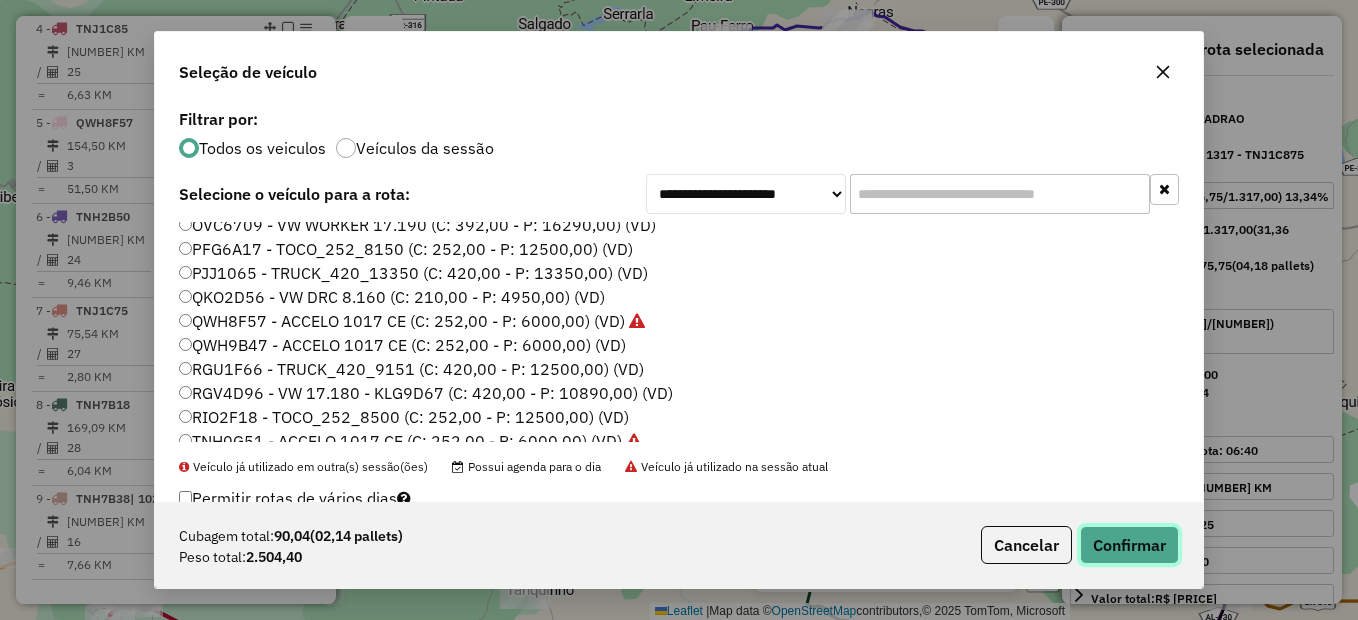 click on "Confirmar" 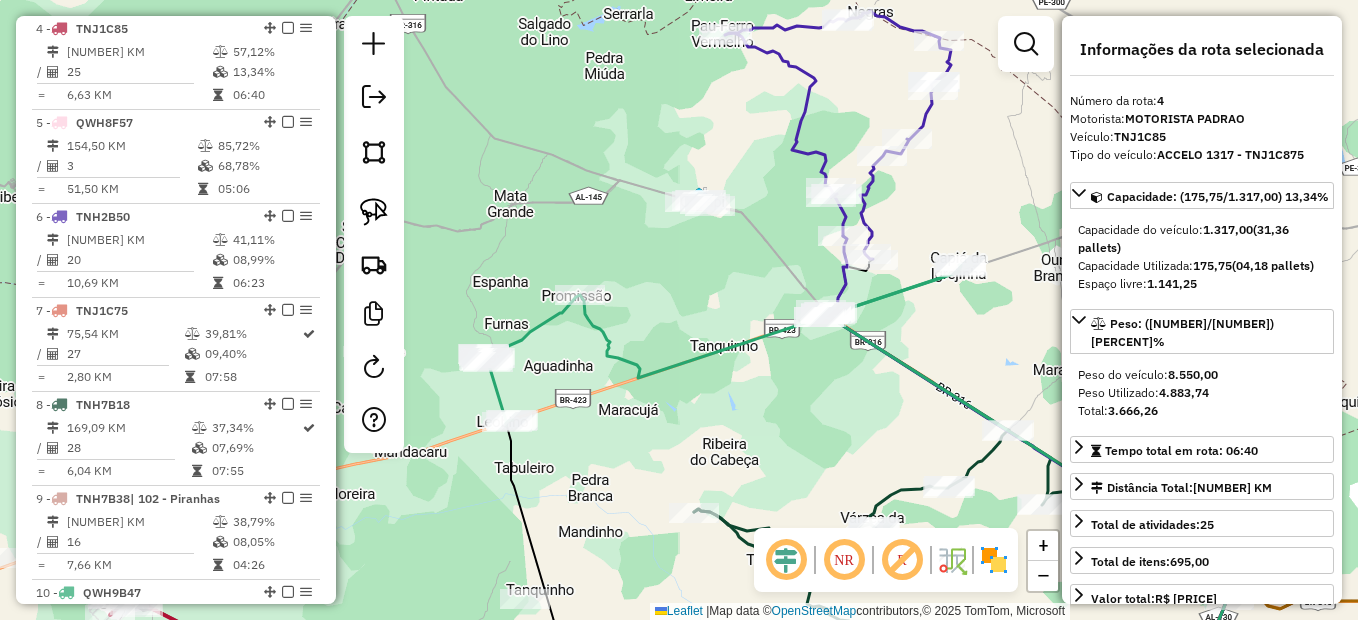 click on "Janela de atendimento Grade de atendimento Capacidade Transportadoras Veículos Cliente Pedidos  Rotas Selecione os dias de semana para filtrar as janelas de atendimento  Seg   Ter   Qua   Qui   Sex   Sáb   Dom  Informe o período da janela de atendimento: De: Até:  Filtrar exatamente a janela do cliente  Considerar janela de atendimento padrão  Selecione os dias de semana para filtrar as grades de atendimento  Seg   Ter   Qua   Qui   Sex   Sáb   Dom   Considerar clientes sem dia de atendimento cadastrado  Clientes fora do dia de atendimento selecionado Filtrar as atividades entre os valores definidos abaixo:  Peso mínimo:   Peso máximo:   Cubagem mínima:   Cubagem máxima:   De:   Até:  Filtrar as atividades entre o tempo de atendimento definido abaixo:  De:   Até:   Considerar capacidade total dos clientes não roteirizados Transportadora: Selecione um ou mais itens Tipo de veículo: Selecione um ou mais itens Veículo: Selecione um ou mais itens Motorista: Selecione um ou mais itens Nome: Rótulo:" 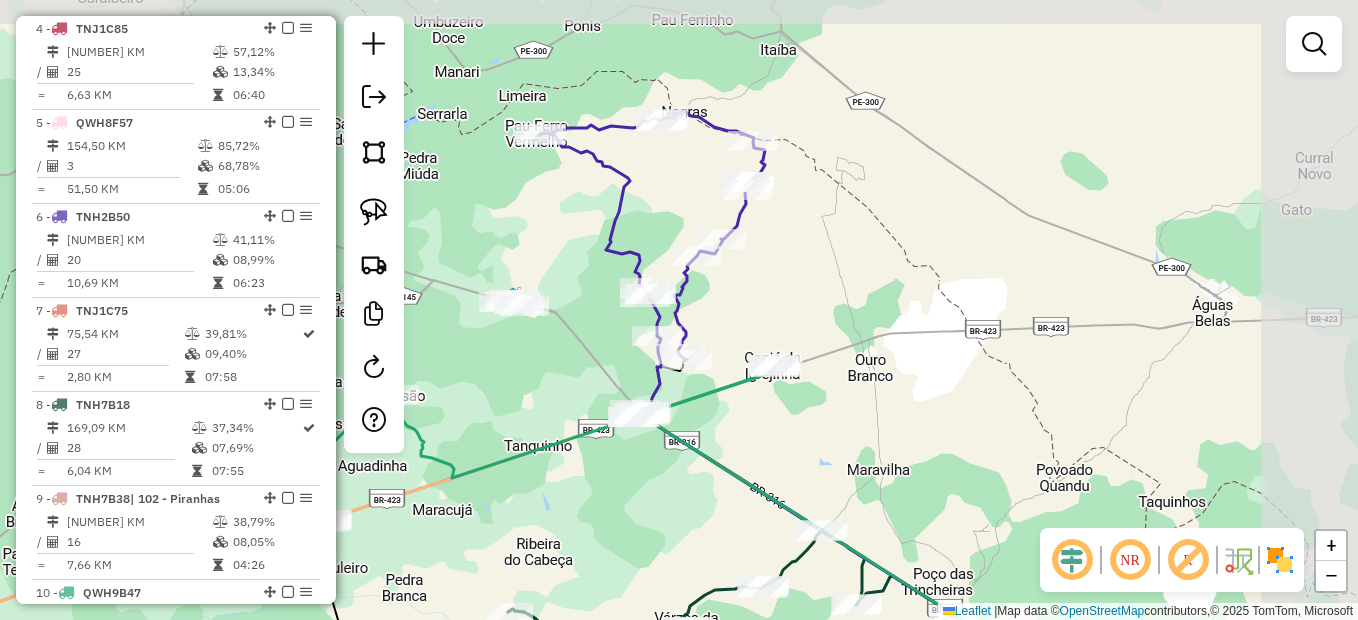 drag, startPoint x: 909, startPoint y: 398, endPoint x: 723, endPoint y: 498, distance: 211.17764 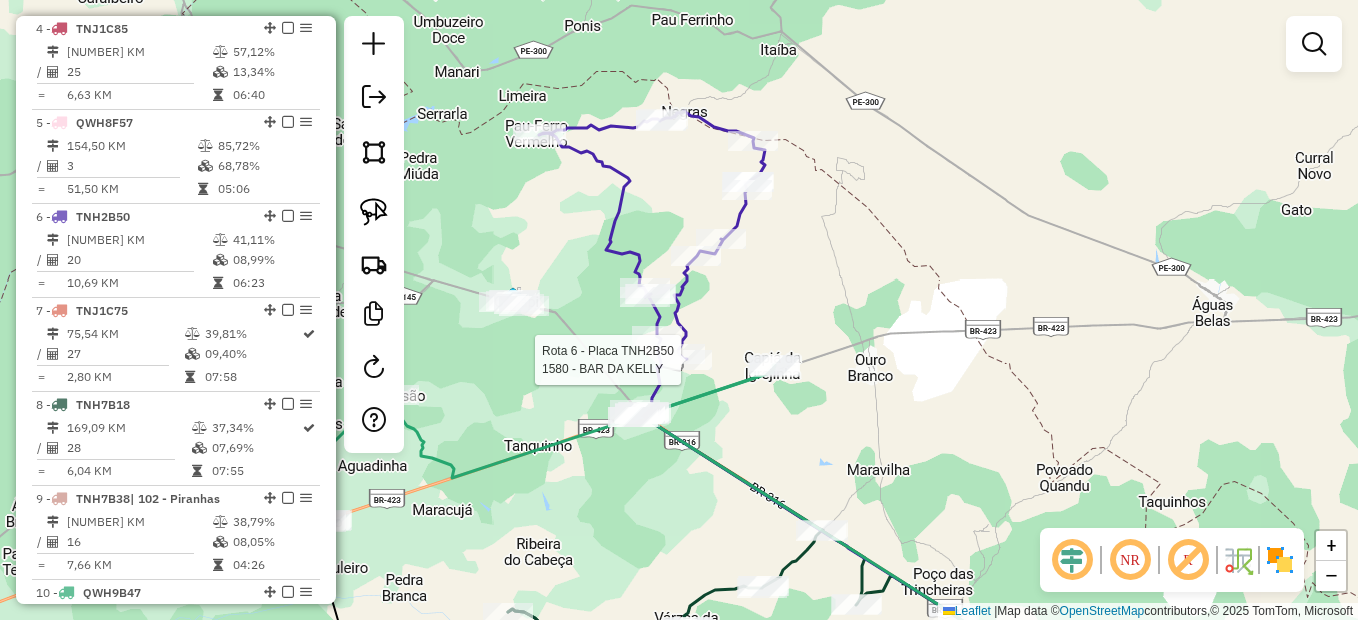 select on "*********" 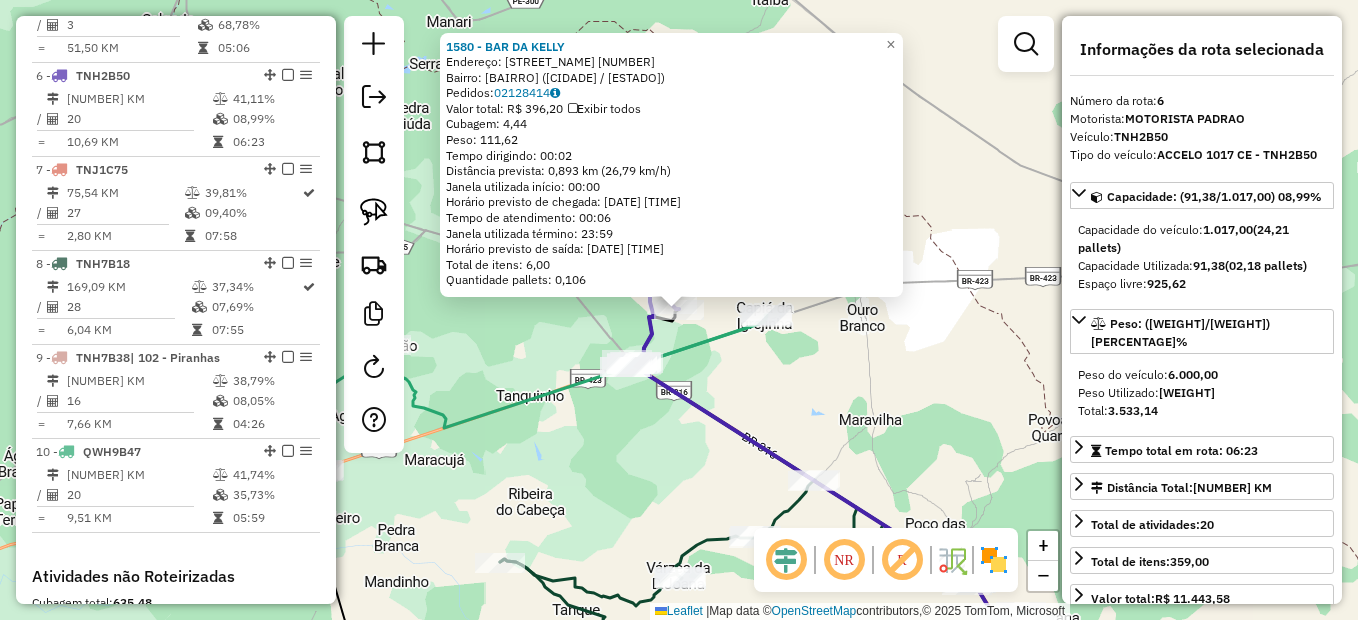 scroll, scrollTop: 1220, scrollLeft: 0, axis: vertical 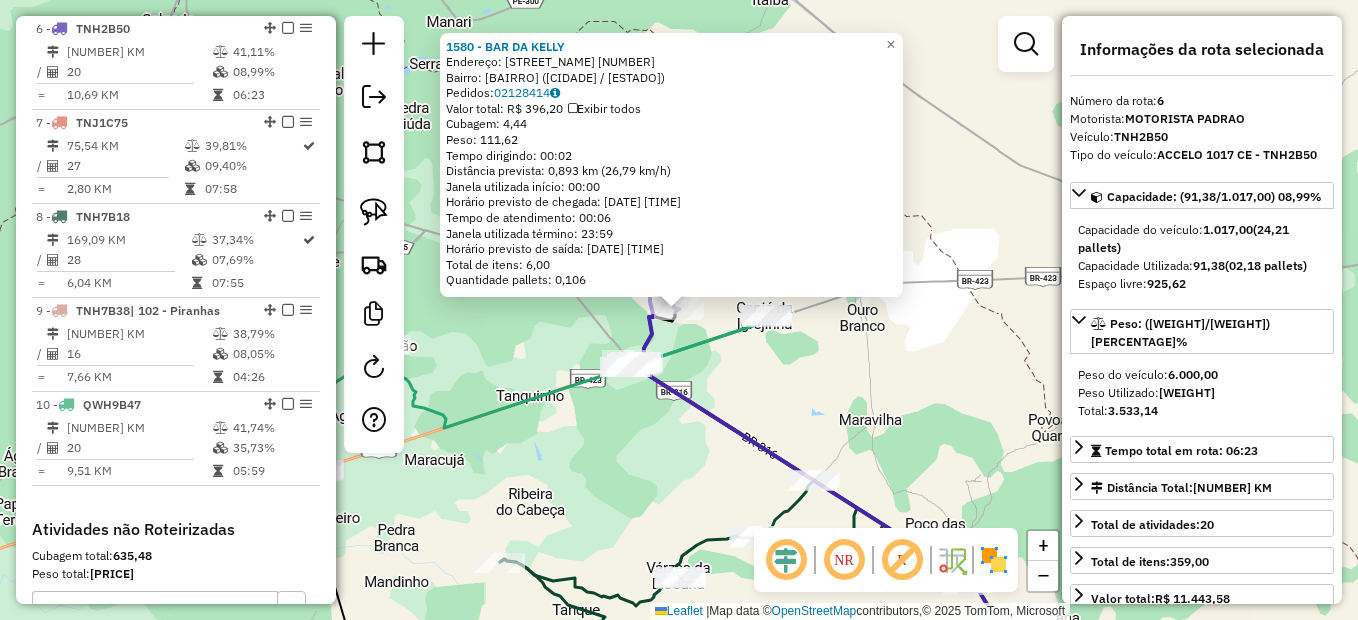 click on "1580 - BAR DA KELLY  Endereço:  sitio sambambaia 1   Bairro: Sambambaia (CANAPI / AL)   Pedidos:  02128414   Valor total: R$ 396,20   Exibir todos   Cubagem: 4,44  Peso: 111,62  Tempo dirigindo: 00:02   Distância prevista: 0,893 km (26,79 km/h)   Janela utilizada início: 00:00   Horário previsto de chegada: 04/08/2025 13:12   Tempo de atendimento: 00:06   Janela utilizada término: 23:59   Horário previsto de saída: 04/08/2025 13:18   Total de itens: 6,00   Quantidade pallets: 0,106  × Janela de atendimento Grade de atendimento Capacidade Transportadoras Veículos Cliente Pedidos  Rotas Selecione os dias de semana para filtrar as janelas de atendimento  Seg   Ter   Qua   Qui   Sex   Sáb   Dom  Informe o período da janela de atendimento: De: Até:  Filtrar exatamente a janela do cliente  Considerar janela de atendimento padrão  Selecione os dias de semana para filtrar as grades de atendimento  Seg   Ter   Qua   Qui   Sex   Sáb   Dom   Considerar clientes sem dia de atendimento cadastrado  De:   De:" 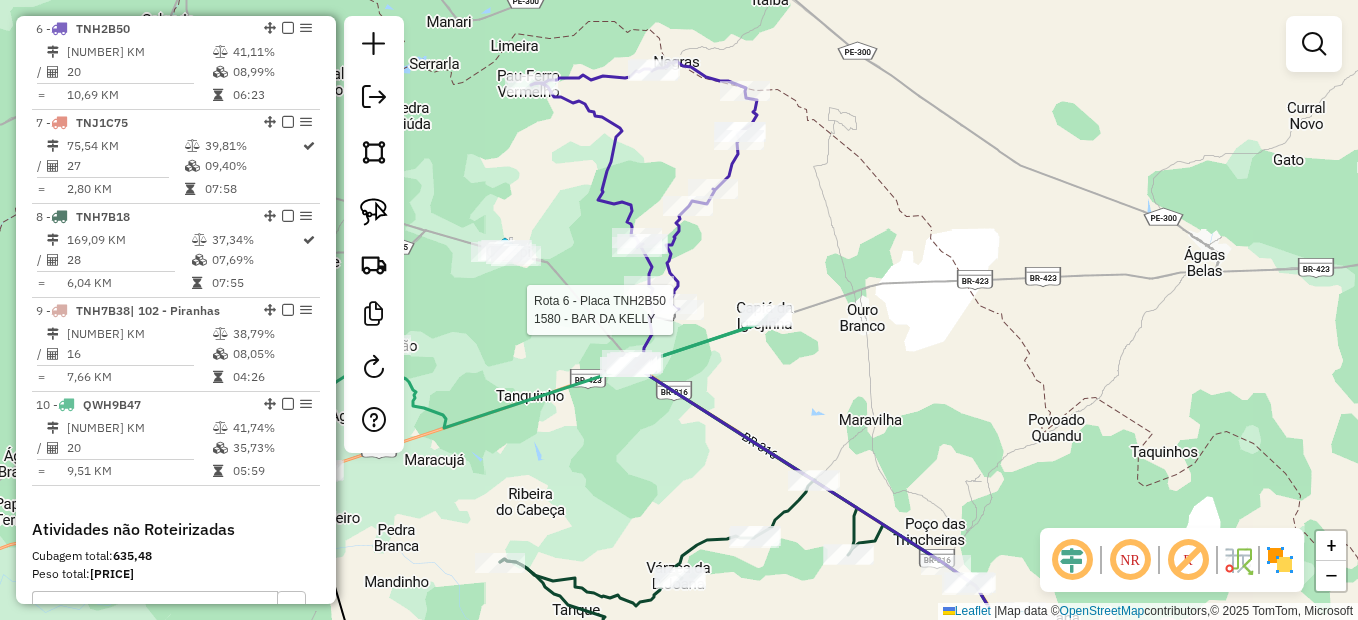 select on "*********" 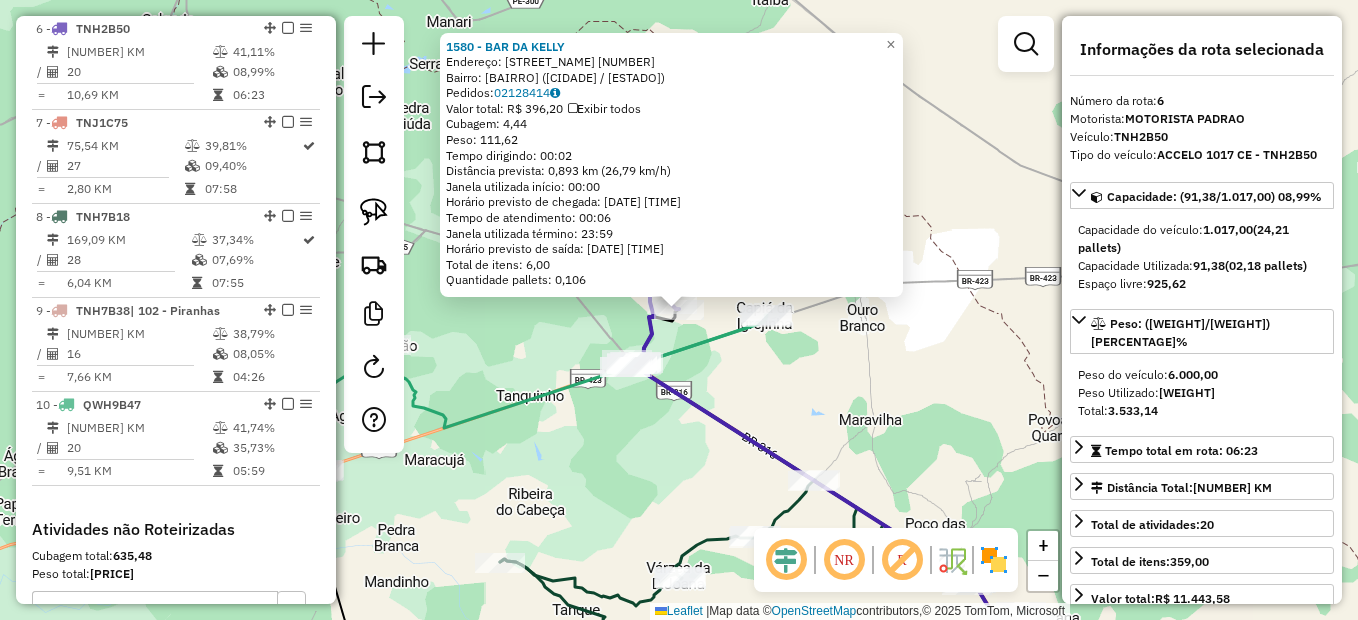 drag, startPoint x: 632, startPoint y: 477, endPoint x: 694, endPoint y: 478, distance: 62.008064 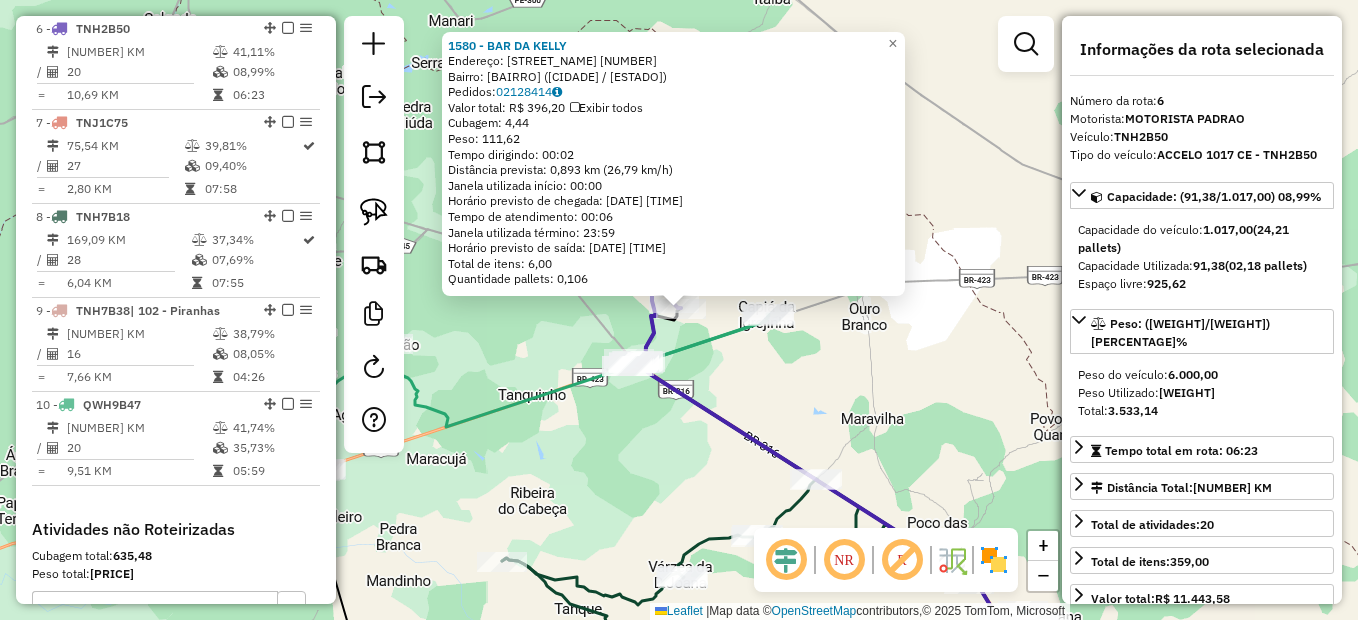 click on "1580 - BAR DA KELLY  Endereço:  sitio sambambaia 1   Bairro: Sambambaia (CANAPI / AL)   Pedidos:  02128414   Valor total: R$ 396,20   Exibir todos   Cubagem: 4,44  Peso: 111,62  Tempo dirigindo: 00:02   Distância prevista: 0,893 km (26,79 km/h)   Janela utilizada início: 00:00   Horário previsto de chegada: 04/08/2025 13:12   Tempo de atendimento: 00:06   Janela utilizada término: 23:59   Horário previsto de saída: 04/08/2025 13:18   Total de itens: 6,00   Quantidade pallets: 0,106  × Janela de atendimento Grade de atendimento Capacidade Transportadoras Veículos Cliente Pedidos  Rotas Selecione os dias de semana para filtrar as janelas de atendimento  Seg   Ter   Qua   Qui   Sex   Sáb   Dom  Informe o período da janela de atendimento: De: Até:  Filtrar exatamente a janela do cliente  Considerar janela de atendimento padrão  Selecione os dias de semana para filtrar as grades de atendimento  Seg   Ter   Qua   Qui   Sex   Sáb   Dom   Considerar clientes sem dia de atendimento cadastrado  De:   De:" 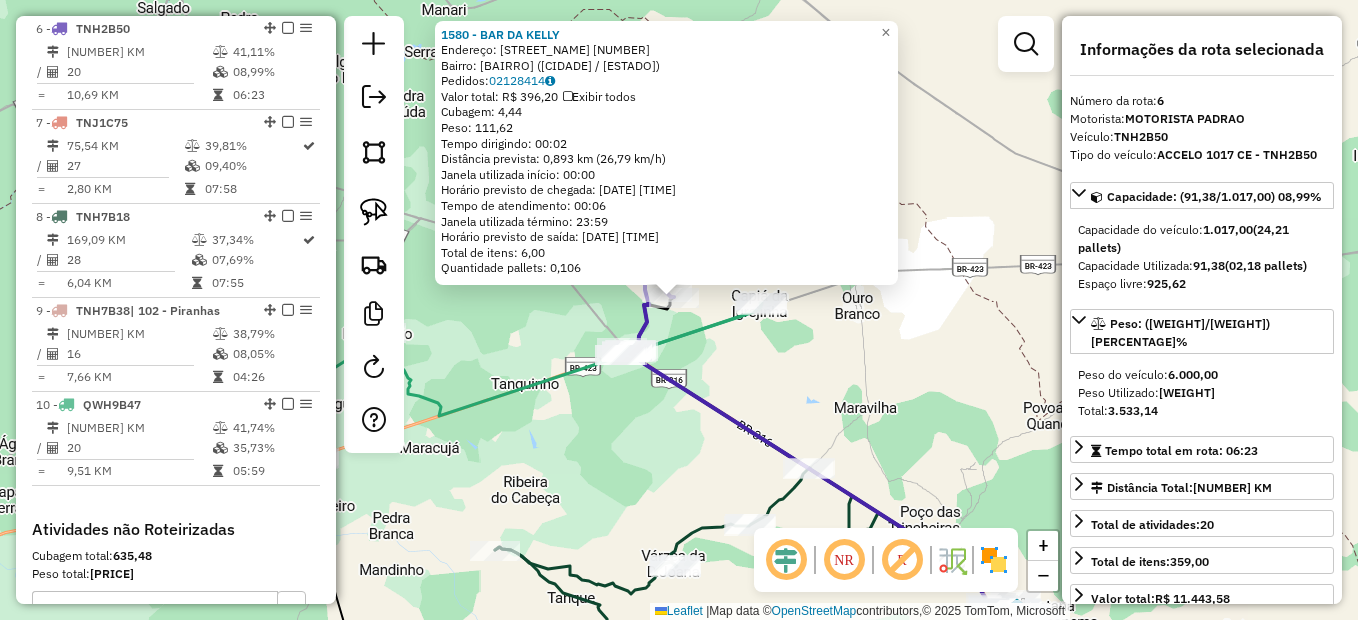 drag, startPoint x: 936, startPoint y: 463, endPoint x: 940, endPoint y: 399, distance: 64.12488 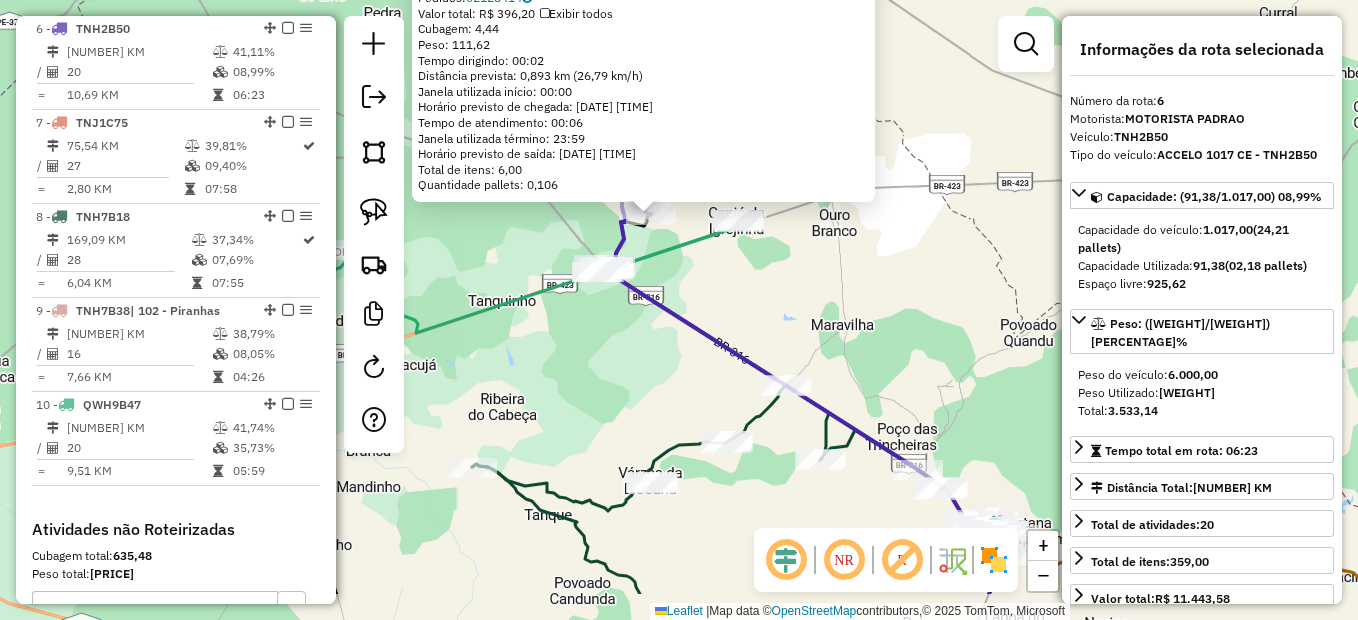 drag, startPoint x: 943, startPoint y: 427, endPoint x: 946, endPoint y: 406, distance: 21.213203 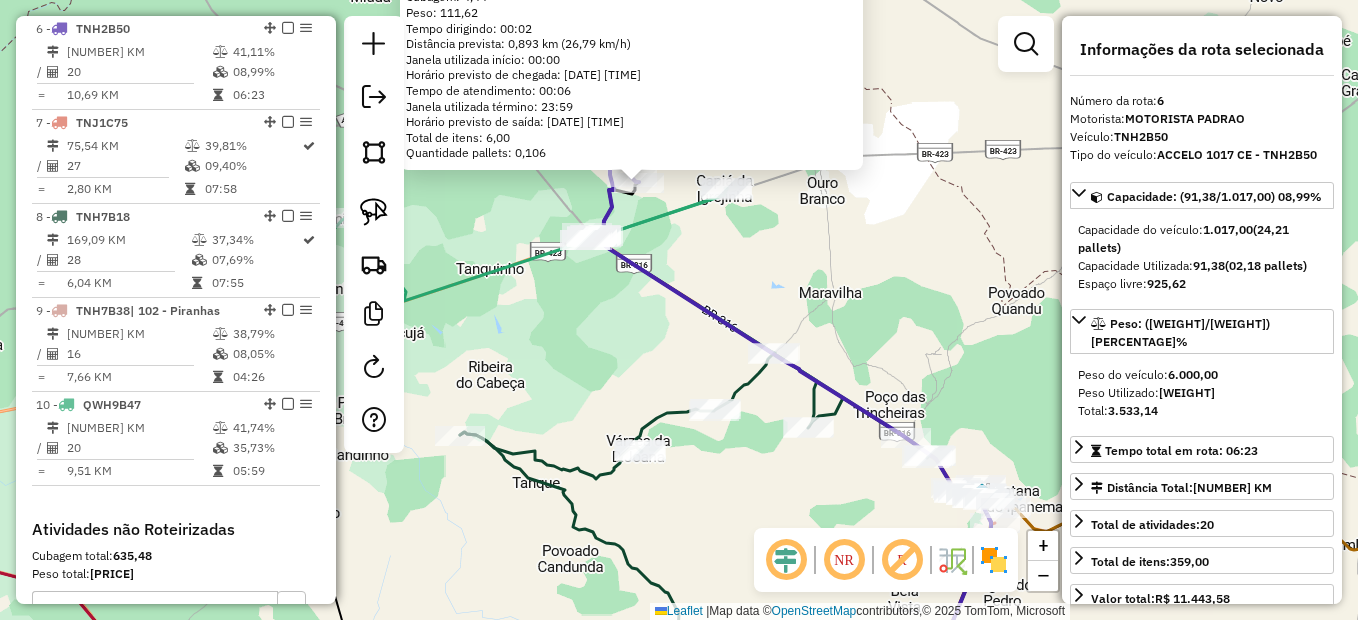 click on "1580 - BAR DA KELLY  Endereço:  sitio sambambaia 1   Bairro: Sambambaia (CANAPI / AL)   Pedidos:  02128414   Valor total: R$ 396,20   Exibir todos   Cubagem: 4,44  Peso: 111,62  Tempo dirigindo: 00:02   Distância prevista: 0,893 km (26,79 km/h)   Janela utilizada início: 00:00   Horário previsto de chegada: 04/08/2025 13:12   Tempo de atendimento: 00:06   Janela utilizada término: 23:59   Horário previsto de saída: 04/08/2025 13:18   Total de itens: 6,00   Quantidade pallets: 0,106  × Janela de atendimento Grade de atendimento Capacidade Transportadoras Veículos Cliente Pedidos  Rotas Selecione os dias de semana para filtrar as janelas de atendimento  Seg   Ter   Qua   Qui   Sex   Sáb   Dom  Informe o período da janela de atendimento: De: Até:  Filtrar exatamente a janela do cliente  Considerar janela de atendimento padrão  Selecione os dias de semana para filtrar as grades de atendimento  Seg   Ter   Qua   Qui   Sex   Sáb   Dom   Considerar clientes sem dia de atendimento cadastrado  De:   De:" 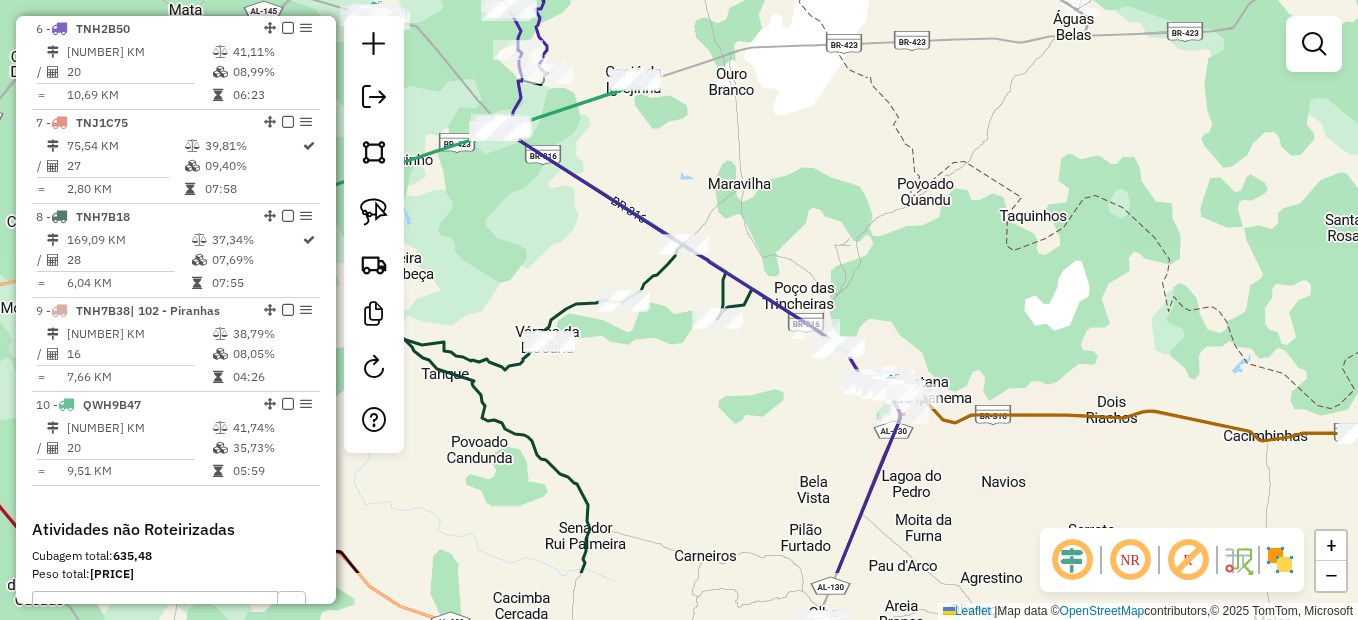 drag, startPoint x: 947, startPoint y: 378, endPoint x: 938, endPoint y: 368, distance: 13.453624 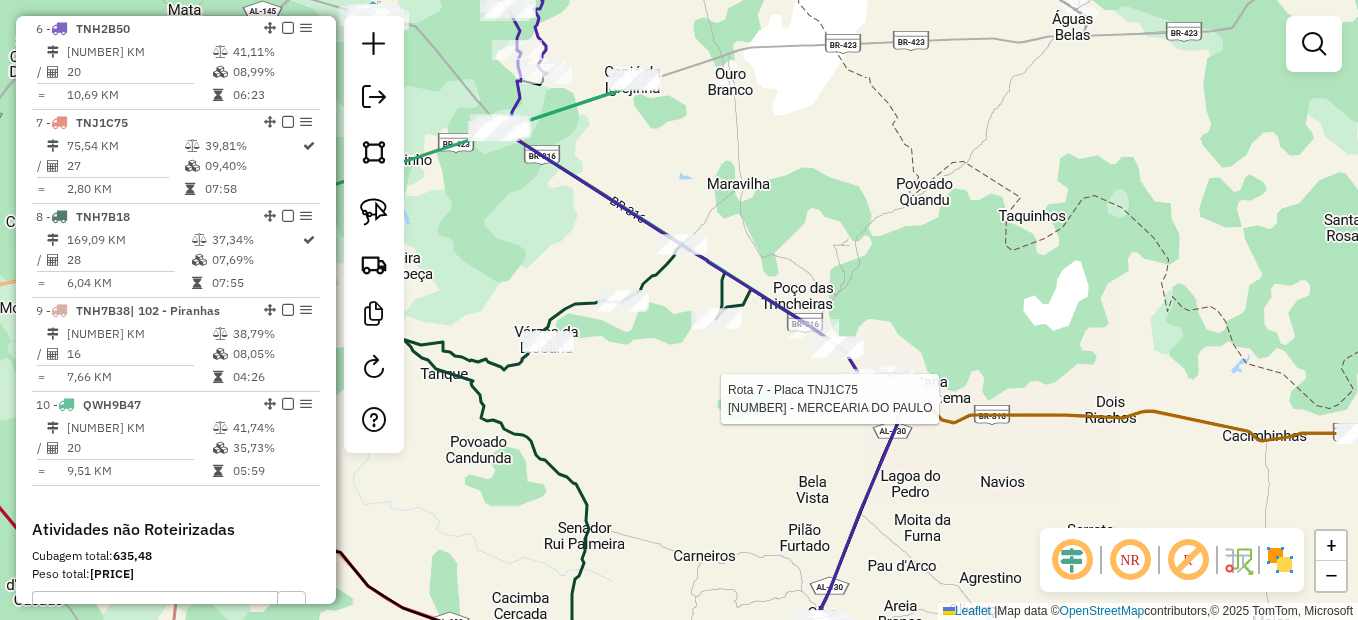 select on "*********" 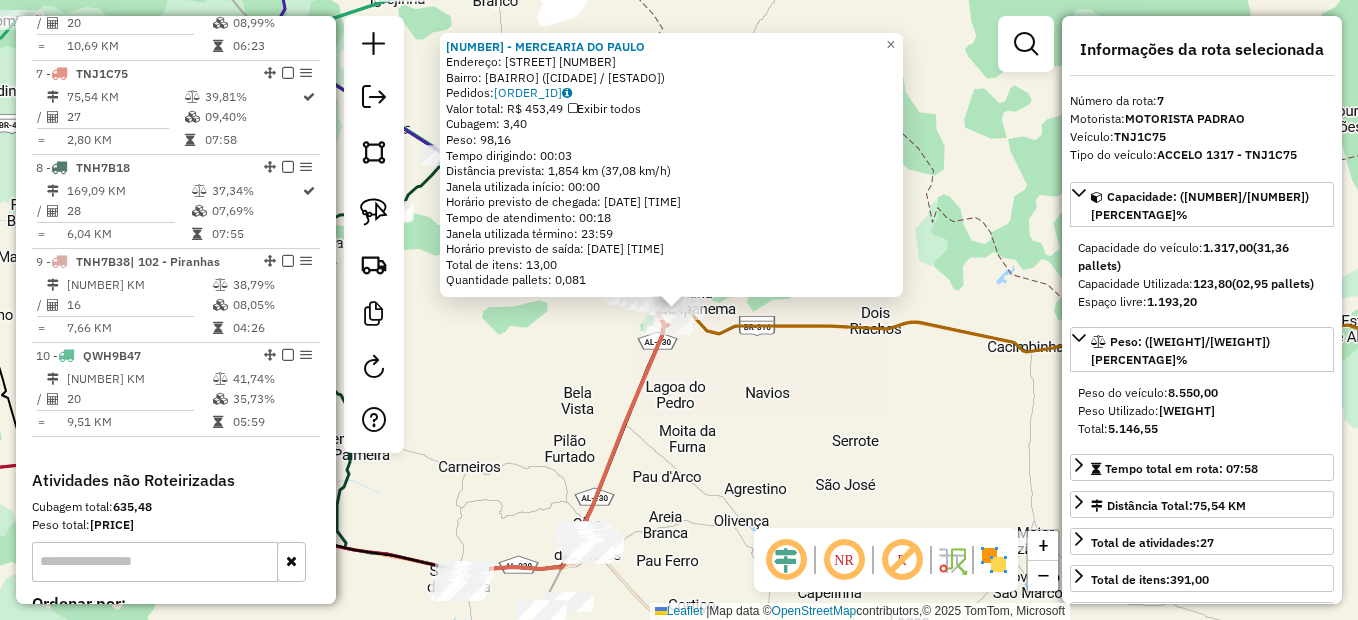 scroll, scrollTop: 1314, scrollLeft: 0, axis: vertical 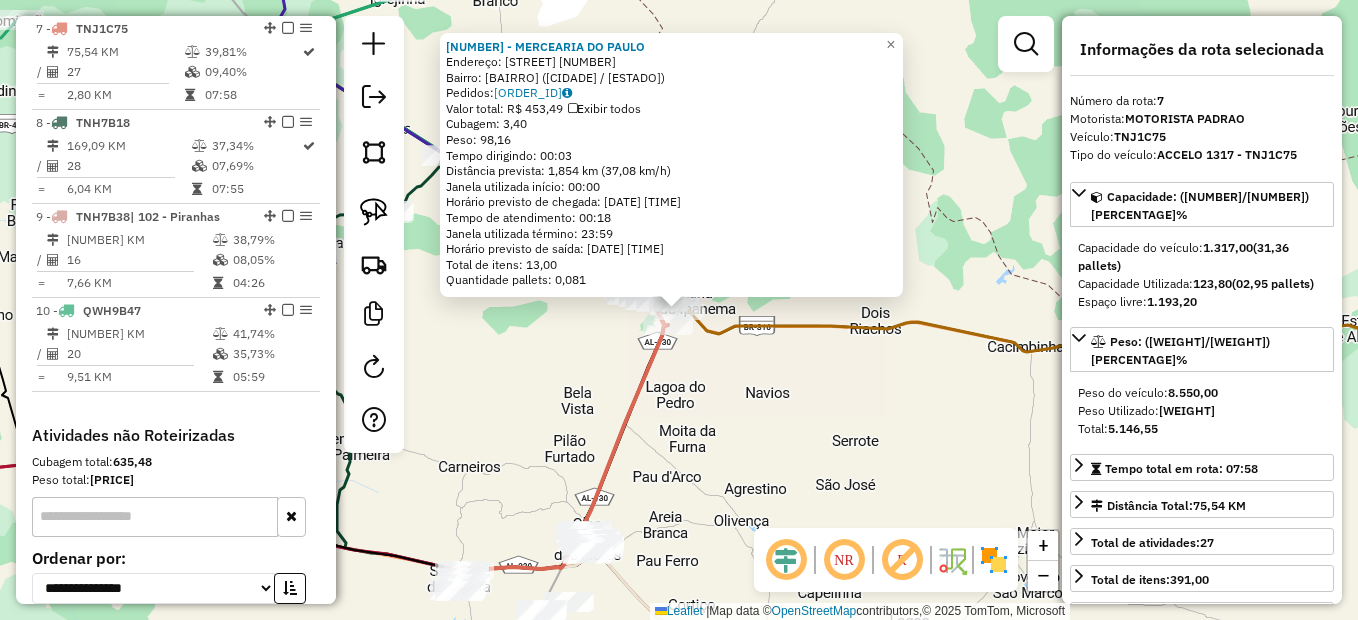 click on "5817 - MERCEARIA DO PAULO  Endereço:  Leopoldo Fernandes de Oliveira 88   Bairro: Manicoba (SANTANA DO IPANEMA / AL)   Pedidos:  02128809   Valor total: R$ 453,49   Exibir todos   Cubagem: 3,40  Peso: 98,16  Tempo dirigindo: 00:03   Distância prevista: 1,854 km (37,08 km/h)   Janela utilizada início: 00:00   Horário previsto de chegada: 04/08/2025 09:51   Tempo de atendimento: 00:18   Janela utilizada término: 23:59   Horário previsto de saída: 04/08/2025 10:09   Total de itens: 13,00   Quantidade pallets: 0,081  × Janela de atendimento Grade de atendimento Capacidade Transportadoras Veículos Cliente Pedidos  Rotas Selecione os dias de semana para filtrar as janelas de atendimento  Seg   Ter   Qua   Qui   Sex   Sáb   Dom  Informe o período da janela de atendimento: De: Até:  Filtrar exatamente a janela do cliente  Considerar janela de atendimento padrão  Selecione os dias de semana para filtrar as grades de atendimento  Seg   Ter   Qua   Qui   Sex   Sáb   Dom   Peso mínimo:   Peso máximo:  De:" 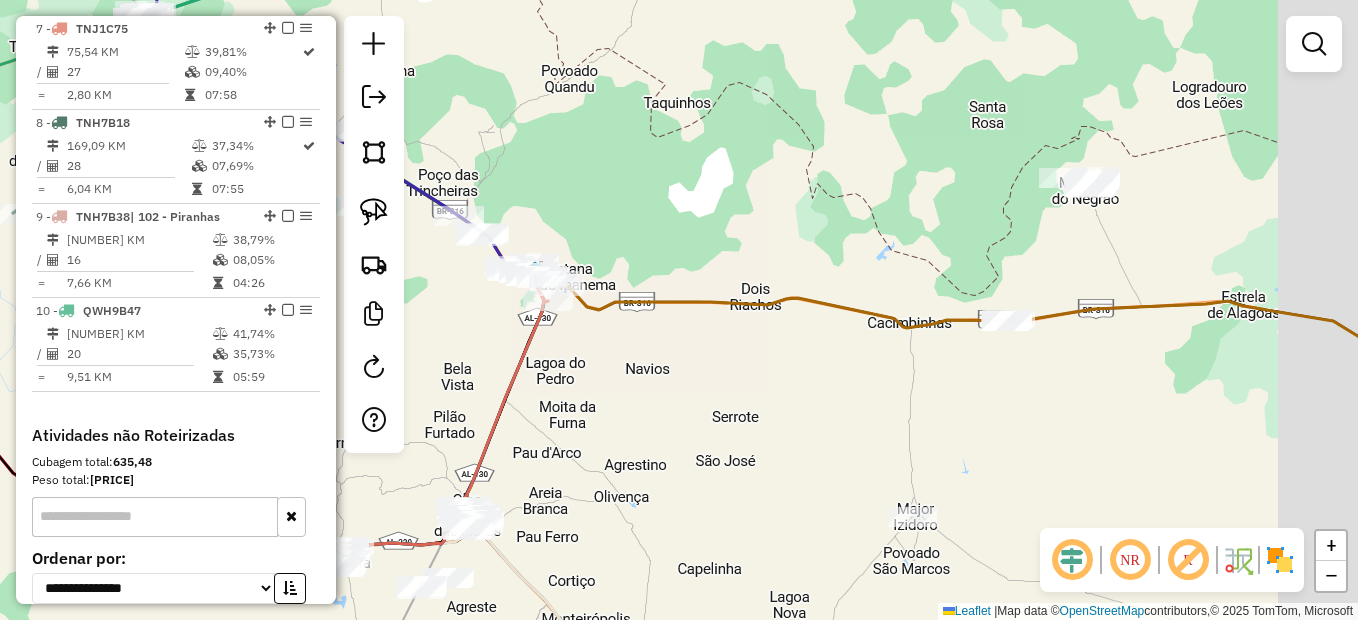 drag, startPoint x: 932, startPoint y: 389, endPoint x: 776, endPoint y: 380, distance: 156.2594 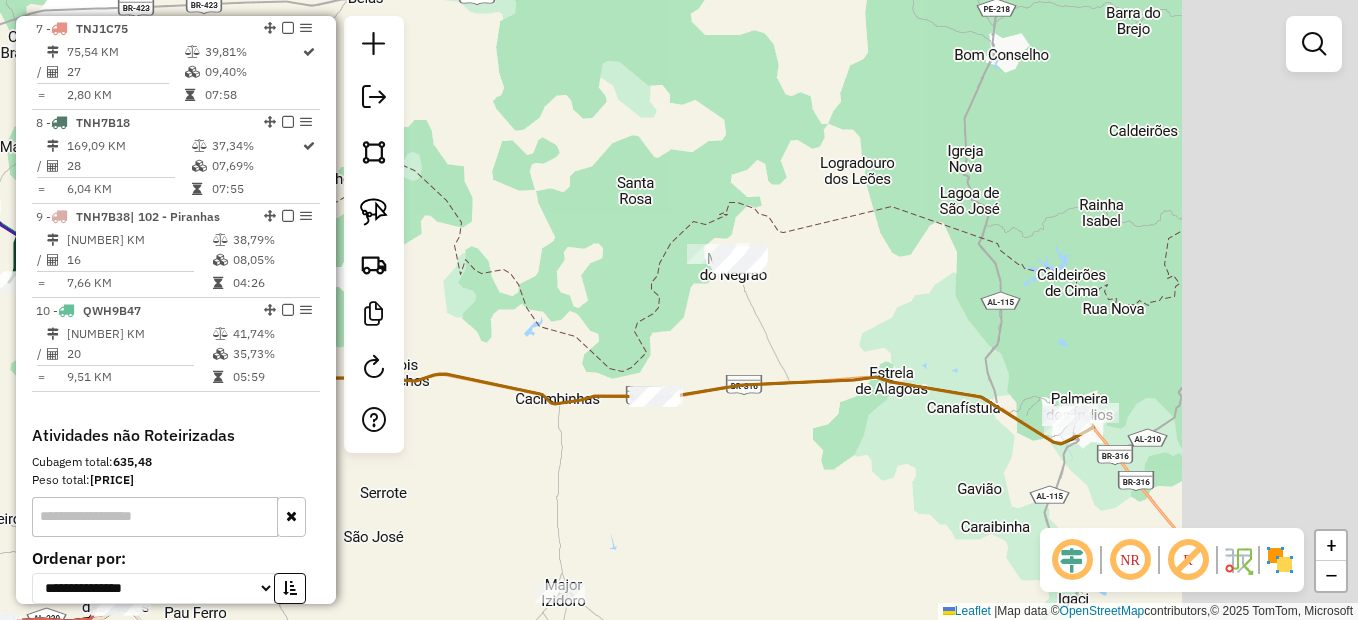 drag, startPoint x: 785, startPoint y: 380, endPoint x: 769, endPoint y: 385, distance: 16.763054 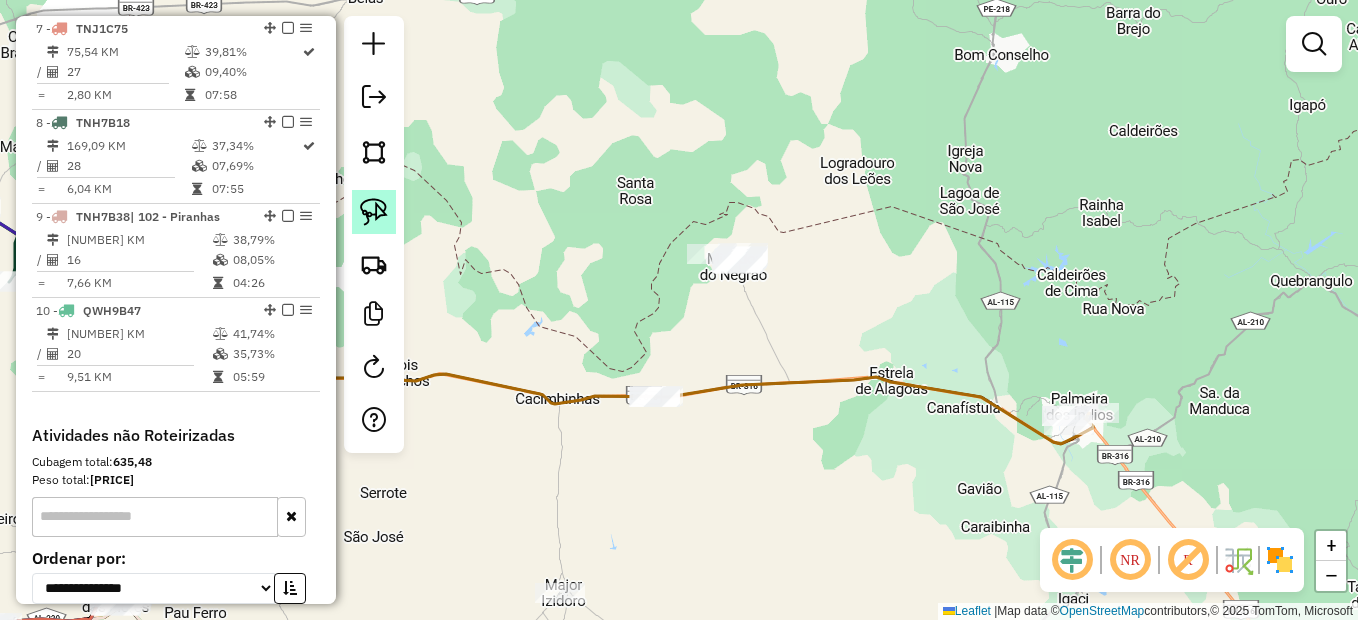 click 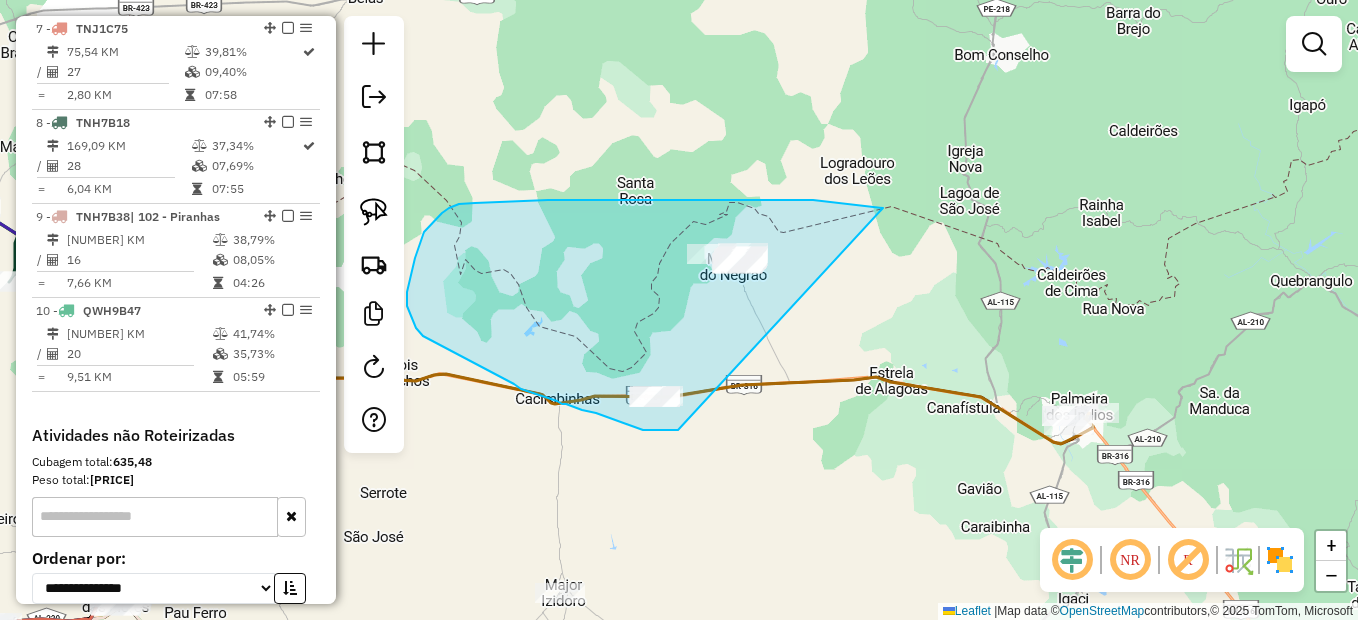 drag, startPoint x: 883, startPoint y: 208, endPoint x: 683, endPoint y: 430, distance: 298.8043 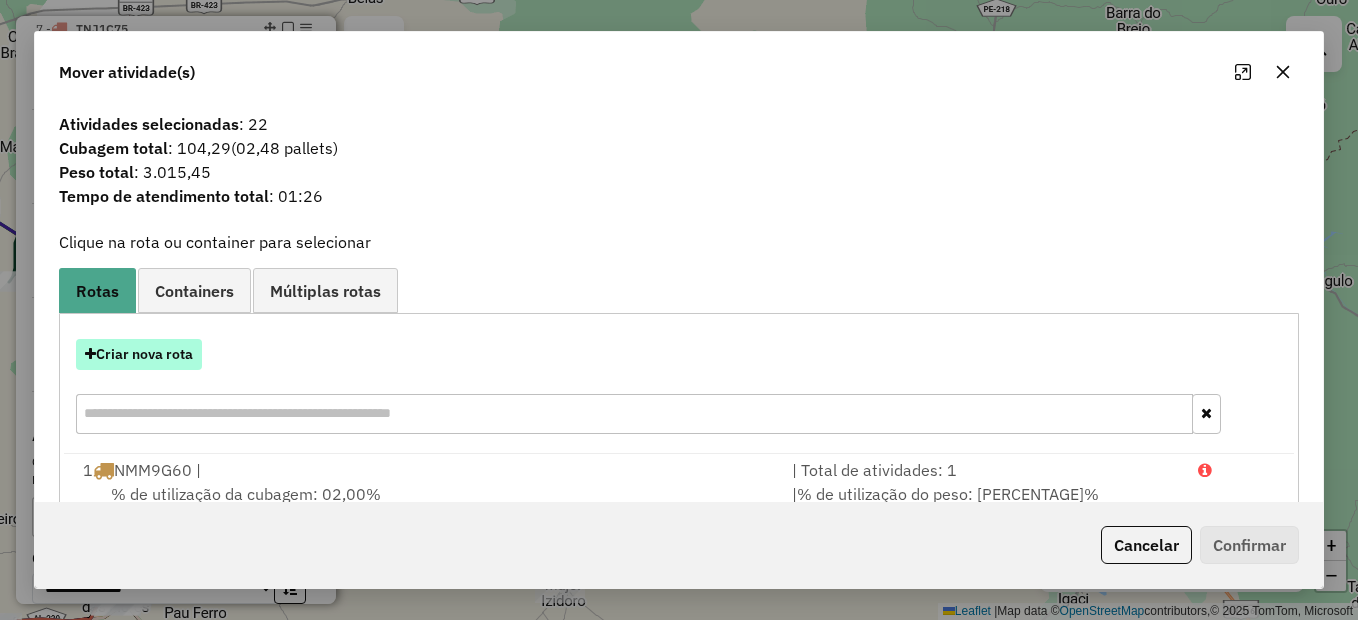 click on "Criar nova rota" at bounding box center (139, 354) 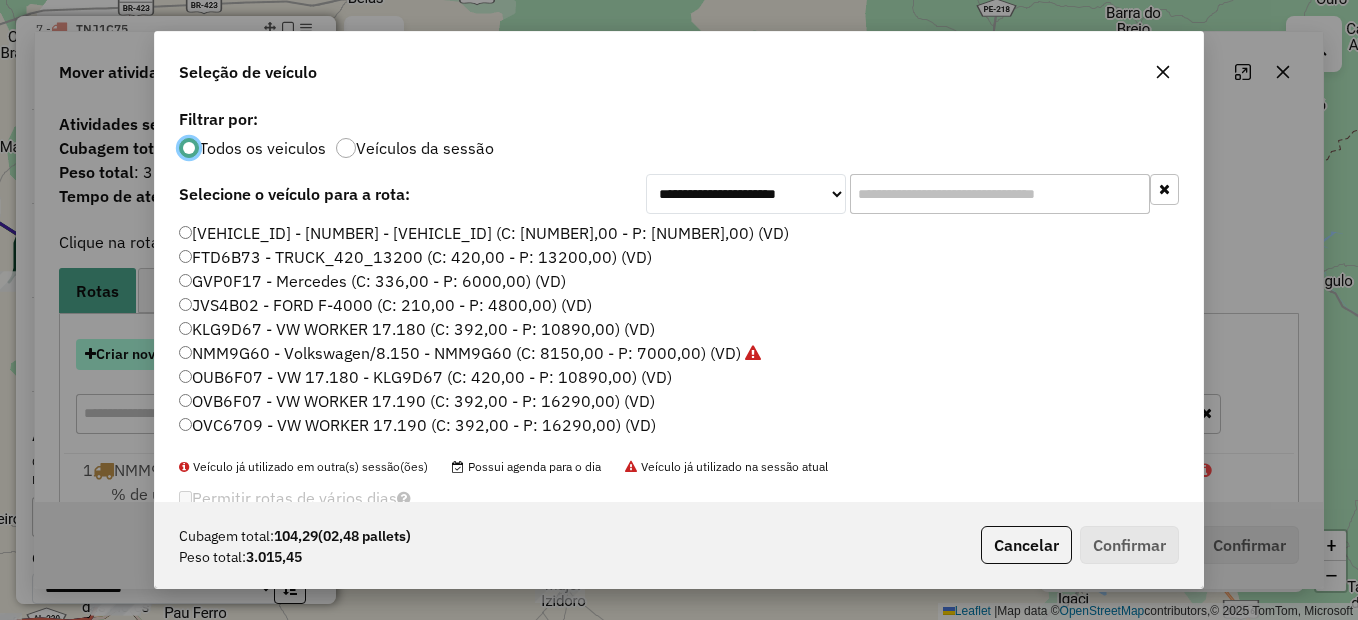 scroll, scrollTop: 11, scrollLeft: 6, axis: both 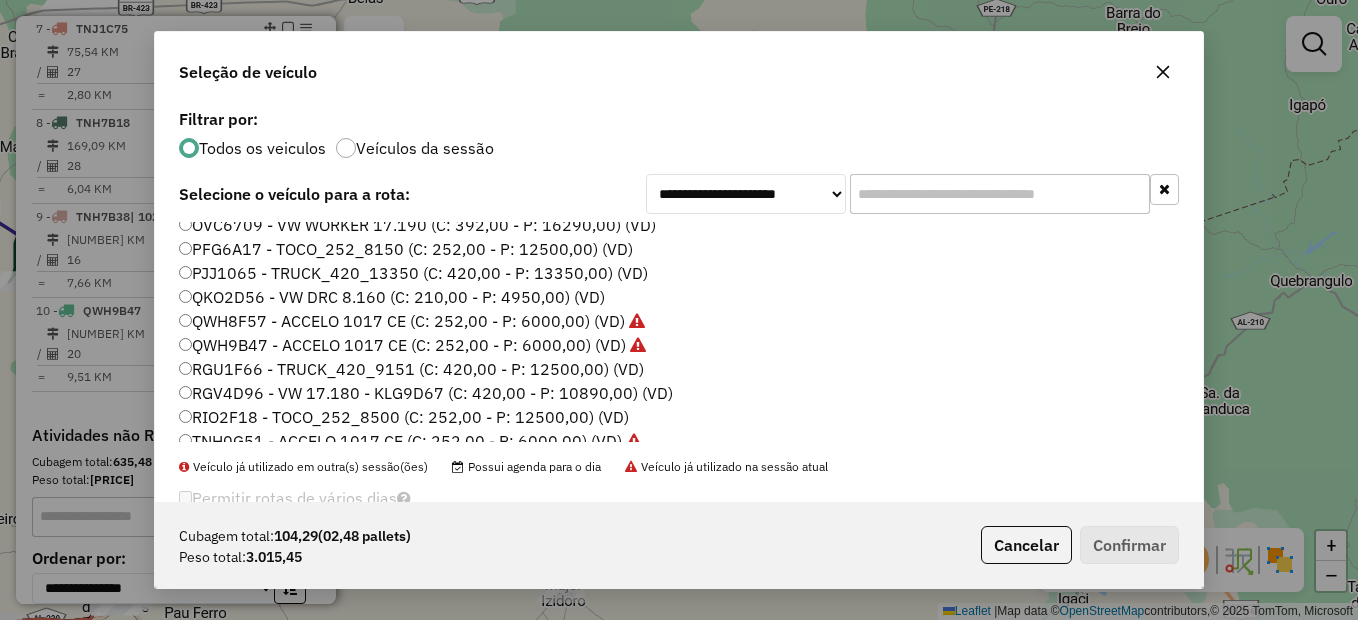 click on "PFG6A17 - TOCO_252_8150 (C: 252,00 - P: 12500,00) (VD)" 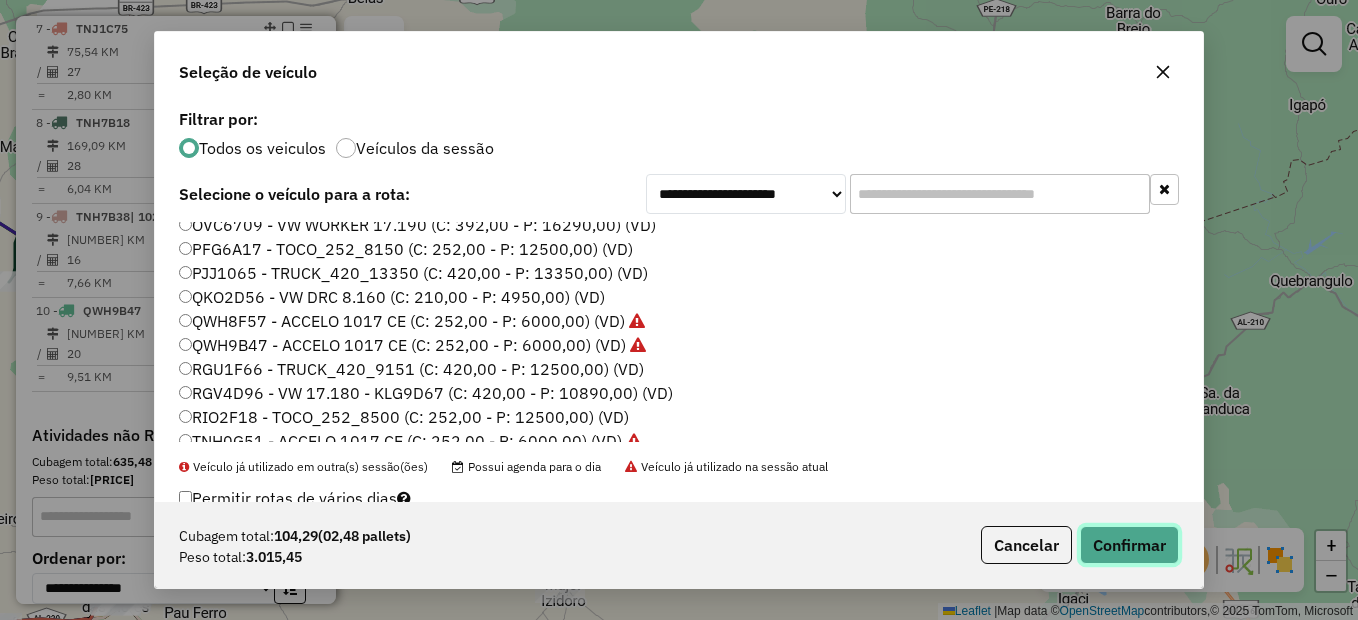 click on "Confirmar" 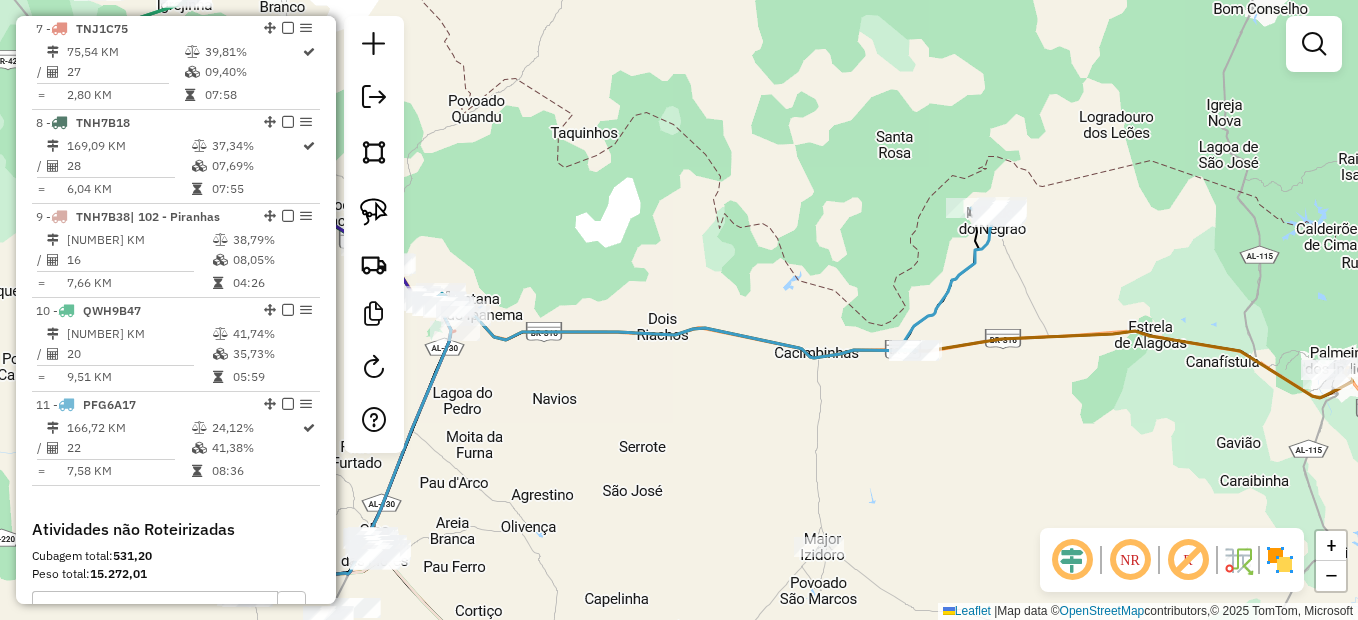 drag, startPoint x: 700, startPoint y: 539, endPoint x: 1126, endPoint y: 437, distance: 438.0411 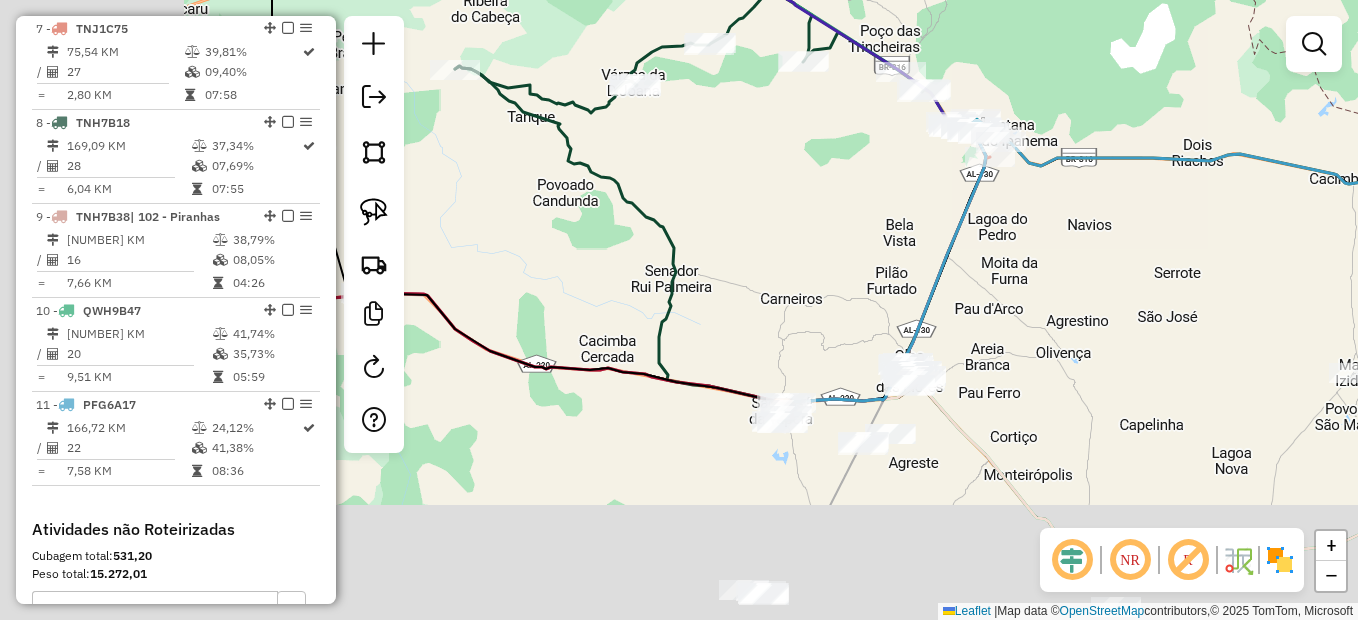 drag, startPoint x: 748, startPoint y: 474, endPoint x: 1148, endPoint y: 322, distance: 427.90652 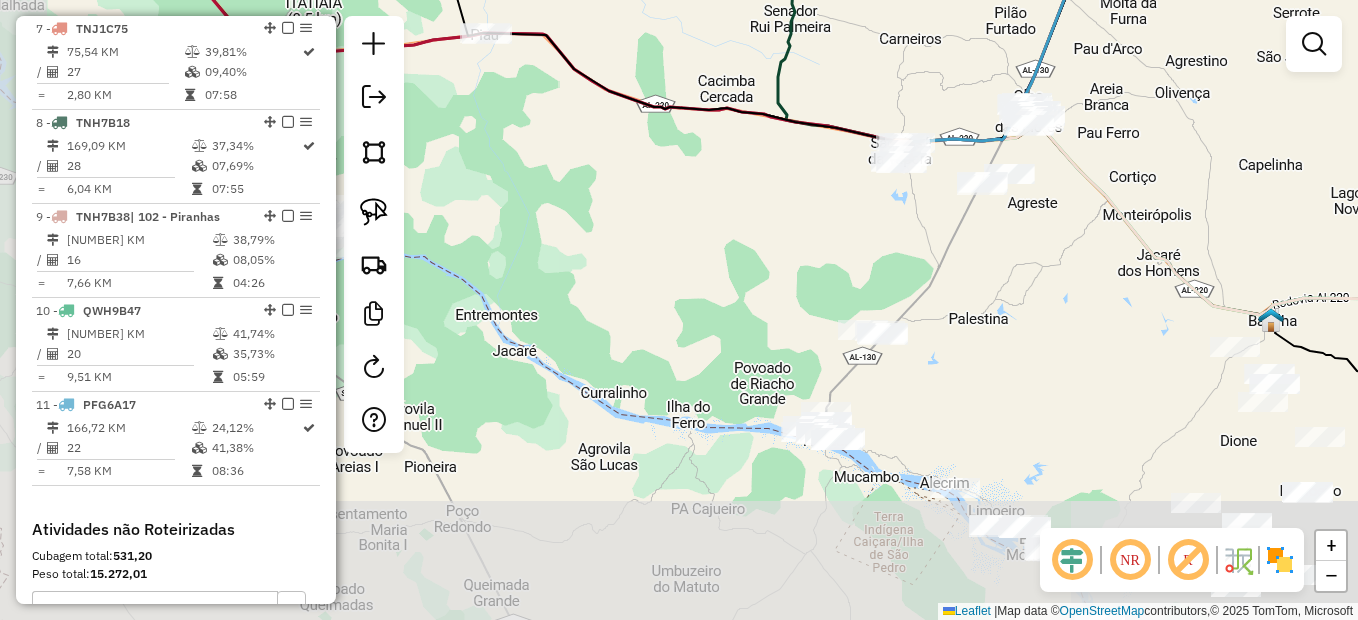 drag, startPoint x: 933, startPoint y: 362, endPoint x: 1020, endPoint y: 240, distance: 149.84325 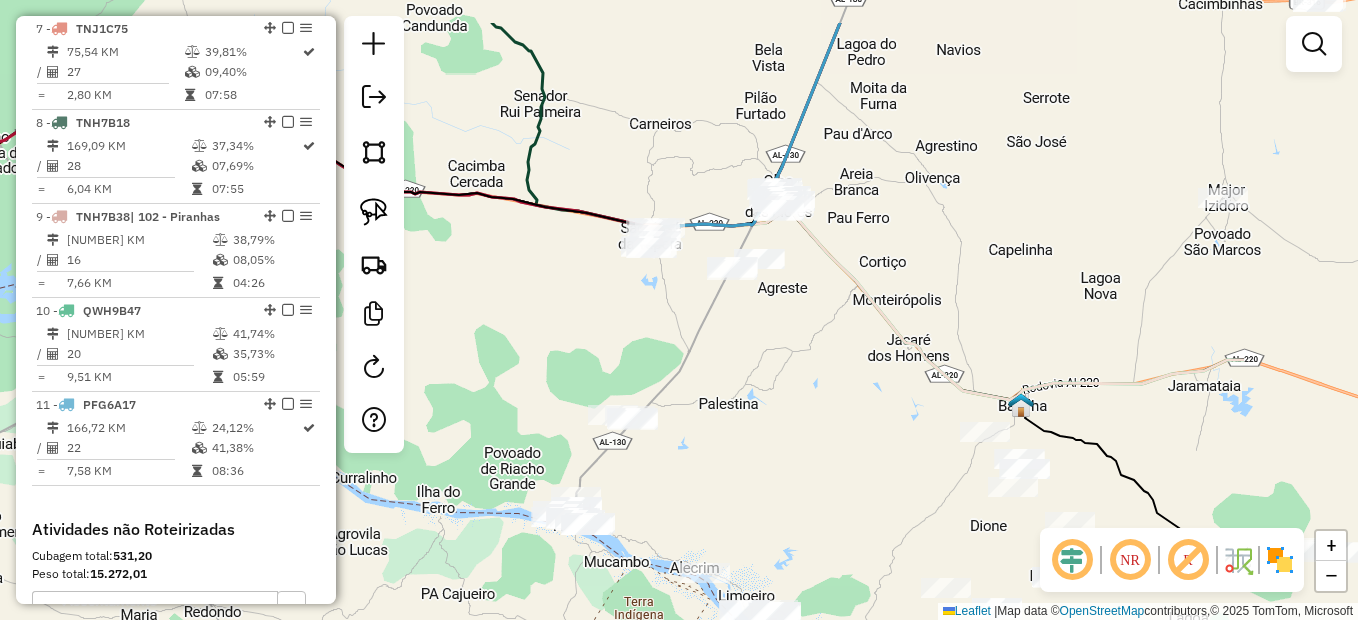 drag, startPoint x: 942, startPoint y: 304, endPoint x: 839, endPoint y: 466, distance: 191.97136 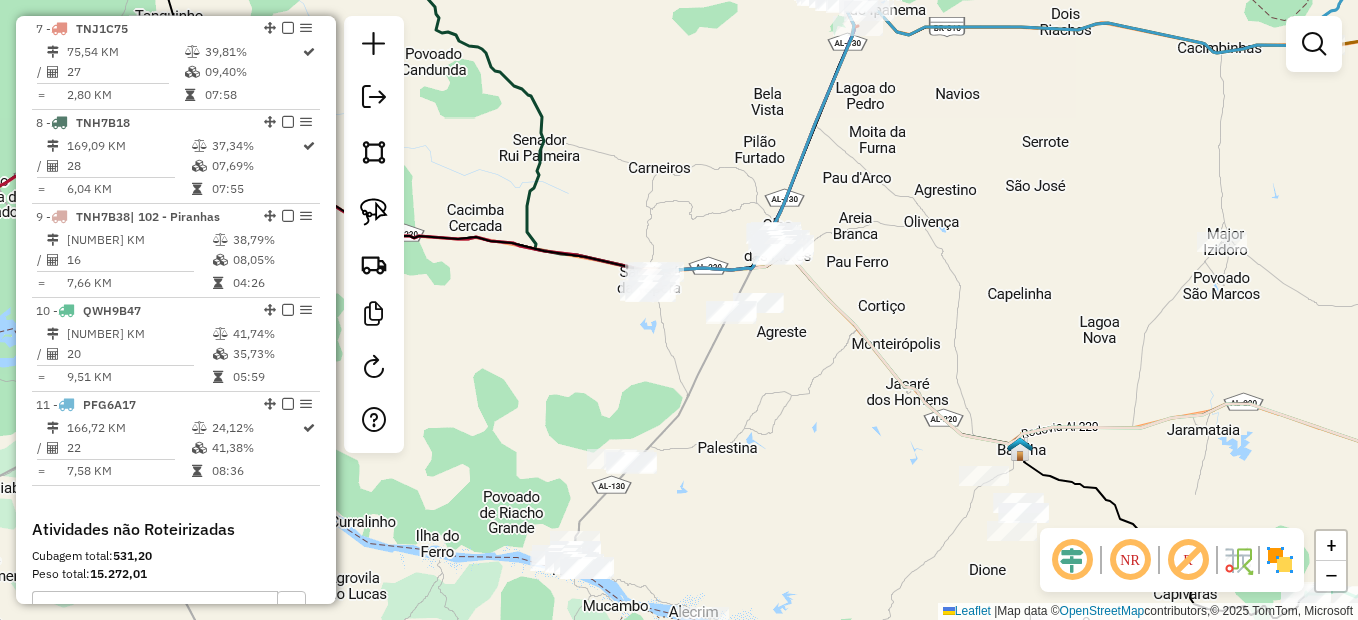 drag, startPoint x: 639, startPoint y: 351, endPoint x: 640, endPoint y: 375, distance: 24.020824 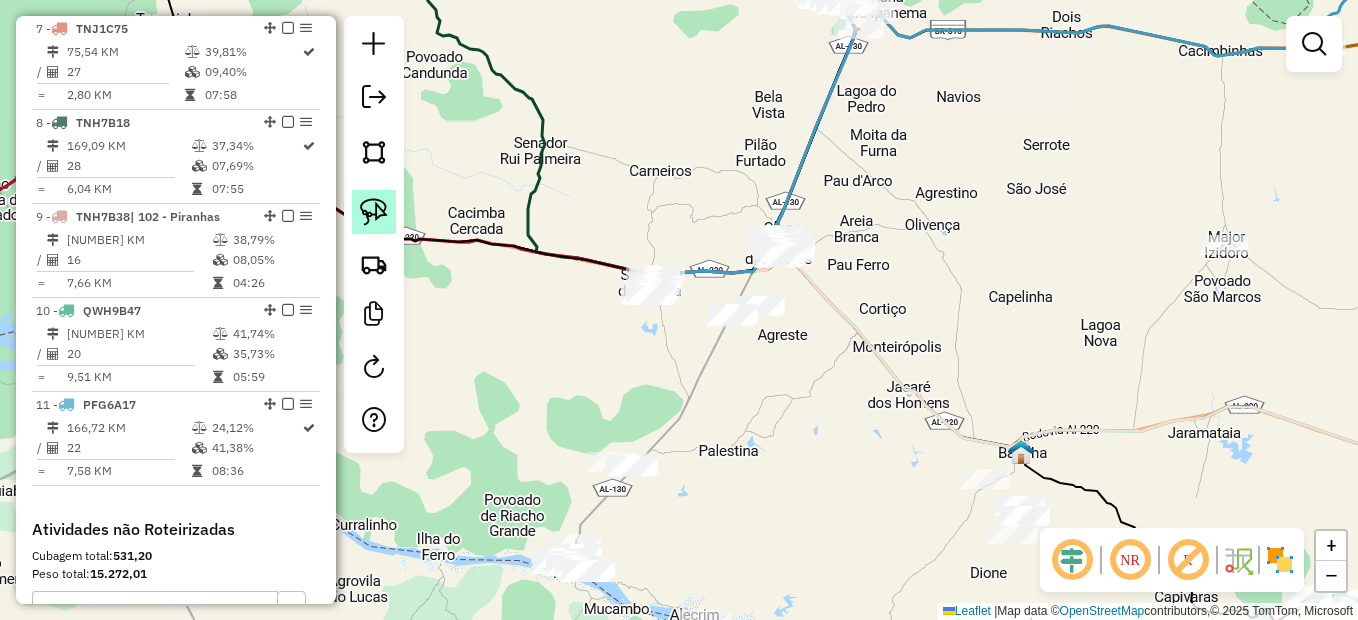 click 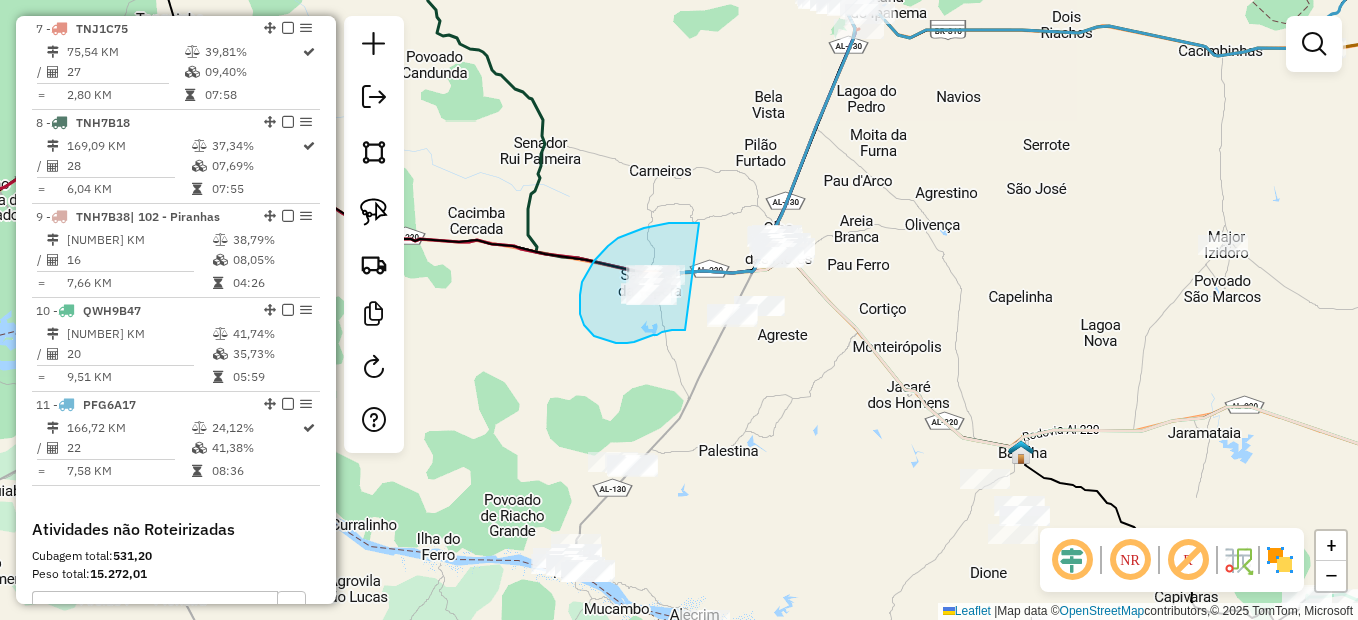 drag, startPoint x: 699, startPoint y: 223, endPoint x: 685, endPoint y: 330, distance: 107.912 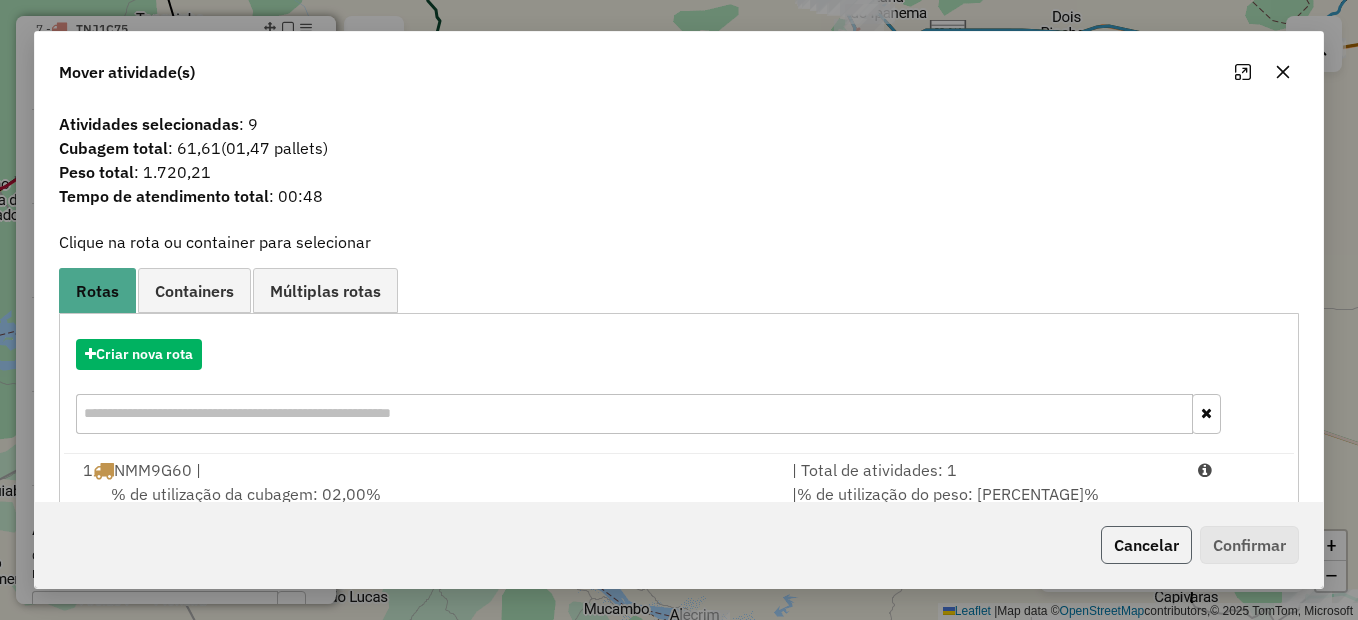 click on "Cancelar" 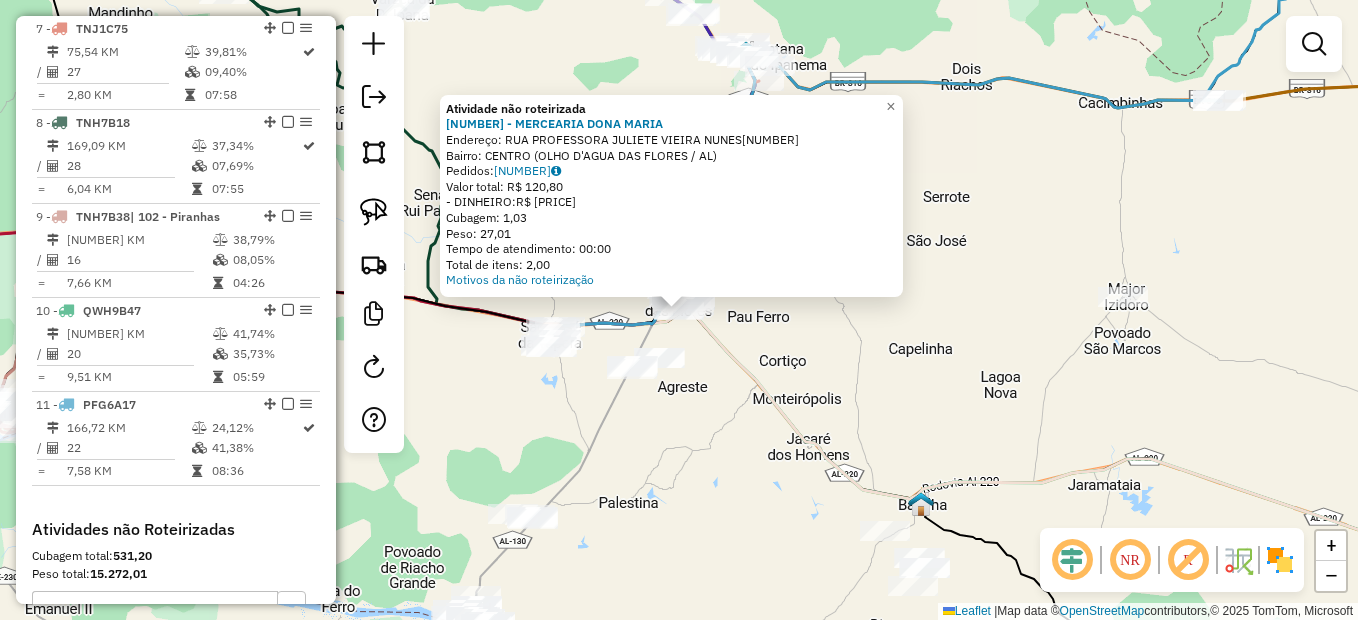 click on "Atividade não roteirizada 5248 - MERCEARIA DONA MARIA  Endereço:  RUA PROFESSORA JULIETE VIEIRA NUNES2   Bairro: CENTRO (OLHO D'AGUA DAS FLORES / AL)   Pedidos:  02128363   Valor total: R$ 120,80   - DINHEIRO:  R$ 120,80   Cubagem: 1,03   Peso: 27,01   Tempo de atendimento: 00:00   Total de itens: 2,00  Motivos da não roteirização × Janela de atendimento Grade de atendimento Capacidade Transportadoras Veículos Cliente Pedidos  Rotas Selecione os dias de semana para filtrar as janelas de atendimento  Seg   Ter   Qua   Qui   Sex   Sáb   Dom  Informe o período da janela de atendimento: De: Até:  Filtrar exatamente a janela do cliente  Considerar janela de atendimento padrão  Selecione os dias de semana para filtrar as grades de atendimento  Seg   Ter   Qua   Qui   Sex   Sáb   Dom   Considerar clientes sem dia de atendimento cadastrado  Clientes fora do dia de atendimento selecionado Filtrar as atividades entre os valores definidos abaixo:  Peso mínimo:   Peso máximo:   Cubagem mínima:   De:   De:" 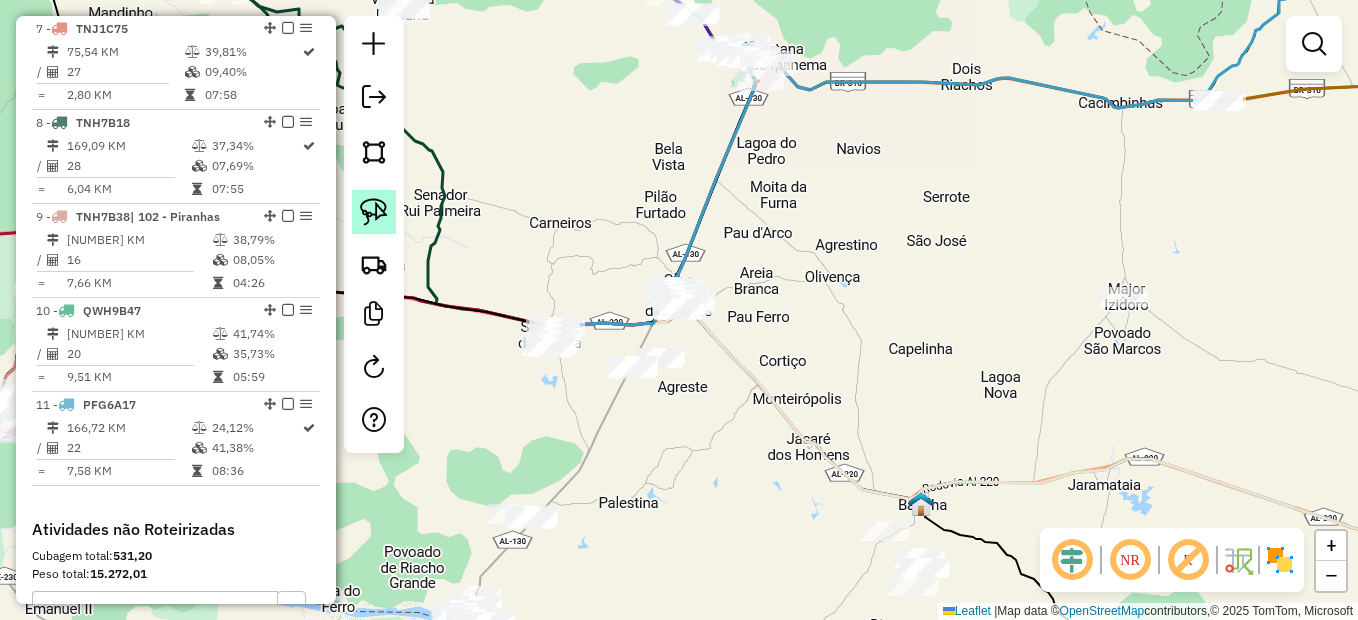 click 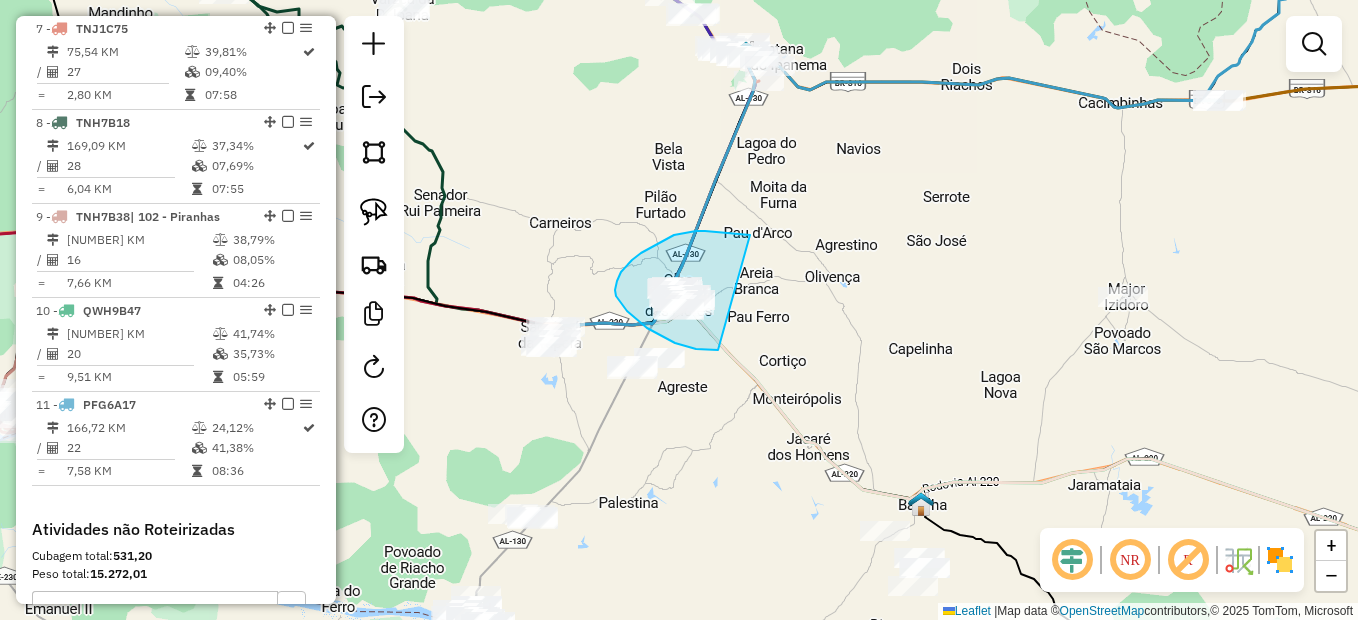 drag, startPoint x: 750, startPoint y: 235, endPoint x: 765, endPoint y: 342, distance: 108.04629 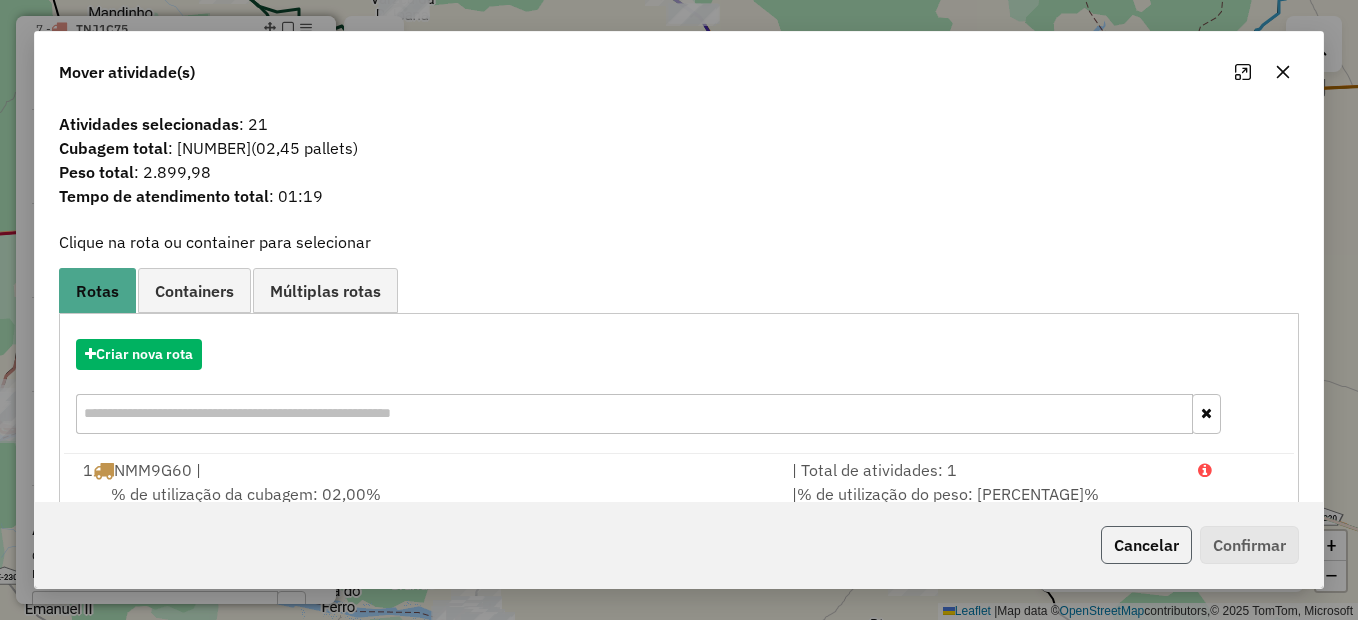 click on "Cancelar" 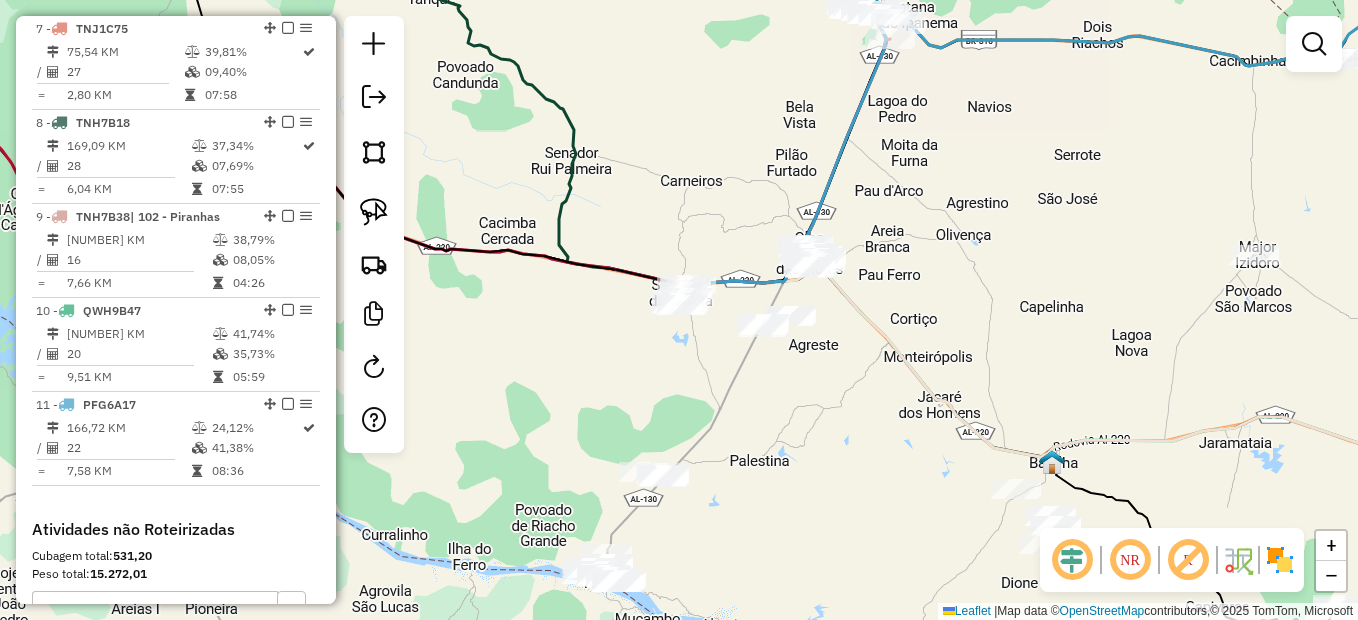 drag, startPoint x: 653, startPoint y: 442, endPoint x: 784, endPoint y: 400, distance: 137.56816 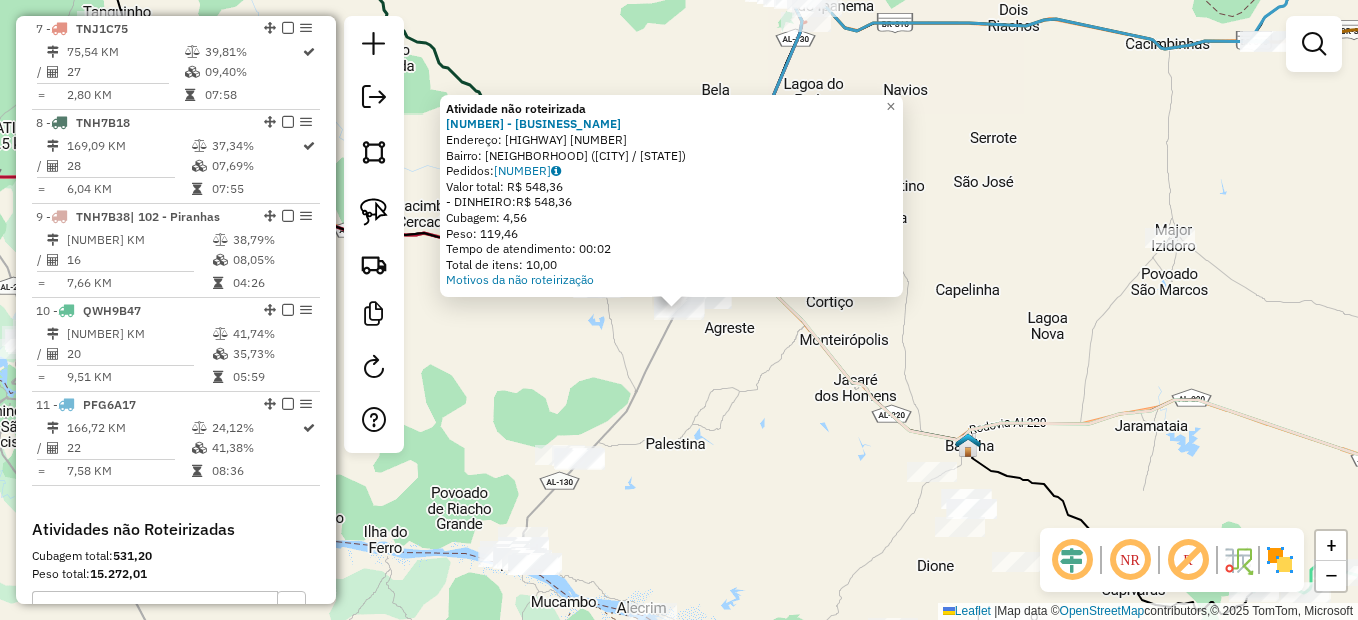 click on "Atividade não roteirizada 5053 - PESQUE E PAGUE  Endereço:  AL S/N 0 10   Bairro: Sitio Gameleiro (MONTEIROPOLIS / AL)   Pedidos:  02128666   Valor total: R$ 548,36   - DINHEIRO:  R$ 548,36   Cubagem: 4,56   Peso: 119,46   Tempo de atendimento: 00:02   Total de itens: 10,00  Motivos da não roteirização × Janela de atendimento Grade de atendimento Capacidade Transportadoras Veículos Cliente Pedidos  Rotas Selecione os dias de semana para filtrar as janelas de atendimento  Seg   Ter   Qua   Qui   Sex   Sáb   Dom  Informe o período da janela de atendimento: De: Até:  Filtrar exatamente a janela do cliente  Considerar janela de atendimento padrão  Selecione os dias de semana para filtrar as grades de atendimento  Seg   Ter   Qua   Qui   Sex   Sáb   Dom   Considerar clientes sem dia de atendimento cadastrado  Clientes fora do dia de atendimento selecionado Filtrar as atividades entre os valores definidos abaixo:  Peso mínimo:   Peso máximo:   Cubagem mínima:   Cubagem máxima:   De:   Até:   De:  +" 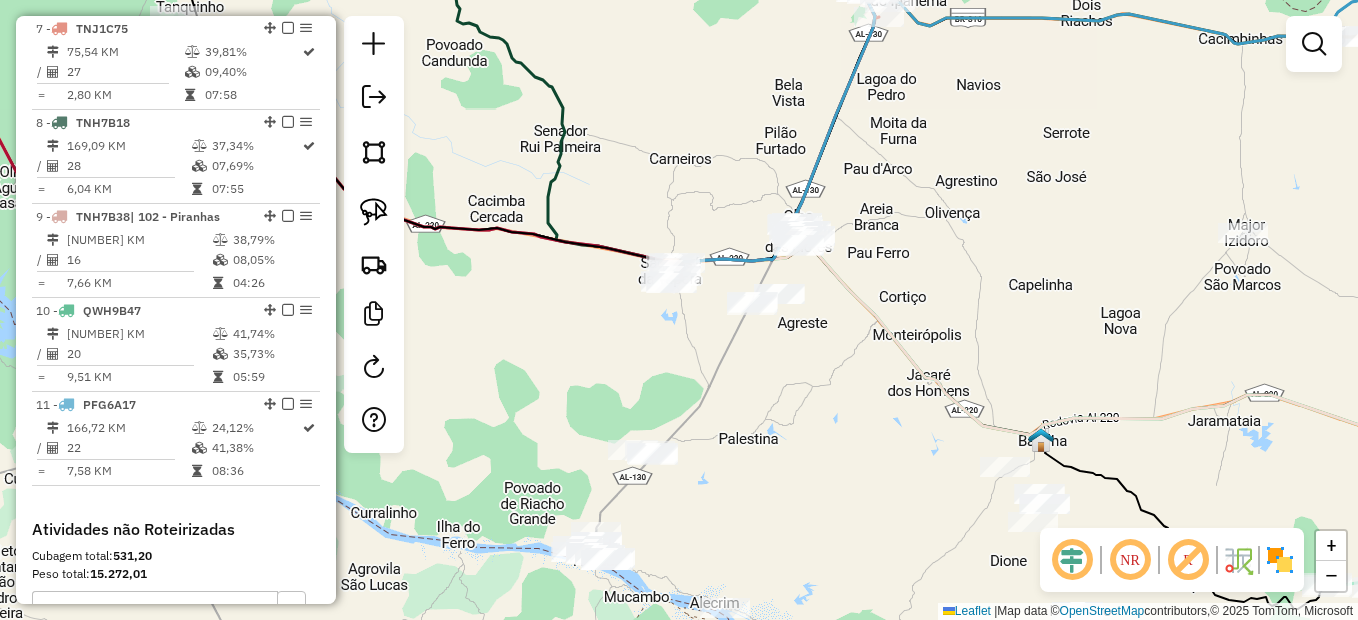 drag, startPoint x: 775, startPoint y: 420, endPoint x: 809, endPoint y: 412, distance: 34.928497 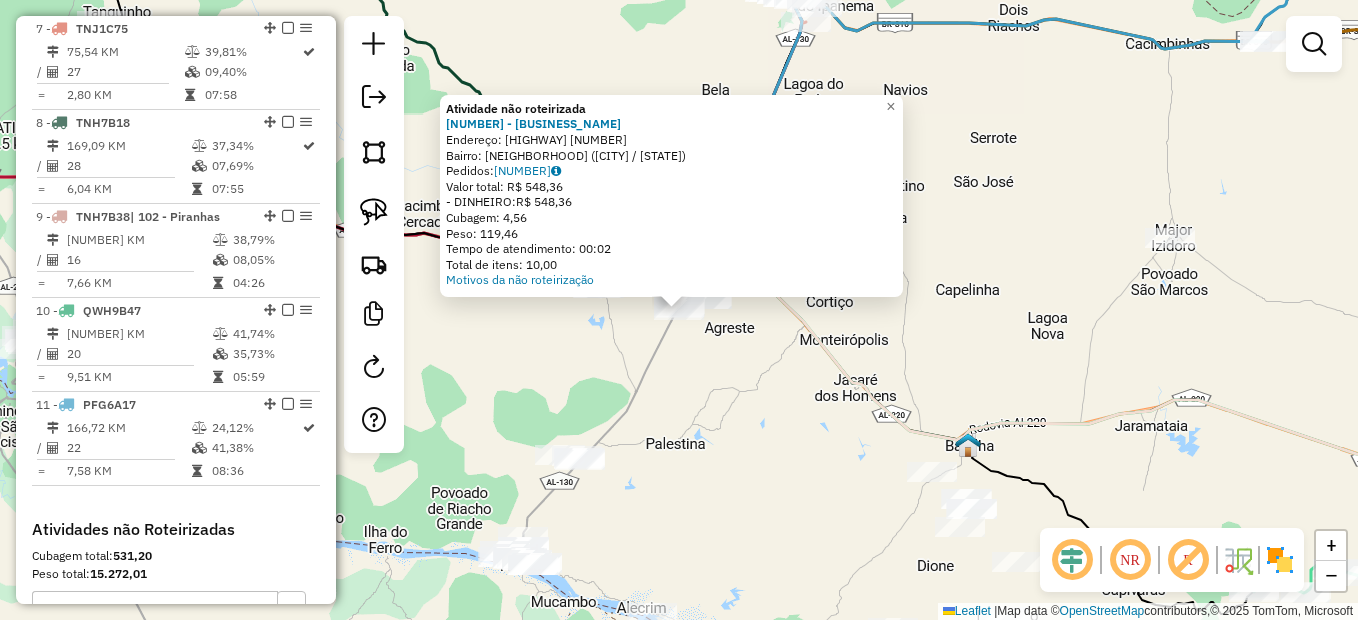 click on "Atividade não roteirizada 5053 - PESQUE E PAGUE  Endereço:  AL S/N 0 10   Bairro: Sitio Gameleiro (MONTEIROPOLIS / AL)   Pedidos:  02128666   Valor total: R$ 548,36   - DINHEIRO:  R$ 548,36   Cubagem: 4,56   Peso: 119,46   Tempo de atendimento: 00:02   Total de itens: 10,00  Motivos da não roteirização × Janela de atendimento Grade de atendimento Capacidade Transportadoras Veículos Cliente Pedidos  Rotas Selecione os dias de semana para filtrar as janelas de atendimento  Seg   Ter   Qua   Qui   Sex   Sáb   Dom  Informe o período da janela de atendimento: De: Até:  Filtrar exatamente a janela do cliente  Considerar janela de atendimento padrão  Selecione os dias de semana para filtrar as grades de atendimento  Seg   Ter   Qua   Qui   Sex   Sáb   Dom   Considerar clientes sem dia de atendimento cadastrado  Clientes fora do dia de atendimento selecionado Filtrar as atividades entre os valores definidos abaixo:  Peso mínimo:   Peso máximo:   Cubagem mínima:   Cubagem máxima:   De:   Até:   De:  +" 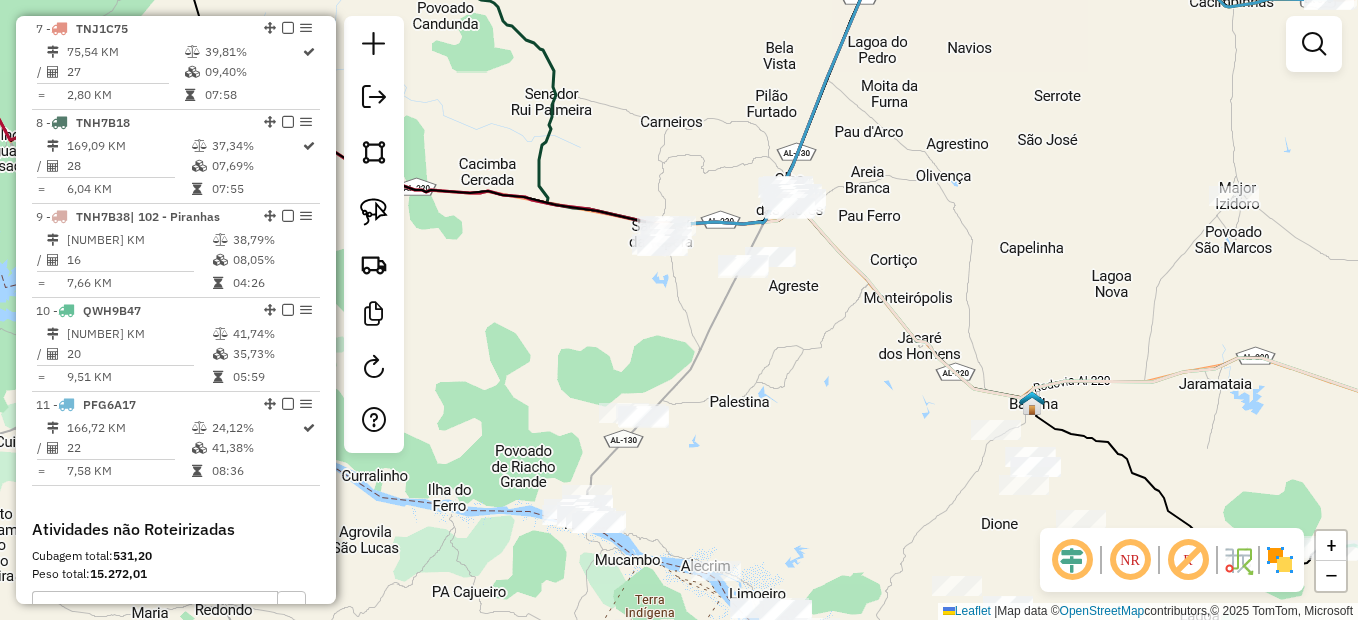 drag, startPoint x: 669, startPoint y: 384, endPoint x: 754, endPoint y: 325, distance: 103.4698 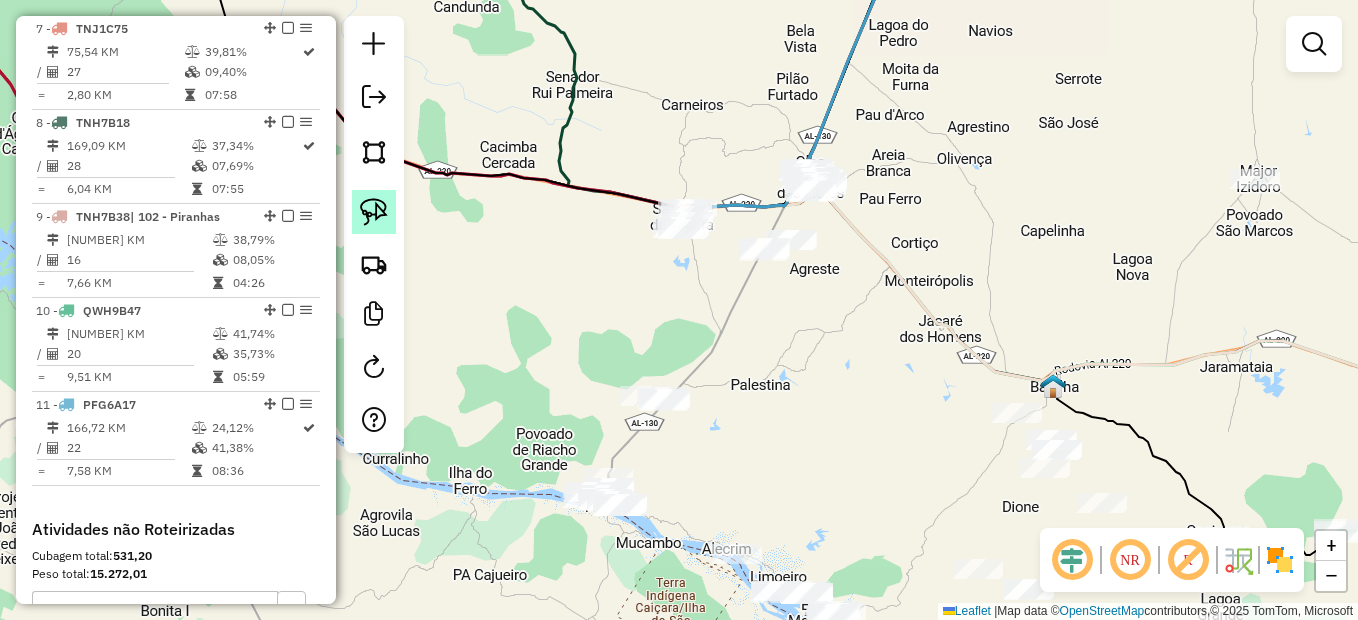 click 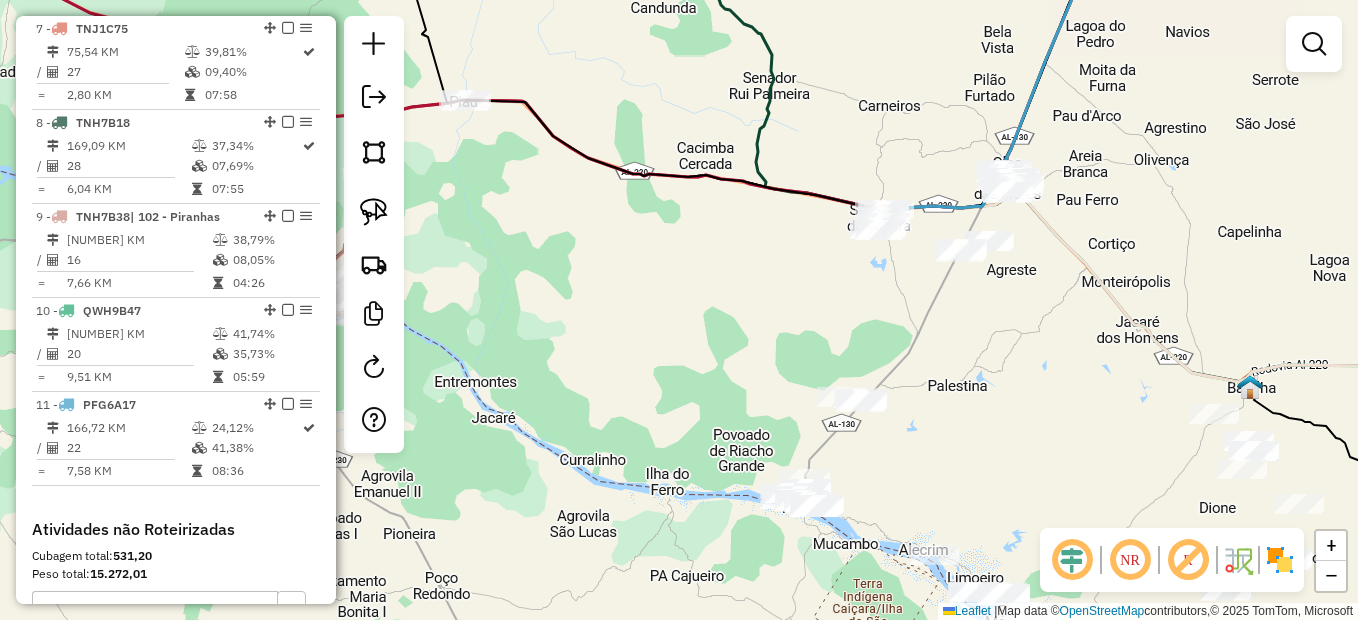 drag, startPoint x: 763, startPoint y: 400, endPoint x: 917, endPoint y: 377, distance: 155.70805 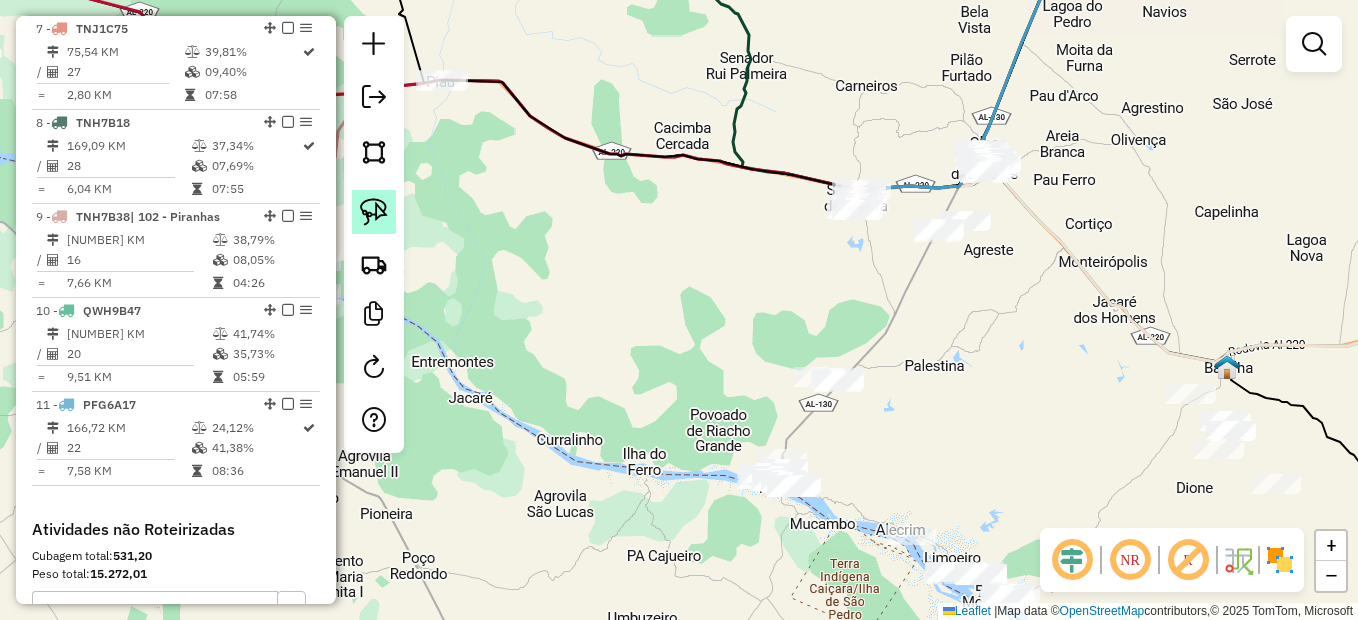 click 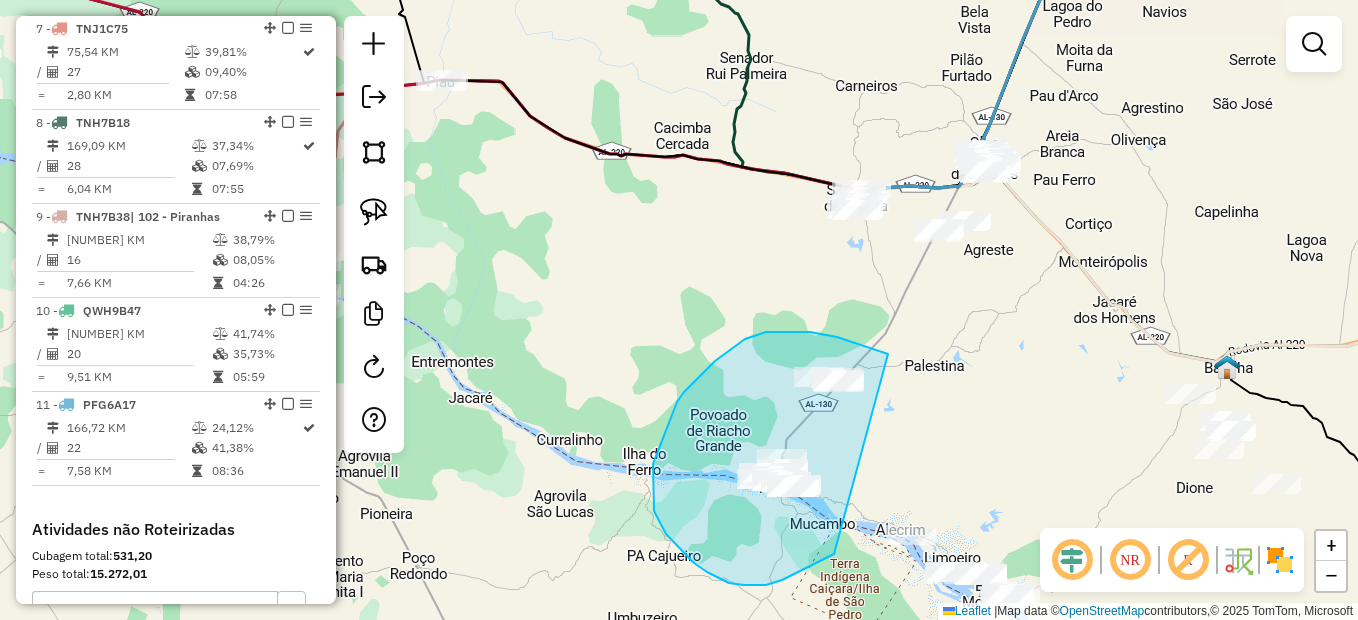 drag, startPoint x: 867, startPoint y: 346, endPoint x: 849, endPoint y: 533, distance: 187.86432 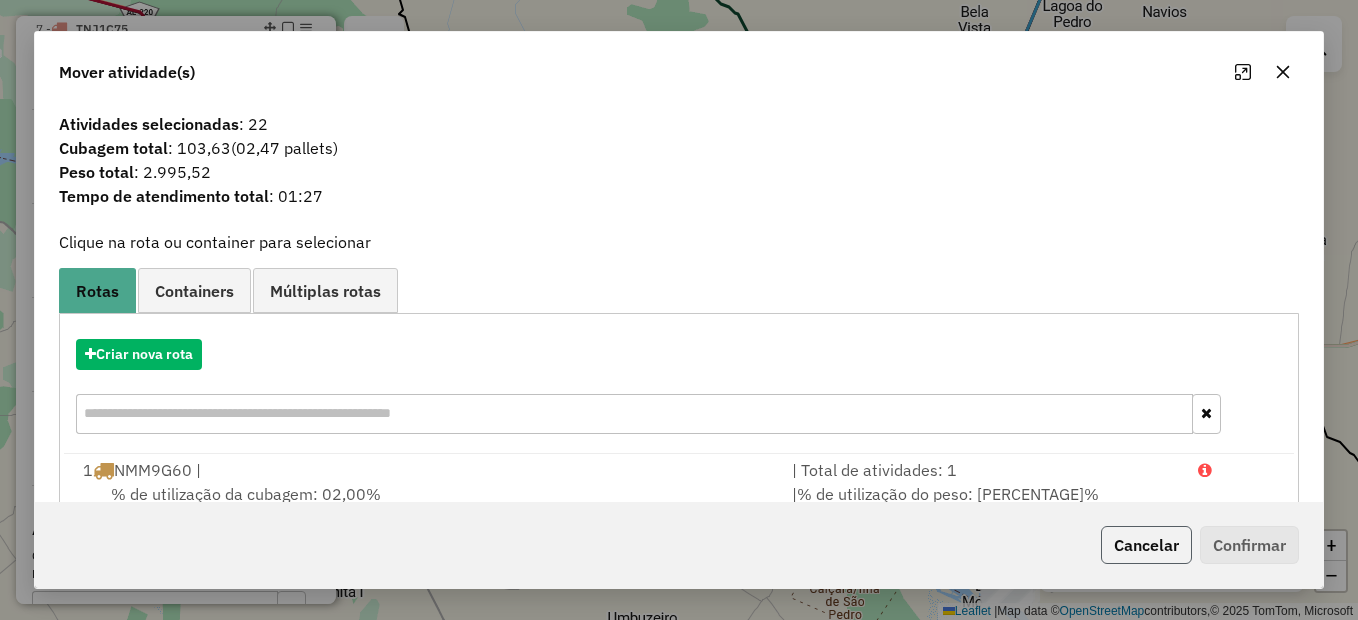 click on "Cancelar" 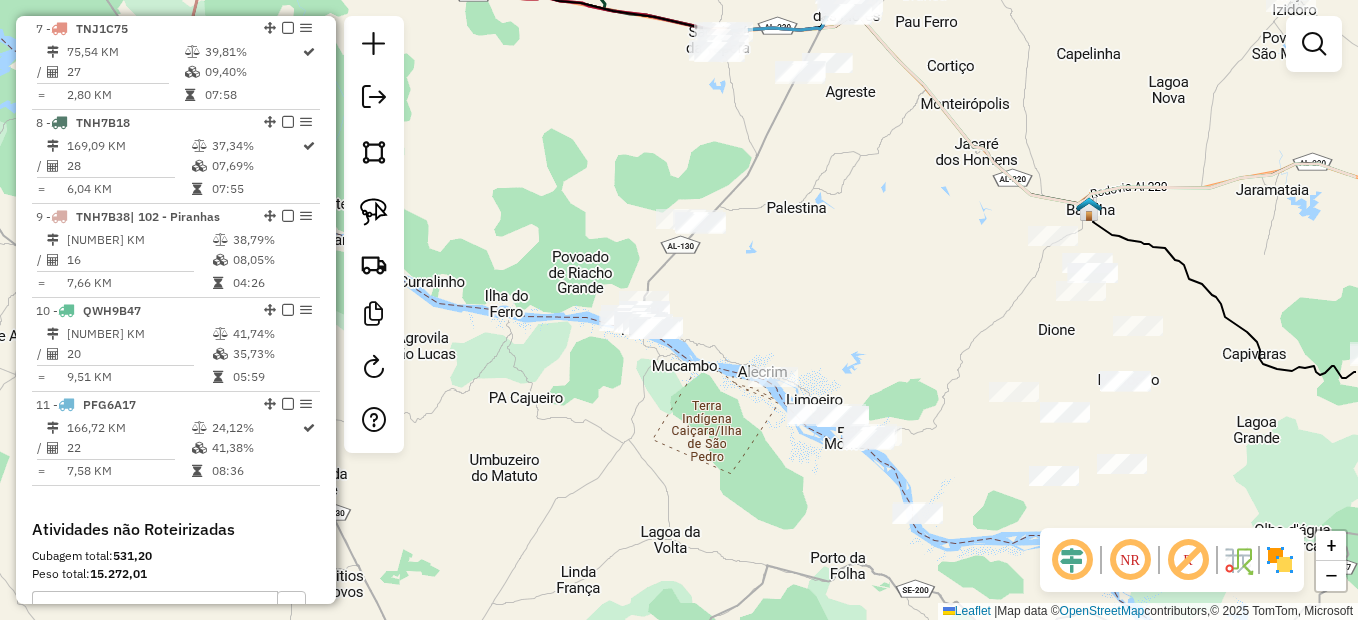 drag, startPoint x: 994, startPoint y: 441, endPoint x: 863, endPoint y: 292, distance: 198.39859 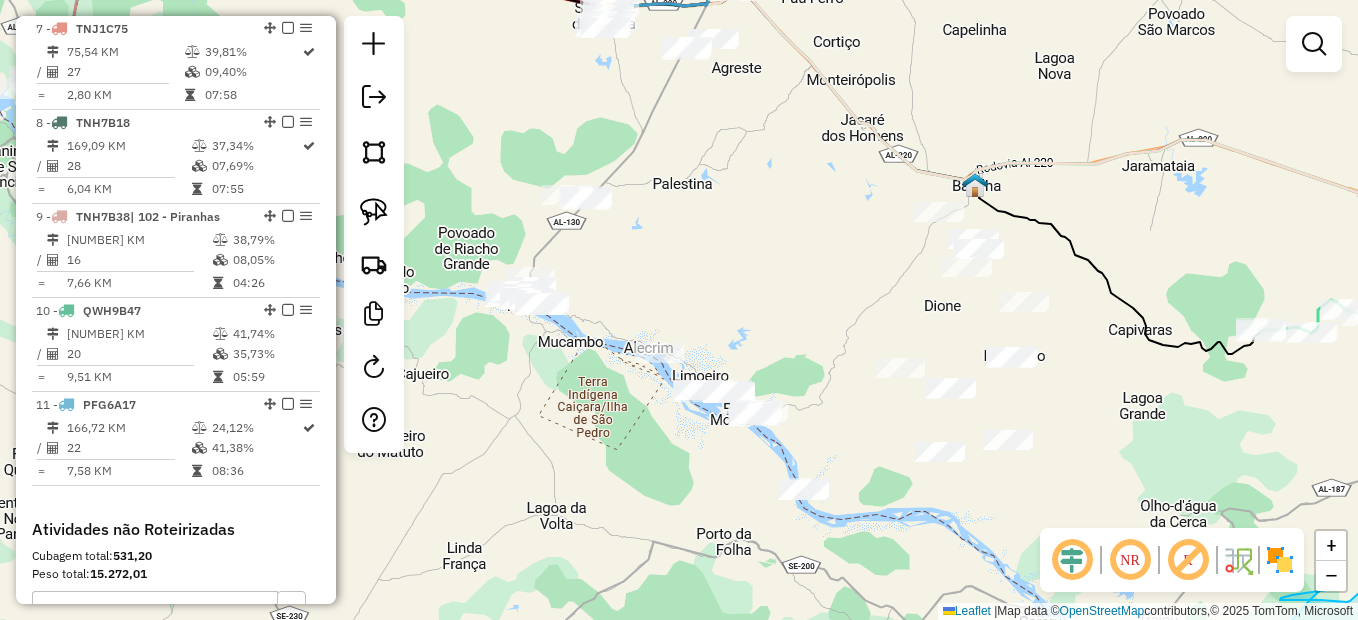 drag, startPoint x: 854, startPoint y: 329, endPoint x: 804, endPoint y: 328, distance: 50.01 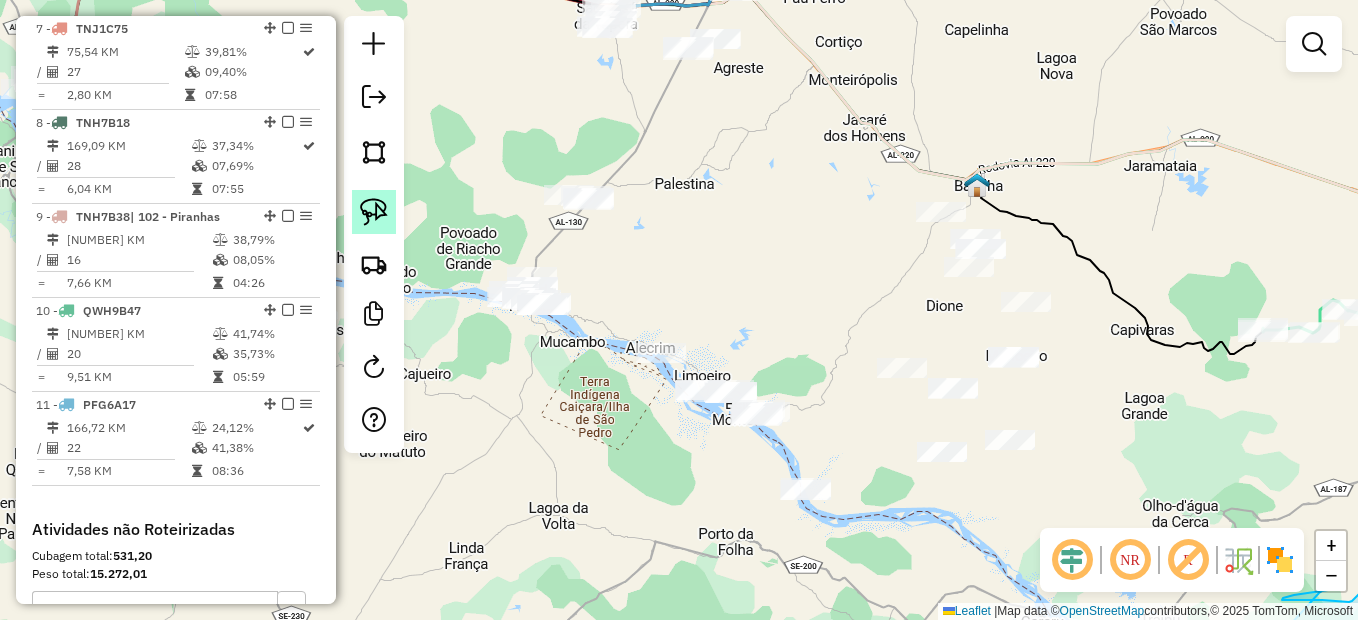 click 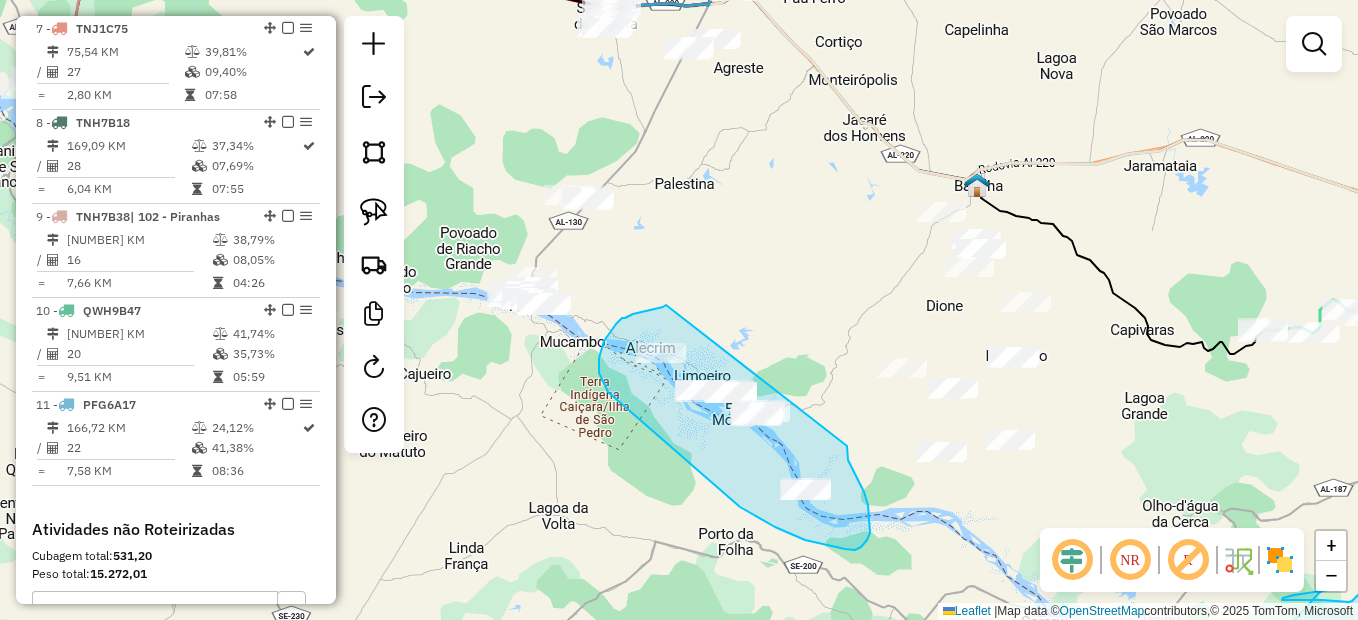 drag, startPoint x: 666, startPoint y: 305, endPoint x: 848, endPoint y: 443, distance: 228.40315 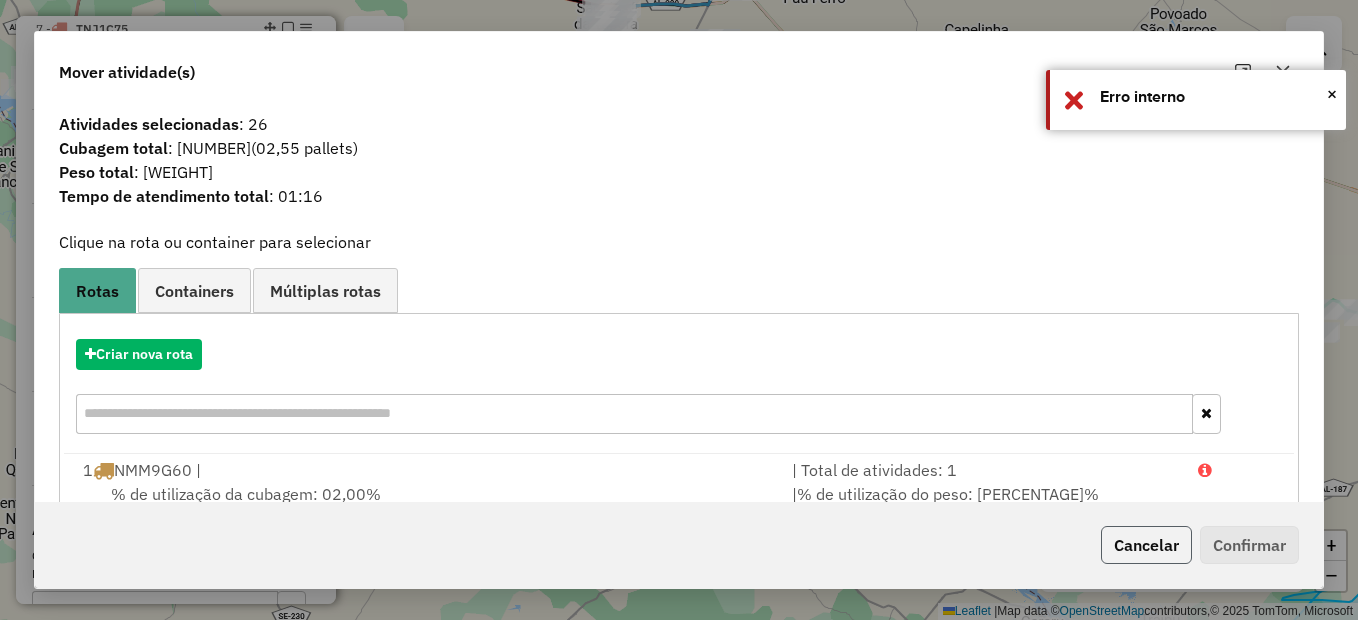 click on "Cancelar" 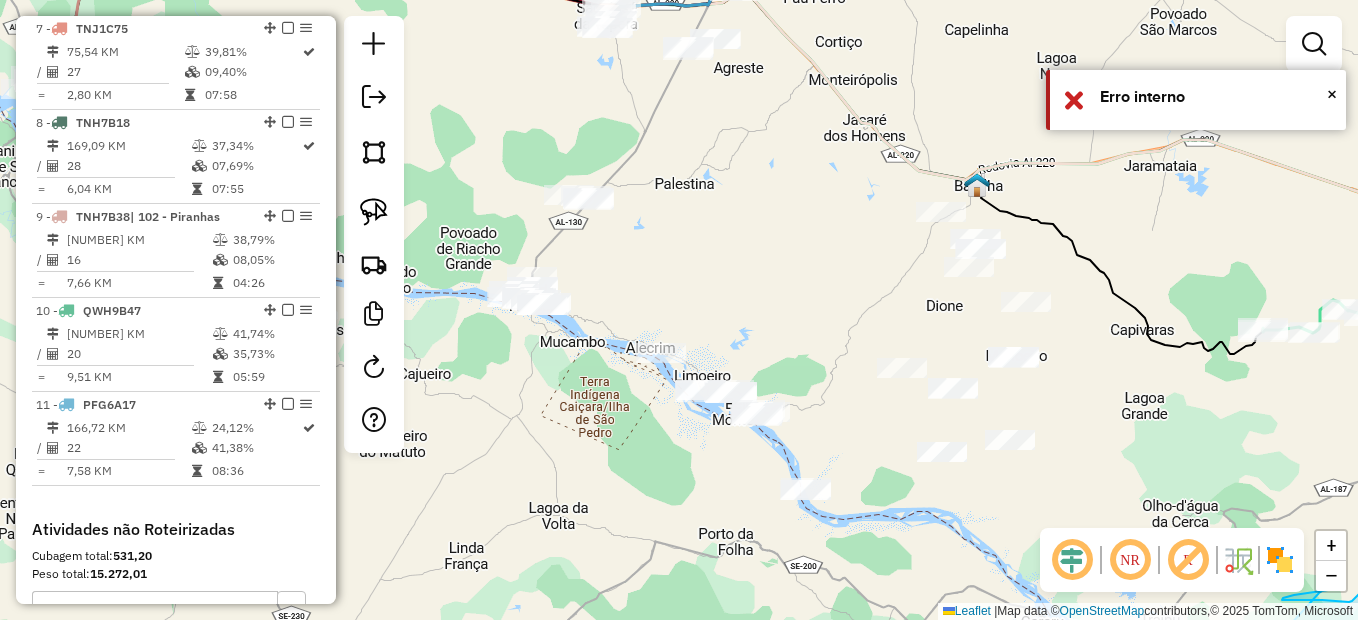 drag, startPoint x: 1091, startPoint y: 403, endPoint x: 1031, endPoint y: 446, distance: 73.817345 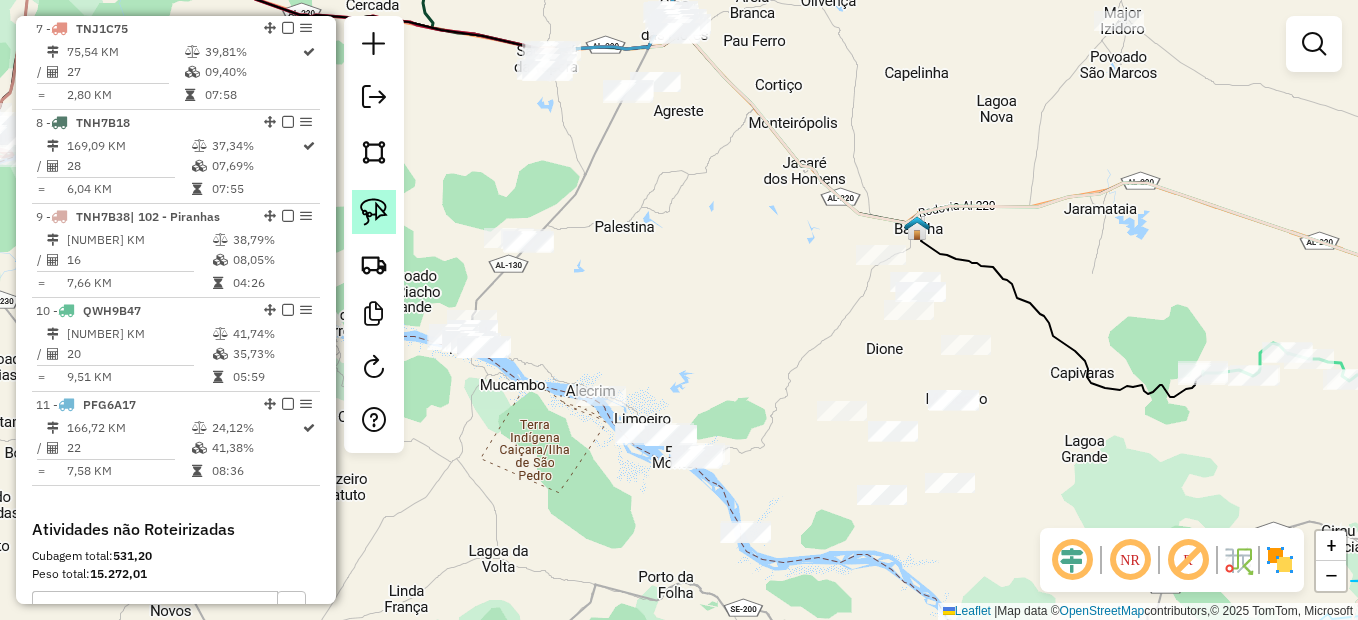 click 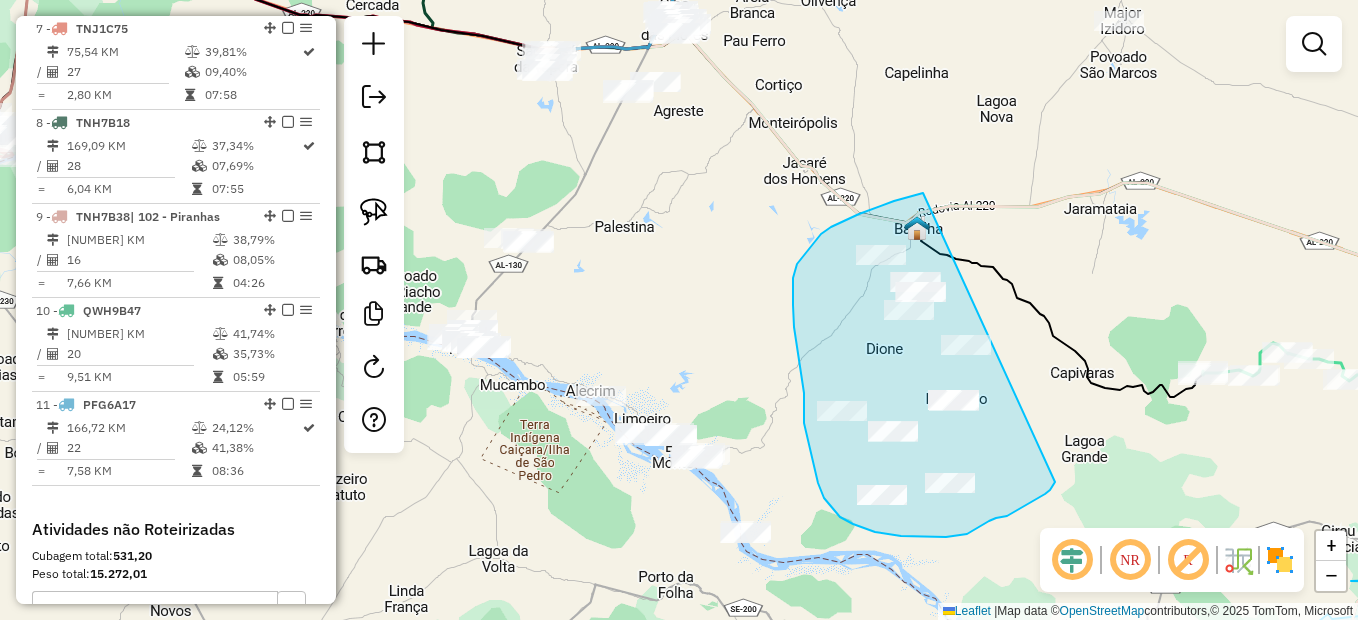 drag, startPoint x: 923, startPoint y: 193, endPoint x: 1056, endPoint y: 475, distance: 311.79 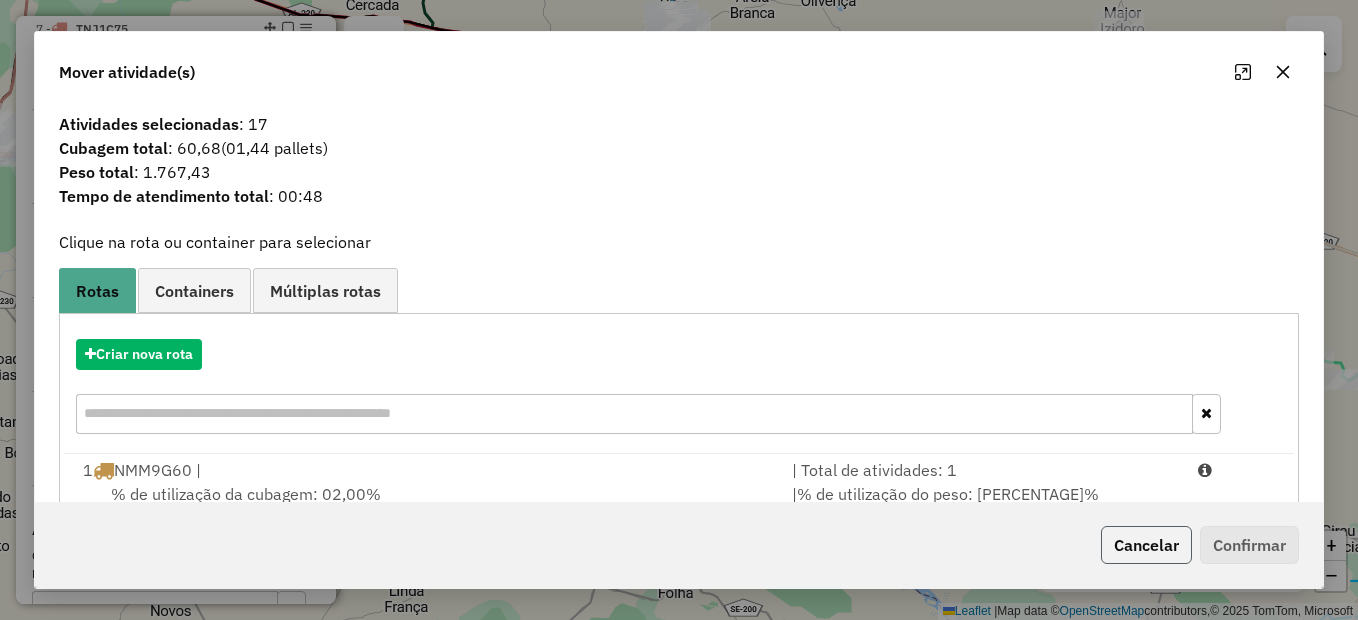 click on "Cancelar" 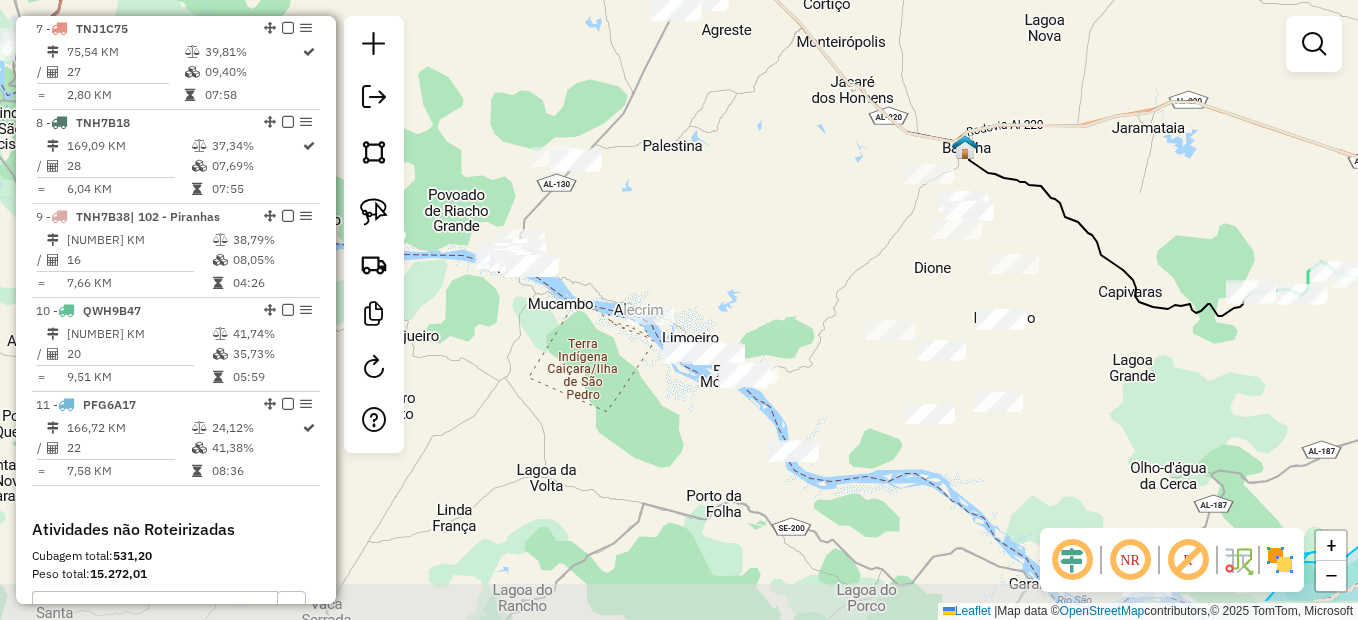 drag, startPoint x: 838, startPoint y: 438, endPoint x: 828, endPoint y: 360, distance: 78.63841 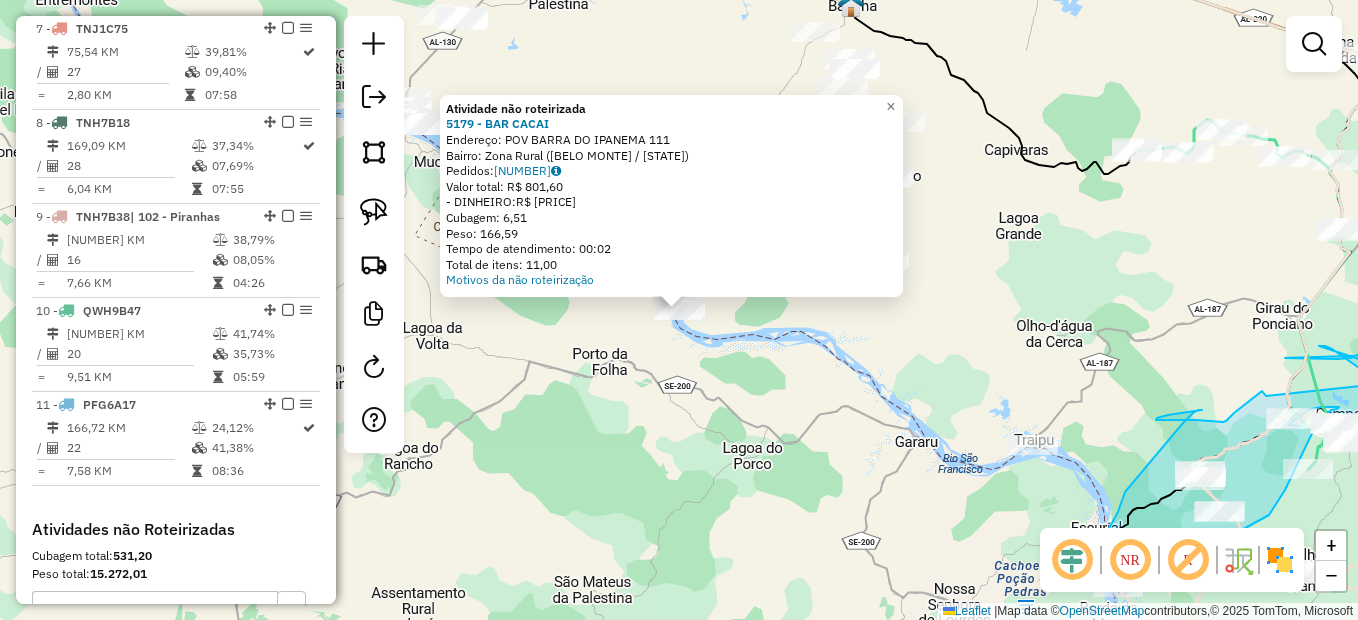 click on "Atividade não roteirizada 5179 - BAR CACAI  Endereço:  POV BARRA DO IPANEMA 111   Bairro: Zona Rural (BELO MONTE / AL)   Pedidos:  02128692   Valor total: R$ 801,60   - DINHEIRO:  R$ 801,60   Cubagem: 6,51   Peso: 166,59   Tempo de atendimento: 00:02   Total de itens: 11,00  Motivos da não roteirização × Janela de atendimento Grade de atendimento Capacidade Transportadoras Veículos Cliente Pedidos  Rotas Selecione os dias de semana para filtrar as janelas de atendimento  Seg   Ter   Qua   Qui   Sex   Sáb   Dom  Informe o período da janela de atendimento: De: Até:  Filtrar exatamente a janela do cliente  Considerar janela de atendimento padrão  Selecione os dias de semana para filtrar as grades de atendimento  Seg   Ter   Qua   Qui   Sex   Sáb   Dom   Considerar clientes sem dia de atendimento cadastrado  Clientes fora do dia de atendimento selecionado Filtrar as atividades entre os valores definidos abaixo:  Peso mínimo:   Peso máximo:   Cubagem mínima:   Cubagem máxima:   De:   Até:   De:  +" 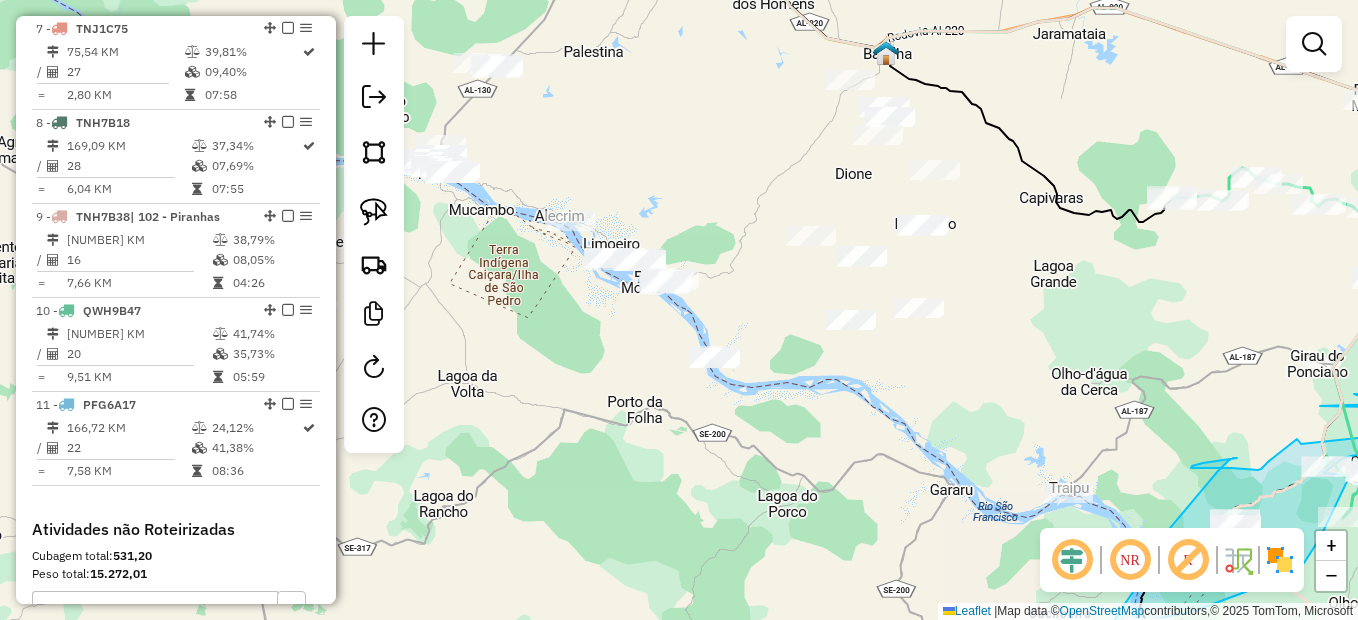 drag, startPoint x: 774, startPoint y: 372, endPoint x: 799, endPoint y: 403, distance: 39.824615 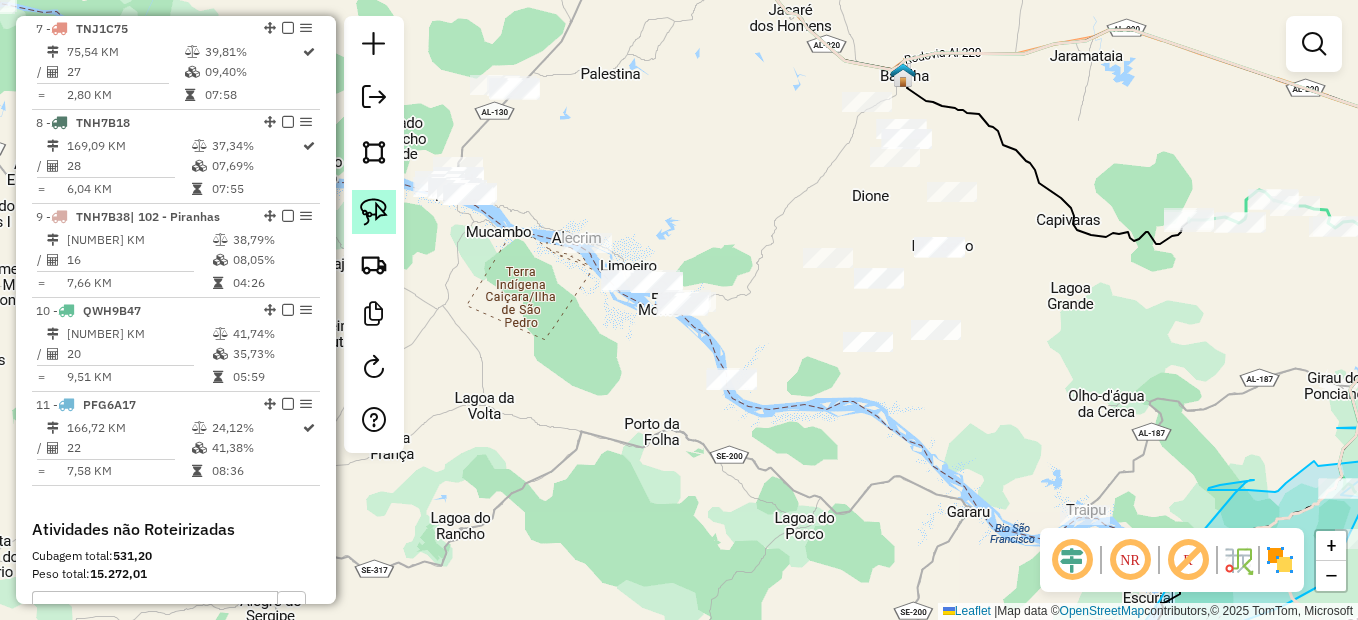 click 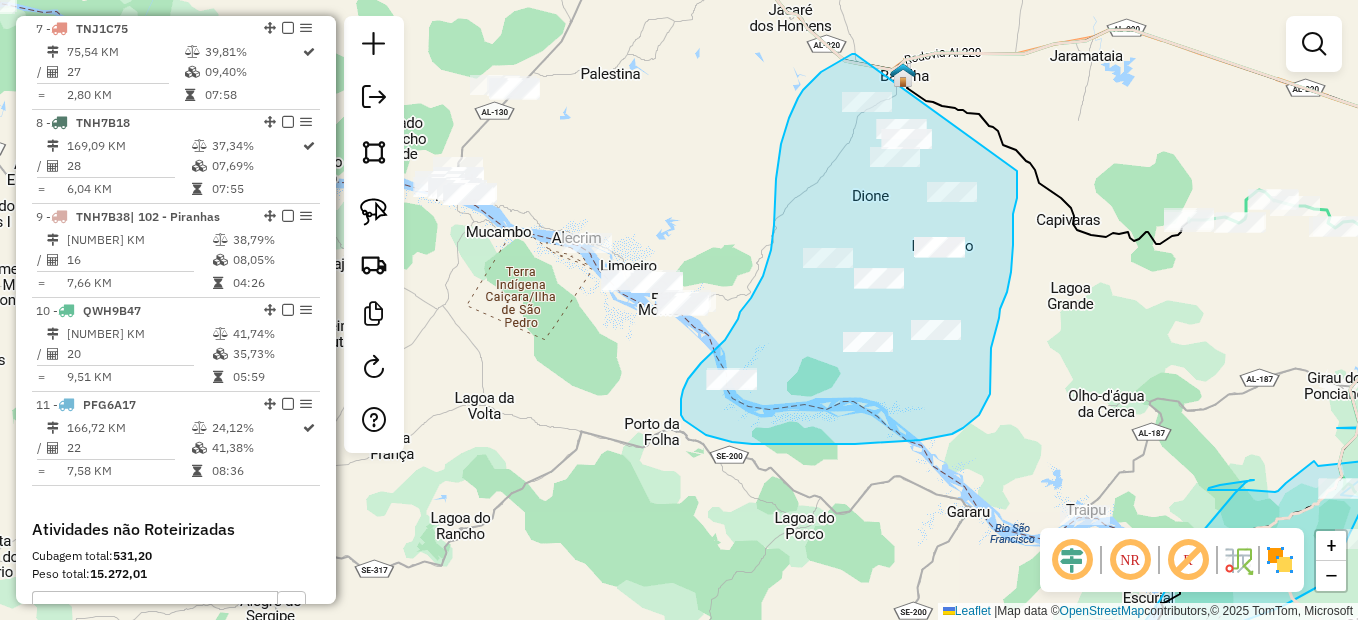 drag, startPoint x: 821, startPoint y: 72, endPoint x: 1017, endPoint y: 171, distance: 219.5837 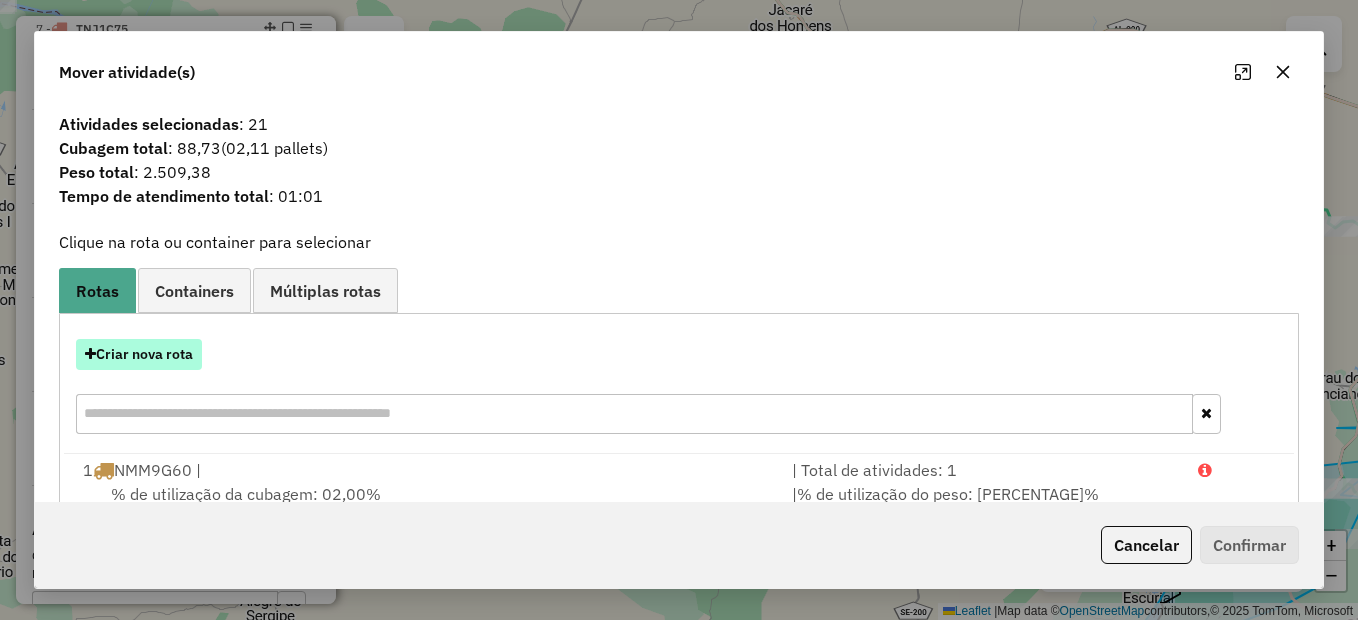 click on "Criar nova rota" at bounding box center (139, 354) 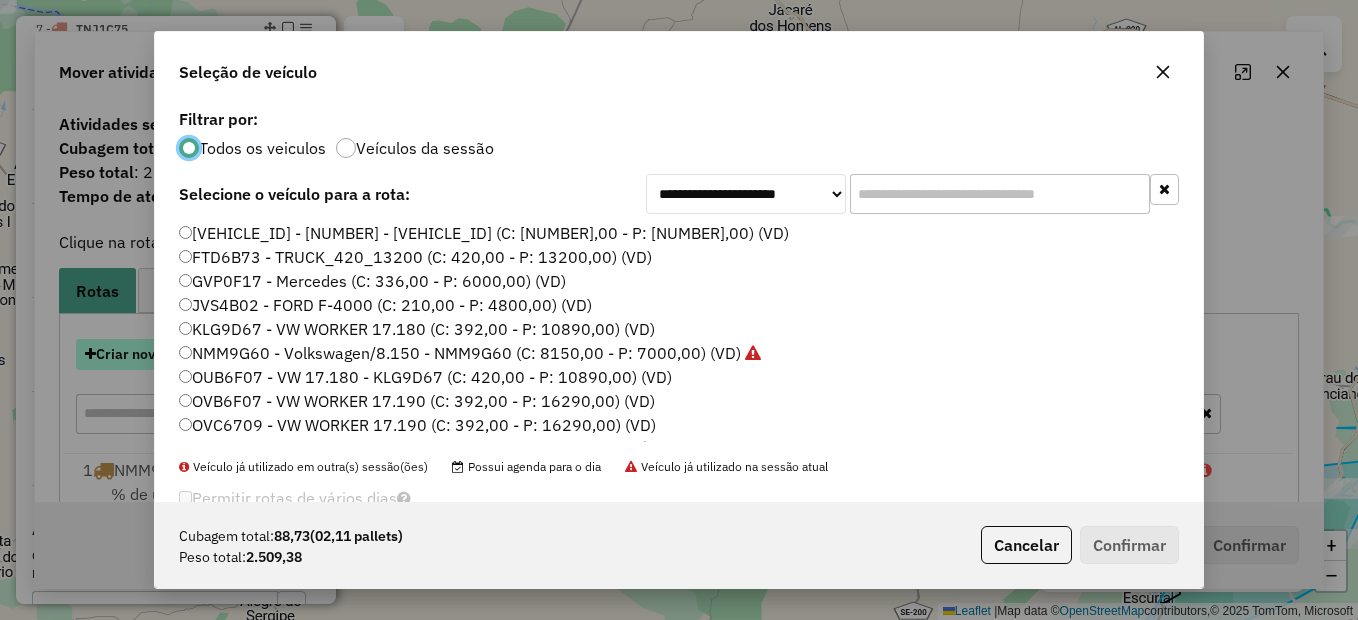 scroll, scrollTop: 11, scrollLeft: 6, axis: both 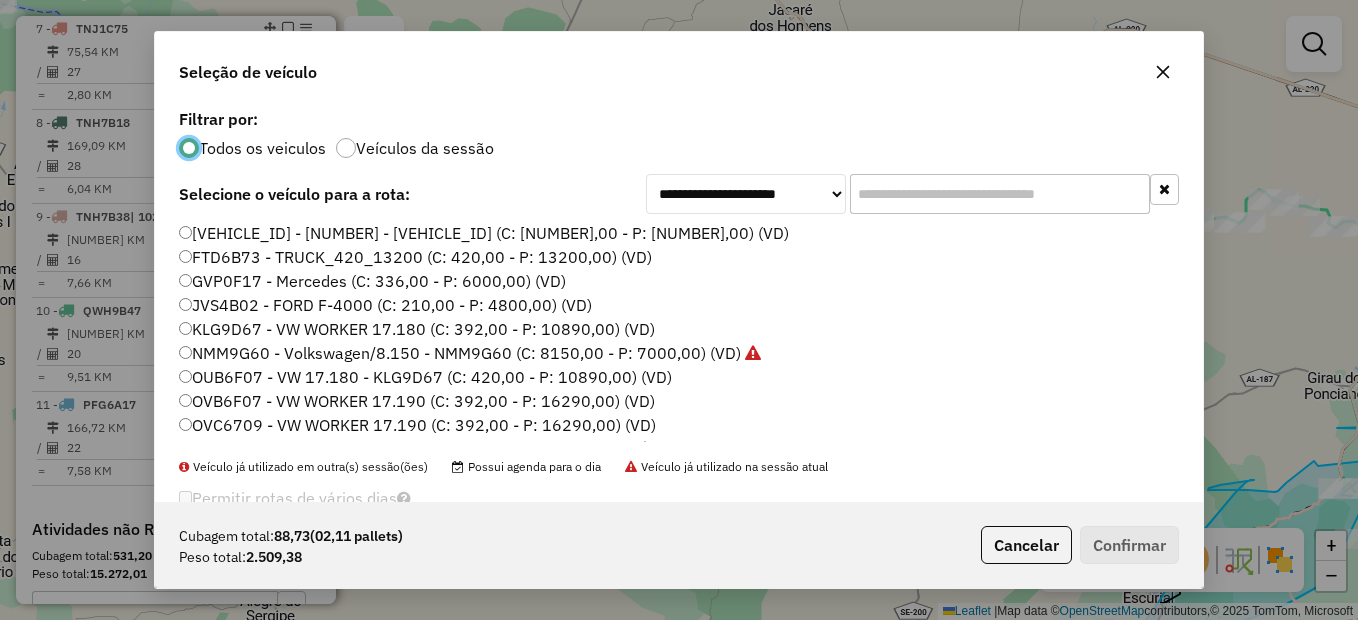 click on "DQE3A76 - 710 - DQE3A76 (C: 280,00 - P: 3800,00) (VD)" 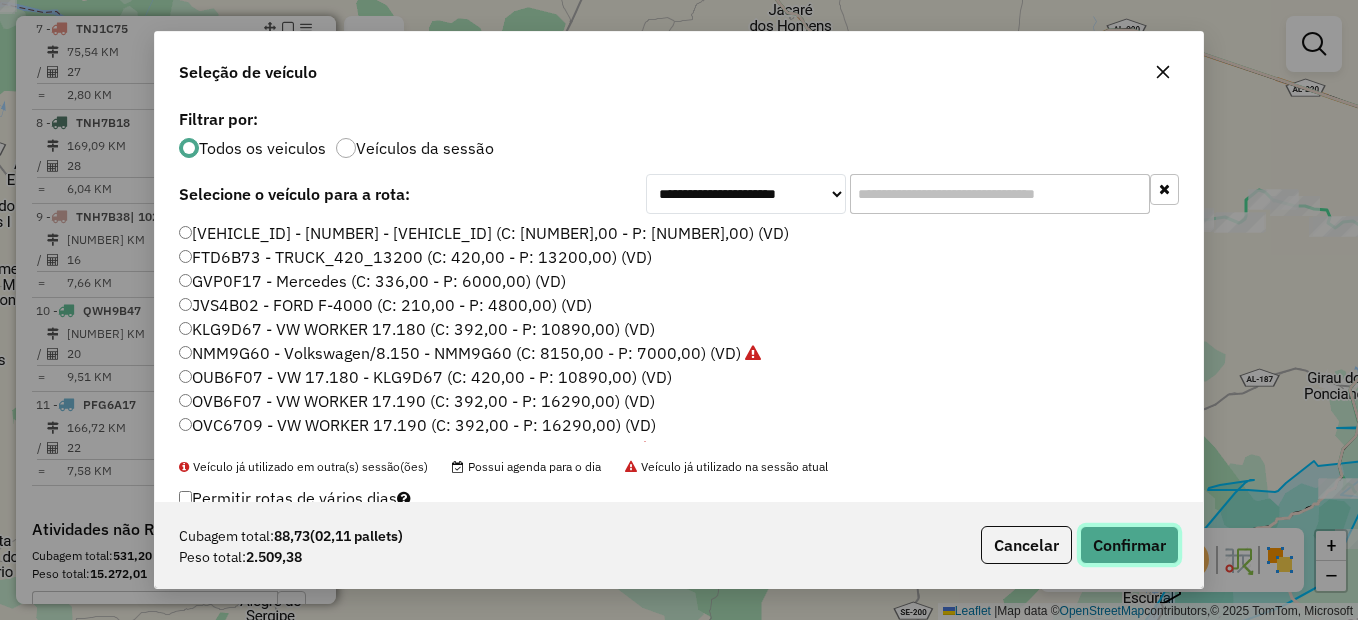 click on "Confirmar" 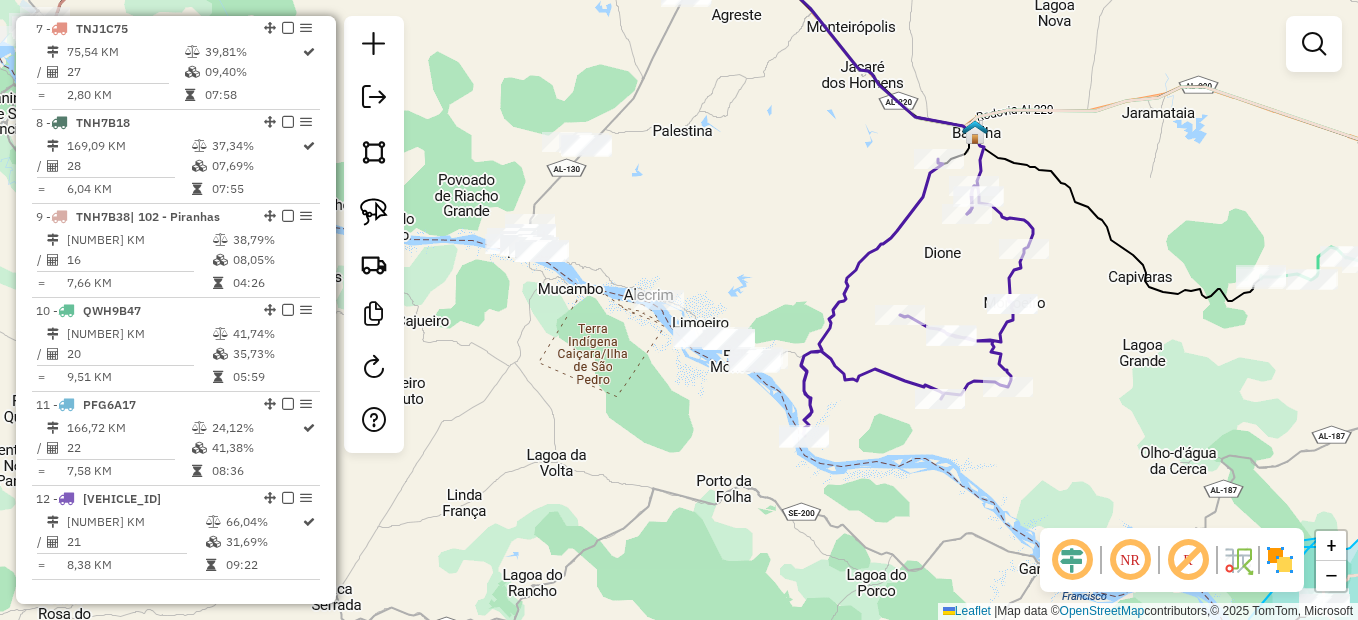 drag, startPoint x: 891, startPoint y: 416, endPoint x: 954, endPoint y: 472, distance: 84.29116 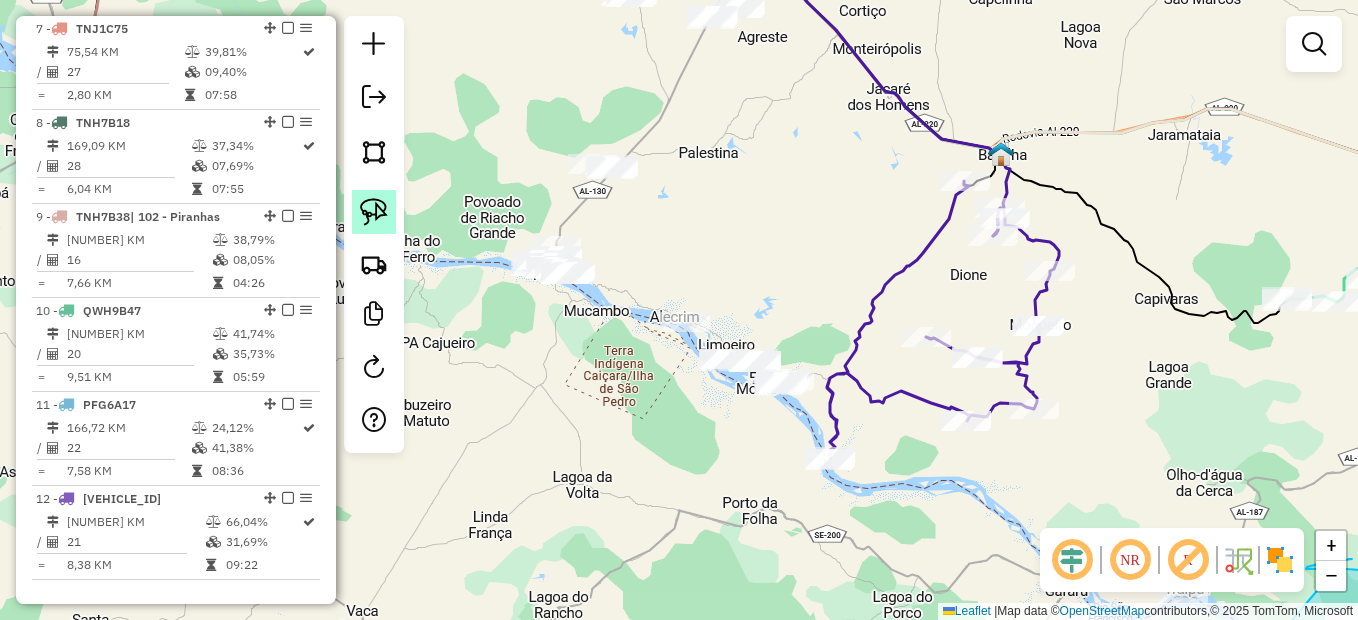 click 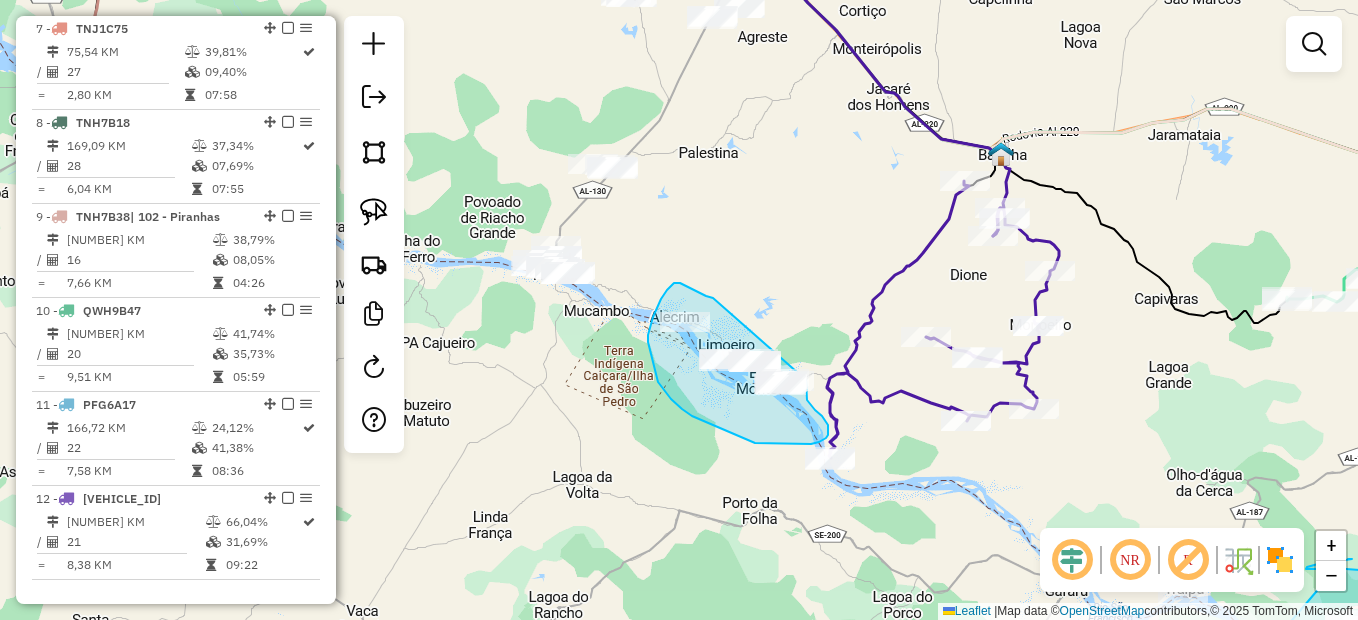 drag, startPoint x: 690, startPoint y: 288, endPoint x: 809, endPoint y: 366, distance: 142.28493 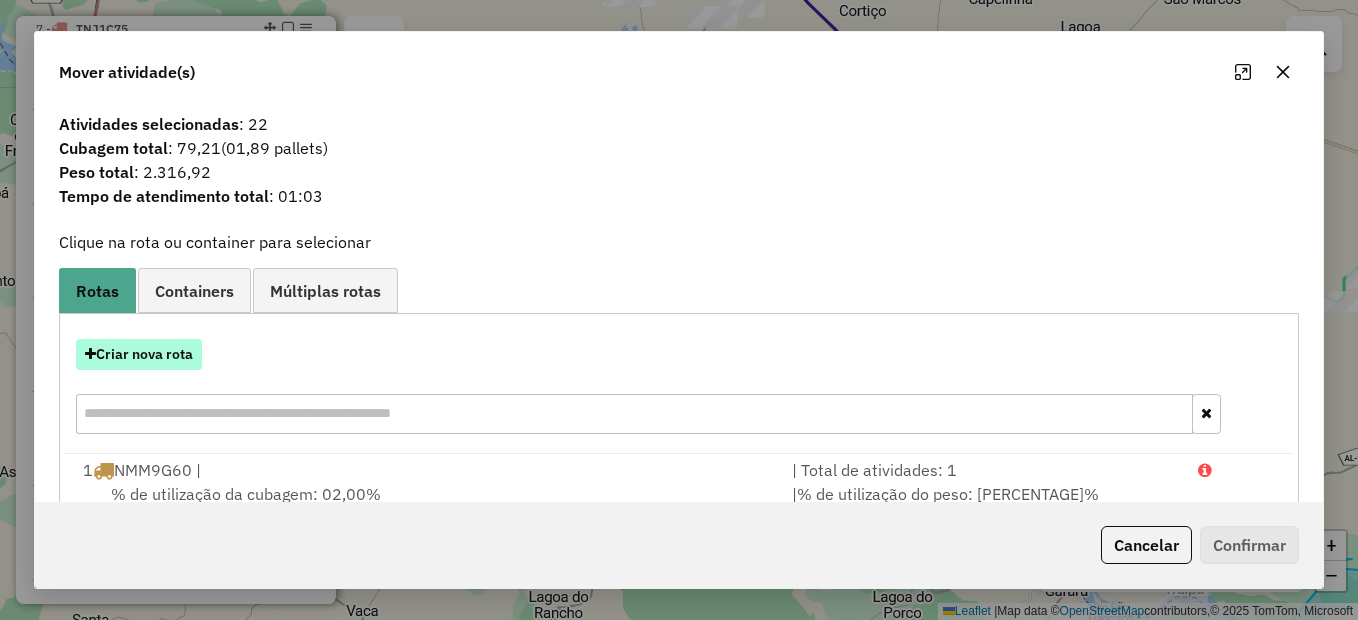 click at bounding box center (90, 354) 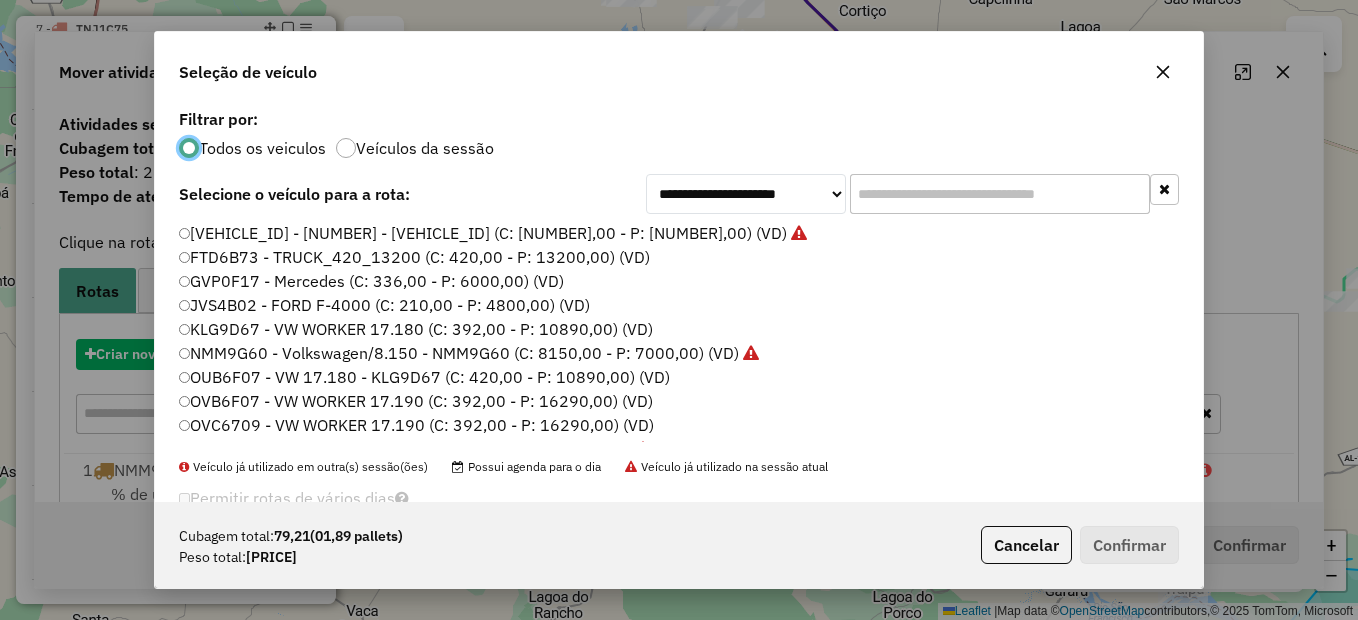 scroll, scrollTop: 11, scrollLeft: 6, axis: both 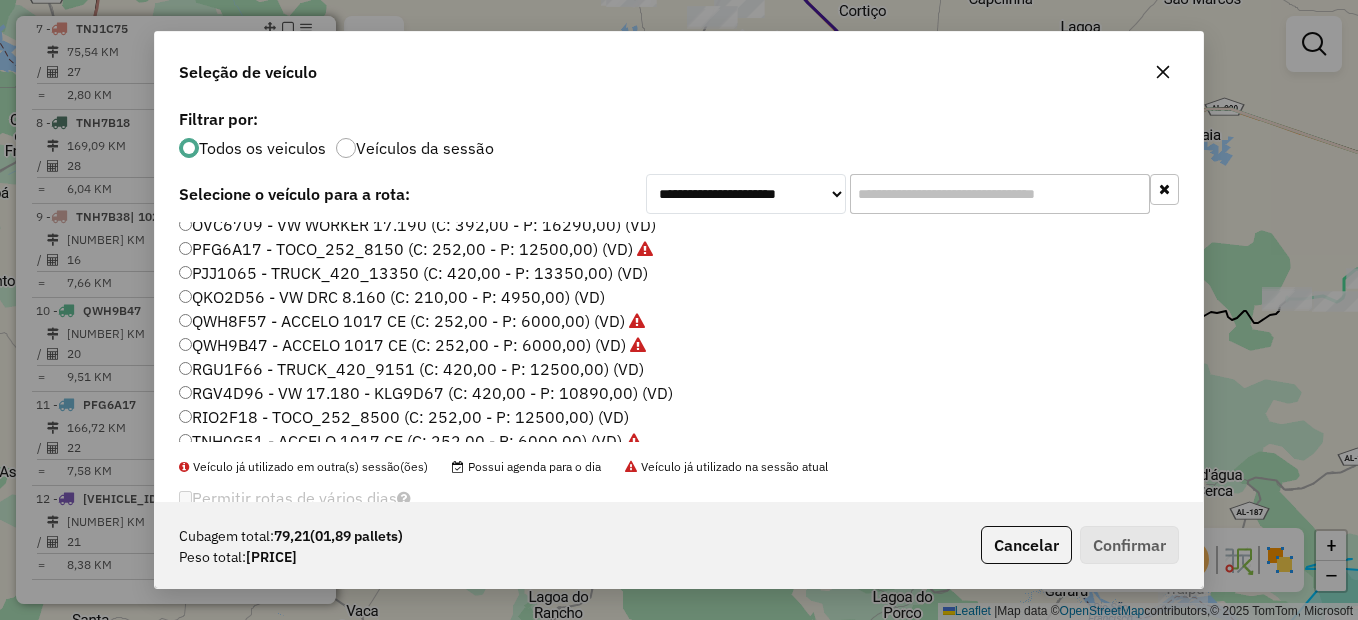 click on "QKO2D56 - VW DRC 8.160 (C: 210,00 - P: 4950,00) (VD)" 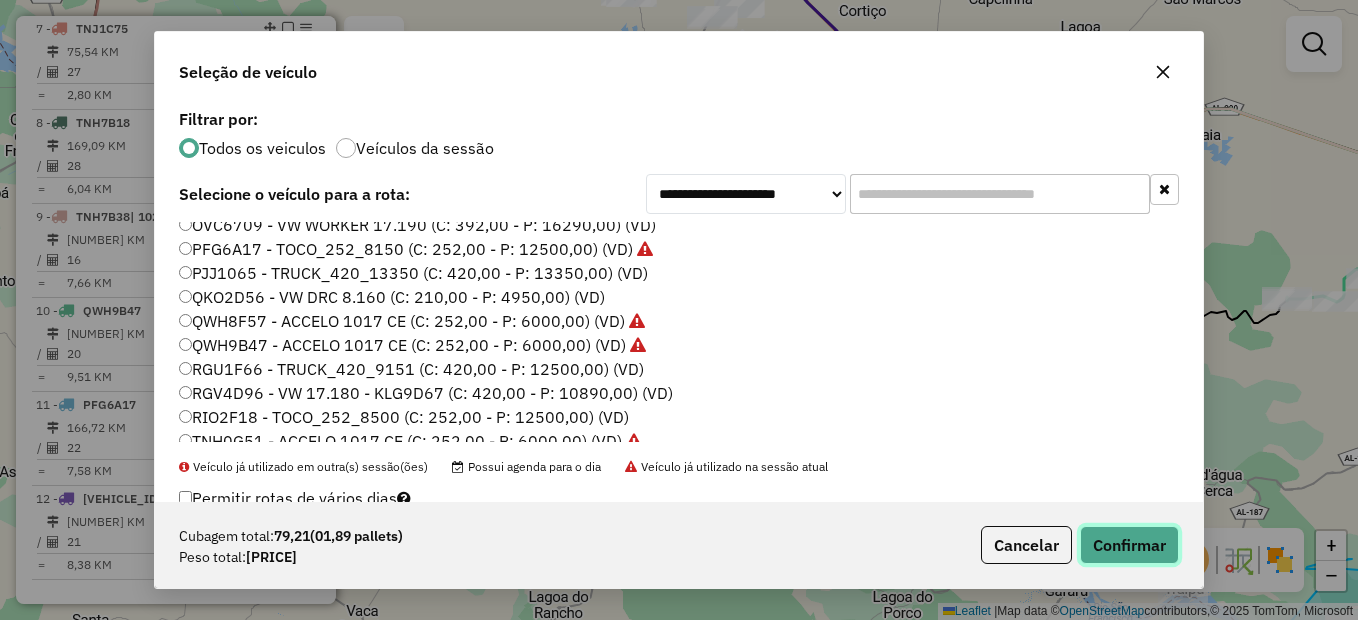 click on "Confirmar" 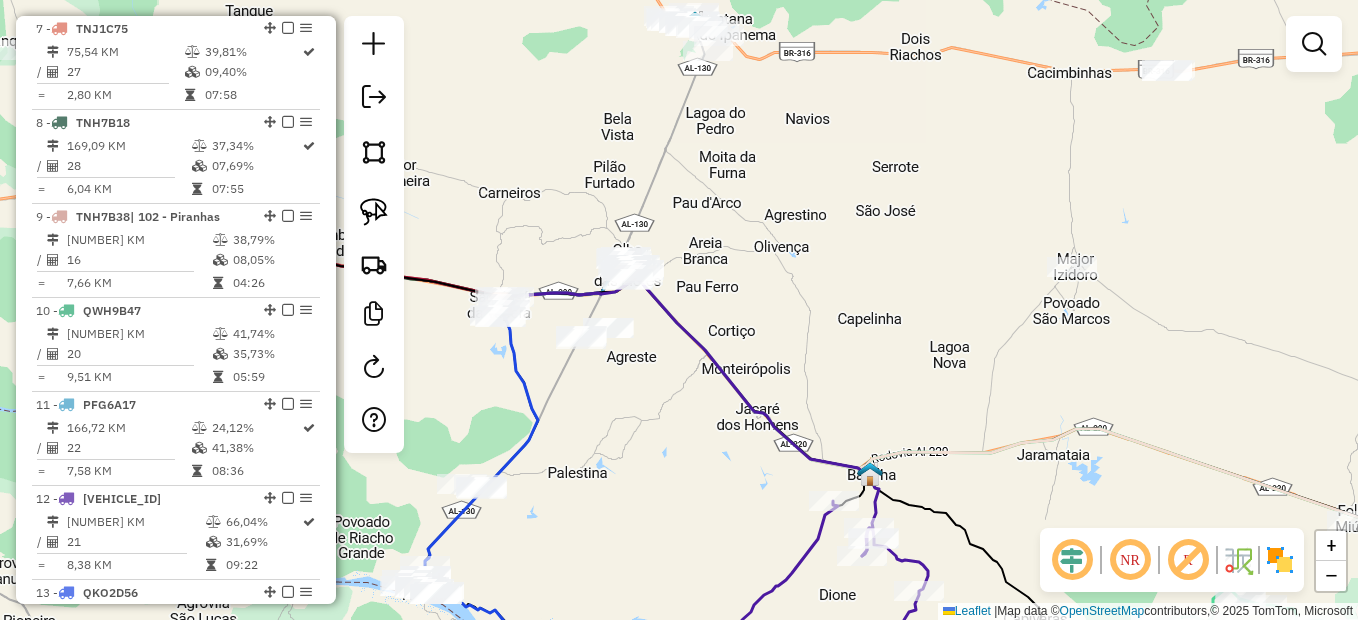 drag, startPoint x: 900, startPoint y: 236, endPoint x: 769, endPoint y: 556, distance: 345.77594 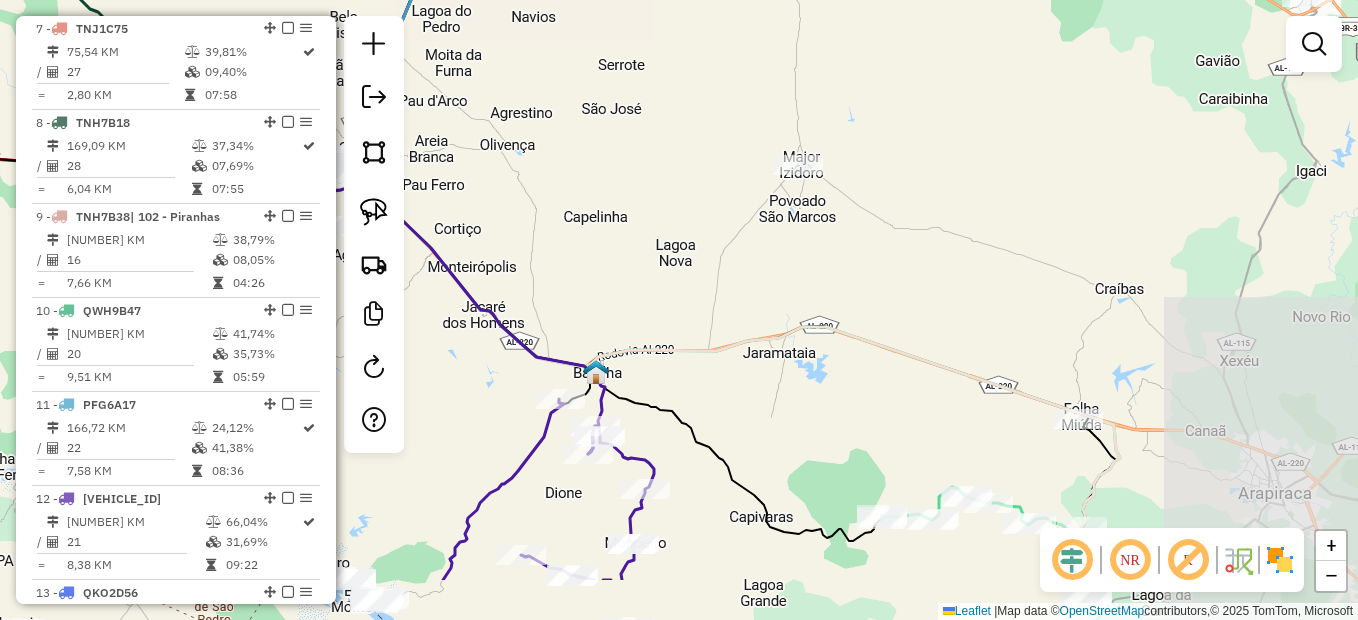 drag, startPoint x: 938, startPoint y: 377, endPoint x: 780, endPoint y: 329, distance: 165.13025 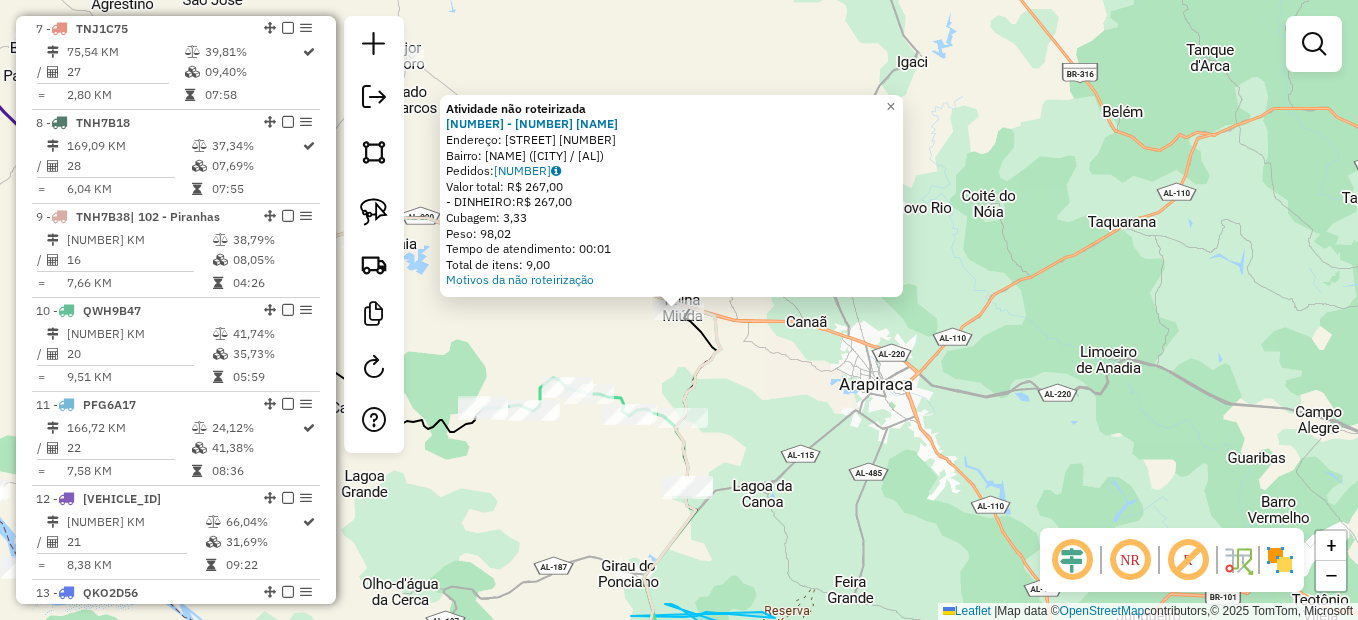 click on "Atividade não roteirizada 2445 - 58.511.603 JORLANDO  Endereço: Rua projetada                 404   Bairro: Centro (MINADOR DO NEGR / AL)   Pedidos:  02128645   Valor total: R$ 267,00   - DINHEIRO:  R$ 267,00   Cubagem: 3,33   Peso: 98,02   Tempo de atendimento: 00:01   Total de itens: 9,00  Motivos da não roteirização × Janela de atendimento Grade de atendimento Capacidade Transportadoras Veículos Cliente Pedidos  Rotas Selecione os dias de semana para filtrar as janelas de atendimento  Seg   Ter   Qua   Qui   Sex   Sáb   Dom  Informe o período da janela de atendimento: De: Até:  Filtrar exatamente a janela do cliente  Considerar janela de atendimento padrão  Selecione os dias de semana para filtrar as grades de atendimento  Seg   Ter   Qua   Qui   Sex   Sáb   Dom   Considerar clientes sem dia de atendimento cadastrado  Clientes fora do dia de atendimento selecionado Filtrar as atividades entre os valores definidos abaixo:  Peso mínimo:   Peso máximo:   Cubagem mínima:   Cubagem máxima:  De:" 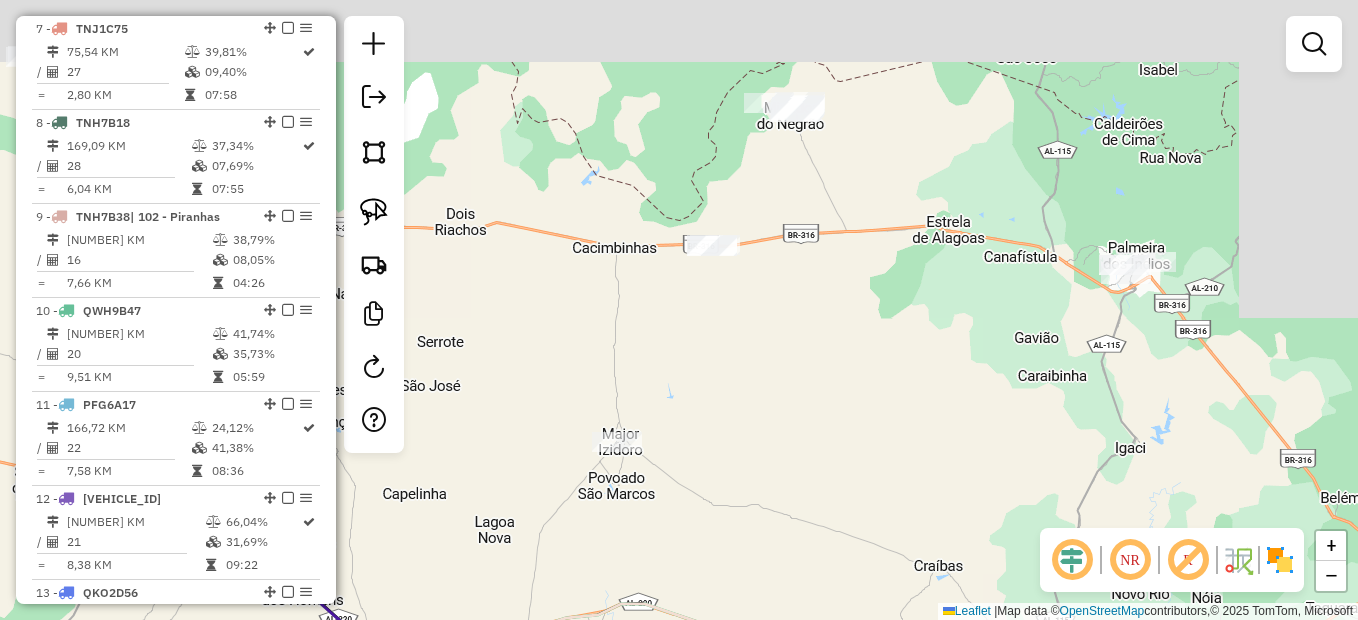 drag, startPoint x: 783, startPoint y: 213, endPoint x: 996, endPoint y: 593, distance: 435.62485 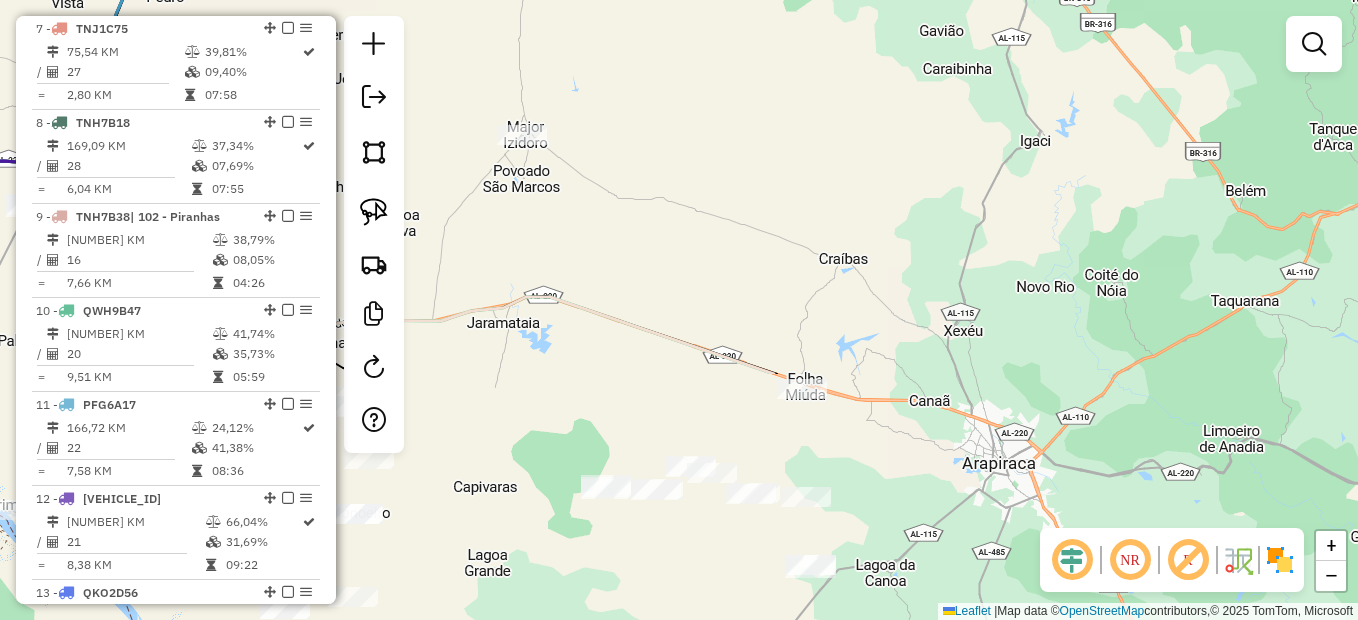 drag, startPoint x: 744, startPoint y: 349, endPoint x: 728, endPoint y: 242, distance: 108.18965 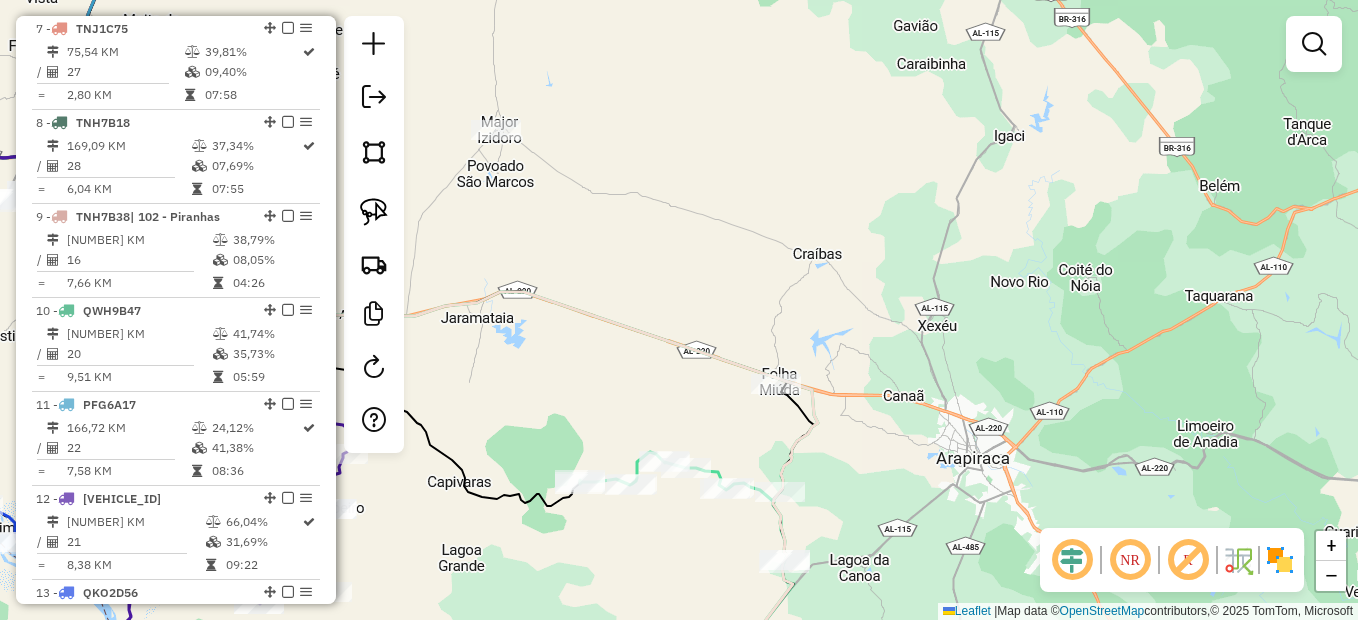 click on "Janela de atendimento Grade de atendimento Capacidade Transportadoras Veículos Cliente Pedidos  Rotas Selecione os dias de semana para filtrar as janelas de atendimento  Seg   Ter   Qua   Qui   Sex   Sáb   Dom  Informe o período da janela de atendimento: De: Até:  Filtrar exatamente a janela do cliente  Considerar janela de atendimento padrão  Selecione os dias de semana para filtrar as grades de atendimento  Seg   Ter   Qua   Qui   Sex   Sáb   Dom   Considerar clientes sem dia de atendimento cadastrado  Clientes fora do dia de atendimento selecionado Filtrar as atividades entre os valores definidos abaixo:  Peso mínimo:   Peso máximo:   Cubagem mínima:   Cubagem máxima:   De:   Até:  Filtrar as atividades entre o tempo de atendimento definido abaixo:  De:   Até:   Considerar capacidade total dos clientes não roteirizados Transportadora: Selecione um ou mais itens Tipo de veículo: Selecione um ou mais itens Veículo: Selecione um ou mais itens Motorista: Selecione um ou mais itens Nome: Rótulo:" 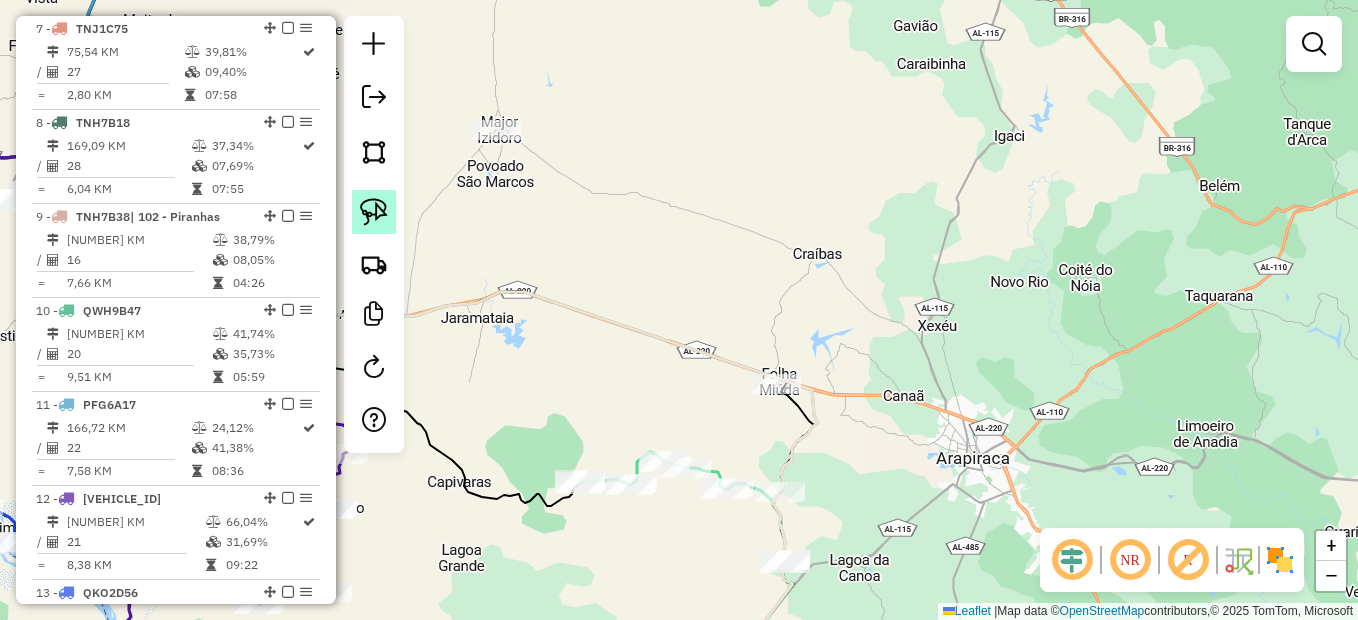 click 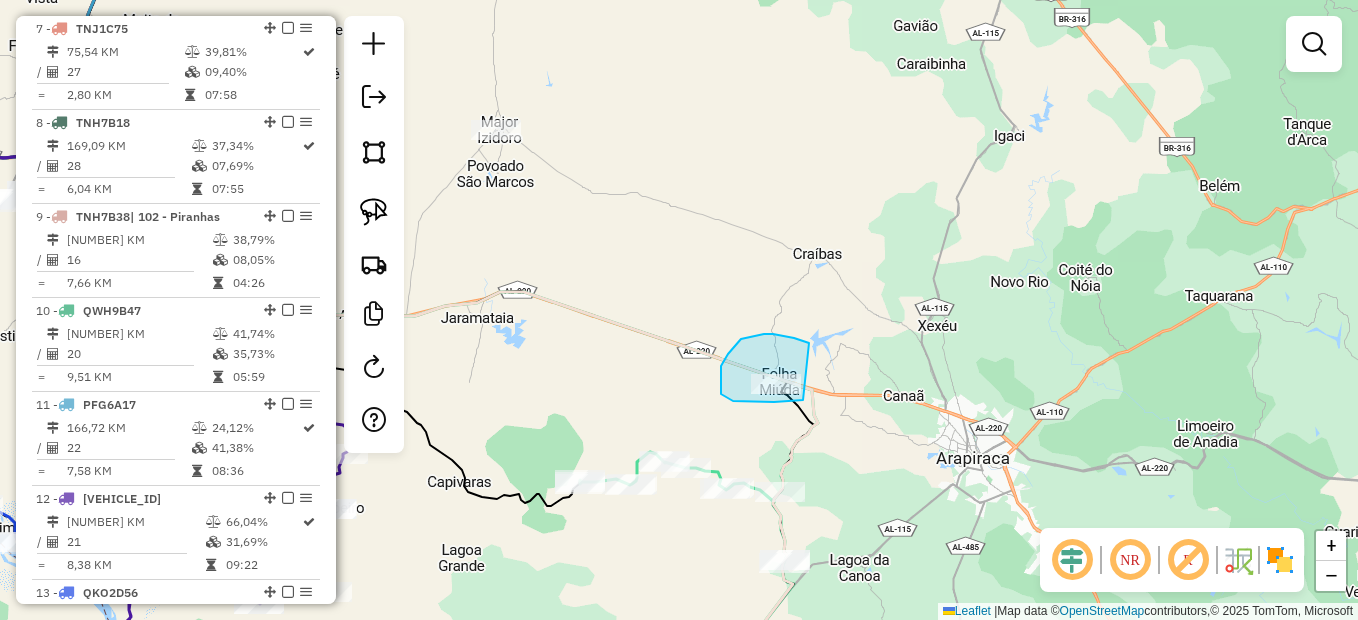 drag, startPoint x: 773, startPoint y: 334, endPoint x: 833, endPoint y: 390, distance: 82.073135 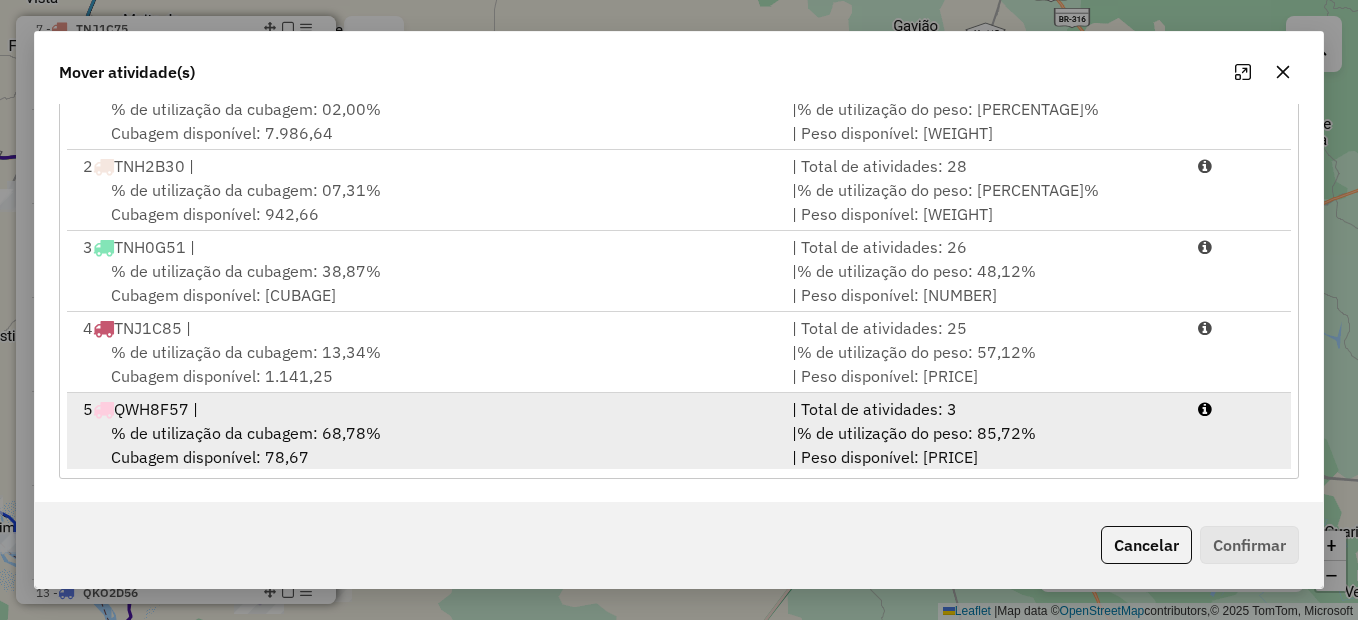 scroll, scrollTop: 386, scrollLeft: 0, axis: vertical 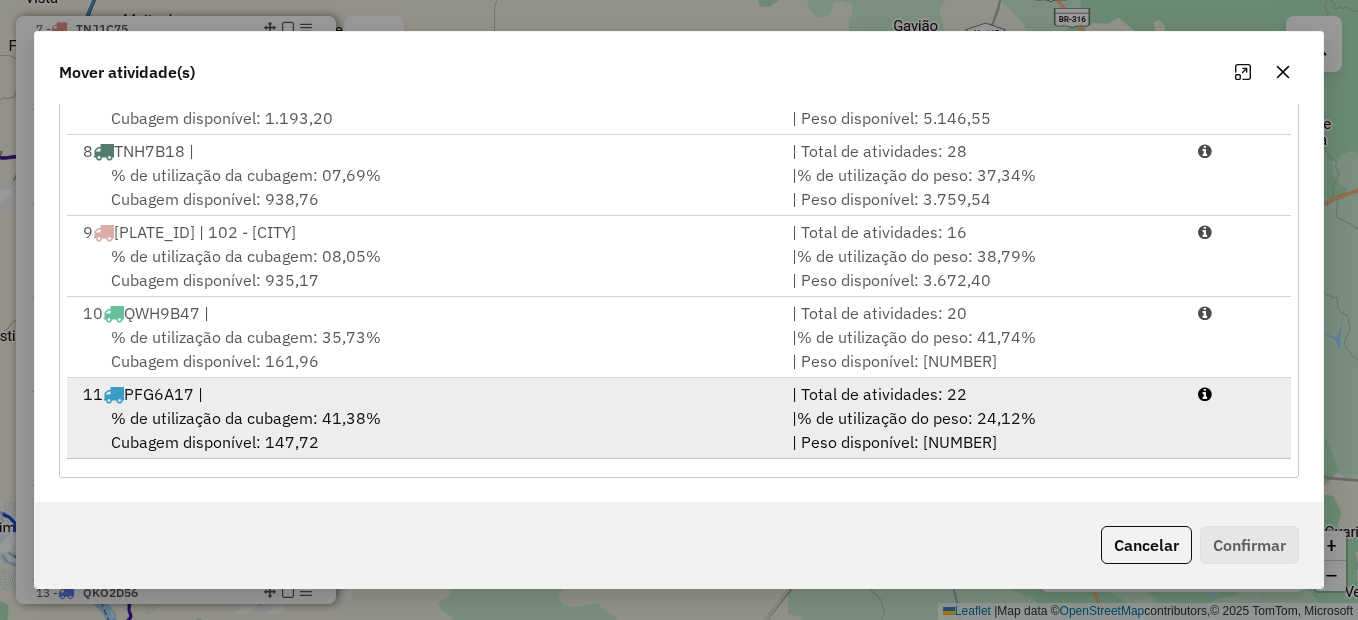 click on "% de utilização da cubagem: 41,38%  Cubagem disponível: 147,72" at bounding box center [425, 430] 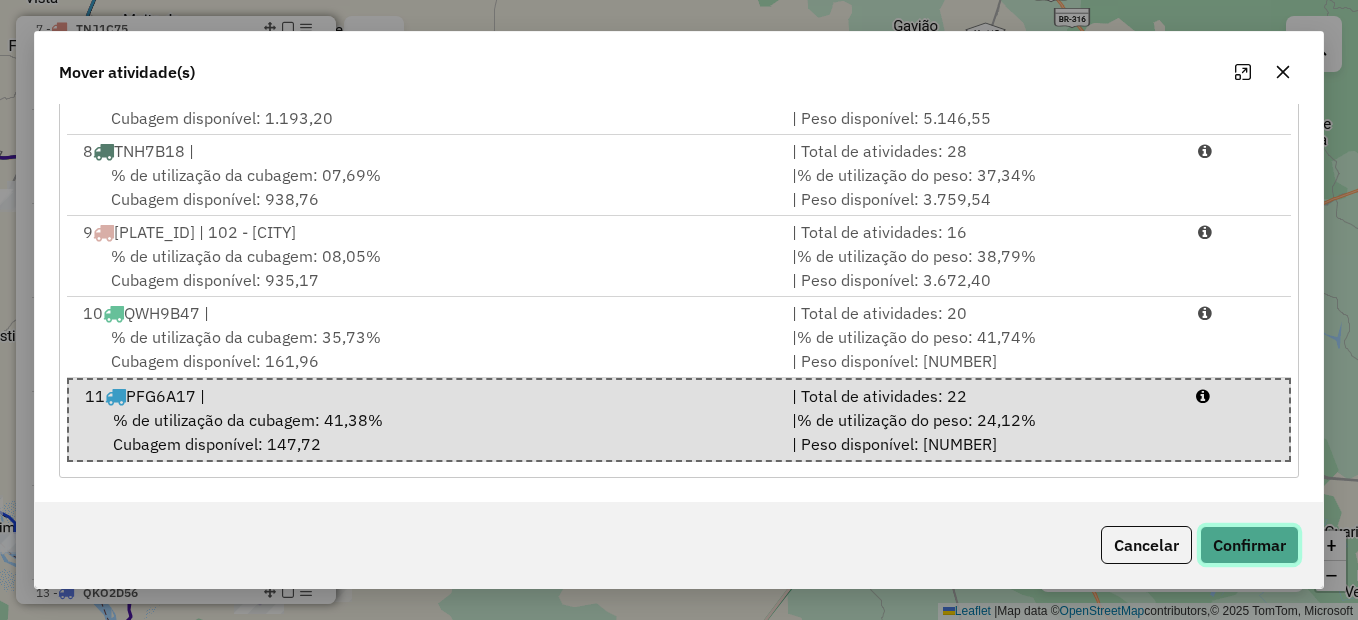 click on "Confirmar" 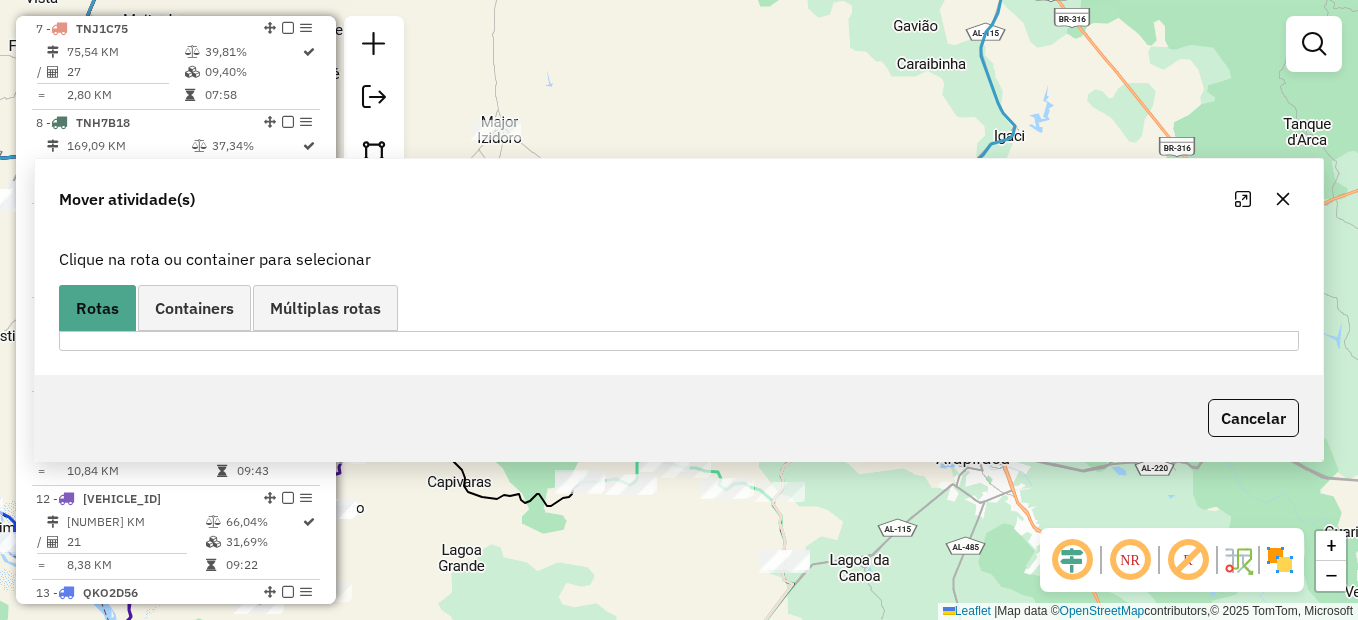 scroll, scrollTop: 0, scrollLeft: 0, axis: both 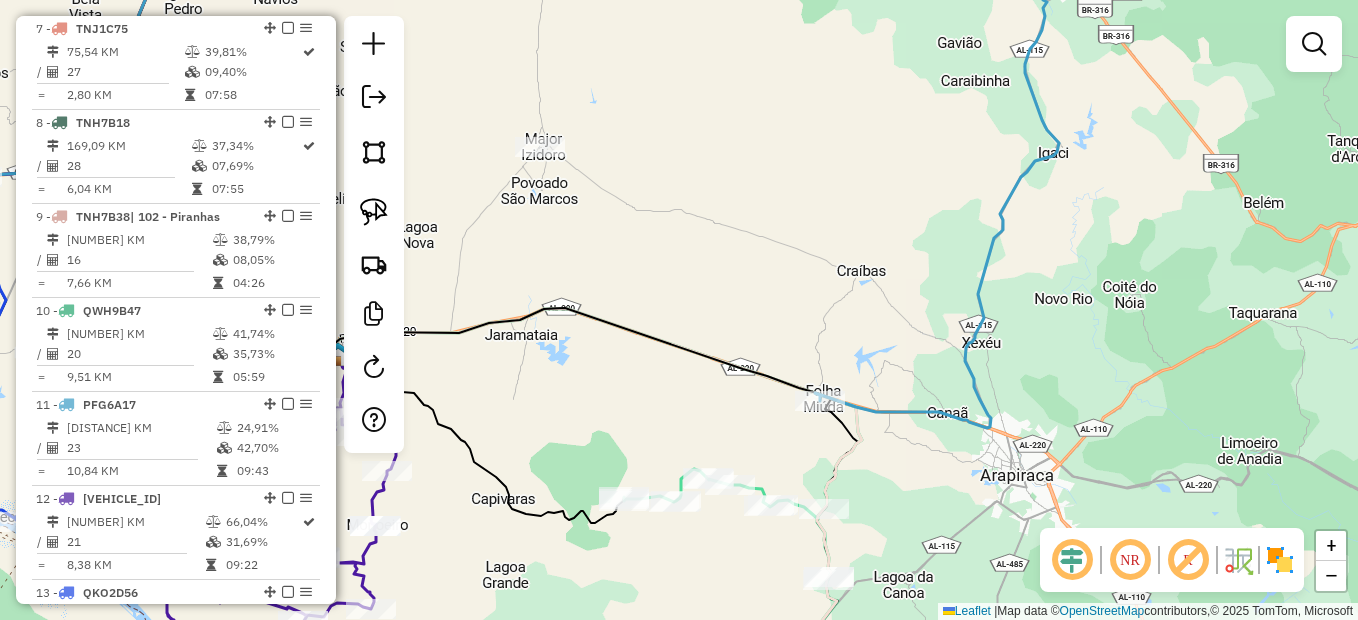 drag, startPoint x: 804, startPoint y: 304, endPoint x: 1000, endPoint y: 431, distance: 233.5487 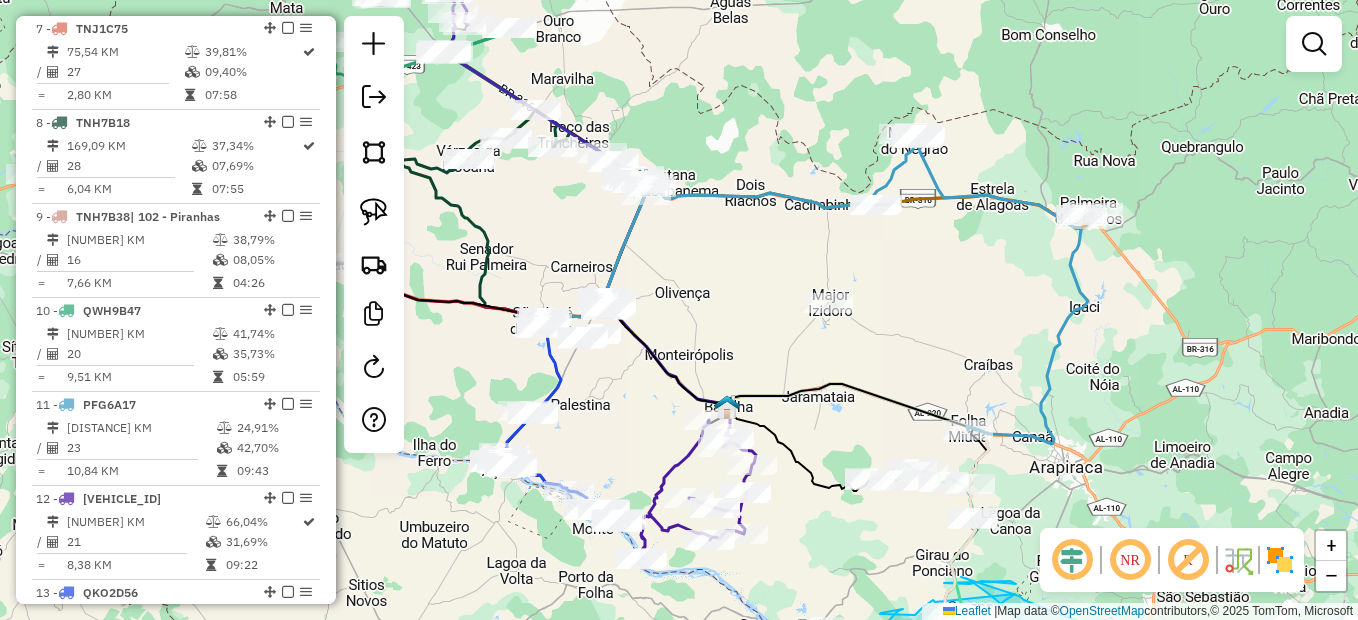 drag, startPoint x: 1103, startPoint y: 388, endPoint x: 947, endPoint y: 251, distance: 207.61743 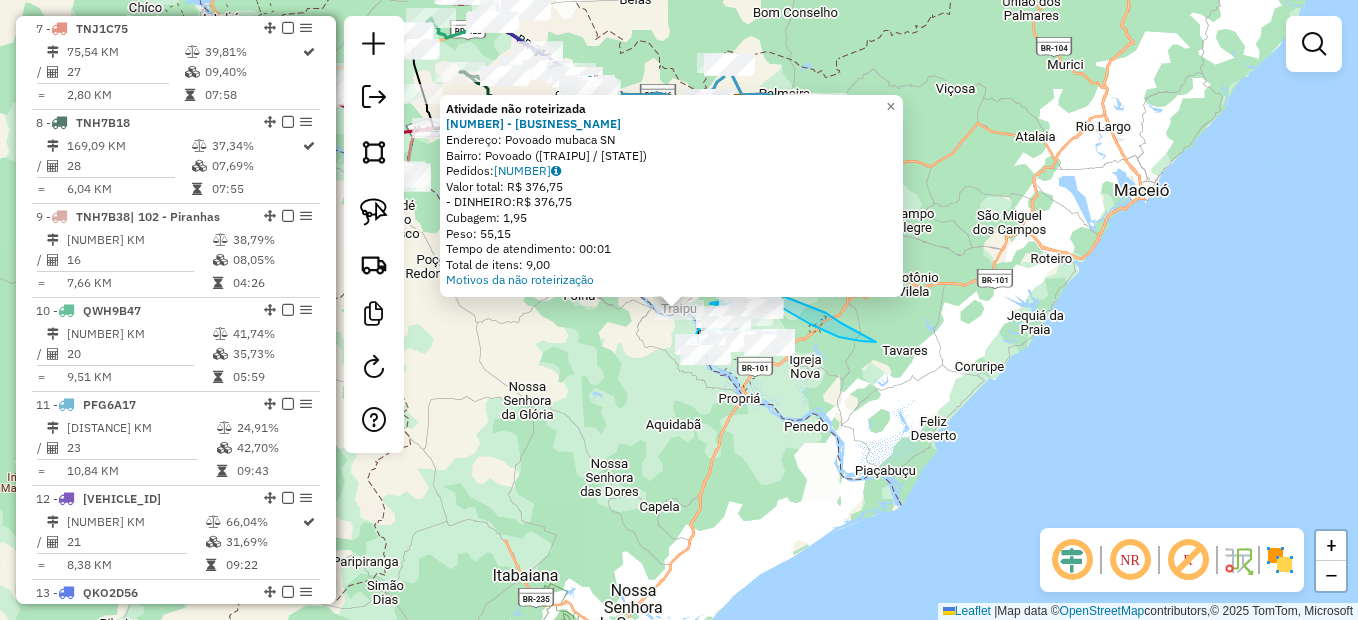 click on "Atividade não roteirizada 2584 - MERC DA ERILUCIA  Endereço:  Povoado mubaca SN   Bairro: Povoado ([CITY] / AL)   Pedidos:  [ORDER_ID]   Valor total: R$ 376,75   - DINHEIRO:  R$ 376,75   Cubagem: 1,95   Peso: 55,15   Tempo de atendimento: 00:01   Total de itens: 9,00  Motivos da não roteirização × Janela de atendimento Grade de atendimento Capacidade Transportadoras Veículos Cliente Pedidos  Rotas Selecione os dias de semana para filtrar as janelas de atendimento  Seg   Ter   Qua   Qui   Sex   Sáb   Dom  Informe o período da janela de atendimento: De: Até:  Filtrar exatamente a janela do cliente  Considerar janela de atendimento padrão  Selecione os dias de semana para filtrar as grades de atendimento  Seg   Ter   Qua   Qui   Sex   Sáb   Dom   Considerar clientes sem dia de atendimento cadastrado  Clientes fora do dia de atendimento selecionado Filtrar as atividades entre os valores definidos abaixo:  Peso mínimo:   Peso máximo:   Cubagem mínima:   Cubagem máxima:   De:   Até:  De:   Até:  +" 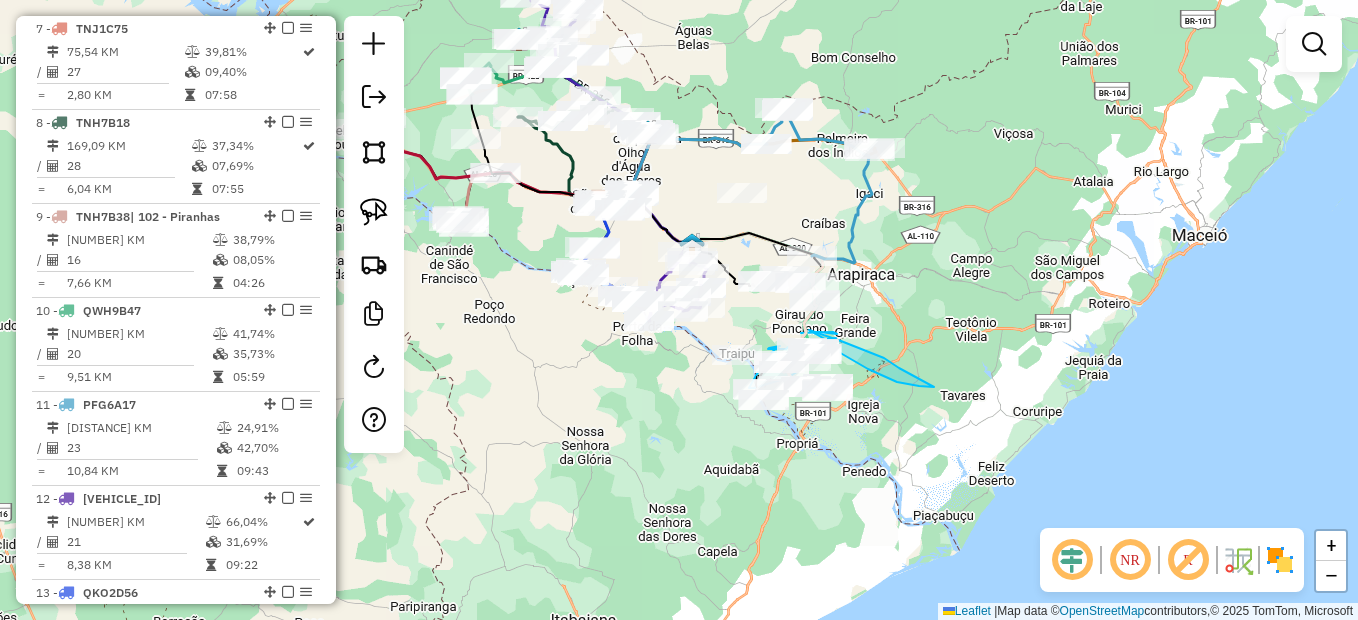 drag, startPoint x: 592, startPoint y: 366, endPoint x: 743, endPoint y: 468, distance: 182.2224 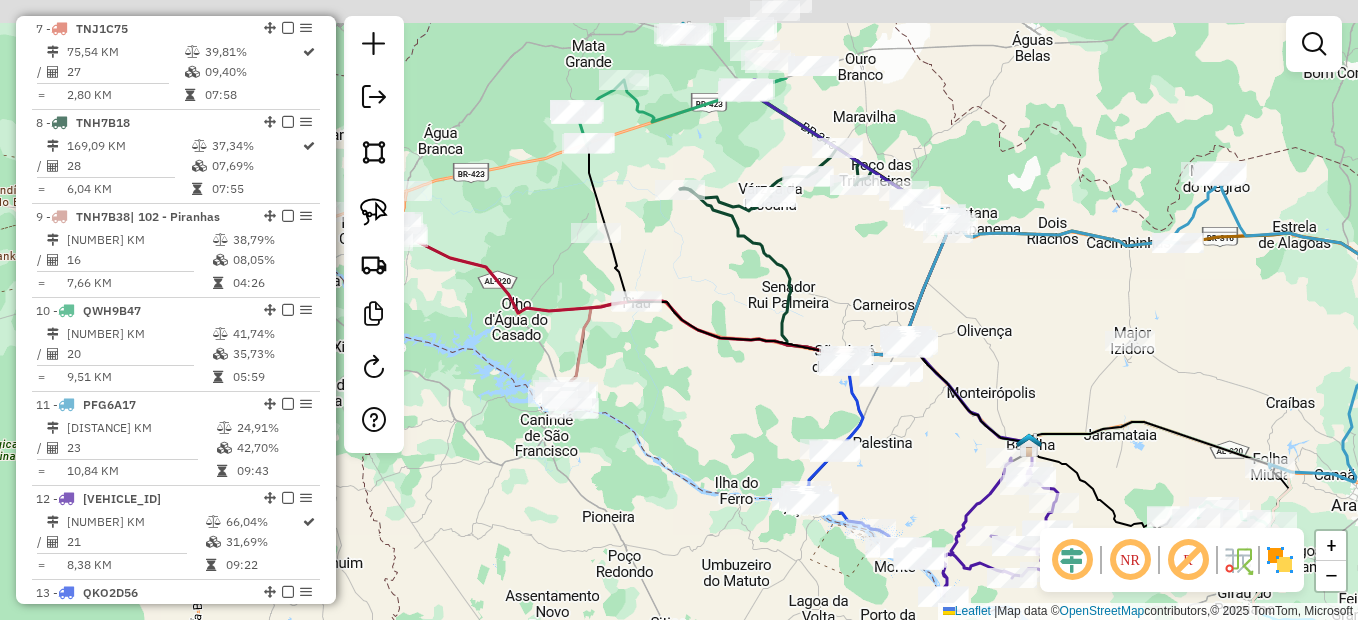 drag, startPoint x: 574, startPoint y: 299, endPoint x: 737, endPoint y: 447, distance: 220.16585 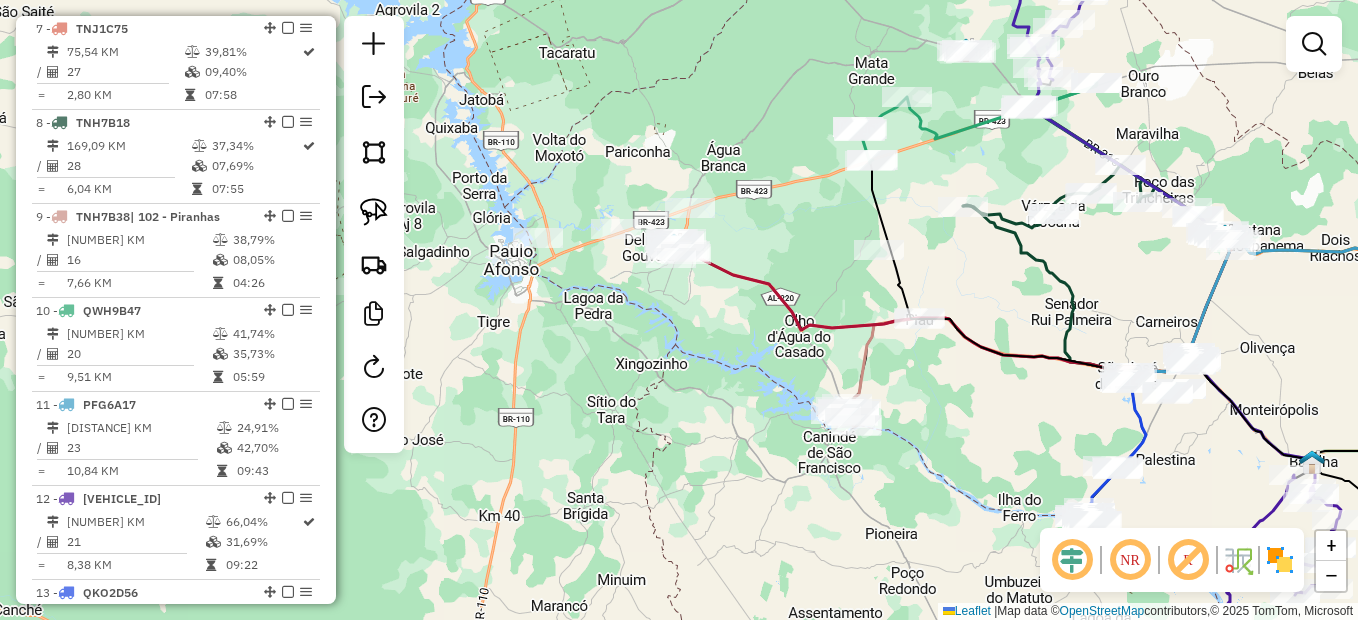 drag, startPoint x: 671, startPoint y: 475, endPoint x: 934, endPoint y: 485, distance: 263.19003 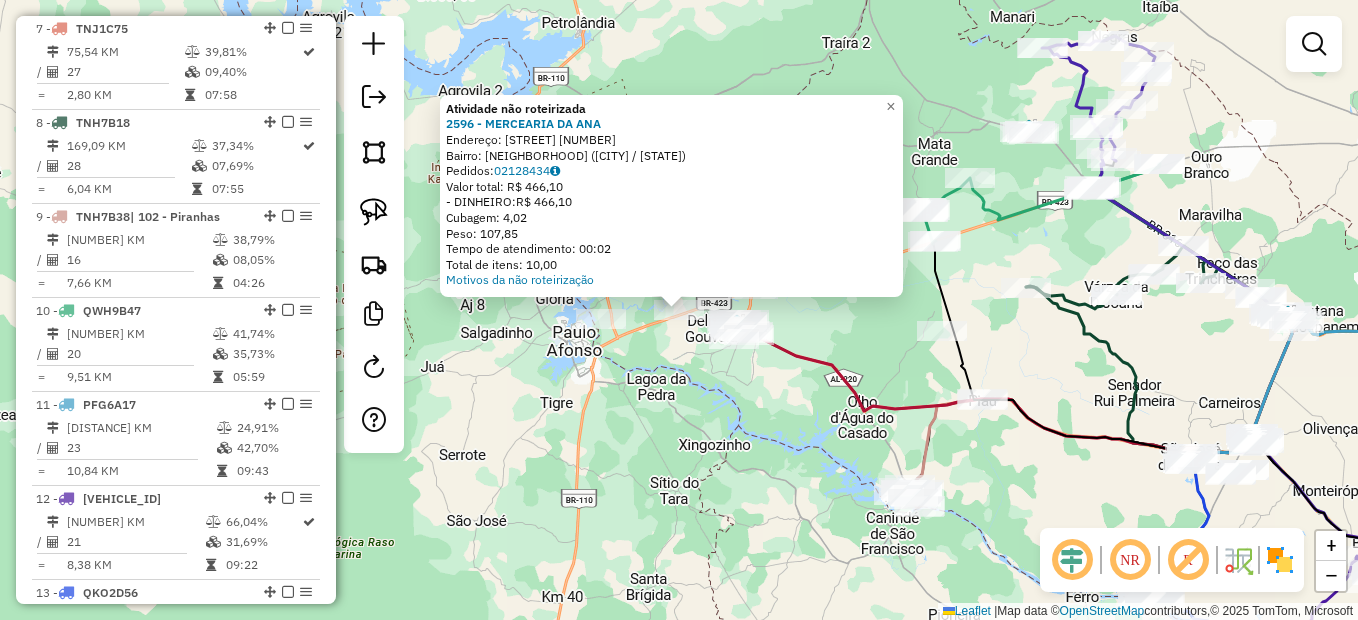 click on "Atividade não roteirizada [NUMBER] - [BUSINESS_NAME]  Endereço:  [STREET] [NAME]   Bairro: [NEIGHBORHOOD] ([CITY] / [STATE])   Pedidos:  [NUMBER]   Valor total: [CURRENCY] [PRICE]   - DINHEIRO:  [CURRENCY] [PRICE]   Cubagem: [PRICE]   Peso: [PRICE]   Tempo de atendimento: [TIME]   Total de itens: [PRICE]  Motivos da não roteirização × Janela de atendimento Grade de atendimento Capacidade Transportadoras Veículos Cliente Pedidos  Rotas Selecione os dias de semana para filtrar as janelas de atendimento  Seg   Ter   Qua   Qui   Sex   Sáb   Dom  Informe o período da janela de atendimento: De: Até:  Filtrar exatamente a janela do cliente  Considerar janela de atendimento padrão  Selecione os dias de semana para filtrar as grades de atendimento  Seg   Ter   Qua   Qui   Sex   Sáb   Dom   Considerar clientes sem dia de atendimento cadastrado  Clientes fora do dia de atendimento selecionado Filtrar as atividades entre os valores definidos abaixo:  Peso mínimo:   Peso máximo:   Cubagem mínima:   Cubagem máxima:   De:  De:" 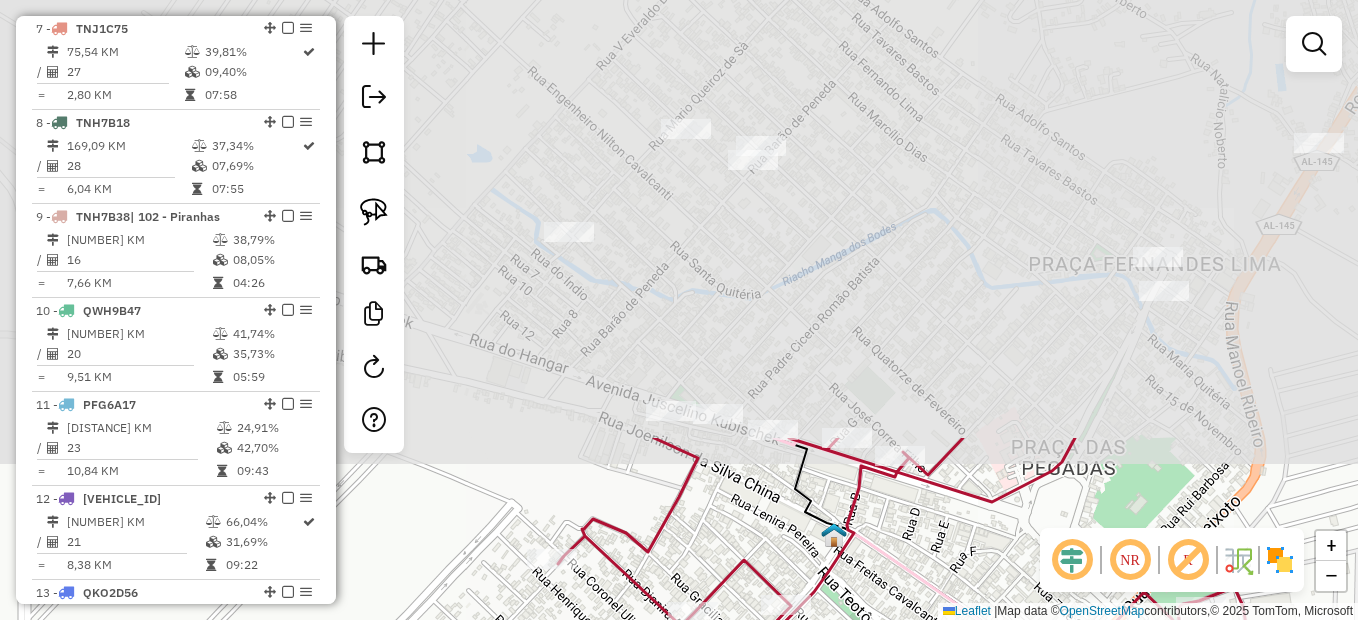 drag, startPoint x: 712, startPoint y: 298, endPoint x: 843, endPoint y: 663, distance: 387.79633 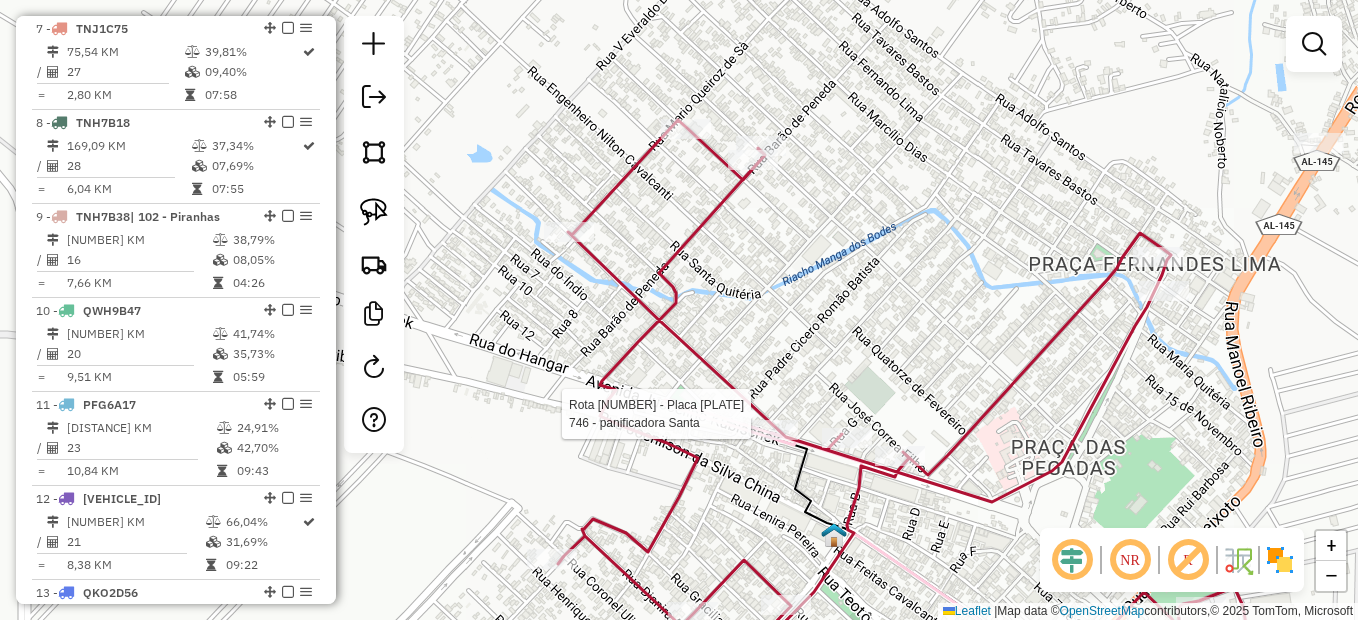 select on "*********" 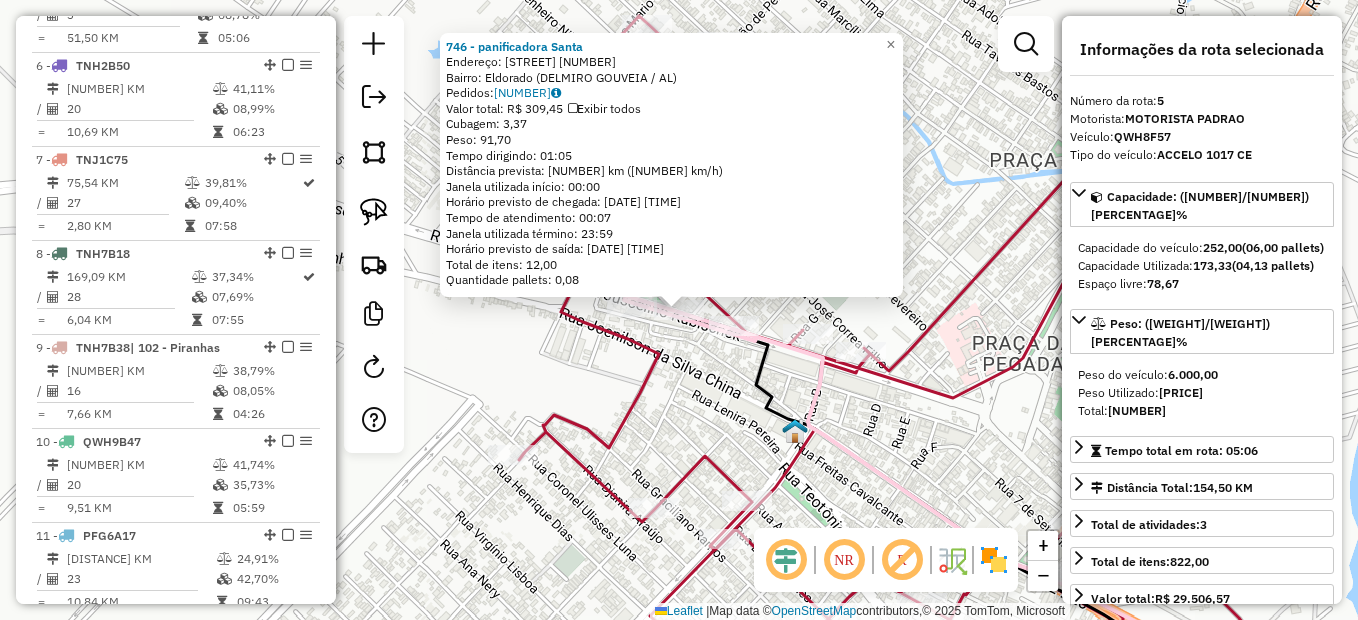 scroll, scrollTop: 1126, scrollLeft: 0, axis: vertical 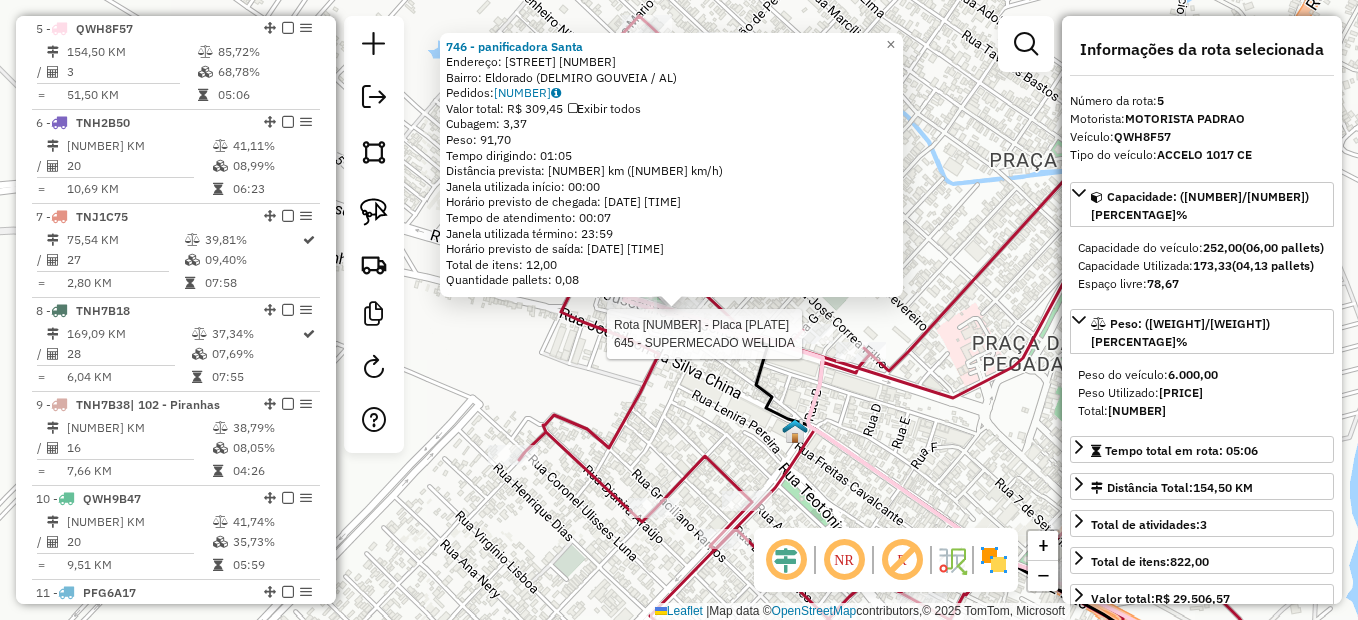 click 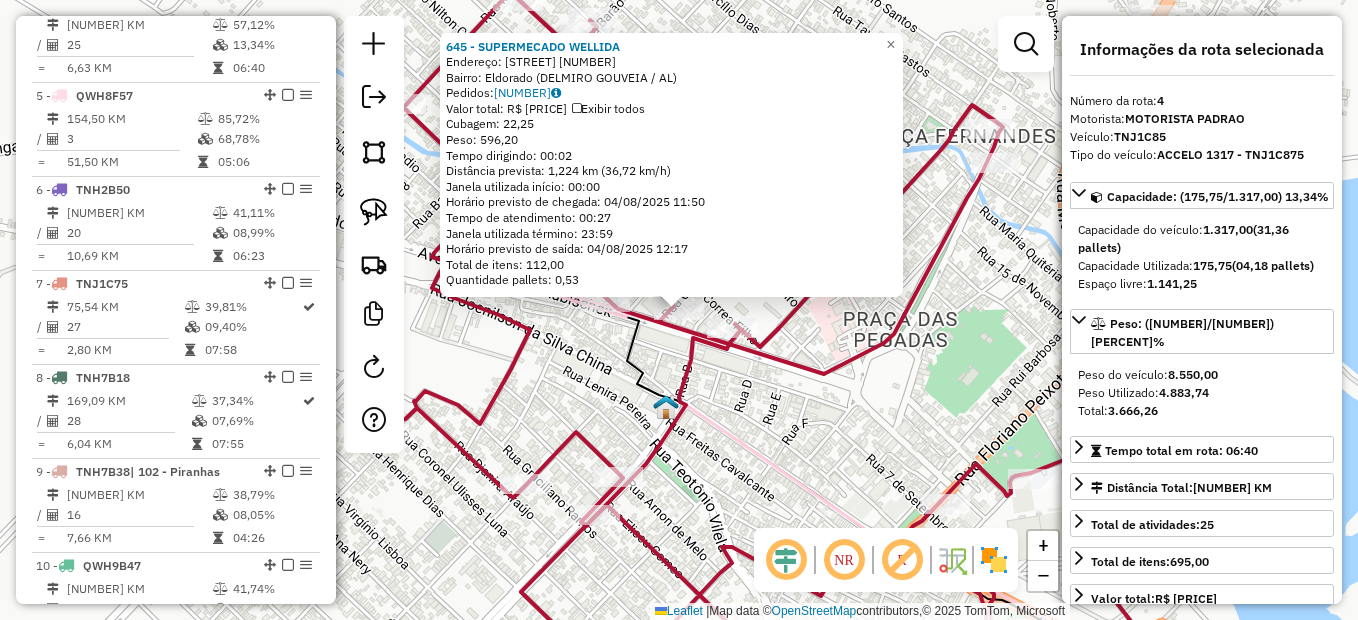 scroll, scrollTop: 1032, scrollLeft: 0, axis: vertical 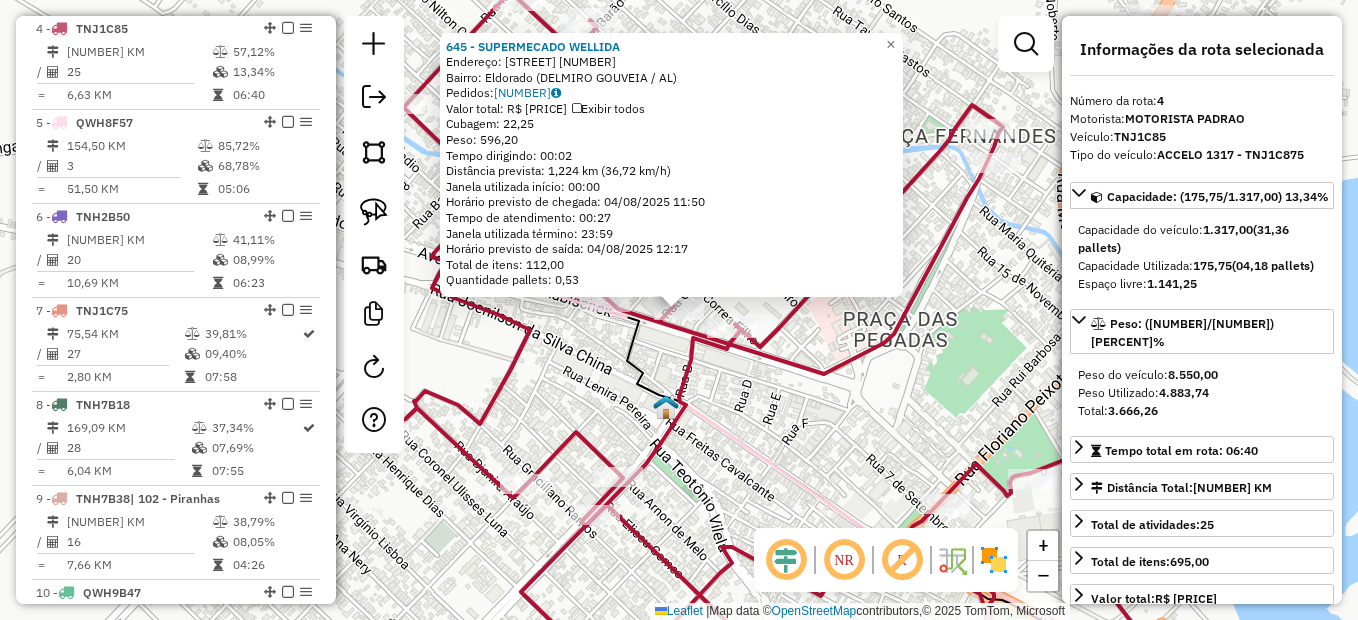 click on "645 - SUPERMECADO WELLIDA  Endereço:  AV PRES JUCELINO KUBSTHECK 234   Bairro: Eldorado (DELMIRO GOUVEIA / AL)   Pedidos:  02128371   Valor total: R$ 3.324,33   Exibir todos   Cubagem: 22,25  Peso: 596,20  Tempo dirigindo: 00:02   Distância prevista: 1,224 km (36,72 km/h)   Janela utilizada início: 00:00   Horário previsto de chegada: 04/08/2025 11:50   Tempo de atendimento: 00:27   Janela utilizada término: 23:59   Horário previsto de saída: 04/08/2025 12:17   Total de itens: 112,00   Quantidade pallets: 0,53  × Janela de atendimento Grade de atendimento Capacidade Transportadoras Veículos Cliente Pedidos  Rotas Selecione os dias de semana para filtrar as janelas de atendimento  Seg   Ter   Qua   Qui   Sex   Sáb   Dom  Informe o período da janela de atendimento: De: Até:  Filtrar exatamente a janela do cliente  Considerar janela de atendimento padrão  Selecione os dias de semana para filtrar as grades de atendimento  Seg   Ter   Qua   Qui   Sex   Sáb   Dom   Peso mínimo:   Peso máximo:   De:" 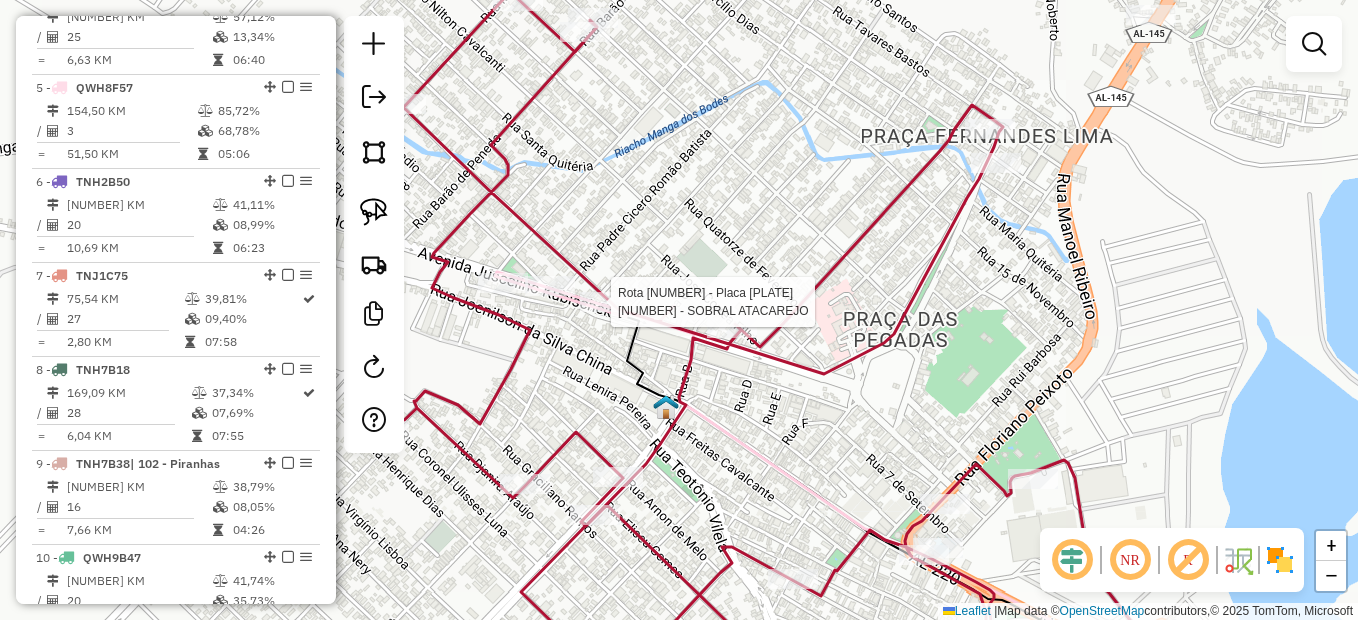 select on "*********" 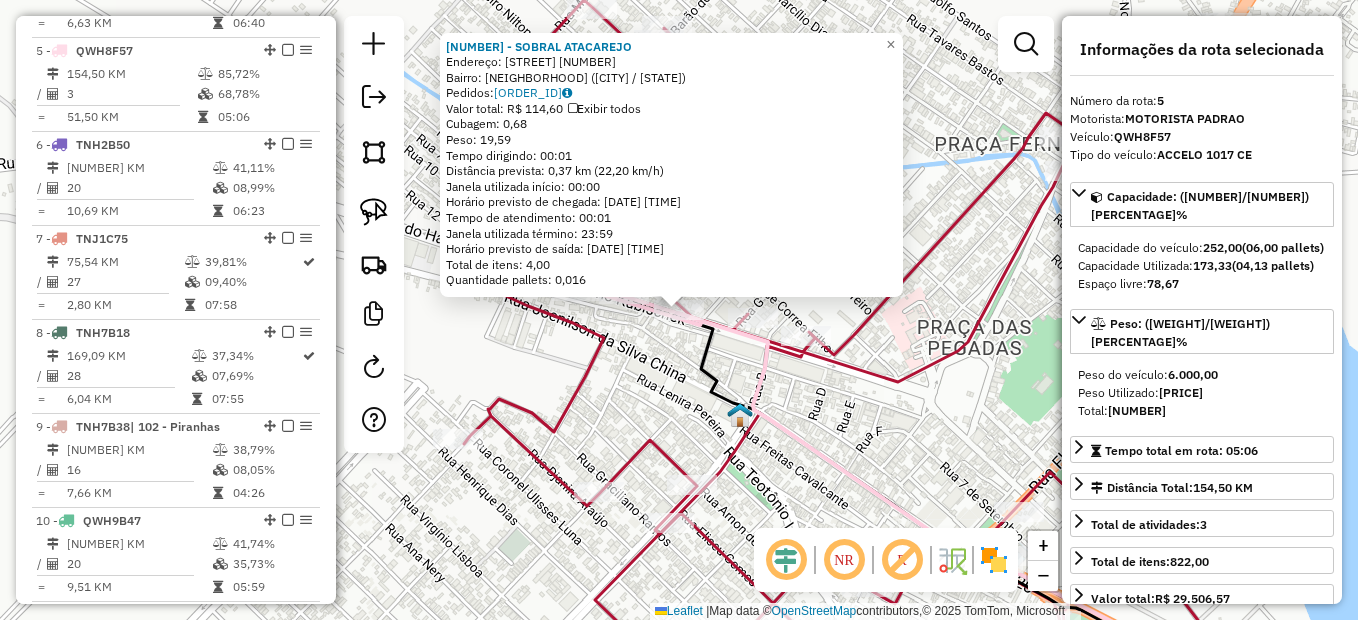 scroll, scrollTop: 1126, scrollLeft: 0, axis: vertical 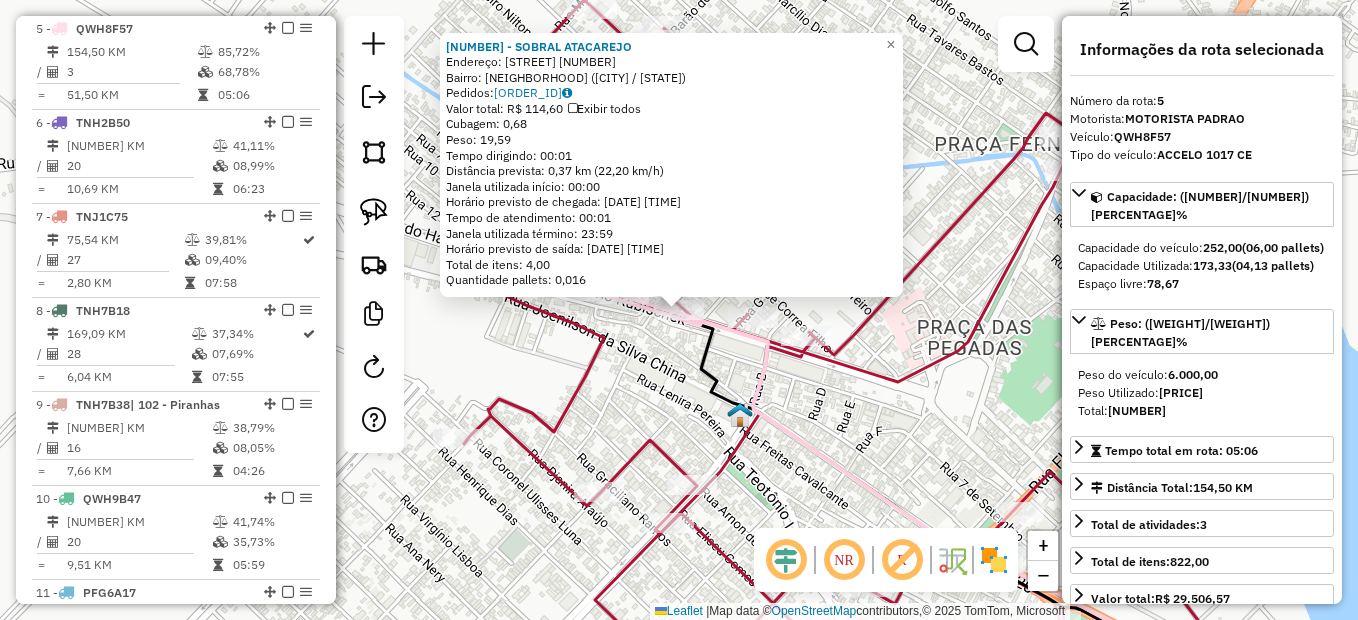 click on "2502 - SOBRAL ATACAREJO  Endereço:  Travessa Juscelino Kubitscheck 5   Bairro: Centro (DELMIRO GOUVEIA / AL)   Pedidos:  02128445   Valor total: R$ 114,60   Exibir todos   Cubagem: 0,68  Peso: 19,59  Tempo dirigindo: 00:01   Distância prevista: 0,37 km (22,20 km/h)   Janela utilizada início: 00:00   Horário previsto de chegada: 04/08/2025 12:00   Tempo de atendimento: 00:01   Janela utilizada término: 23:59   Horário previsto de saída: 04/08/2025 12:01   Total de itens: 4,00   Quantidade pallets: 0,016  × Janela de atendimento Grade de atendimento Capacidade Transportadoras Veículos Cliente Pedidos  Rotas Selecione os dias de semana para filtrar as janelas de atendimento  Seg   Ter   Qua   Qui   Sex   Sáb   Dom  Informe o período da janela de atendimento: De: Até:  Filtrar exatamente a janela do cliente  Considerar janela de atendimento padrão  Selecione os dias de semana para filtrar as grades de atendimento  Seg   Ter   Qua   Qui   Sex   Sáb   Dom   Peso mínimo:   Peso máximo:   De:   Até:" 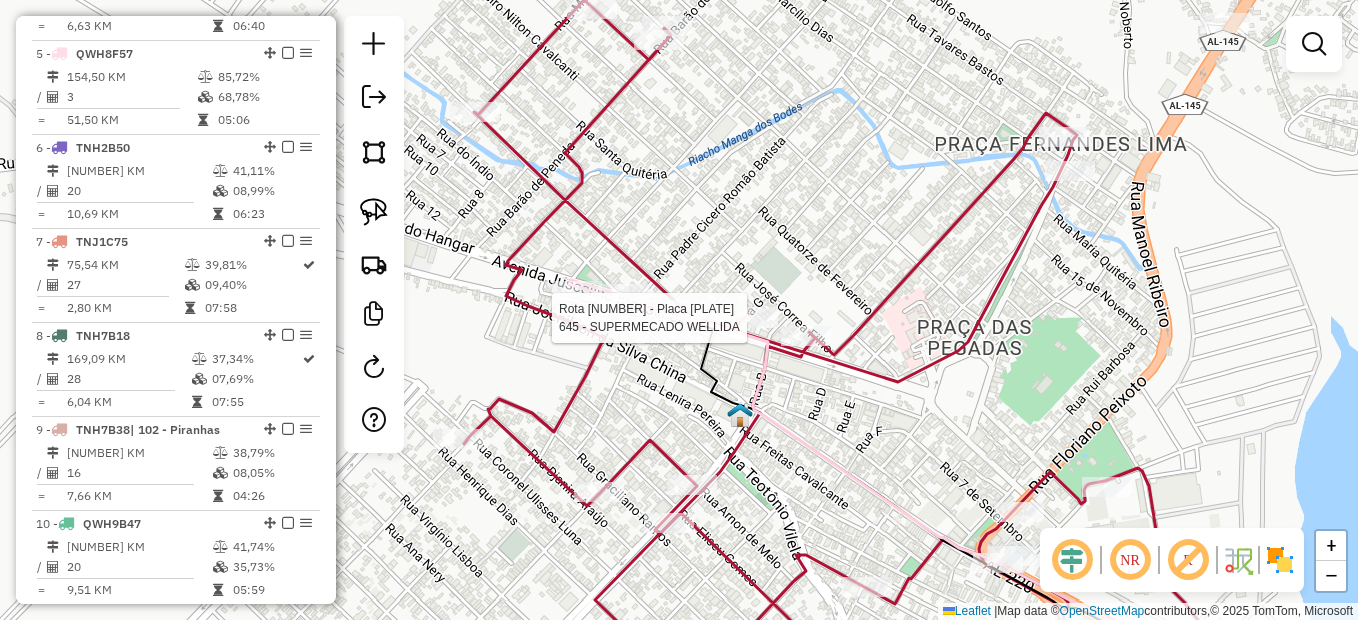 select on "*********" 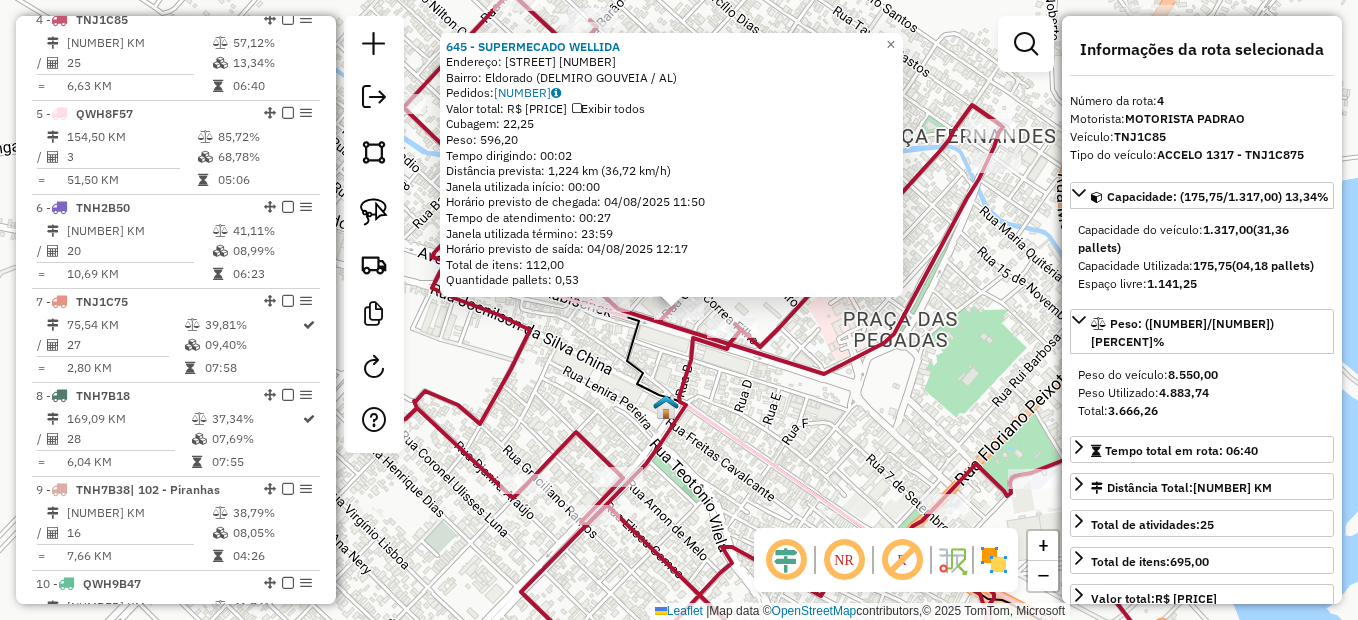 scroll, scrollTop: 1032, scrollLeft: 0, axis: vertical 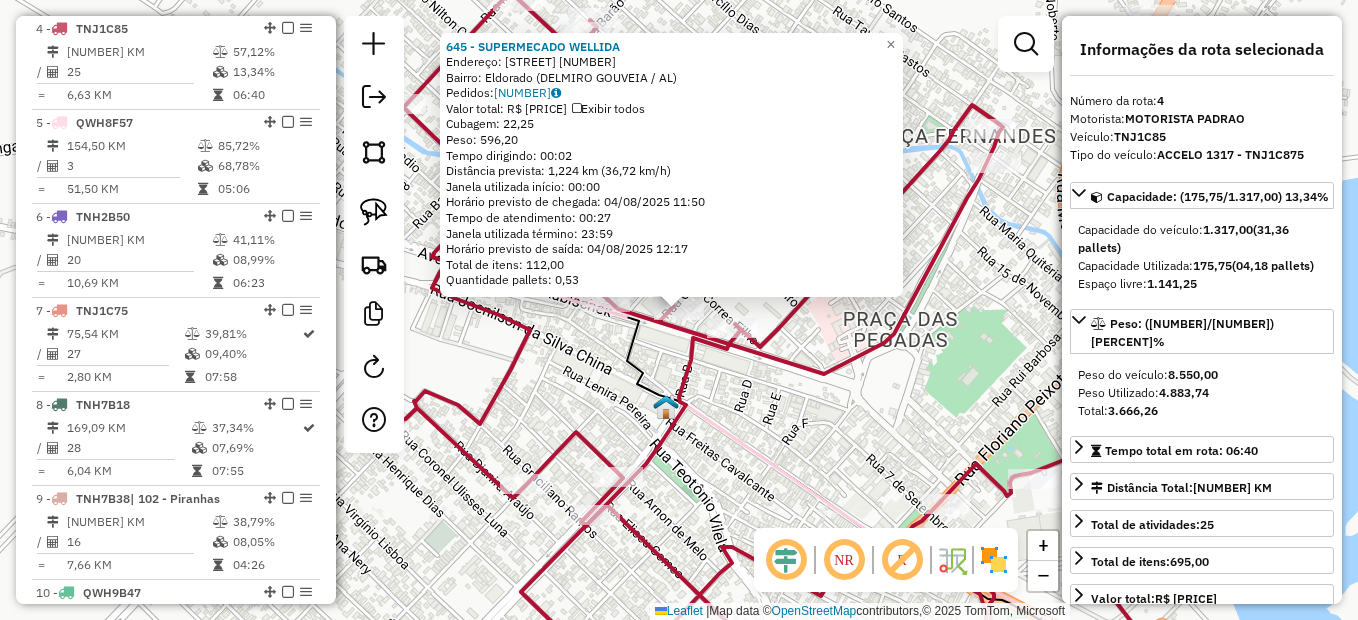 click on "645 - SUPERMECADO WELLIDA  Endereço:  AV PRES JUCELINO KUBSTHECK 234   Bairro: Eldorado (DELMIRO GOUVEIA / AL)   Pedidos:  02128371   Valor total: R$ 3.324,33   Exibir todos   Cubagem: 22,25  Peso: 596,20  Tempo dirigindo: 00:02   Distância prevista: 1,224 km (36,72 km/h)   Janela utilizada início: 00:00   Horário previsto de chegada: 04/08/2025 11:50   Tempo de atendimento: 00:27   Janela utilizada término: 23:59   Horário previsto de saída: 04/08/2025 12:17   Total de itens: 112,00   Quantidade pallets: 0,53  × Janela de atendimento Grade de atendimento Capacidade Transportadoras Veículos Cliente Pedidos  Rotas Selecione os dias de semana para filtrar as janelas de atendimento  Seg   Ter   Qua   Qui   Sex   Sáb   Dom  Informe o período da janela de atendimento: De: Até:  Filtrar exatamente a janela do cliente  Considerar janela de atendimento padrão  Selecione os dias de semana para filtrar as grades de atendimento  Seg   Ter   Qua   Qui   Sex   Sáb   Dom   Peso mínimo:   Peso máximo:   De:" 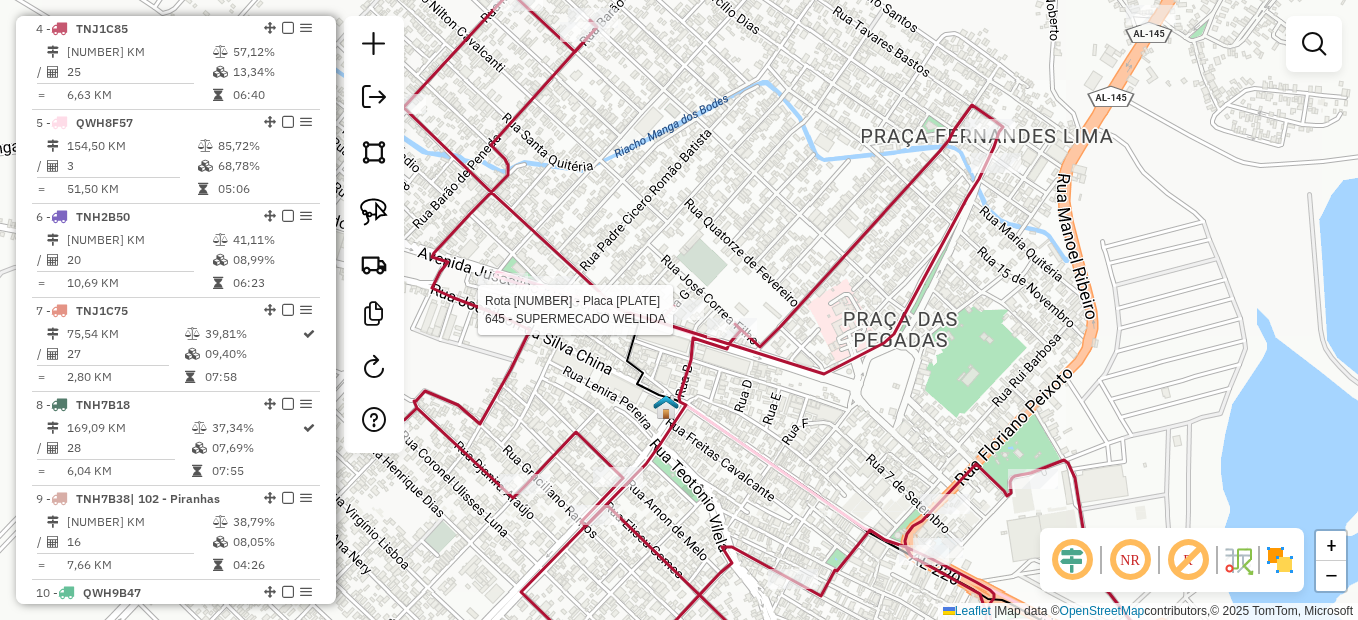 select on "*********" 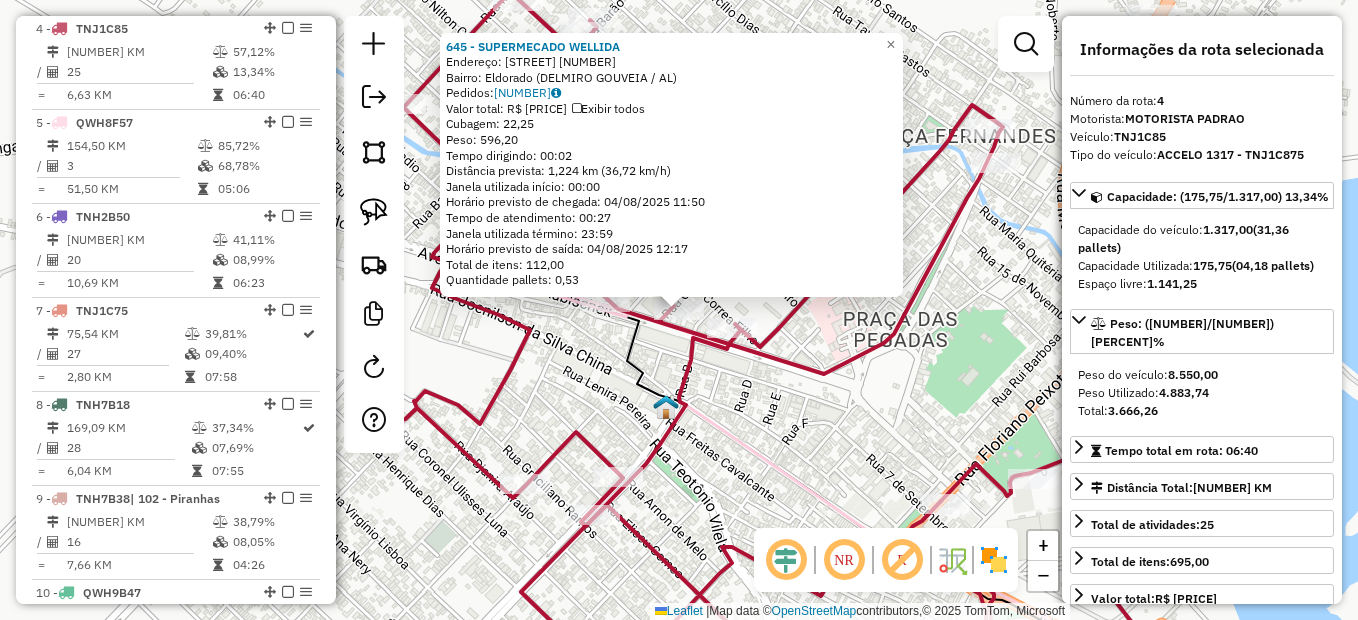 click on "645 - SUPERMECADO WELLIDA  Endereço:  AV PRES JUCELINO KUBSTHECK 234   Bairro: Eldorado (DELMIRO GOUVEIA / AL)   Pedidos:  02128371   Valor total: R$ 3.324,33   Exibir todos   Cubagem: 22,25  Peso: 596,20  Tempo dirigindo: 00:02   Distância prevista: 1,224 km (36,72 km/h)   Janela utilizada início: 00:00   Horário previsto de chegada: 04/08/2025 11:50   Tempo de atendimento: 00:27   Janela utilizada término: 23:59   Horário previsto de saída: 04/08/2025 12:17   Total de itens: 112,00   Quantidade pallets: 0,53  × Janela de atendimento Grade de atendimento Capacidade Transportadoras Veículos Cliente Pedidos  Rotas Selecione os dias de semana para filtrar as janelas de atendimento  Seg   Ter   Qua   Qui   Sex   Sáb   Dom  Informe o período da janela de atendimento: De: Até:  Filtrar exatamente a janela do cliente  Considerar janela de atendimento padrão  Selecione os dias de semana para filtrar as grades de atendimento  Seg   Ter   Qua   Qui   Sex   Sáb   Dom   Peso mínimo:   Peso máximo:   De:" 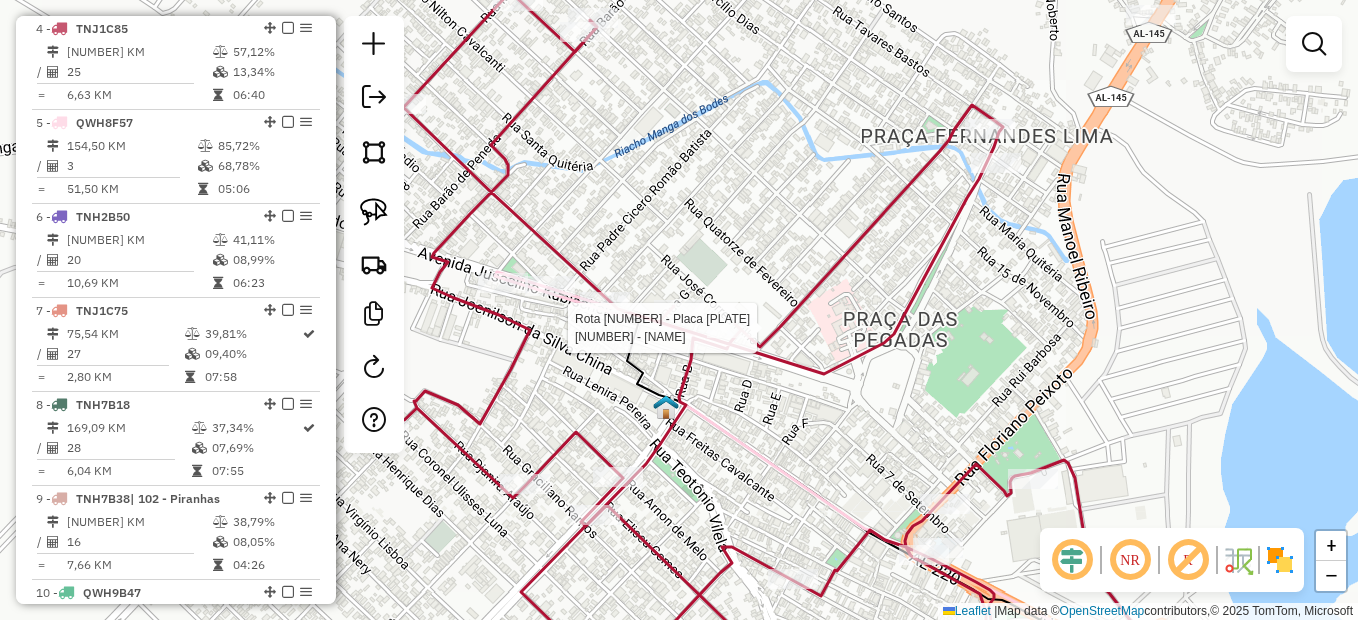 select on "*********" 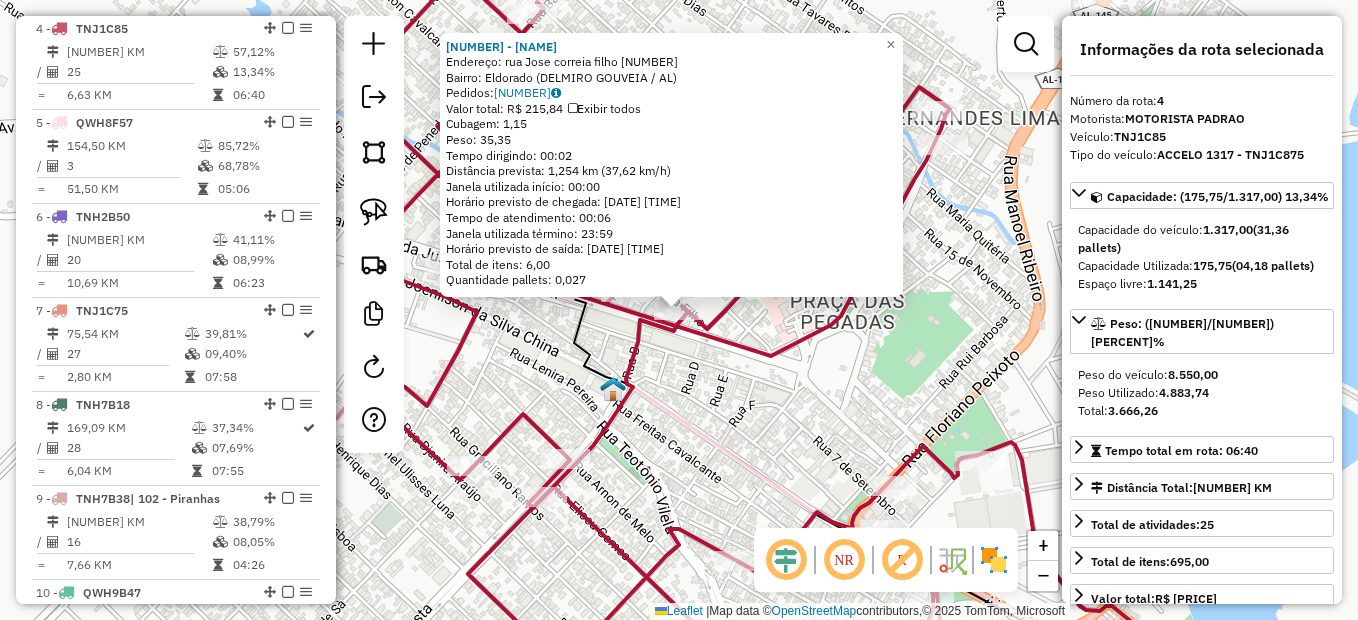 click 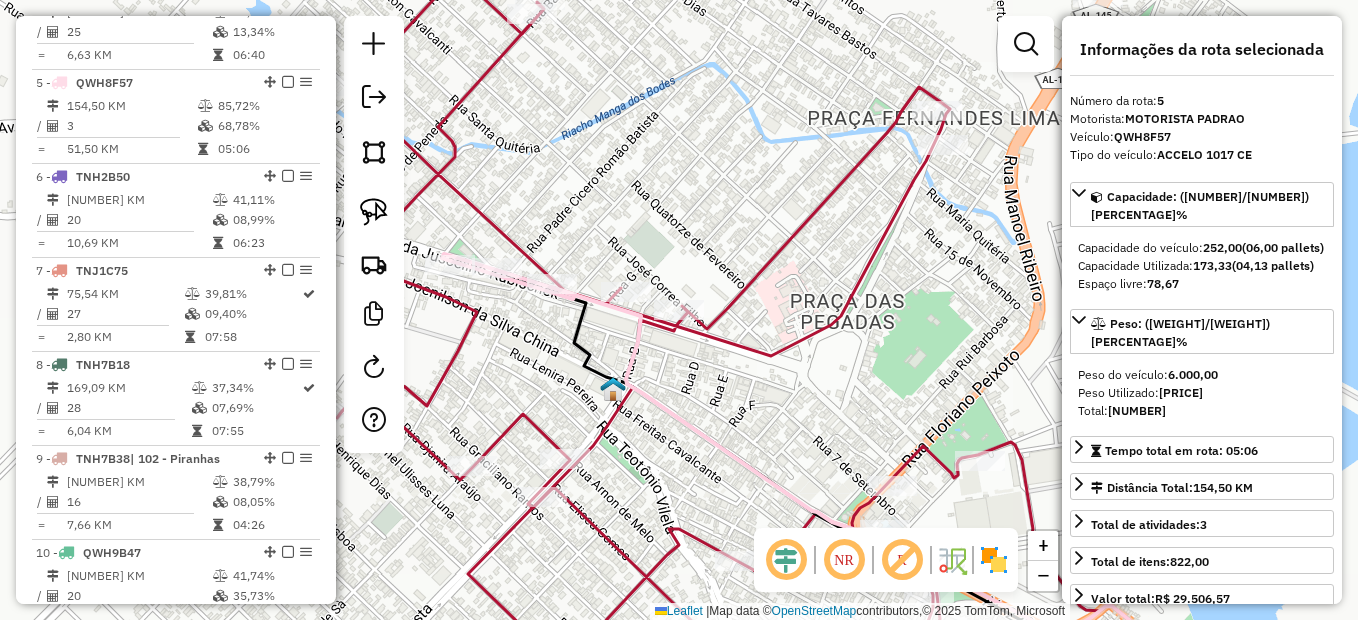 scroll, scrollTop: 1126, scrollLeft: 0, axis: vertical 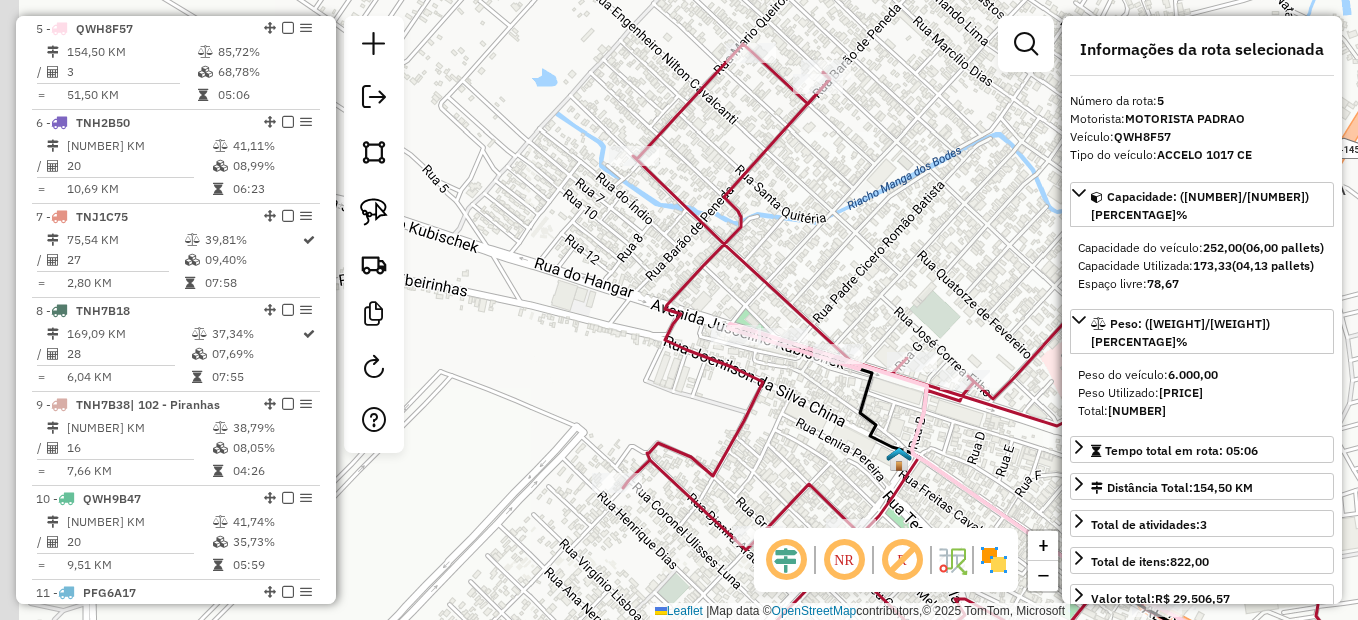 drag, startPoint x: 675, startPoint y: 405, endPoint x: 820, endPoint y: 435, distance: 148.07092 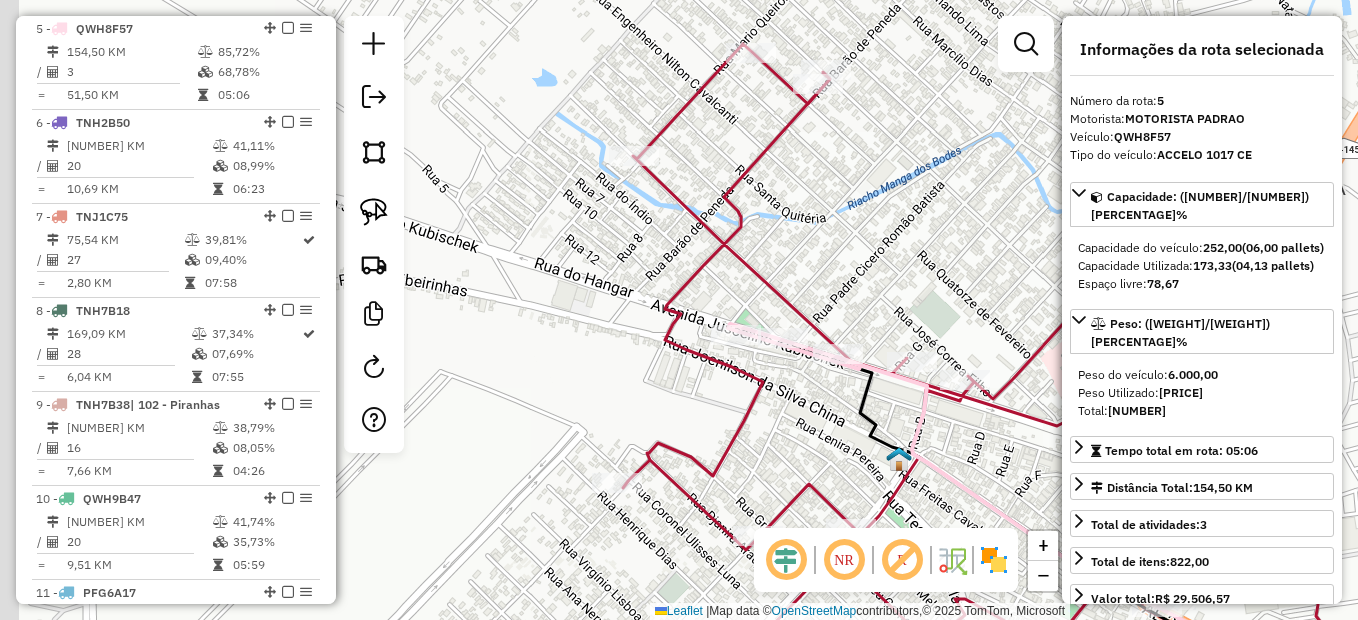 click on "Janela de atendimento Grade de atendimento Capacidade Transportadoras Veículos Cliente Pedidos  Rotas Selecione os dias de semana para filtrar as janelas de atendimento  Seg   Ter   Qua   Qui   Sex   Sáb   Dom  Informe o período da janela de atendimento: De: Até:  Filtrar exatamente a janela do cliente  Considerar janela de atendimento padrão  Selecione os dias de semana para filtrar as grades de atendimento  Seg   Ter   Qua   Qui   Sex   Sáb   Dom   Considerar clientes sem dia de atendimento cadastrado  Clientes fora do dia de atendimento selecionado Filtrar as atividades entre os valores definidos abaixo:  Peso mínimo:   Peso máximo:   Cubagem mínima:   Cubagem máxima:   De:   Até:  Filtrar as atividades entre o tempo de atendimento definido abaixo:  De:   Até:   Considerar capacidade total dos clientes não roteirizados Transportadora: Selecione um ou mais itens Tipo de veículo: Selecione um ou mais itens Veículo: Selecione um ou mais itens Motorista: Selecione um ou mais itens Nome: Rótulo:" 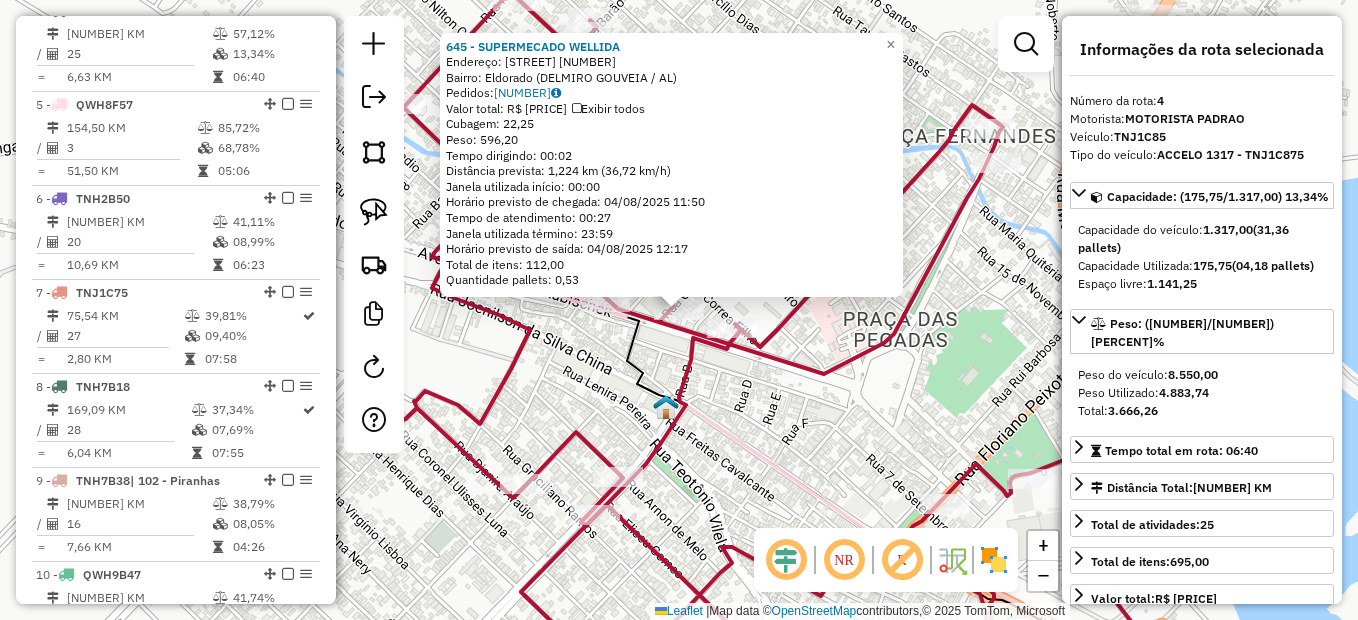 scroll, scrollTop: 1032, scrollLeft: 0, axis: vertical 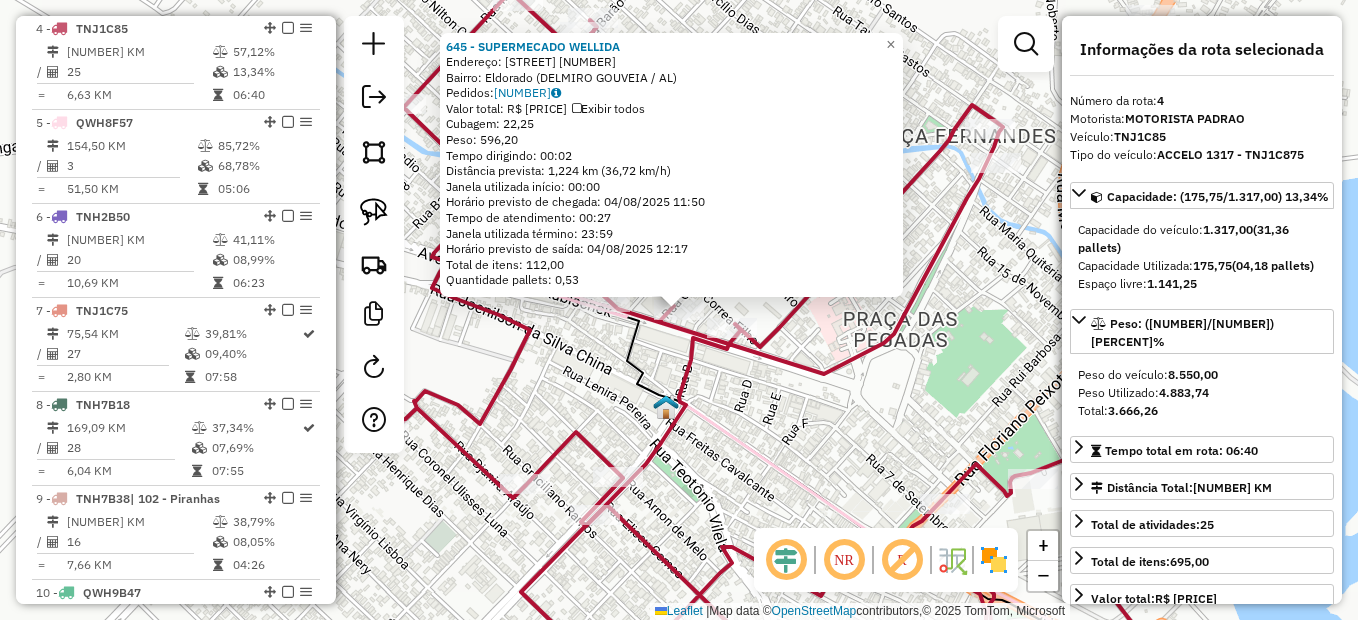 click 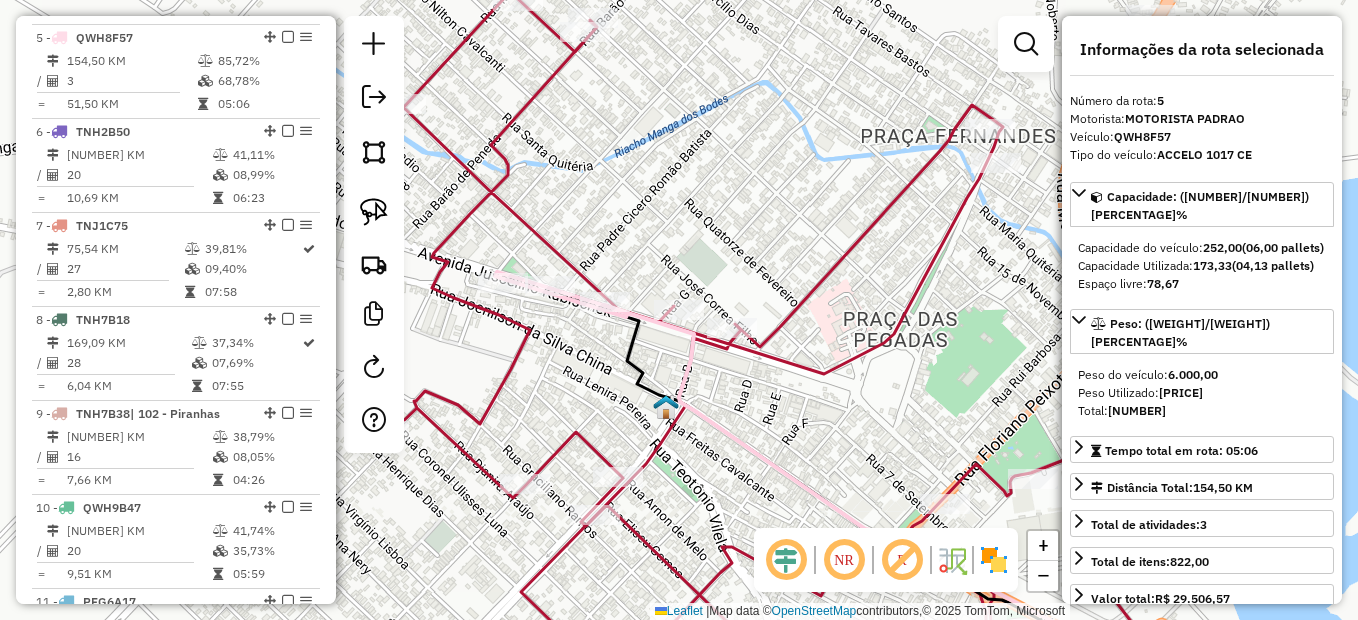 scroll, scrollTop: 1126, scrollLeft: 0, axis: vertical 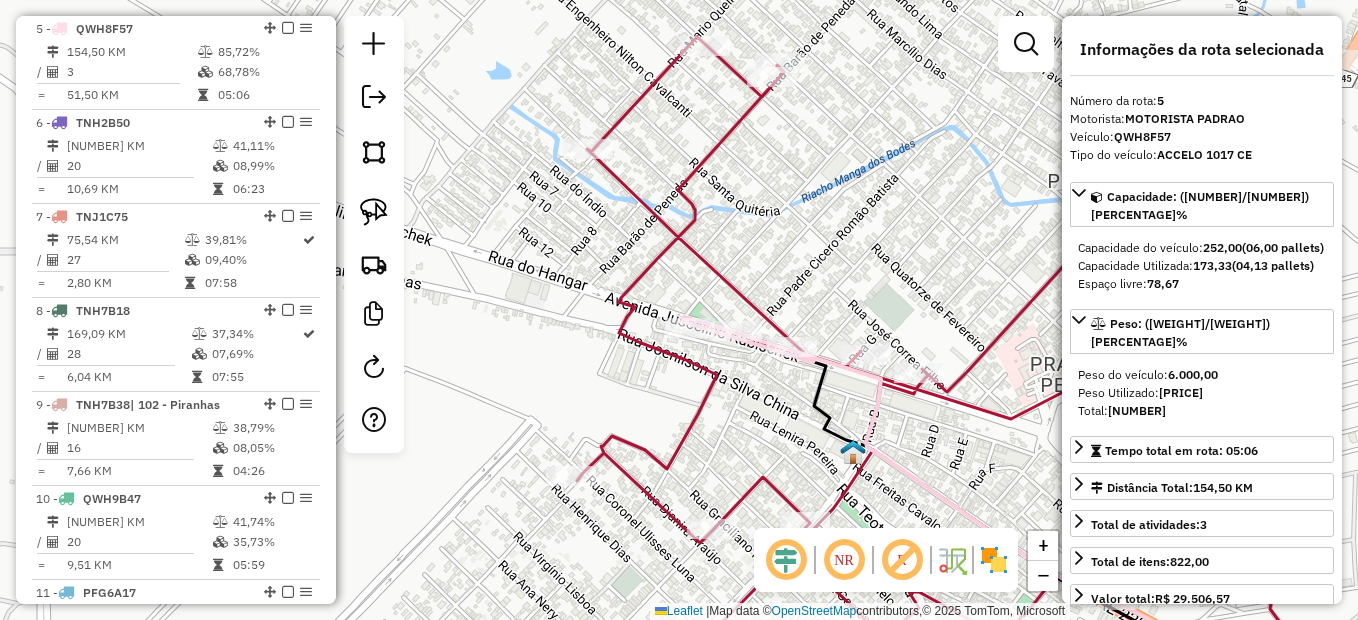 drag, startPoint x: 756, startPoint y: 397, endPoint x: 814, endPoint y: 414, distance: 60.440052 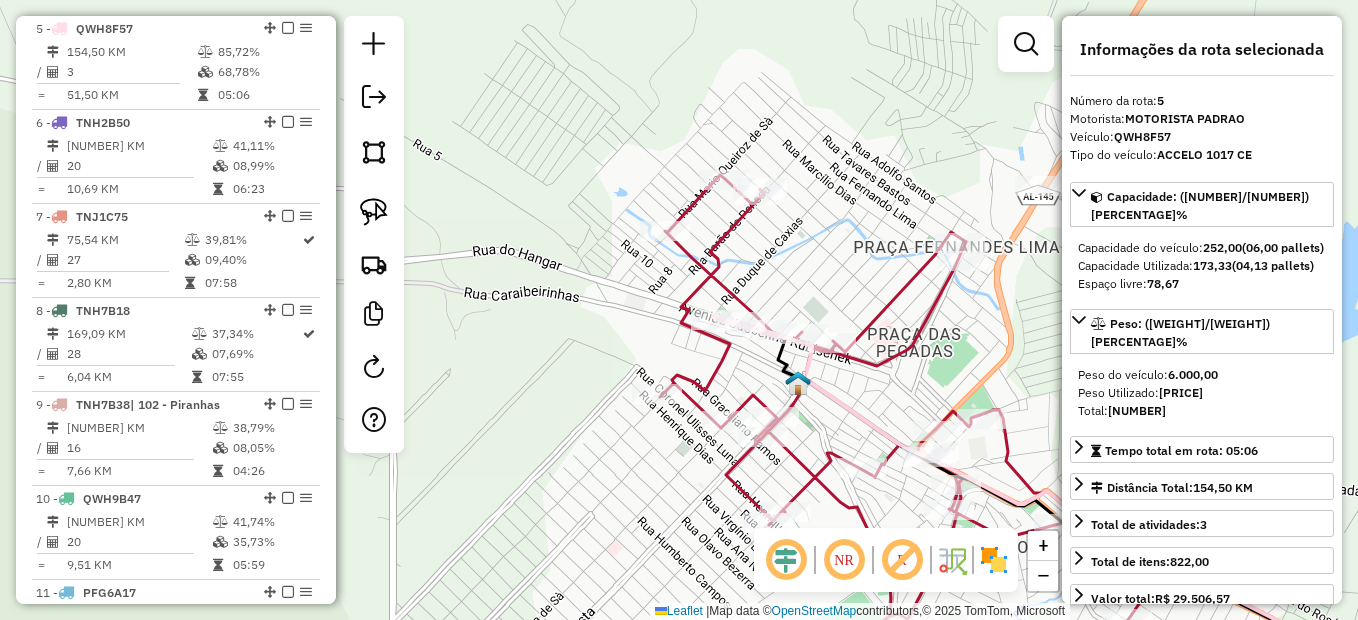 drag, startPoint x: 872, startPoint y: 372, endPoint x: 866, endPoint y: 386, distance: 15.231546 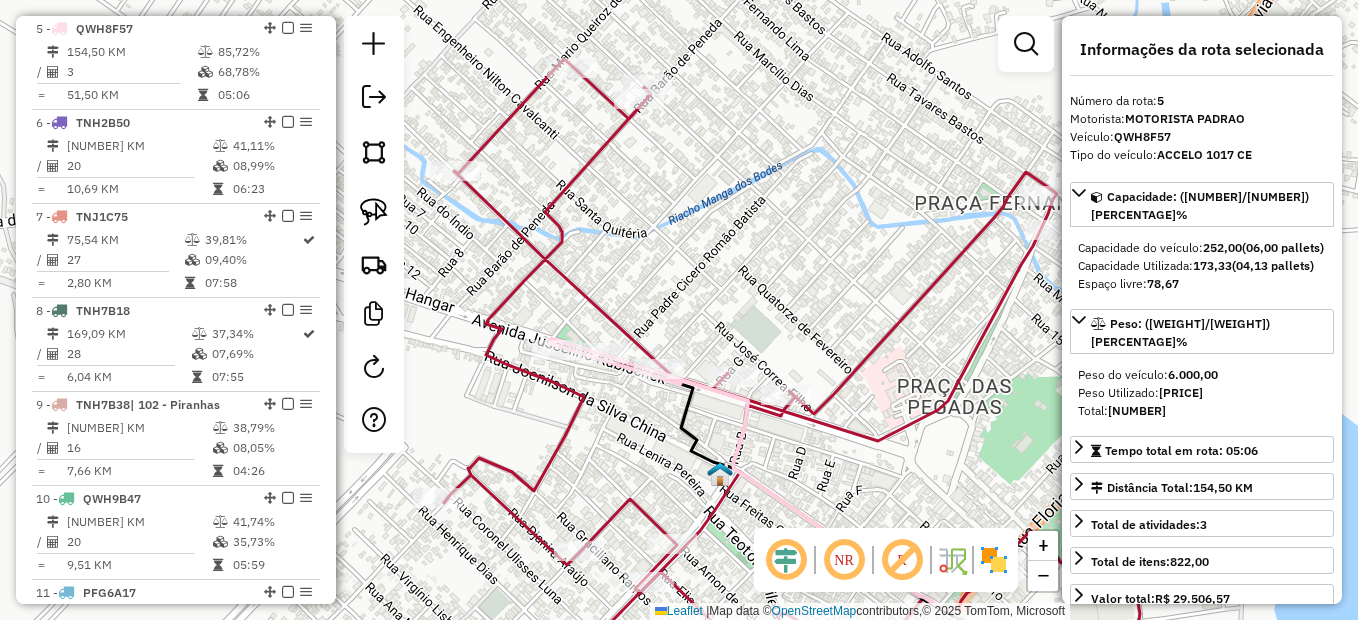 drag, startPoint x: 391, startPoint y: 200, endPoint x: 493, endPoint y: 210, distance: 102.48902 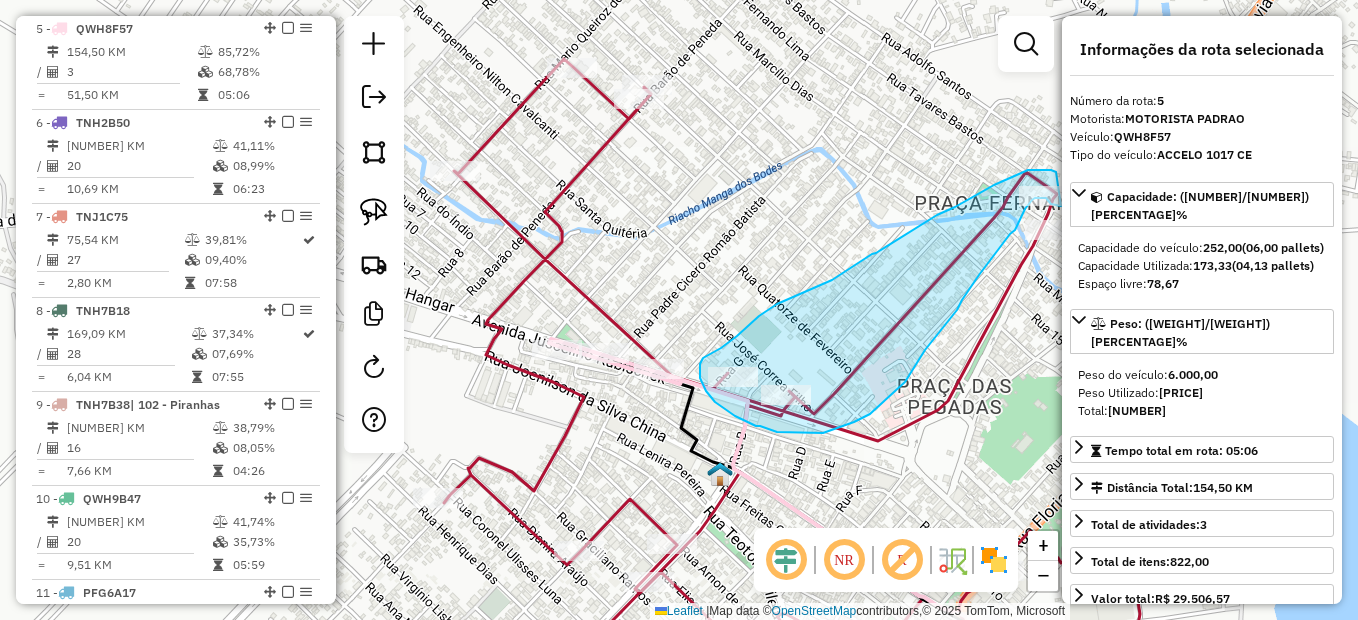 drag, startPoint x: 1045, startPoint y: 170, endPoint x: 1083, endPoint y: 206, distance: 52.34501 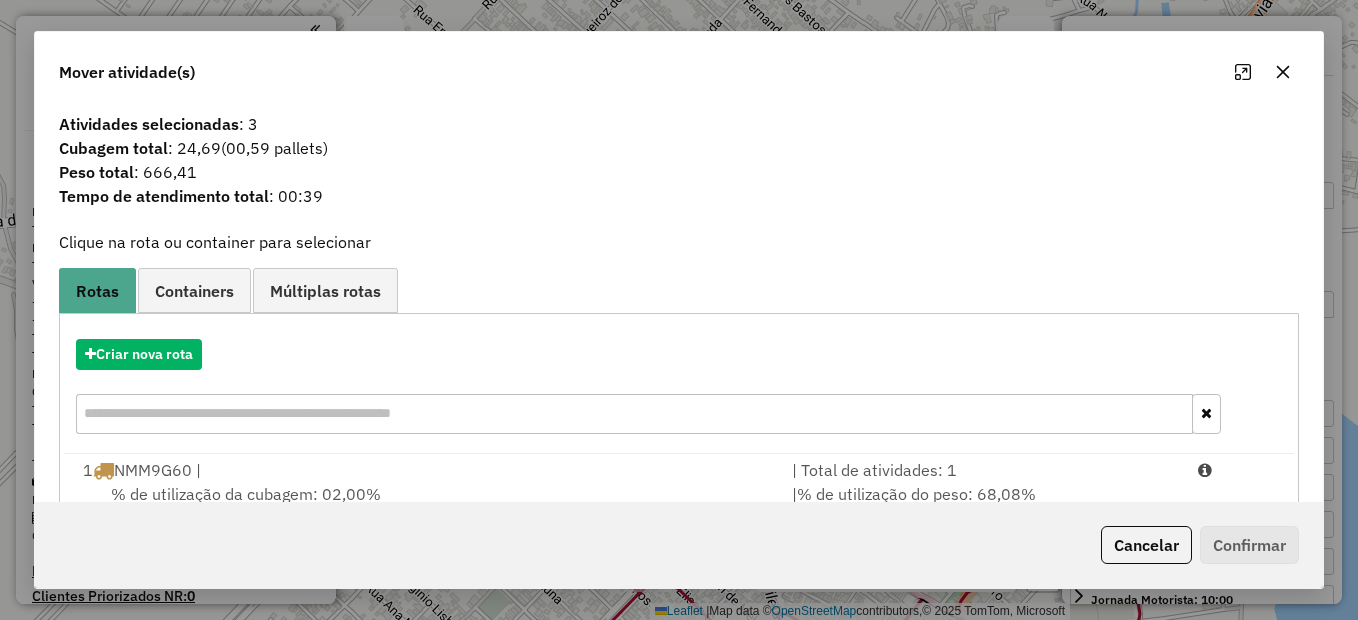 select on "*********" 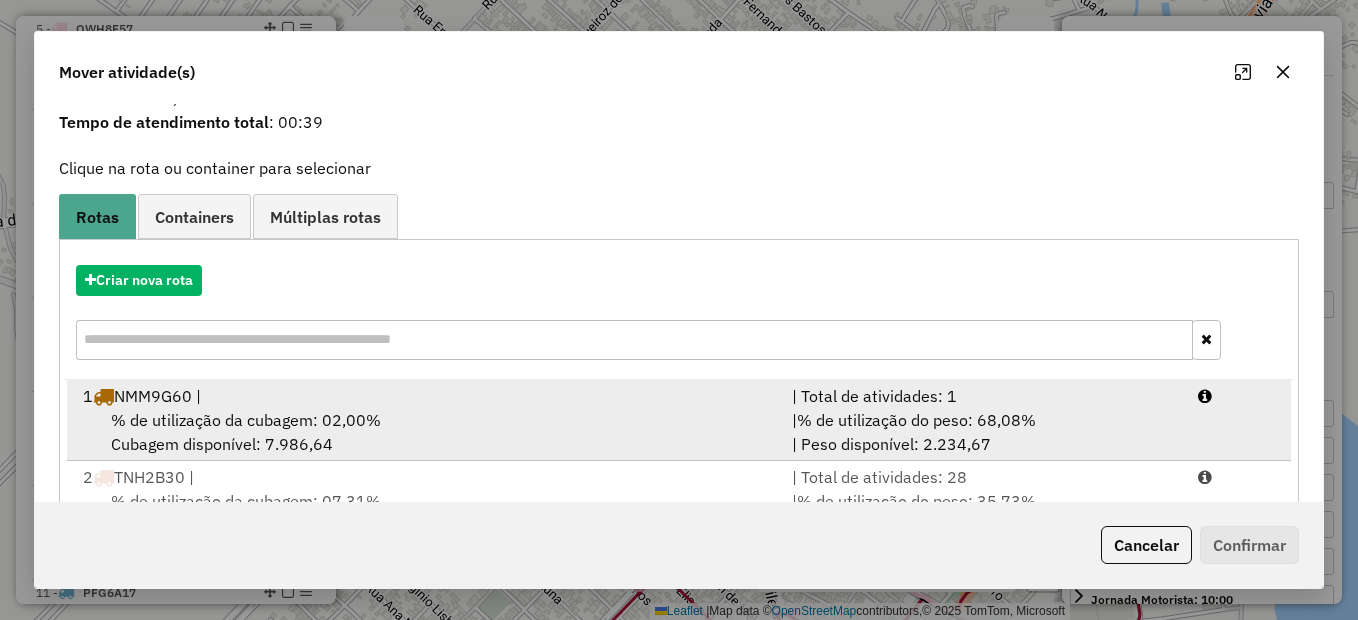 scroll, scrollTop: 100, scrollLeft: 0, axis: vertical 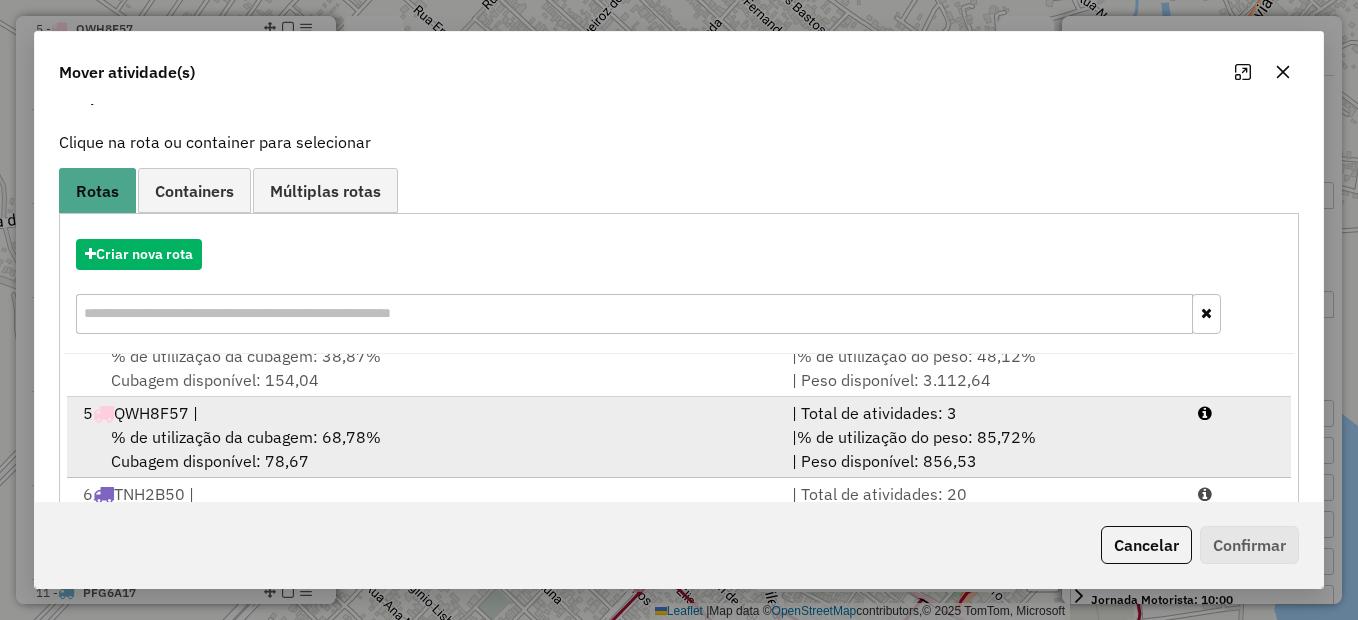 click on "5  QWH8F57 |" at bounding box center (425, 413) 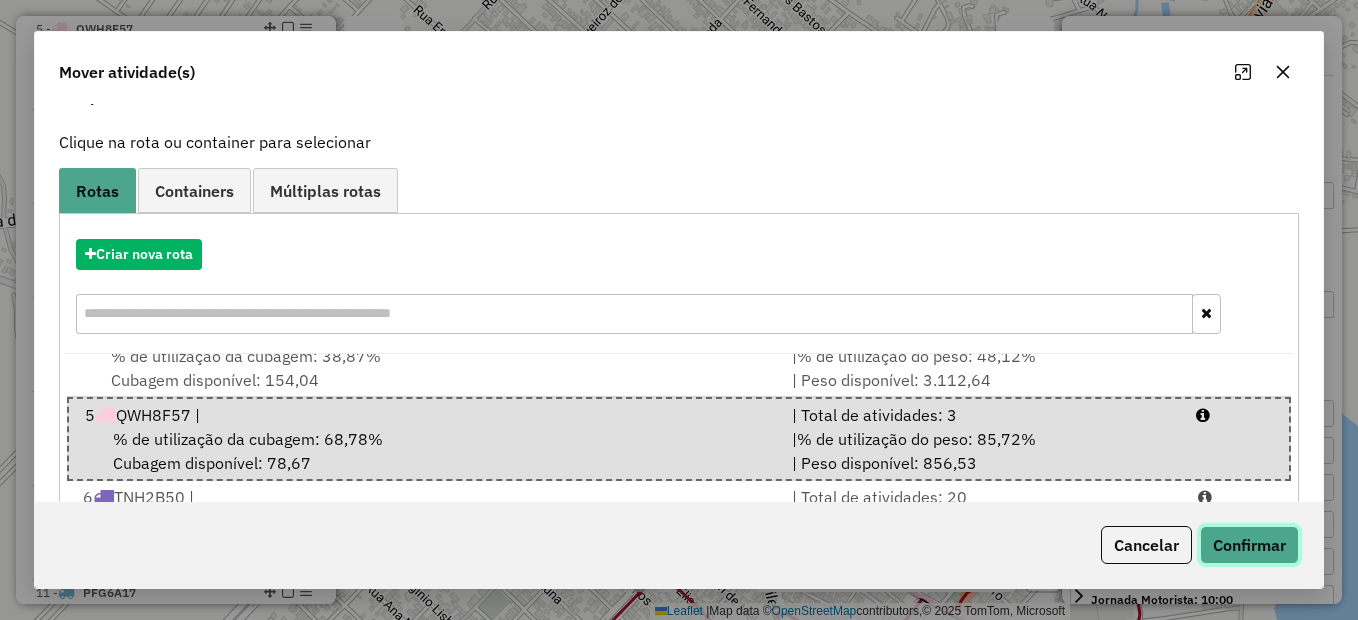 click on "Confirmar" 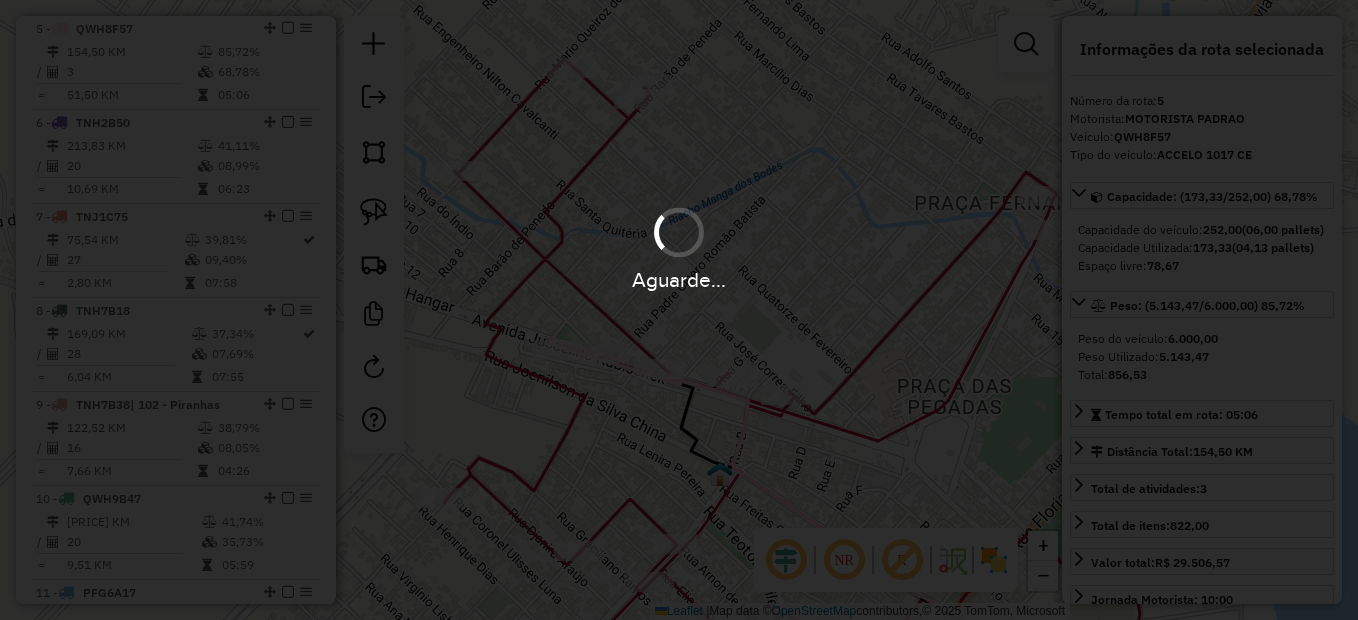 scroll, scrollTop: 0, scrollLeft: 0, axis: both 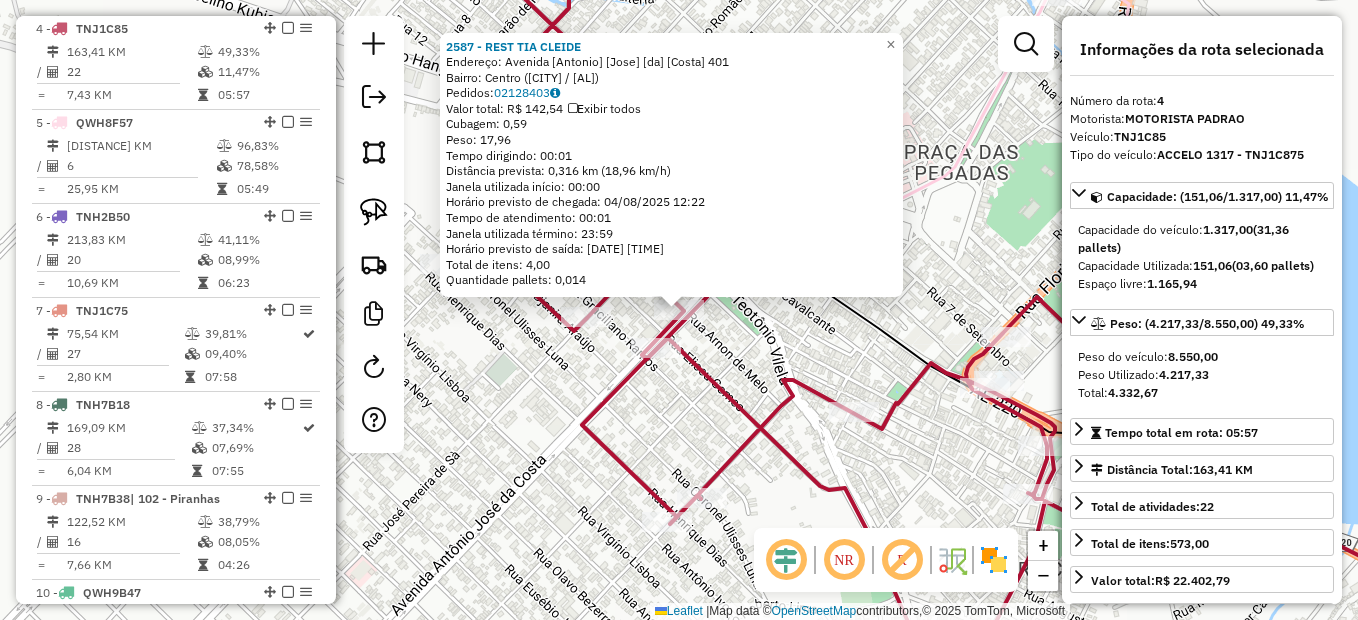 click on "[NUMBER] - REST TIA CLEIDE [NUMBER] - SUPERMECADO WELLIDA  Endereço:  Avenida Antonio Jose da Costa [NUMBER]   Bairro: Centro ([CITY] / [STATE])   Pedidos:  [ORDER_ID]   Valor total: R$ 142,54   Exibir todos   Cubagem: 0,59  Peso: 17,96  Tempo dirigindo: 00:01   Distância prevista: 0,316 km (18,96 km/h)   Janela utilizada início: 00:00   Horário previsto de chegada: 04/08/2025 12:22   Tempo de atendimento: 00:01   Janela utilizada término: 23:59   Horário previsto de saída: 04/08/2025 12:23   Total de itens: 4,00   Quantidade pallets: 0,014  × Janela de atendimento Grade de atendimento Capacidade Transportadoras Veículos Cliente Pedidos  Rotas Selecione os dias de semana para filtrar as janelas de atendimento  Seg   Ter   Qua   Qui   Sex   Sáb   Dom  Informe o período da janela de atendimento: De: Até:  Filtrar exatamente a janela do cliente  Considerar janela de atendimento padrão  Selecione os dias de semana para filtrar as grades de atendimento  Seg   Ter   Qua   Qui   Sex   Sáb   Dom   Peso mínimo:   Peso máximo:   De:   De:" 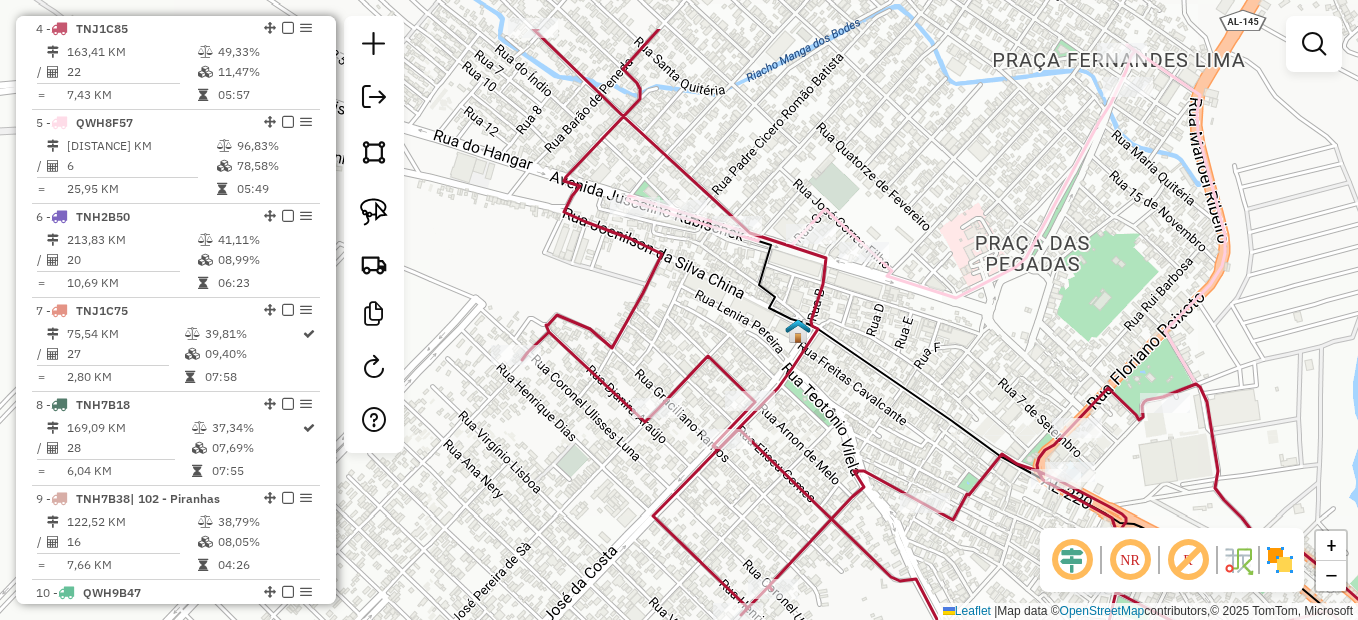 drag, startPoint x: 764, startPoint y: 388, endPoint x: 793, endPoint y: 438, distance: 57.801384 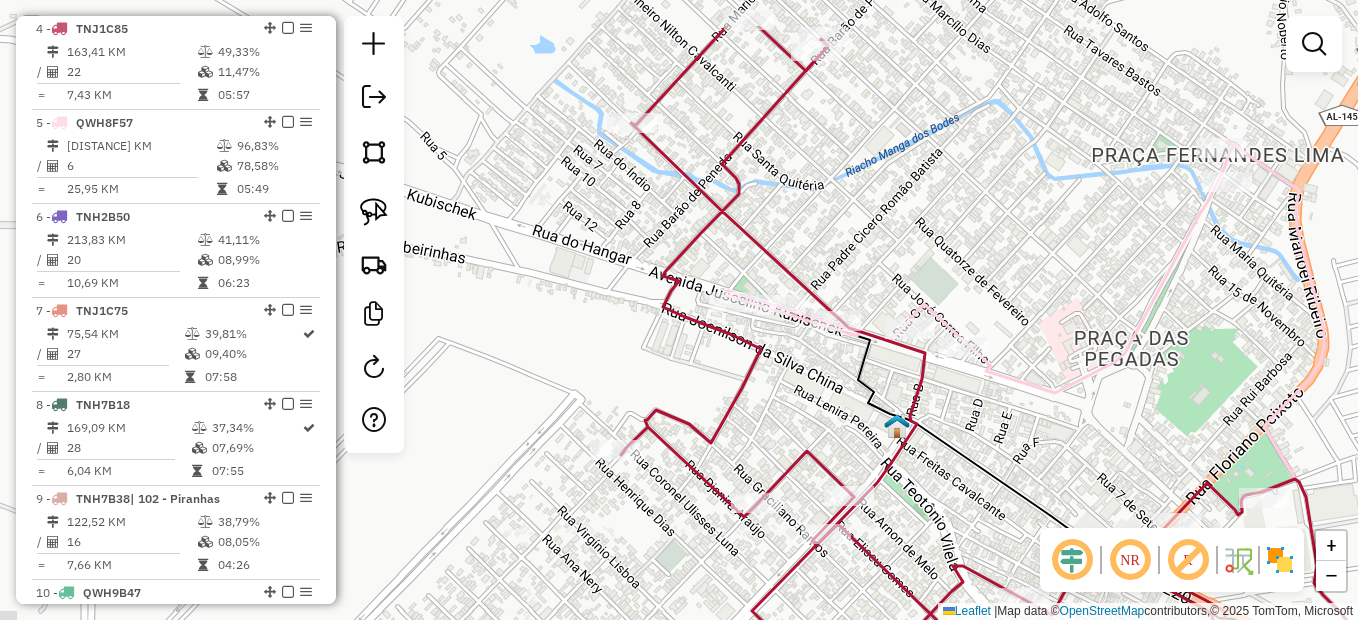 drag, startPoint x: 602, startPoint y: 303, endPoint x: 674, endPoint y: 382, distance: 106.887794 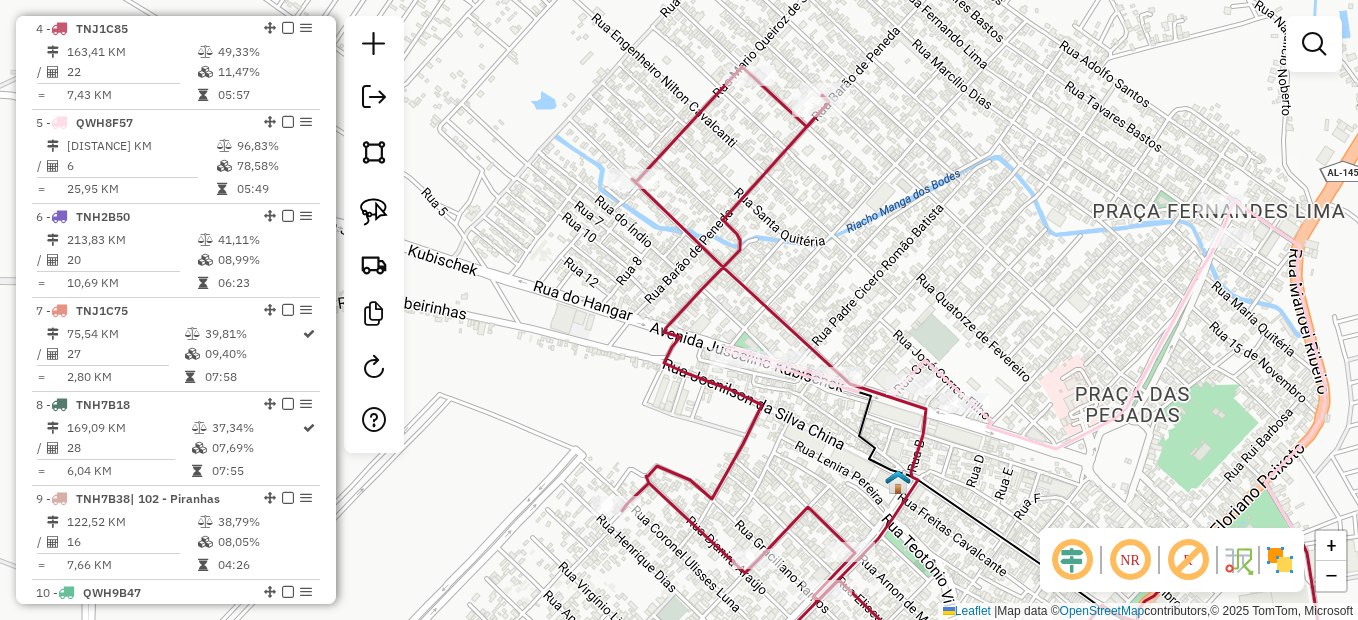 drag, startPoint x: 725, startPoint y: 226, endPoint x: 720, endPoint y: 262, distance: 36.345562 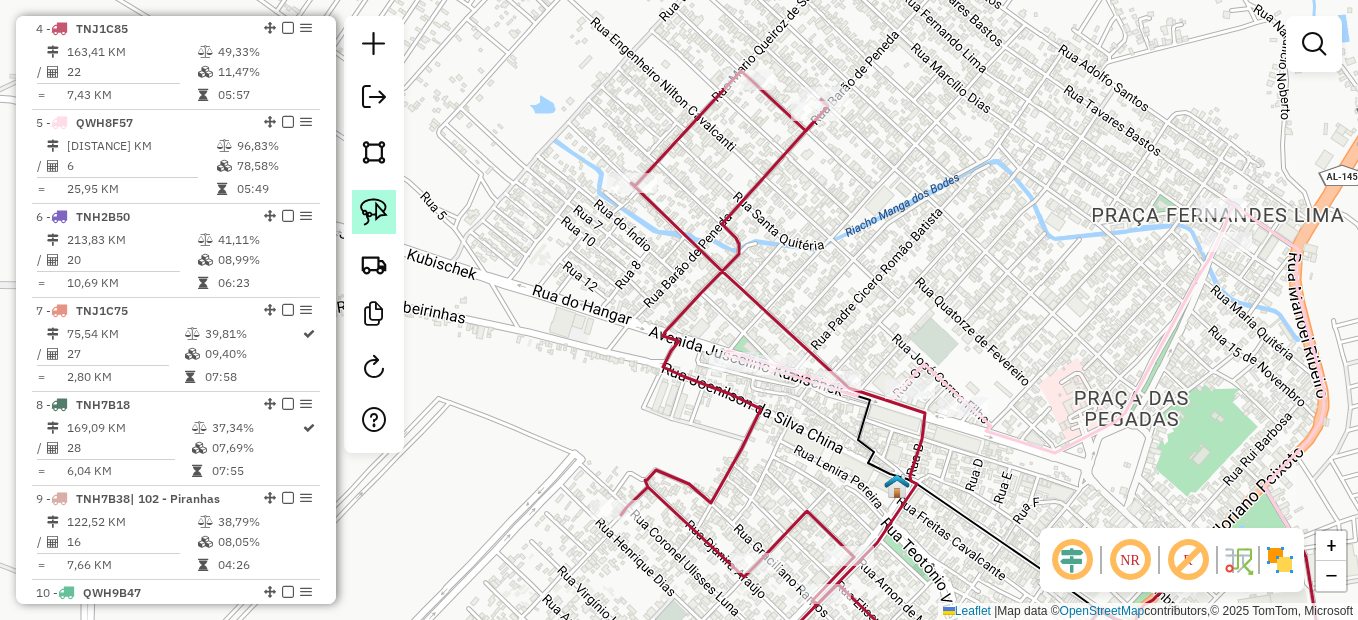 click 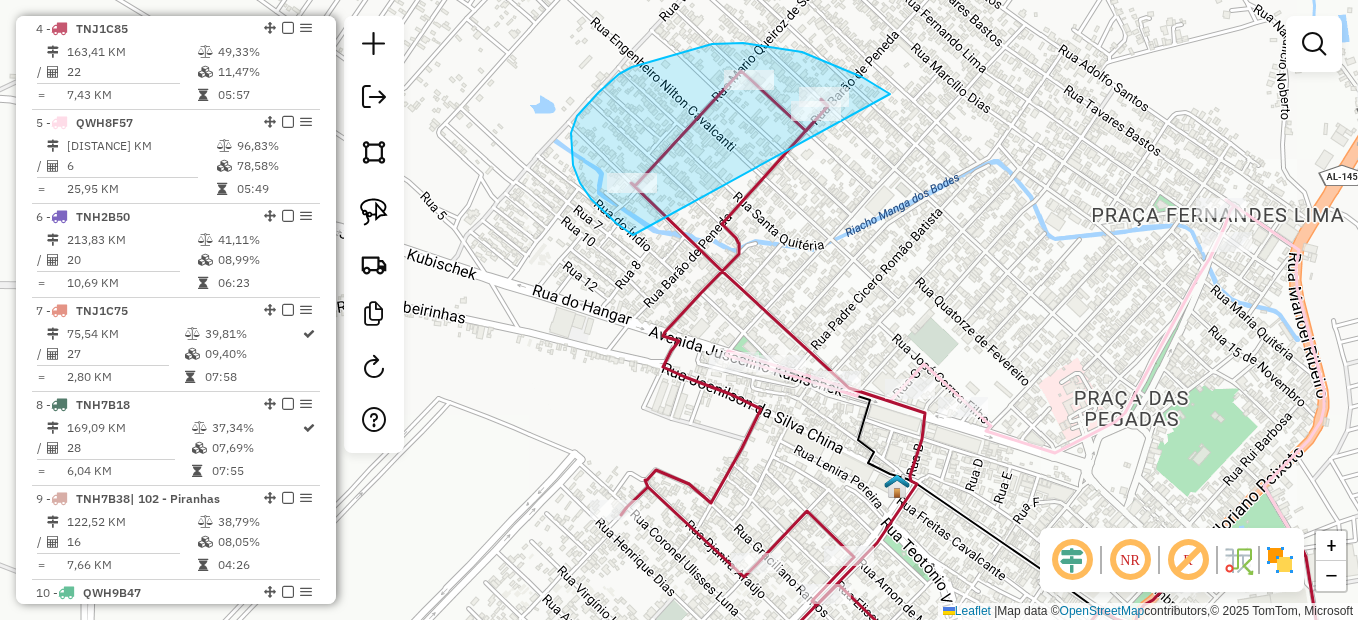 drag, startPoint x: 890, startPoint y: 94, endPoint x: 793, endPoint y: 226, distance: 163.80782 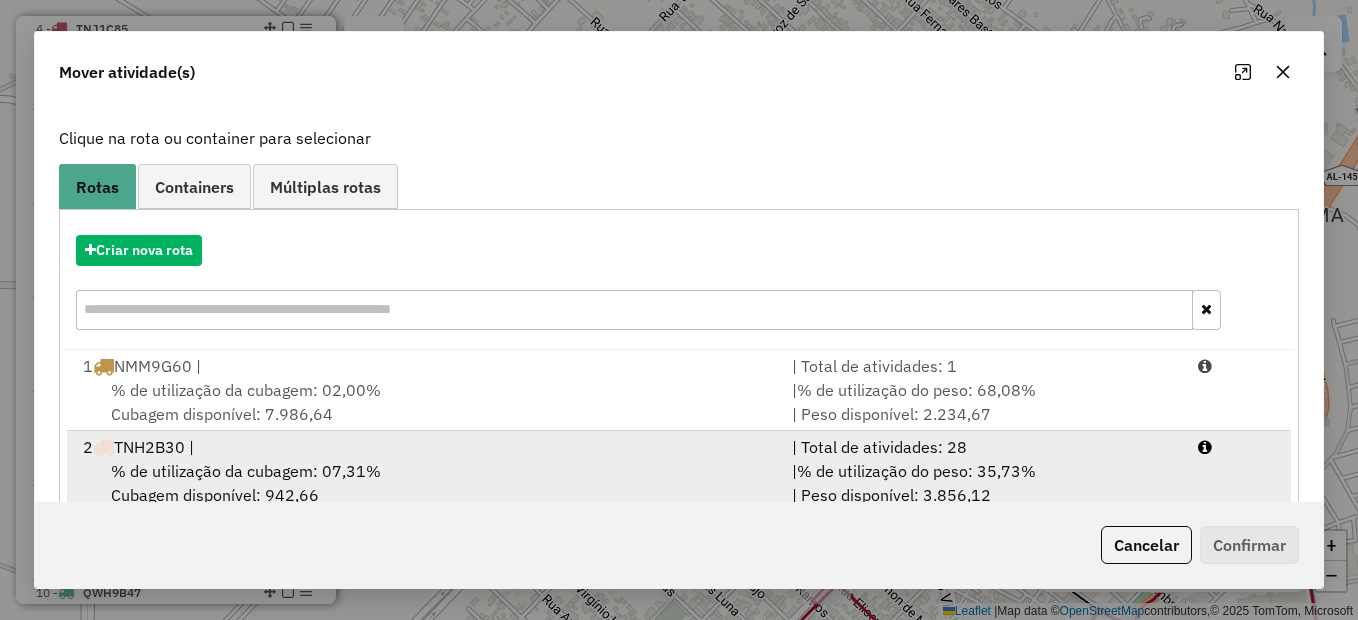 scroll, scrollTop: 200, scrollLeft: 0, axis: vertical 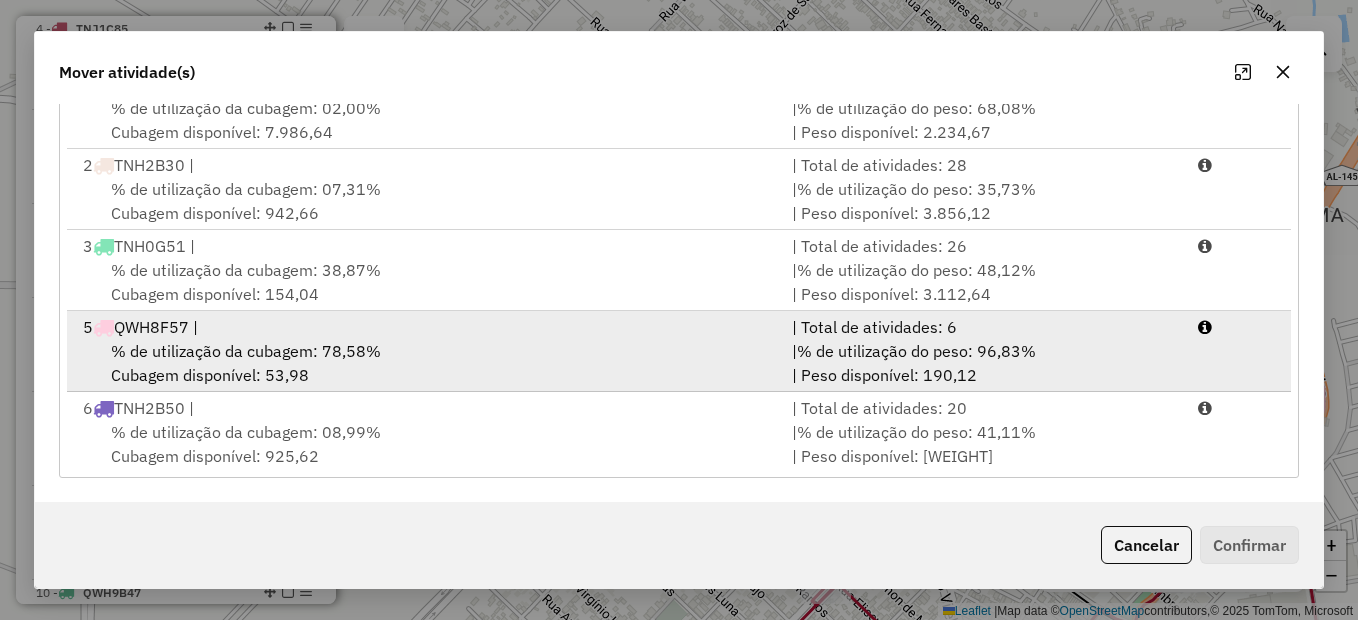 click on "% de utilização da cubagem: 78,58%" at bounding box center (246, 351) 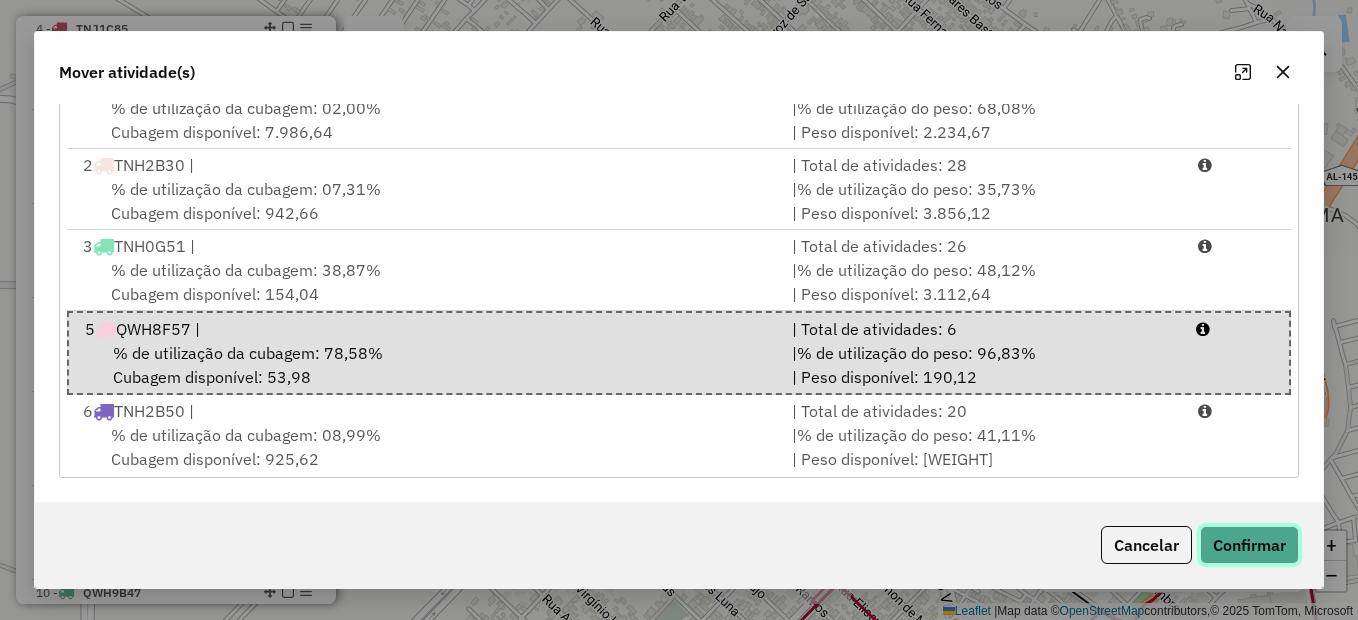 click on "Confirmar" 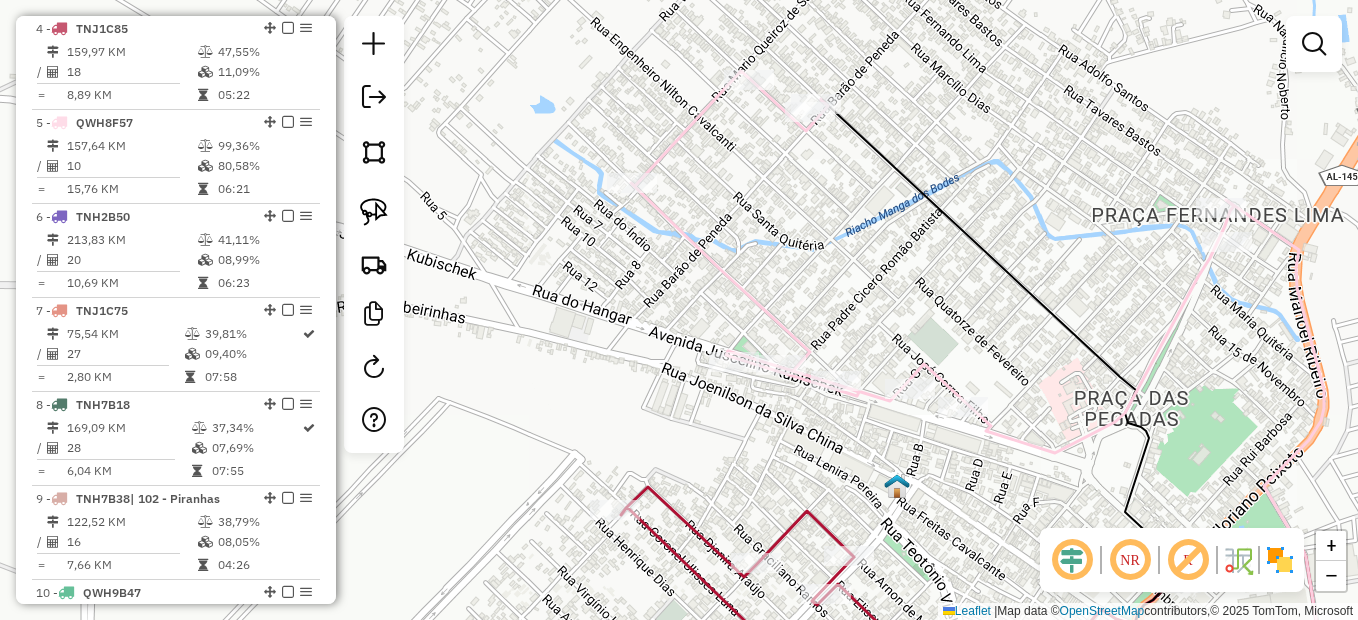 scroll, scrollTop: 0, scrollLeft: 0, axis: both 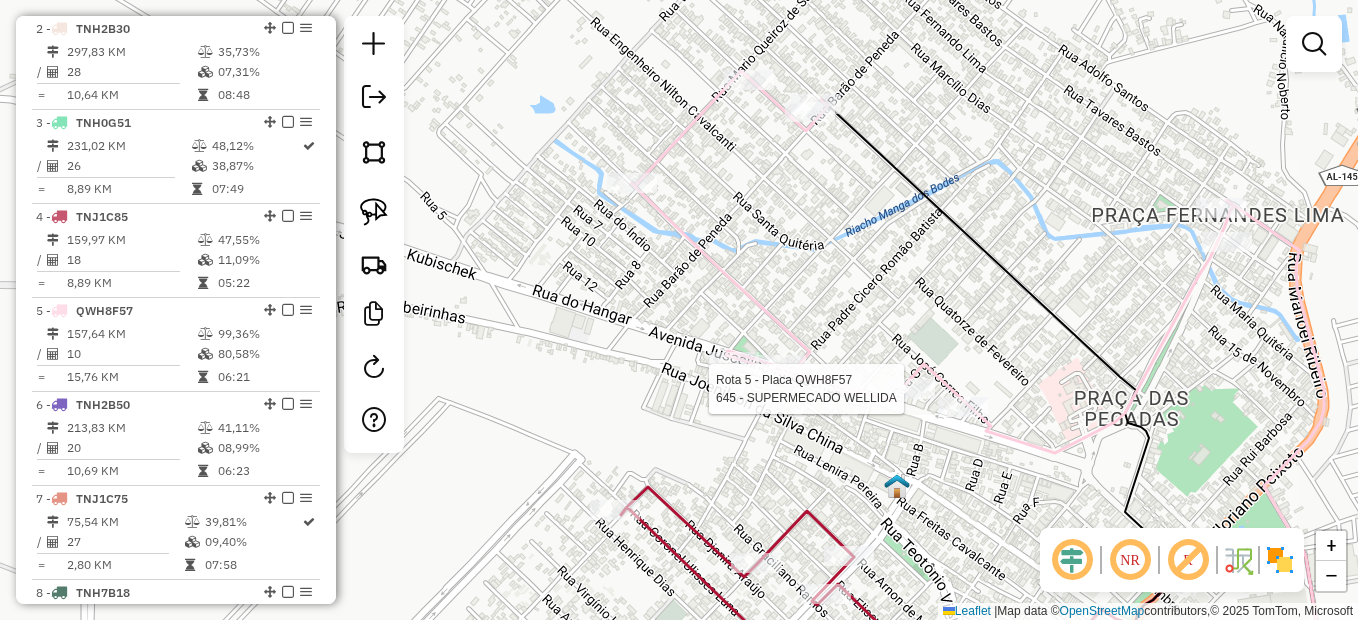 select on "*********" 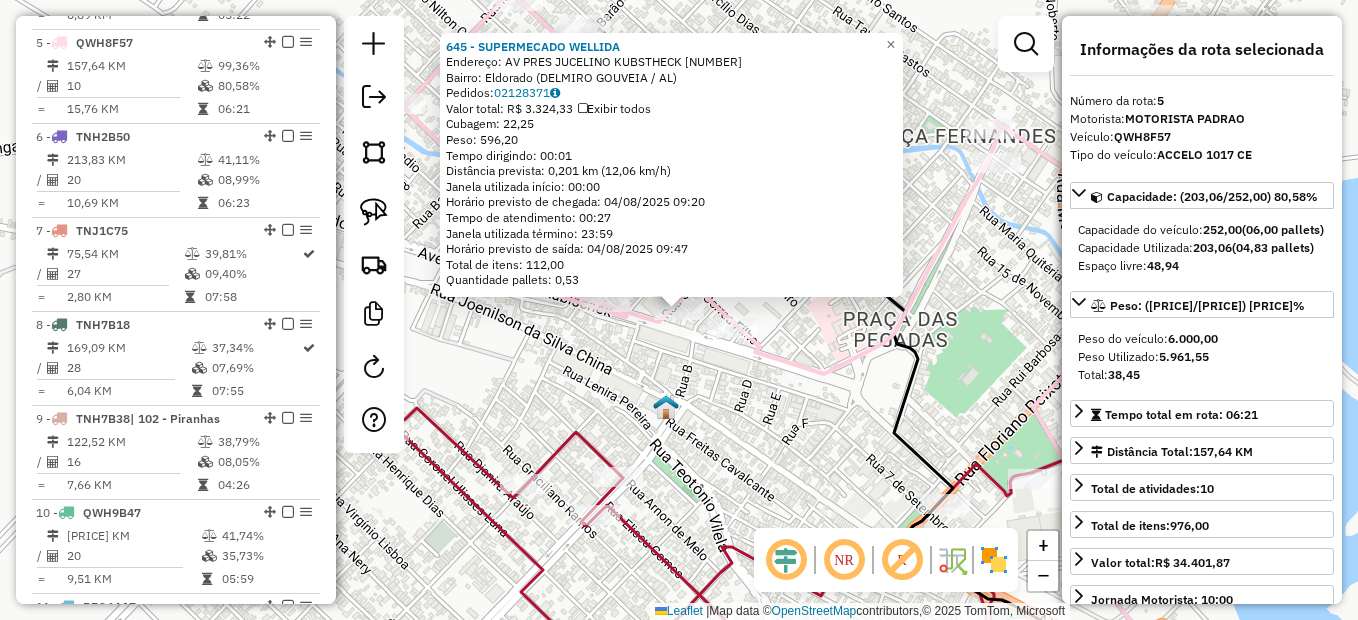 scroll, scrollTop: 1126, scrollLeft: 0, axis: vertical 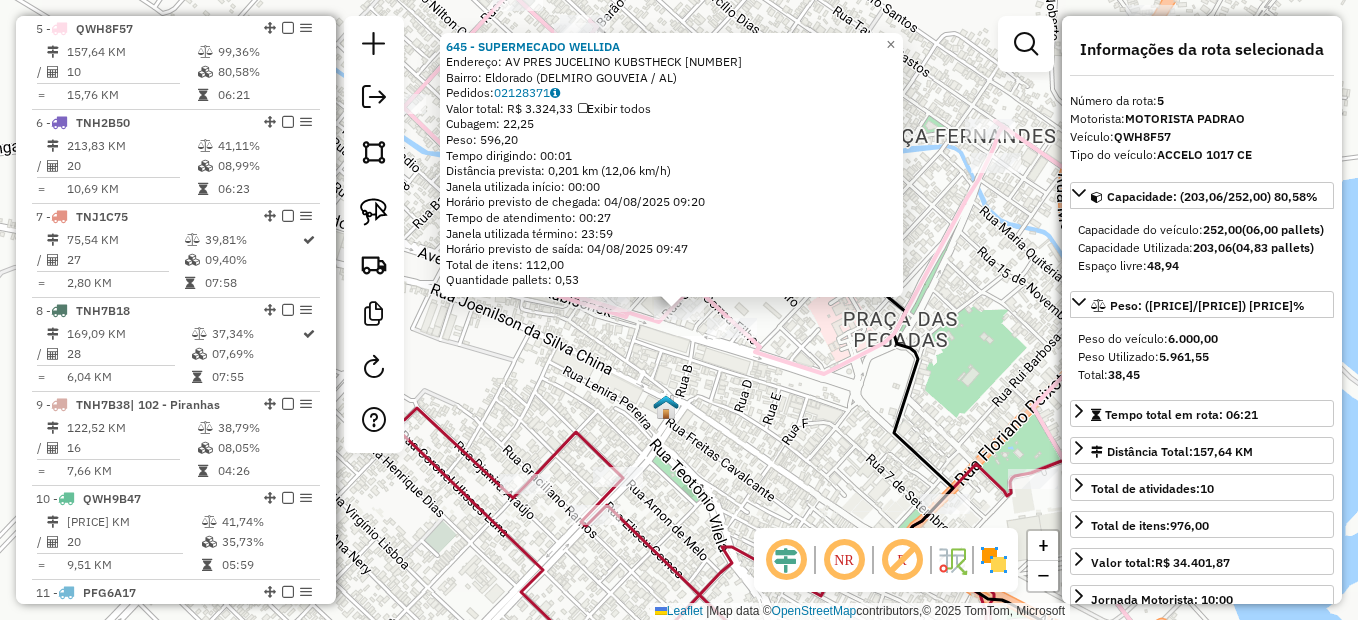 click on "SUPERMECADO WELLIDA Endereço: AV PRES JUCELINO KUBSTHECK 234 Bairro: Eldorado ([CITY] / [AL]) Pedidos: 02128371 Valor total: R$ 3.324,33 Exibir todos Cubagem: 22,25 Peso: 596,20 Tempo dirigindo: 00:01 Distância prevista: 0,201 km (12,06 km/h) Janela utilizada início: 00:00 Horário previsto de chegada: [DATE] [TIME] Tempo de atendimento: 00:27 Janela utilizada término: 23:59 Horário previsto de saída: [DATE] [TIME] Total de itens: 112,00 Quantidade pallets: 0,53 × Janela de atendimento Grade de atendimento Capacidade Transportadoras Veículos Cliente Pedidos Rotas Selecione os dias de semana para filtrar as janelas de atendimento Seg Ter Qua Qui Sex Sáb Dom Informe o período da janela de atendimento: De: Até: Filtrar exatamente a janela do cliente Considerar janela de atendimento padrão Selecione os dias de semana para filtrar as grades de atendimento Seg Ter Qua Qui Sex Sáb Dom Peso mínimo: Peso máximo: De:" 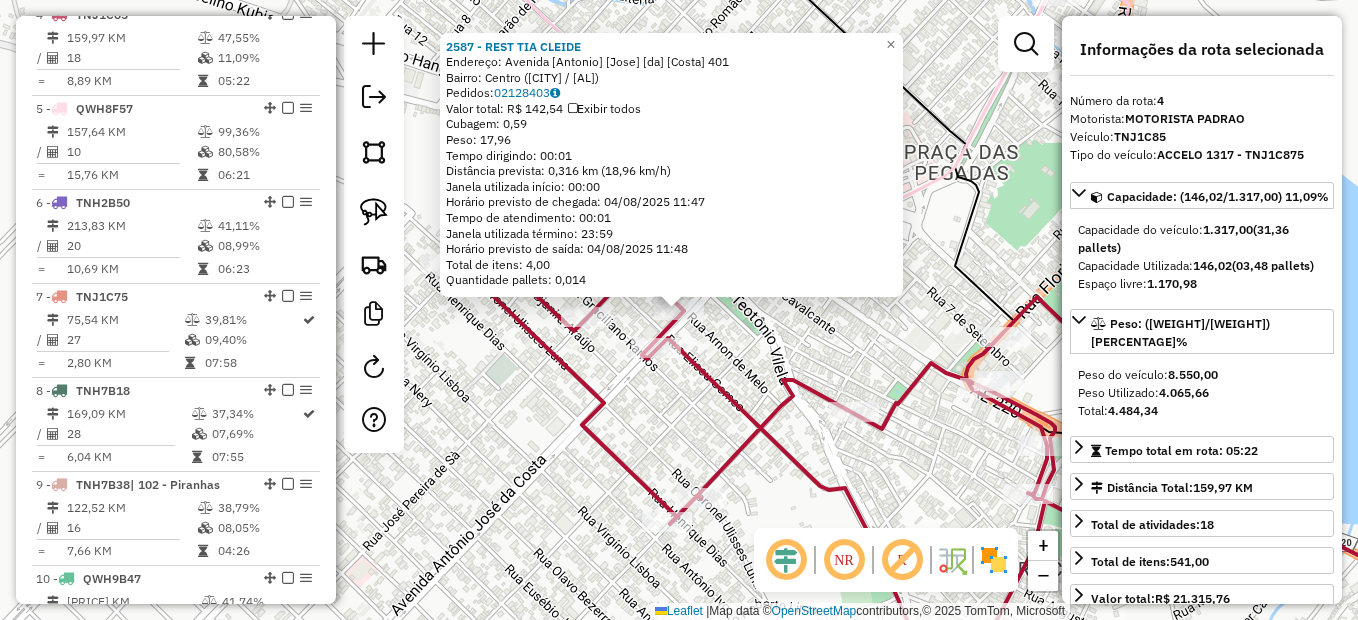 scroll, scrollTop: 1032, scrollLeft: 0, axis: vertical 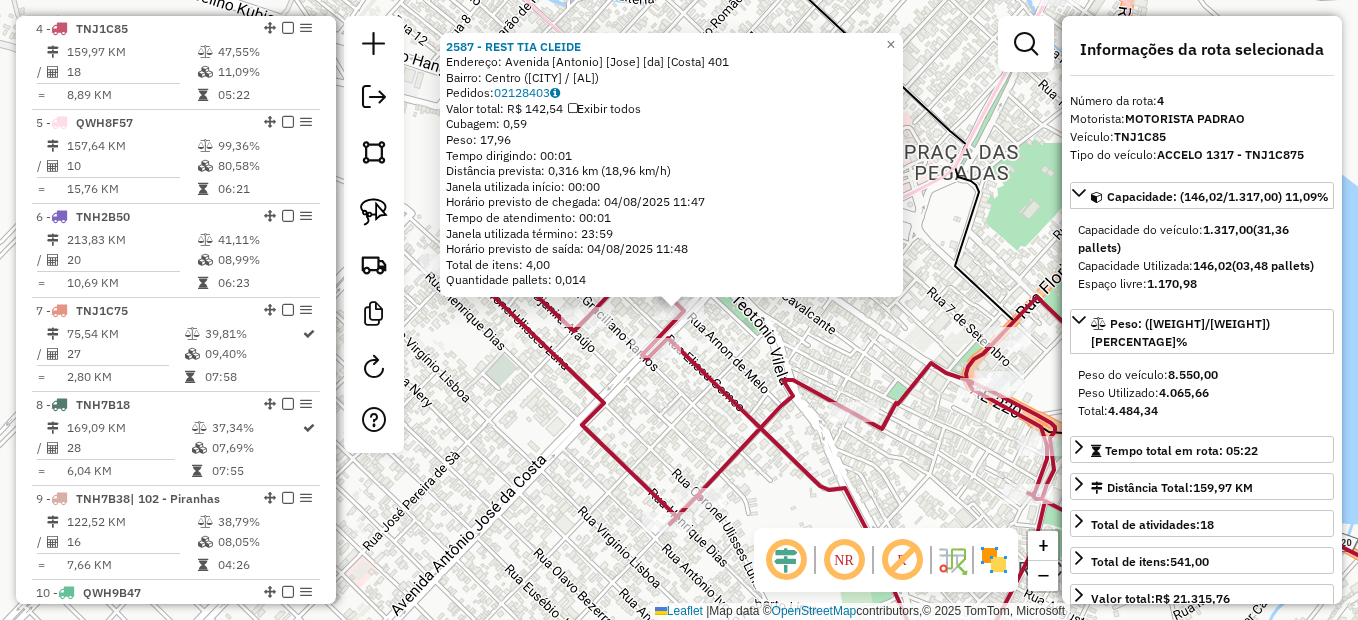 click on "2587 - [REST] [TIA] [CLEIDE]  Endereço:  Avenida [Antonio] [Jose] [da] [Costa] 401   Bairro: [Centro] ([DELMIRO] [GOUVEIA] / [AL])   Pedidos:  [NUMBER]   Valor total: R$ [PRICE]   Exibir todos   Cubagem: [CUBAGE]  Peso: [WEIGHT]  Tempo dirigindo: [TIME]   Distância prevista: [DISTANCE] km ([SPEED] km/h)   Janela utilizada início: [TIME]   Horário previsto de chegada: [DATE] [TIME]   Tempo de atendimento: [TIME]   Janela utilizada término: [TIME]   Horário previsto de saída: [DATE] [TIME]   Total de itens: [ITEMS]   Quantidade pallets: [PALLETS]  × Janela de atendimento Grade de atendimento Capacidade Transportadoras Veículos Cliente Pedidos  Rotas Selecione os dias de semana para filtrar as janelas de atendimento  Seg   Ter   Qua   Qui   Sex   Sáb   Dom  Informe o período da janela de atendimento: De: Até:  Filtrar exatamente a janela do cliente  Considerar janela de atendimento padrão  Selecione os dias de semana para filtrar as grades de atendimento  Seg   Ter   Qua   Qui   Sex   Sáb   Dom   Peso mínimo:   Peso máximo:   De:   De:" 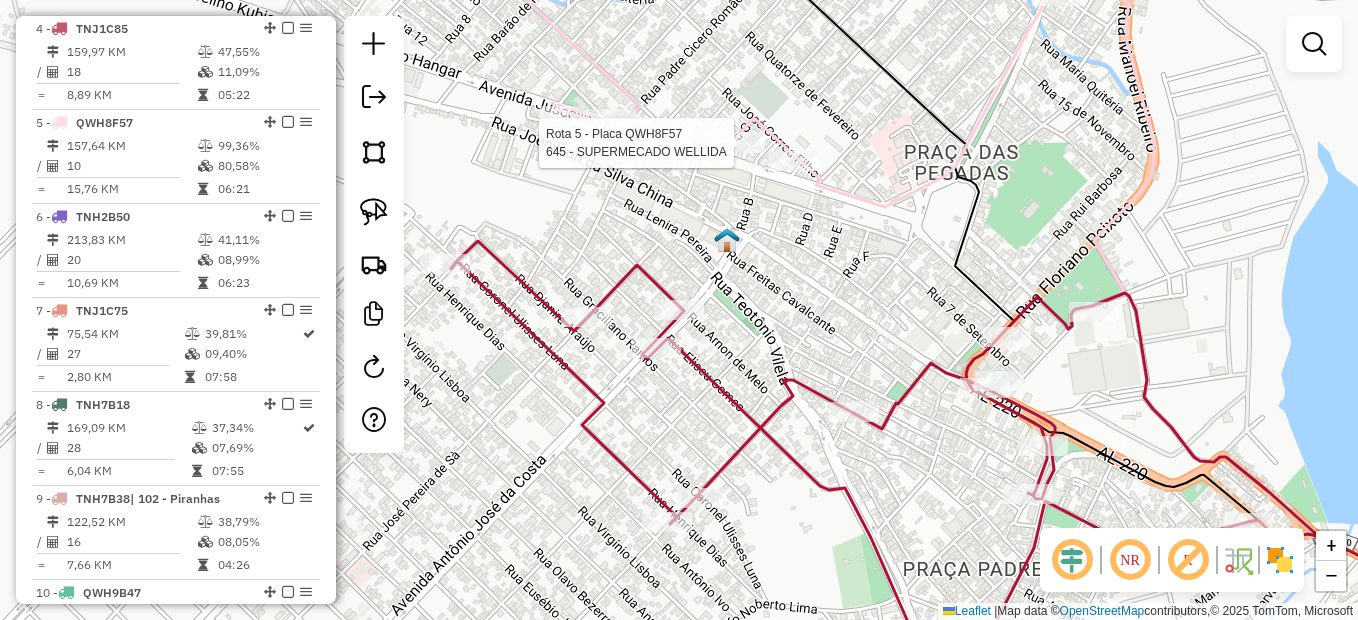 click 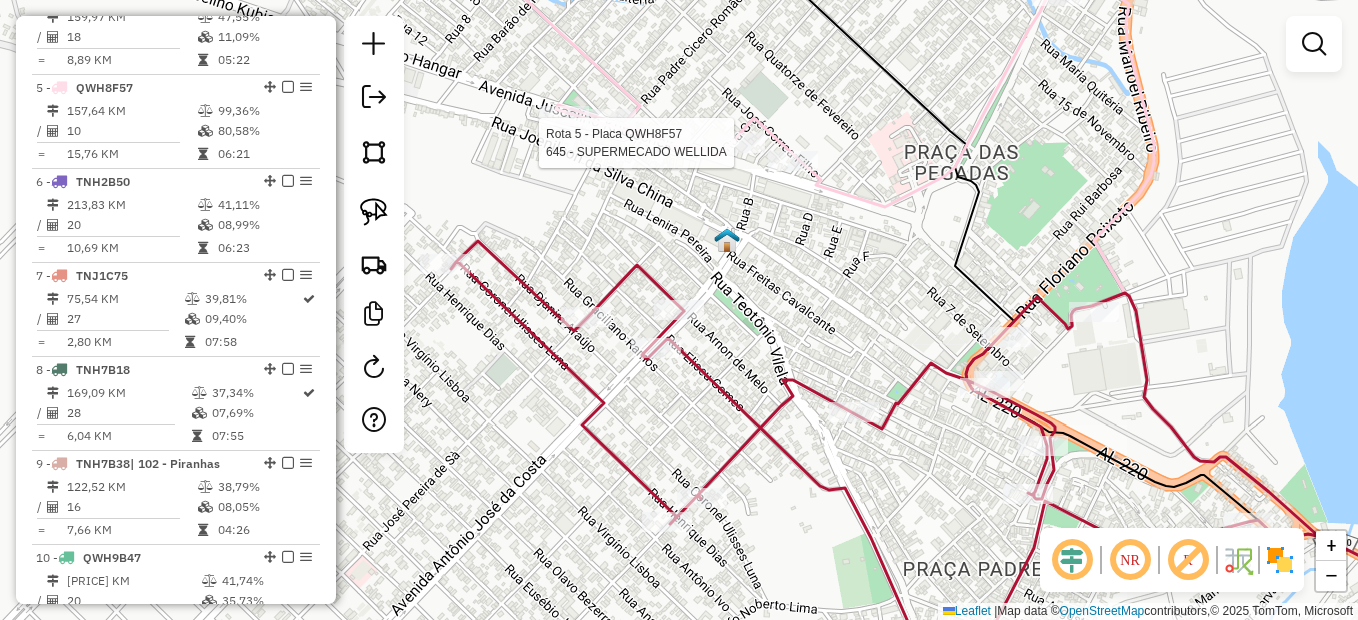 select on "*********" 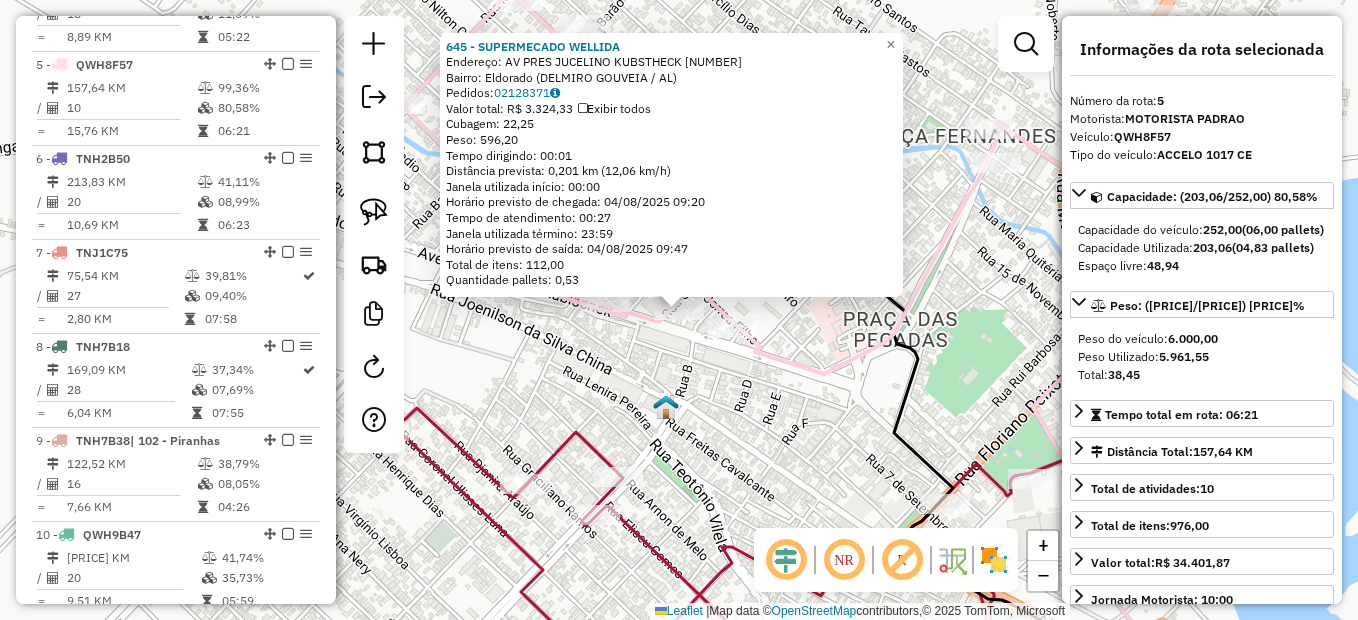 scroll, scrollTop: 1126, scrollLeft: 0, axis: vertical 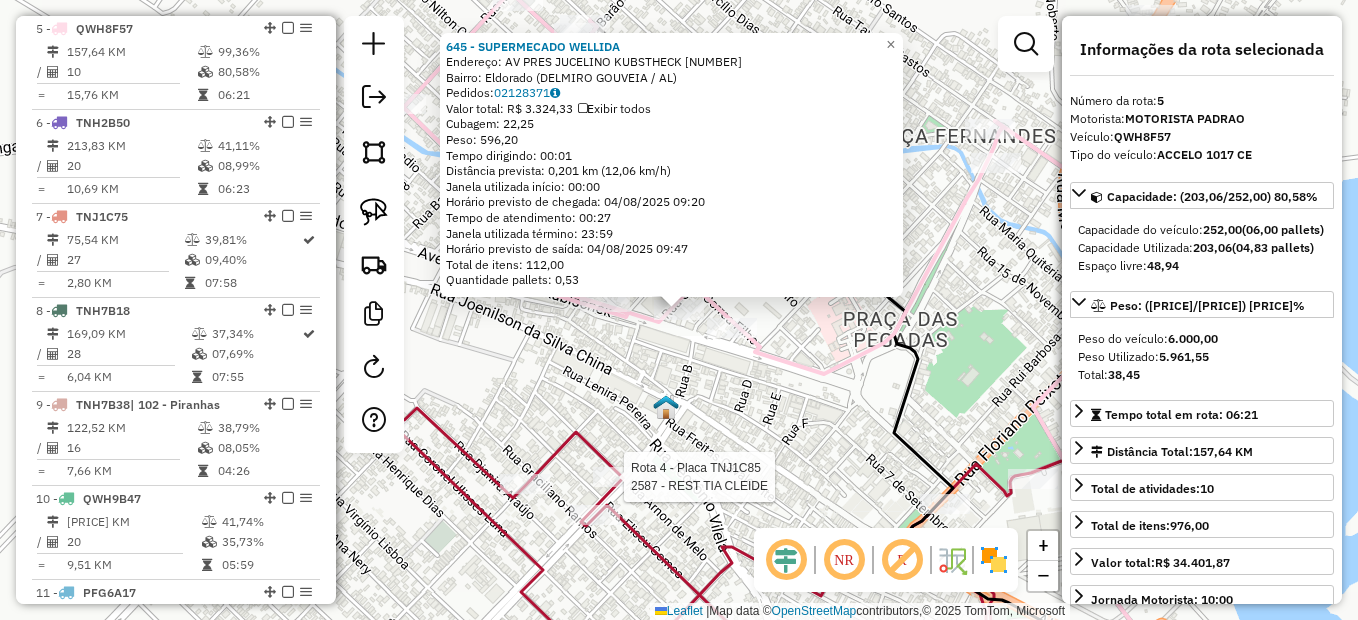 click 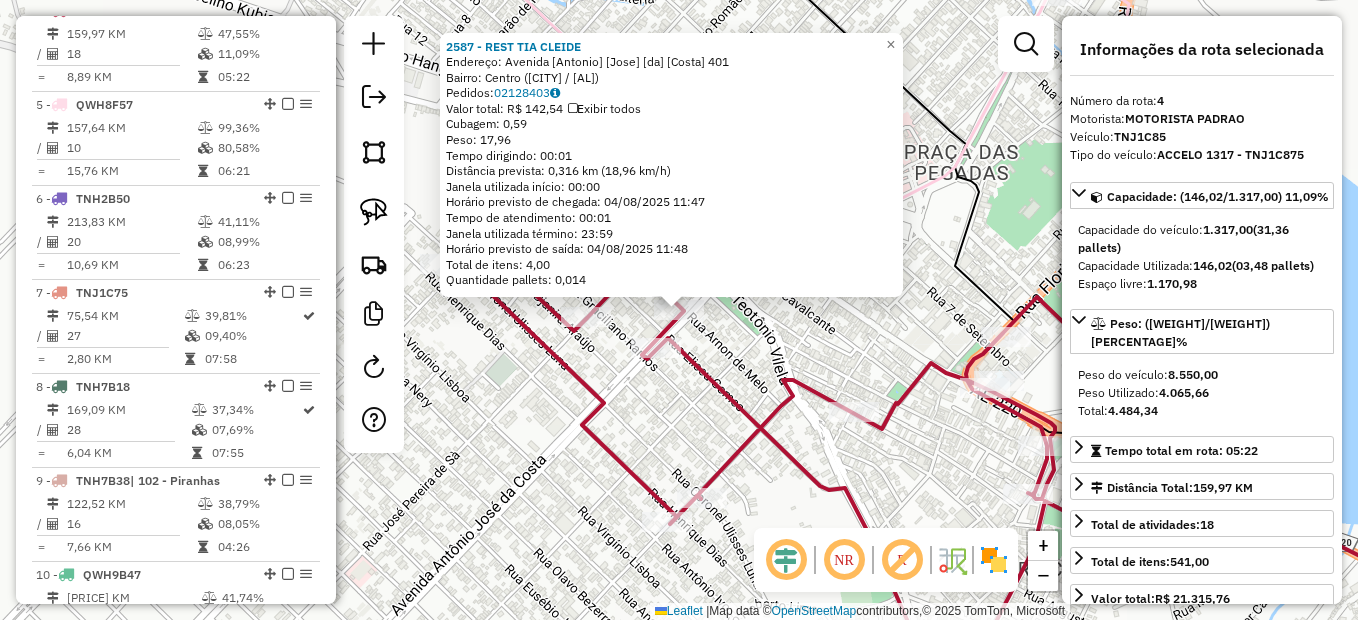 scroll, scrollTop: 1032, scrollLeft: 0, axis: vertical 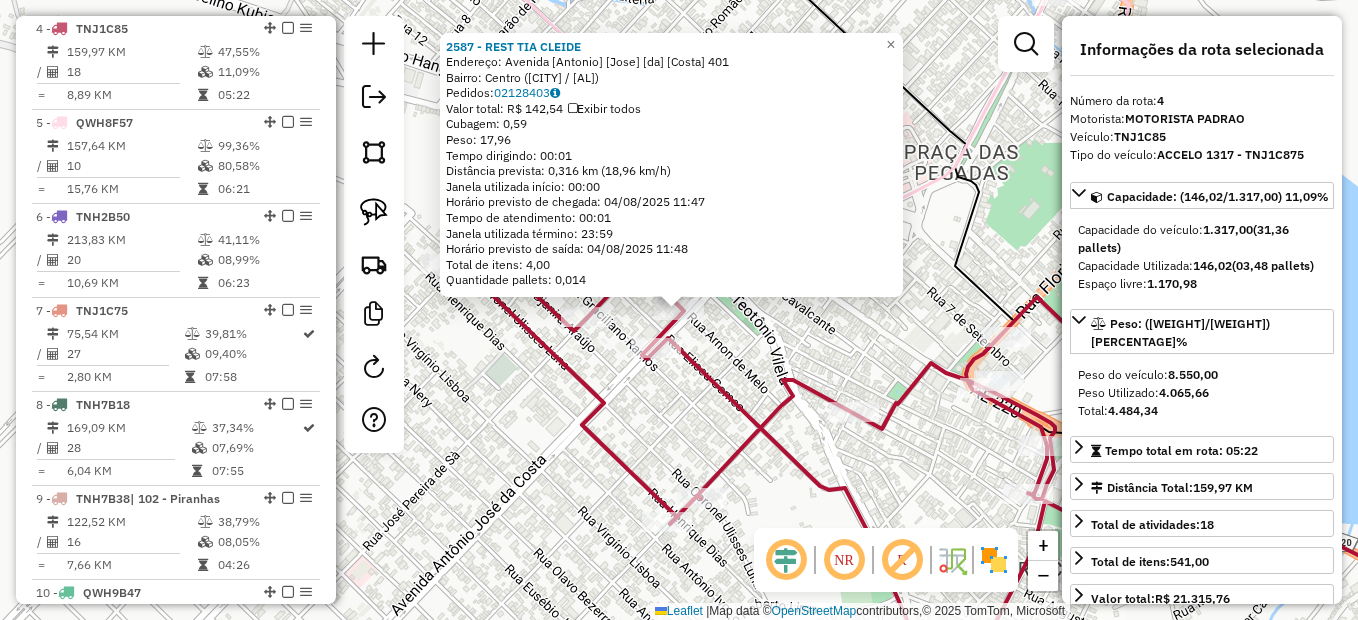 drag, startPoint x: 621, startPoint y: 395, endPoint x: 645, endPoint y: 363, distance: 40 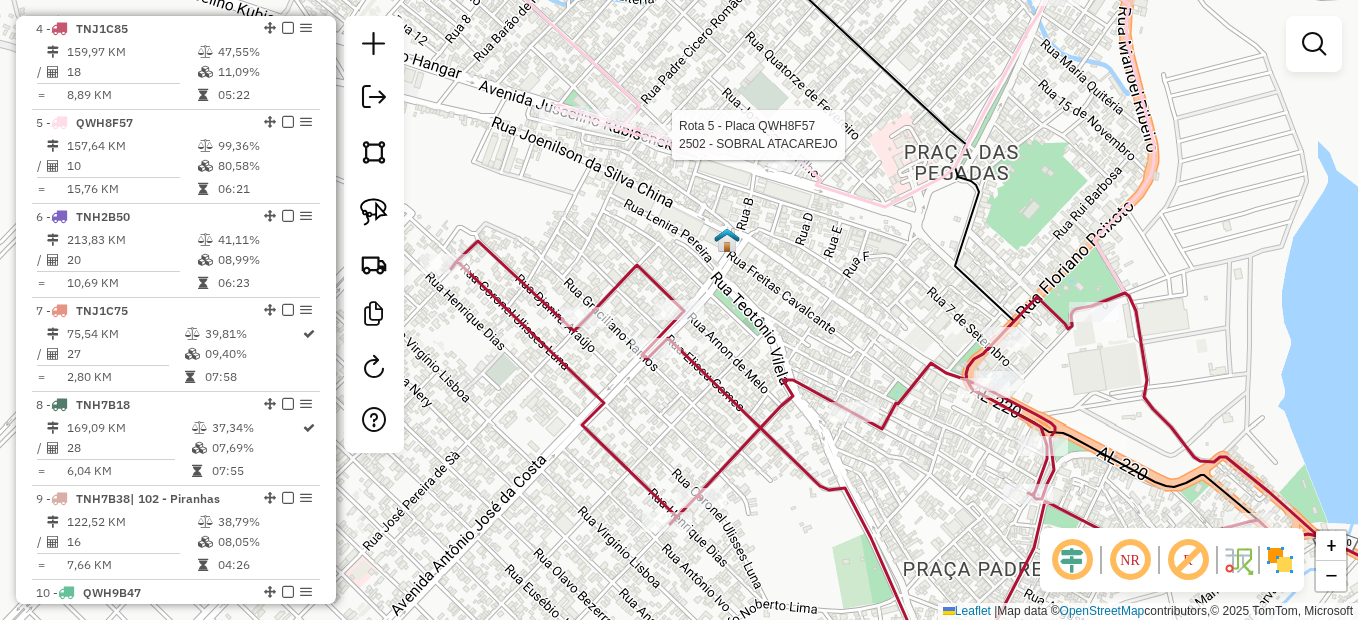 select on "*********" 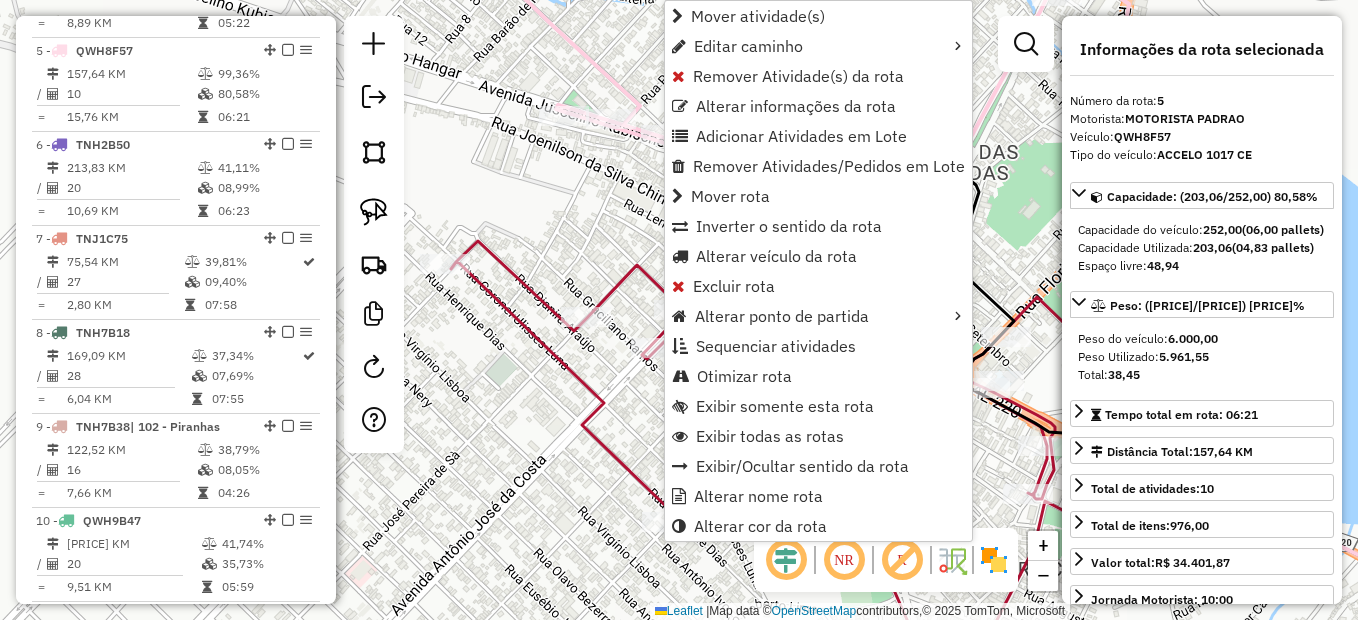 scroll, scrollTop: 1126, scrollLeft: 0, axis: vertical 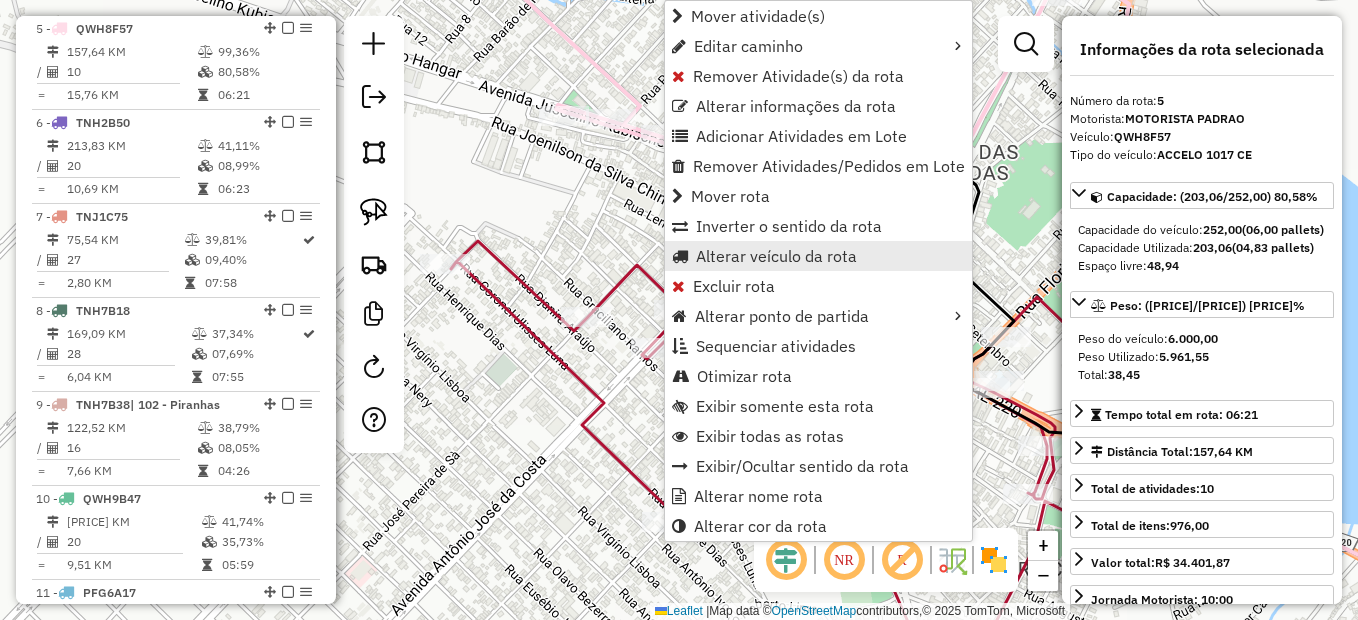click on "Alterar veículo da rota" at bounding box center [776, 256] 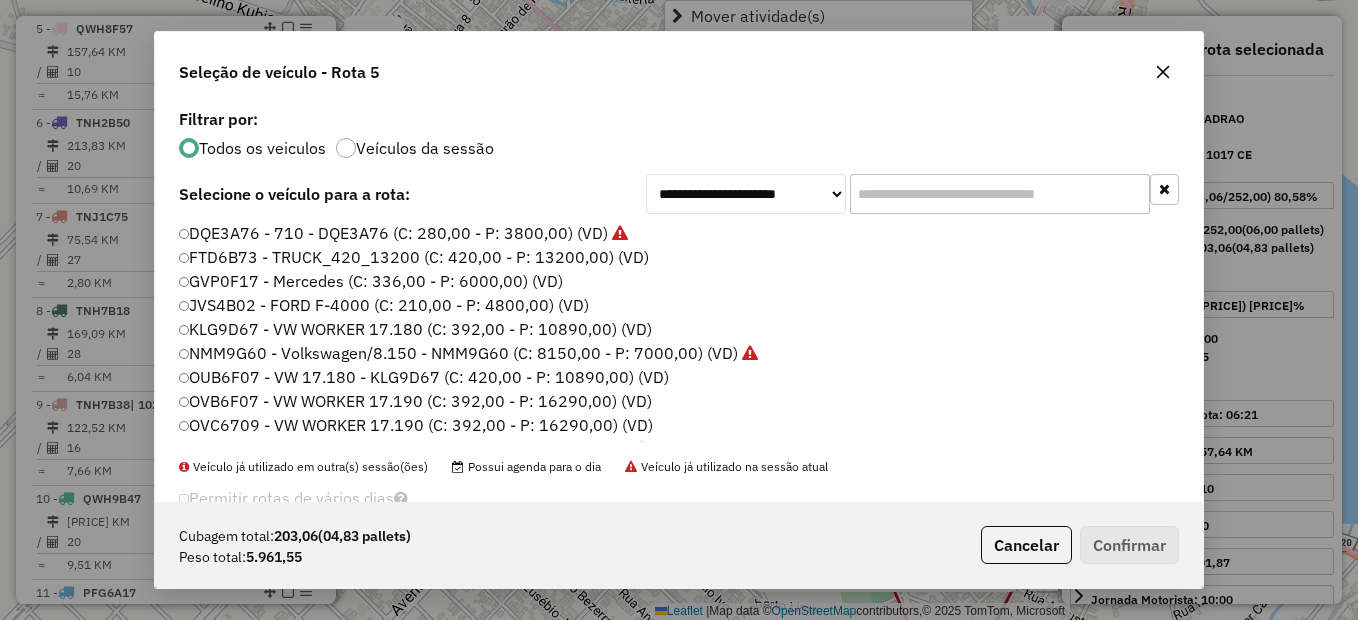scroll, scrollTop: 11, scrollLeft: 6, axis: both 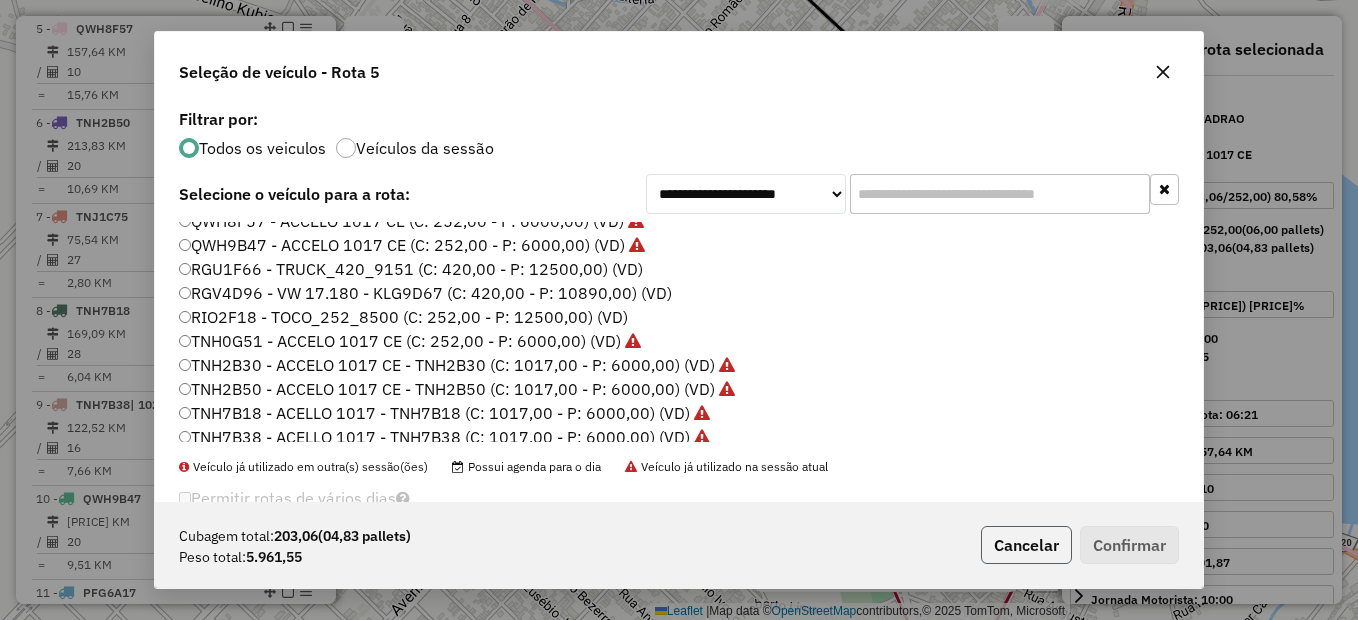 click on "Cancelar" 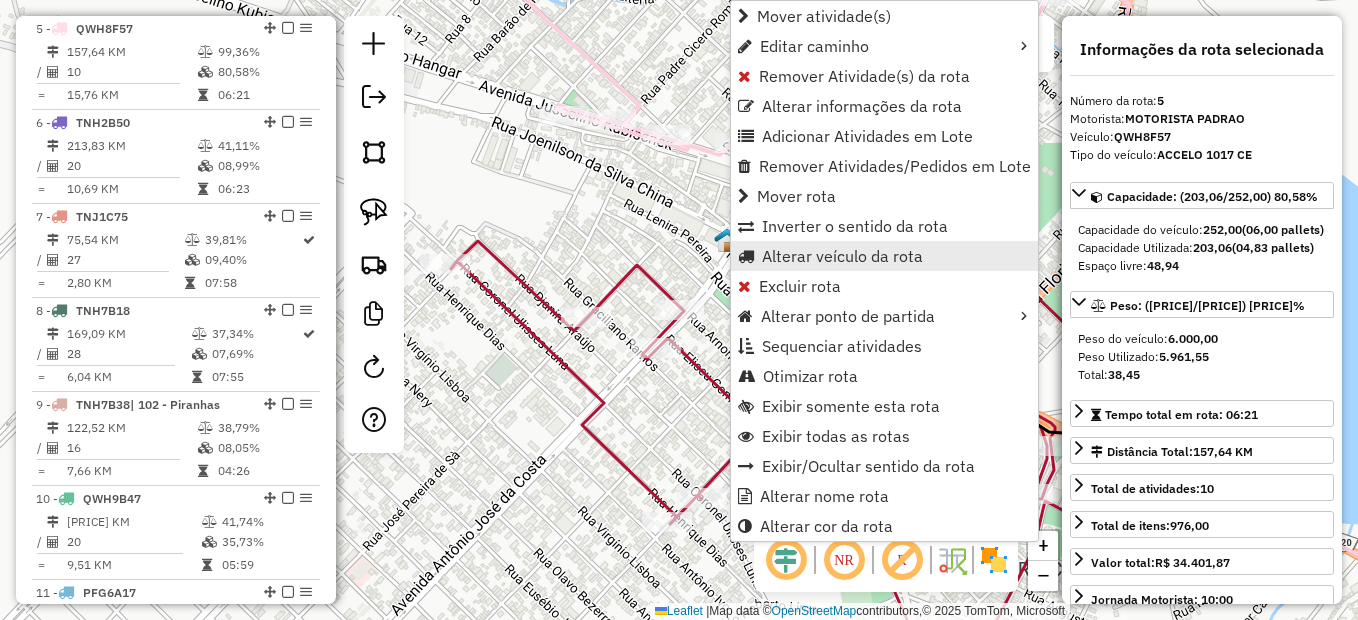 click on "Alterar veículo da rota" at bounding box center (884, 256) 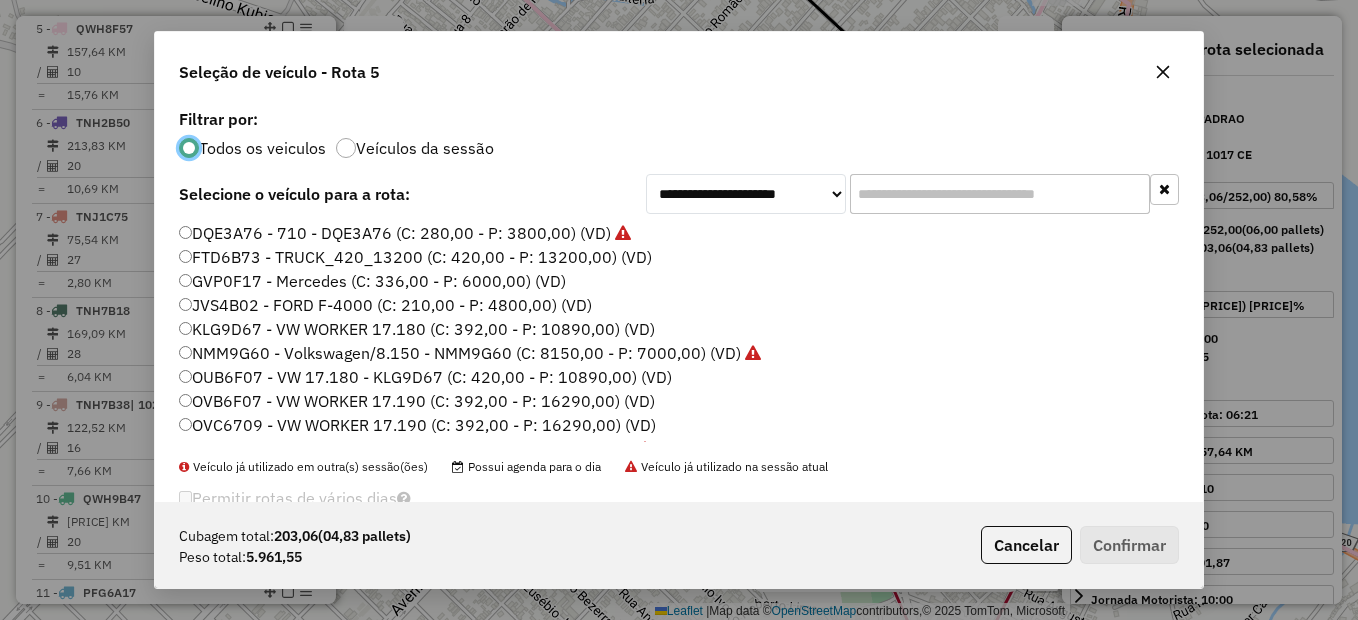 scroll, scrollTop: 11, scrollLeft: 6, axis: both 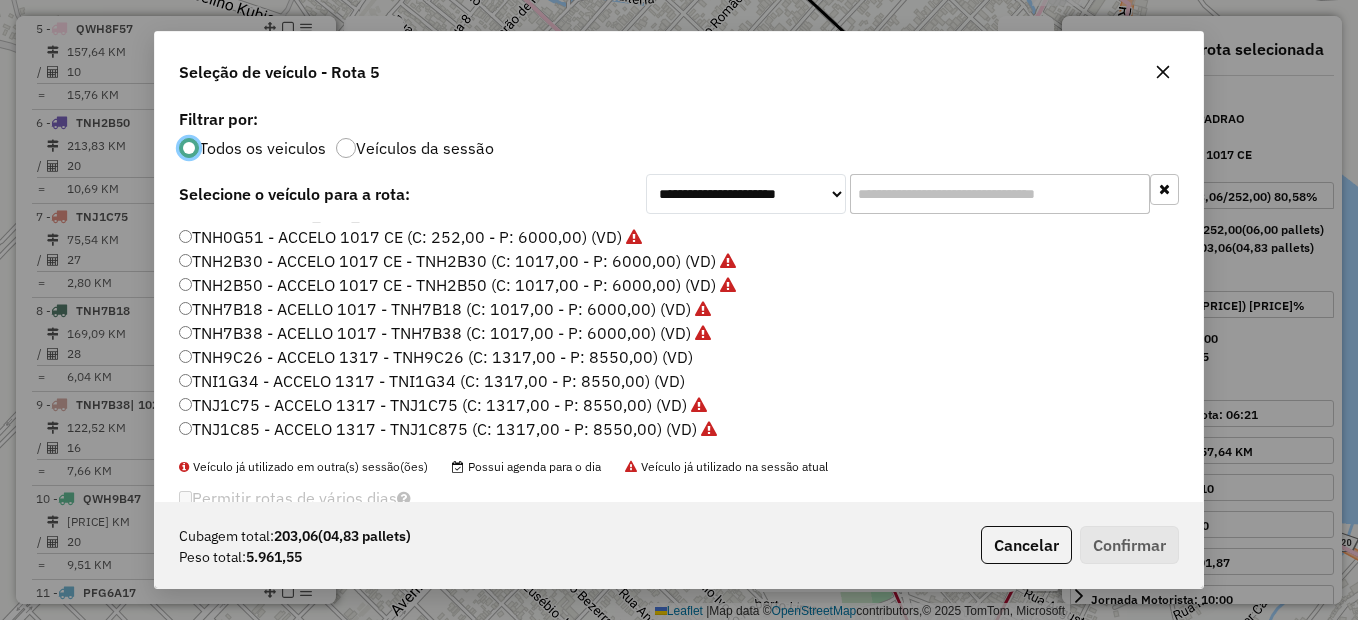 click on "TNI1G34 - ACCELO 1317 - TNI1G34 (C: 1317,00 - P: 8550,00) (VD)" 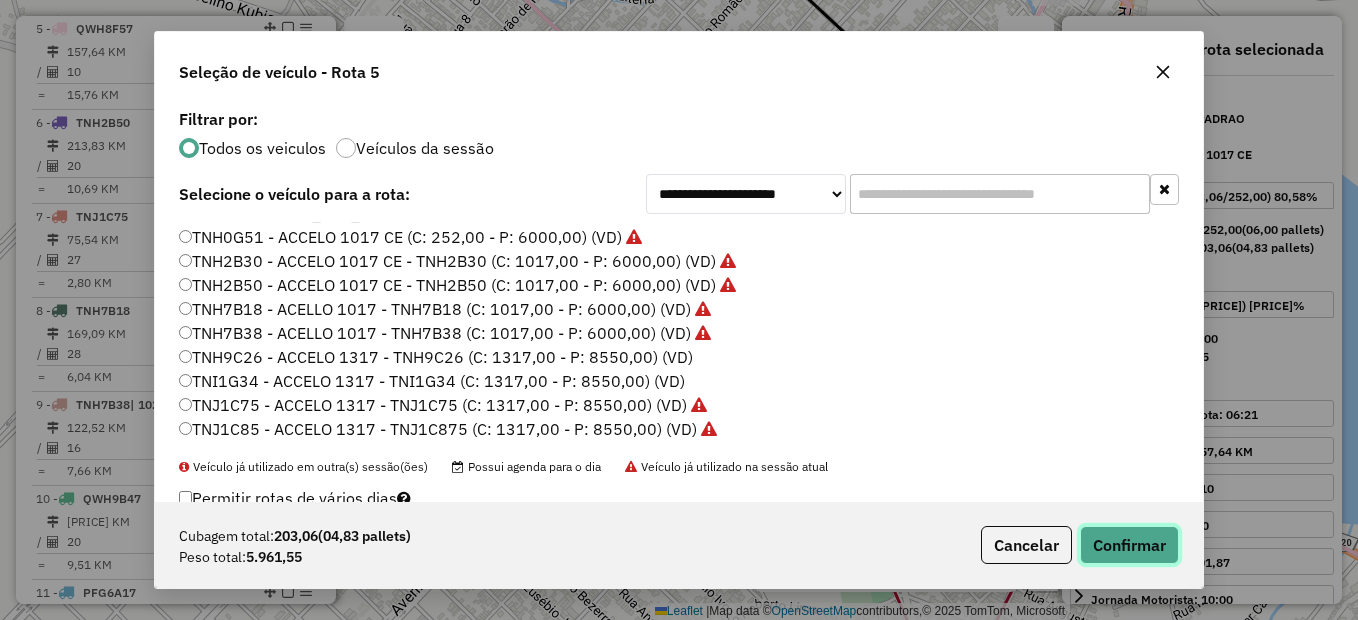 click on "Confirmar" 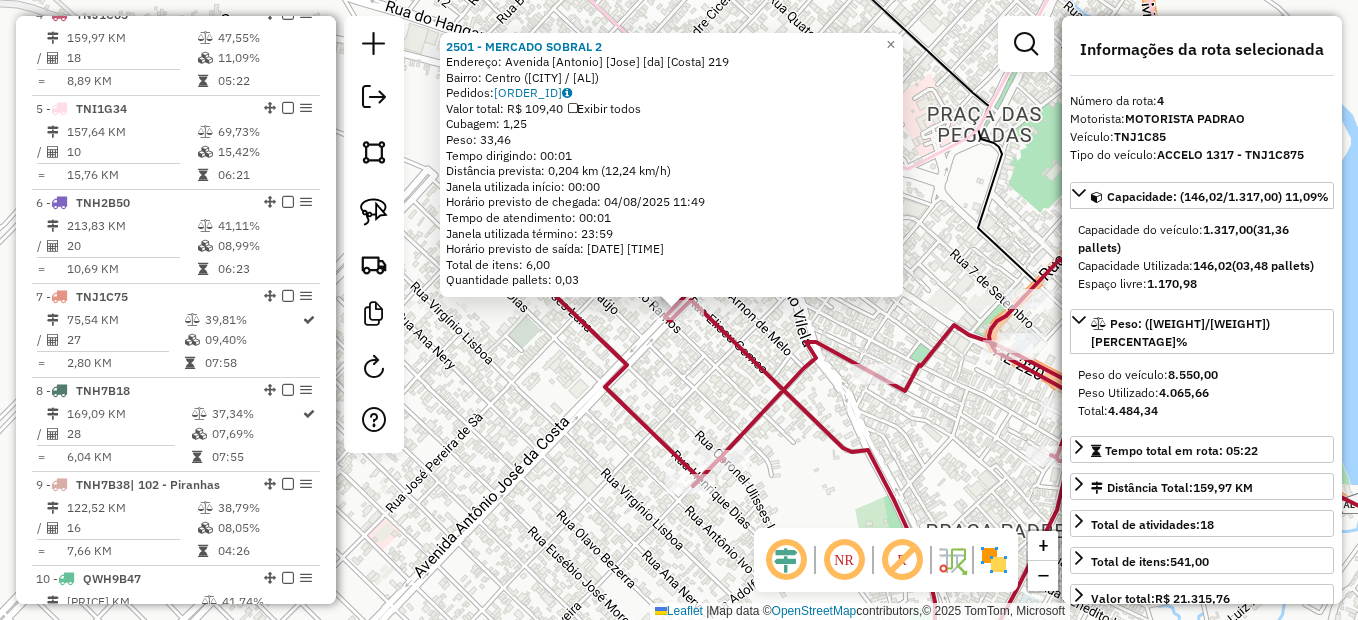 scroll, scrollTop: 1032, scrollLeft: 0, axis: vertical 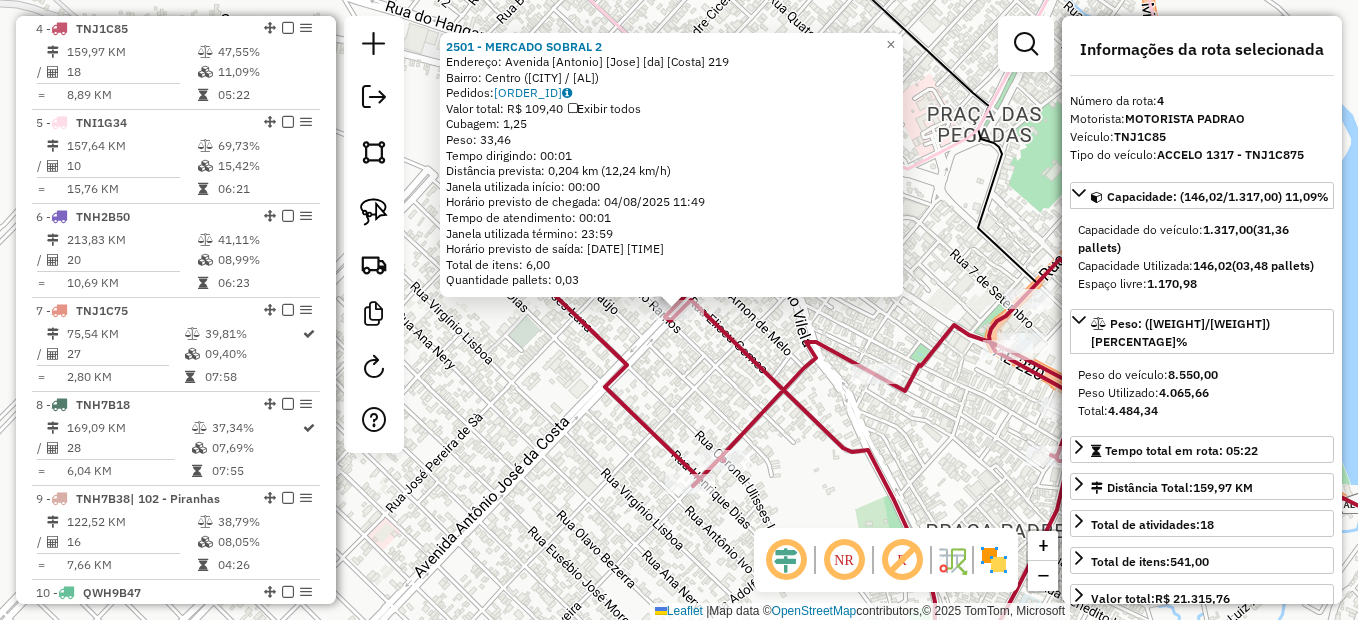 click on "[NUMBER] - MERCADO SOBRAL 2  Endereço:  Avenida Antonio Jose da Costa [NUMBER]   Bairro: Centro ([CITY] / [STATE])   Pedidos:  [ORDER_ID]   Valor total: R$ 109,40   Exibir todos   Cubagem: 1,25  Peso: 33,46  Tempo dirigindo: 00:01   Distância prevista: 0,204 km (12,24 km/h)   Janela utilizada início: 00:00   Horário previsto de chegada: 04/08/2025 11:49   Tempo de atendimento: 00:01   Janela utilizada término: 23:59   Horário previsto de saída: 04/08/2025 11:50   Total de itens: 6,00   Quantidade pallets: 0,03  × Janela de atendimento Grade de atendimento Capacidade Transportadoras Veículos Cliente Pedidos  Rotas Selecione os dias de semana para filtrar as janelas de atendimento  Seg   Ter   Qua   Qui   Sex   Sáb   Dom  Informe o período da janela de atendimento: De: Até:  Filtrar exatamente a janela do cliente  Considerar janela de atendimento padrão  Selecione os dias de semana para filtrar as grades de atendimento  Seg   Ter   Qua   Qui   Sex   Sáb   Dom   Peso mínimo:   Peso máximo:   De:   De:" 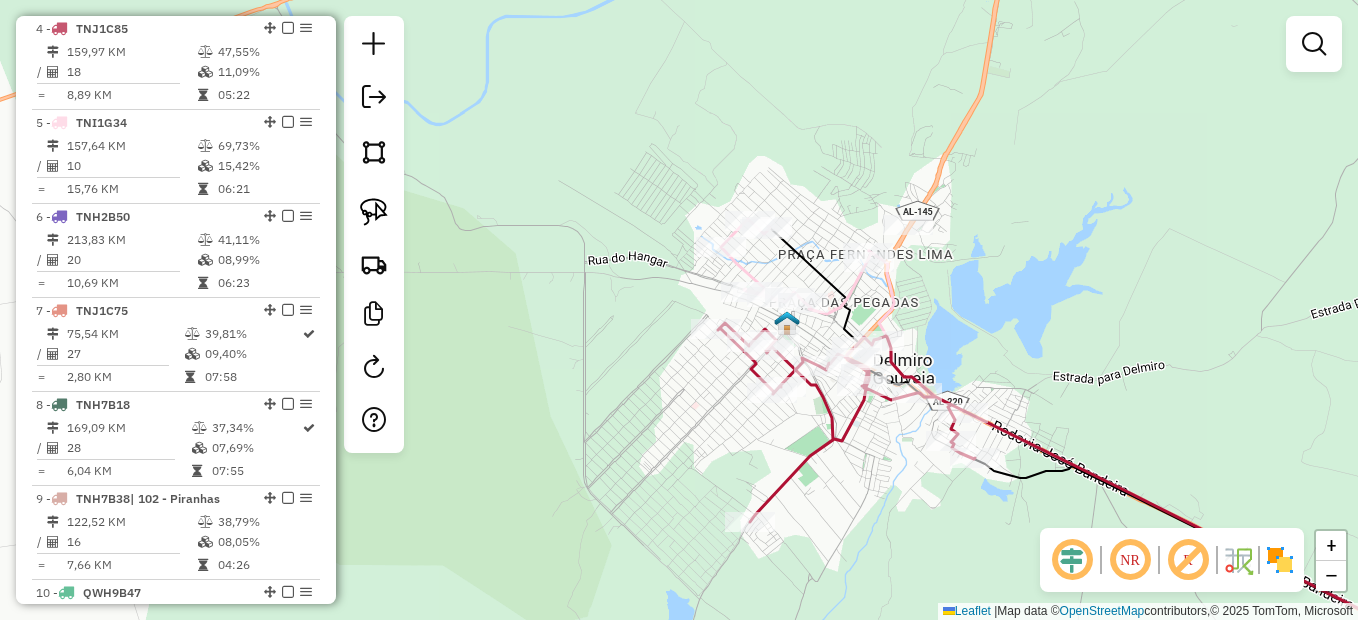drag, startPoint x: 1144, startPoint y: 340, endPoint x: 989, endPoint y: 285, distance: 164.46884 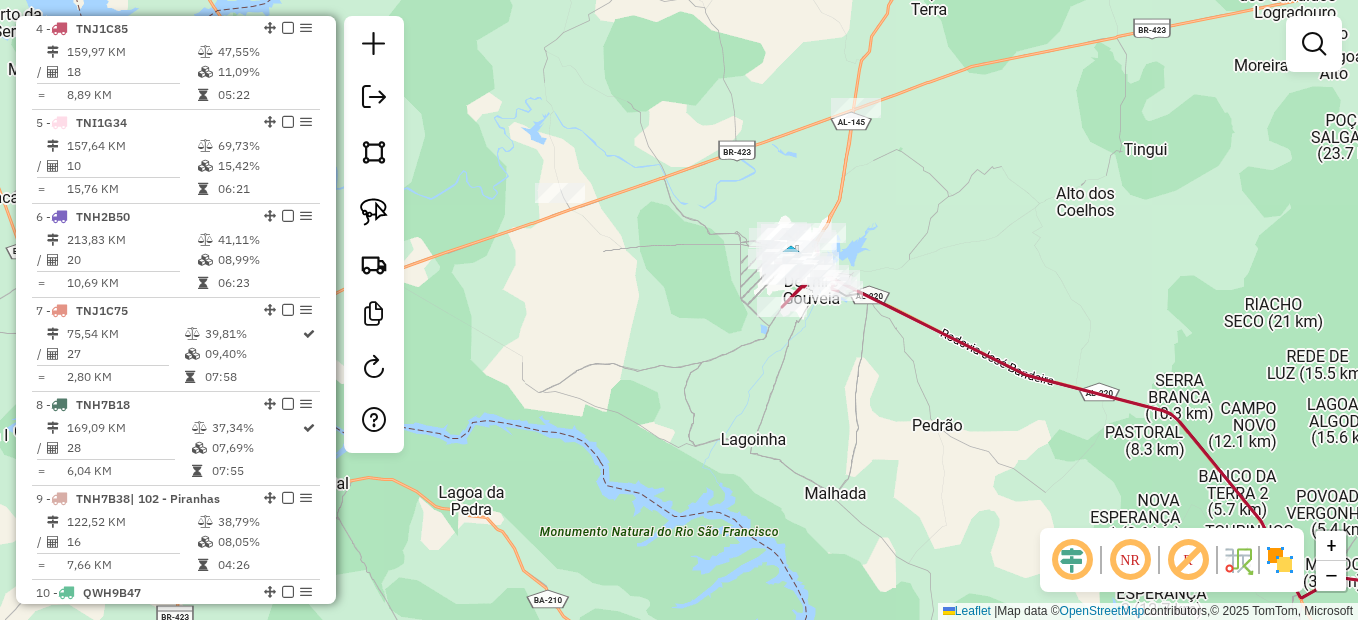 drag, startPoint x: 1004, startPoint y: 406, endPoint x: 689, endPoint y: 246, distance: 353.30582 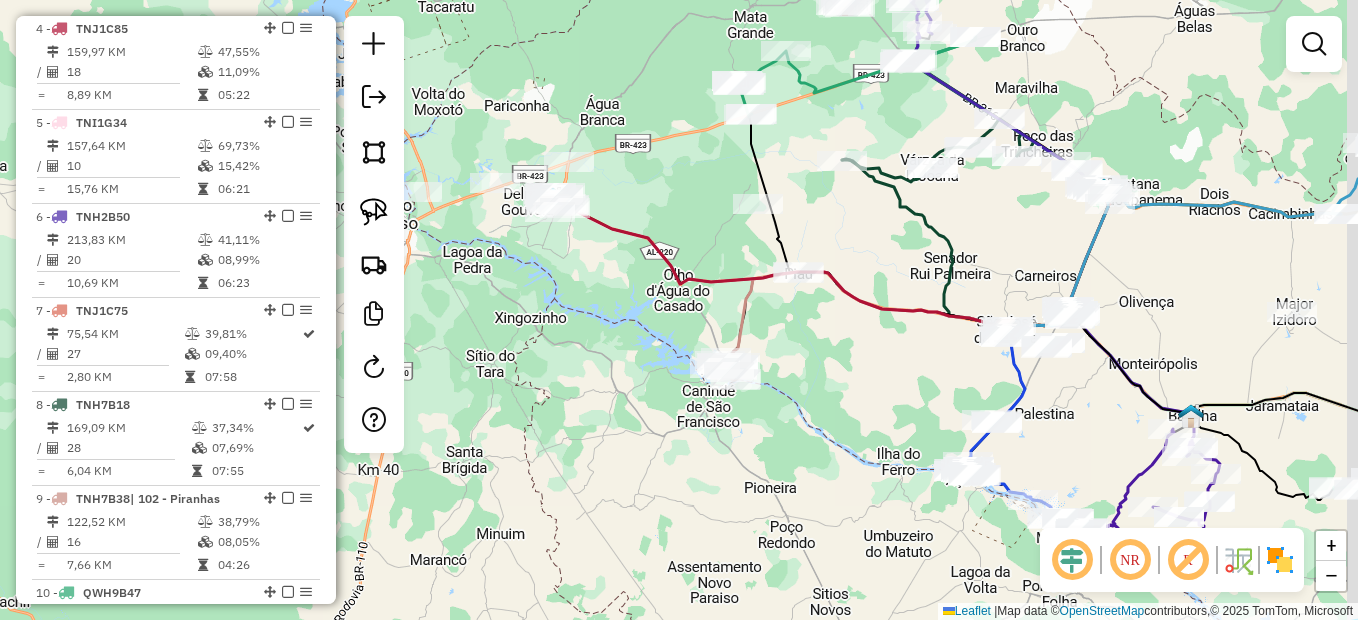 drag, startPoint x: 925, startPoint y: 392, endPoint x: 797, endPoint y: 355, distance: 133.24039 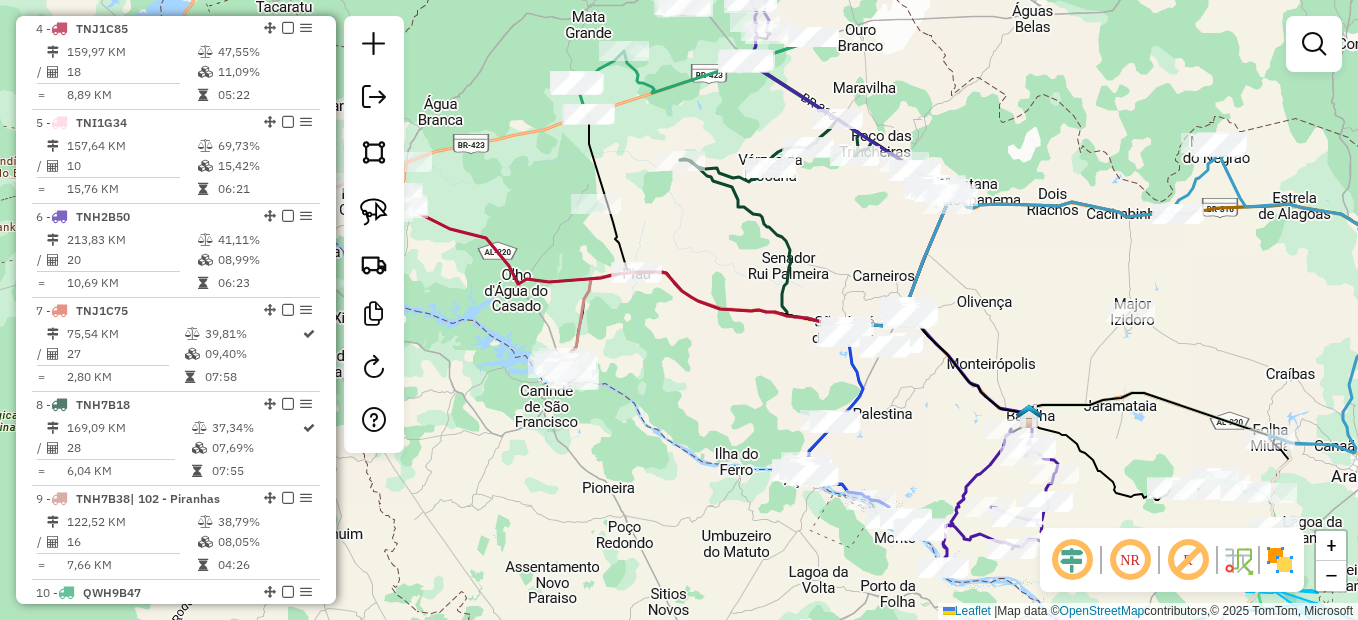 drag, startPoint x: 901, startPoint y: 373, endPoint x: 771, endPoint y: 374, distance: 130.00385 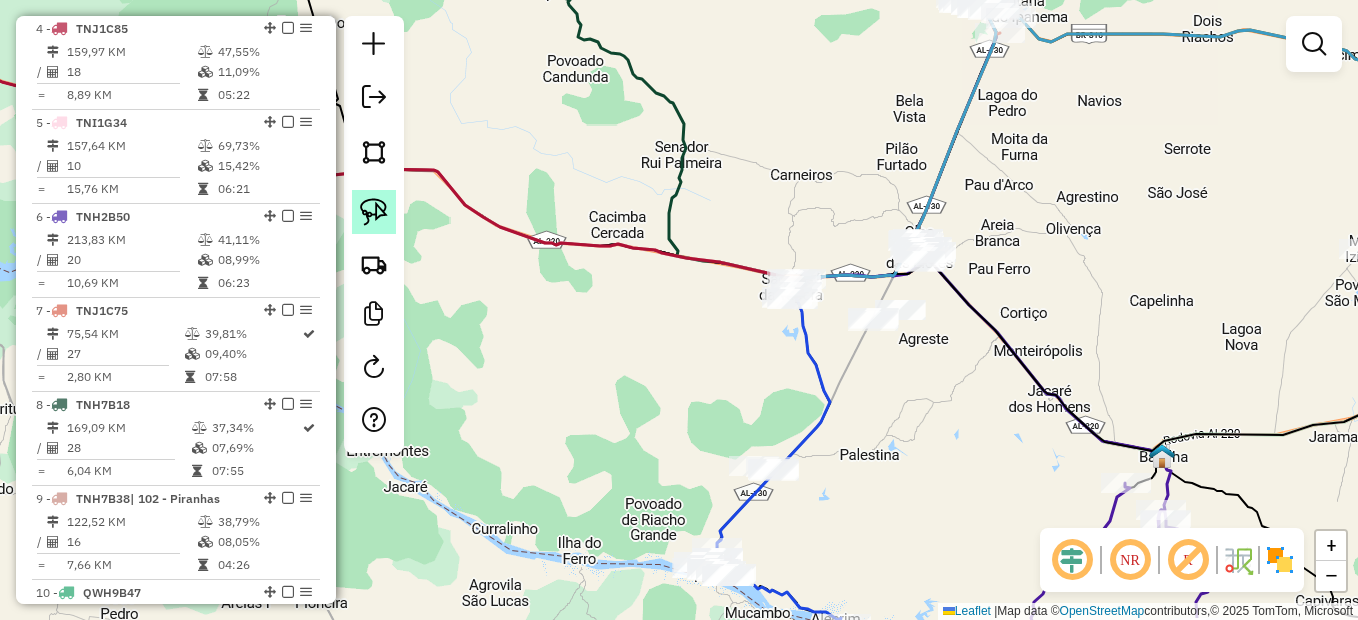 click 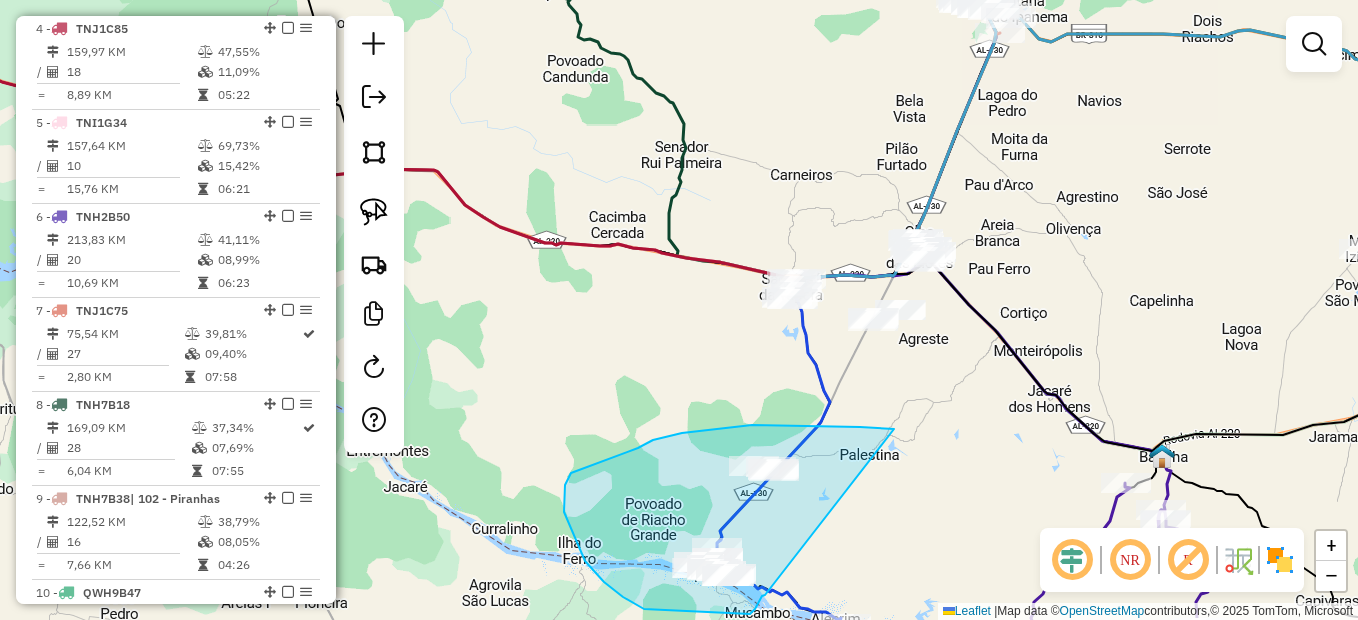 drag, startPoint x: 860, startPoint y: 427, endPoint x: 766, endPoint y: 595, distance: 192.50974 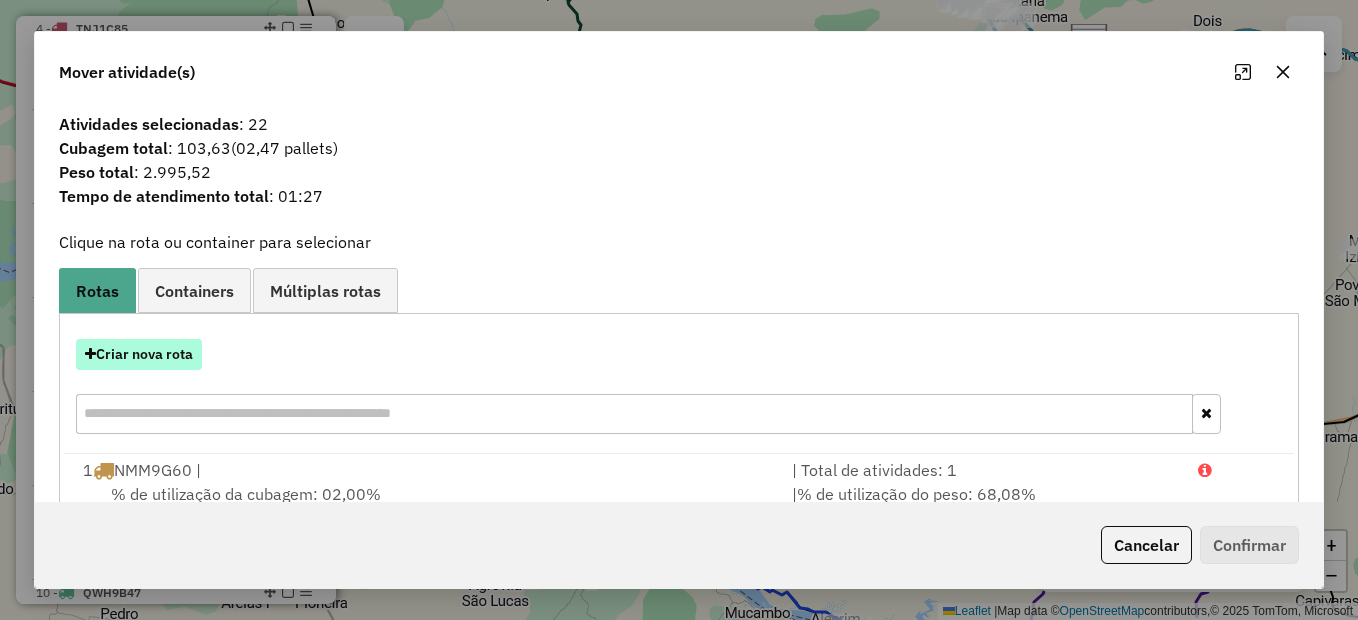 click on "Criar nova rota" at bounding box center (139, 354) 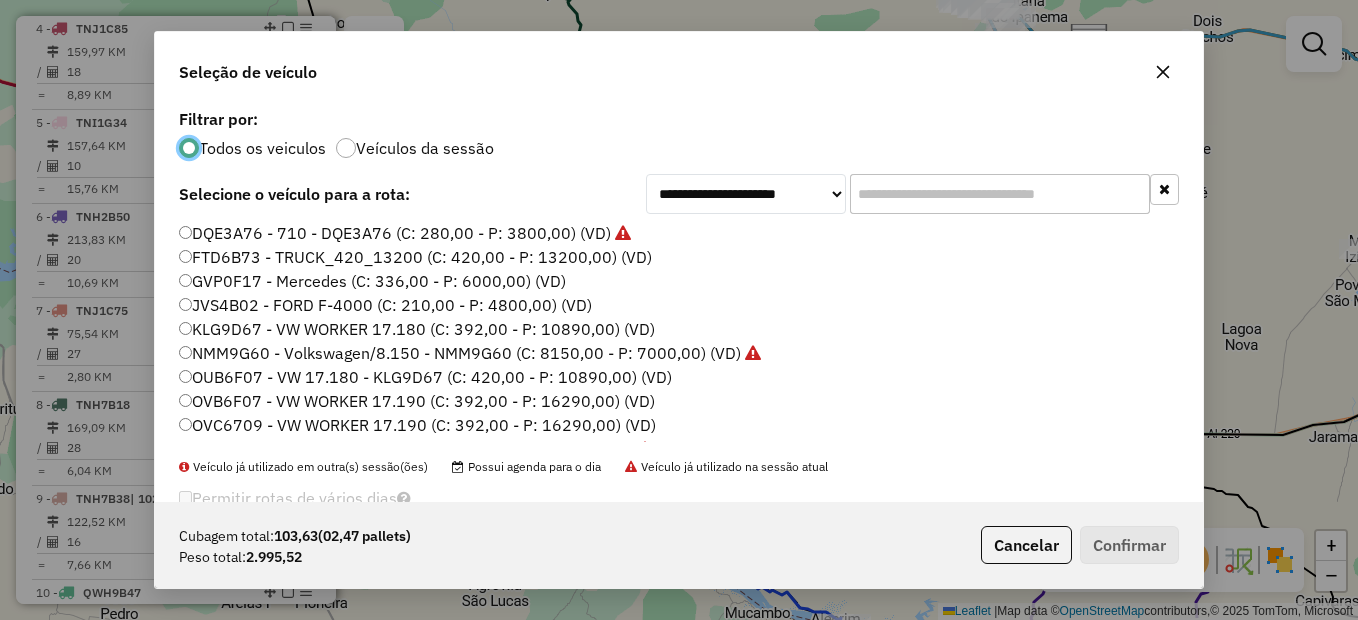 scroll, scrollTop: 11, scrollLeft: 6, axis: both 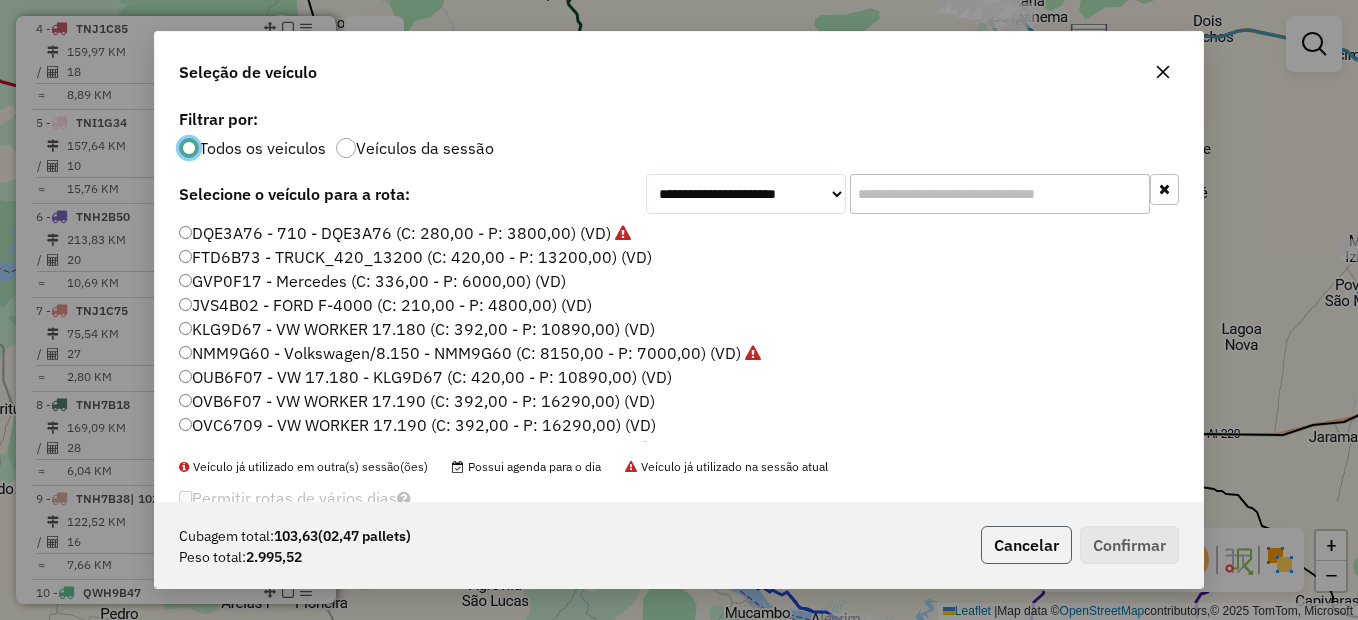 click on "Cancelar" 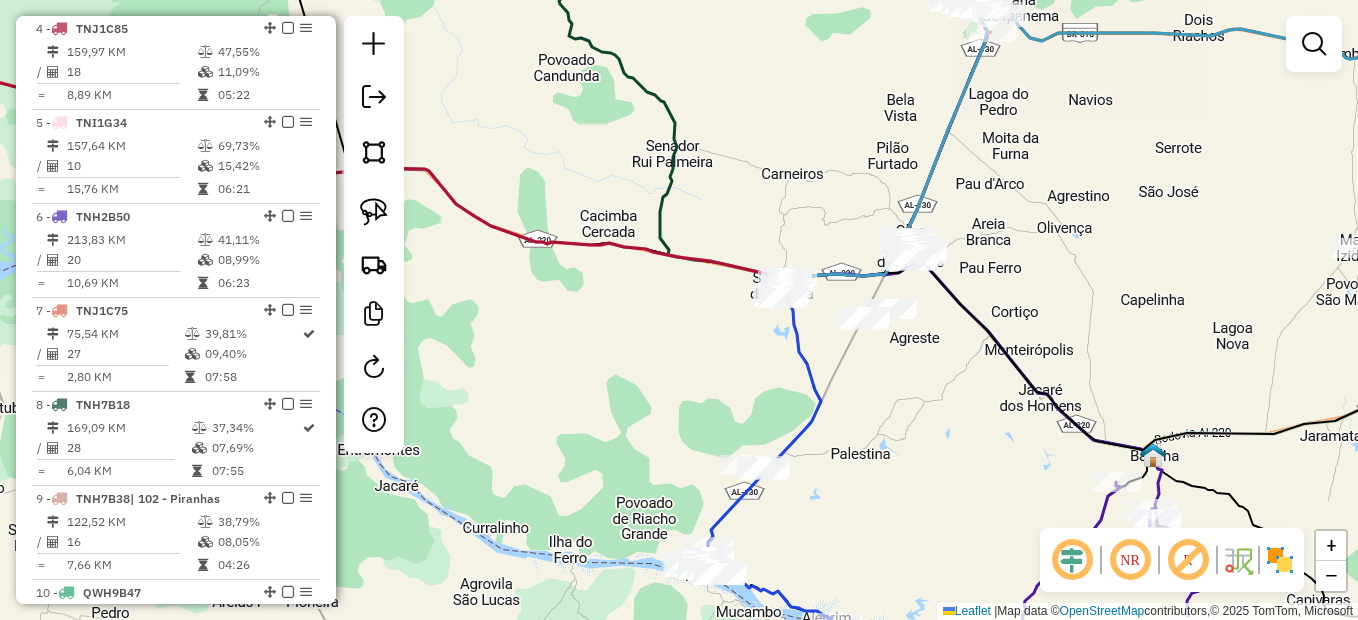 drag, startPoint x: 946, startPoint y: 302, endPoint x: 930, endPoint y: 297, distance: 16.763054 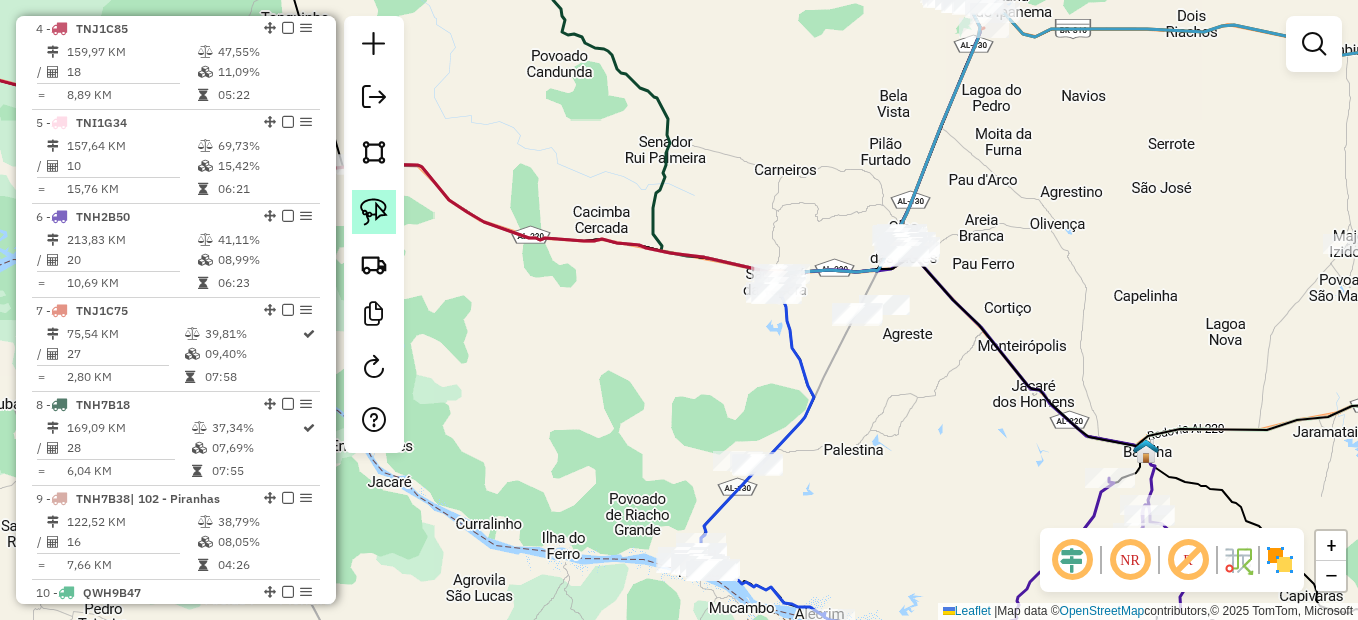 drag, startPoint x: 381, startPoint y: 220, endPoint x: 633, endPoint y: 280, distance: 259.0444 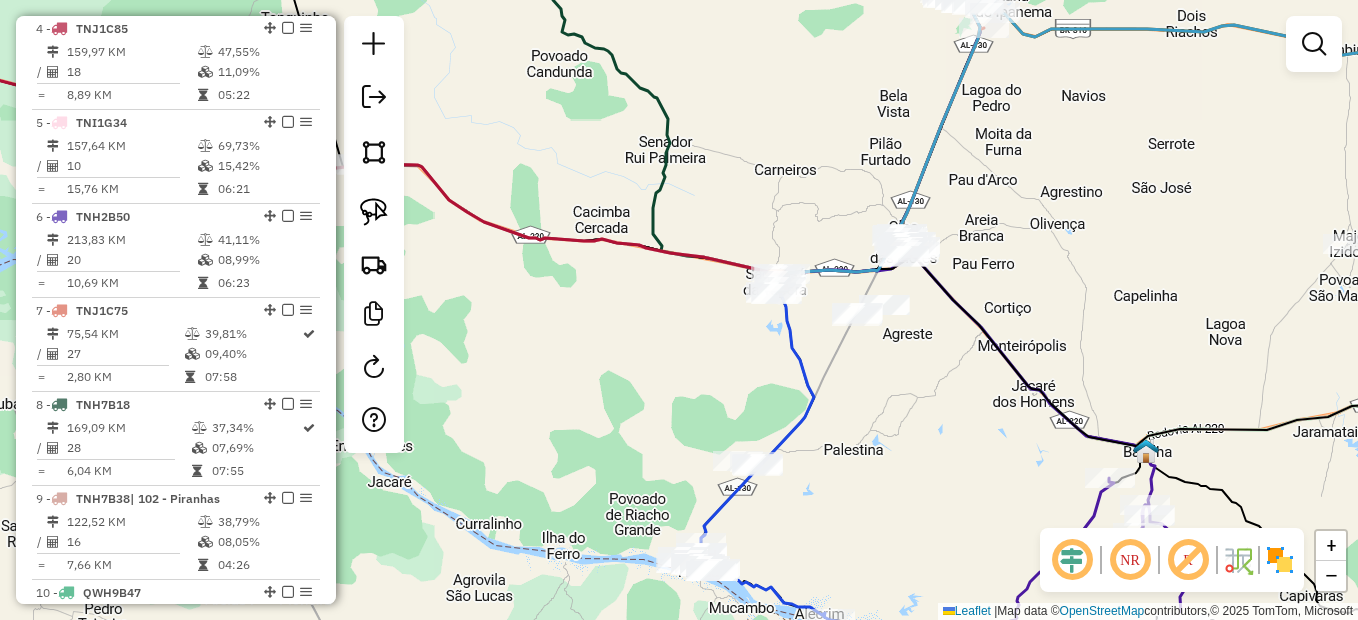 click 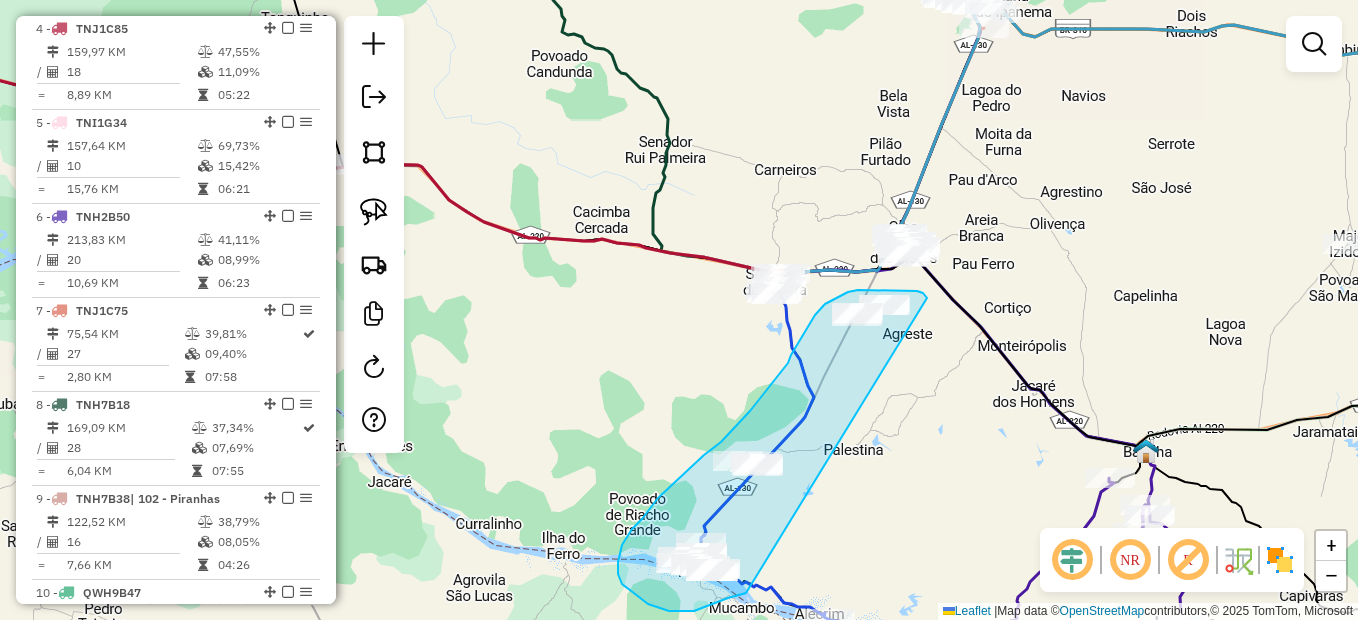 drag, startPoint x: 923, startPoint y: 293, endPoint x: 749, endPoint y: 593, distance: 346.80832 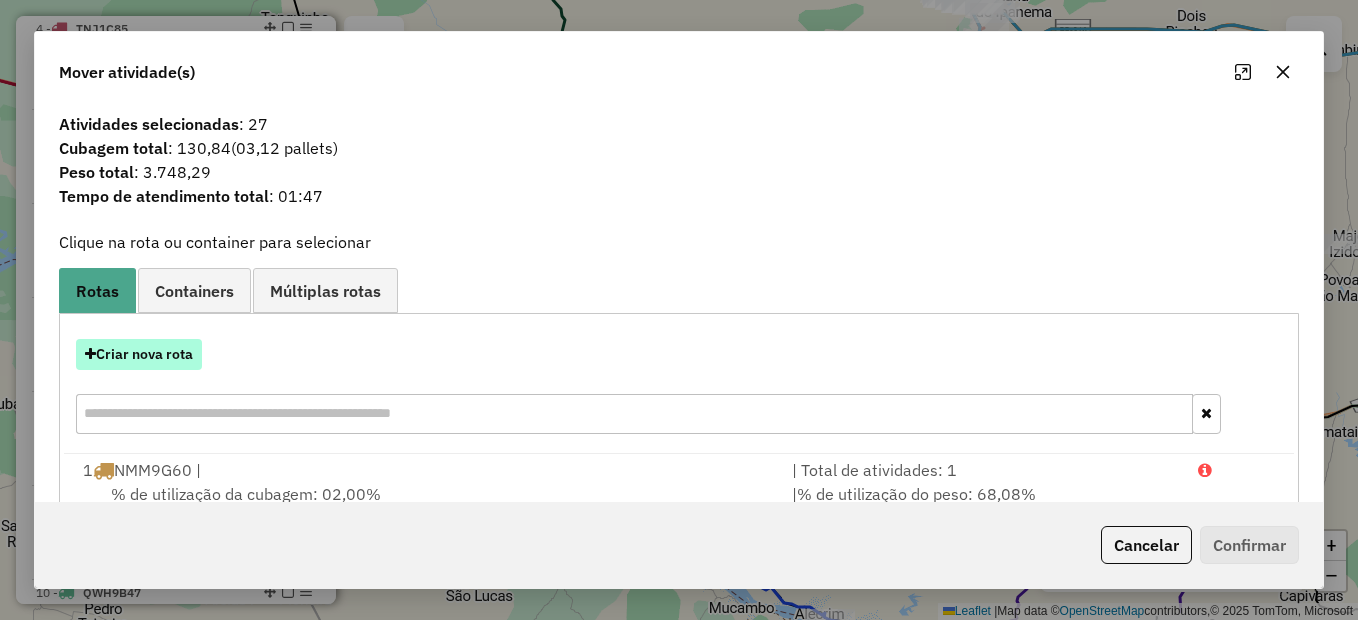 click on "Criar nova rota" at bounding box center [139, 354] 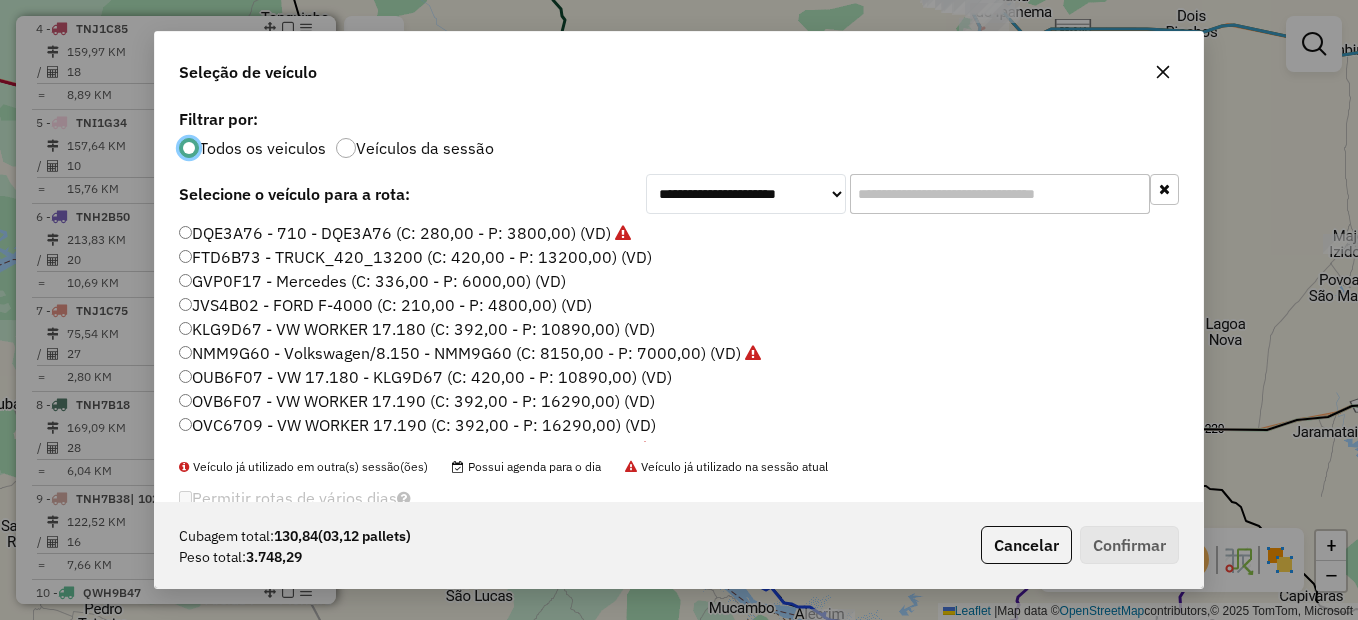 scroll, scrollTop: 11, scrollLeft: 6, axis: both 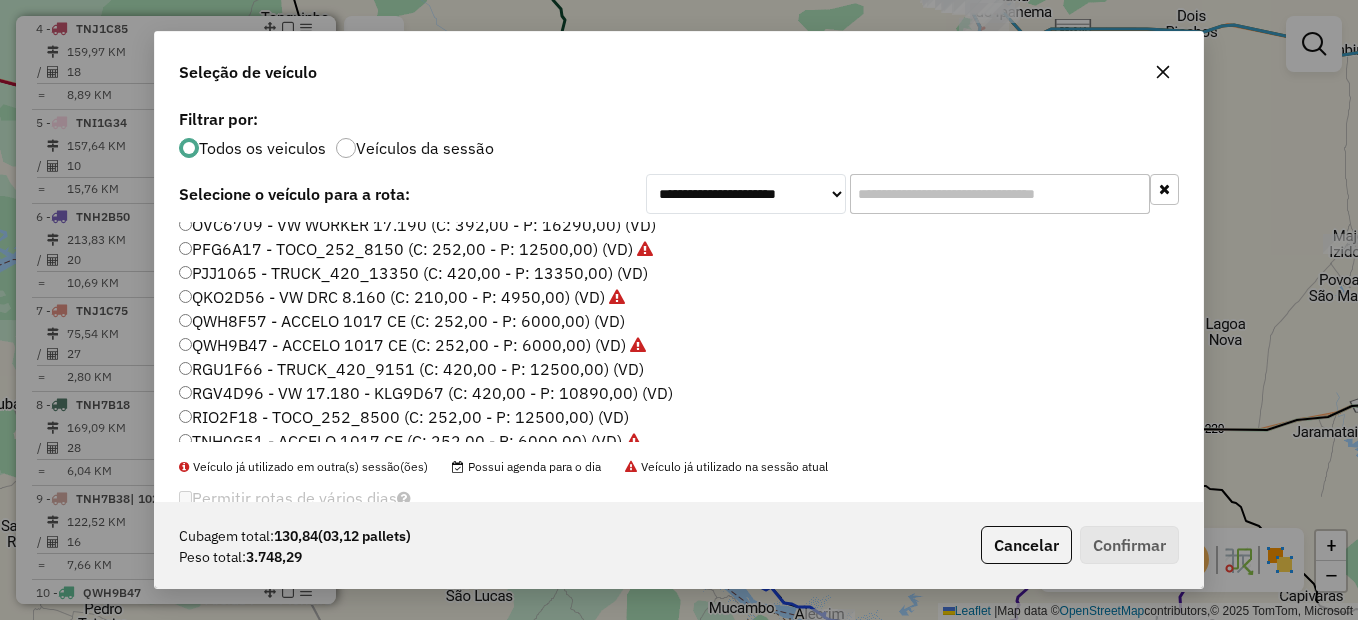 click on "QWH8F57 - ACCELO 1017 CE (C: 252,00 - P: 6000,00) (VD)" 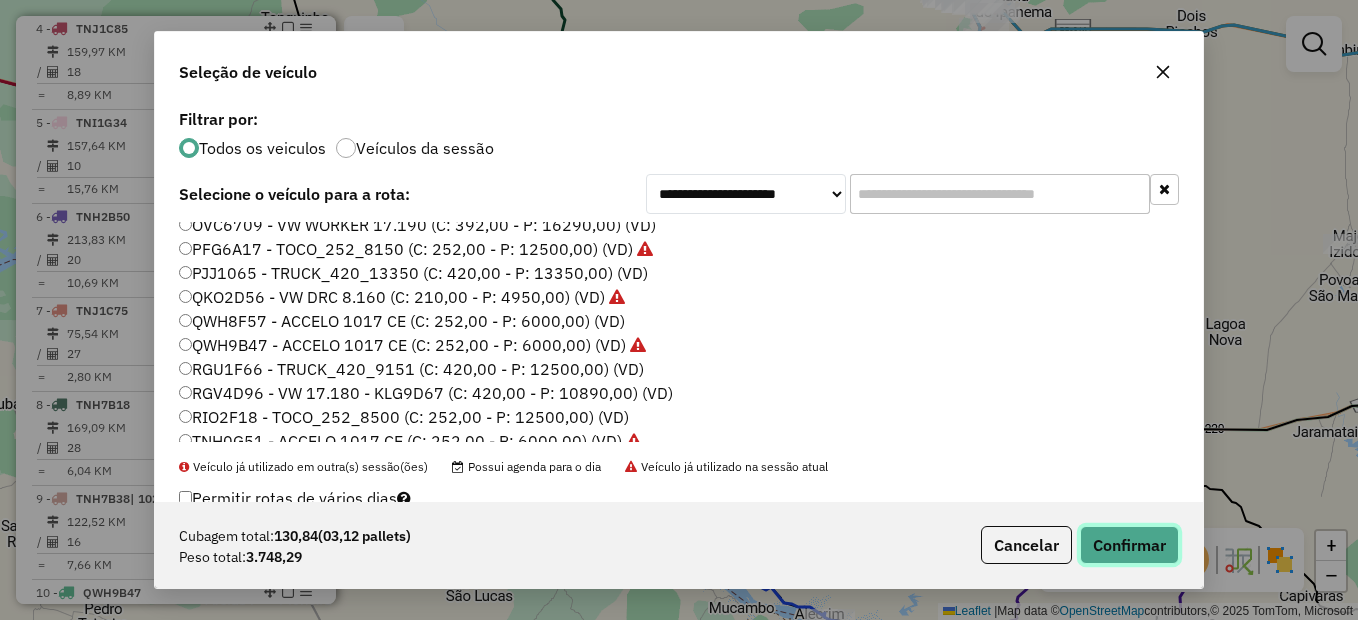 click on "Confirmar" 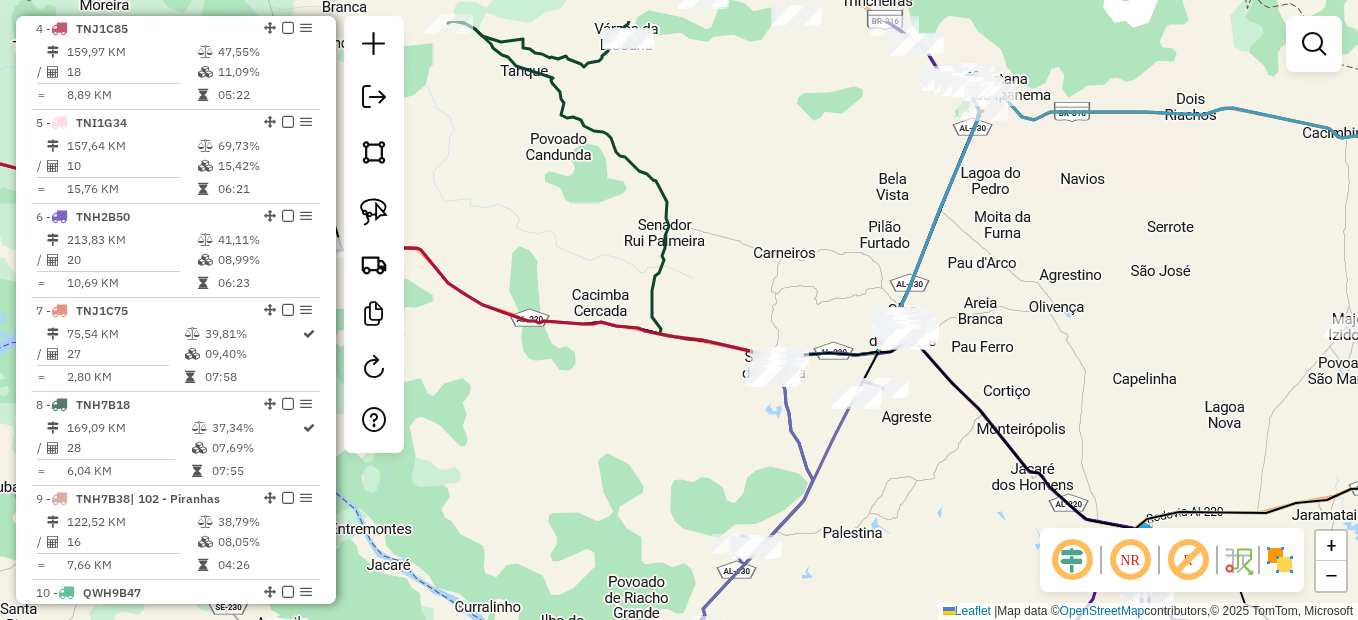 drag, startPoint x: 833, startPoint y: 391, endPoint x: 832, endPoint y: 474, distance: 83.00603 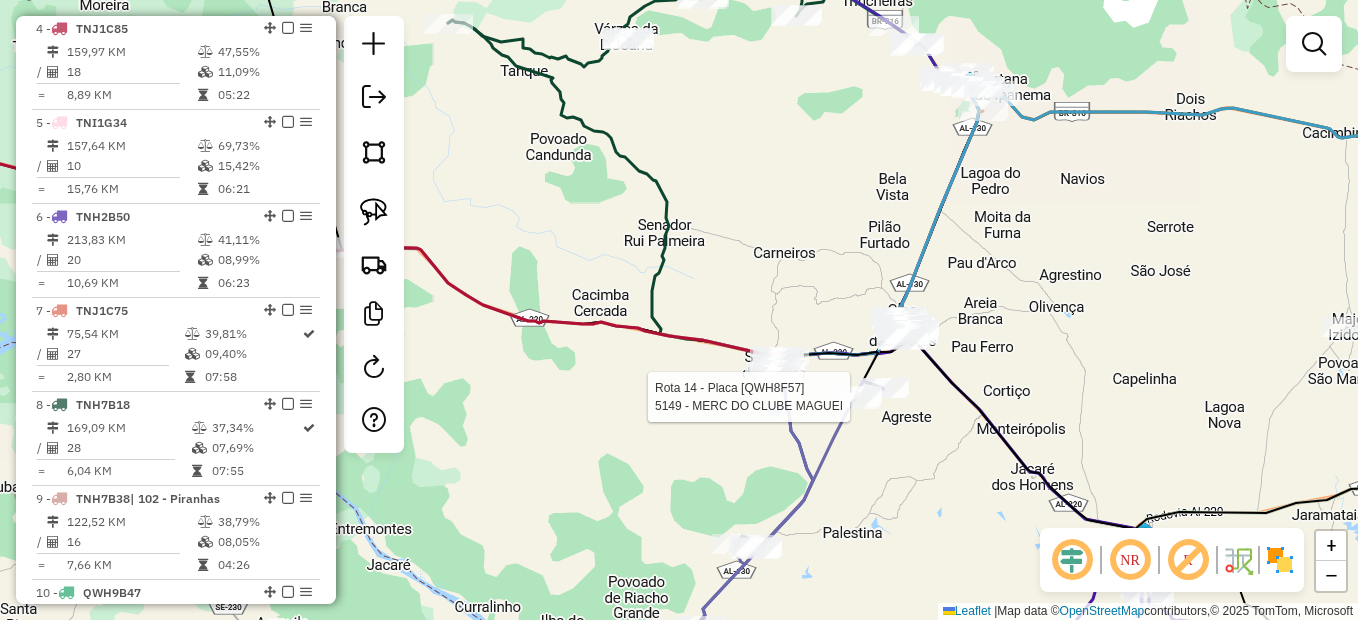 select on "*********" 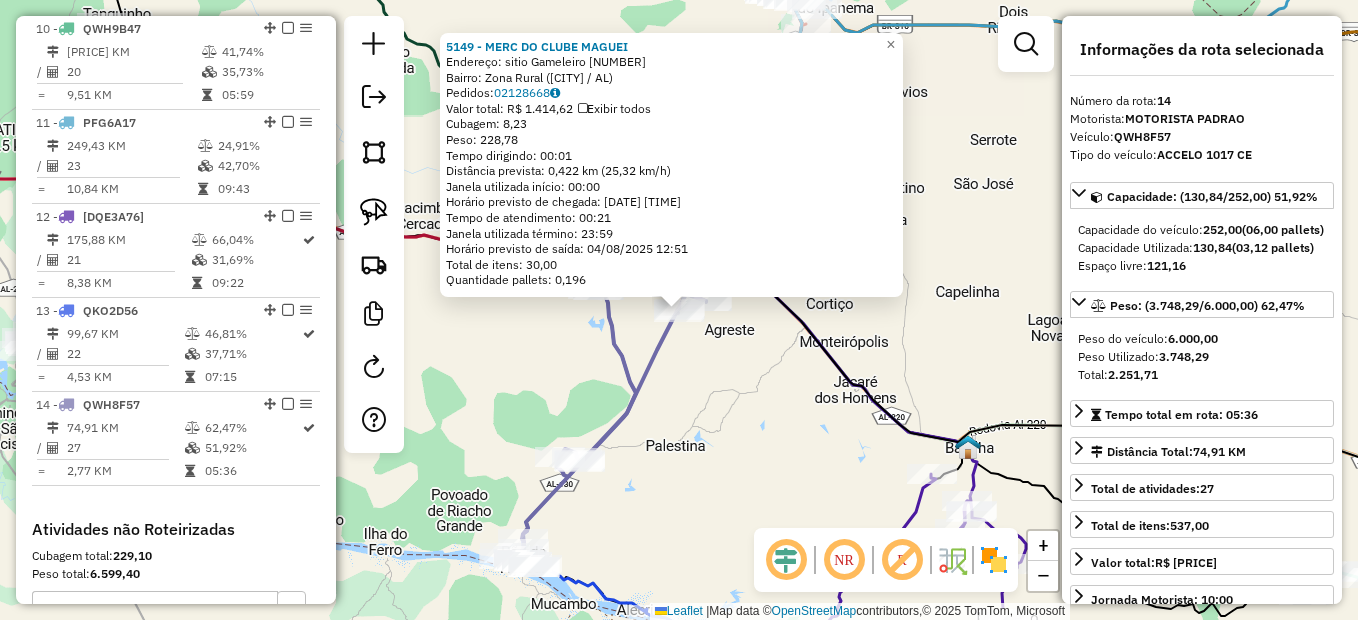 scroll, scrollTop: 1871, scrollLeft: 0, axis: vertical 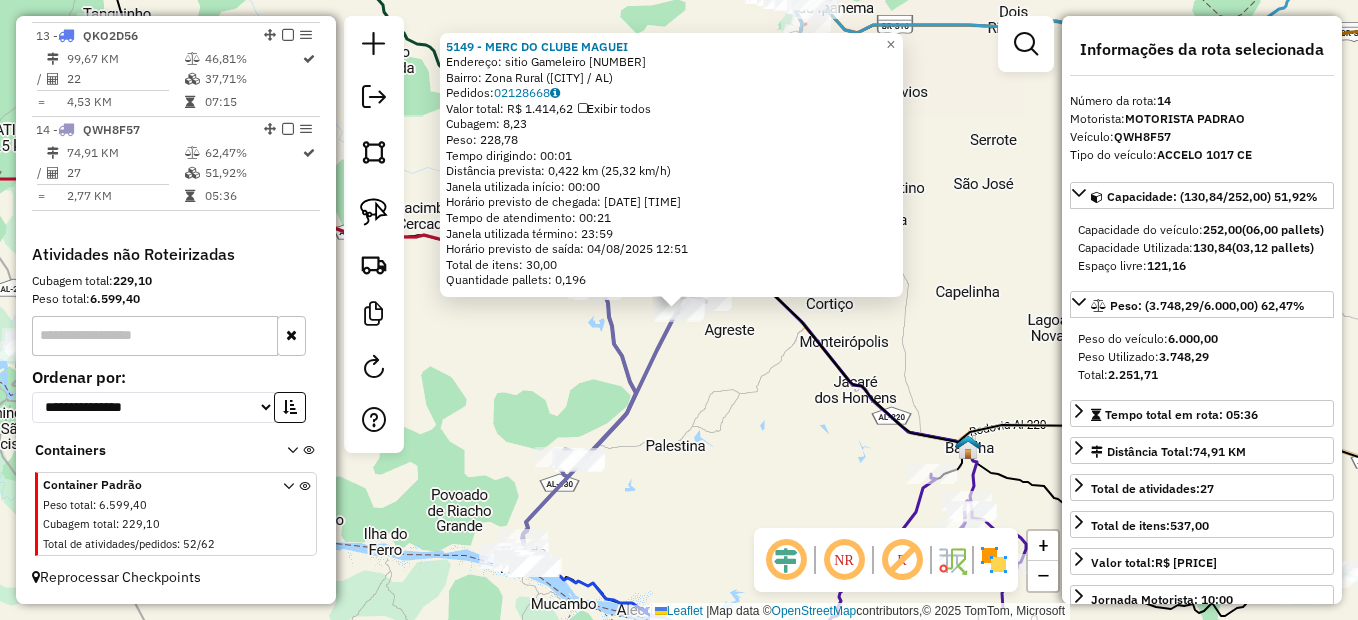click on "5149 - MERC DO CLUBE MAGUEI  Endereço:  sitio Gameleiro [NUMBER]   Bairro: Zona Rural ([CITY] / AL)   Pedidos:  [ORDER_ID]   Valor total: R$ 1.414,62   Exibir todos   Cubagem: 8,23  Peso: 228,78  Tempo dirigindo: 00:01   Distância prevista: 0,422 km (25,32 km/h)   Janela utilizada início: 00:00   Horário previsto de chegada: 04/08/2025 12:30   Tempo de atendimento: 00:21   Janela utilizada término: 23:59   Horário previsto de saída: 04/08/2025 12:51   Total de itens: 30,00   Quantidade pallets: 0,196  × Janela de atendimento Grade de atendimento Capacidade Transportadoras Veículos Cliente Pedidos  Rotas Selecione os dias de semana para filtrar as janelas de atendimento  Seg   Ter   Qua   Qui   Sex   Sáb   Dom  Informe o período da janela de atendimento: De: Até:  Filtrar exatamente a janela do cliente  Considerar janela de atendimento padrão  Selecione os dias de semana para filtrar as grades de atendimento  Seg   Ter   Qua   Qui   Sex   Sáb   Dom   Peso mínimo:   Peso máximo:   De:   Até:  +" 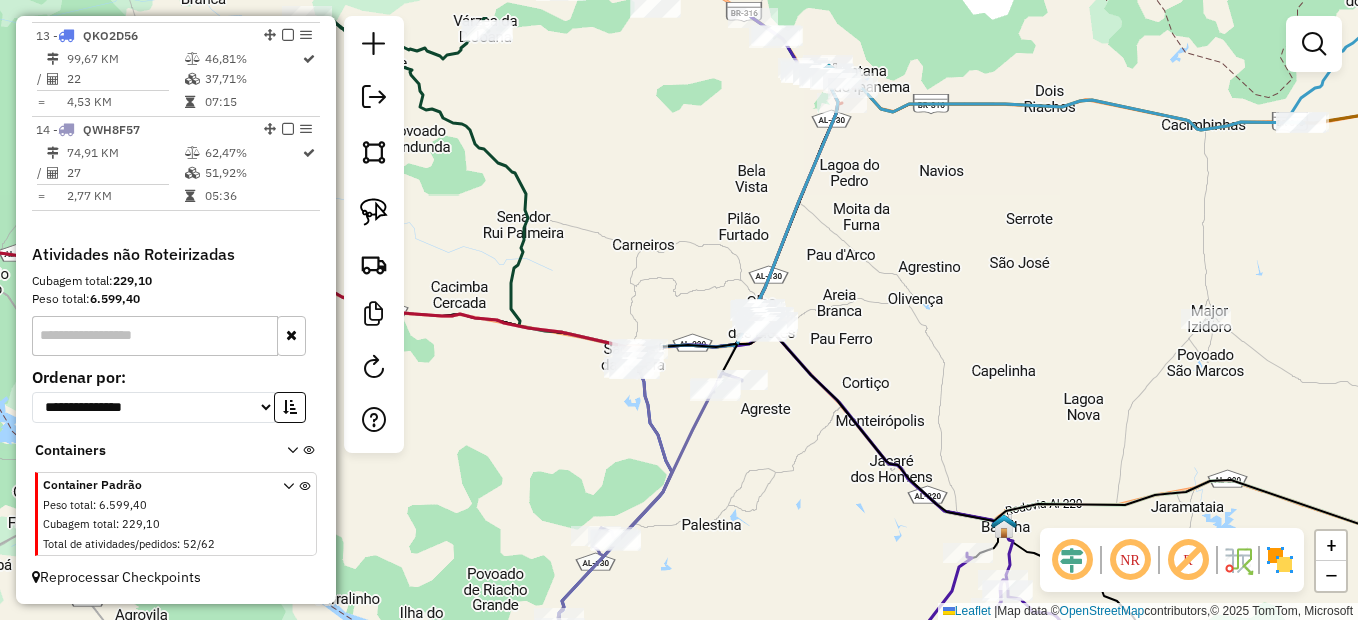 drag, startPoint x: 782, startPoint y: 334, endPoint x: 818, endPoint y: 427, distance: 99.724625 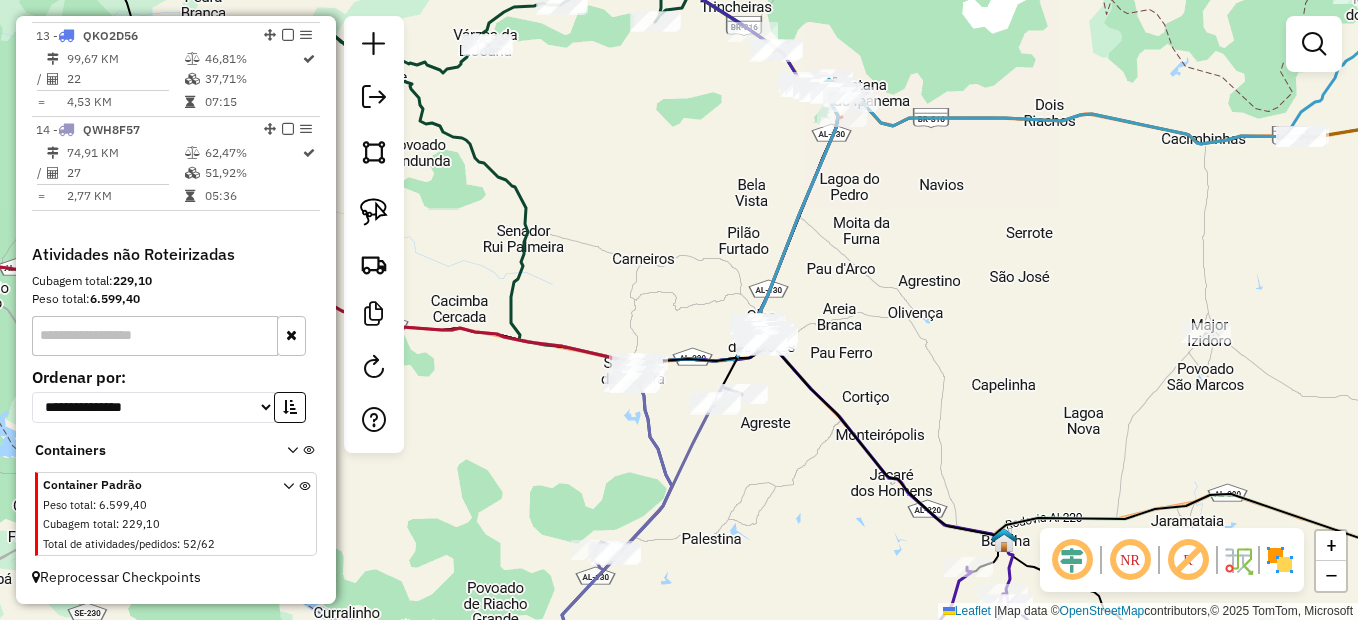 drag, startPoint x: 373, startPoint y: 209, endPoint x: 546, endPoint y: 239, distance: 175.5819 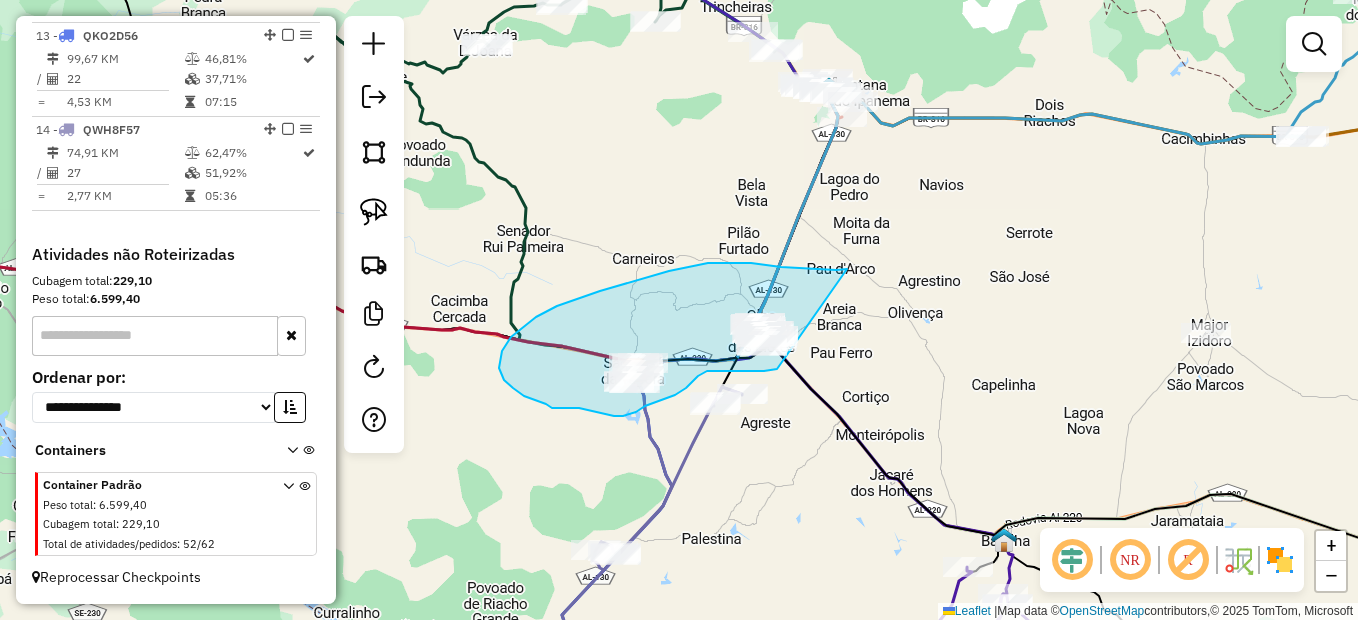 drag, startPoint x: 815, startPoint y: 269, endPoint x: 833, endPoint y: 367, distance: 99.63935 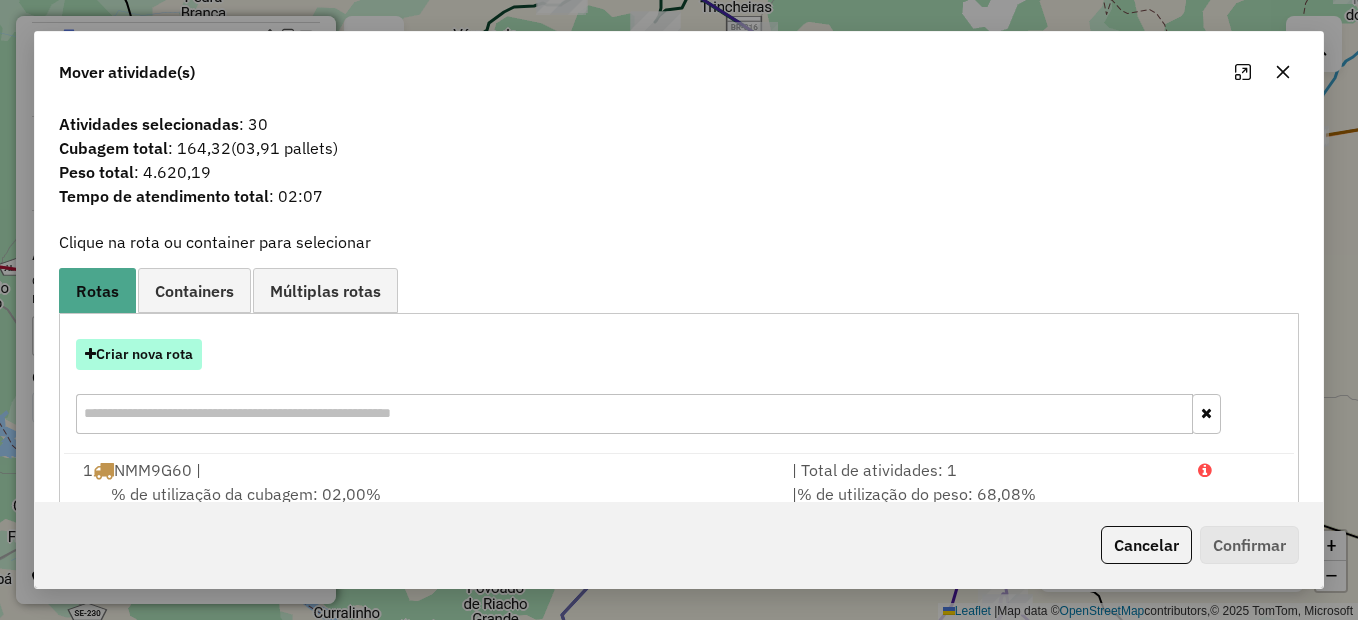 click on "Criar nova rota" at bounding box center (139, 354) 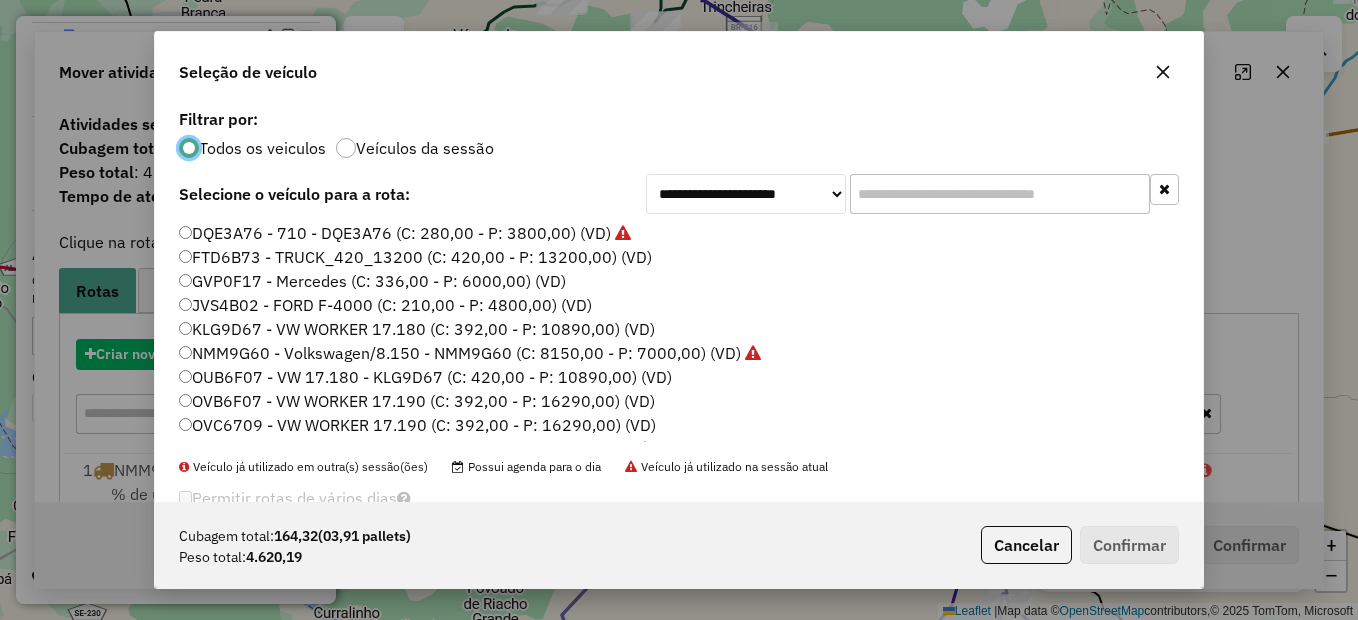 scroll, scrollTop: 11, scrollLeft: 6, axis: both 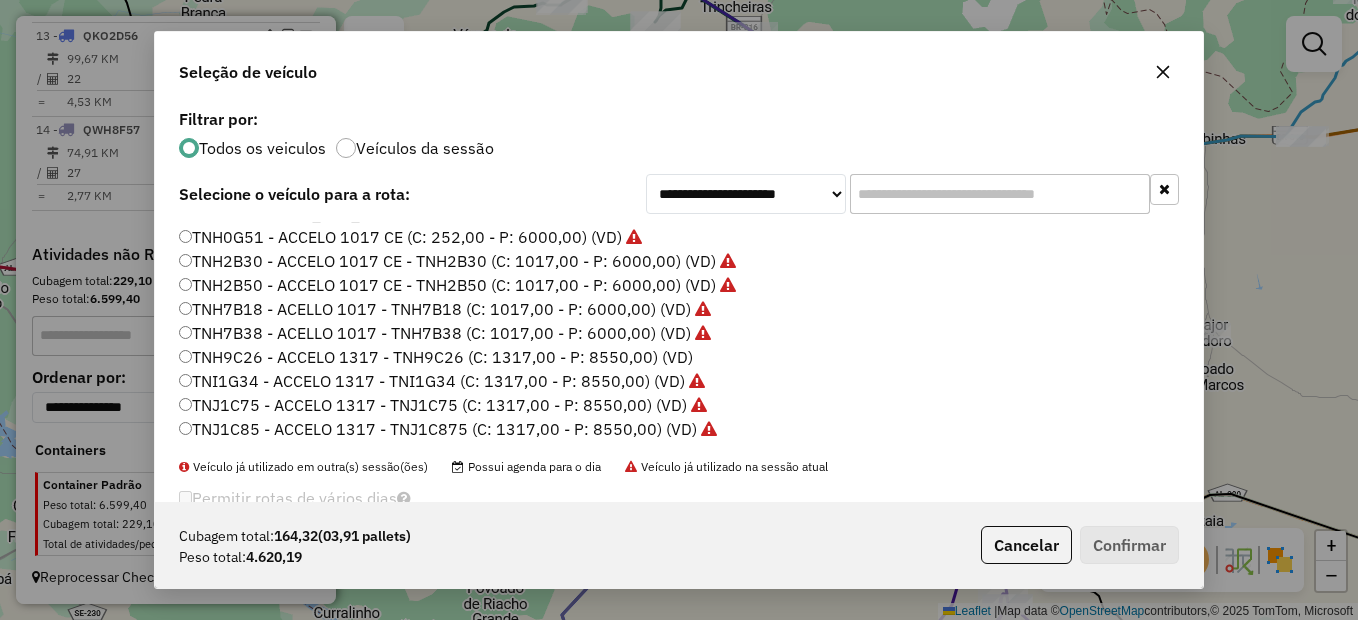 click on "TNH9C26 - ACCELO 1317 - TNH9C26 (C: 1317,00 - P: 8550,00) (VD)" 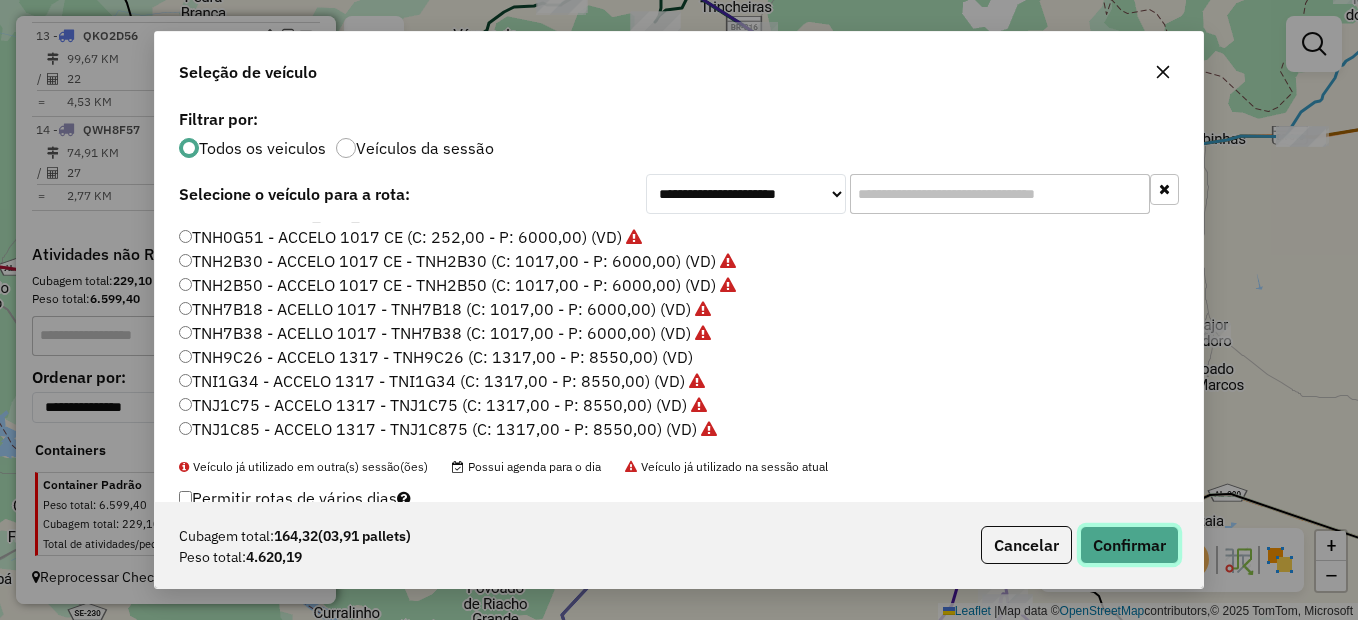 click on "Confirmar" 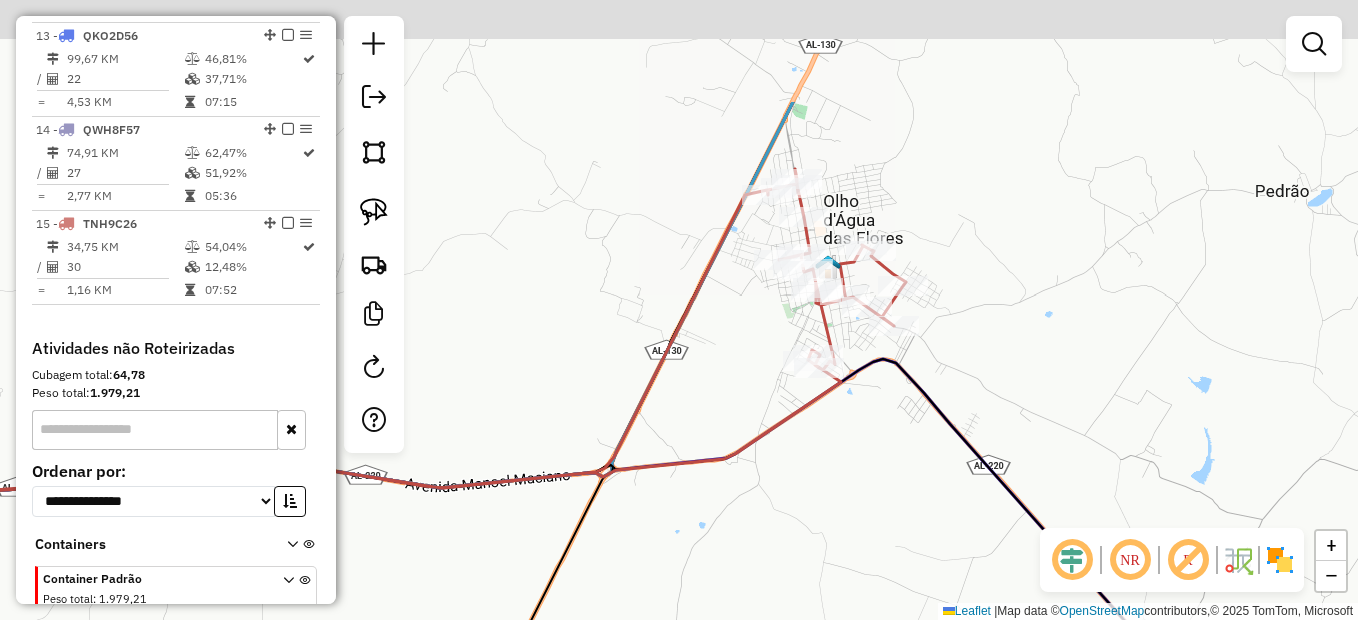 drag, startPoint x: 846, startPoint y: 228, endPoint x: 840, endPoint y: 400, distance: 172.10461 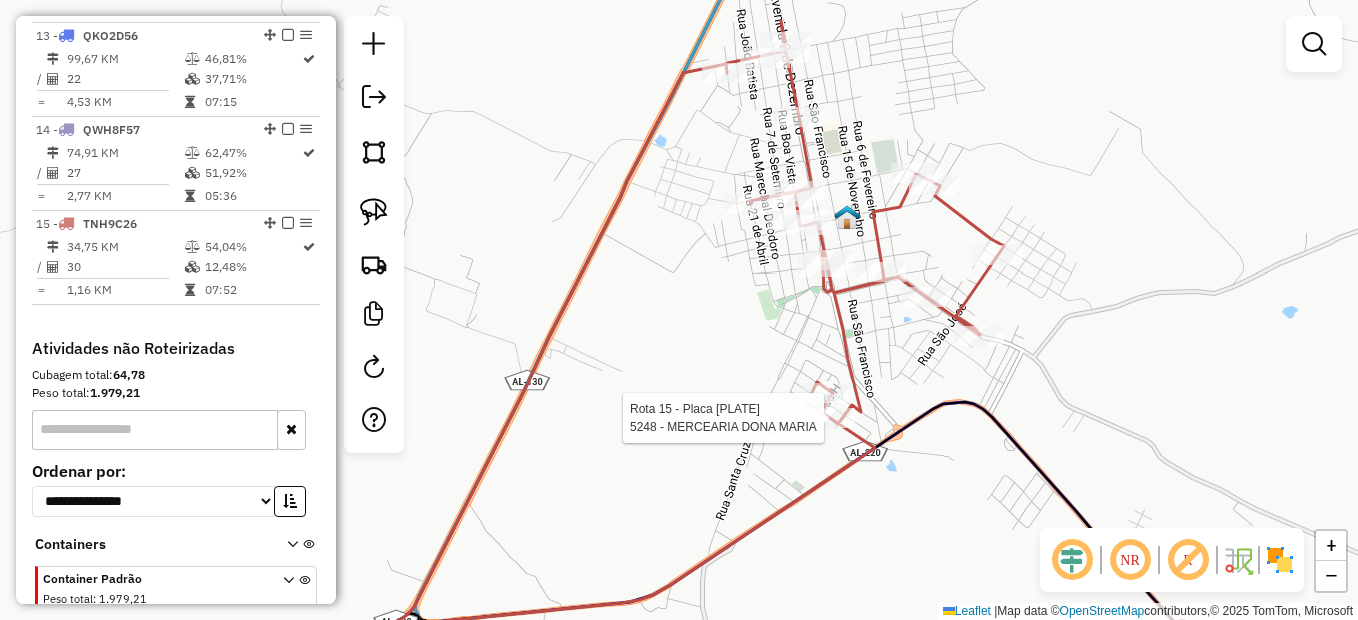 select on "*********" 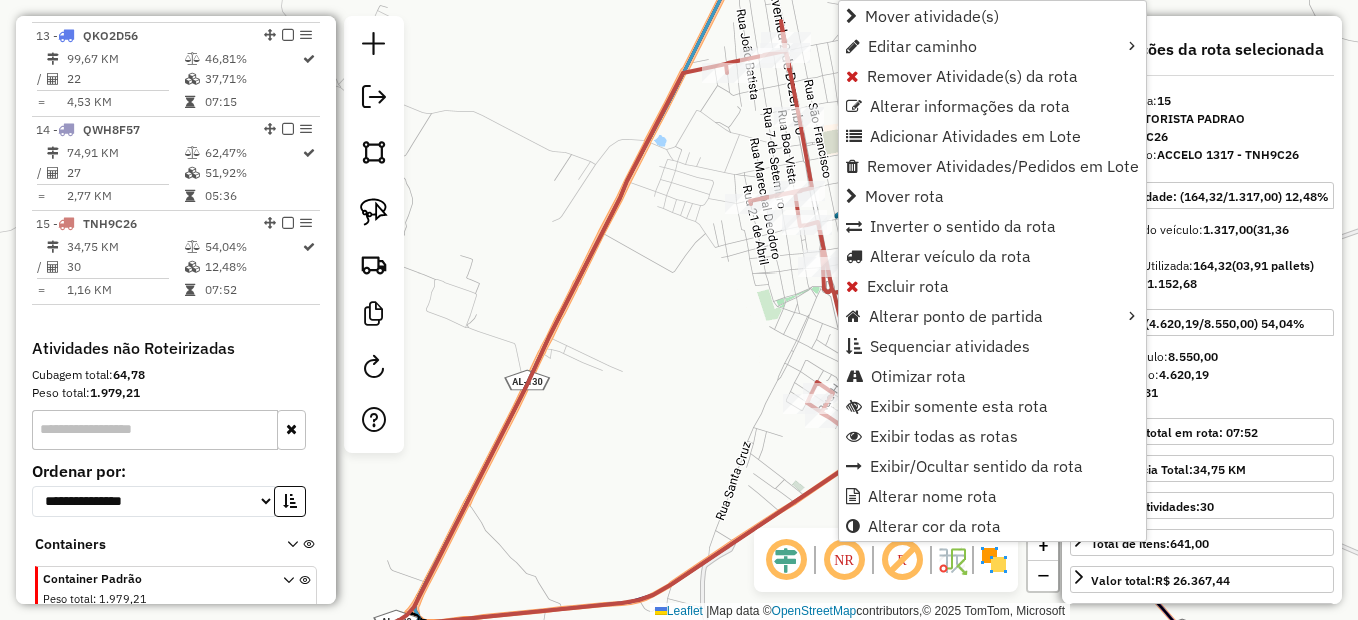 scroll, scrollTop: 1965, scrollLeft: 0, axis: vertical 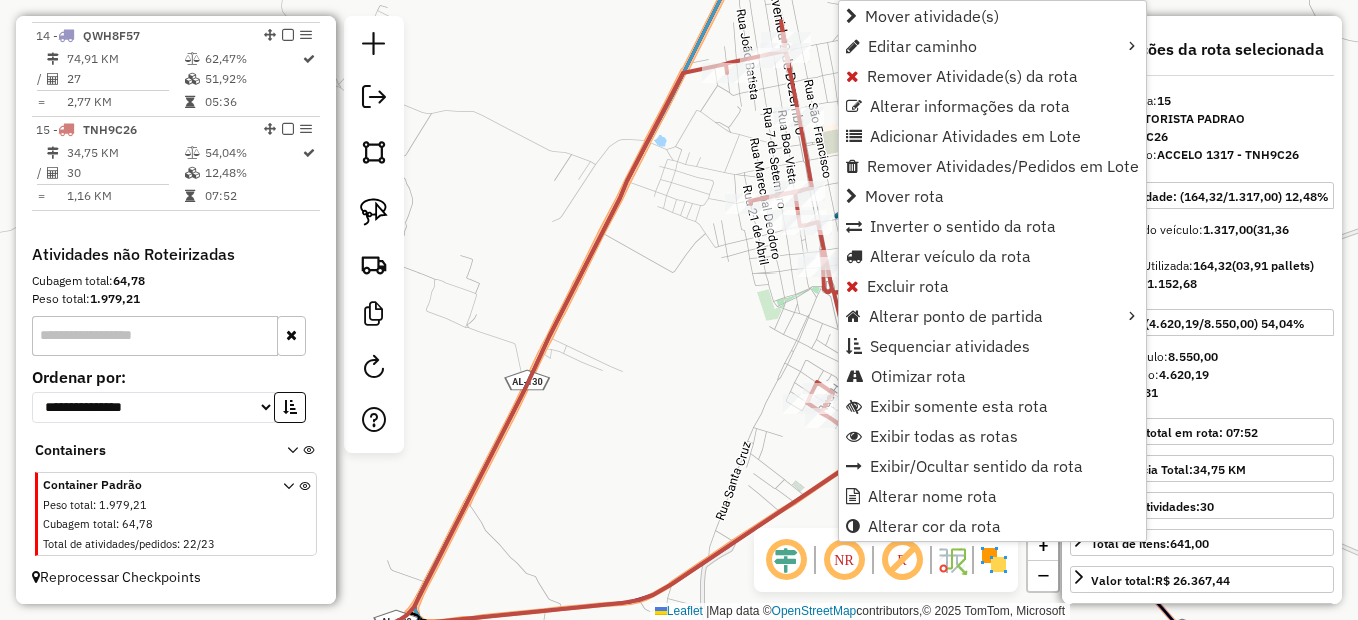 click on "Janela de atendimento Grade de atendimento Capacidade Transportadoras Veículos Cliente Pedidos  Rotas Selecione os dias de semana para filtrar as janelas de atendimento  Seg   Ter   Qua   Qui   Sex   Sáb   Dom  Informe o período da janela de atendimento: De: Até:  Filtrar exatamente a janela do cliente  Considerar janela de atendimento padrão  Selecione os dias de semana para filtrar as grades de atendimento  Seg   Ter   Qua   Qui   Sex   Sáb   Dom   Considerar clientes sem dia de atendimento cadastrado  Clientes fora do dia de atendimento selecionado Filtrar as atividades entre os valores definidos abaixo:  Peso mínimo:   Peso máximo:   Cubagem mínima:   Cubagem máxima:   De:   Até:  Filtrar as atividades entre o tempo de atendimento definido abaixo:  De:   Até:   Considerar capacidade total dos clientes não roteirizados Transportadora: Selecione um ou mais itens Tipo de veículo: Selecione um ou mais itens Veículo: Selecione um ou mais itens Motorista: Selecione um ou mais itens Nome: Rótulo:" 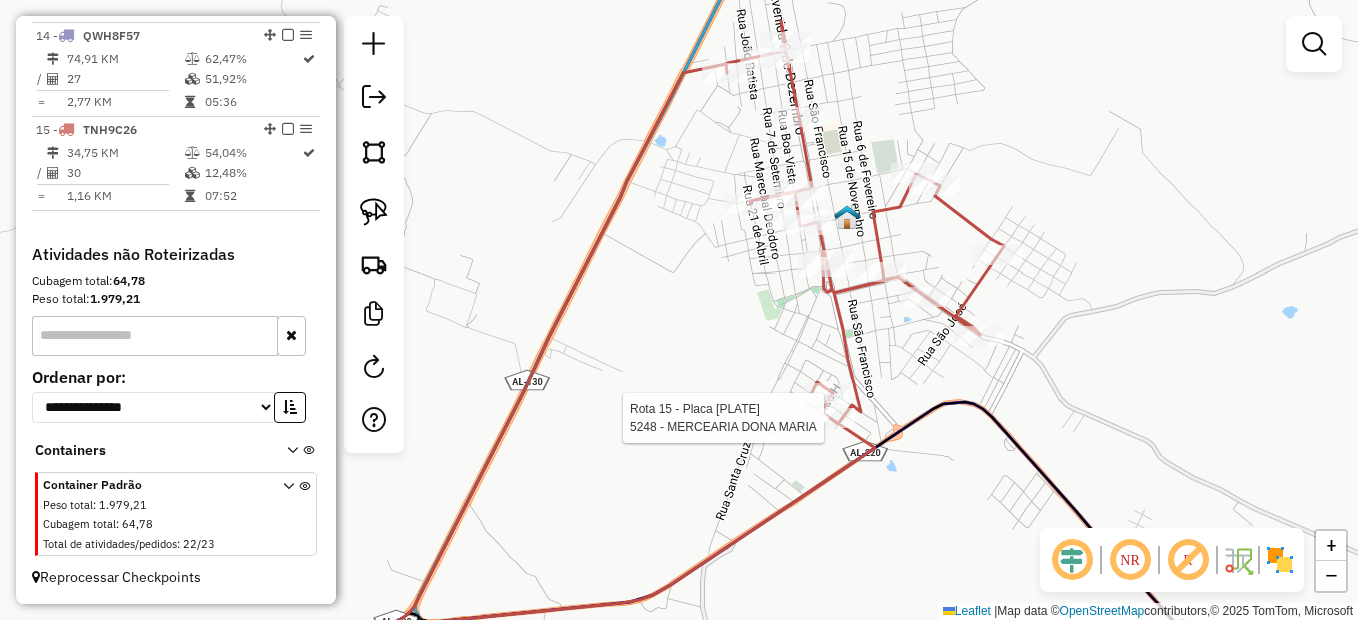 select on "*********" 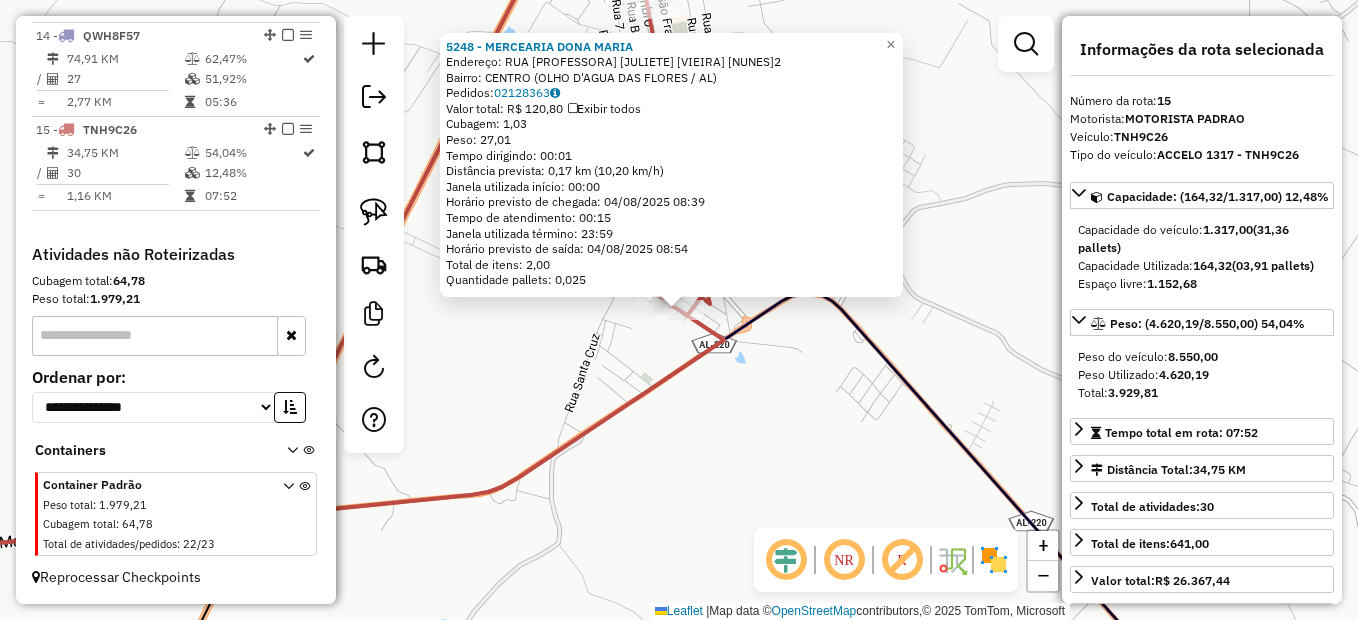 click on "[NUMBER] - [BUSINESS_NAME]  Endereço:  [STREET] [NAME] [NAME]   Bairro: [NEIGHBORHOOD] ([CITY] / [STATE])   Pedidos:  [NUMBER]   Valor total: [CURRENCY] [PRICE]   Exibir todos   Cubagem: [PRICE]  Peso: [PRICE]  Tempo dirigindo: [TIME]   Distância prevista: [PRICE] km ([PRICE] km/h)   Janela utilizada início: [TIME]   Horário previsto de chegada: [DATE] [TIME]   Tempo de atendimento: [TIME]   Janela utilizada término: [TIME]   Horário previsto de saída: [DATE] [TIME]   Total de itens: [PRICE]   Quantidade pallets: [PRICE]  × Janela de atendimento Grade de atendimento Capacidade Transportadoras Veículos Cliente Pedidos  Rotas Selecione os dias de semana para filtrar as janelas de atendimento  Seg   Ter   Qua   Qui   Sex   Sáb   Dom  Informe o período da janela de atendimento: De: Até:  Filtrar exatamente a janela do cliente  Considerar janela de atendimento padrão  Selecione os dias de semana para filtrar as grades de atendimento  Seg   Ter   Qua   Qui   Sex   Sáb   Dom   Peso mínimo:   De:   Até:" 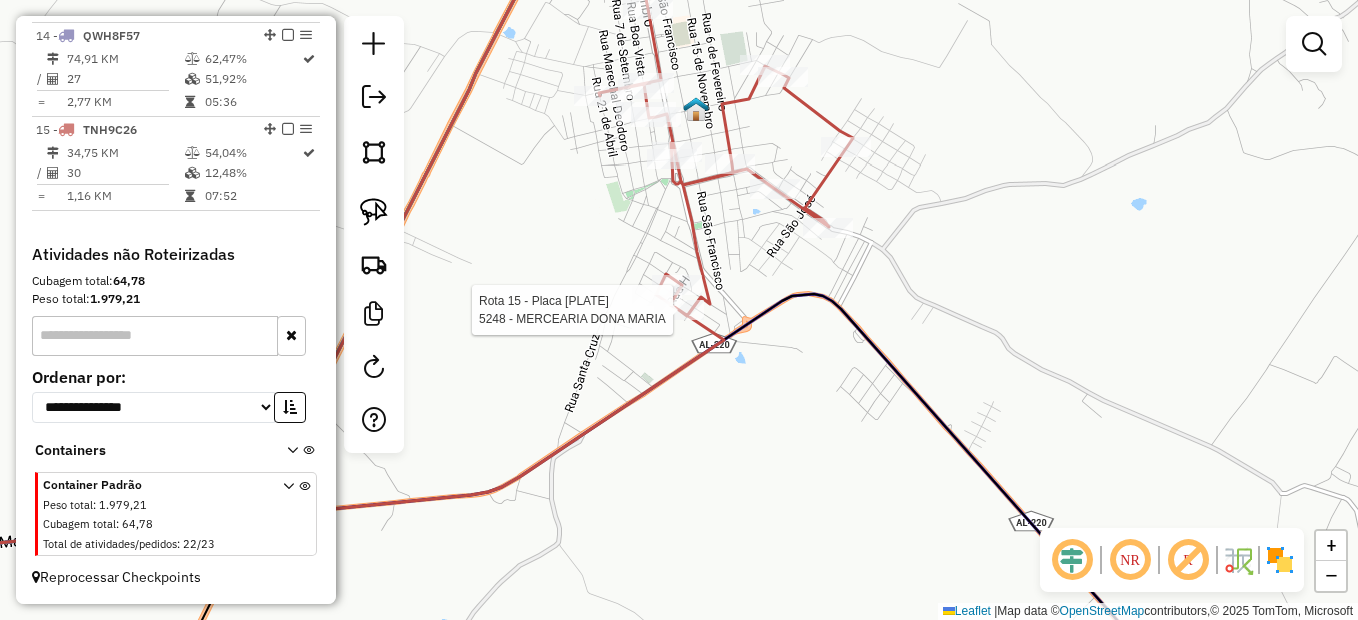 select on "*********" 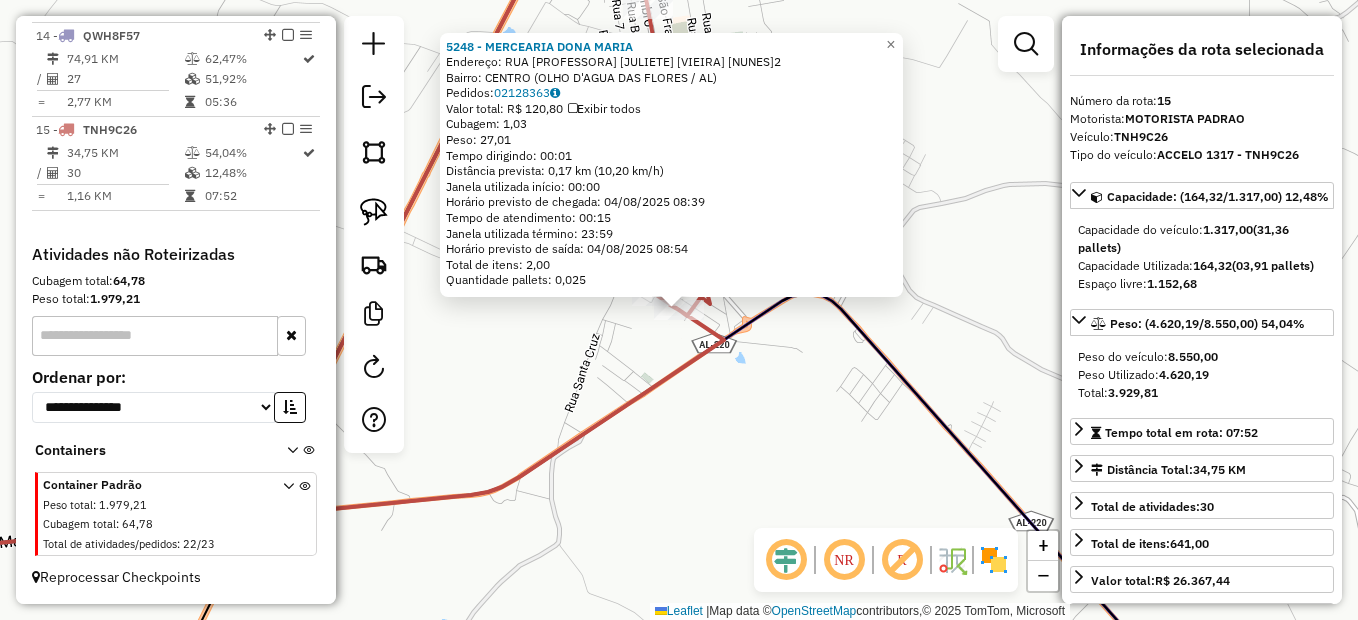 click 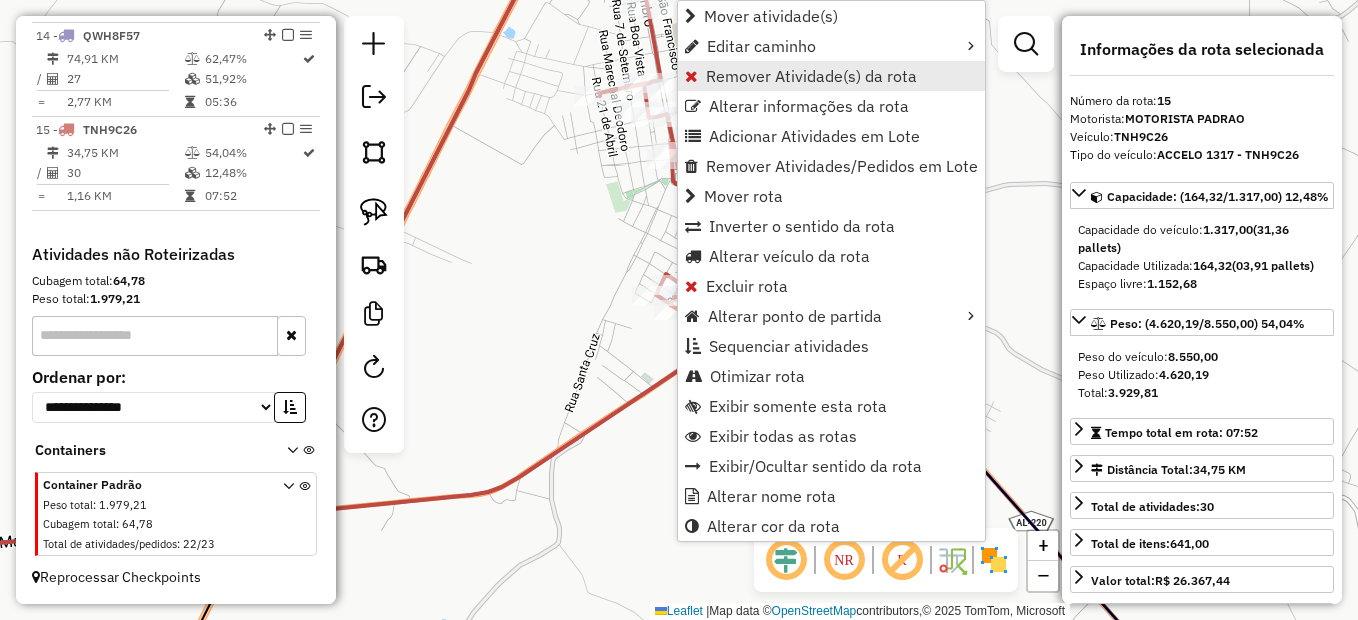 click on "Remover Atividade(s) da rota" at bounding box center (811, 76) 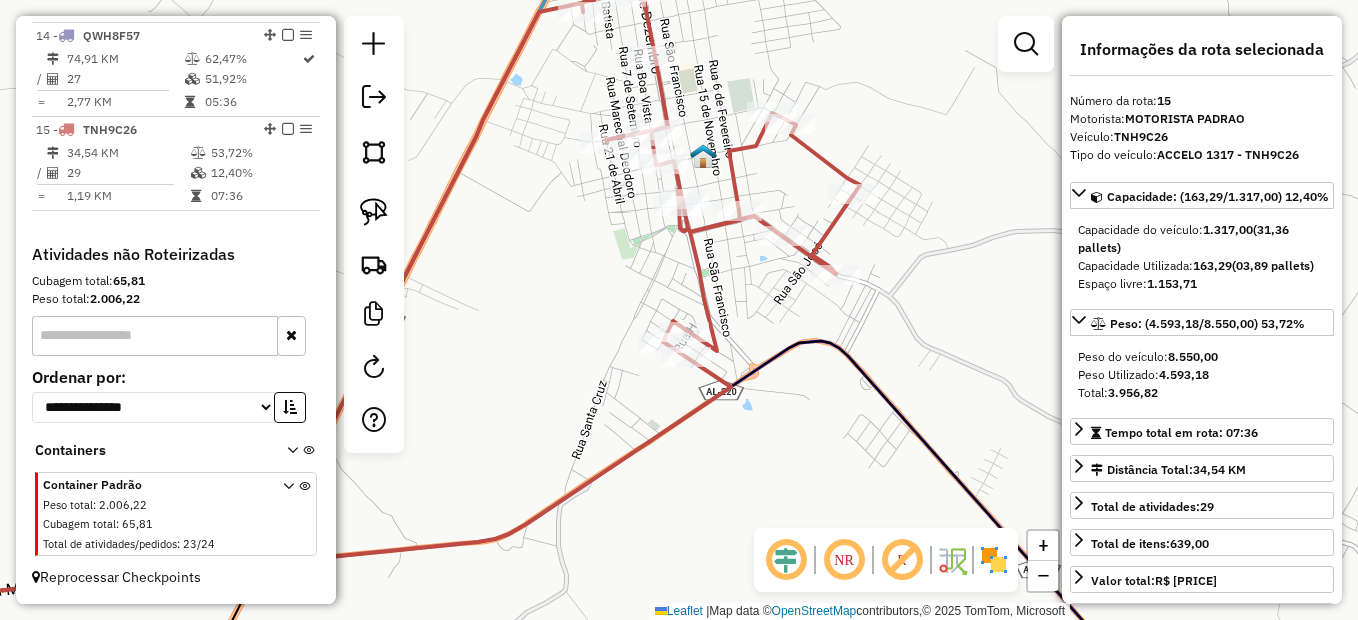 drag, startPoint x: 599, startPoint y: 219, endPoint x: 641, endPoint y: 374, distance: 160.58954 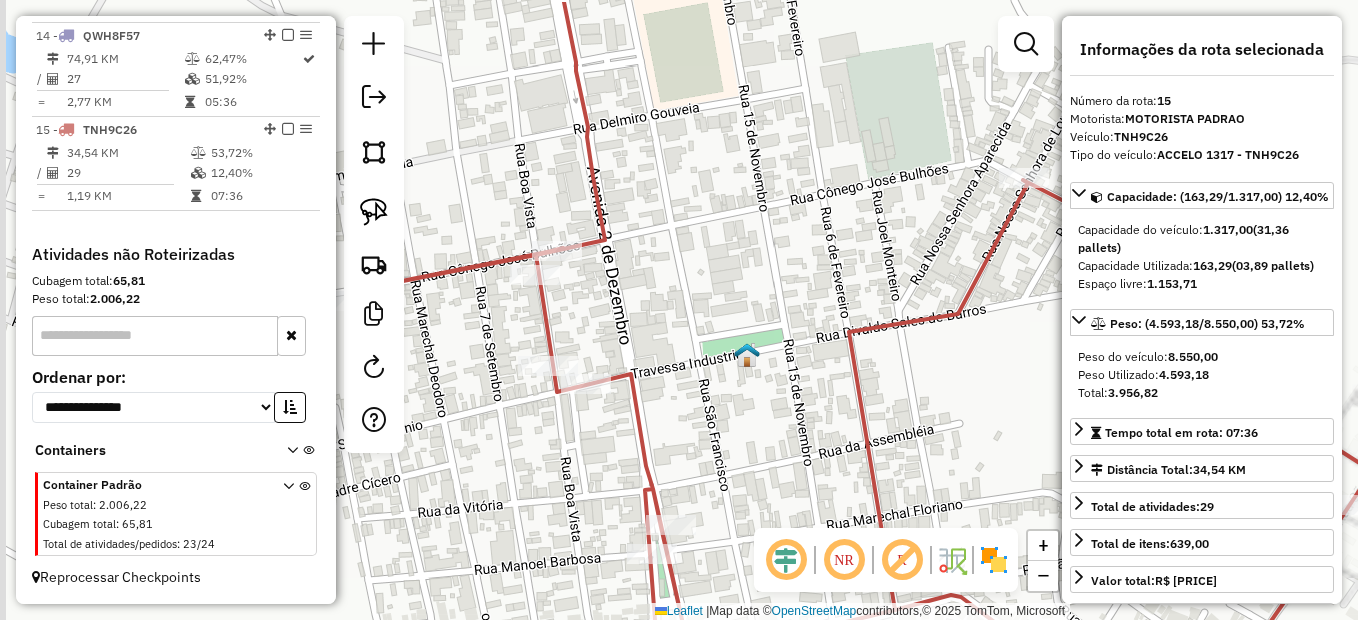 drag, startPoint x: 669, startPoint y: 396, endPoint x: 623, endPoint y: 390, distance: 46.389652 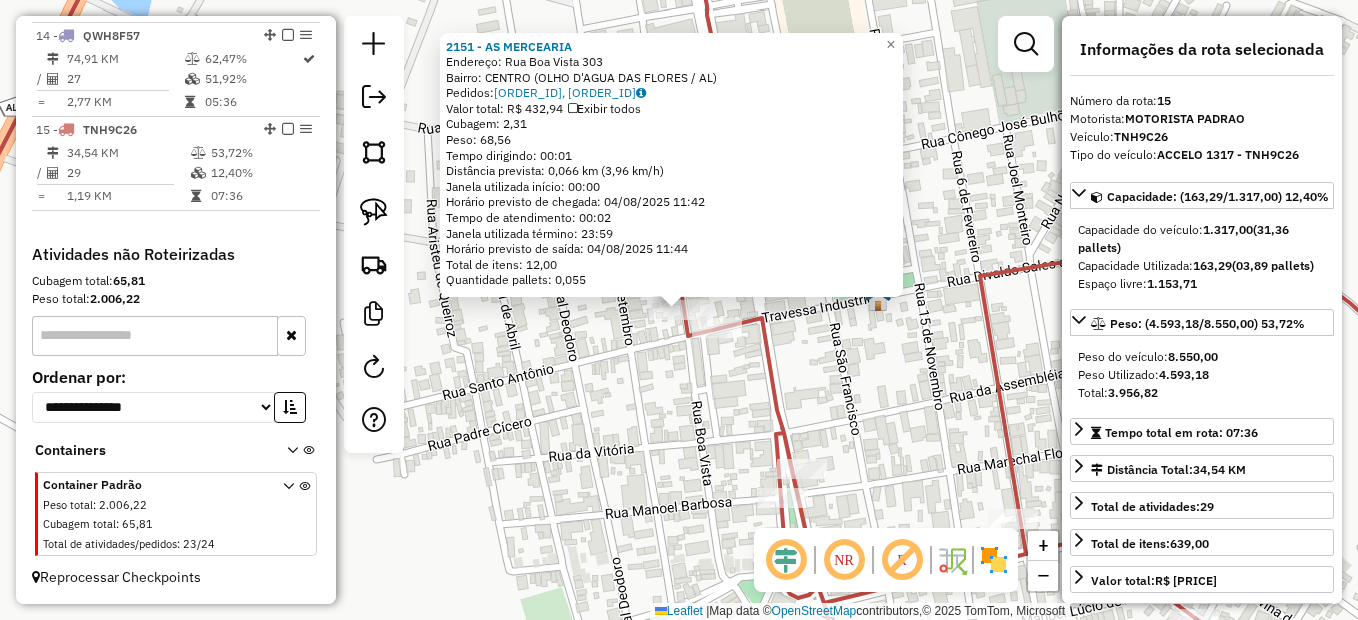 click on "15 - 354 - merc [Arquimedes] [do] [f]" 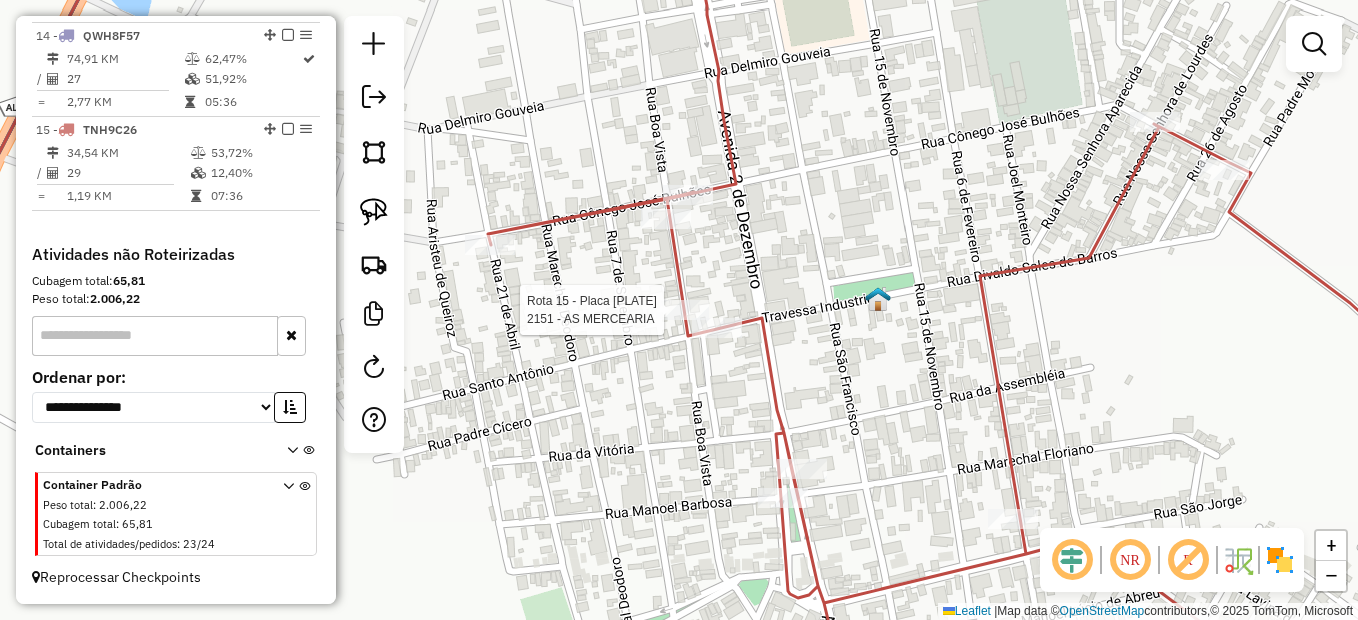 select on "*********" 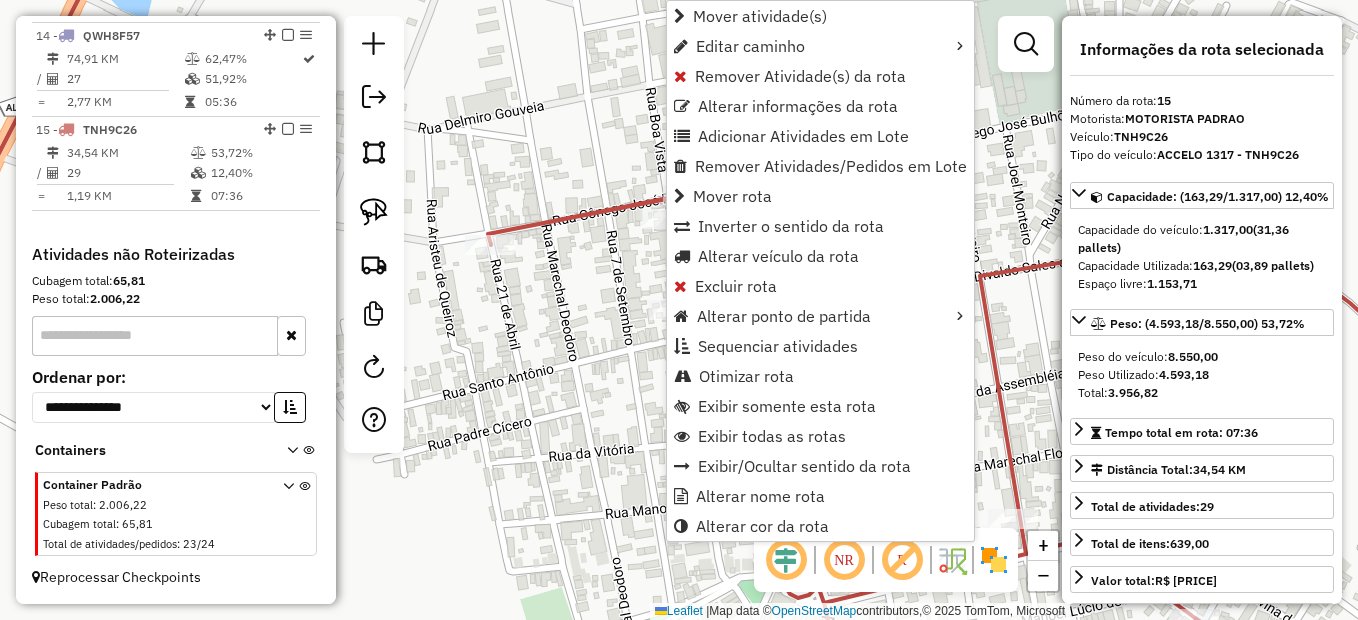click on "Janela de atendimento Grade de atendimento Capacidade Transportadoras Veículos Cliente Pedidos  Rotas Selecione os dias de semana para filtrar as janelas de atendimento  Seg   Ter   Qua   Qui   Sex   Sáb   Dom  Informe o período da janela de atendimento: De: Até:  Filtrar exatamente a janela do cliente  Considerar janela de atendimento padrão  Selecione os dias de semana para filtrar as grades de atendimento  Seg   Ter   Qua   Qui   Sex   Sáb   Dom   Considerar clientes sem dia de atendimento cadastrado  Clientes fora do dia de atendimento selecionado Filtrar as atividades entre os valores definidos abaixo:  Peso mínimo:   Peso máximo:   Cubagem mínima:   Cubagem máxima:   De:   Até:  Filtrar as atividades entre o tempo de atendimento definido abaixo:  De:   Até:   Considerar capacidade total dos clientes não roteirizados Transportadora: Selecione um ou mais itens Tipo de veículo: Selecione um ou mais itens Veículo: Selecione um ou mais itens Motorista: Selecione um ou mais itens Nome: Rótulo:" 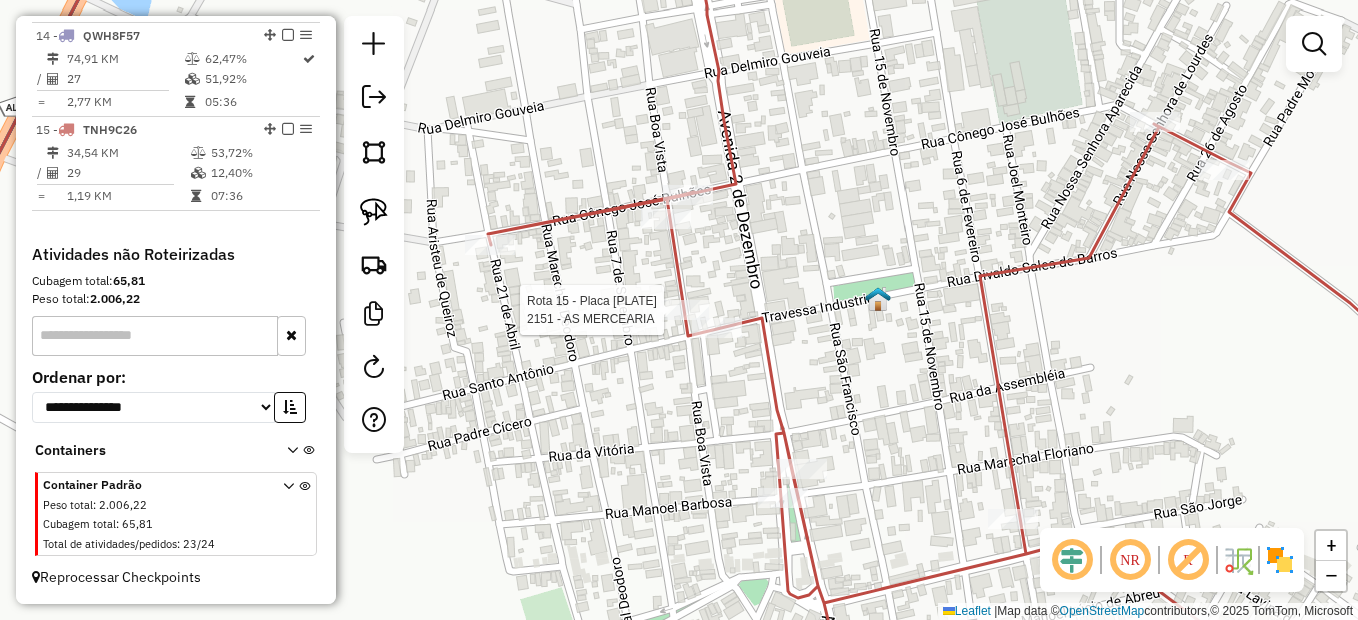 select on "*********" 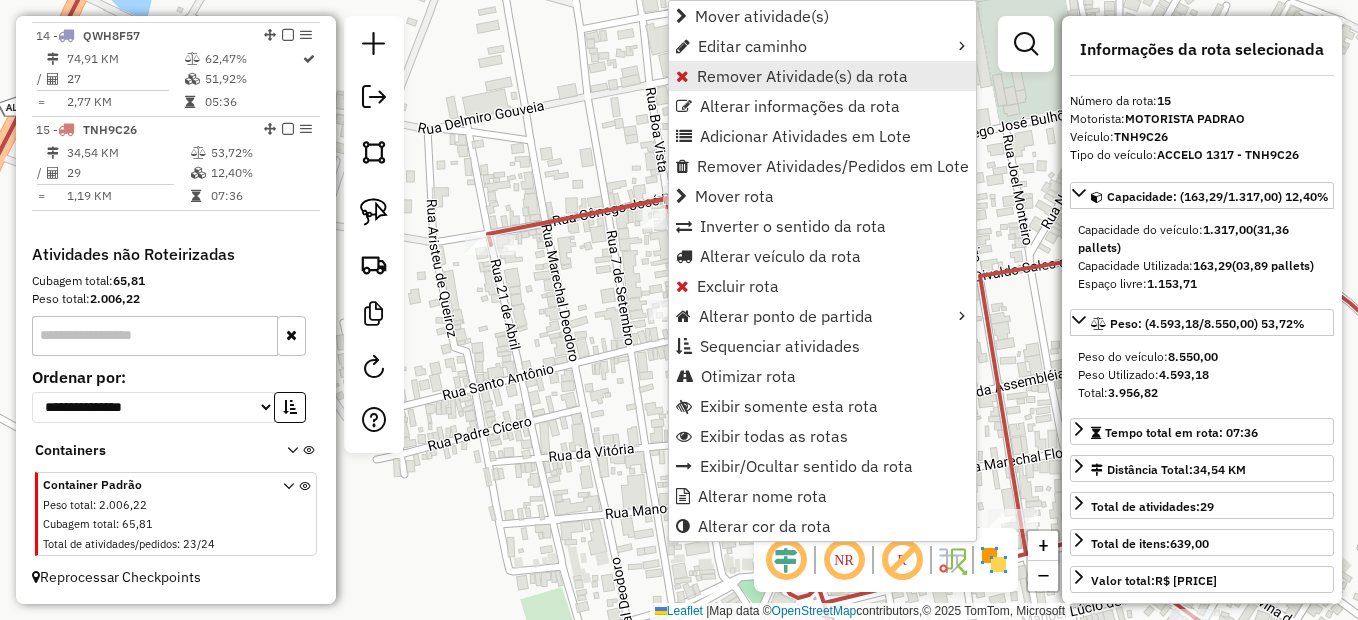 click on "Remover Atividade(s) da rota" at bounding box center (802, 76) 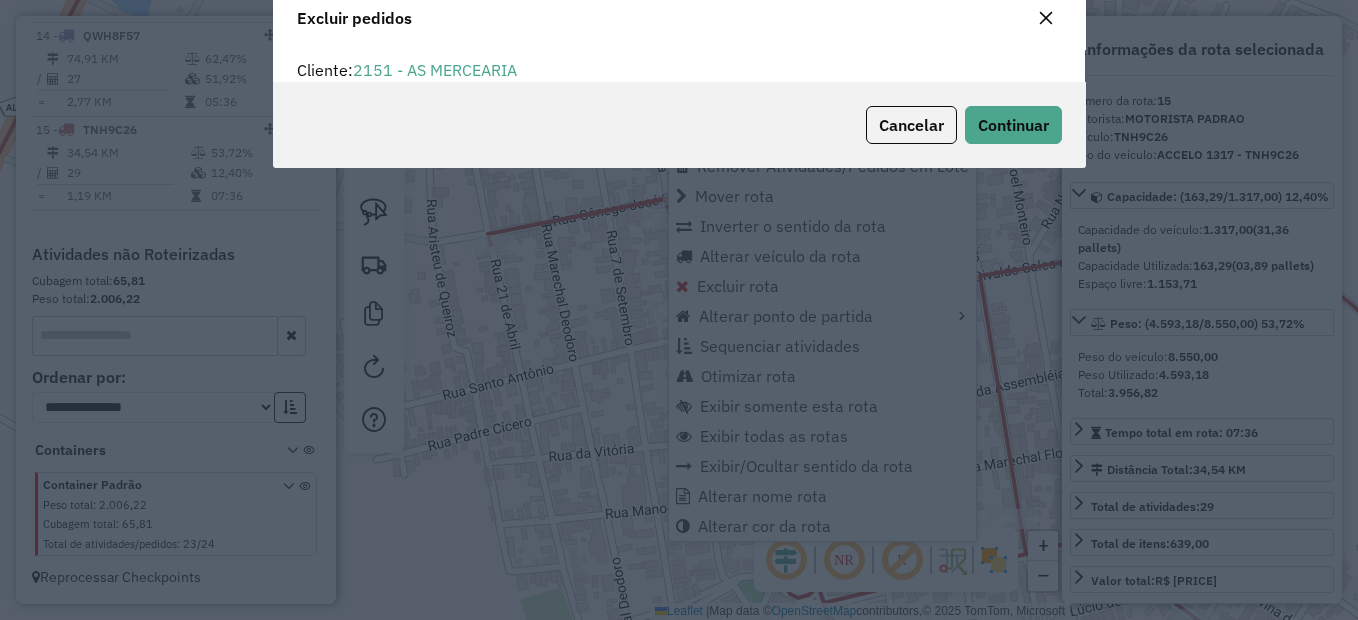 scroll, scrollTop: 12, scrollLeft: 6, axis: both 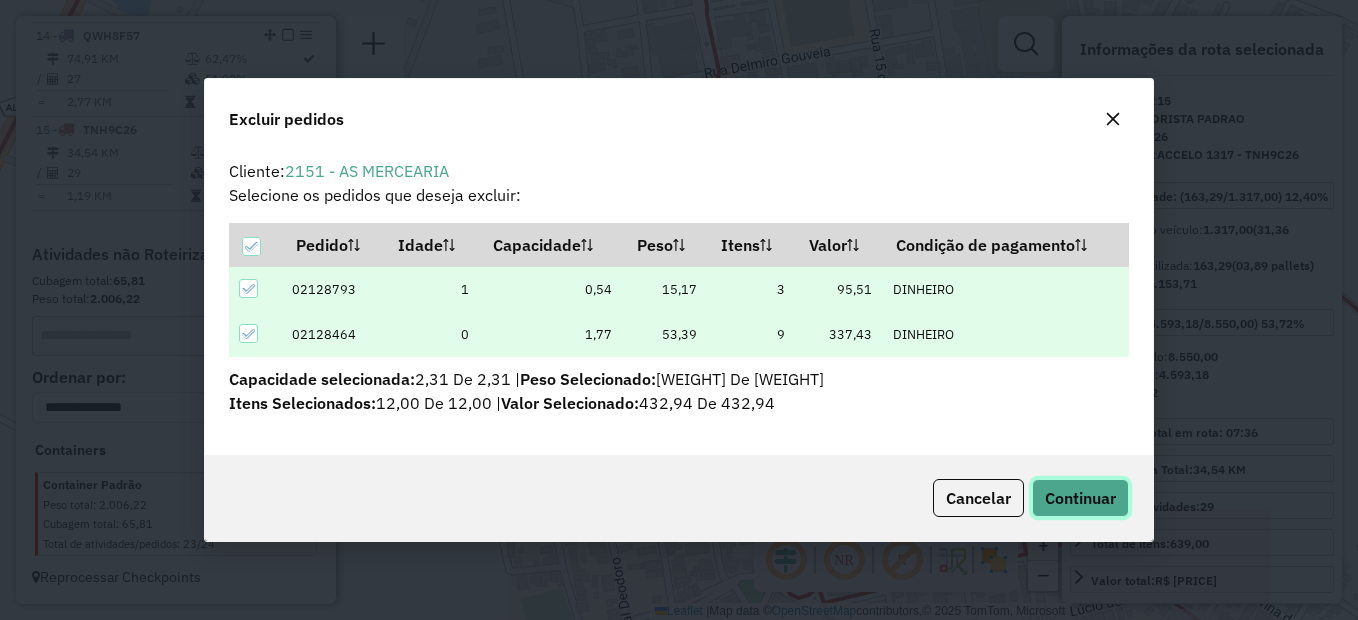 click on "Continuar" 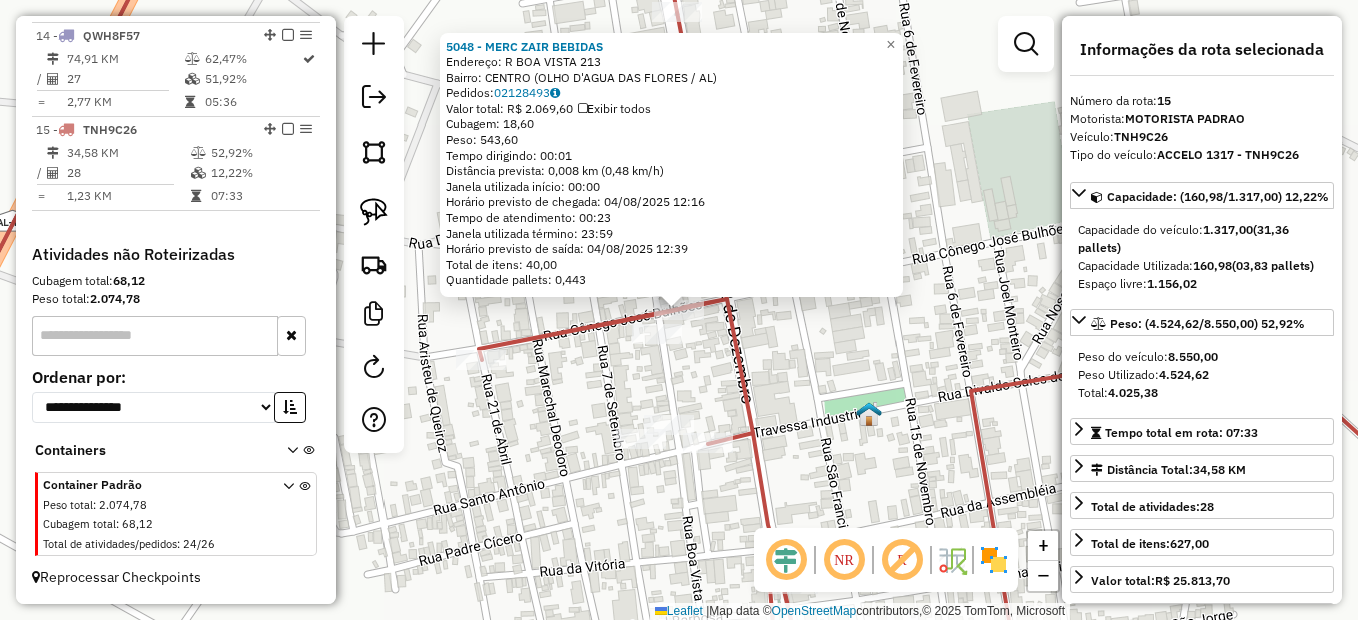 click on "5048 - [MERC] [ZAIR] [BEBIDAS]  Endereço:  R [BOA] [VISTA] 213   Bairro: [CENTRO] ([OLHO] [D'AGUA] [DAS] [FLORES] / [AL])   Pedidos:  [NUMBER]   Valor total: R$ [PRICE]   Exibir todos   Cubagem: [CUBAGE]  Peso: [WEIGHT]  Tempo dirigindo: [TIME]   Distância prevista: [DISTANCE] km ([SPEED] km/h)   Janela utilizada início: [TIME]   Horário previsto de chegada: [DATE] [TIME]   Tempo de atendimento: [TIME]   Janela utilizada término: [TIME]   Horário previsto de saída: [DATE] [TIME]   Total de itens: [ITEMS]   Quantidade pallets: [PALLETS]  × Janela de atendimento Grade de atendimento Capacidade Transportadoras Veículos Cliente Pedidos  Rotas Selecione os dias de semana para filtrar as janelas de atendimento  Seg   Ter   Qua   Qui   Sex   Sáb   Dom  Informe o período da janela de atendimento: De: Até:  Filtrar exatamente a janela do cliente  Considerar janela de atendimento padrão  Selecione os dias de semana para filtrar as grades de atendimento  Seg   Ter   Qua   Qui   Sex   Sáb   Dom   Clientes fora do dia de atendimento selecionado" 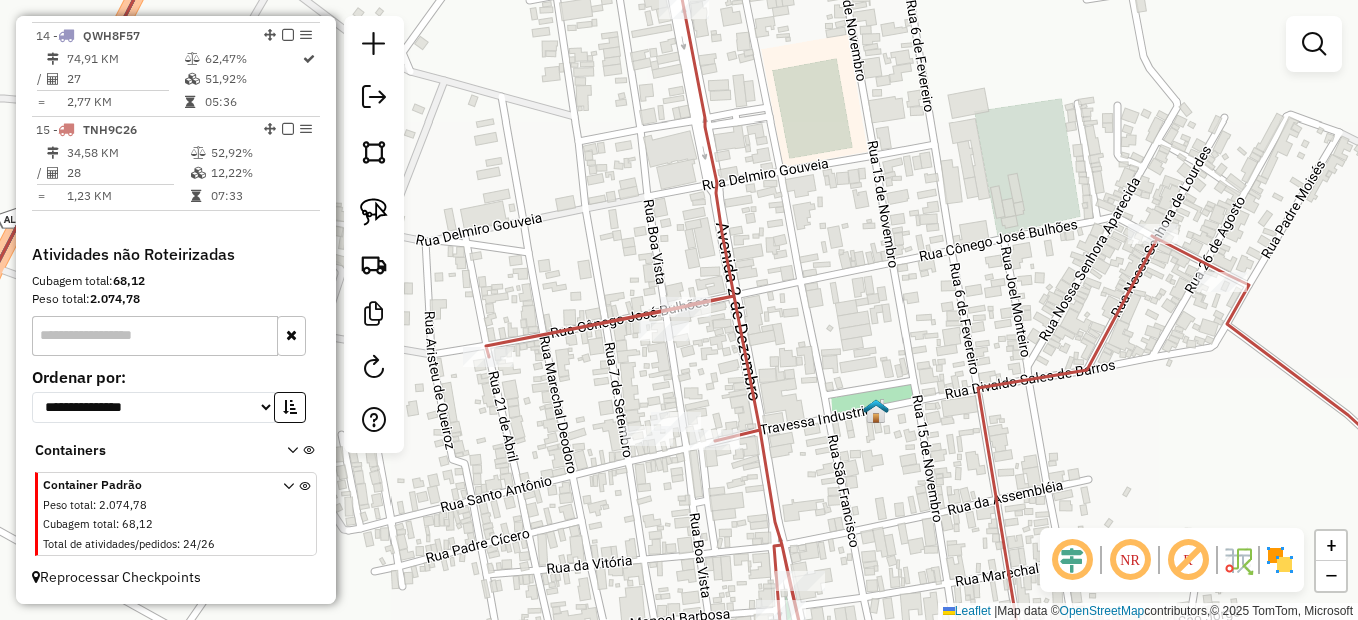 drag, startPoint x: 730, startPoint y: 420, endPoint x: 746, endPoint y: 408, distance: 20 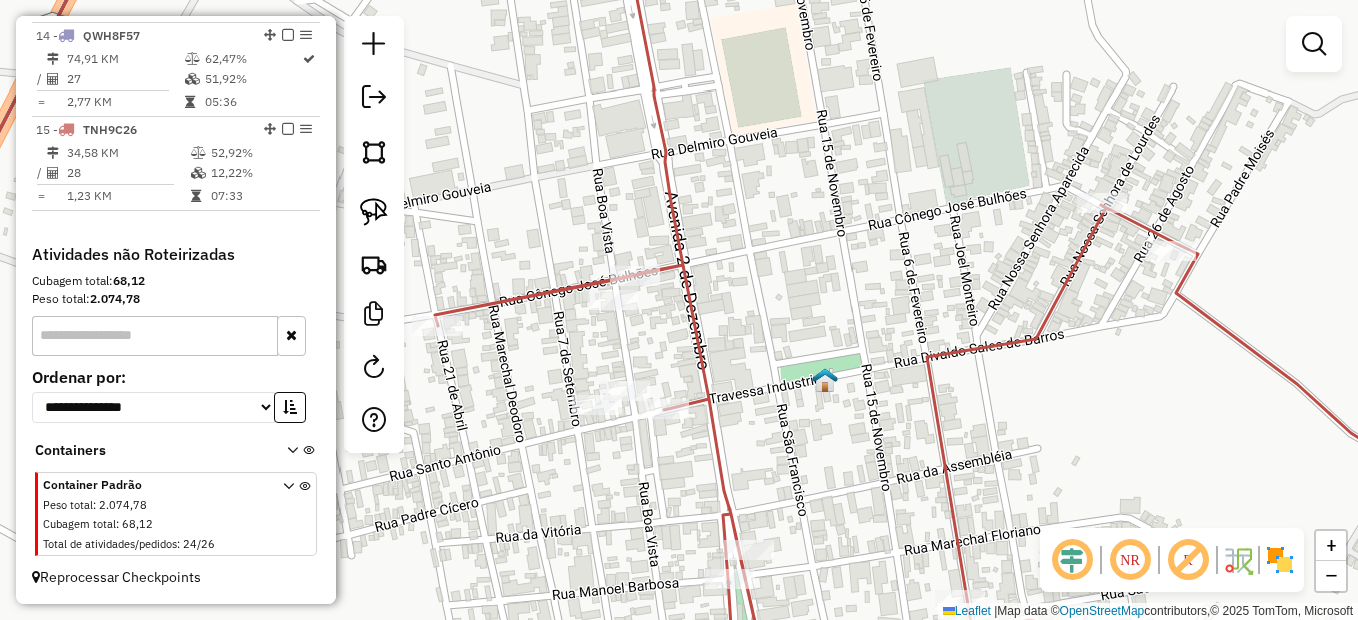drag, startPoint x: 810, startPoint y: 402, endPoint x: 788, endPoint y: 380, distance: 31.112698 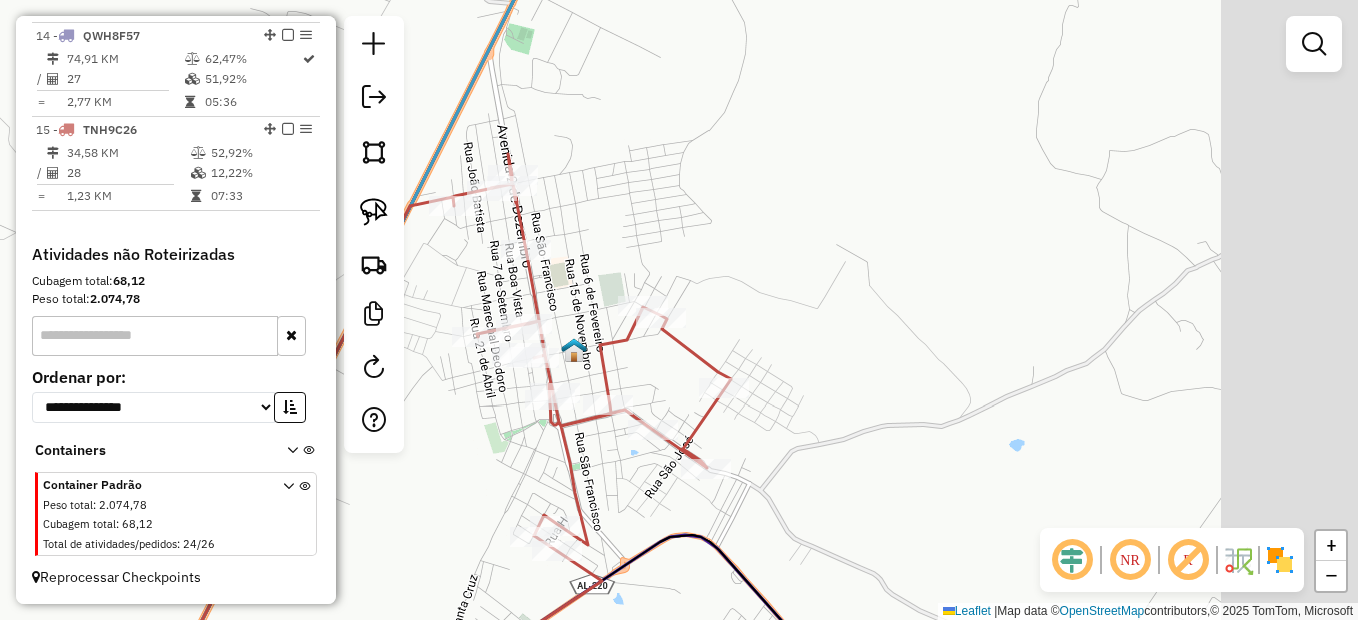 drag, startPoint x: 1247, startPoint y: 304, endPoint x: 1051, endPoint y: 272, distance: 198.59506 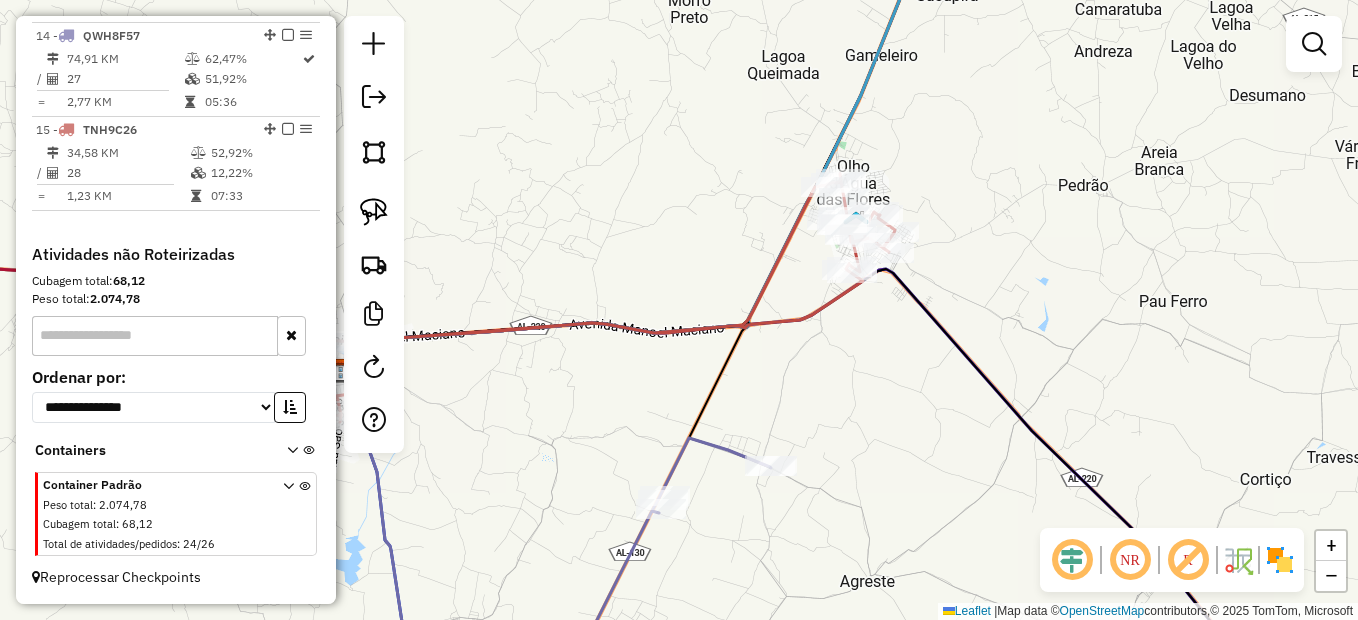 drag, startPoint x: 1014, startPoint y: 402, endPoint x: 946, endPoint y: 322, distance: 104.99524 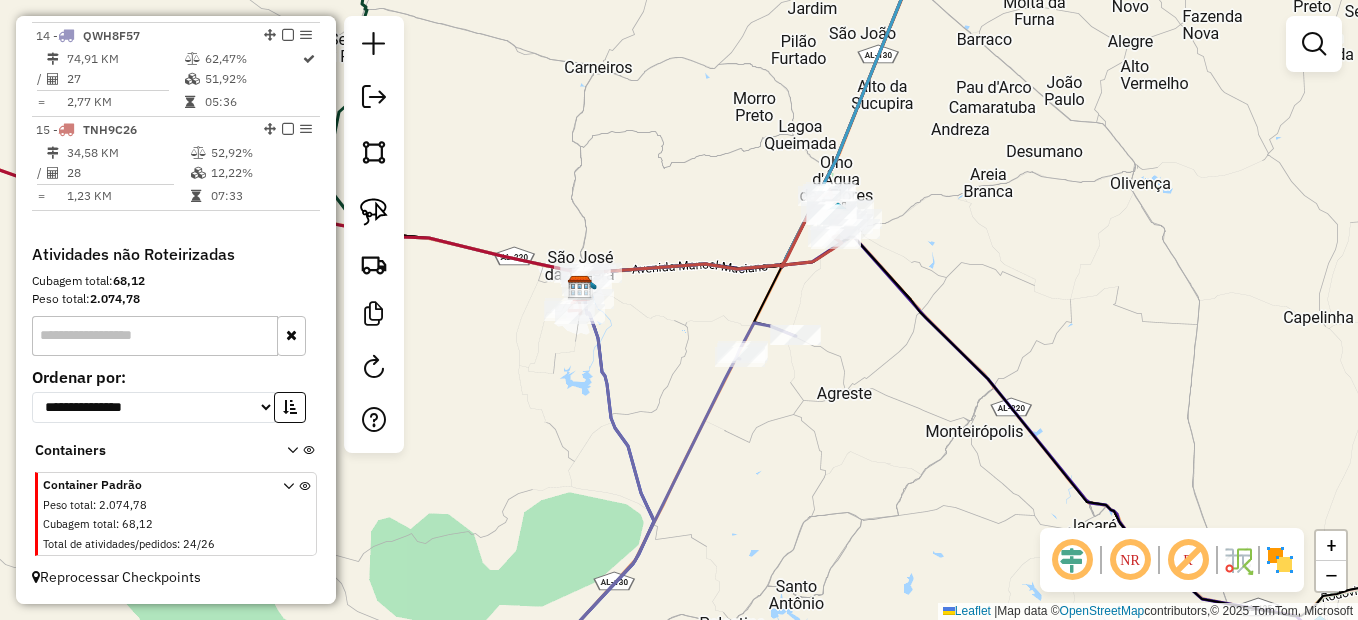 drag, startPoint x: 933, startPoint y: 433, endPoint x: 862, endPoint y: 362, distance: 100.409164 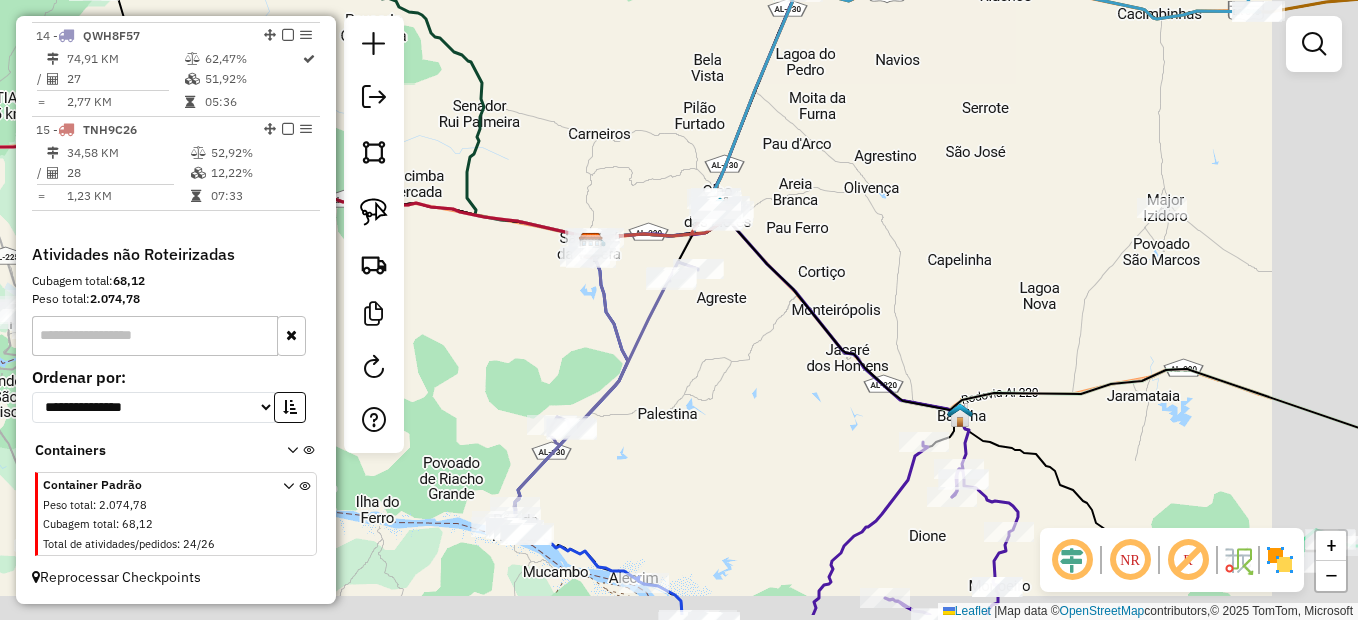 drag, startPoint x: 876, startPoint y: 463, endPoint x: 756, endPoint y: 395, distance: 137.92752 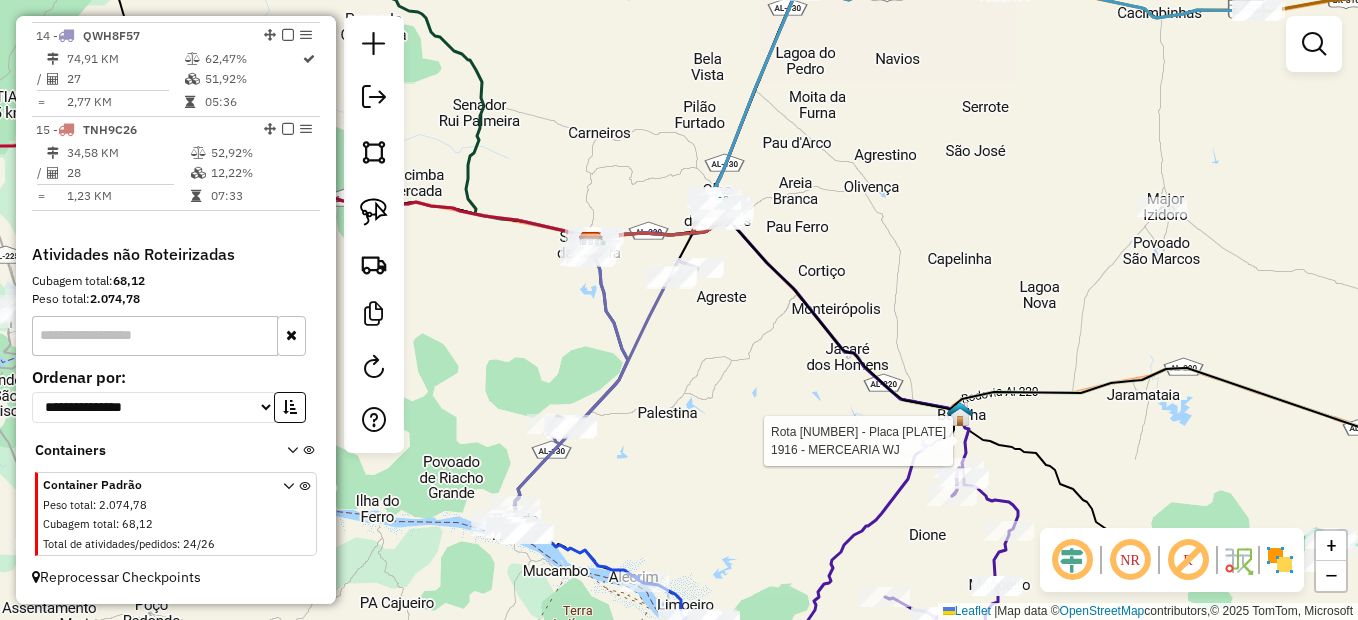 select on "*********" 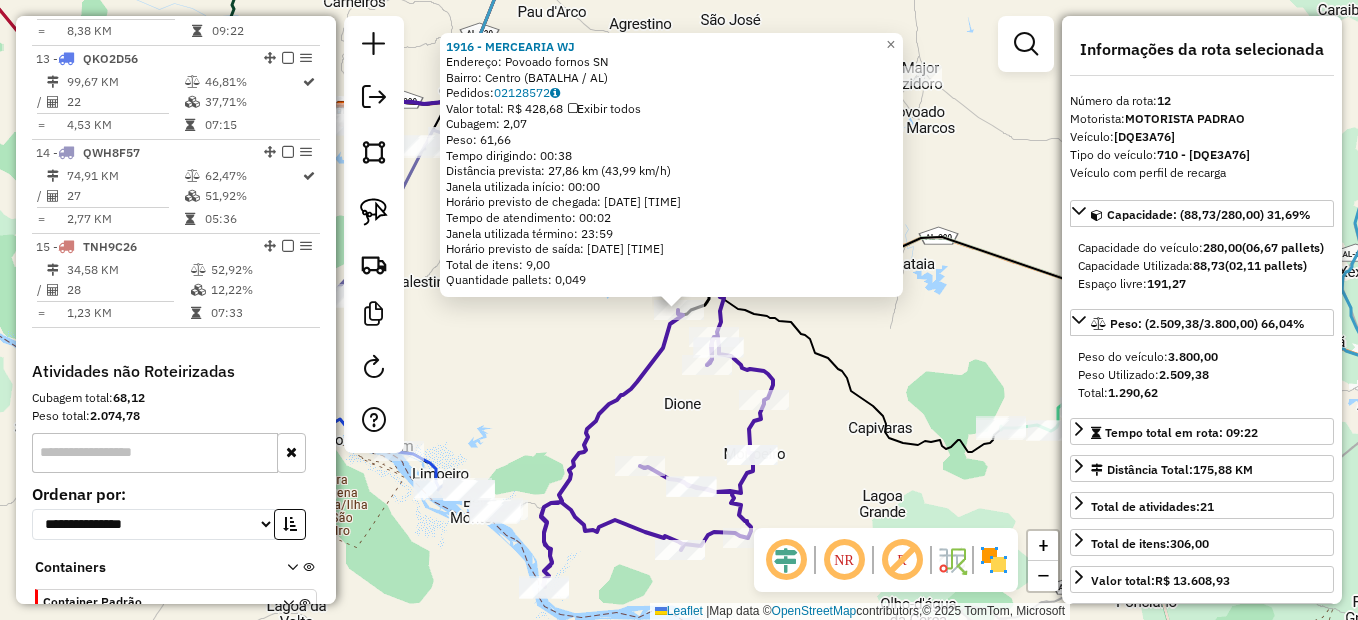 scroll, scrollTop: 1784, scrollLeft: 0, axis: vertical 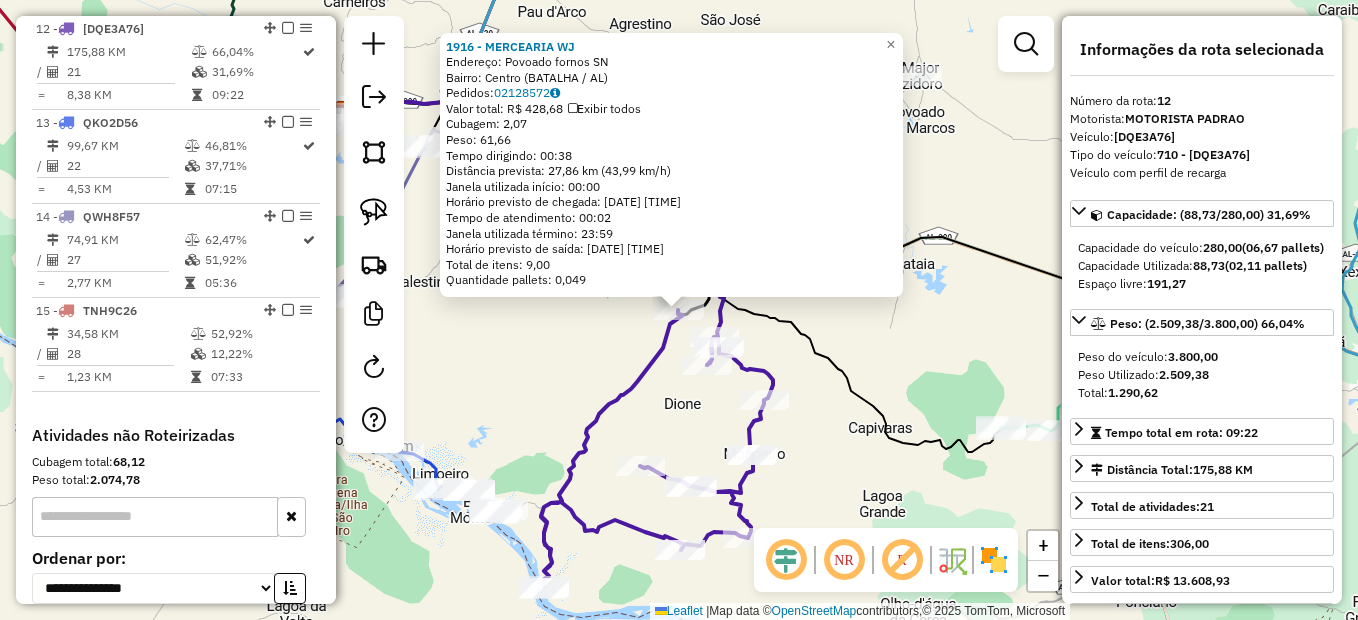 click on "MERCEARIA WJ Endereço: Povoado fornos SN Bairro: Centro ([CITY] / [STATE]) Pedidos: 02128572 Valor total: R$ 428,68 Exibir todos Cubagem: 2,07 Peso: 61,66 Tempo dirigindo: 00:38 Distância prevista: 27,86 km (43,99 km/h) Janela utilizada início: 00:00 Horário previsto de chegada: [DATE] [TIME] Tempo de atendimento: 00:02 Janela utilizada término: 23:59 Horário previsto de saída: [DATE] [TIME] Total de itens: 9,00 Quantidade pallets: 0,049 × Janela de atendimento Grade de atendimento Capacidade Transportadoras Veículos Cliente Pedidos Rotas Selecione os dias de semana para filtrar as janelas de atendimento Seg Ter Qua Qui Sex Sáb Dom Informe o período da janela de atendimento: De: Até: Filtrar exatamente a janela do cliente Considerar janela de atendimento padrão Selecione os dias de semana para filtrar as grades de atendimento Seg Ter Qua Qui Sex Sáb Dom Considerar clientes sem dia de atendimento cadastrado Peso mínimo:" 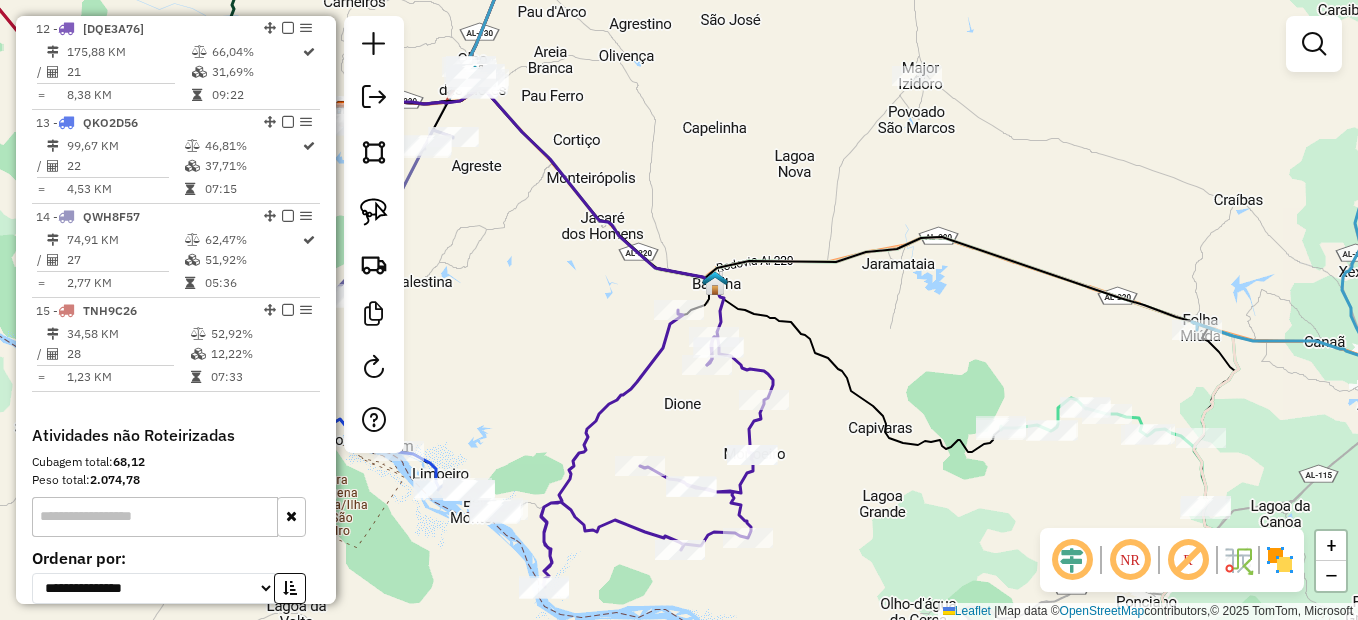 drag, startPoint x: 881, startPoint y: 202, endPoint x: 964, endPoint y: 538, distance: 346.0997 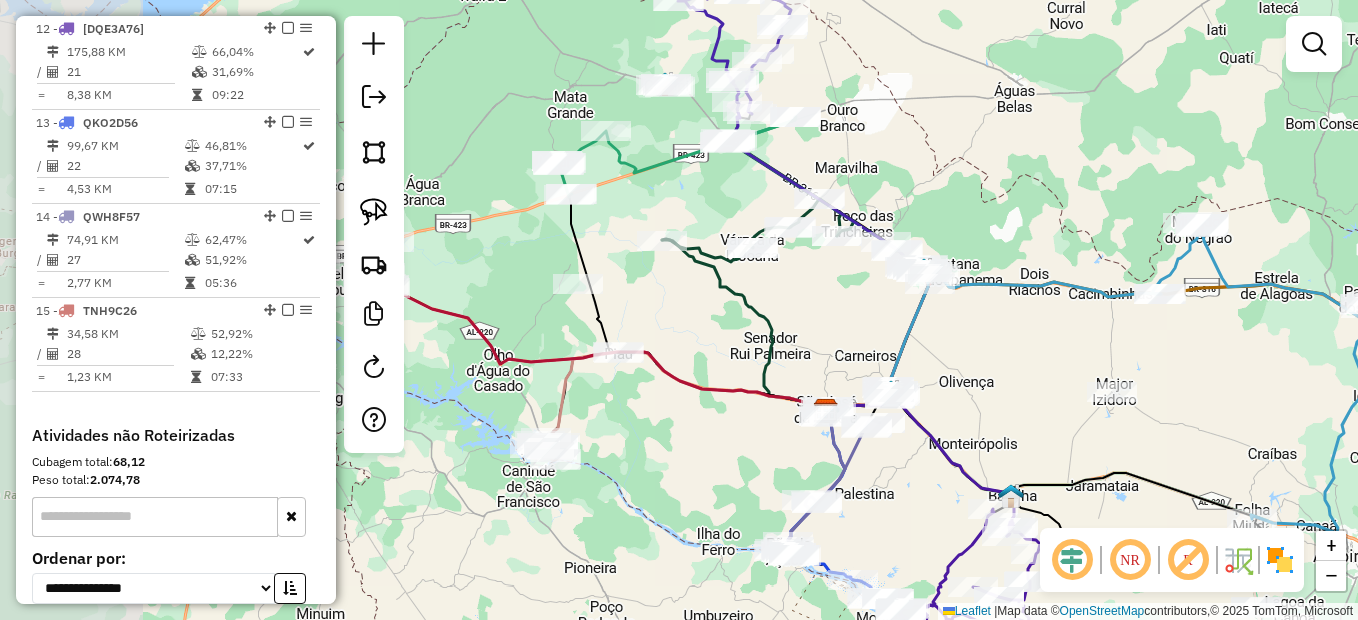drag, startPoint x: 636, startPoint y: 339, endPoint x: 792, endPoint y: 362, distance: 157.6864 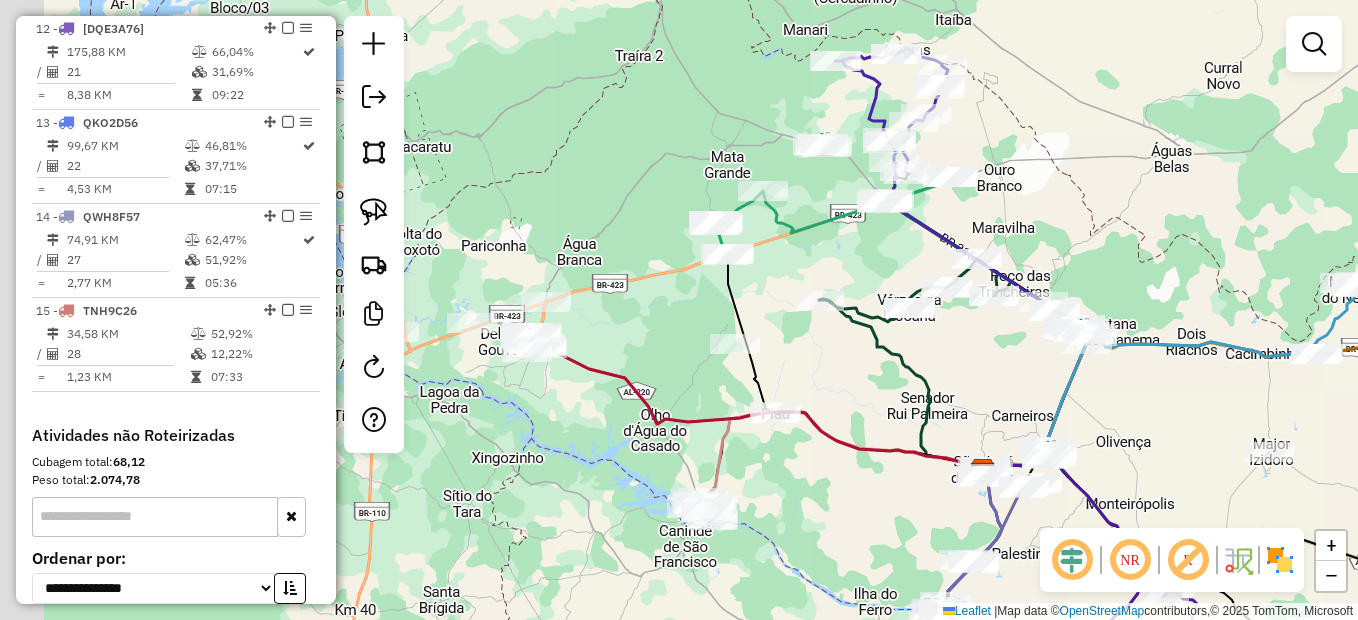 drag, startPoint x: 612, startPoint y: 436, endPoint x: 701, endPoint y: 450, distance: 90.0944 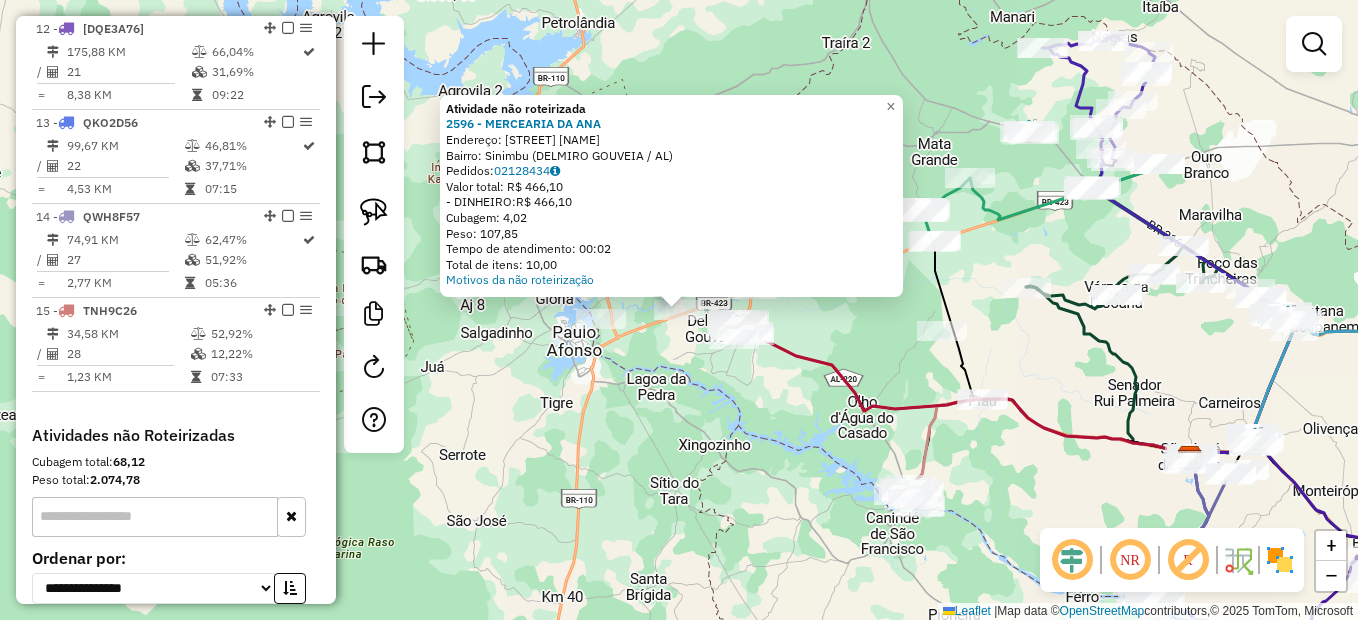click on "Atividade não roteirizada [NUMBER] - [BUSINESS_NAME]  Endereço:  [STREET] [NAME]   Bairro: [NEIGHBORHOOD] ([CITY] / [STATE])   Pedidos:  [NUMBER]   Valor total: [CURRENCY] [PRICE]   - DINHEIRO:  [CURRENCY] [PRICE]   Cubagem: [PRICE]   Peso: [PRICE]   Tempo de atendimento: [TIME]   Total de itens: [PRICE]  Motivos da não roteirização × Janela de atendimento Grade de atendimento Capacidade Transportadoras Veículos Cliente Pedidos  Rotas Selecione os dias de semana para filtrar as janelas de atendimento  Seg   Ter   Qua   Qui   Sex   Sáb   Dom  Informe o período da janela de atendimento: De: Até:  Filtrar exatamente a janela do cliente  Considerar janela de atendimento padrão  Selecione os dias de semana para filtrar as grades de atendimento  Seg   Ter   Qua   Qui   Sex   Sáb   Dom   Considerar clientes sem dia de atendimento cadastrado  Clientes fora do dia de atendimento selecionado Filtrar as atividades entre os valores definidos abaixo:  Peso mínimo:   Peso máximo:   Cubagem mínima:   Cubagem máxima:   De:  De:" 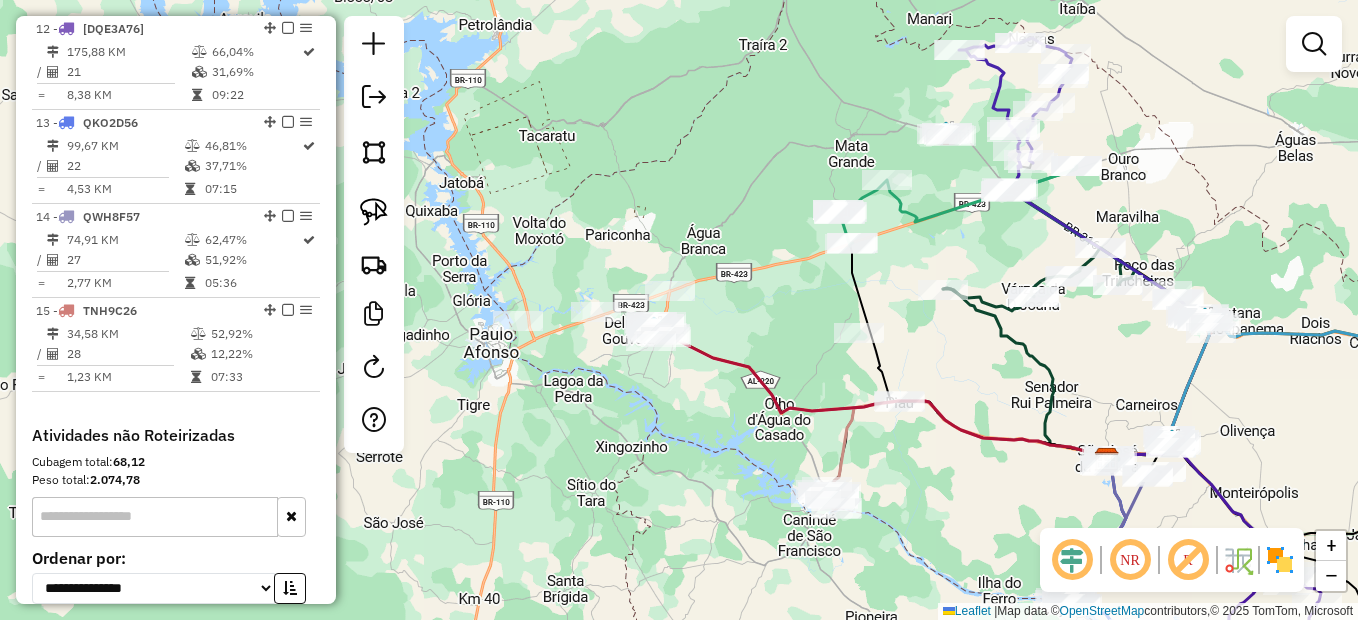 drag, startPoint x: 758, startPoint y: 387, endPoint x: 691, endPoint y: 387, distance: 67 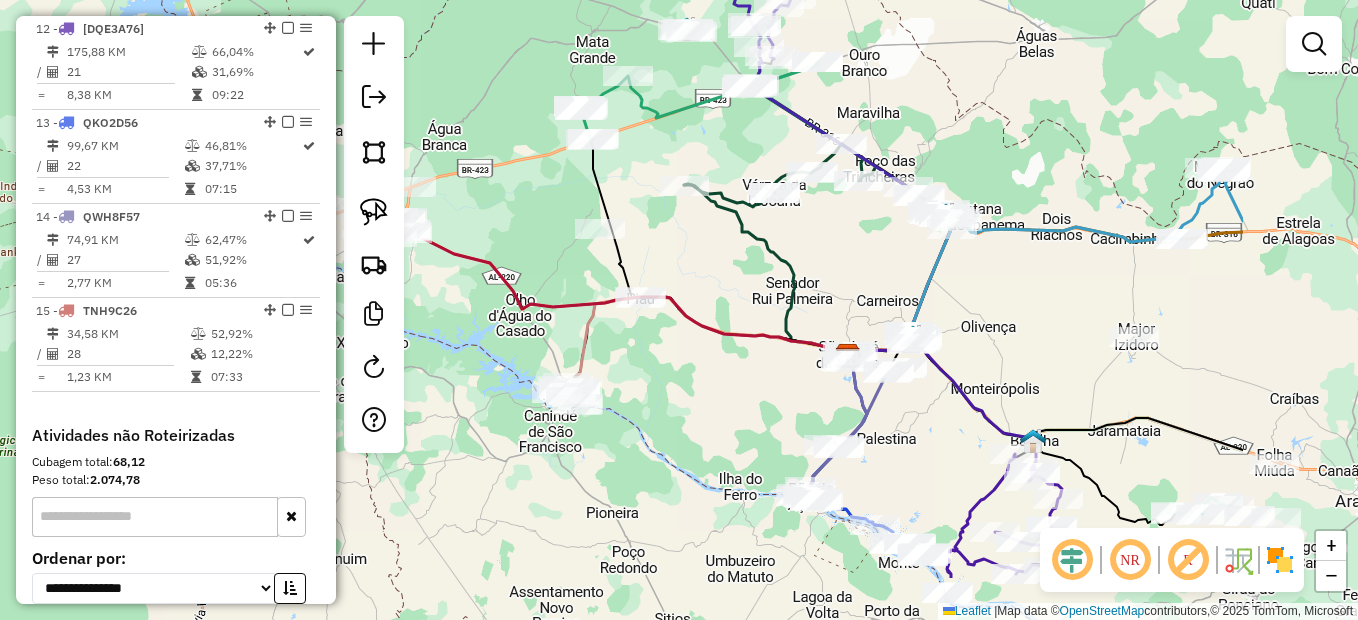 drag, startPoint x: 923, startPoint y: 449, endPoint x: 741, endPoint y: 358, distance: 203.4822 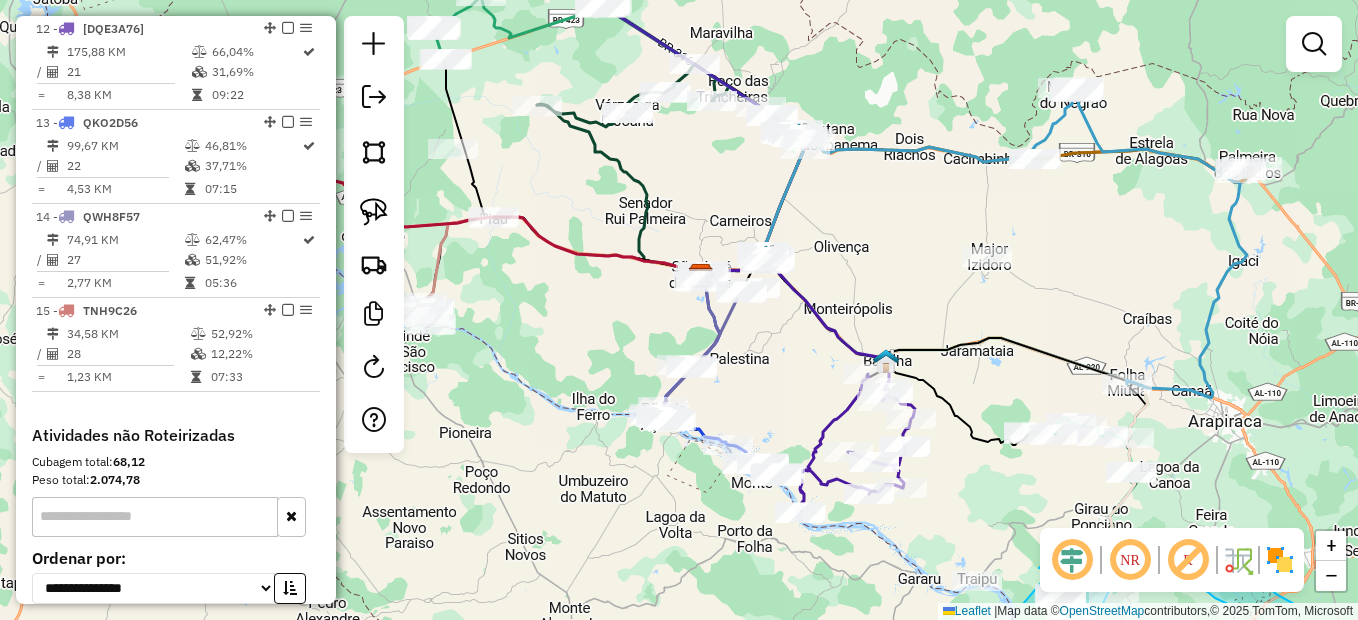 drag, startPoint x: 1021, startPoint y: 327, endPoint x: 880, endPoint y: 248, distance: 161.62302 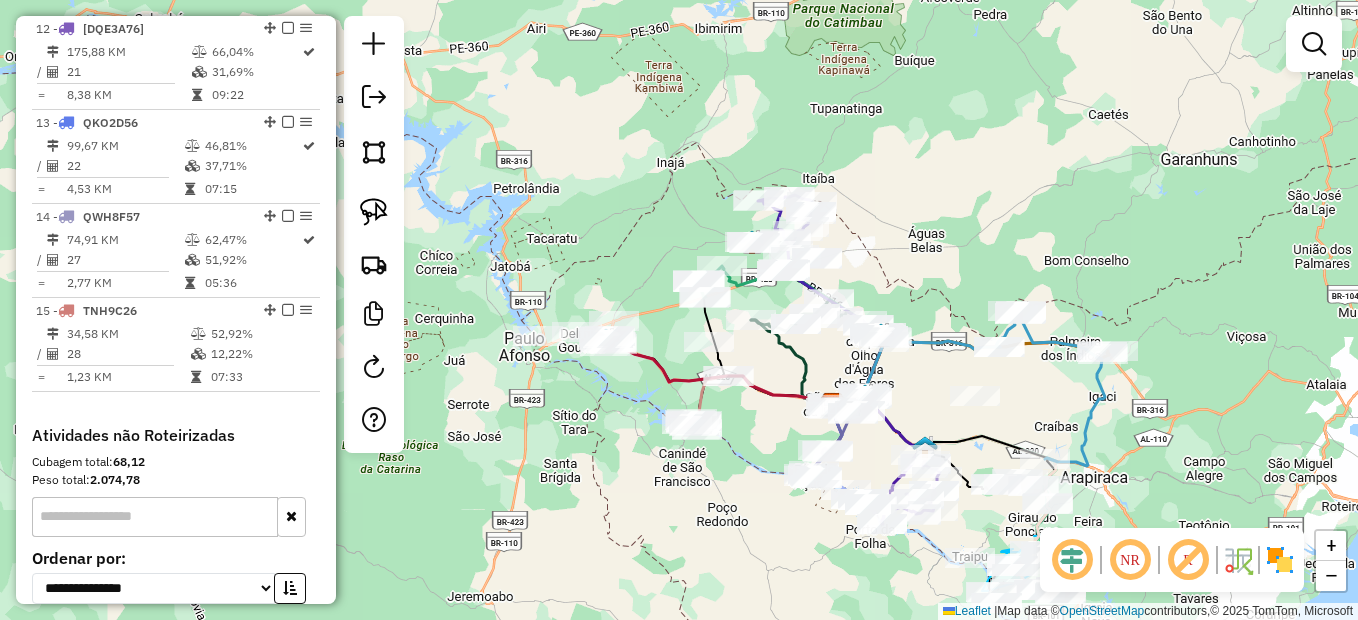 drag, startPoint x: 869, startPoint y: 433, endPoint x: 917, endPoint y: 579, distance: 153.68799 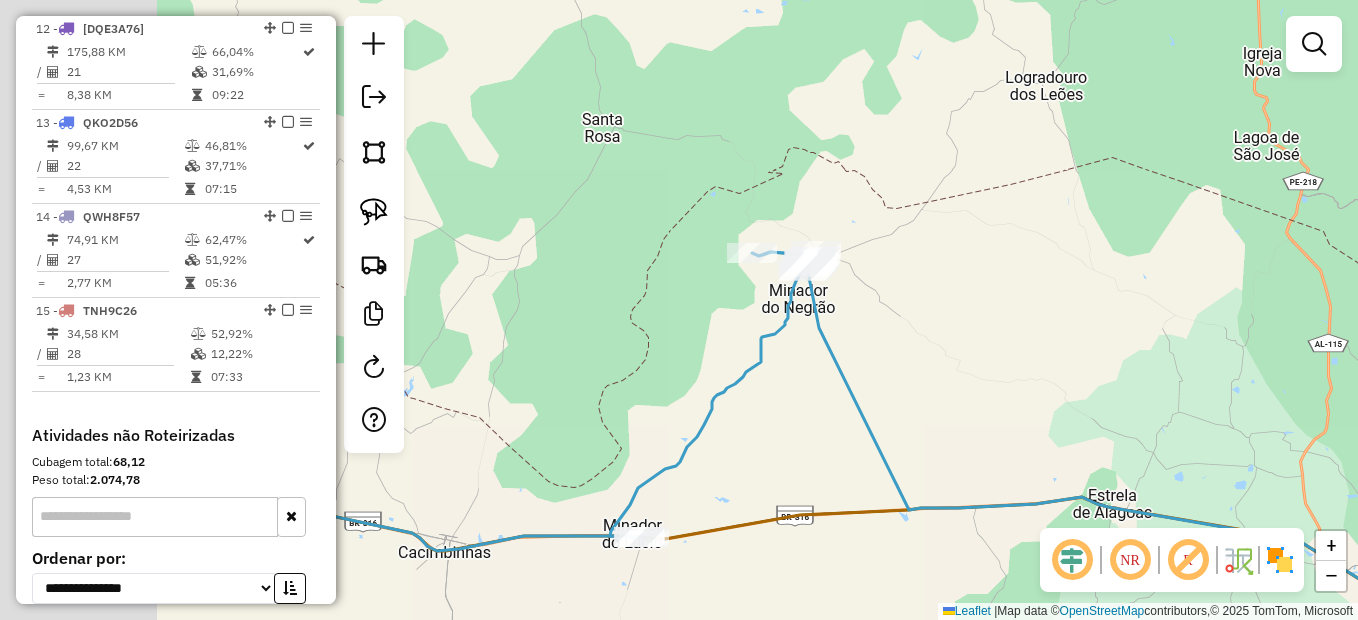 click 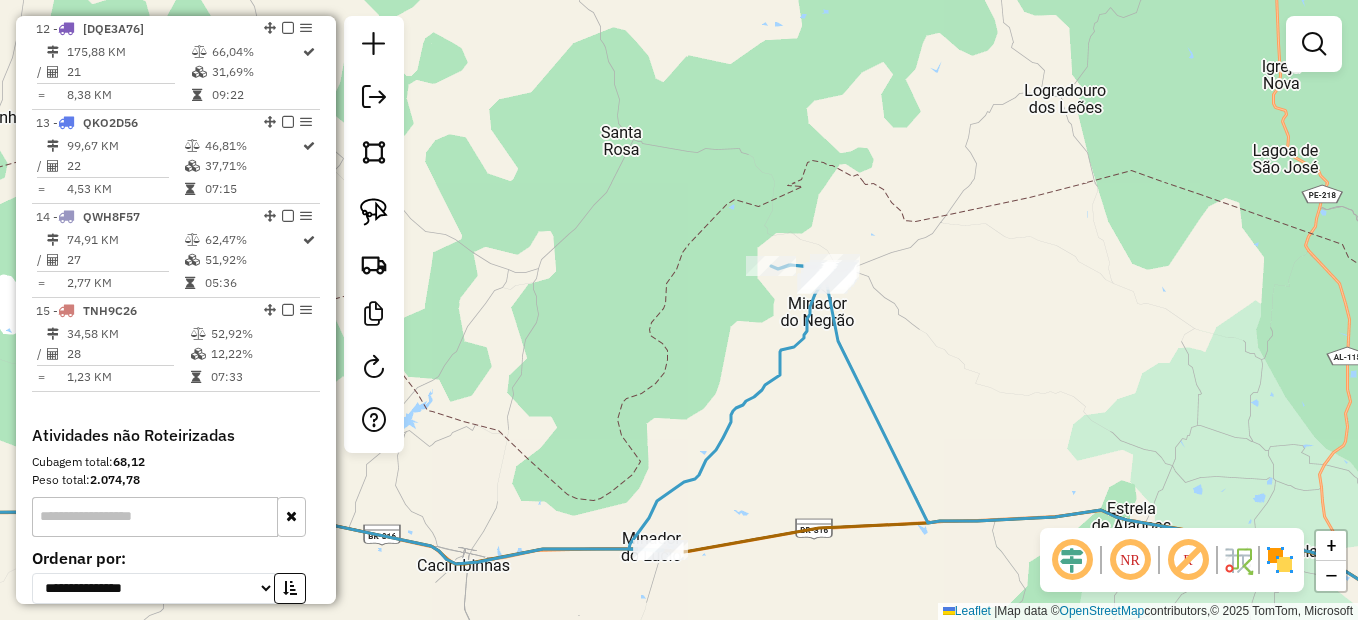 drag, startPoint x: 554, startPoint y: 403, endPoint x: 1041, endPoint y: 407, distance: 487.01642 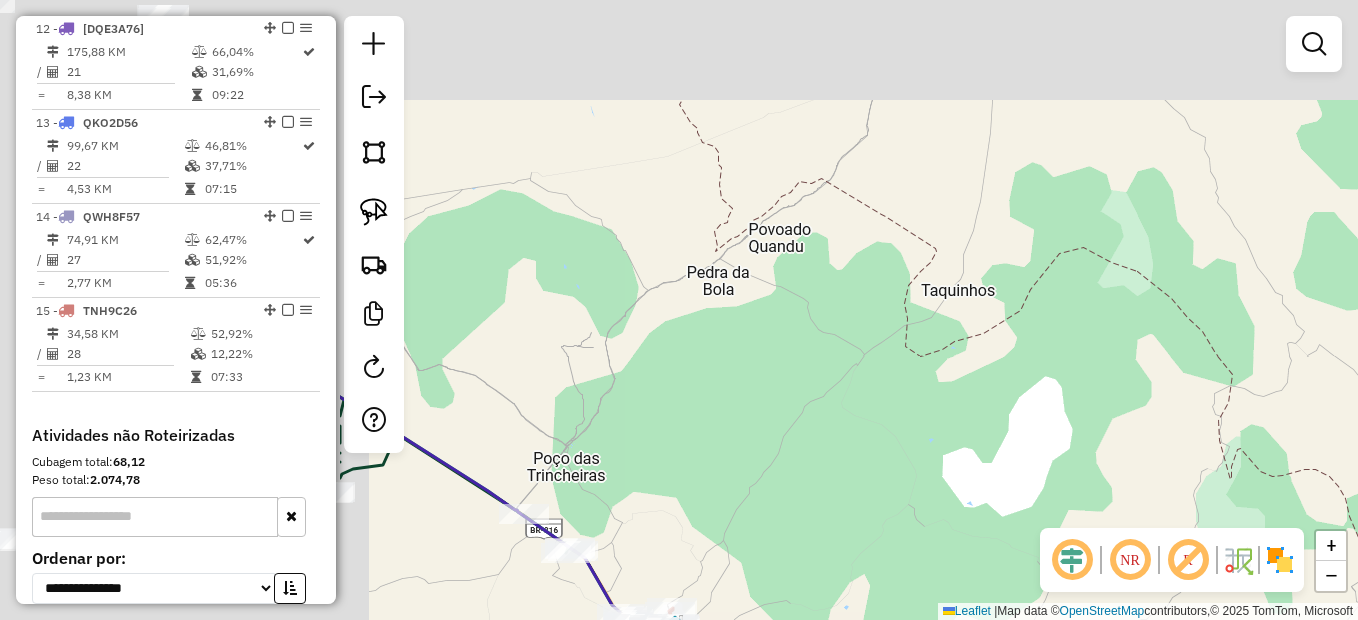 drag, startPoint x: 892, startPoint y: 484, endPoint x: 1313, endPoint y: 487, distance: 421.01068 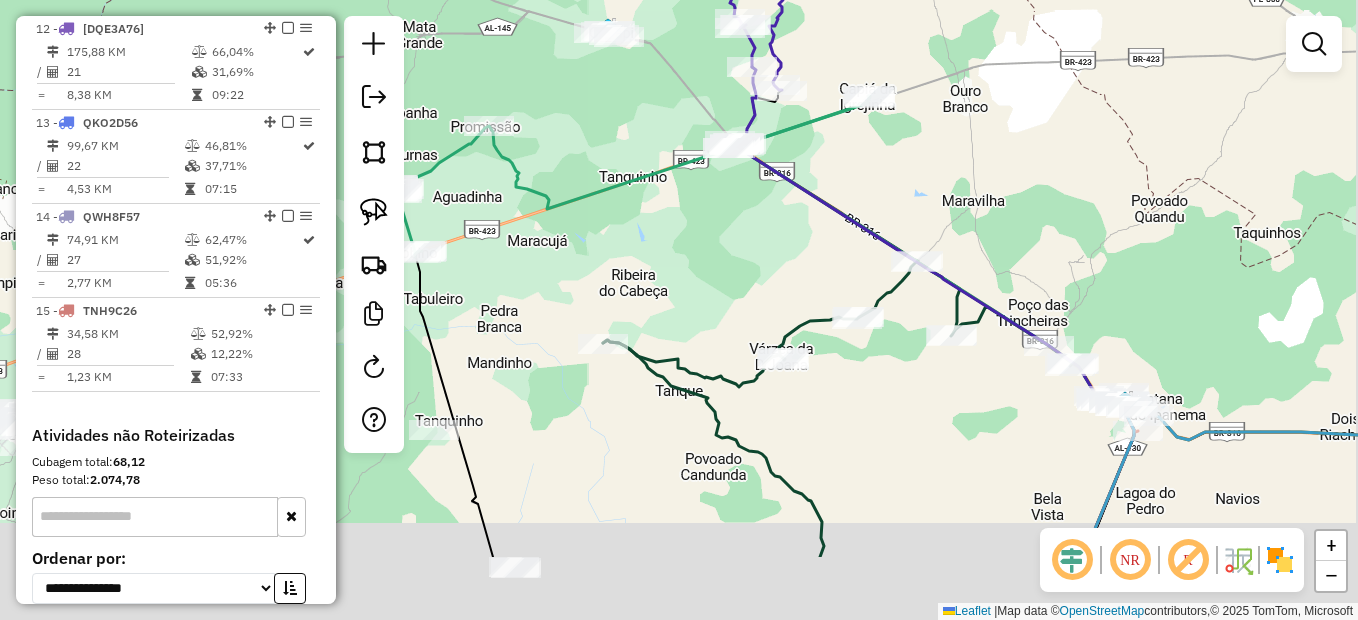 click on "Janela de atendimento Grade de atendimento Capacidade Transportadoras Veículos Cliente Pedidos  Rotas Selecione os dias de semana para filtrar as janelas de atendimento  Seg   Ter   Qua   Qui   Sex   Sáb   Dom  Informe o período da janela de atendimento: De: Até:  Filtrar exatamente a janela do cliente  Considerar janela de atendimento padrão  Selecione os dias de semana para filtrar as grades de atendimento  Seg   Ter   Qua   Qui   Sex   Sáb   Dom   Considerar clientes sem dia de atendimento cadastrado  Clientes fora do dia de atendimento selecionado Filtrar as atividades entre os valores definidos abaixo:  Peso mínimo:   Peso máximo:   Cubagem mínima:   Cubagem máxima:   De:   Até:  Filtrar as atividades entre o tempo de atendimento definido abaixo:  De:   Até:   Considerar capacidade total dos clientes não roteirizados Transportadora: Selecione um ou mais itens Tipo de veículo: Selecione um ou mais itens Veículo: Selecione um ou mais itens Motorista: Selecione um ou mais itens Nome: Rótulo:" 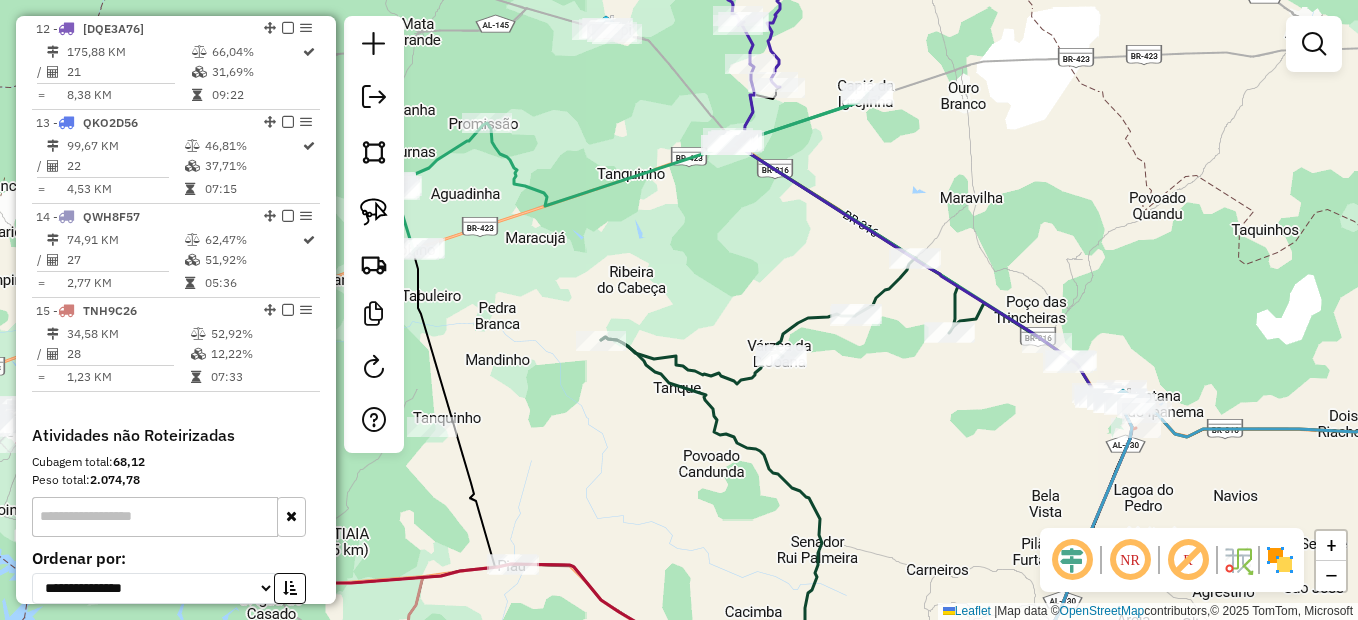 click on "Janela de atendimento Grade de atendimento Capacidade Transportadoras Veículos Cliente Pedidos  Rotas Selecione os dias de semana para filtrar as janelas de atendimento  Seg   Ter   Qua   Qui   Sex   Sáb   Dom  Informe o período da janela de atendimento: De: Até:  Filtrar exatamente a janela do cliente  Considerar janela de atendimento padrão  Selecione os dias de semana para filtrar as grades de atendimento  Seg   Ter   Qua   Qui   Sex   Sáb   Dom   Considerar clientes sem dia de atendimento cadastrado  Clientes fora do dia de atendimento selecionado Filtrar as atividades entre os valores definidos abaixo:  Peso mínimo:   Peso máximo:   Cubagem mínima:   Cubagem máxima:   De:   Até:  Filtrar as atividades entre o tempo de atendimento definido abaixo:  De:   Até:   Considerar capacidade total dos clientes não roteirizados Transportadora: Selecione um ou mais itens Tipo de veículo: Selecione um ou mais itens Veículo: Selecione um ou mais itens Motorista: Selecione um ou mais itens Nome: Rótulo:" 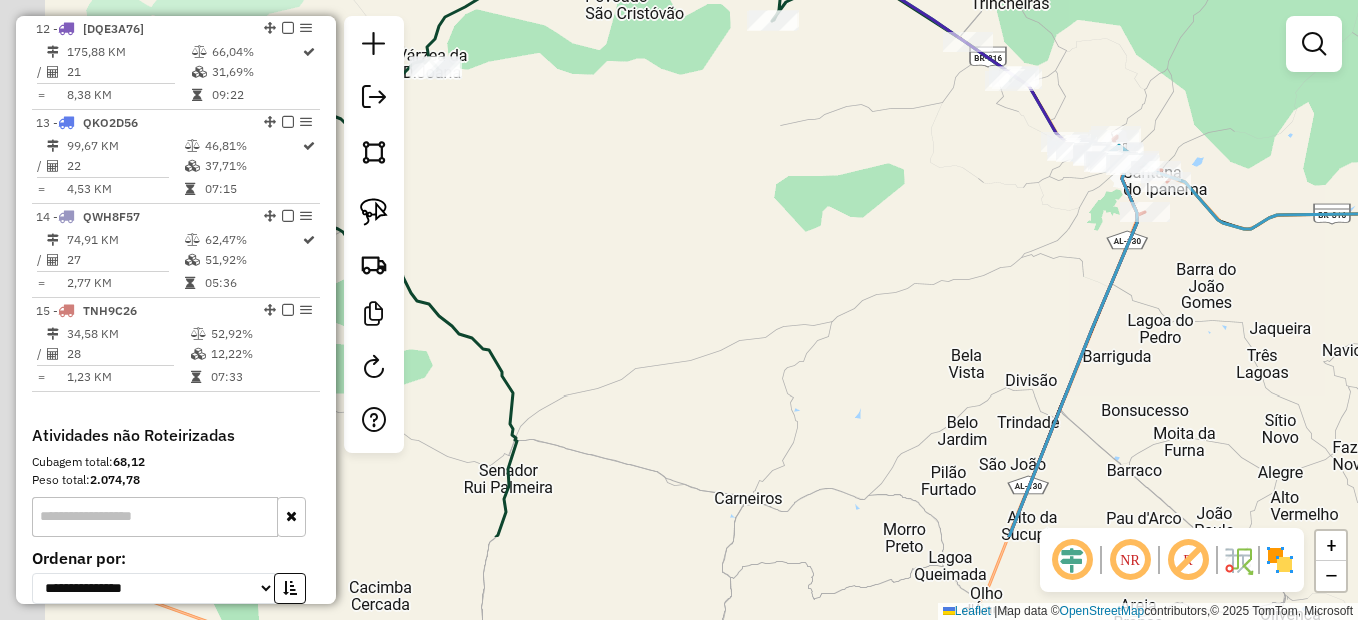 drag, startPoint x: 954, startPoint y: 339, endPoint x: 1009, endPoint y: 298, distance: 68.60029 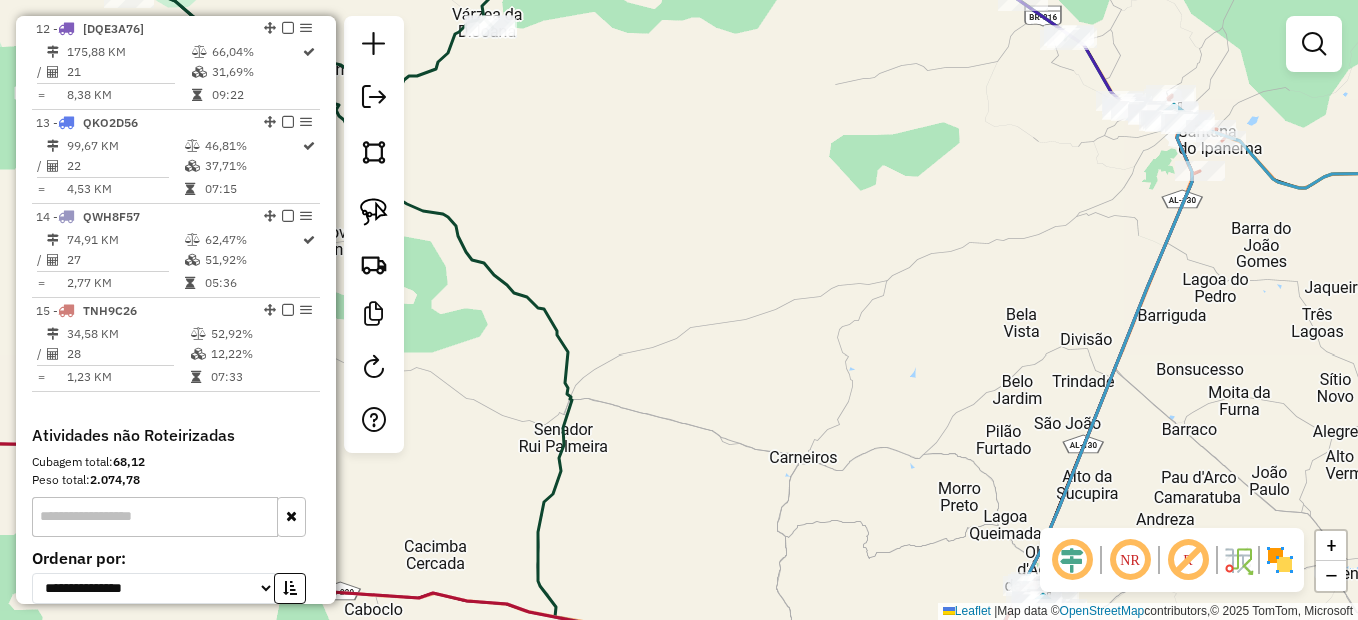 drag, startPoint x: 909, startPoint y: 246, endPoint x: 857, endPoint y: 149, distance: 110.059074 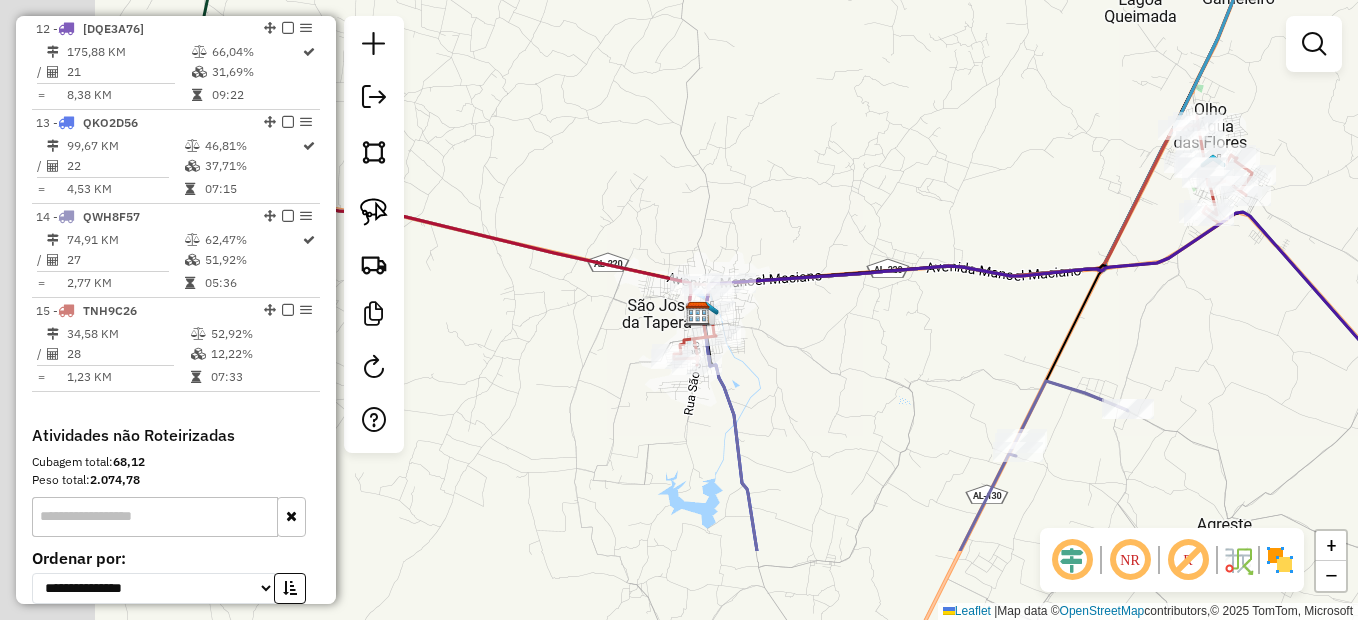 drag, startPoint x: 967, startPoint y: 345, endPoint x: 1104, endPoint y: 265, distance: 158.64742 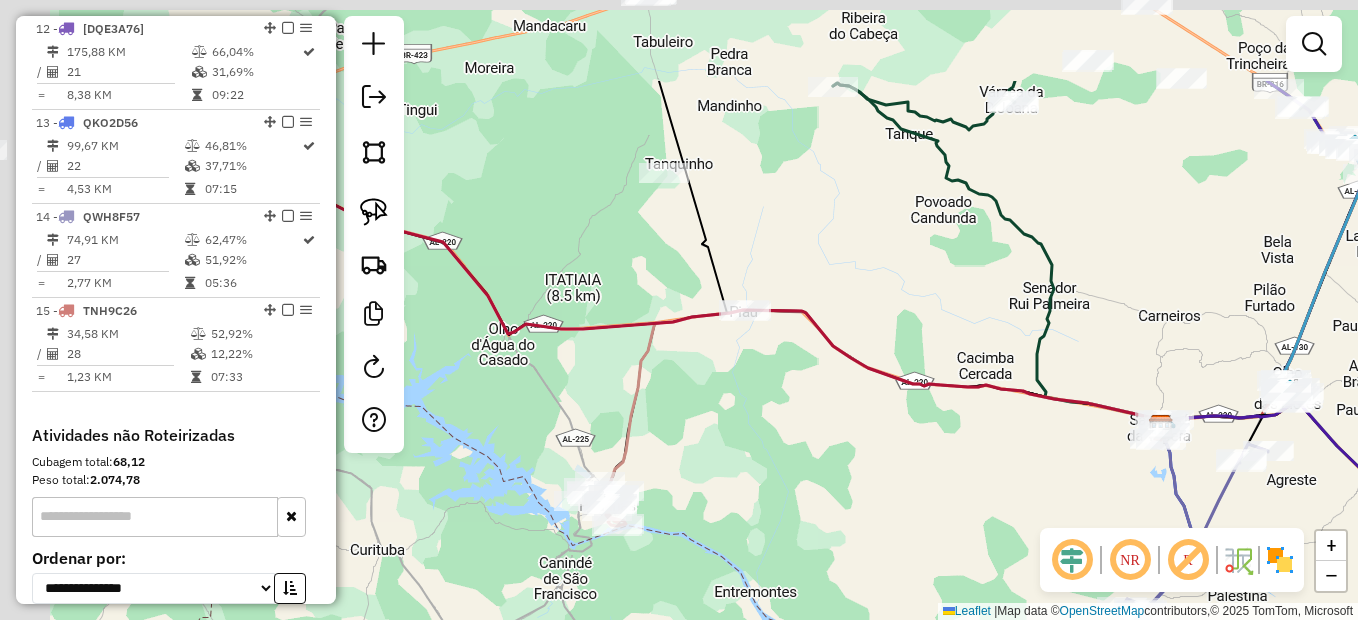 drag, startPoint x: 699, startPoint y: 287, endPoint x: 1060, endPoint y: 481, distance: 409.82556 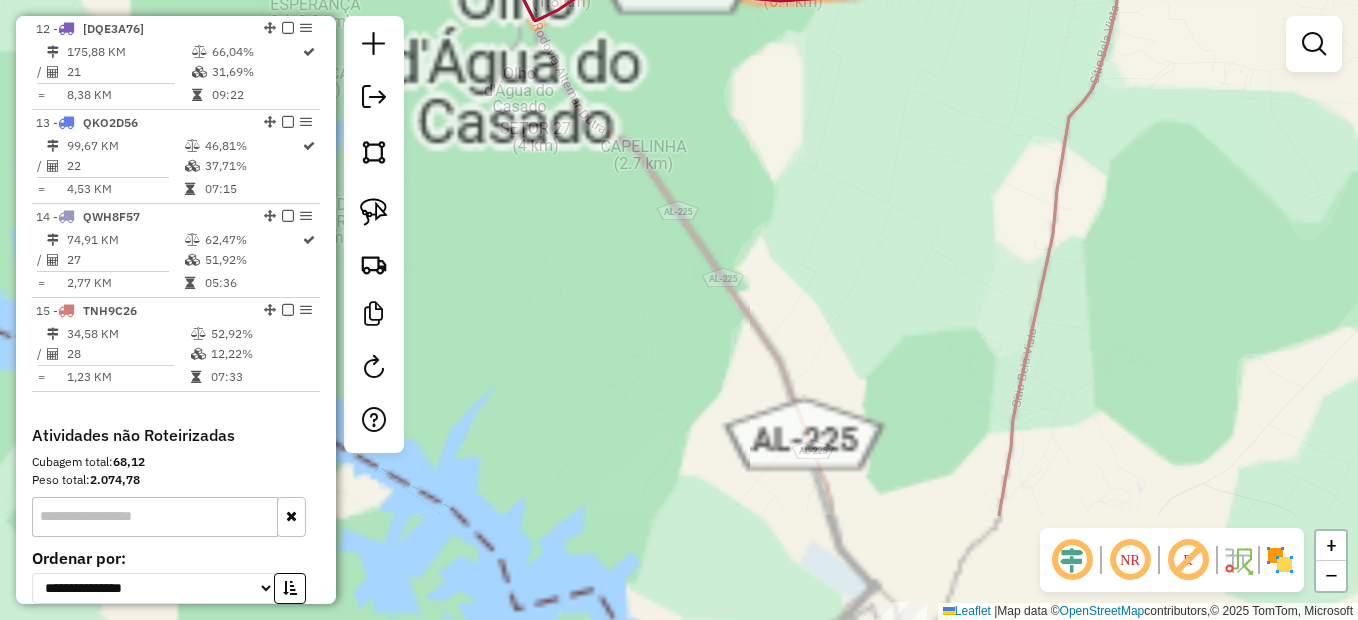 drag, startPoint x: 898, startPoint y: 512, endPoint x: 772, endPoint y: 156, distance: 377.64005 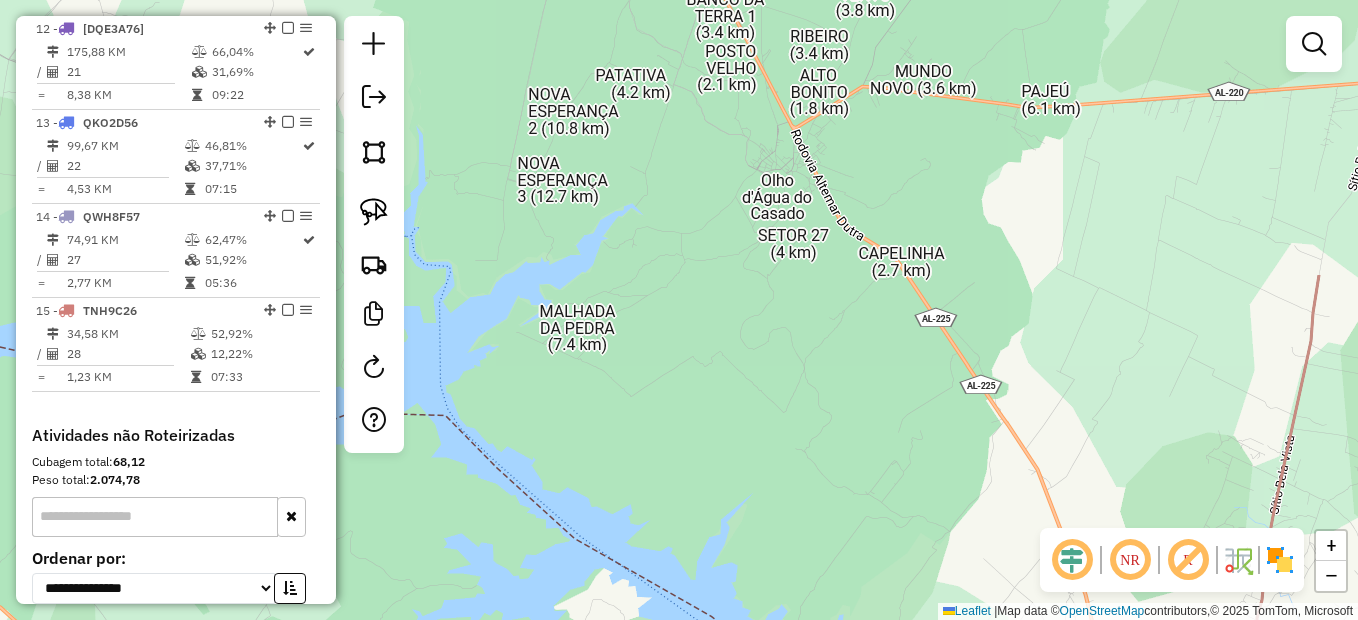drag, startPoint x: 624, startPoint y: 209, endPoint x: 937, endPoint y: 461, distance: 401.83704 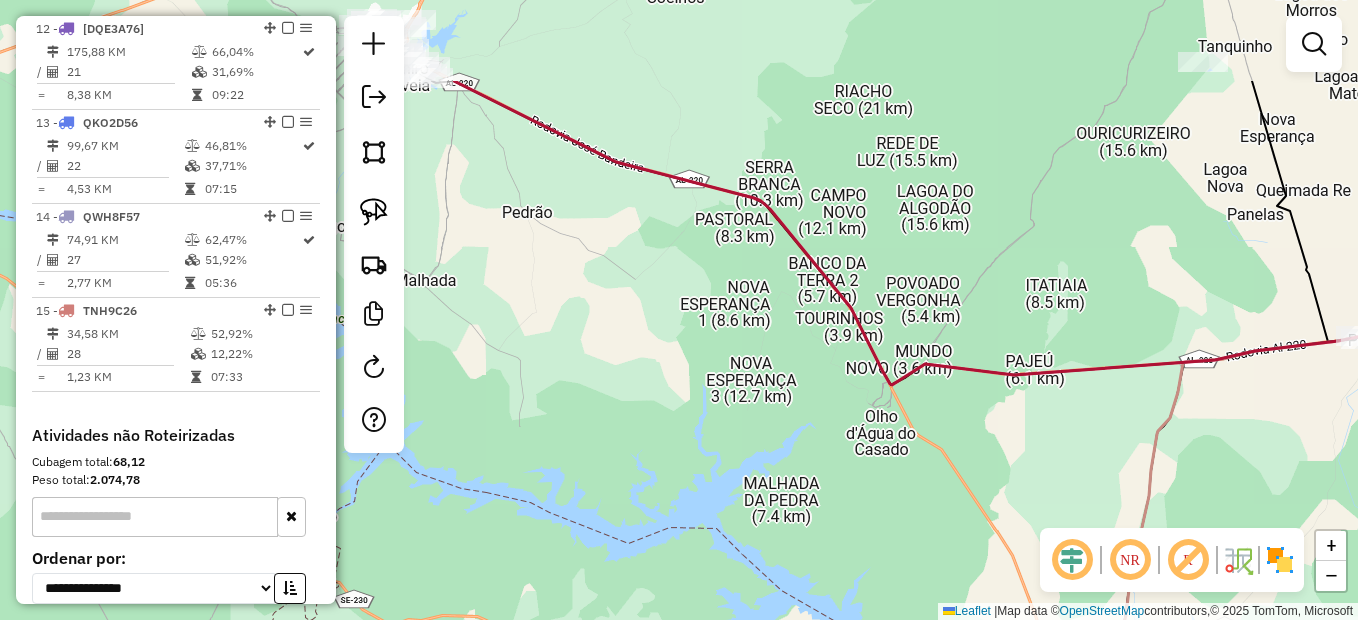 drag, startPoint x: 684, startPoint y: 285, endPoint x: 855, endPoint y: 505, distance: 278.64136 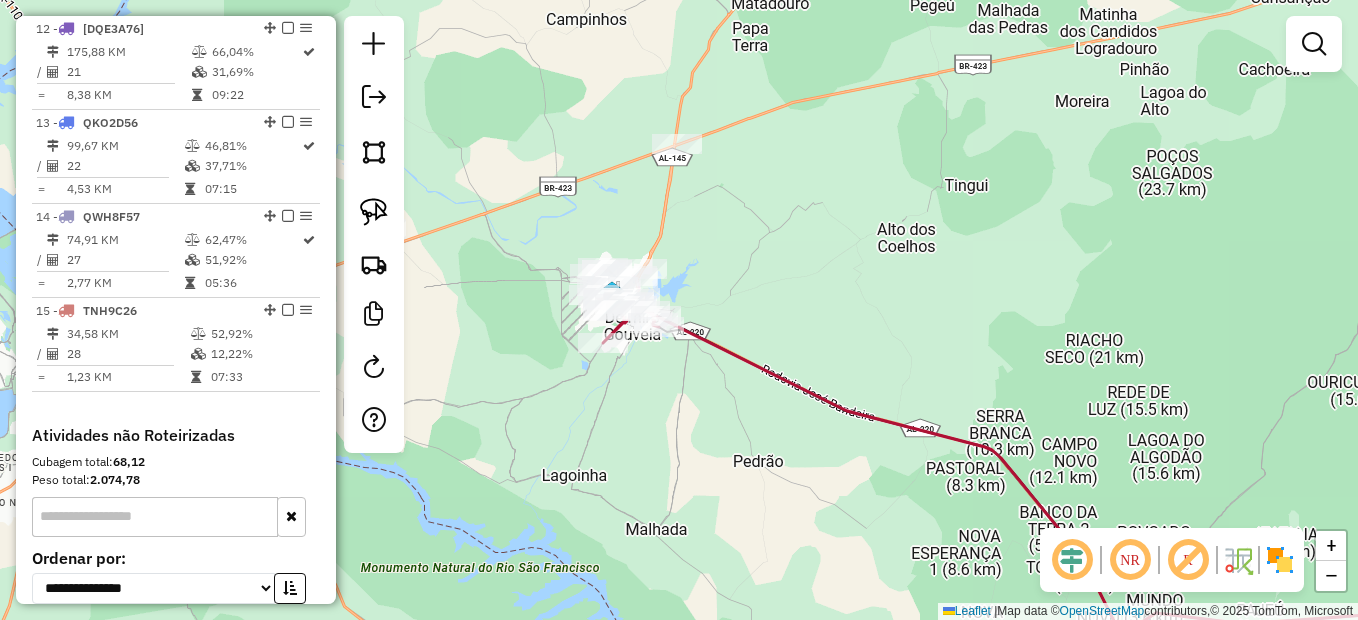 drag, startPoint x: 613, startPoint y: 228, endPoint x: 825, endPoint y: 457, distance: 312.0657 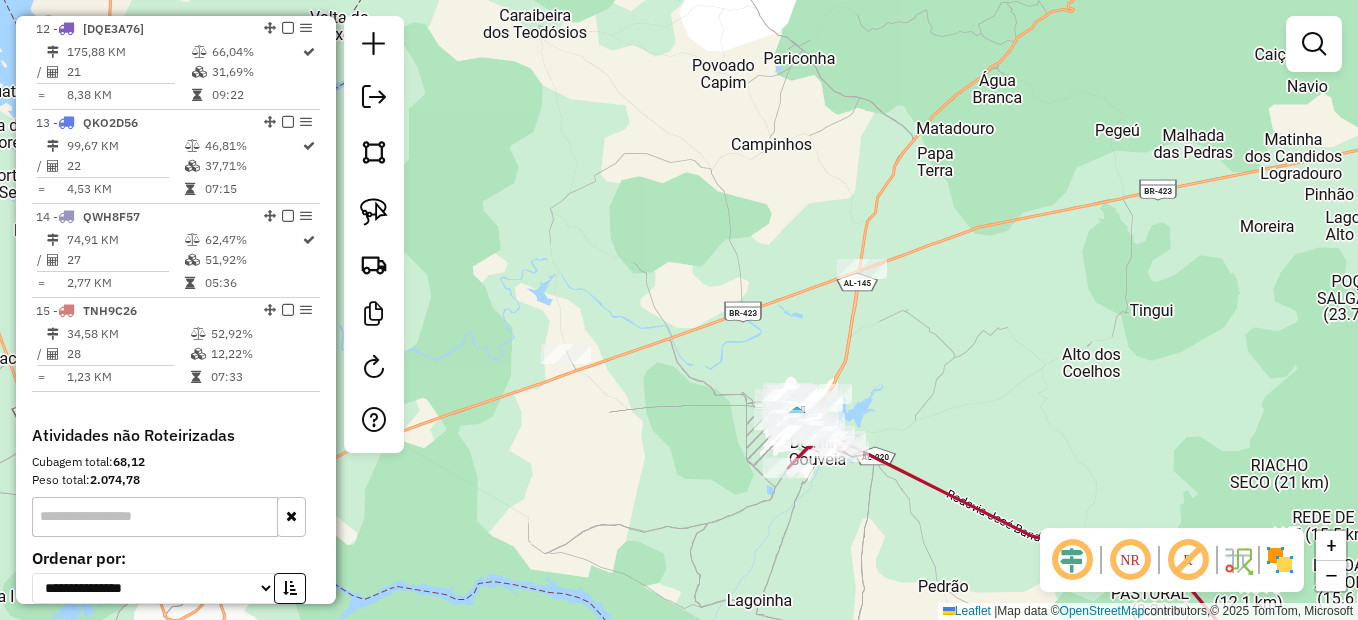 drag, startPoint x: 630, startPoint y: 497, endPoint x: 713, endPoint y: 539, distance: 93.0215 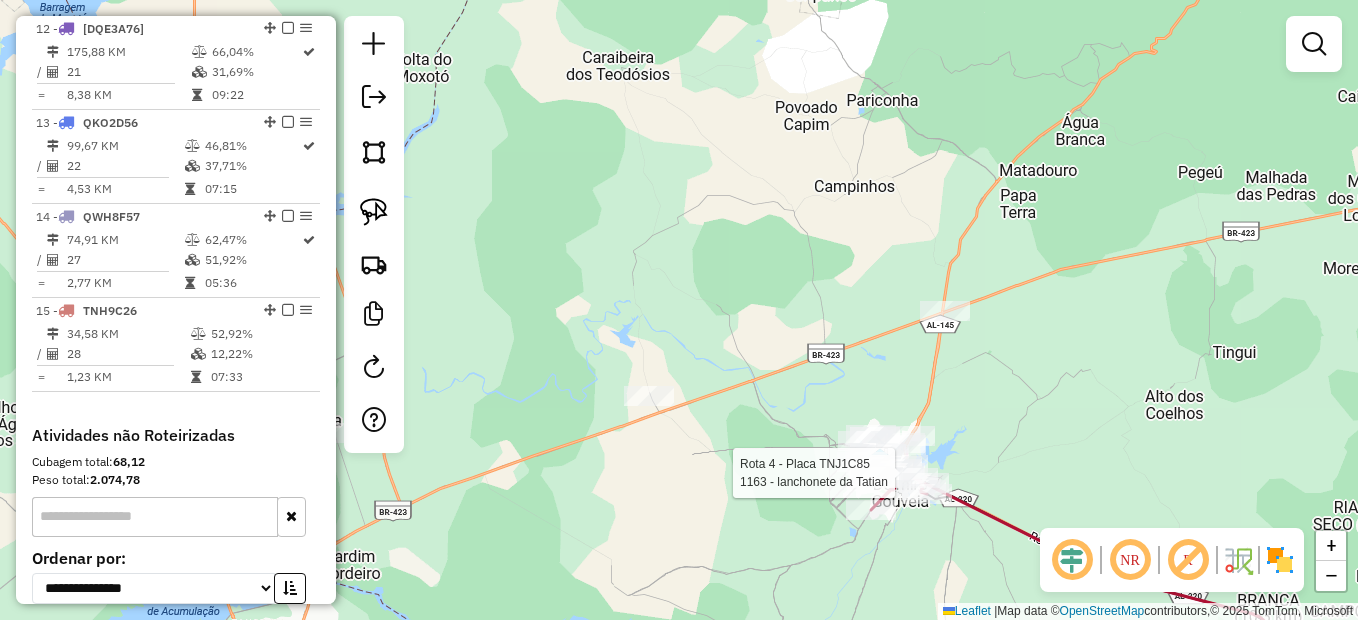select on "*********" 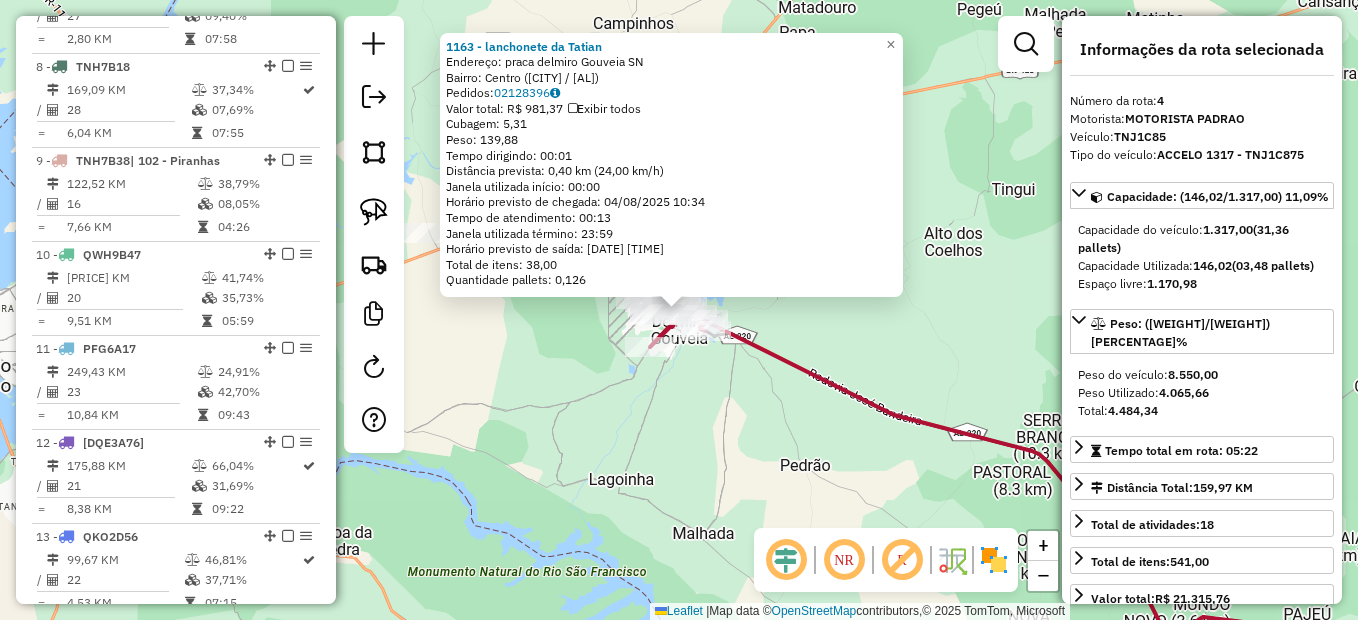 scroll, scrollTop: 1032, scrollLeft: 0, axis: vertical 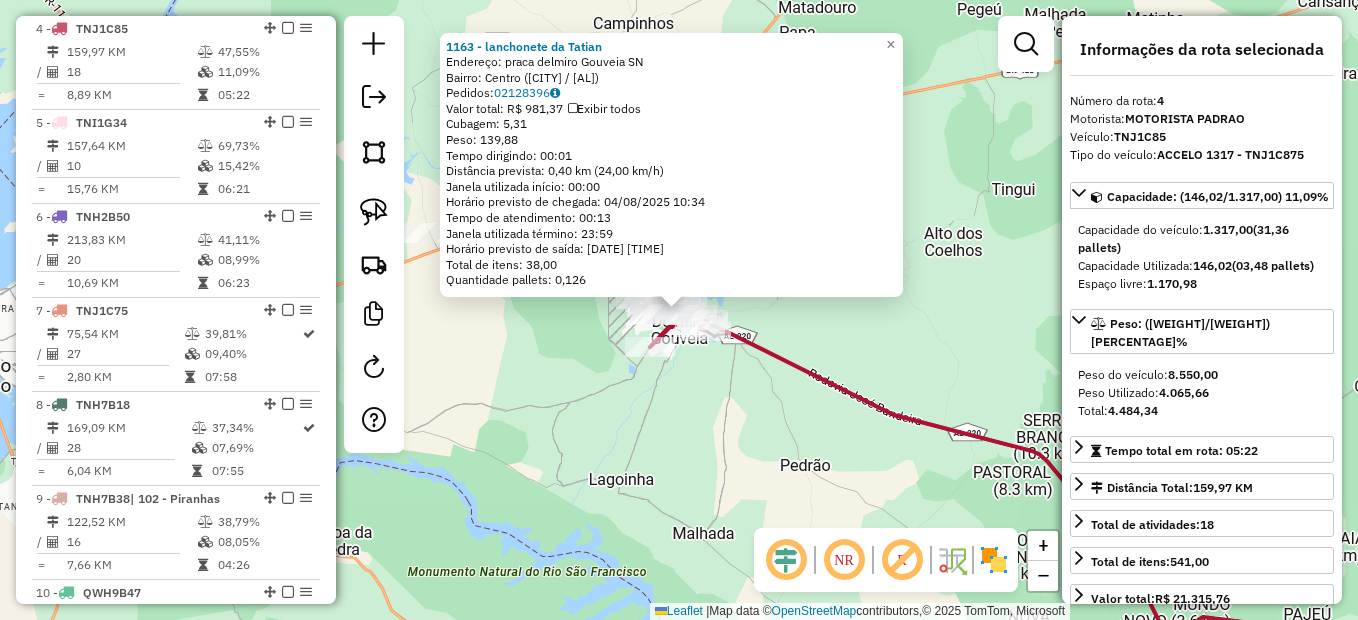 click on "lanchonete da Tatian Endereço: praca delmiro Gouveia SN Bairro: Centro ([CITY] / [AL]) Pedidos: 02128396 Valor total: R$ 981,37 Exibir todos Cubagem: 5,31 Peso: 139,88 Tempo dirigindo: 00:01 Distância prevista: 0,40 km (24,00 km/h) Janela utilizada início: 00:00 Horário previsto de chegada: [DATE] [TIME] Tempo de atendimento: 00:13 Janela utilizada término: 23:59 Horário previsto de saída: [DATE] [TIME] Total de itens: 38,00 Quantidade pallets: 0,126 × Janela de atendimento Grade de atendimento Capacidade Transportadoras Veículos Cliente Pedidos Rotas Selecione os dias de semana para filtrar as janelas de atendimento Seg Ter Qua Qui Sex Sáb Dom Informe o período da janela de atendimento: De: Até: Filtrar exatamente a janela do cliente Considerar janela de atendimento padrão Selecione os dias de semana para filtrar as grades de atendimento Seg Ter Qua Qui Sex Sáb Dom Peso mínimo: Peso máximo: De: Até: +" 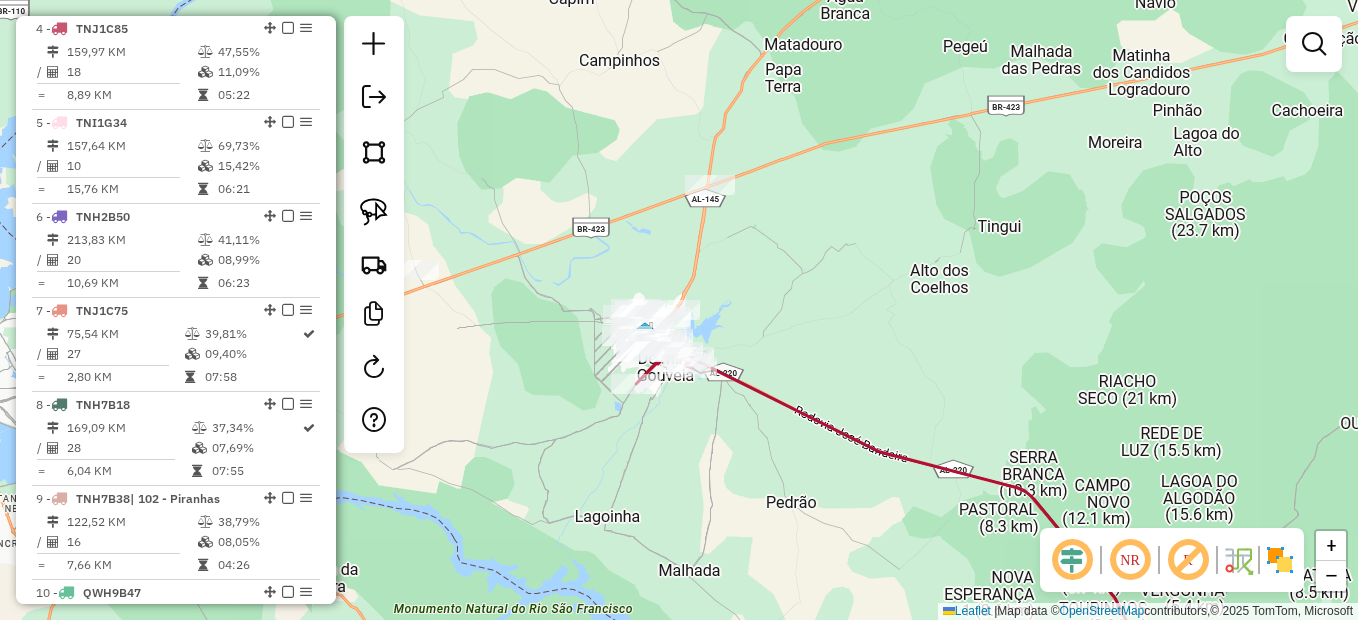 drag, startPoint x: 989, startPoint y: 300, endPoint x: 974, endPoint y: 342, distance: 44.598206 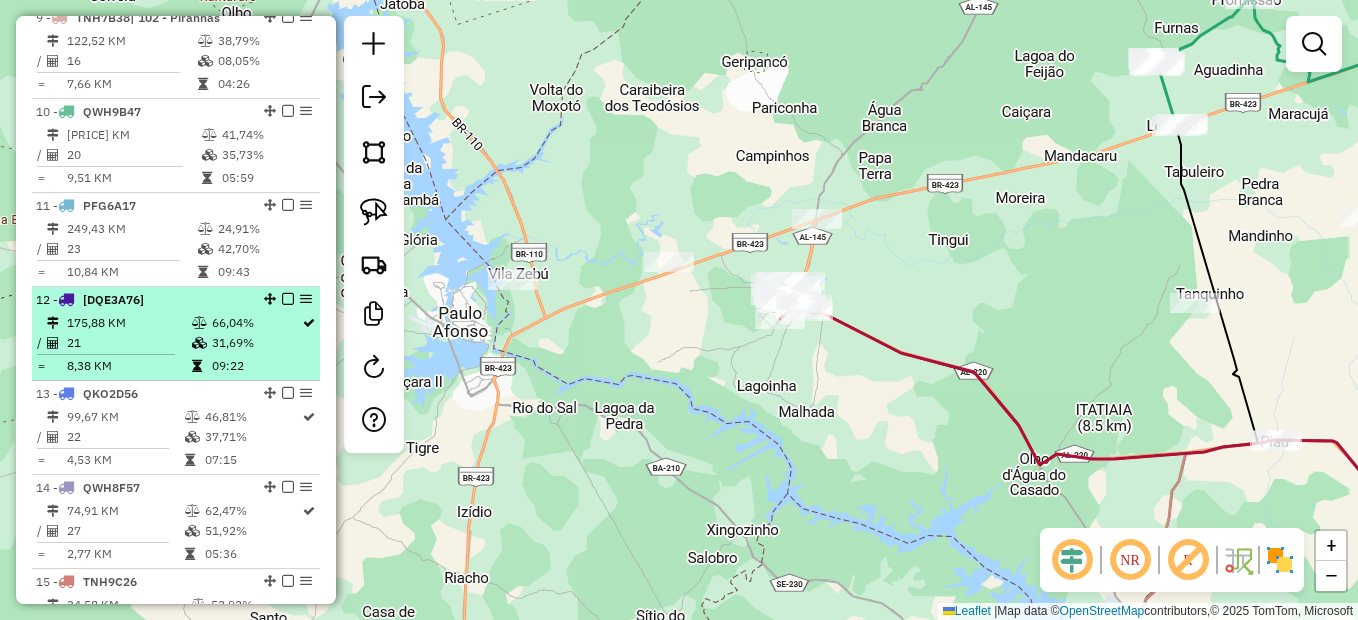 scroll, scrollTop: 1632, scrollLeft: 0, axis: vertical 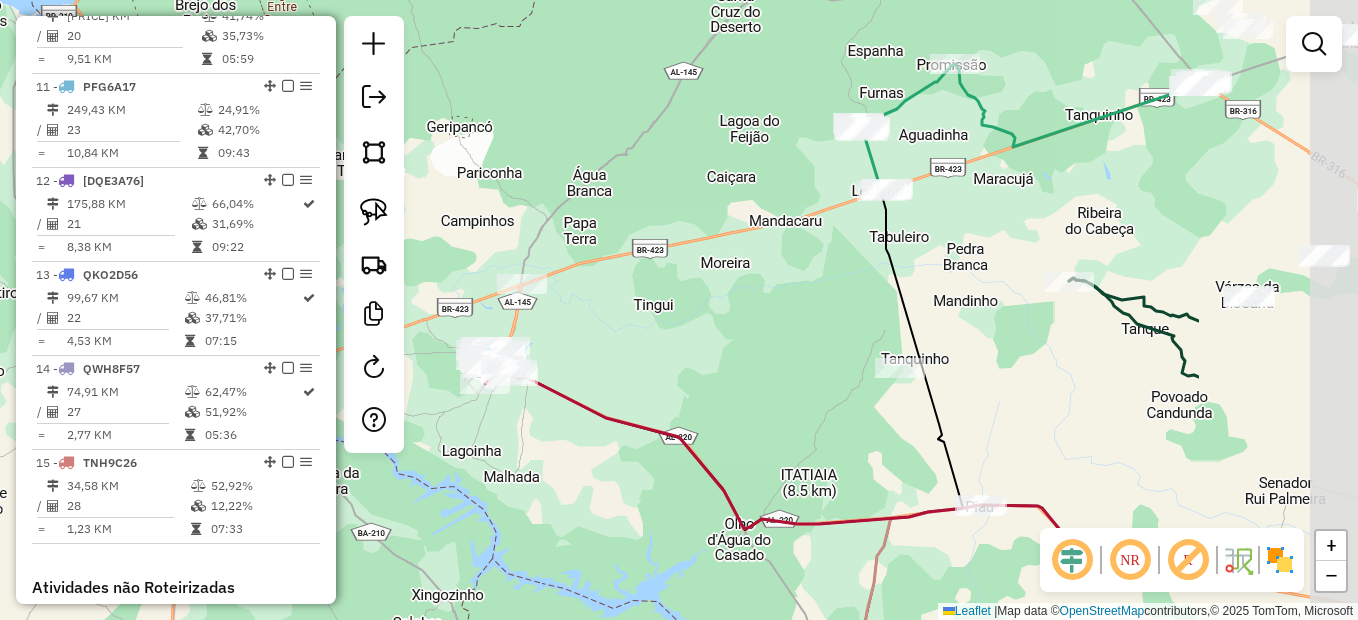 drag, startPoint x: 1064, startPoint y: 326, endPoint x: 785, endPoint y: 399, distance: 288.3921 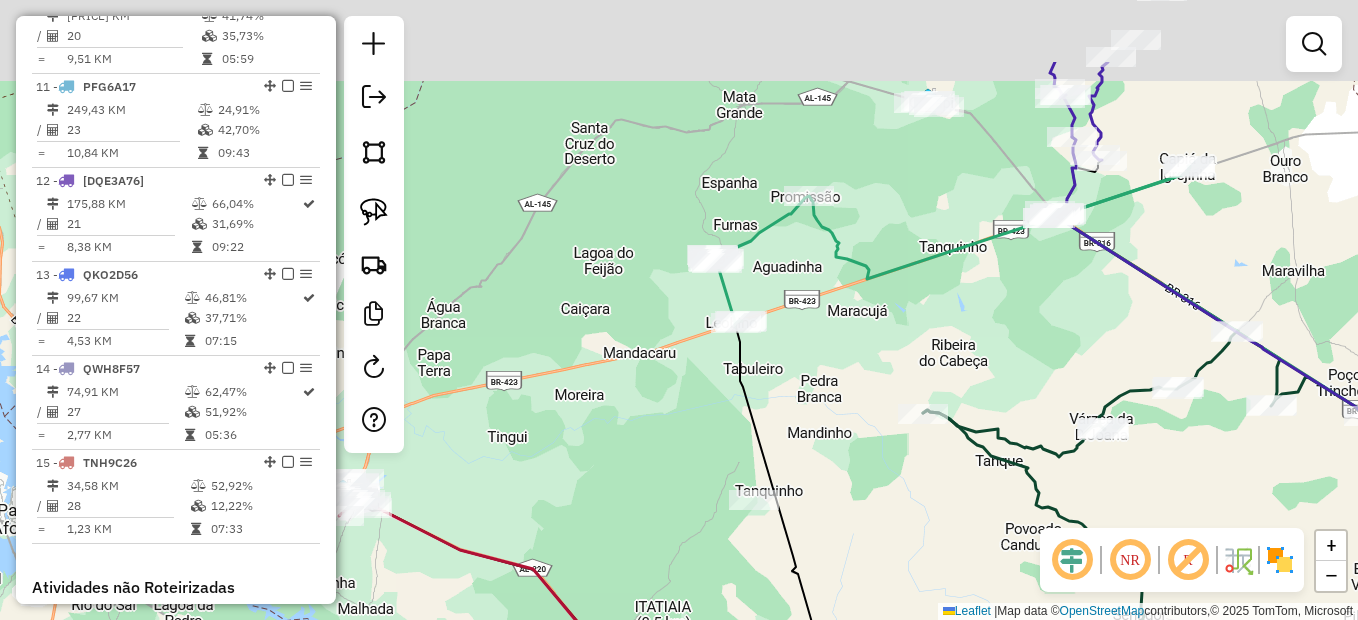 drag, startPoint x: 995, startPoint y: 239, endPoint x: 808, endPoint y: 427, distance: 265.166 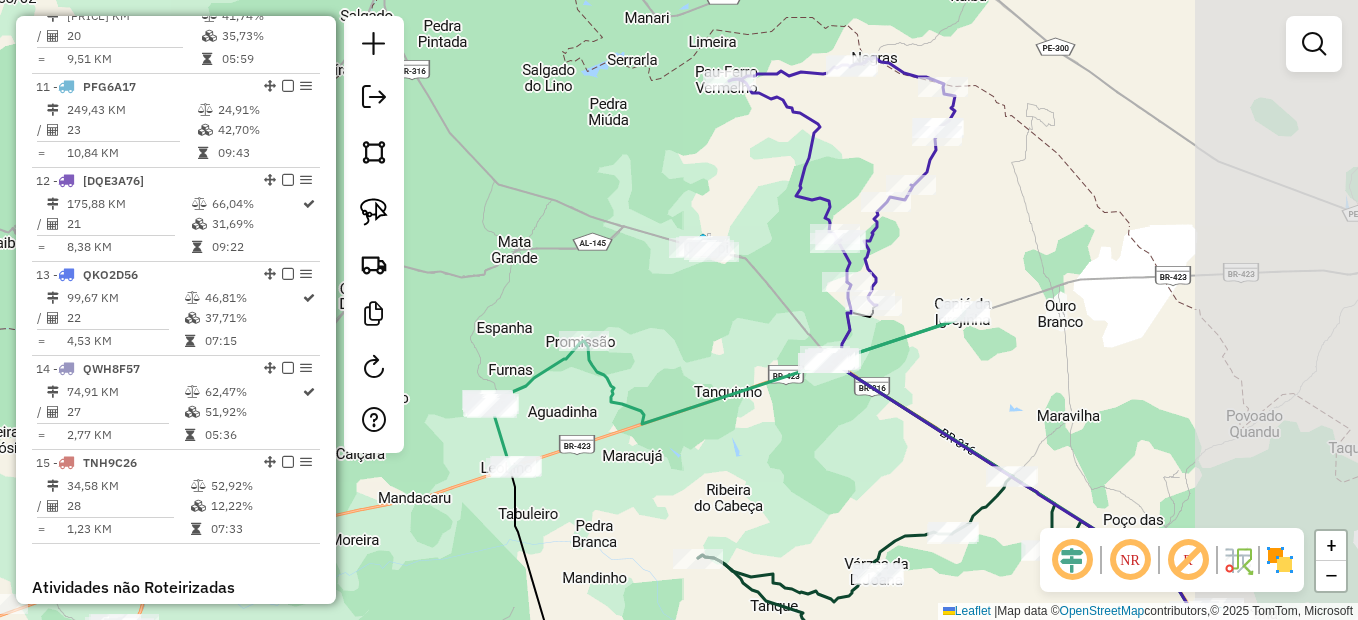 drag, startPoint x: 991, startPoint y: 360, endPoint x: 825, endPoint y: 436, distance: 182.57054 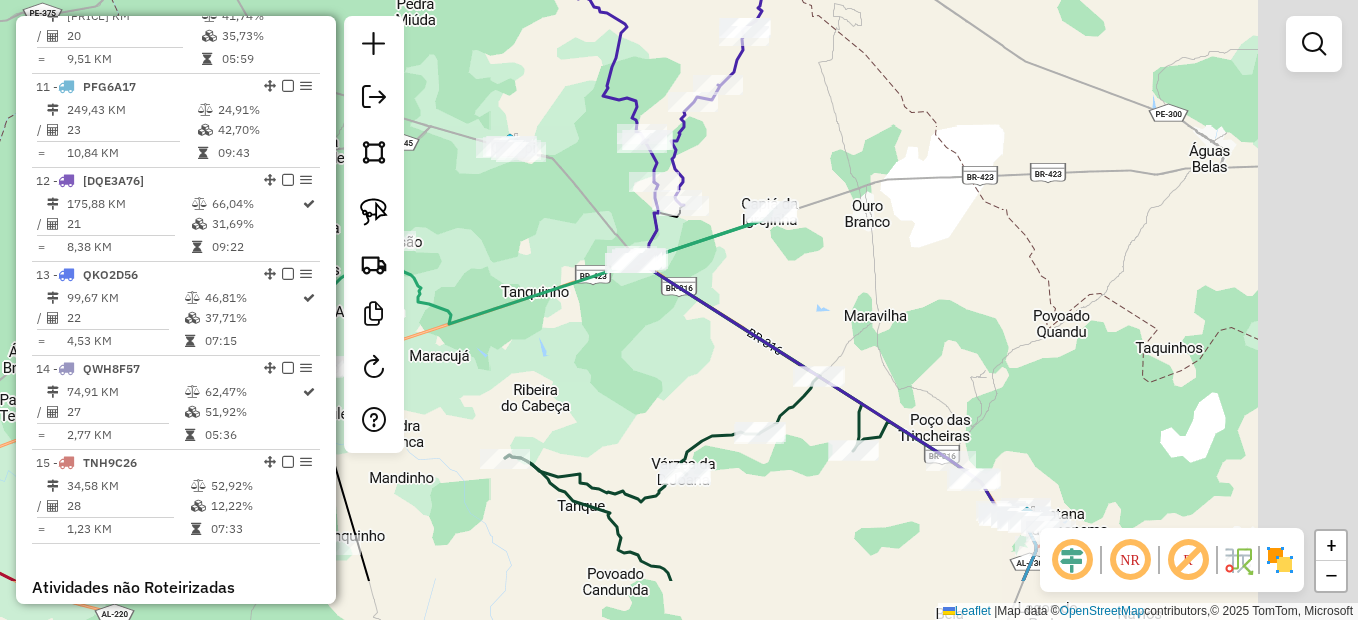 drag, startPoint x: 1026, startPoint y: 390, endPoint x: 820, endPoint y: 271, distance: 237.90125 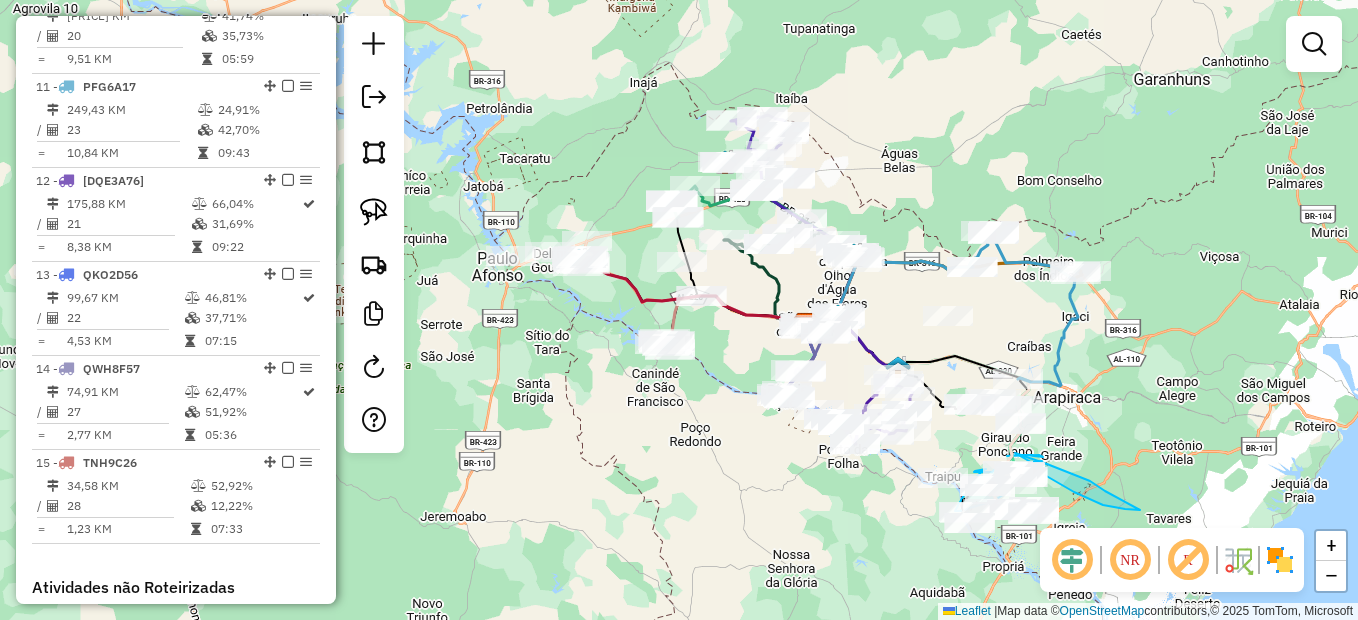 drag, startPoint x: 970, startPoint y: 254, endPoint x: 956, endPoint y: 173, distance: 82.20097 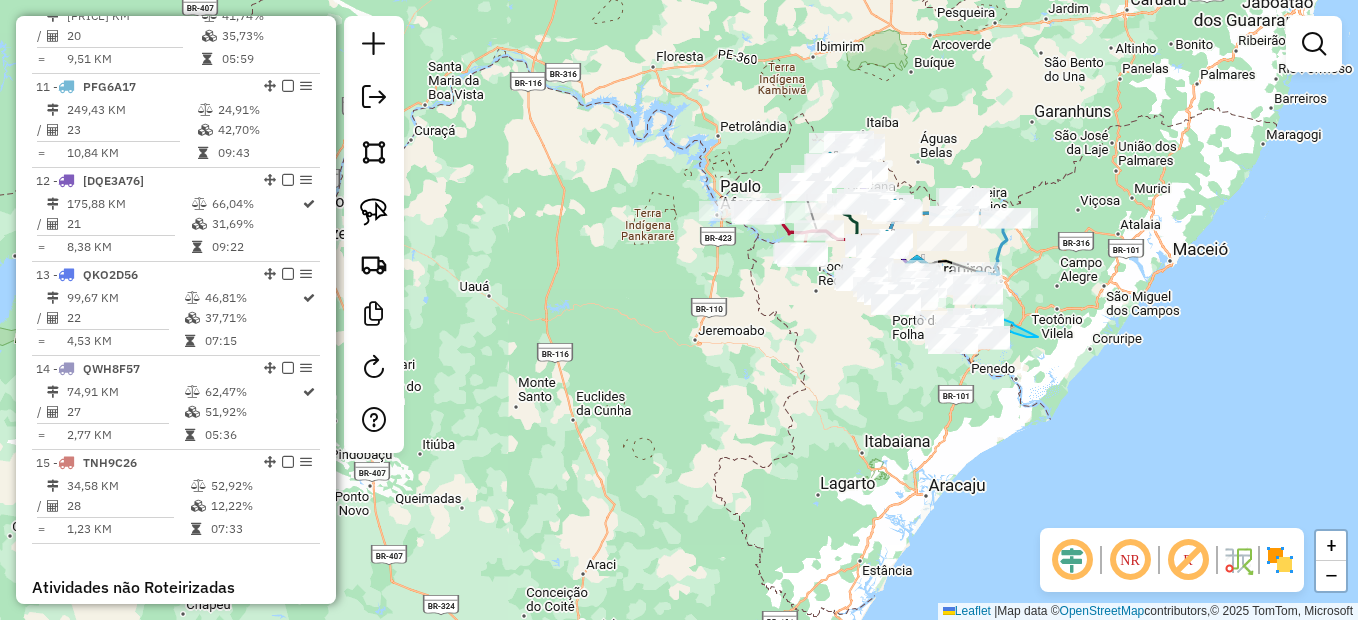 drag, startPoint x: 875, startPoint y: 389, endPoint x: 804, endPoint y: 456, distance: 97.62172 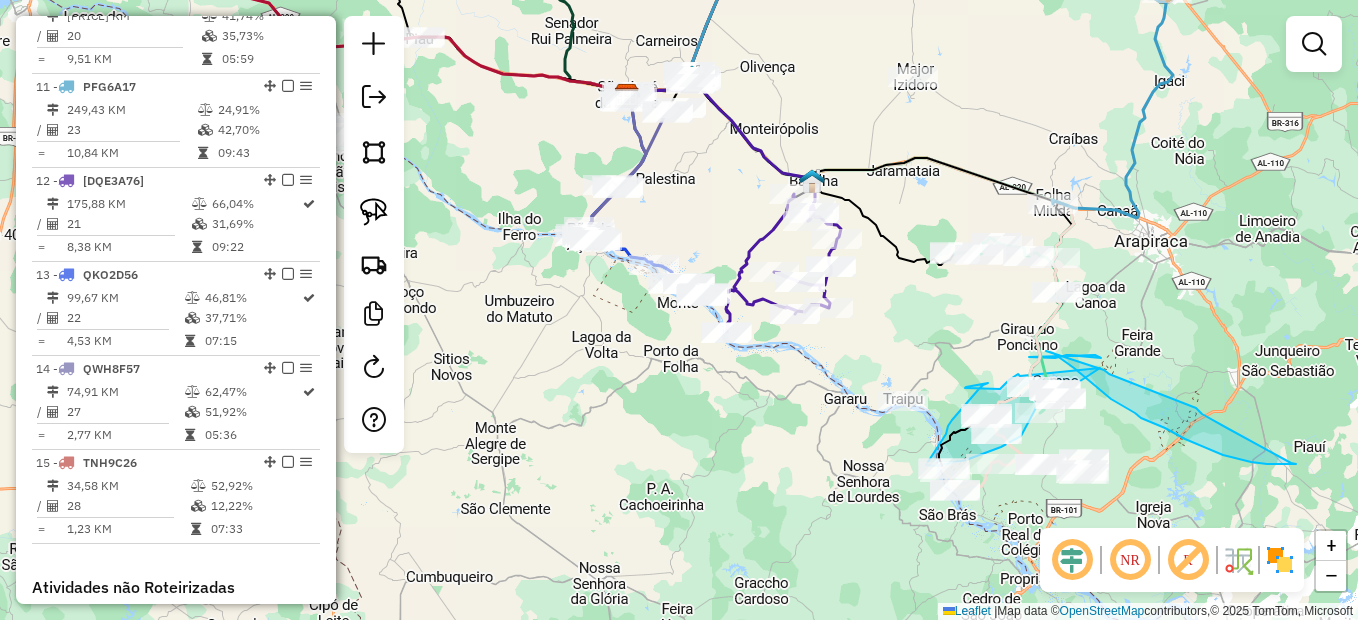drag, startPoint x: 997, startPoint y: 106, endPoint x: 929, endPoint y: 264, distance: 172.01163 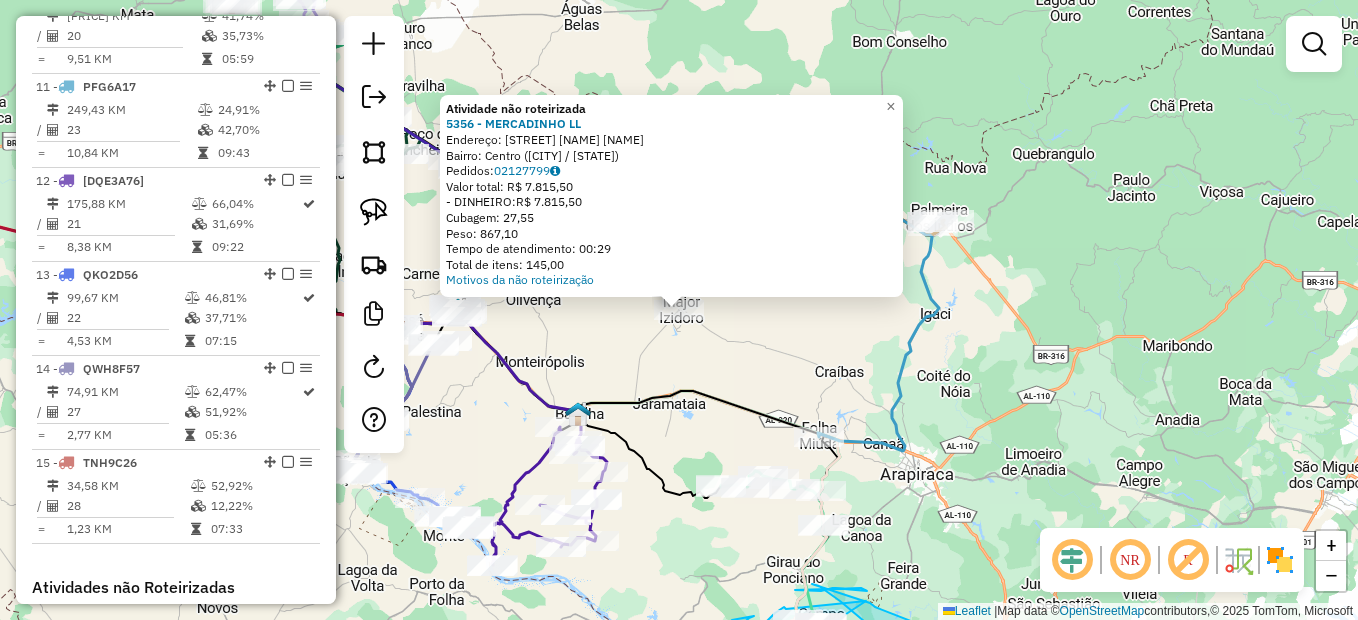 click on "Atividade não roteirizada 5356 - [MERCADINHO] [LL]  Endereço:  Rua [Prefeito]  lizado [Guedes]  A [do] [A]   Bairro: [Centro] ([MAJOR] [ISIDORO] / [AL])   Pedidos:  [NUMBER]   Valor total: R$ [PRICE]   - DINHEIRO:  R$ [PRICE]   Cubagem: [CUBAGE]   Peso: [WEIGHT]   Tempo de atendimento: [TIME]   Total de itens: [ITEMS]  Motivos da não roteirização × Janela de atendimento Grade de atendimento Capacidade Transportadoras Veículos Cliente Pedidos  Rotas Selecione os dias de semana para filtrar as janelas de atendimento  Seg   Ter   Qua   Qui   Sex   Sáb   Dom  Informe o período da janela de atendimento: De: Até:  Filtrar exatamente a janela do cliente  Considerar janela de atendimento padrão  Selecione os dias de semana para filtrar as grades de atendimento  Seg   Ter   Qua   Qui   Sex   Sáb   Dom   Considerar clientes sem dia de atendimento cadastrado  Clientes fora do dia de atendimento selecionado Filtrar as atividades entre os valores definidos abaixo:  Peso mínimo:   Peso máximo:   Cubagem mínima:   Cubagem máxima:  +" 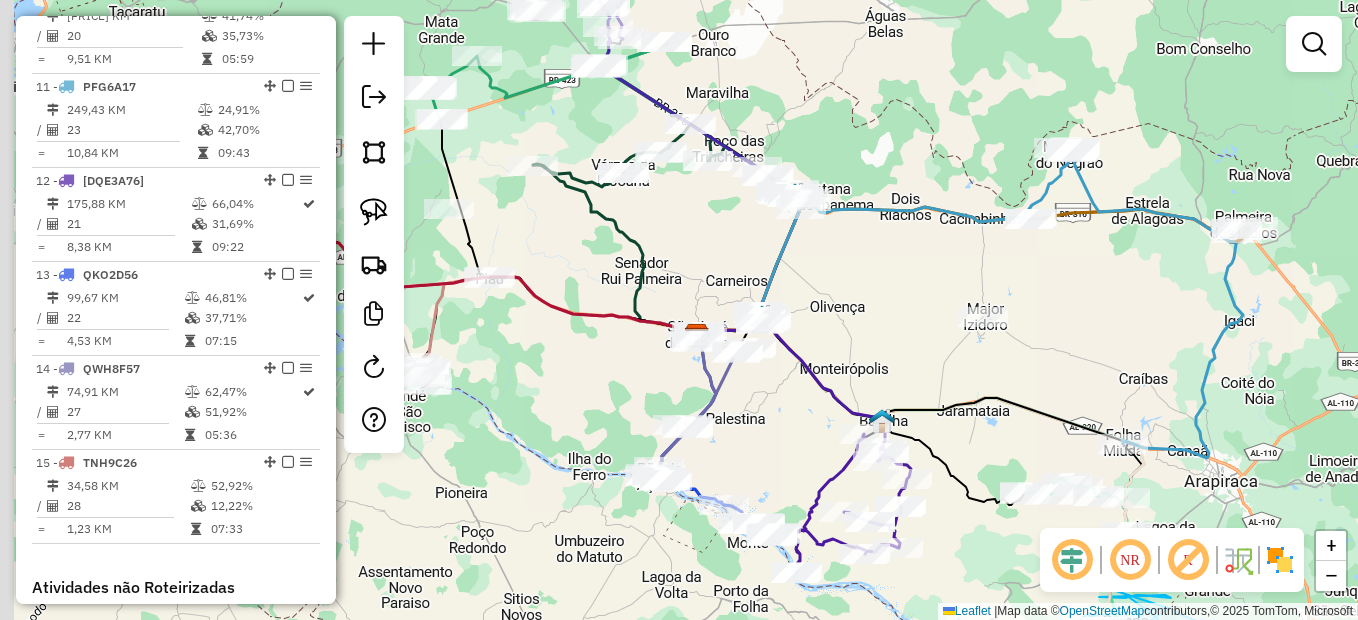 drag, startPoint x: 605, startPoint y: 344, endPoint x: 880, endPoint y: 351, distance: 275.08908 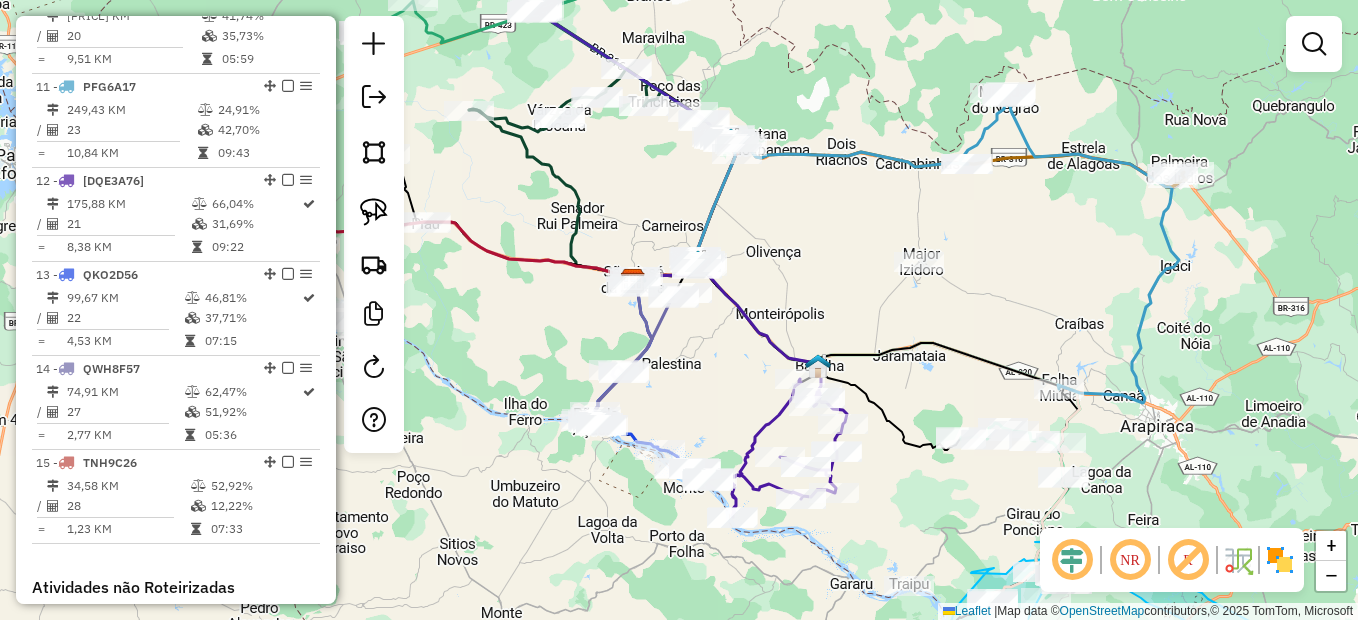 drag, startPoint x: 1004, startPoint y: 346, endPoint x: 970, endPoint y: 301, distance: 56.400356 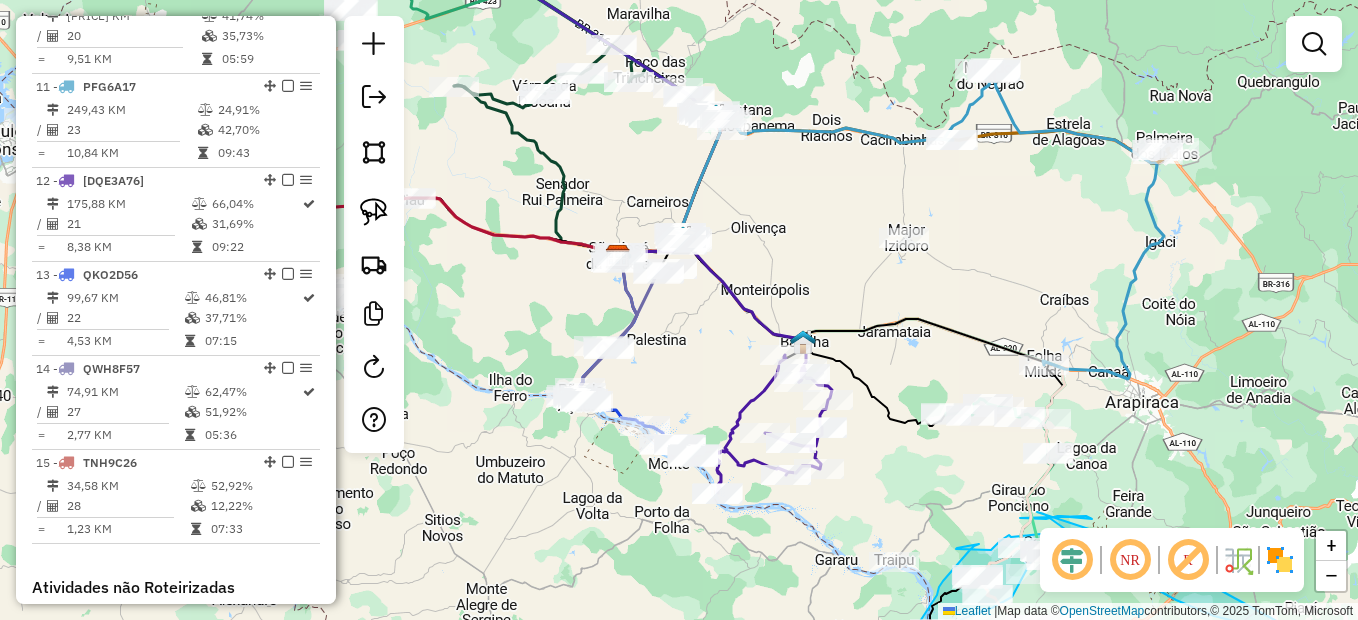 select on "*********" 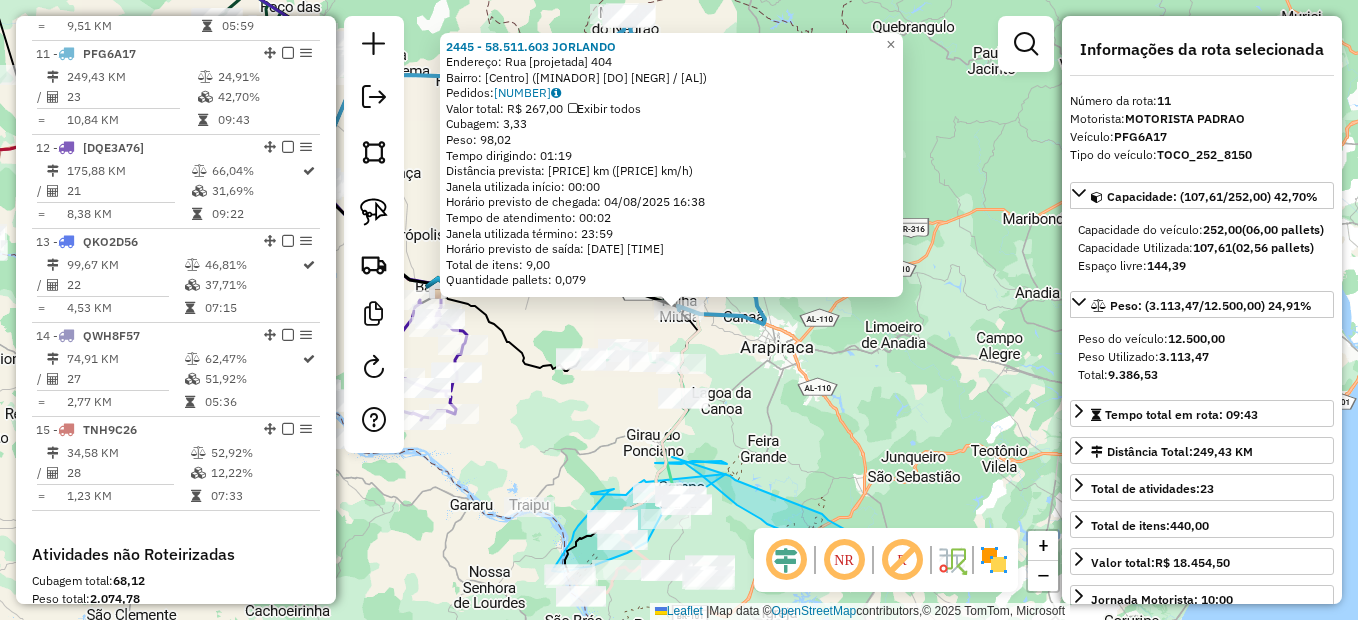 scroll, scrollTop: 1690, scrollLeft: 0, axis: vertical 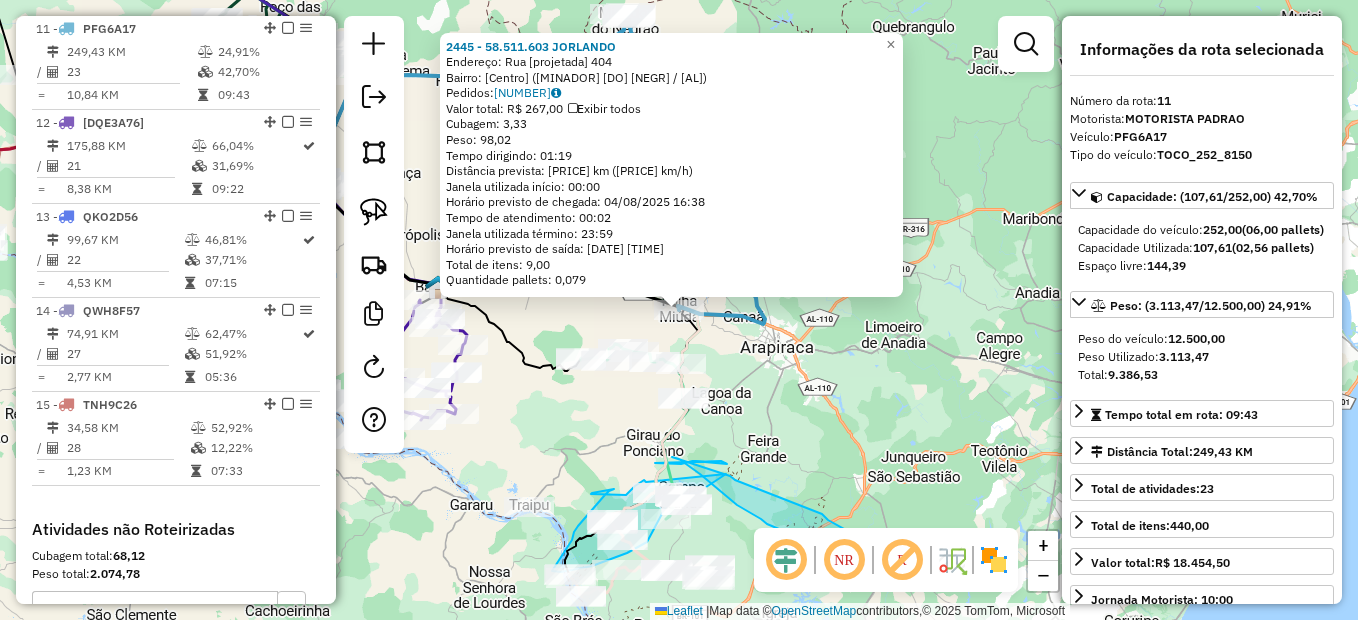 click on "[NUMBER] - [NUMBER] - [BUSINESS_NAME]  Endereço: [STREET]                 [NUMBER]   Bairro: [NEIGHBORHOOD] ([CITY] / [STATE])   Pedidos:  [NUMBER]   Valor total: [CURRENCY] [PRICE]   Exibir todos   Cubagem: [PRICE]  Peso: [PRICE]  Tempo dirigindo: [TIME]   Distância prevista: [PRICE] km ([PRICE] km/h)   Janela utilizada início: [TIME]   Horário previsto de chegada: [DATE] [TIME]   Tempo de atendimento: [TIME]   Janela utilizada término: [TIME]   Horário previsto de saída: [DATE] [TIME]   Total de itens: [PRICE]   Quantidade pallets: [PRICE]  × Janela de atendimento Grade de atendimento Capacidade Transportadoras Veículos Cliente Pedidos  Rotas Selecione os dias de semana para filtrar as janelas de atendimento  Seg   Ter   Qua   Qui   Sex   Sáb   Dom  Informe o período da janela de atendimento: De: Até:  Filtrar exatamente a janela do cliente  Considerar janela de atendimento padrão  Selecione os dias de semana para filtrar as grades de atendimento  Seg   Ter   Qua   Qui   Sex   Sáb   Dom   Peso mínimo:   Peso máximo:   De:  Até:  Filtrar as atividades entre o tempo de atendimento definido abaixo:  De:   Até:   Considerar capacidade total dos clientes não roteirizados Transportadora: Selecione um ou mais itens Tipo de veículo: Selecione um ou mais itens Veículo: Selecione um ou mais itens +" 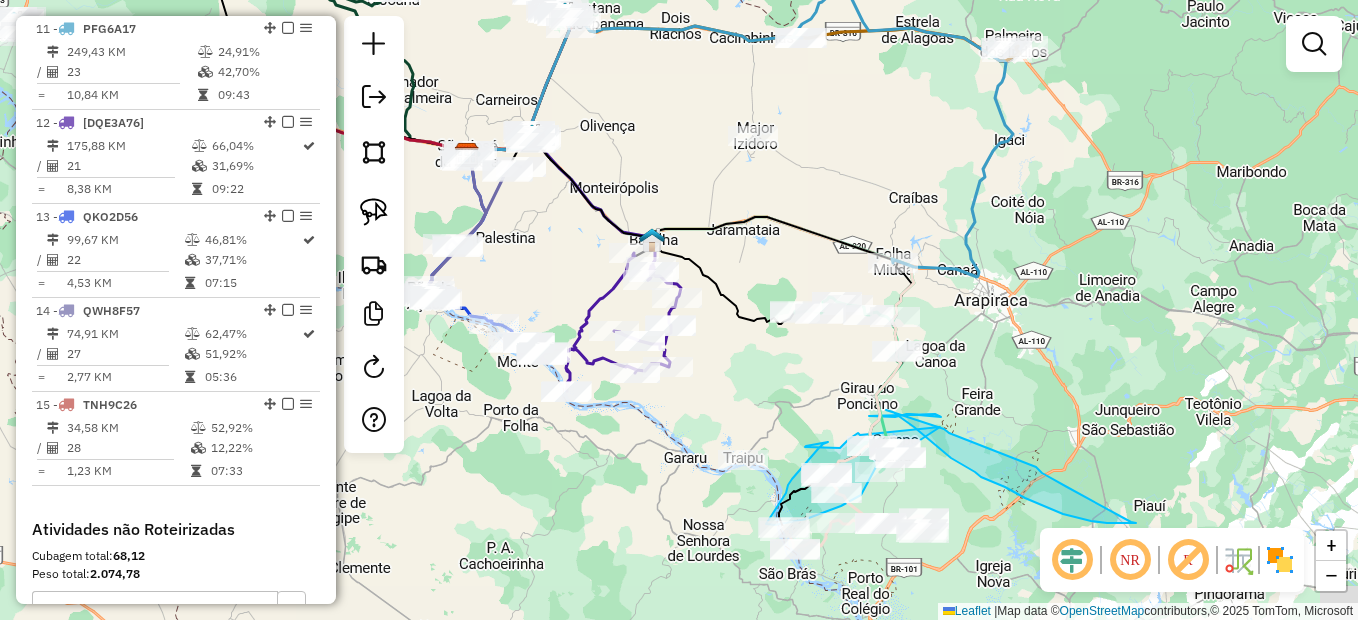 drag, startPoint x: 732, startPoint y: 420, endPoint x: 921, endPoint y: 350, distance: 201.54652 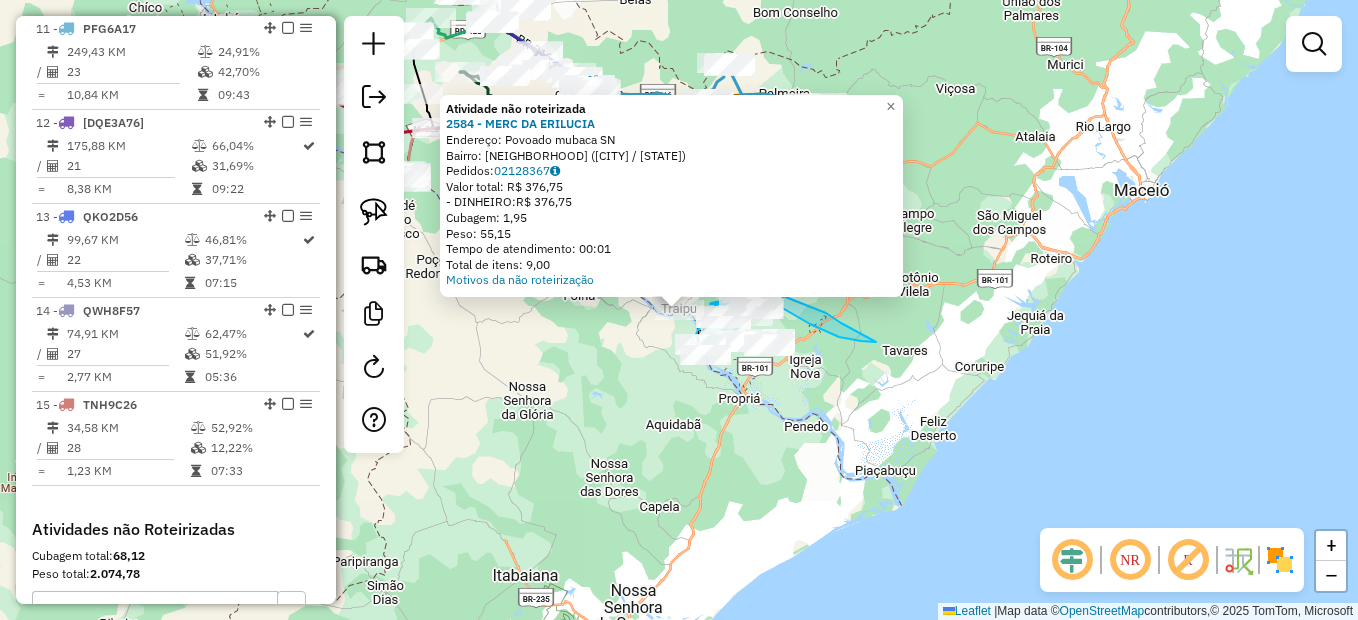click on "Atividade não roteirizada 2584 - MERC DA ERILUCIA  Endereço:  Povoado mubaca SN   Bairro: Povoado ([CITY] / AL)   Pedidos:  [ORDER_ID]   Valor total: R$ 376,75   - DINHEIRO:  R$ 376,75   Cubagem: 1,95   Peso: 55,15   Tempo de atendimento: 00:01   Total de itens: 9,00  Motivos da não roteirização × Janela de atendimento Grade de atendimento Capacidade Transportadoras Veículos Cliente Pedidos  Rotas Selecione os dias de semana para filtrar as janelas de atendimento  Seg   Ter   Qua   Qui   Sex   Sáb   Dom  Informe o período da janela de atendimento: De: Até:  Filtrar exatamente a janela do cliente  Considerar janela de atendimento padrão  Selecione os dias de semana para filtrar as grades de atendimento  Seg   Ter   Qua   Qui   Sex   Sáb   Dom   Considerar clientes sem dia de atendimento cadastrado  Clientes fora do dia de atendimento selecionado Filtrar as atividades entre os valores definidos abaixo:  Peso mínimo:   Peso máximo:   Cubagem mínima:   Cubagem máxima:   De:   Até:  De:   Até:  +" 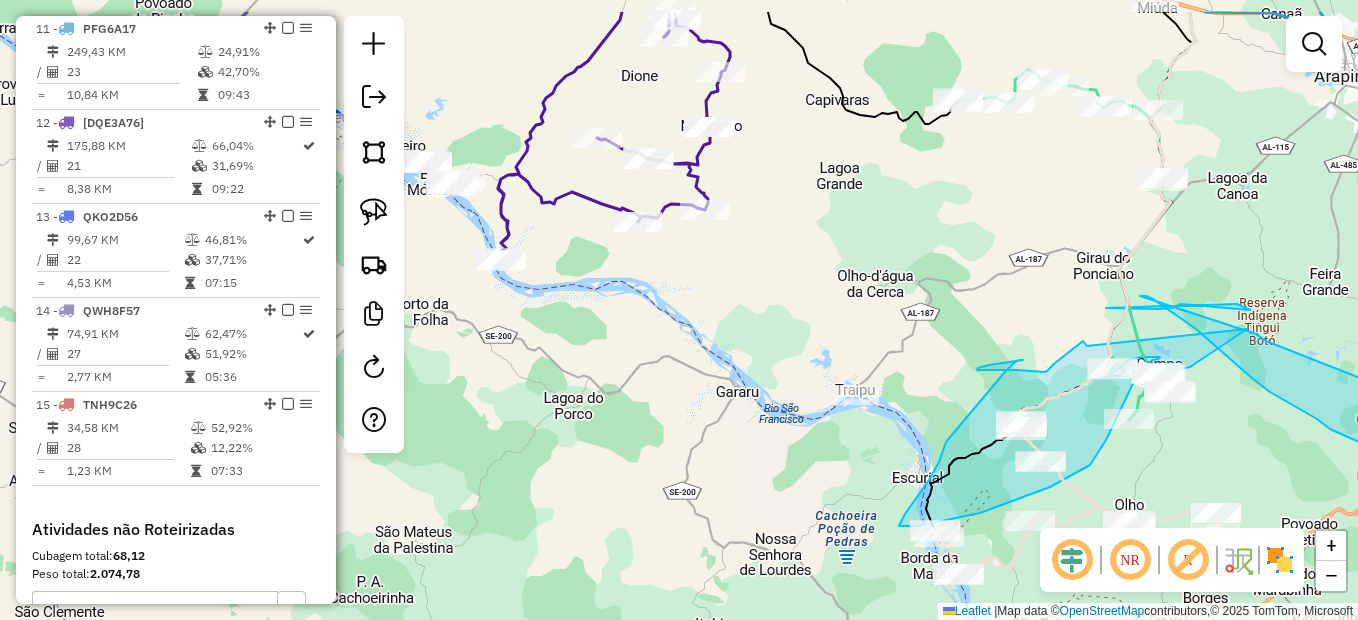 drag, startPoint x: 756, startPoint y: 229, endPoint x: 837, endPoint y: 398, distance: 187.40865 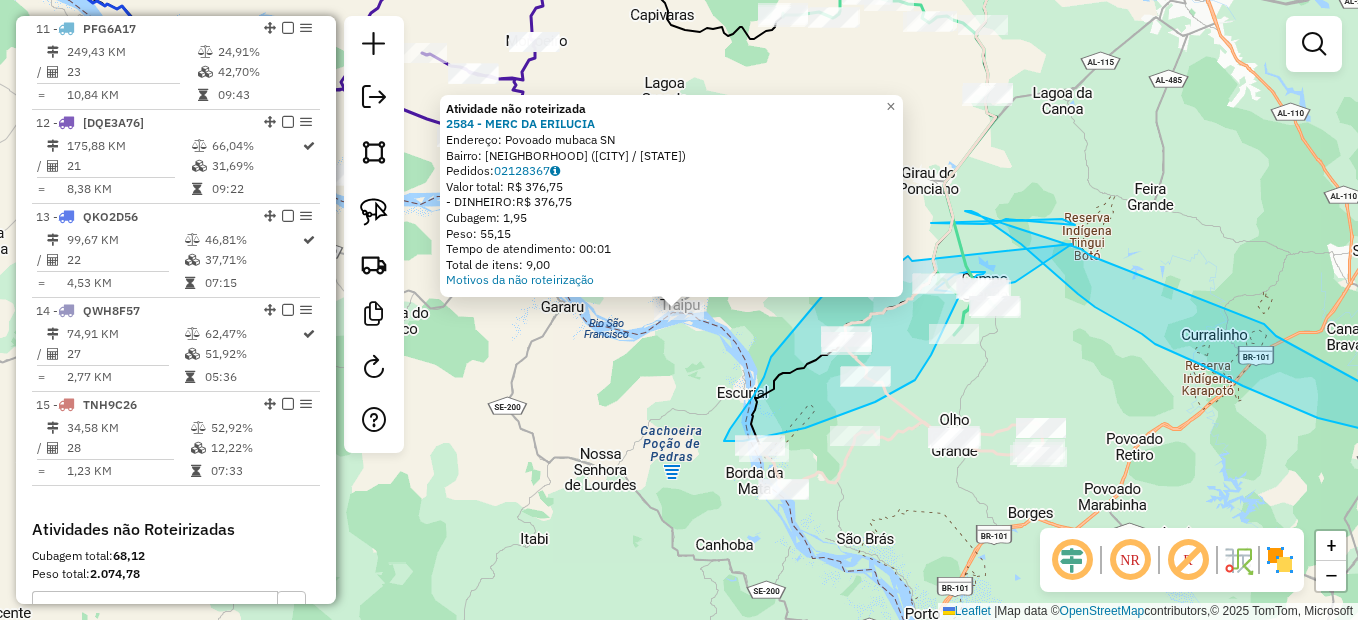 click on "Atividade não roteirizada 2584 - MERC DA ERILUCIA  Endereço:  Povoado mubaca SN   Bairro: Povoado ([CITY] / AL)   Pedidos:  [ORDER_ID]   Valor total: R$ 376,75   - DINHEIRO:  R$ 376,75   Cubagem: 1,95   Peso: 55,15   Tempo de atendimento: 00:01   Total de itens: 9,00  Motivos da não roteirização × Janela de atendimento Grade de atendimento Capacidade Transportadoras Veículos Cliente Pedidos  Rotas Selecione os dias de semana para filtrar as janelas de atendimento  Seg   Ter   Qua   Qui   Sex   Sáb   Dom  Informe o período da janela de atendimento: De: Até:  Filtrar exatamente a janela do cliente  Considerar janela de atendimento padrão  Selecione os dias de semana para filtrar as grades de atendimento  Seg   Ter   Qua   Qui   Sex   Sáb   Dom   Considerar clientes sem dia de atendimento cadastrado  Clientes fora do dia de atendimento selecionado Filtrar as atividades entre os valores definidos abaixo:  Peso mínimo:   Peso máximo:   Cubagem mínima:   Cubagem máxima:   De:   Até:  De:   Até:  +" 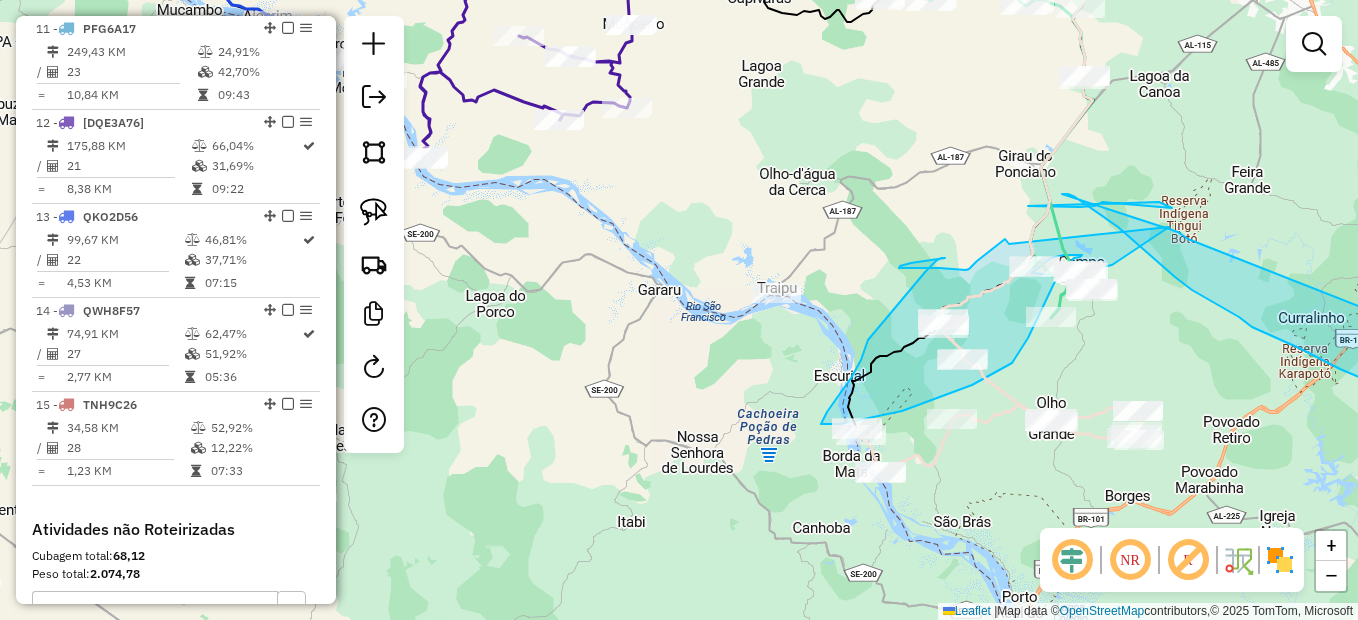 drag, startPoint x: 613, startPoint y: 420, endPoint x: 715, endPoint y: 401, distance: 103.75452 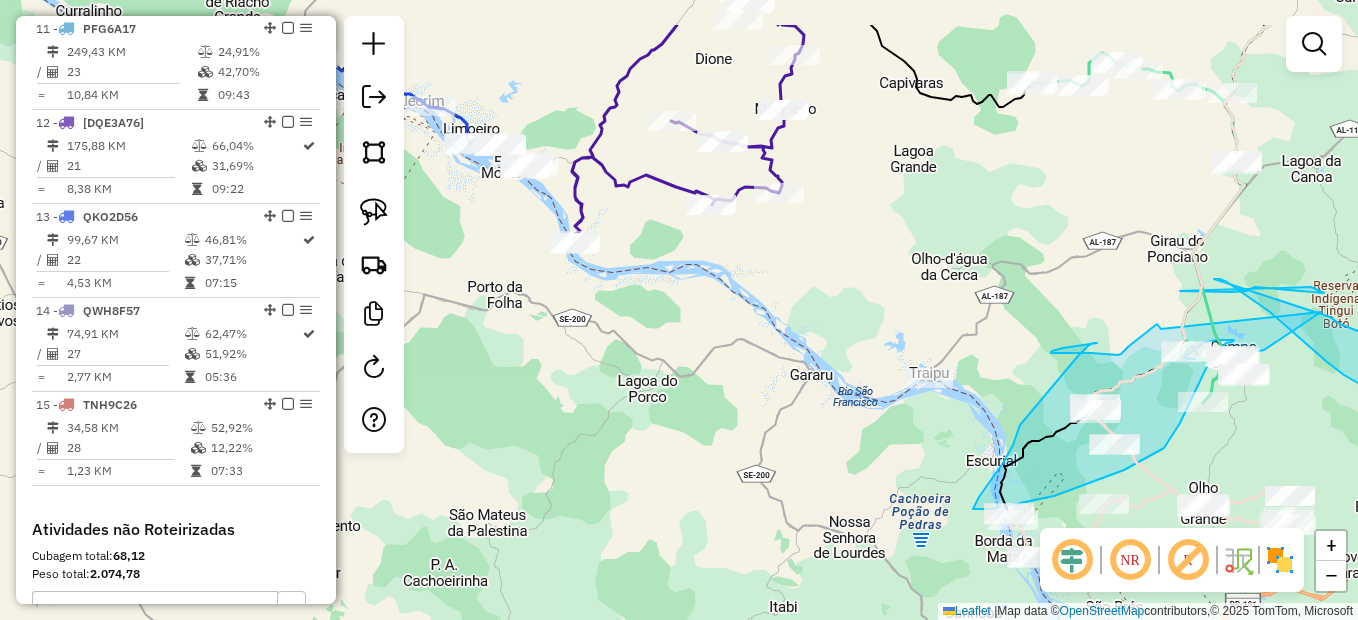 drag, startPoint x: 587, startPoint y: 311, endPoint x: 729, endPoint y: 400, distance: 167.5858 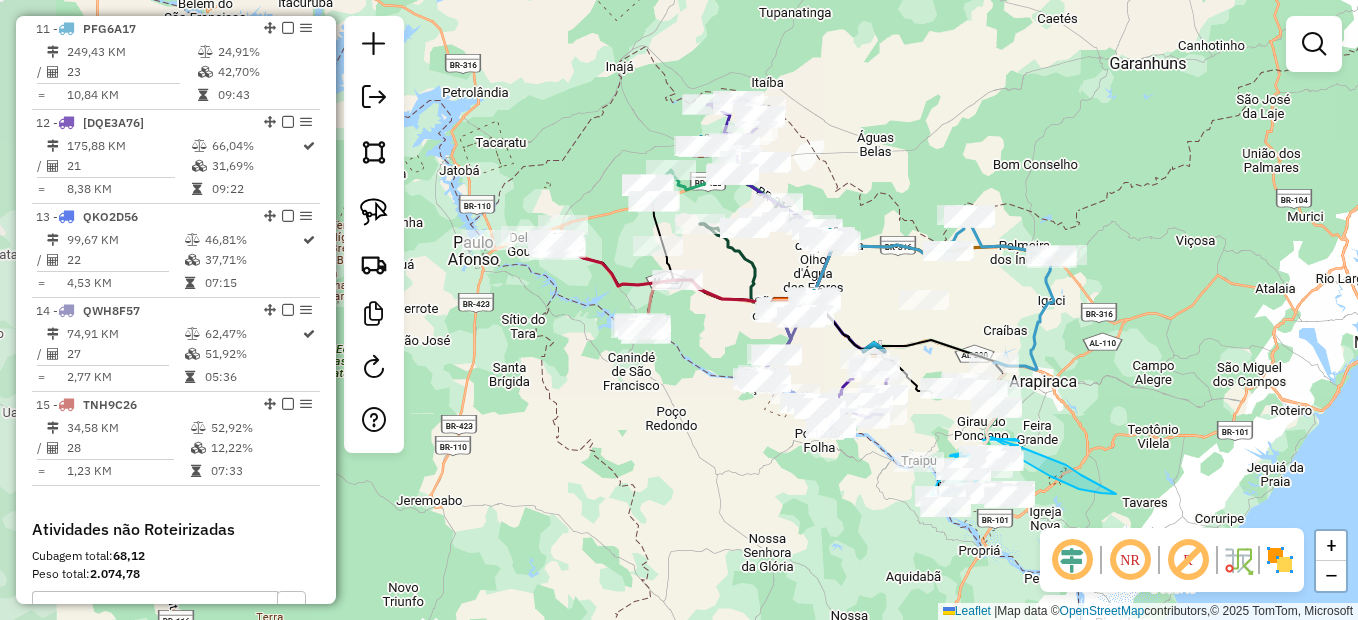 drag, startPoint x: 573, startPoint y: 231, endPoint x: 741, endPoint y: 346, distance: 203.59027 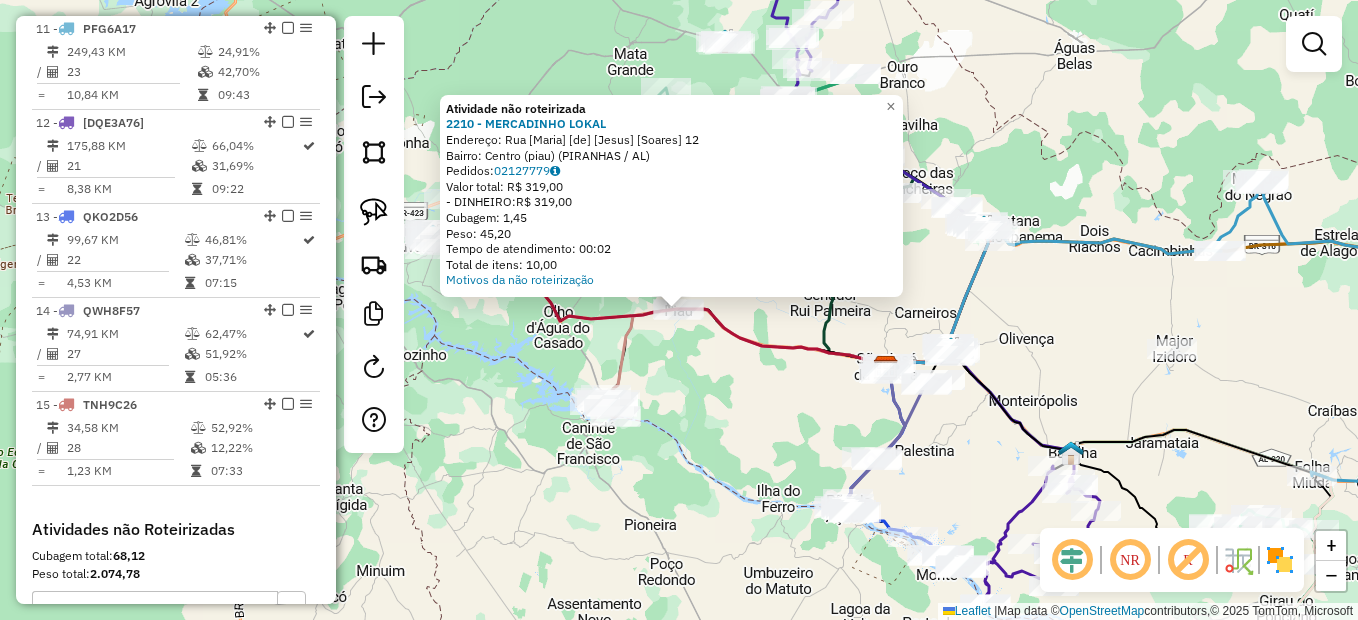 click 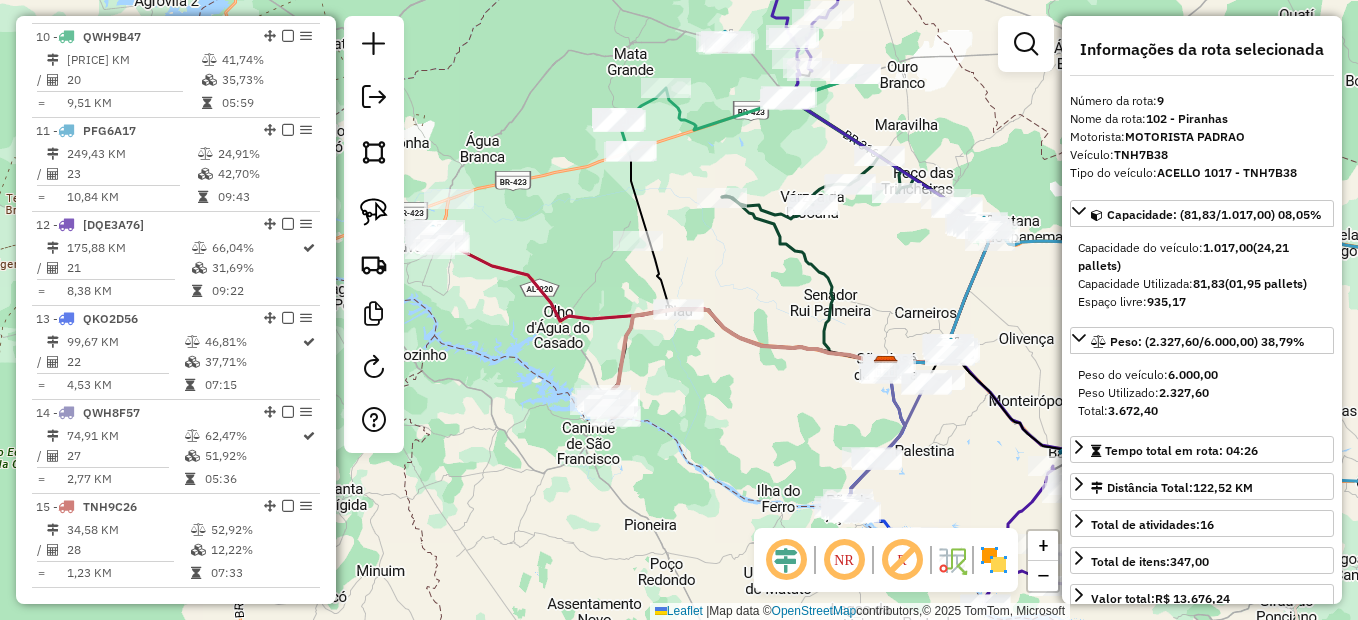 scroll, scrollTop: 1502, scrollLeft: 0, axis: vertical 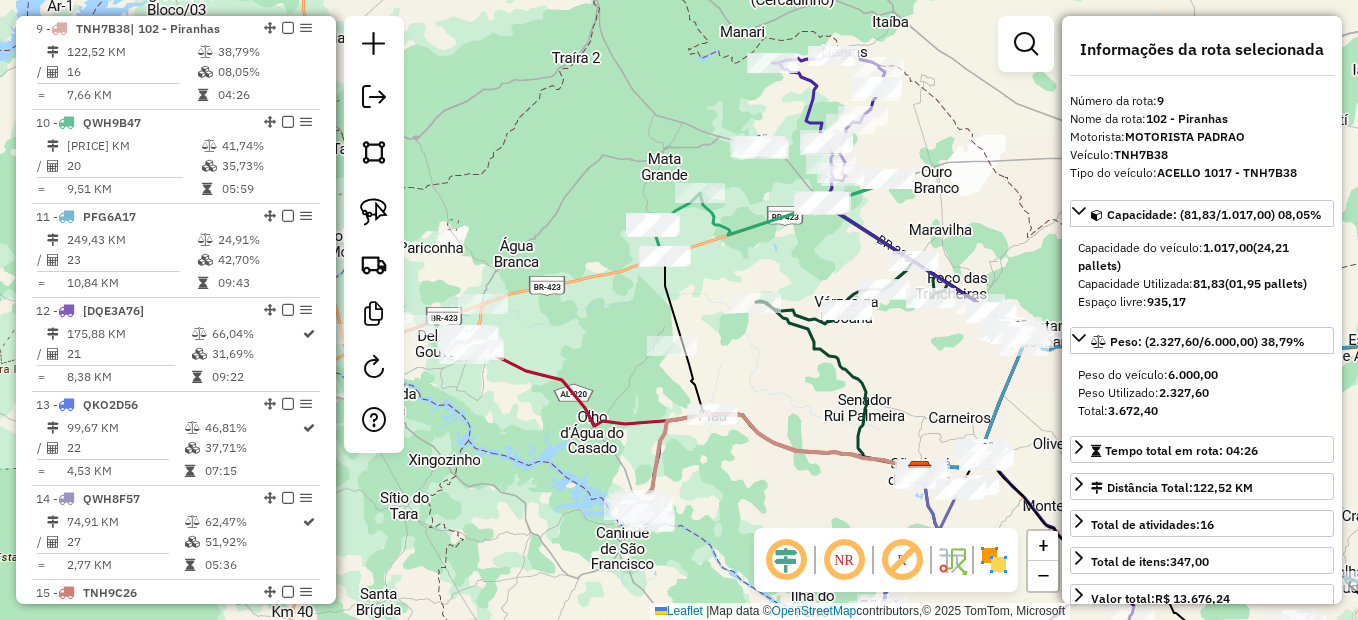 drag, startPoint x: 734, startPoint y: 295, endPoint x: 762, endPoint y: 401, distance: 109.63576 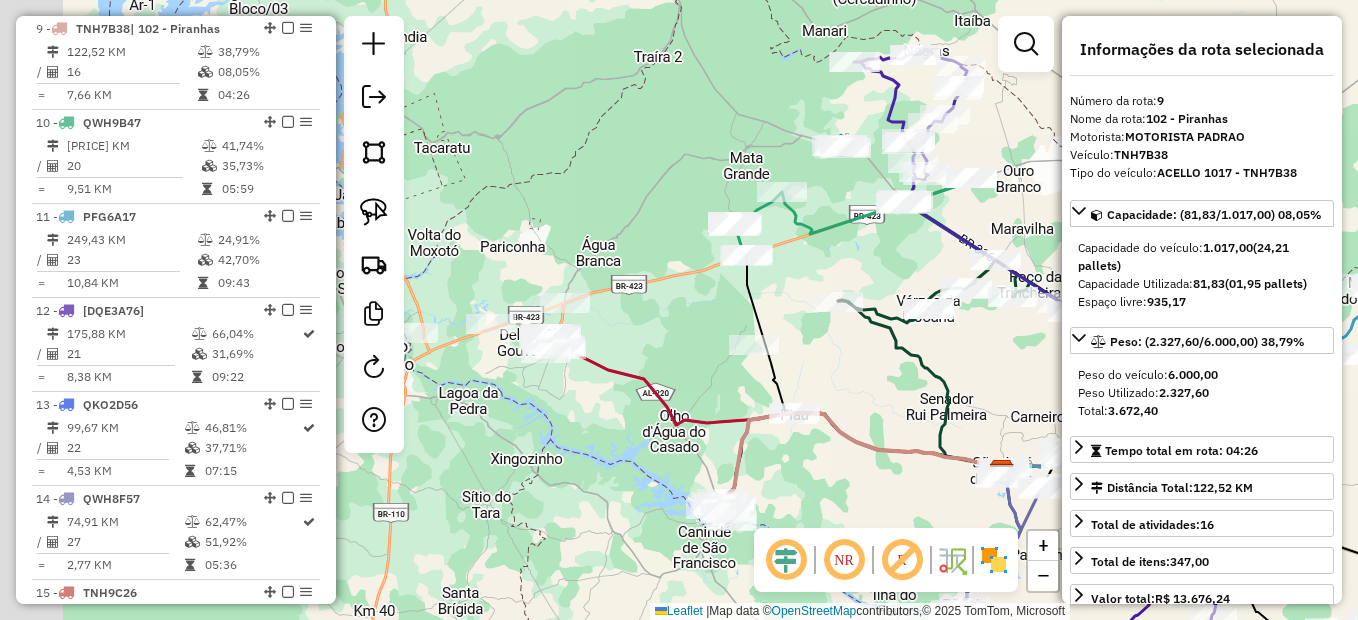 drag, startPoint x: 578, startPoint y: 467, endPoint x: 721, endPoint y: 442, distance: 145.16887 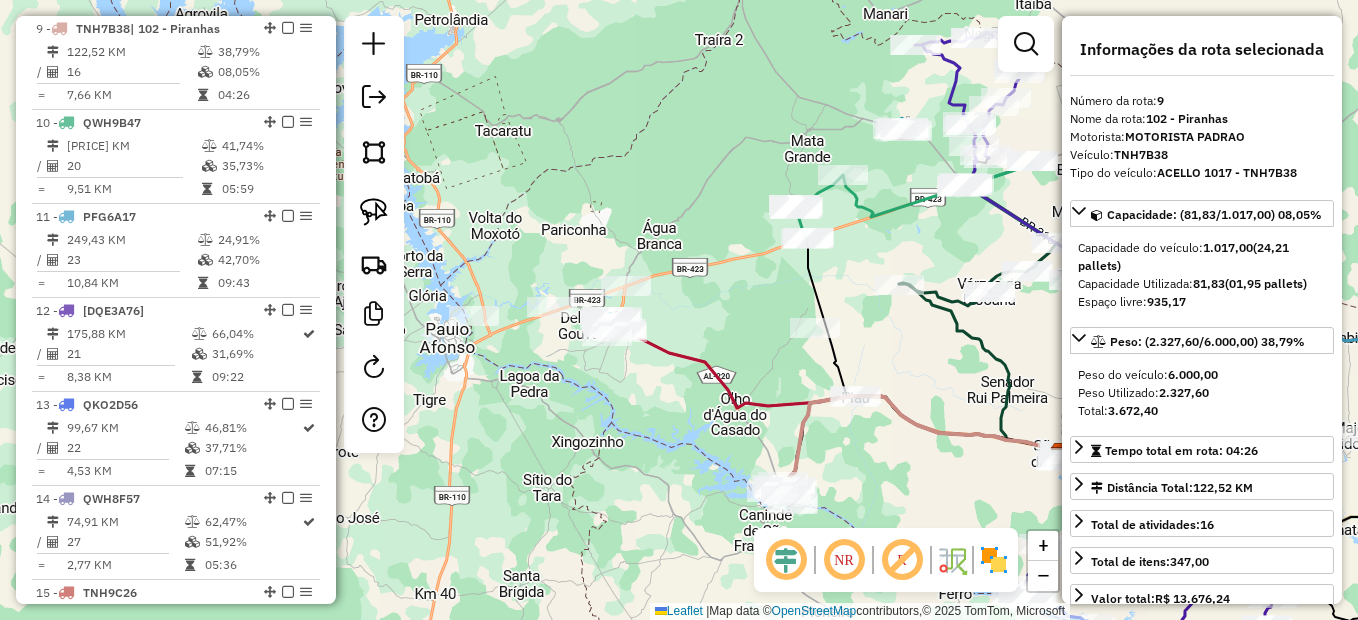 click on "Janela de atendimento Grade de atendimento Capacidade Transportadoras Veículos Cliente Pedidos  Rotas Selecione os dias de semana para filtrar as janelas de atendimento  Seg   Ter   Qua   Qui   Sex   Sáb   Dom  Informe o período da janela de atendimento: De: Até:  Filtrar exatamente a janela do cliente  Considerar janela de atendimento padrão  Selecione os dias de semana para filtrar as grades de atendimento  Seg   Ter   Qua   Qui   Sex   Sáb   Dom   Considerar clientes sem dia de atendimento cadastrado  Clientes fora do dia de atendimento selecionado Filtrar as atividades entre os valores definidos abaixo:  Peso mínimo:   Peso máximo:   Cubagem mínima:   Cubagem máxima:   De:   Até:  Filtrar as atividades entre o tempo de atendimento definido abaixo:  De:   Até:   Considerar capacidade total dos clientes não roteirizados Transportadora: Selecione um ou mais itens Tipo de veículo: Selecione um ou mais itens Veículo: Selecione um ou mais itens Motorista: Selecione um ou mais itens Nome: Rótulo:" 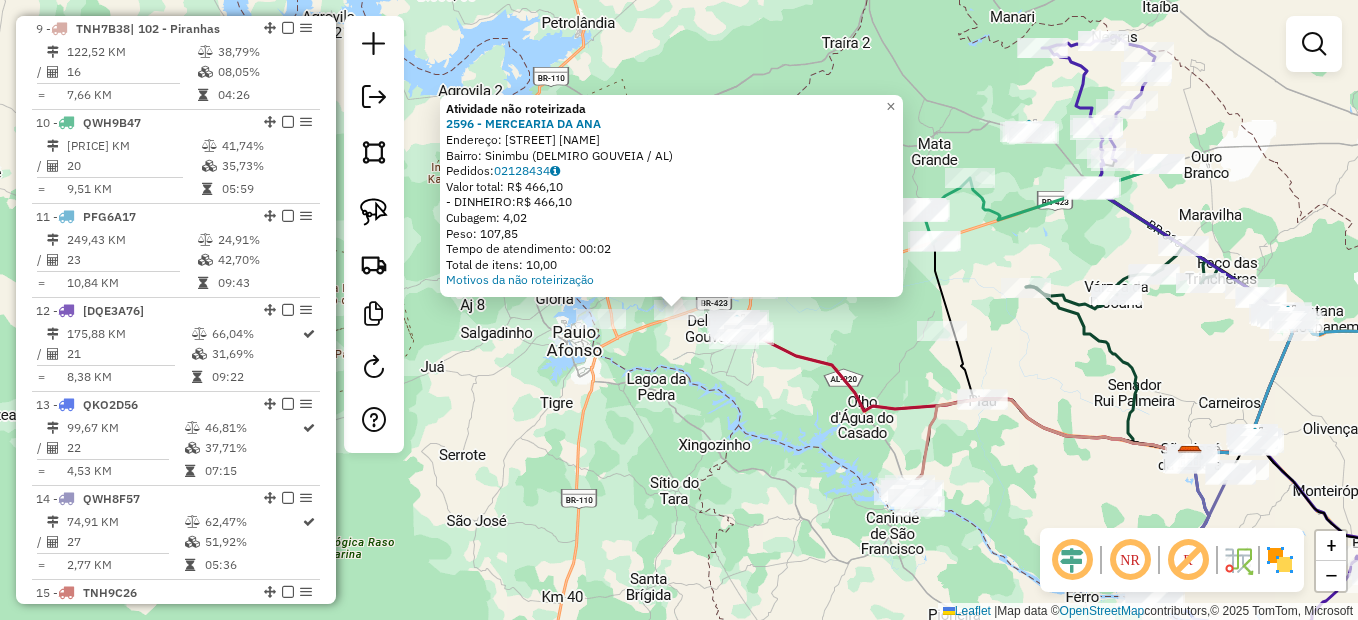 click on "Atividade não roteirizada [NUMBER] - [BUSINESS_NAME]  Endereço:  [STREET] [NAME]   Bairro: [NEIGHBORHOOD] ([CITY] / [STATE])   Pedidos:  [NUMBER]   Valor total: [CURRENCY] [PRICE]   - DINHEIRO:  [CURRENCY] [PRICE]   Cubagem: [PRICE]   Peso: [PRICE]   Tempo de atendimento: [TIME]   Total de itens: [PRICE]  Motivos da não roteirização × Janela de atendimento Grade de atendimento Capacidade Transportadoras Veículos Cliente Pedidos  Rotas Selecione os dias de semana para filtrar as janelas de atendimento  Seg   Ter   Qua   Qui   Sex   Sáb   Dom  Informe o período da janela de atendimento: De: Até:  Filtrar exatamente a janela do cliente  Considerar janela de atendimento padrão  Selecione os dias de semana para filtrar as grades de atendimento  Seg   Ter   Qua   Qui   Sex   Sáb   Dom   Considerar clientes sem dia de atendimento cadastrado  Clientes fora do dia de atendimento selecionado Filtrar as atividades entre os valores definidos abaixo:  Peso mínimo:   Peso máximo:   Cubagem mínima:   Cubagem máxima:   De:  De:" 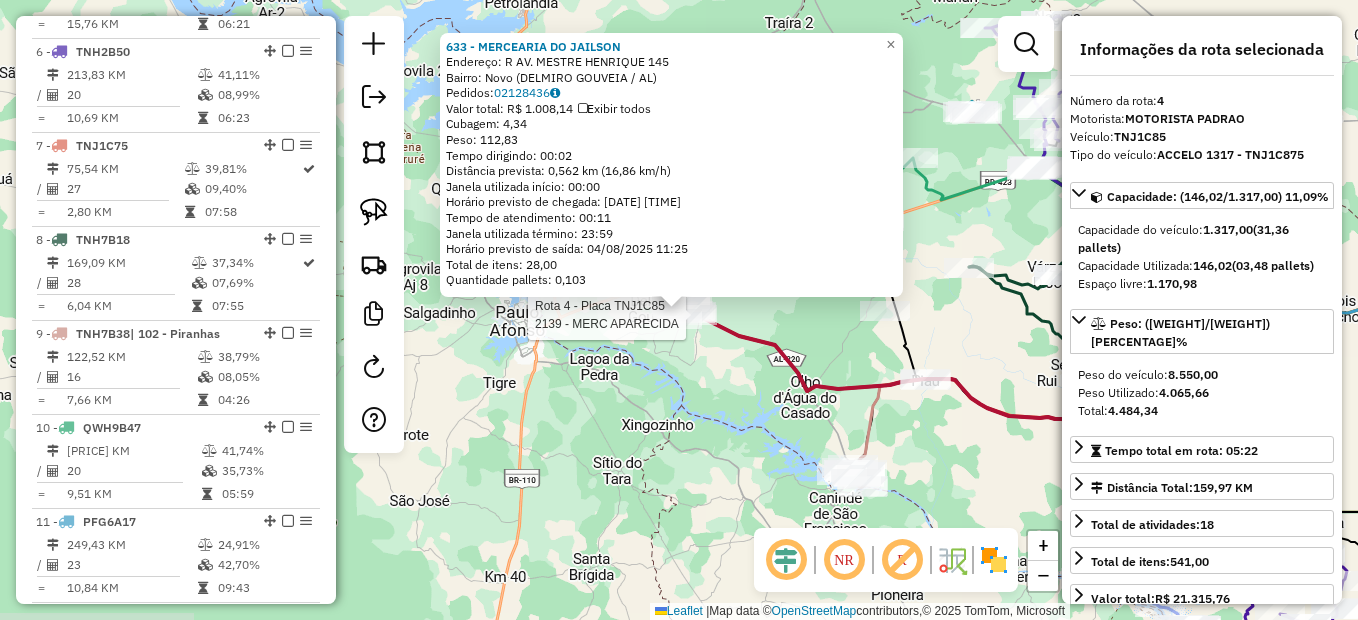 scroll, scrollTop: 1032, scrollLeft: 0, axis: vertical 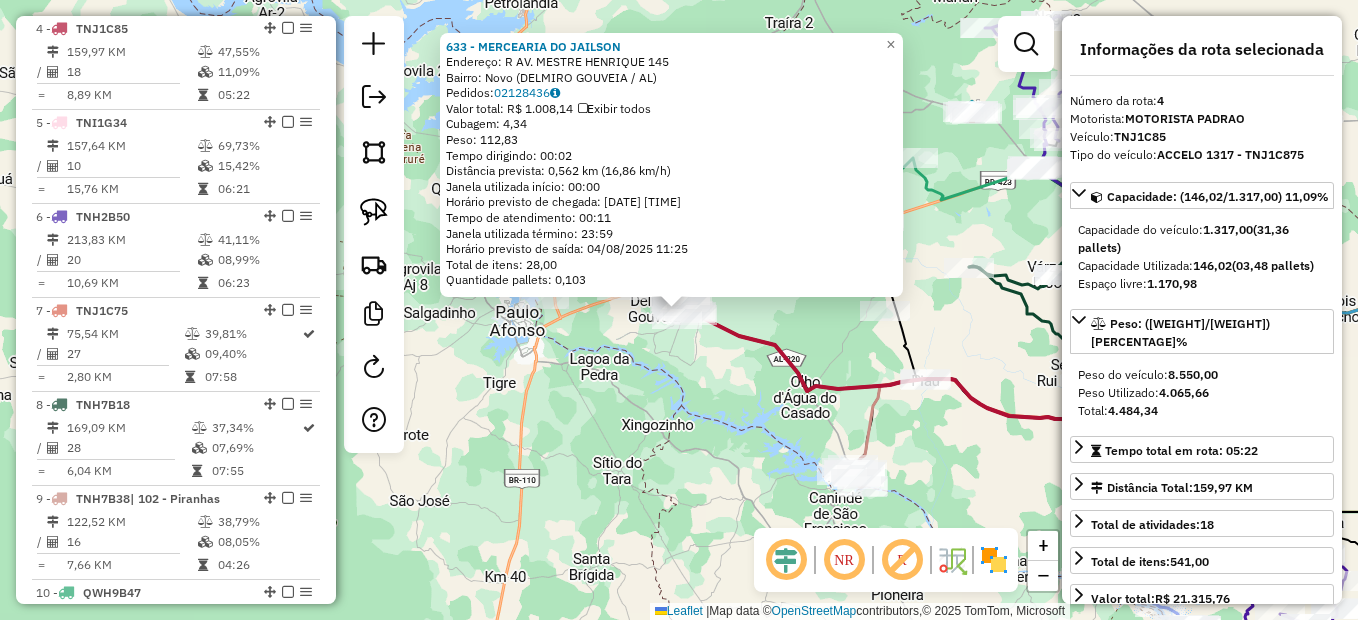 click on "633 - MERCEARIA DO JAILSON  Endereço:  R AV. MESTRE HENRIQUE [NUMBER]   Bairro: Novo ([CITY] / AL)   Pedidos:  [ORDER_ID]   Valor total: R$ 1.008,14   Exibir todos   Cubagem: 4,34  Peso: 112,83  Tempo dirigindo: 00:02   Distância prevista: 0,562 km (16,86 km/h)   Janela utilizada início: 00:00   Horário previsto de chegada: 04/08/2025 11:14   Tempo de atendimento: 00:11   Janela utilizada término: 23:59   Horário previsto de saída: 04/08/2025 11:25   Total de itens: 28,00   Quantidade pallets: 0,103  × Janela de atendimento Grade de atendimento Capacidade Transportadoras Veículos Cliente Pedidos  Rotas Selecione os dias de semana para filtrar as janelas de atendimento  Seg   Ter   Qua   Qui   Sex   Sáb   Dom  Informe o período da janela de atendimento: De: Até:  Filtrar exatamente a janela do cliente  Considerar janela de atendimento padrão  Selecione os dias de semana para filtrar as grades de atendimento  Seg   Ter   Qua   Qui   Sex   Sáb   Dom   Peso mínimo:   Peso máximo:   De:   Até:  +" 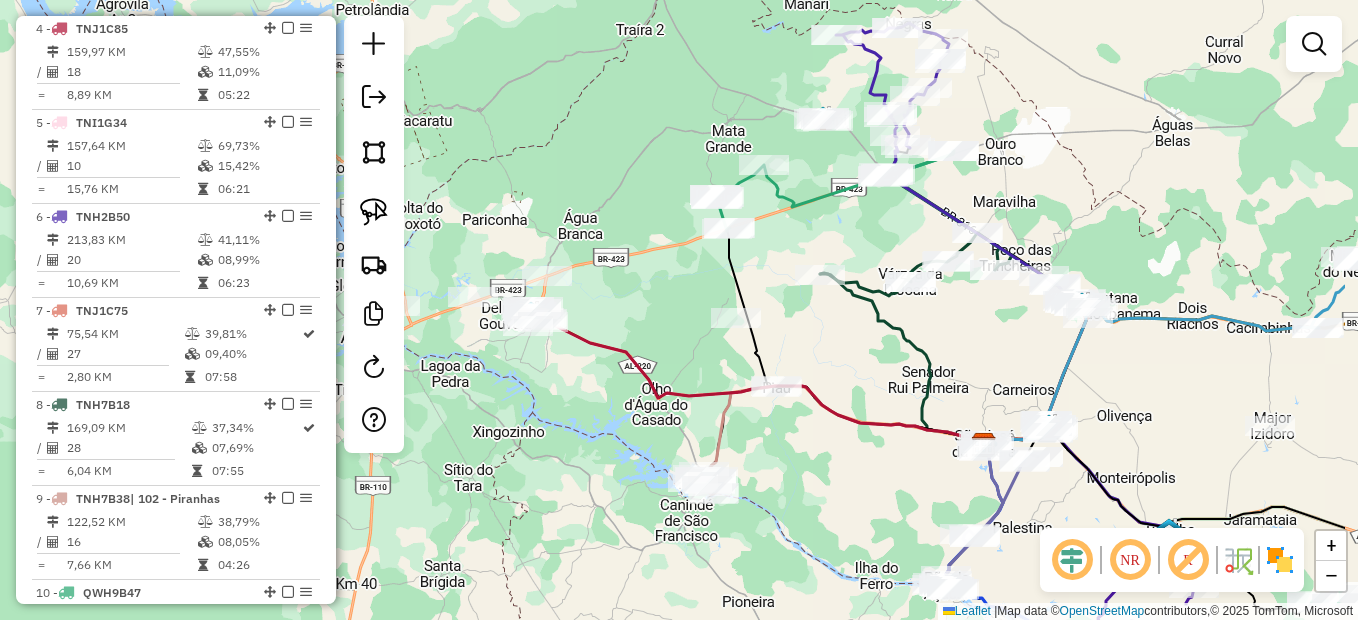 drag, startPoint x: 733, startPoint y: 408, endPoint x: 584, endPoint y: 415, distance: 149.16434 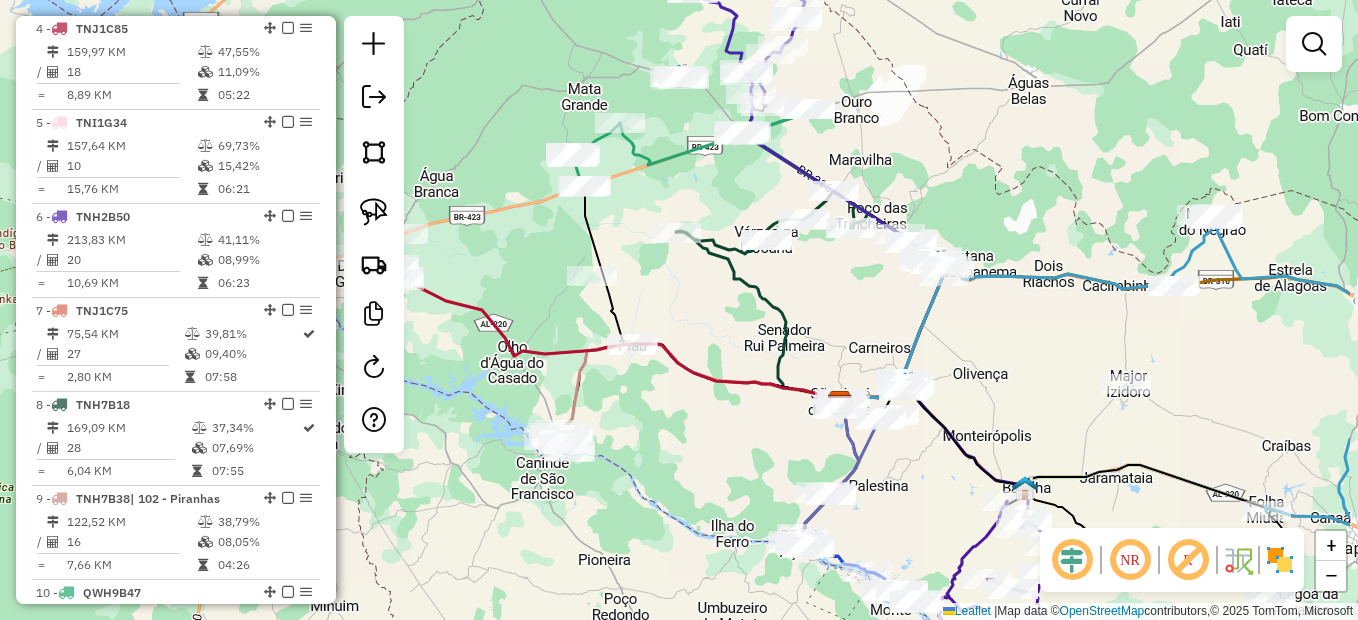 drag, startPoint x: 691, startPoint y: 438, endPoint x: 647, endPoint y: 402, distance: 56.85068 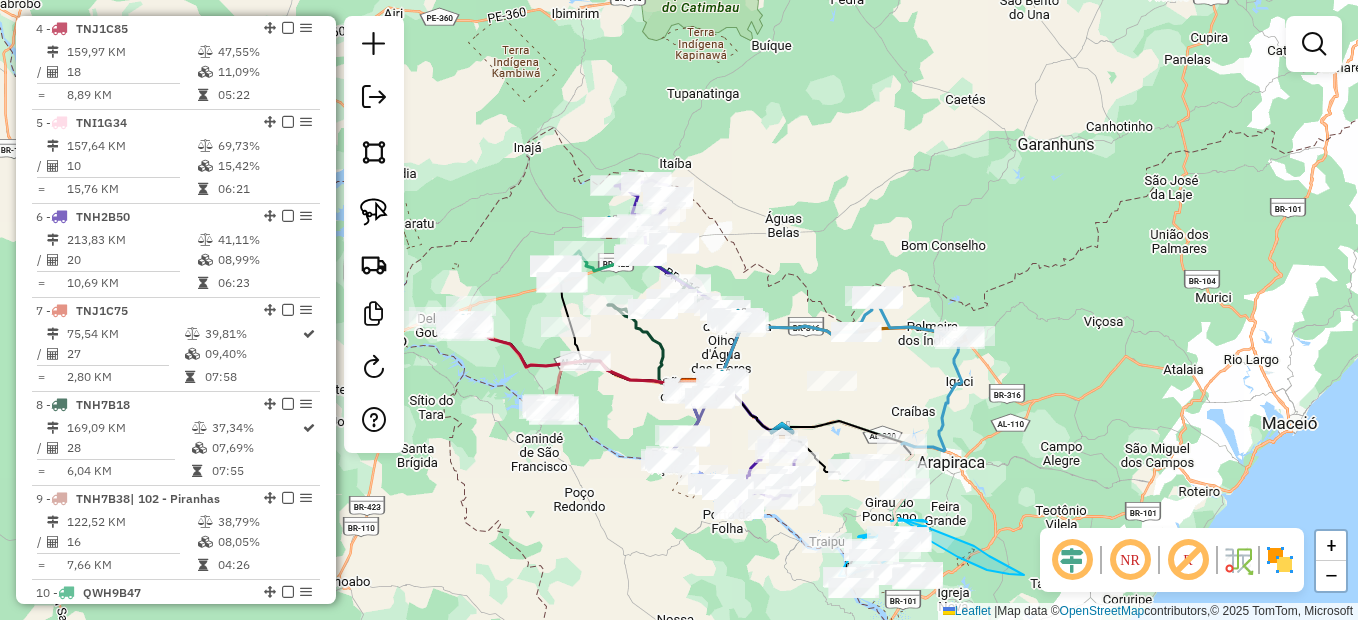 drag, startPoint x: 949, startPoint y: 388, endPoint x: 901, endPoint y: 366, distance: 52.801514 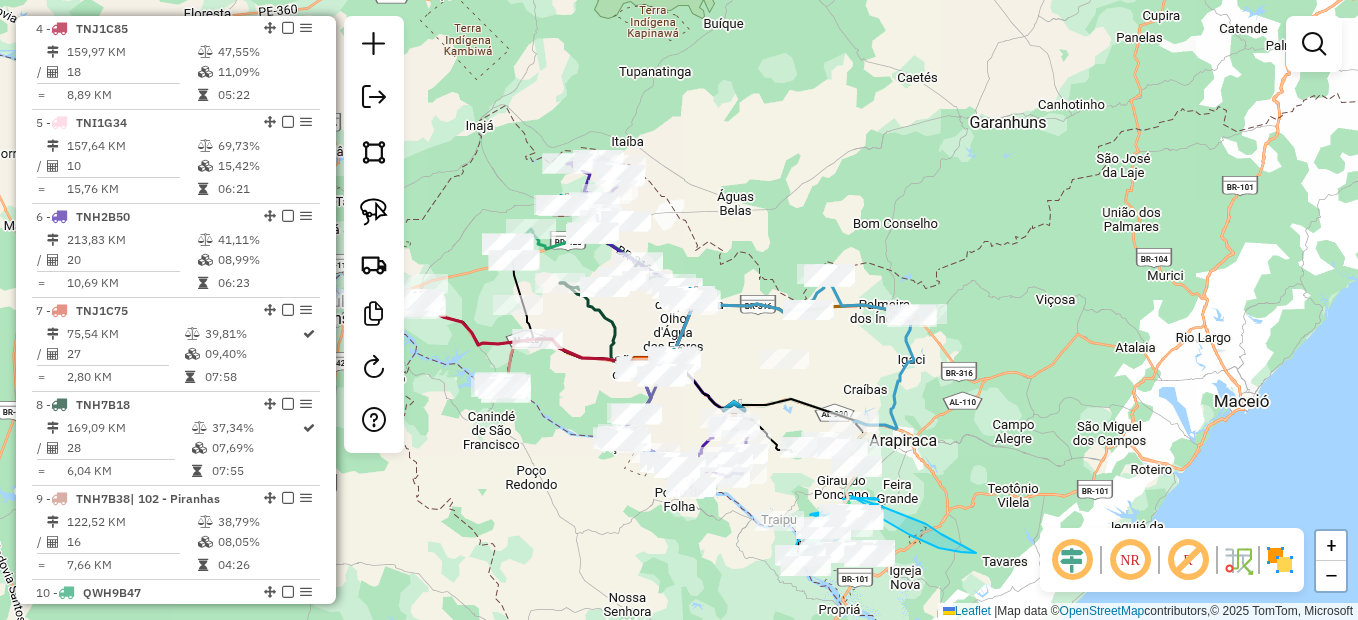 drag, startPoint x: 959, startPoint y: 452, endPoint x: 987, endPoint y: 393, distance: 65.30697 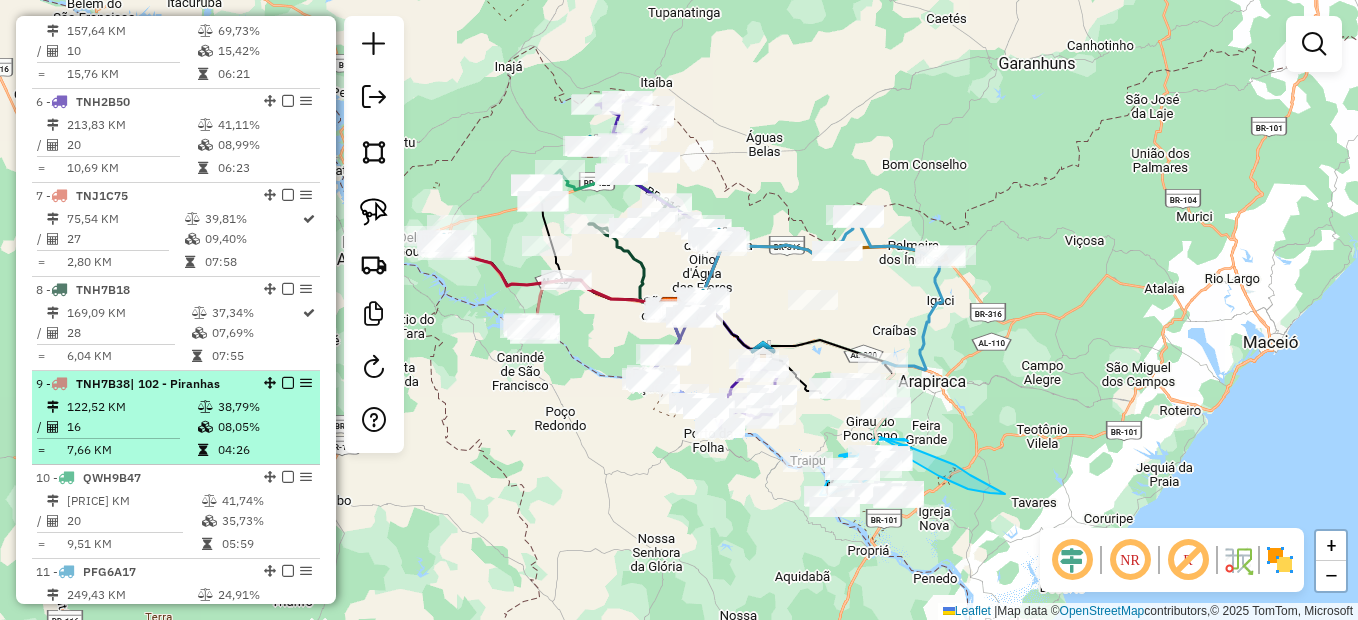 scroll, scrollTop: 1132, scrollLeft: 0, axis: vertical 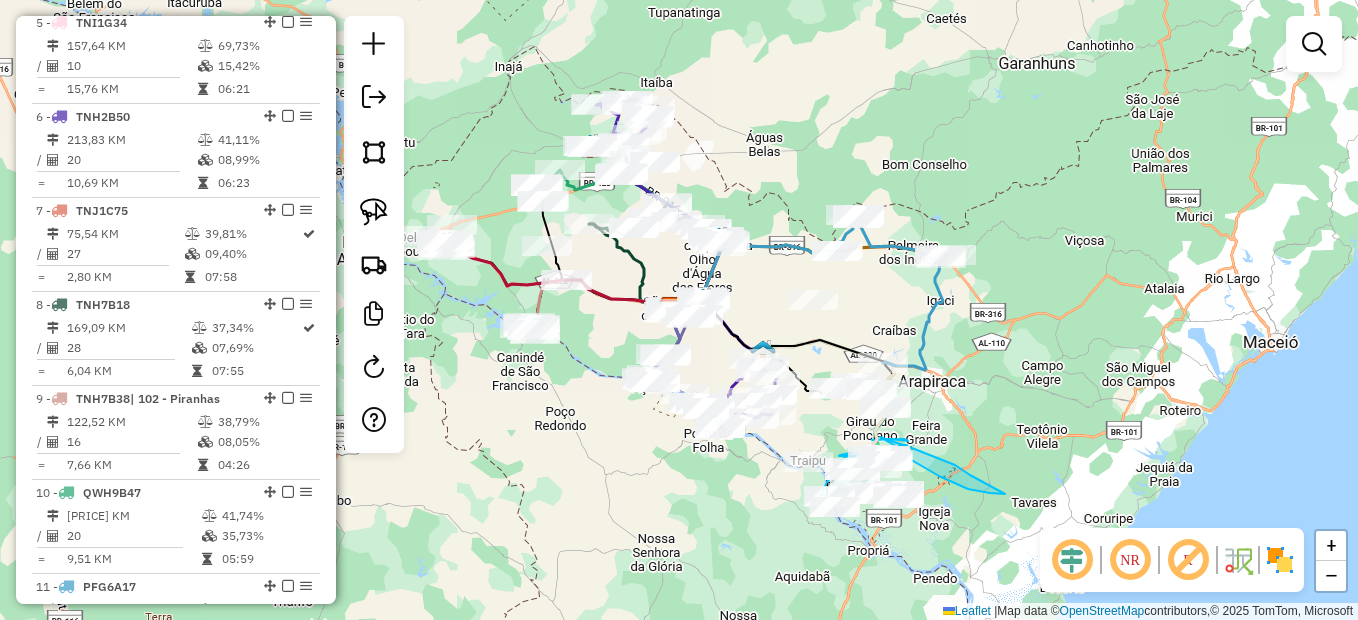 click on "Janela de atendimento Grade de atendimento Capacidade Transportadoras Veículos Cliente Pedidos  Rotas Selecione os dias de semana para filtrar as janelas de atendimento  Seg   Ter   Qua   Qui   Sex   Sáb   Dom  Informe o período da janela de atendimento: De: Até:  Filtrar exatamente a janela do cliente  Considerar janela de atendimento padrão  Selecione os dias de semana para filtrar as grades de atendimento  Seg   Ter   Qua   Qui   Sex   Sáb   Dom   Considerar clientes sem dia de atendimento cadastrado  Clientes fora do dia de atendimento selecionado Filtrar as atividades entre os valores definidos abaixo:  Peso mínimo:   Peso máximo:   Cubagem mínima:   Cubagem máxima:   De:   Até:  Filtrar as atividades entre o tempo de atendimento definido abaixo:  De:   Até:   Considerar capacidade total dos clientes não roteirizados Transportadora: Selecione um ou mais itens Tipo de veículo: Selecione um ou mais itens Veículo: Selecione um ou mais itens Motorista: Selecione um ou mais itens Nome: Rótulo:" 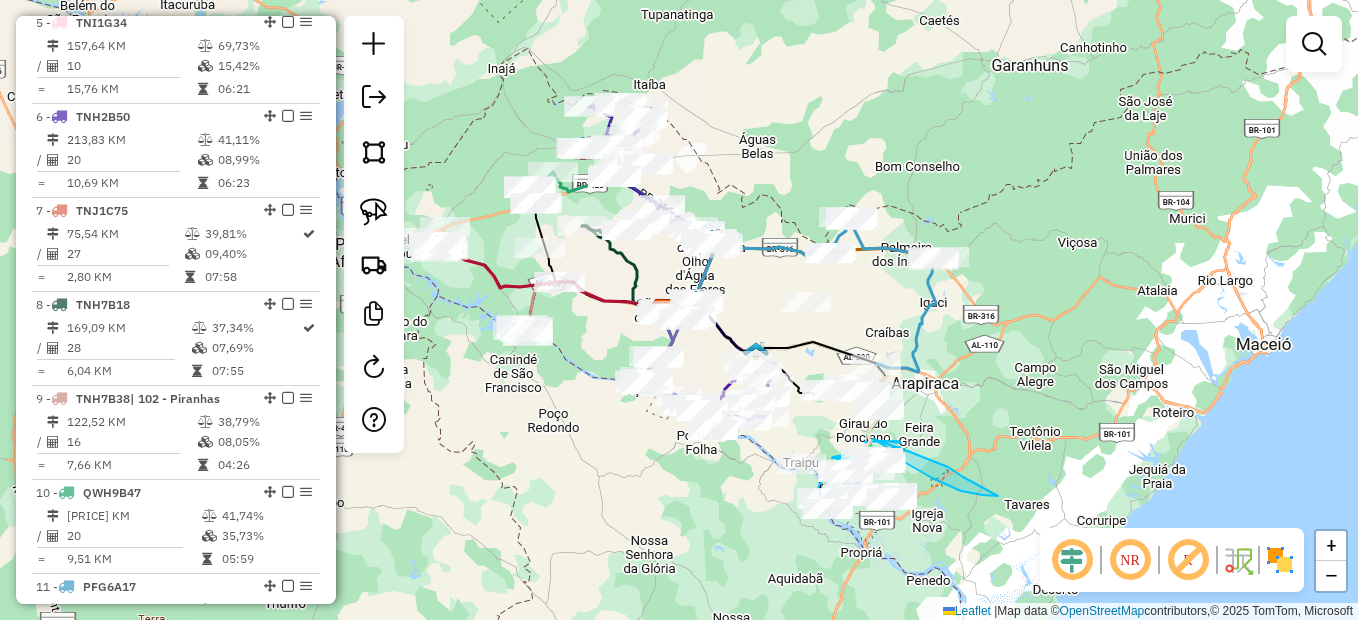 drag, startPoint x: 612, startPoint y: 461, endPoint x: 505, endPoint y: 412, distance: 117.68602 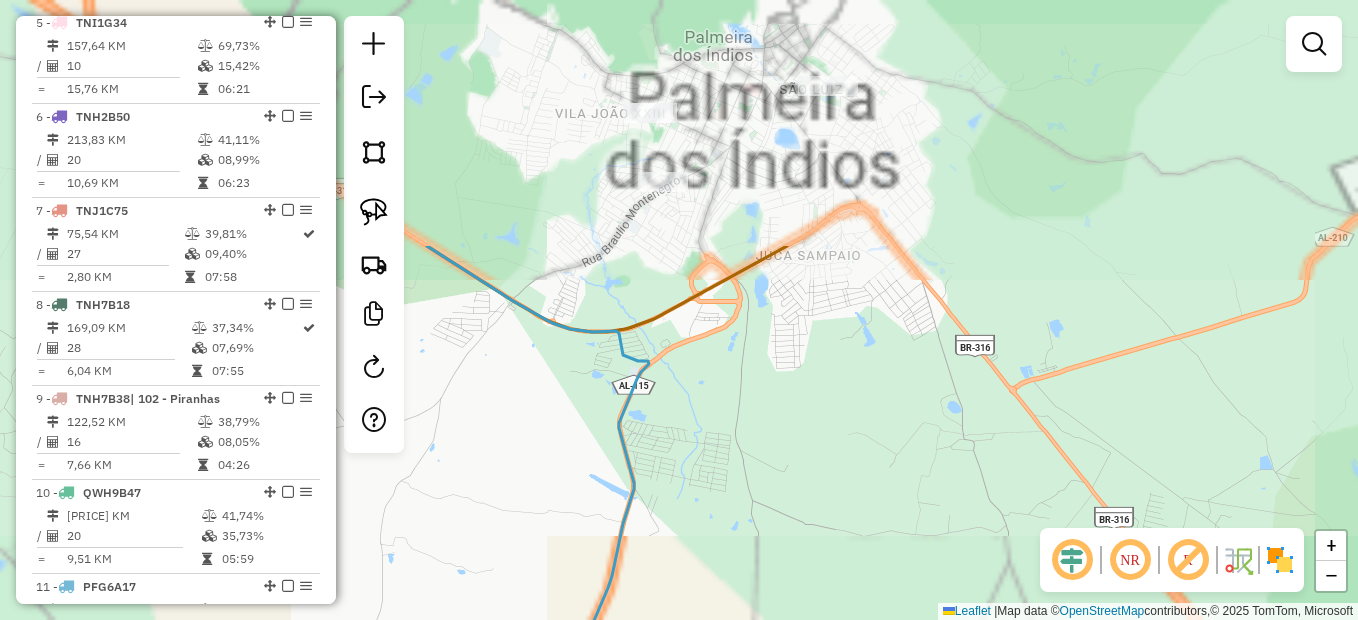 drag, startPoint x: 805, startPoint y: 157, endPoint x: 744, endPoint y: 465, distance: 313.98248 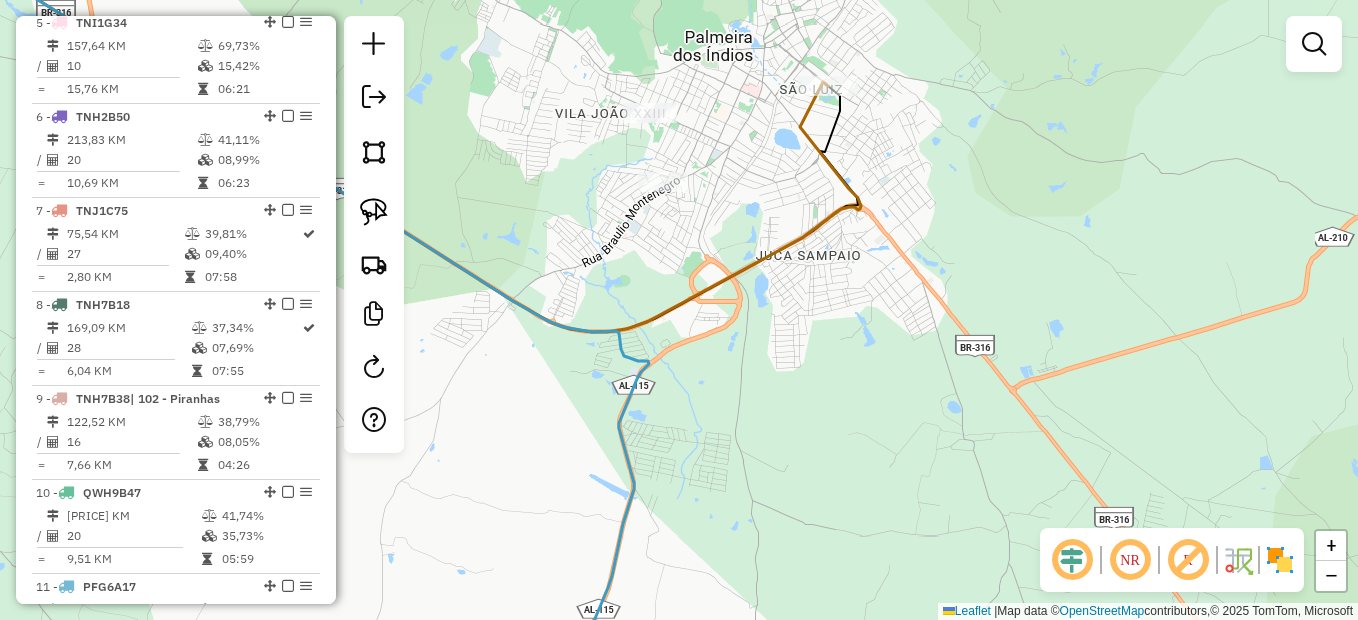 select on "*********" 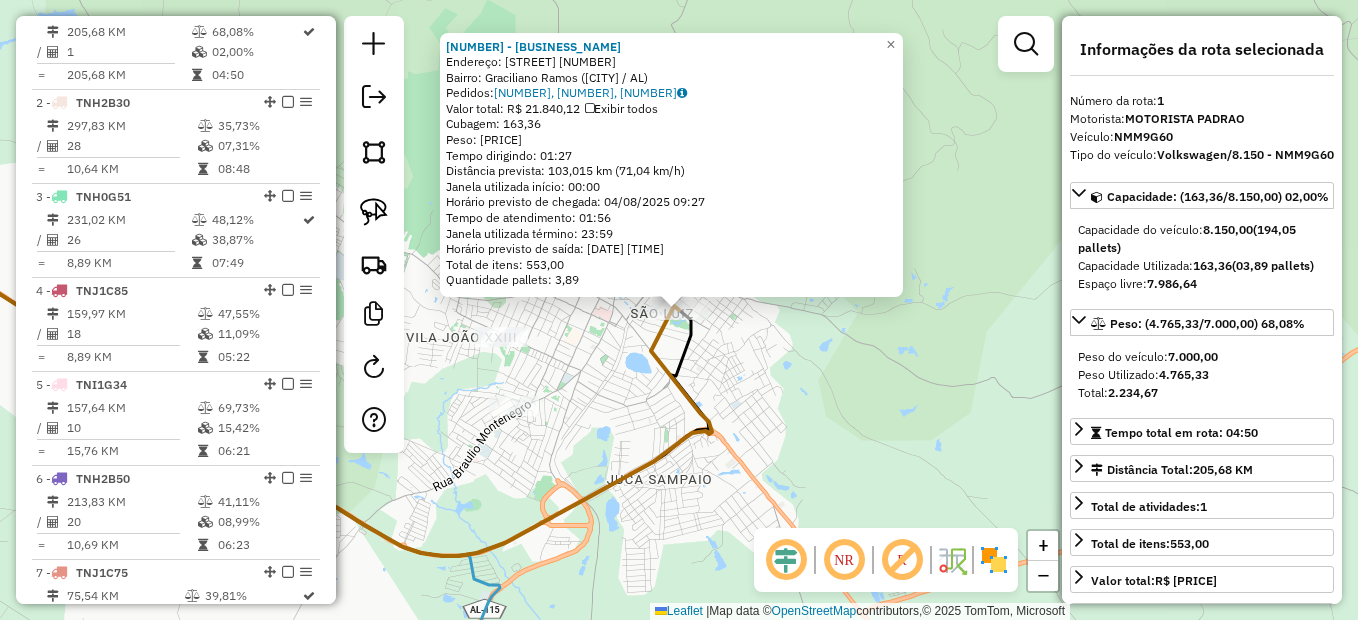 scroll, scrollTop: 750, scrollLeft: 0, axis: vertical 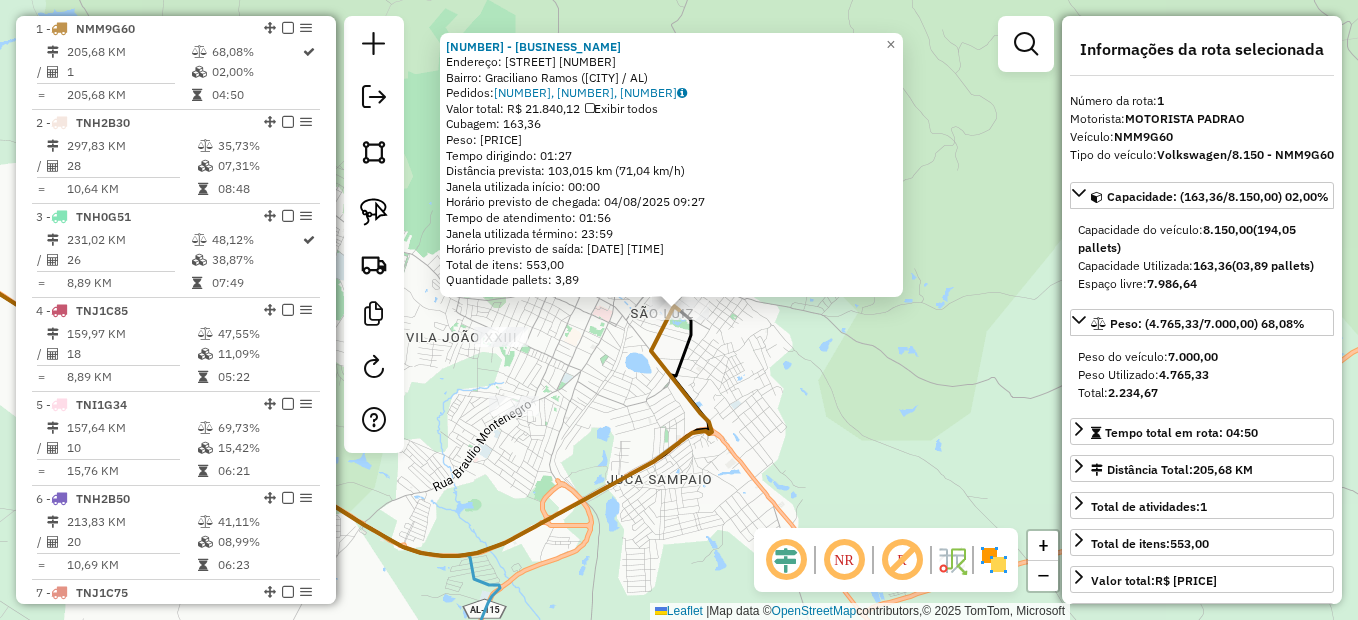 click on "[NUMBER] - [BUSINESS_NAME]  Endereço:  [STREET] [NUMBER]   Bairro: [NEIGHBORHOOD] ([CITY] / [STATE])   Pedidos:  [NUMBER], [NUMBER], [NUMBER]   Valor total: [CURRENCY] [PRICE]   Exibir todos   Cubagem: [PRICE]  Peso: [PRICE]  Tempo dirigindo: [TIME]   Distância prevista: [PRICE] km ([PRICE] km/h)   Janela utilizada início: [TIME]   Horário previsto de chegada: [DATE] [TIME]   Tempo de atendimento: [TIME]   Janela utilizada término: [TIME]   Horário previsto de saída: [DATE] [TIME]   Total de itens: [PRICE]   Quantidade pallets: [PRICE]  × Janela de atendimento Grade de atendimento Capacidade Transportadoras Veículos Cliente Pedidos  Rotas Selecione os dias de semana para filtrar as janelas de atendimento  Seg   Ter   Qua   Qui   Sex   Sáb   Dom  Informe o período da janela de atendimento: De: Até:  Filtrar exatamente a janela do cliente  Considerar janela de atendimento padrão  Selecione os dias de semana para filtrar as grades de atendimento  Seg   Ter   Qua   Qui   Sex   Sáb   Dom   De:  De:" 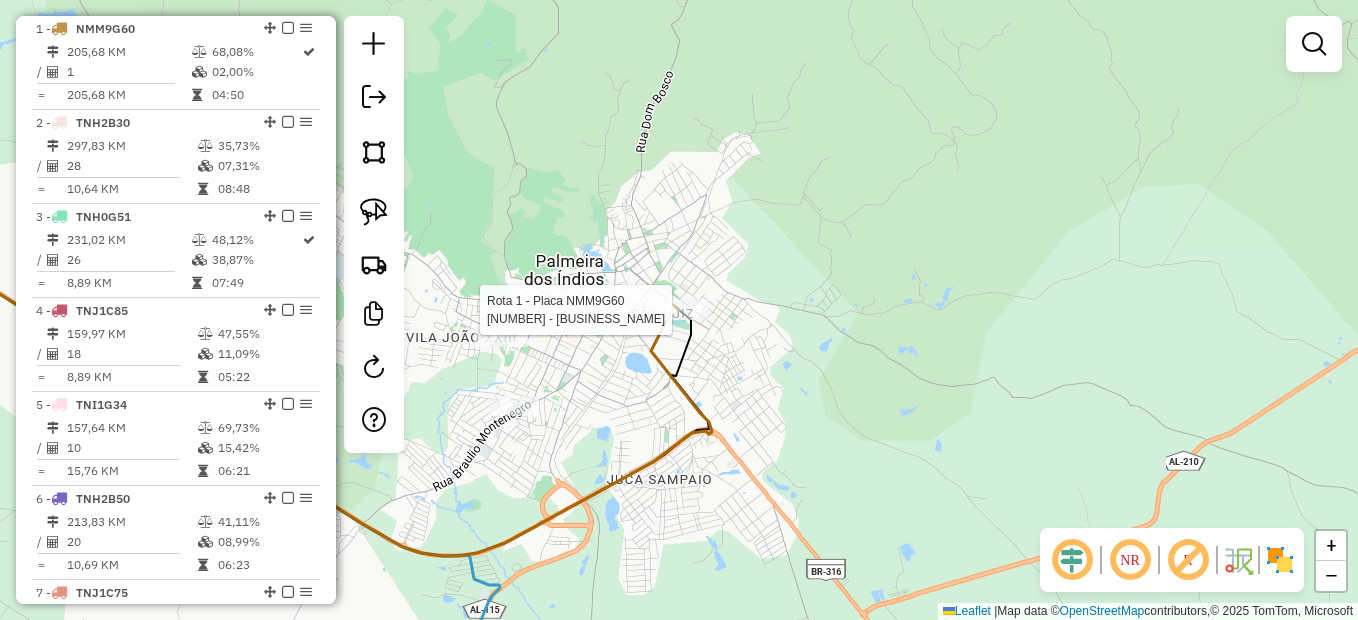 select on "*********" 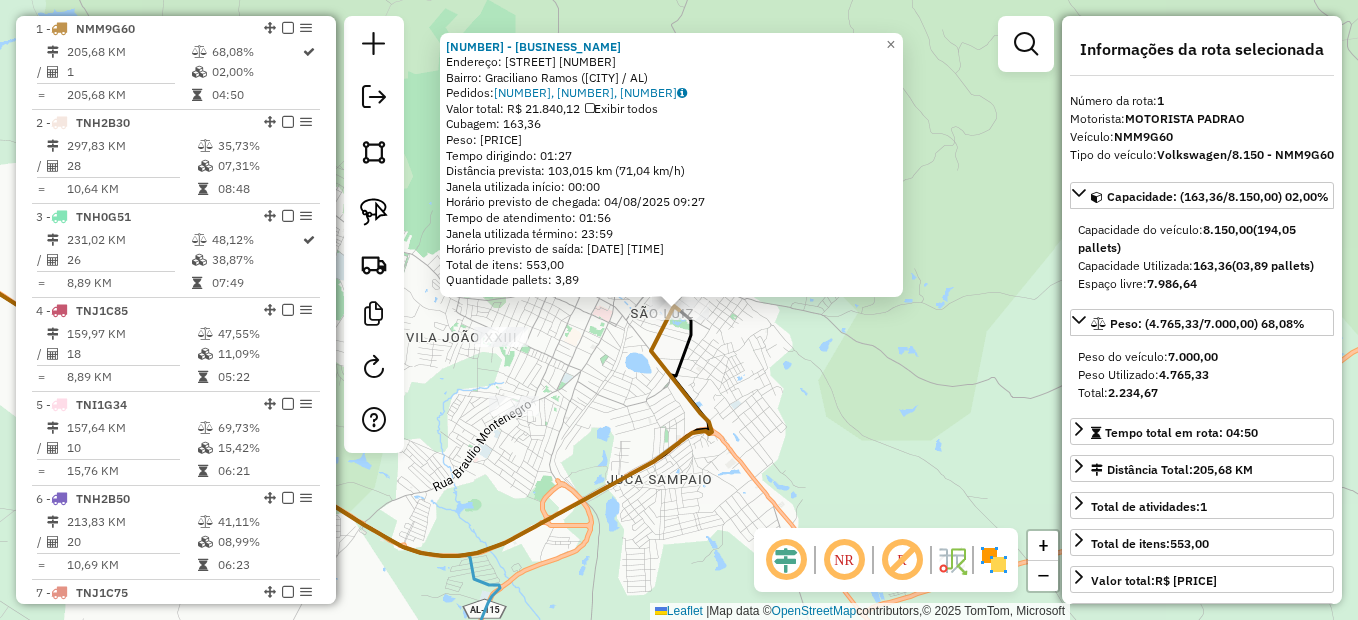 click 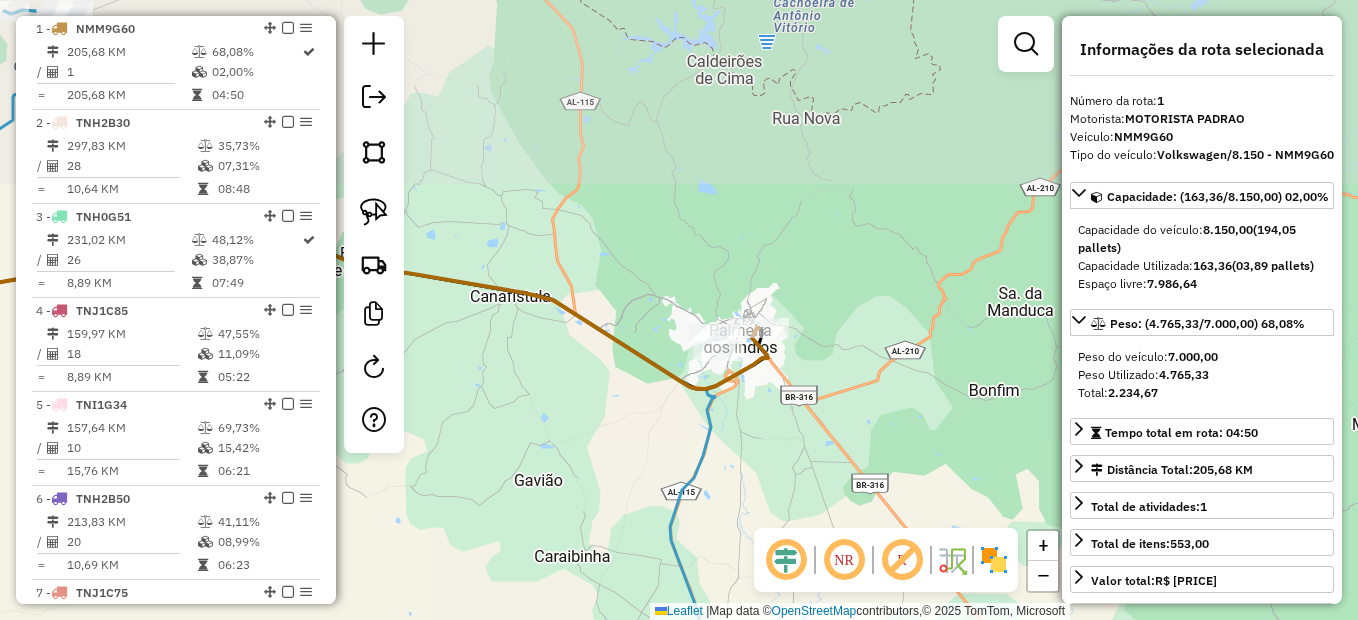 drag, startPoint x: 656, startPoint y: 465, endPoint x: 725, endPoint y: 412, distance: 87.005745 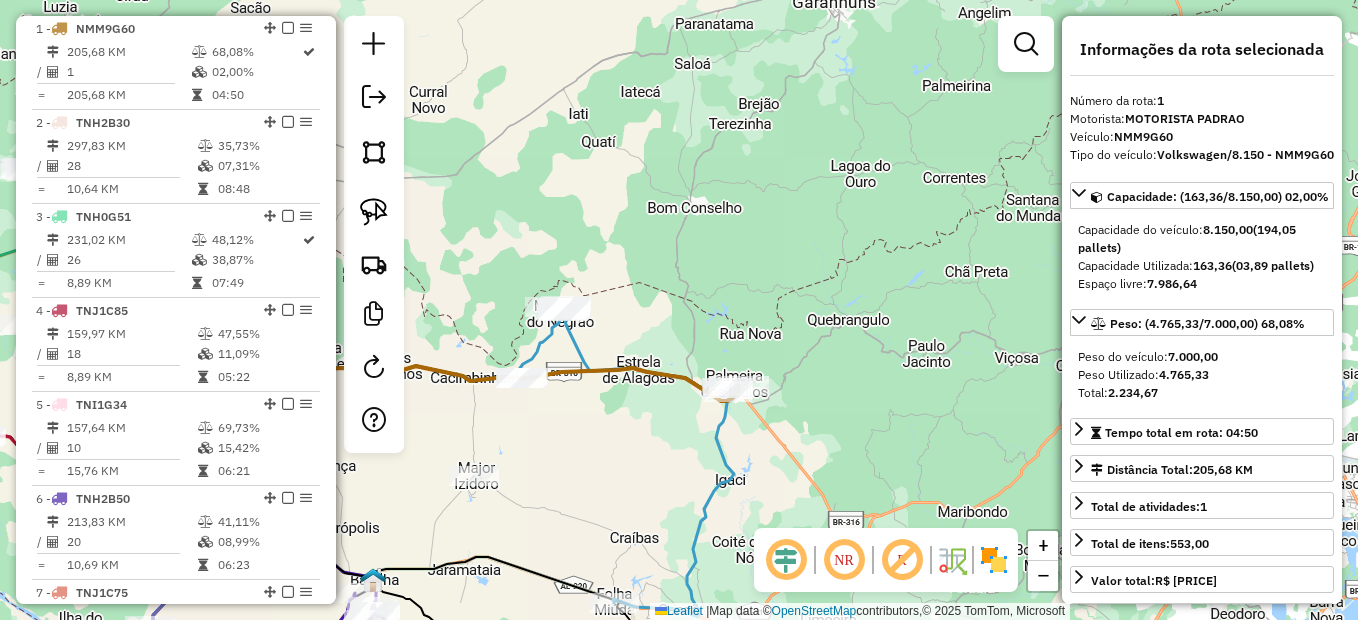 drag, startPoint x: 588, startPoint y: 465, endPoint x: 690, endPoint y: 373, distance: 137.36084 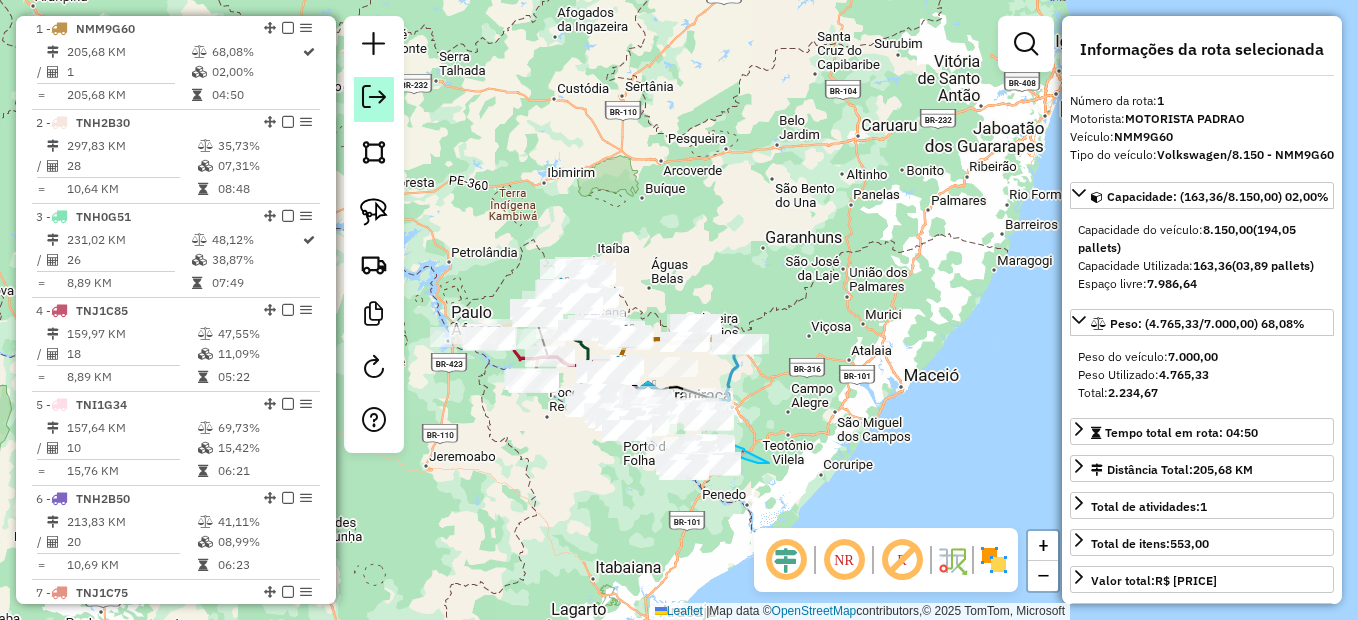 click 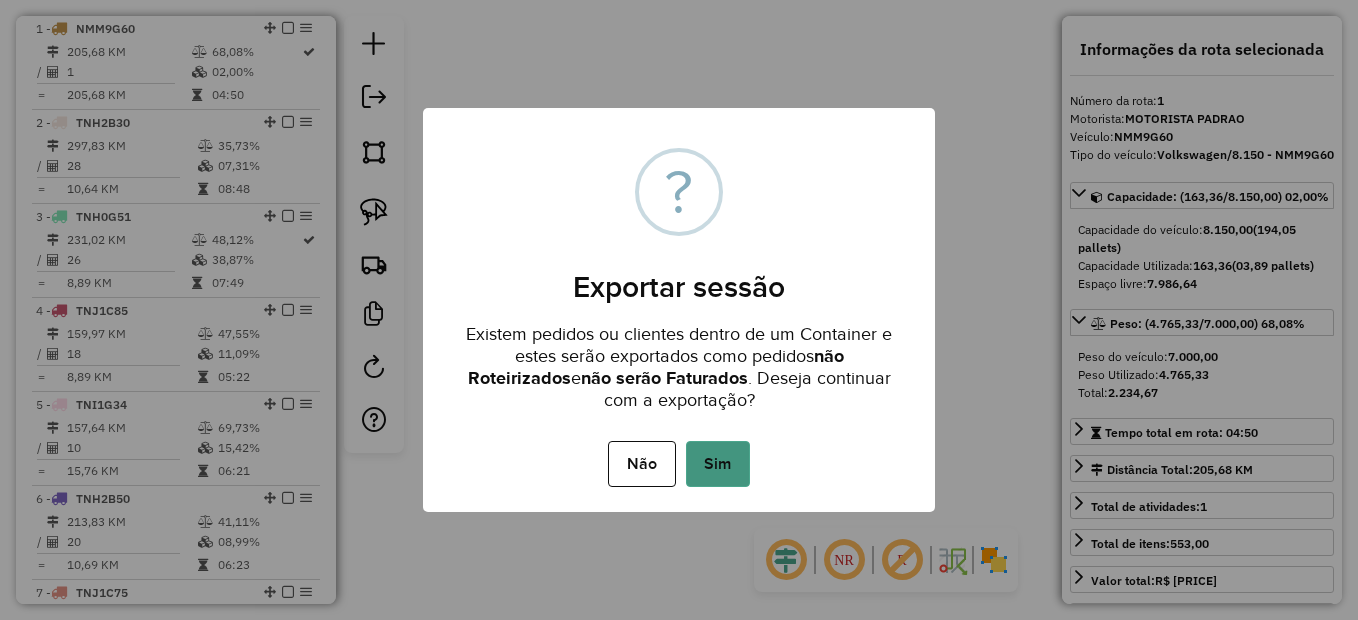 click on "Sim" at bounding box center (718, 464) 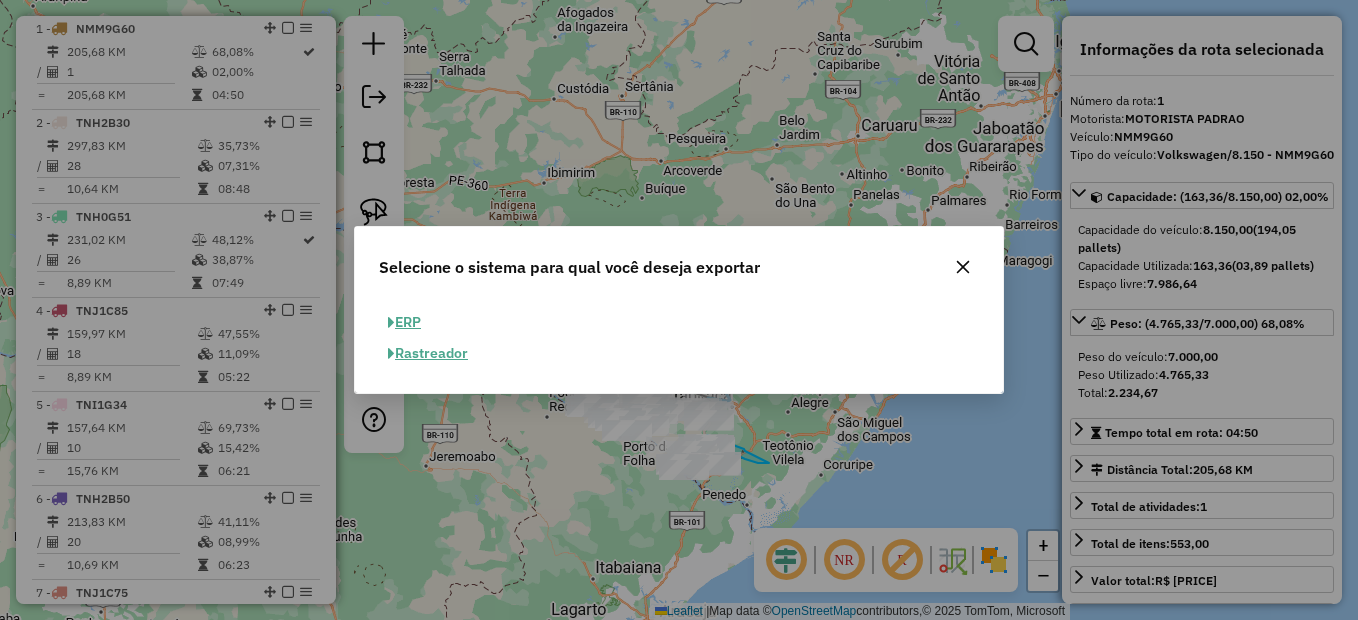click on "ERP" 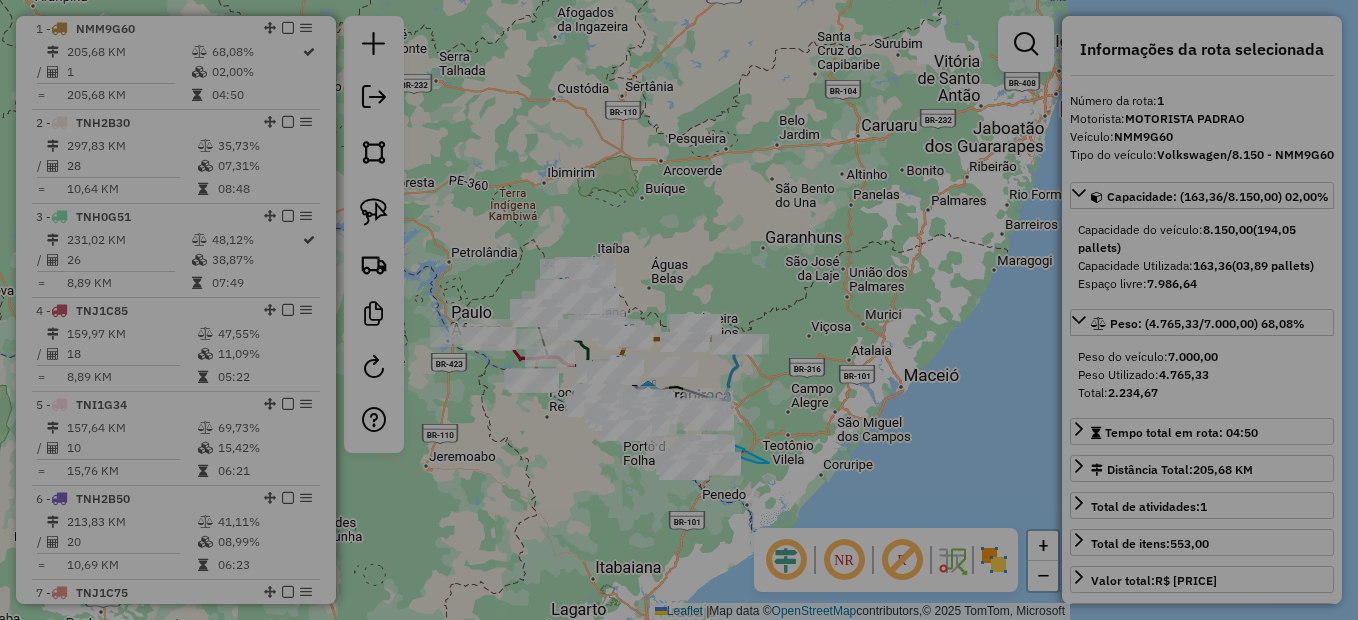 select on "**" 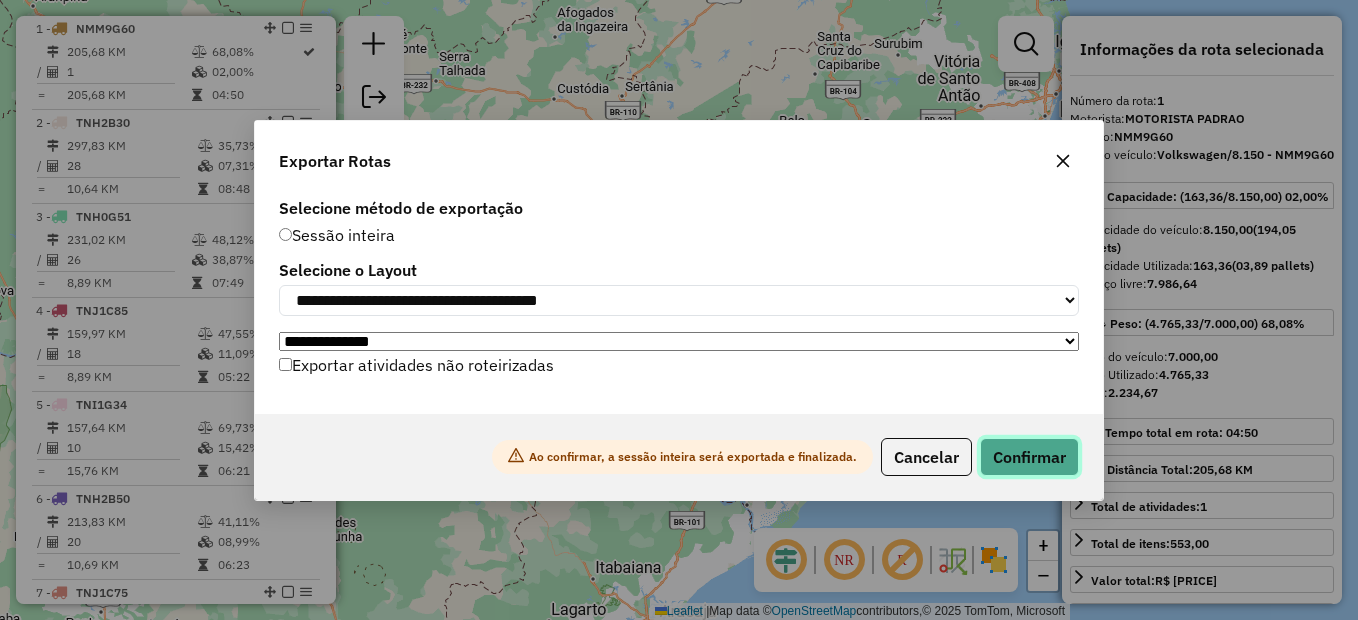 click on "Confirmar" 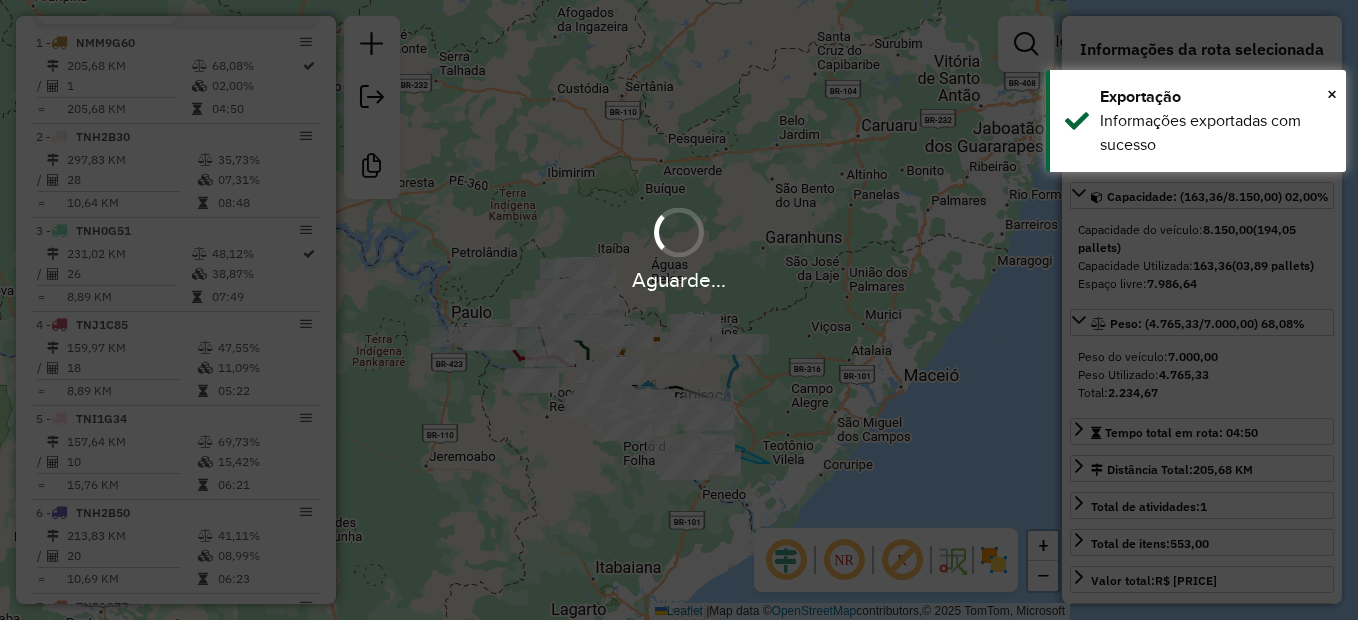 scroll, scrollTop: 764, scrollLeft: 0, axis: vertical 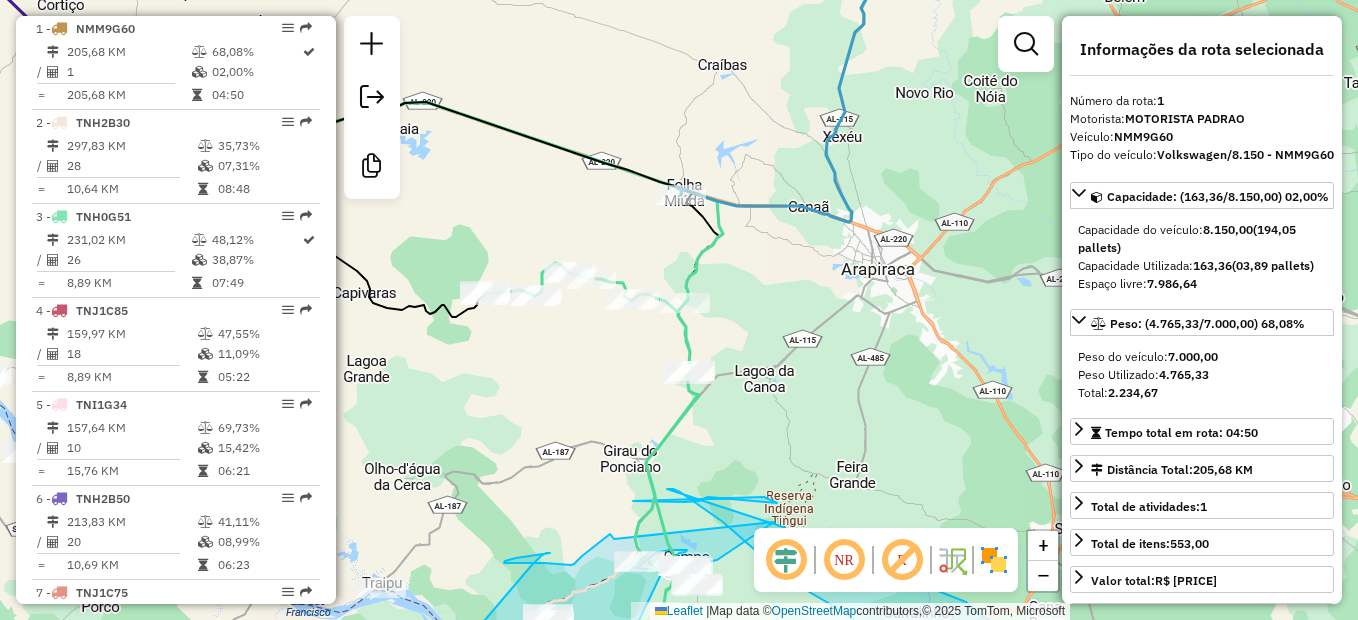 drag, startPoint x: 759, startPoint y: 401, endPoint x: 790, endPoint y: 339, distance: 69.31811 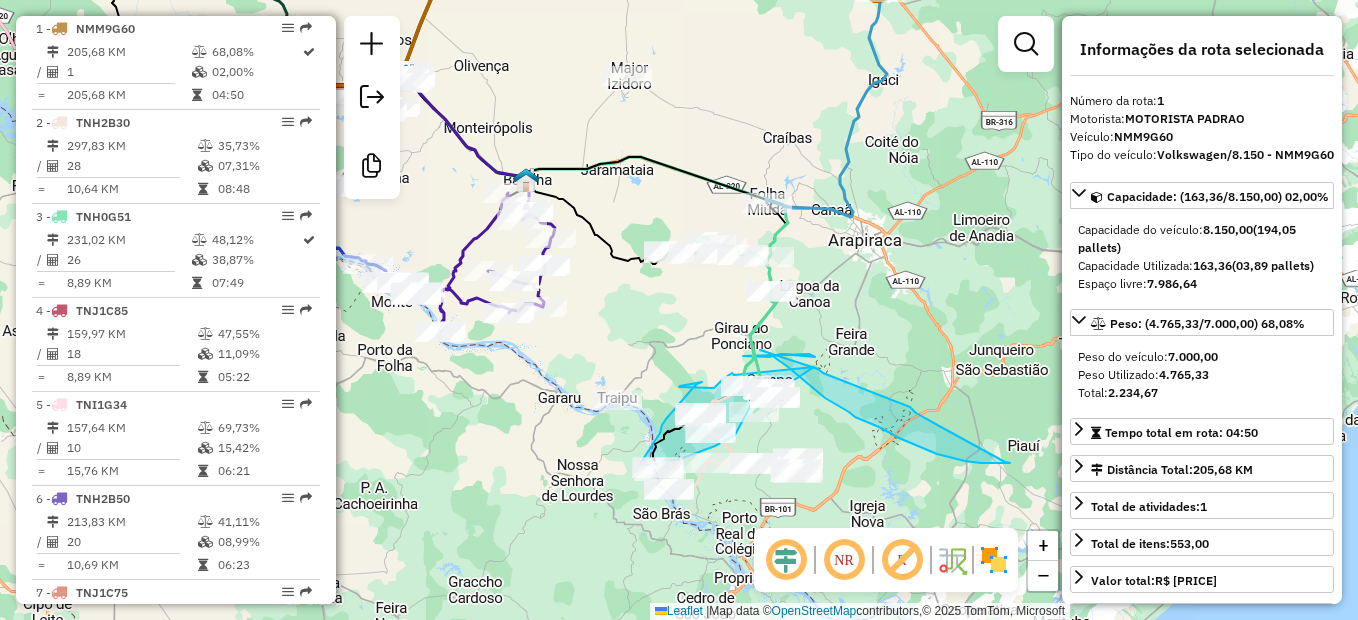 drag, startPoint x: 808, startPoint y: 387, endPoint x: 811, endPoint y: 311, distance: 76.05919 